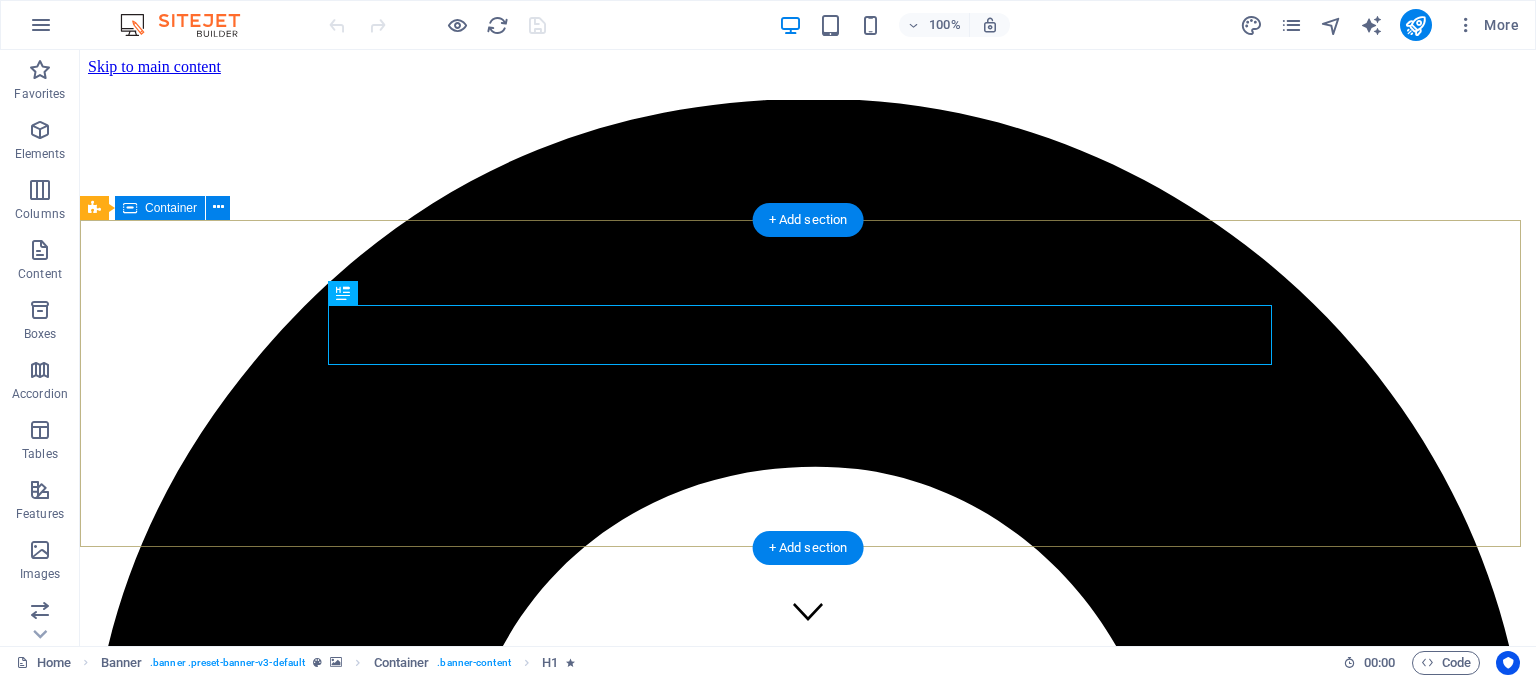 scroll, scrollTop: 0, scrollLeft: 0, axis: both 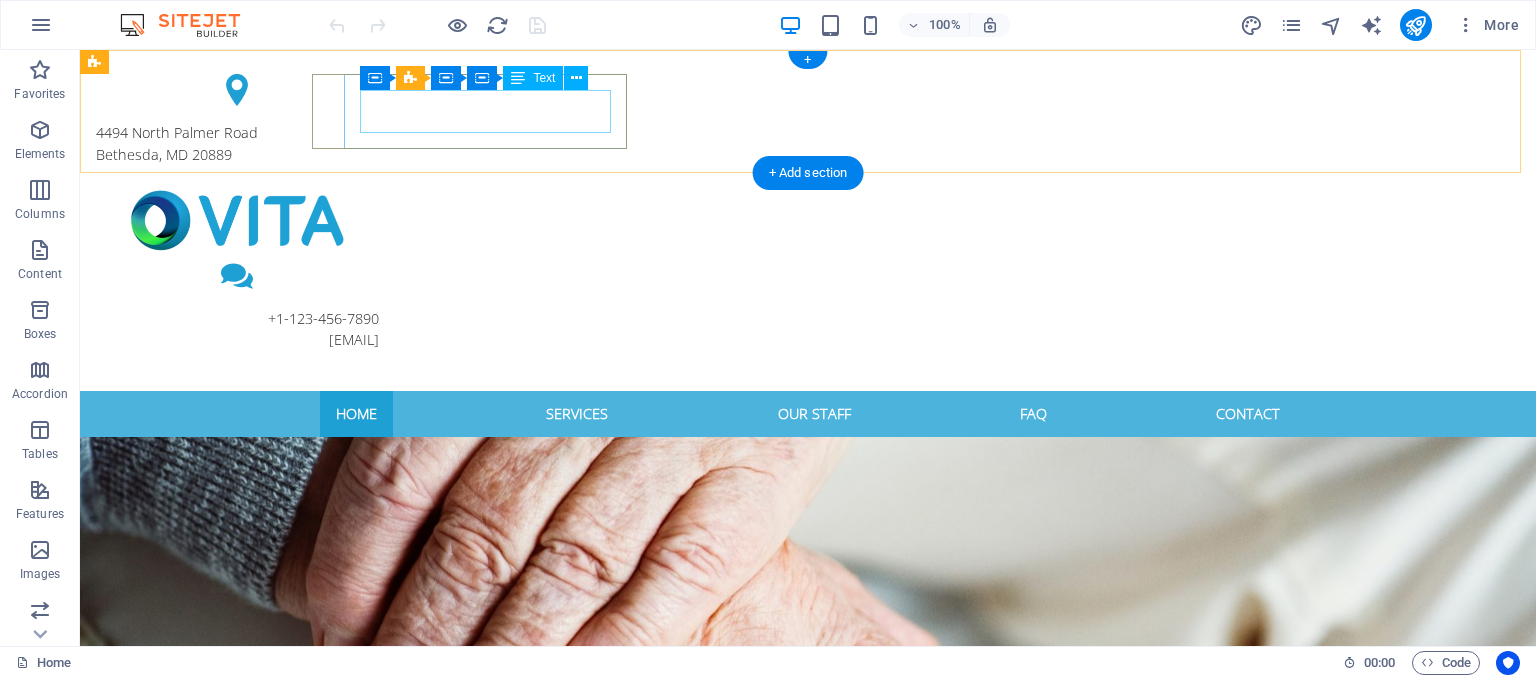 click on "[NUMBER] [STREET] [CITY], [STATE]   [ZIP_CODE]" at bounding box center (237, 143) 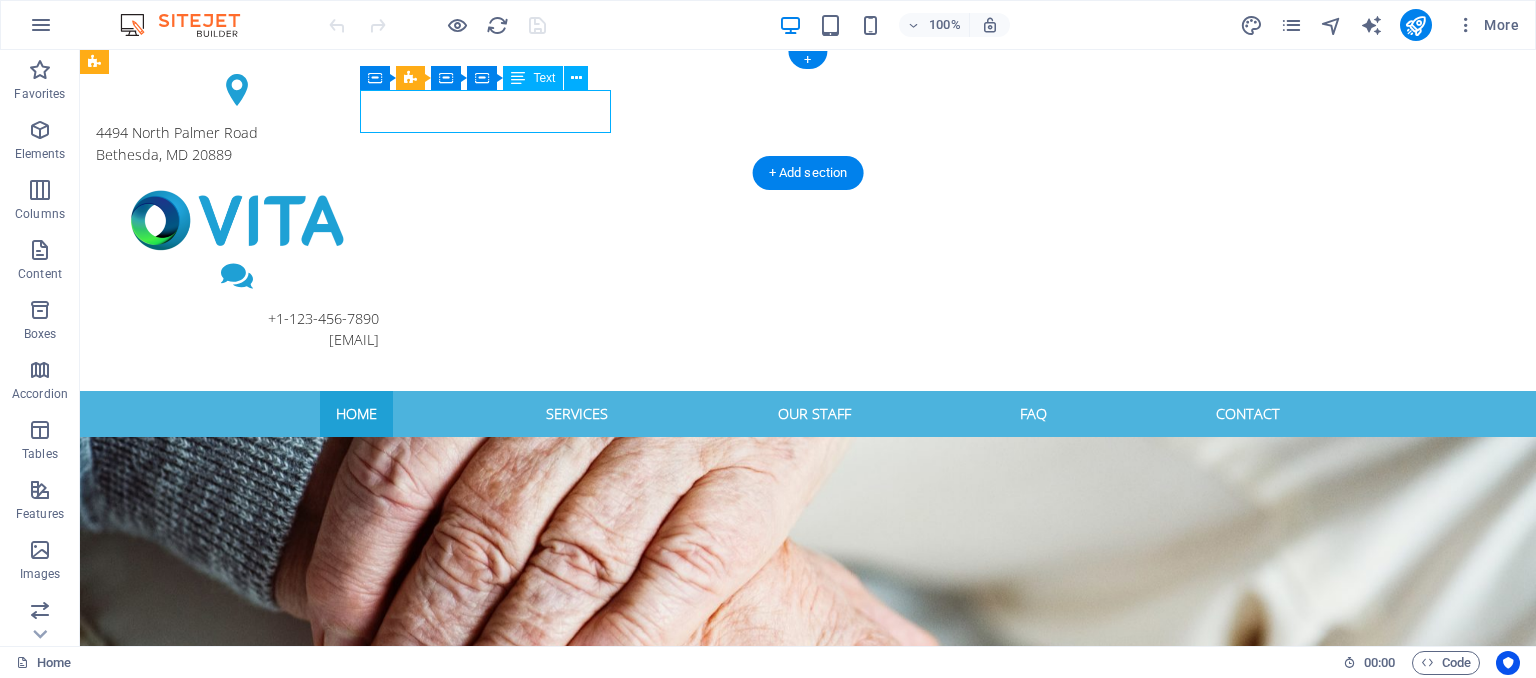 click on "[NUMBER] [STREET] [CITY], [STATE]   [ZIP_CODE]" at bounding box center [237, 143] 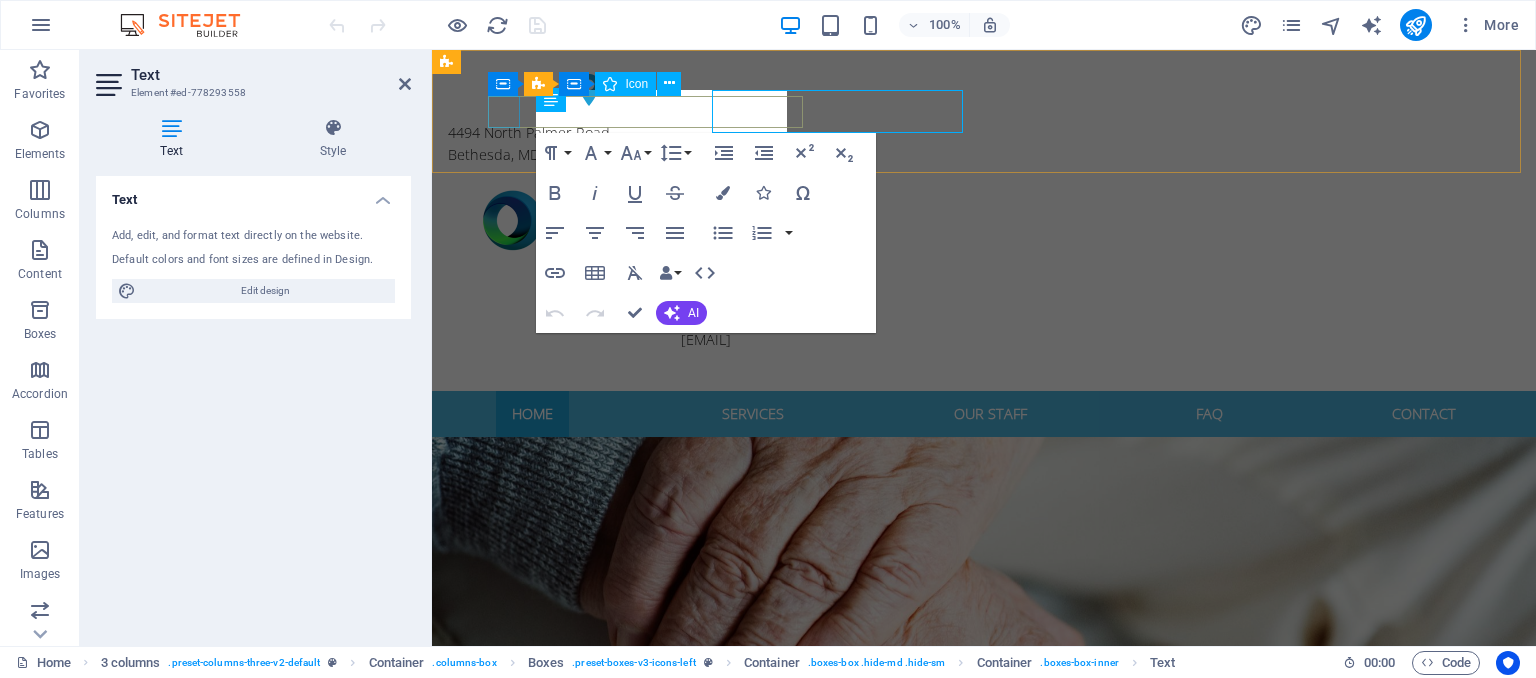 click at bounding box center (589, 90) 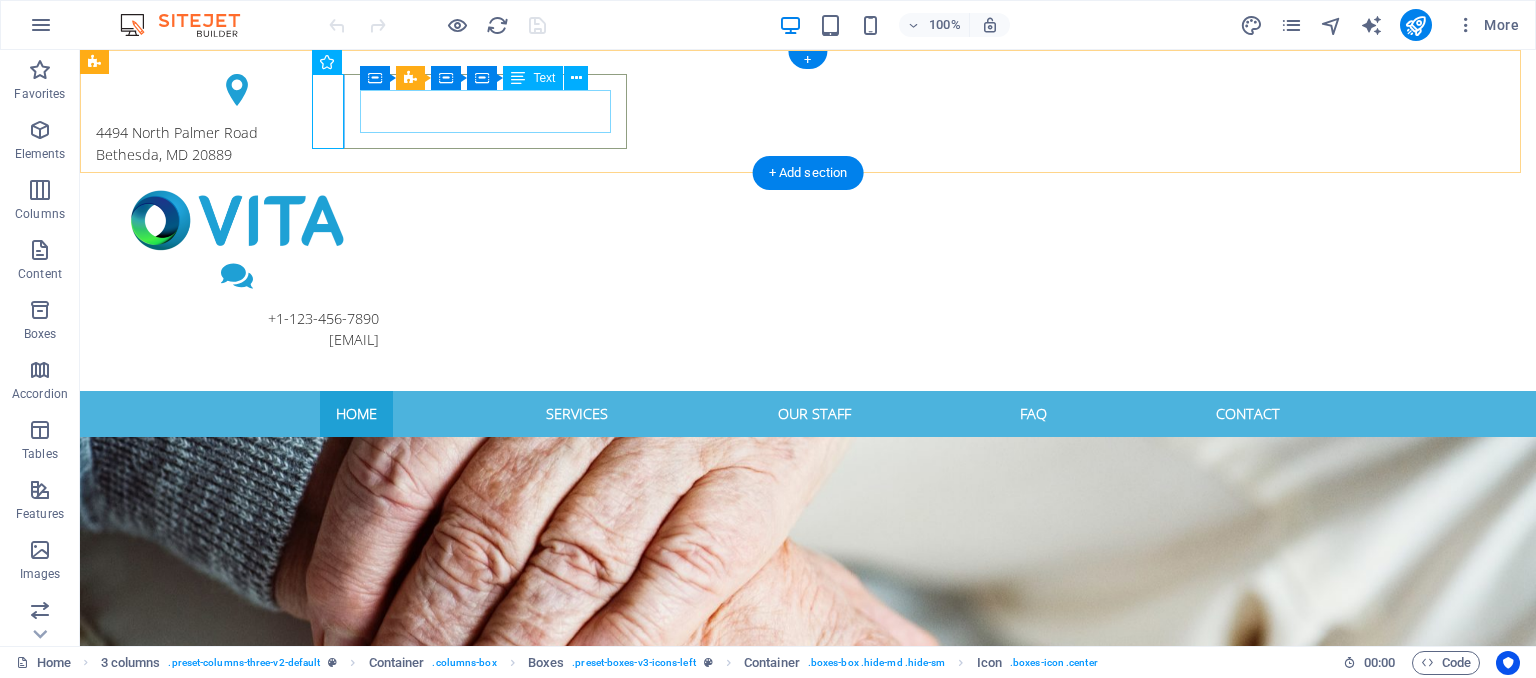 click on "[NUMBER] [STREET] [CITY], [STATE]   [ZIP_CODE]" at bounding box center (237, 143) 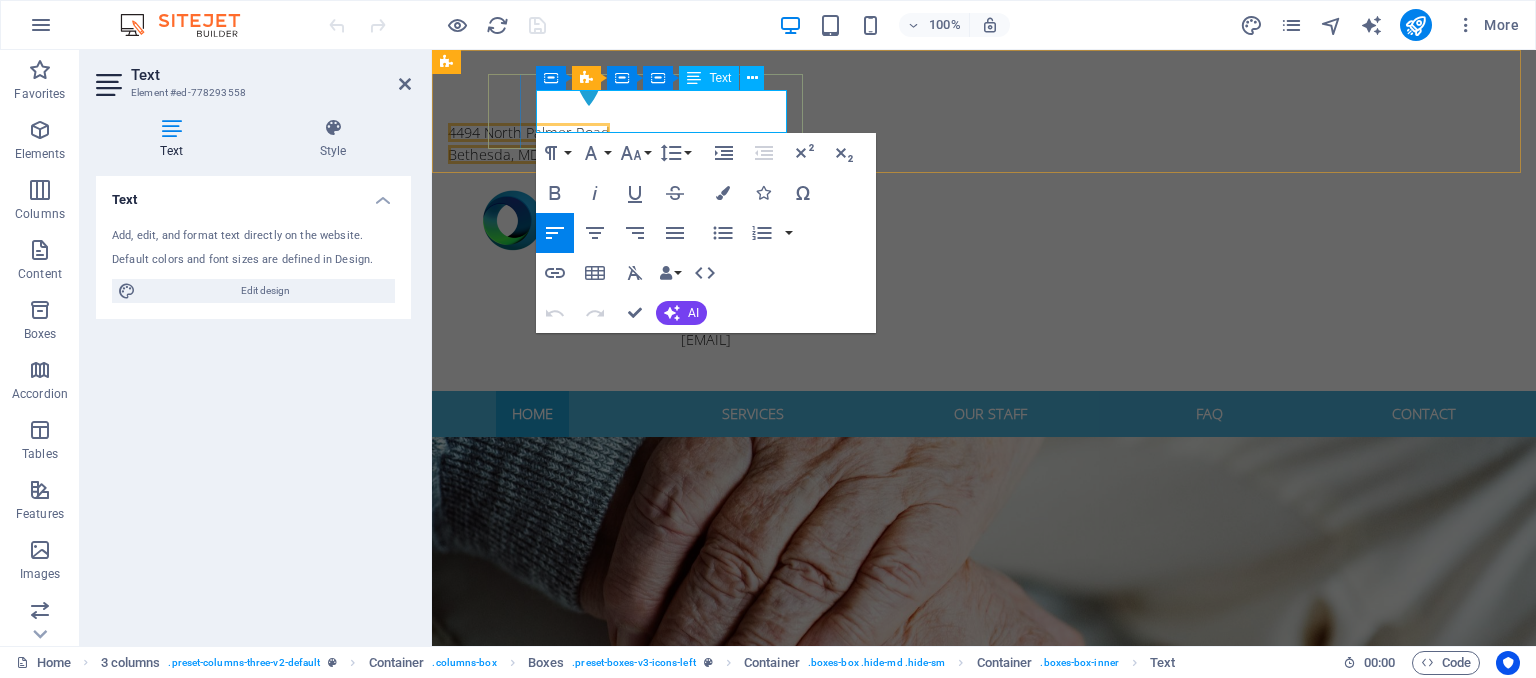 click on "[CITY], [STATE]   [ZIP_CODE]" at bounding box center (589, 155) 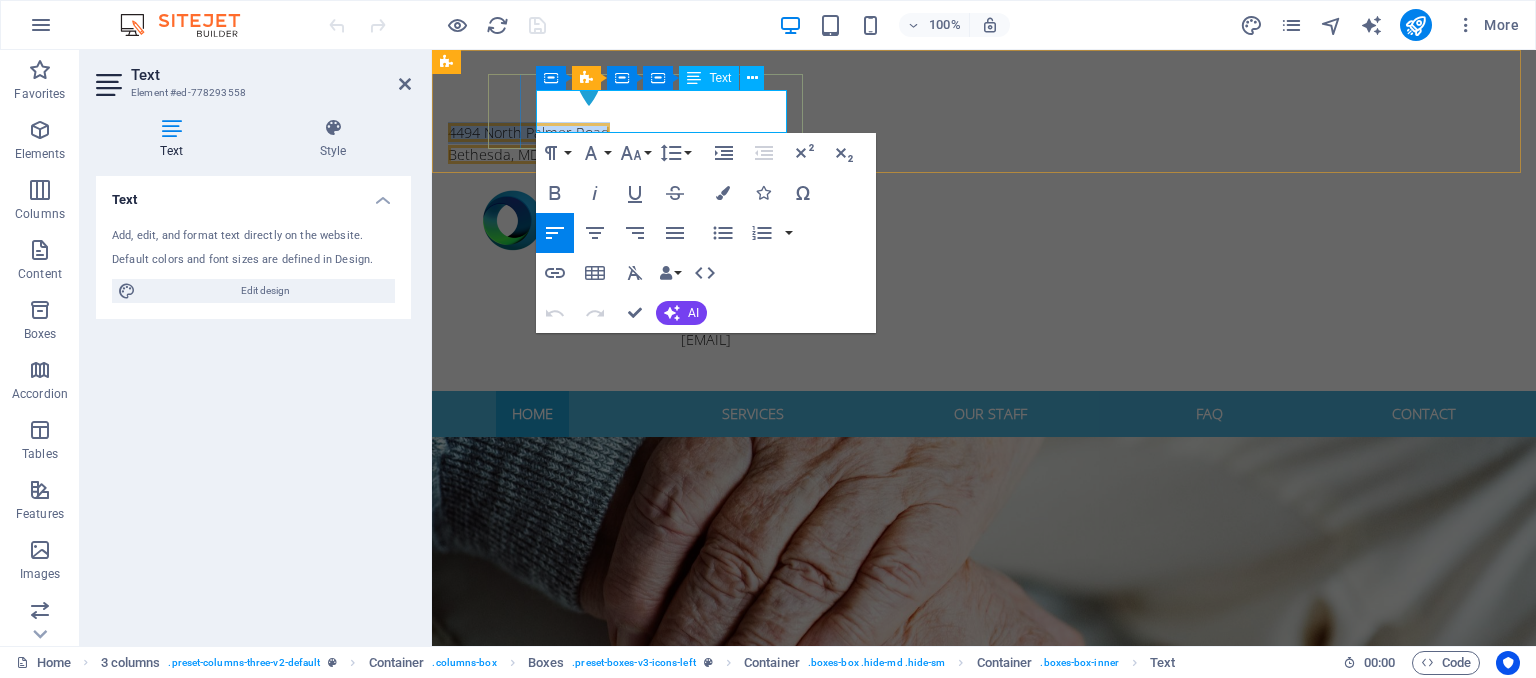 drag, startPoint x: 714, startPoint y: 101, endPoint x: 537, endPoint y: 98, distance: 177.02542 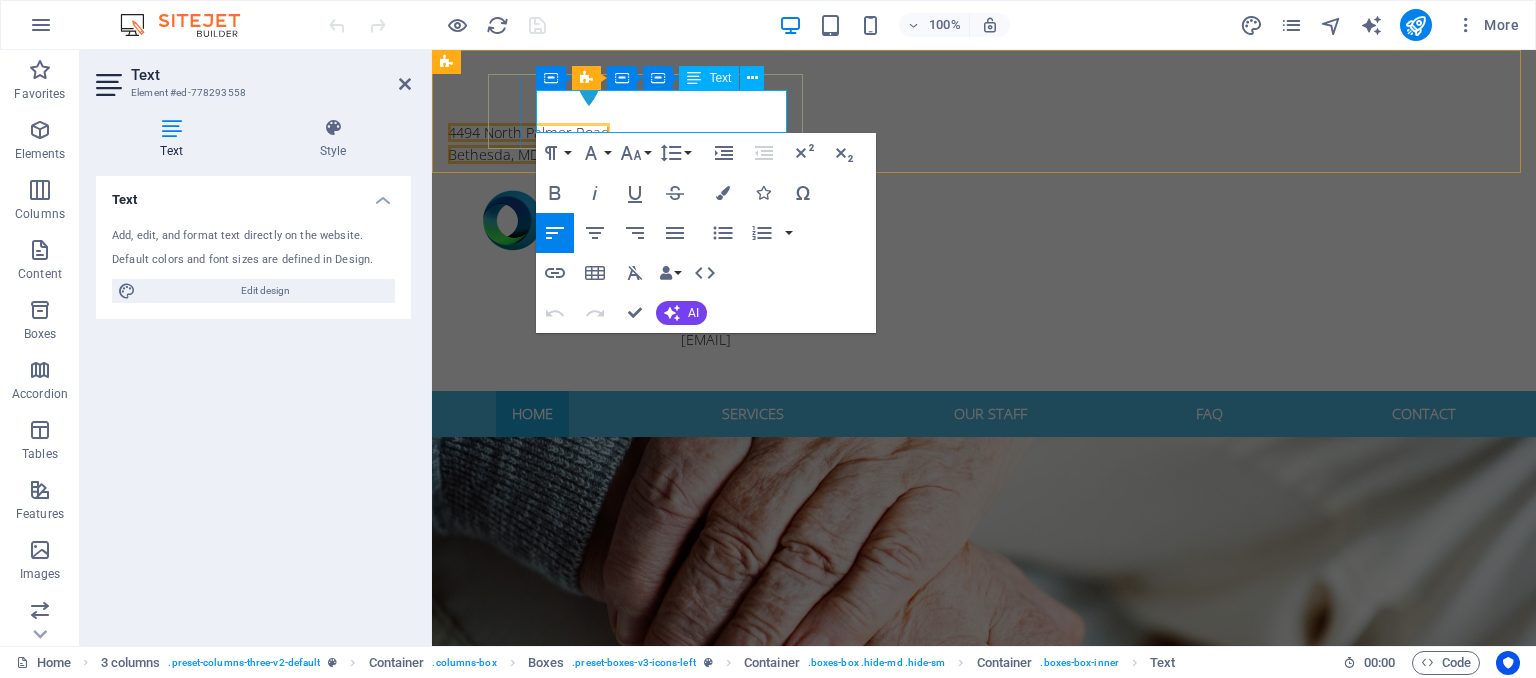click on "[CITY], [STATE]   [ZIP_CODE]" at bounding box center (589, 155) 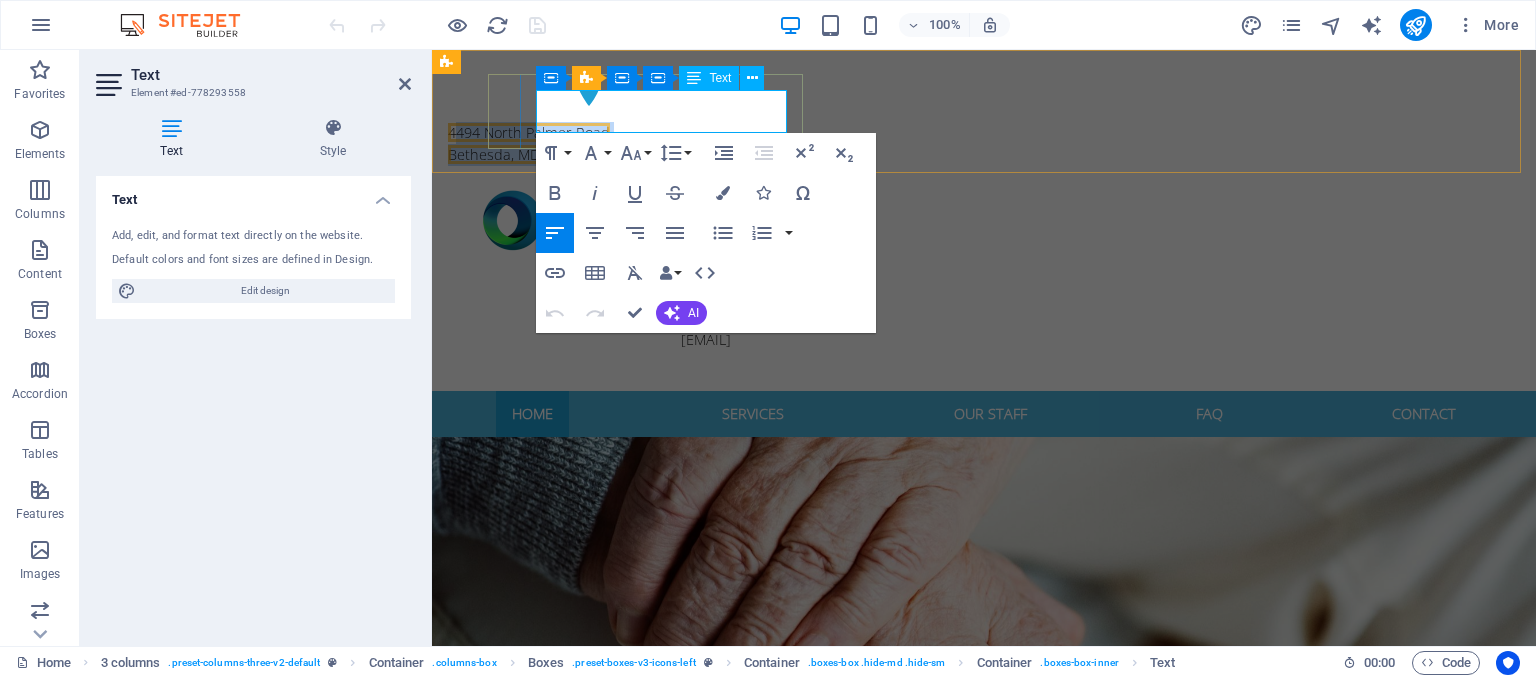 drag, startPoint x: 691, startPoint y: 125, endPoint x: 542, endPoint y: 105, distance: 150.33629 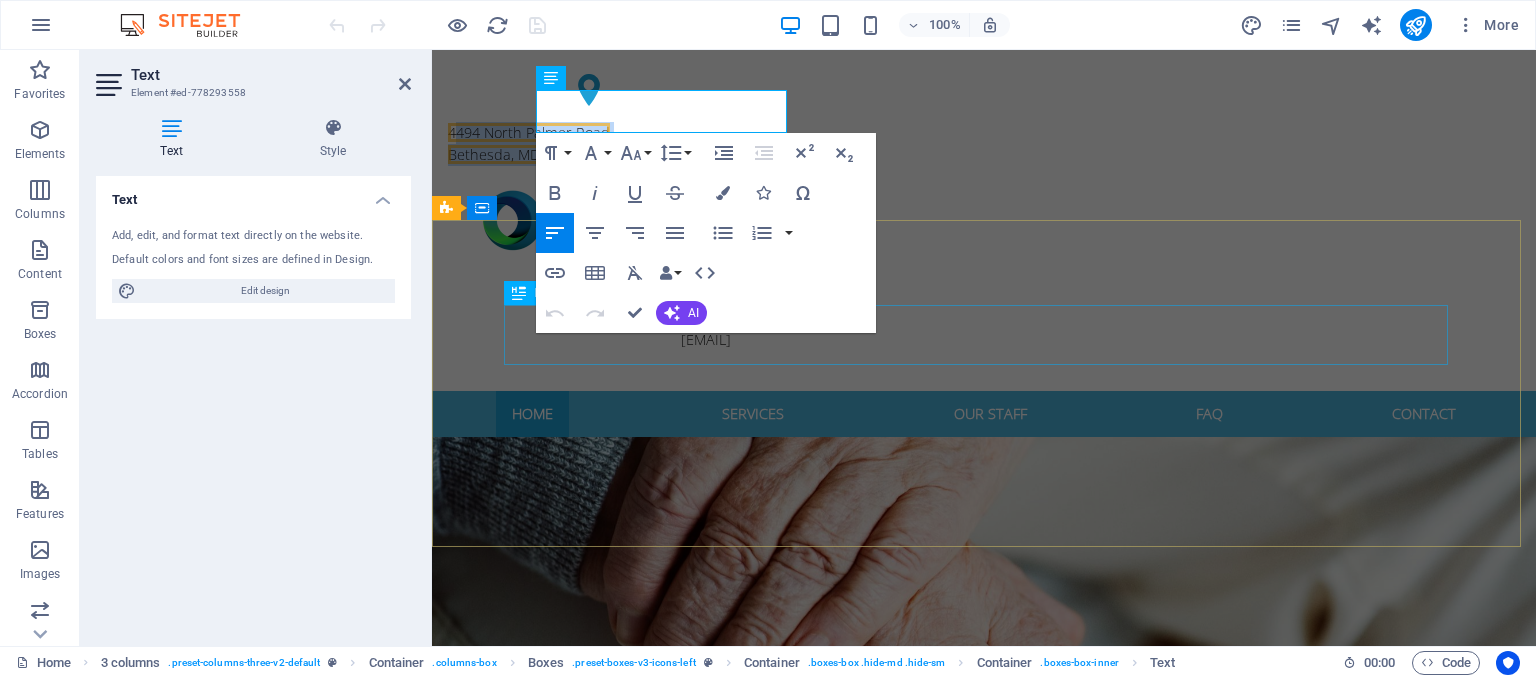click on "Certified Care" at bounding box center [984, 875] 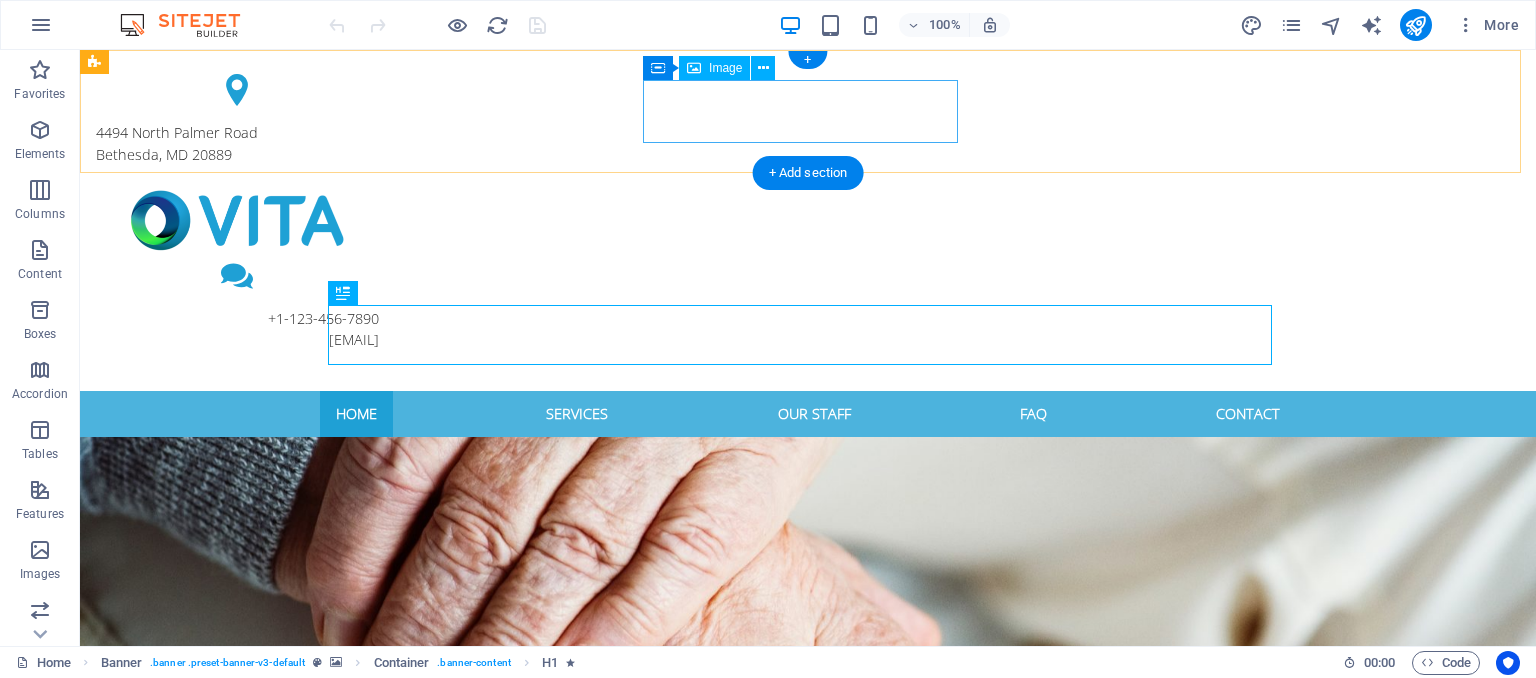 click at bounding box center (237, 220) 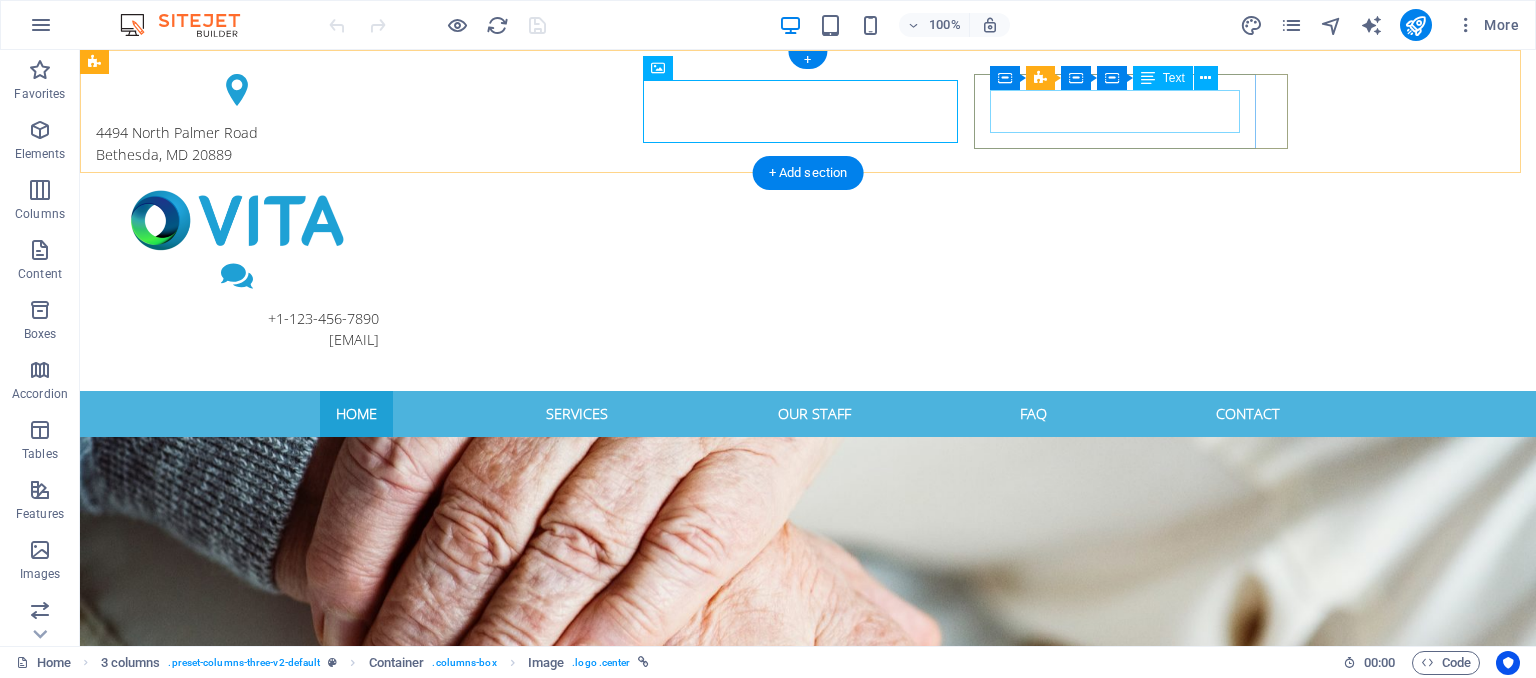 click on "[PHONE] [EMAIL]" at bounding box center (237, 329) 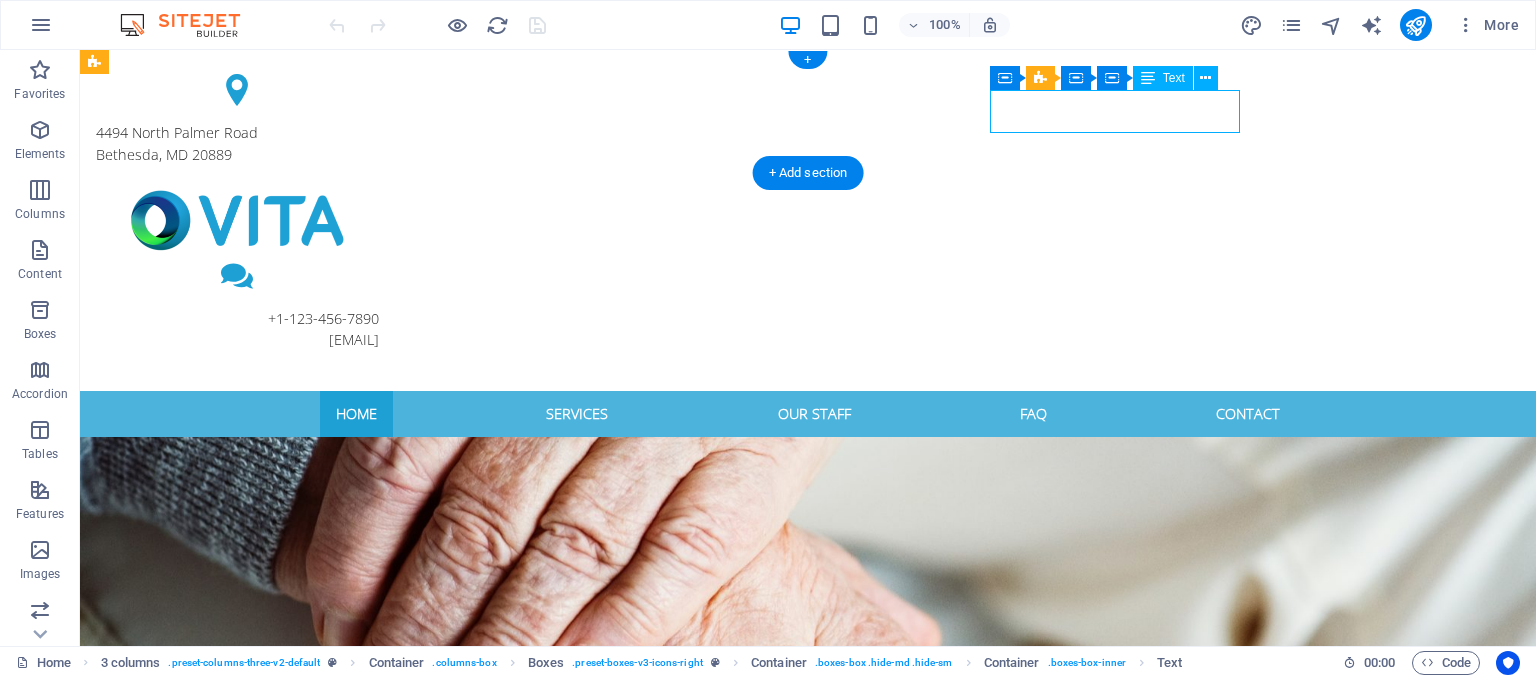 click on "[PHONE] [EMAIL]" at bounding box center (237, 329) 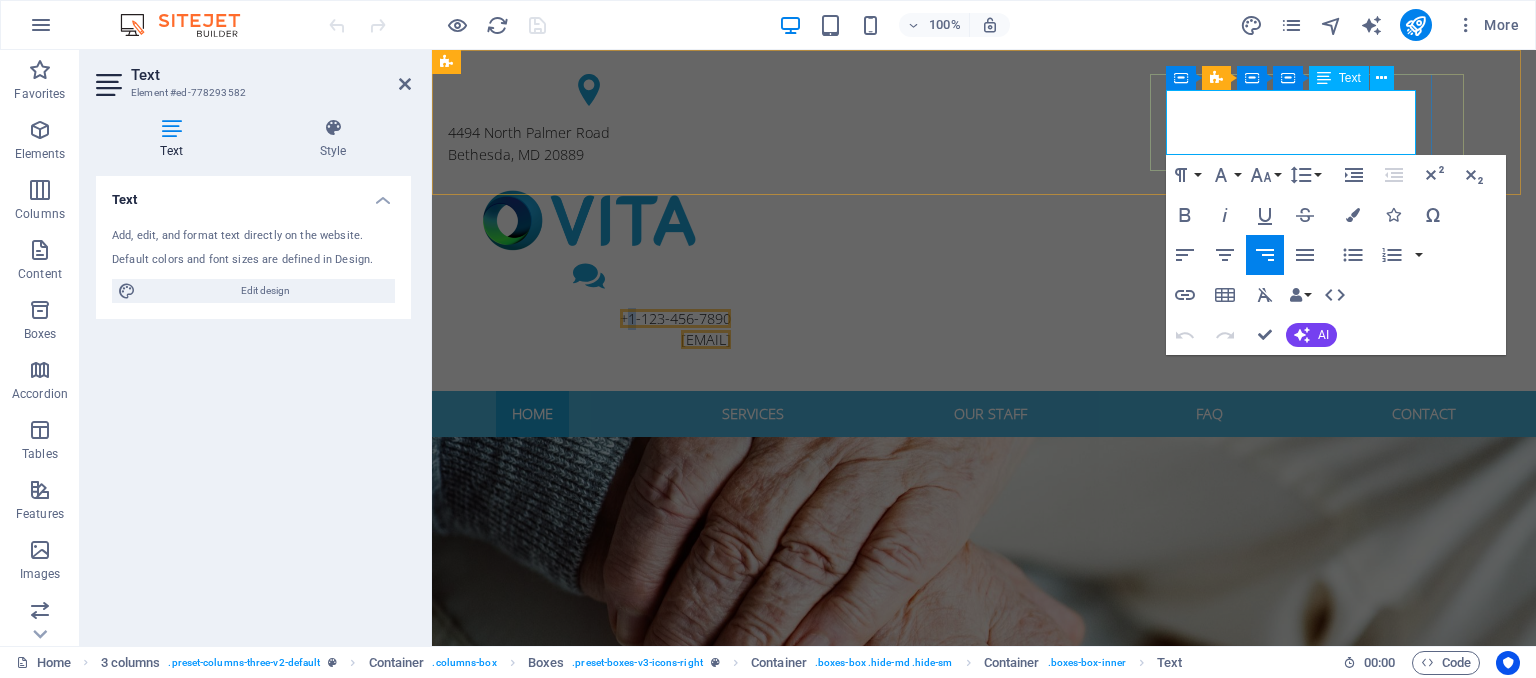 click on "+1-123-456-7890" at bounding box center (675, 318) 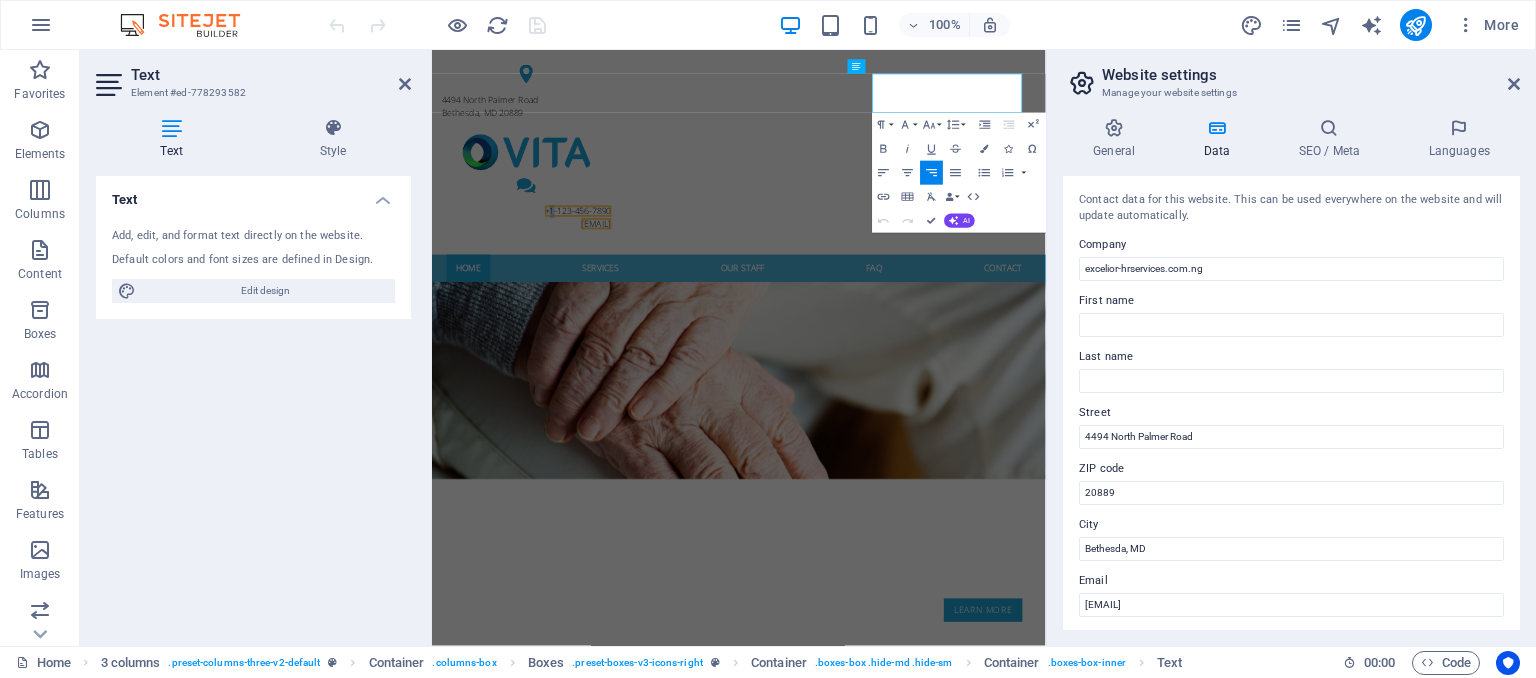 type 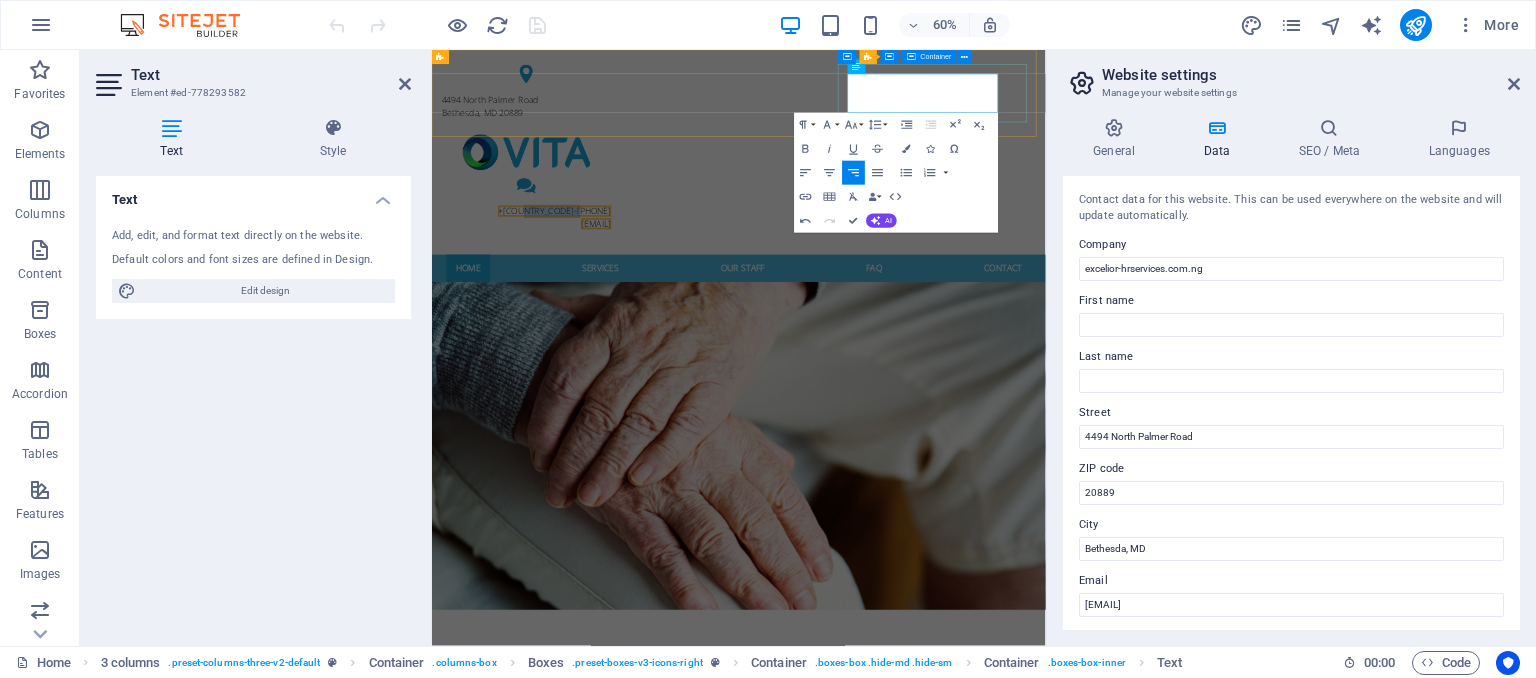 drag, startPoint x: 1283, startPoint y: 100, endPoint x: 1379, endPoint y: 96, distance: 96.0833 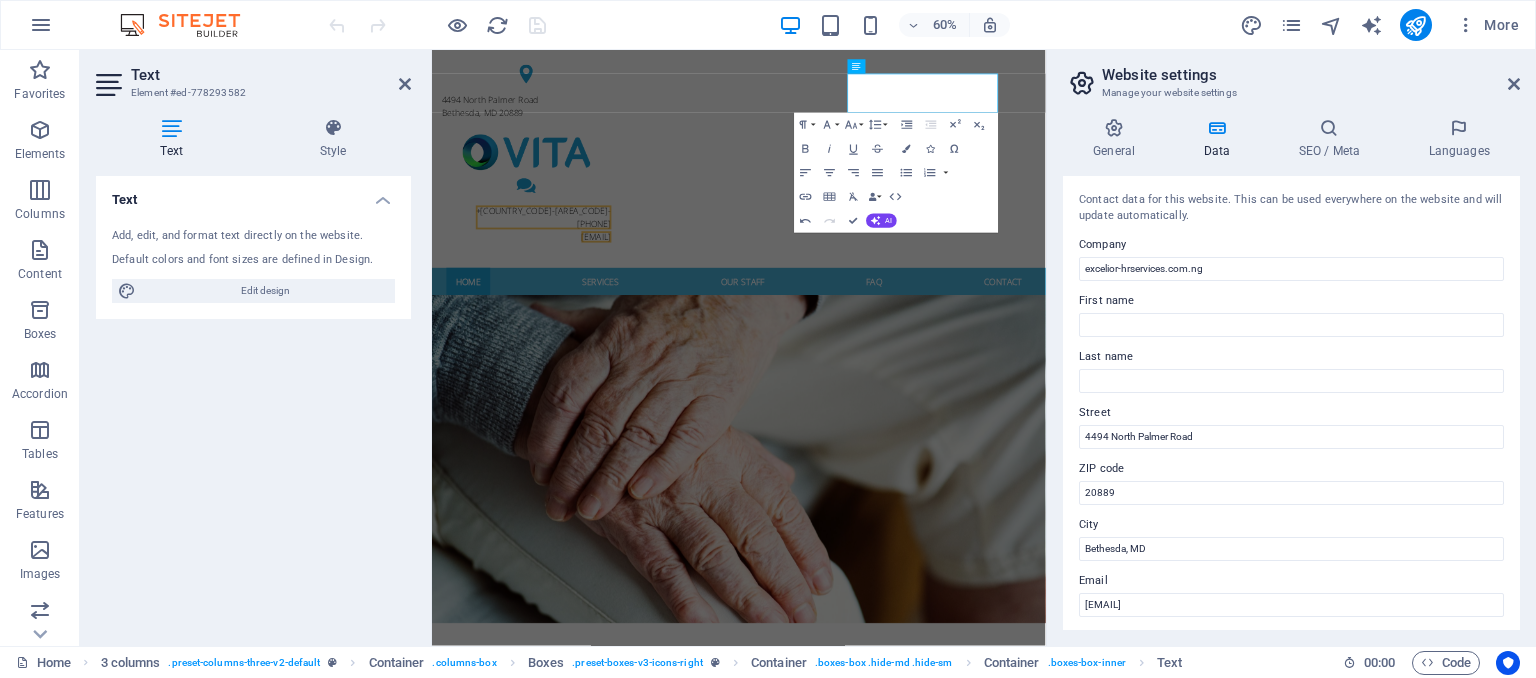 click on "Company [DOMAIN] First name 1" at bounding box center [1291, 374] 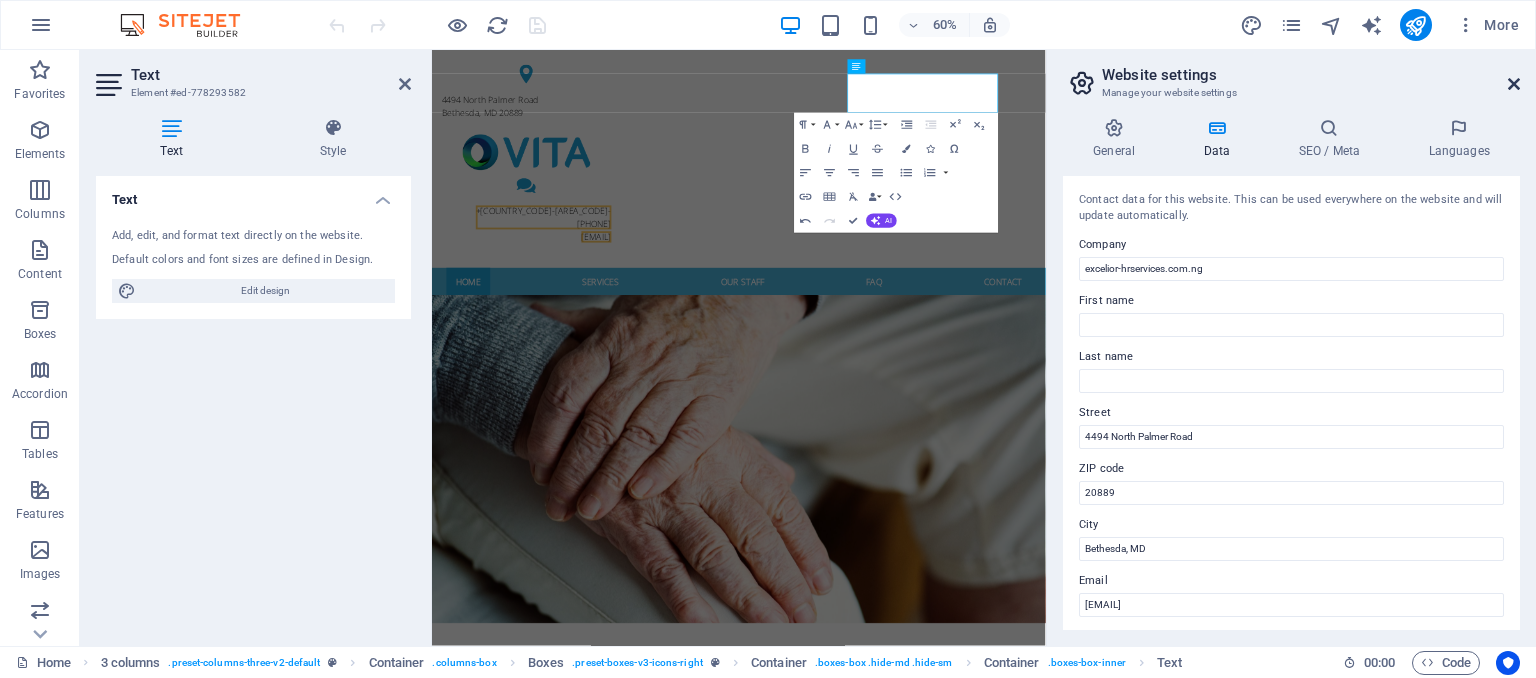 click at bounding box center (1514, 84) 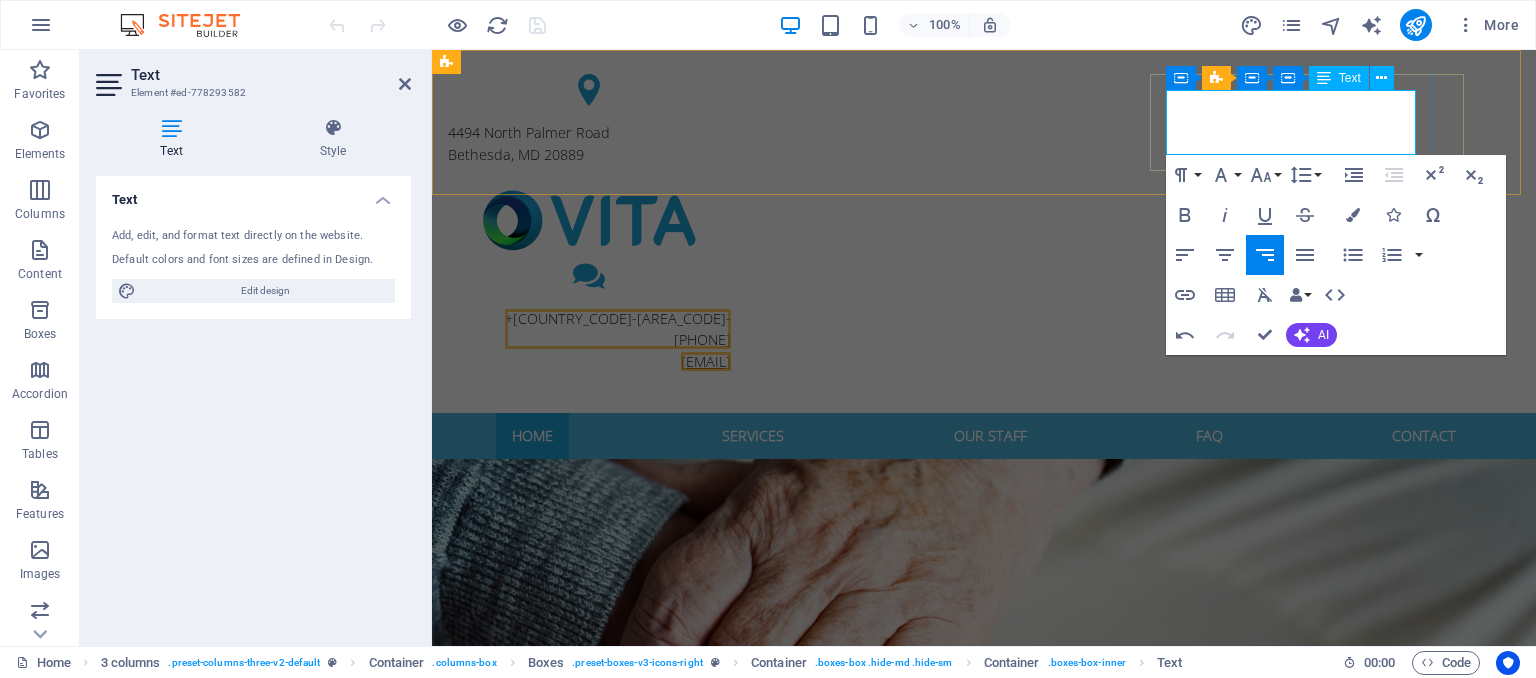 click on "[EMAIL]" at bounding box center [706, 361] 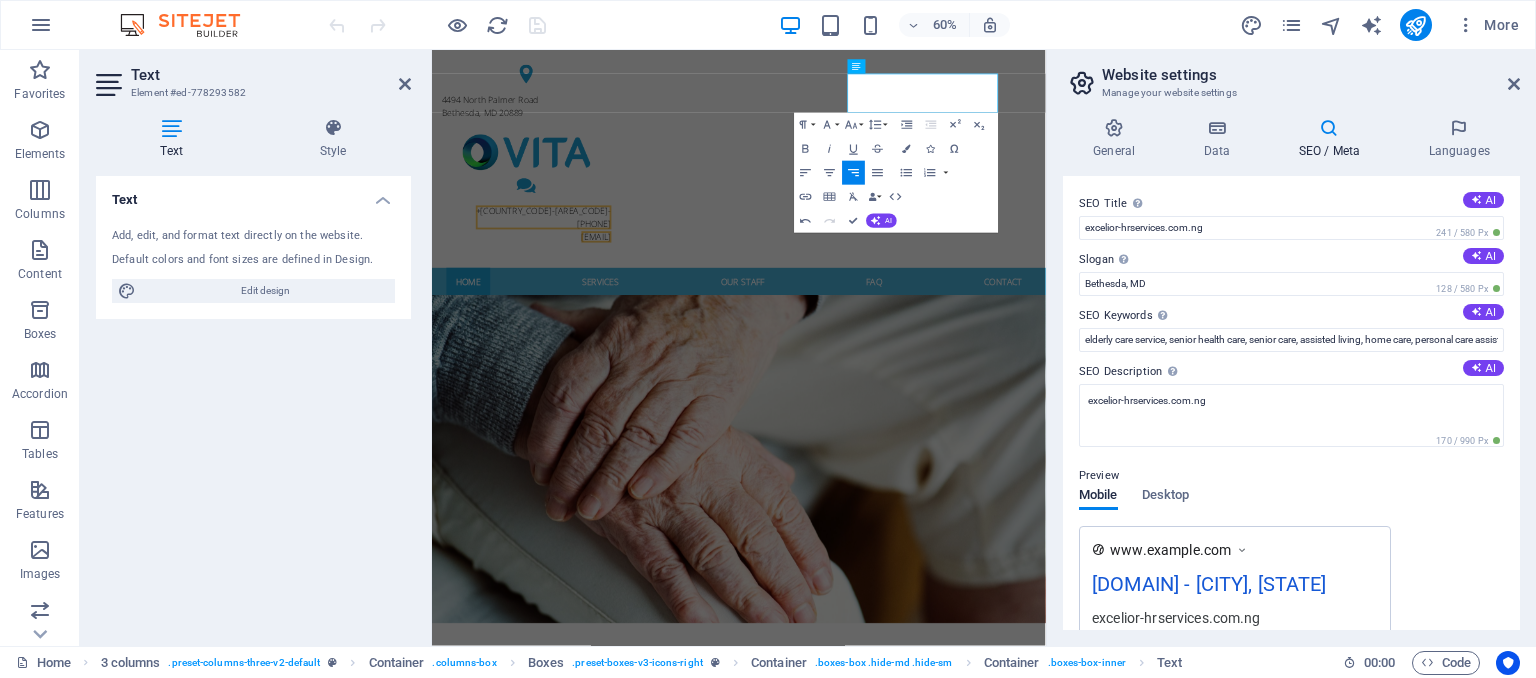 click at bounding box center [1329, 128] 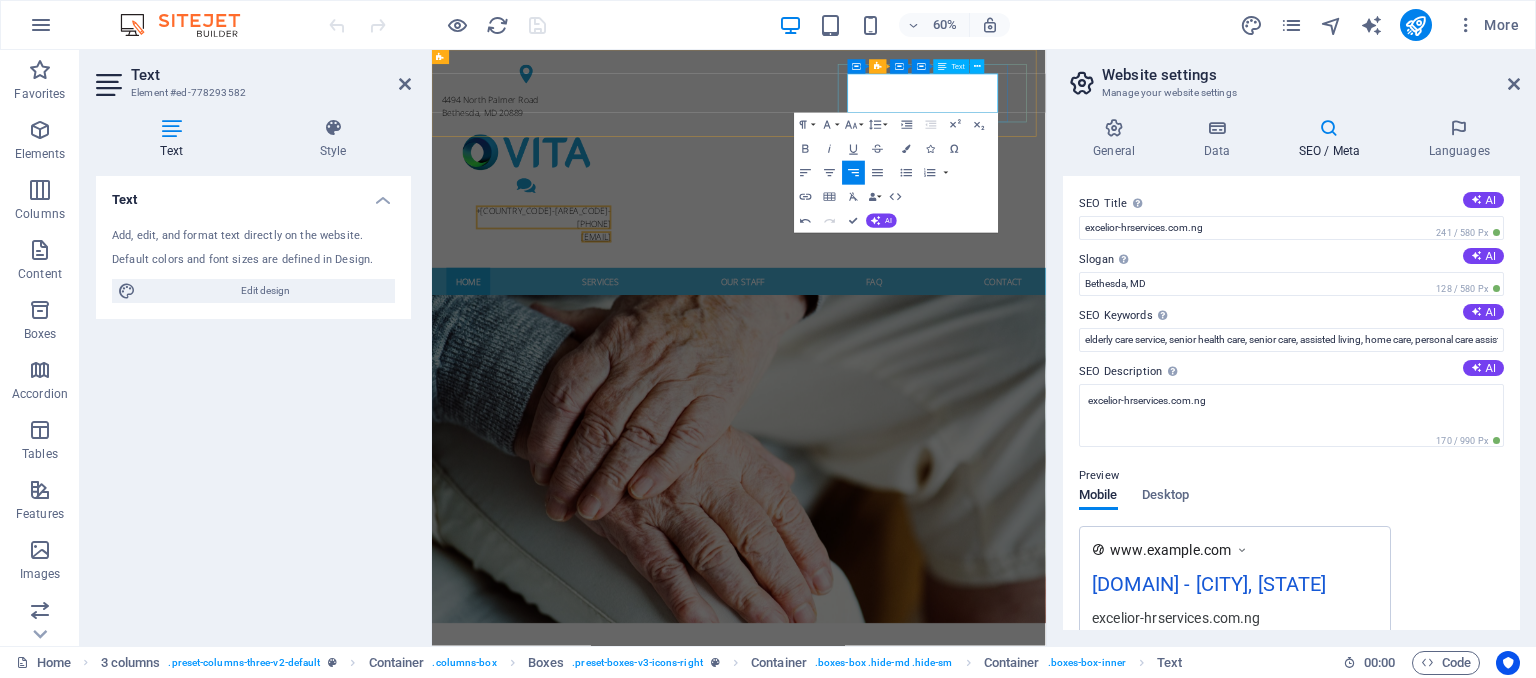 click on "[EMAIL]" at bounding box center (706, 361) 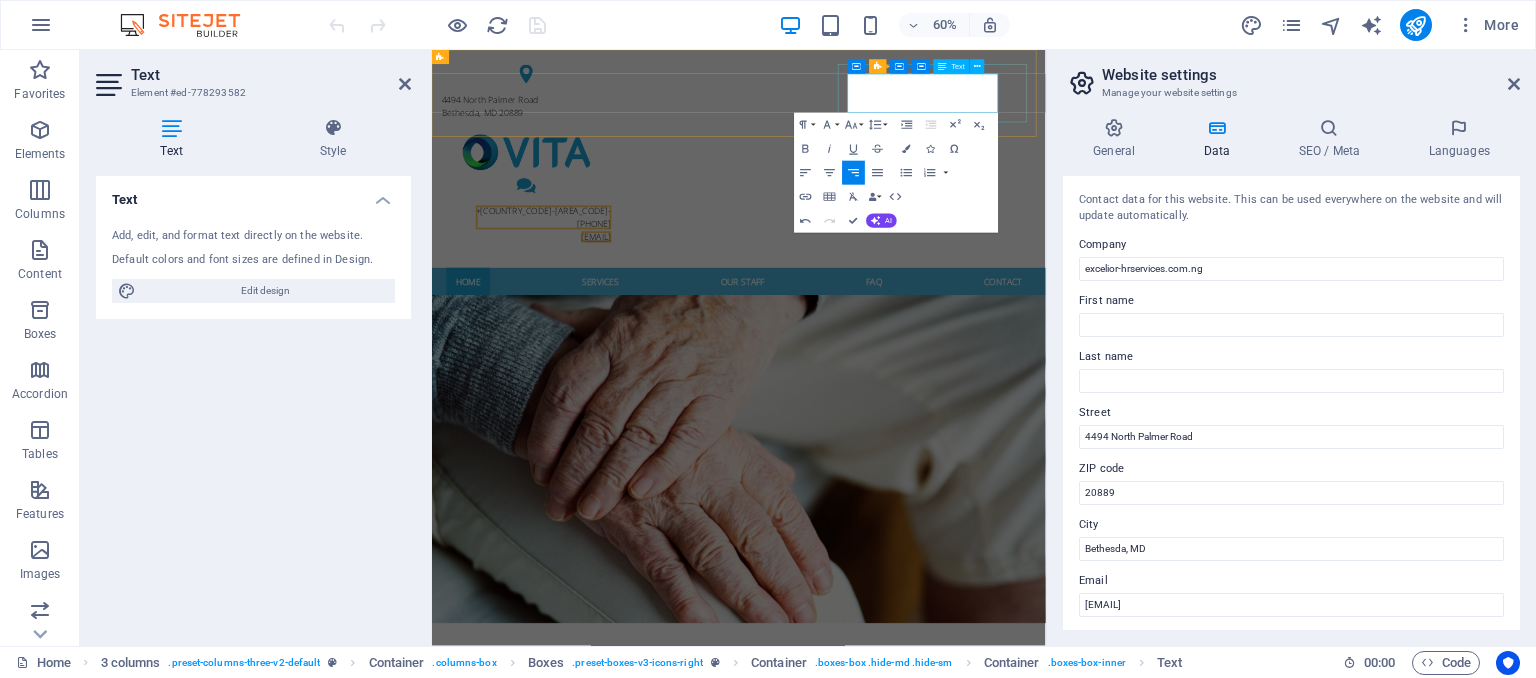 click on "[EMAIL]" at bounding box center [706, 361] 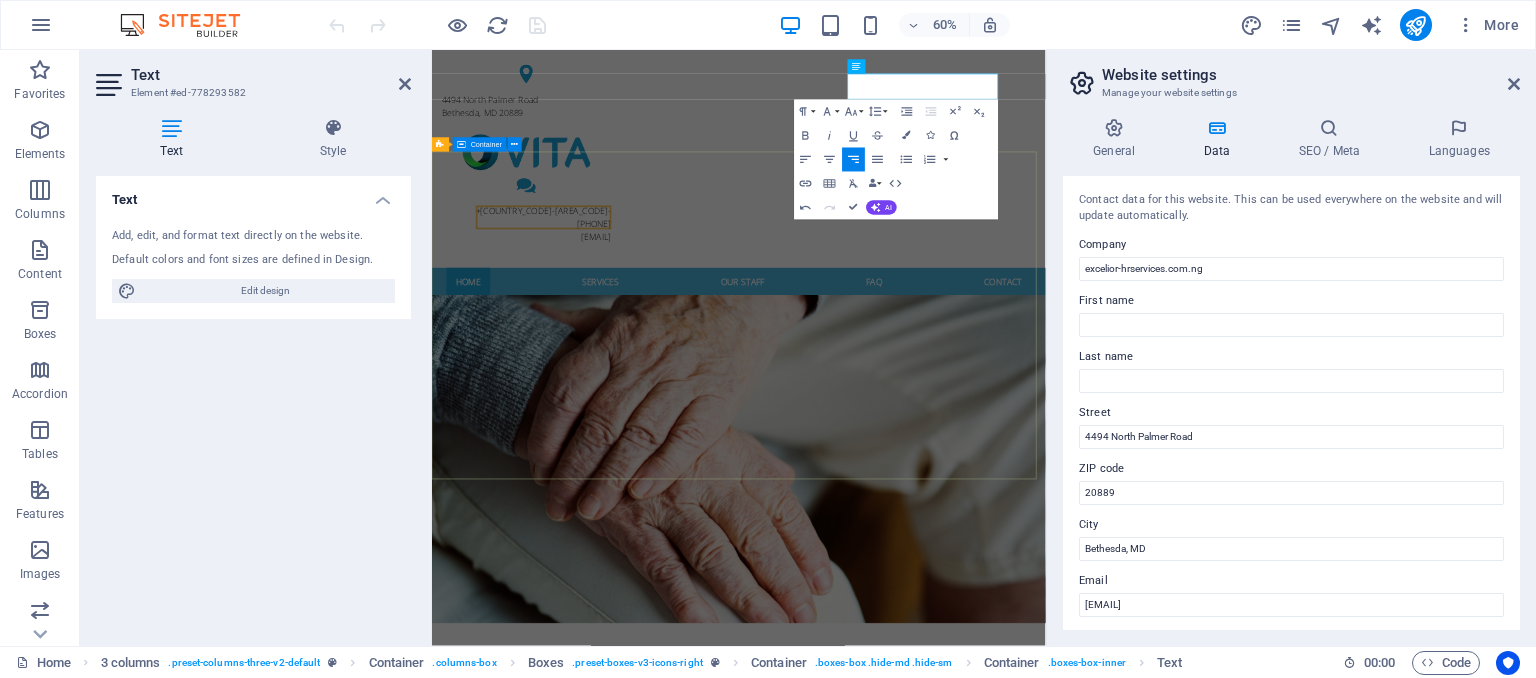 click on "Certified Care For your family Learn more" at bounding box center (943, 1164) 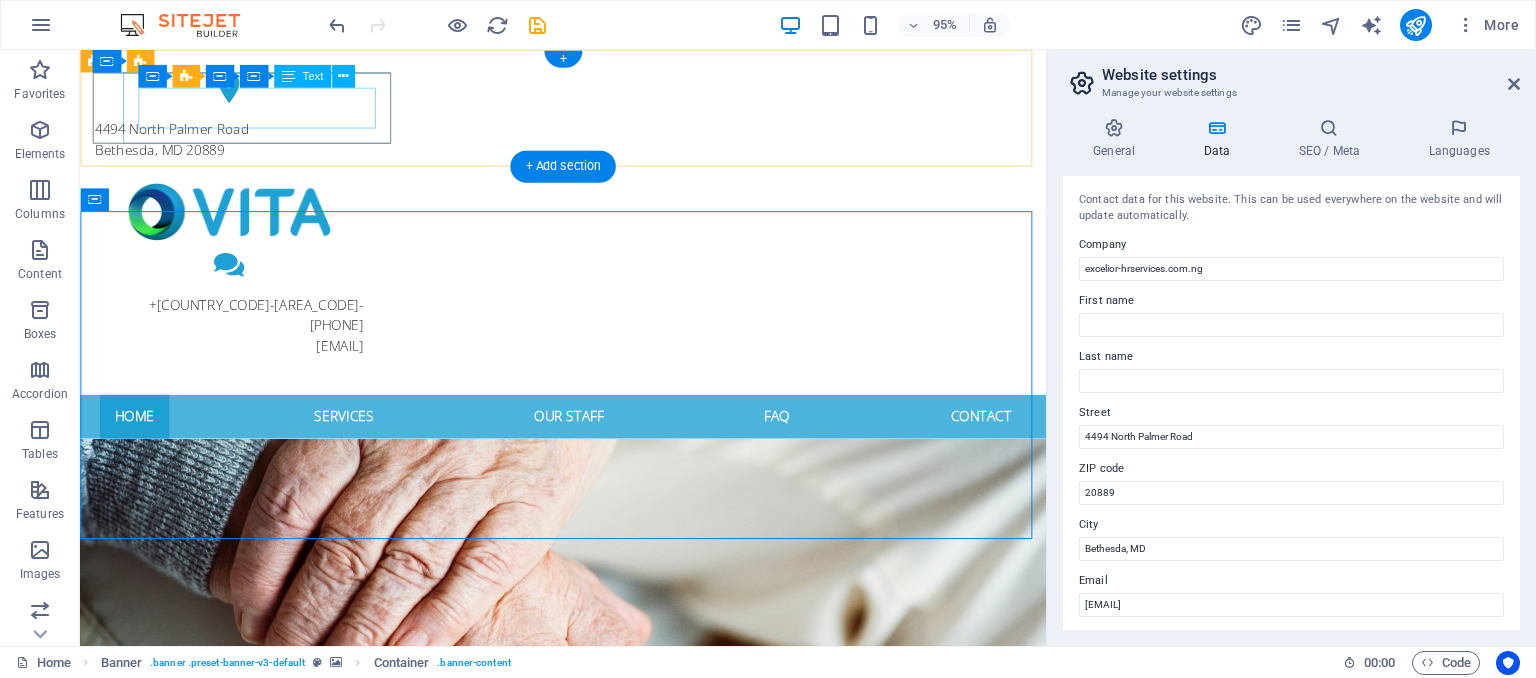 click on "[NUMBER] [STREET] [CITY], [STATE]   [ZIP_CODE]" at bounding box center (237, 143) 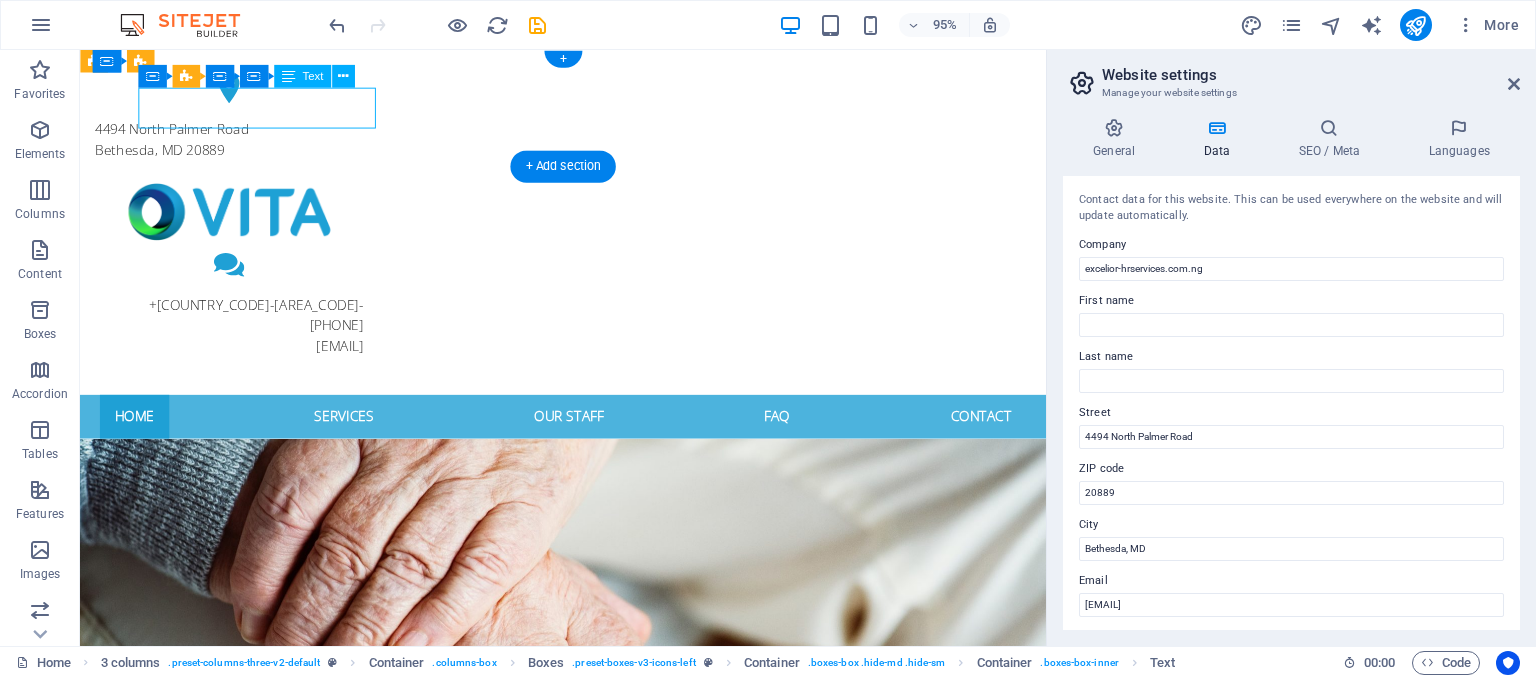 click on "[NUMBER] [STREET] [CITY], [STATE]   [ZIP_CODE]" at bounding box center [237, 143] 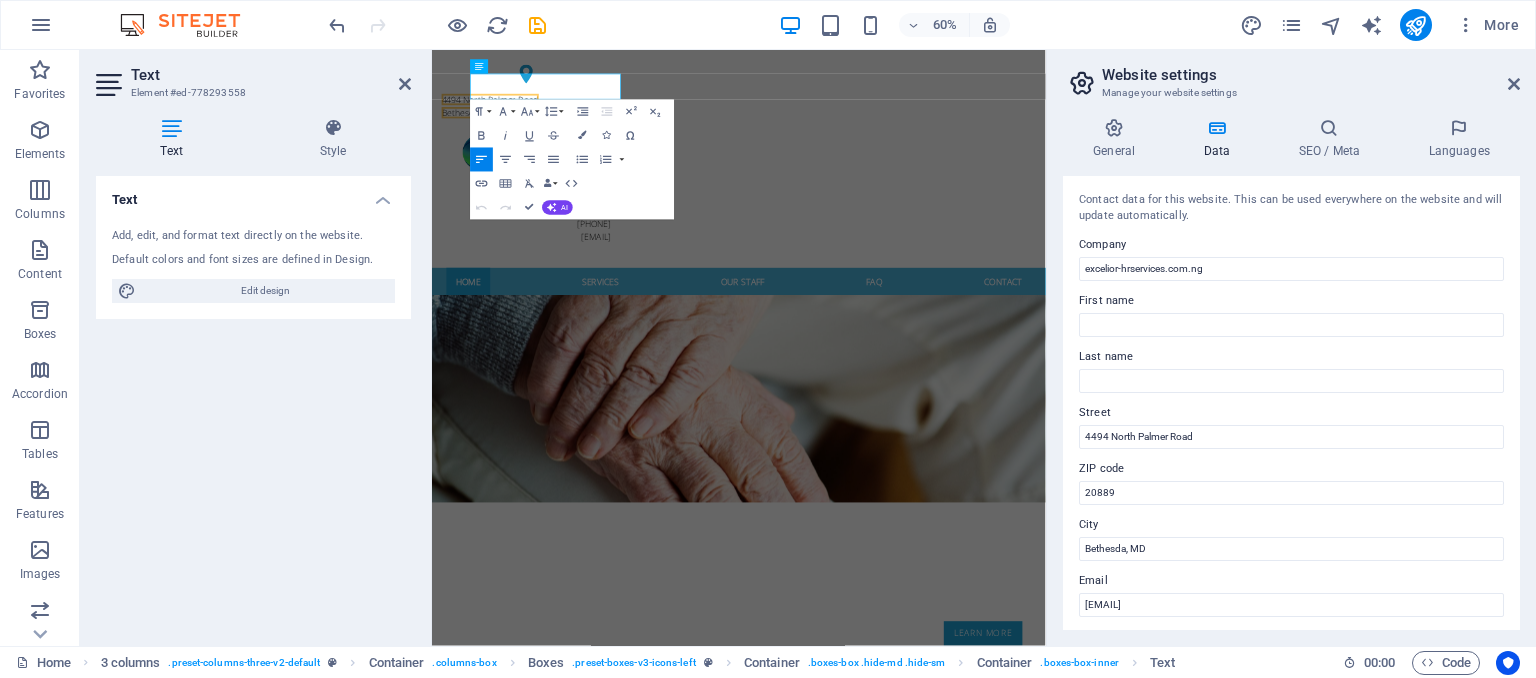 click on "Text Style Text Add, edit, and format text directly on the website. Default colors and font sizes are defined in Design. Edit design Alignment Left aligned Centered Right aligned Boxes Element Layout How this element expands within the layout (Flexbox). Size Default auto px % 1/1 1/2 1/3 1/4 1/5 1/6 1/7 1/8 1/9 1/10 Grow Shrink Order Container layout Visible Visible Opacity 100 % Overflow Spacing Margin Default auto px % rem vw vh Custom Custom auto px % rem vw vh auto px % rem vw vh auto px % rem vw vh auto px % rem vw vh Padding Default px rem % vh vw Custom Custom px rem % vh vw px rem % vh vw px rem % vh vw px rem % vh vw Border Style              - Width 1 auto px rem % vh vw Custom Custom 1 auto px rem % vh vw 1 auto px rem % vh vw 1 auto px rem % vh vw 1 auto px rem % vh vw  - Color Round corners Default px rem % vh vw Custom Custom px rem % vh vw px rem % vh vw px rem % vh vw px rem % vh vw Shadow Default None Outside Inside Color X offset 0 px rem vh vw Y offset 0 px rem vh vw Blur 0 px rem" at bounding box center [253, 374] 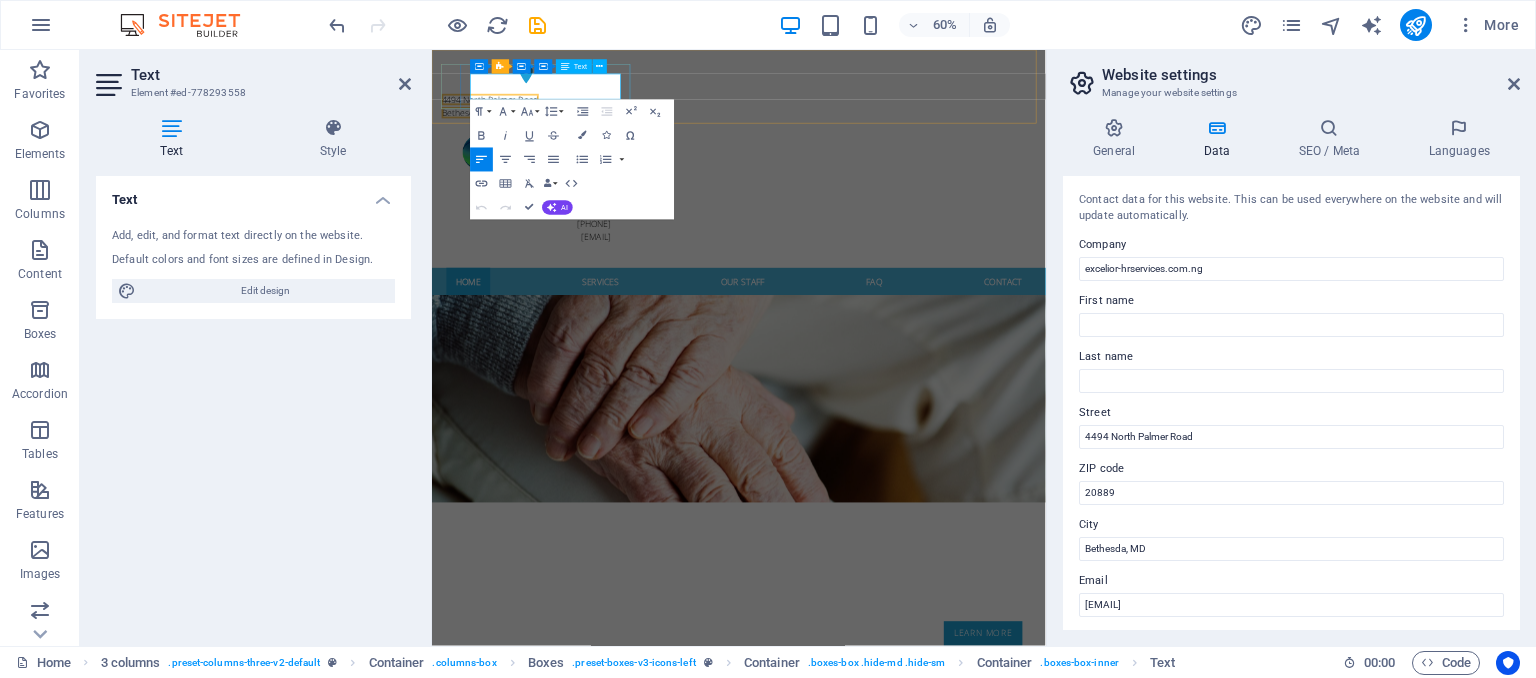 click on "[CITY], [STATE]   [ZIP_CODE]" at bounding box center (589, 155) 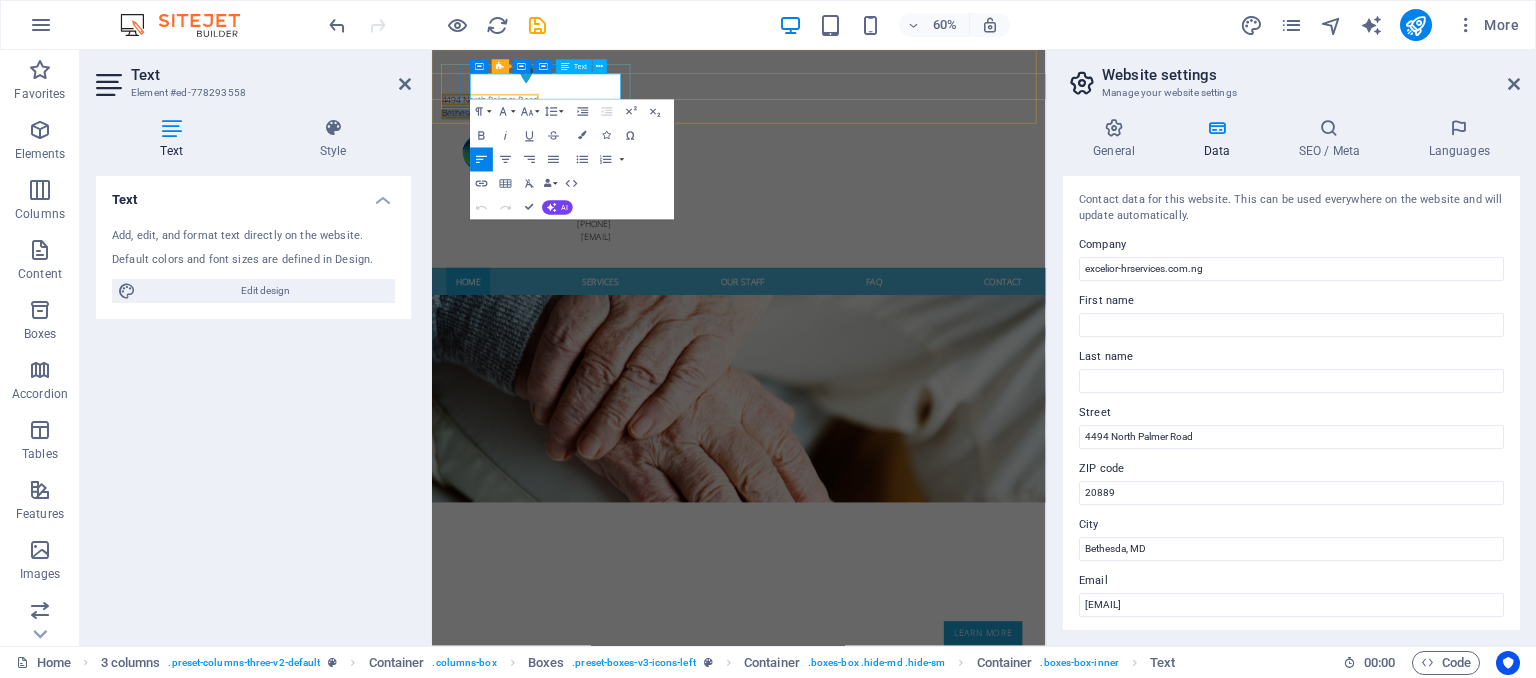 click on "[CITY], [STATE]   [ZIP_CODE]" at bounding box center [589, 155] 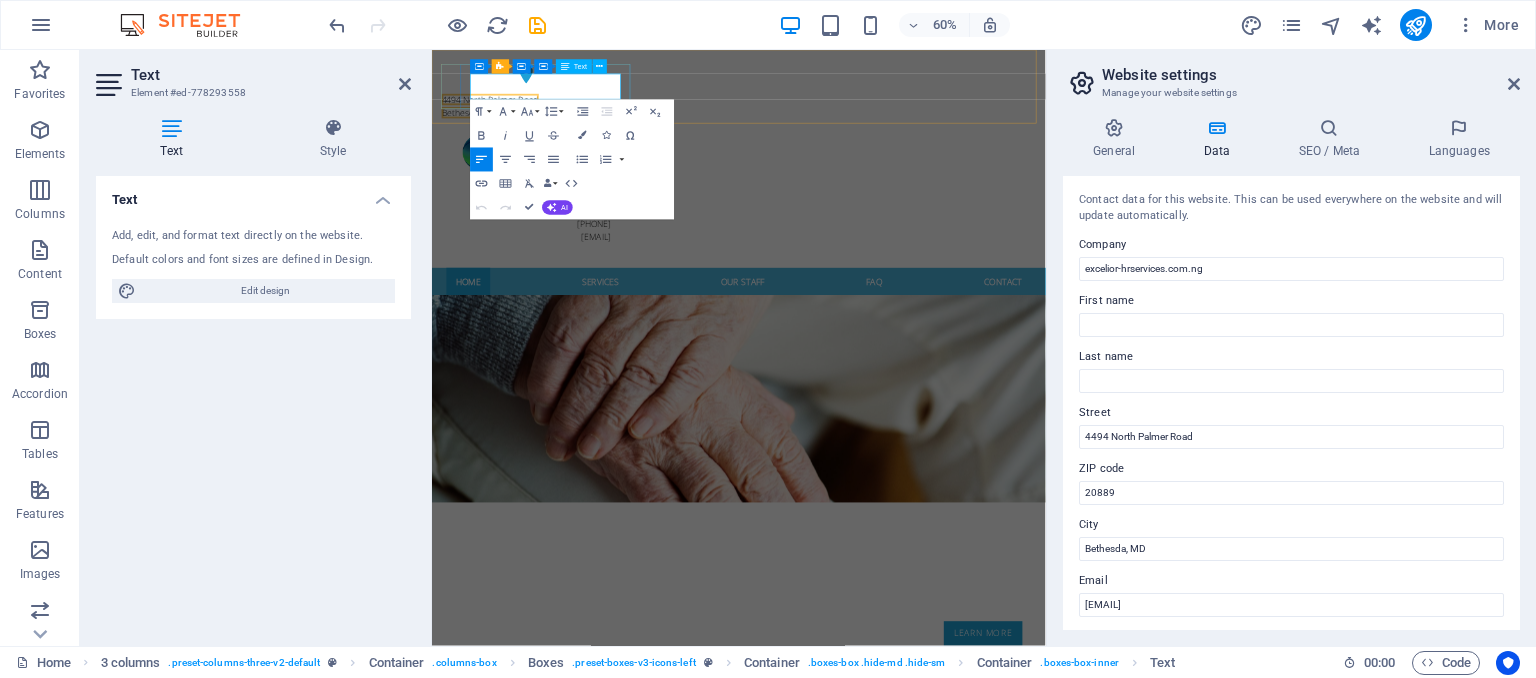click on "[CITY], [STATE]   [ZIP_CODE]" at bounding box center (589, 155) 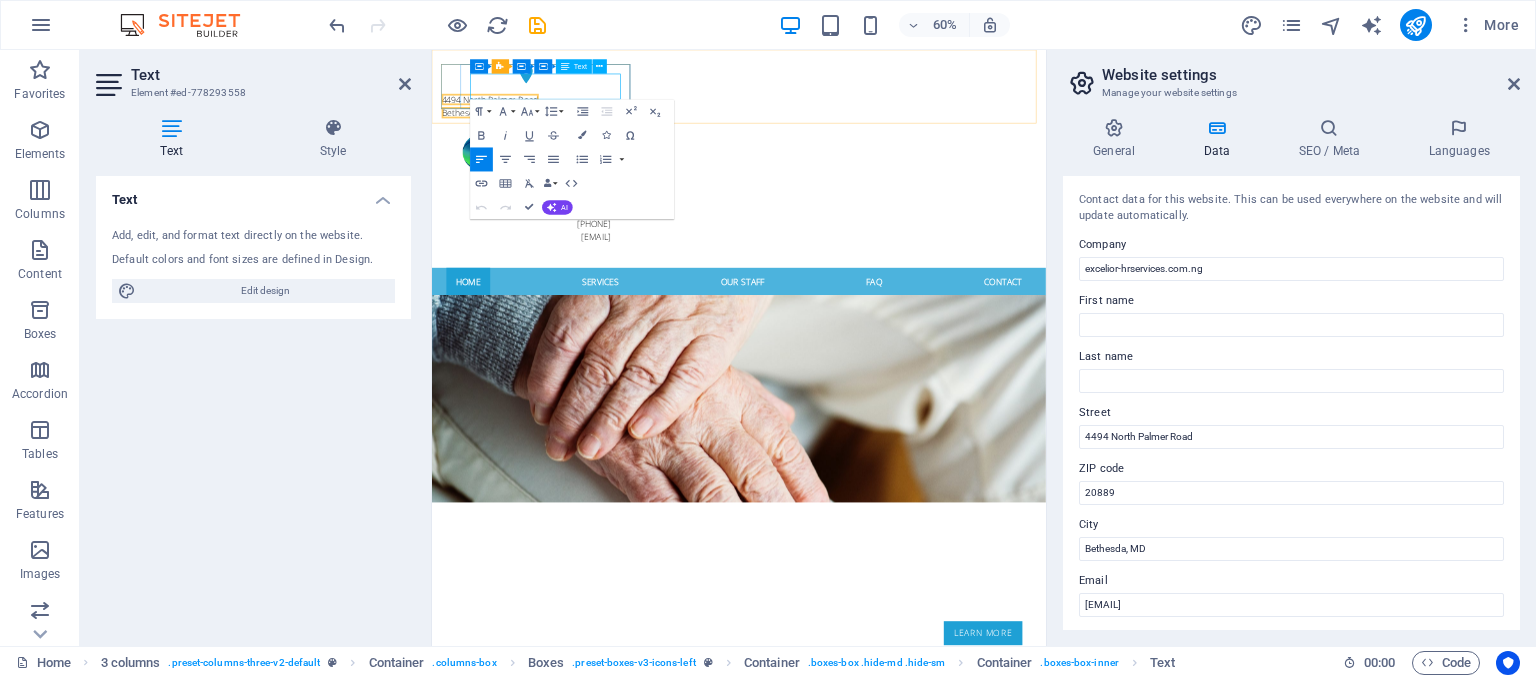 click on "[CITY], [STATE]   [ZIP_CODE]" at bounding box center [589, 155] 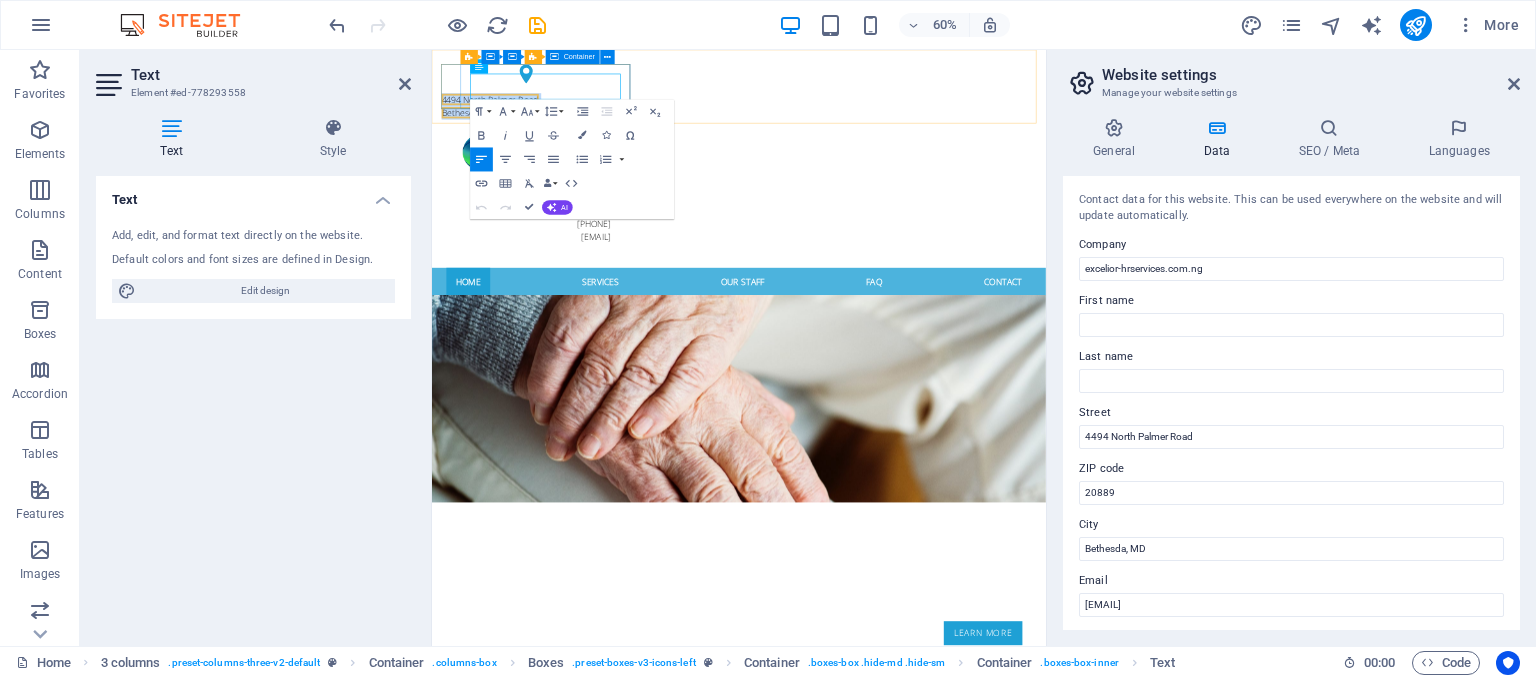 drag, startPoint x: 649, startPoint y: 114, endPoint x: 490, endPoint y: 98, distance: 159.80301 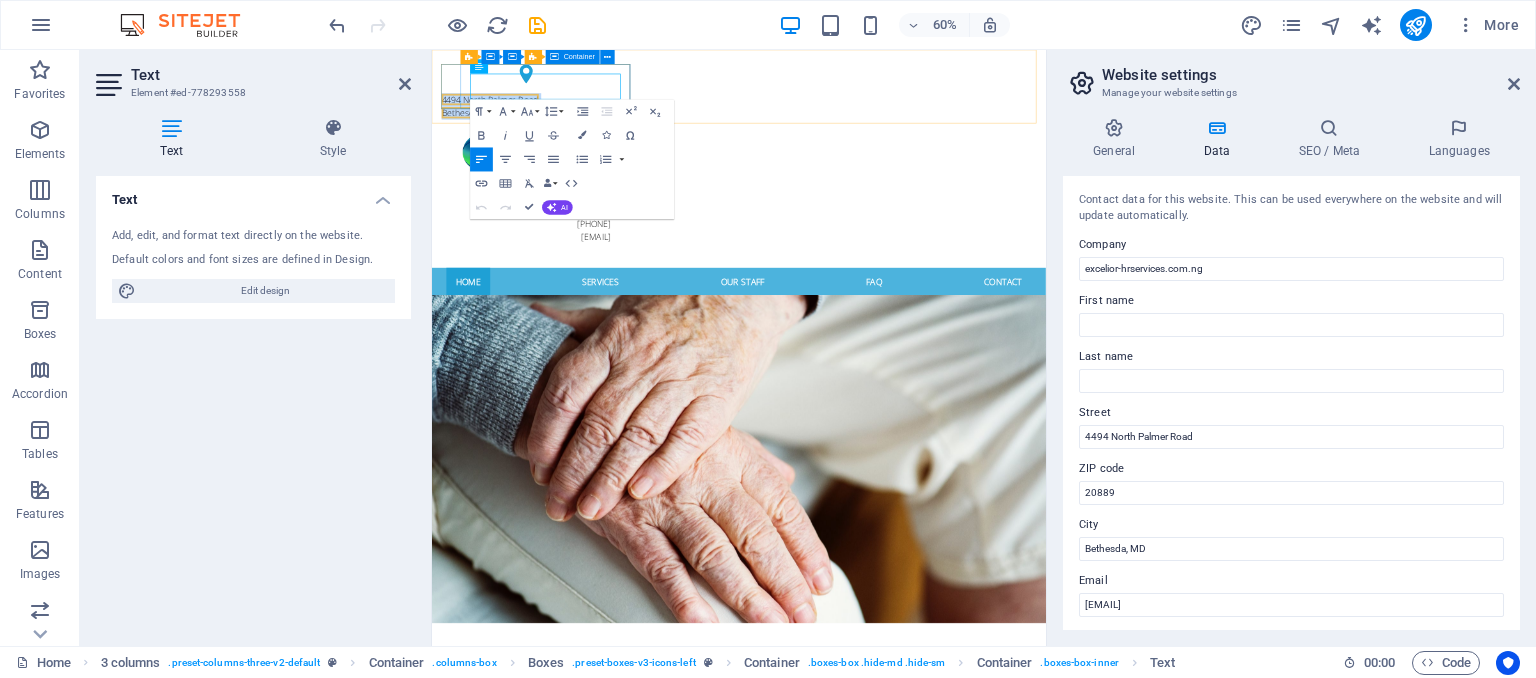 type 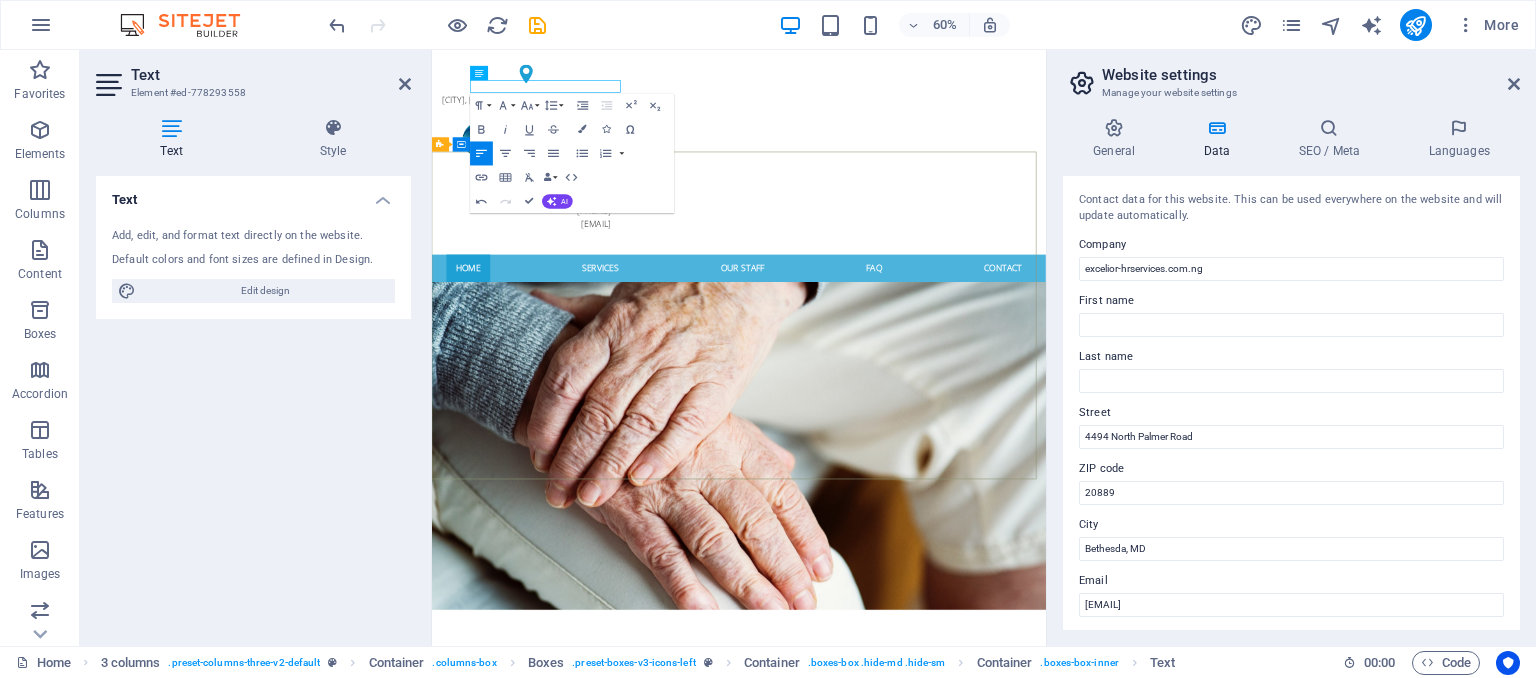 click on "Certified Care For your family Learn more" at bounding box center (943, 1142) 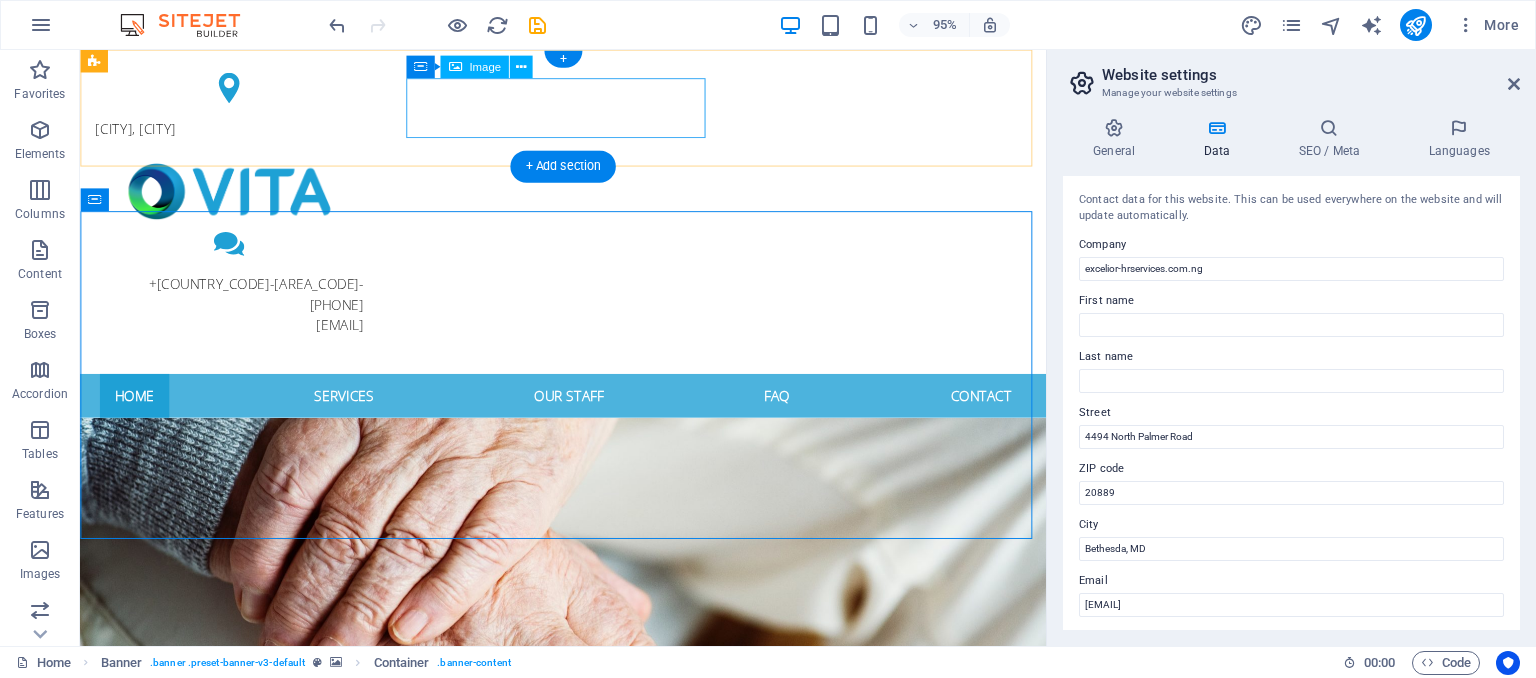 click at bounding box center (237, 199) 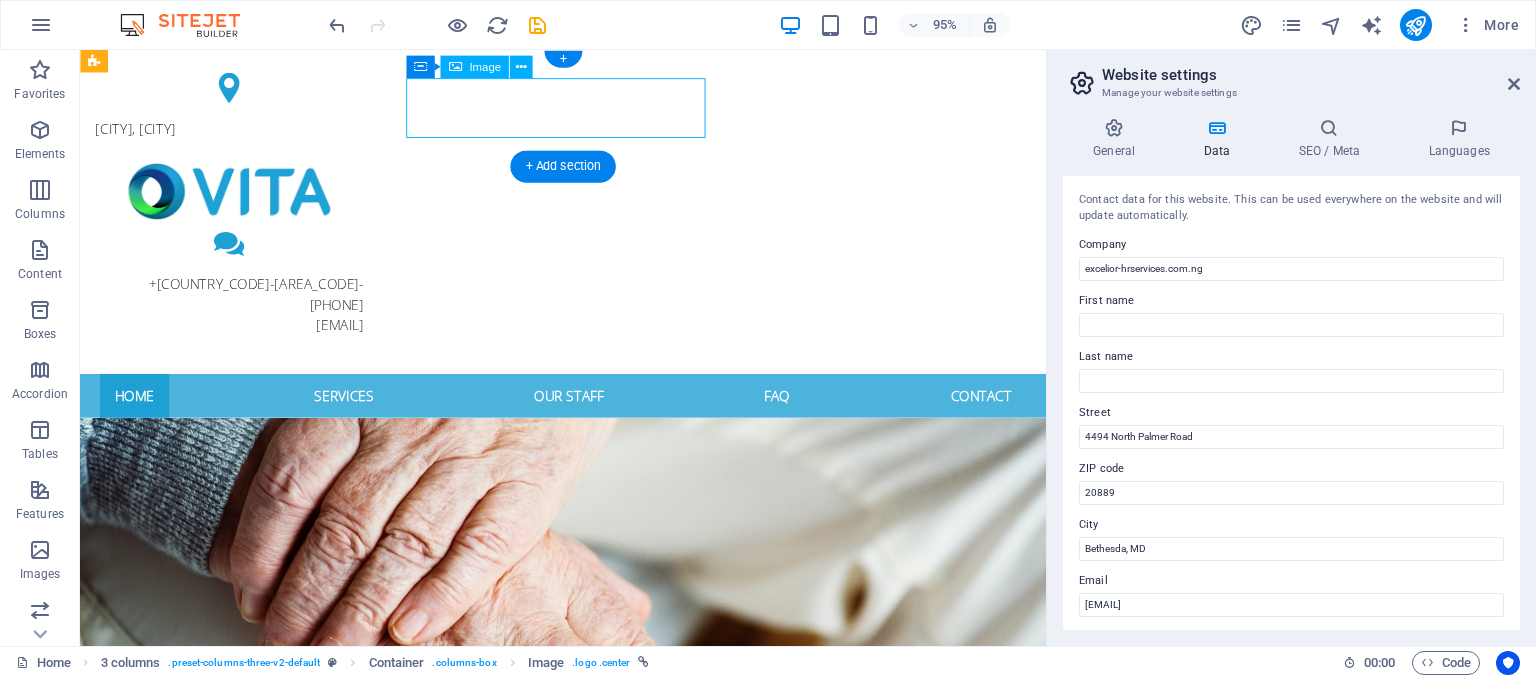 click at bounding box center [237, 199] 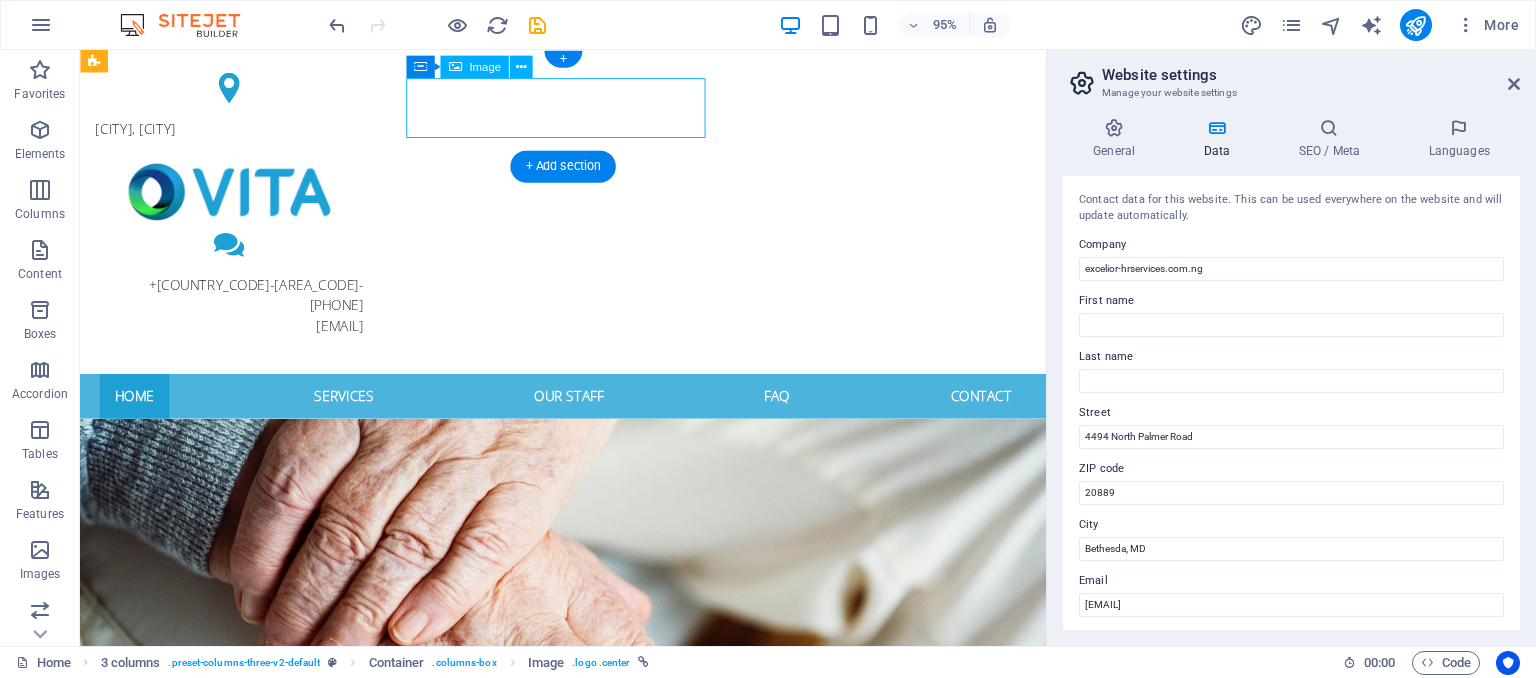 select on "px" 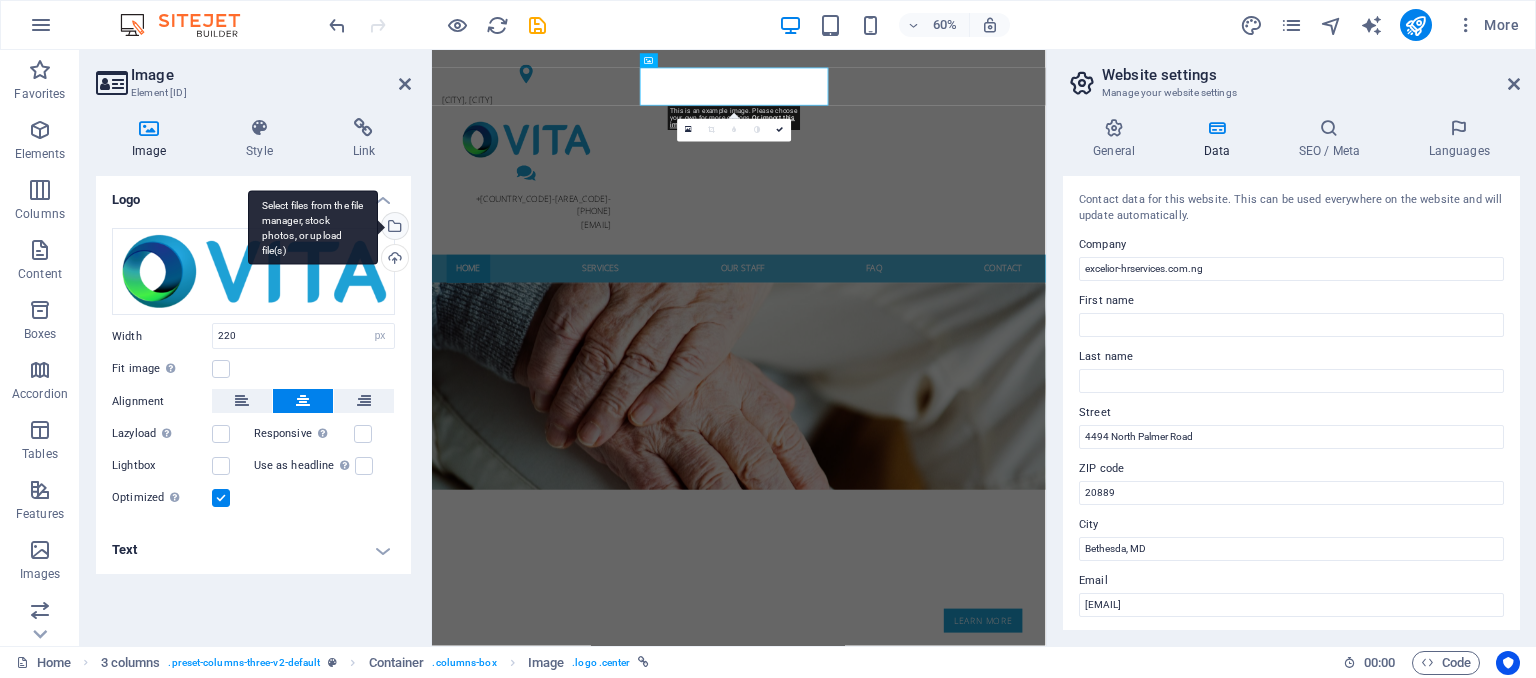 click on "Select files from the file manager, stock photos, or upload file(s)" at bounding box center [313, 227] 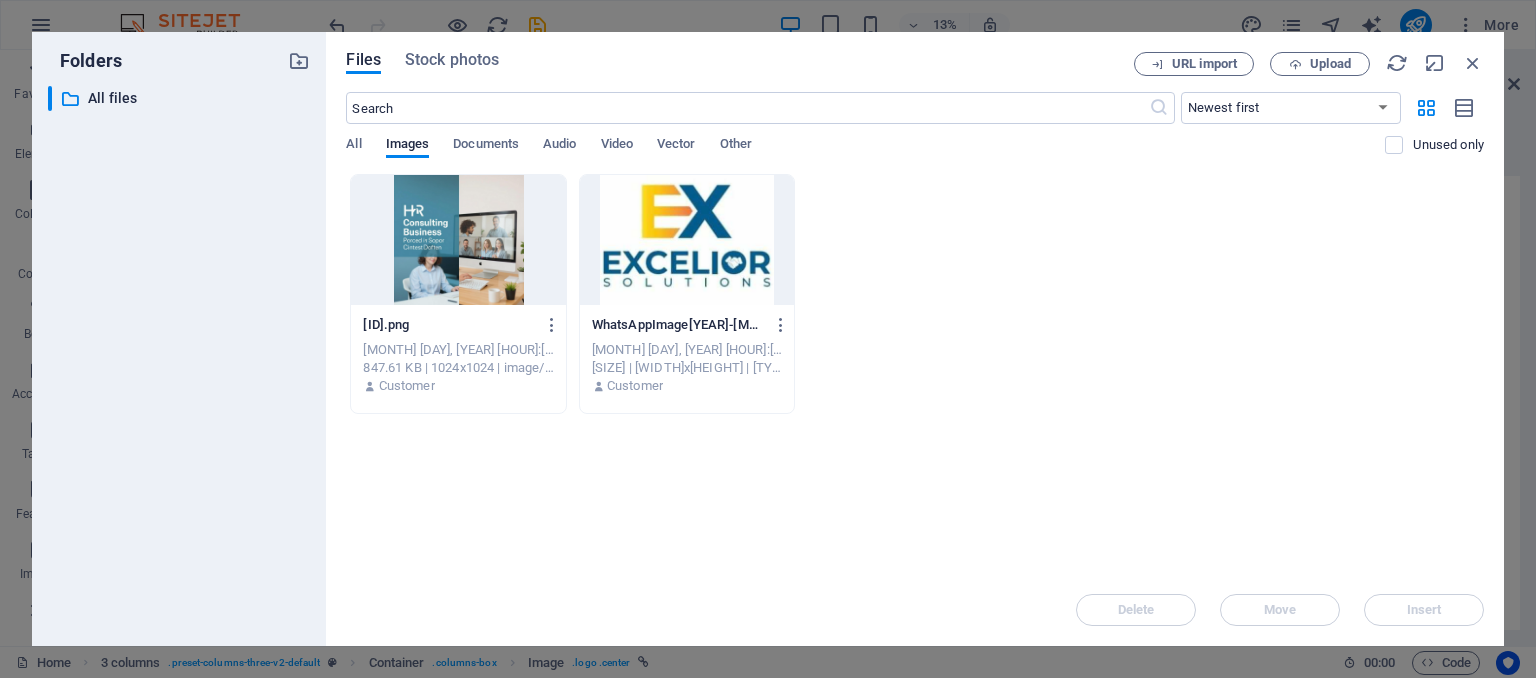click at bounding box center (687, 240) 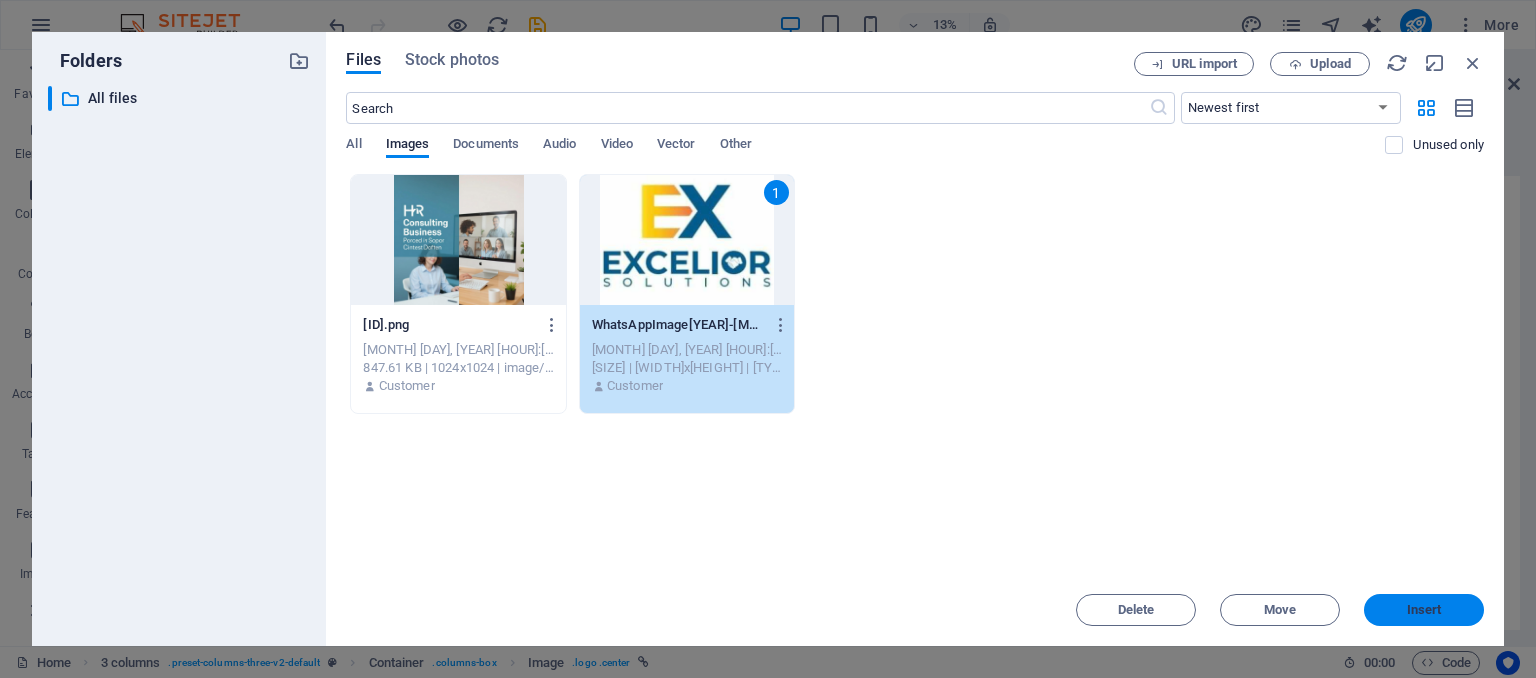 click on "Insert" at bounding box center [1424, 610] 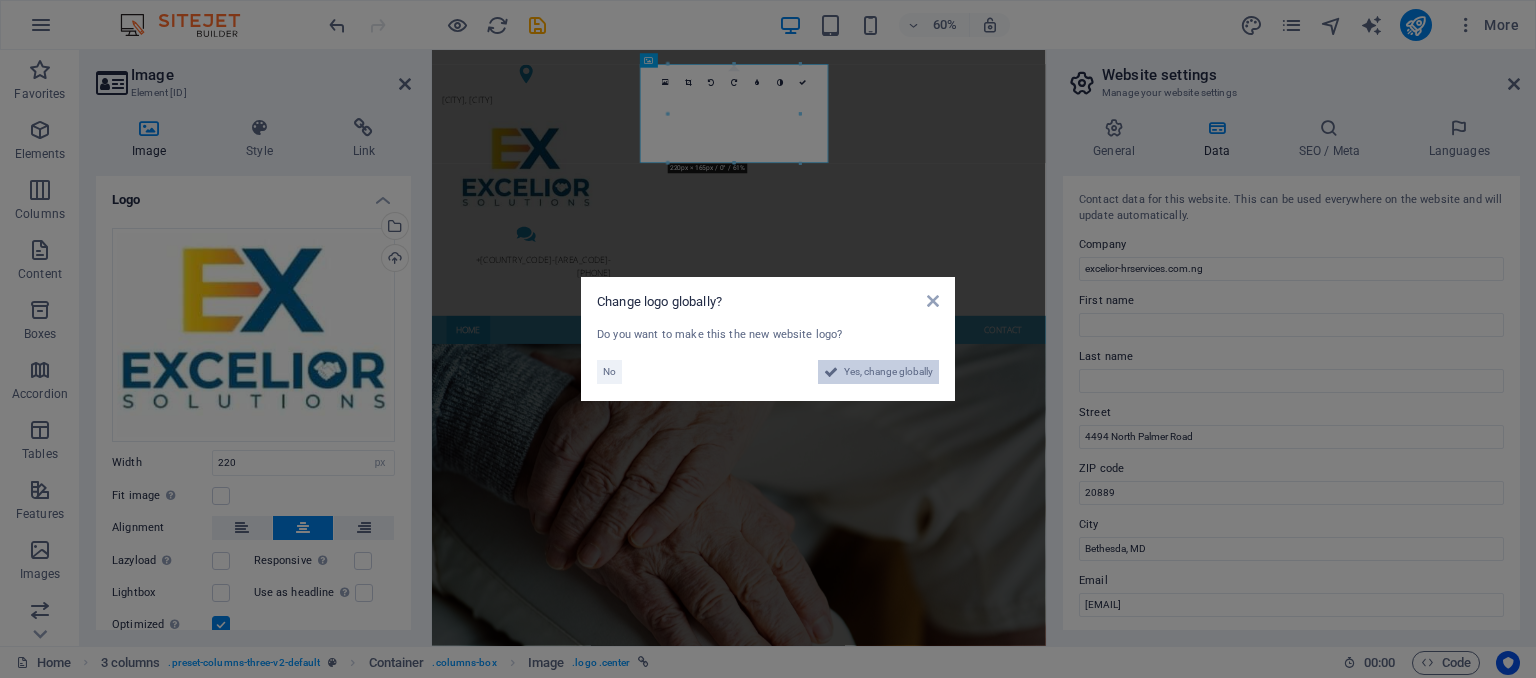 click on "Yes, change globally" at bounding box center (878, 372) 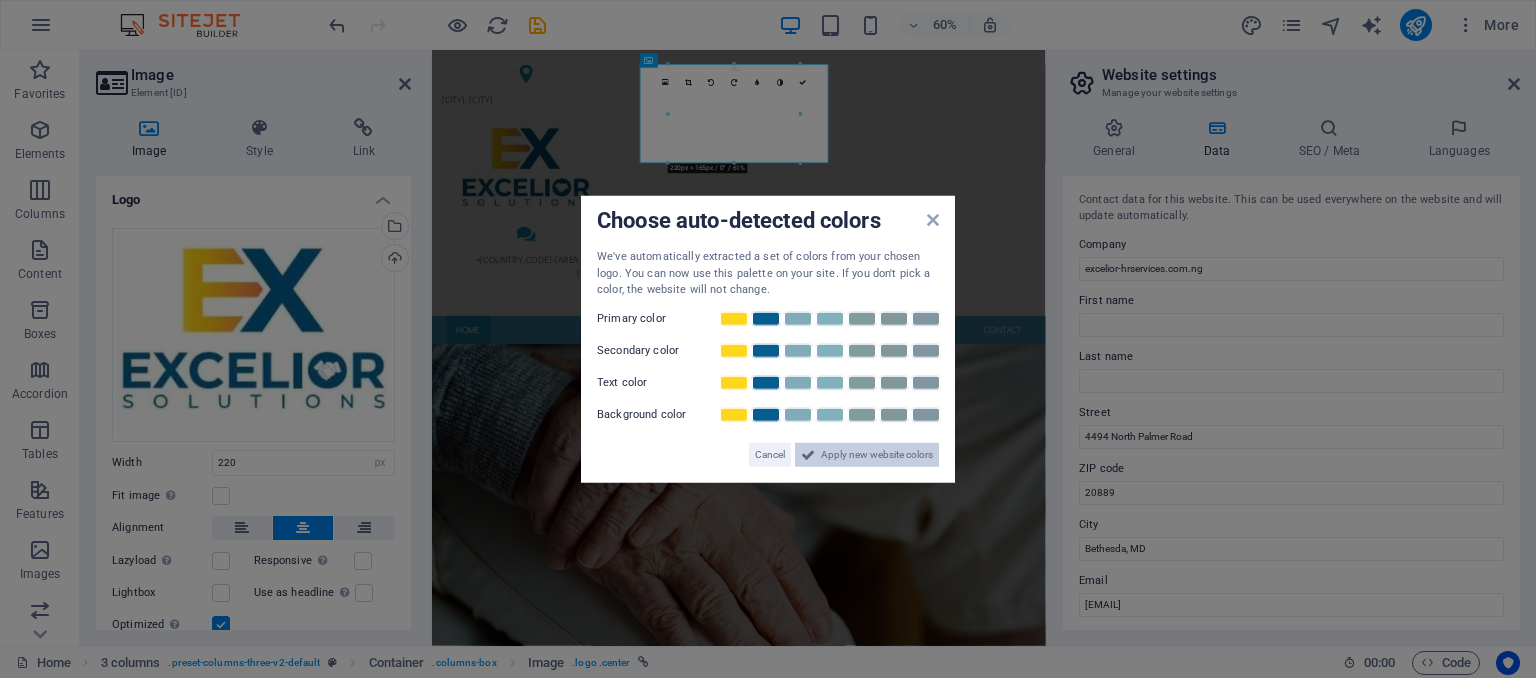 click on "Apply new website colors" at bounding box center (867, 454) 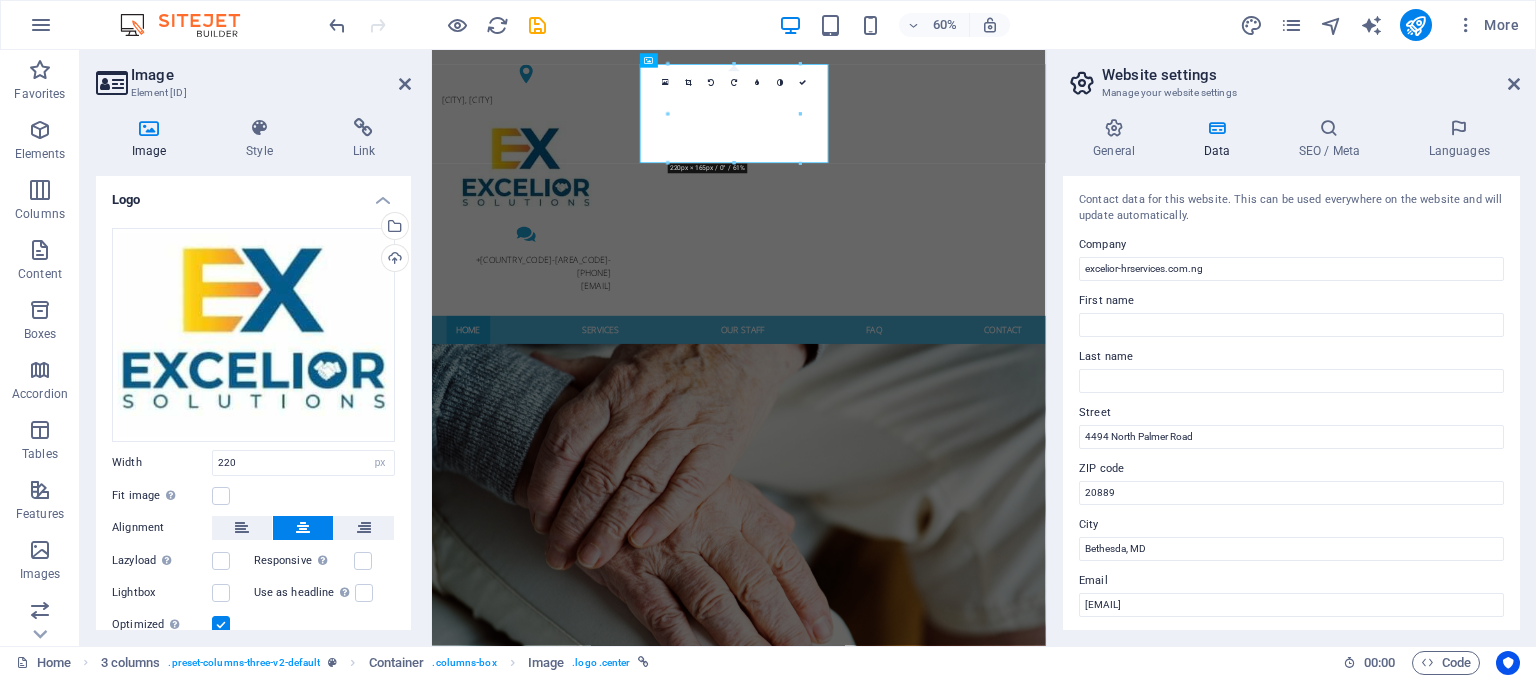 scroll, scrollTop: 68, scrollLeft: 0, axis: vertical 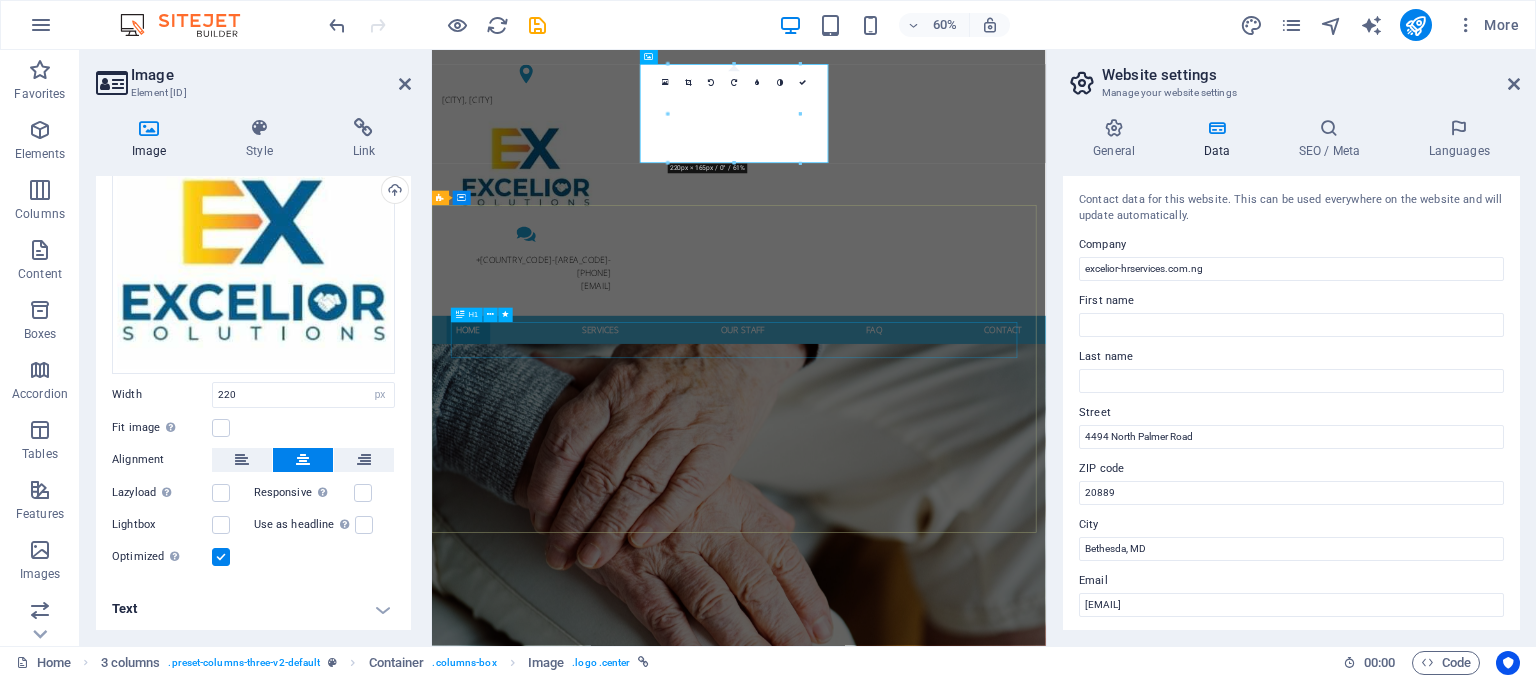 click on "Certified Care" at bounding box center (944, 1196) 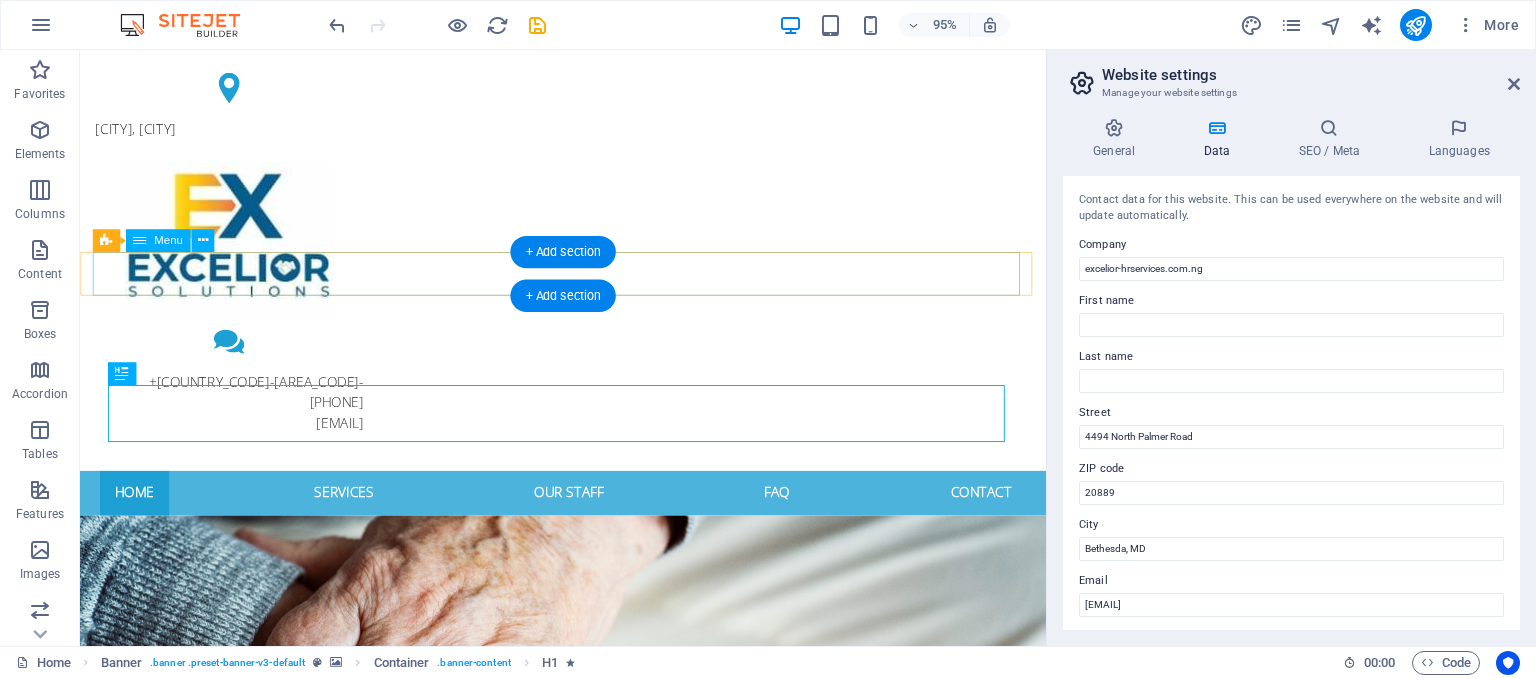 click on "Home Services Our Staff FAQ Contact" at bounding box center [589, 516] 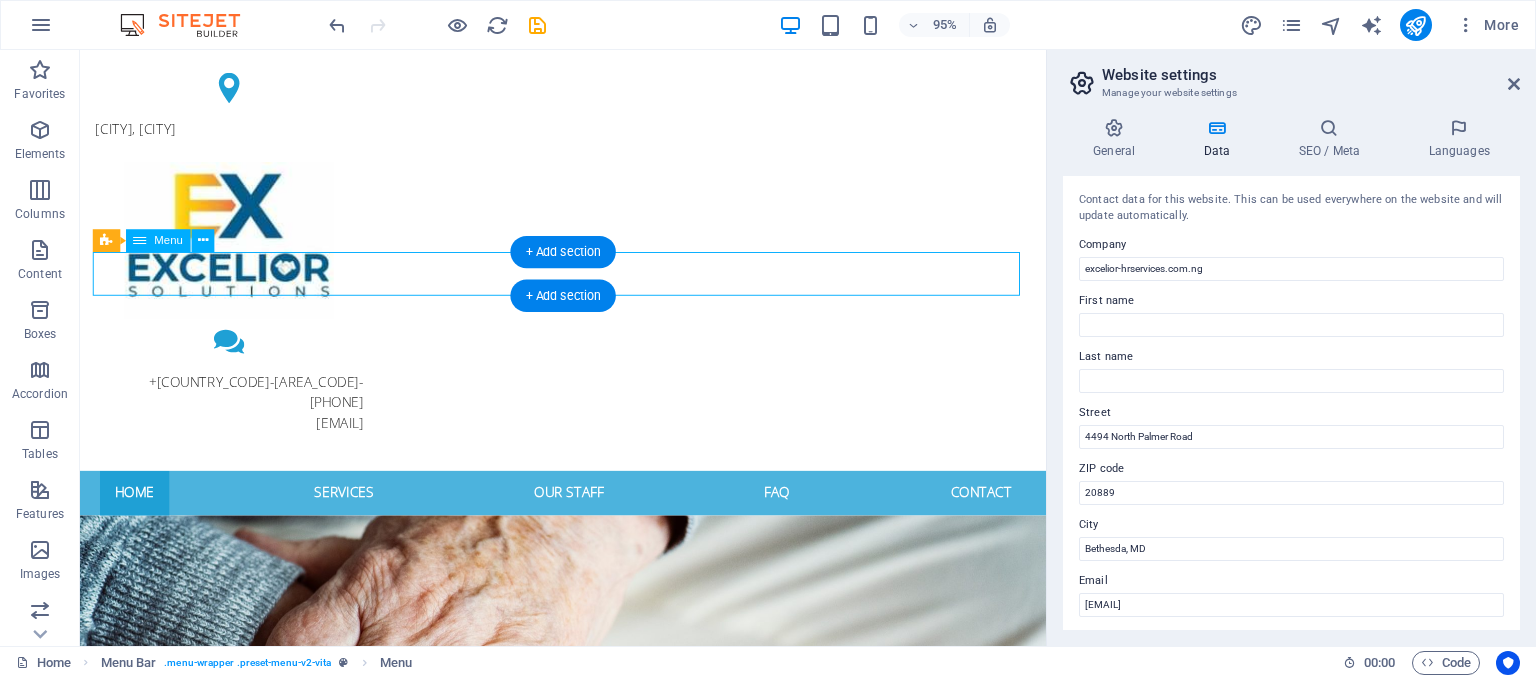 click on "Home Services Our Staff FAQ Contact" at bounding box center (589, 516) 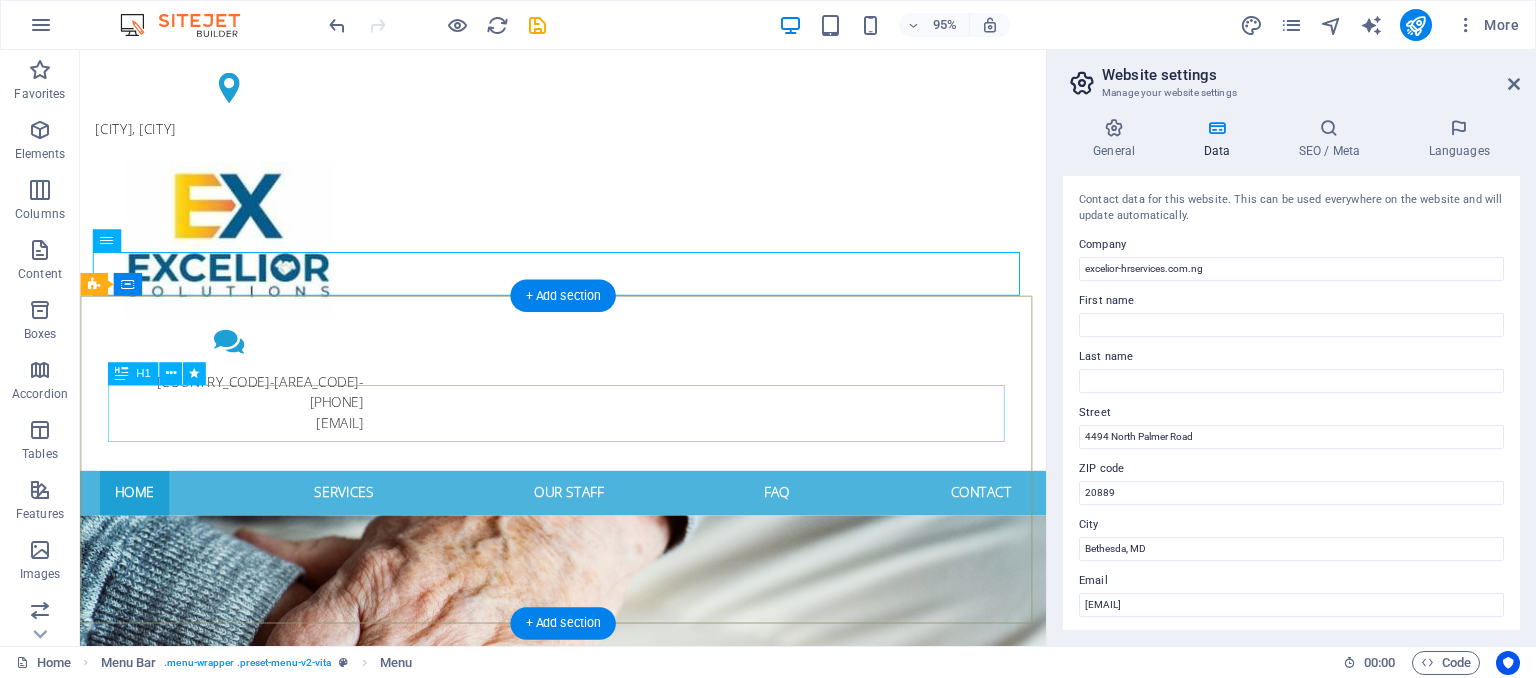 click on "Certified Care" at bounding box center [589, 1196] 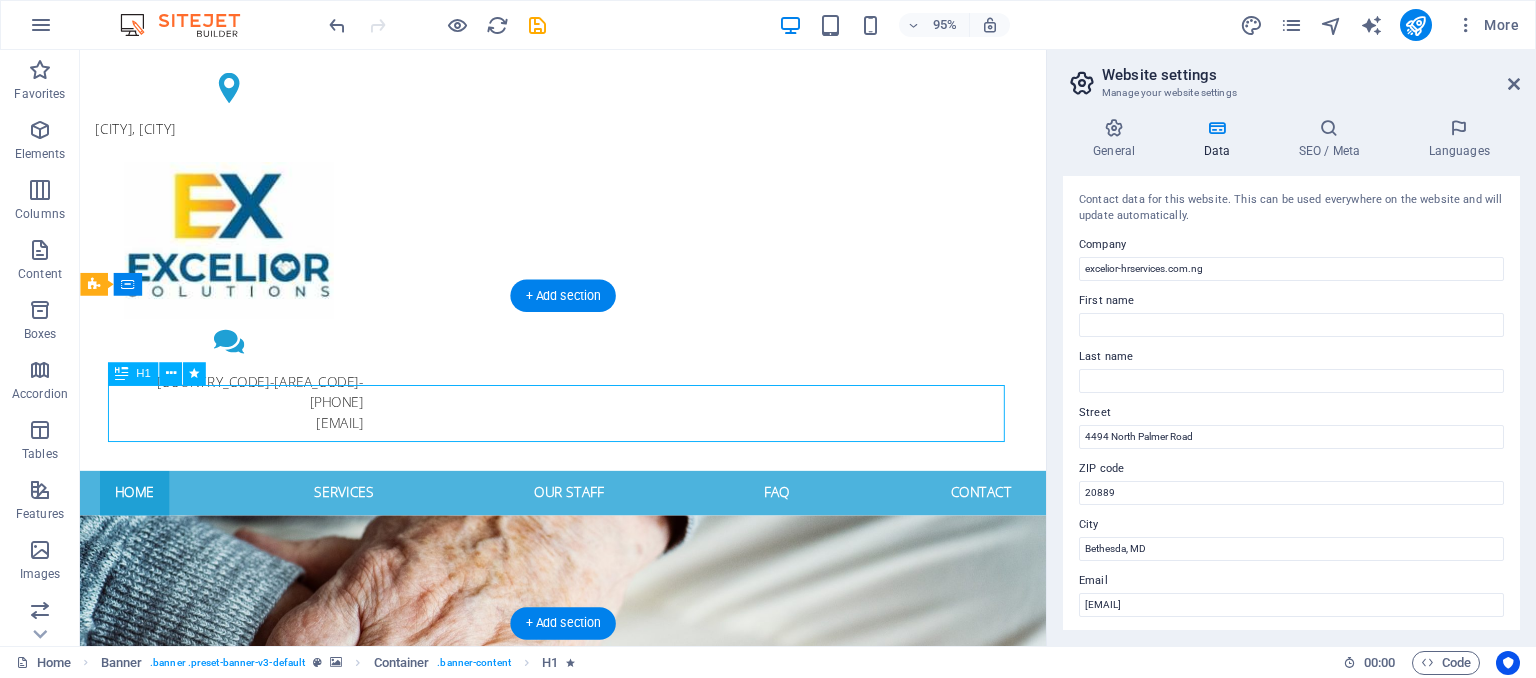 click on "Certified Care" at bounding box center (589, 1196) 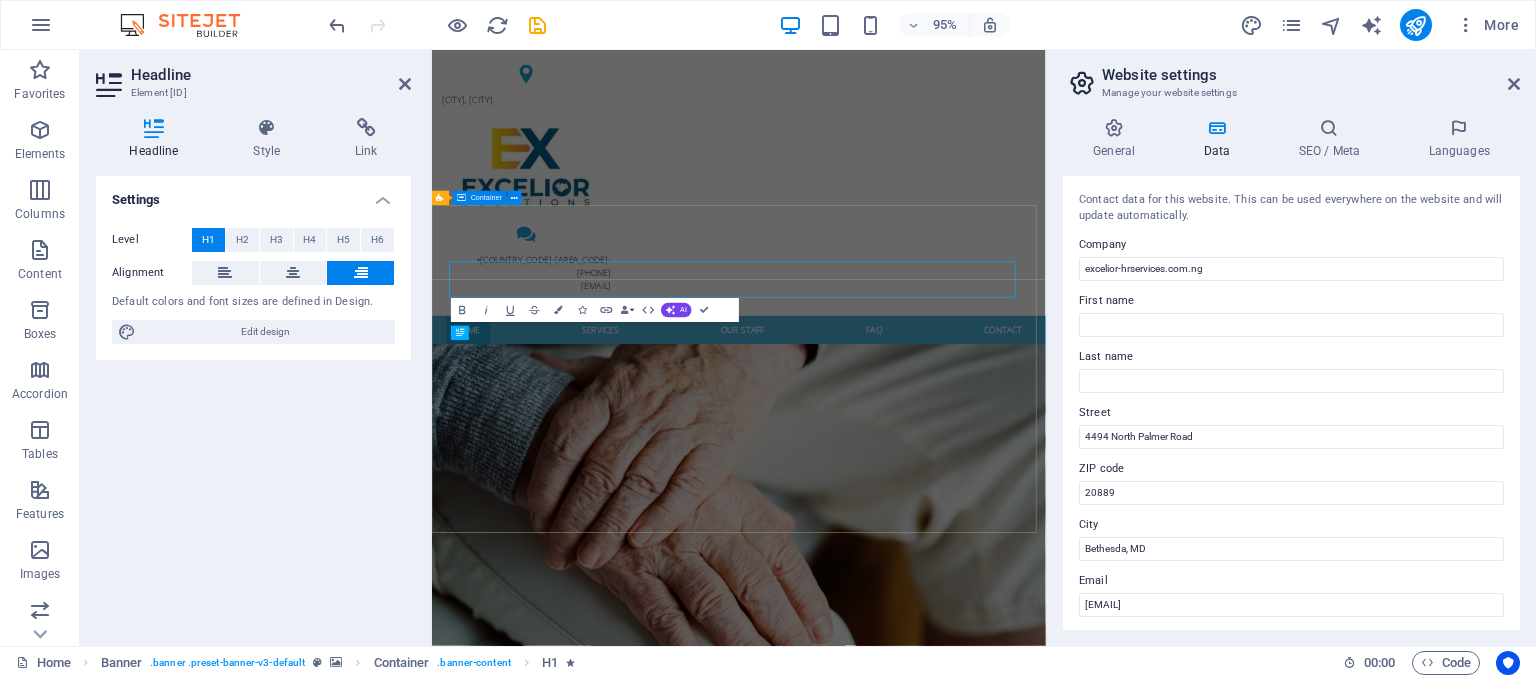 click on "Certified Care For your family Learn more" at bounding box center (943, 1245) 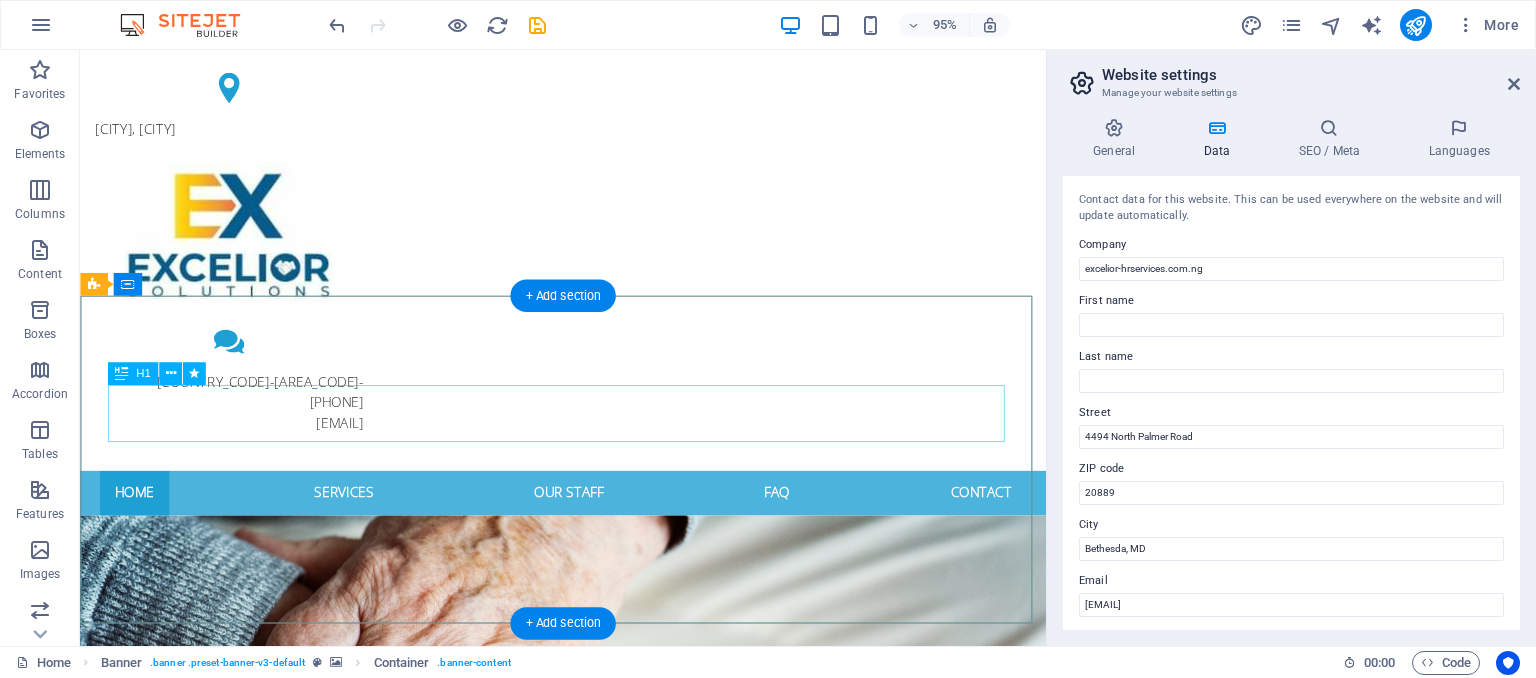 click on "Certified Care" at bounding box center [589, 1196] 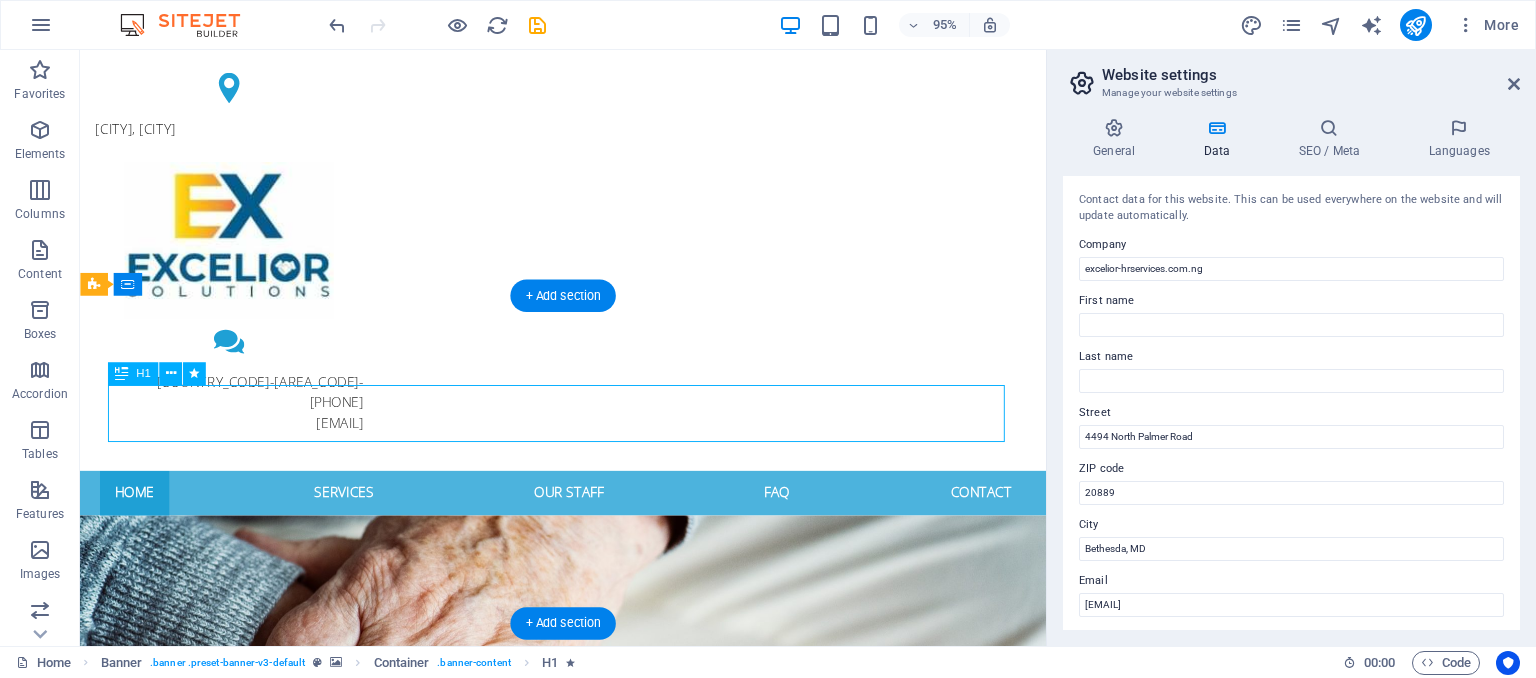 click on "Certified Care" at bounding box center (589, 1196) 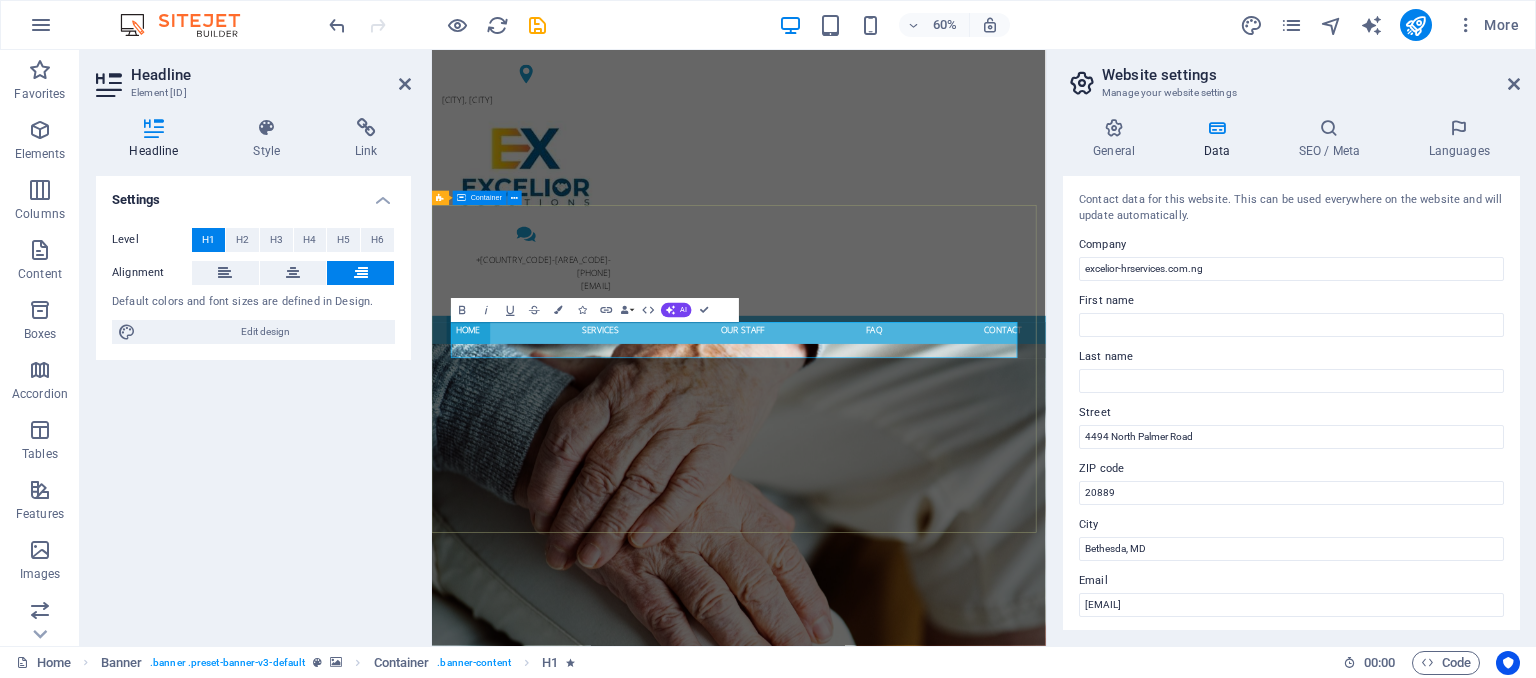 click on "Certified Care For your family Learn more" at bounding box center [943, 1245] 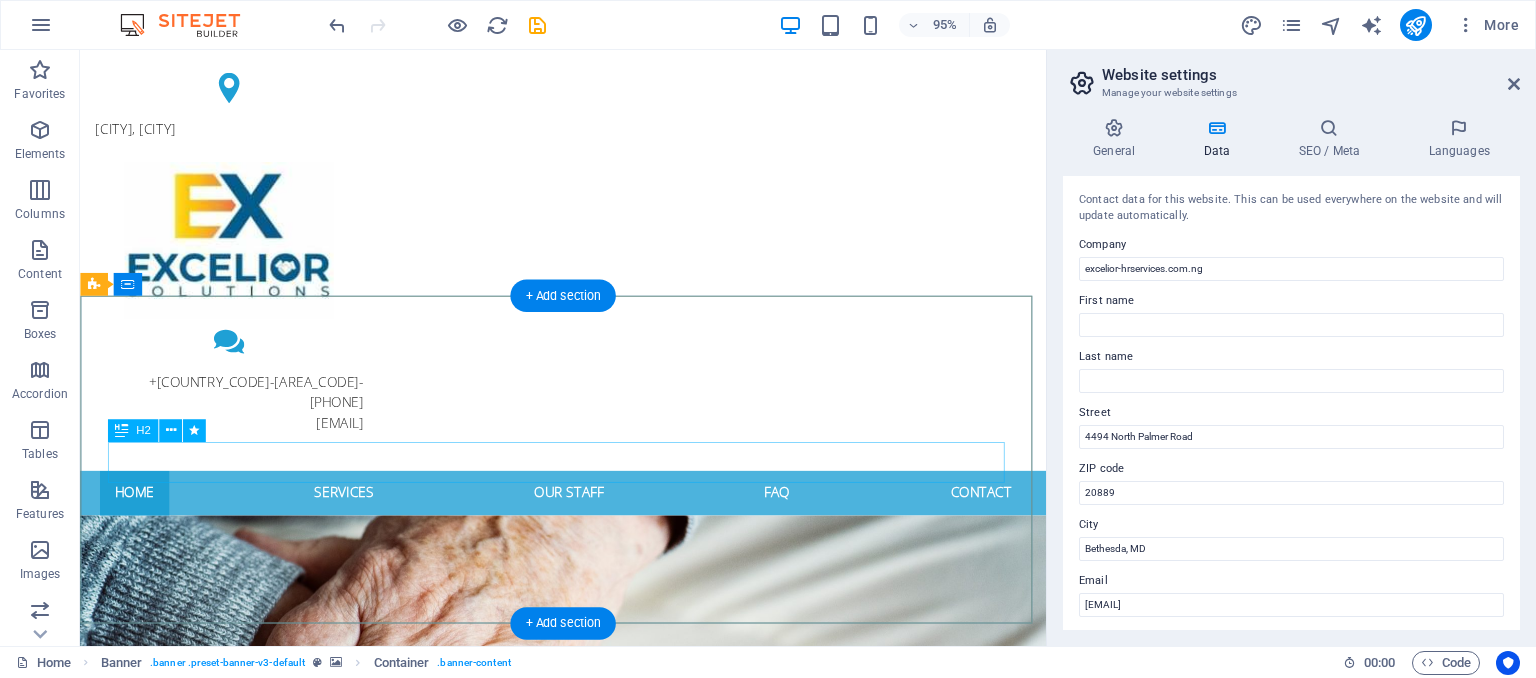 click on "For your family" at bounding box center [589, 1247] 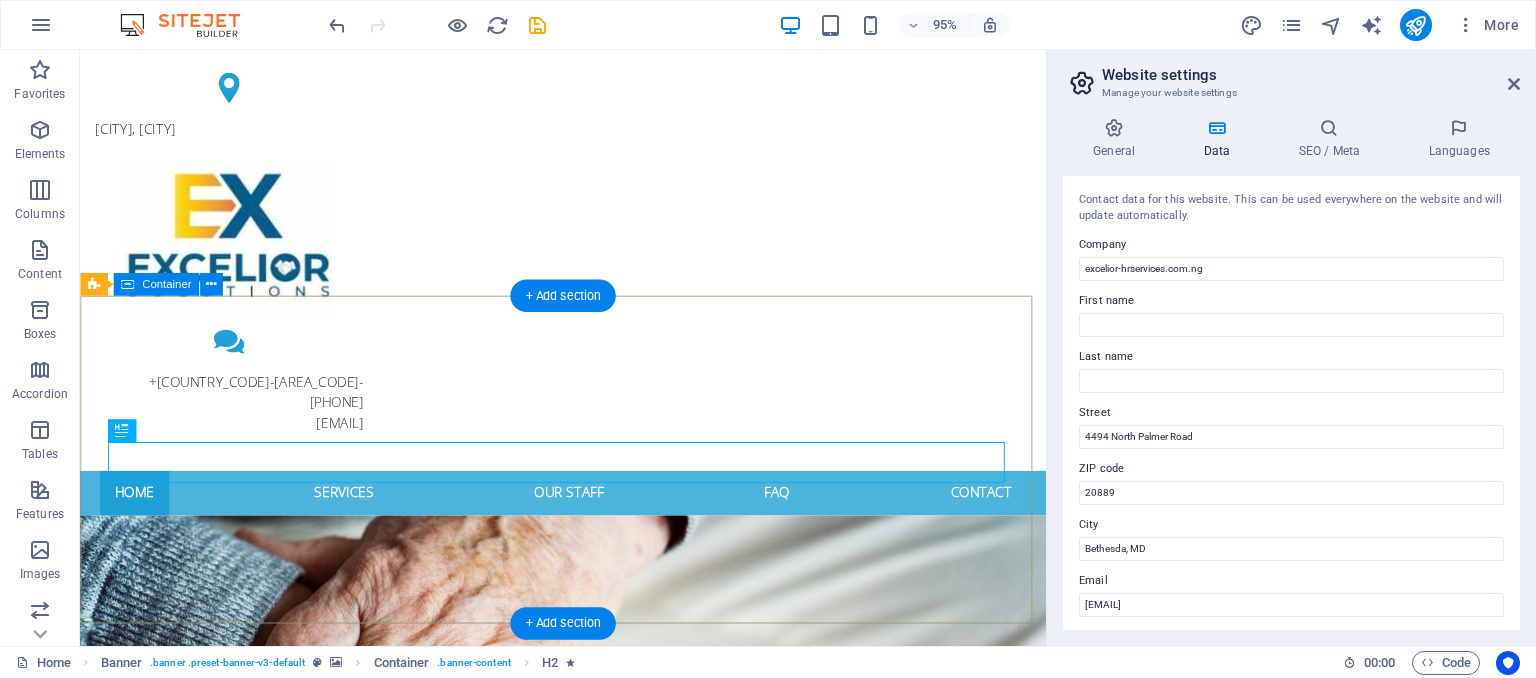 click on "Certified Care For your family Learn more" at bounding box center [588, 1245] 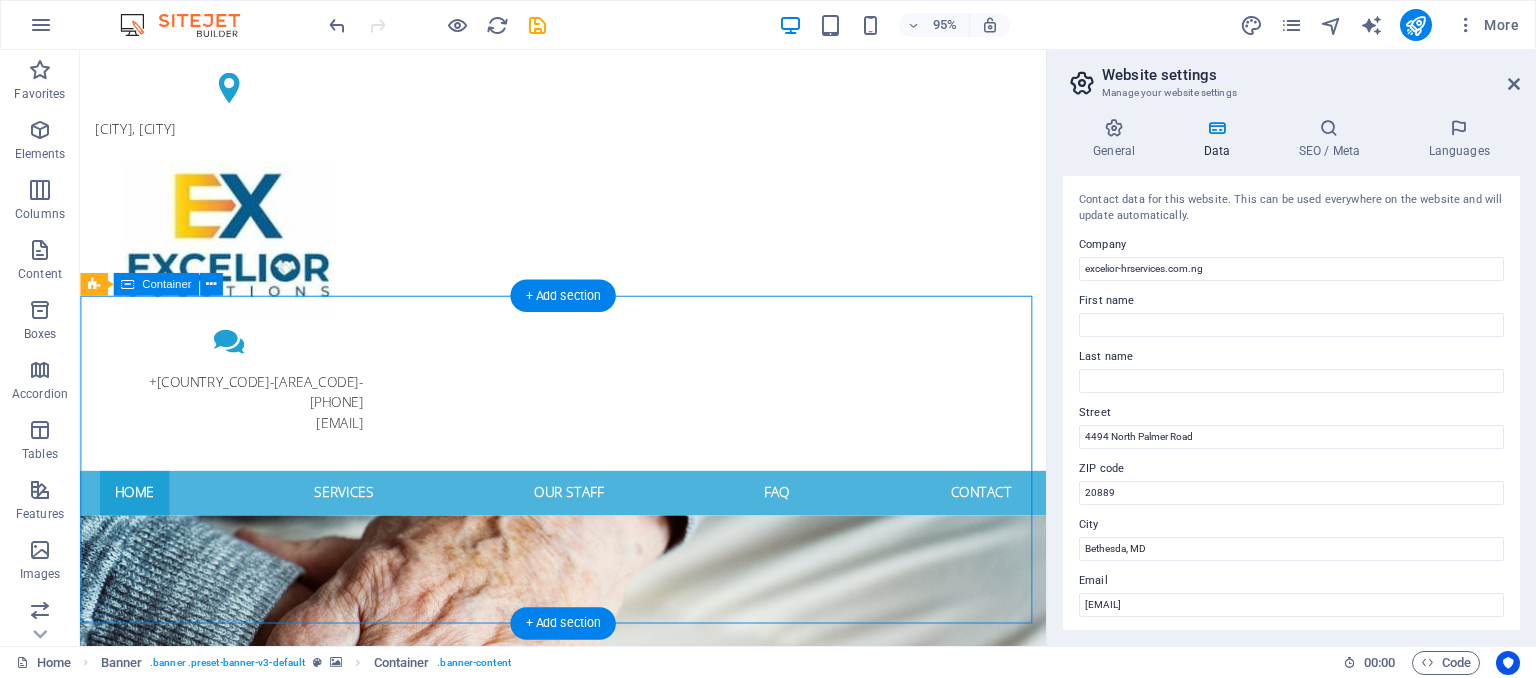 click on "Certified Care For your family Learn more" at bounding box center (588, 1245) 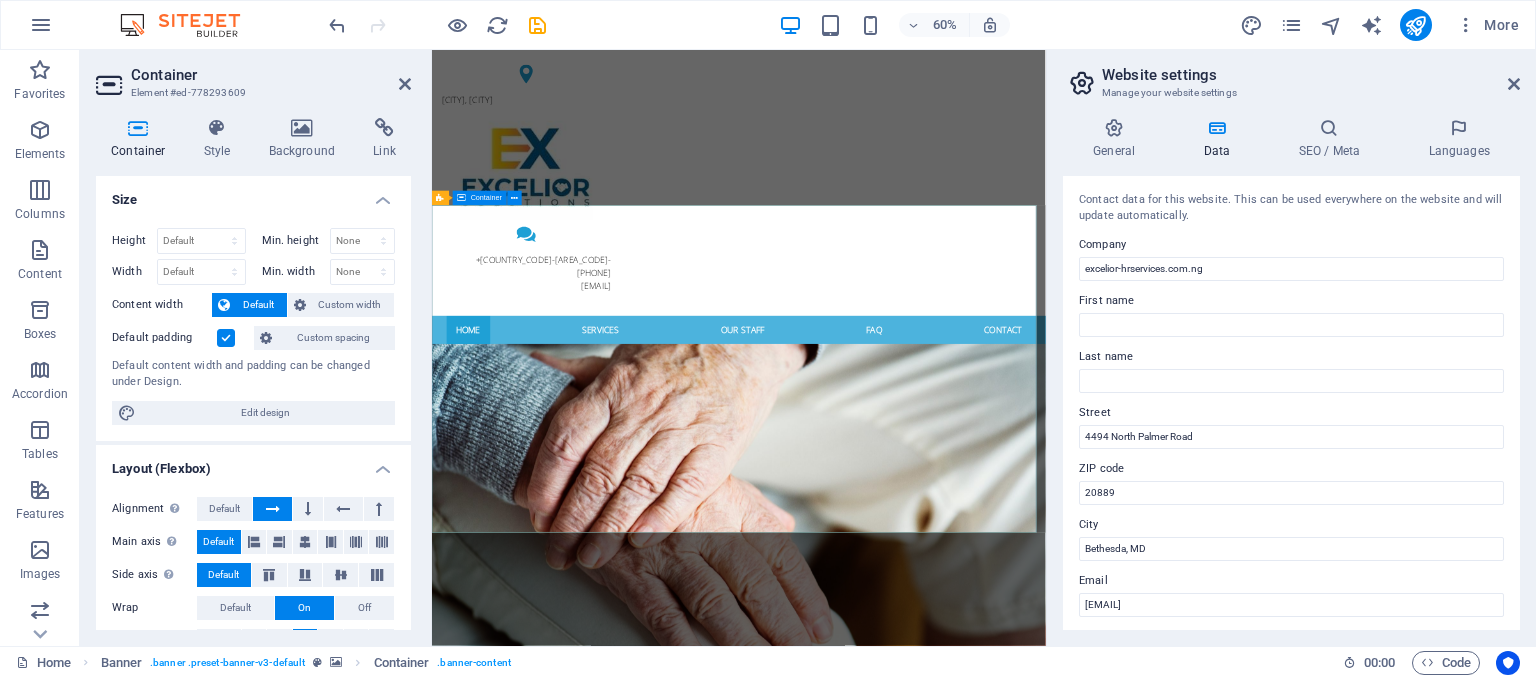 click on "Certified Care For your family Learn more" at bounding box center [943, 1245] 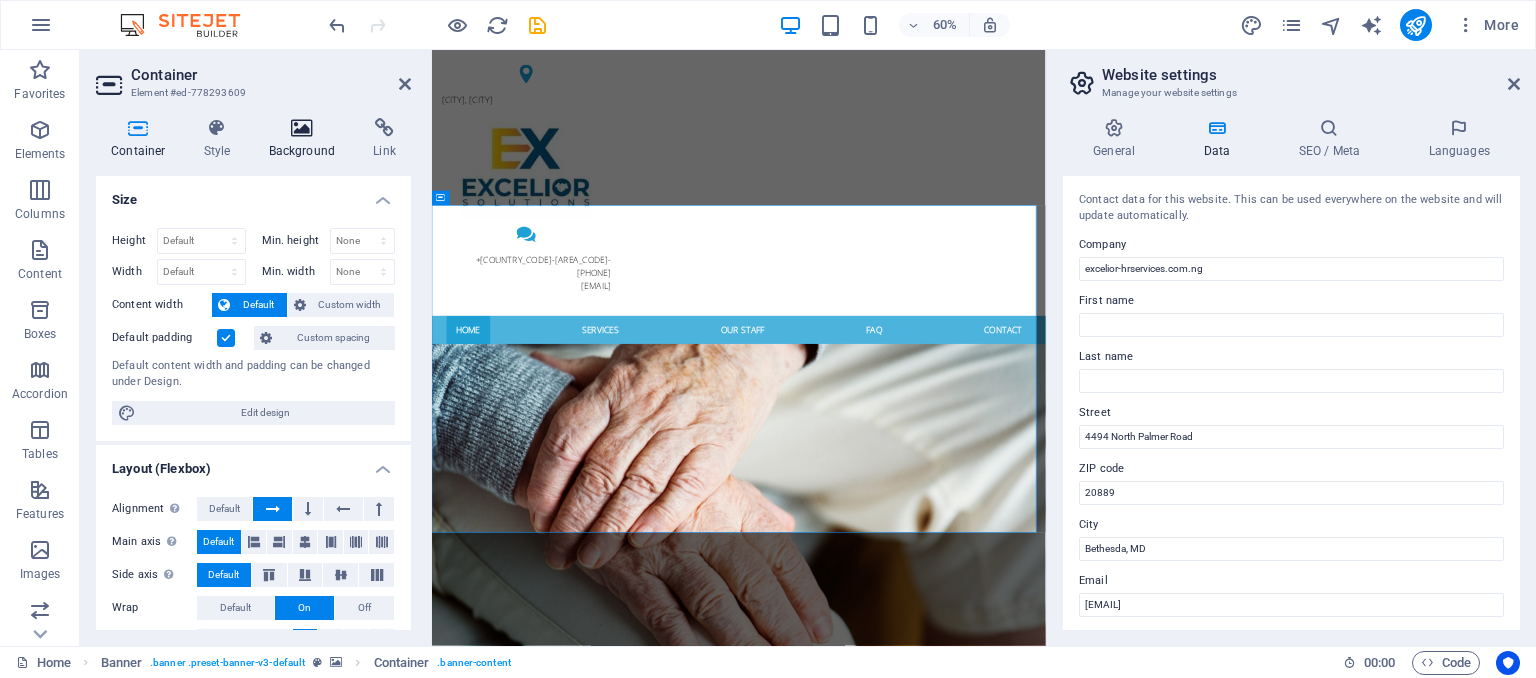 click at bounding box center [302, 128] 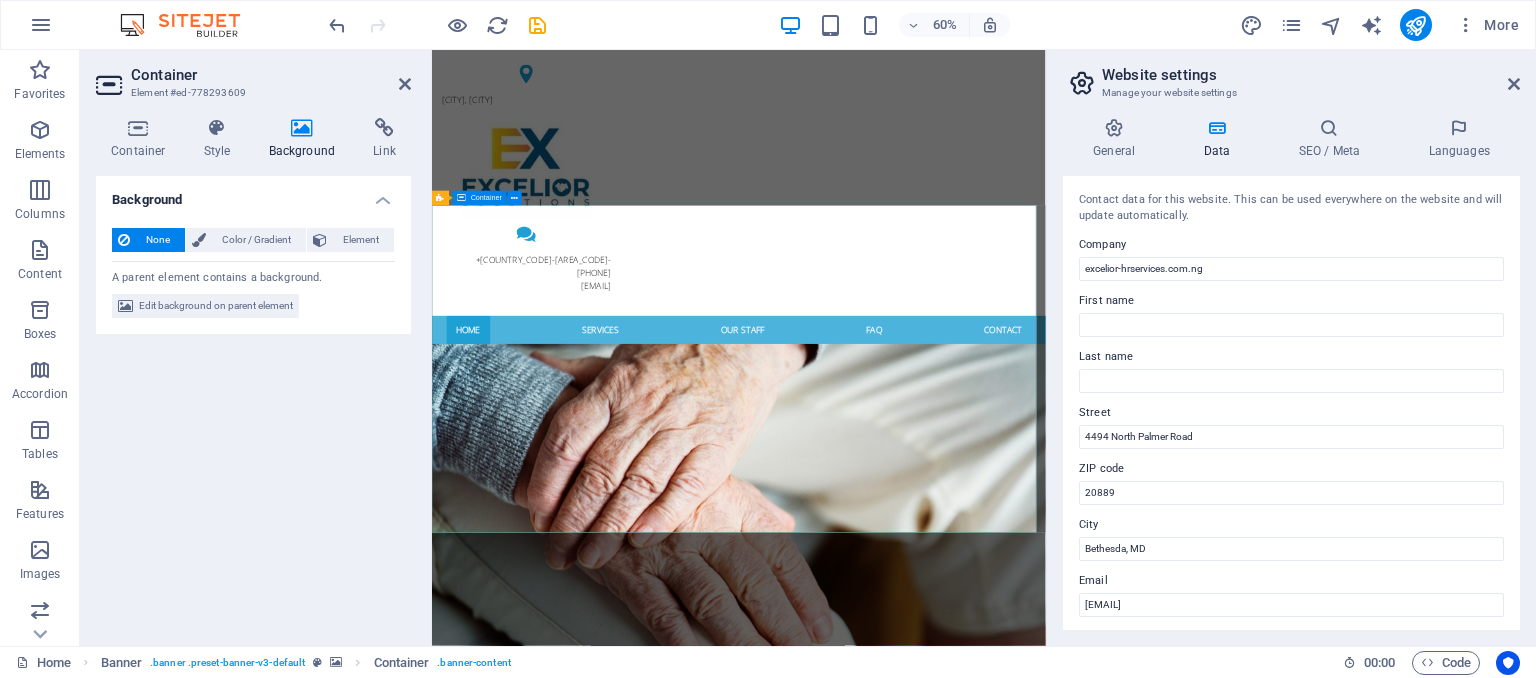 click on "Certified Care For your family Learn more" at bounding box center (943, 1245) 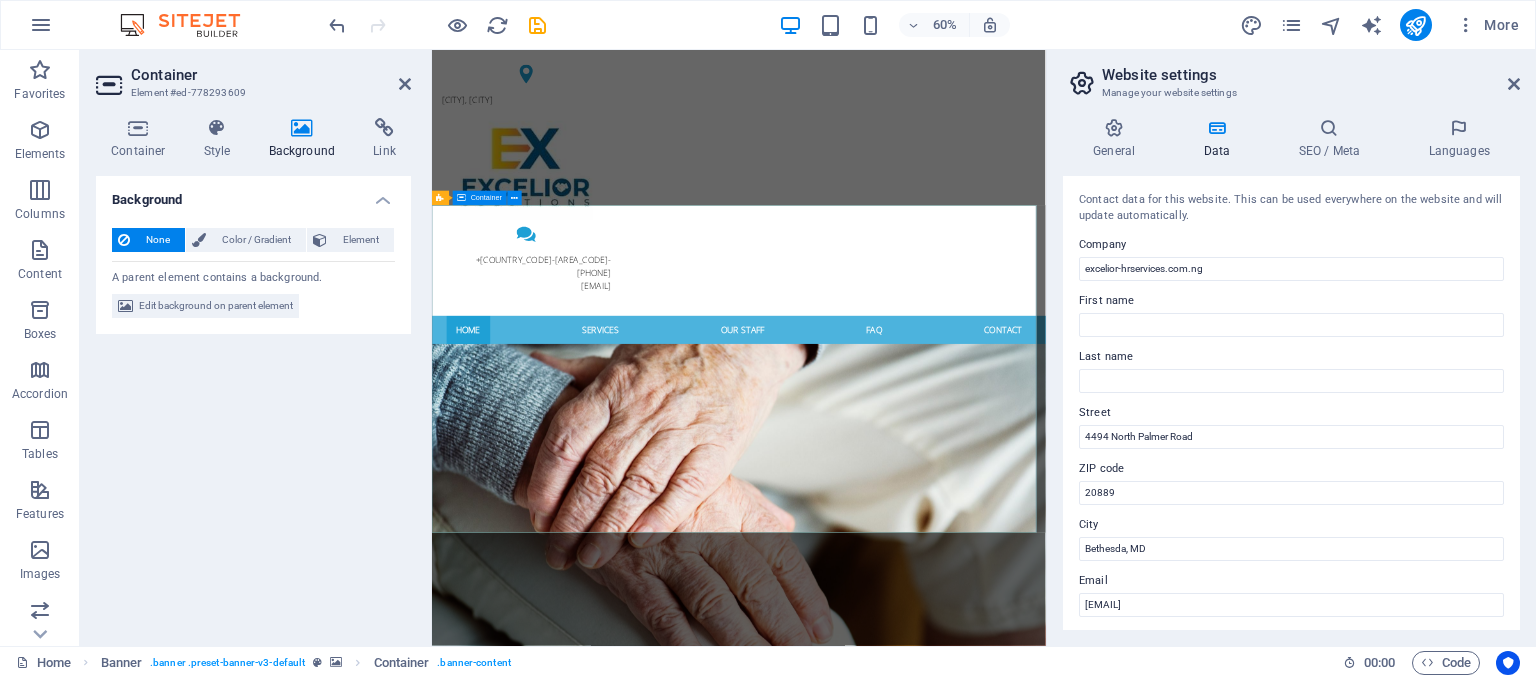 click on "Certified Care For your family Learn more" at bounding box center [943, 1245] 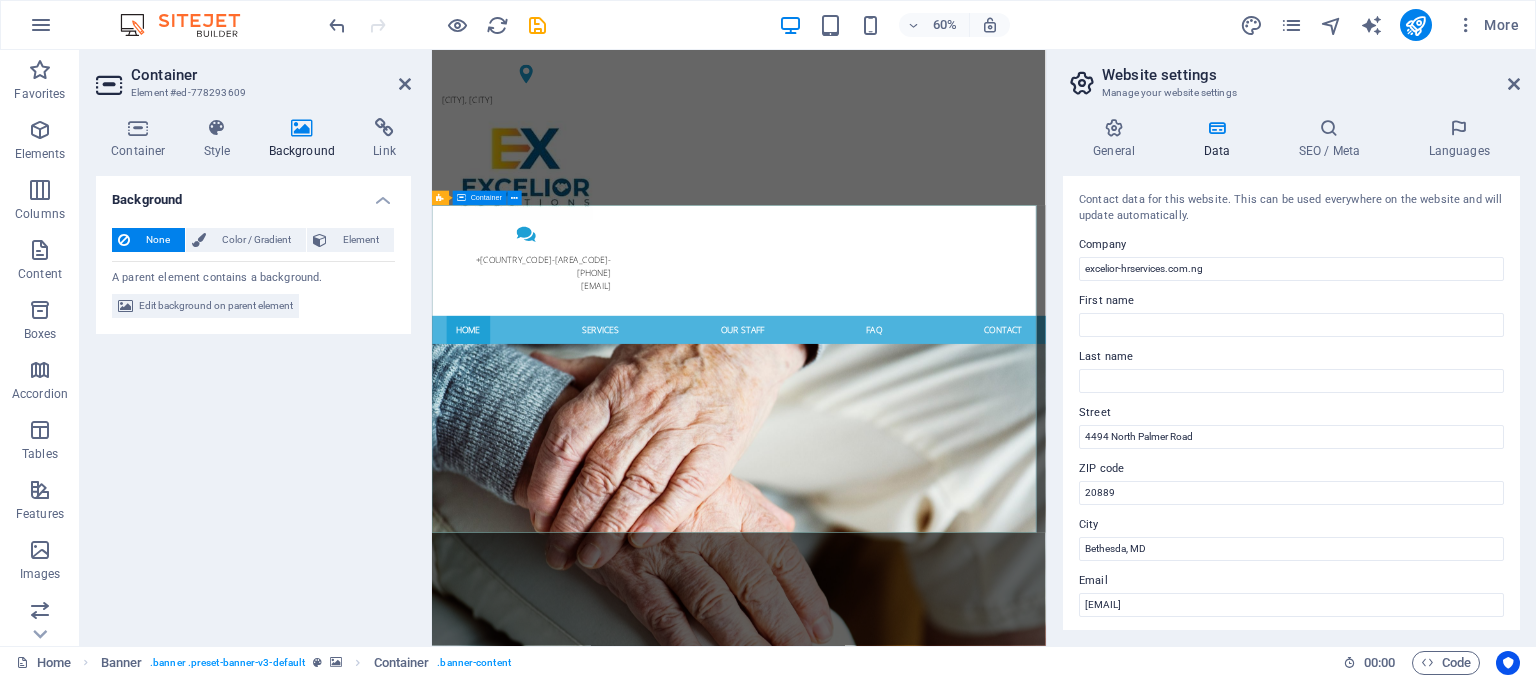 click on "Certified Care For your family Learn more" at bounding box center (943, 1245) 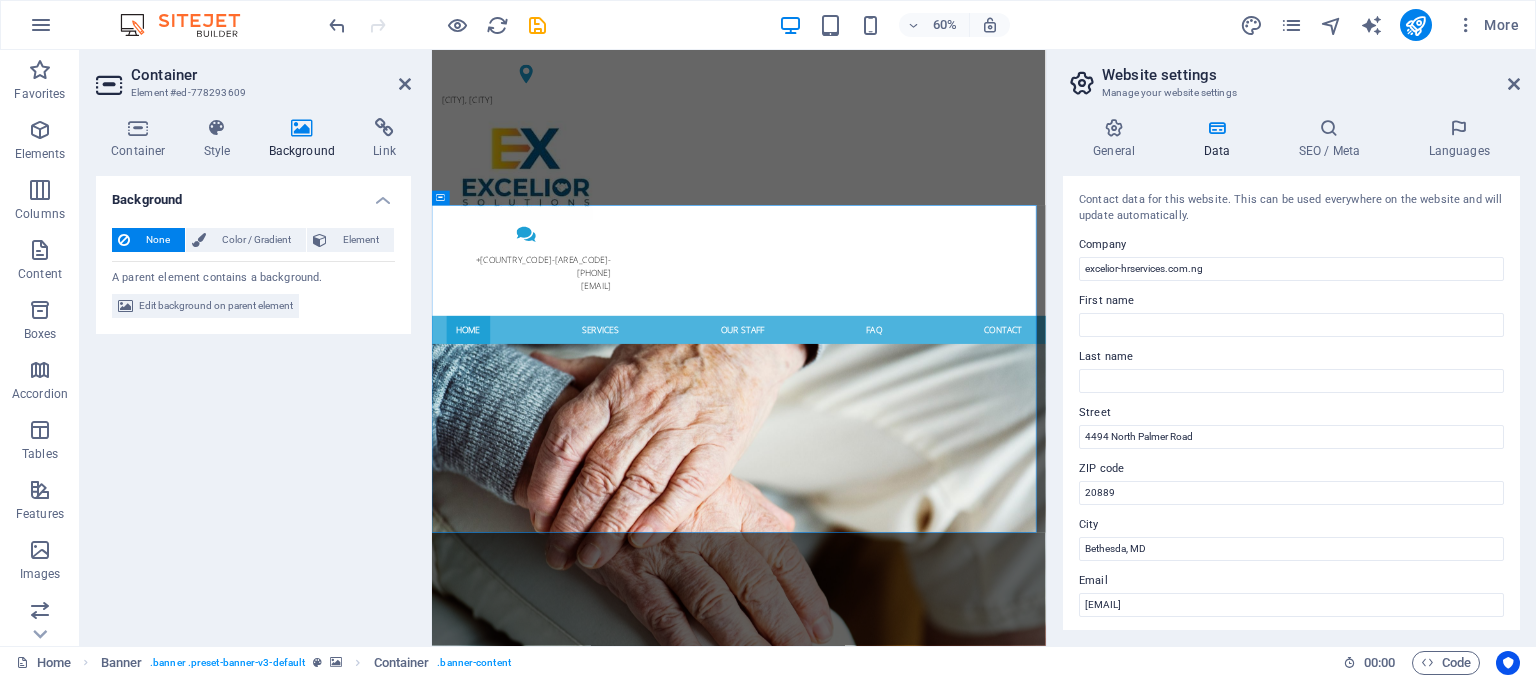 click at bounding box center [302, 128] 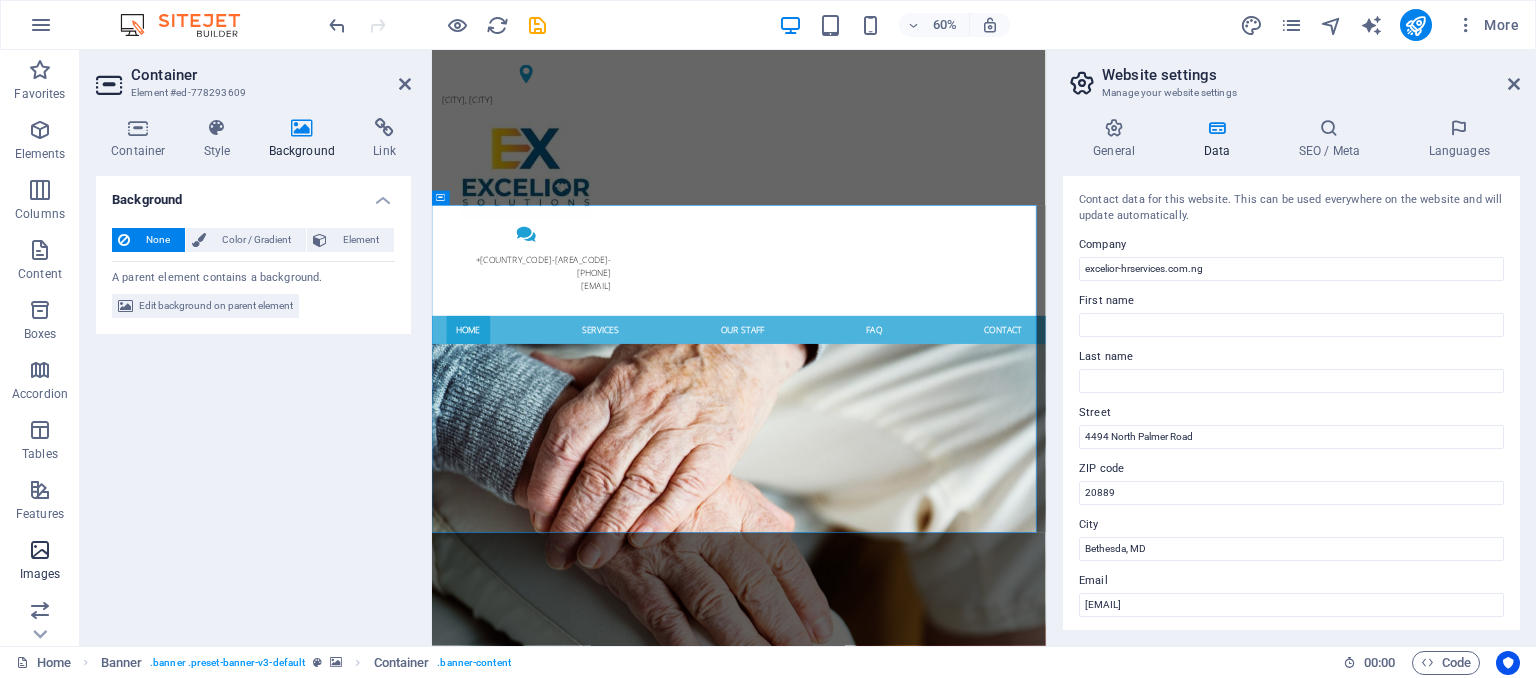 click at bounding box center (40, 550) 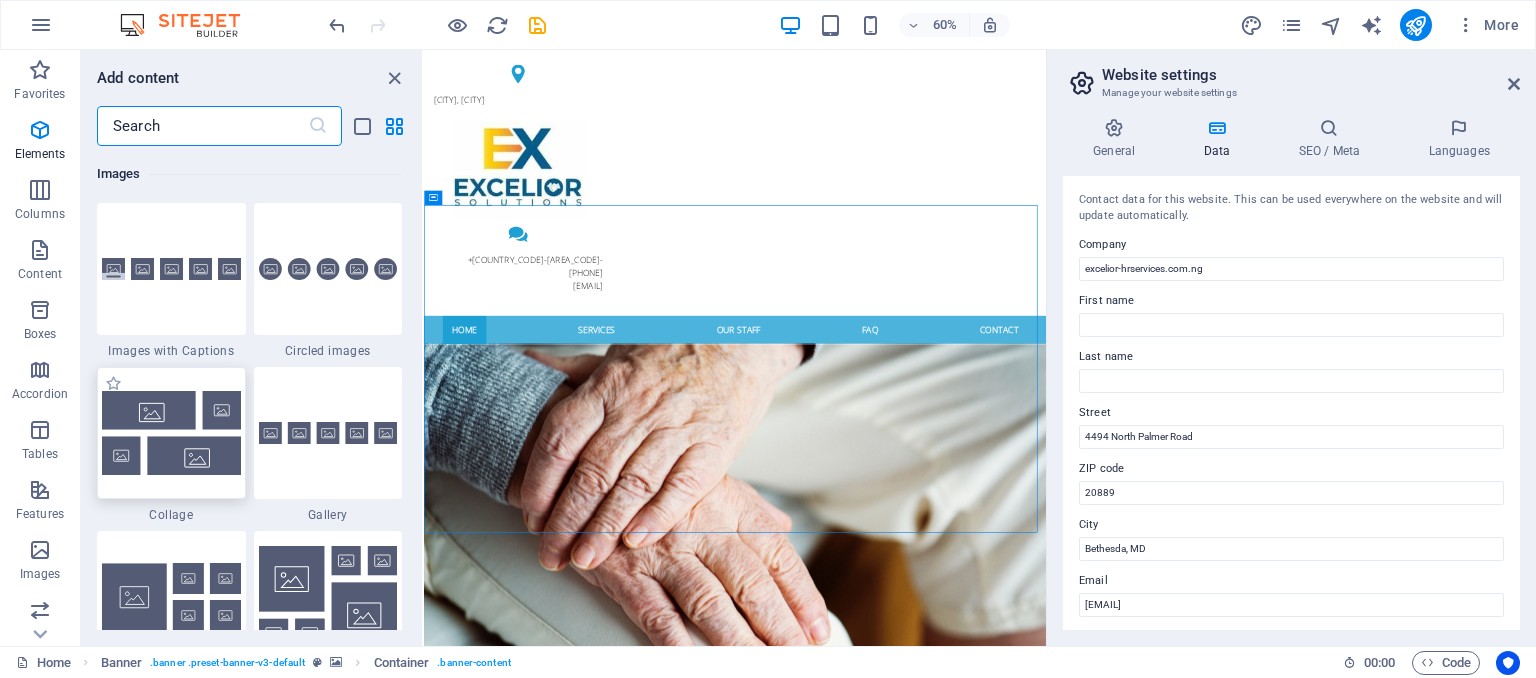 scroll, scrollTop: 10140, scrollLeft: 0, axis: vertical 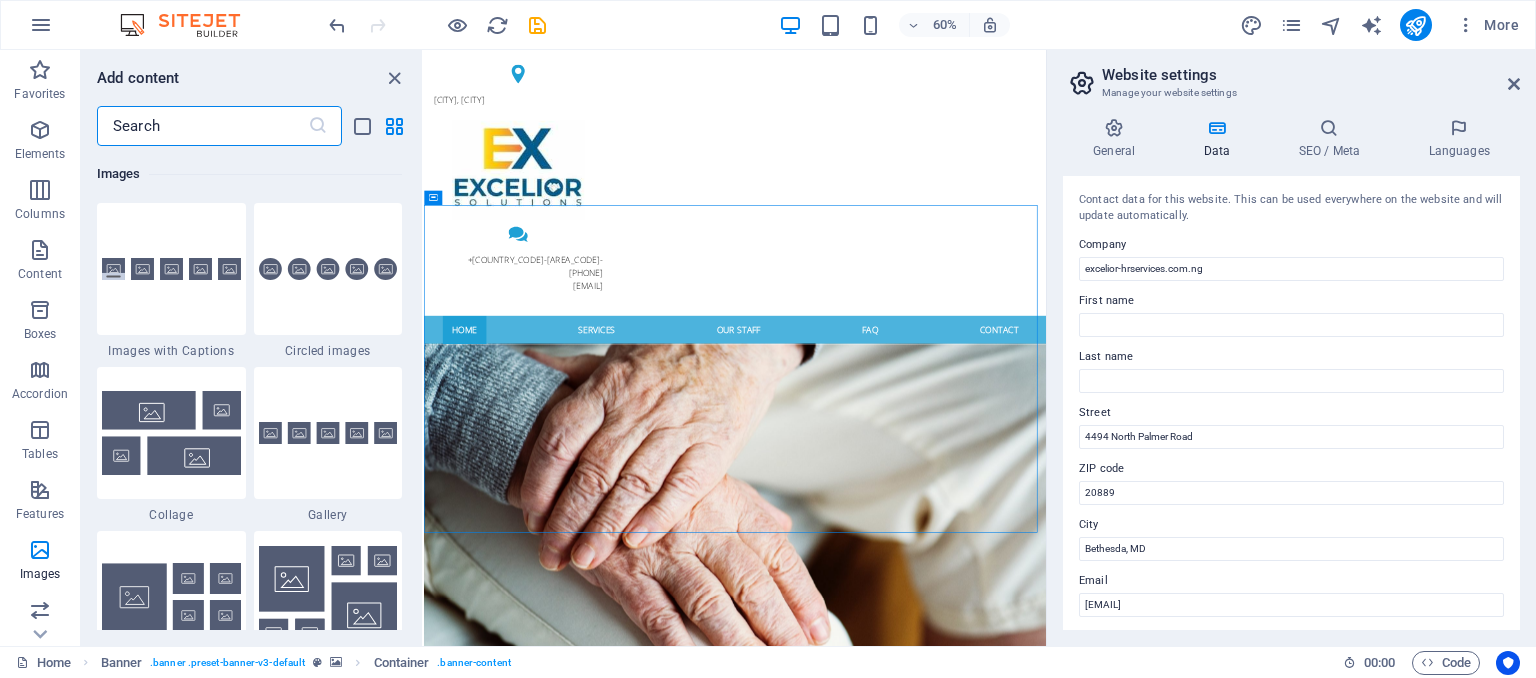 click at bounding box center (202, 126) 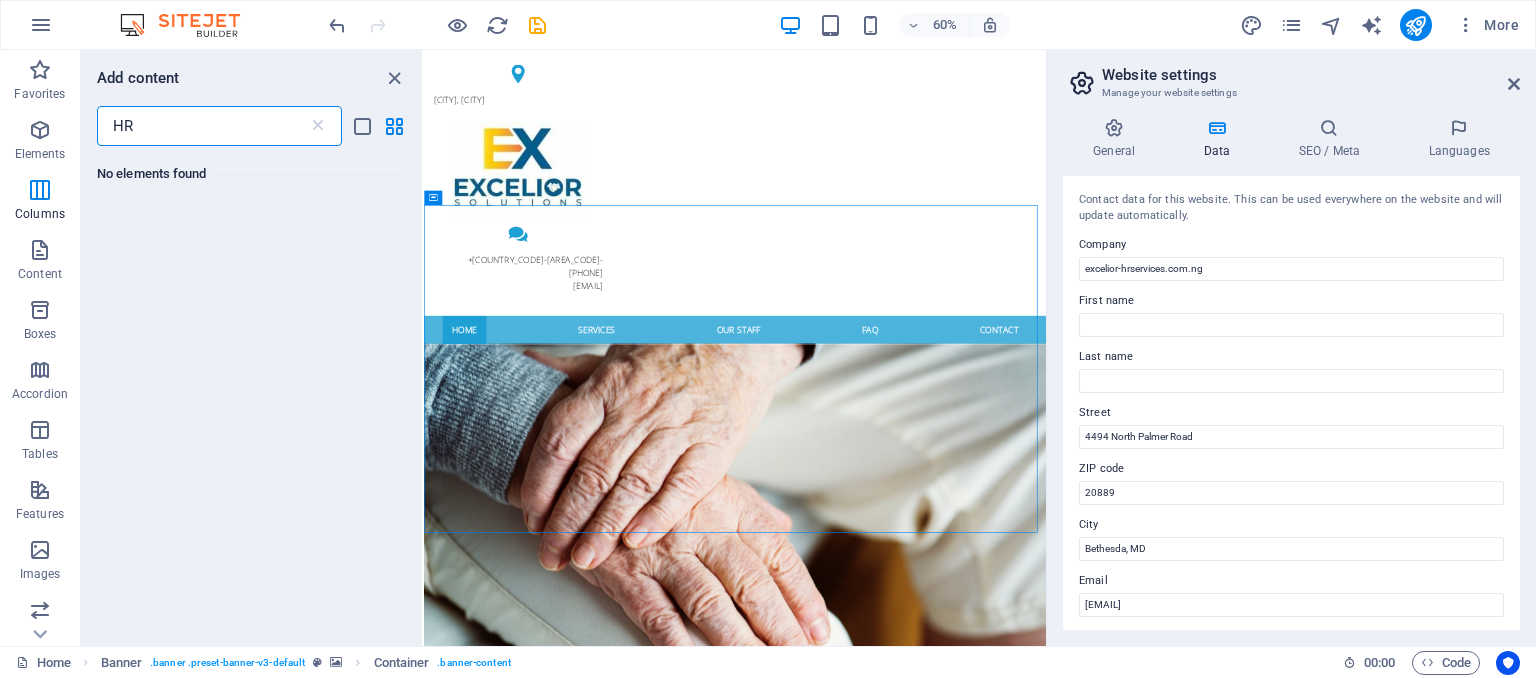 scroll, scrollTop: 0, scrollLeft: 0, axis: both 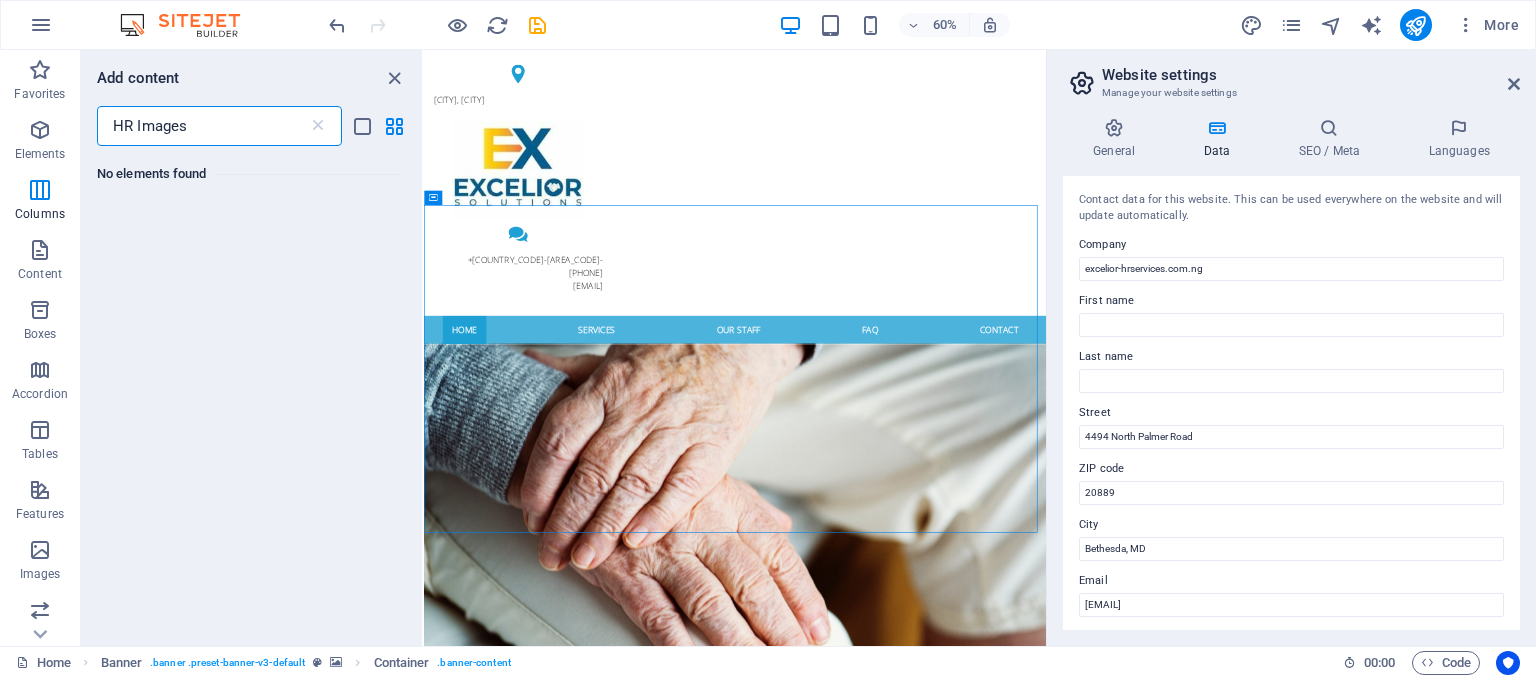 click on "HR Images" at bounding box center (202, 126) 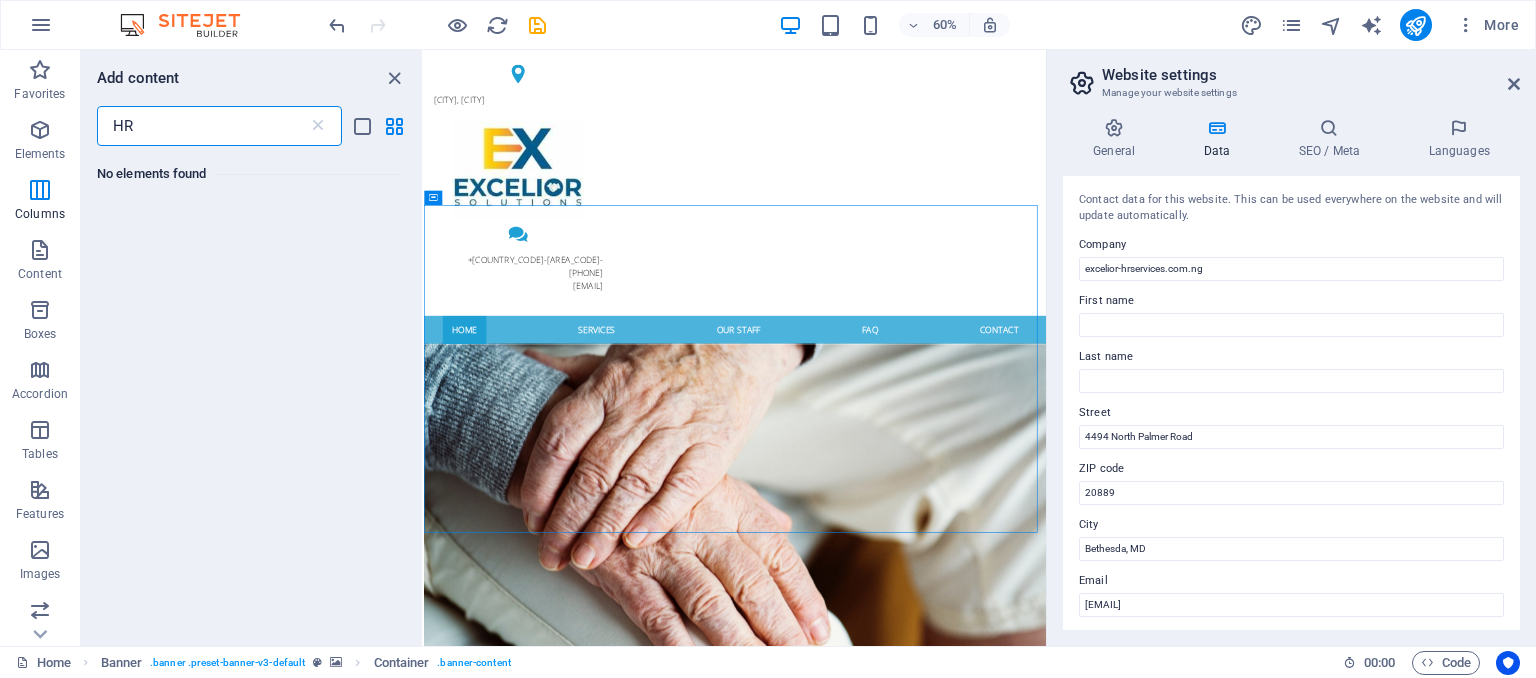 type on "H" 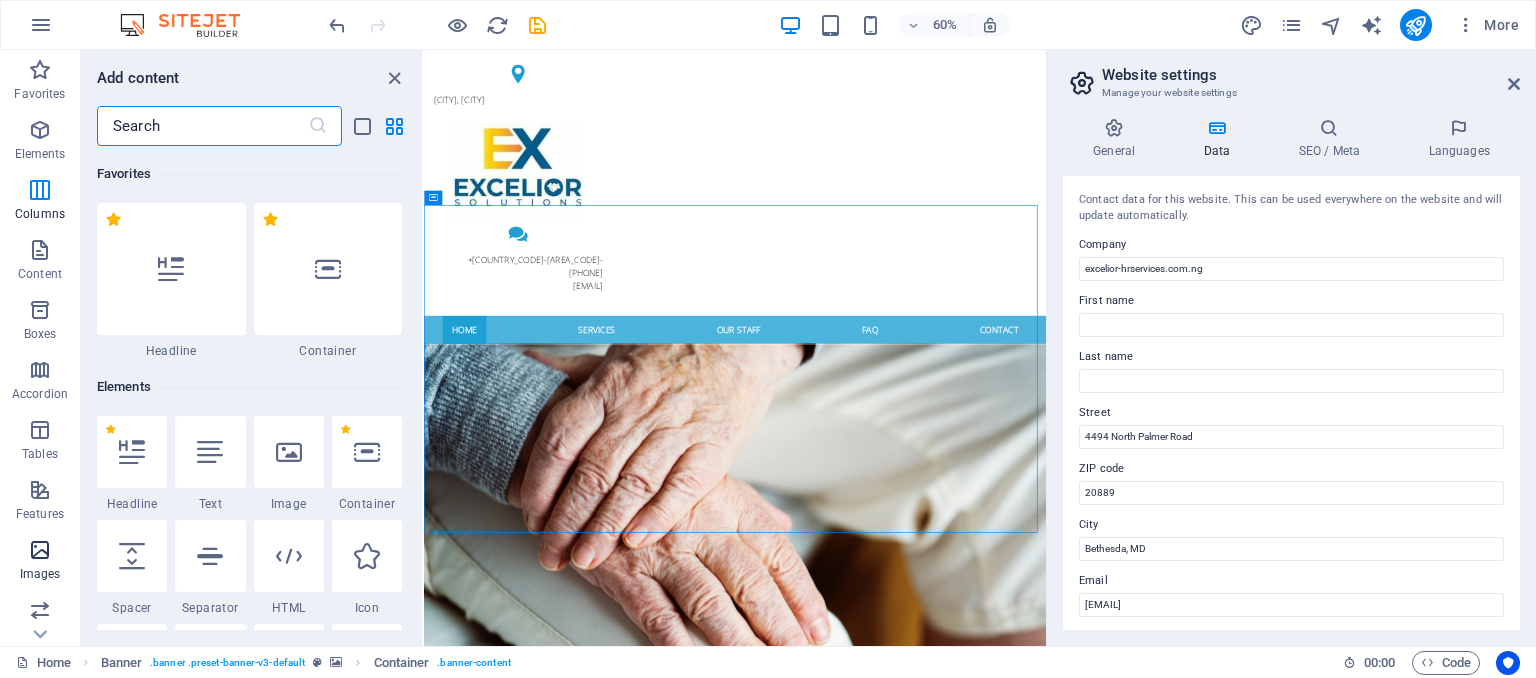type 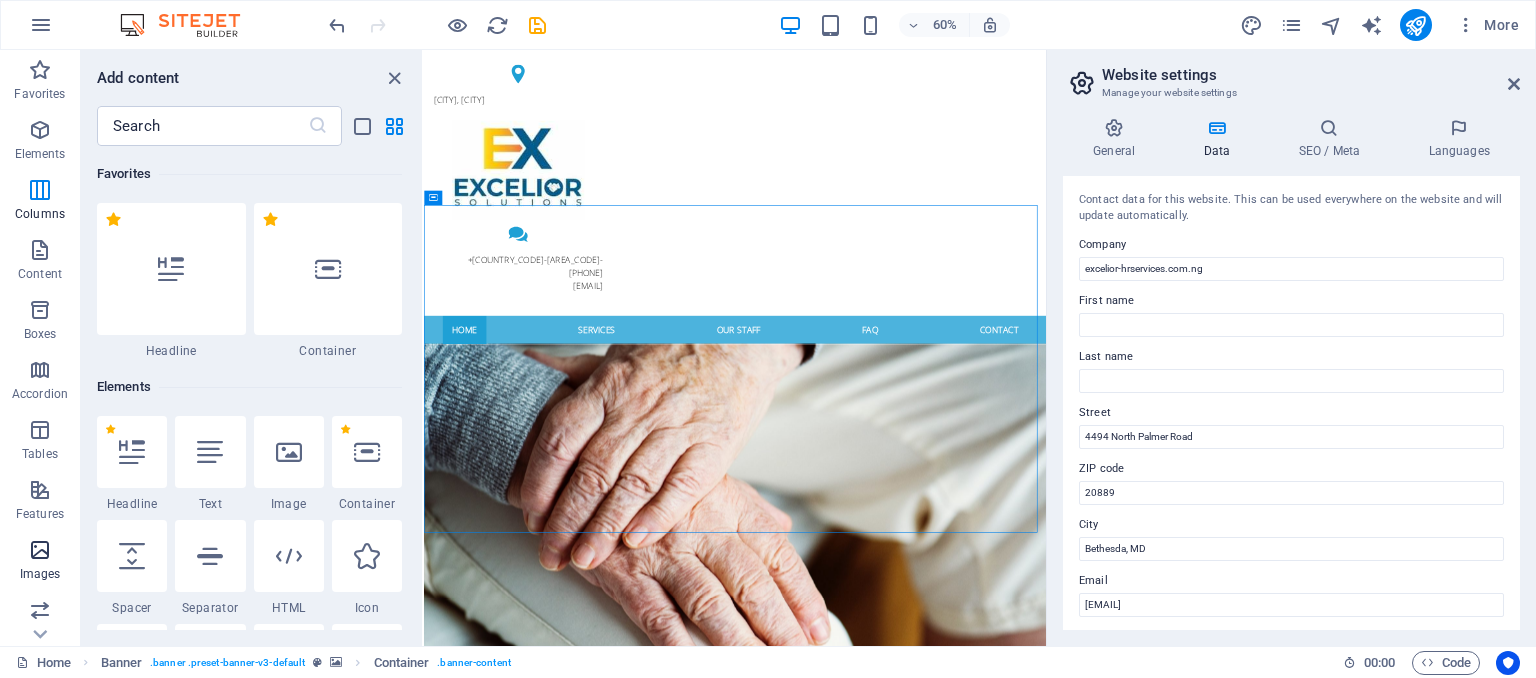 click at bounding box center [40, 550] 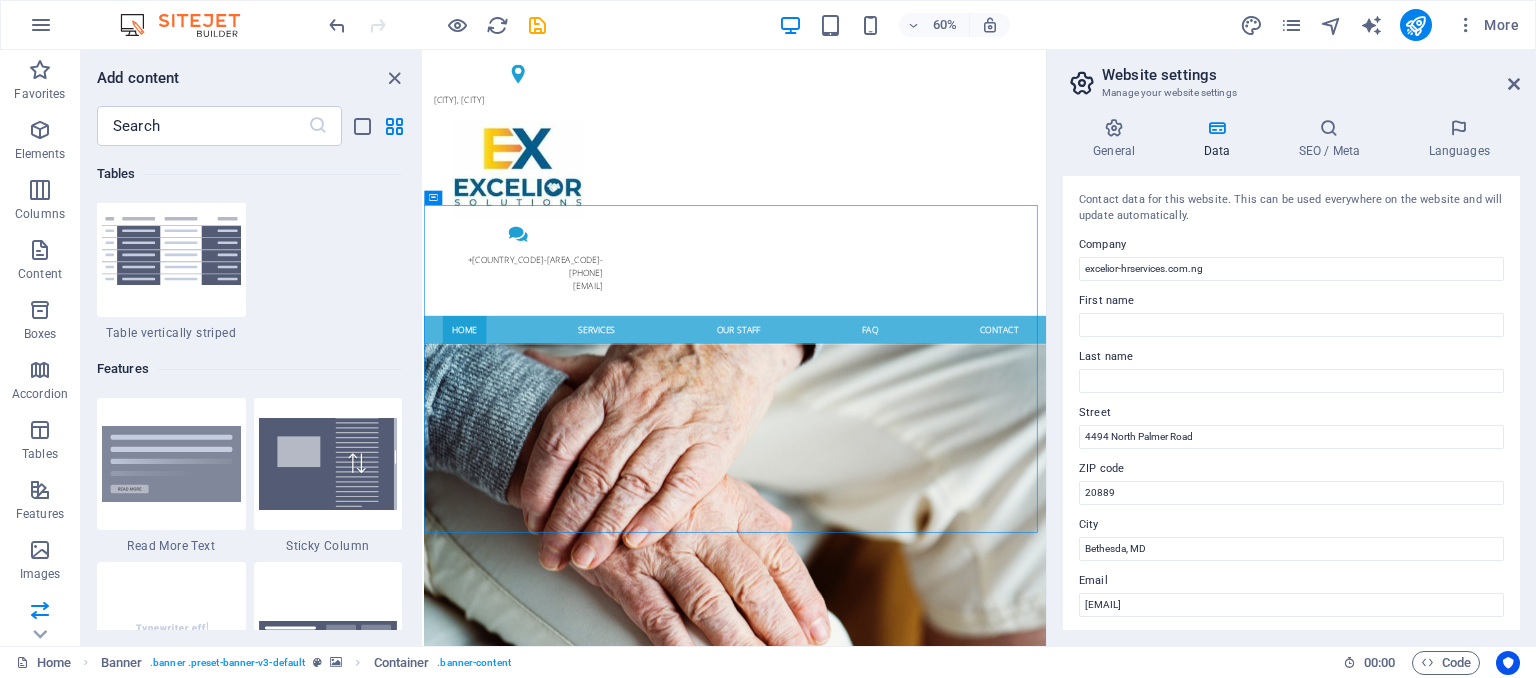 scroll, scrollTop: 2325, scrollLeft: 0, axis: vertical 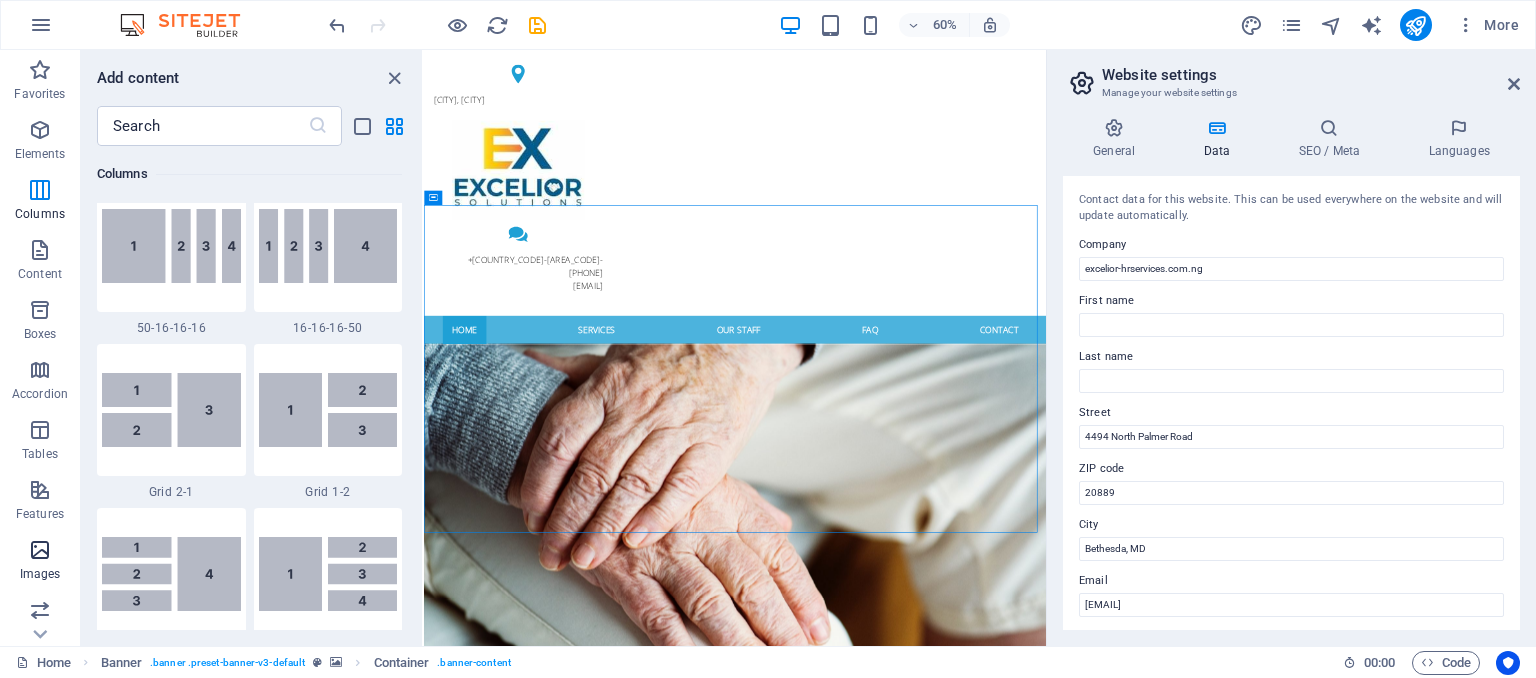 click on "Images" at bounding box center (40, 574) 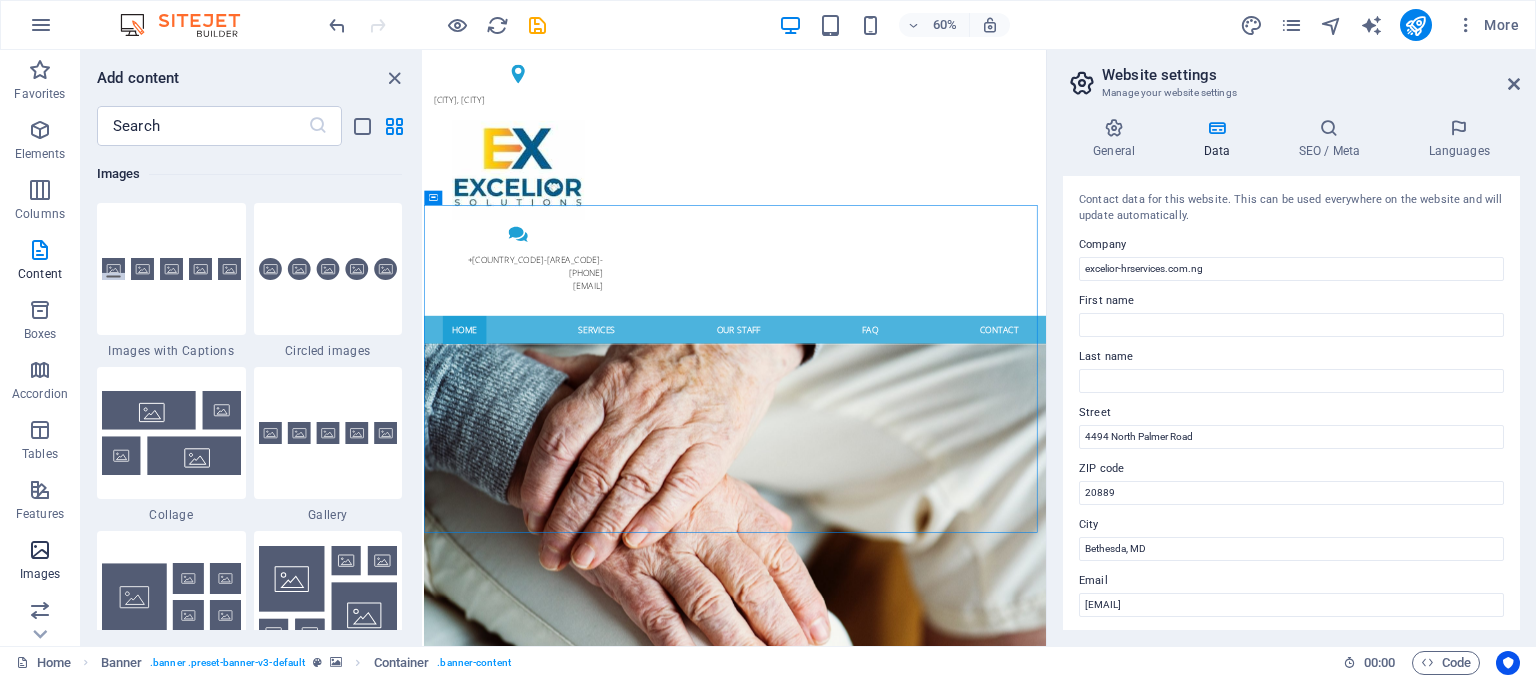 scroll, scrollTop: 10140, scrollLeft: 0, axis: vertical 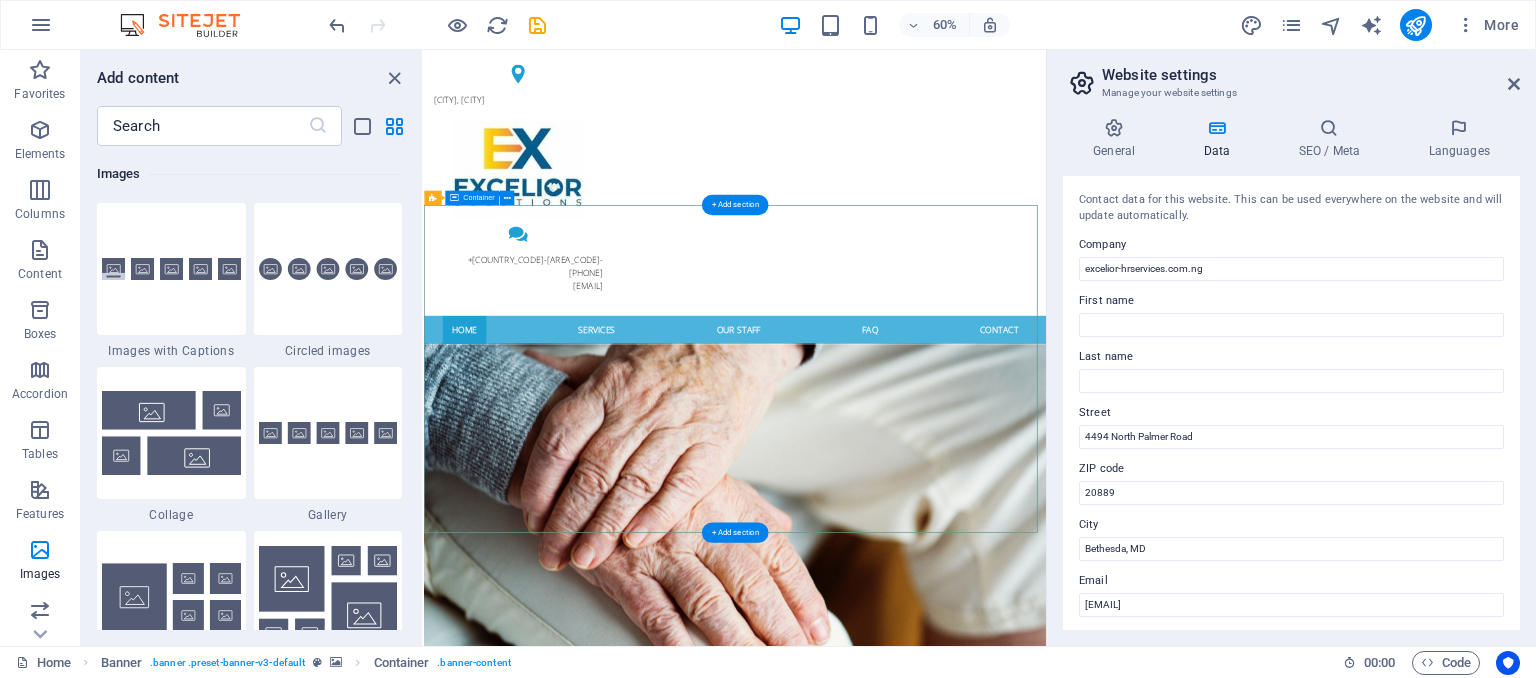 click on "Certified Care For your family Learn more" at bounding box center (942, 1245) 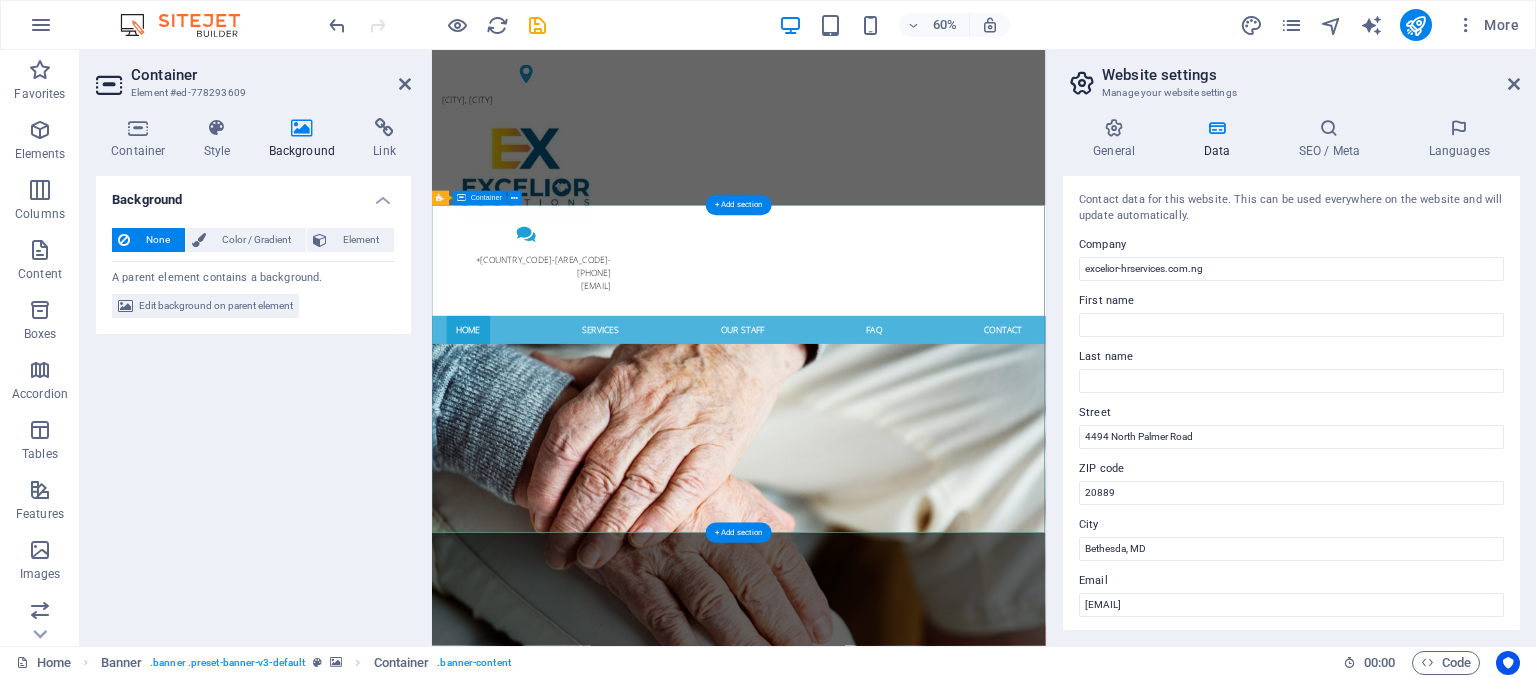 click on "Certified Care For your family Learn more" at bounding box center (943, 1245) 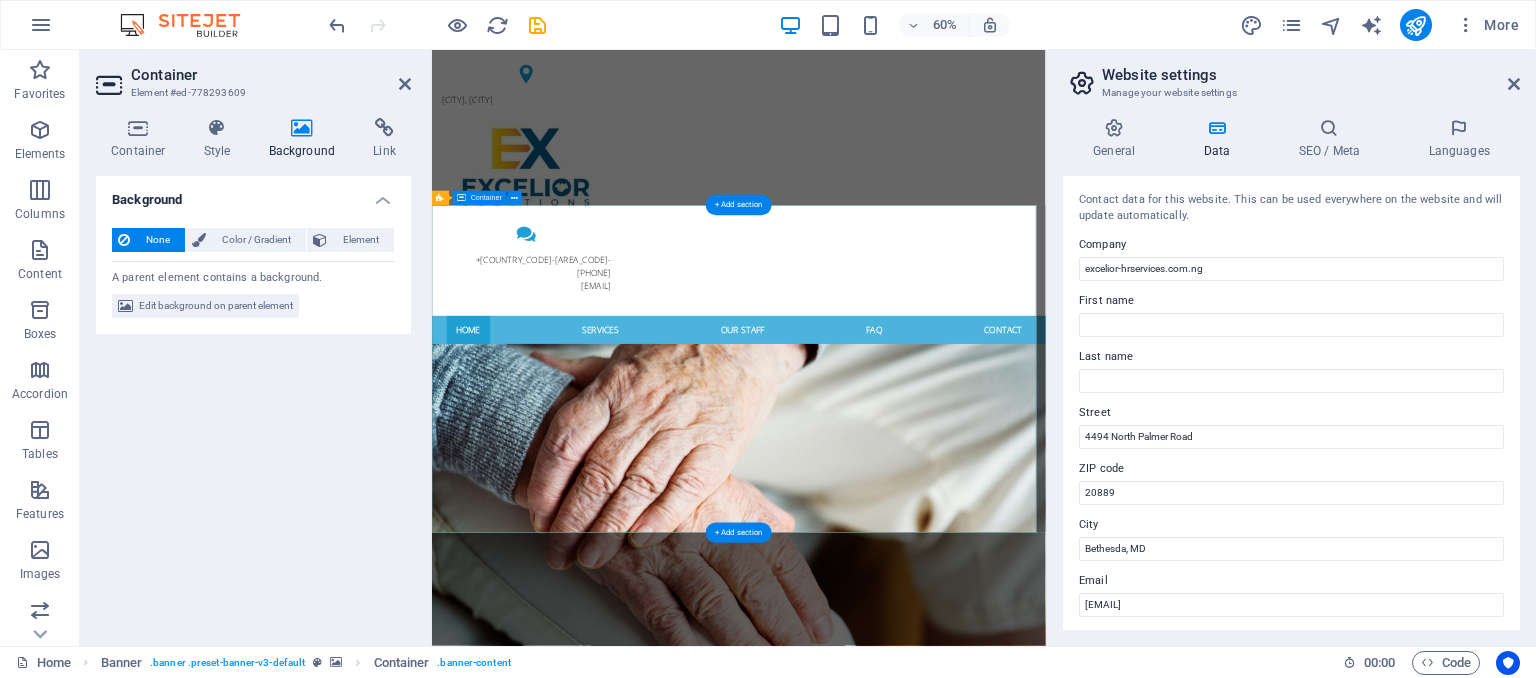 click on "Certified Care For your family Learn more" at bounding box center (943, 1245) 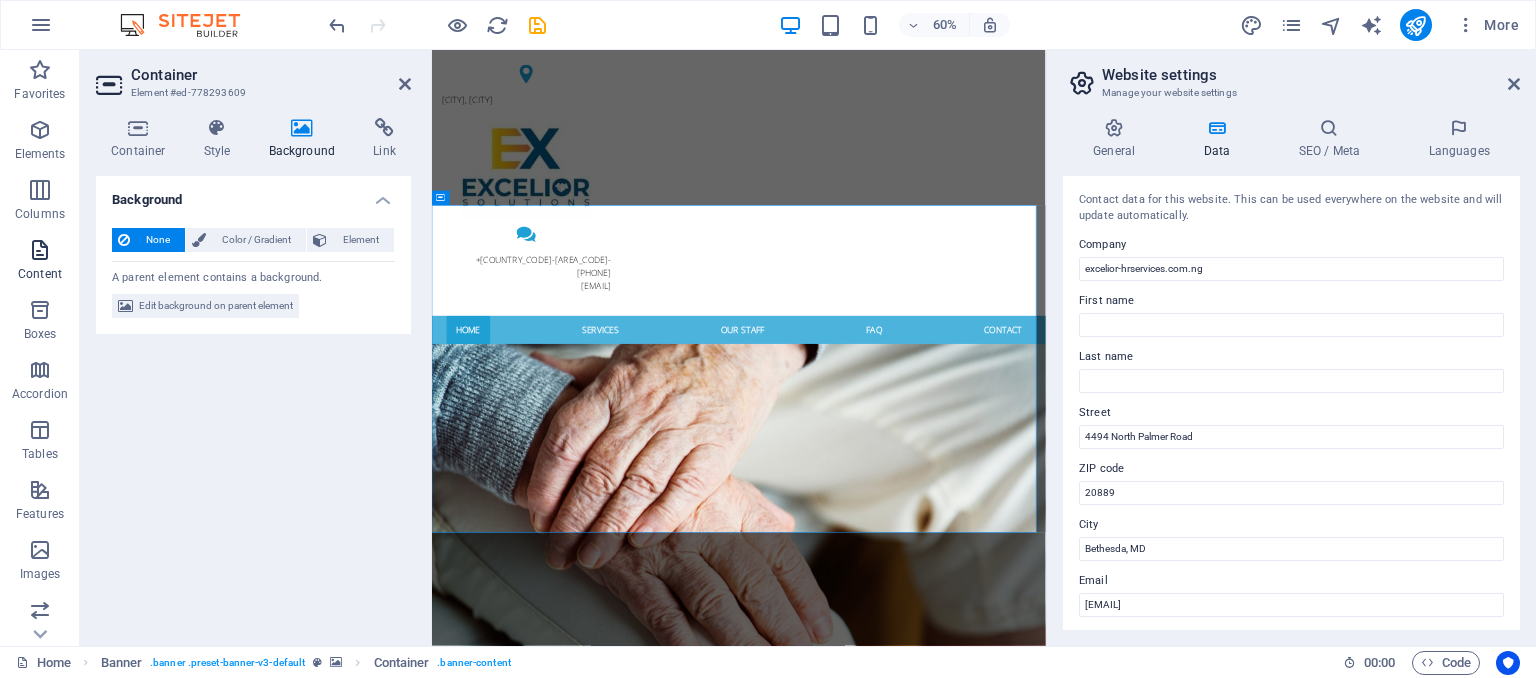 click on "Content" at bounding box center [40, 274] 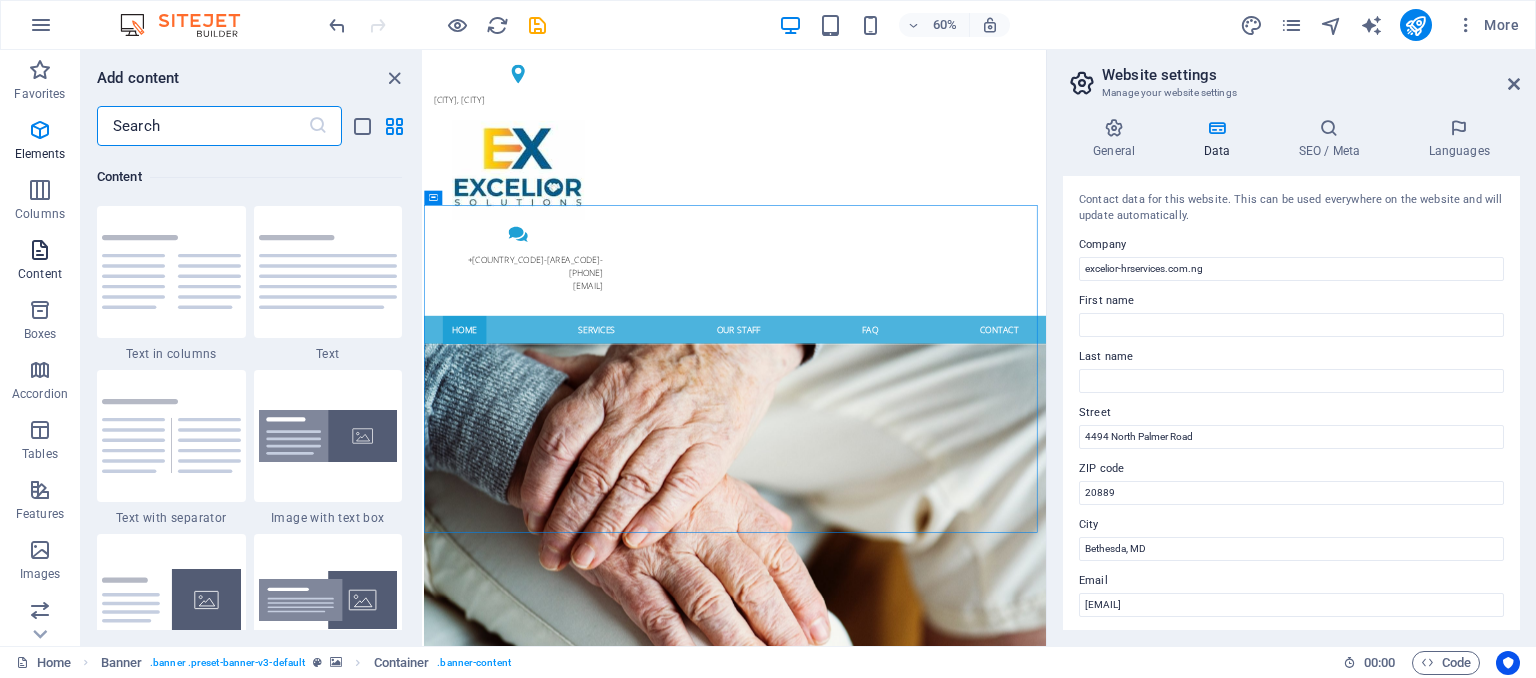 scroll, scrollTop: 3499, scrollLeft: 0, axis: vertical 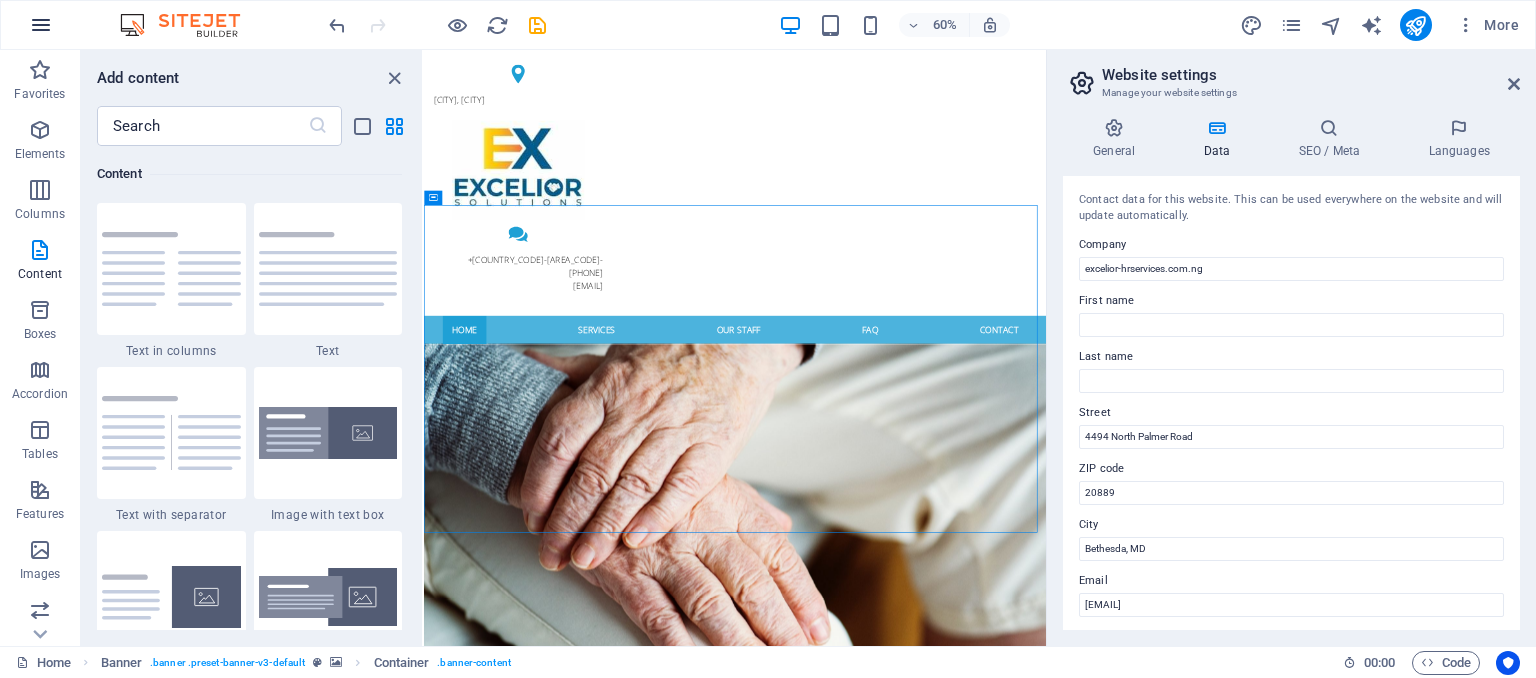 click at bounding box center (41, 25) 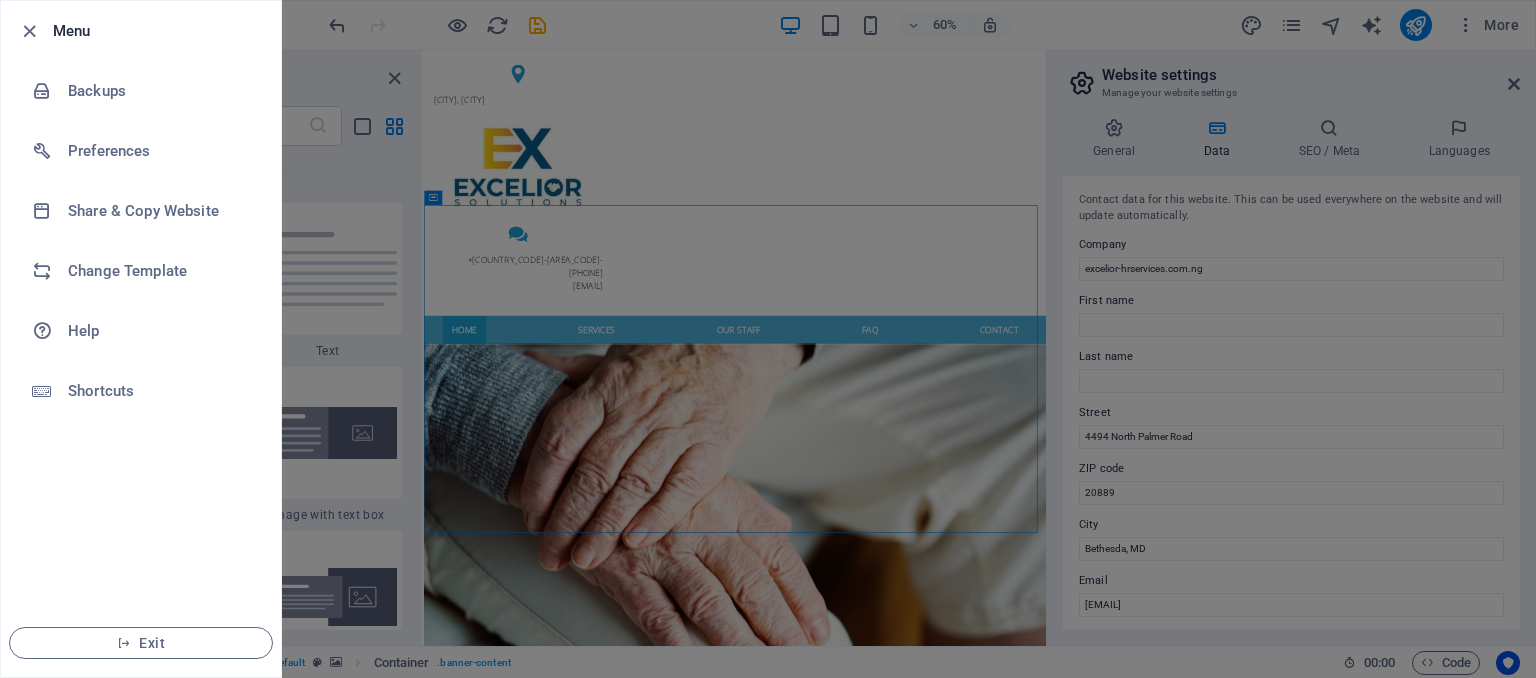 click at bounding box center (768, 339) 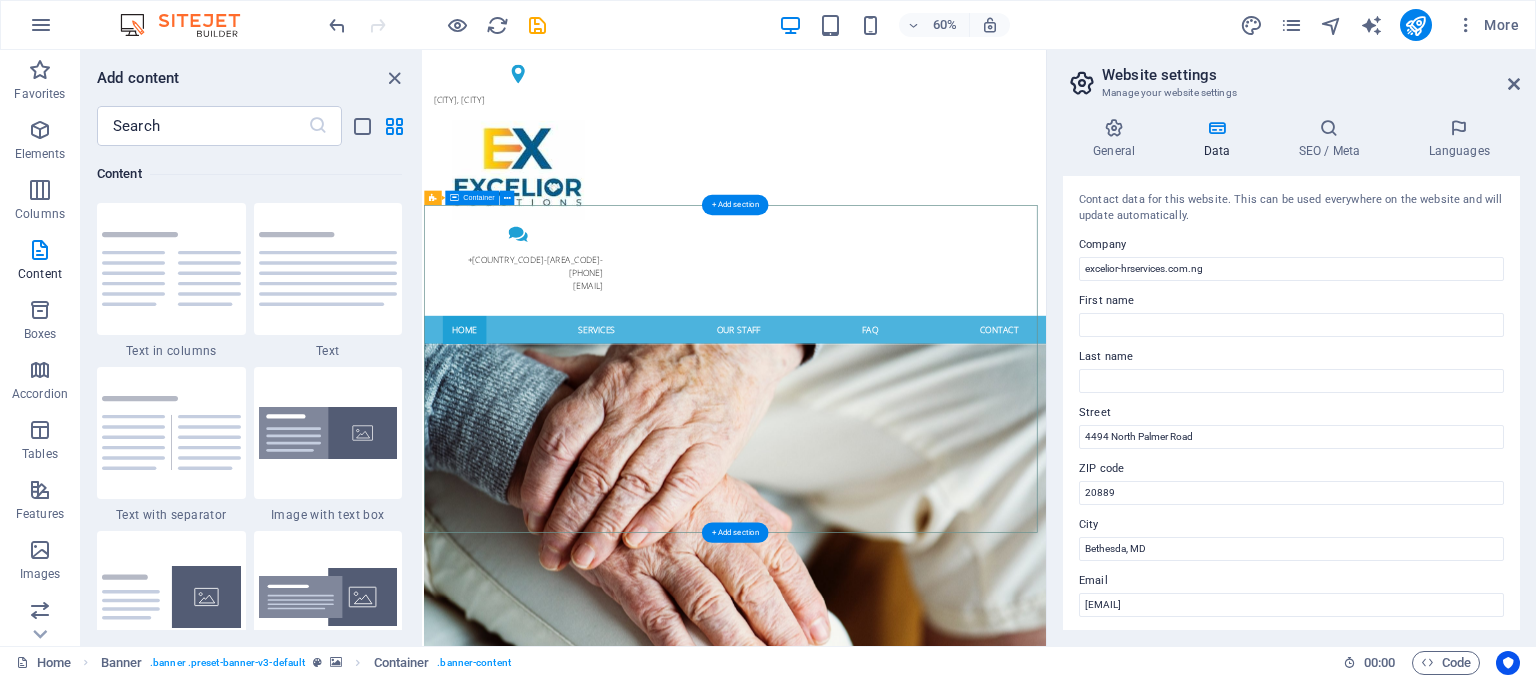 click on "Certified Care For your family Learn more" at bounding box center [942, 1245] 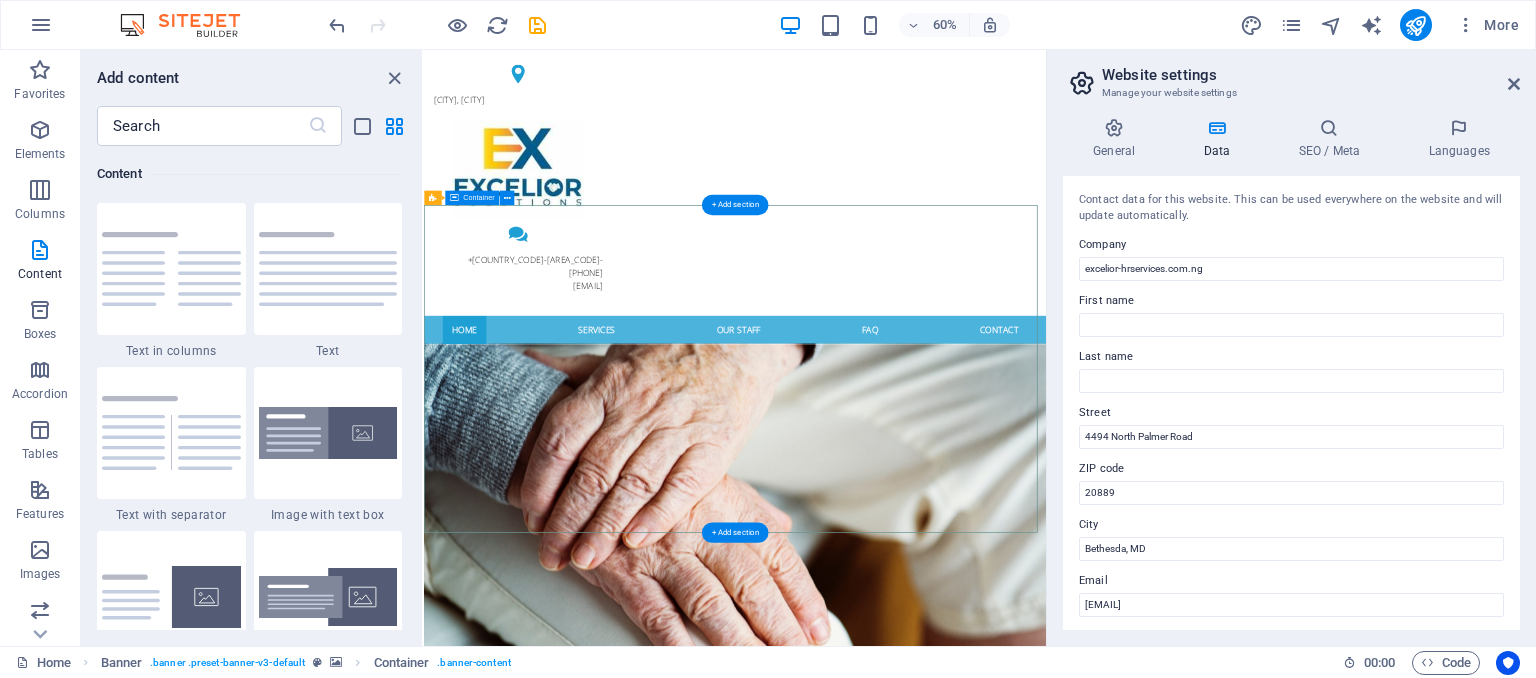 click on "Certified Care For your family Learn more" at bounding box center (942, 1245) 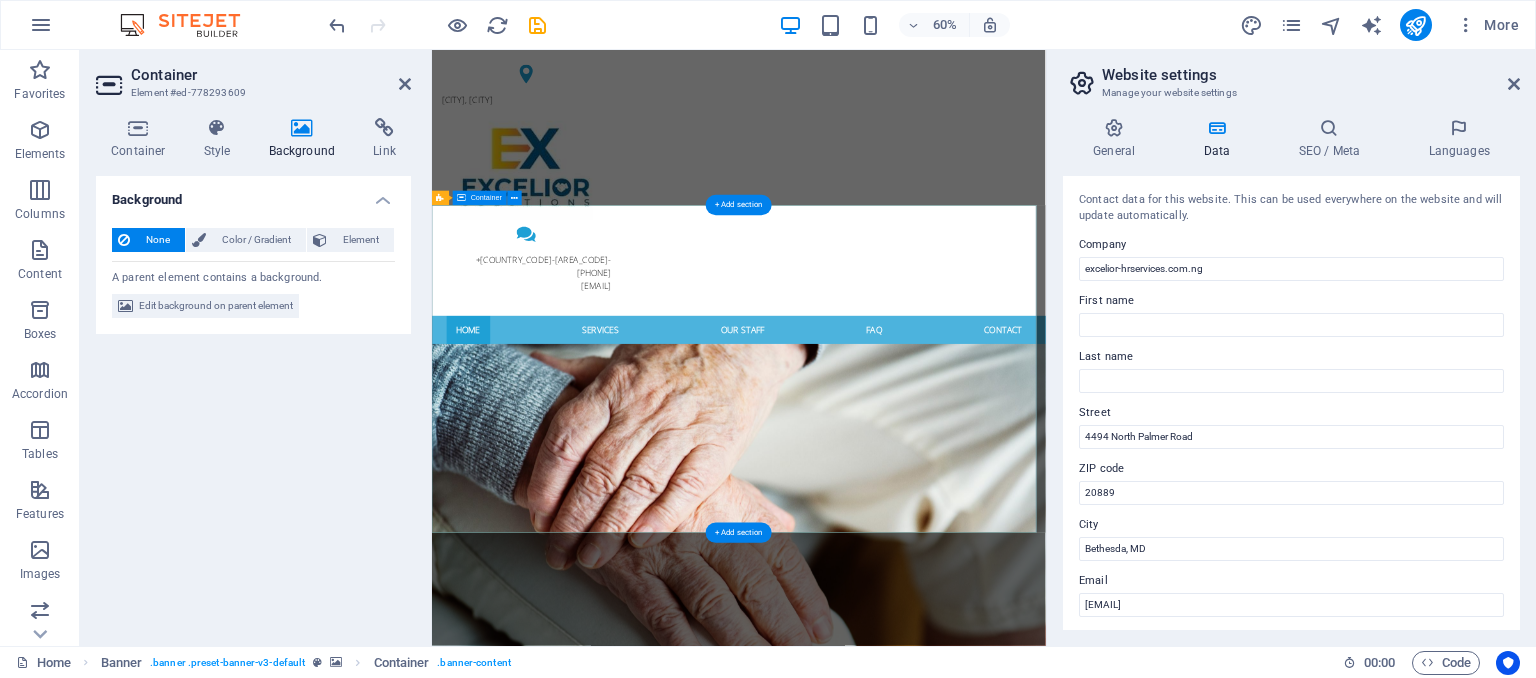 drag, startPoint x: 618, startPoint y: 678, endPoint x: 597, endPoint y: 672, distance: 21.84033 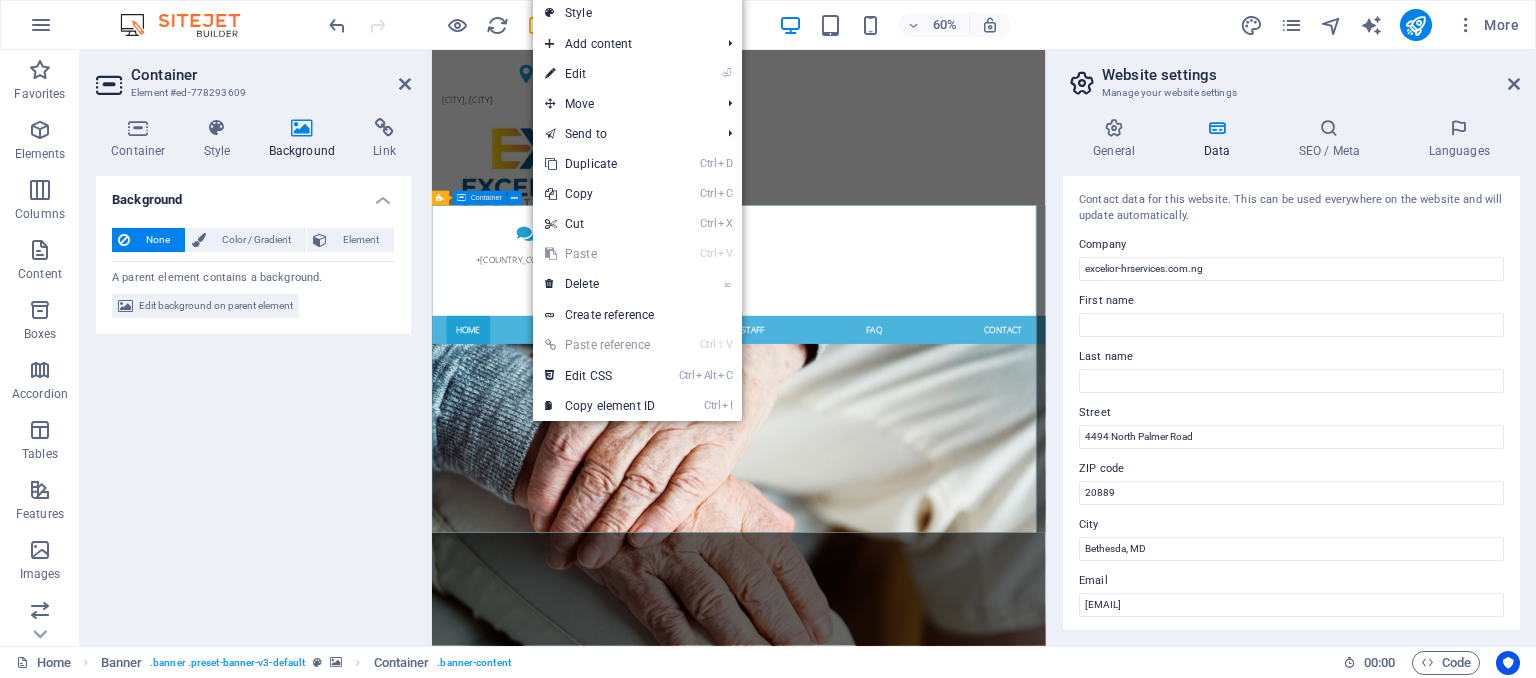 click on "Certified Care For your family Learn more" at bounding box center [943, 1245] 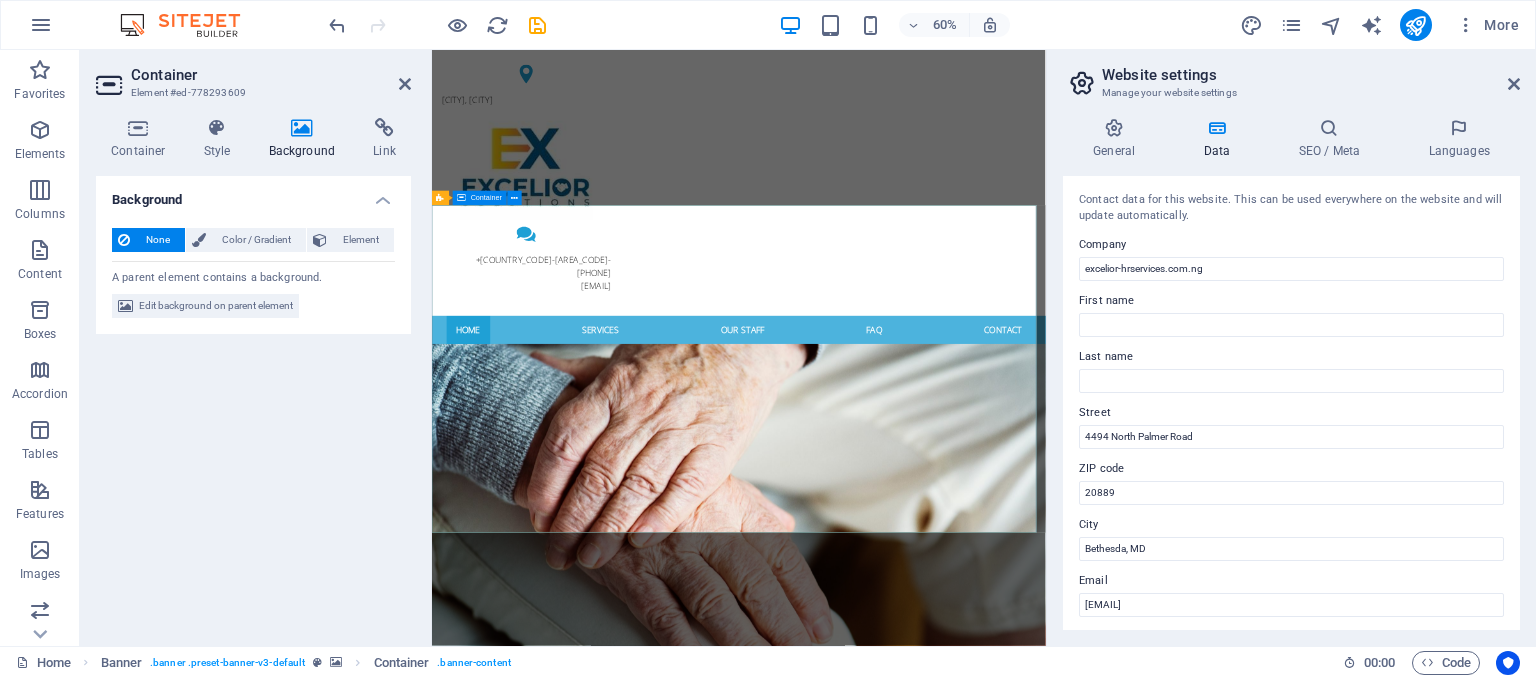 click on "Certified Care For your family Learn more" at bounding box center [943, 1245] 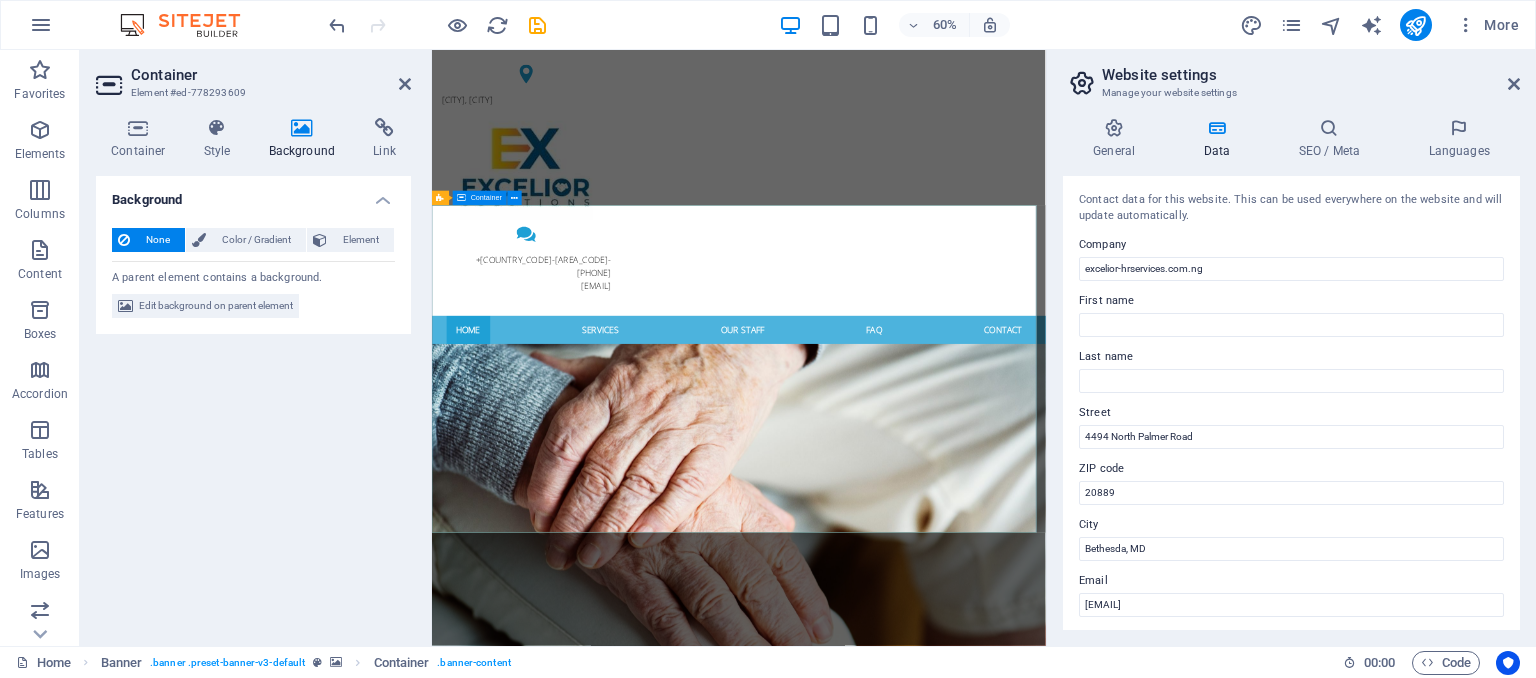 click on "Certified Care For your family Learn more" at bounding box center (943, 1245) 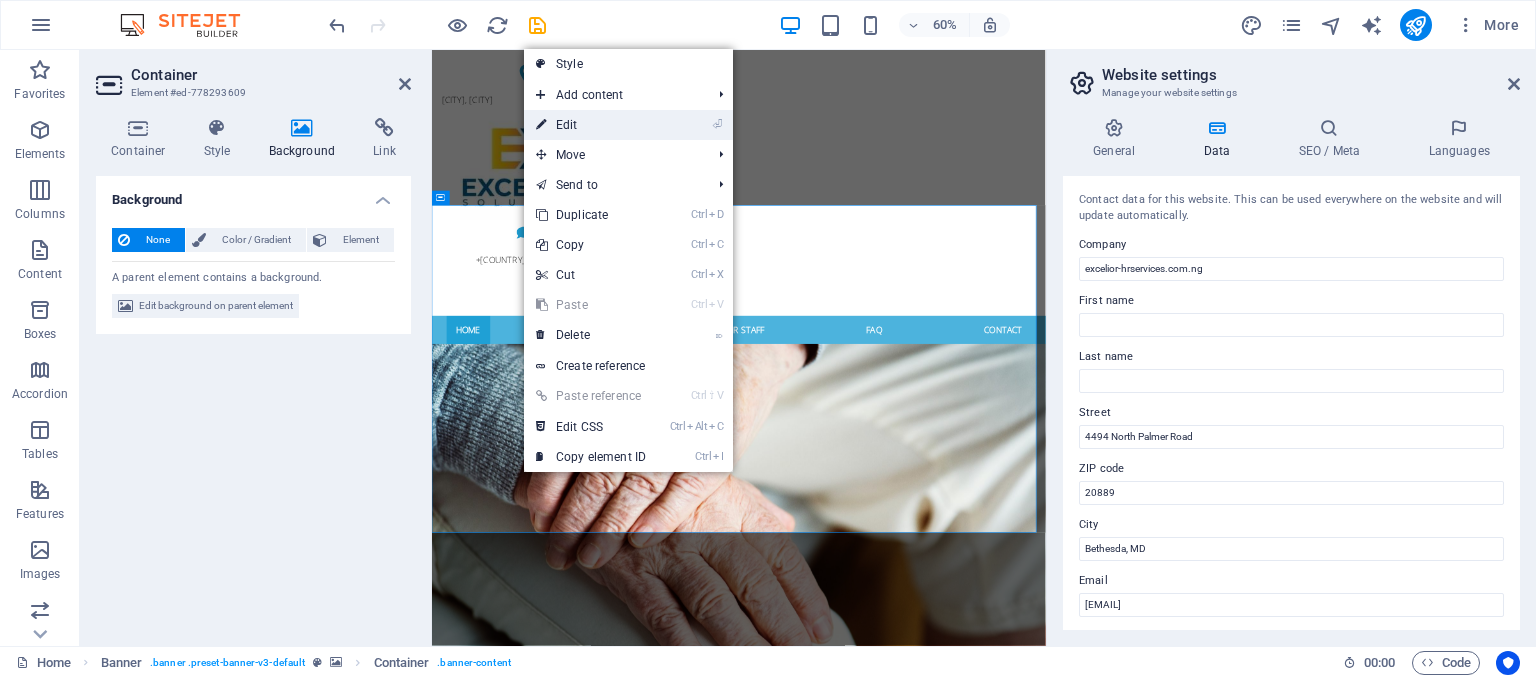 click on "⏎  Edit" at bounding box center (591, 125) 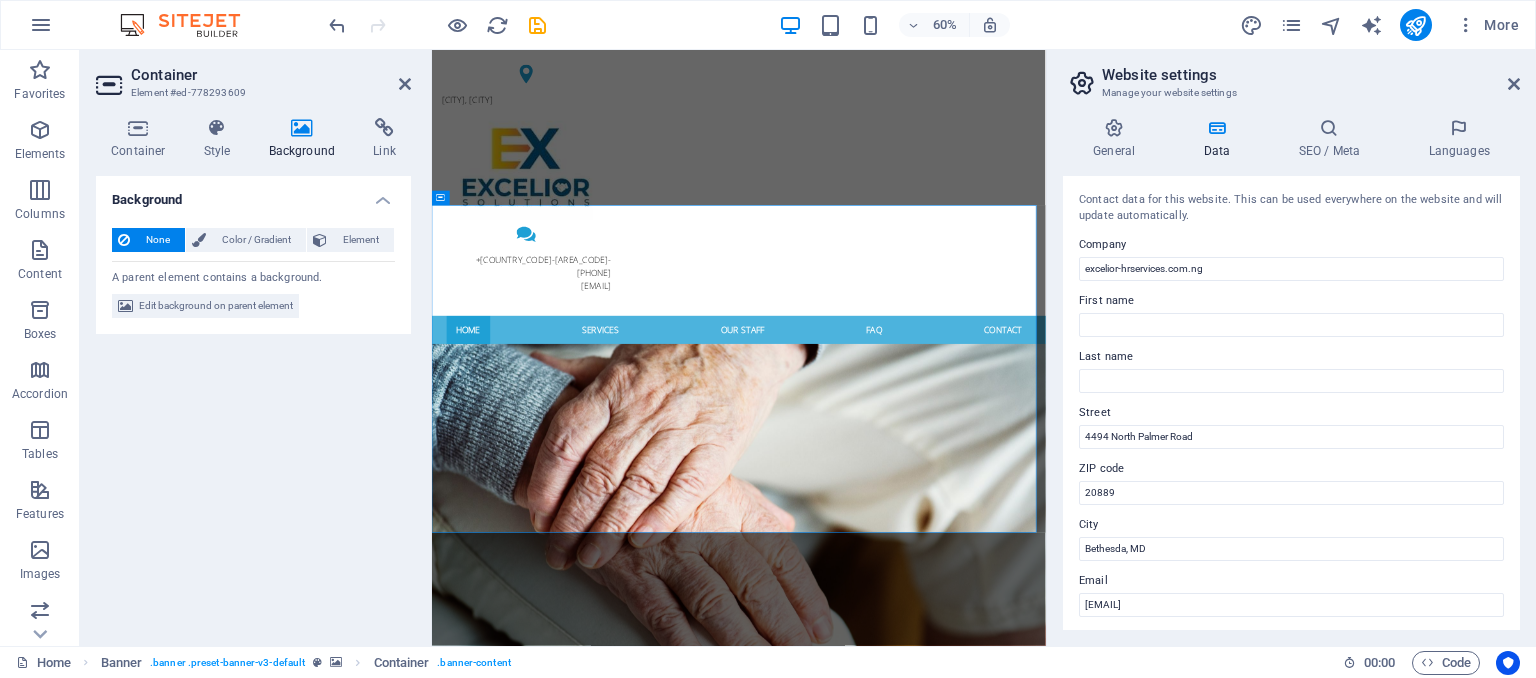 click at bounding box center (302, 128) 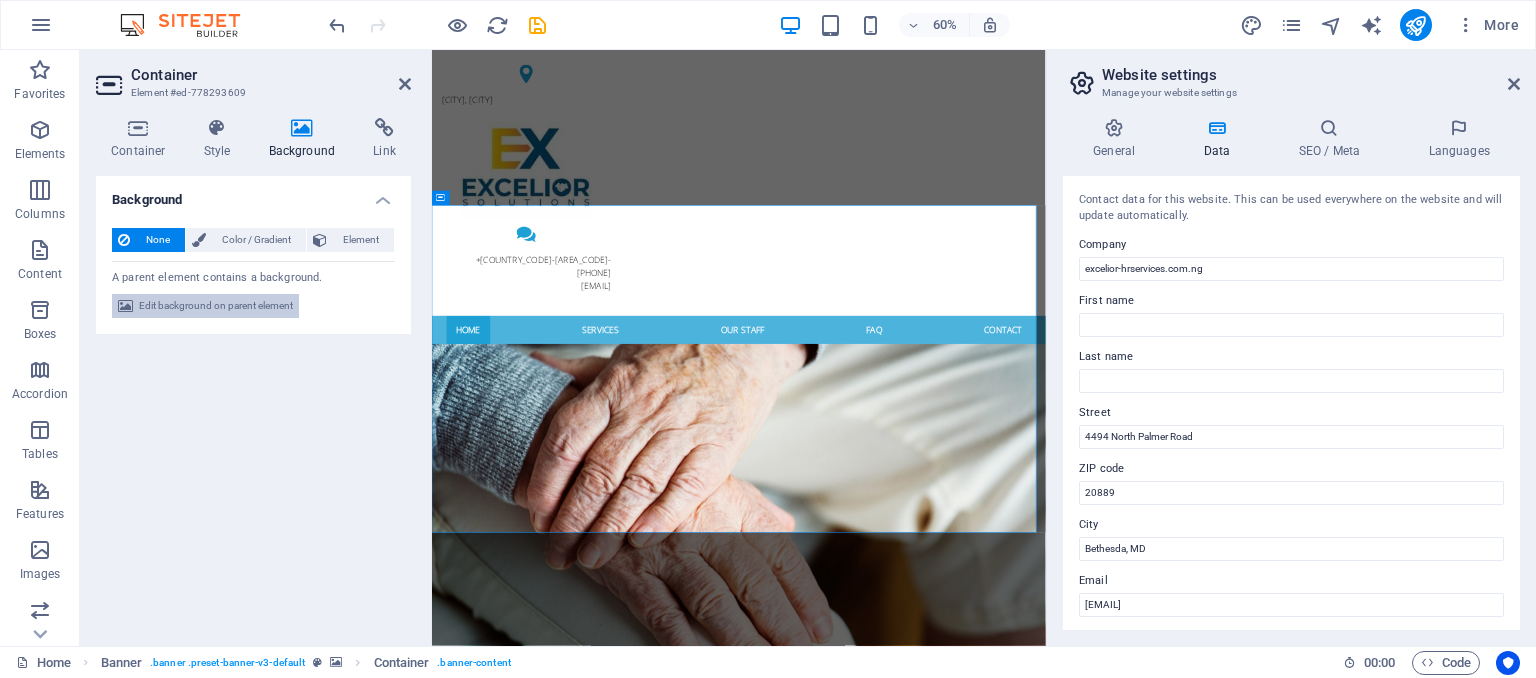 click on "Edit background on parent element" at bounding box center [216, 306] 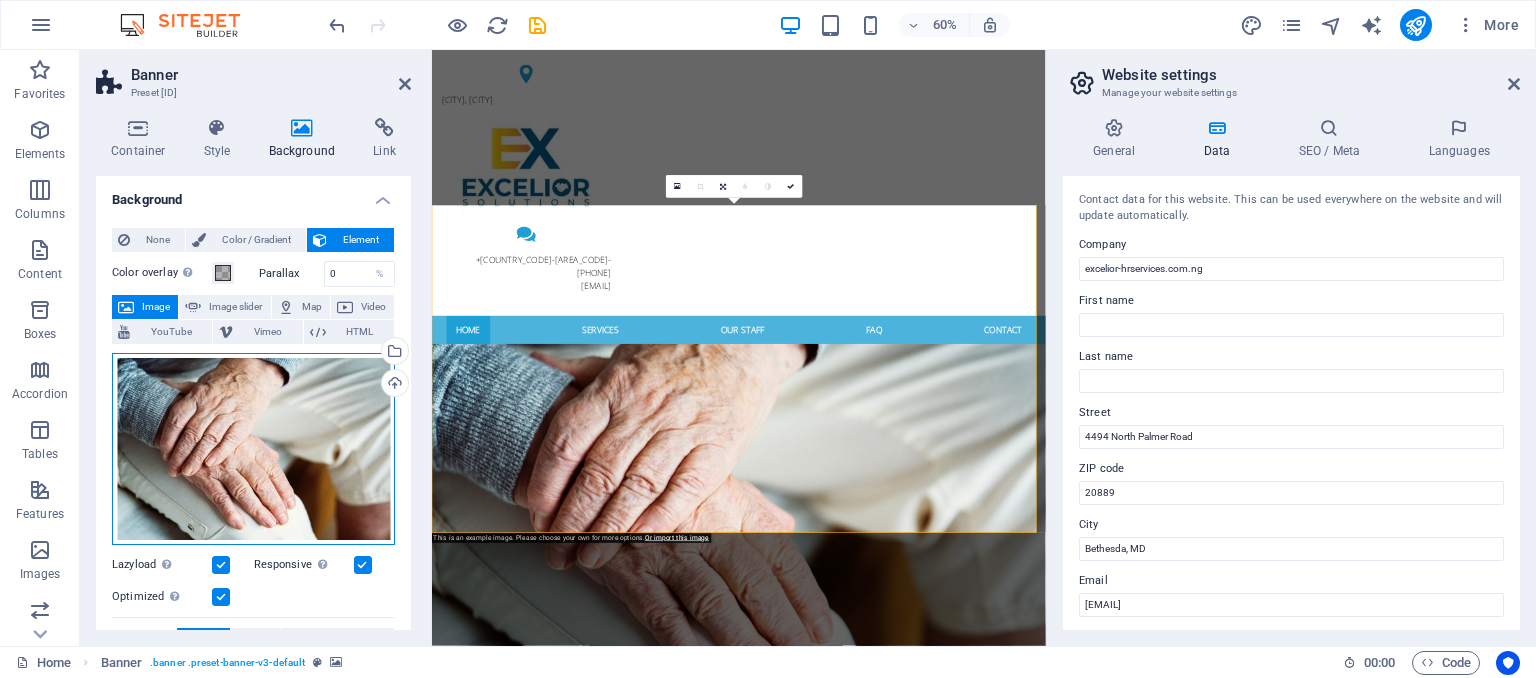 click on "Drag files here, click to choose files or select files from Files or our free stock photos & videos" at bounding box center [253, 449] 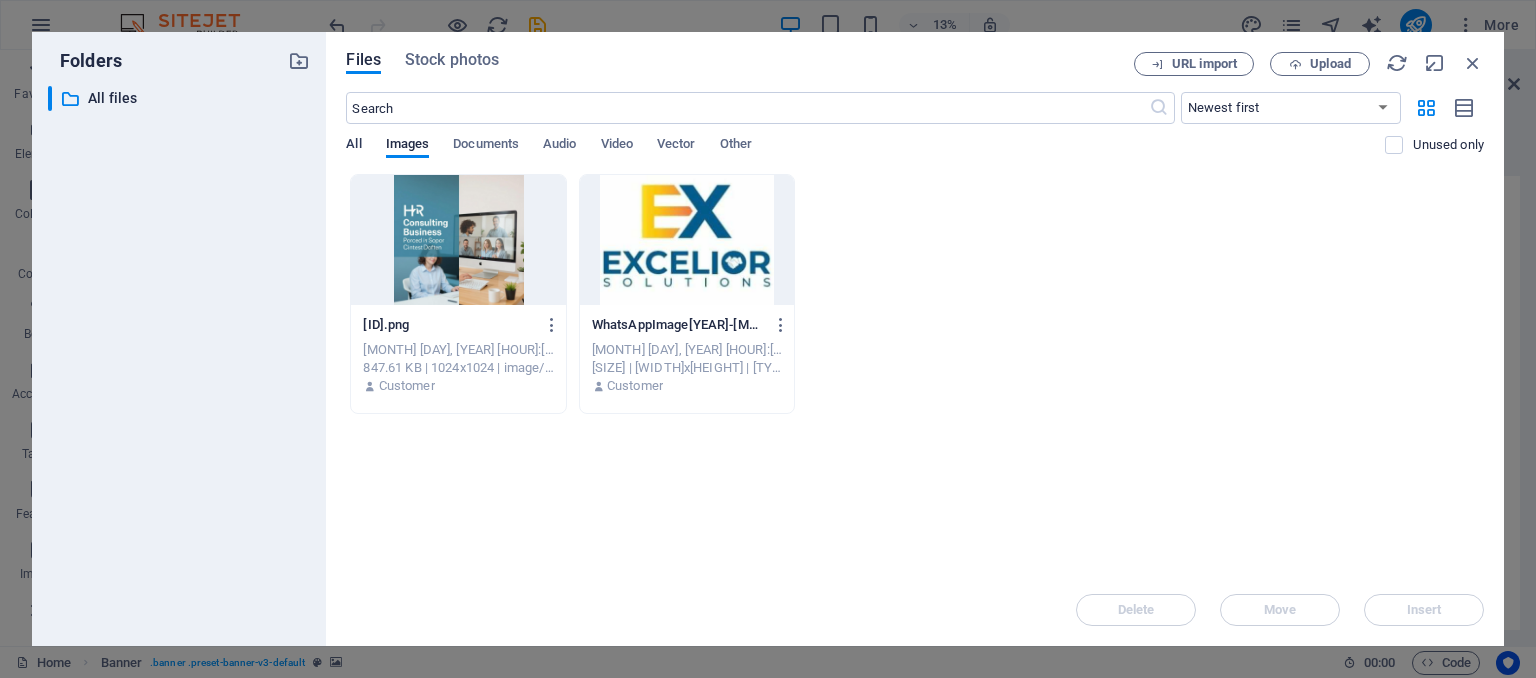 click on "All" at bounding box center (353, 146) 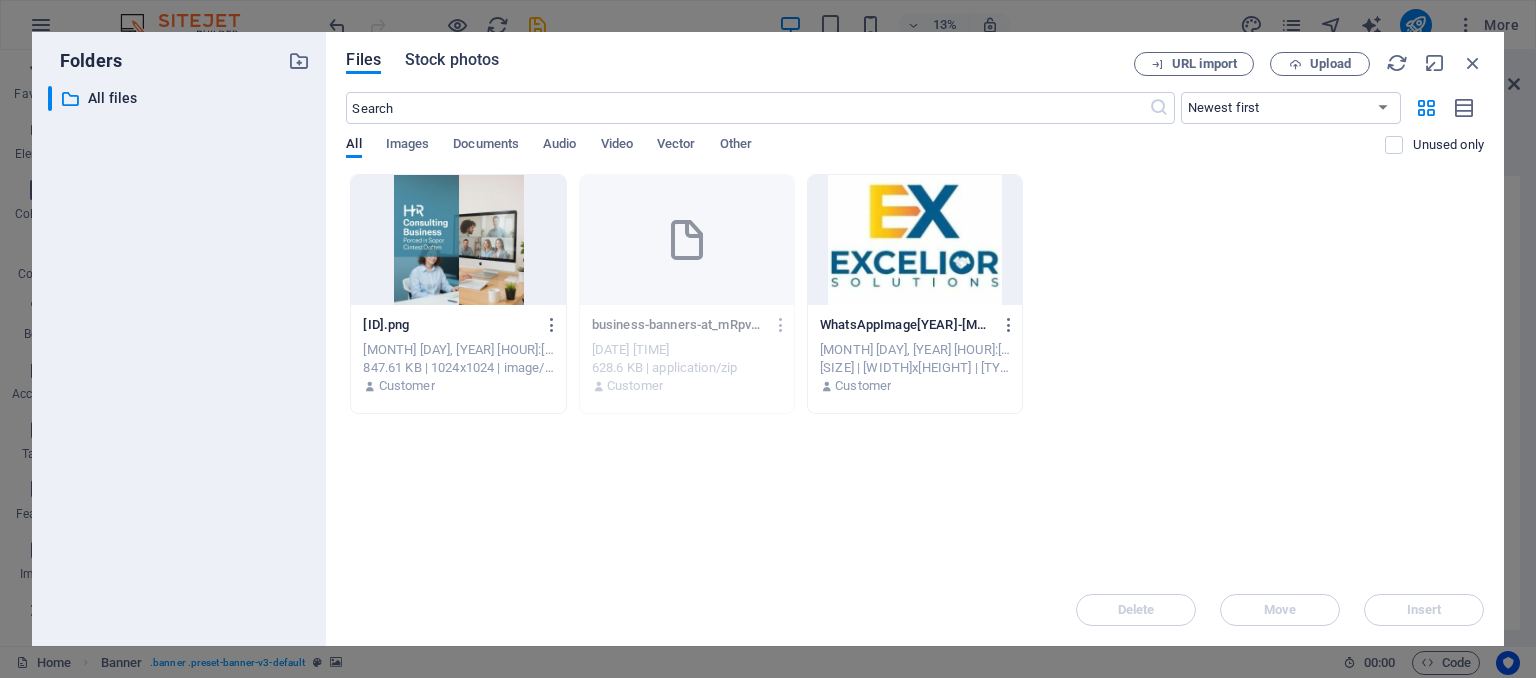 click on "Stock photos" at bounding box center [452, 60] 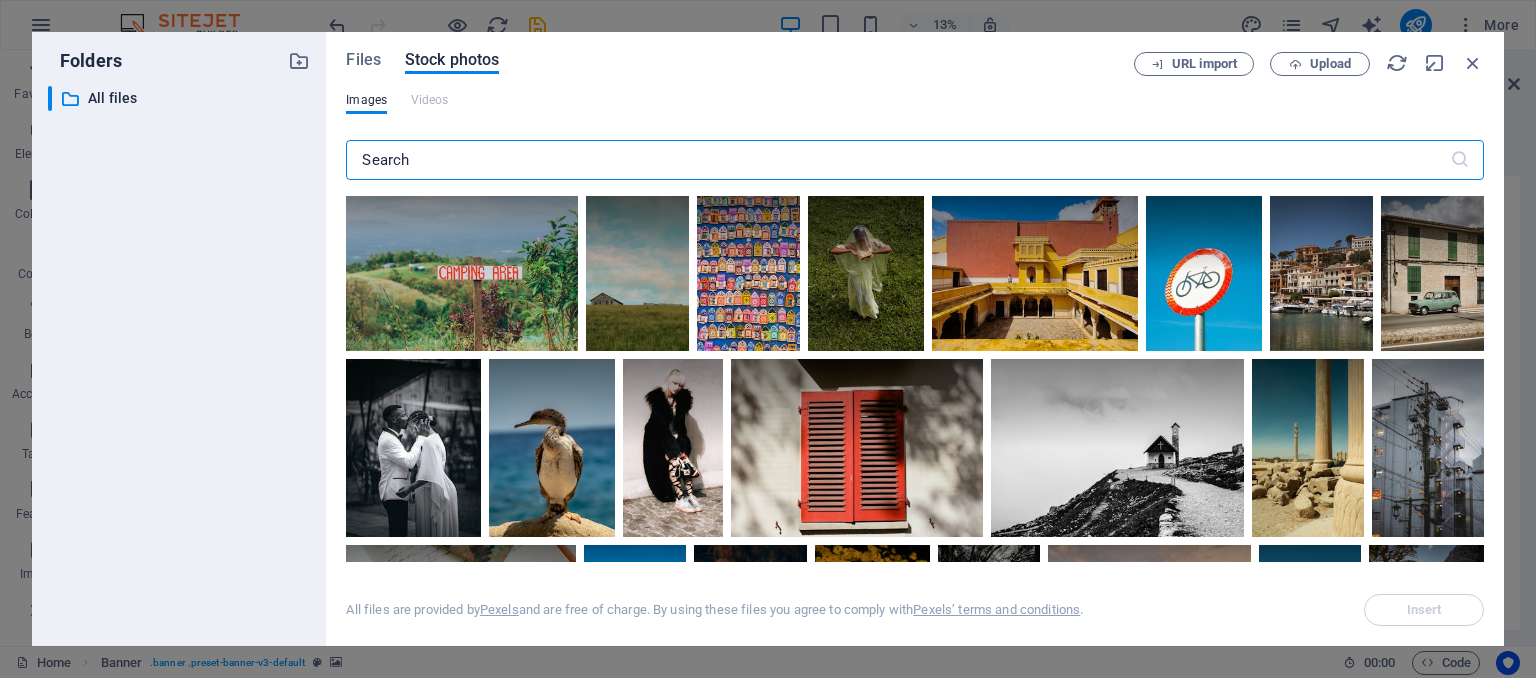 click at bounding box center (897, 160) 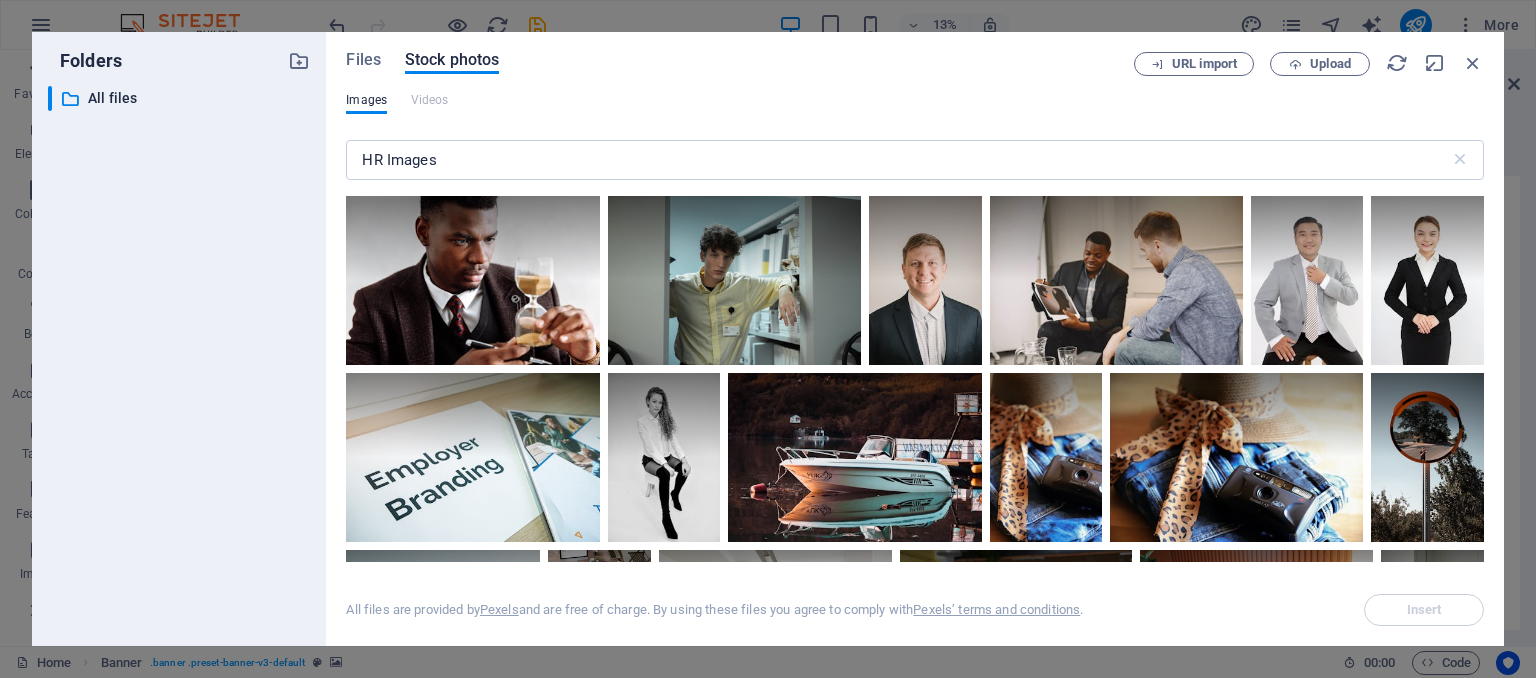 click on "Files Stock photos URL import Upload Images Videos HR Images ​ All files are provided by  Pexels  and are free of charge. By using these files you agree to comply with  Pexels’ terms and conditions . Insert" at bounding box center [915, 339] 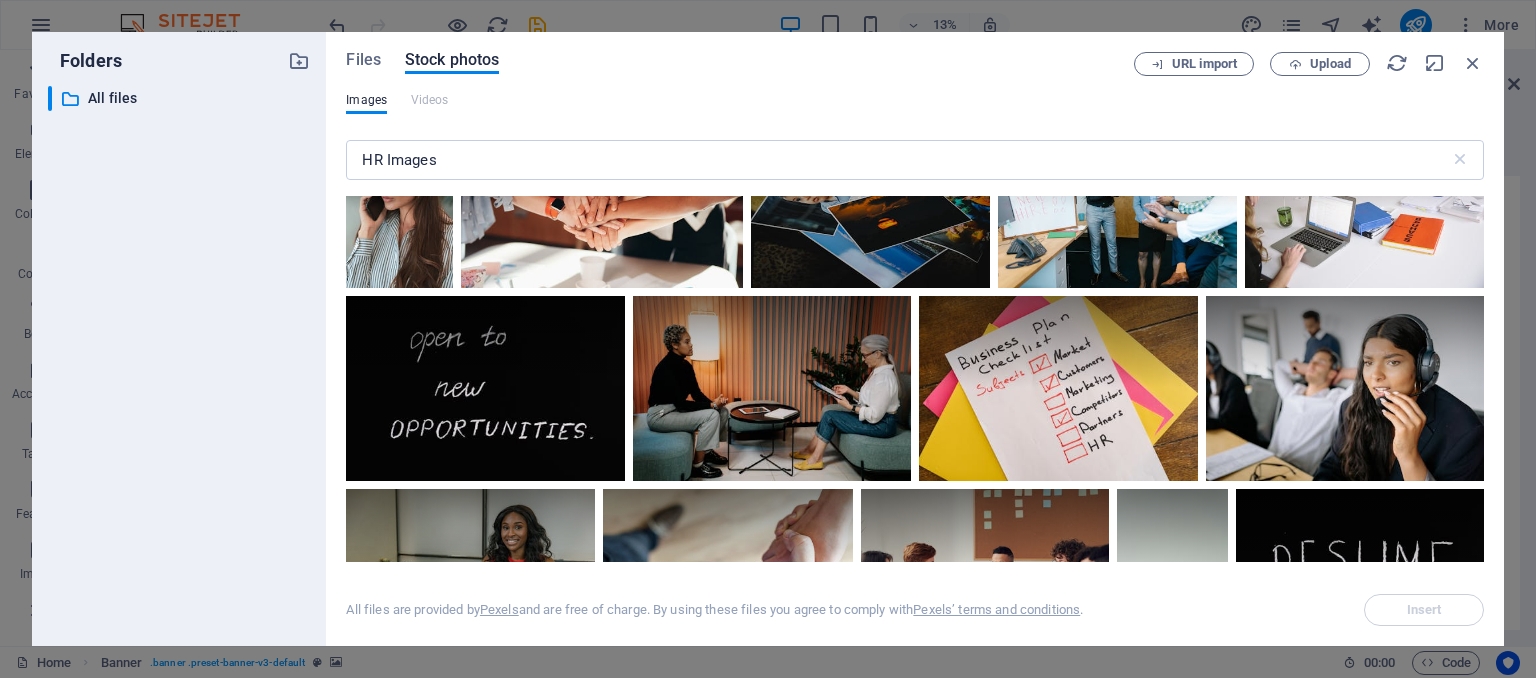 scroll, scrollTop: 2467, scrollLeft: 0, axis: vertical 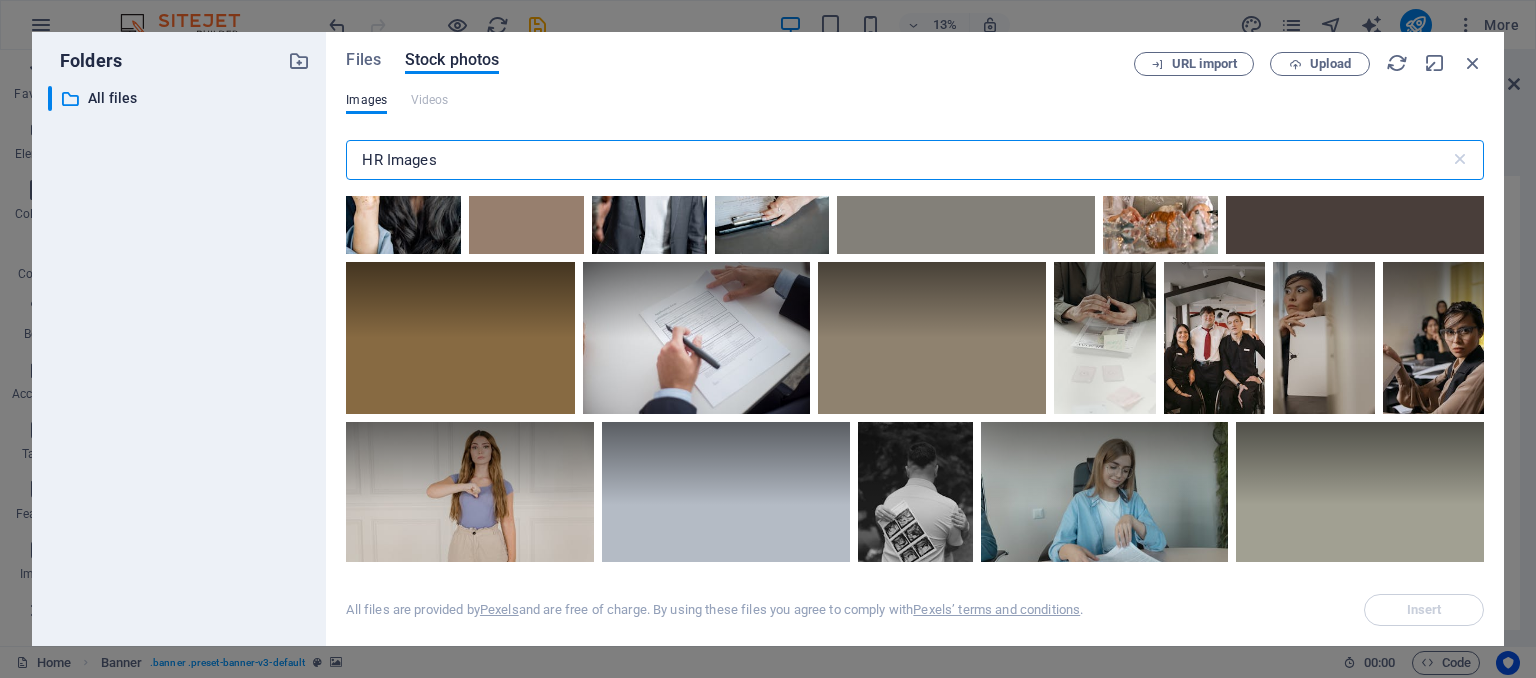 drag, startPoint x: 390, startPoint y: 157, endPoint x: 485, endPoint y: 169, distance: 95.7549 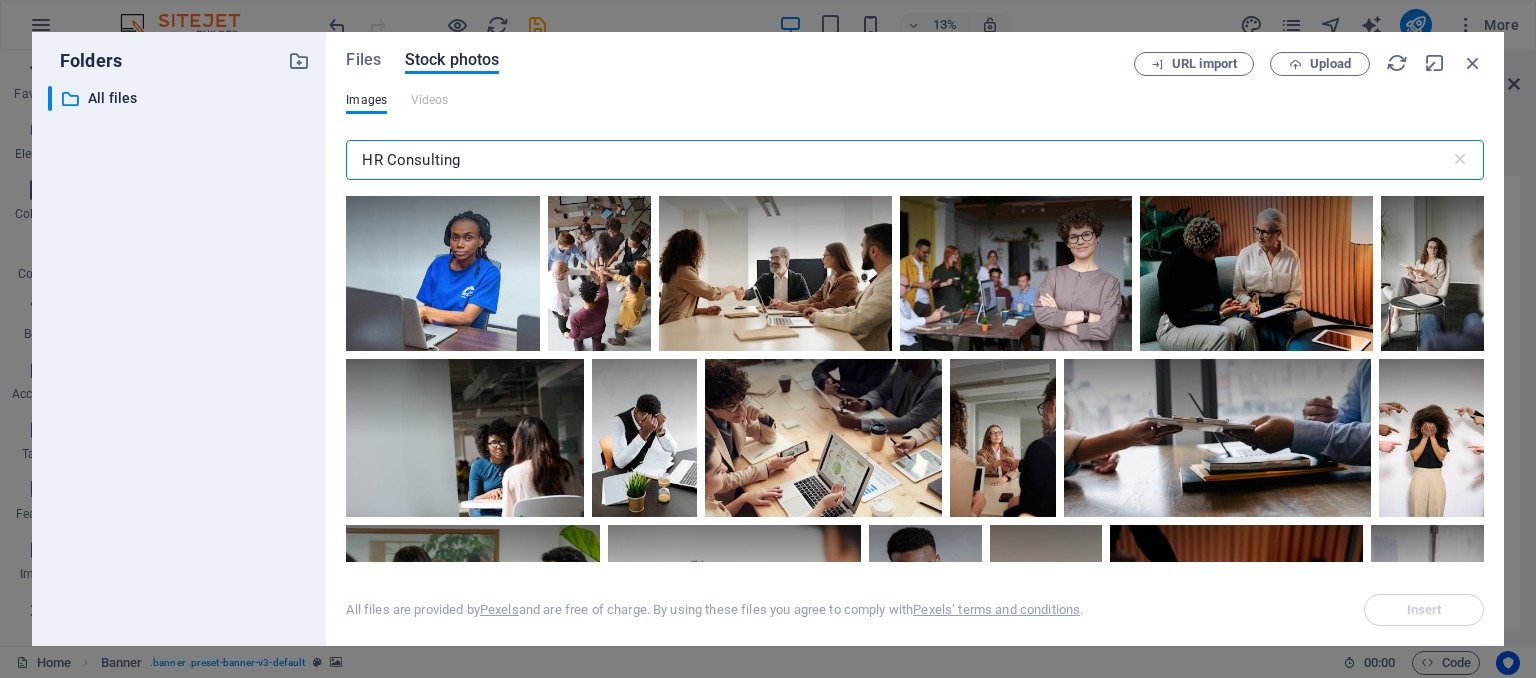 type on "HR Consulting" 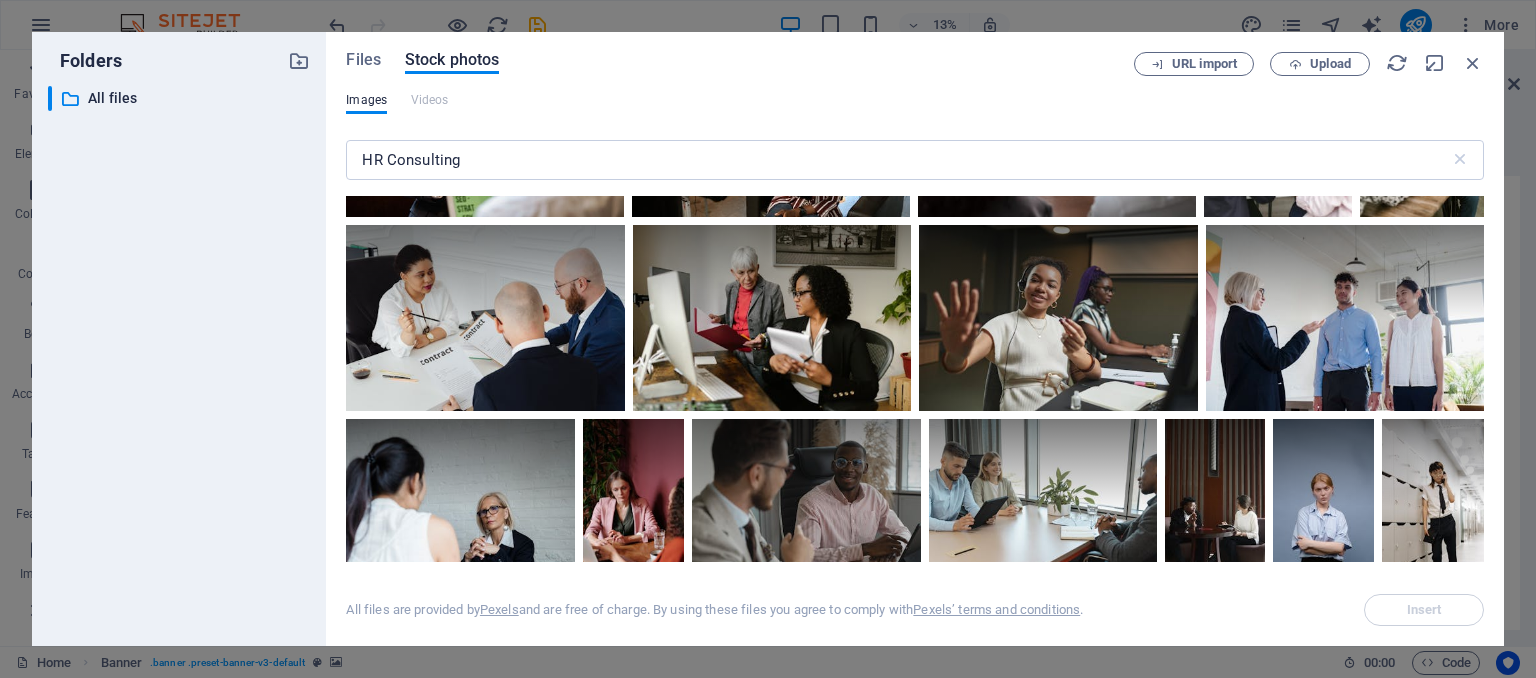 scroll, scrollTop: 3091, scrollLeft: 0, axis: vertical 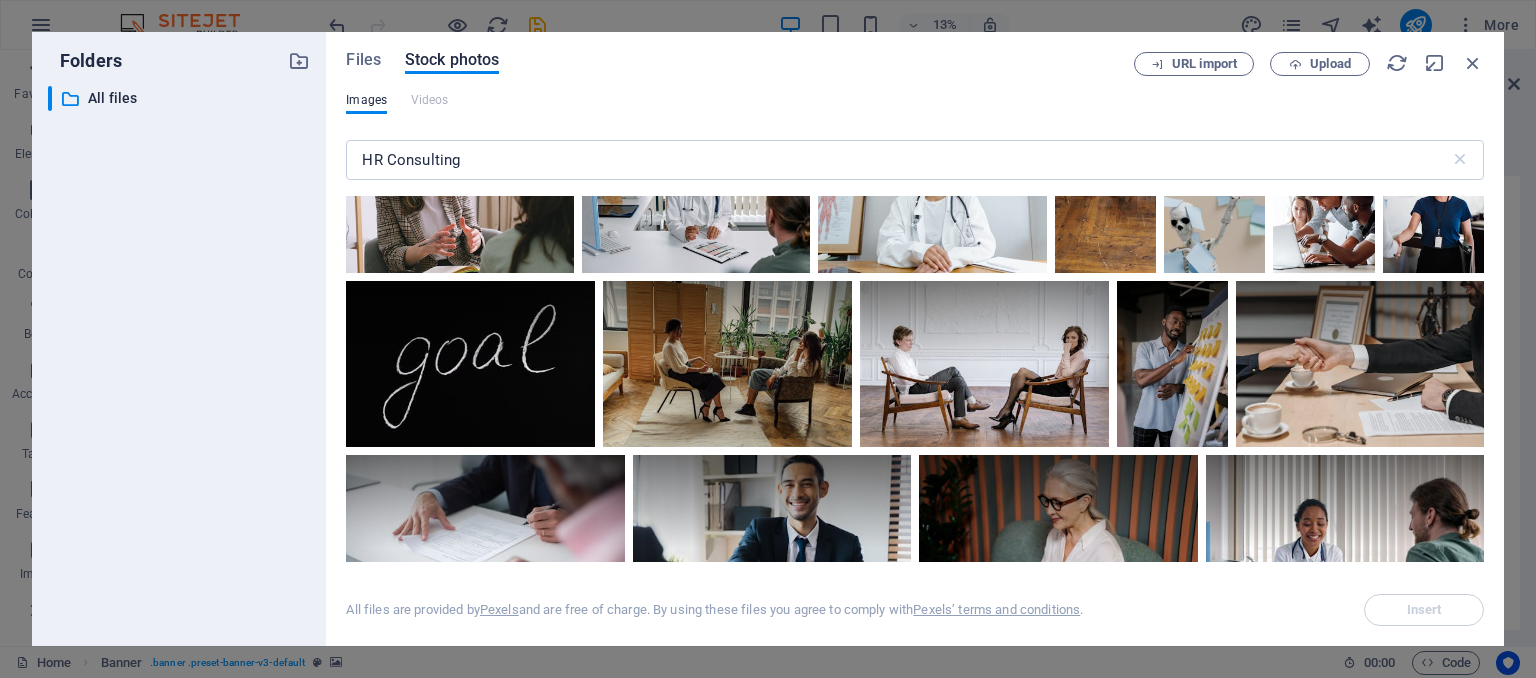 drag, startPoint x: 1517, startPoint y: 261, endPoint x: 1512, endPoint y: 442, distance: 181.06905 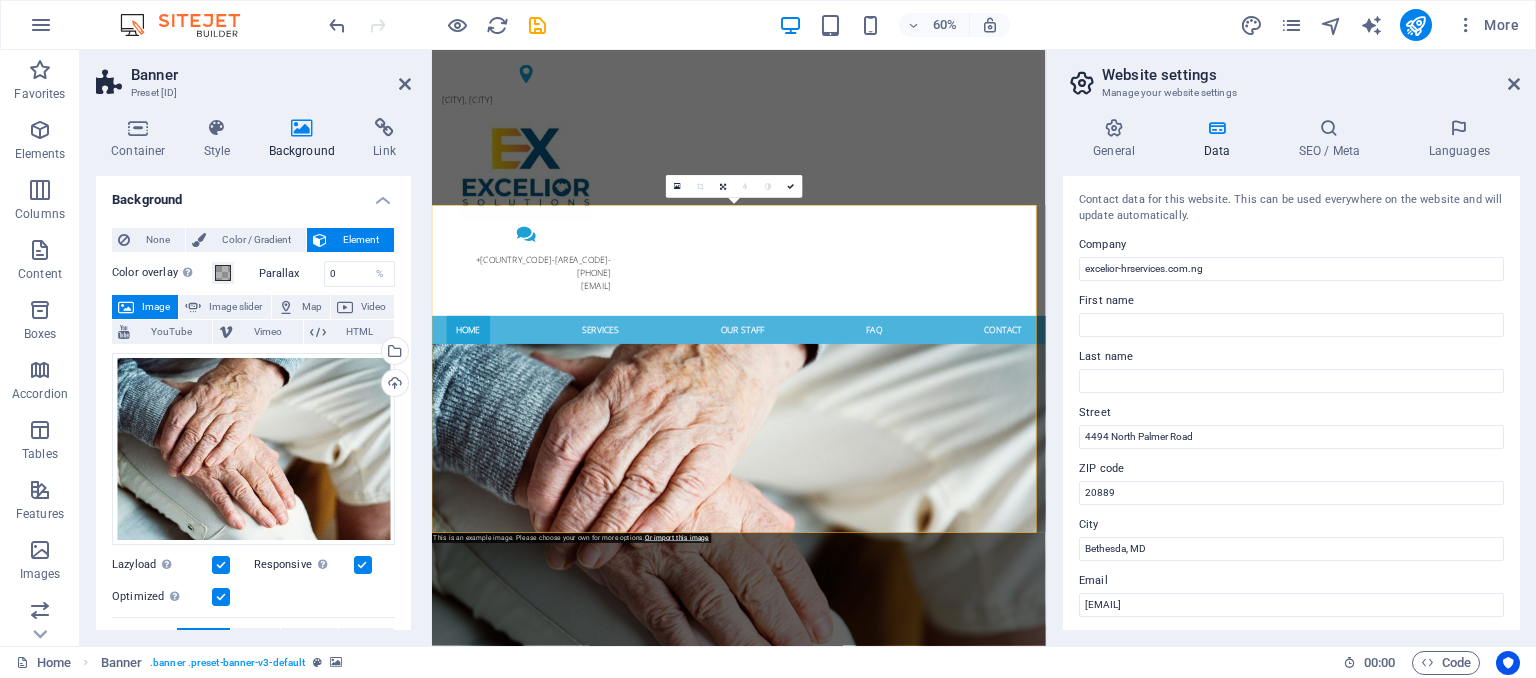 click on "Image" at bounding box center (156, 307) 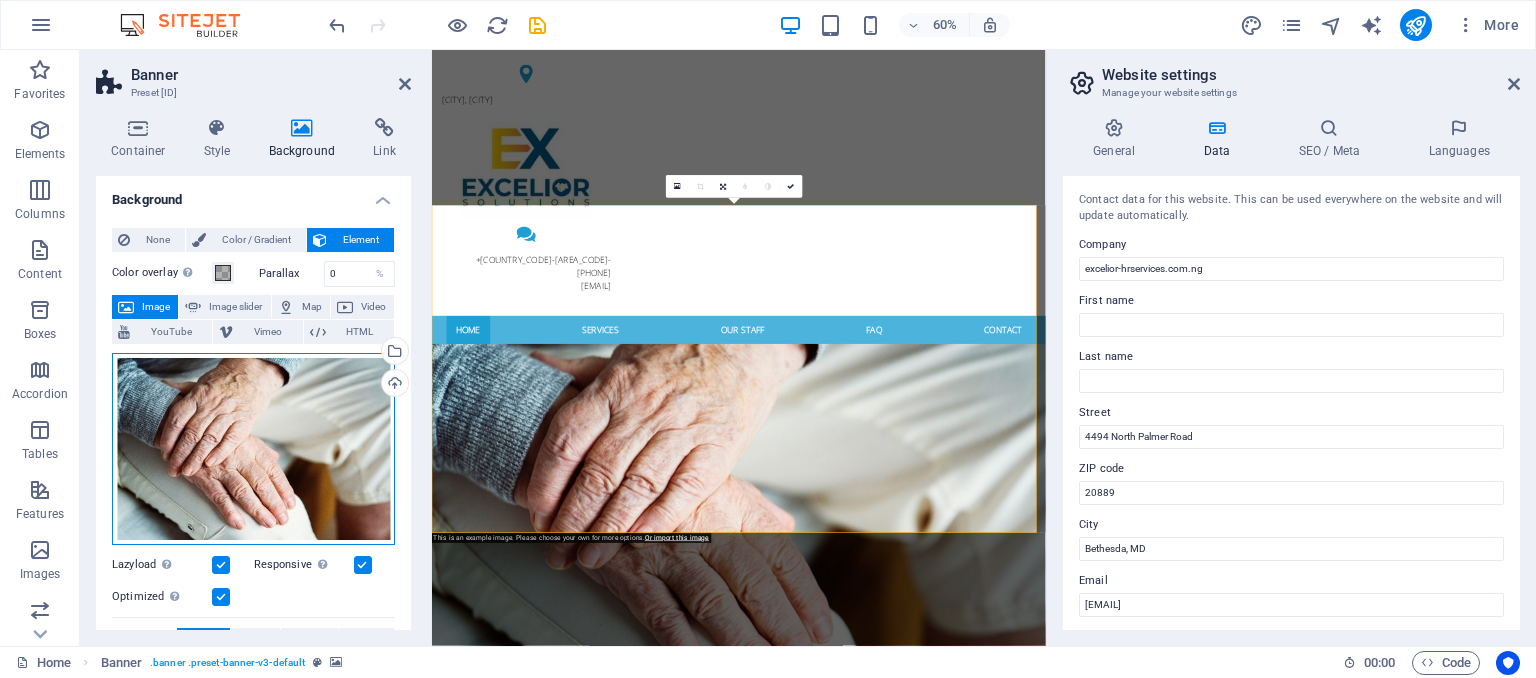 click on "Drag files here, click to choose files or select files from Files or our free stock photos & videos" at bounding box center [253, 449] 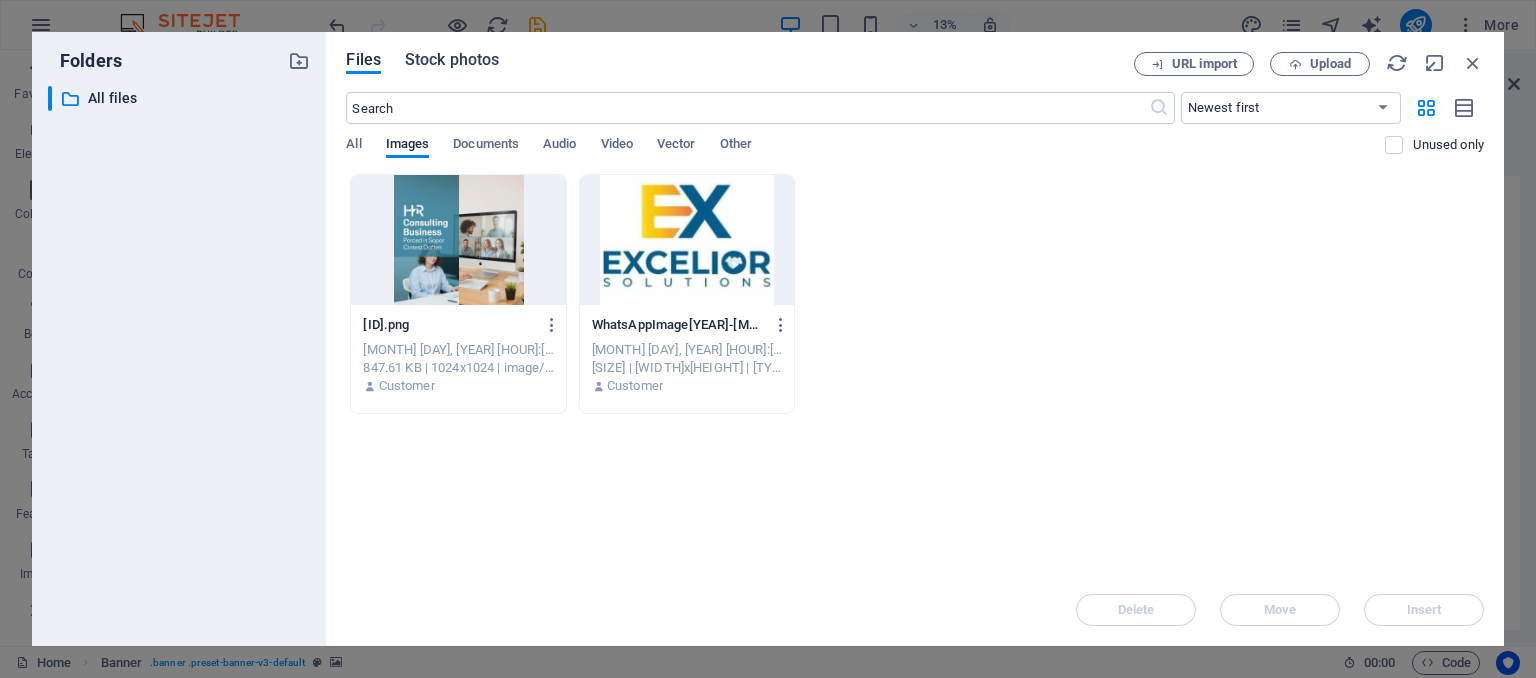 click on "Stock photos" at bounding box center [452, 60] 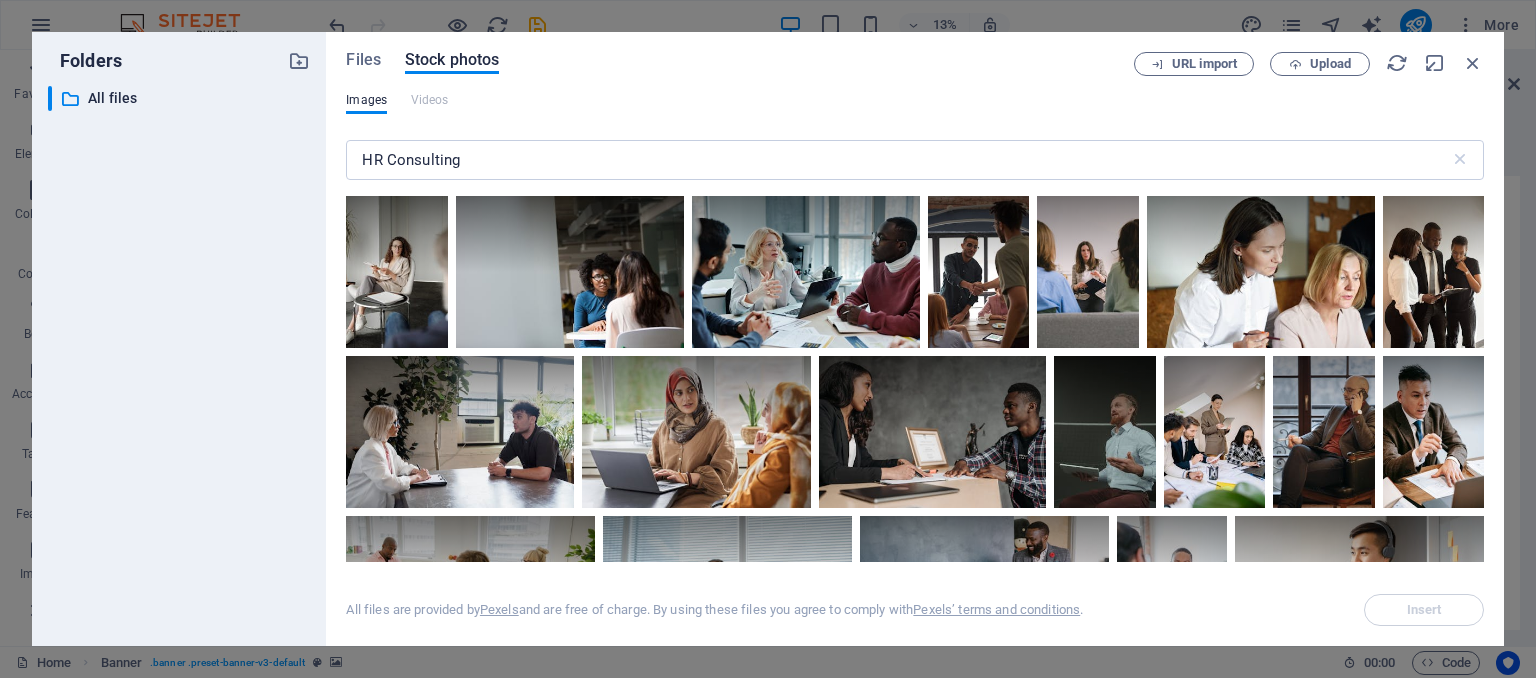drag, startPoint x: 1516, startPoint y: 332, endPoint x: 1535, endPoint y: 724, distance: 392.46017 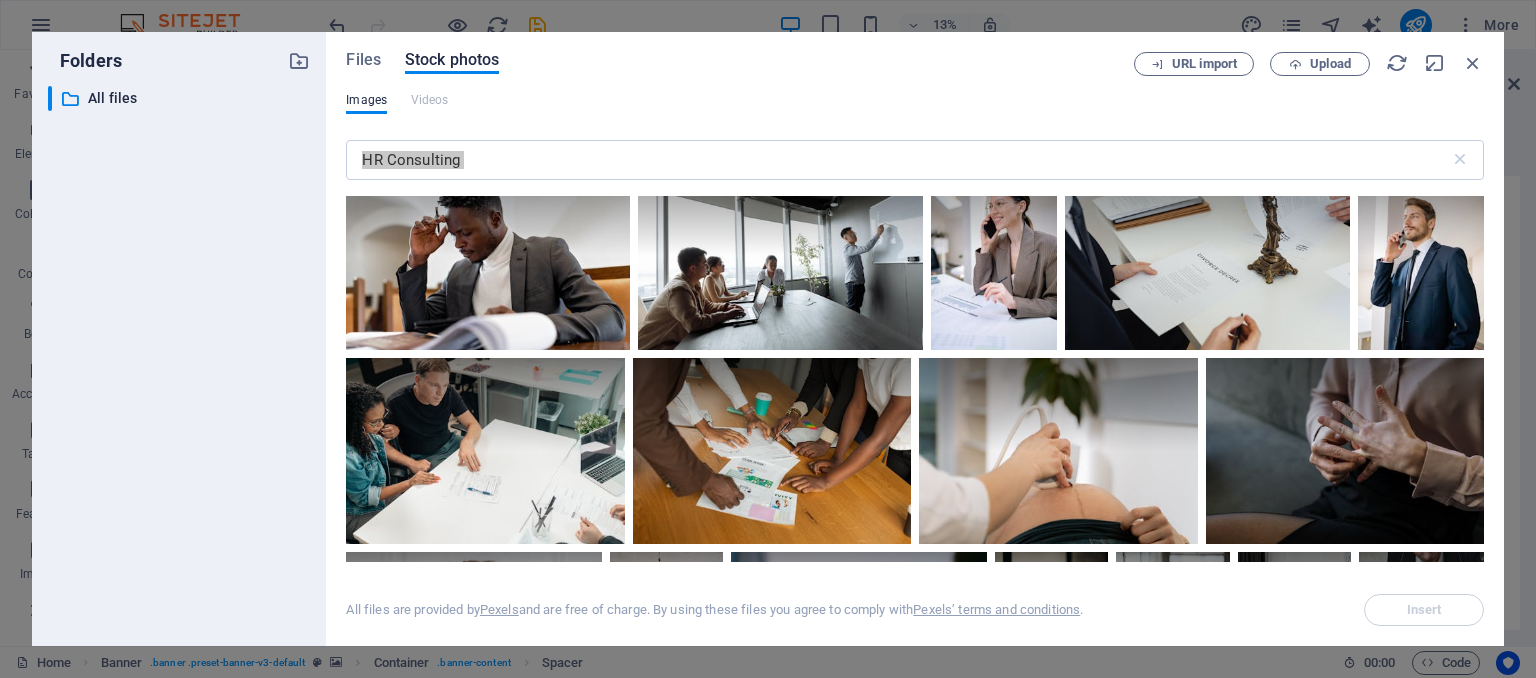 scroll, scrollTop: 15655, scrollLeft: 0, axis: vertical 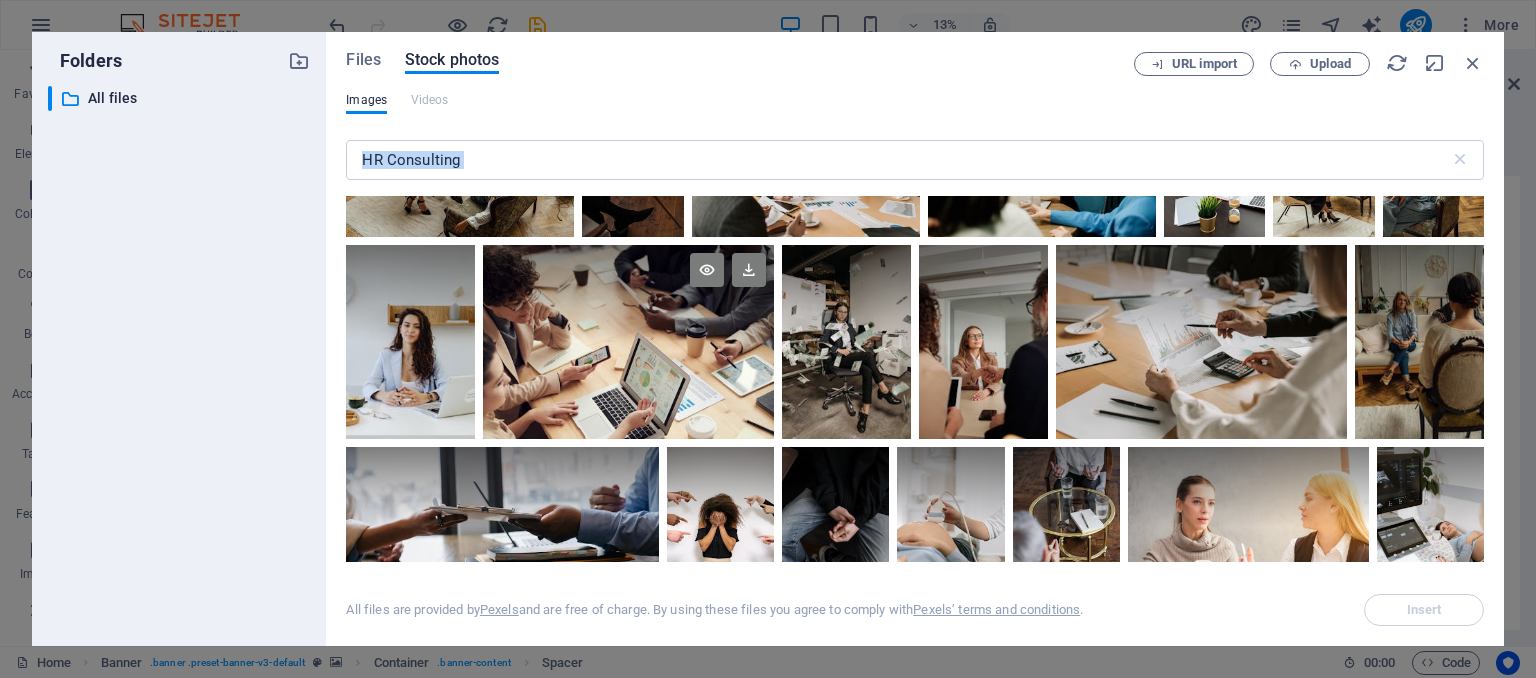 click at bounding box center [628, 342] 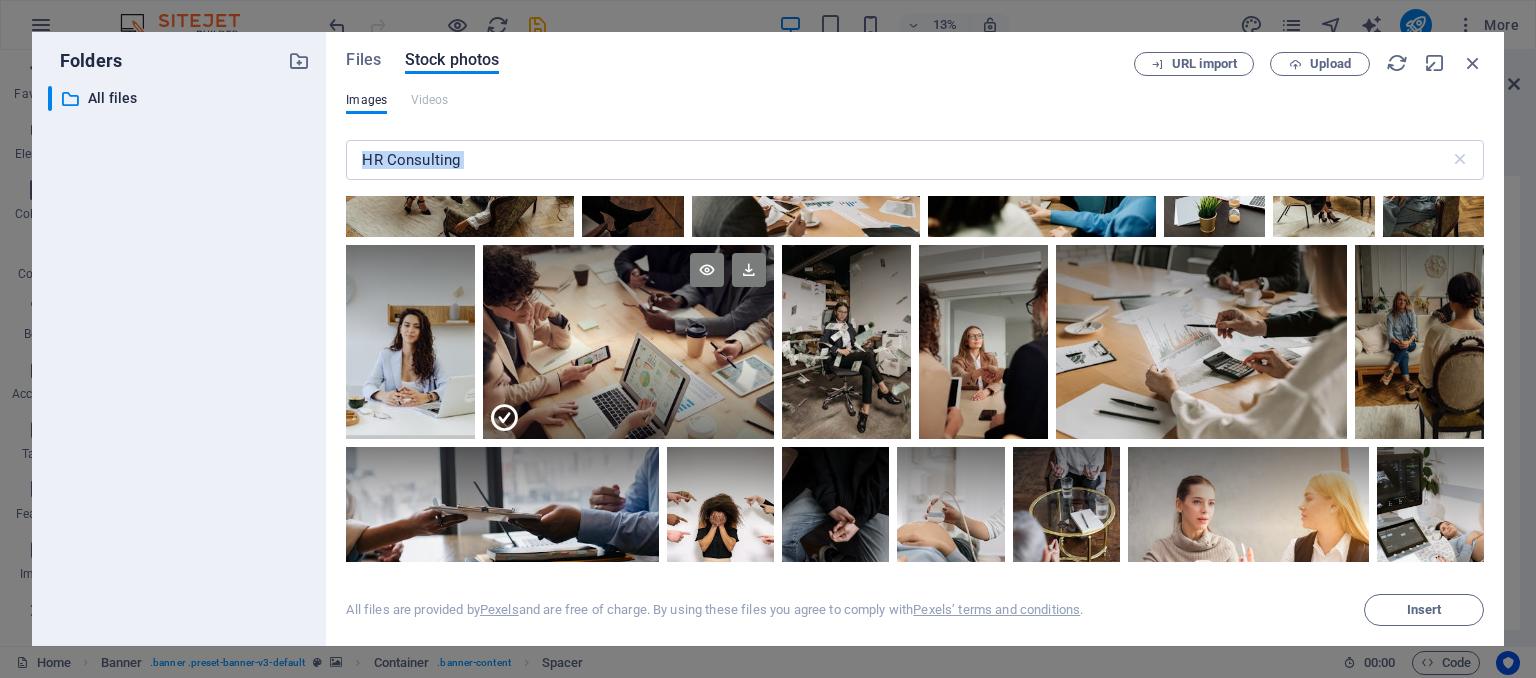 click at bounding box center (628, 390) 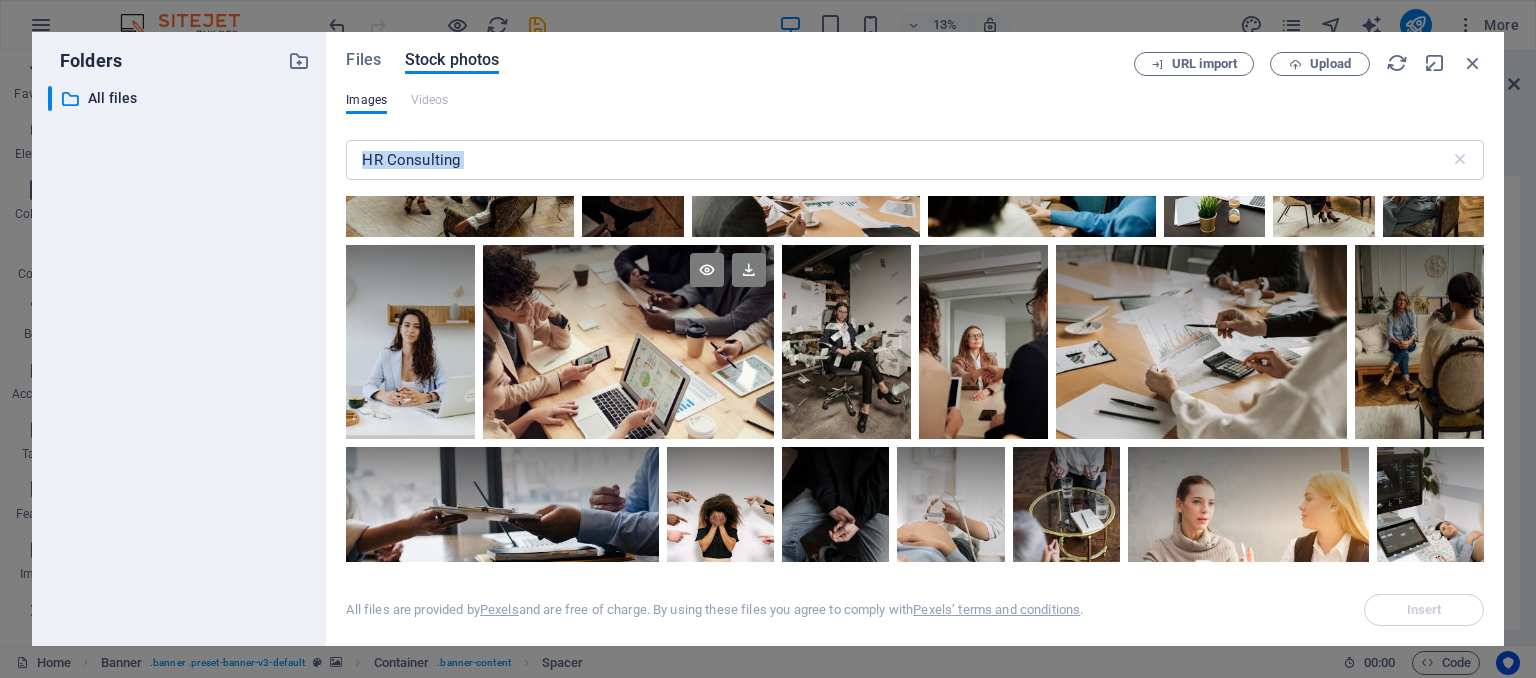 click at bounding box center [628, 342] 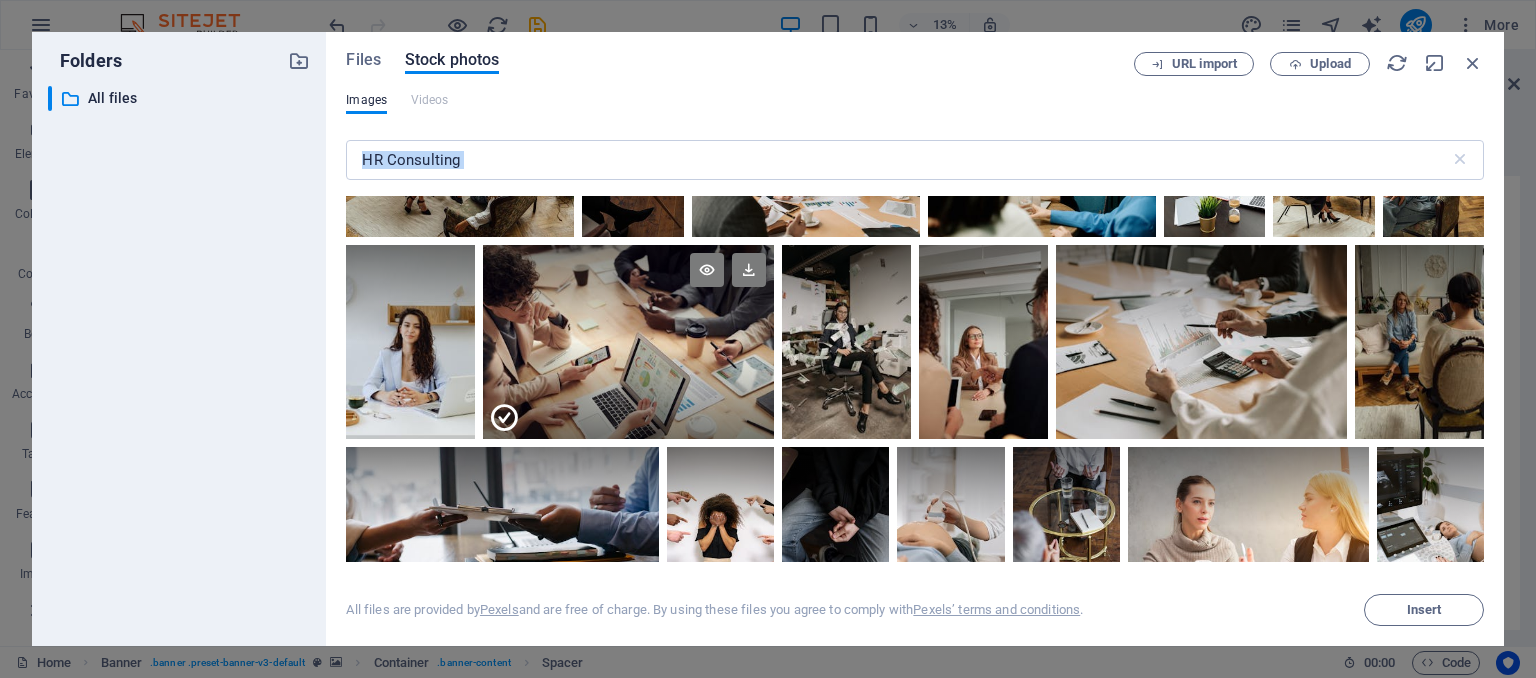 click at bounding box center [628, 390] 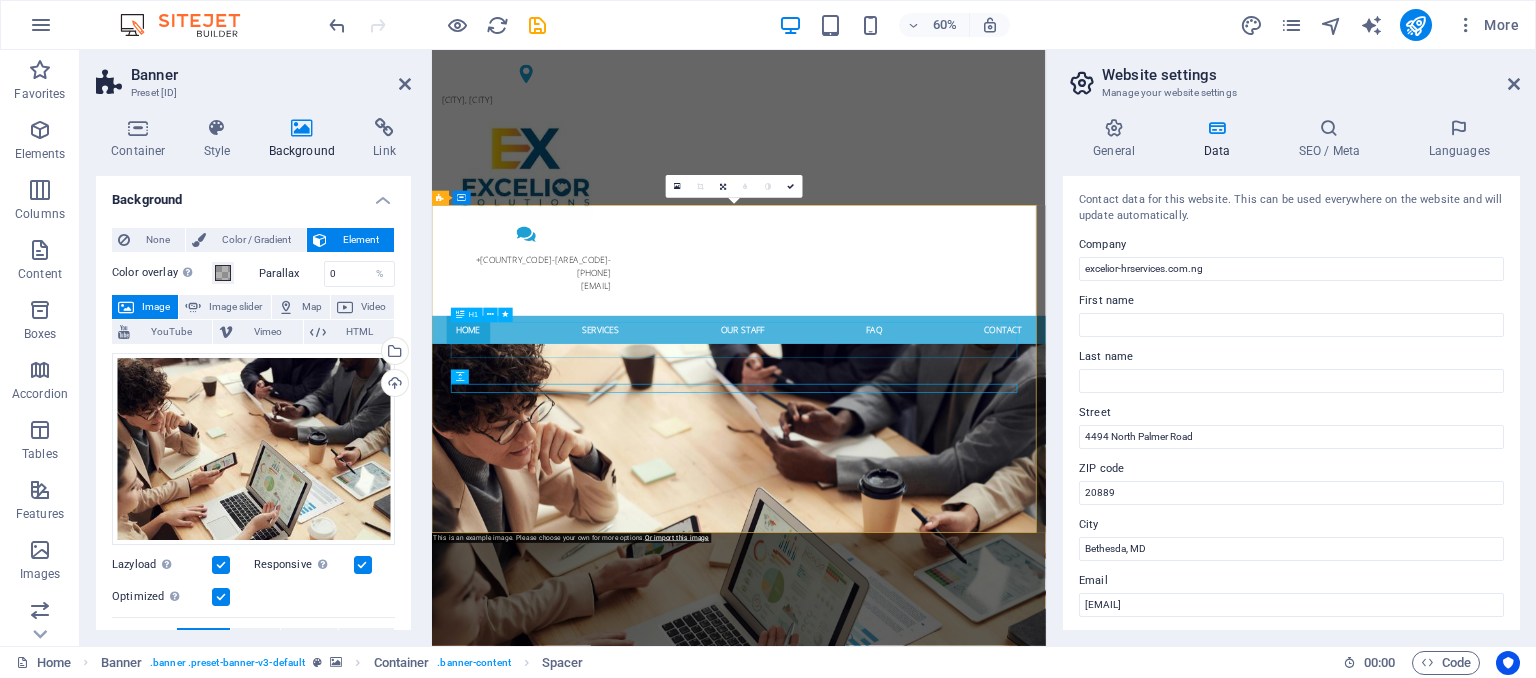 click on "Certified Care" at bounding box center (944, 1196) 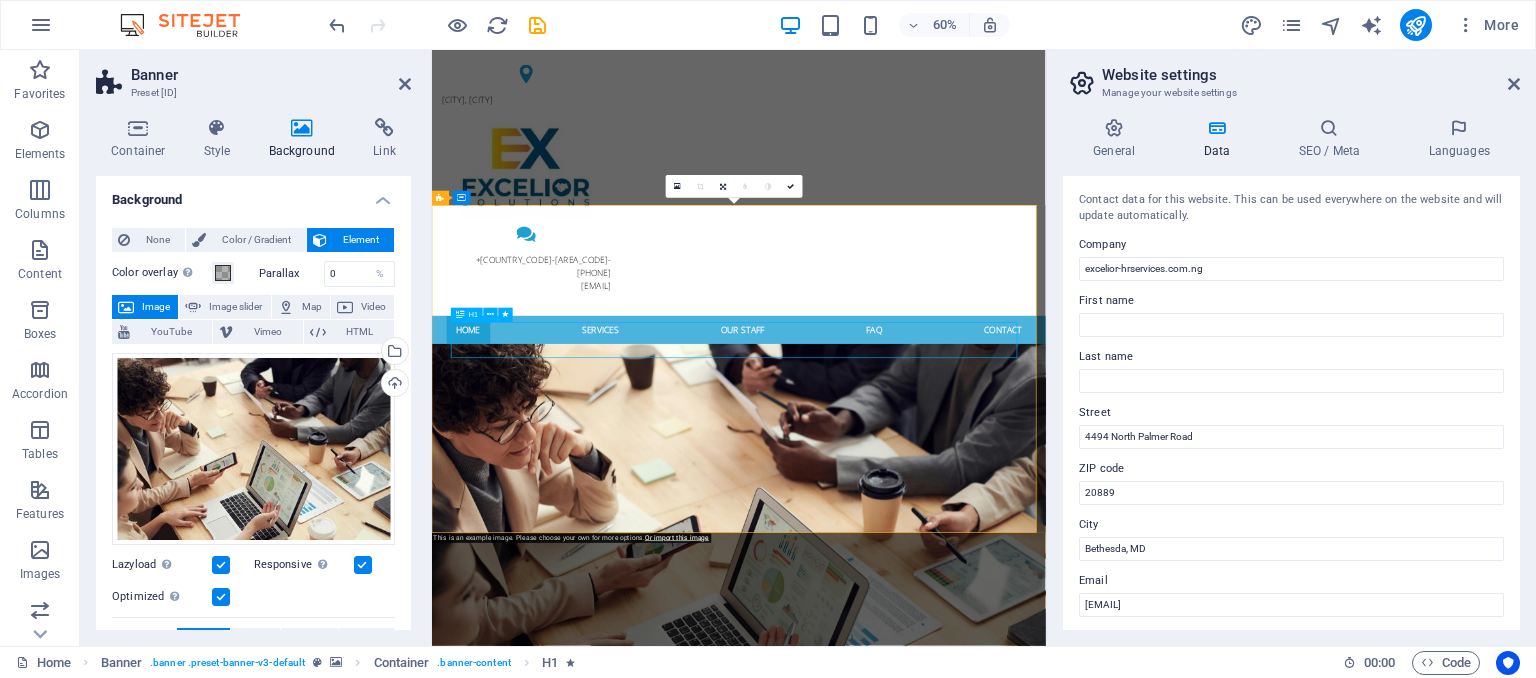 click on "Certified Care" at bounding box center (944, 1196) 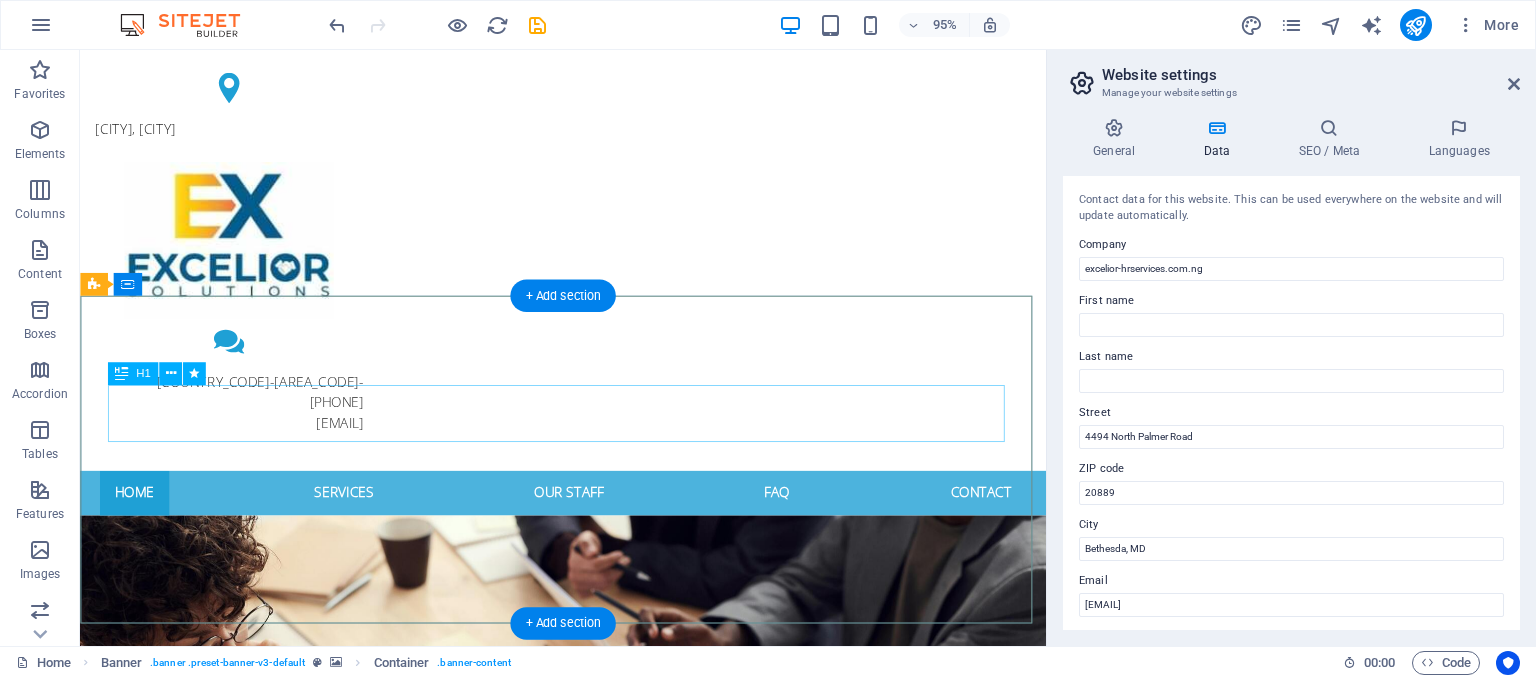 click on "Certified Care" at bounding box center [589, 1196] 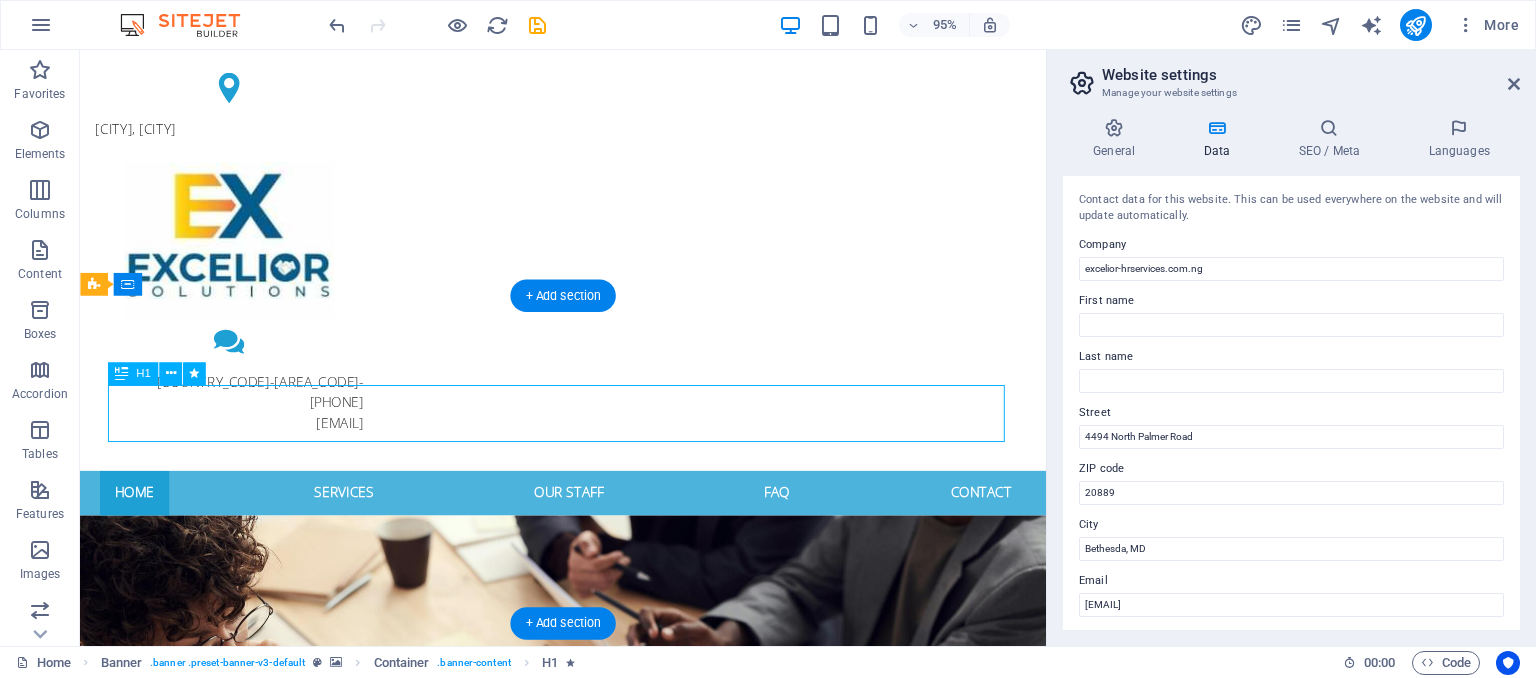 click on "Certified Care" at bounding box center [589, 1196] 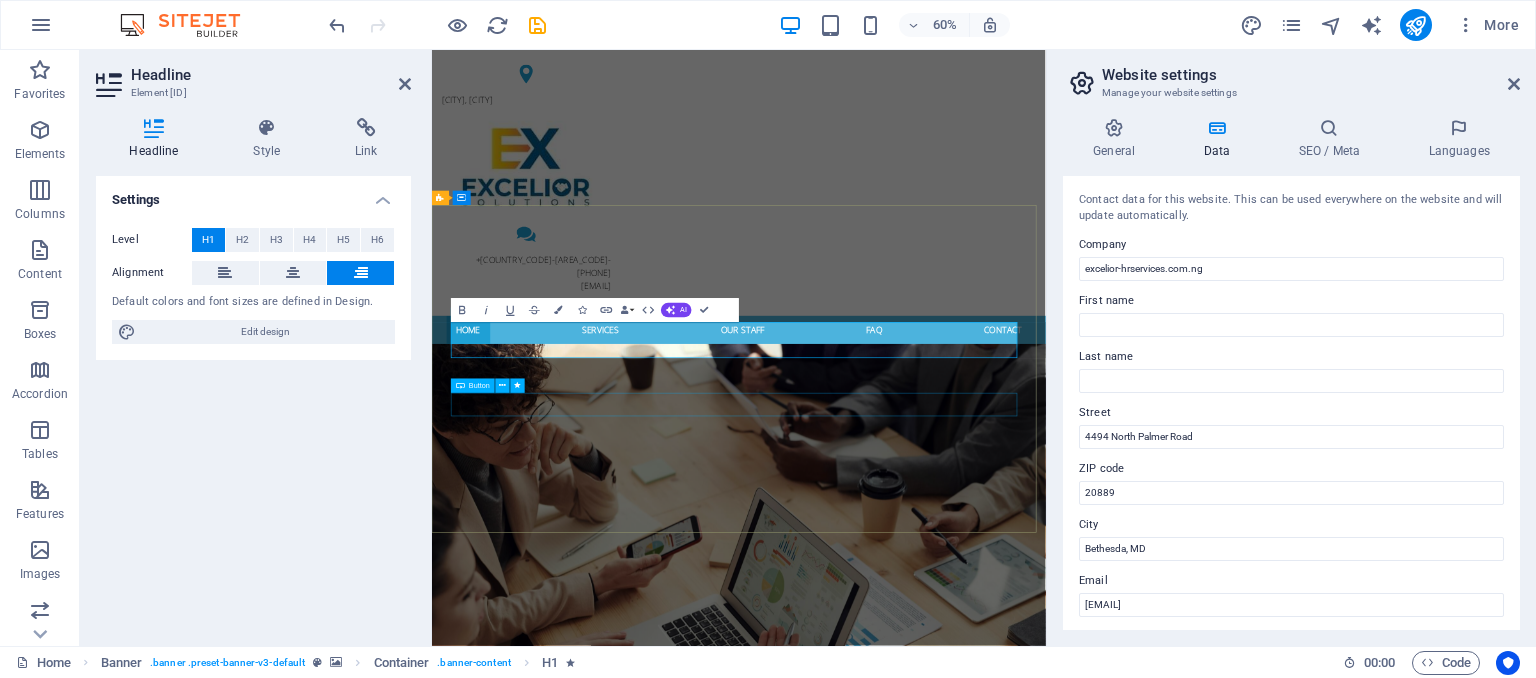 click on "Certified Care For your family Learn more" at bounding box center [943, 1245] 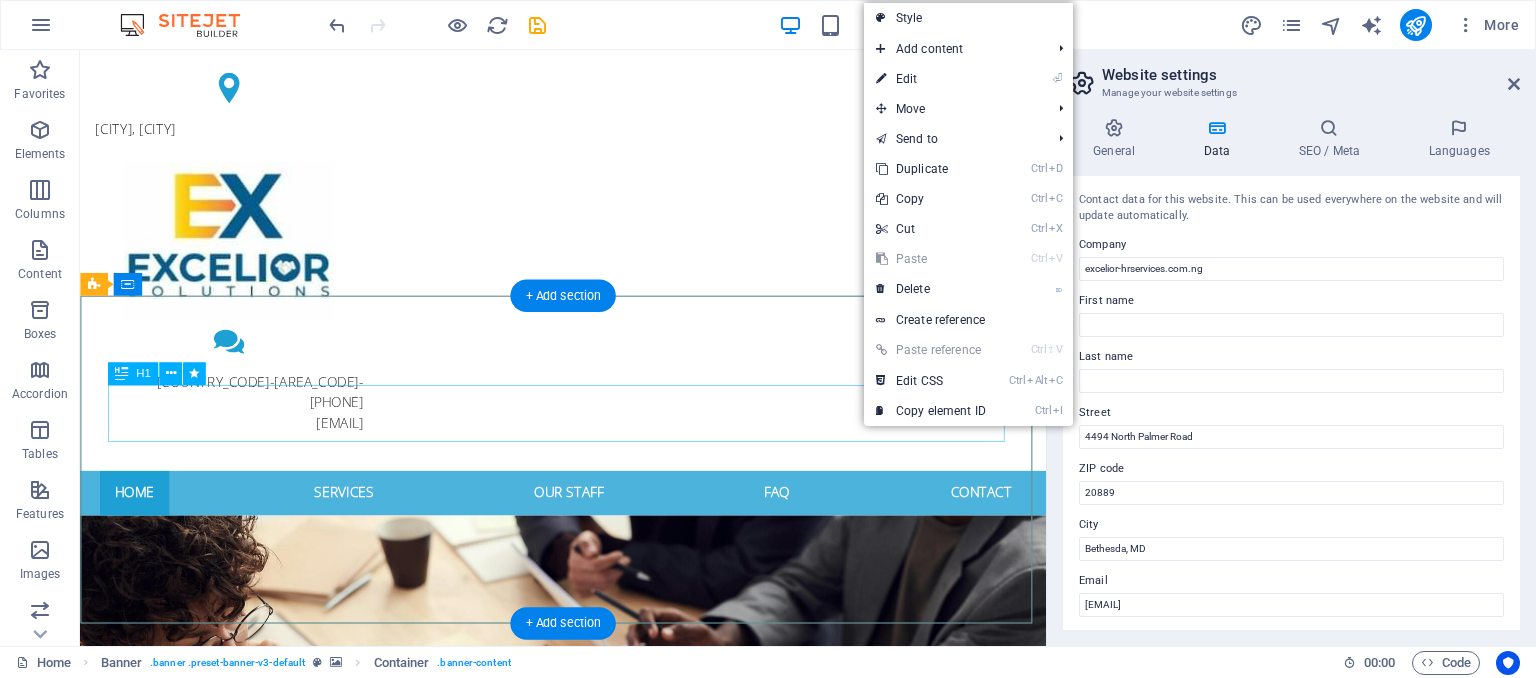 click on "Certified Care" at bounding box center (589, 1196) 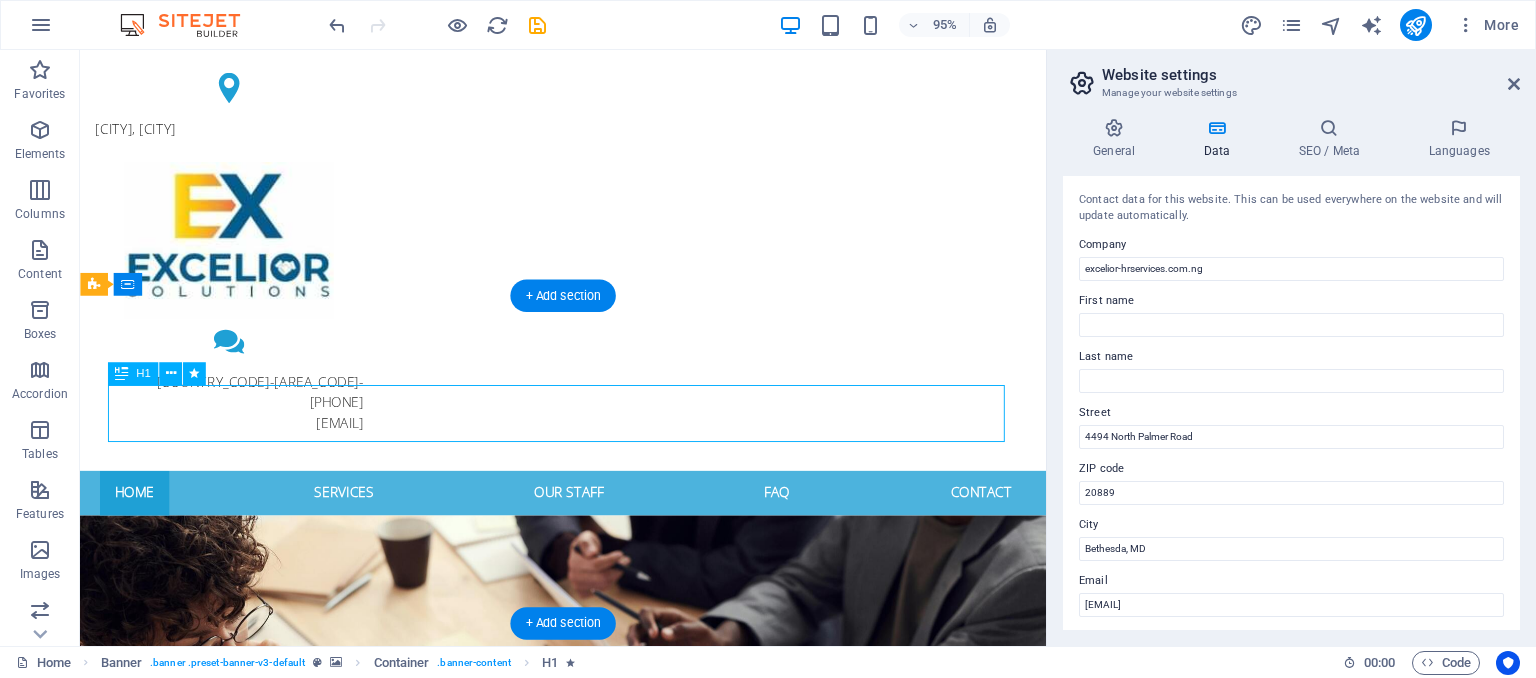 click on "Certified Care" at bounding box center (589, 1196) 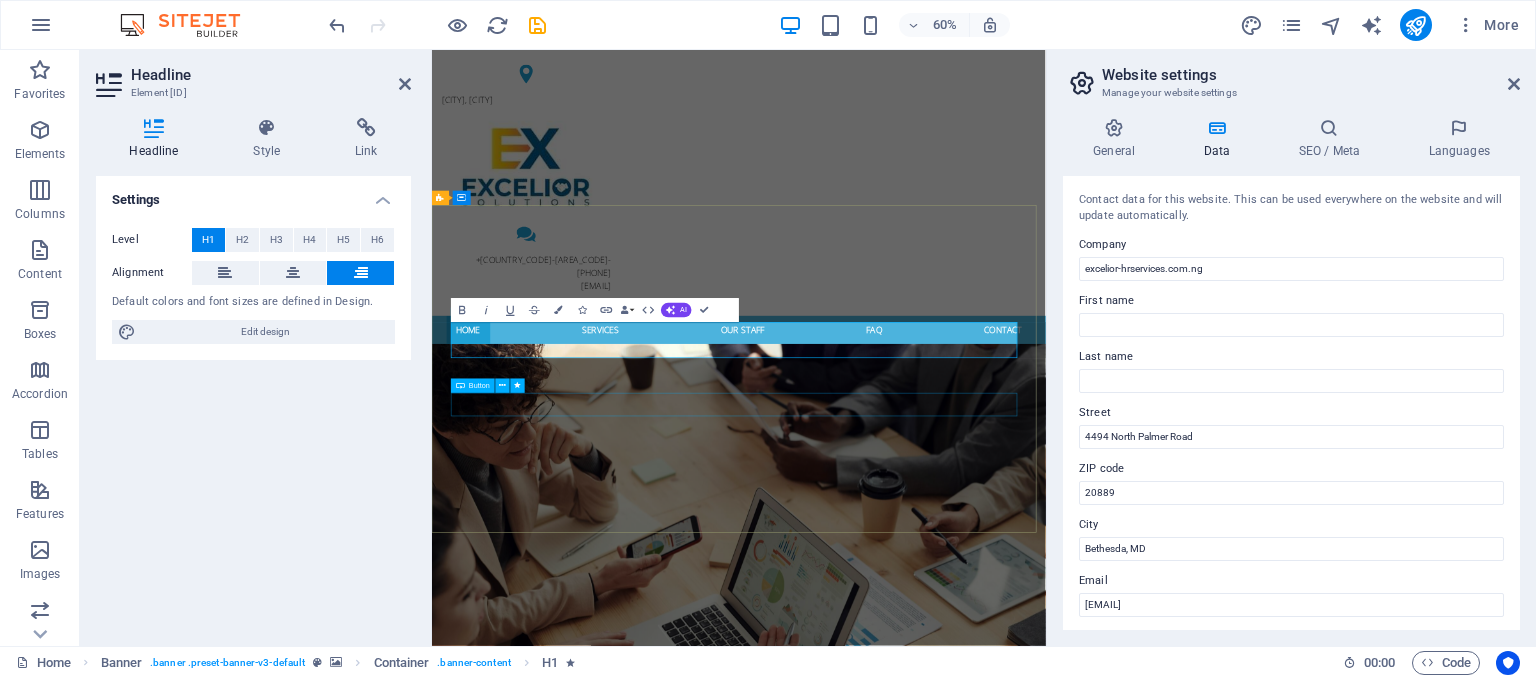 click on "Certified Care For your family Learn more" at bounding box center (943, 1245) 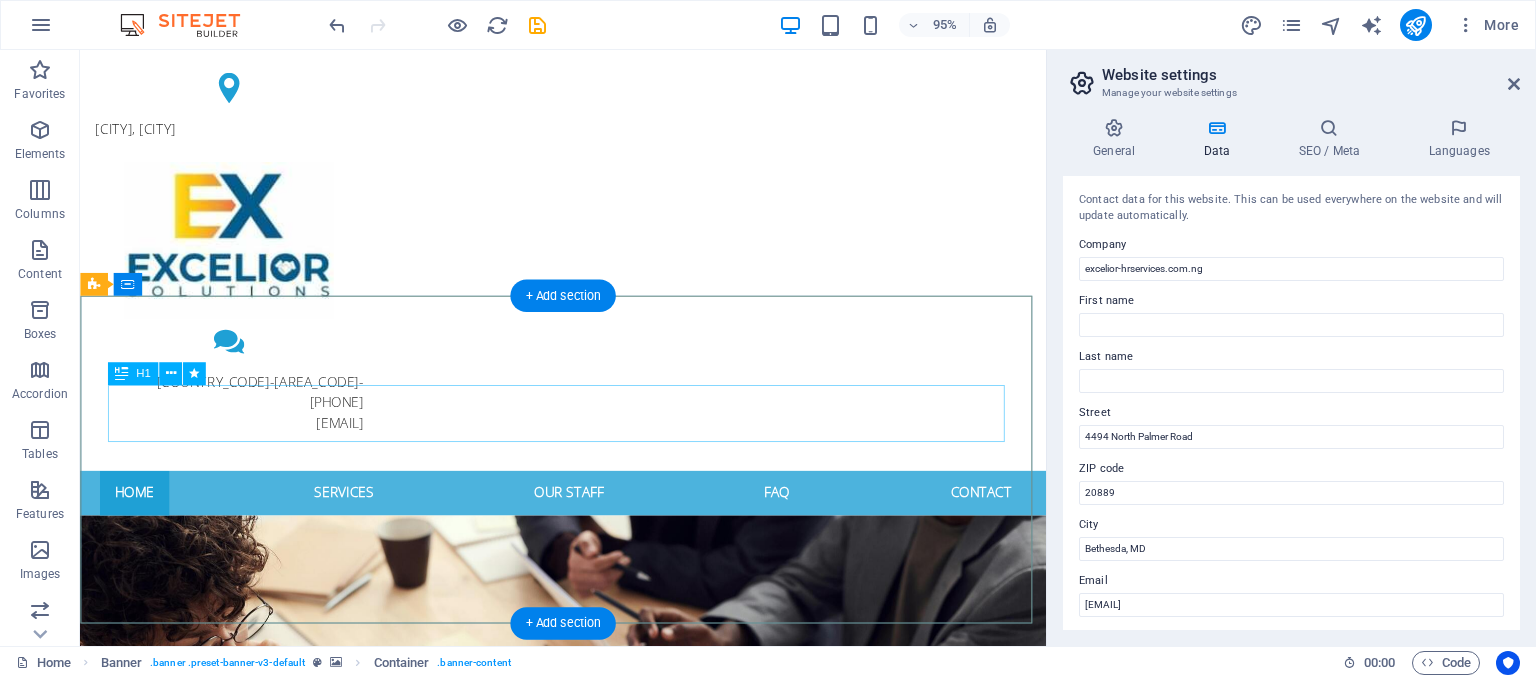 click on "Certified Care" at bounding box center (589, 1196) 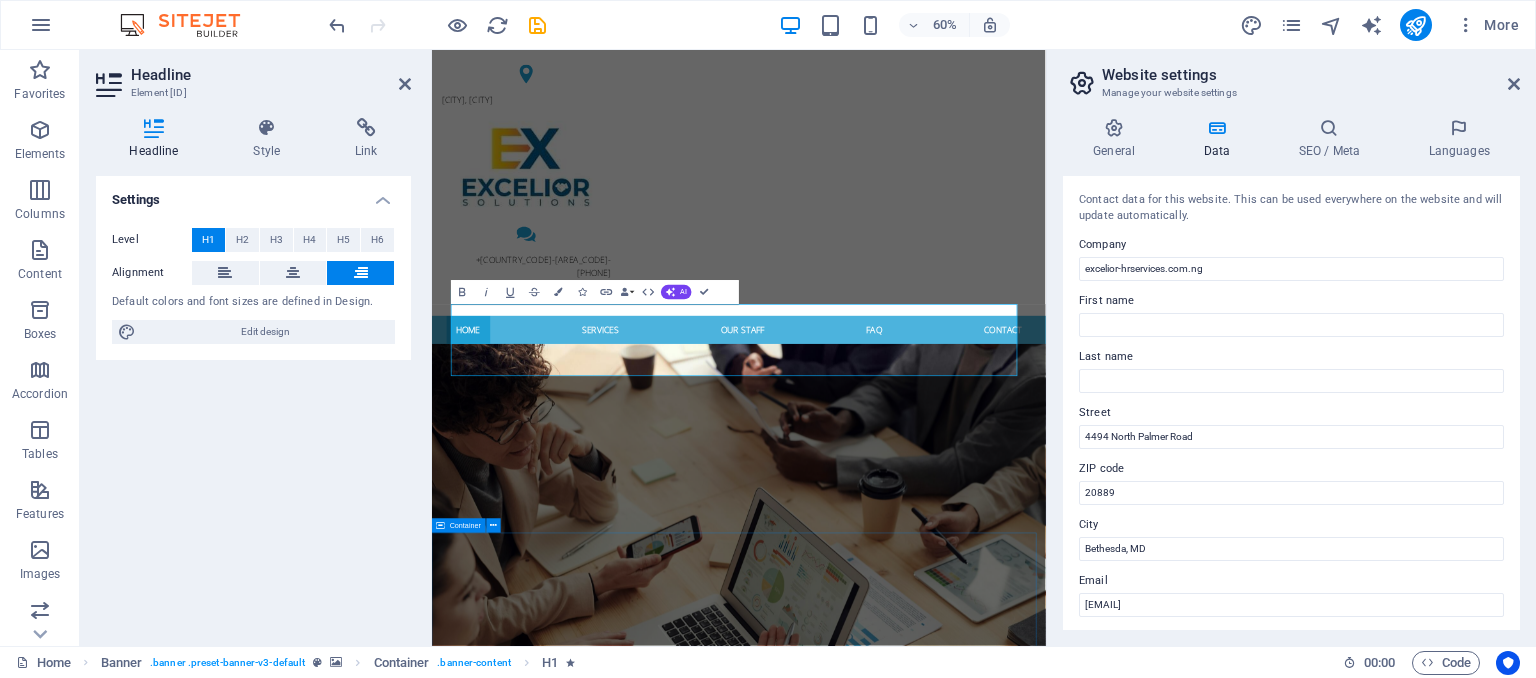 click on "Welcome to vita senior care Personal, individual, kind Lorem ipsum dolor sit amet, consetetur sadipscing elitr, sed diam nonumy eirmod tempor invidunt ut labore et dolore magna aliquyam erat, sed diam voluptua. At vero eos et accusam et justo duo dolores et ea rebum. Stet clita kasd gubergren, no sea takimata sanctus est Lorem ipsum dolor sit amet. Lorem ipsum dolor sit amet, consetetur sadipscing elitr. Lorem ipsum dolor sit amet, consetetur sadipscing elitr, sed diam nonumy eirmod tempor invidunt. Headline Lorem ipsum dolor sit amet, consetetur sadipscing elitr, sed diam nonumy eirmod tempor. Headline Lorem ipsum dolor sit amet, consetetur sadipscing elitr, sed diam nonumy eirmod tempor. Headline Lorem ipsum dolor sit amet, consetetur sadipscing elitr, sed diam nonumy eirmod tempor." at bounding box center (943, 1978) 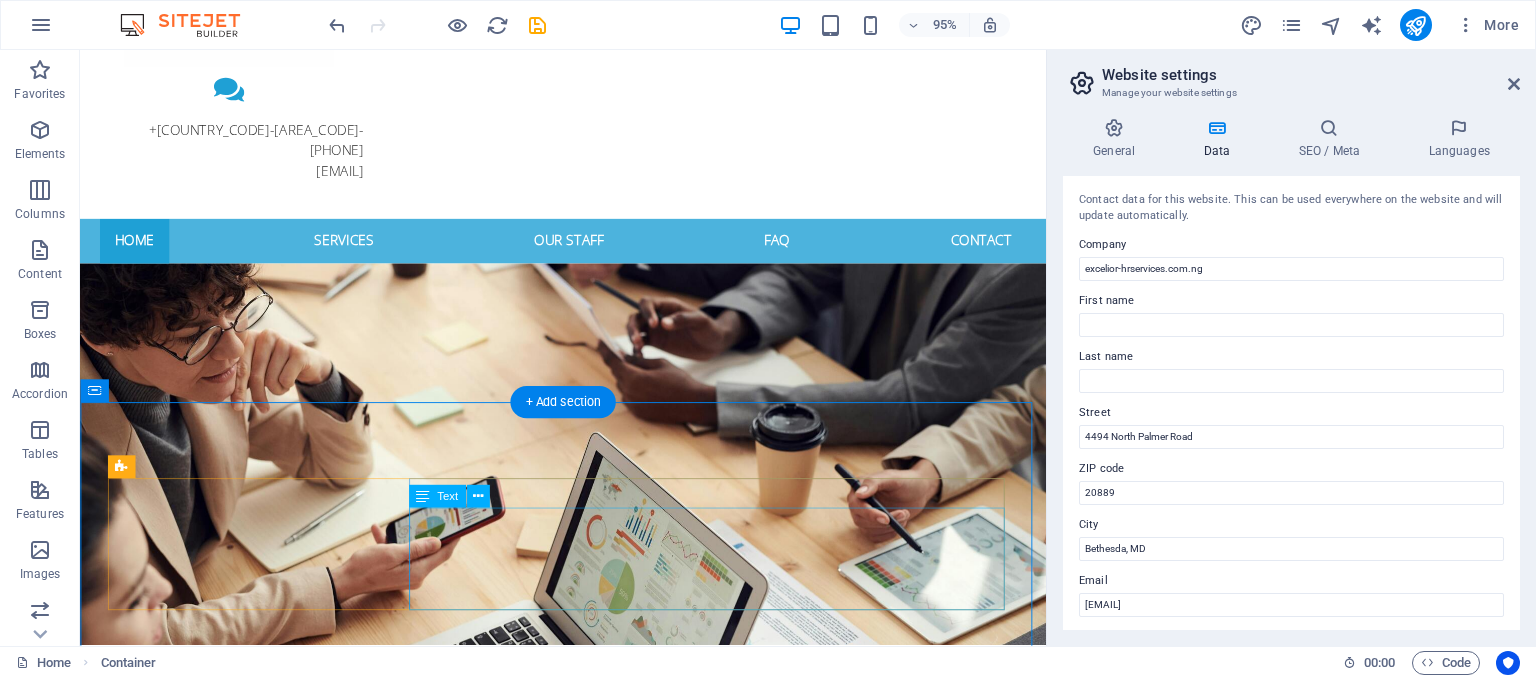 scroll, scrollTop: 85, scrollLeft: 0, axis: vertical 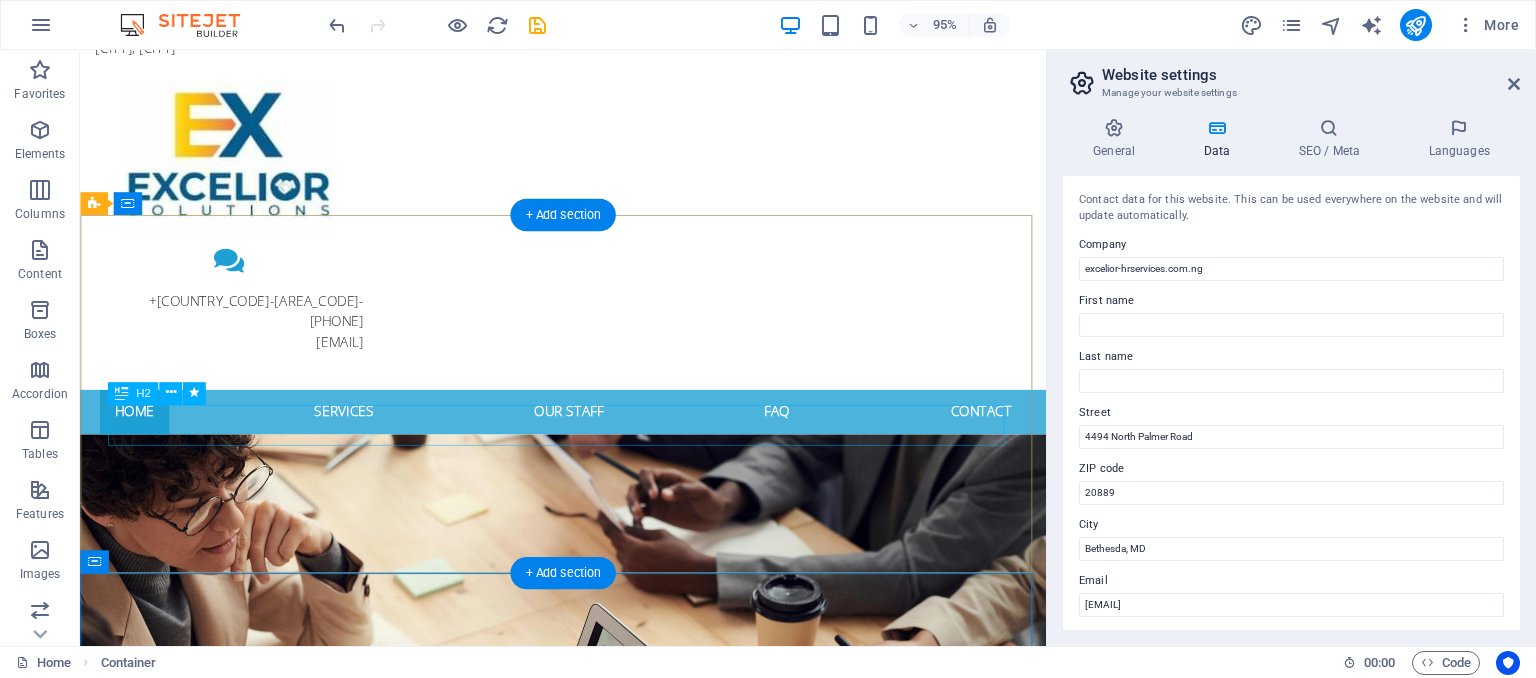 click on "For your family" at bounding box center (589, 1099) 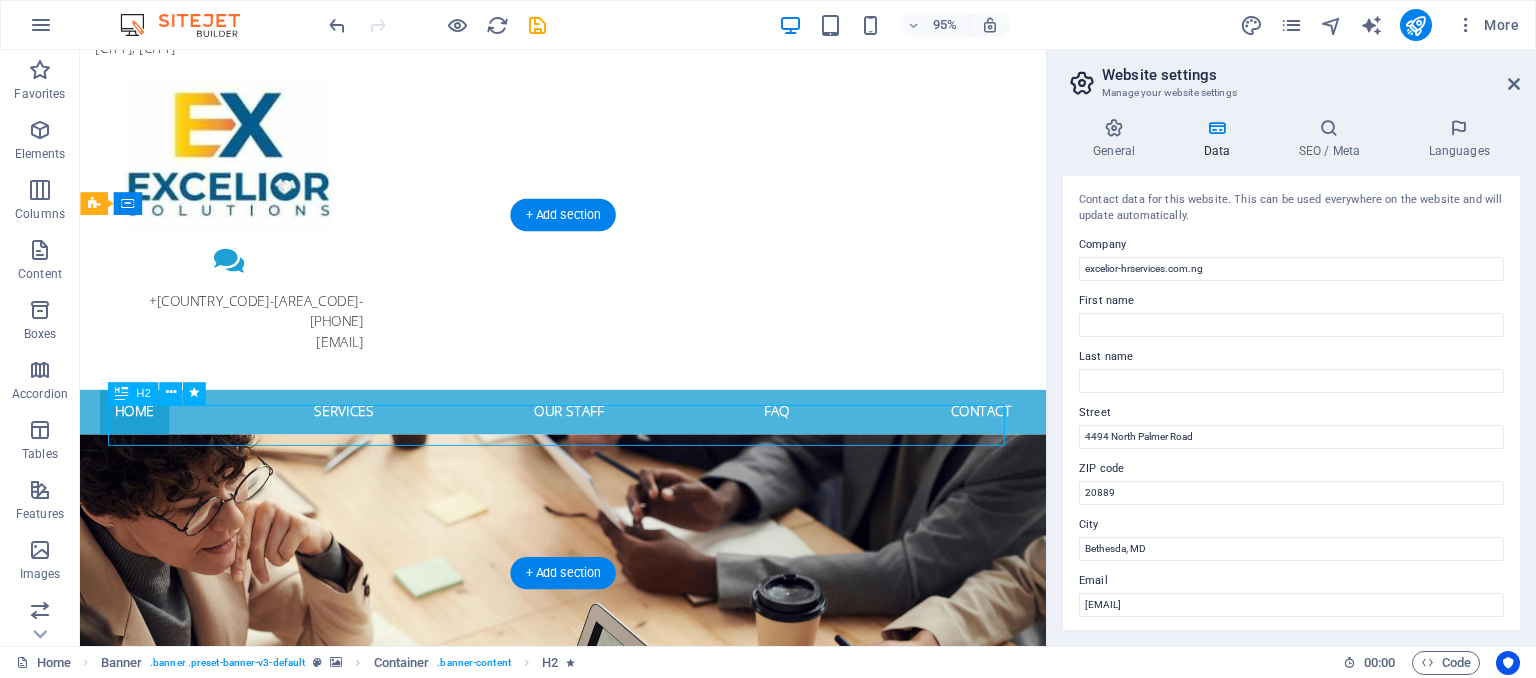 click on "For your family" at bounding box center (589, 1099) 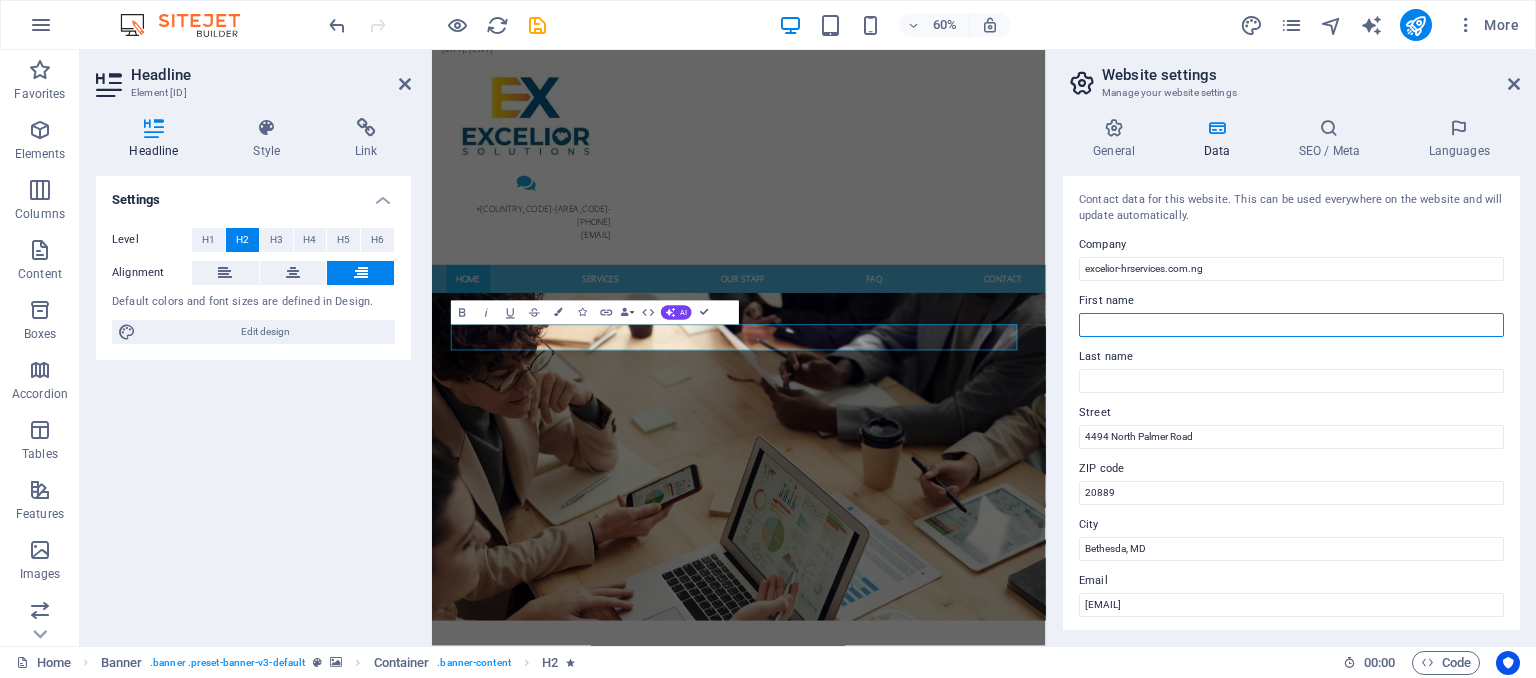 click on "First name" at bounding box center (1291, 325) 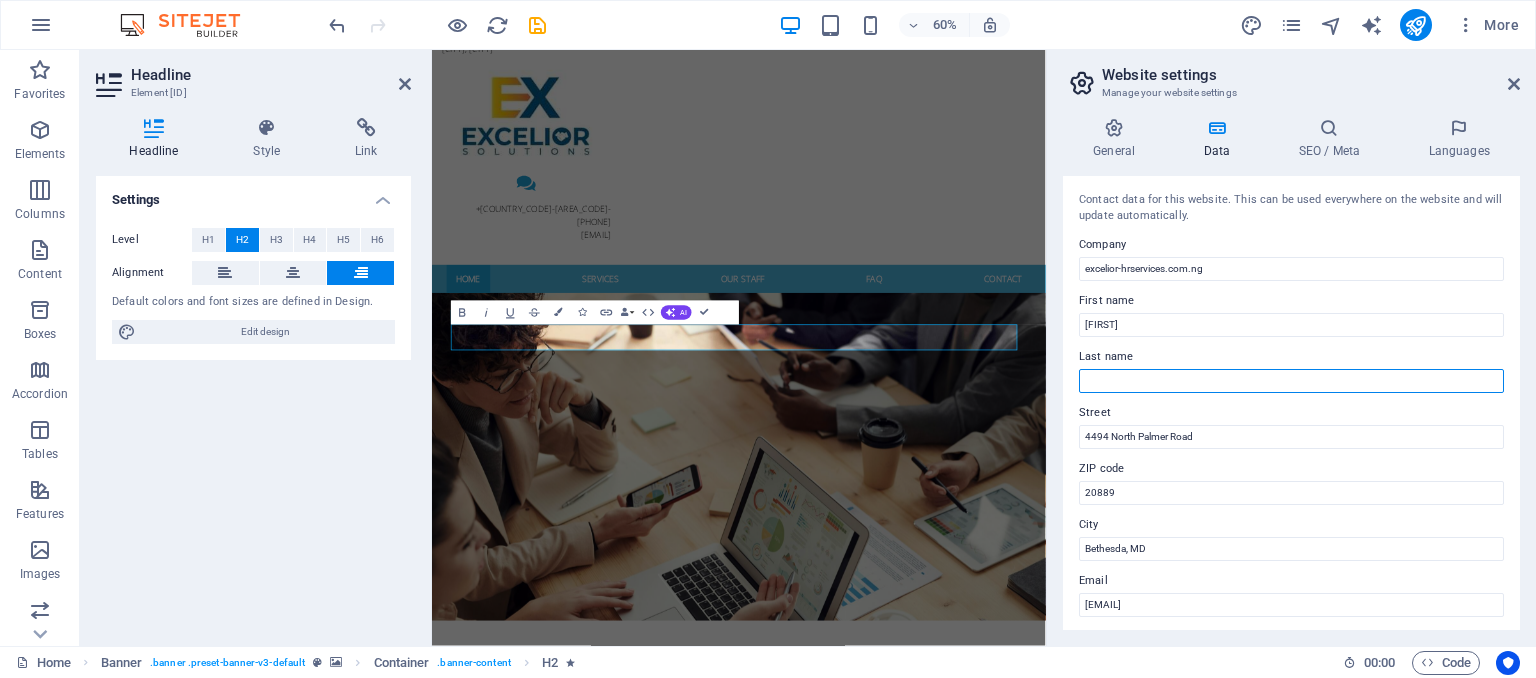 type on "[LAST]" 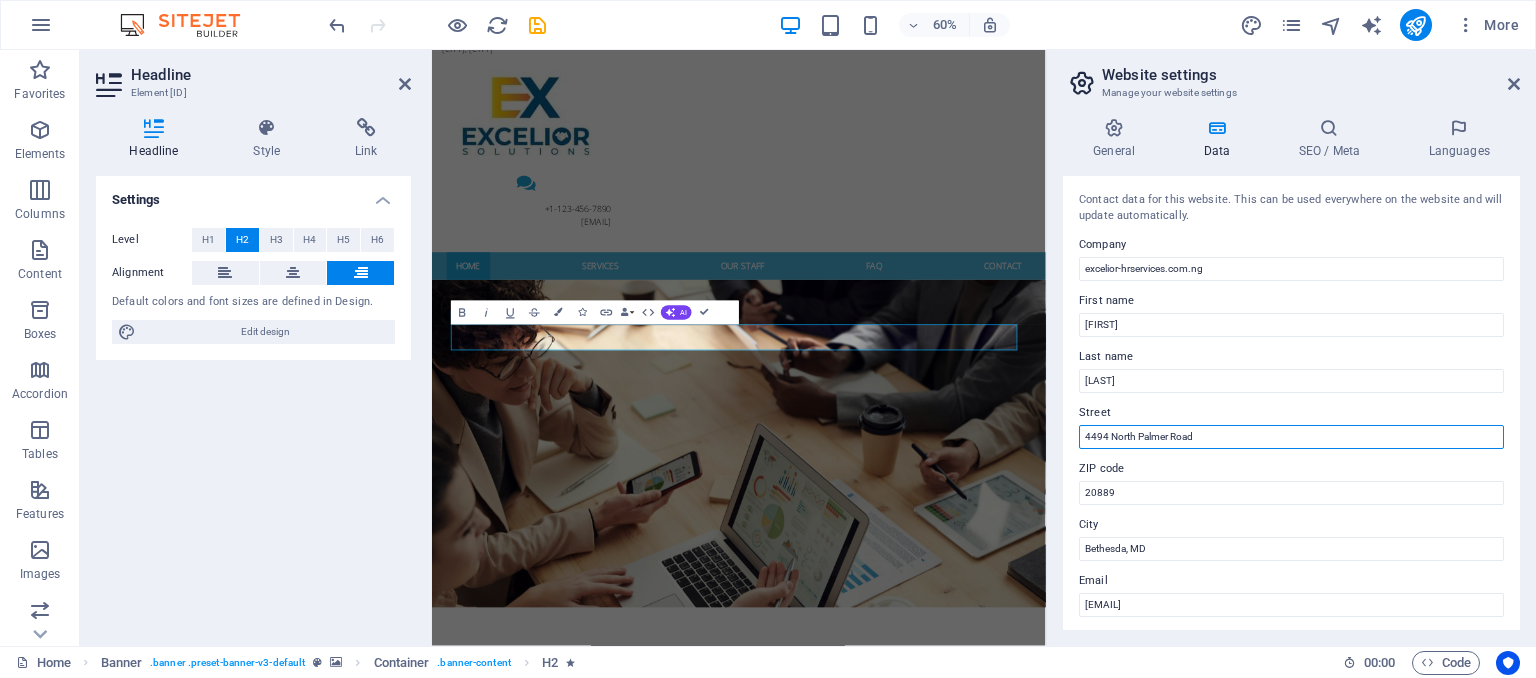 click on "4494 North Palmer Road" at bounding box center (1291, 437) 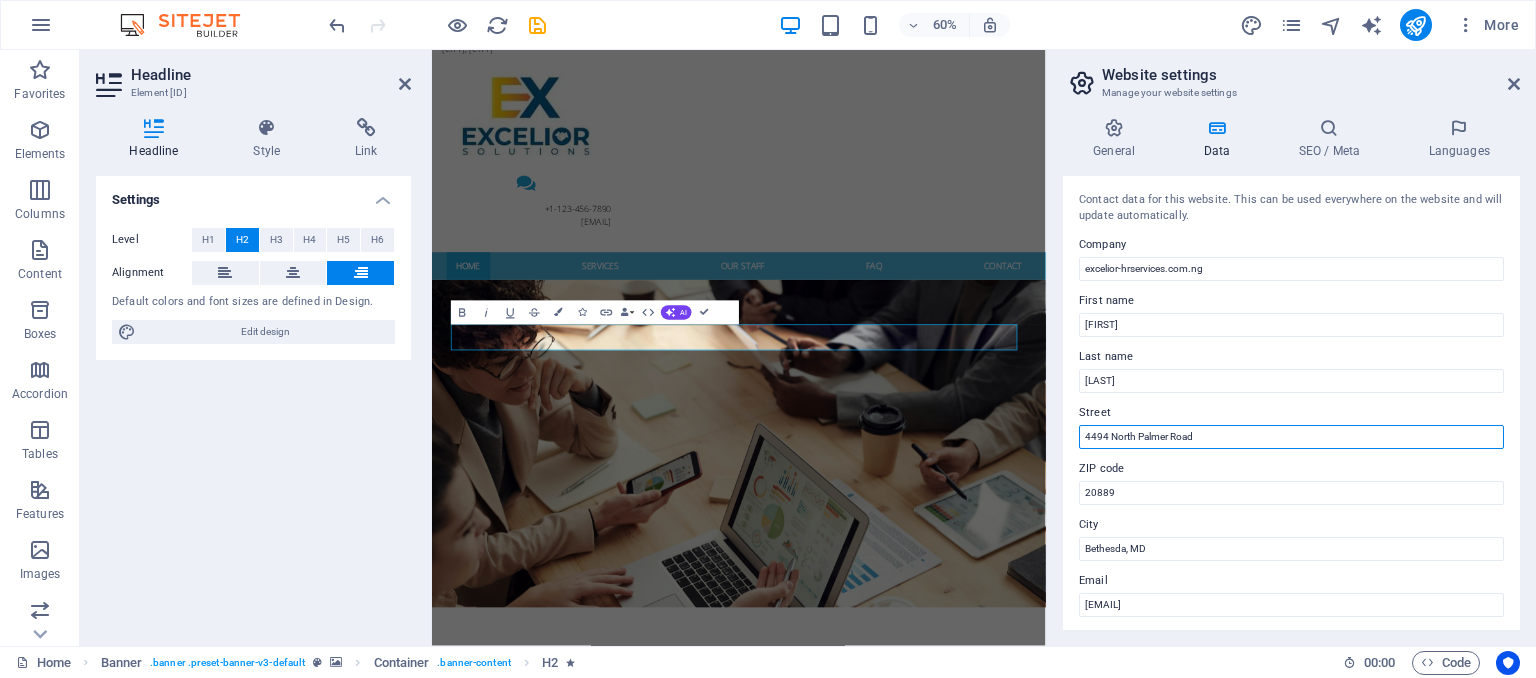 click on "4494 North Palmer Road" at bounding box center (1291, 437) 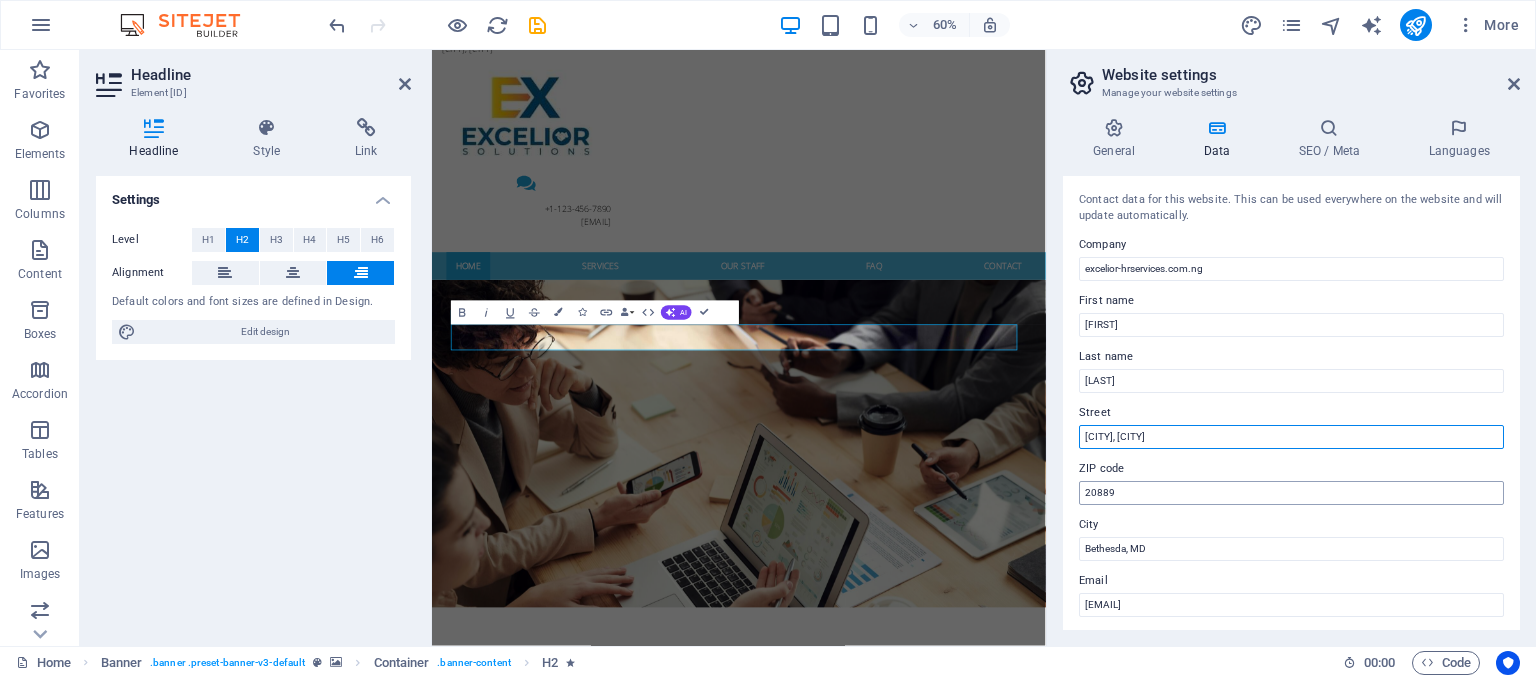 type on "[CITY], [CITY]" 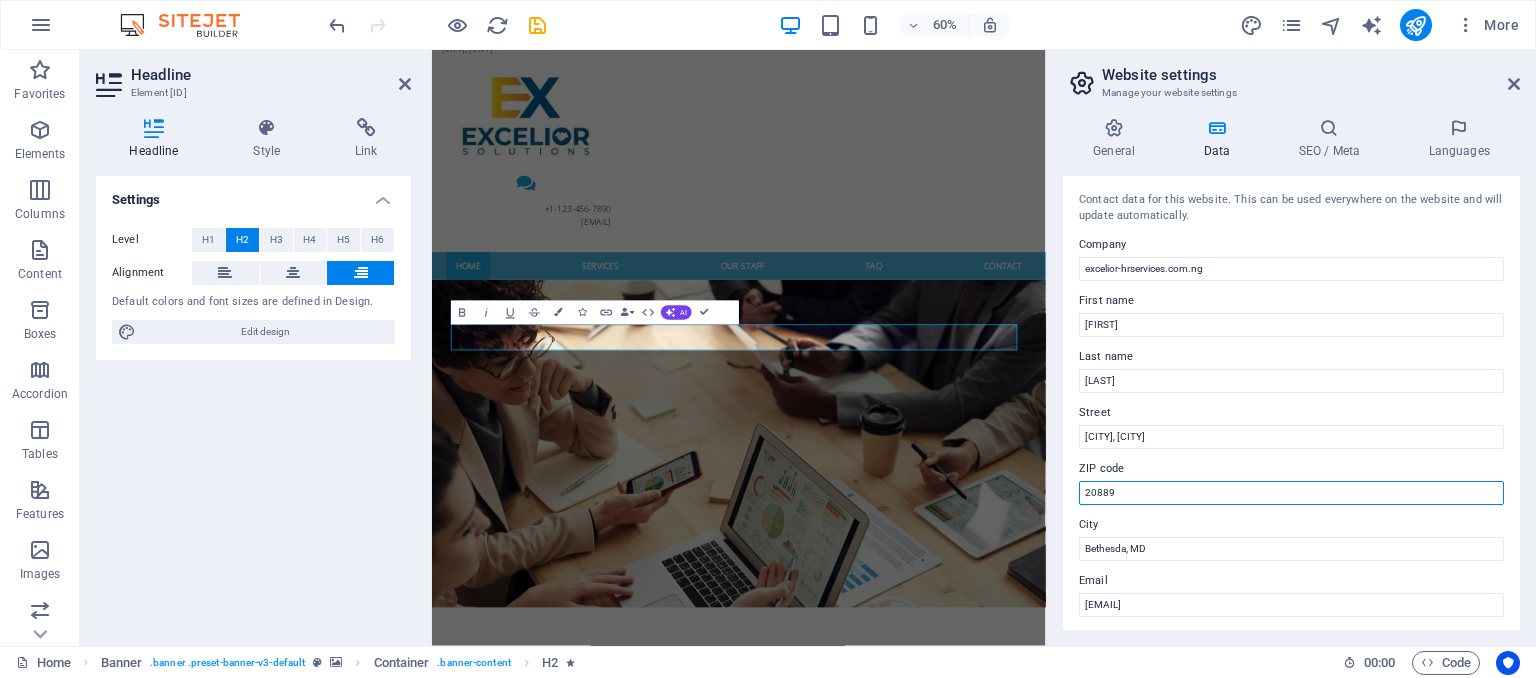 click on "20889" at bounding box center [1291, 493] 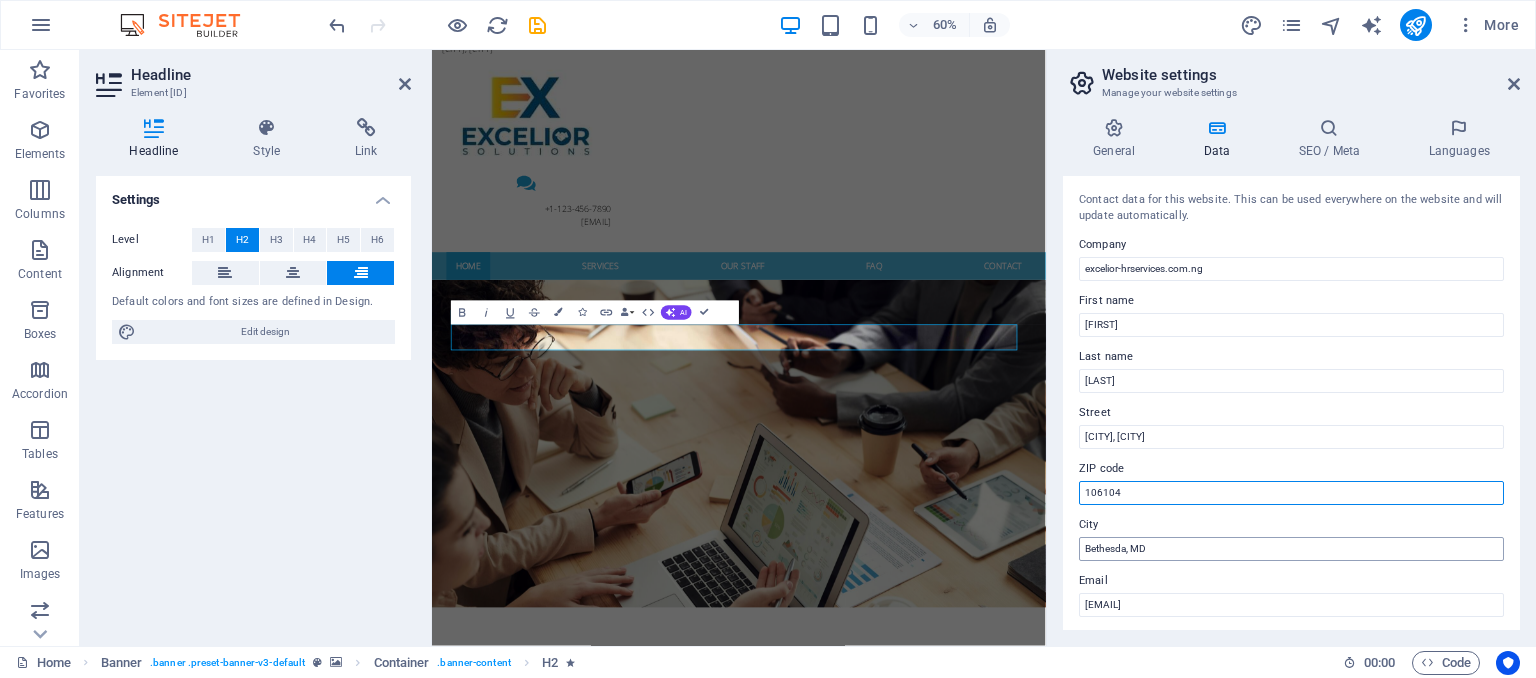 type on "106104" 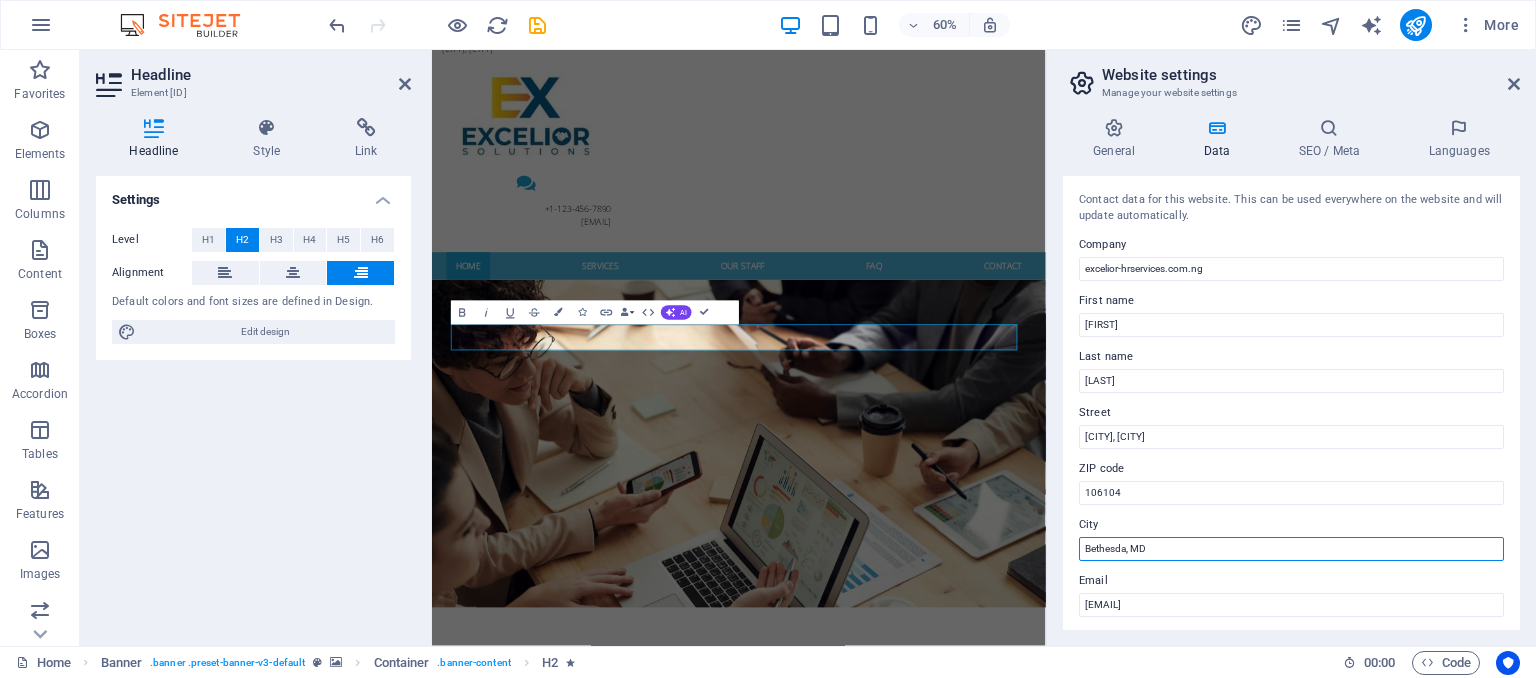 click on "Bethesda, MD" at bounding box center (1291, 549) 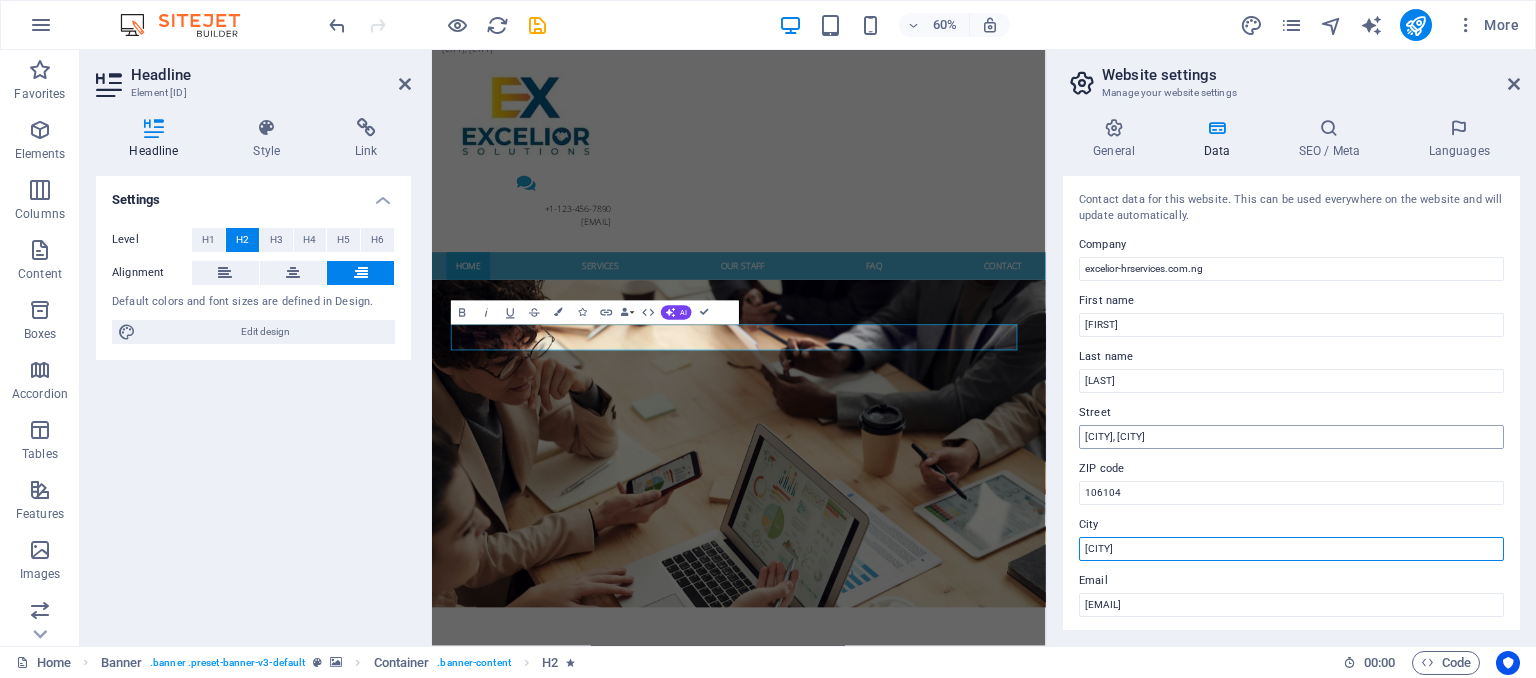 type on "[CITY]" 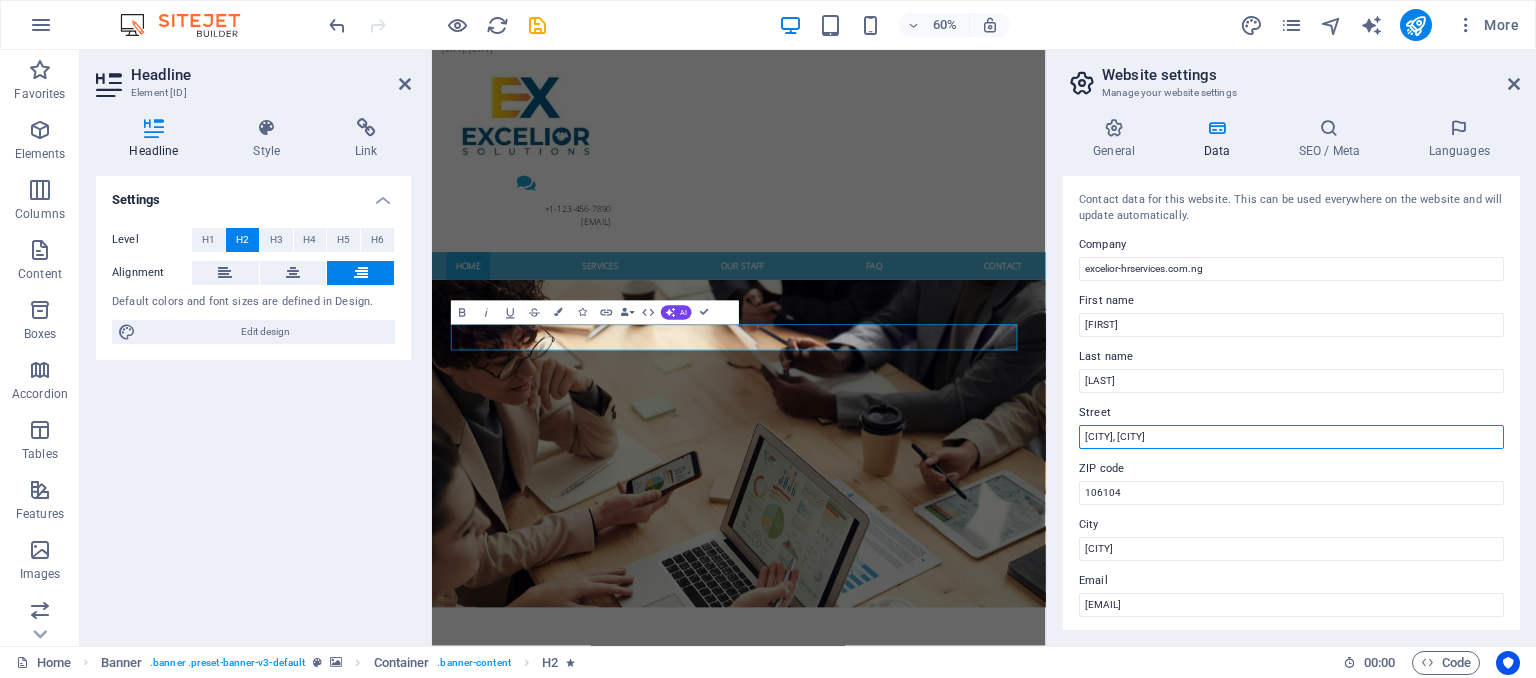 click on "[CITY], [CITY]" at bounding box center (1291, 437) 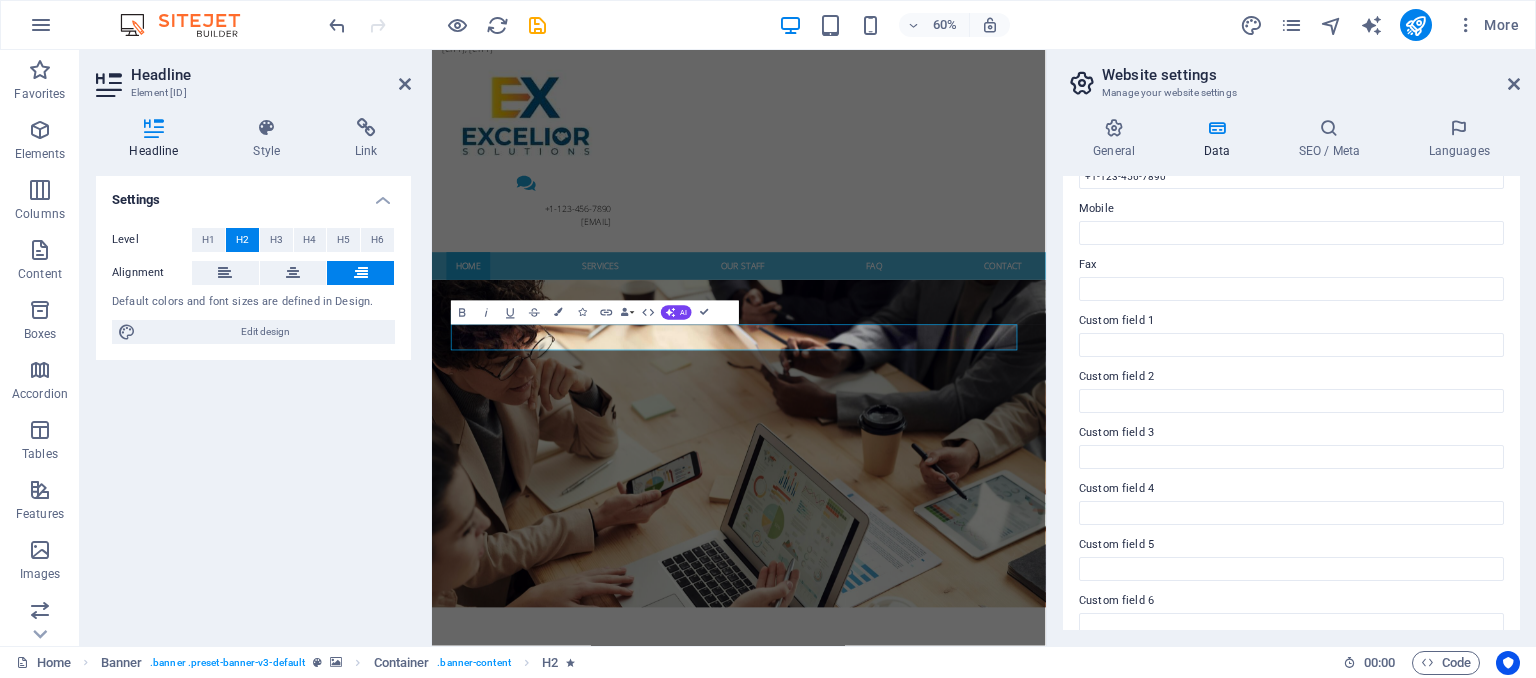 scroll, scrollTop: 394, scrollLeft: 0, axis: vertical 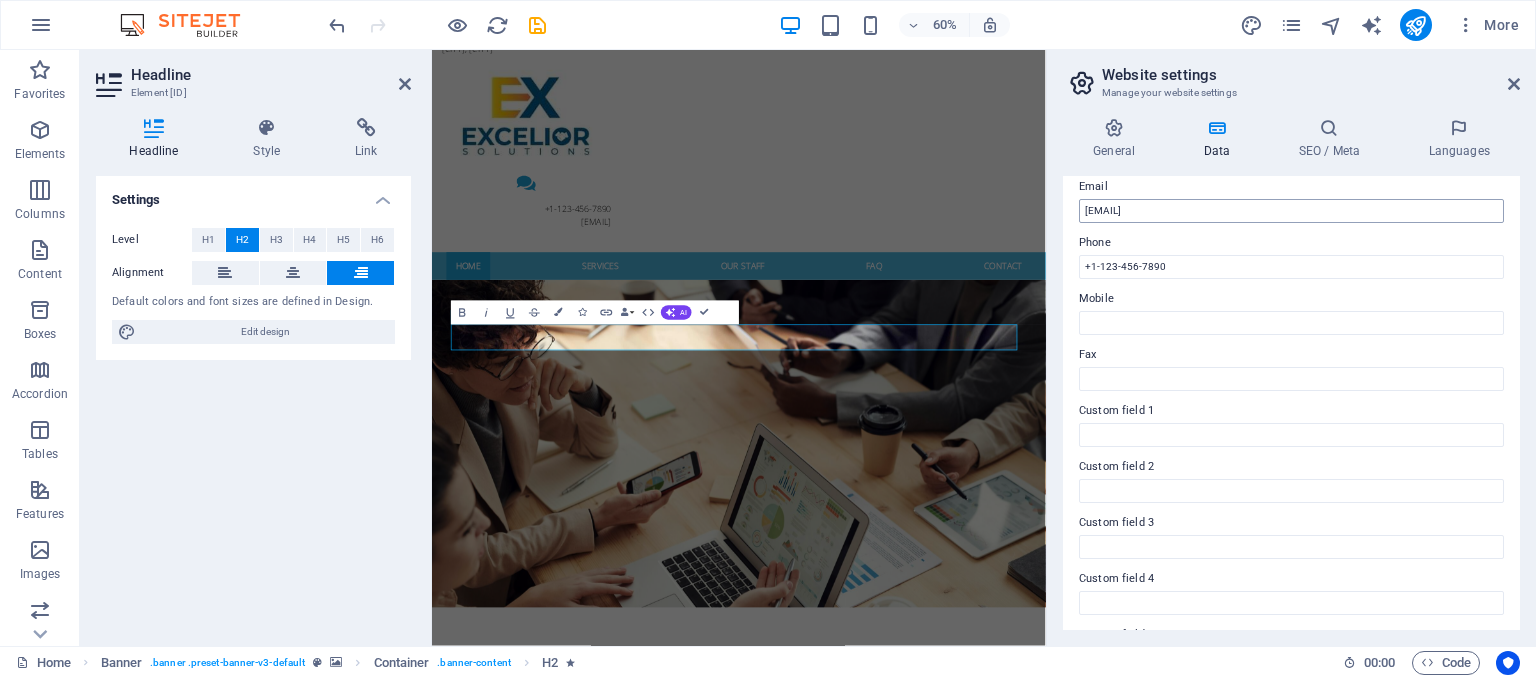 type on "Lekki" 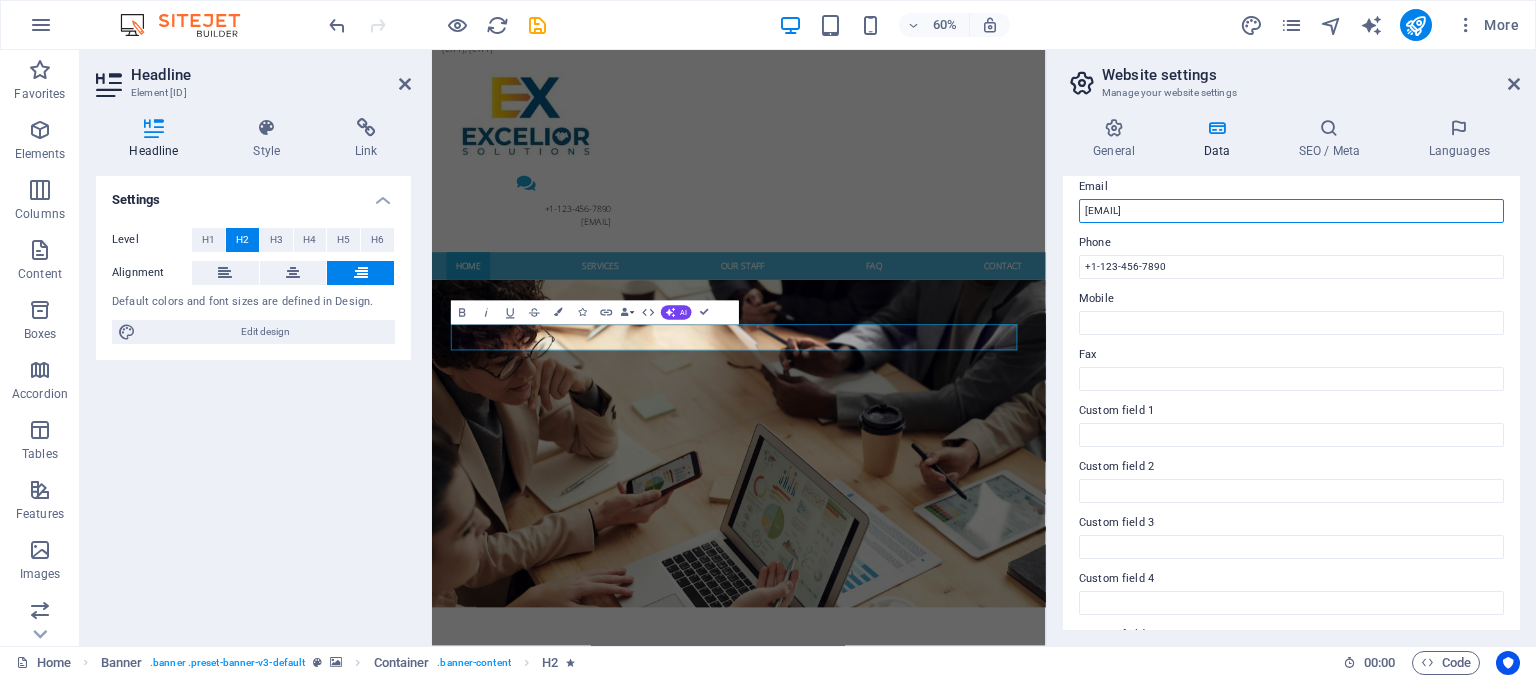 click on "[EMAIL]" at bounding box center [1291, 211] 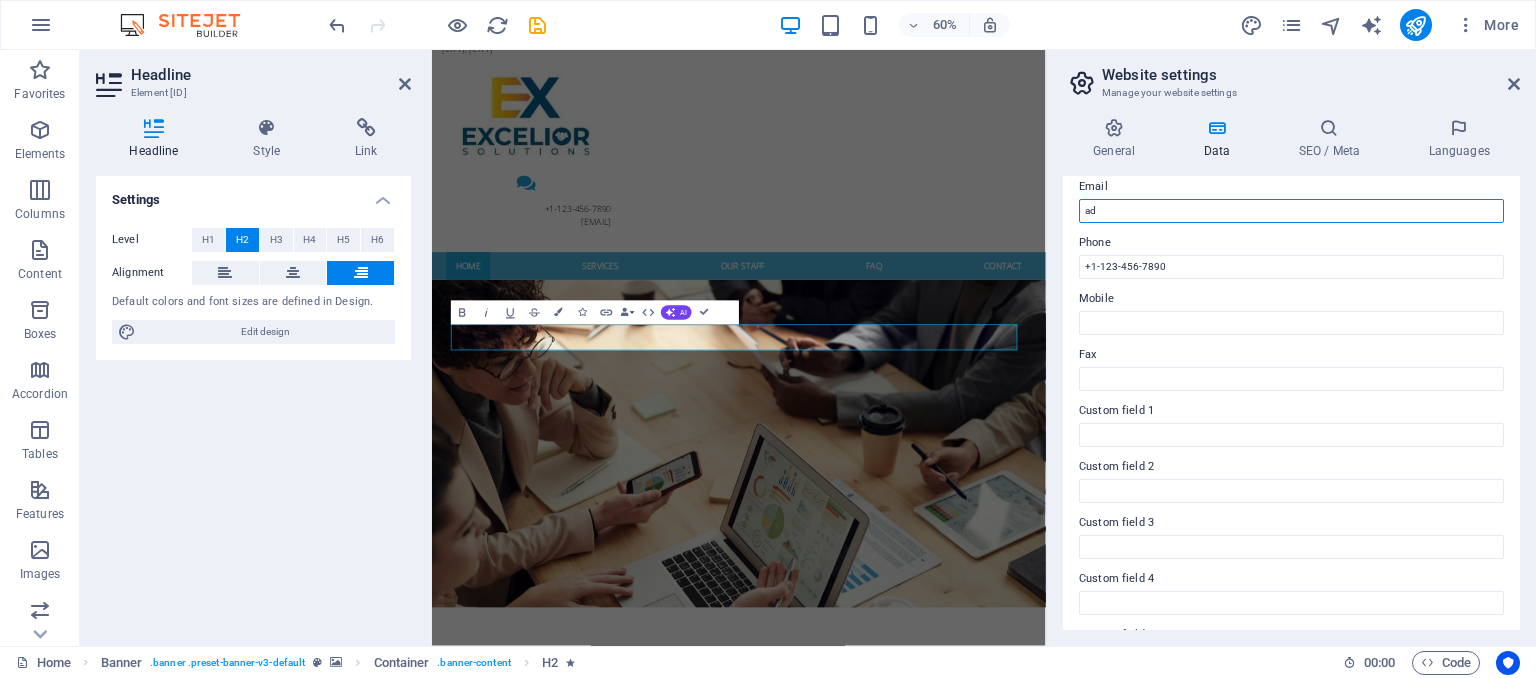 type on "a" 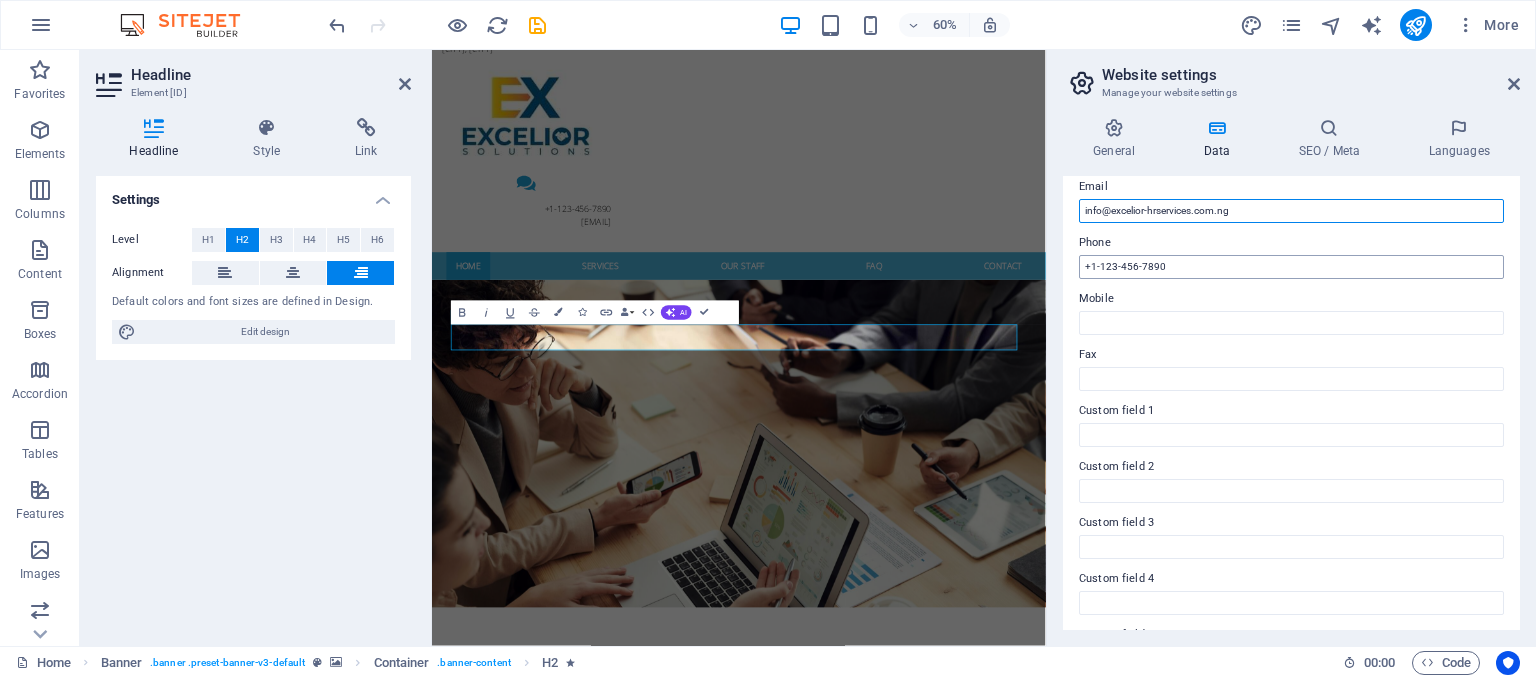 type on "info@excelior-hrservices.com.ng" 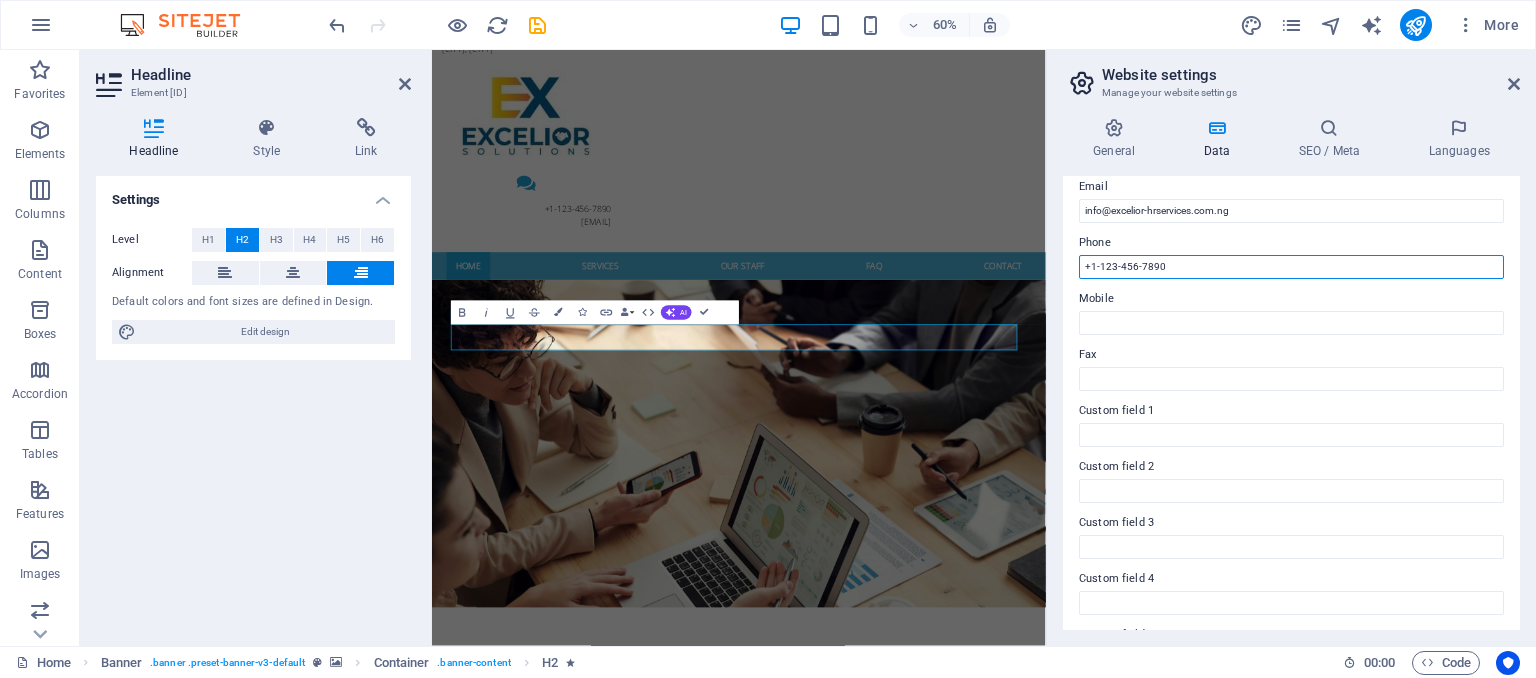 drag, startPoint x: 1195, startPoint y: 269, endPoint x: 1058, endPoint y: 281, distance: 137.52454 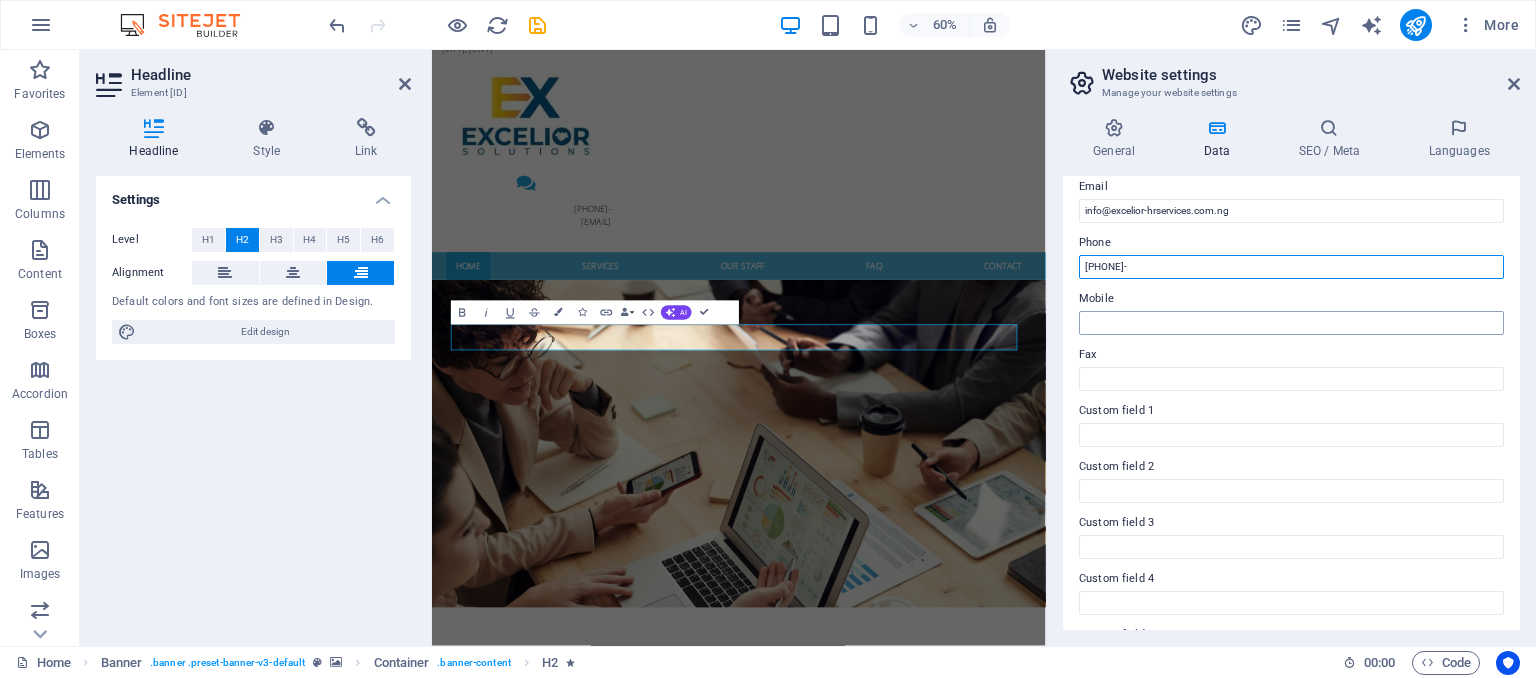 type on "[PHONE]-" 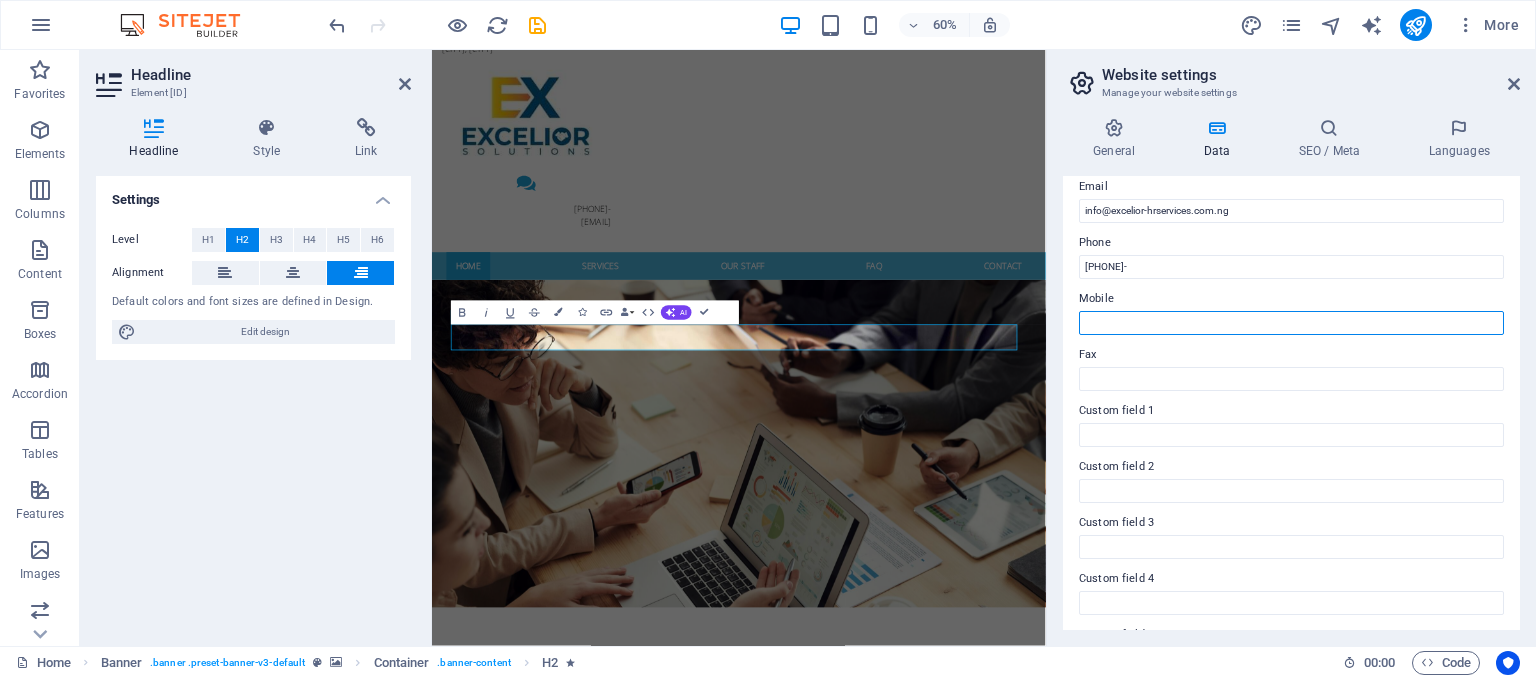 click on "Mobile" at bounding box center [1291, 323] 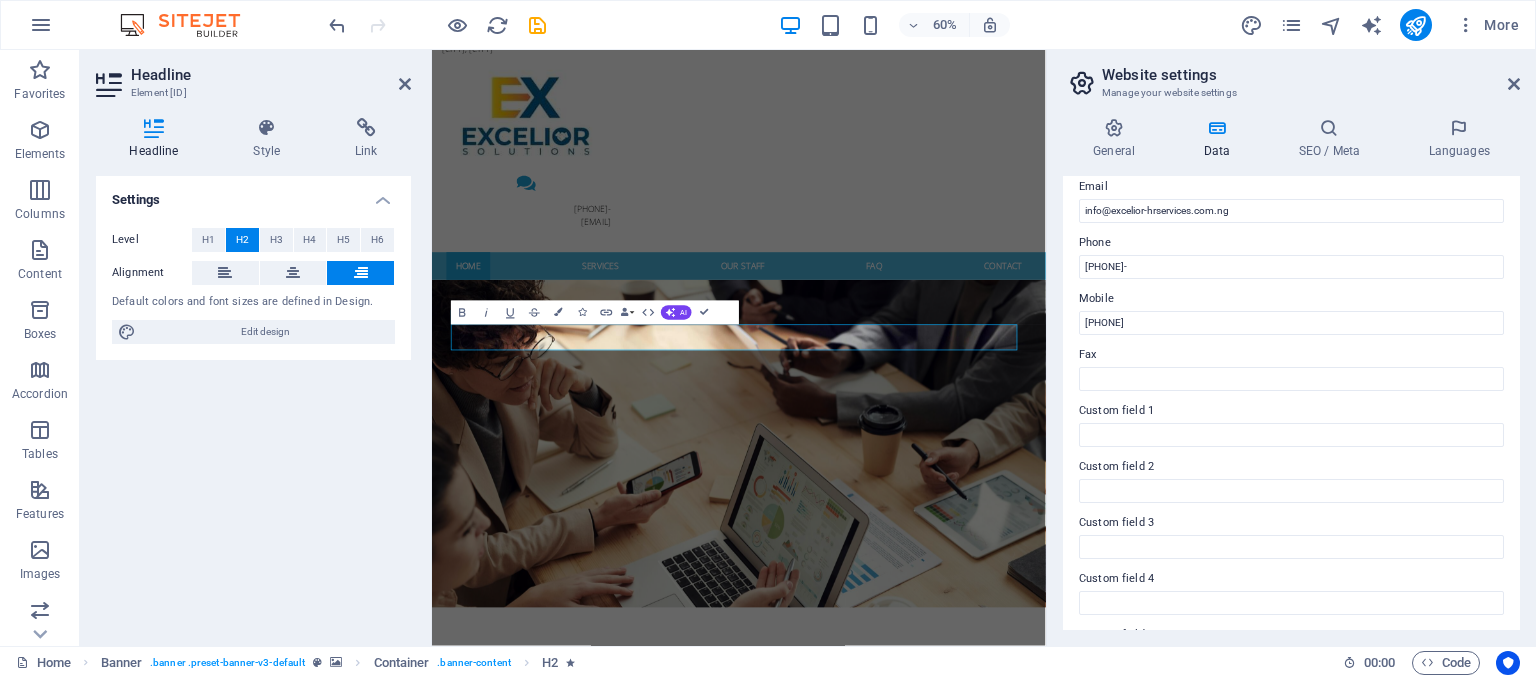 drag, startPoint x: 1519, startPoint y: 463, endPoint x: 1512, endPoint y: 625, distance: 162.15117 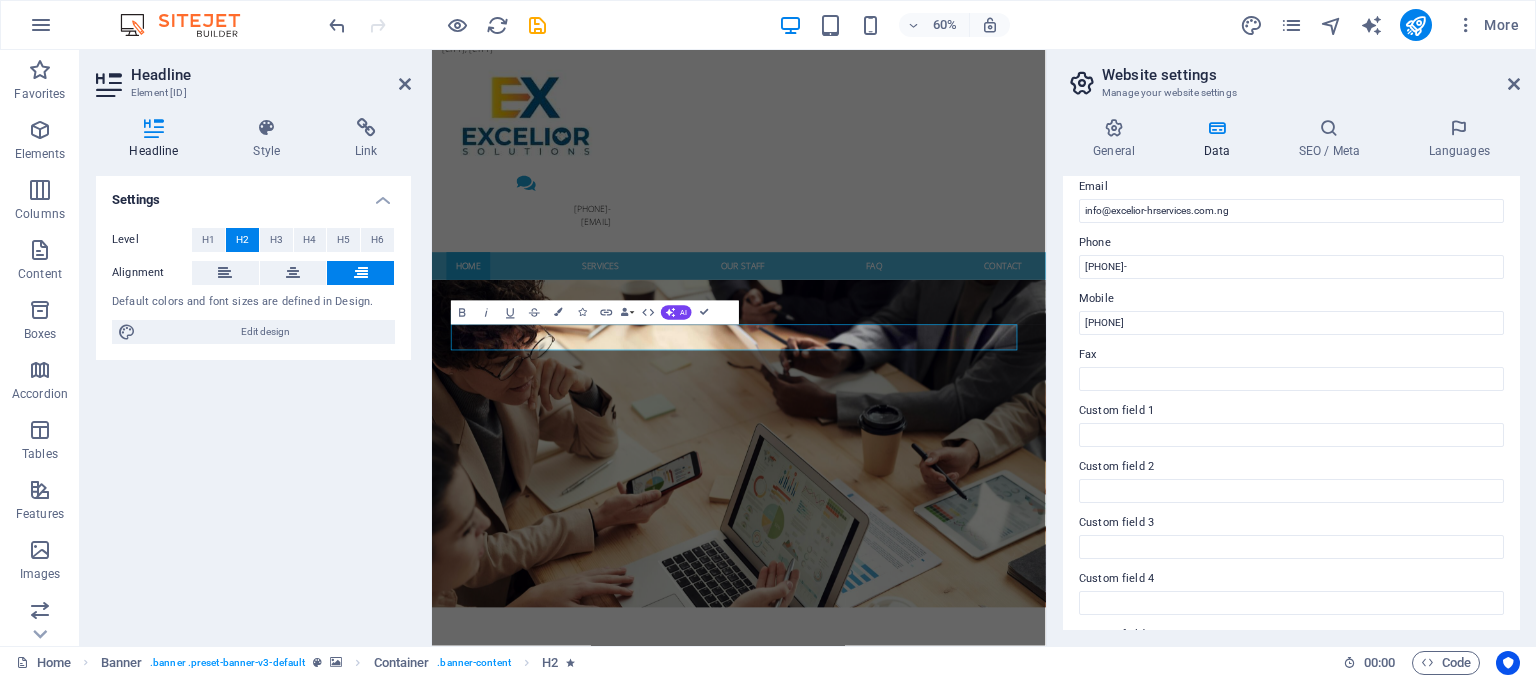 scroll, scrollTop: 506, scrollLeft: 0, axis: vertical 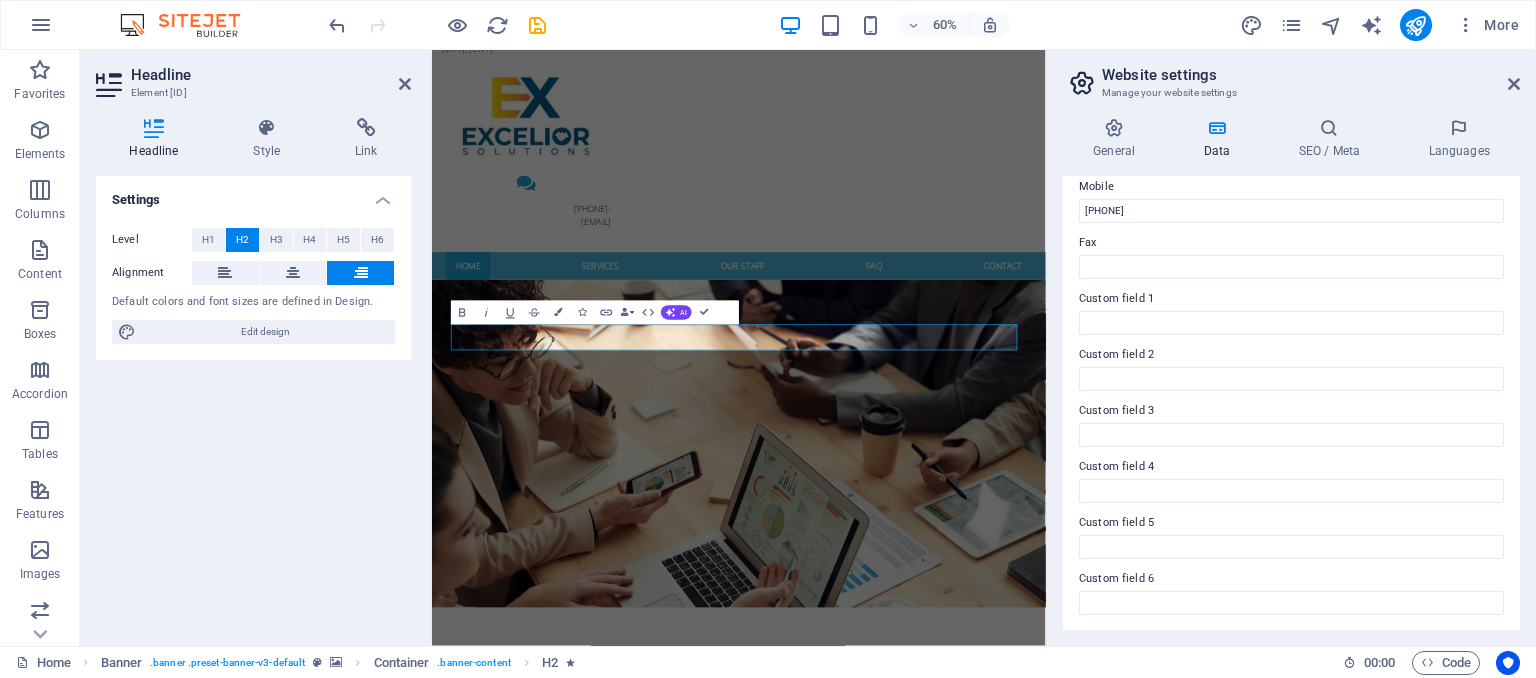drag, startPoint x: 1520, startPoint y: 417, endPoint x: 1507, endPoint y: 584, distance: 167.50522 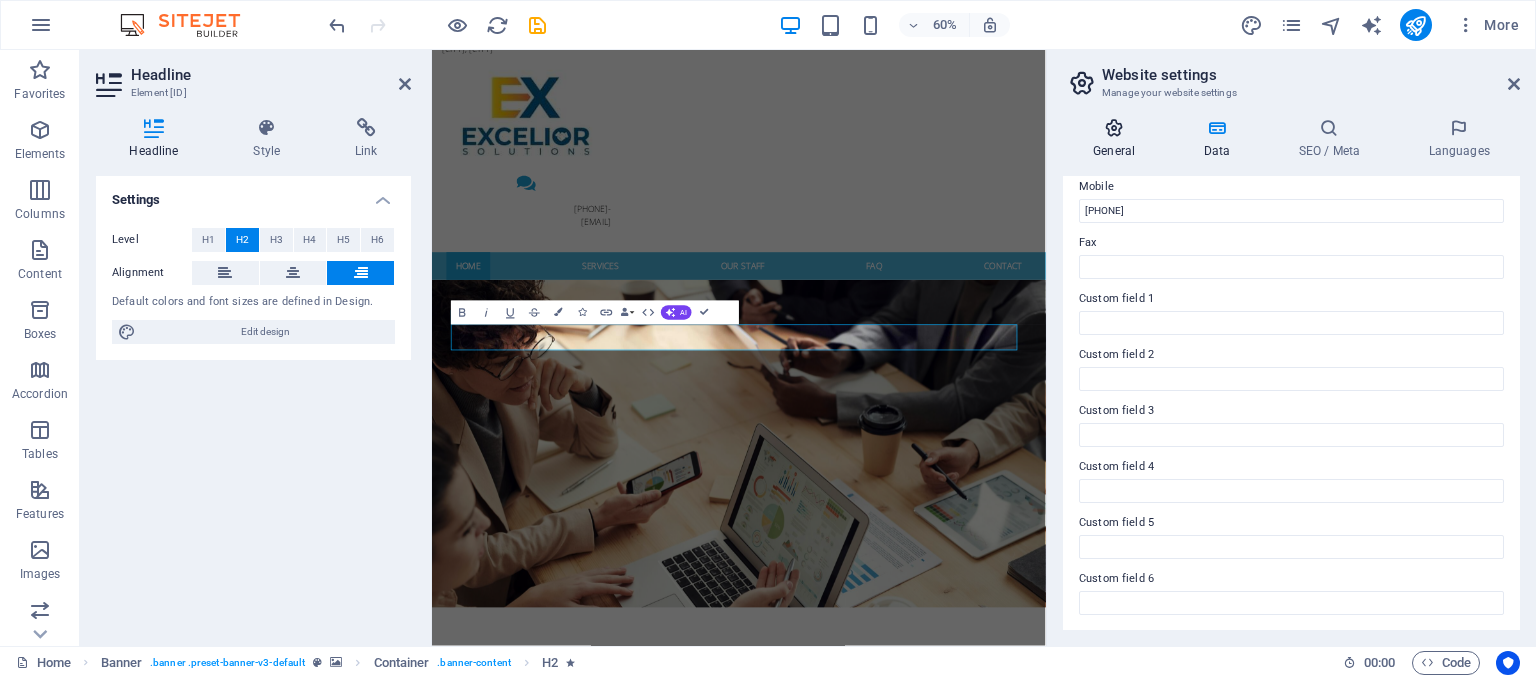 click at bounding box center (1114, 128) 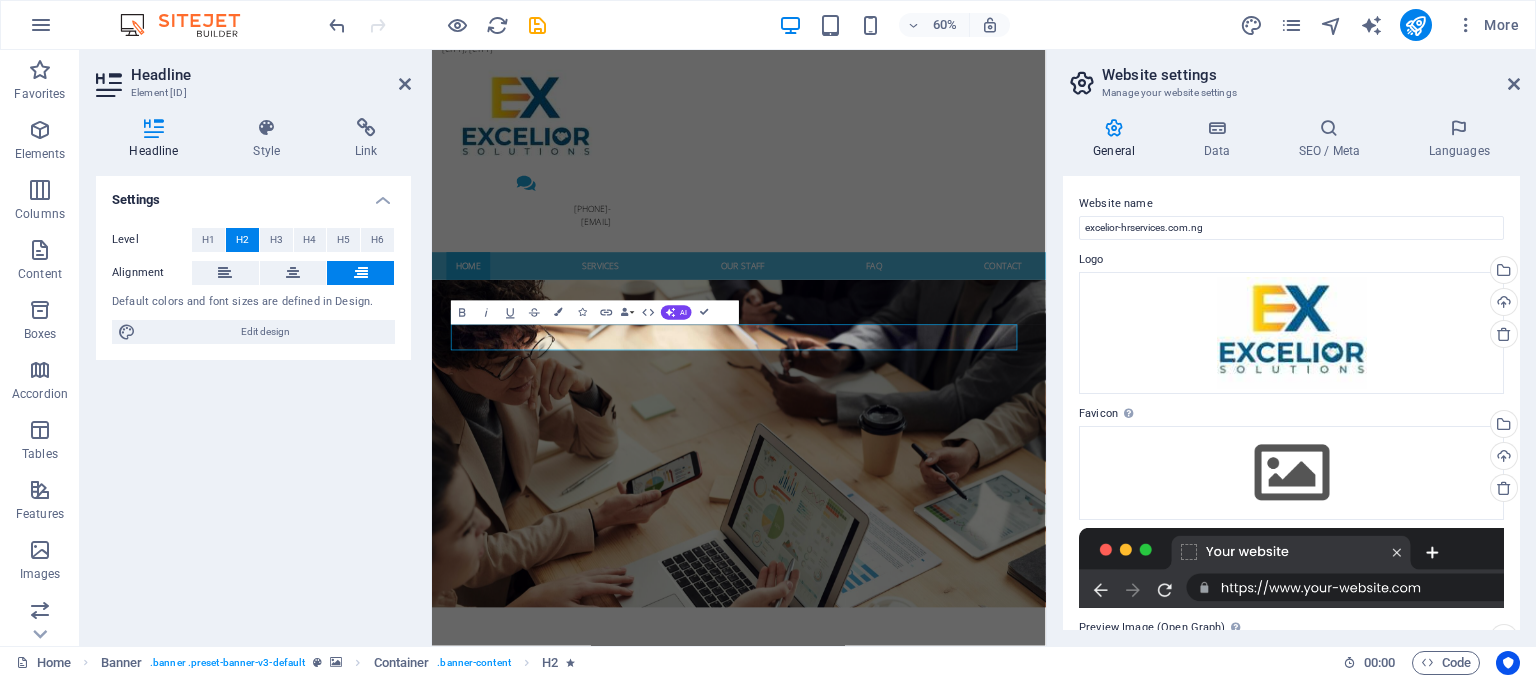 drag, startPoint x: 1521, startPoint y: 460, endPoint x: 1530, endPoint y: 590, distance: 130.31117 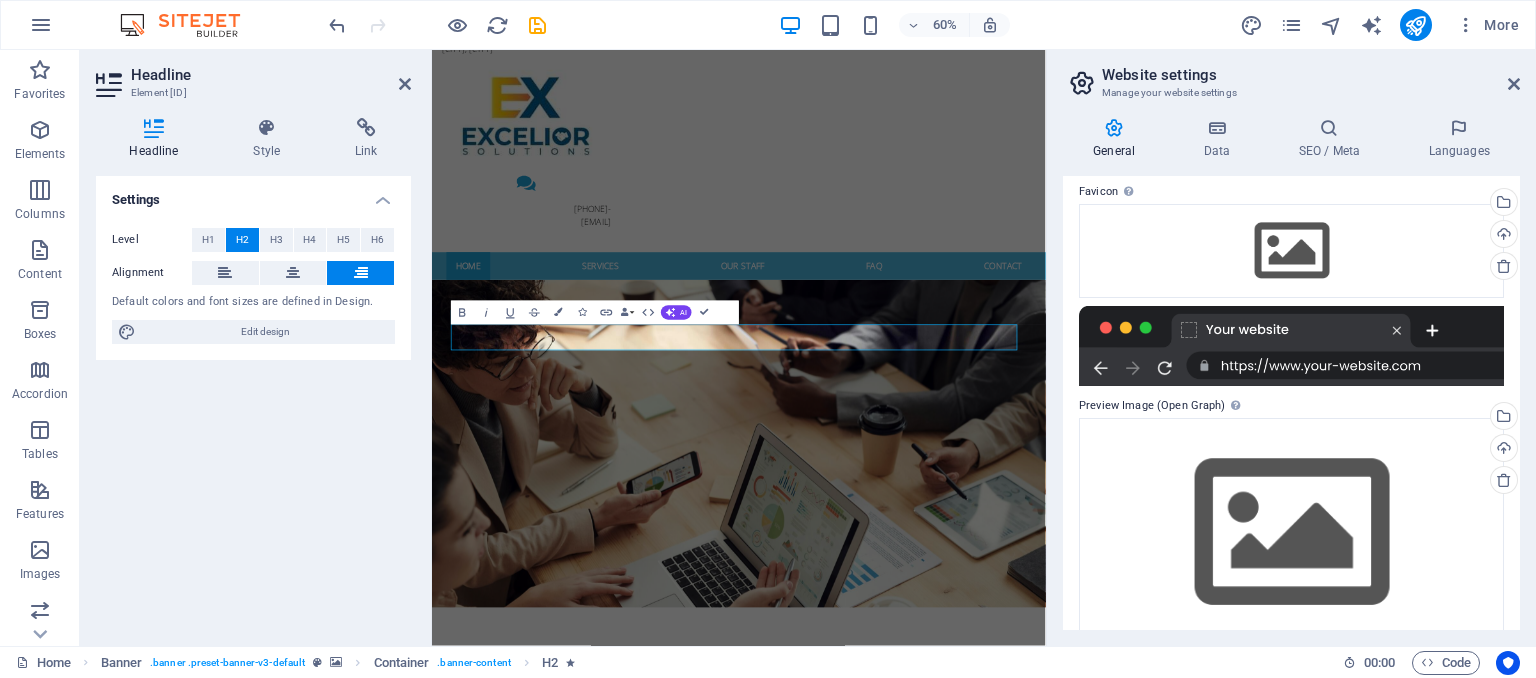 scroll, scrollTop: 229, scrollLeft: 0, axis: vertical 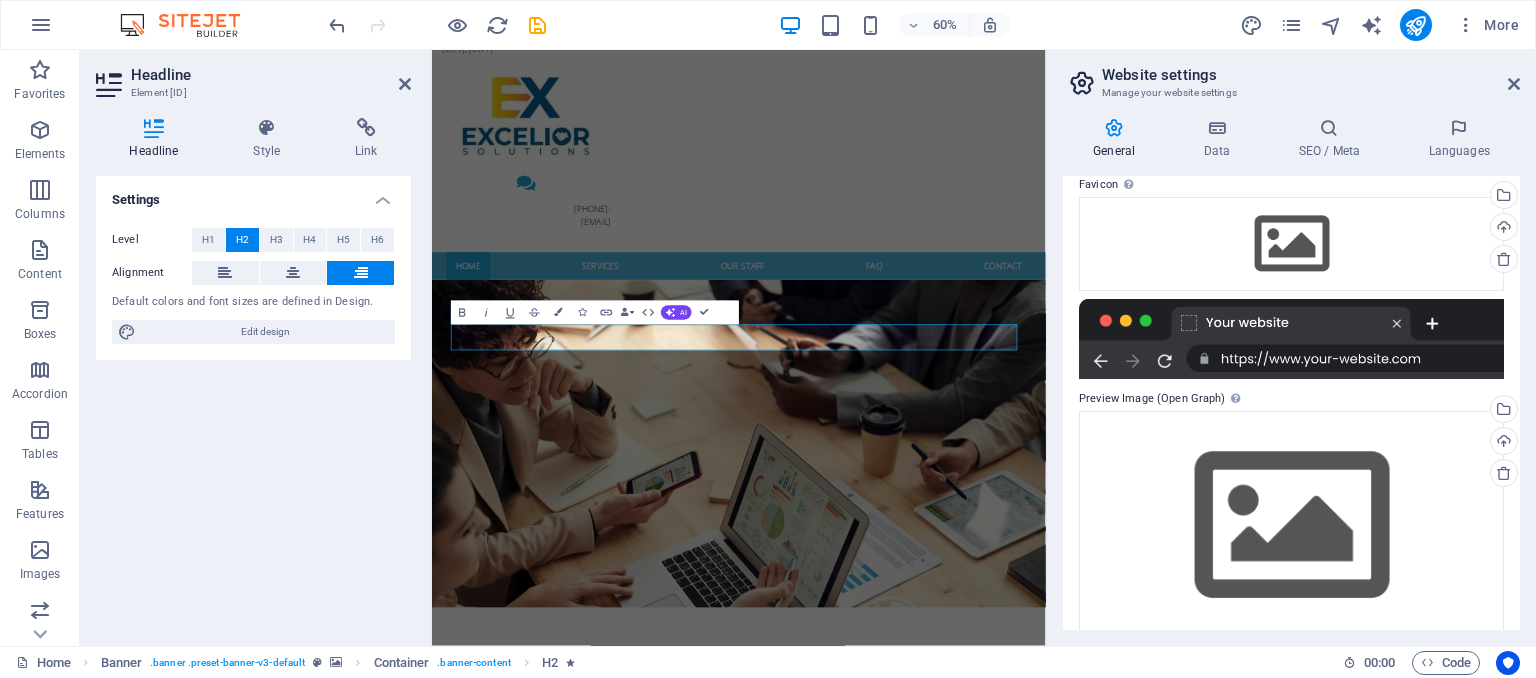 click at bounding box center [1291, 339] 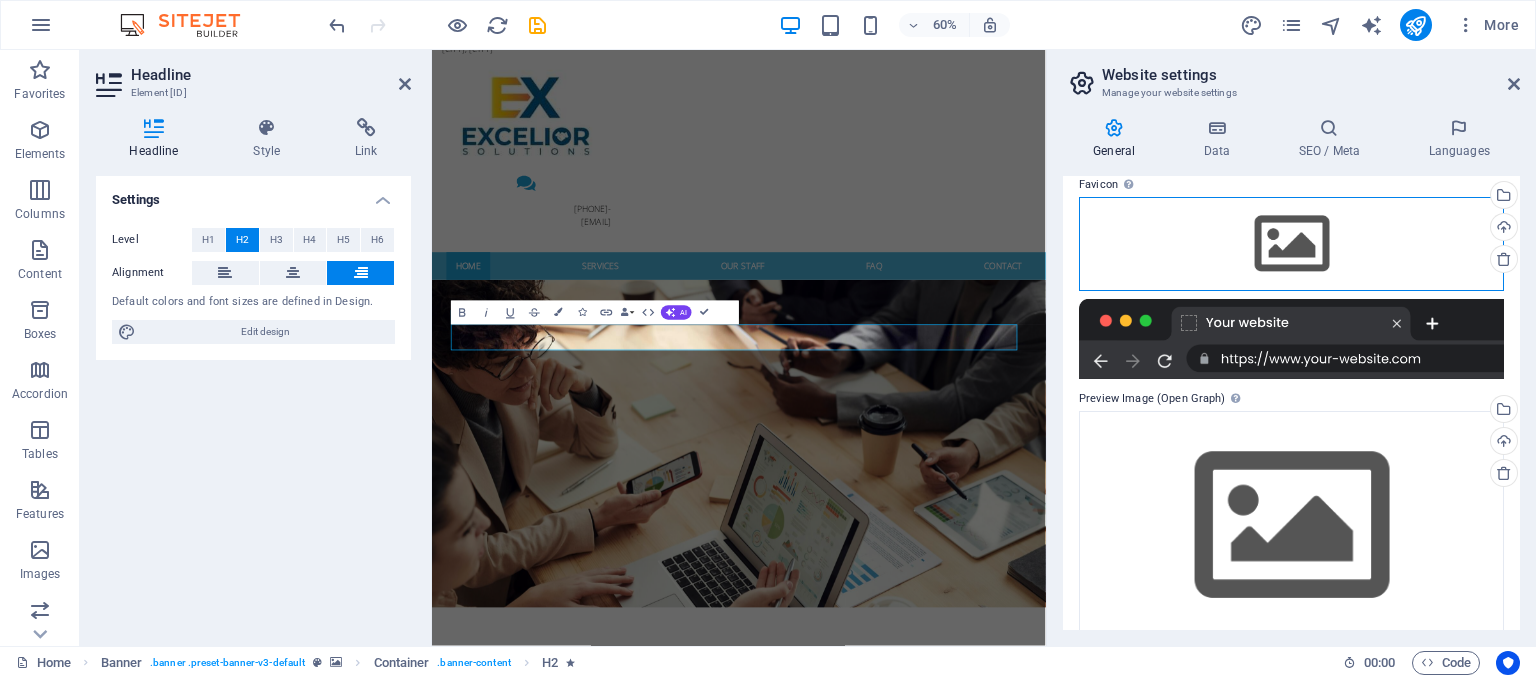 click on "Drag files here, click to choose files or select files from Files or our free stock photos & videos" at bounding box center [1291, 244] 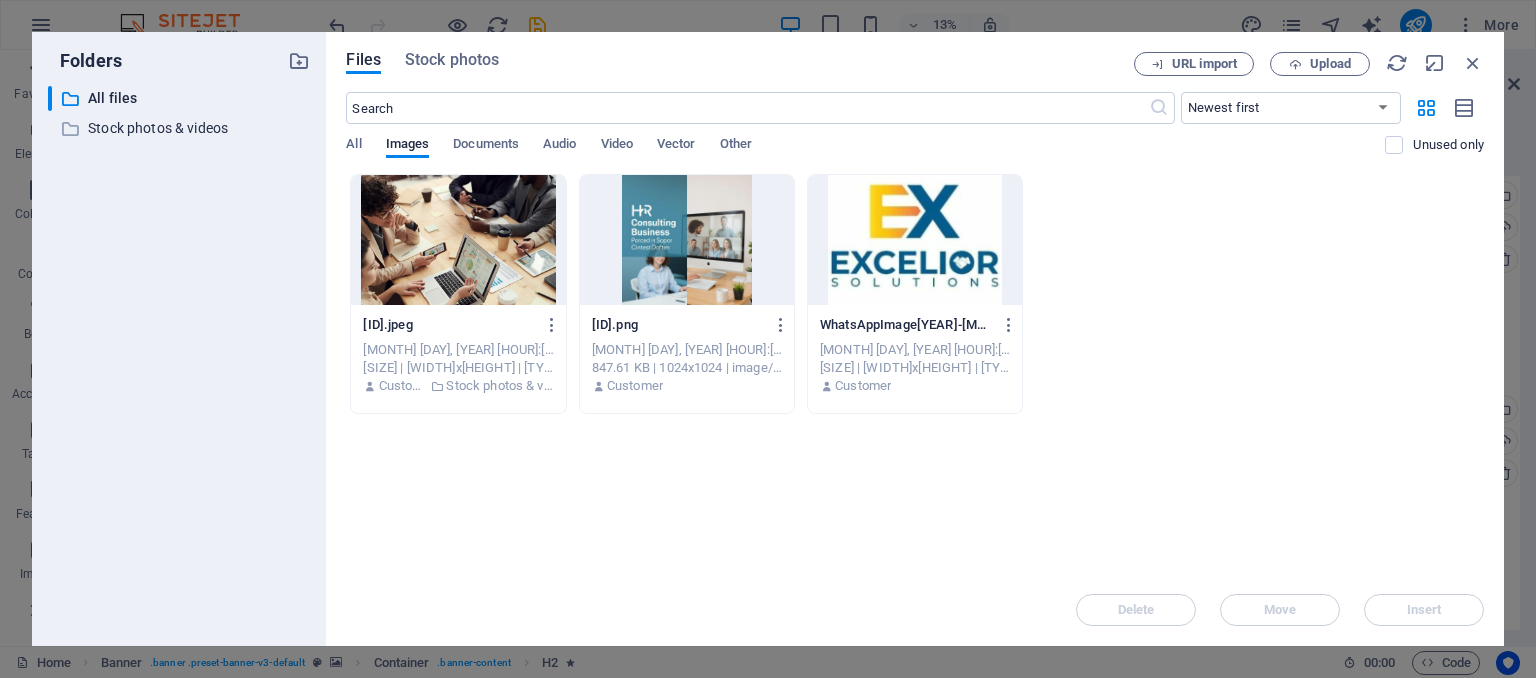 click at bounding box center [915, 240] 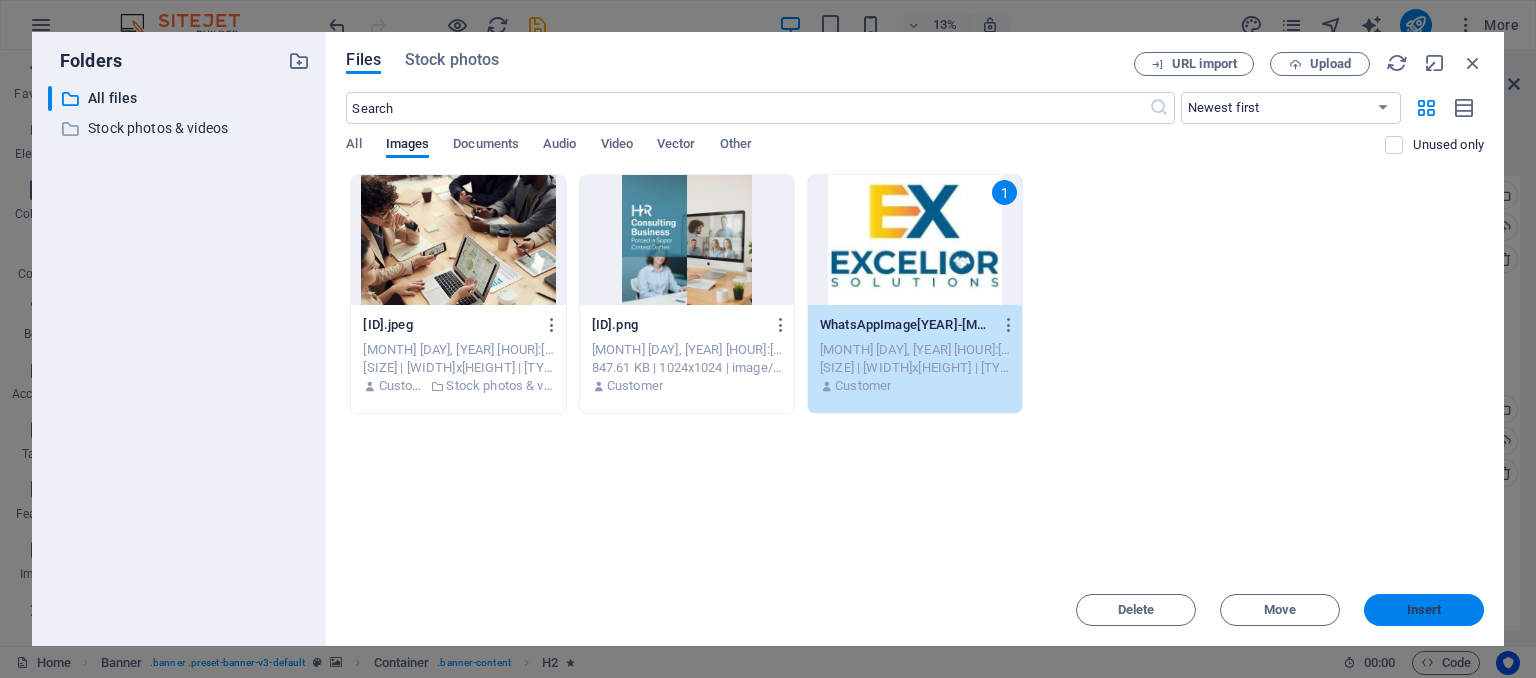 click on "Insert" at bounding box center [1424, 610] 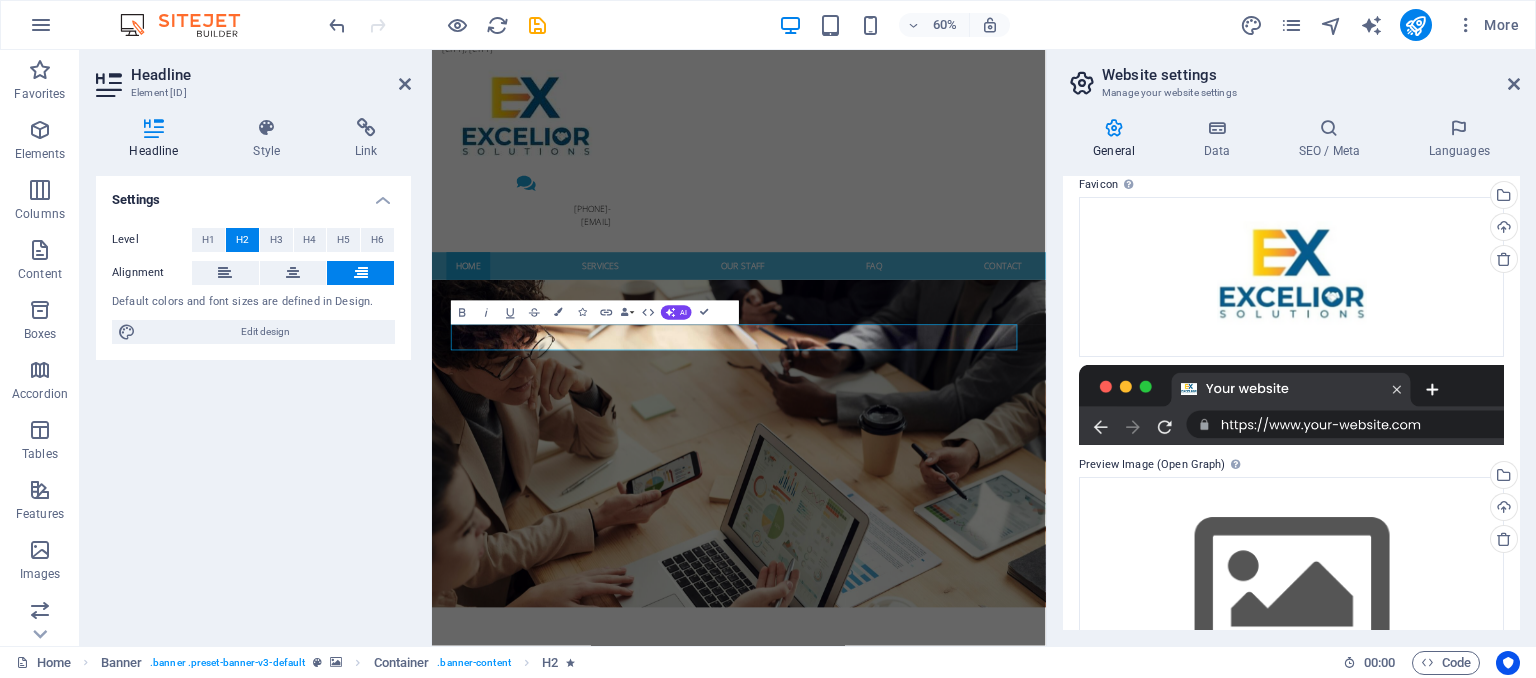 scroll, scrollTop: 284, scrollLeft: 0, axis: vertical 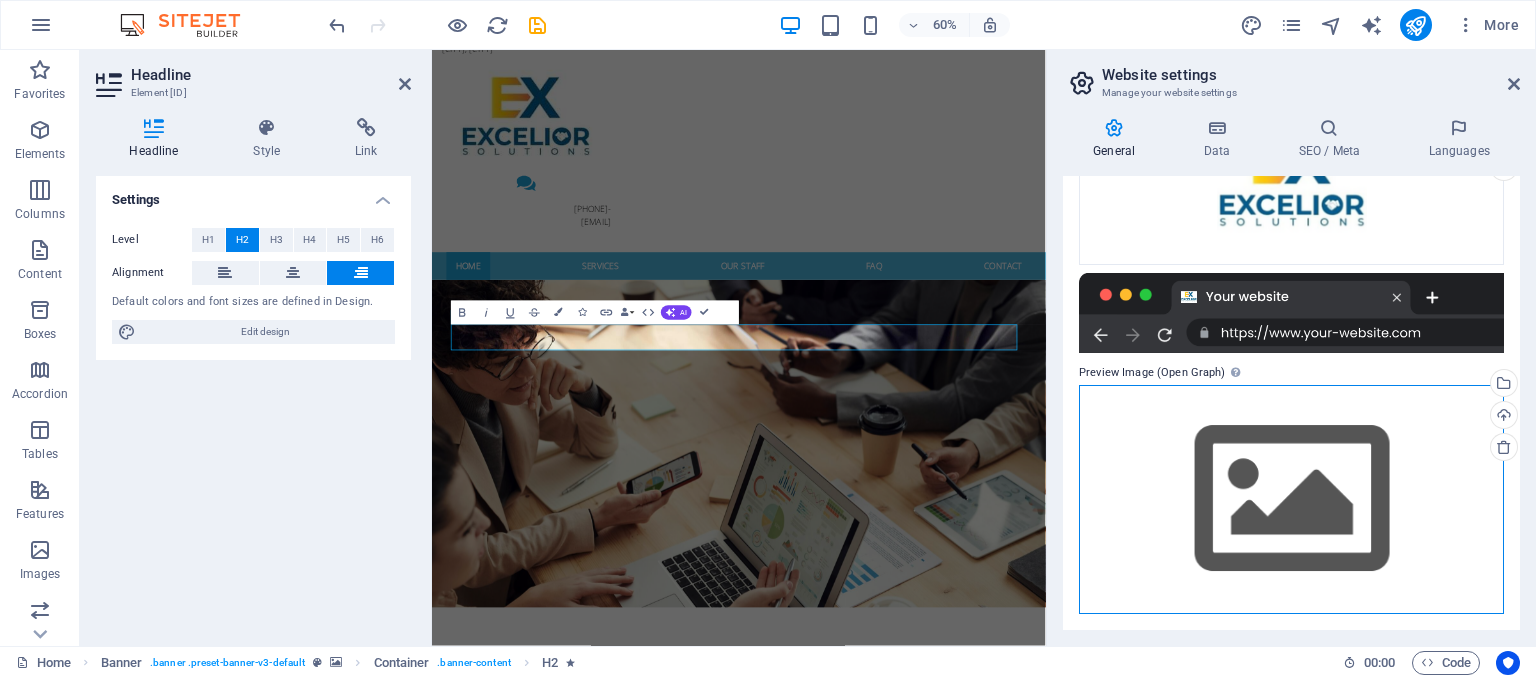 click on "Drag files here, click to choose files or select files from Files or our free stock photos & videos" at bounding box center (1291, 499) 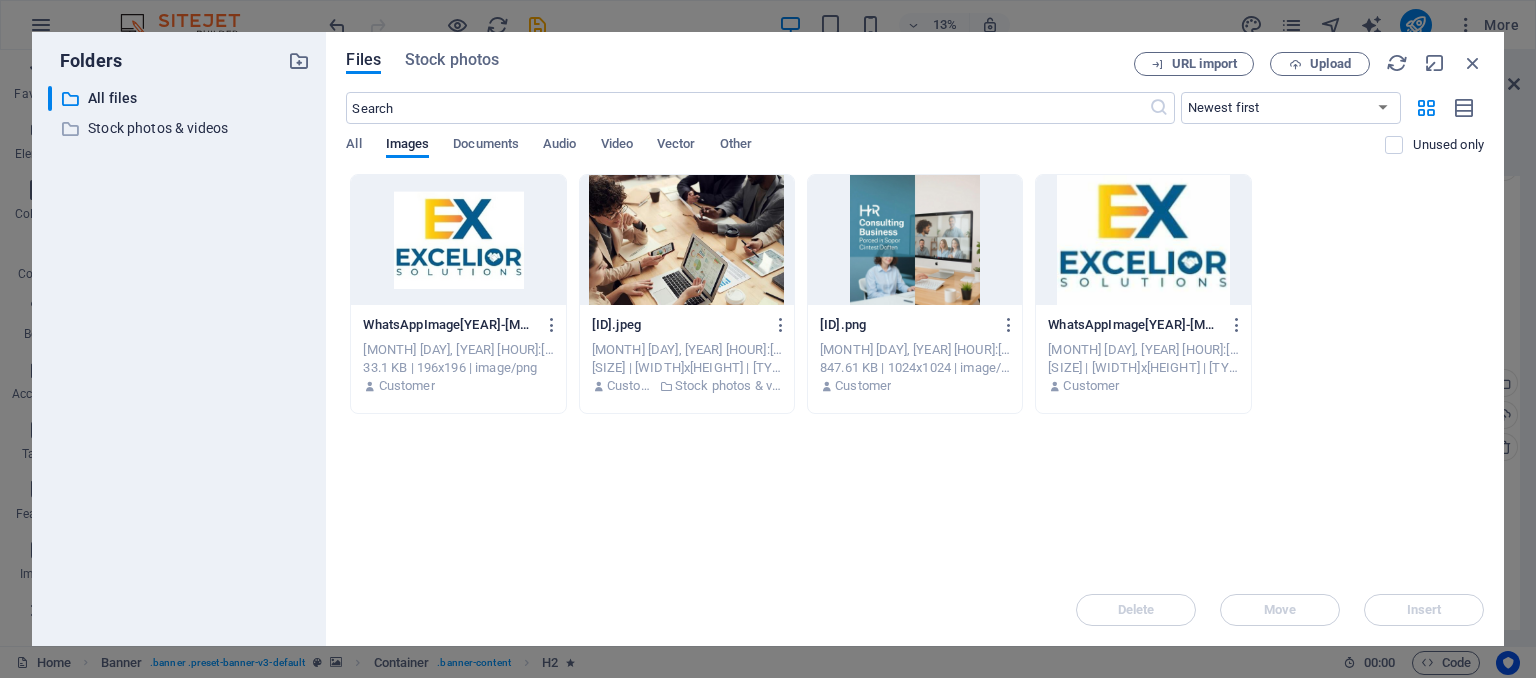 click at bounding box center (1143, 240) 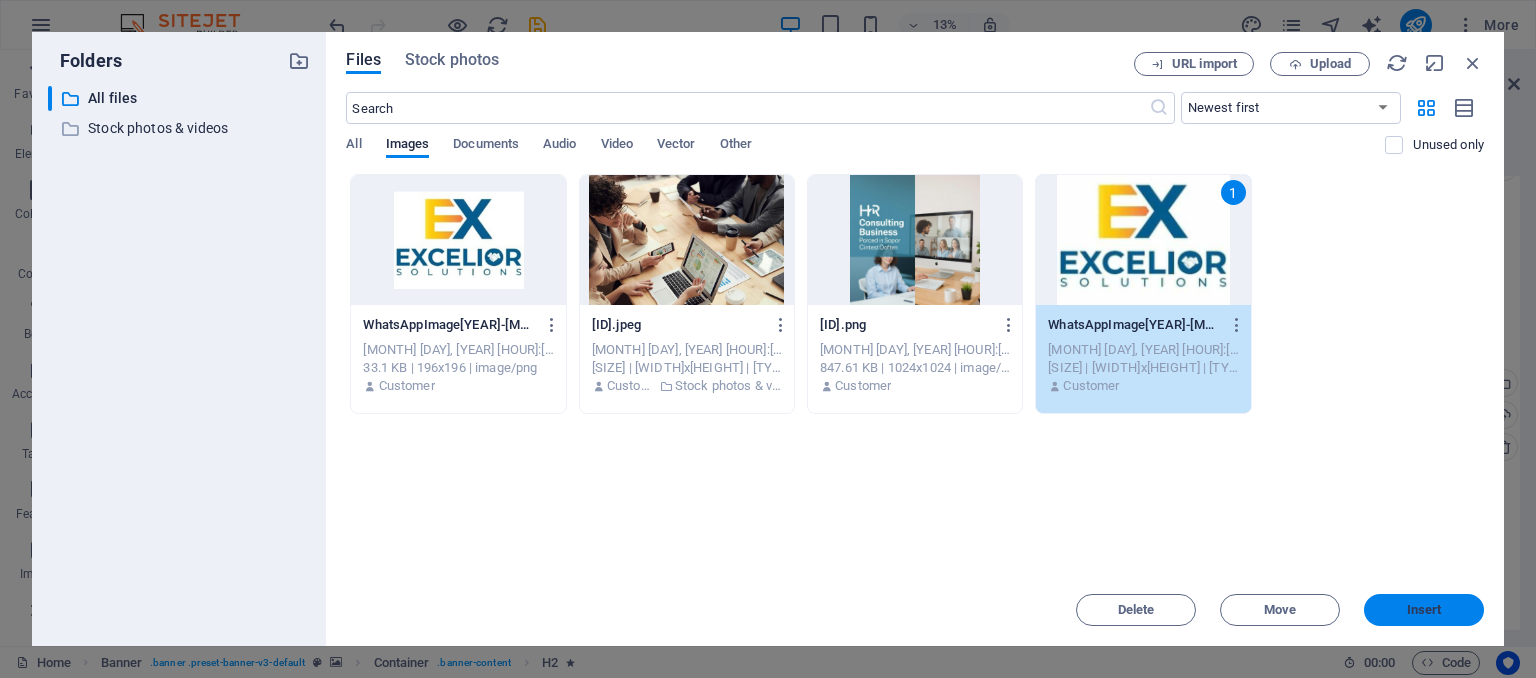 click on "Insert" at bounding box center [1424, 610] 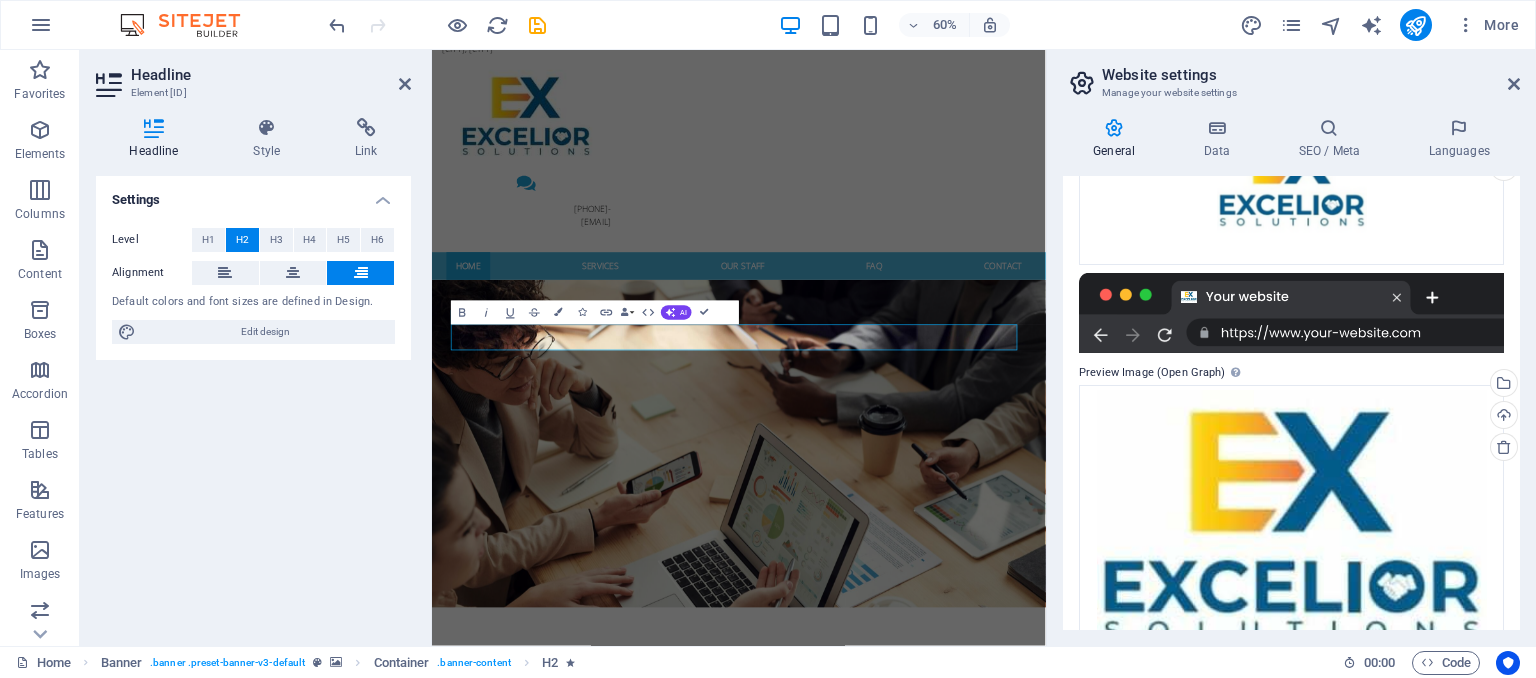 scroll, scrollTop: 394, scrollLeft: 0, axis: vertical 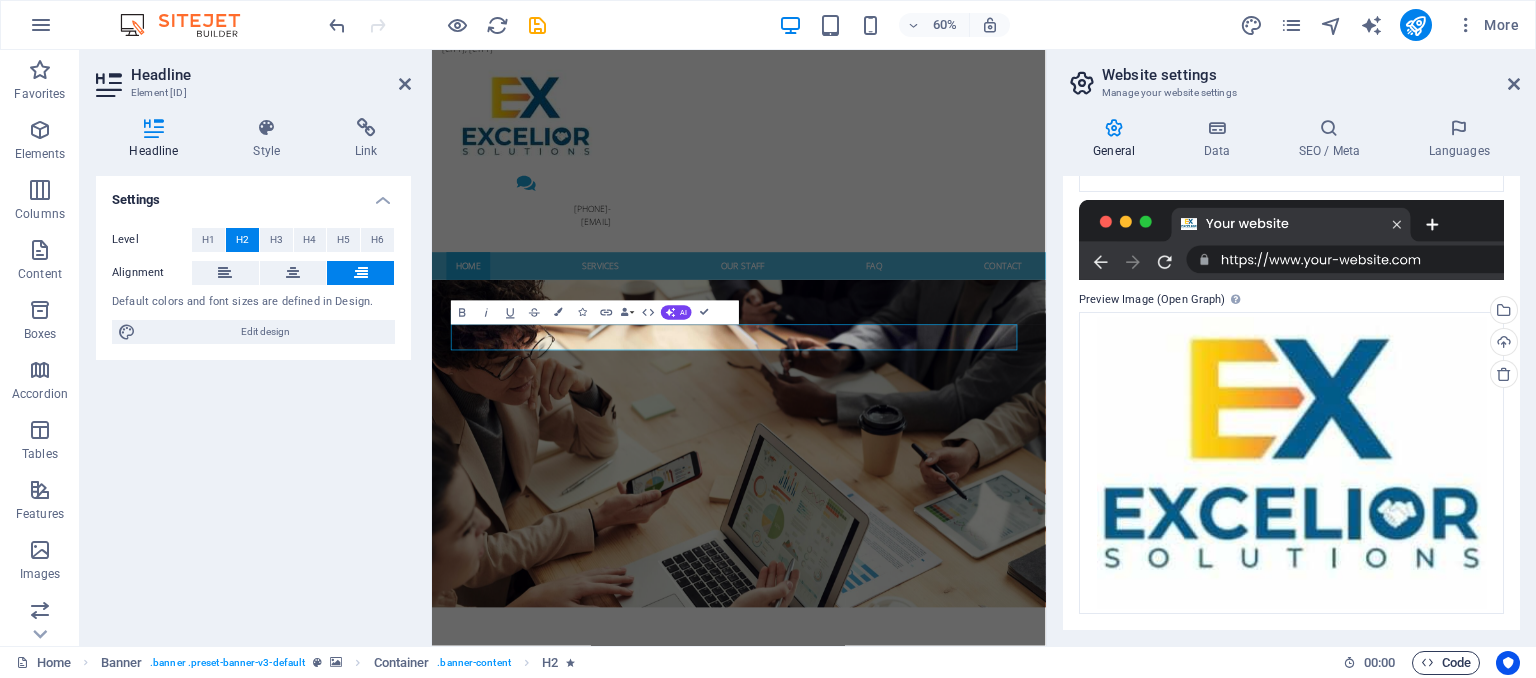 click on "Code" at bounding box center (1446, 663) 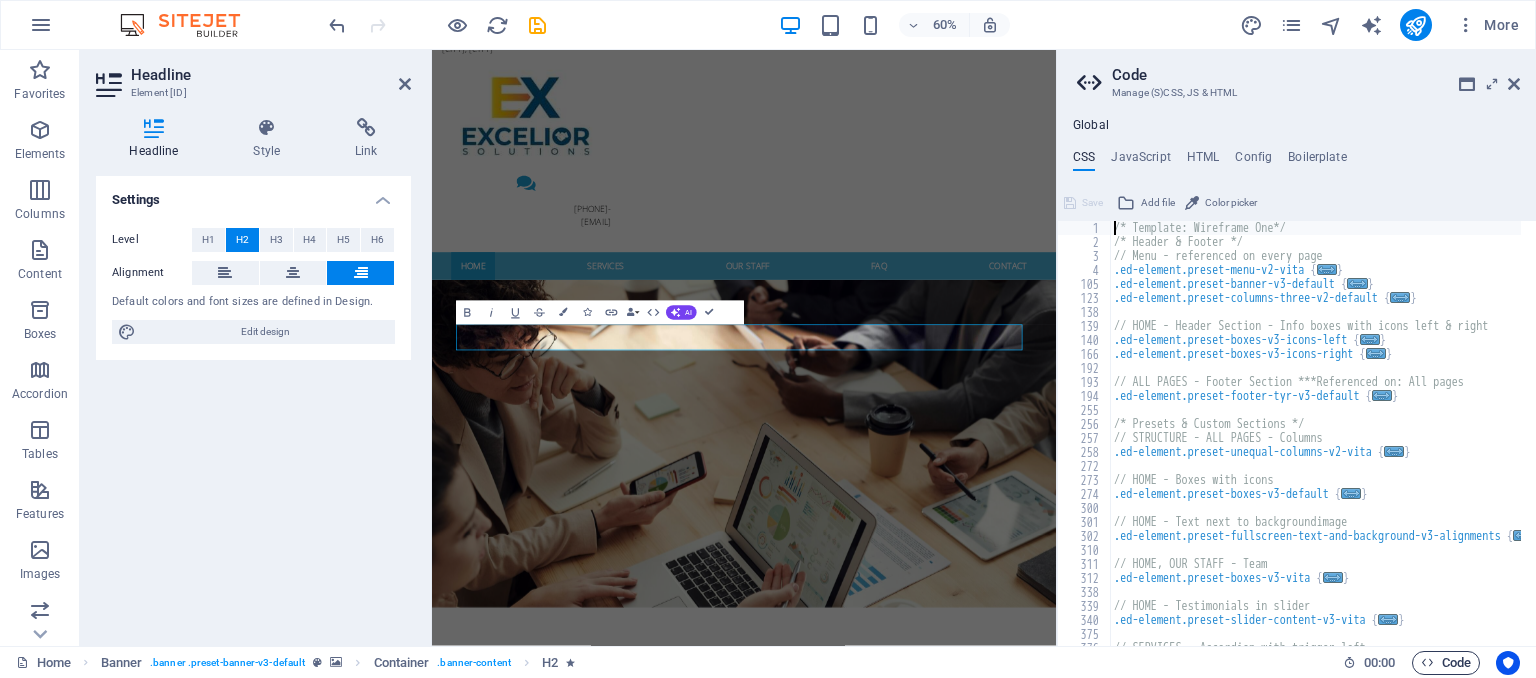 click on "Code" at bounding box center [1446, 663] 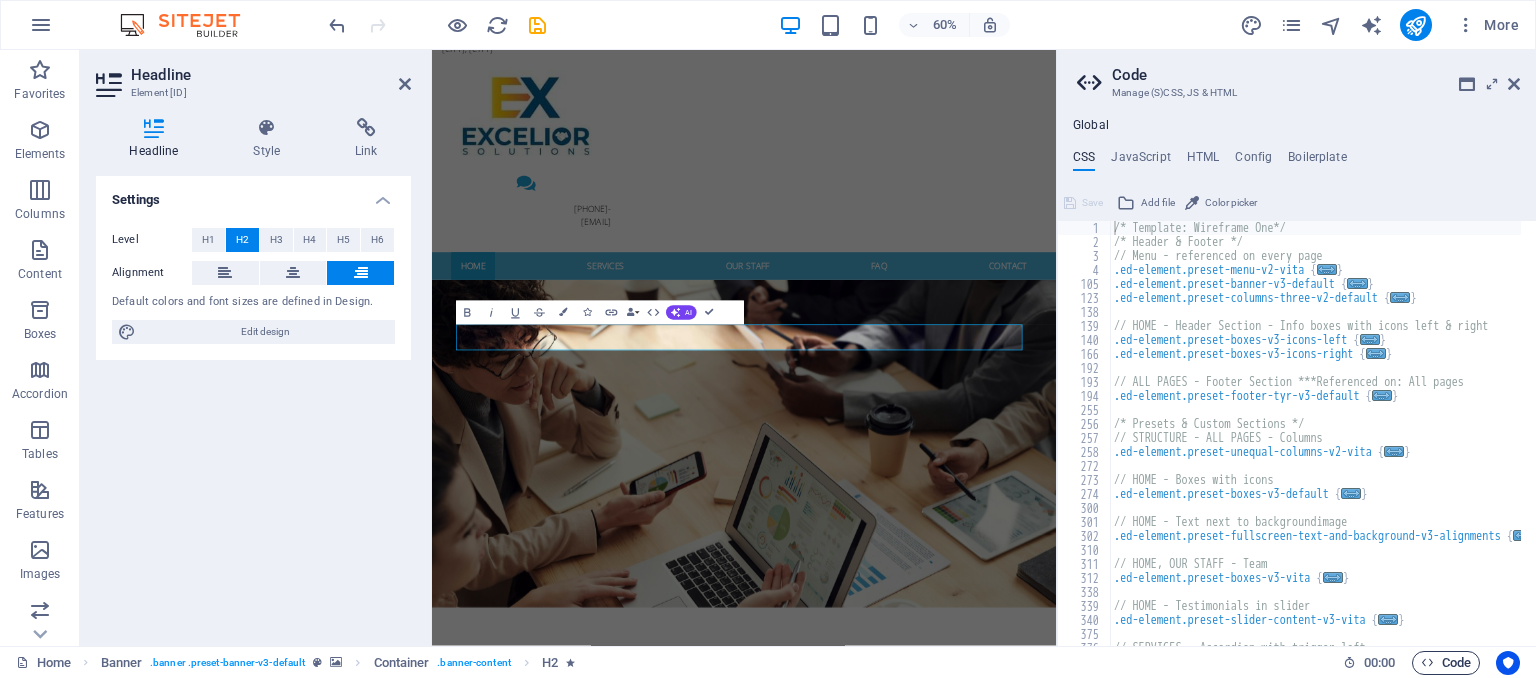 click on "Code" at bounding box center (1446, 663) 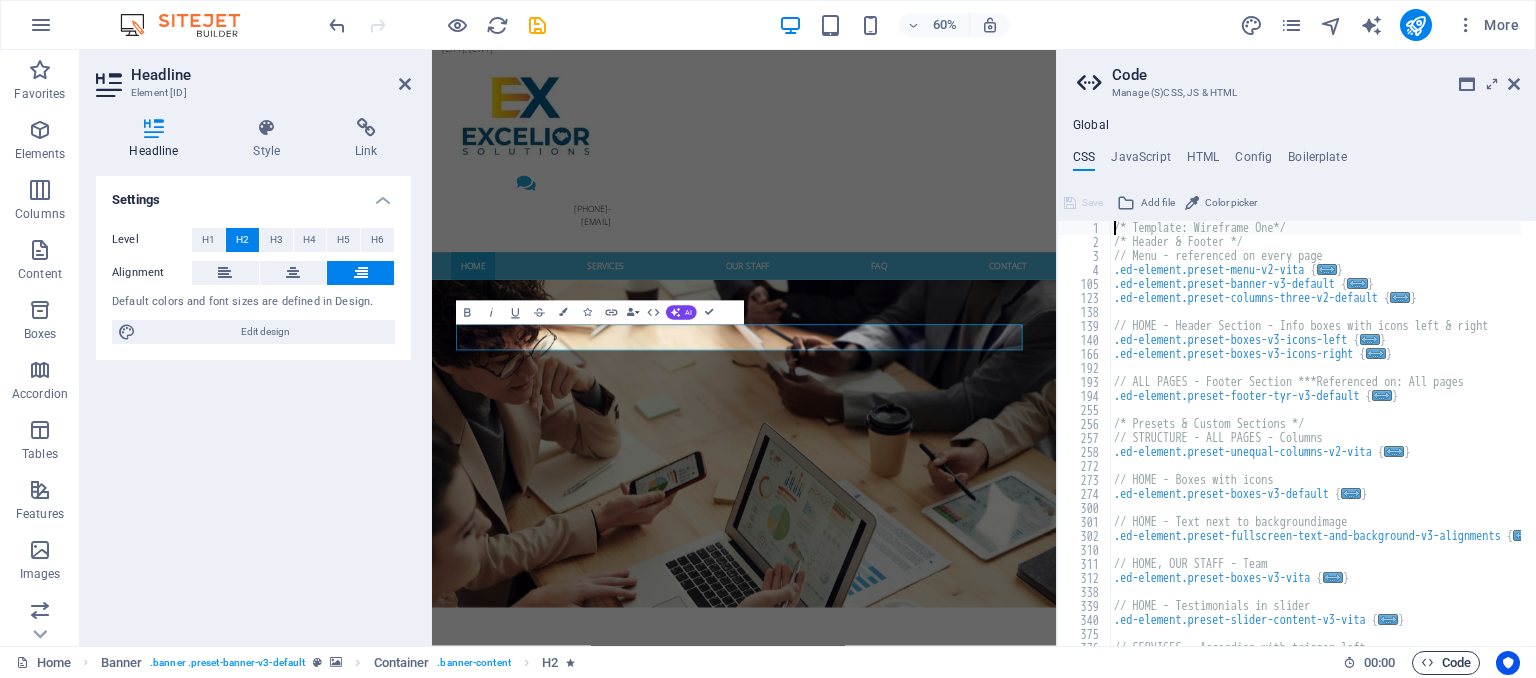 click on "Code" at bounding box center [1446, 663] 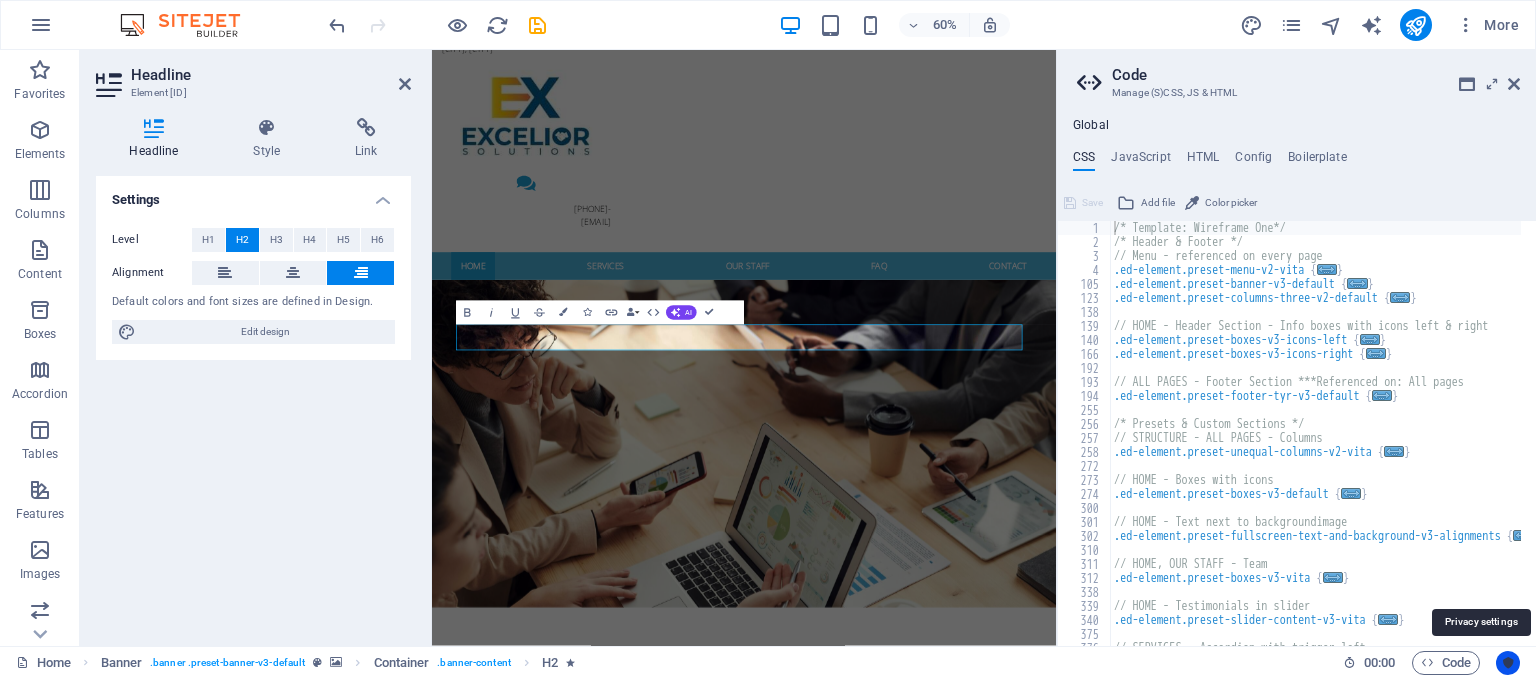 click at bounding box center (1508, 663) 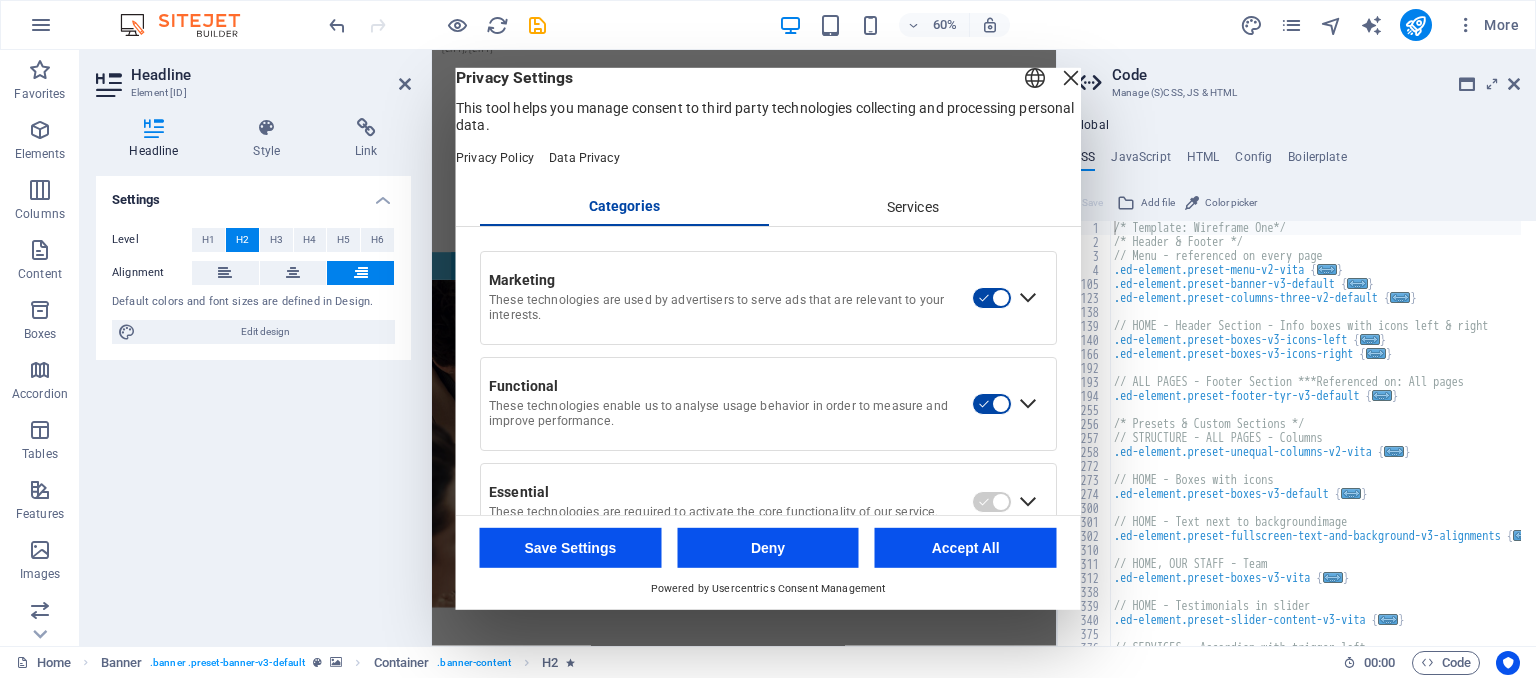 click at bounding box center (1071, 78) 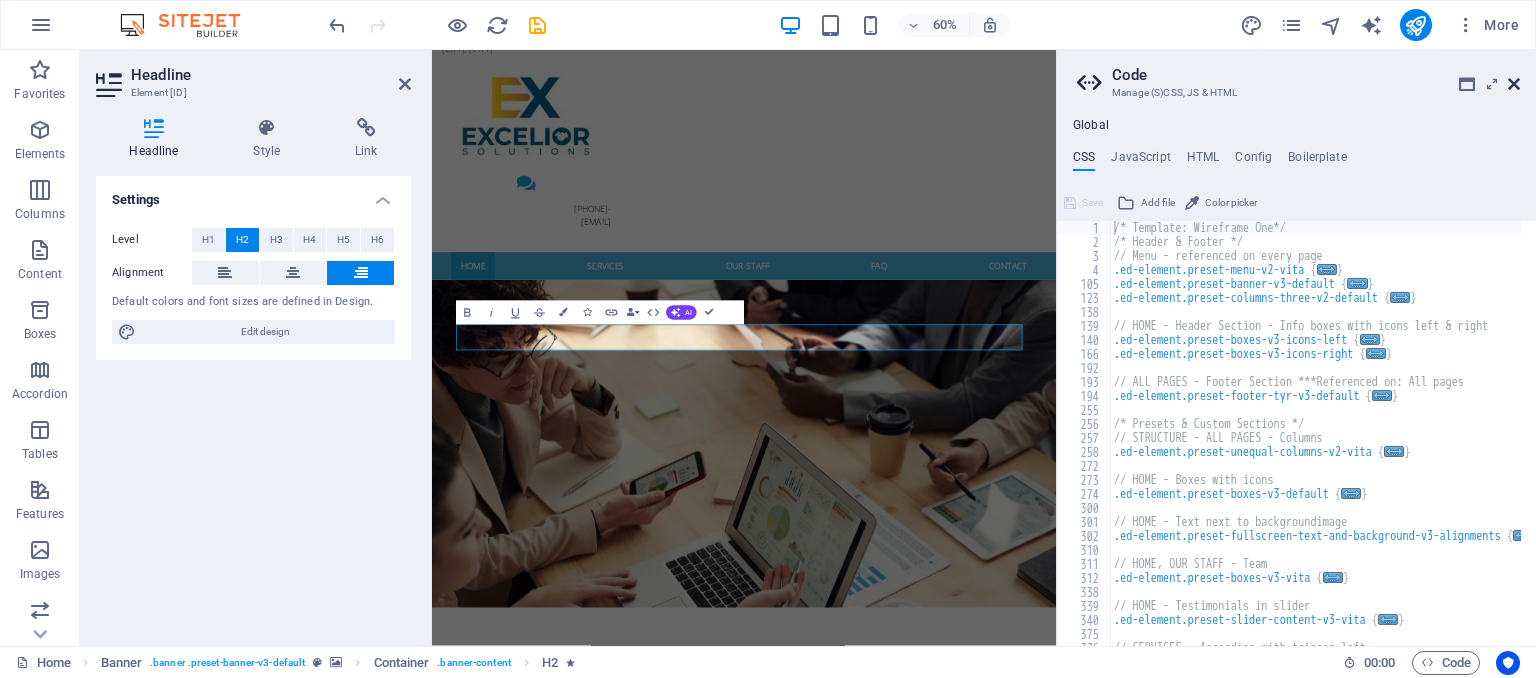 click at bounding box center (1514, 84) 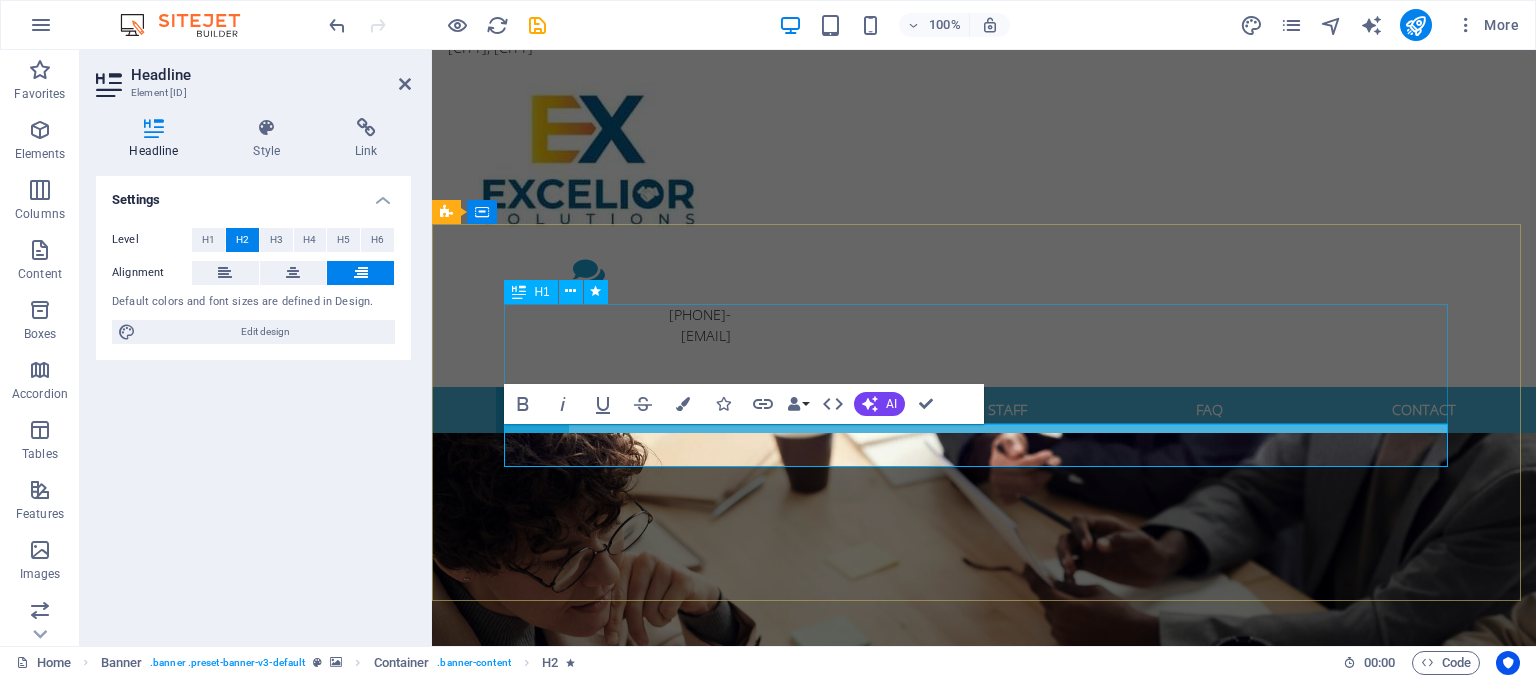 click on "Empowering People. Strengthening Culture. Accelerating Business." at bounding box center [984, 1119] 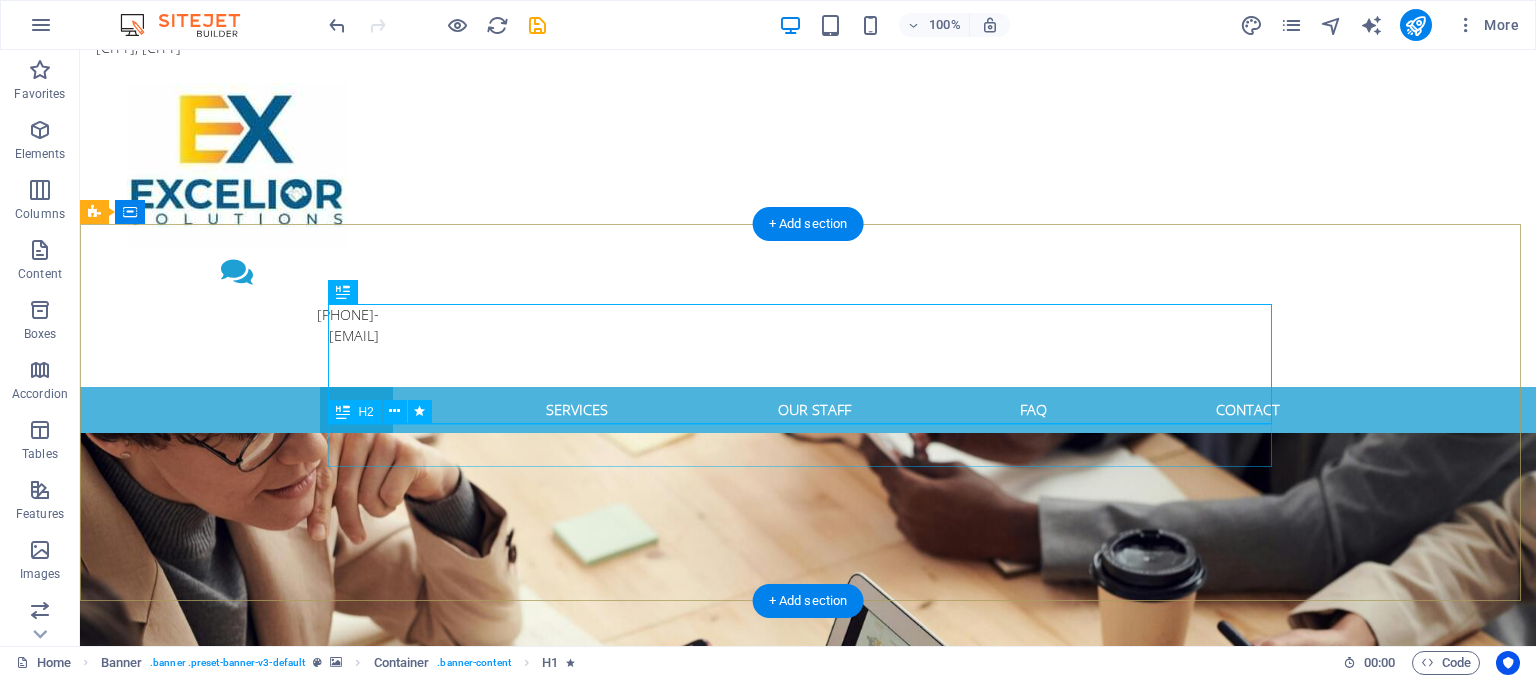 click on "People. Process. Performance" at bounding box center (808, 1031) 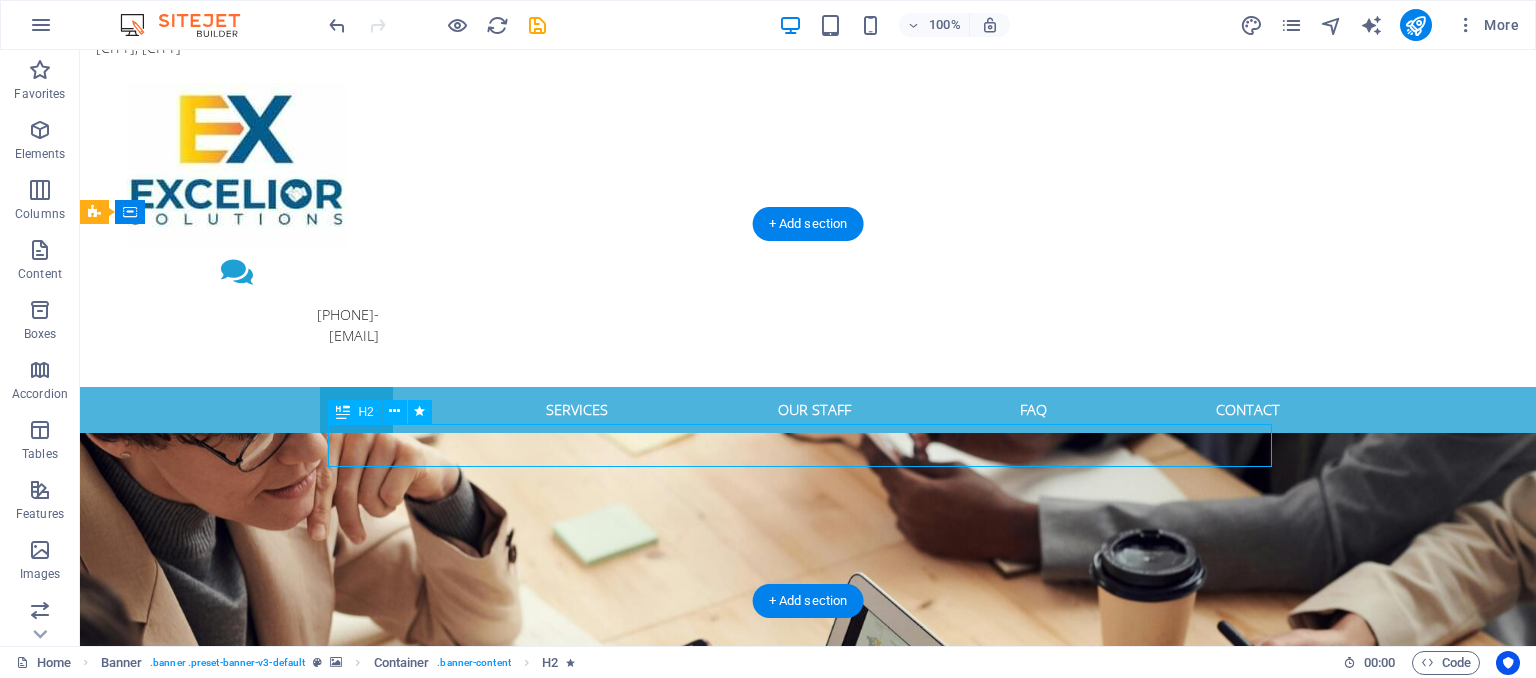 click on "People. Process. Performance" at bounding box center (808, 1031) 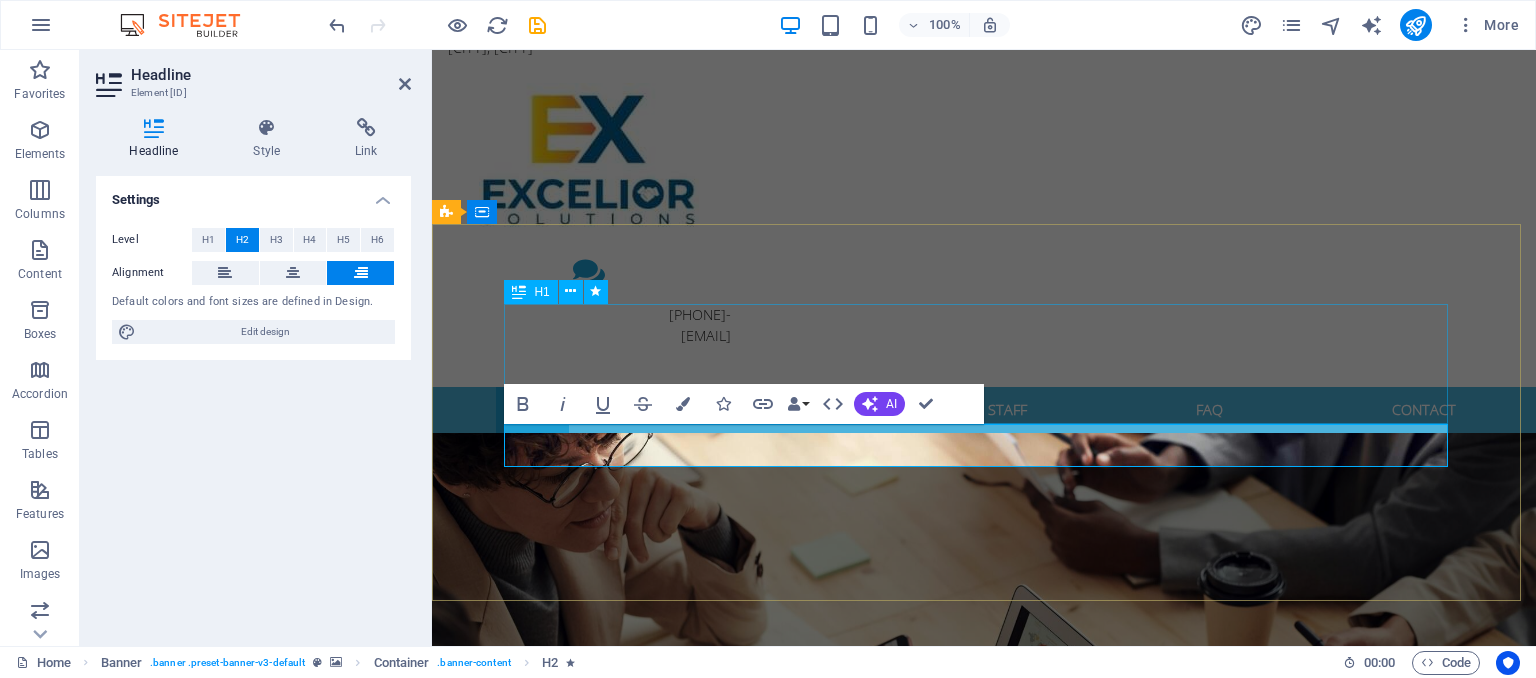 click on "Empowering People. Strengthening Culture. Accelerating Business." at bounding box center [984, 950] 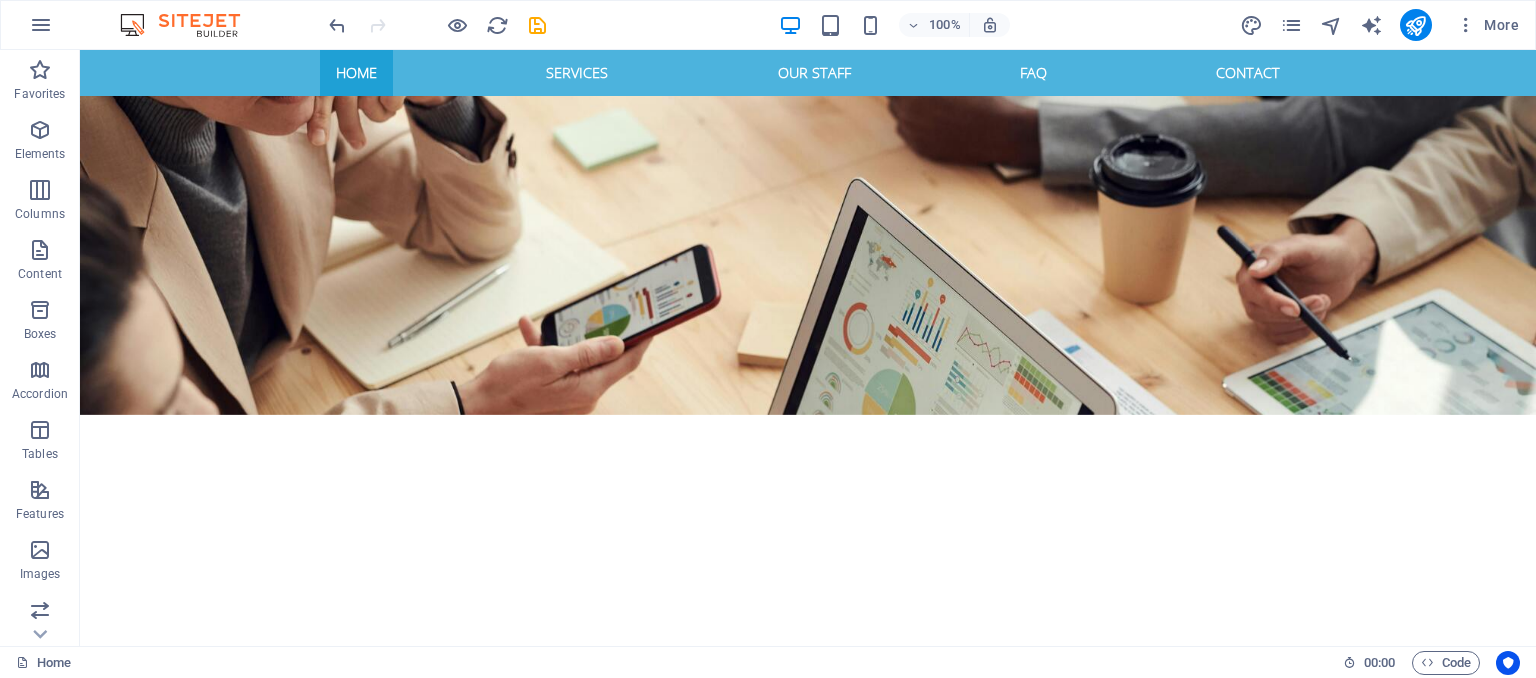 scroll, scrollTop: 372, scrollLeft: 0, axis: vertical 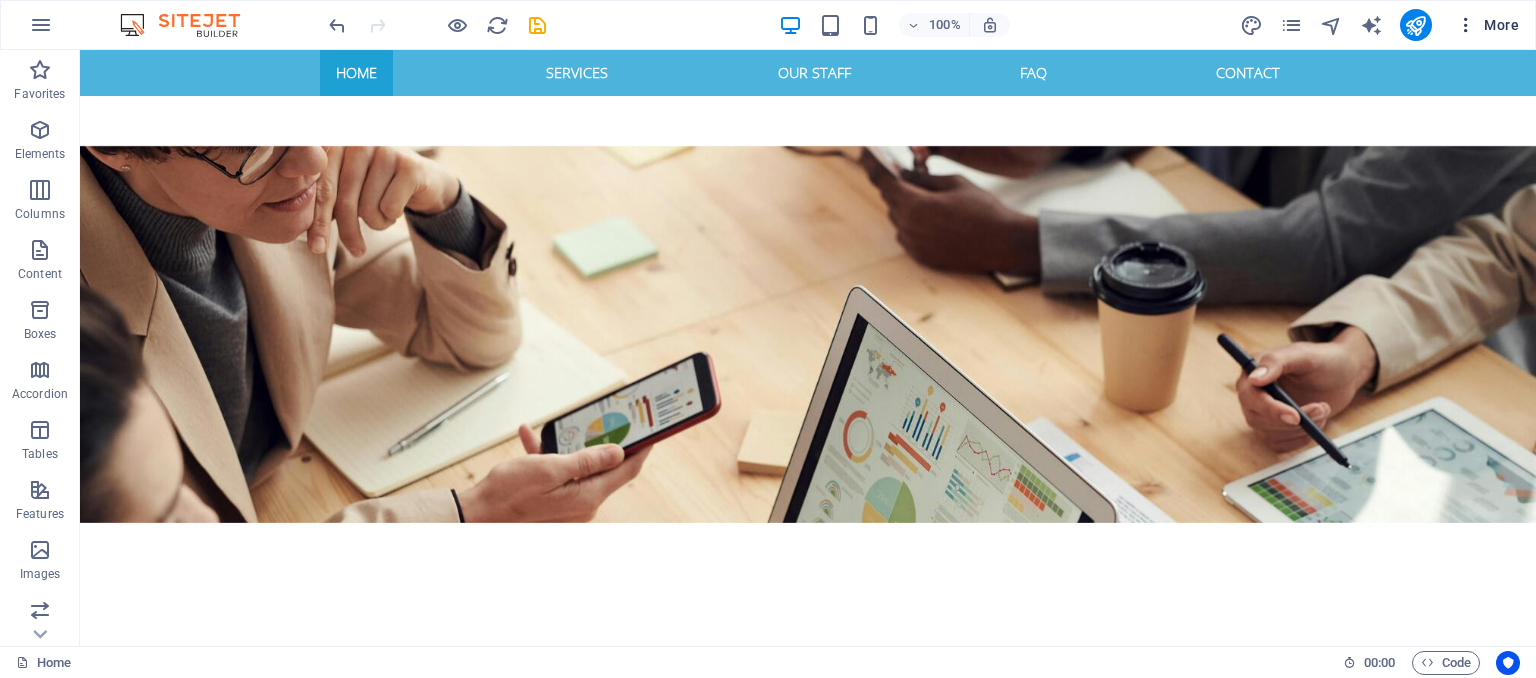 click on "More" at bounding box center [1487, 25] 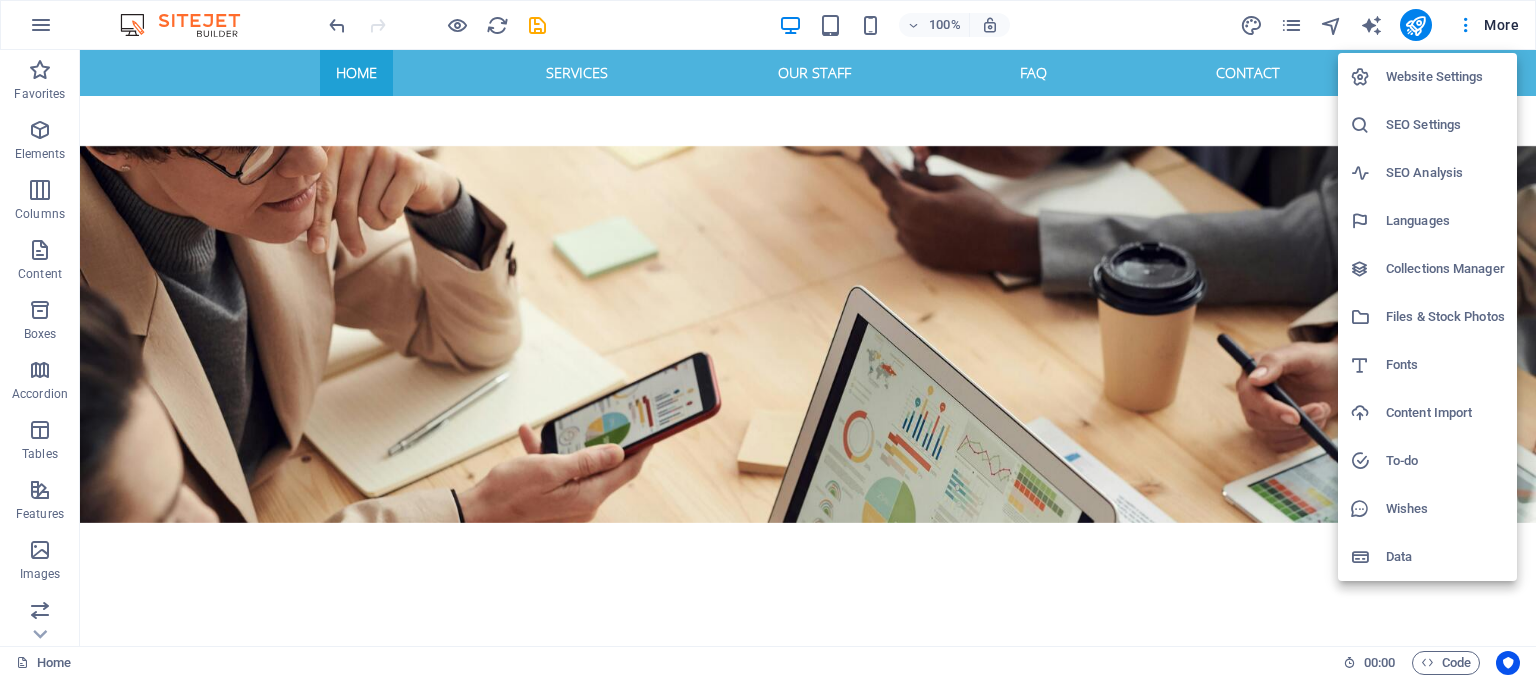 click at bounding box center [768, 339] 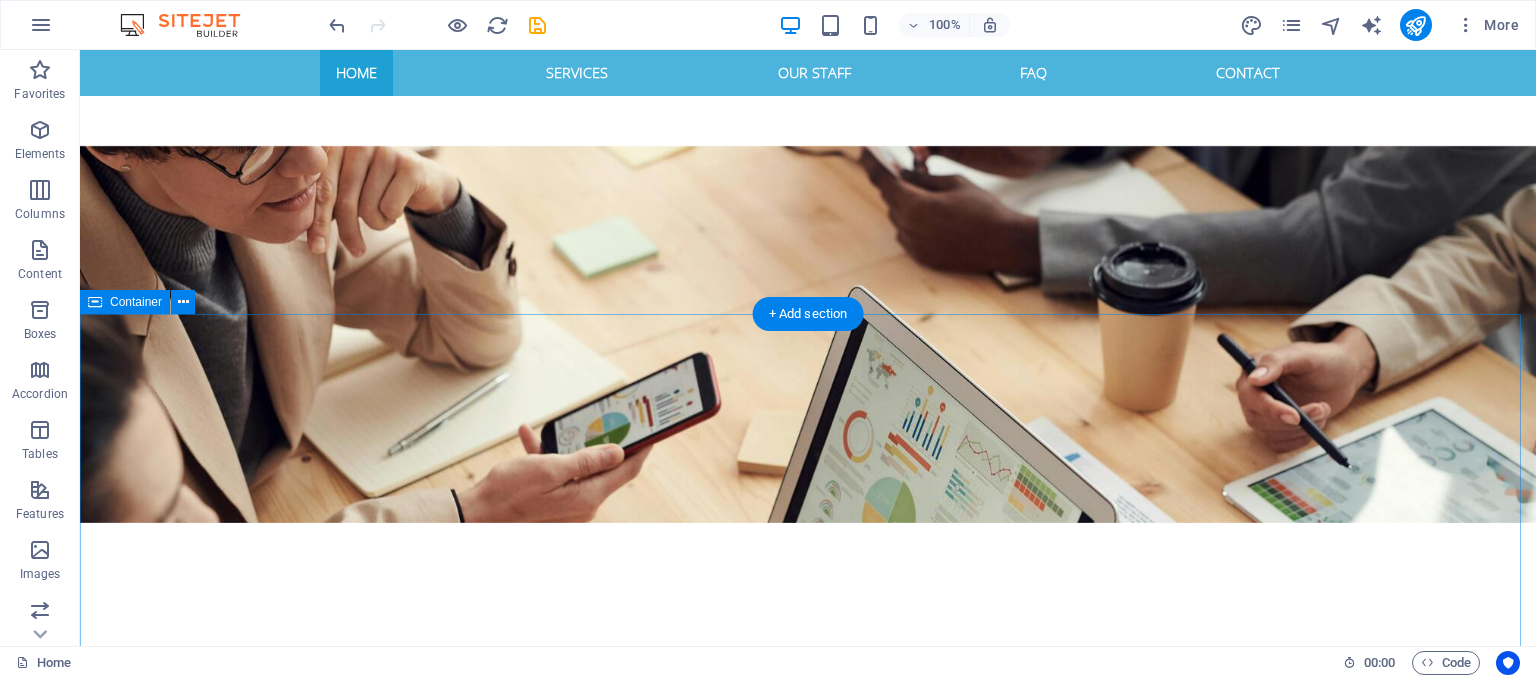 click on "Welcome to vita senior care Personal, individual, kind Lorem ipsum dolor sit amet, consetetur sadipscing elitr, sed diam nonumy eirmod tempor invidunt ut labore et dolore magna aliquyam erat, sed diam voluptua. At vero eos et accusam et justo duo dolores et ea rebum. Stet clita kasd gubergren, no sea takimata sanctus est Lorem ipsum dolor sit amet. Lorem ipsum dolor sit amet, consetetur sadipscing elitr. Lorem ipsum dolor sit amet, consetetur sadipscing elitr, sed diam nonumy eirmod tempor invidunt. Headline Lorem ipsum dolor sit amet, consetetur sadipscing elitr, sed diam nonumy eirmod tempor. Headline Lorem ipsum dolor sit amet, consetetur sadipscing elitr, sed diam nonumy eirmod tempor. Headline Lorem ipsum dolor sit amet, consetetur sadipscing elitr, sed diam nonumy eirmod tempor." at bounding box center (808, 1415) 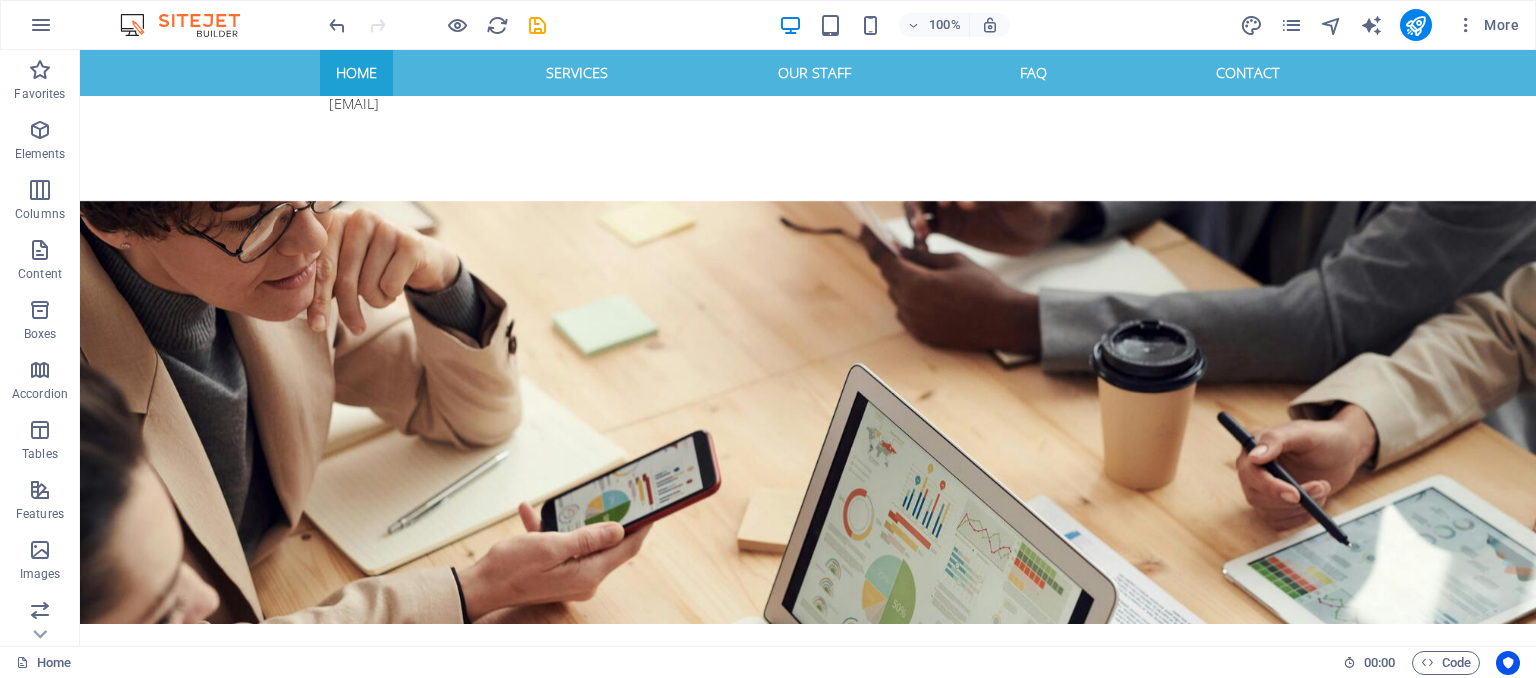 scroll, scrollTop: 149, scrollLeft: 0, axis: vertical 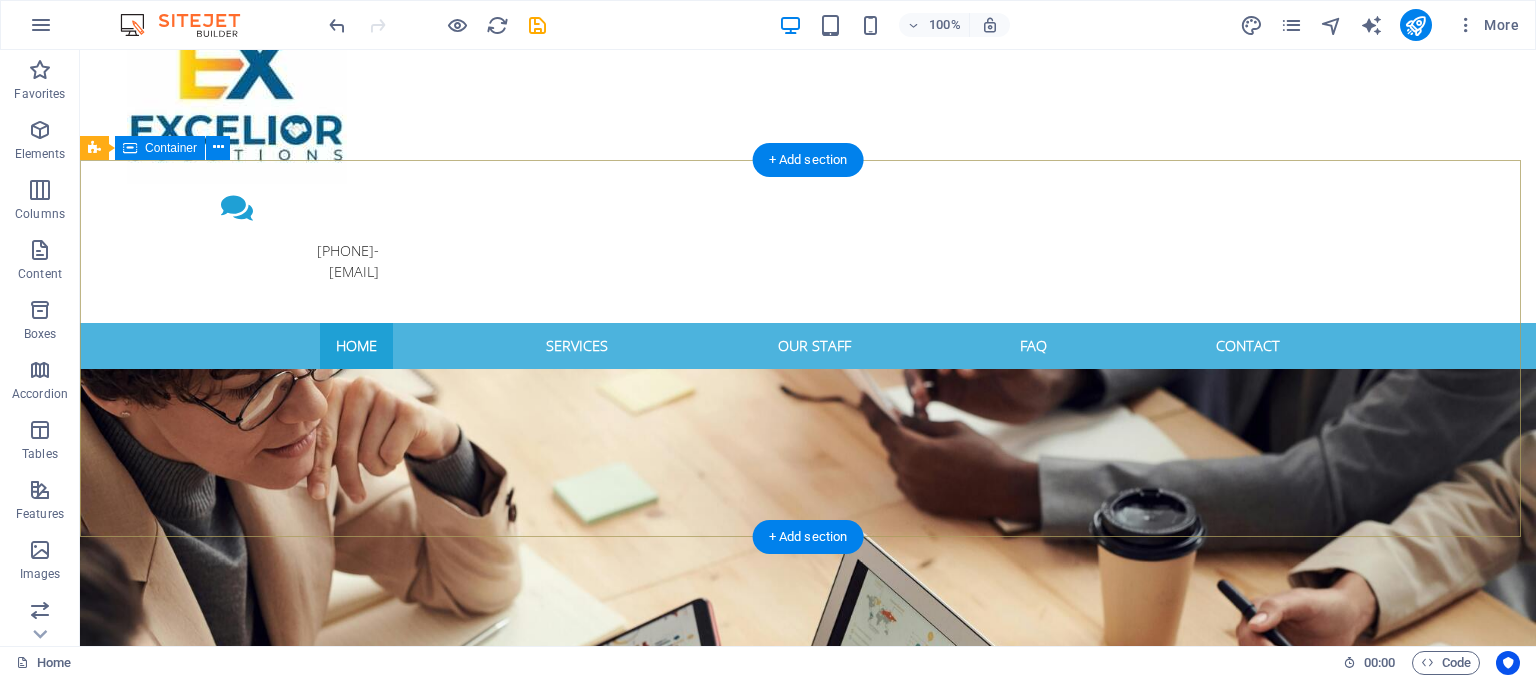 click on "Empowering People. Strengthening Culture. Accelerating Business. People. Process. Performance Learn more" at bounding box center (808, 981) 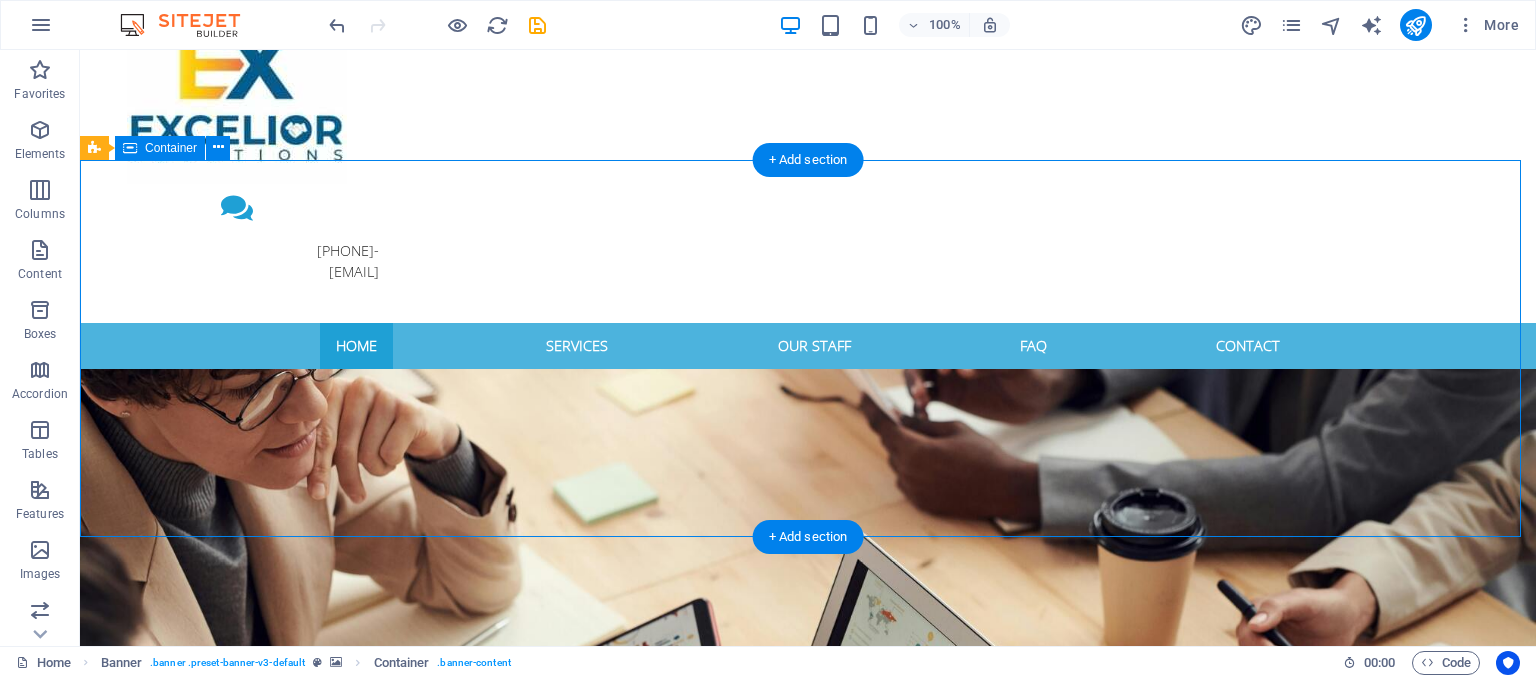 click on "Empowering People. Strengthening Culture. Accelerating Business. People. Process. Performance Learn more" at bounding box center (808, 981) 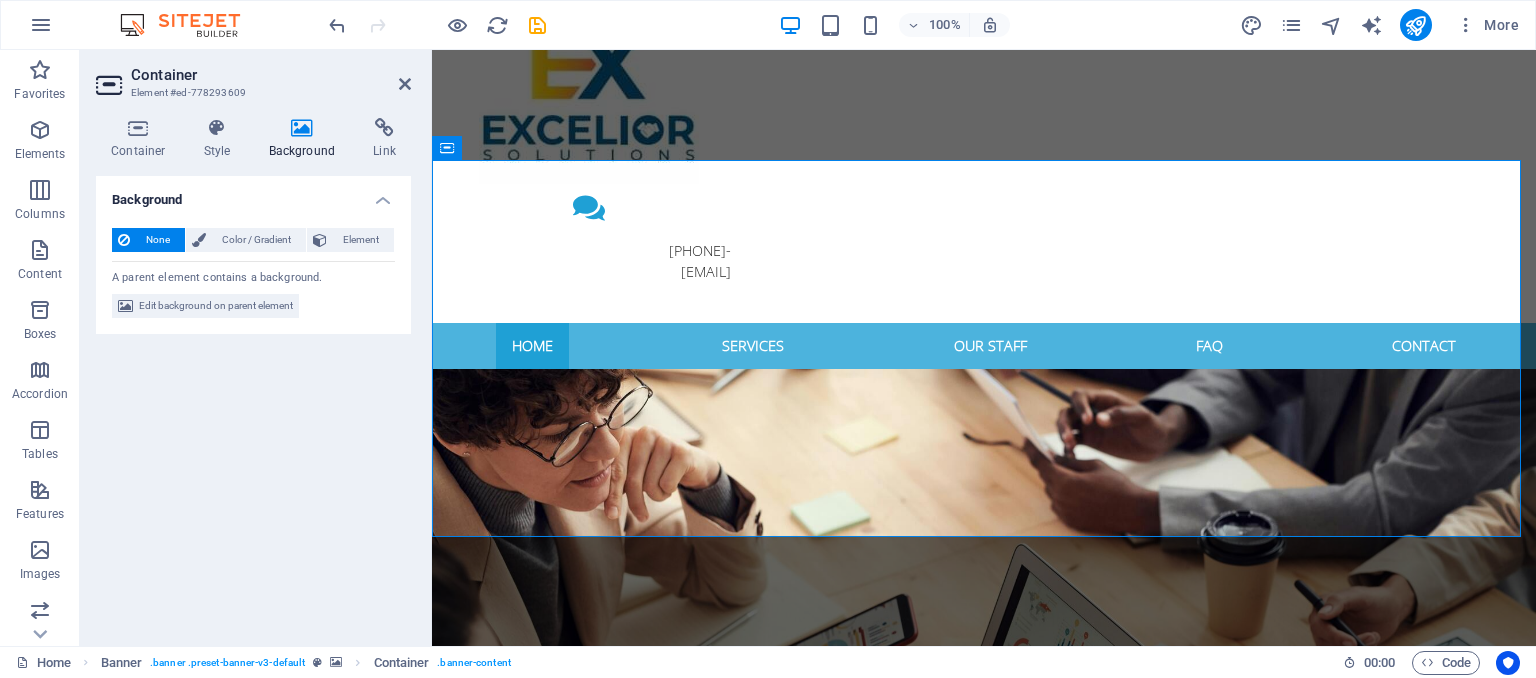 click on "Background" at bounding box center [306, 139] 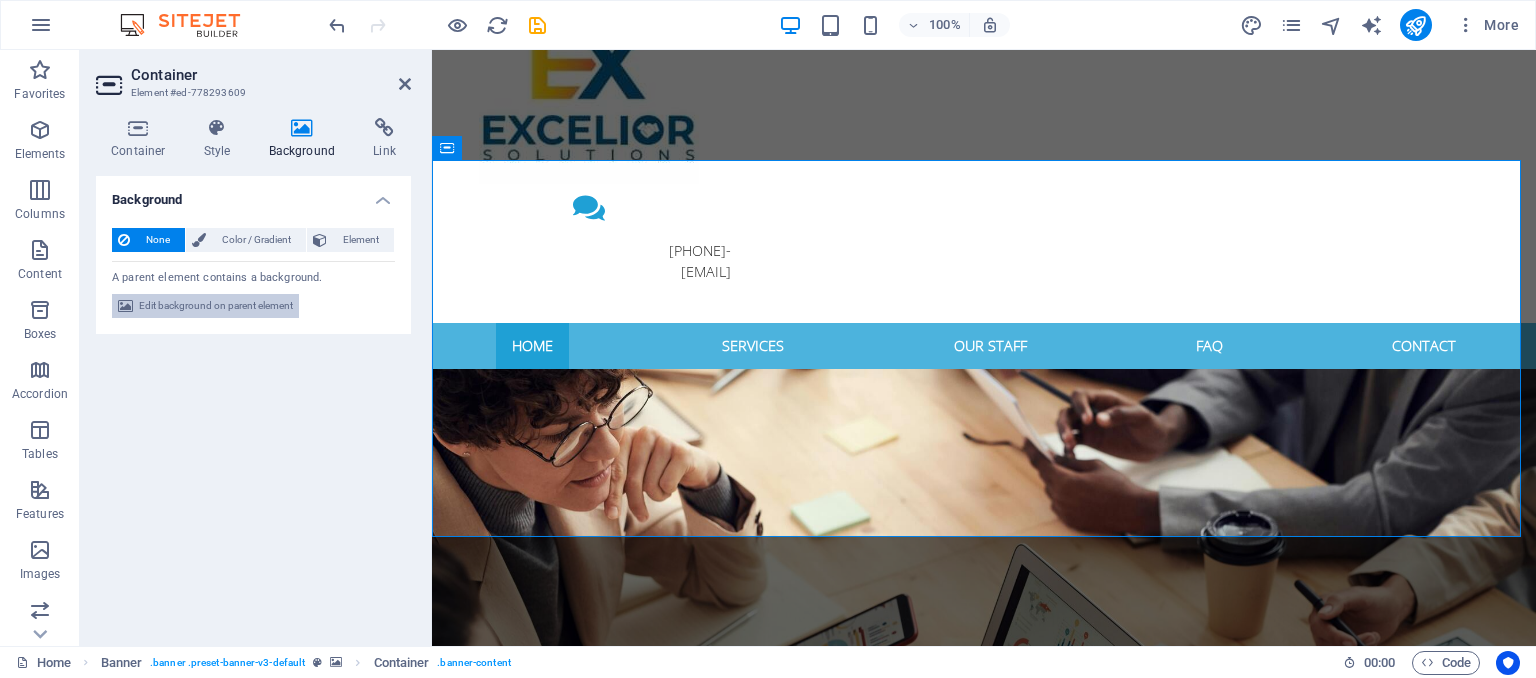 click on "Edit background on parent element" at bounding box center (216, 306) 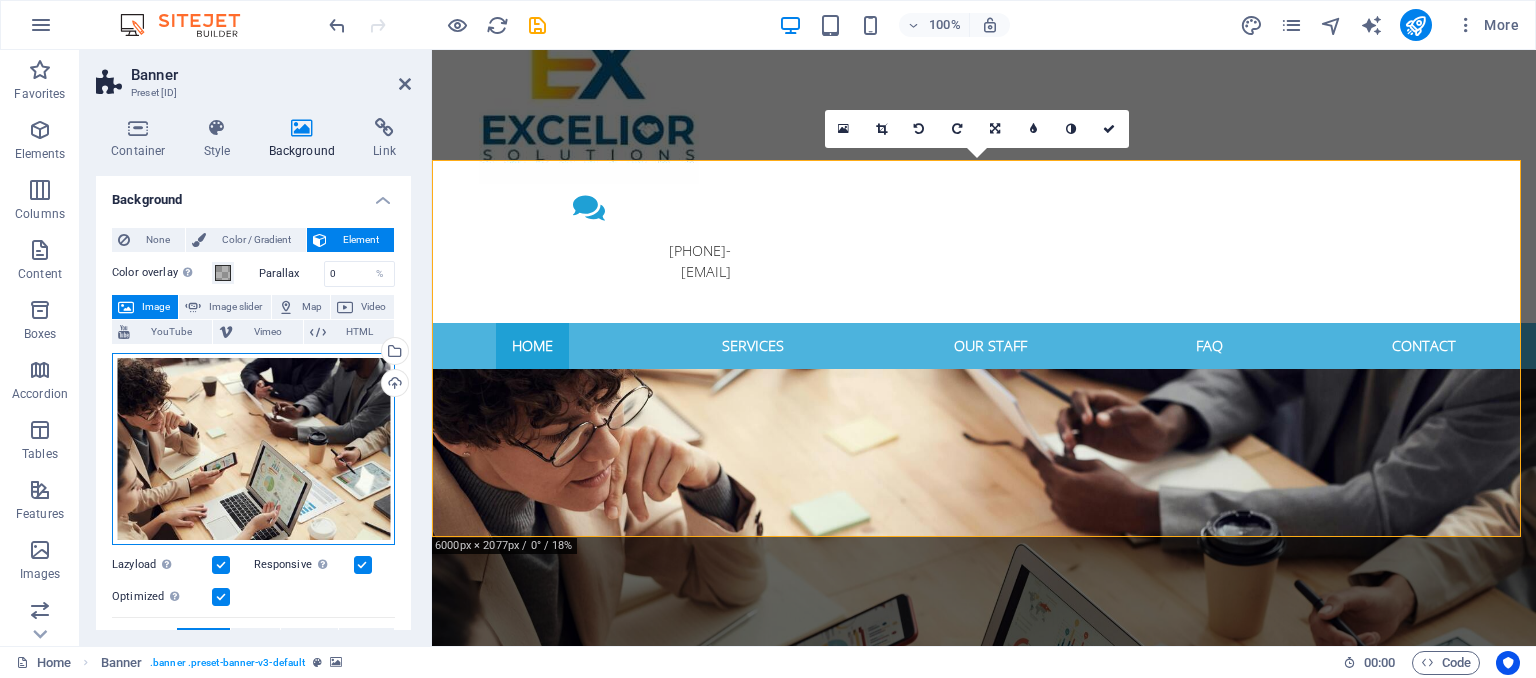 click on "Drag files here, click to choose files or select files from Files or our free stock photos & videos" at bounding box center (253, 449) 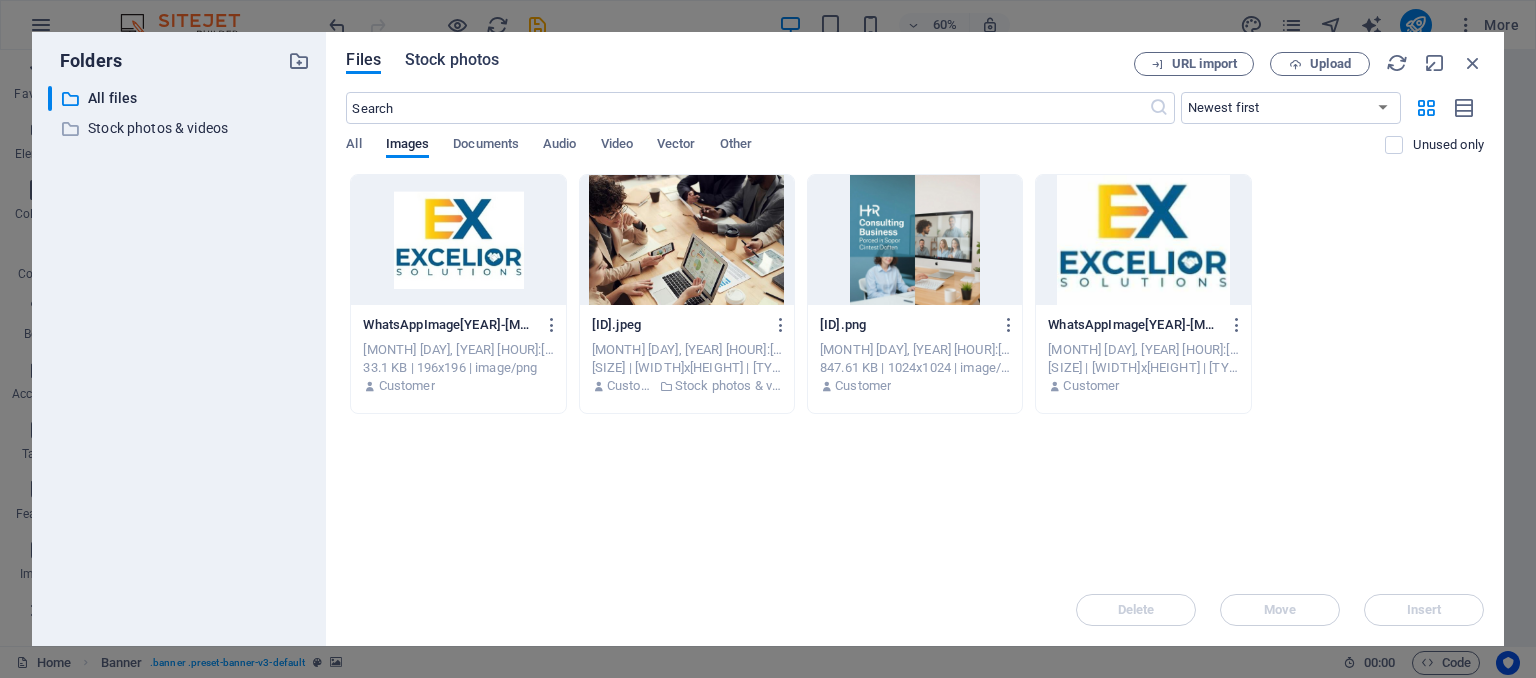 click on "Stock photos" at bounding box center (452, 60) 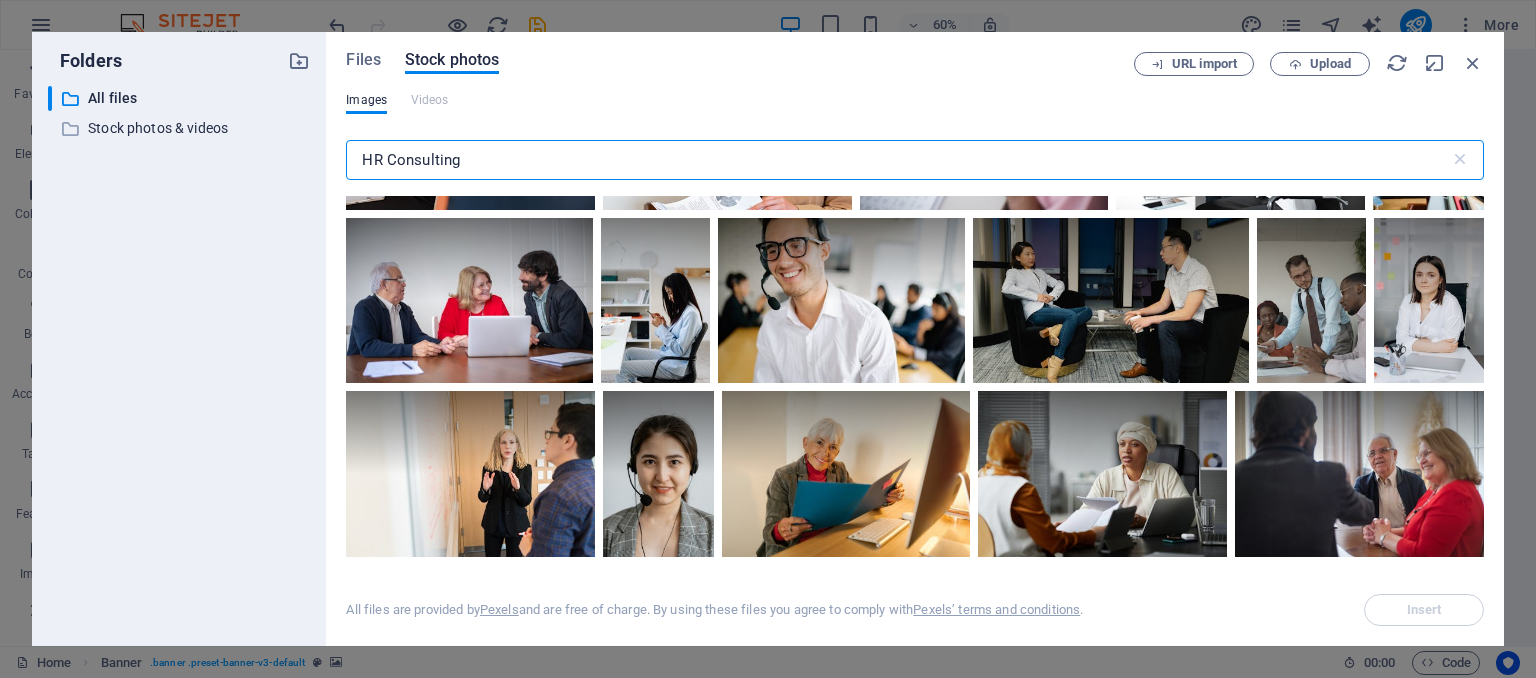 scroll, scrollTop: 821, scrollLeft: 0, axis: vertical 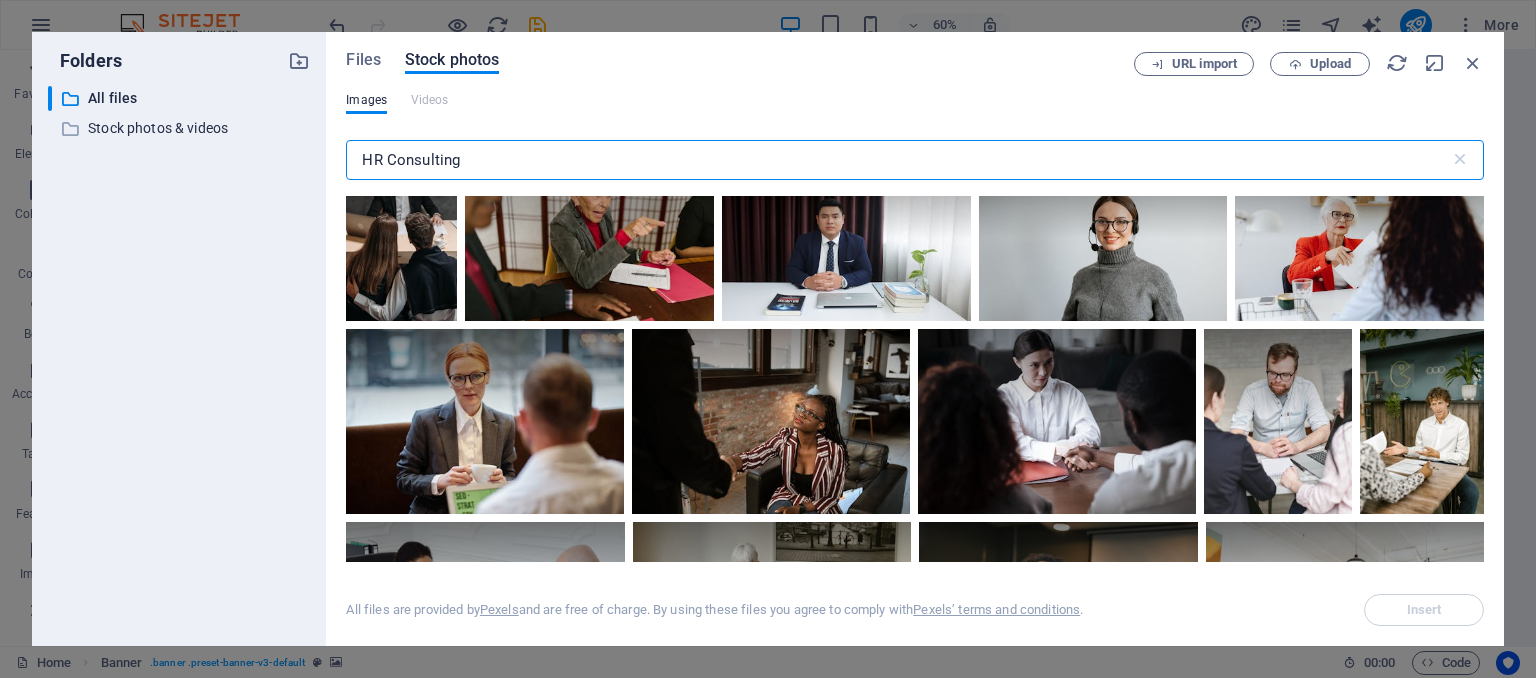 click on "HR Consulting" at bounding box center (897, 160) 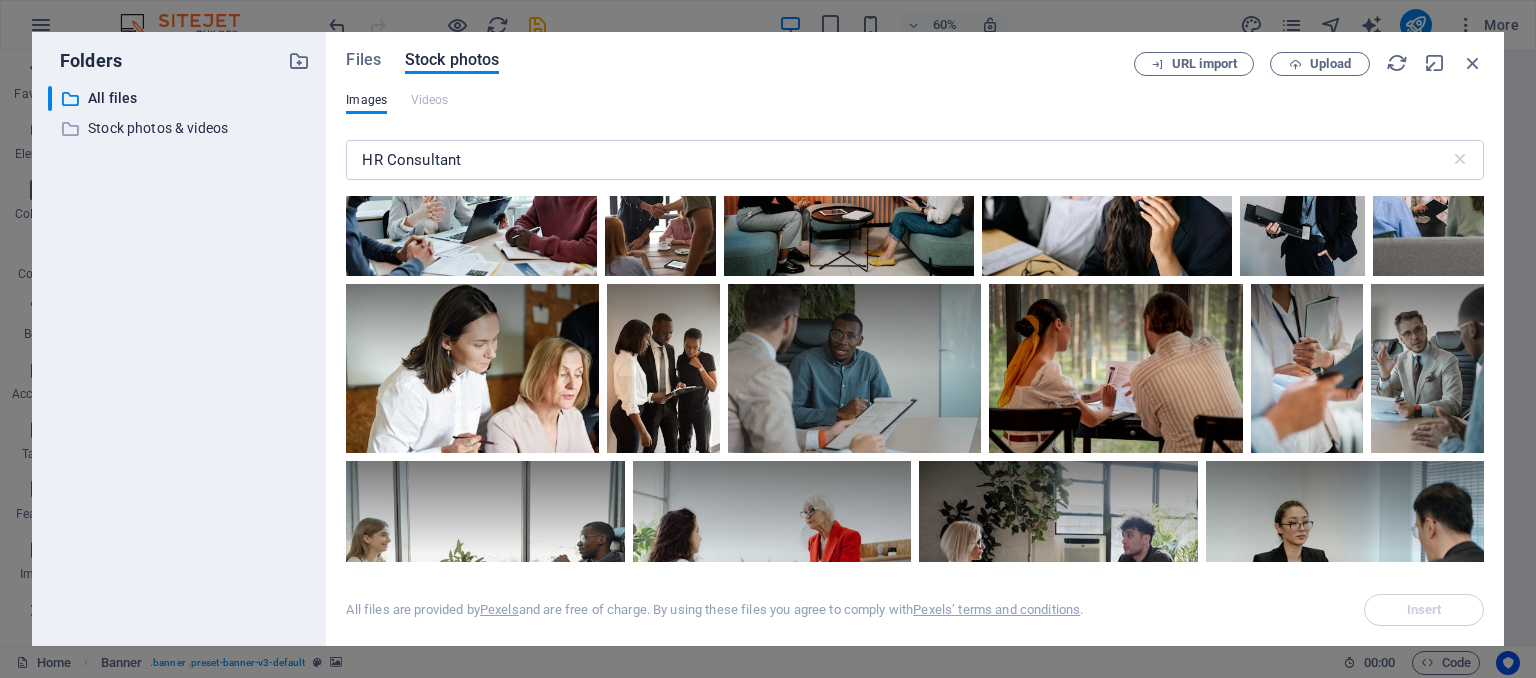 scroll, scrollTop: 2041, scrollLeft: 0, axis: vertical 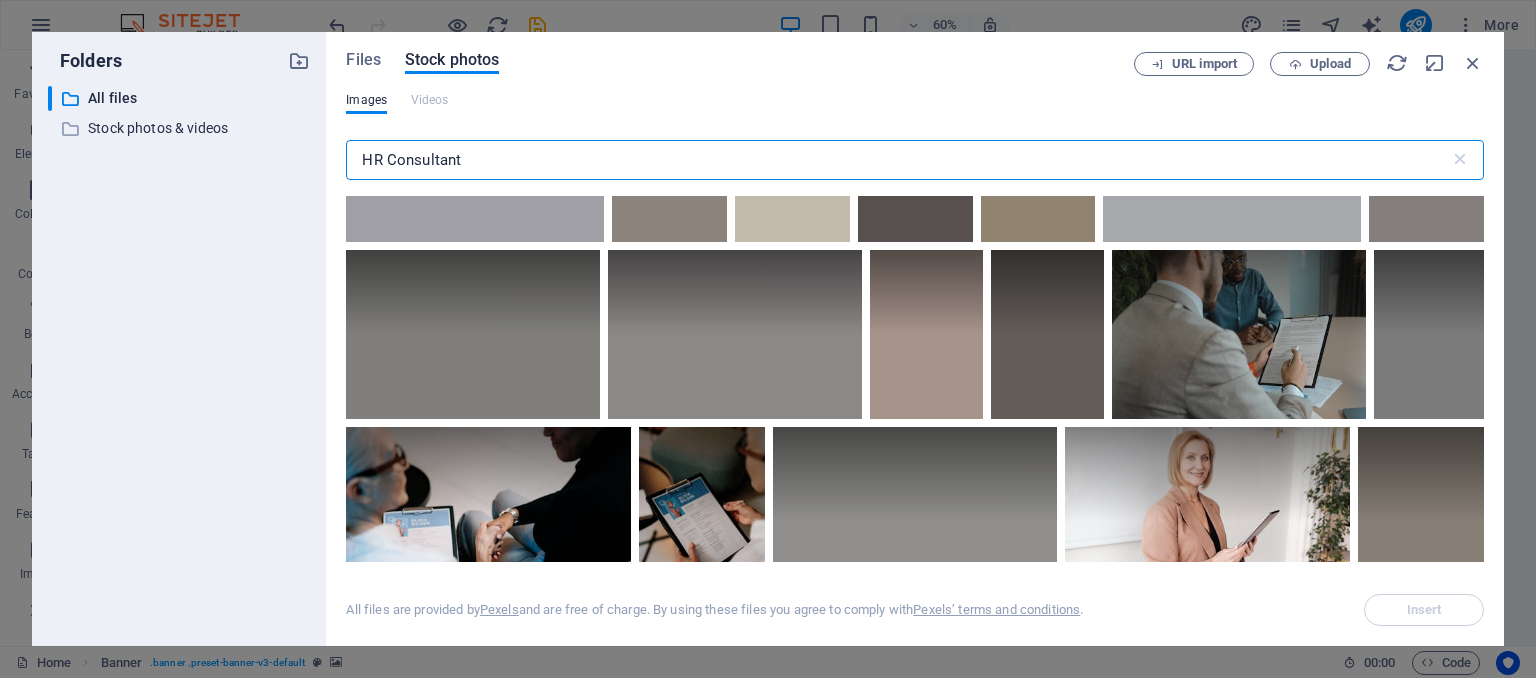 drag, startPoint x: 384, startPoint y: 159, endPoint x: 514, endPoint y: 165, distance: 130.13838 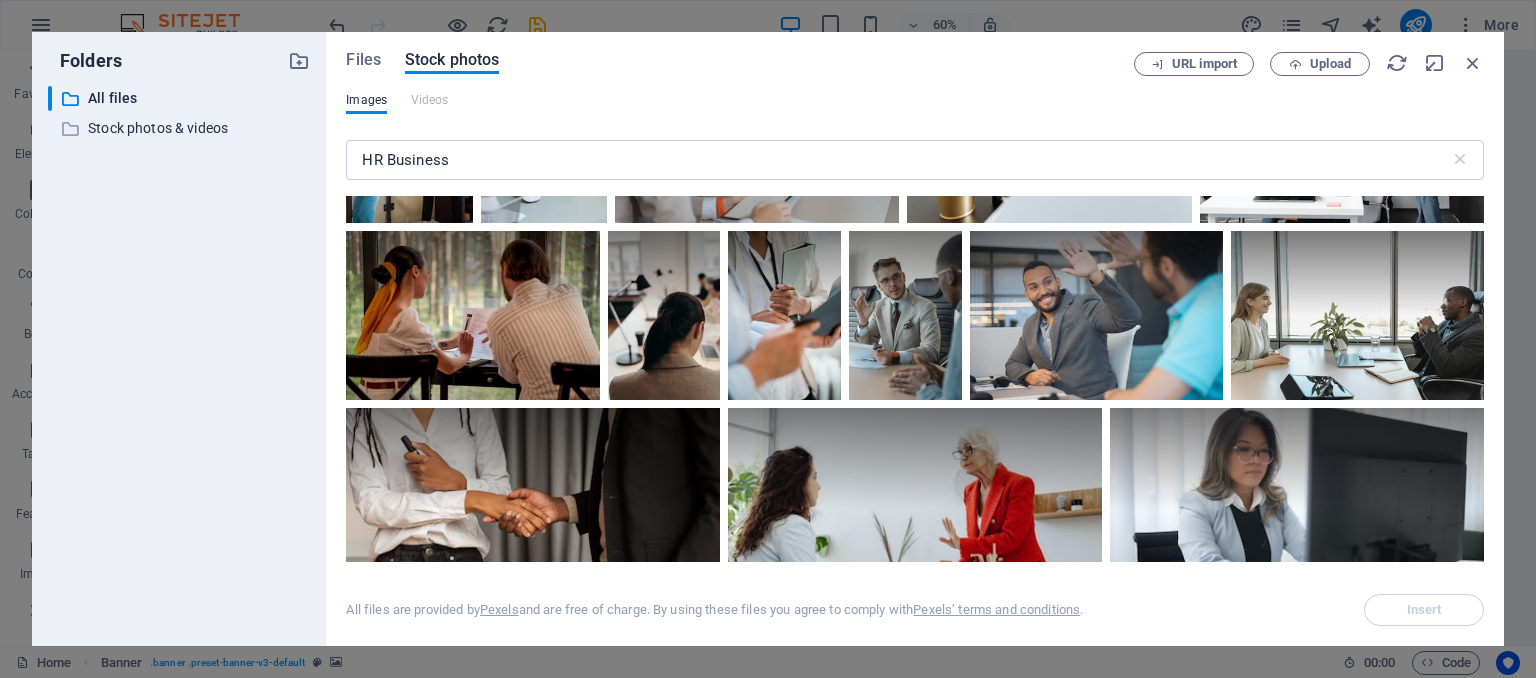 scroll, scrollTop: 2612, scrollLeft: 0, axis: vertical 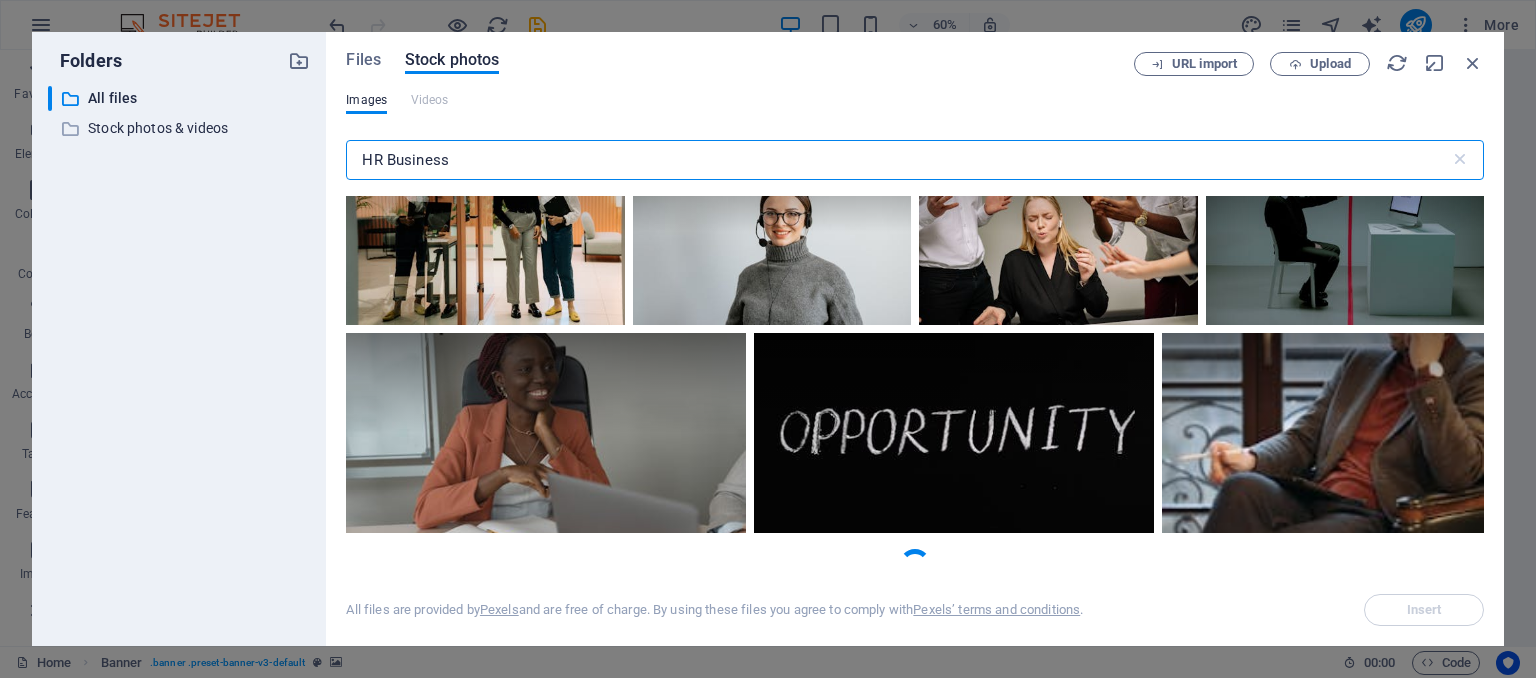 click on "HR Business" at bounding box center [897, 160] 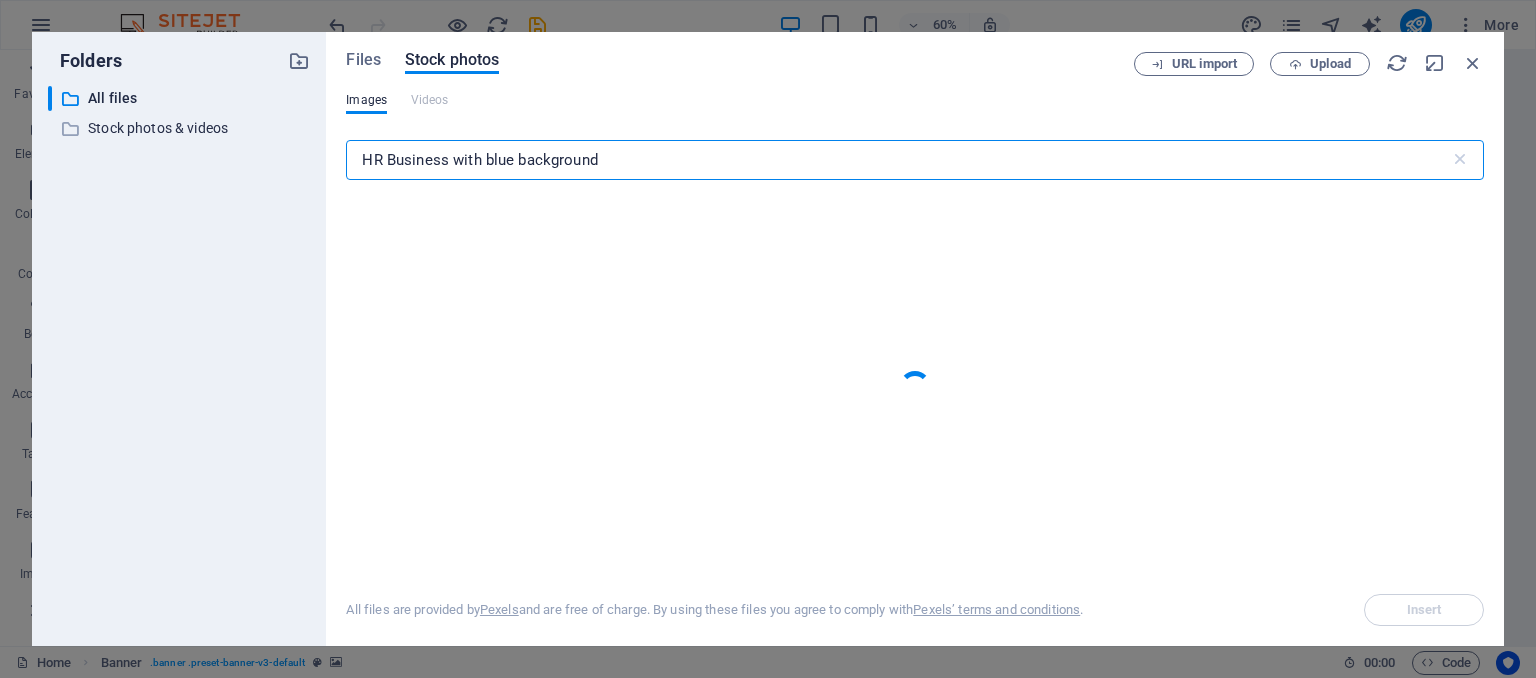 type on "HR Business with blue background" 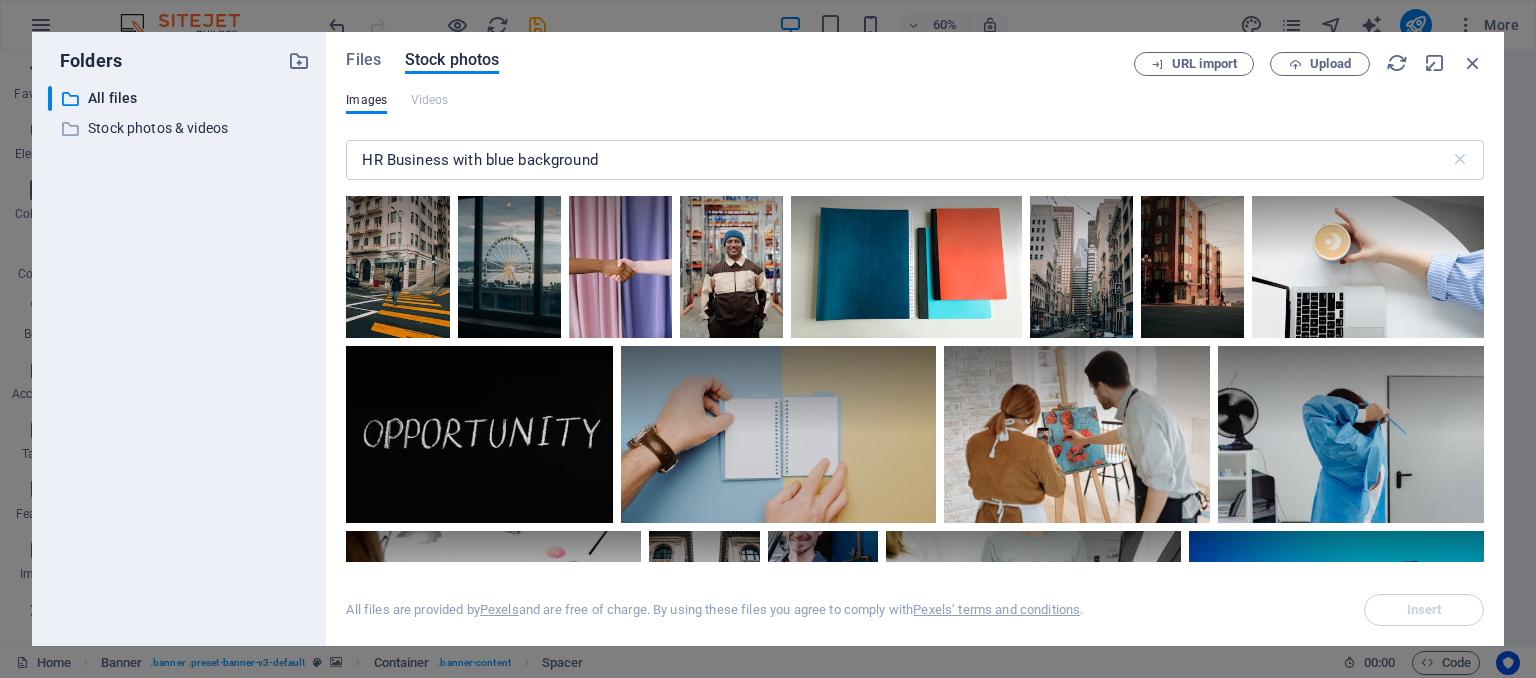 scroll, scrollTop: 1251, scrollLeft: 0, axis: vertical 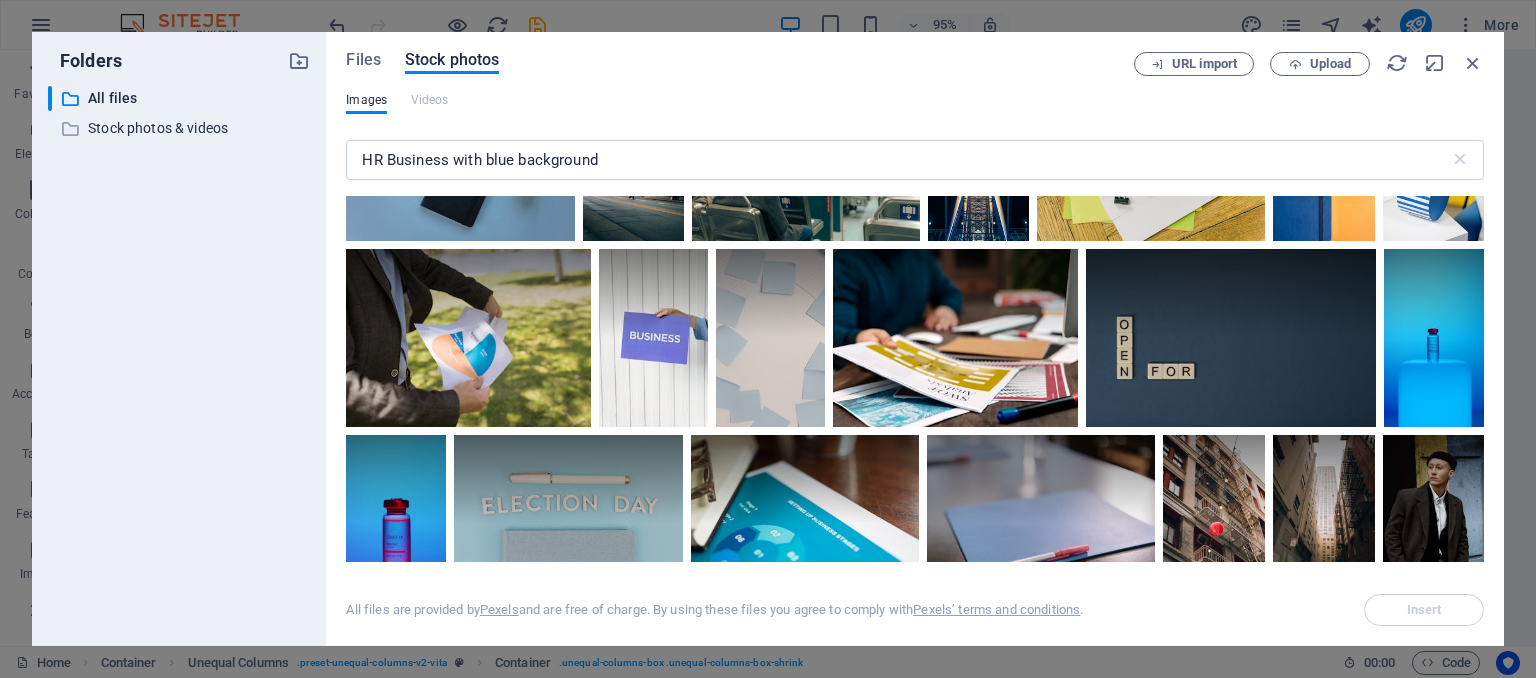 drag, startPoint x: 1479, startPoint y: 333, endPoint x: 1484, endPoint y: 357, distance: 24.5153 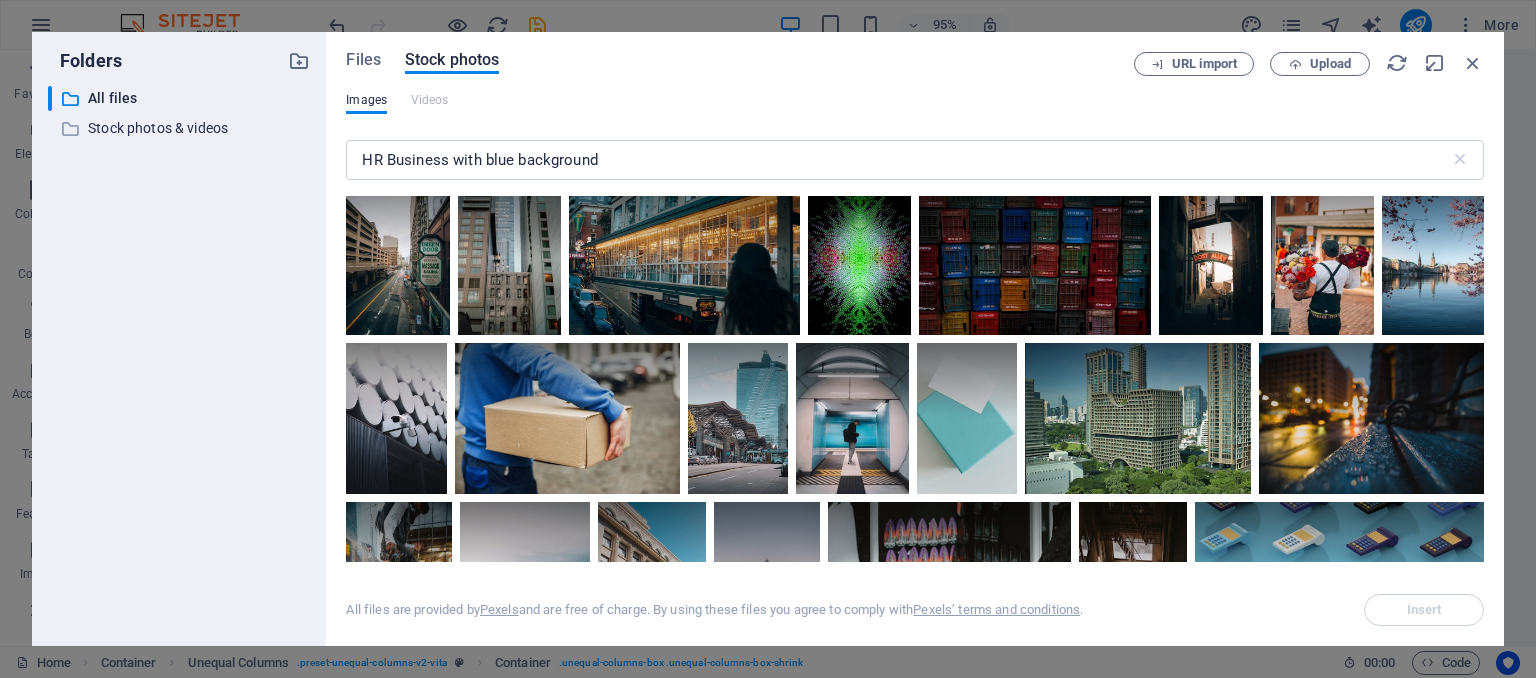 scroll, scrollTop: 8526, scrollLeft: 0, axis: vertical 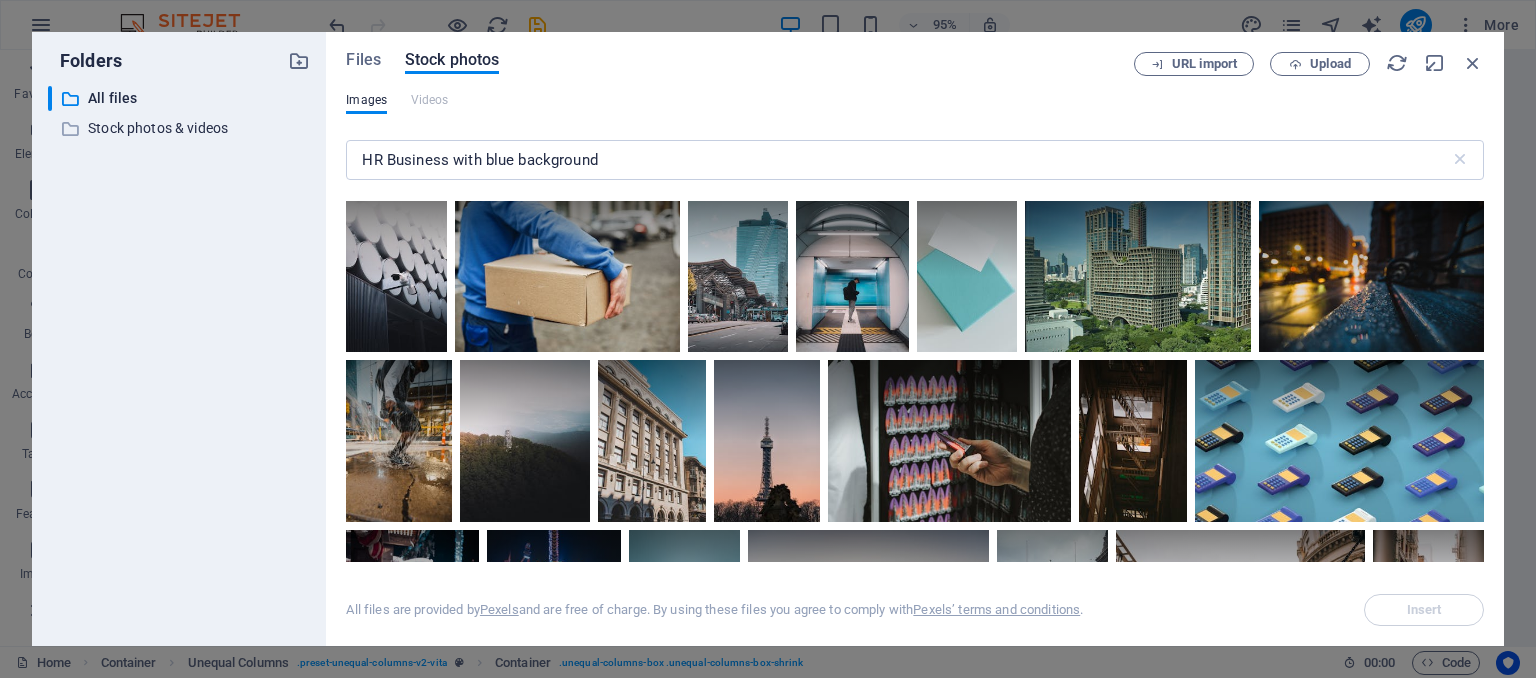 click at bounding box center [1427, -44] 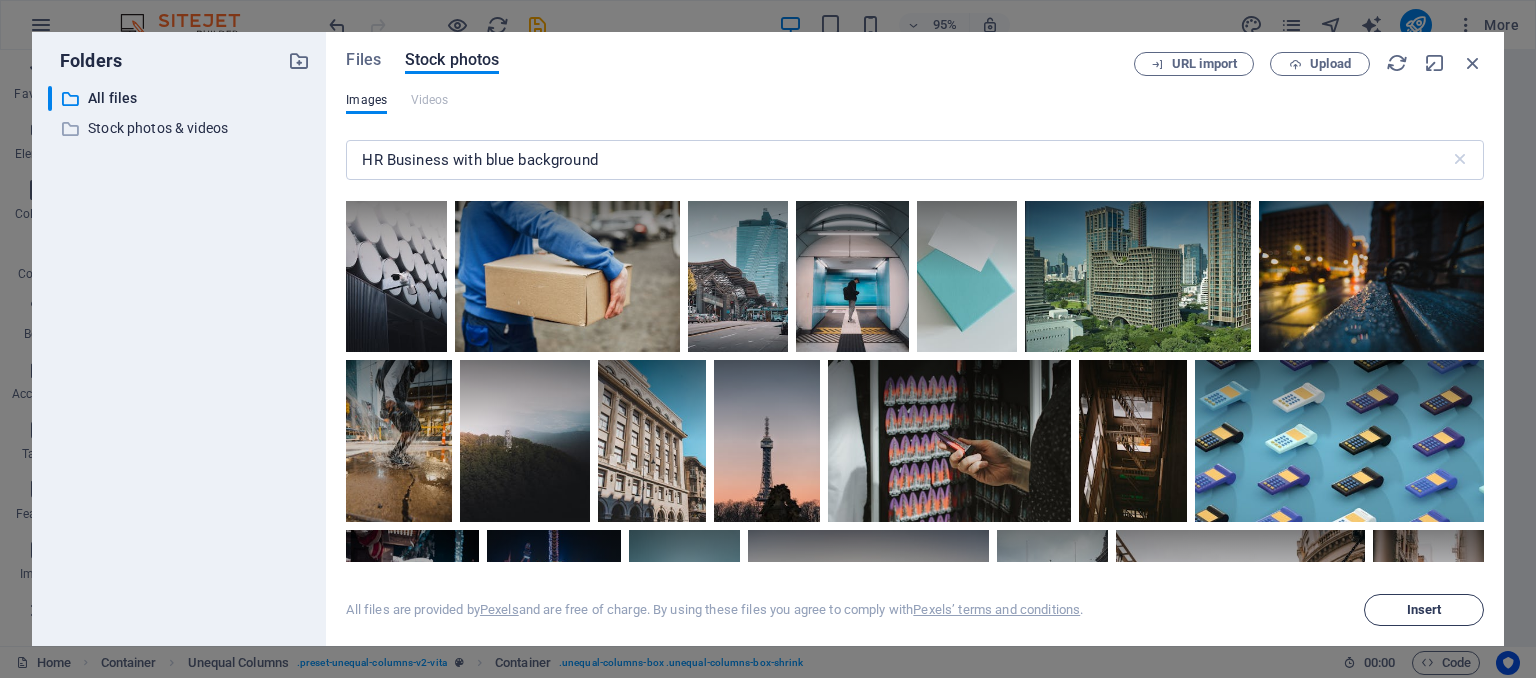 click on "Insert" at bounding box center [1424, 610] 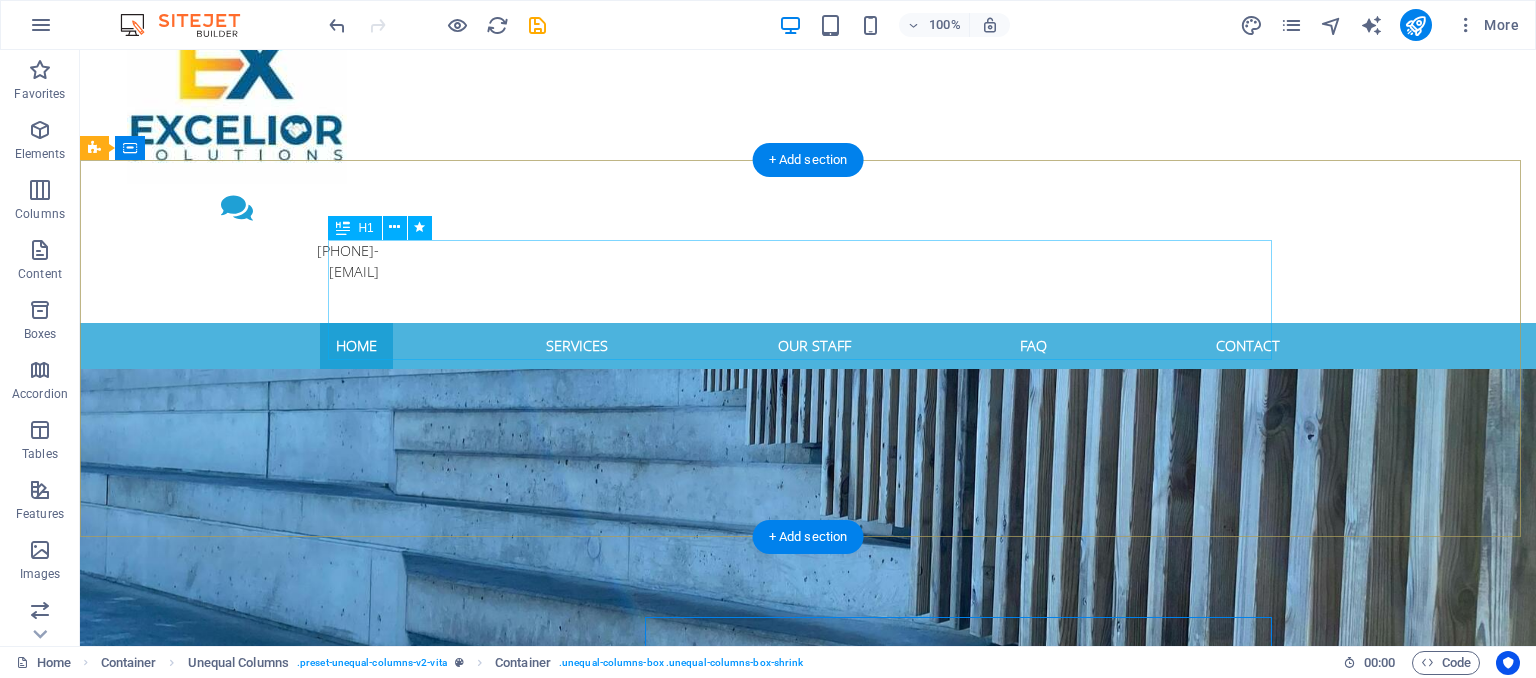 click on "Empowering People. Strengthening Culture. Accelerating Business." at bounding box center (808, 886) 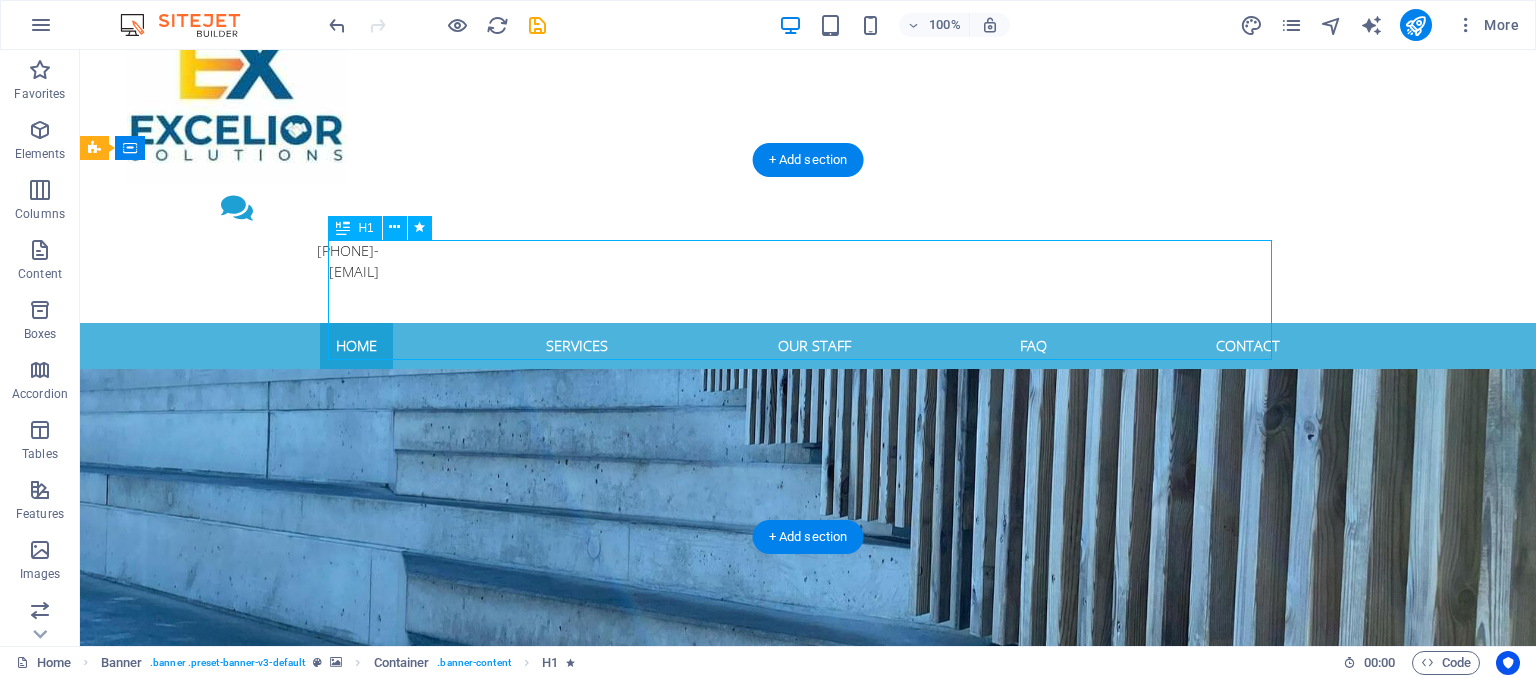 click on "Empowering People. Strengthening Culture. Accelerating Business." at bounding box center [808, 886] 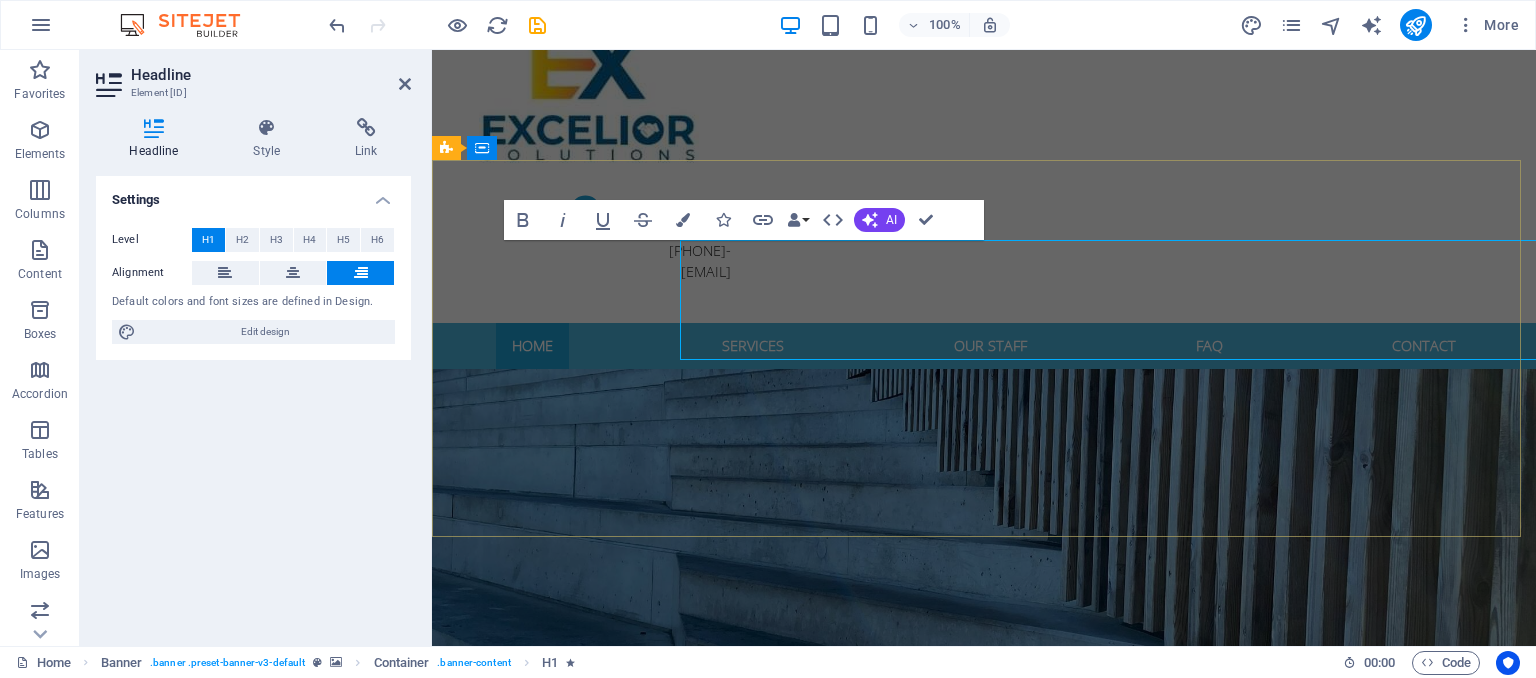 click on "Empowering People. Strengthening Culture. Accelerating Business. People. Process. Performance Learn more" at bounding box center [984, 935] 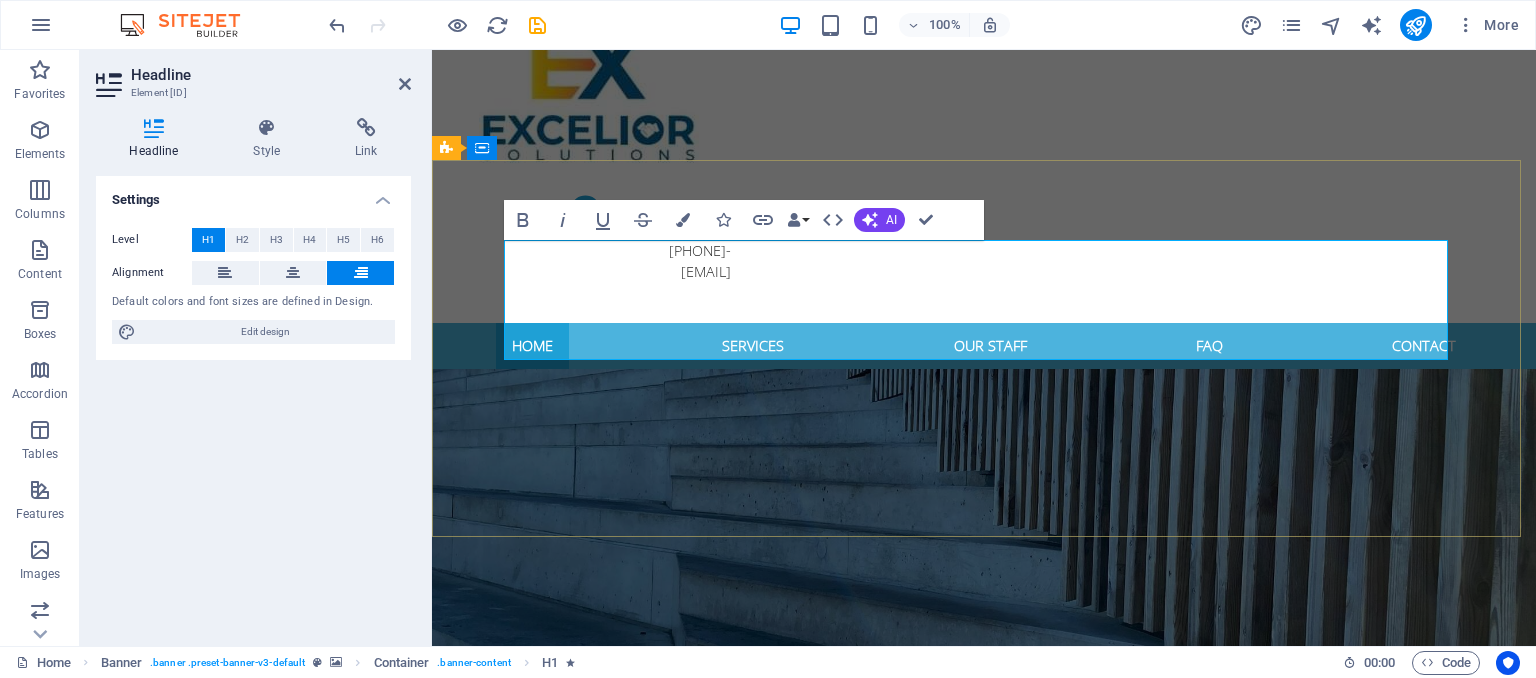 drag, startPoint x: 1497, startPoint y: 345, endPoint x: 1145, endPoint y: 345, distance: 352 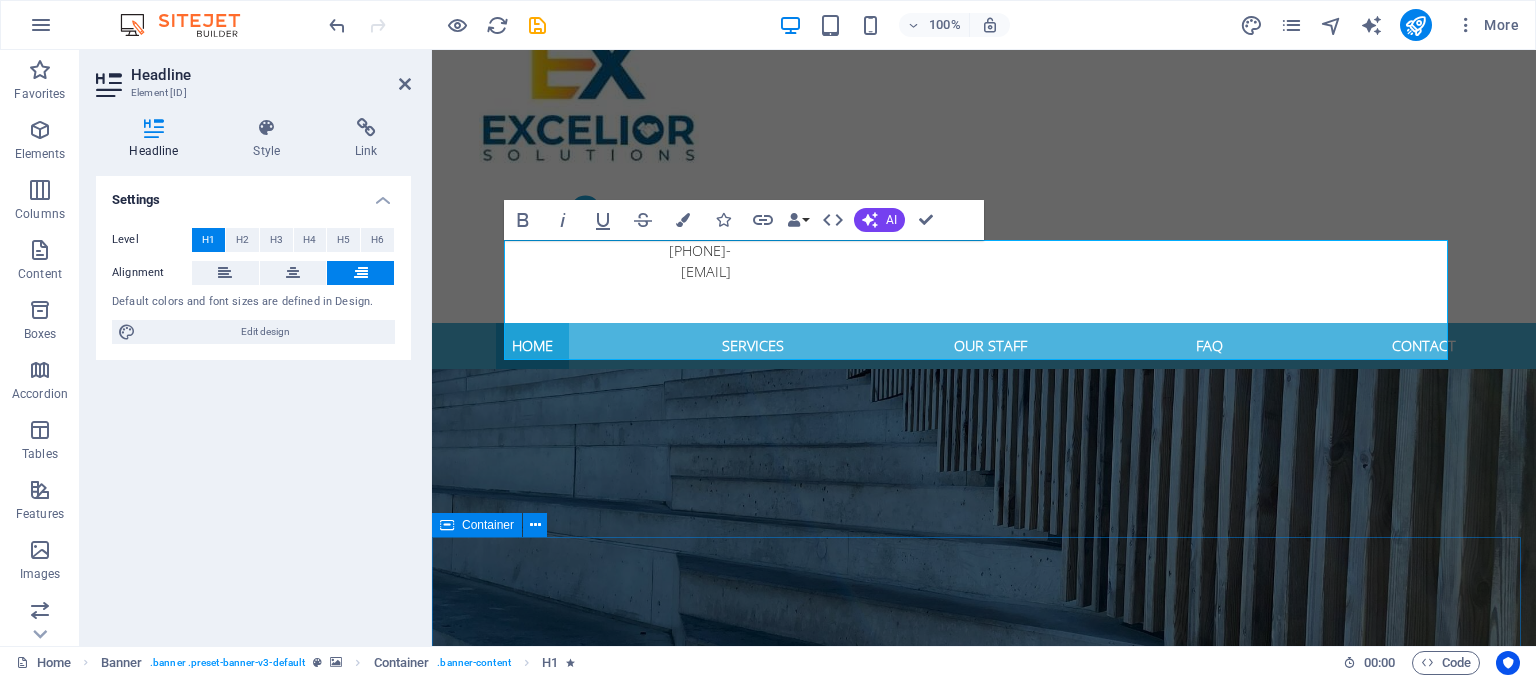 click on "Welcome to vita senior care Personal, individual, kind Lorem ipsum dolor sit amet, consetetur sadipscing elitr, sed diam nonumy eirmod tempor invidunt ut labore et dolore magna aliquyam erat, sed diam voluptua. At vero eos et accusam et justo duo dolores et ea rebum. Stet clita kasd gubergren, no sea takimata sanctus est Lorem ipsum dolor sit amet. Lorem ipsum dolor sit amet, consetetur sadipscing elitr. Lorem ipsum dolor sit amet, consetetur sadipscing elitr, sed diam nonumy eirmod tempor invidunt. Headline Lorem ipsum dolor sit amet, consetetur sadipscing elitr, sed diam nonumy eirmod tempor. Headline Lorem ipsum dolor sit amet, consetetur sadipscing elitr, sed diam nonumy eirmod tempor. Headline Lorem ipsum dolor sit amet, consetetur sadipscing elitr, sed diam nonumy eirmod tempor." at bounding box center (984, 1638) 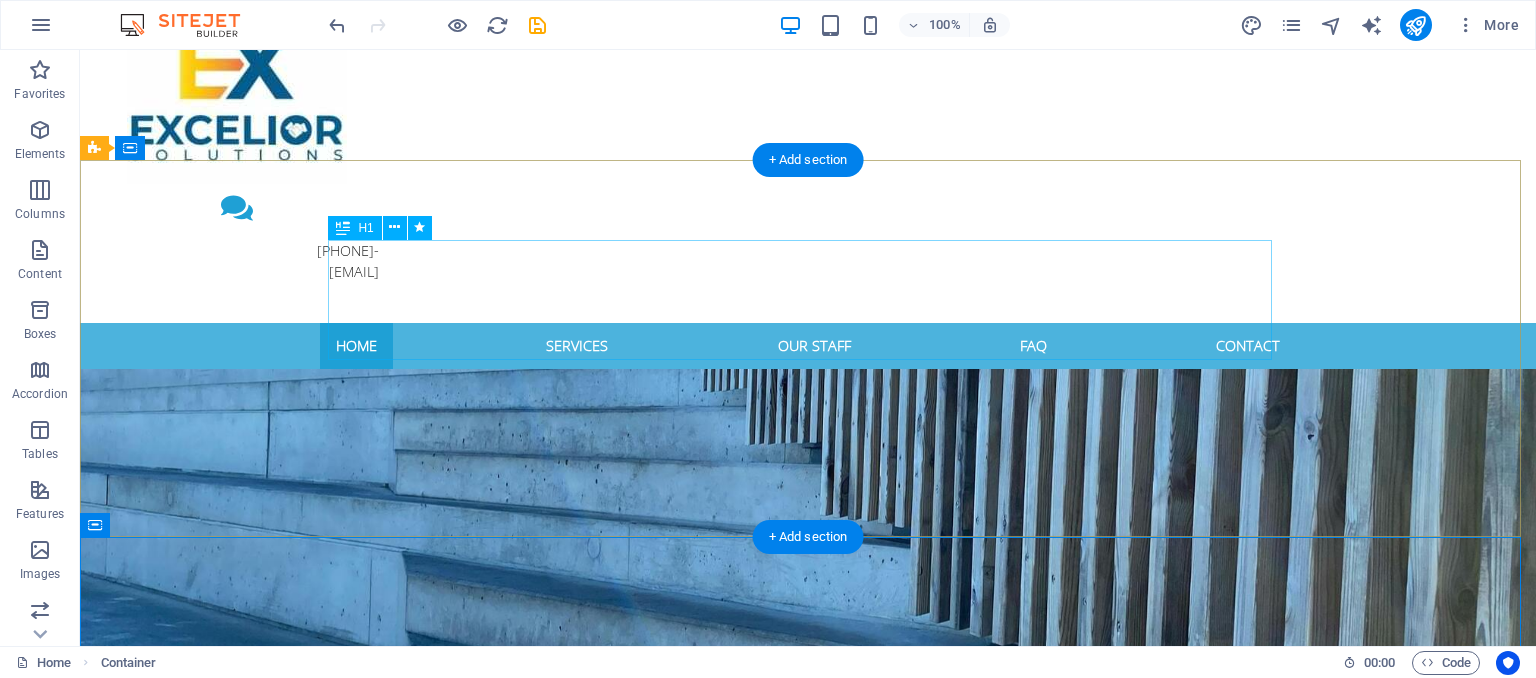 click on "Empowering People. Strengthening Culture. Accelerating Business." at bounding box center [808, 886] 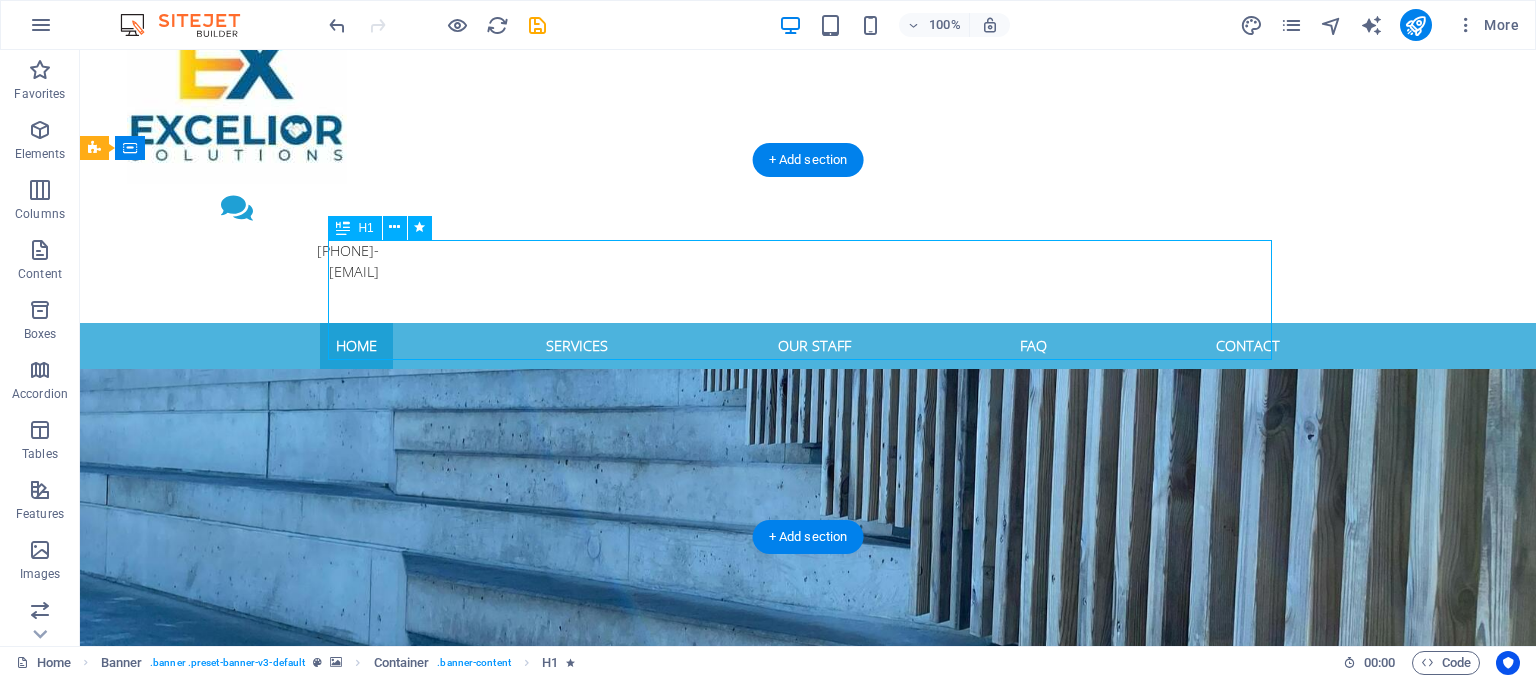 click on "Empowering People. Strengthening Culture. Accelerating Business." at bounding box center (808, 886) 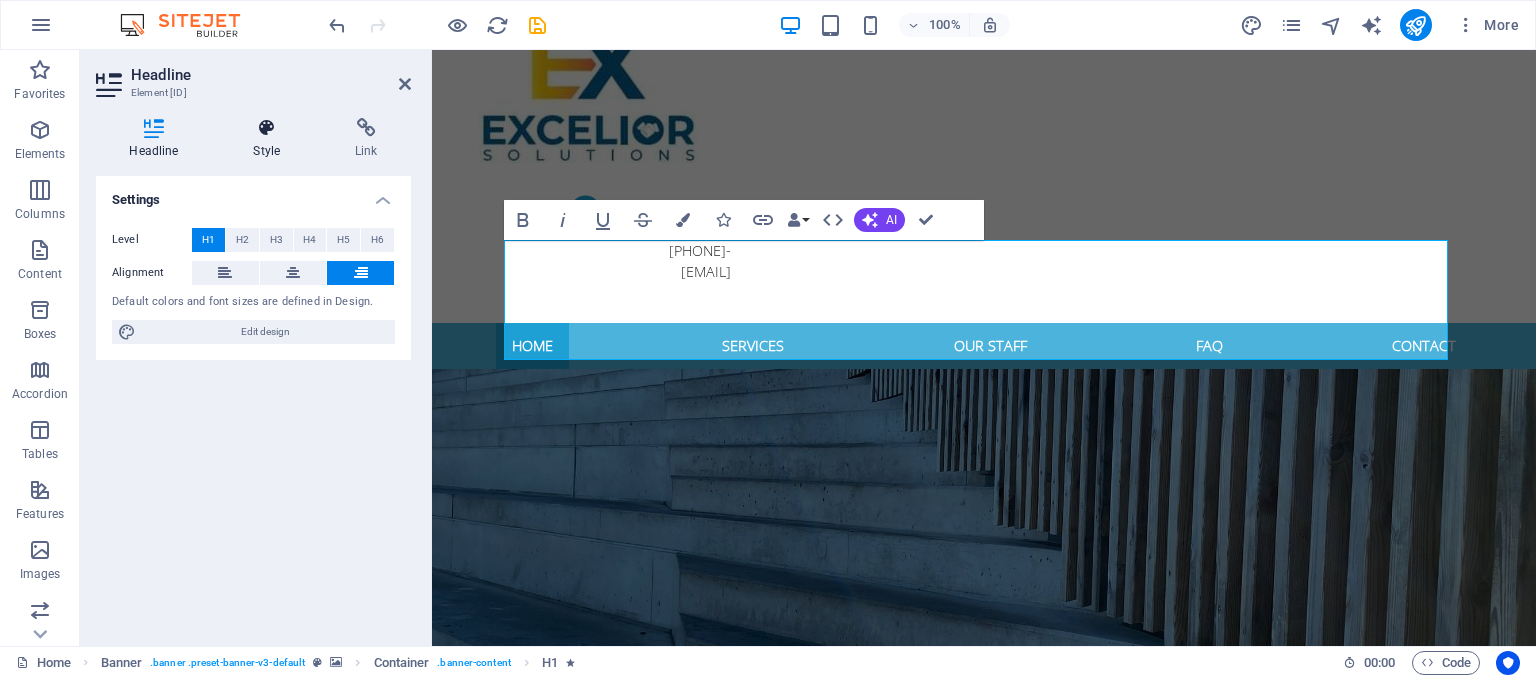 click at bounding box center [267, 128] 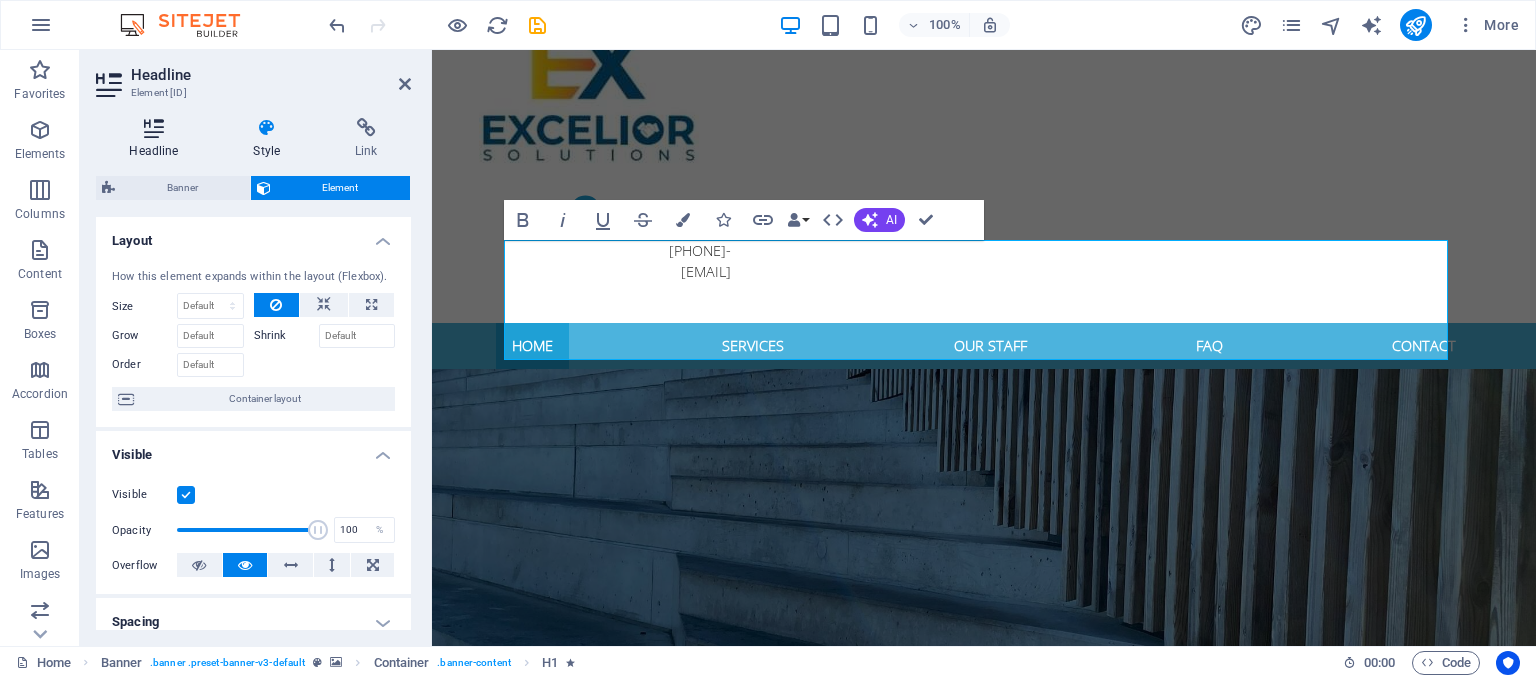 click on "Headline" at bounding box center (158, 139) 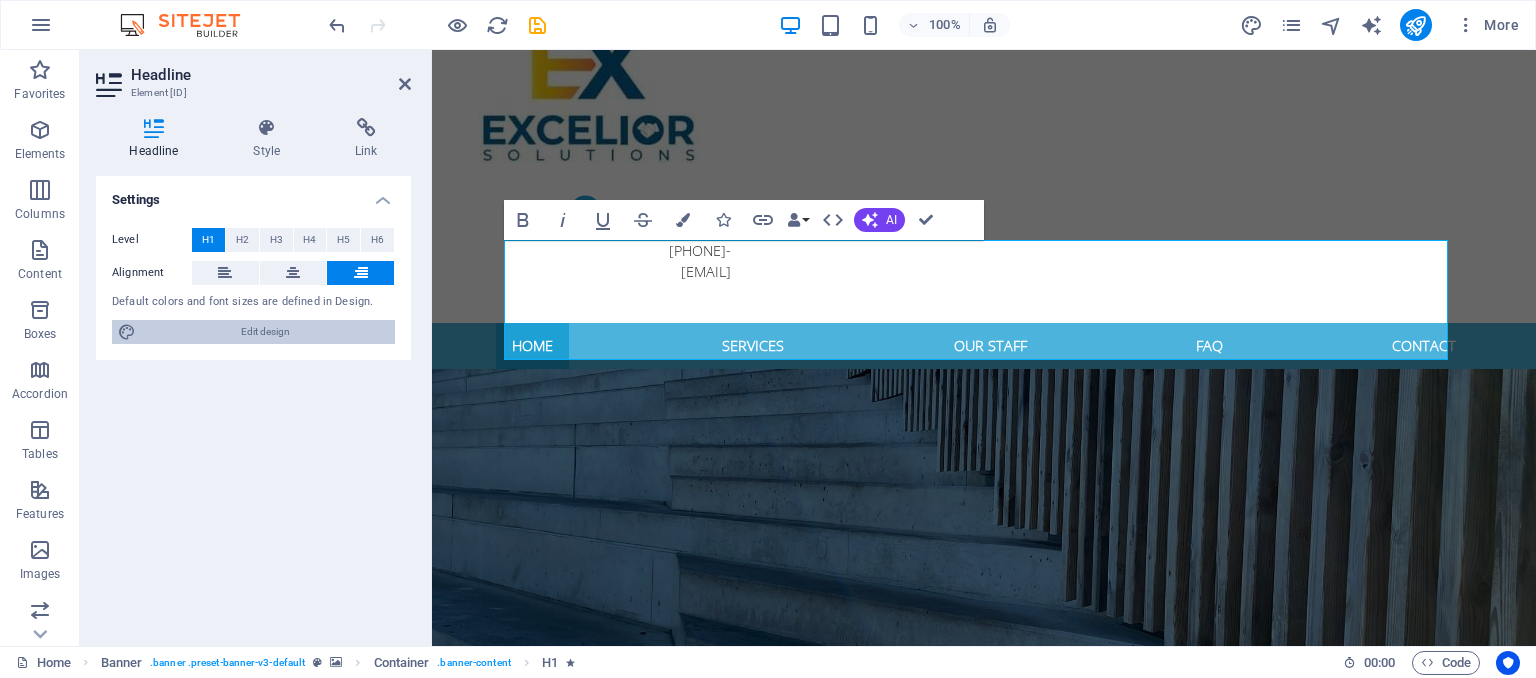 click on "Edit design" at bounding box center [265, 332] 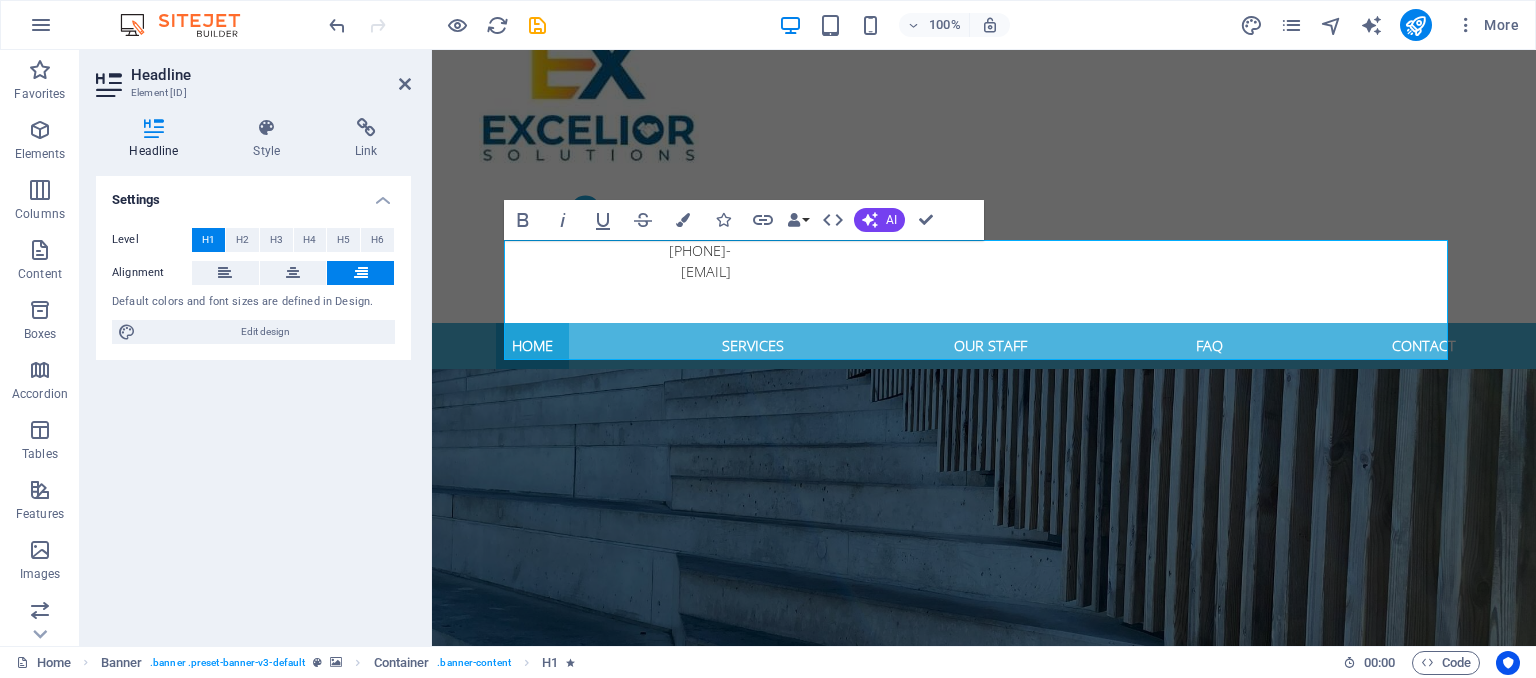 select on "rem" 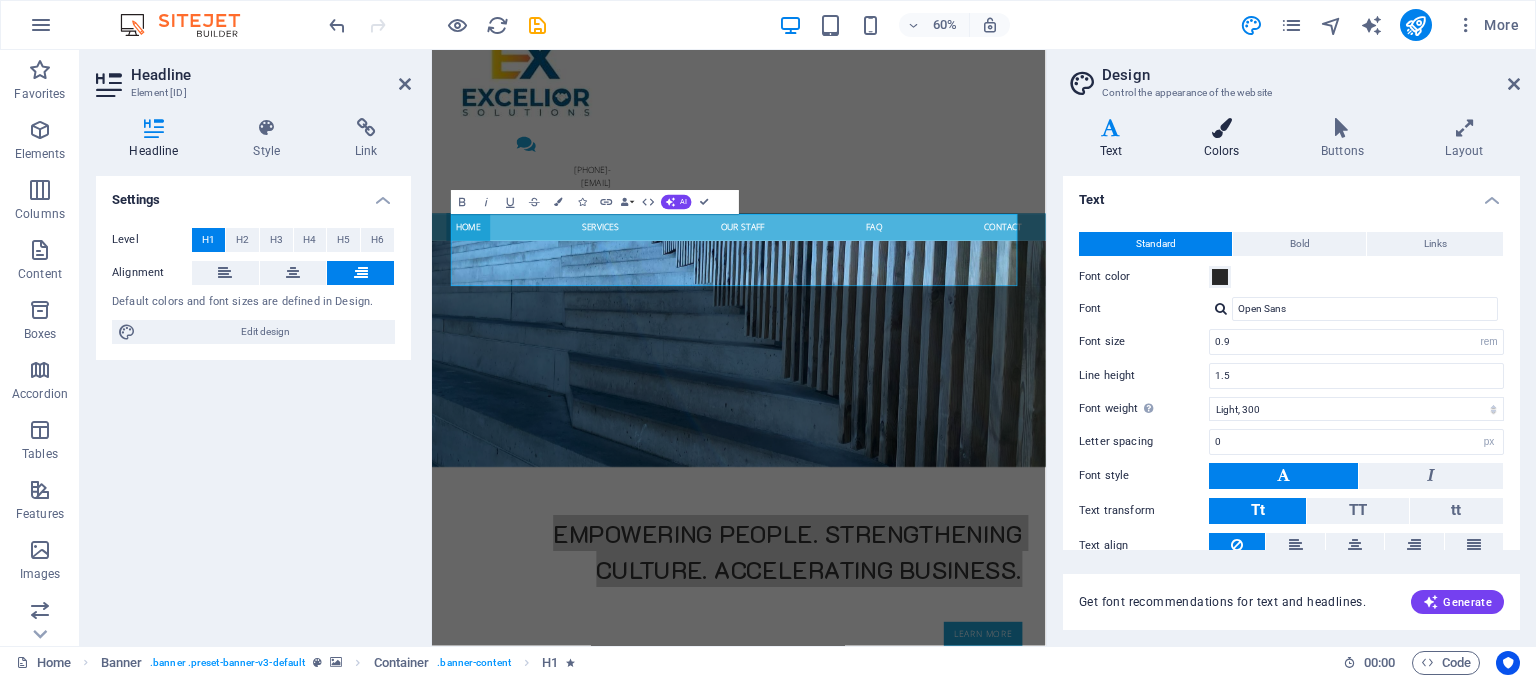 click at bounding box center (1221, 128) 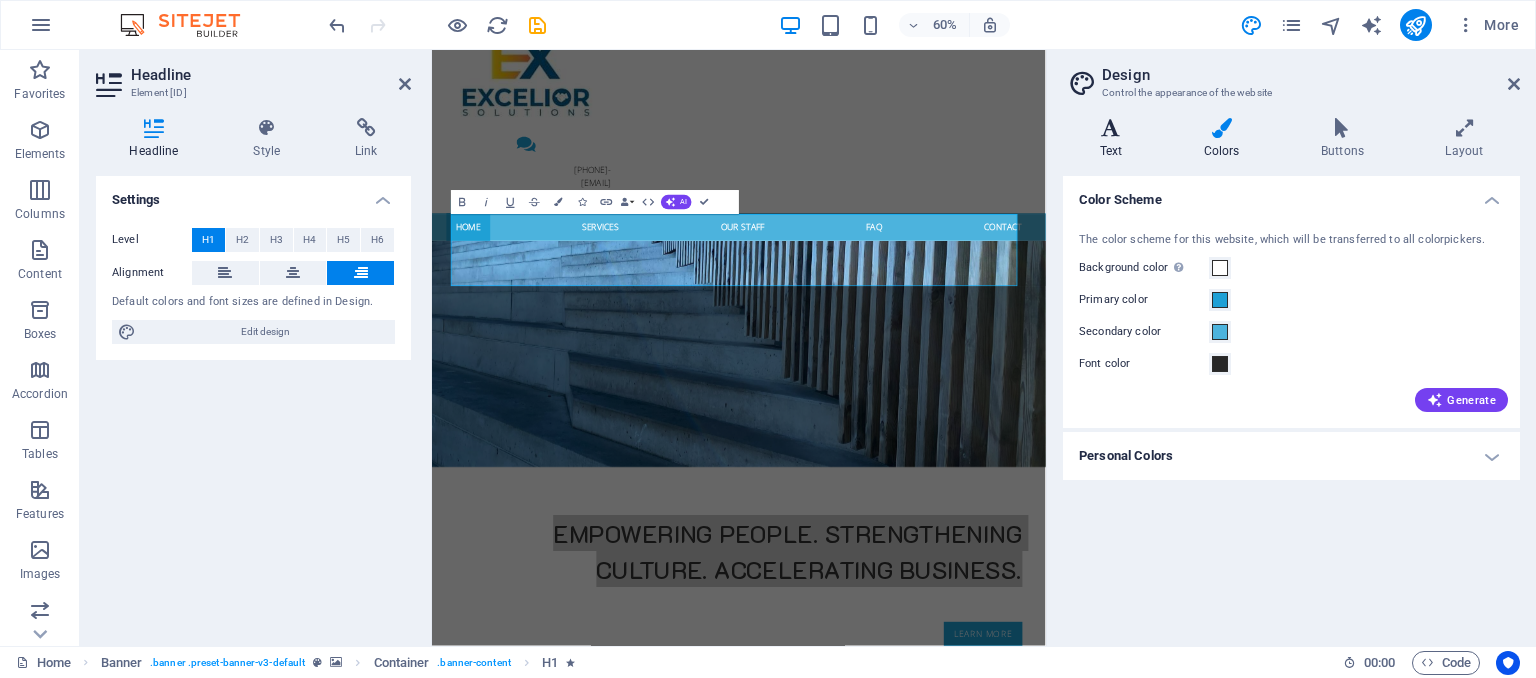 click on "Text" at bounding box center [1115, 139] 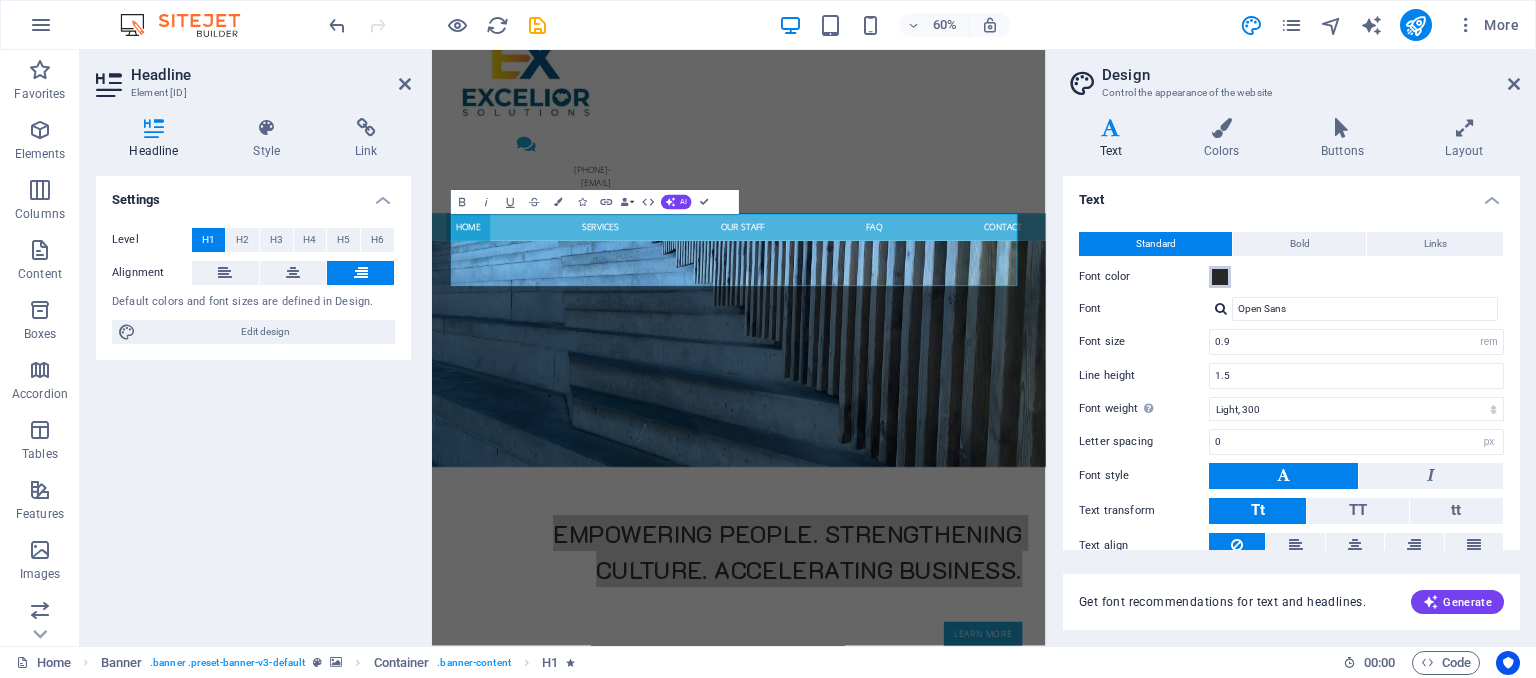 click at bounding box center [1220, 277] 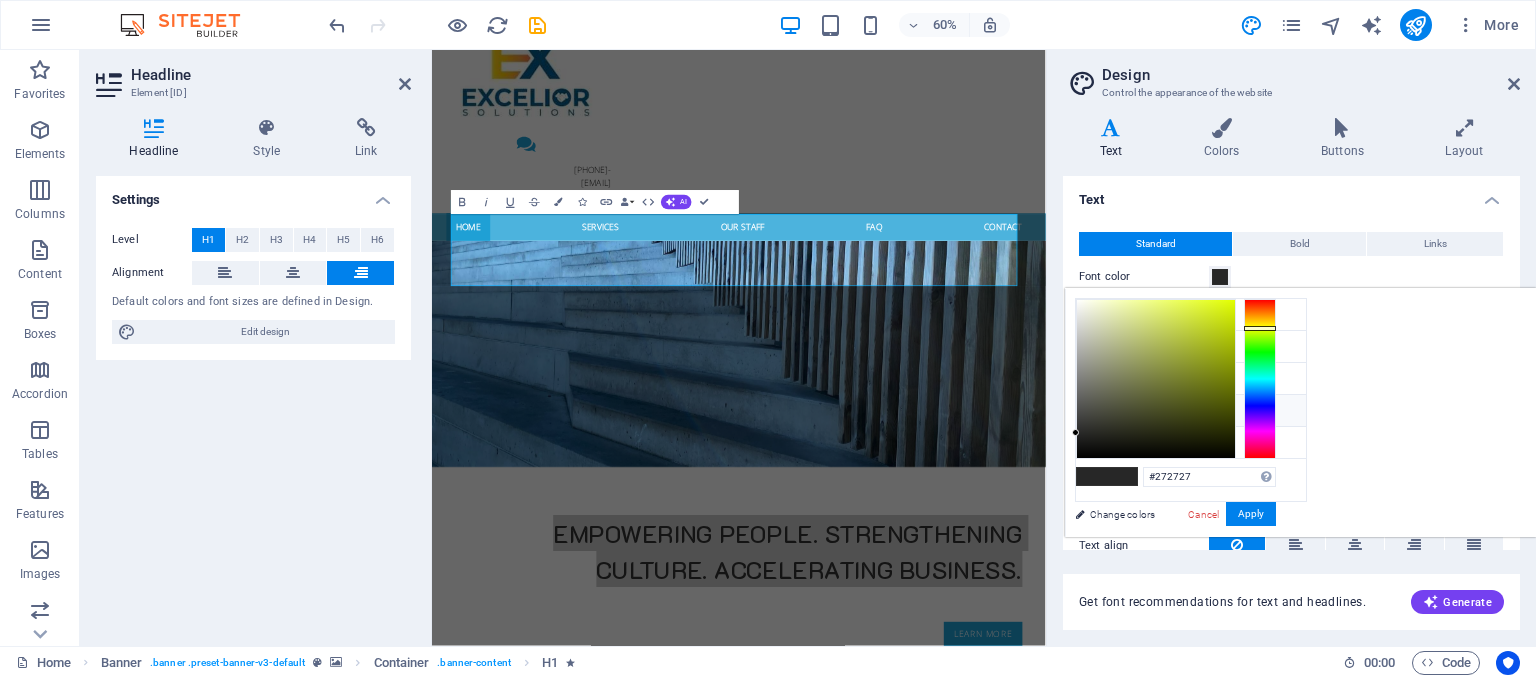 click at bounding box center (1260, 379) 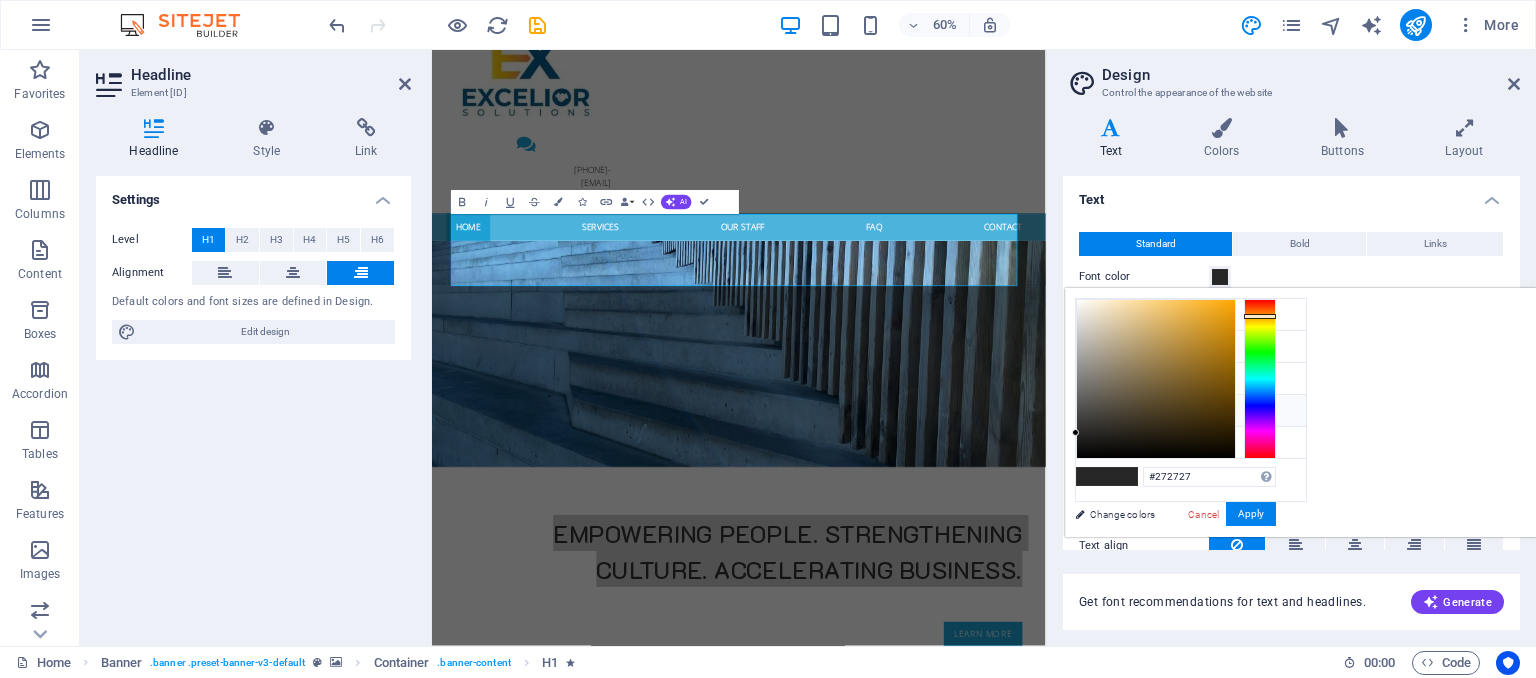 click at bounding box center [1260, 379] 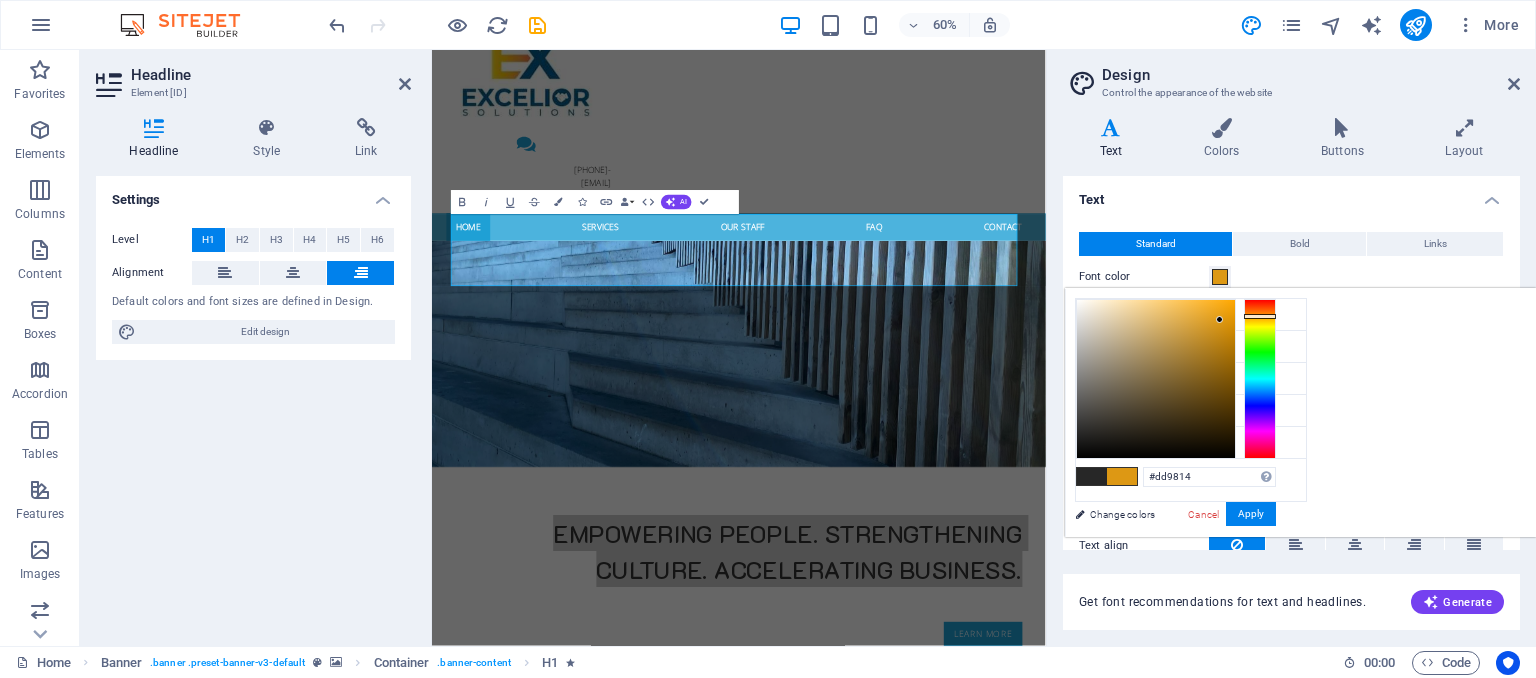click at bounding box center (1156, 379) 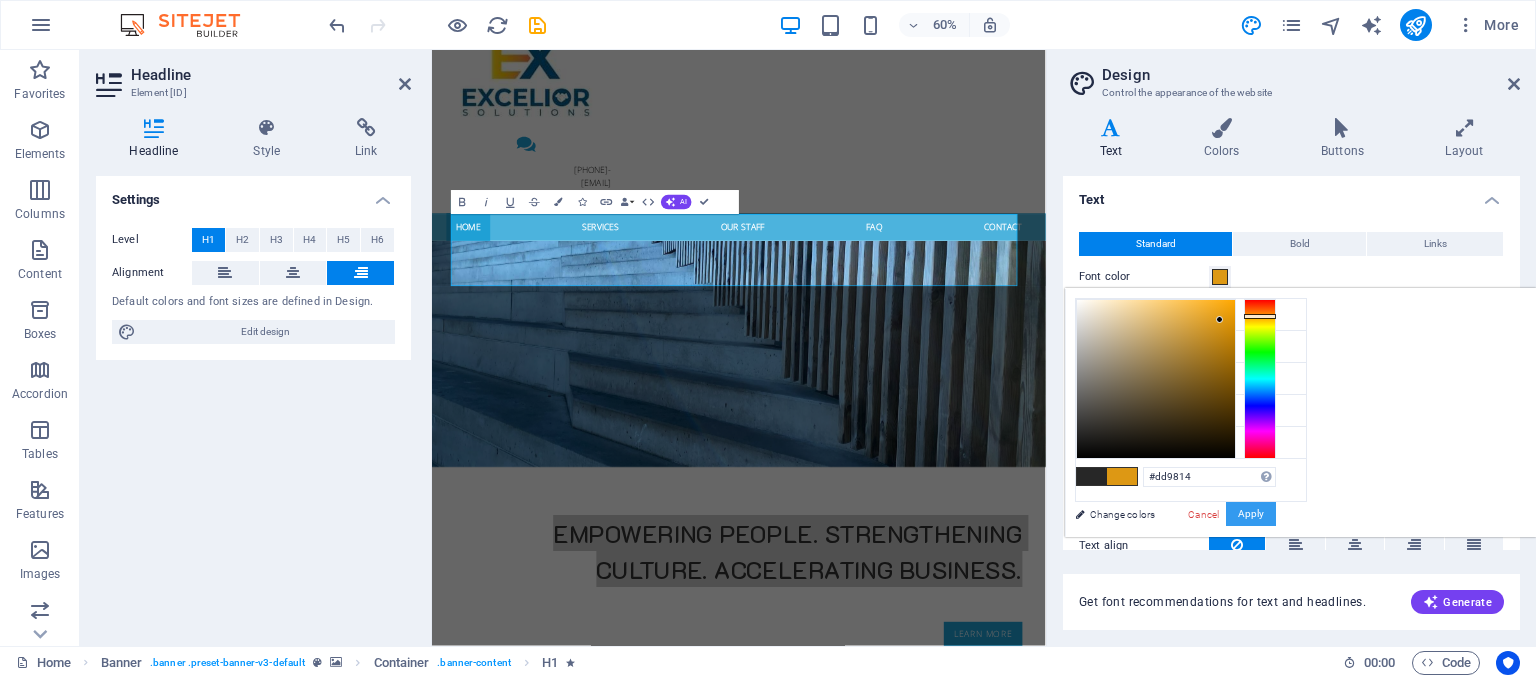 click on "Apply" at bounding box center (1251, 514) 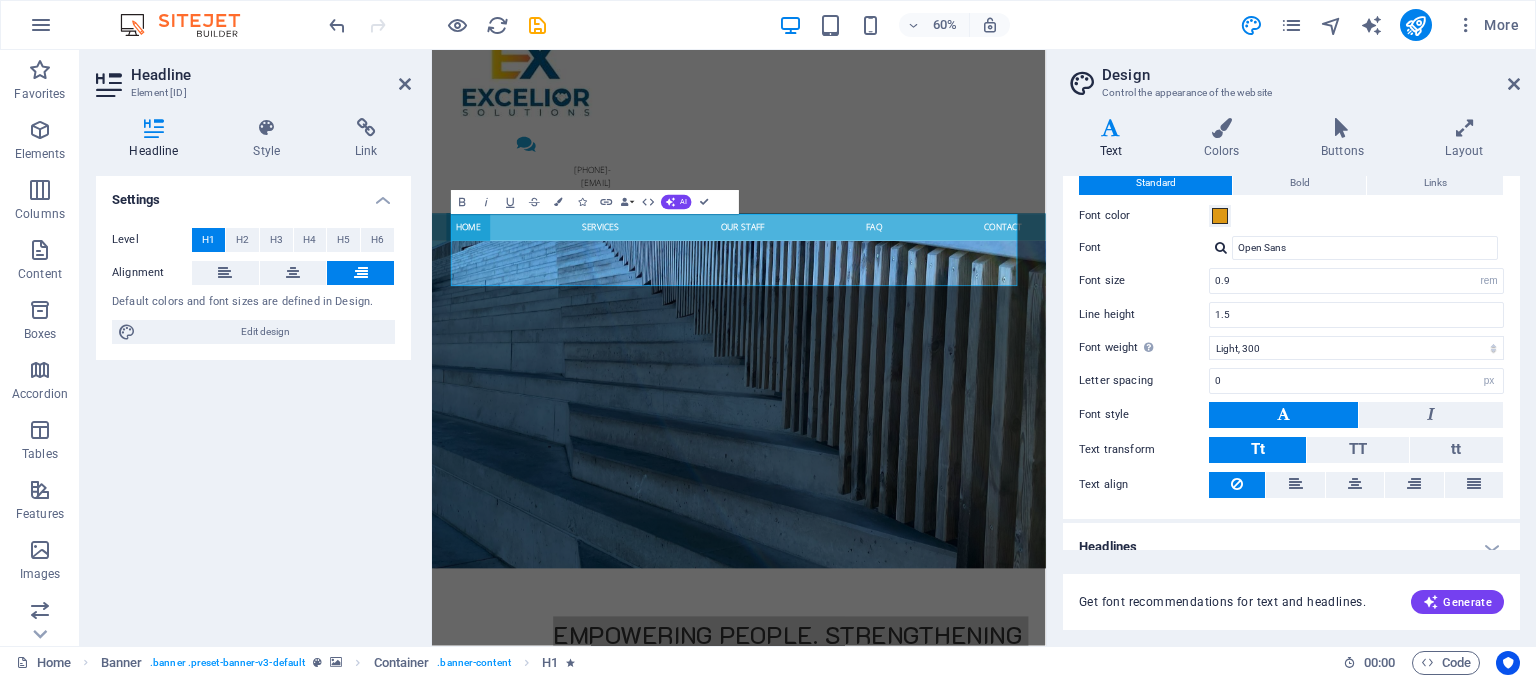scroll, scrollTop: 79, scrollLeft: 0, axis: vertical 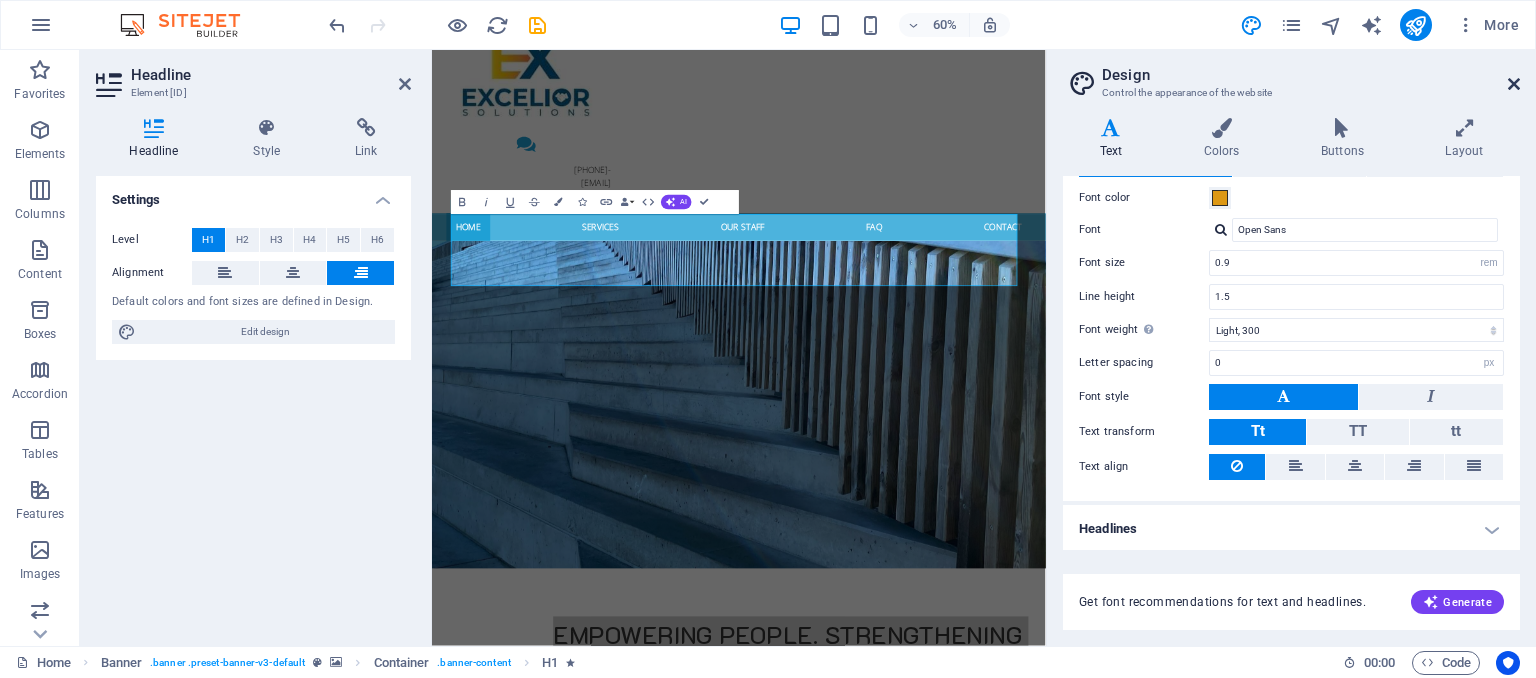 click at bounding box center [1514, 84] 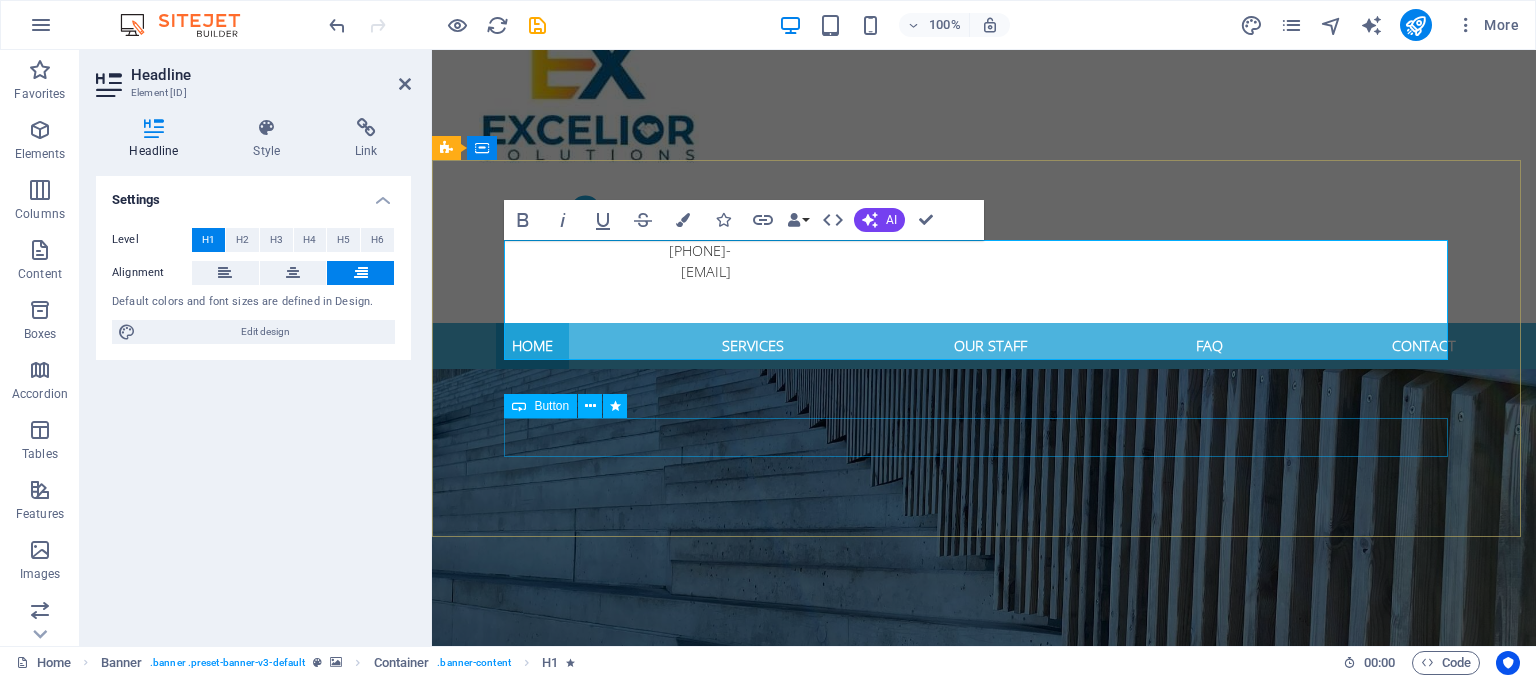click on "Learn more" at bounding box center [984, 1193] 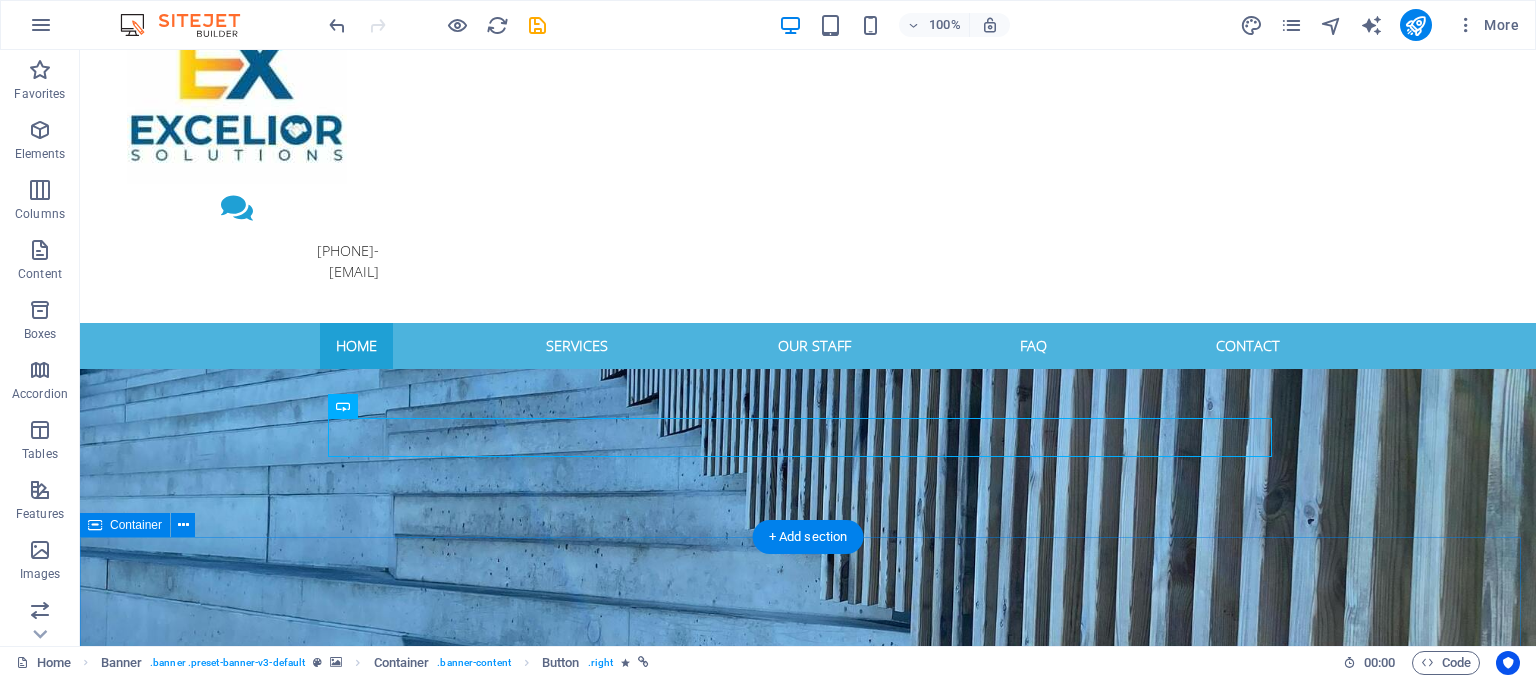 click on "Welcome to vita senior care Personal, individual, kind Lorem ipsum dolor sit amet, consetetur sadipscing elitr, sed diam nonumy eirmod tempor invidunt ut labore et dolore magna aliquyam erat, sed diam voluptua. At vero eos et accusam et justo duo dolores et ea rebum. Stet clita kasd gubergren, no sea takimata sanctus est Lorem ipsum dolor sit amet. Lorem ipsum dolor sit amet, consetetur sadipscing elitr. Lorem ipsum dolor sit amet, consetetur sadipscing elitr, sed diam nonumy eirmod tempor invidunt. Headline Lorem ipsum dolor sit amet, consetetur sadipscing elitr, sed diam nonumy eirmod tempor. Headline Lorem ipsum dolor sit amet, consetetur sadipscing elitr, sed diam nonumy eirmod tempor. Headline Lorem ipsum dolor sit amet, consetetur sadipscing elitr, sed diam nonumy eirmod tempor." at bounding box center (808, 1807) 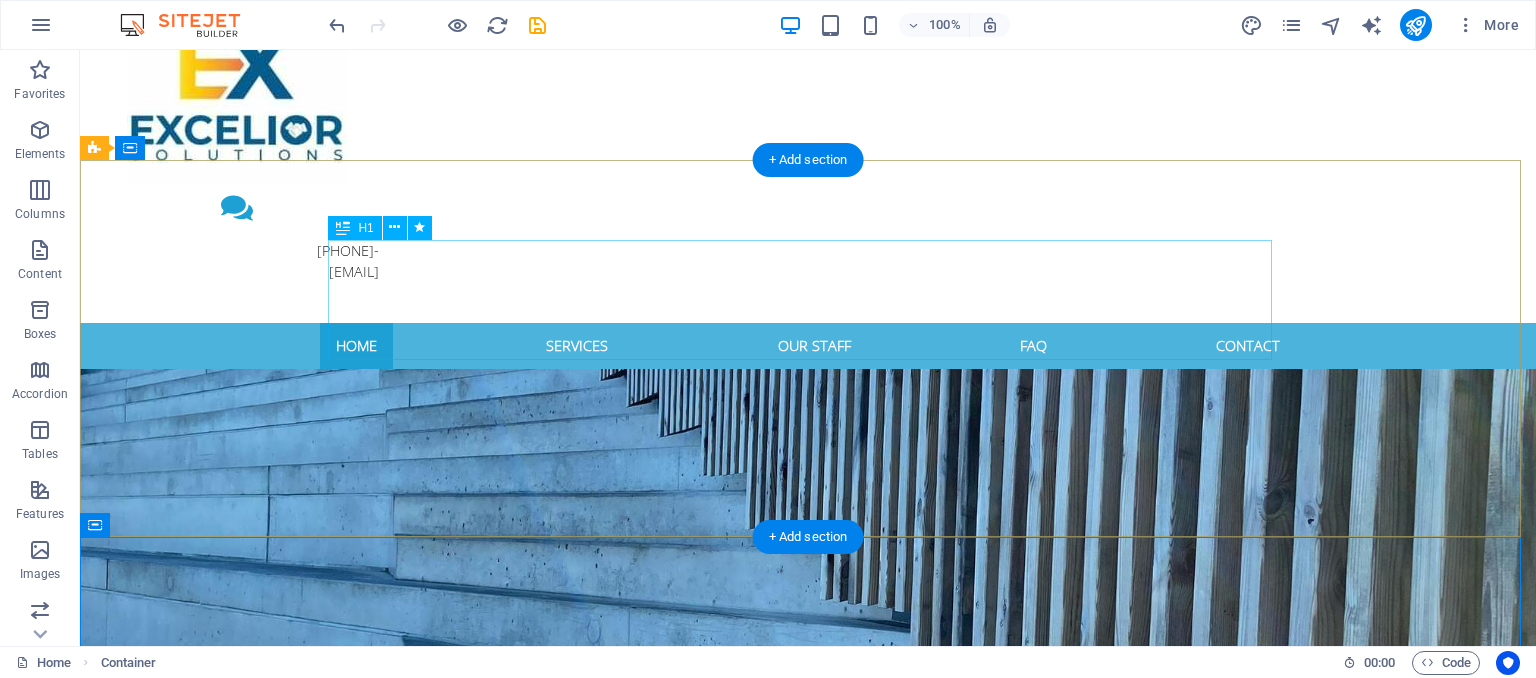 click on "Empowering People. Strengthening Culture. Accelerating Business." at bounding box center (808, 1055) 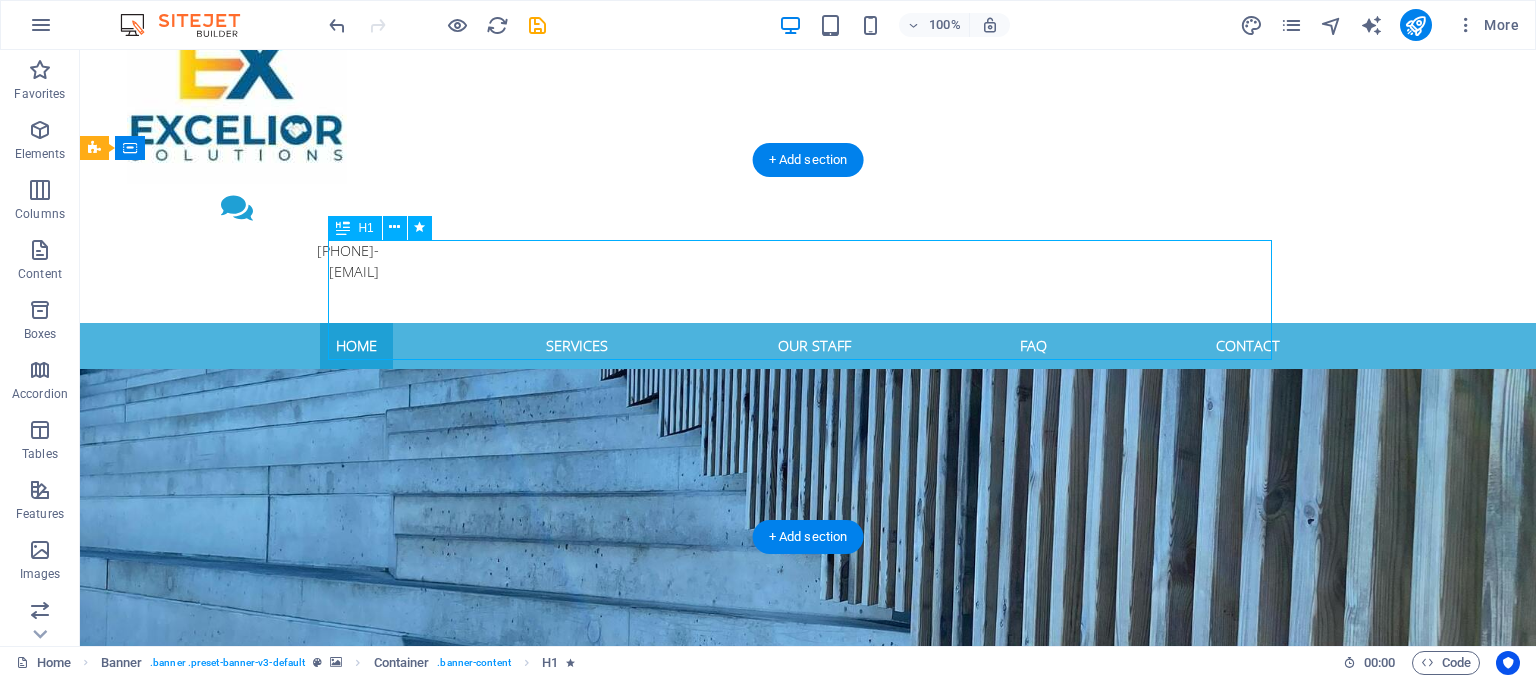 click on "Empowering People. Strengthening Culture. Accelerating Business." at bounding box center [808, 1055] 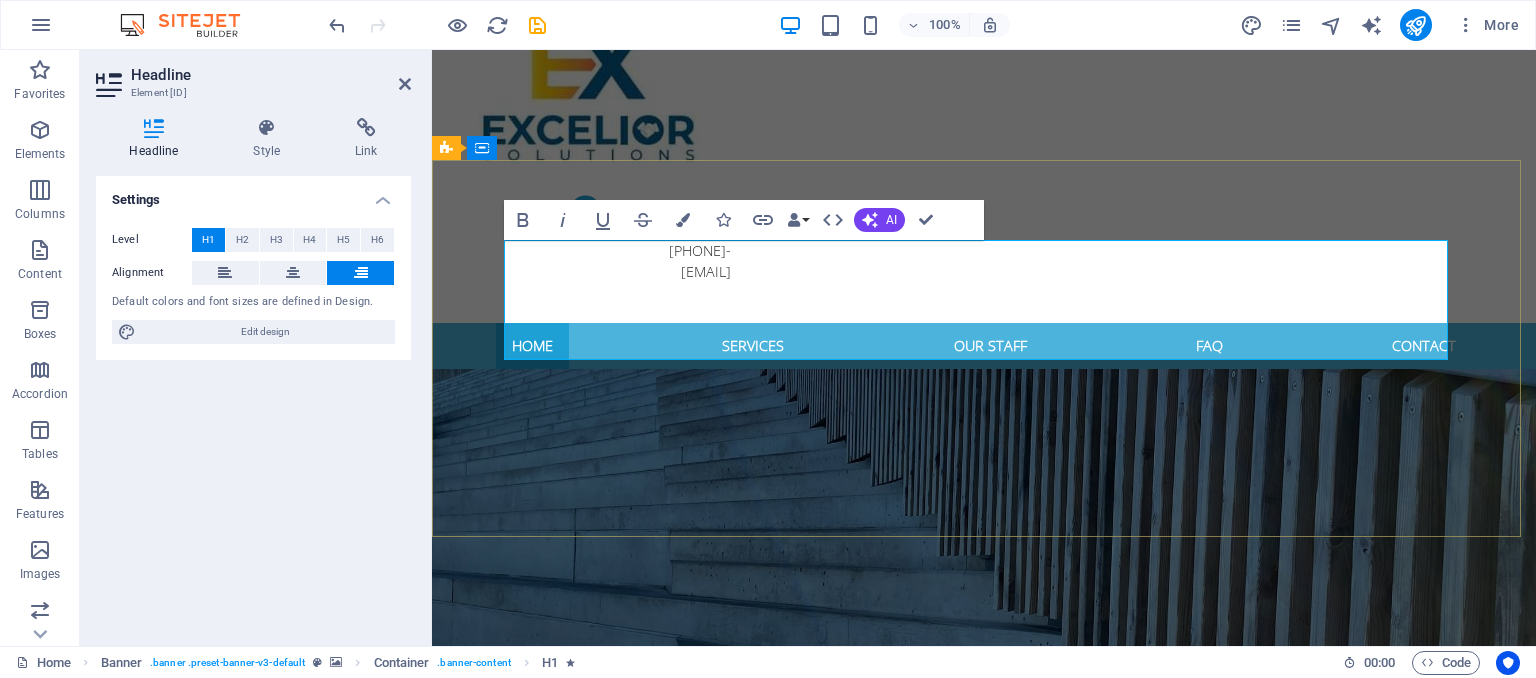 click on "Empowering People. Strengthening Culture. Accelerating Business." at bounding box center (1065, 1055) 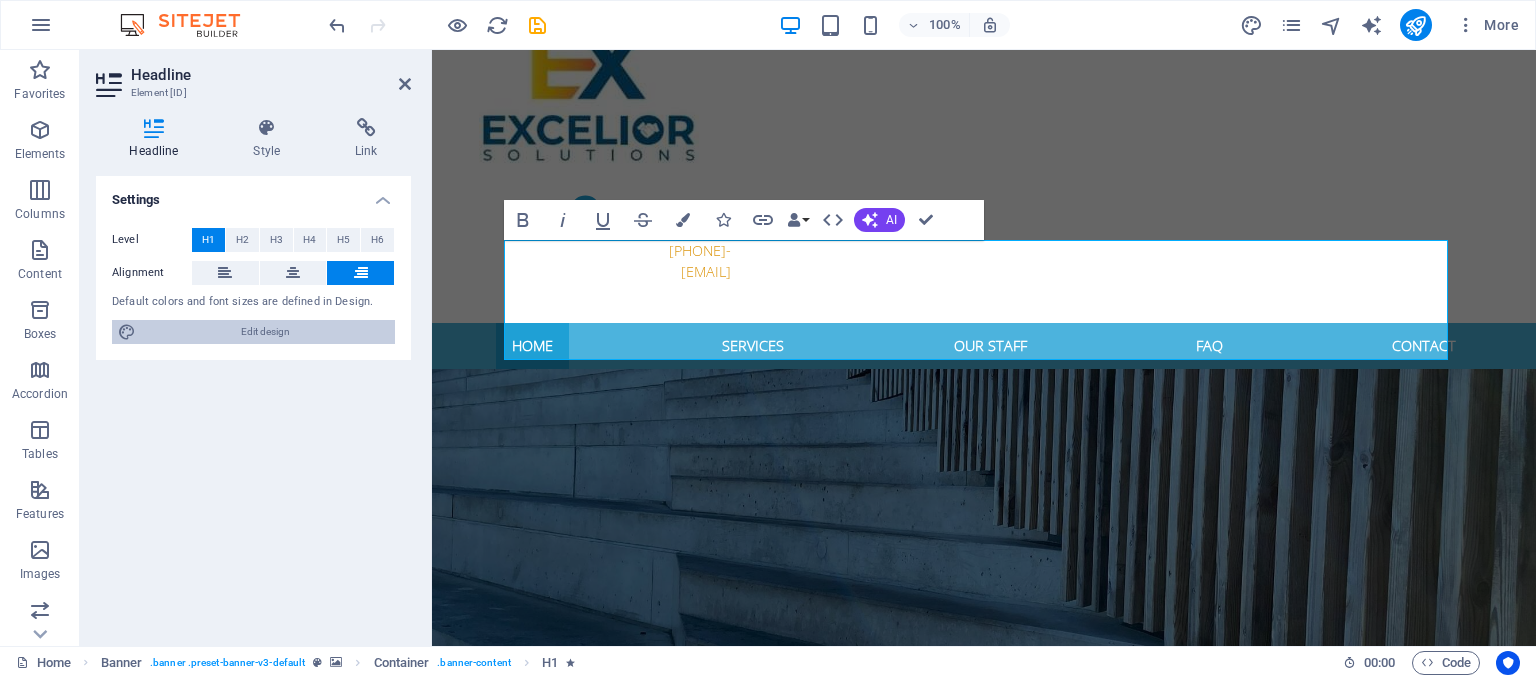 click on "Edit design" at bounding box center [265, 332] 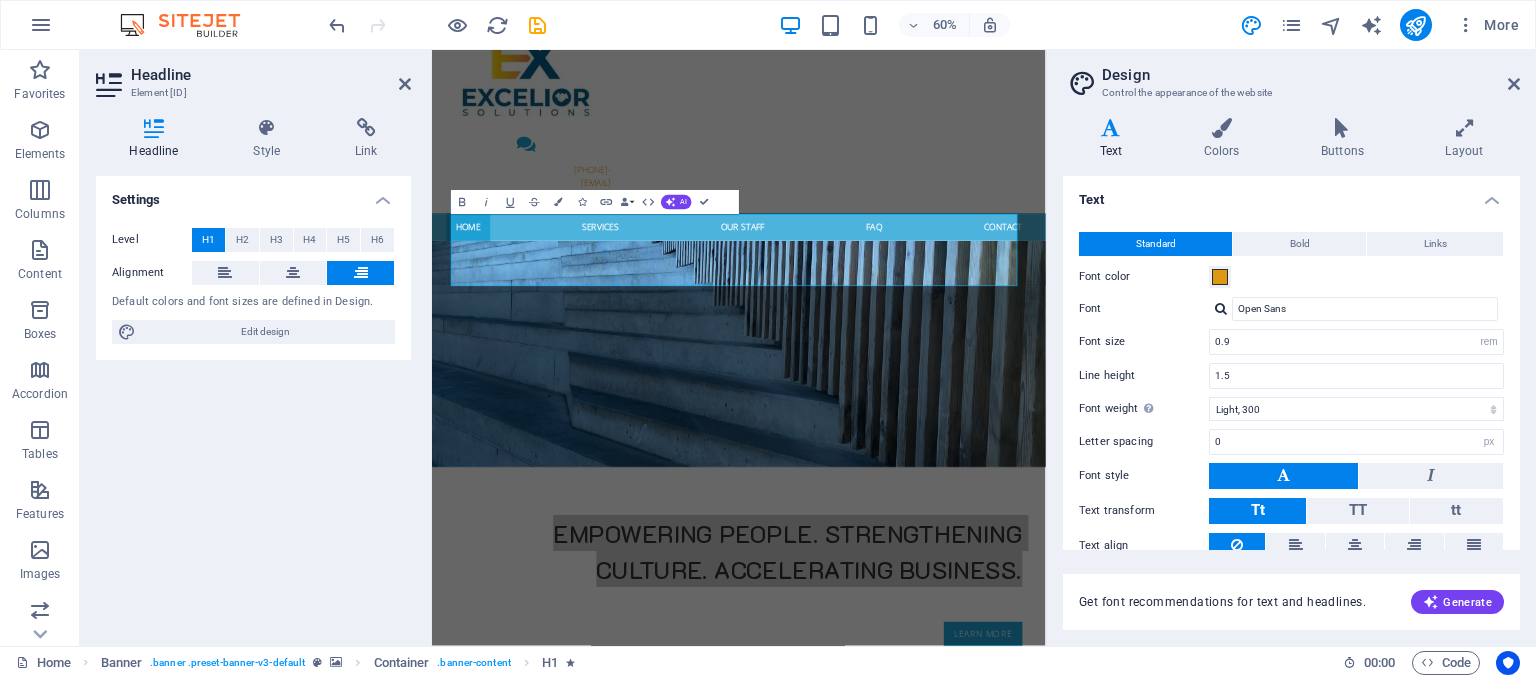 scroll, scrollTop: 79, scrollLeft: 0, axis: vertical 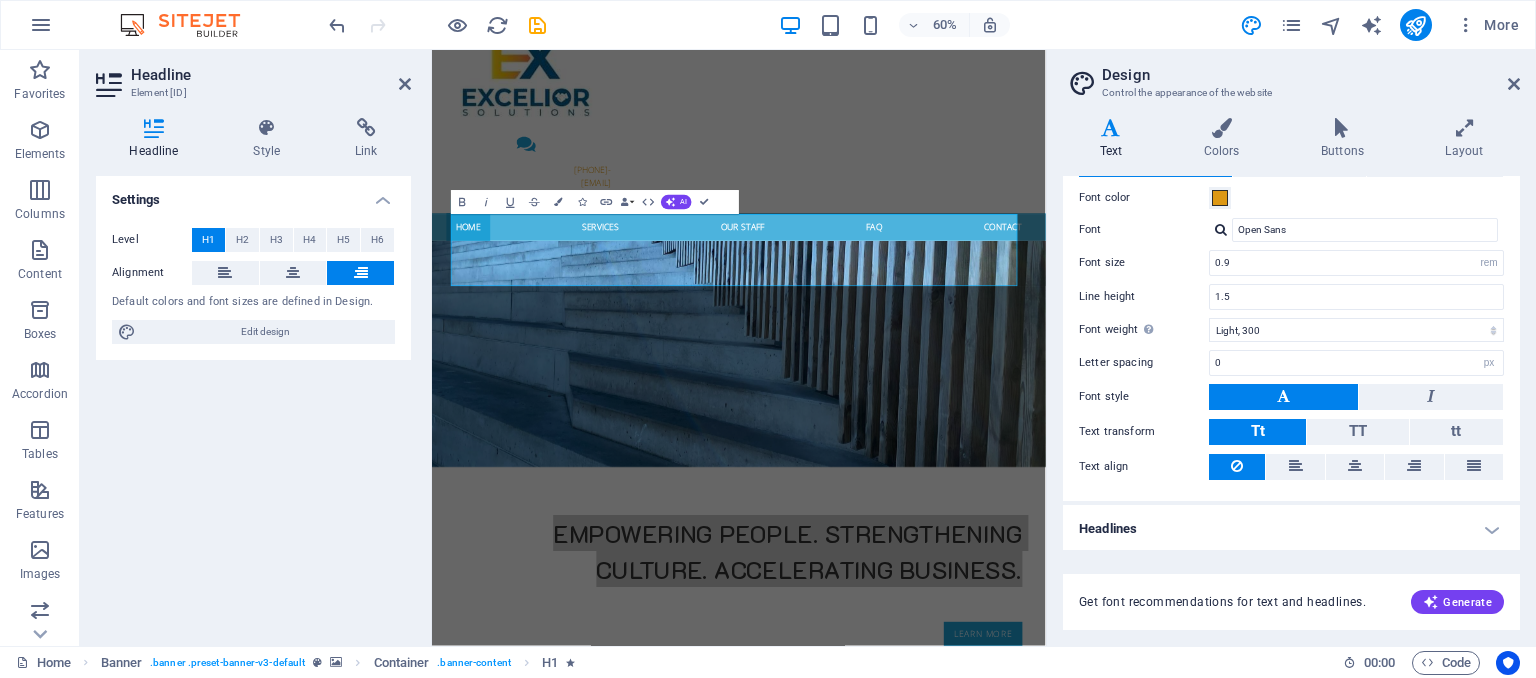 click on "Headlines" at bounding box center (1291, 529) 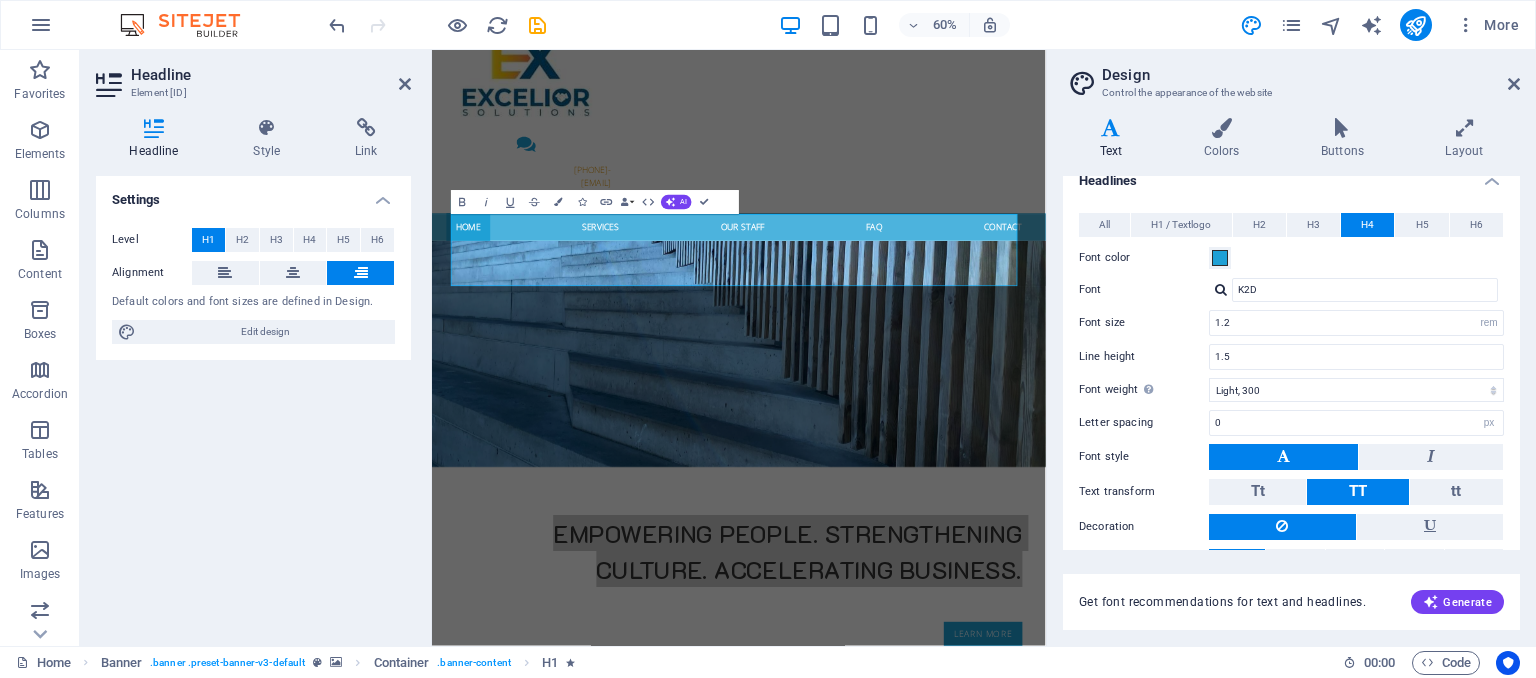 scroll, scrollTop: 500, scrollLeft: 0, axis: vertical 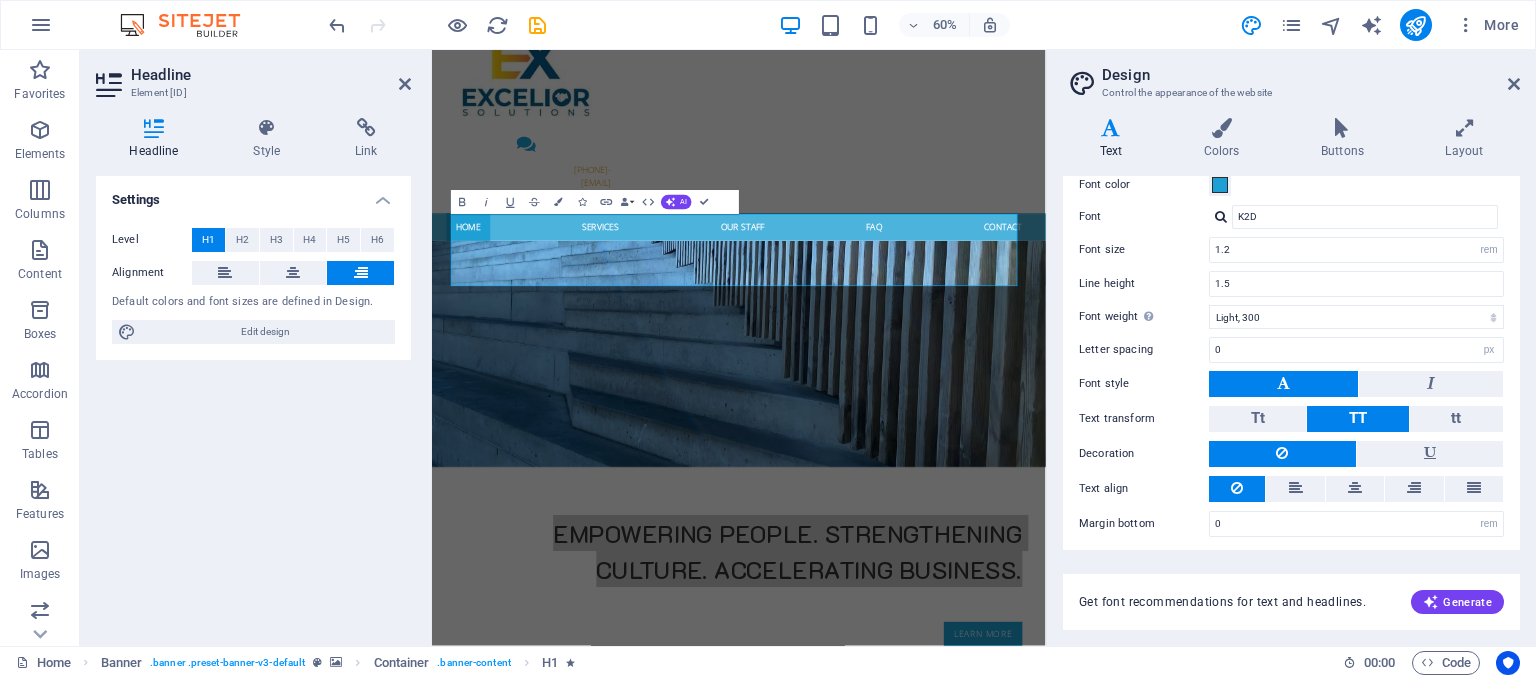click on "Variants  Text  Colors  Buttons  Layout Text Standard Bold Links Font color Font Open Sans Font size 0.9 rem px Line height 1.5 Font weight To display the font weight correctly, it may need to be enabled.  Manage Fonts Thin, 100 Extra-light, 200 Light, 300 Regular, 400 Medium, 500 Semi-bold, 600 Bold, 700 Extra-bold, 800 Black, 900 Letter spacing 0 rem px Font style Text transform Tt TT tt Text align Font weight To display the font weight correctly, it may need to be enabled.  Manage Fonts Thin, 100 Extra-light, 200 Light, 300 Regular, 400 Medium, 500 Semi-bold, 600 Bold, 700 Extra-bold, 800 Black, 900 Default Hover / Active Font color Font color Decoration Decoration Transition duration 0.3 s Transition function Ease Ease In Ease Out Ease In/Ease Out Linear Headlines All H1 / Textlogo H2 H3 H4 H5 H6 Font color Font K2D Line height 1.5 Font weight To display the font weight correctly, it may need to be enabled.  Manage Fonts Thin, 100 Extra-light, 200 Light, 300 Regular, 400 Medium, 500 Semi-bold, 600 Bold, 700 Extra-bold, 800 Black, 900 0 rem px 0" at bounding box center [1291, 363] 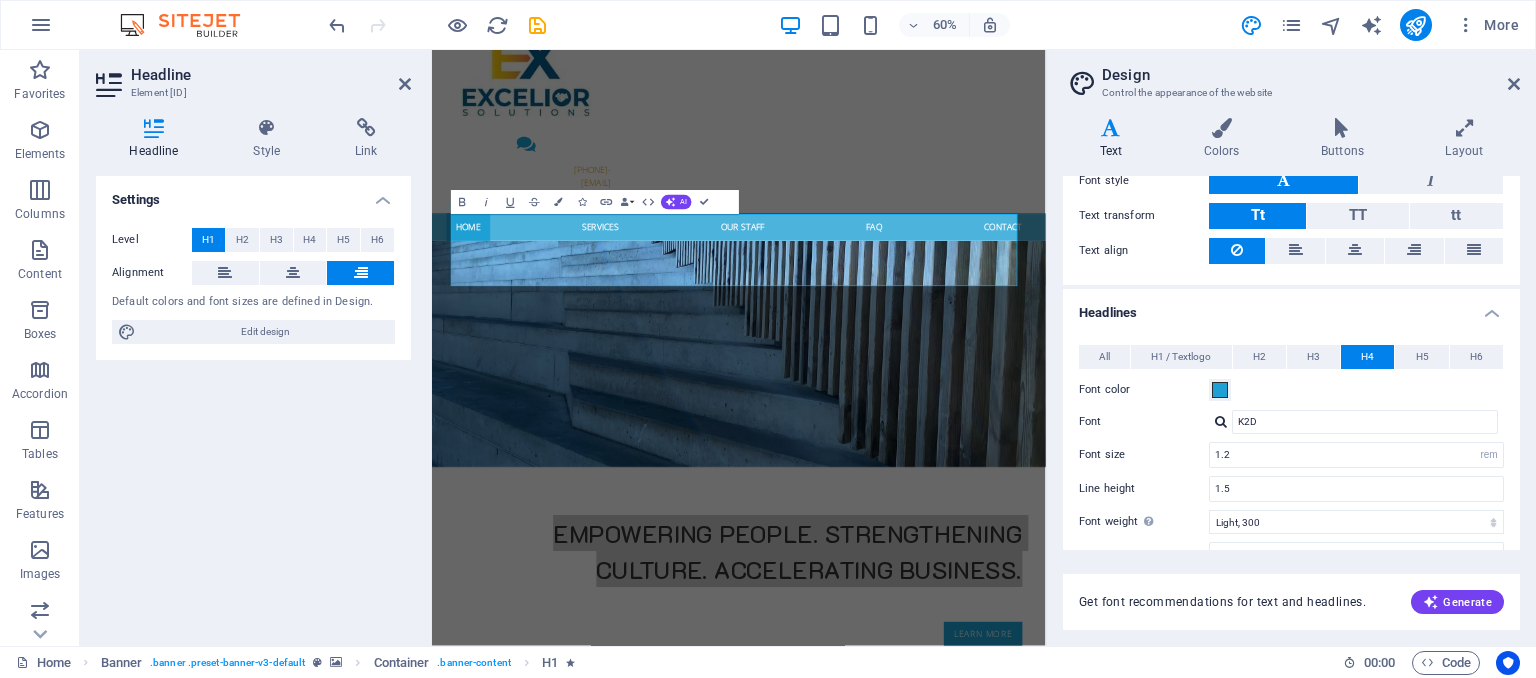 scroll, scrollTop: 292, scrollLeft: 0, axis: vertical 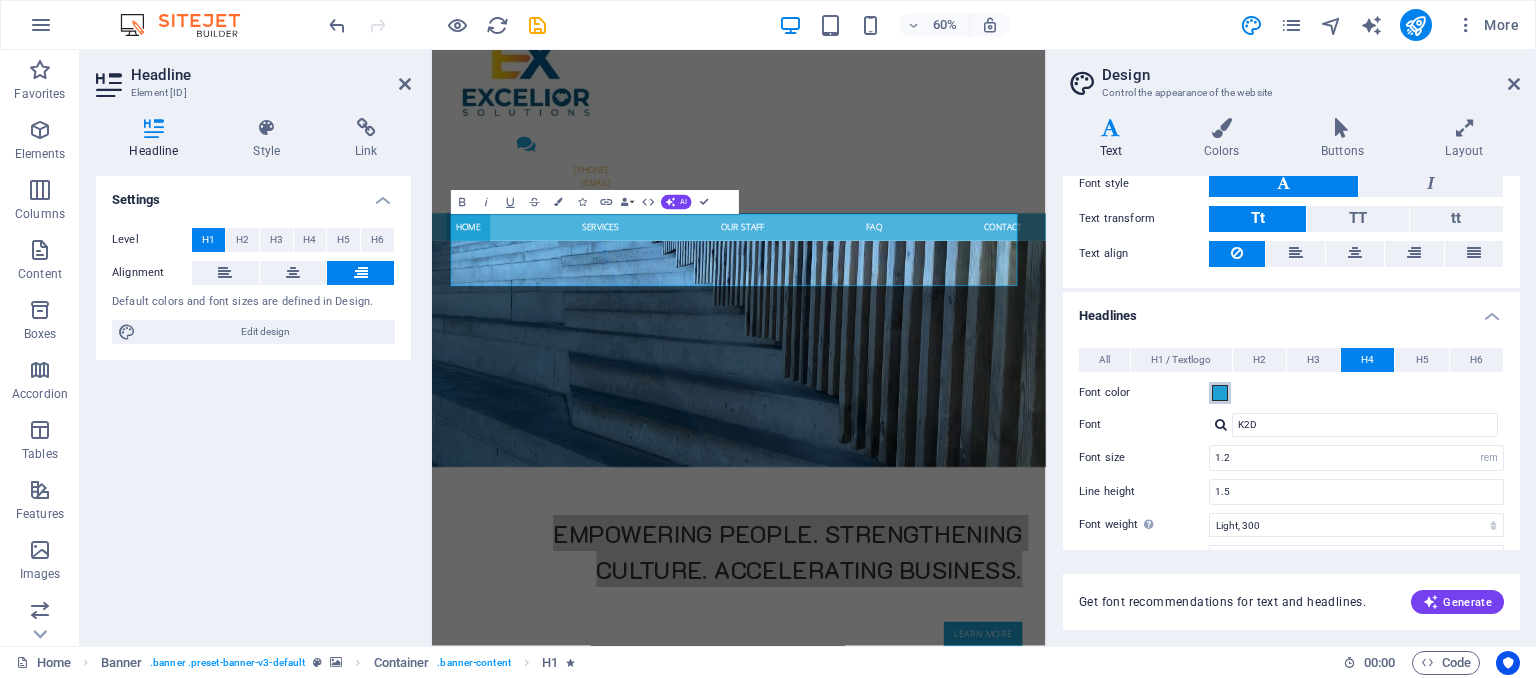 click at bounding box center [1220, 393] 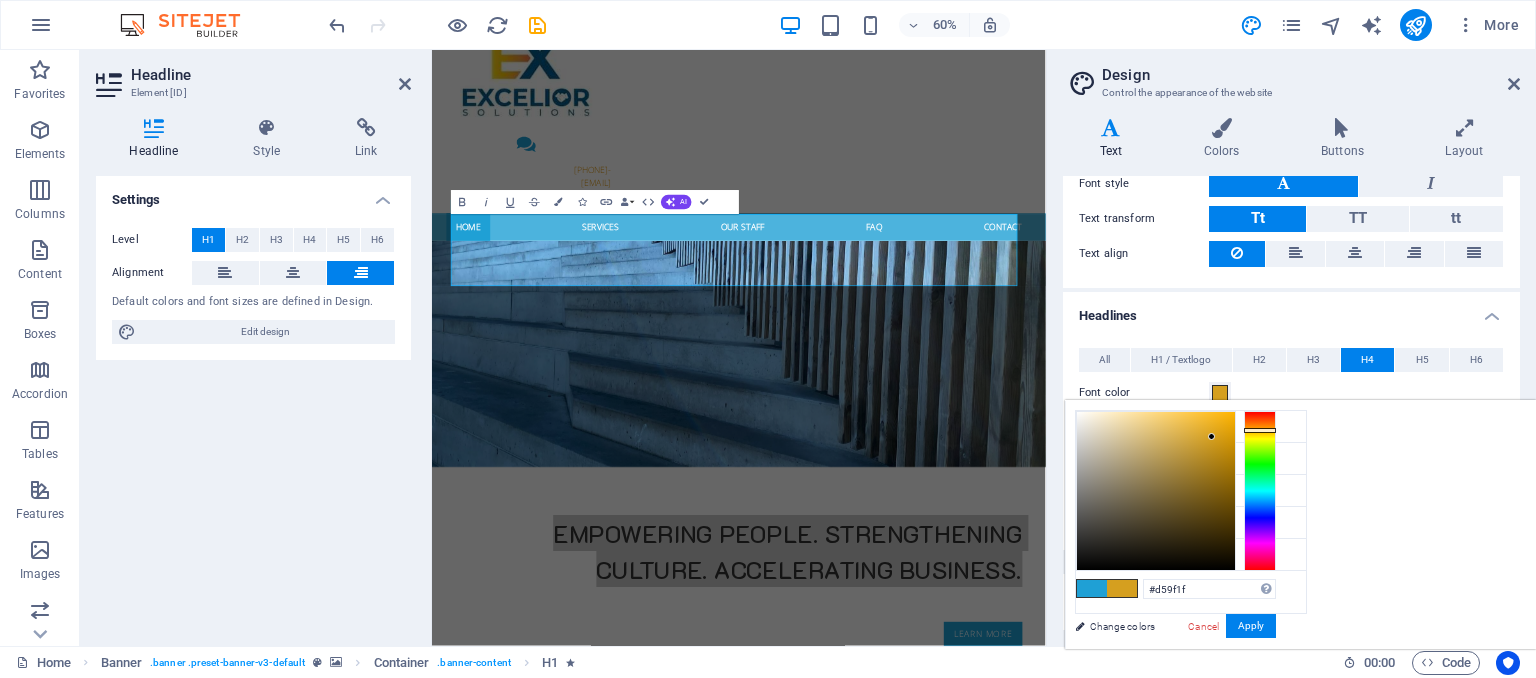 click at bounding box center (1260, 491) 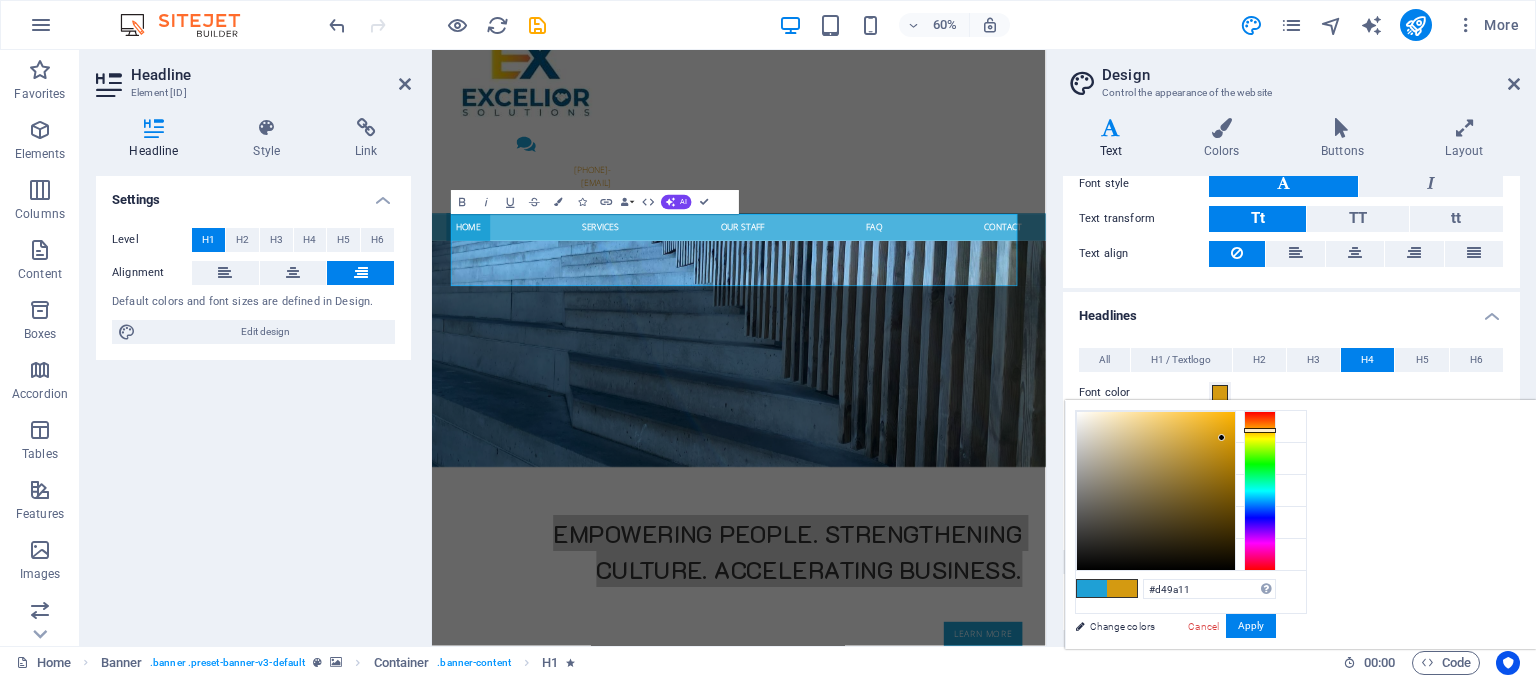 click at bounding box center [1156, 491] 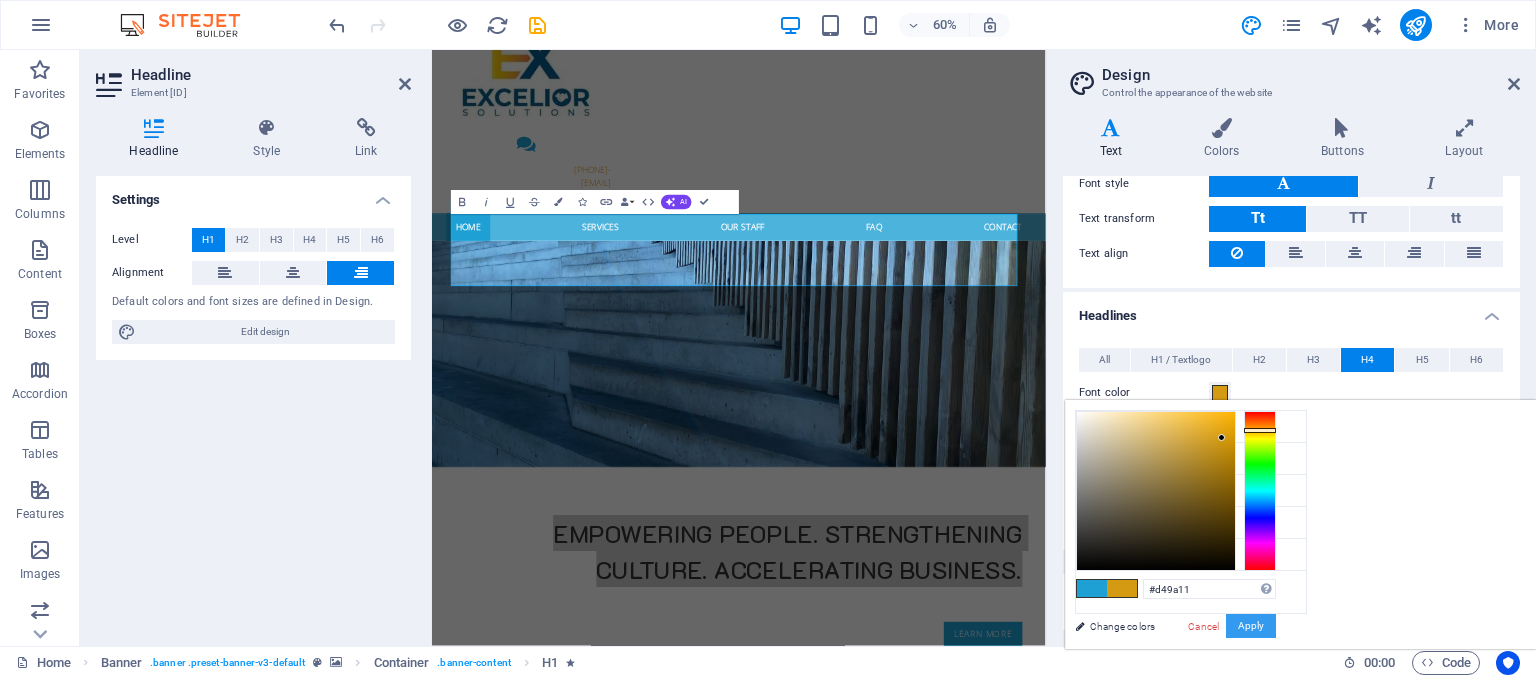 click on "Apply" at bounding box center (1251, 626) 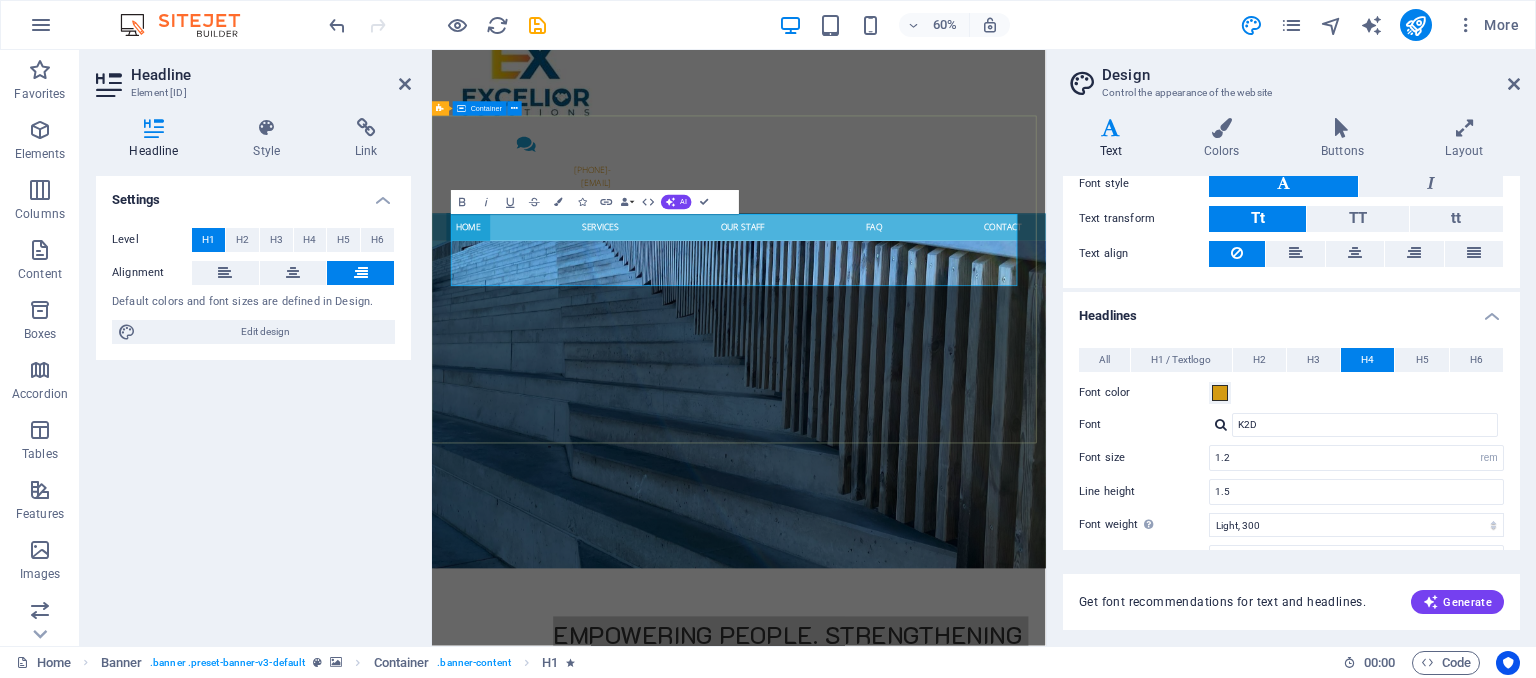 click on "Empowering People. Strengthening Culture. Accelerating Business. People. Process. Performance Learn more" at bounding box center (943, 1104) 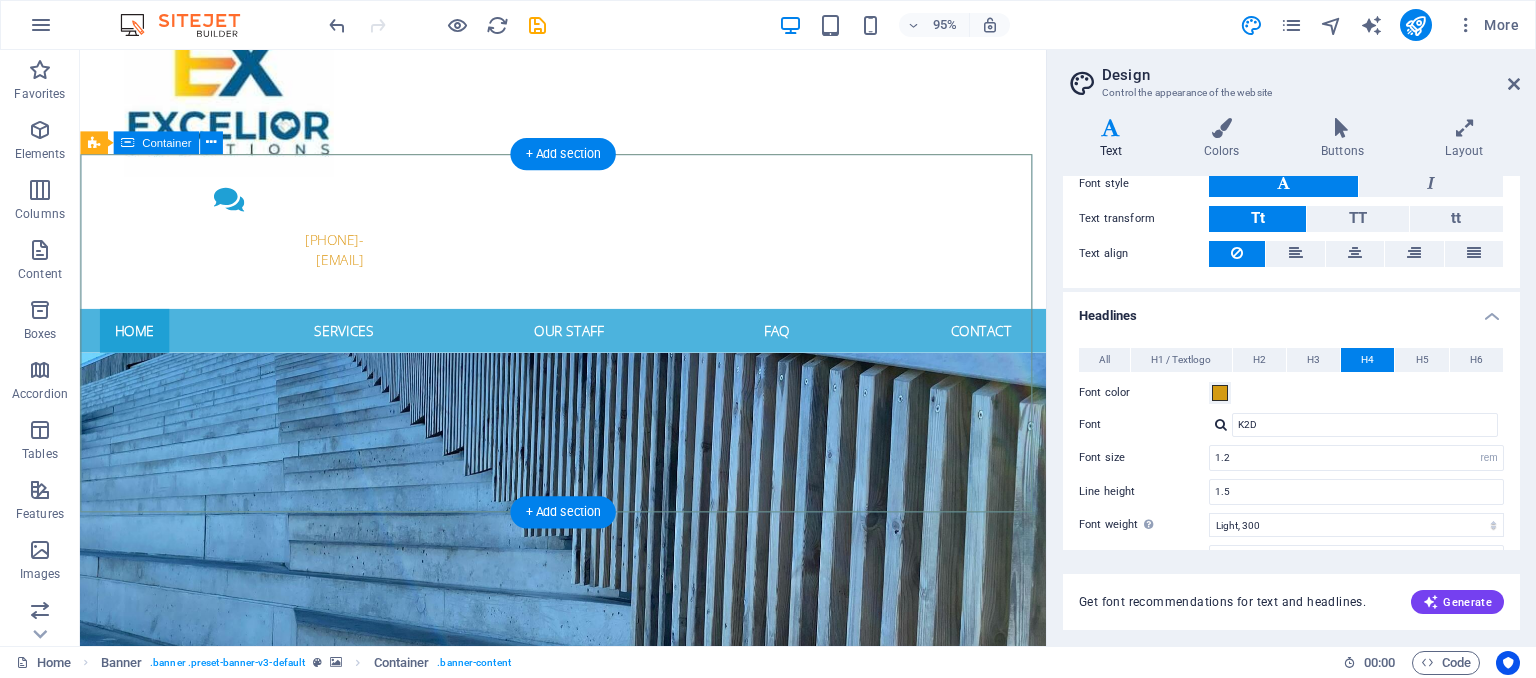 click on "Empowering People. Strengthening Culture. Accelerating Business. People. Process. Performance Learn more" at bounding box center (588, 1104) 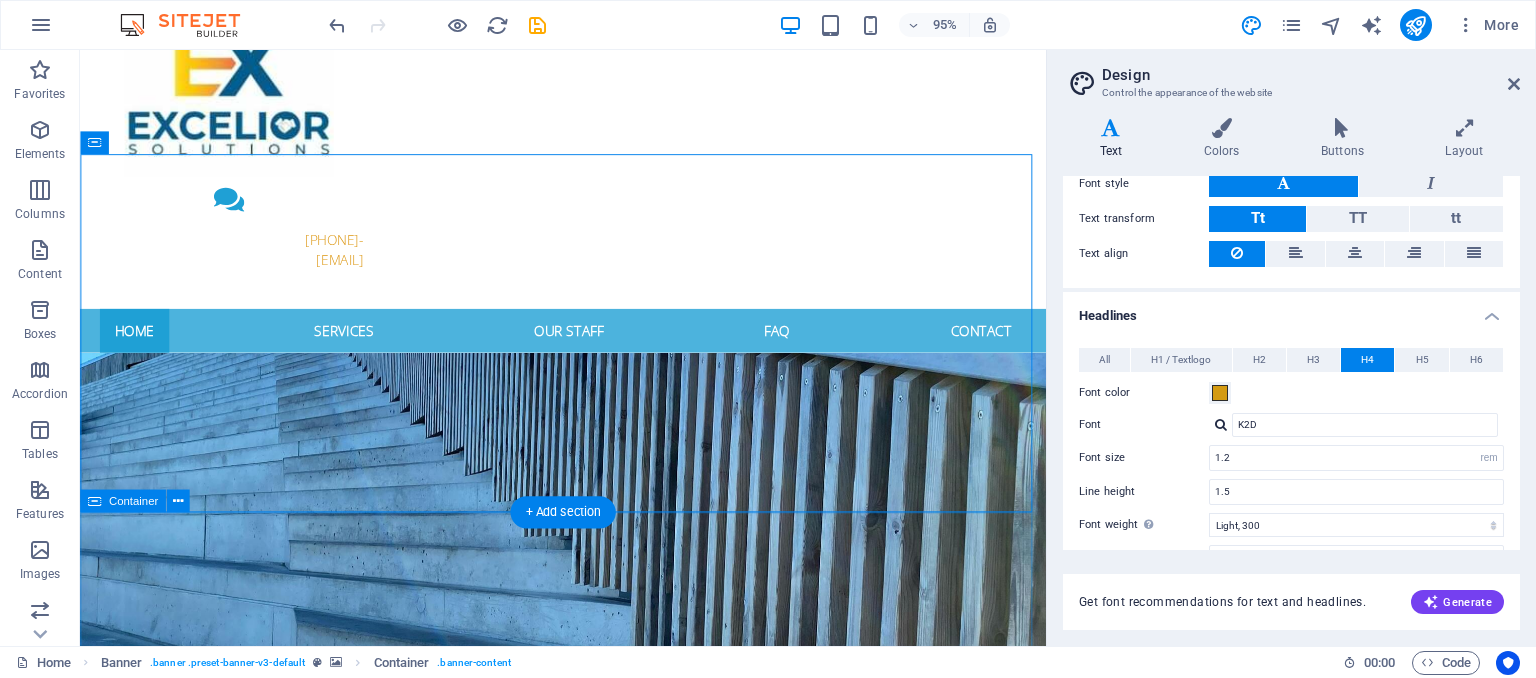 click on "Welcome to vita senior care Personal, individual, kind Lorem ipsum dolor sit amet, consetetur sadipscing elitr, sed diam nonumy eirmod tempor invidunt ut labore et dolore magna aliquyam erat, sed diam voluptua. At vero eos et accusam et justo duo dolores et ea rebum. Stet clita kasd gubergren, no sea takimata sanctus est Lorem ipsum dolor sit amet. Lorem ipsum dolor sit amet, consetetur sadipscing elitr. Lorem ipsum dolor sit amet, consetetur sadipscing elitr, sed diam nonumy eirmod tempor invidunt. Headline Lorem ipsum dolor sit amet, consetetur sadipscing elitr, sed diam nonumy eirmod tempor. Headline Lorem ipsum dolor sit amet, consetetur sadipscing elitr, sed diam nonumy eirmod tempor. Headline Lorem ipsum dolor sit amet, consetetur sadipscing elitr, sed diam nonumy eirmod tempor." at bounding box center [588, 1807] 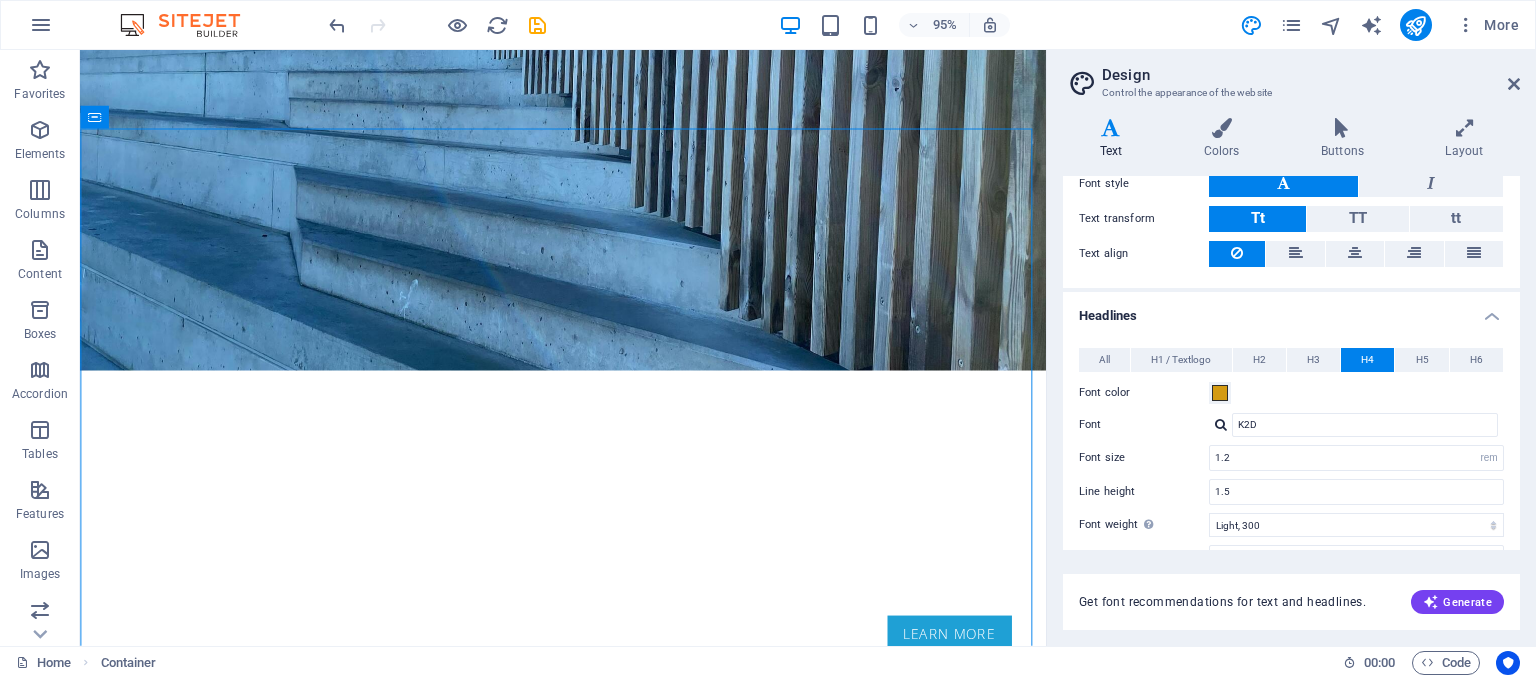scroll, scrollTop: 0, scrollLeft: 0, axis: both 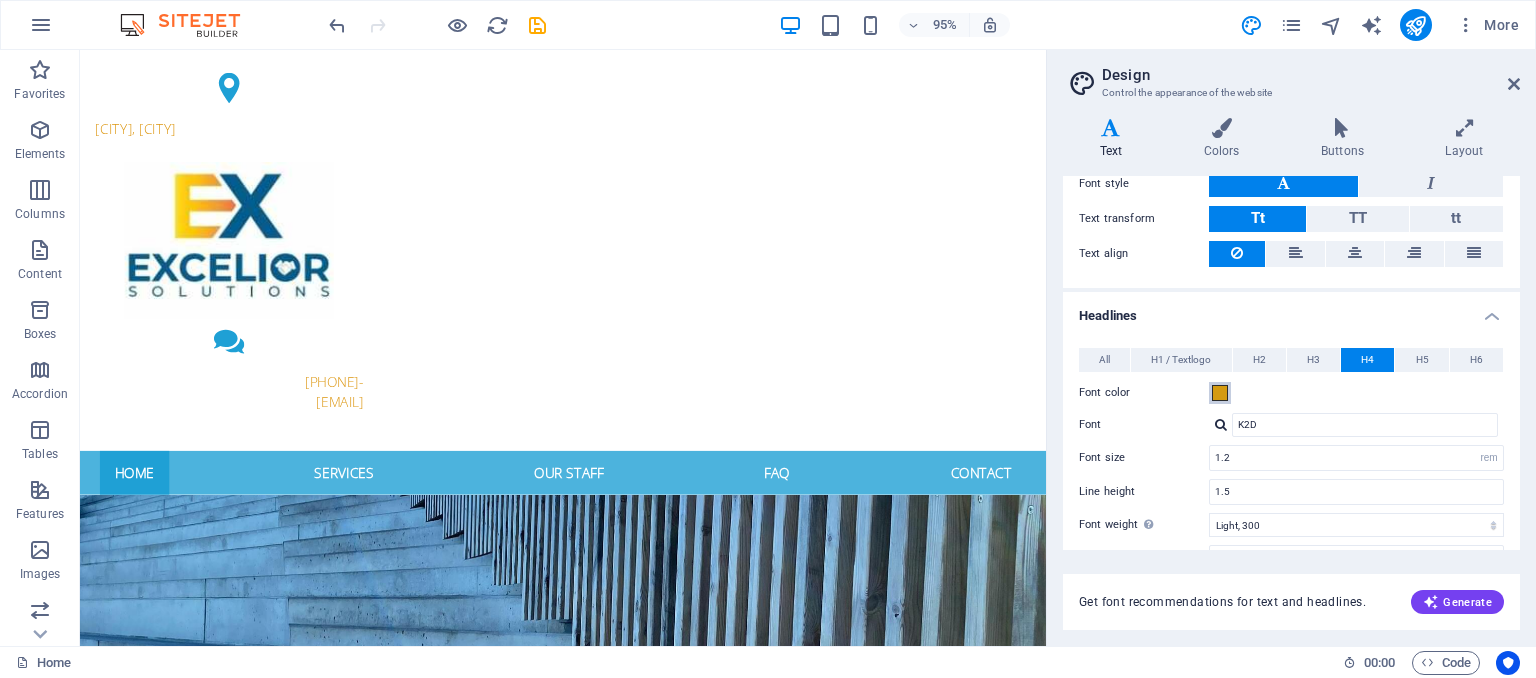 click at bounding box center (1220, 393) 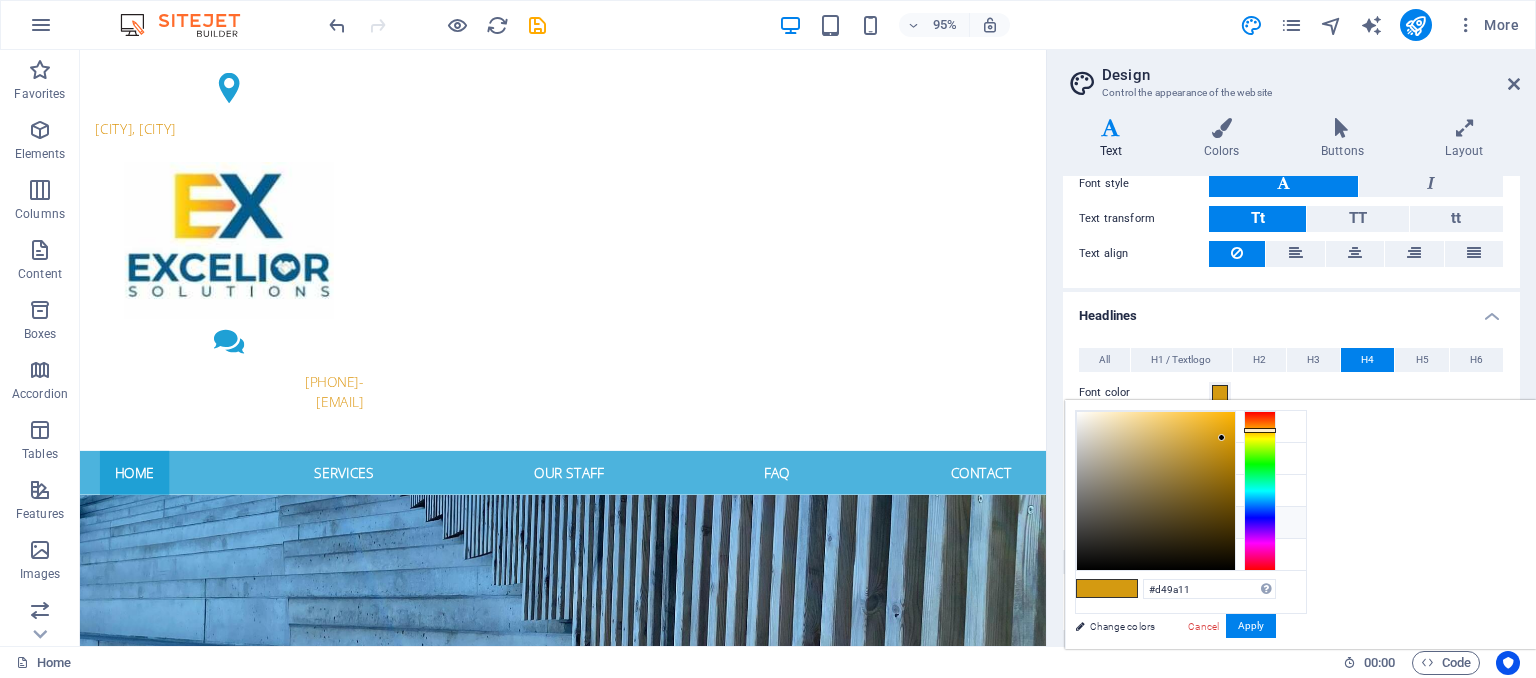 click at bounding box center [1092, 522] 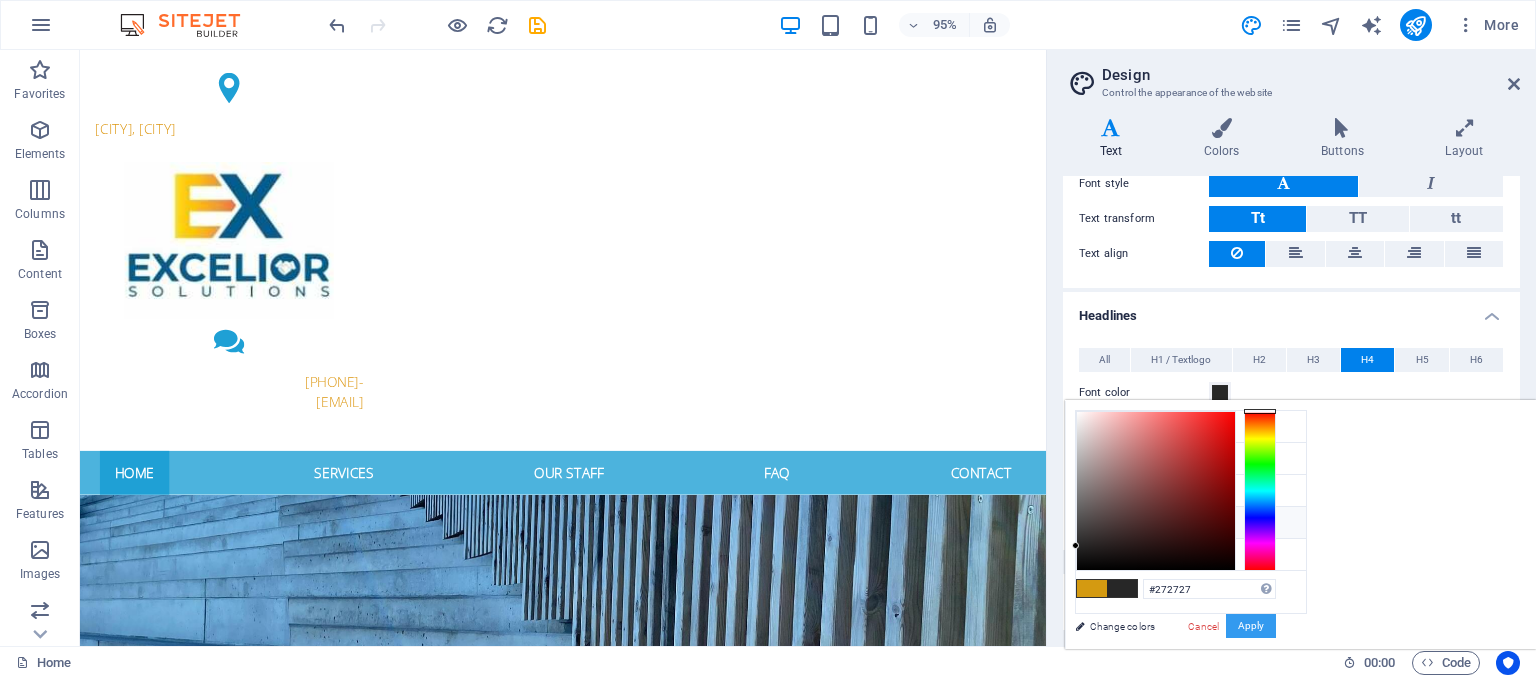 click on "Apply" at bounding box center [1251, 626] 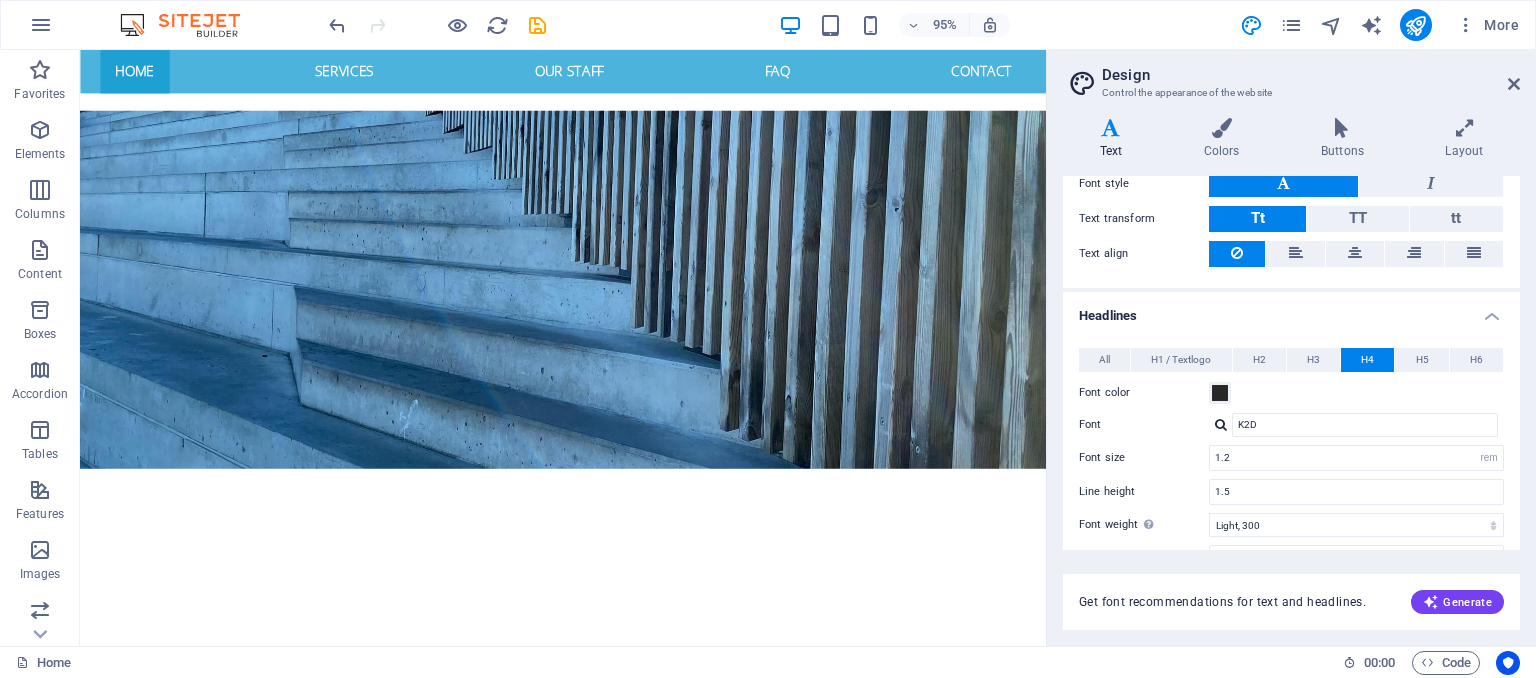 scroll, scrollTop: 0, scrollLeft: 0, axis: both 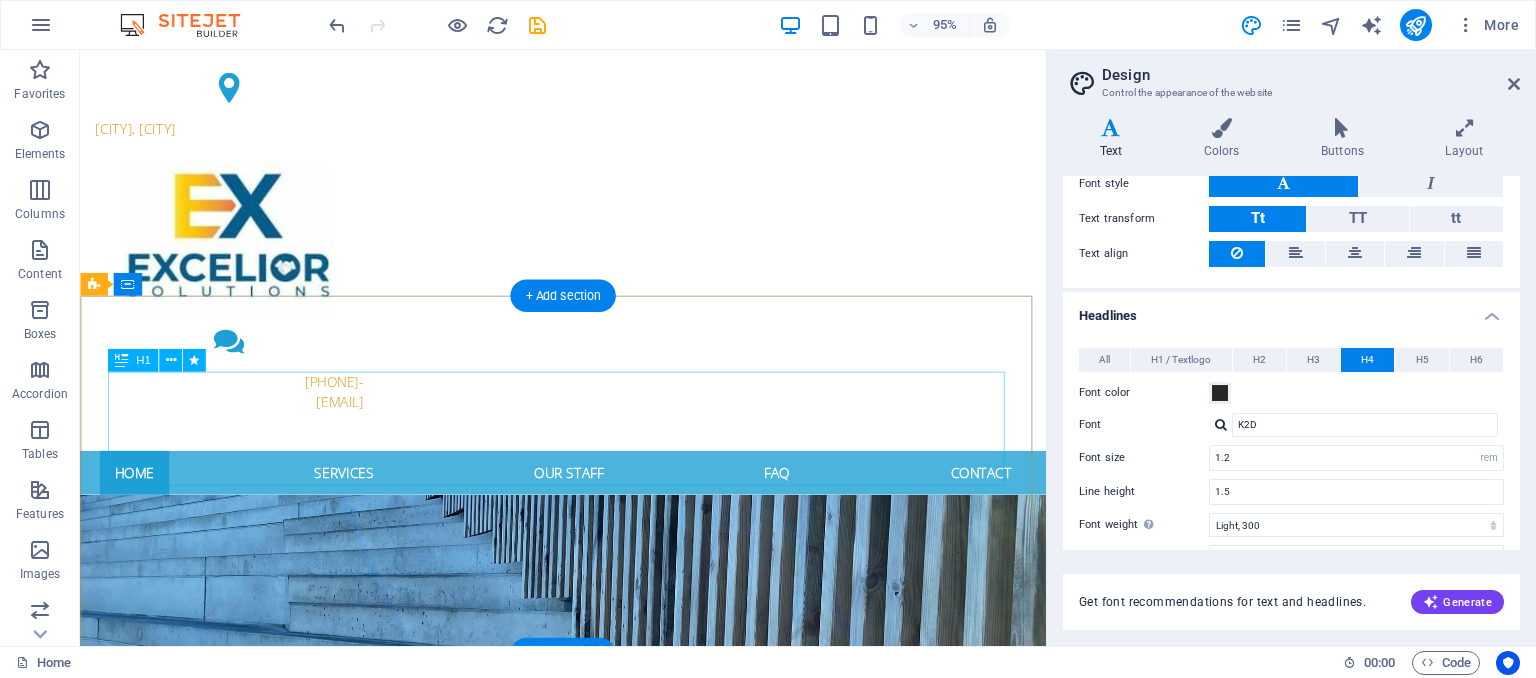 click on "Empowering People. Strengthening Culture. Accelerating Business." at bounding box center [589, 1035] 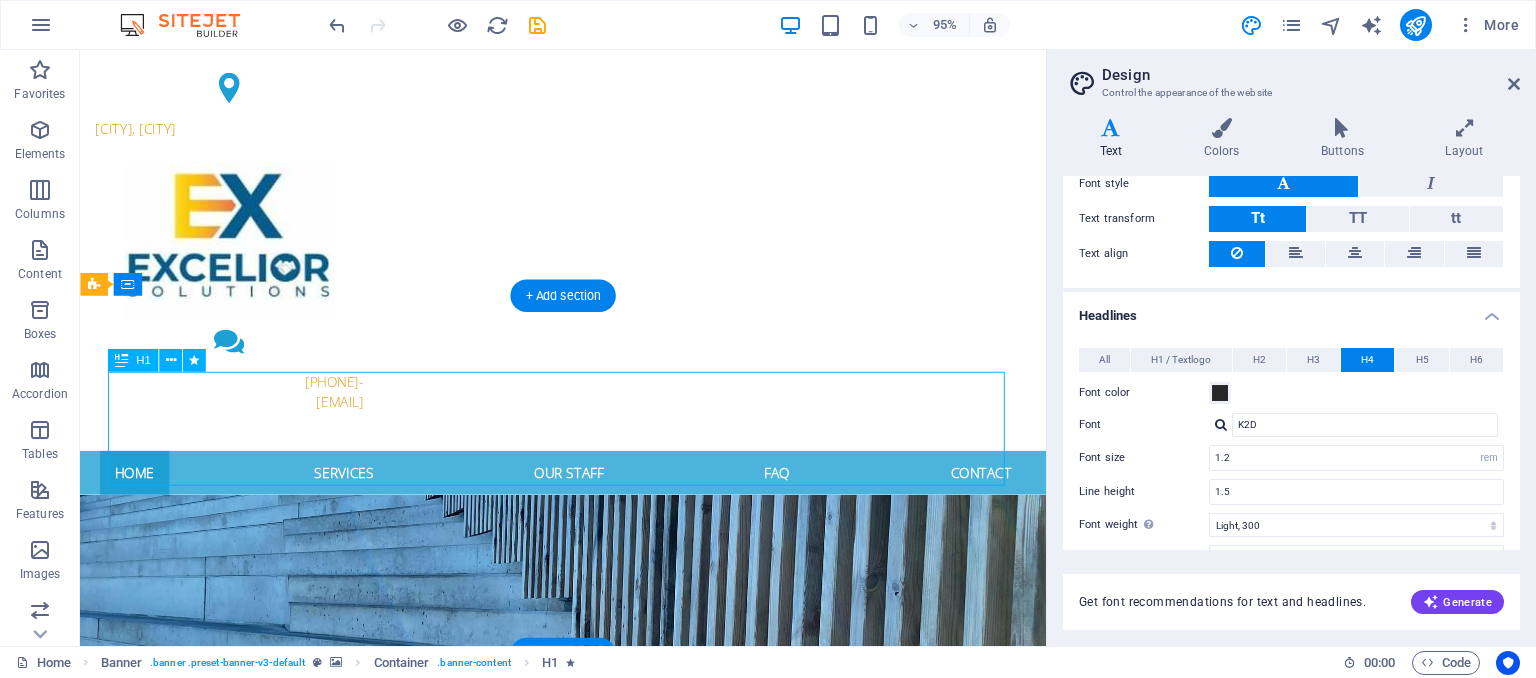 click on "Empowering People. Strengthening Culture. Accelerating Business." at bounding box center (589, 1035) 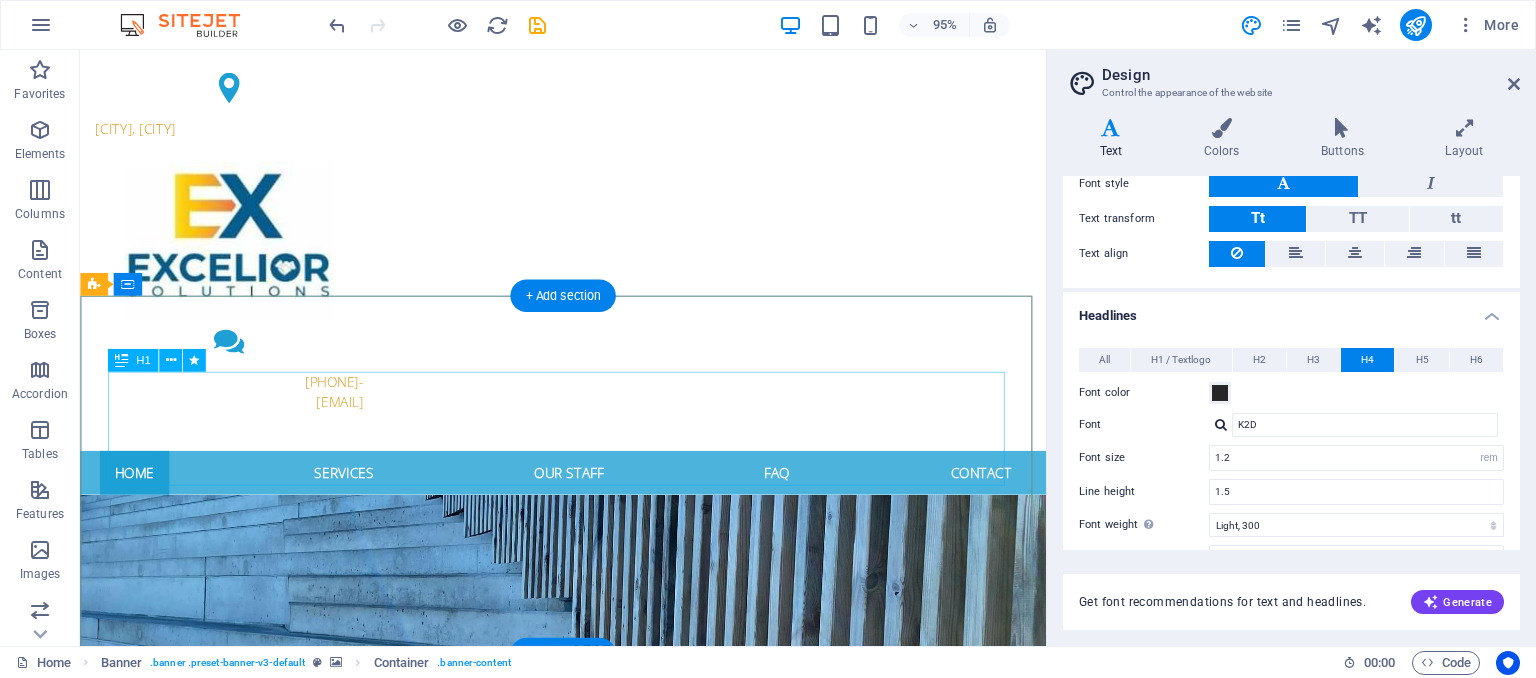click on "Empowering People. Strengthening Culture. Accelerating Business." at bounding box center (589, 1035) 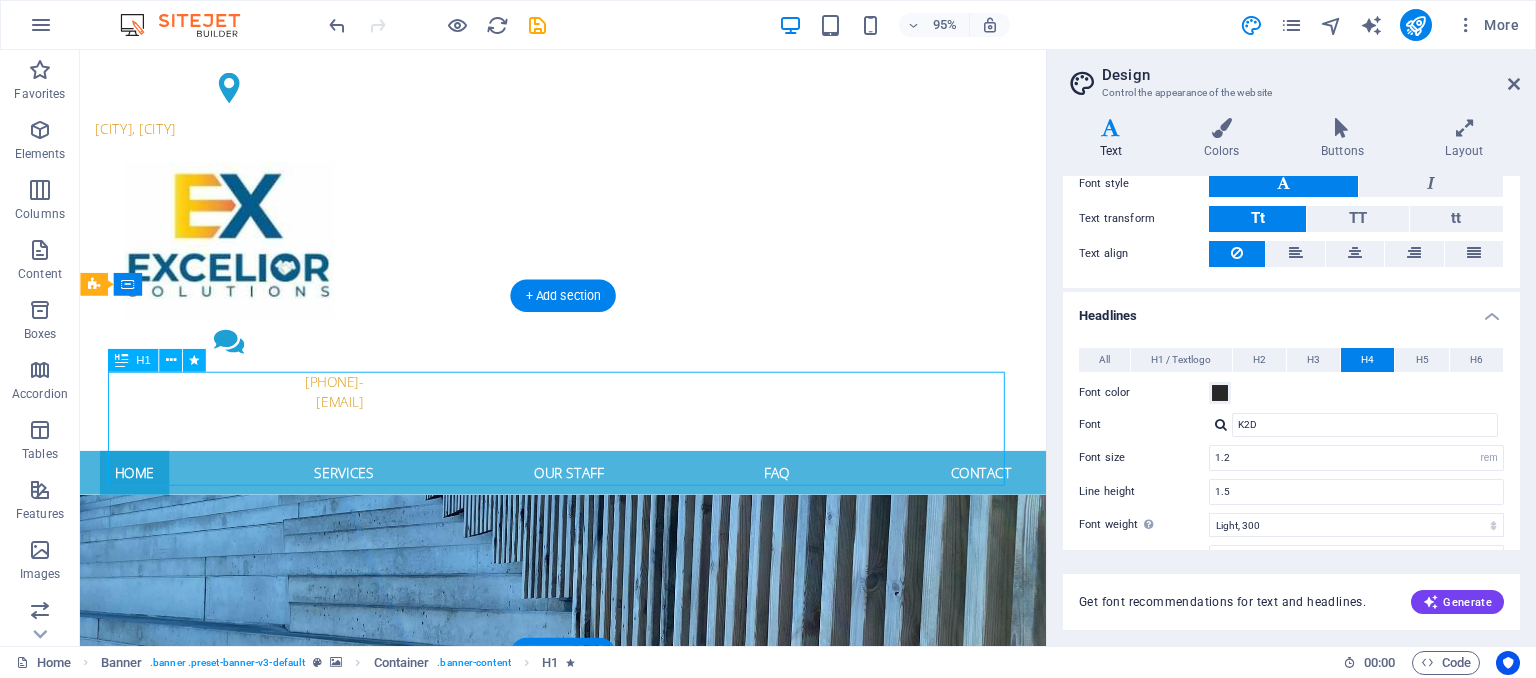 click on "Empowering People. Strengthening Culture. Accelerating Business." at bounding box center (589, 1035) 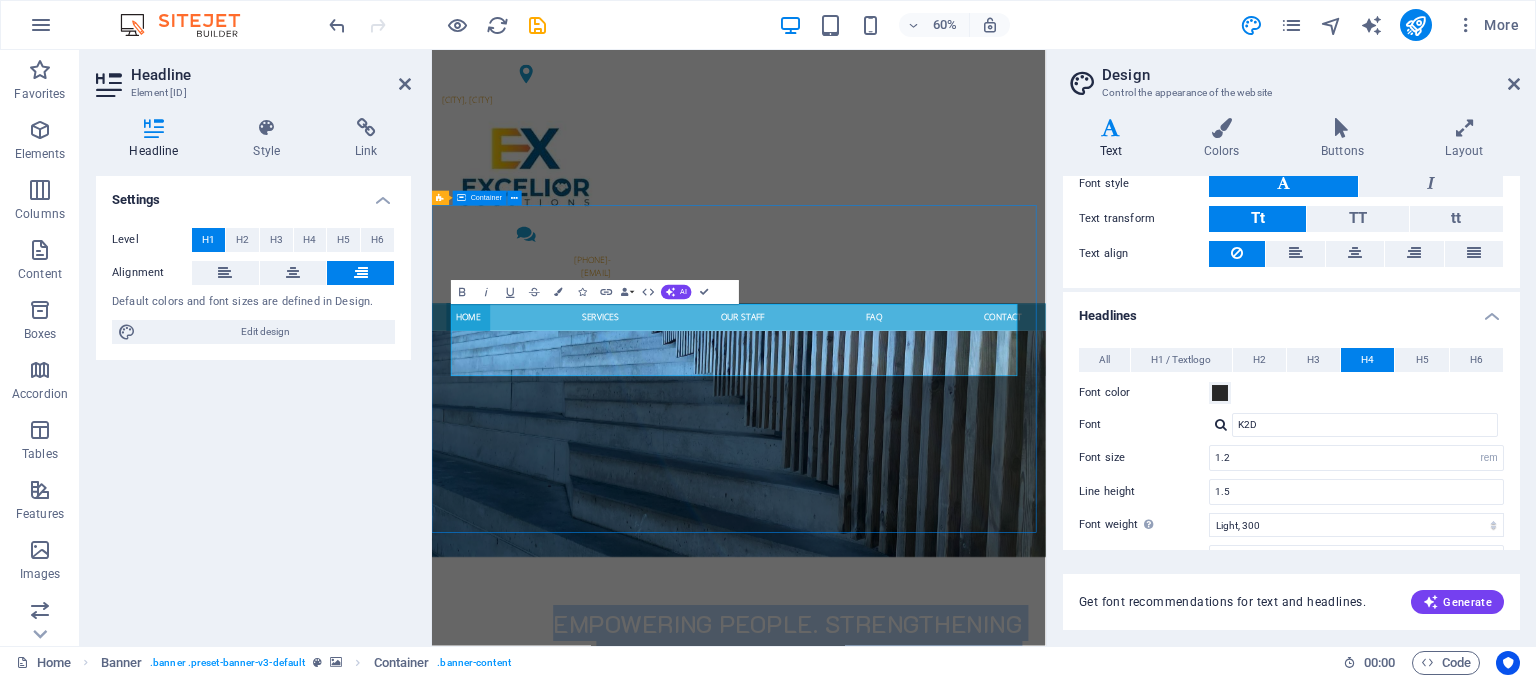 click on "Empowering People. Strengthening Culture. Accelerating Business. People. Process. Performance Learn more" at bounding box center [943, 1084] 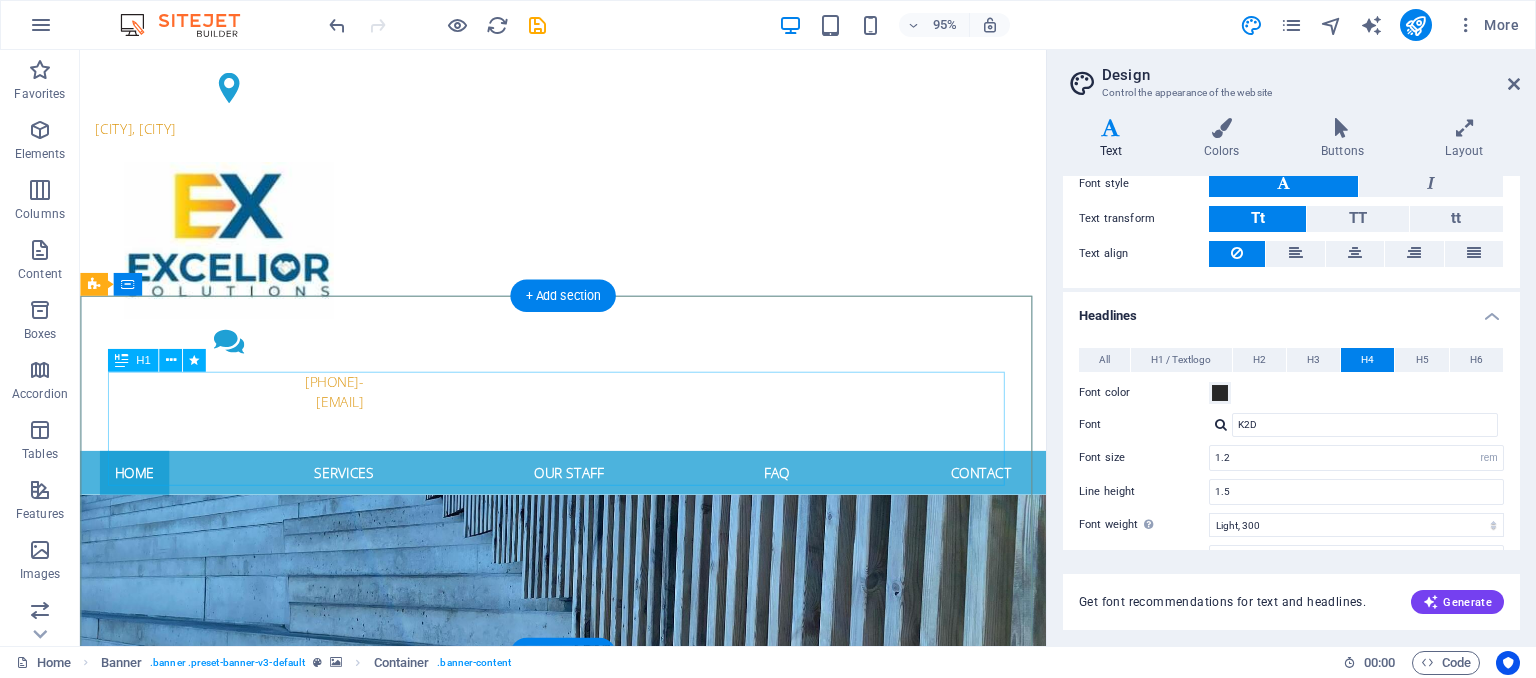 click on "Empowering People. Strengthening Culture. Accelerating Business." at bounding box center (589, 1035) 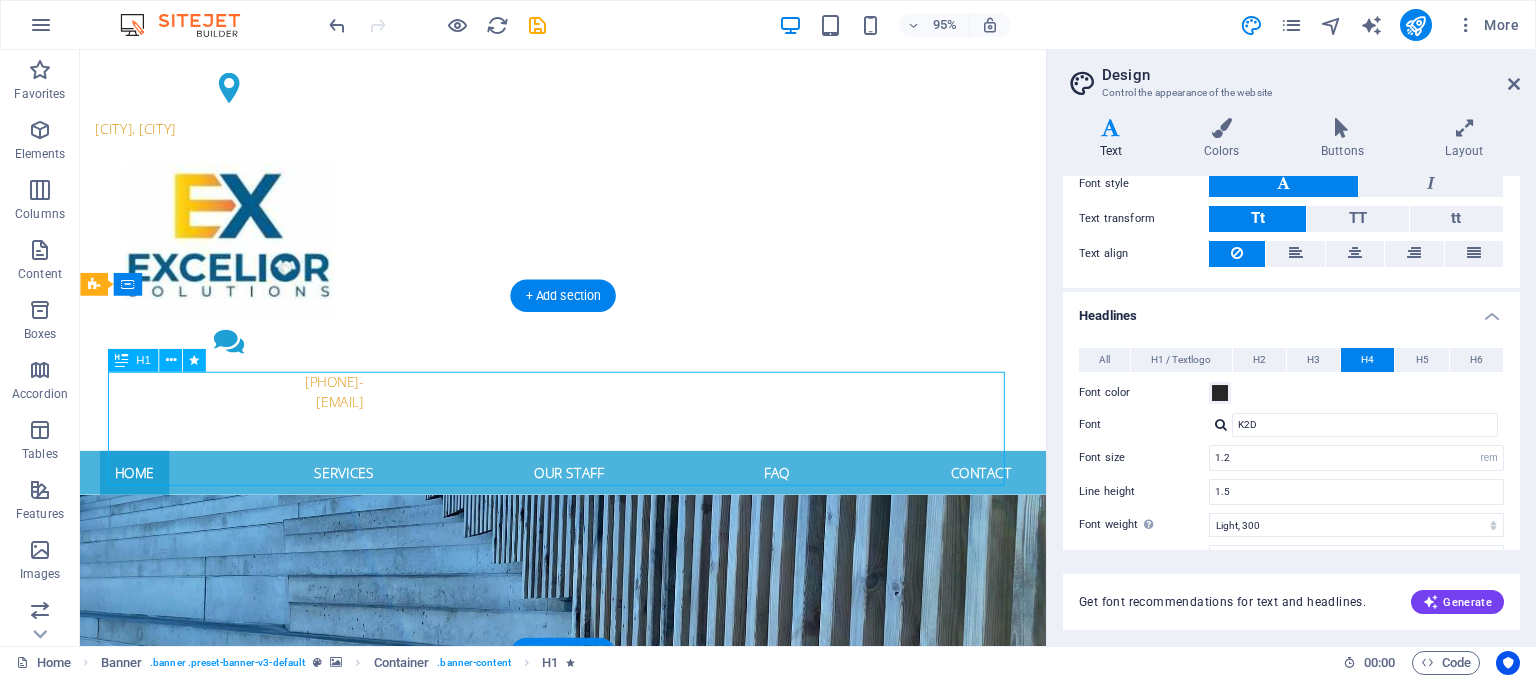 click on "Empowering People. Strengthening Culture. Accelerating Business." at bounding box center [589, 1035] 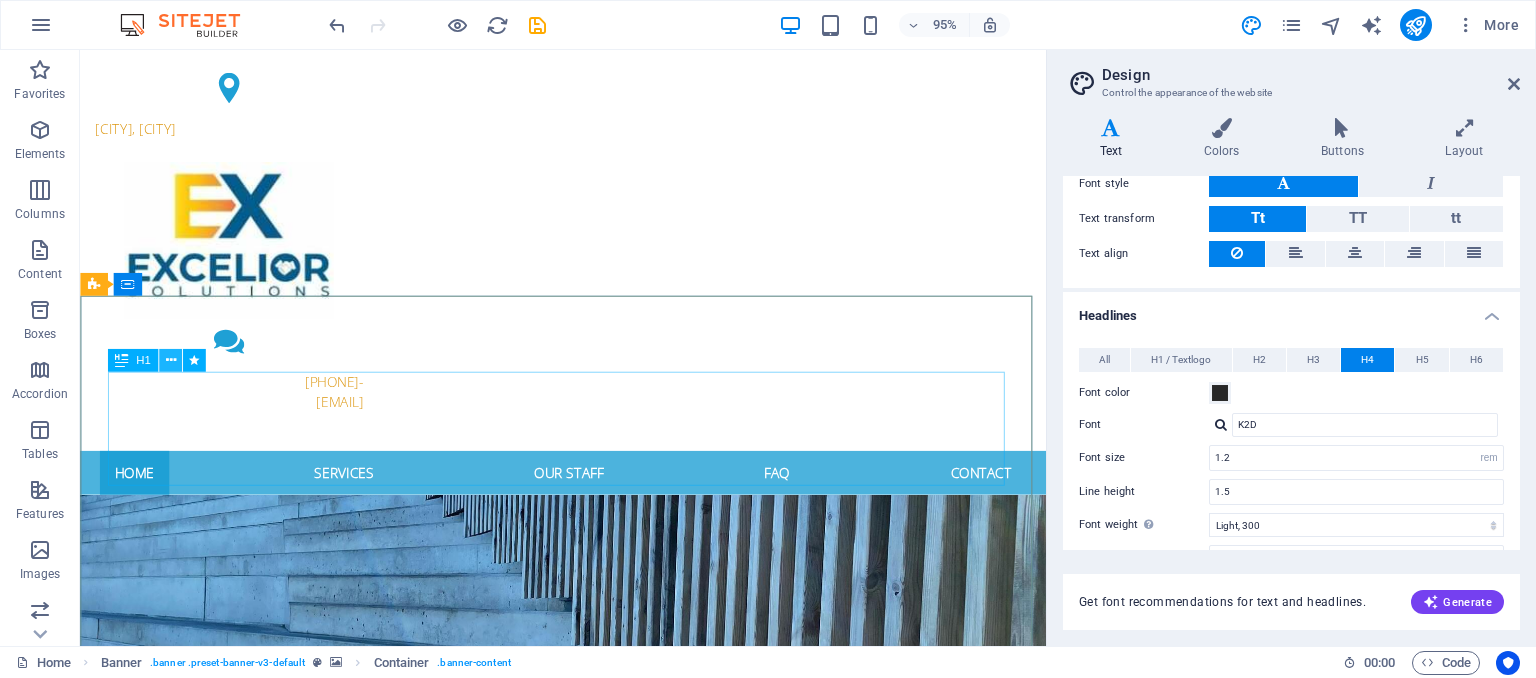 click at bounding box center [170, 361] 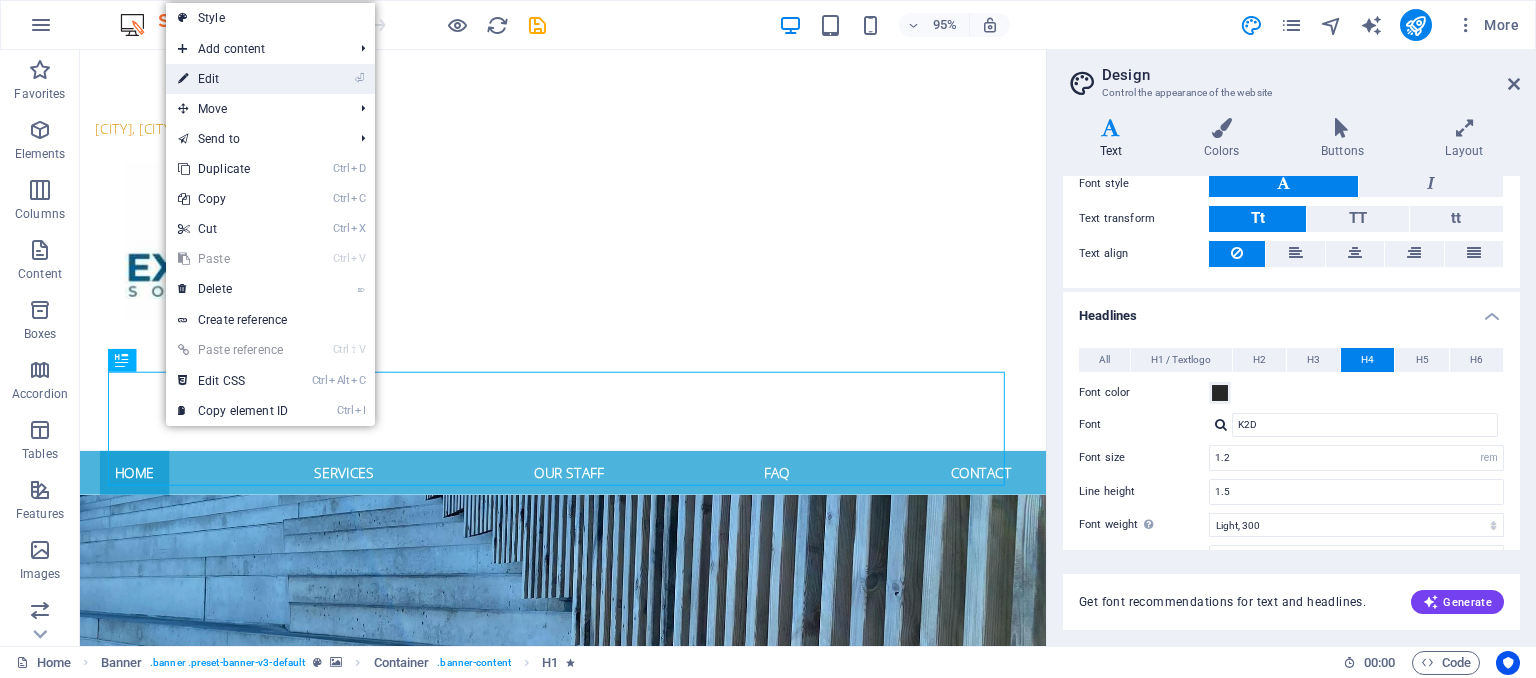 click on "⏎  Edit" at bounding box center [233, 79] 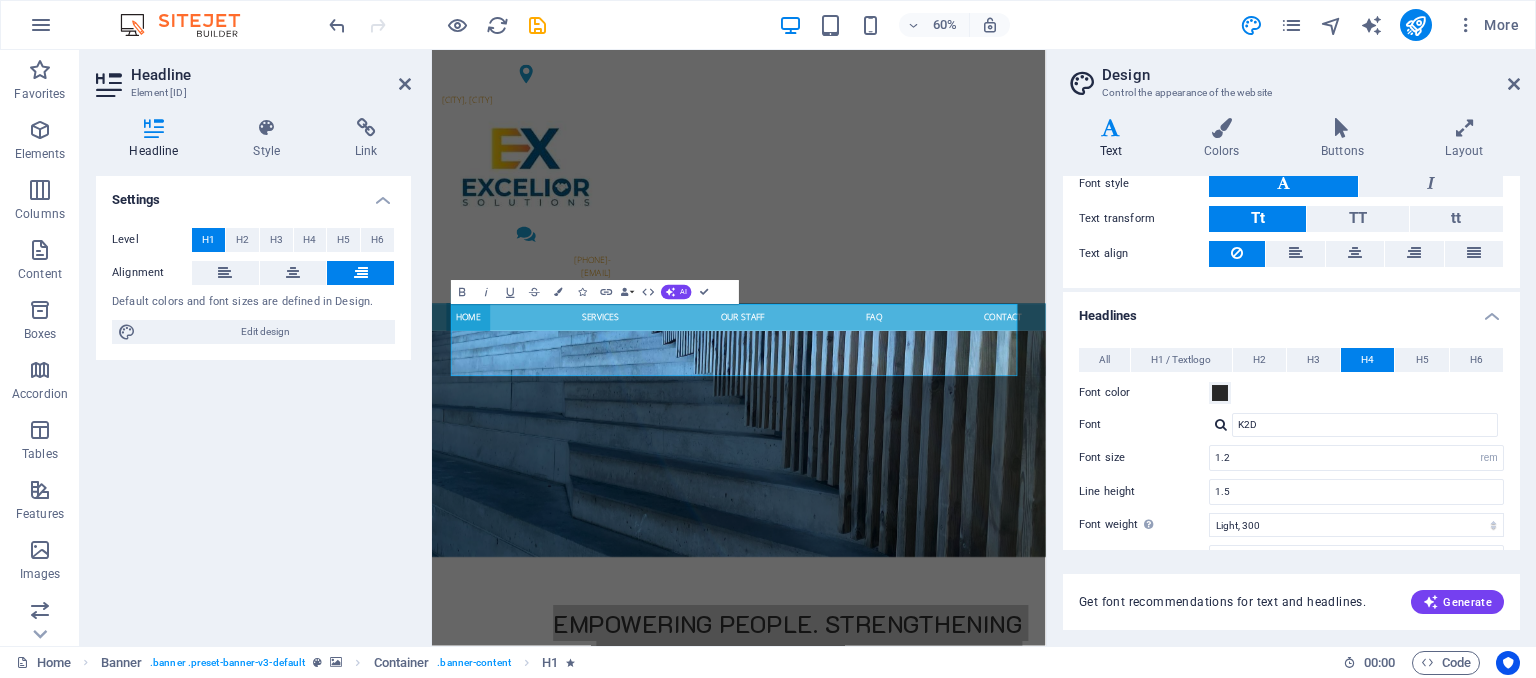 drag, startPoint x: 1519, startPoint y: 311, endPoint x: 1520, endPoint y: 321, distance: 10.049875 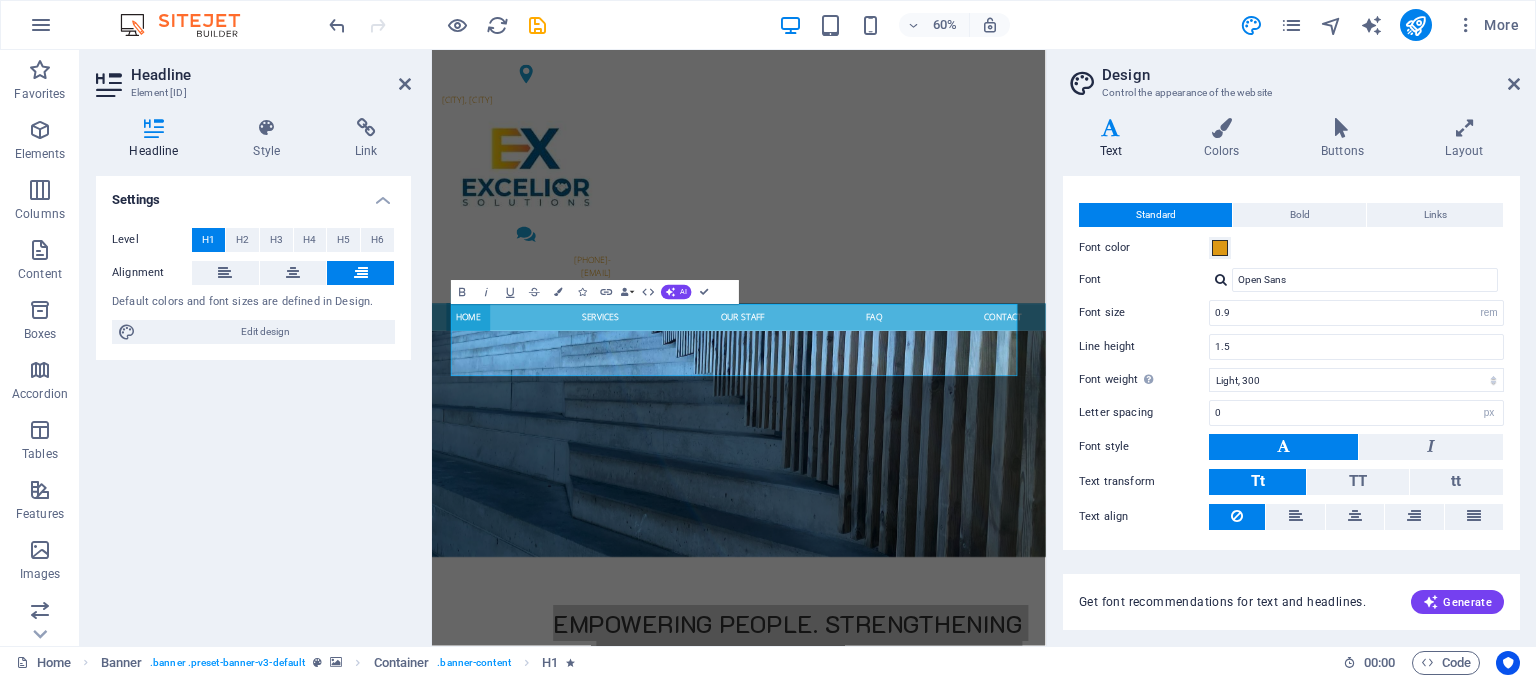 scroll, scrollTop: 0, scrollLeft: 0, axis: both 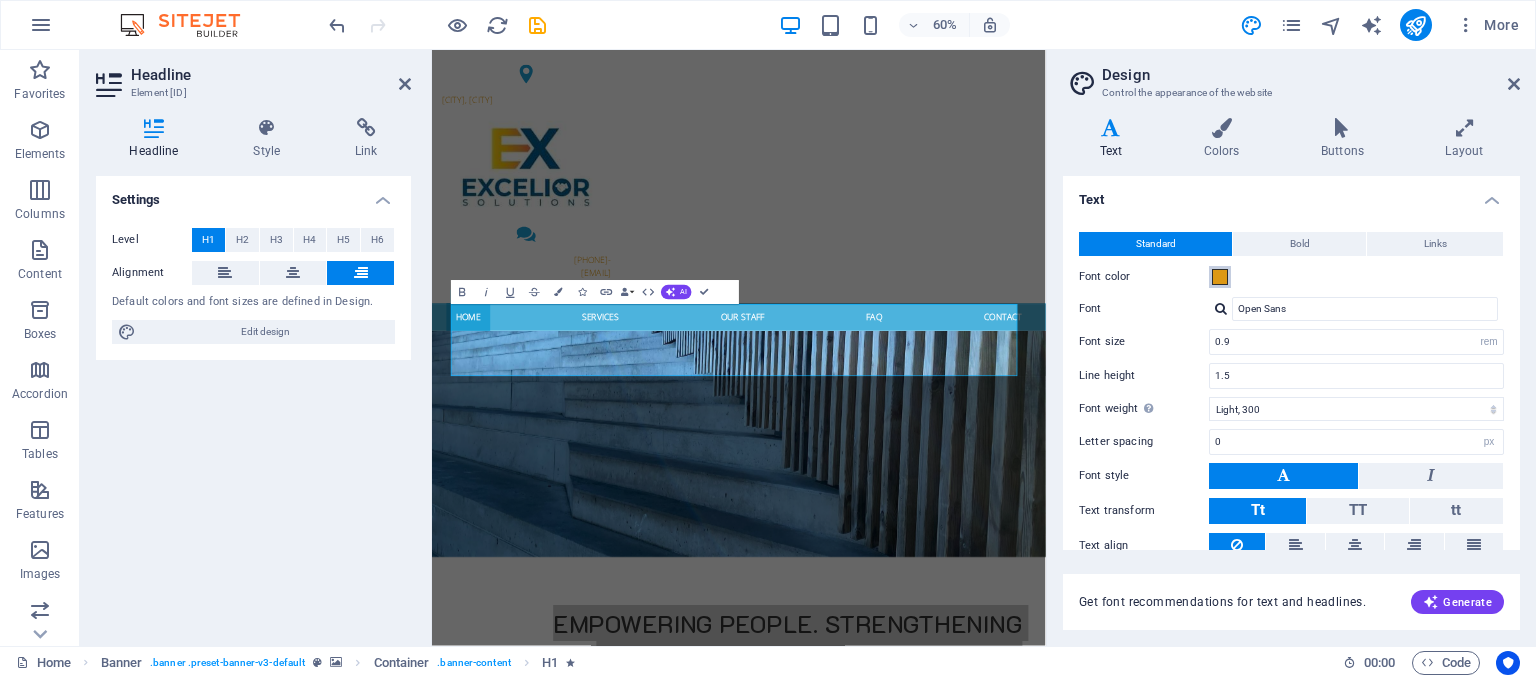 click at bounding box center (1220, 277) 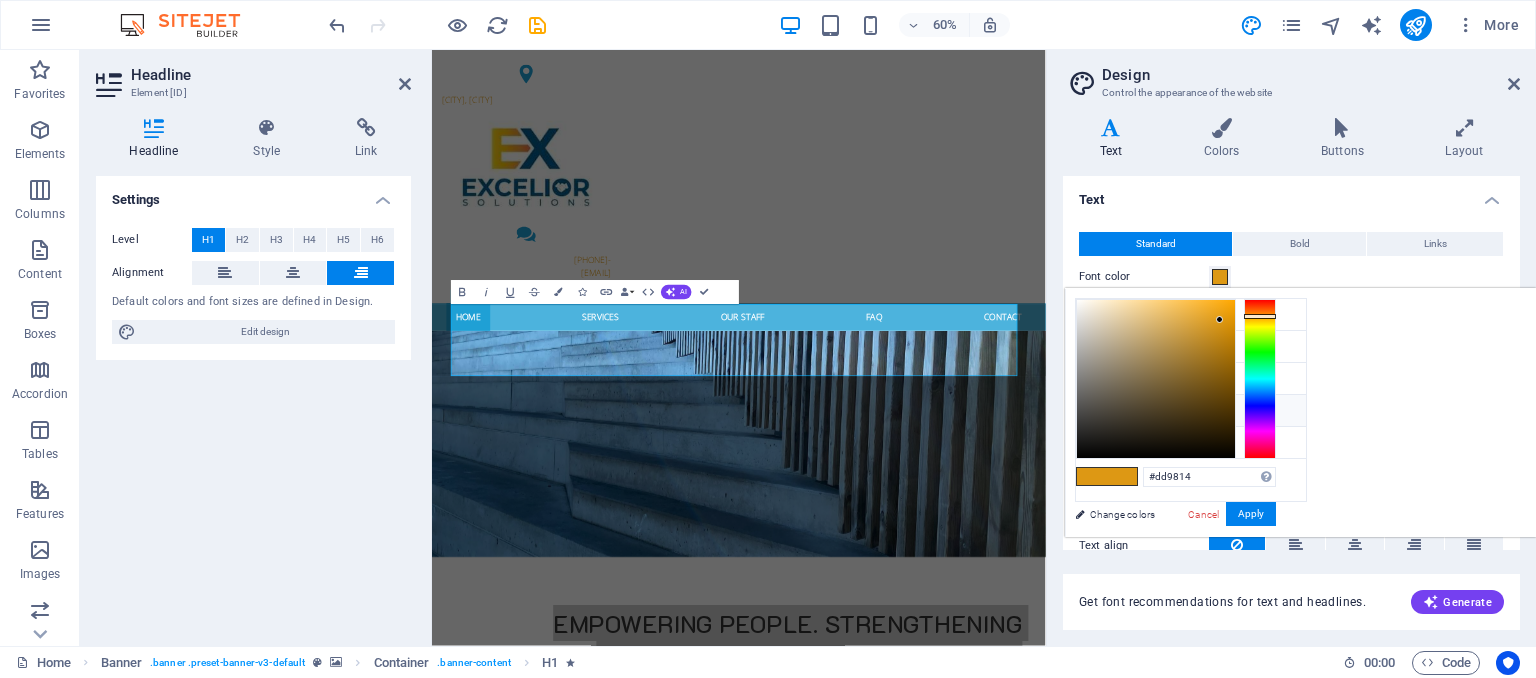 click at bounding box center (1092, 410) 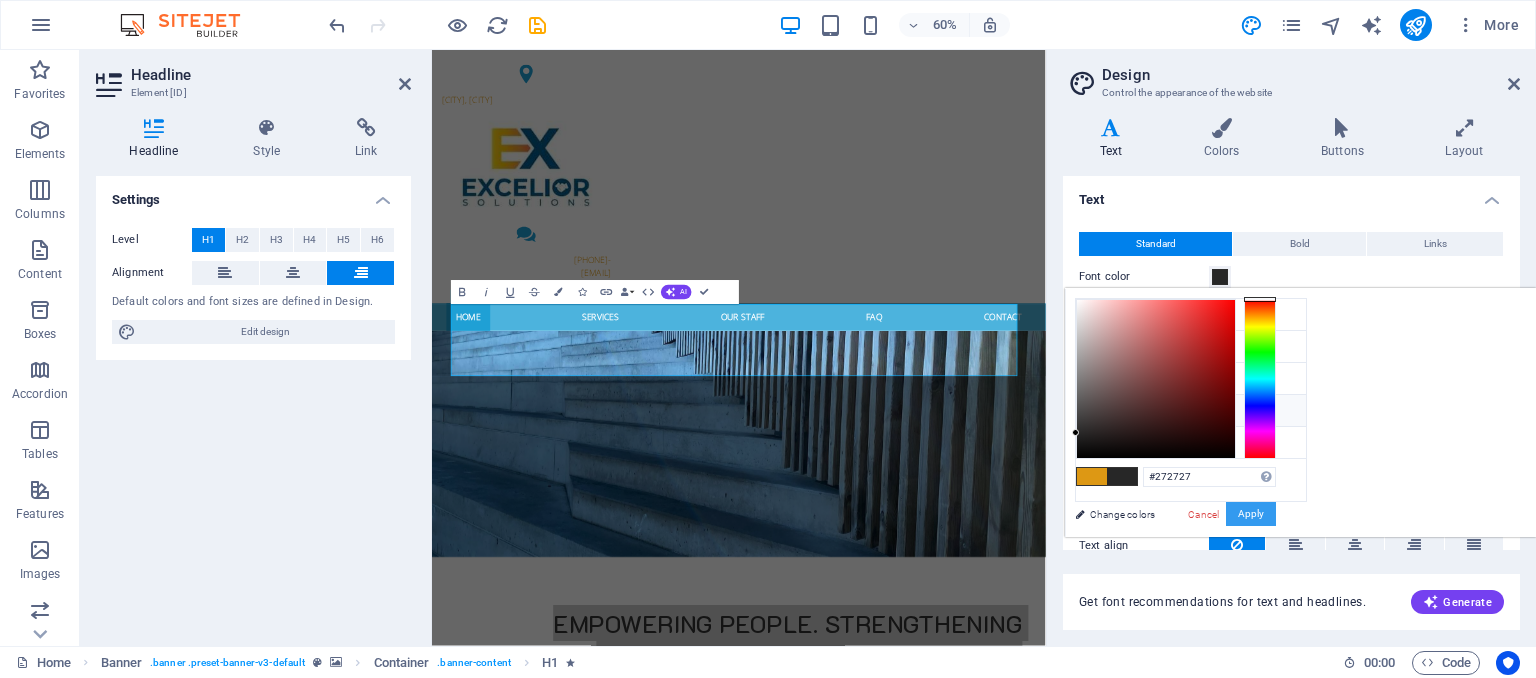 click on "Apply" at bounding box center [1251, 514] 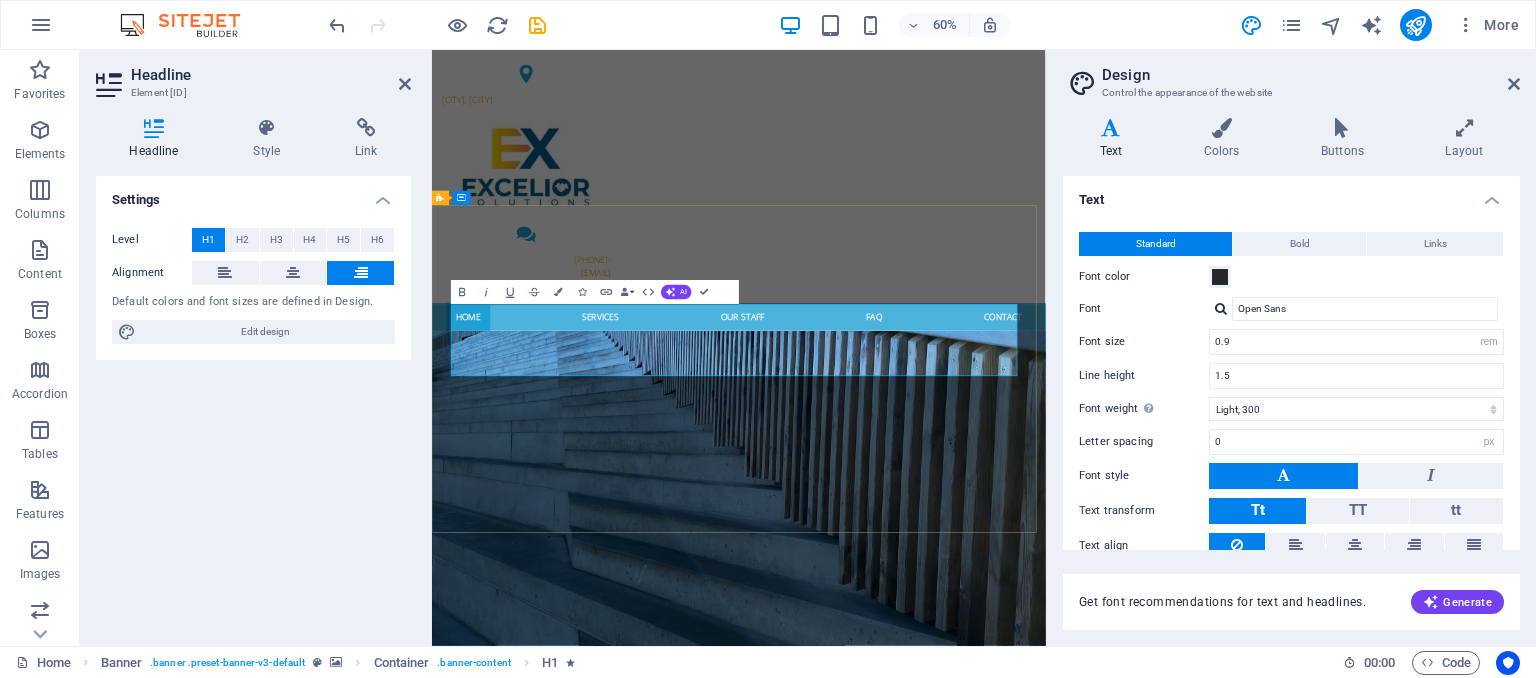 click on "Empowering People. Strengthening Culture. Accelerating Business." at bounding box center (1025, 1204) 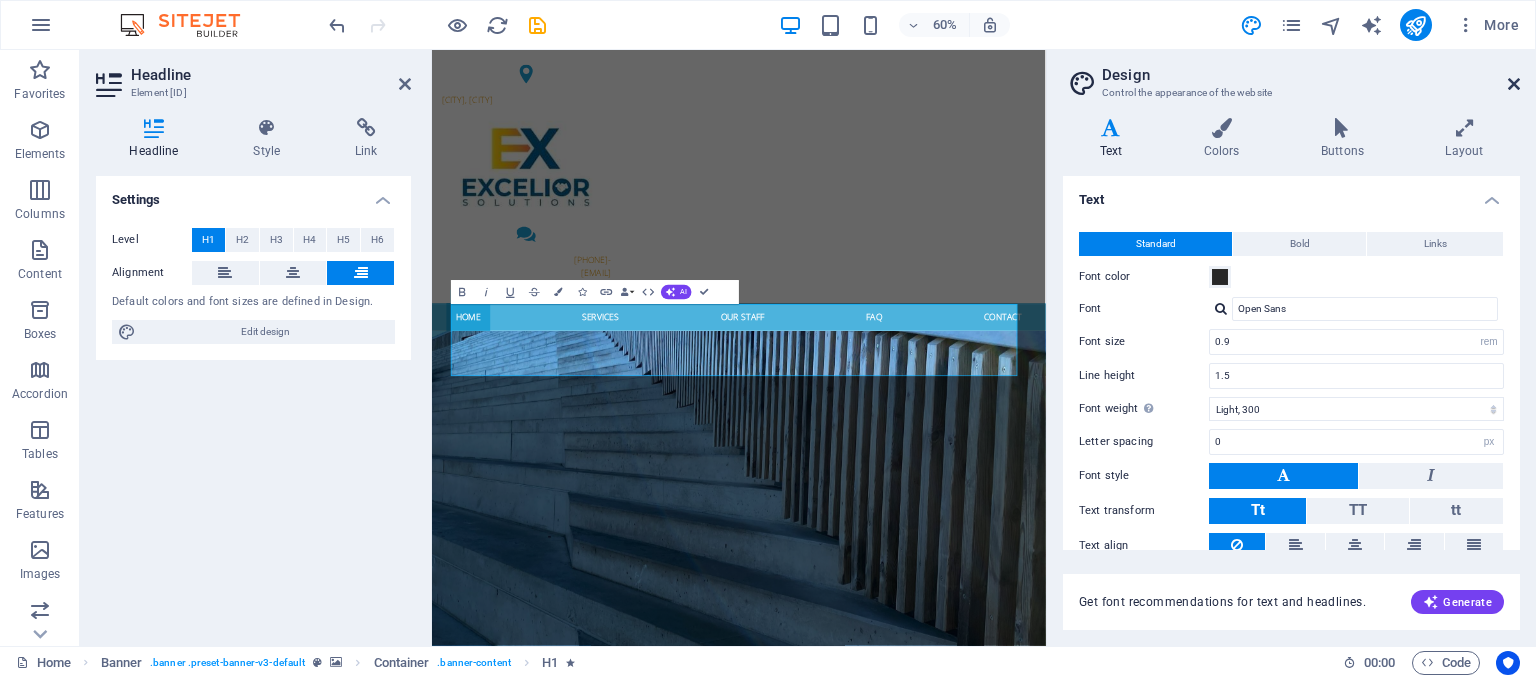 click at bounding box center (1514, 84) 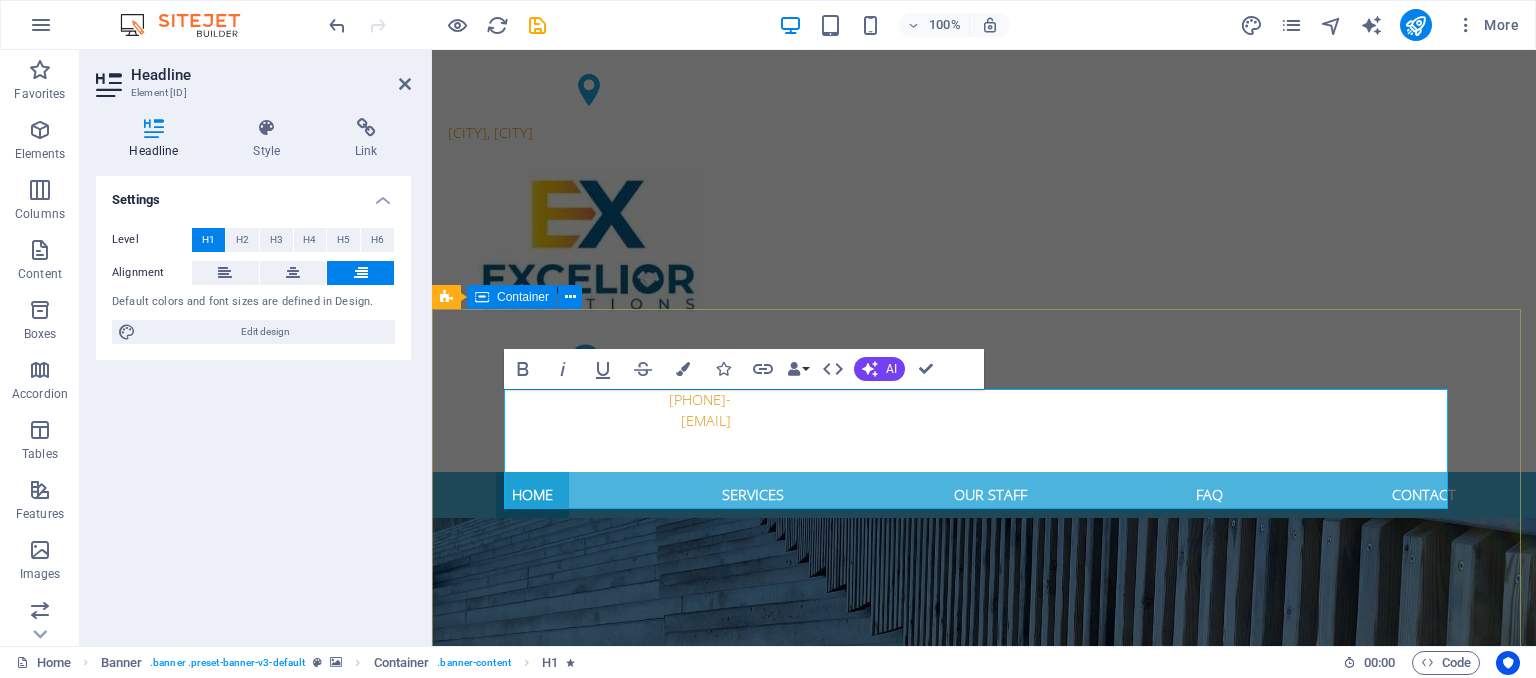 click on "Empowering People. Strengthening Culture. Accelerating Business. People. Process. Performance Learn more" at bounding box center (984, 1253) 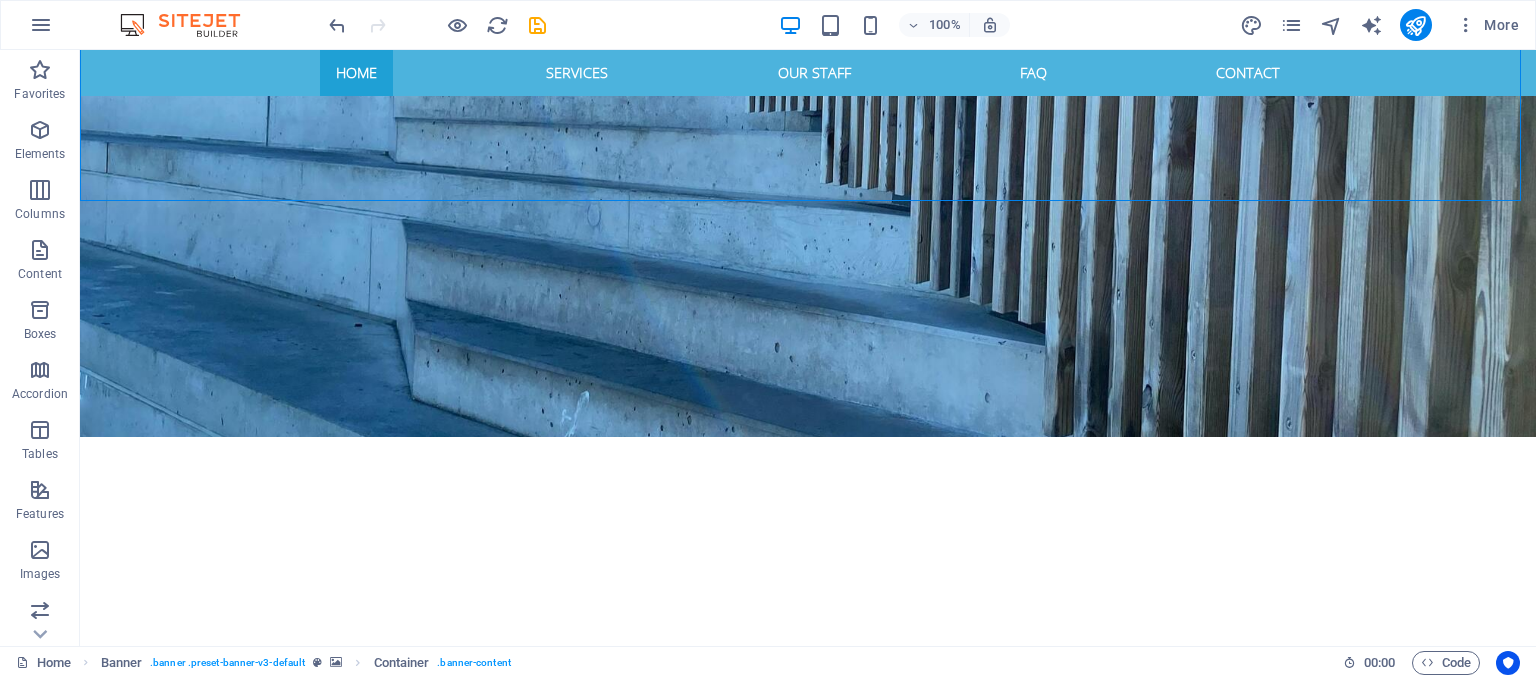 scroll, scrollTop: 521, scrollLeft: 0, axis: vertical 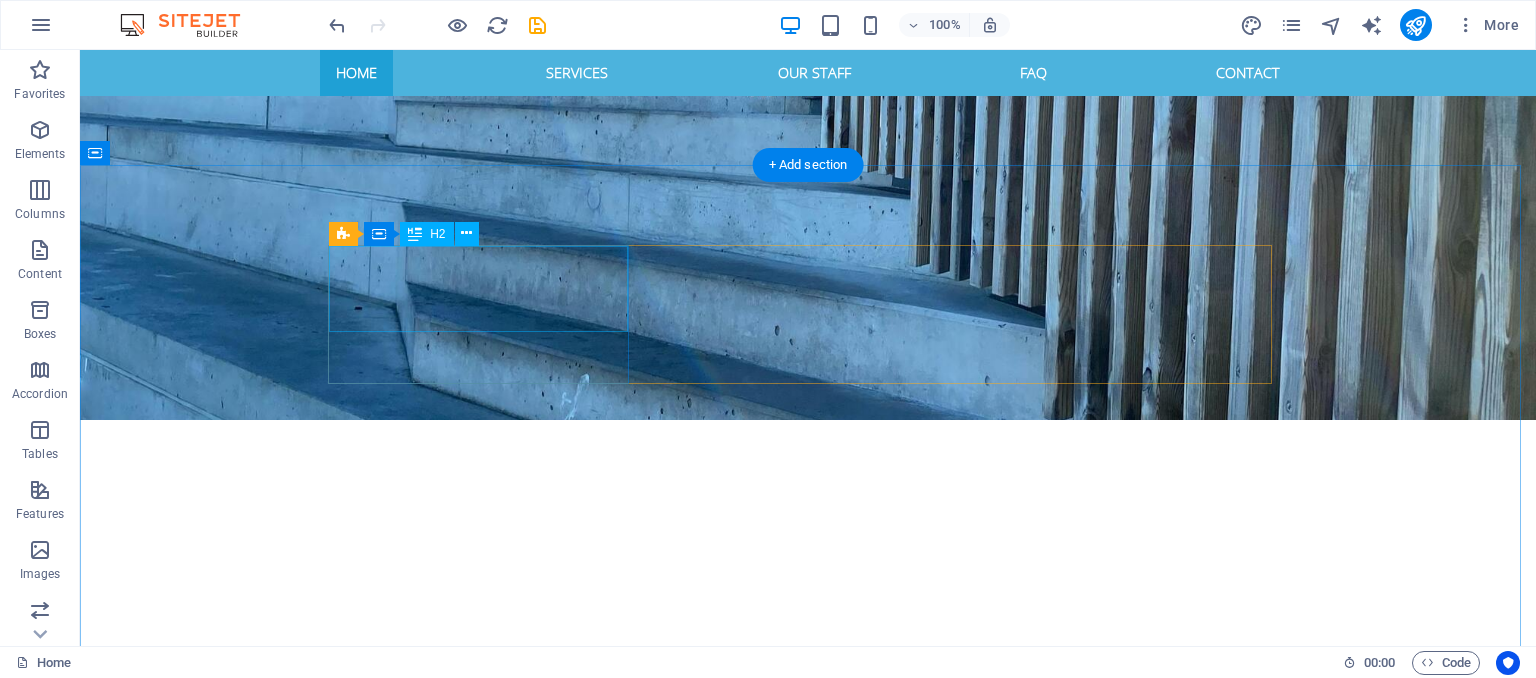 click on "Welcome to vita senior care" at bounding box center [808, 922] 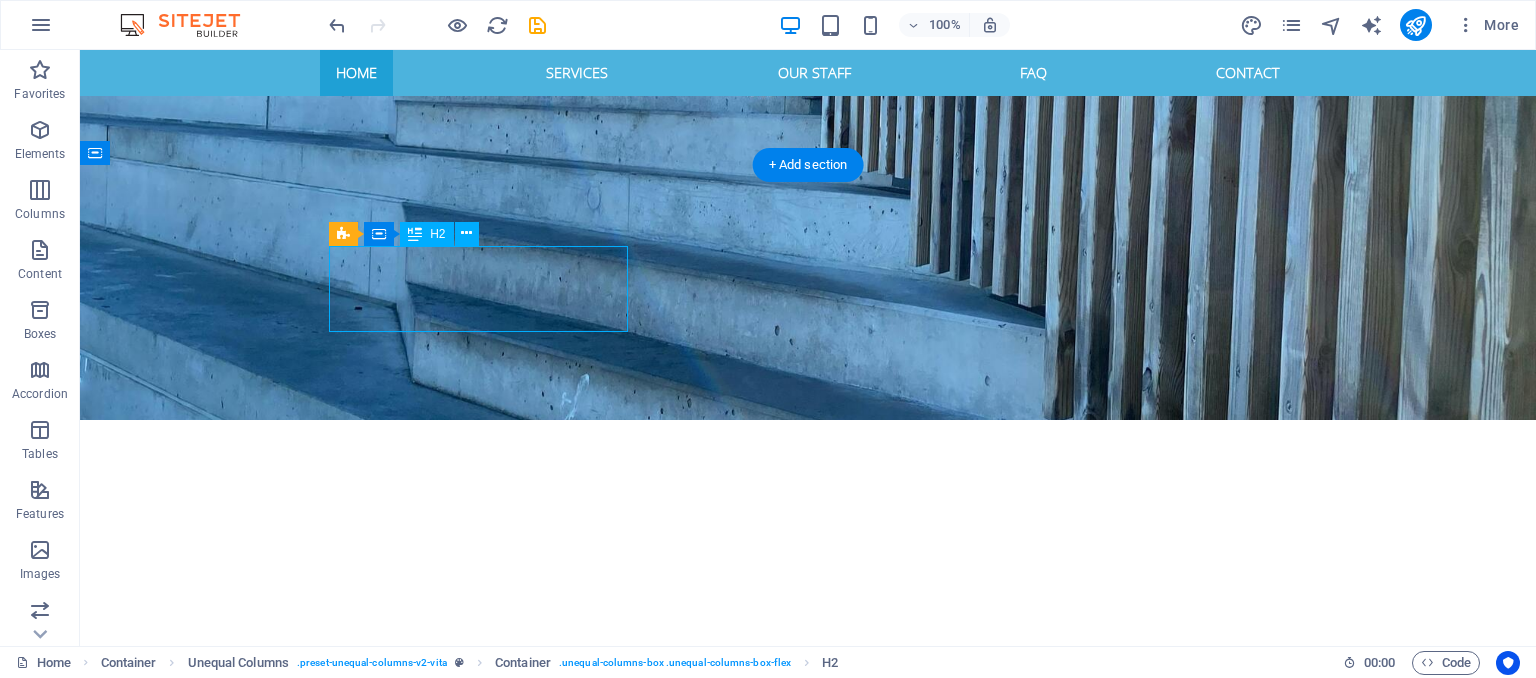 click on "Welcome to vita senior care" at bounding box center (808, 922) 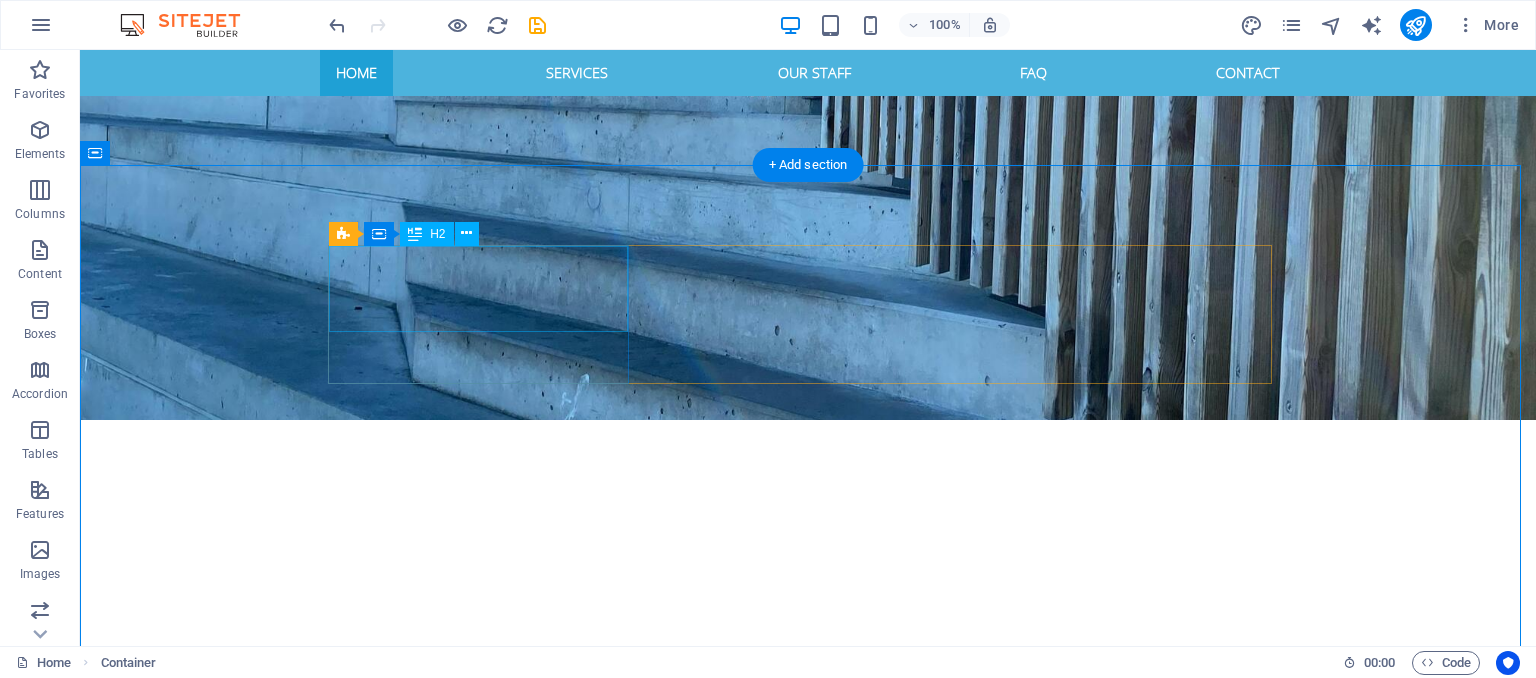 click on "Welcome to vita senior care" at bounding box center [808, 922] 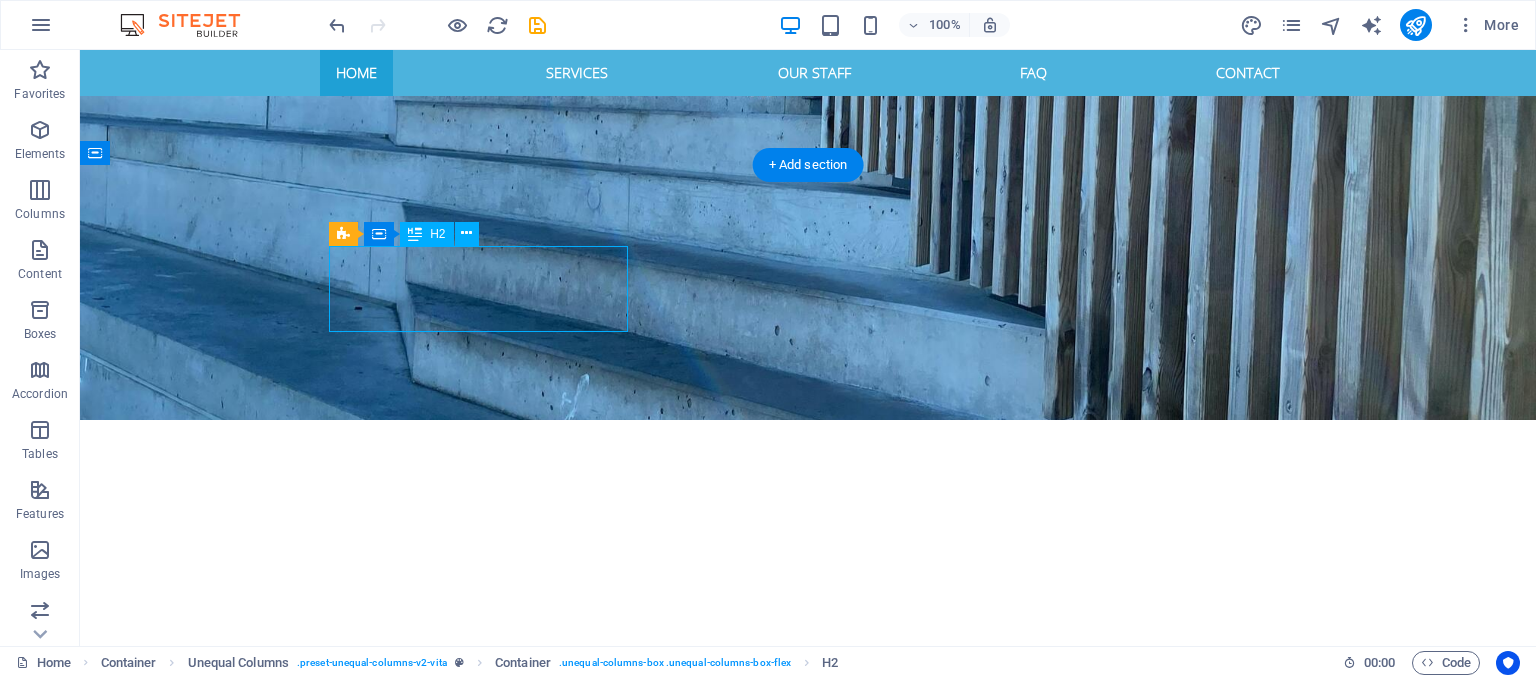 click on "Welcome to vita senior care" at bounding box center (808, 922) 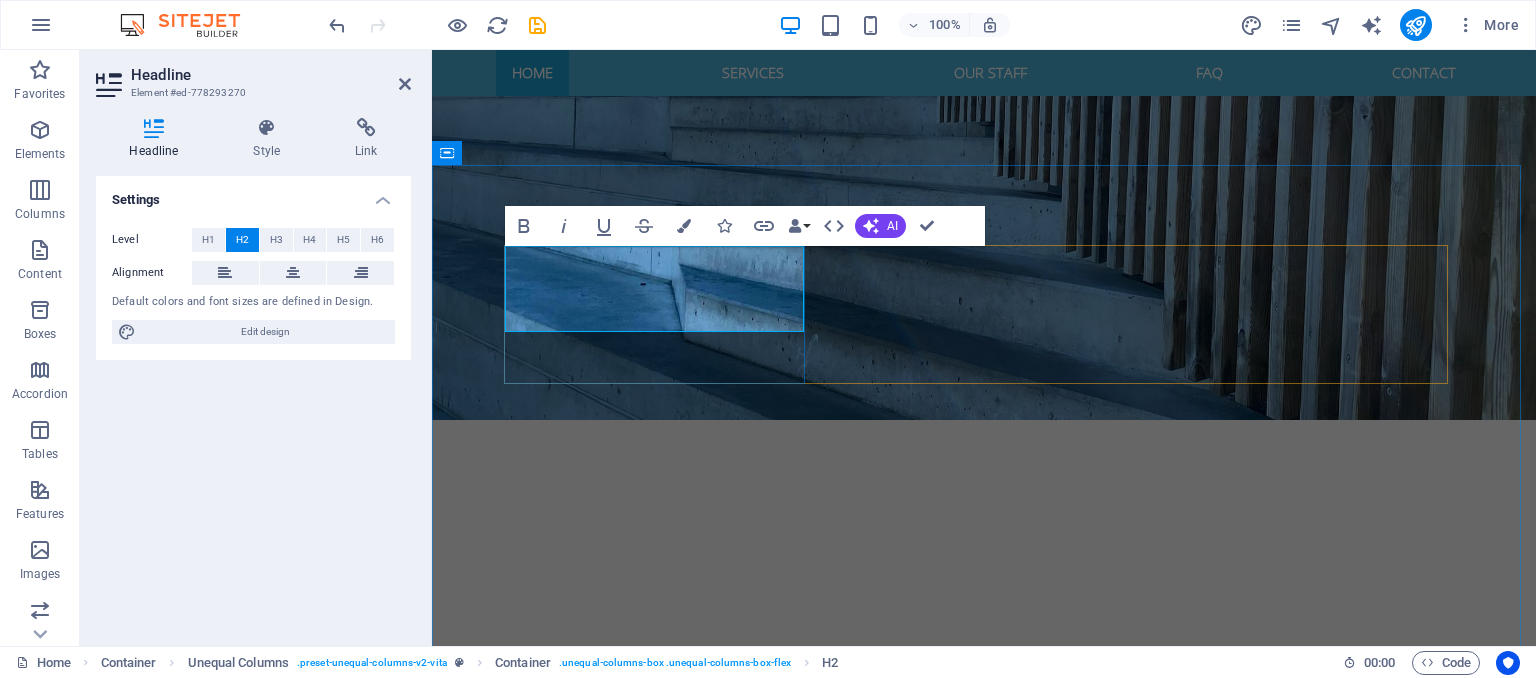 click on "Welcome to vita senior care" at bounding box center [984, 922] 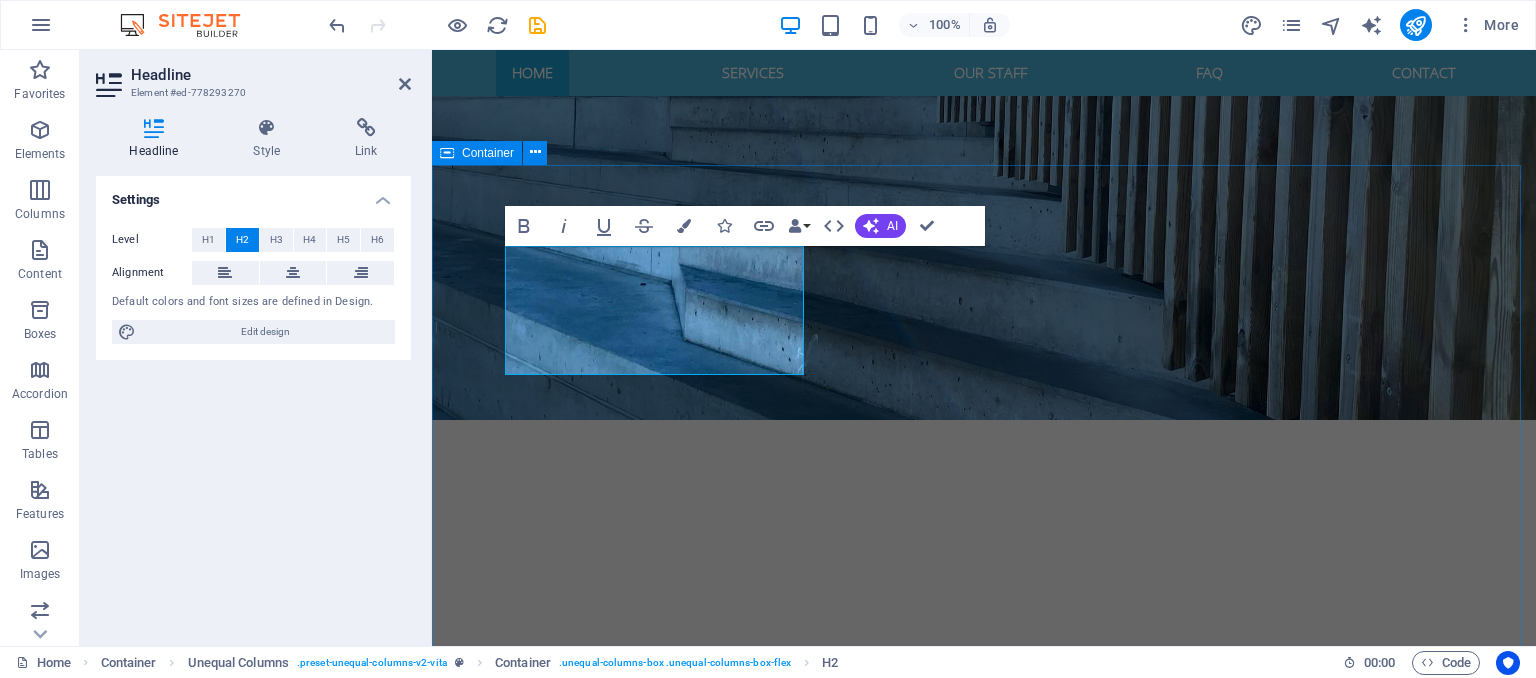 drag, startPoint x: 694, startPoint y: 356, endPoint x: 502, endPoint y: 248, distance: 220.29071 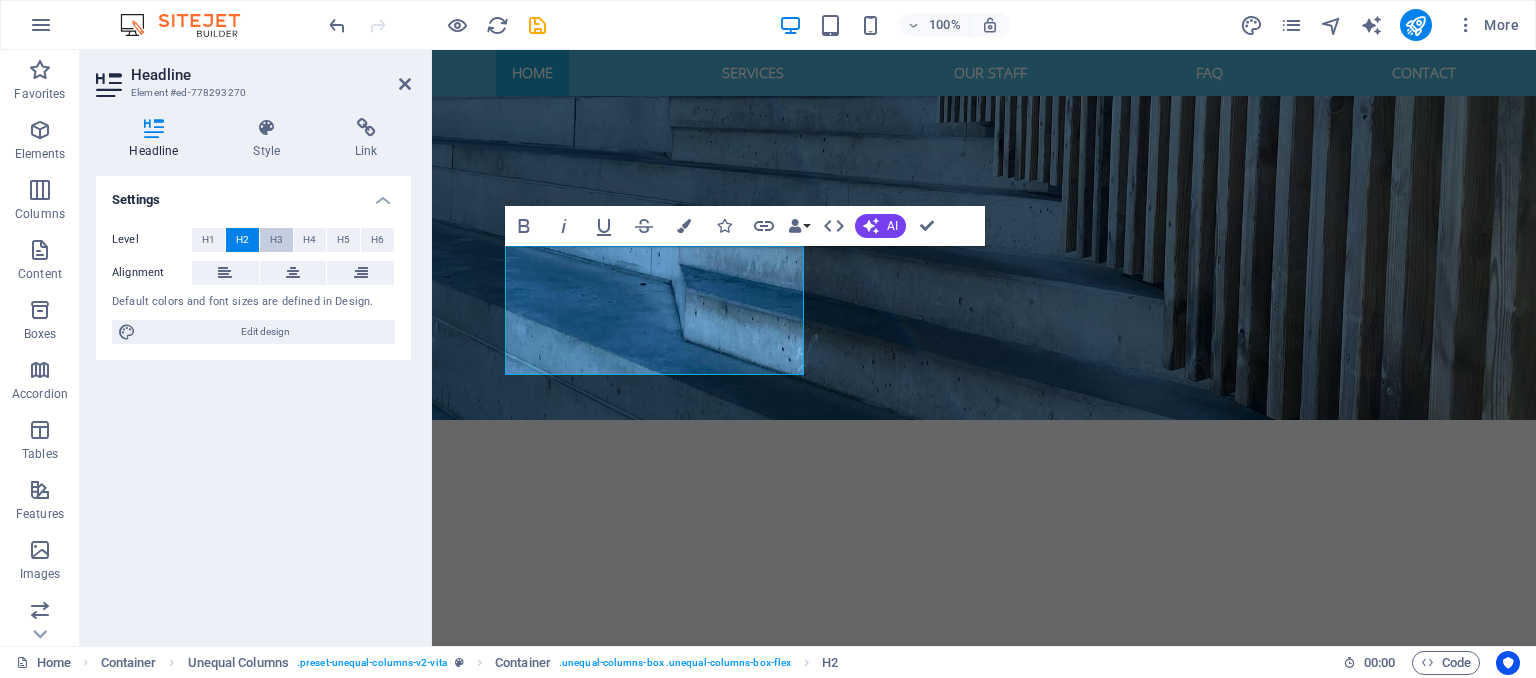 click on "H3" at bounding box center [276, 240] 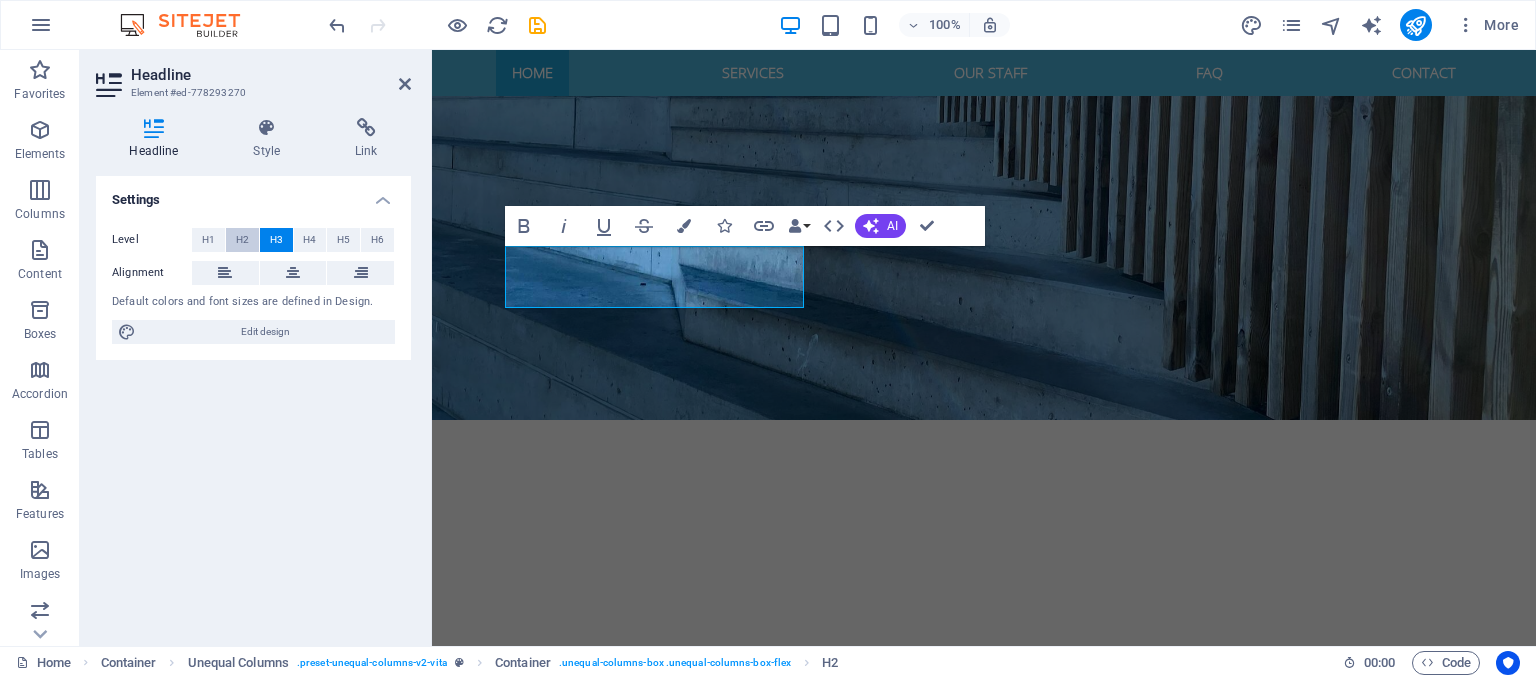 click on "H2" at bounding box center [242, 240] 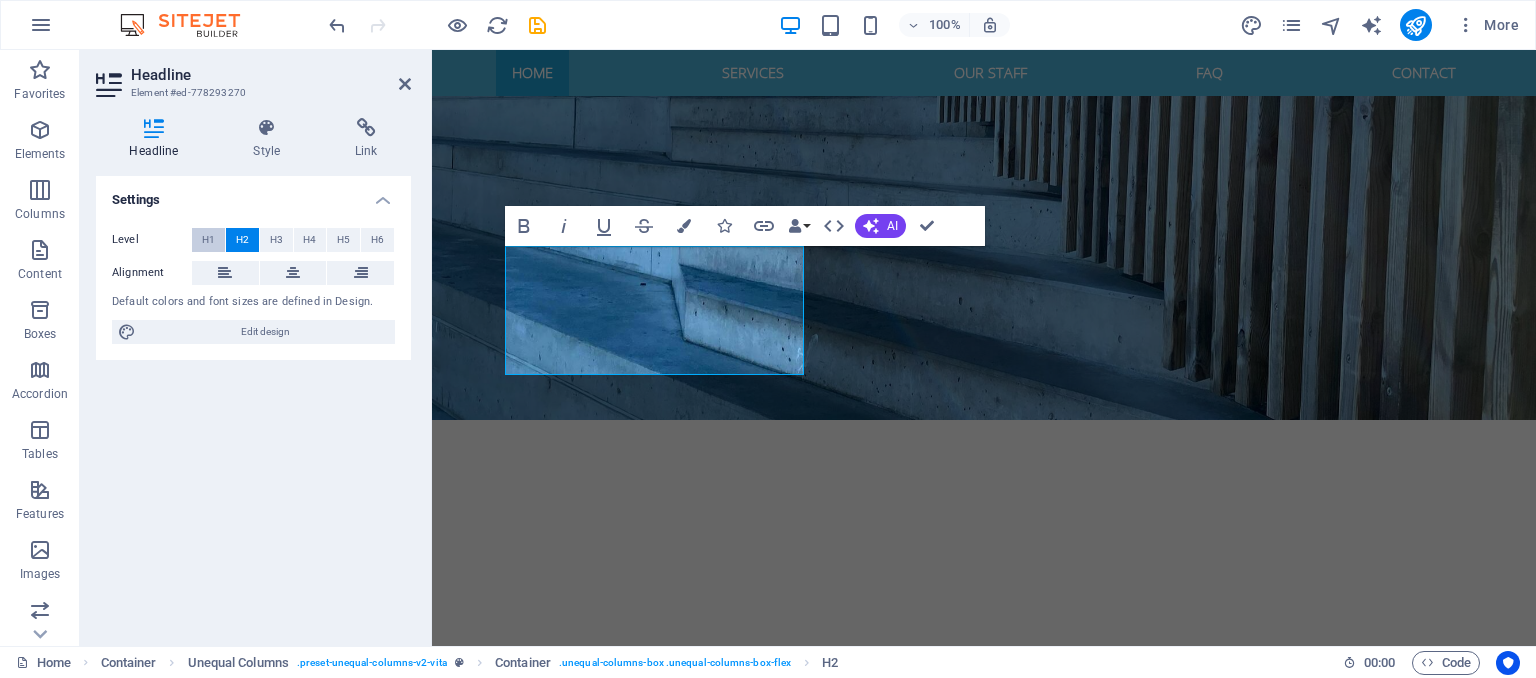 click on "H1" at bounding box center (208, 240) 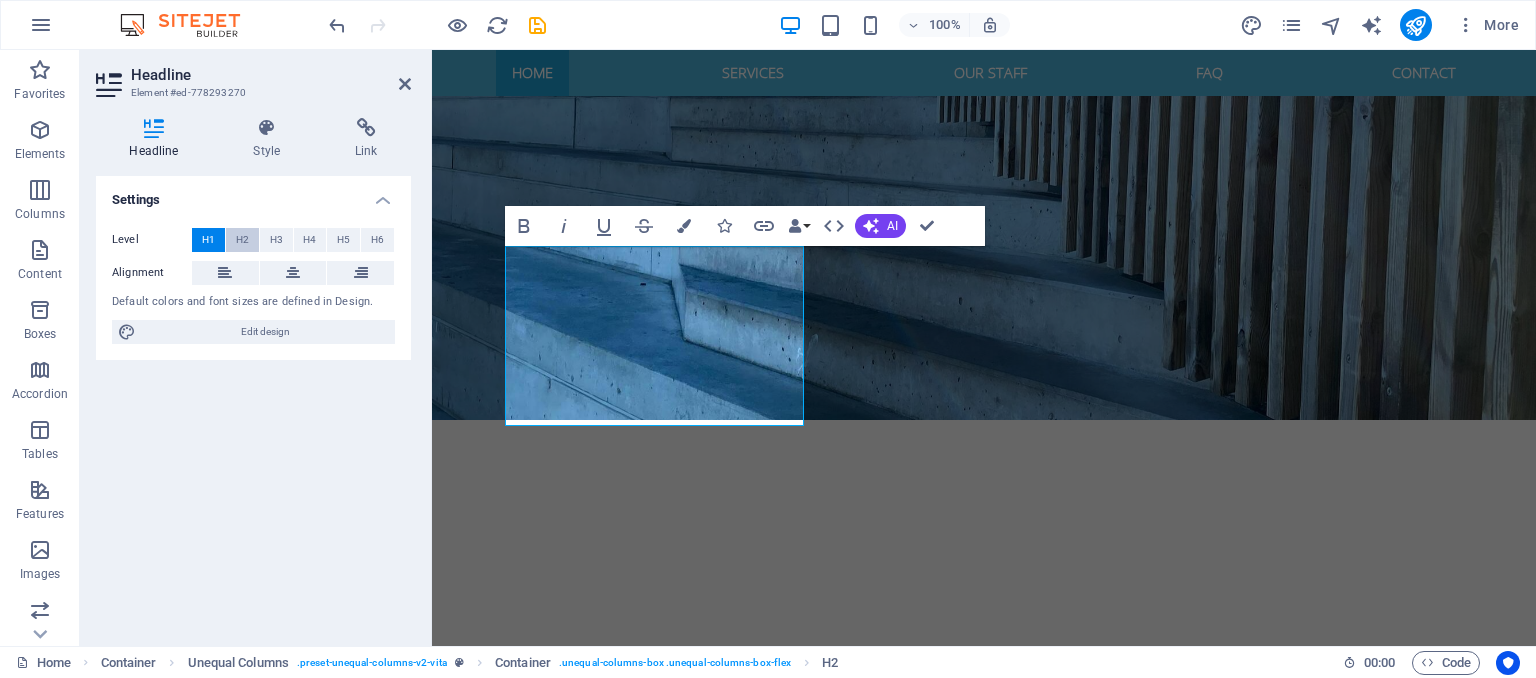 click on "H2" at bounding box center [242, 240] 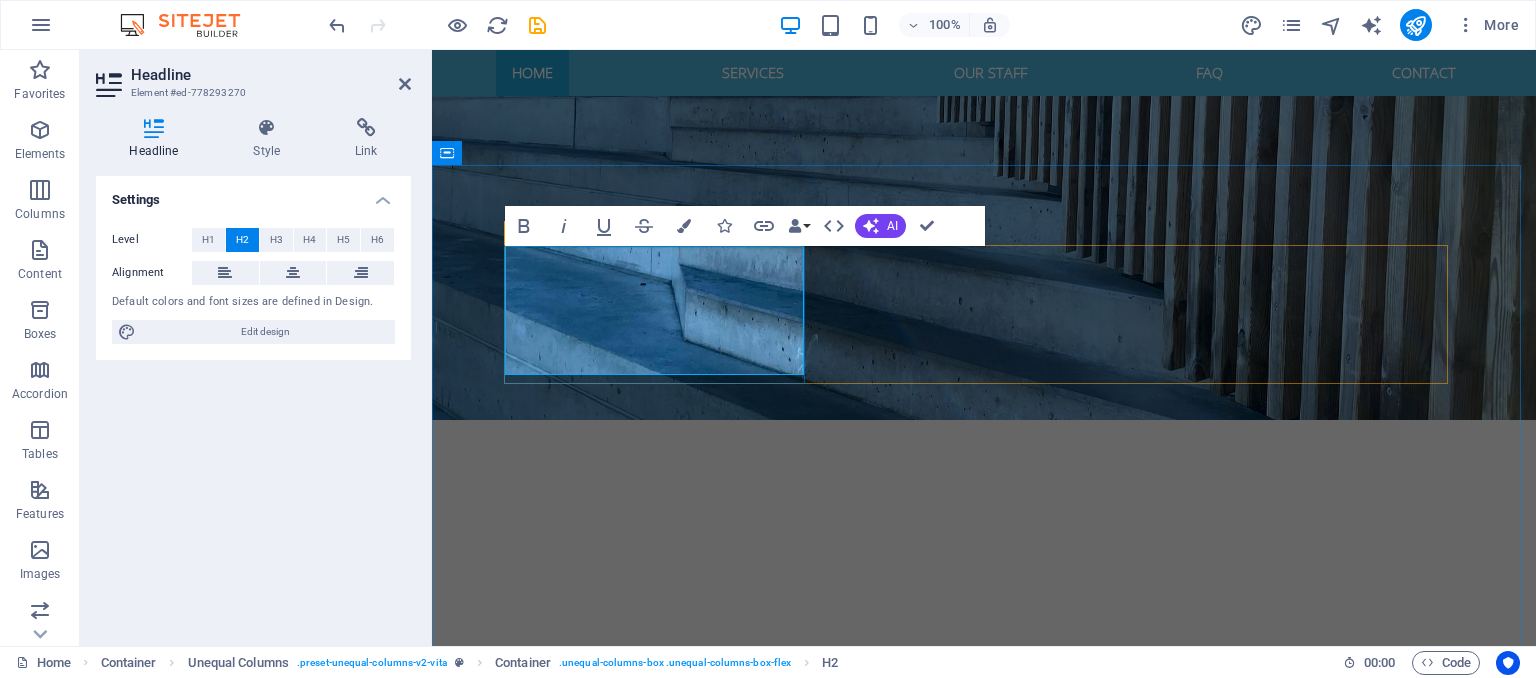 drag, startPoint x: 672, startPoint y: 355, endPoint x: 505, endPoint y: 270, distance: 187.3873 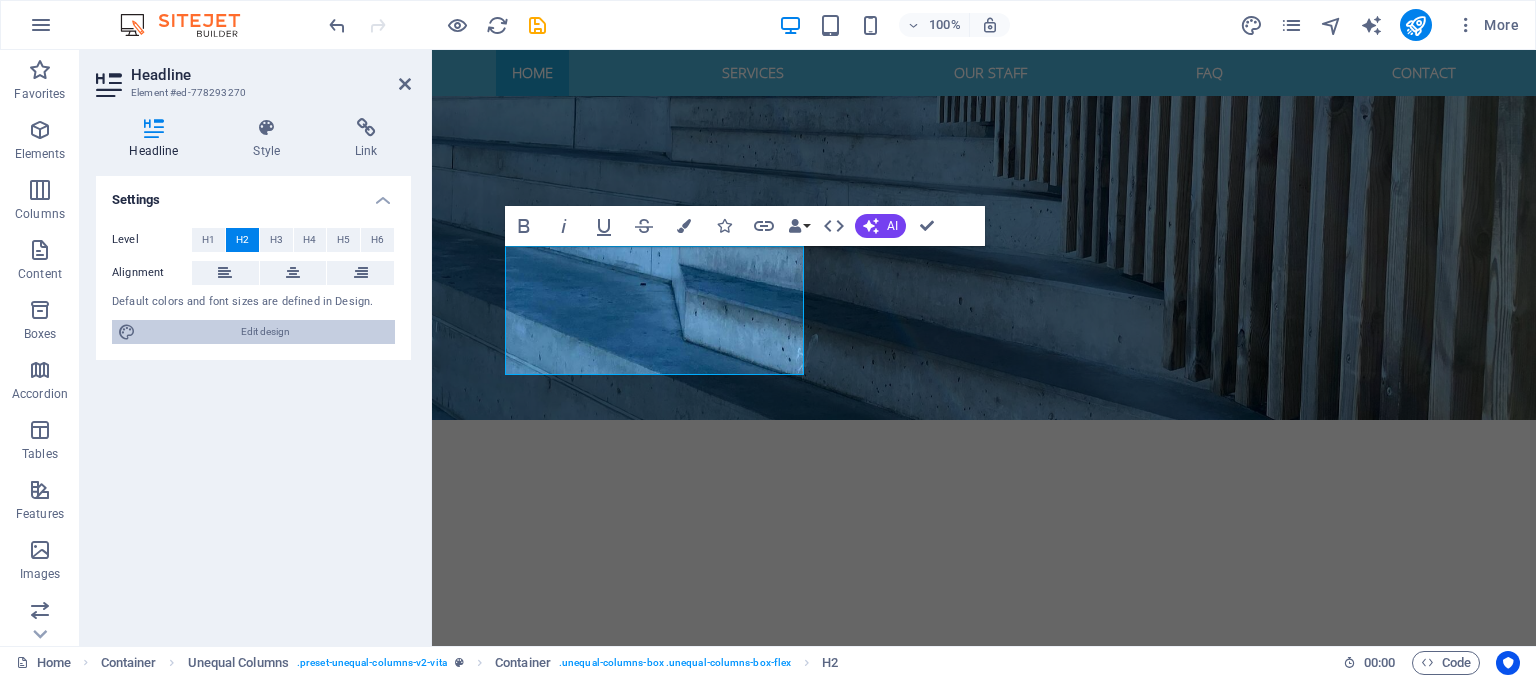 click on "Edit design" at bounding box center (265, 332) 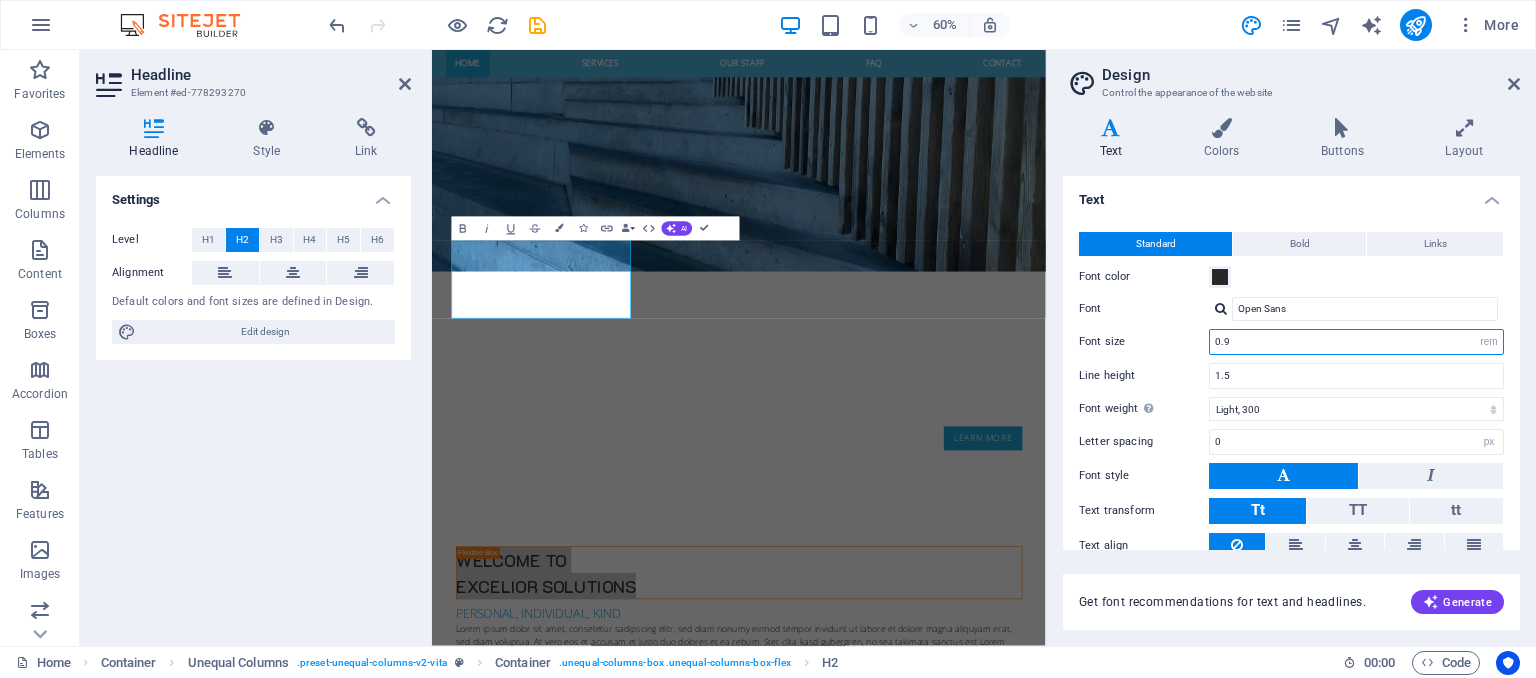click on "0.9" at bounding box center [1356, 342] 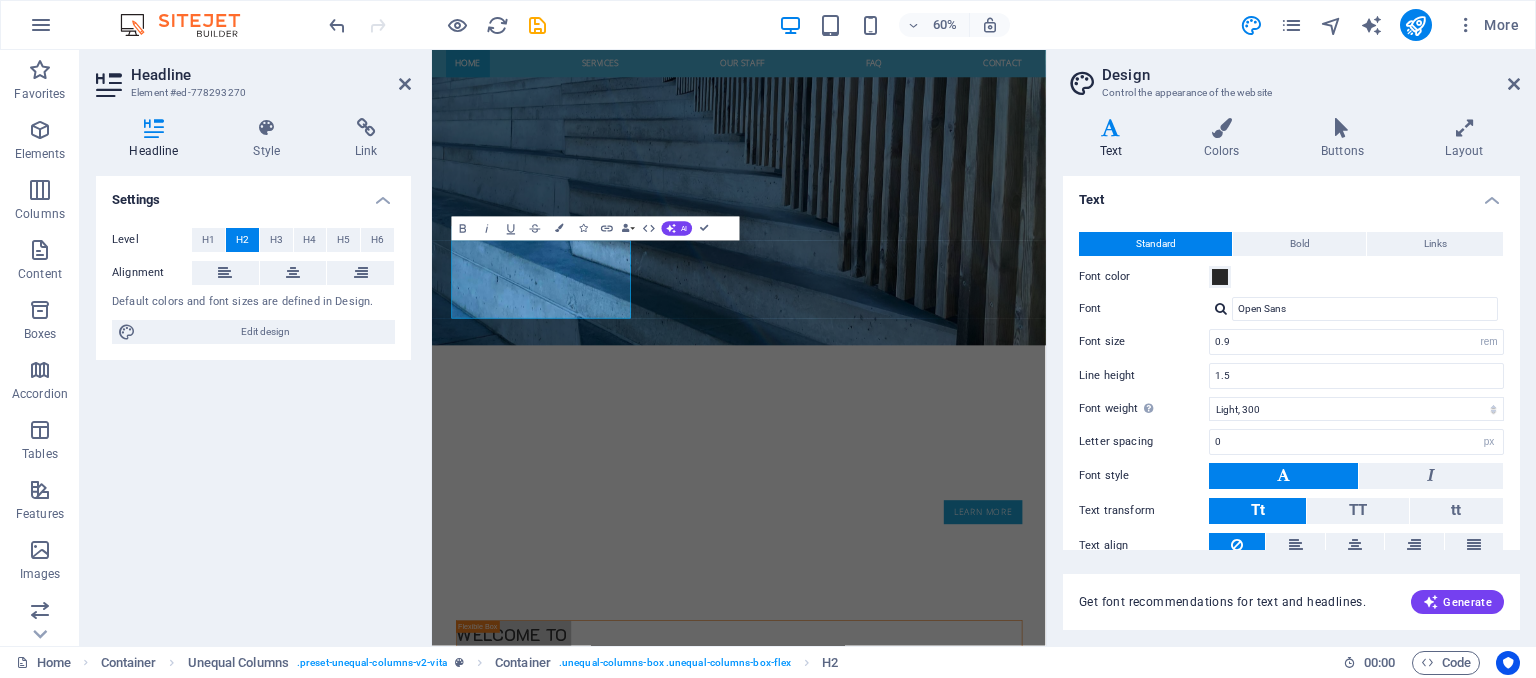 drag, startPoint x: 1521, startPoint y: 331, endPoint x: 1535, endPoint y: 420, distance: 90.0944 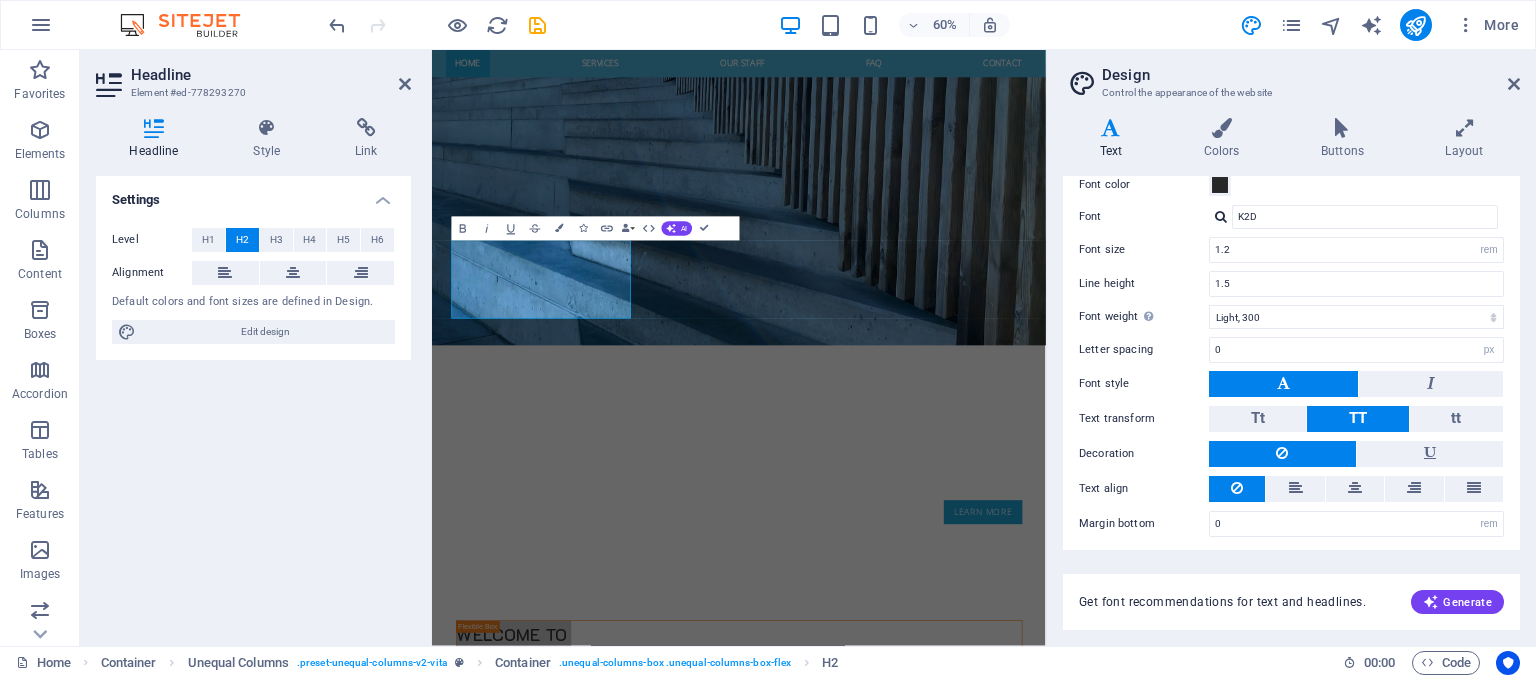 scroll, scrollTop: 0, scrollLeft: 0, axis: both 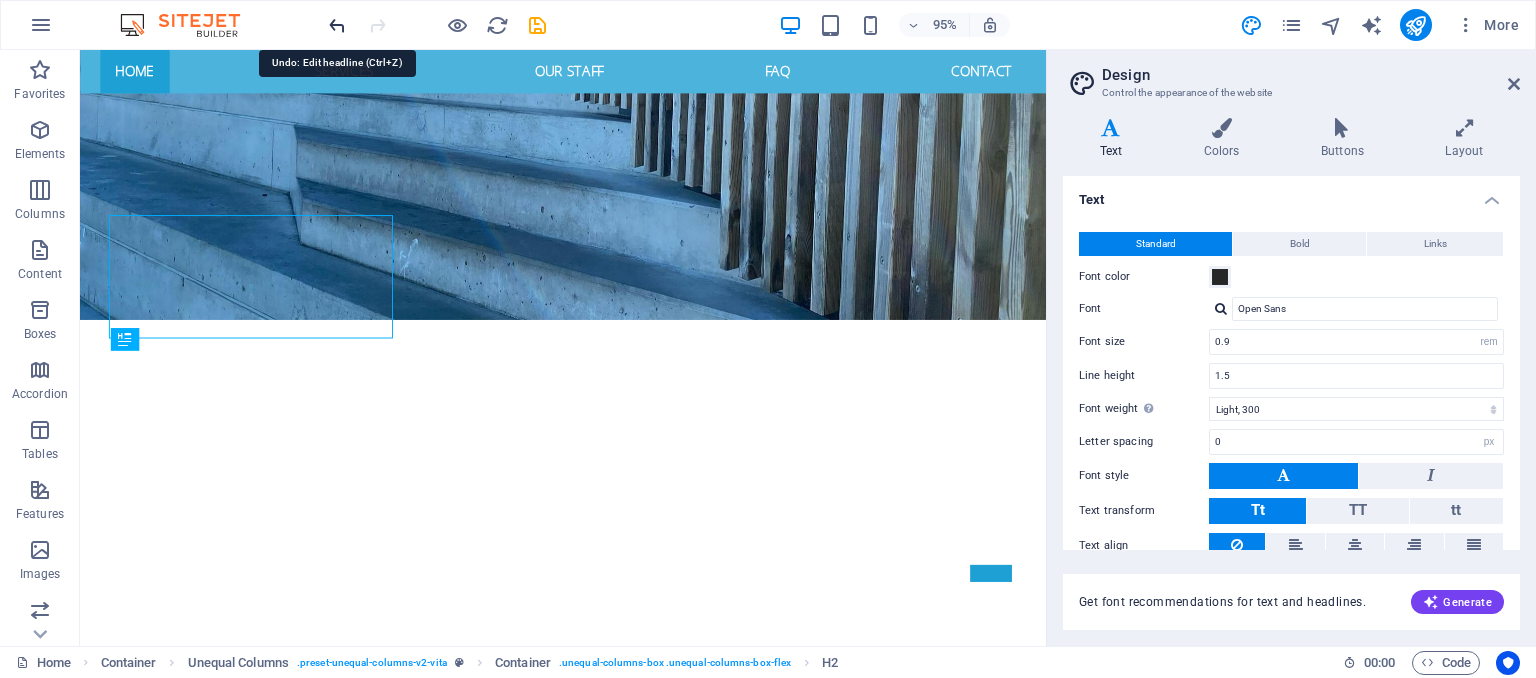 click at bounding box center [337, 25] 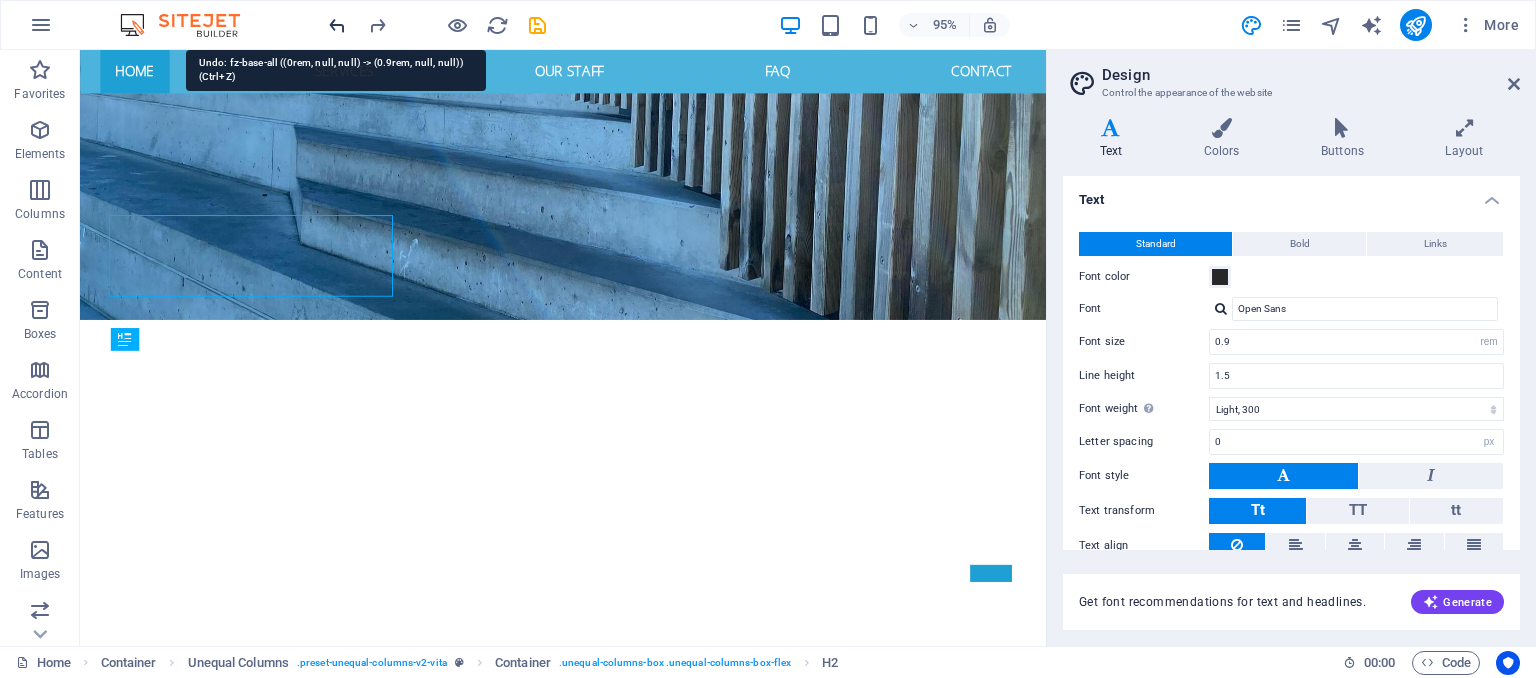 click at bounding box center (337, 25) 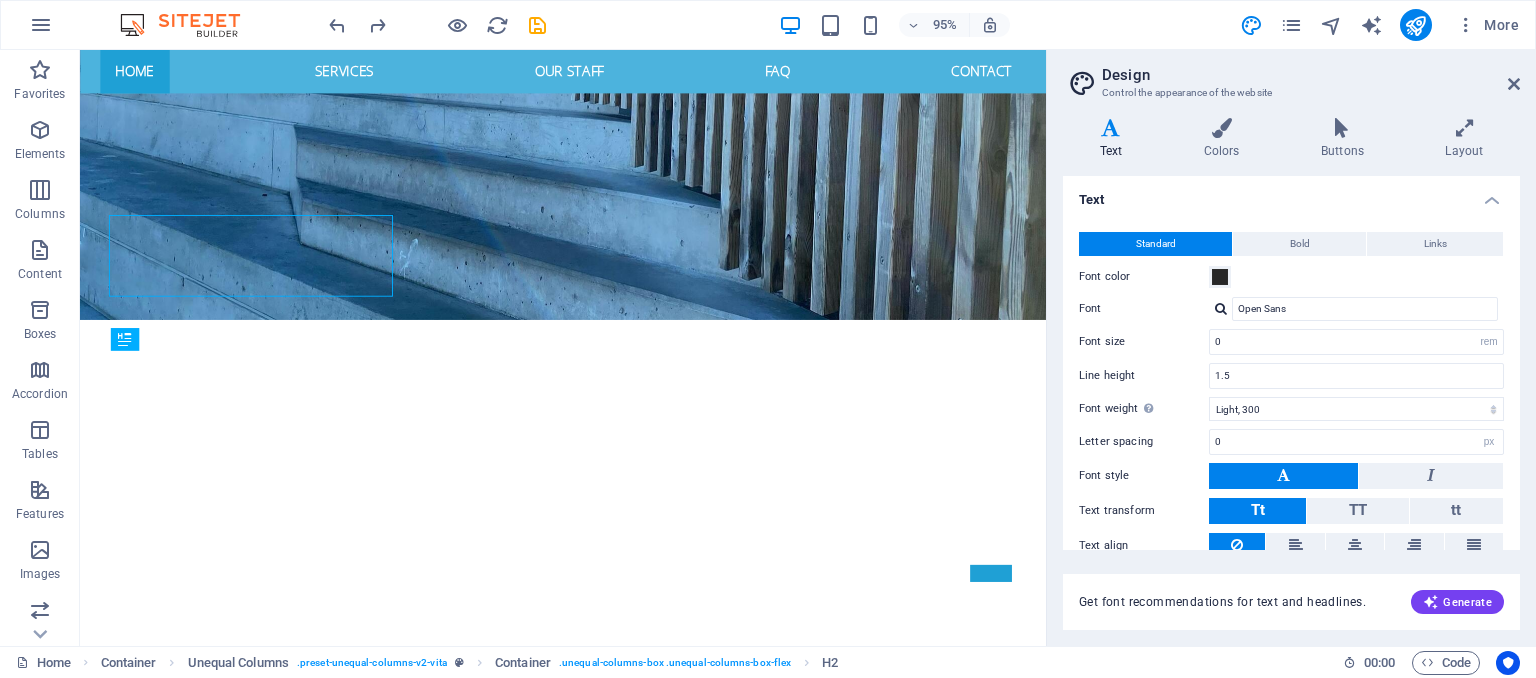 click on "Design Control the appearance of the website Variants  Text  Colors  Buttons  Layout Text Standard Bold Links Font color Font Open Sans Font size 0 rem px Line height 1.5 Font weight To display the font weight correctly, it may need to be enabled.  Manage Fonts Thin, 100 Extra-light, 200 Light, 300 Regular, 400 Medium, 500 Semi-bold, 600 Bold, 700 Extra-bold, 800 Black, 900 Letter spacing 0 rem px Font style Text transform Tt TT tt Text align Font weight To display the font weight correctly, it may need to be enabled.  Manage Fonts Thin, 100 Extra-light, 200 Light, 300 Regular, 400 Medium, 500 Semi-bold, 600 Bold, 700 Extra-bold, 800 Black, 900 Default Hover / Active Font color Font color Decoration Decoration Transition duration 0.3 s Transition function Ease Ease In Ease Out Ease In/Ease Out Linear Headlines All H1 / Textlogo H2 H3 H4 H5 H6 Font color Font K2D Line height 1.5 Font weight To display the font weight correctly, it may need to be enabled.  Manage Fonts Thin, 100 Extra-light, 200 Light, 300 0 px" at bounding box center (1291, 348) 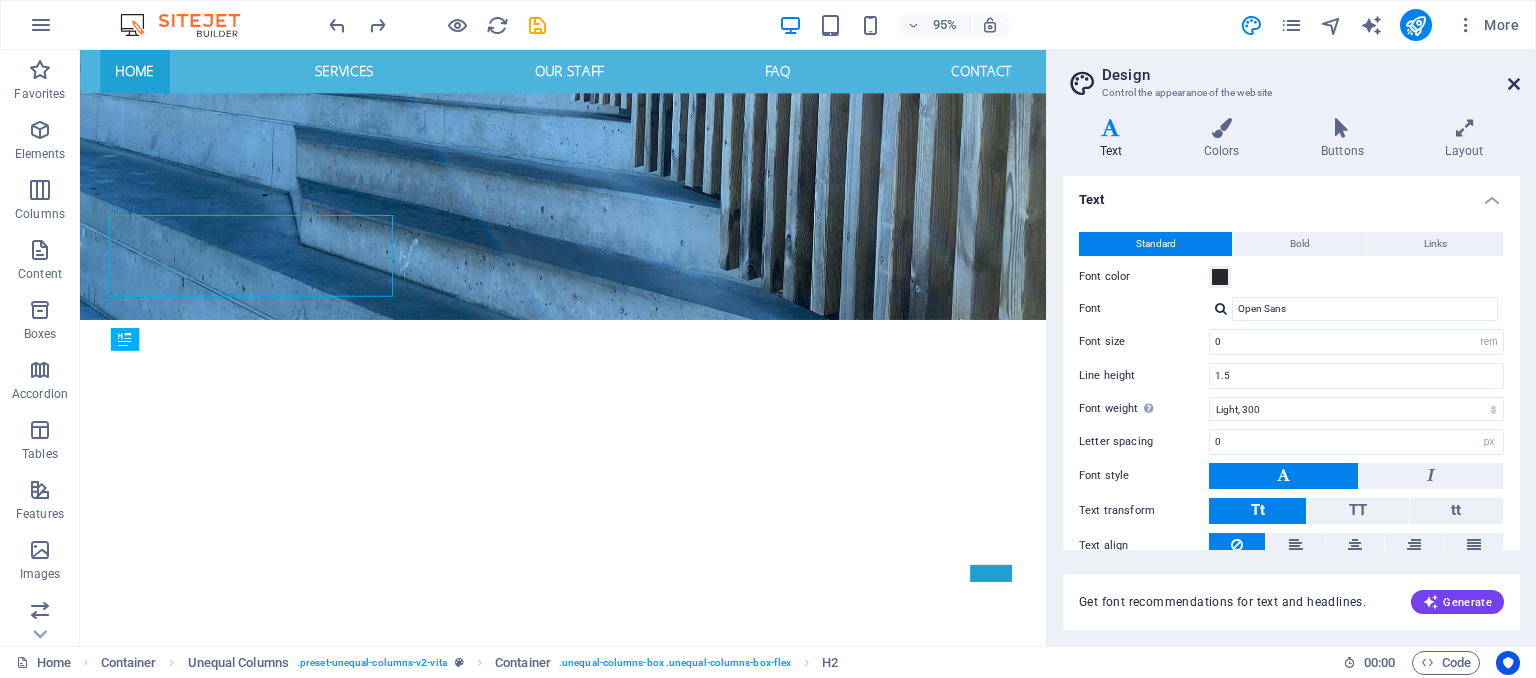 click at bounding box center (1514, 84) 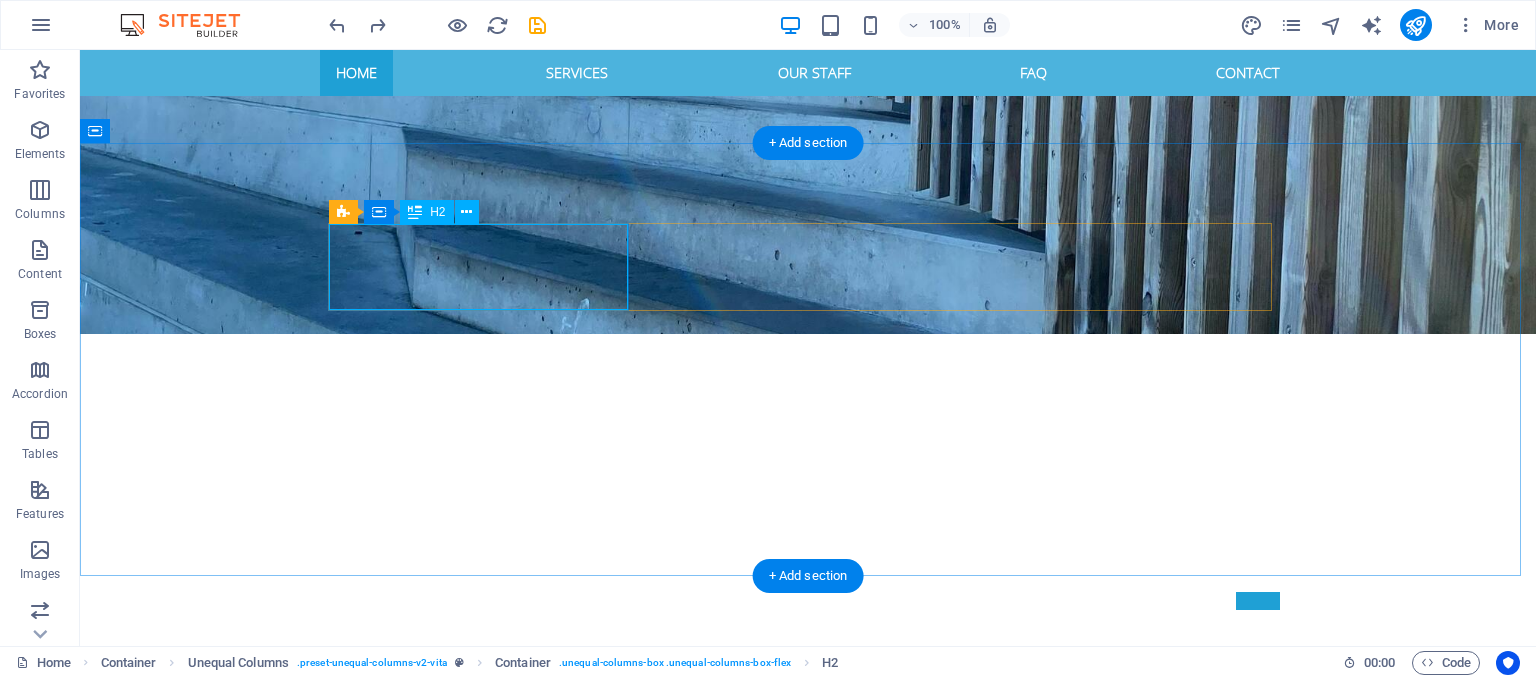 click on "Welcome to vita senior care" at bounding box center [808, 814] 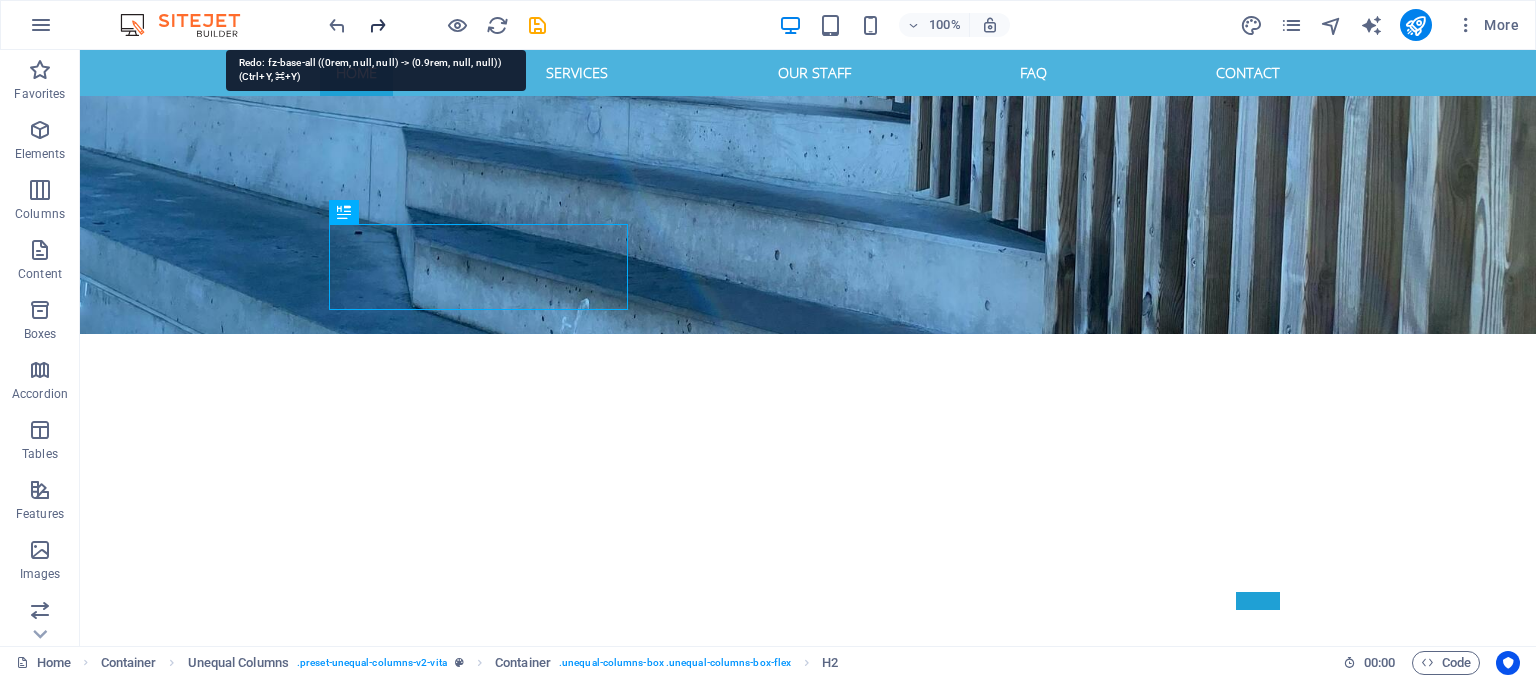 click at bounding box center [377, 25] 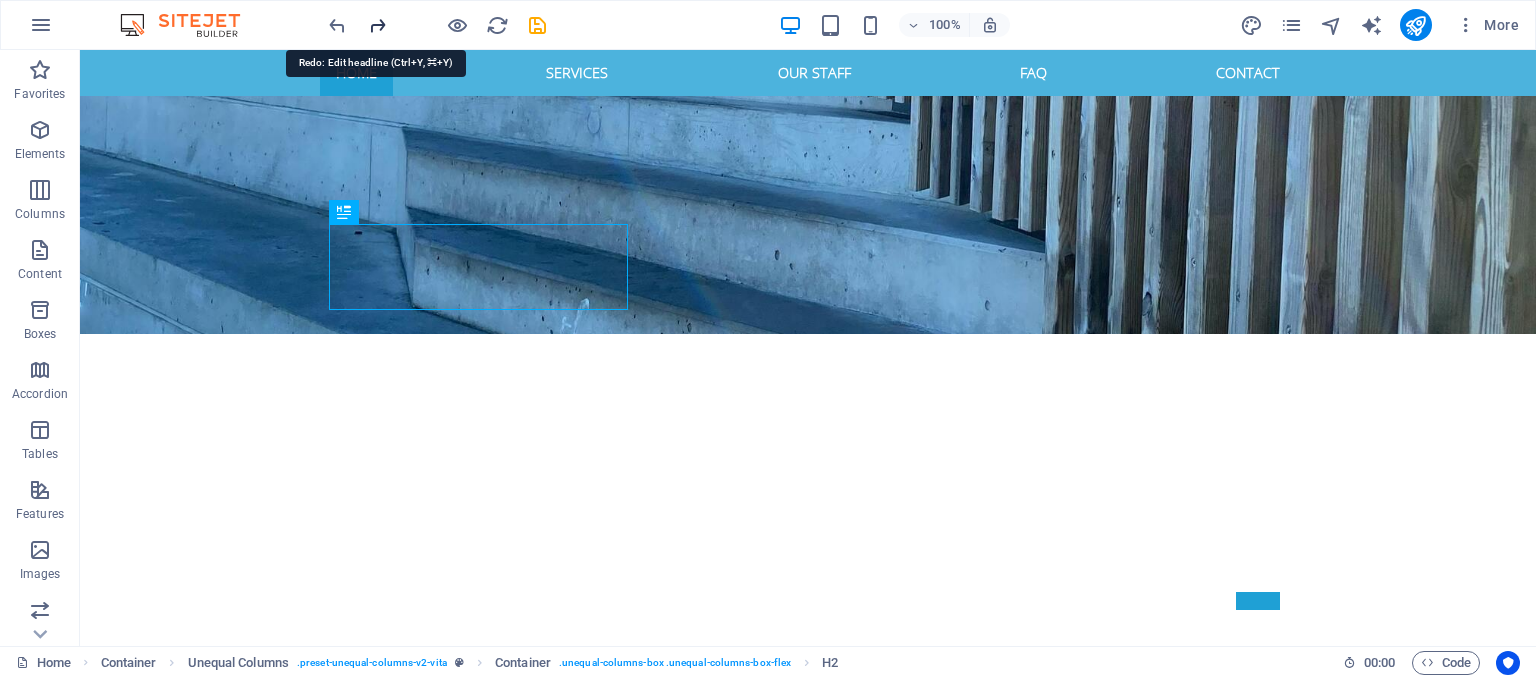 click at bounding box center (377, 25) 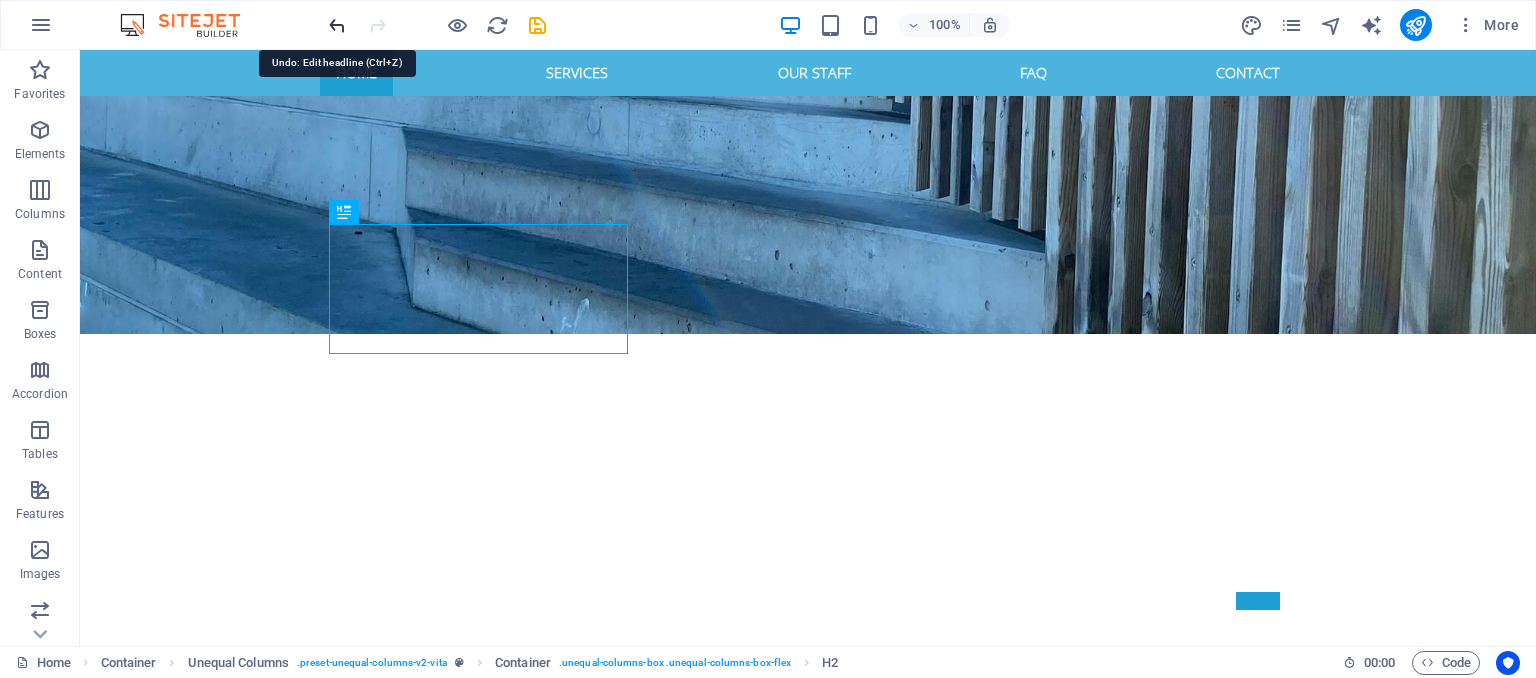 click at bounding box center [337, 25] 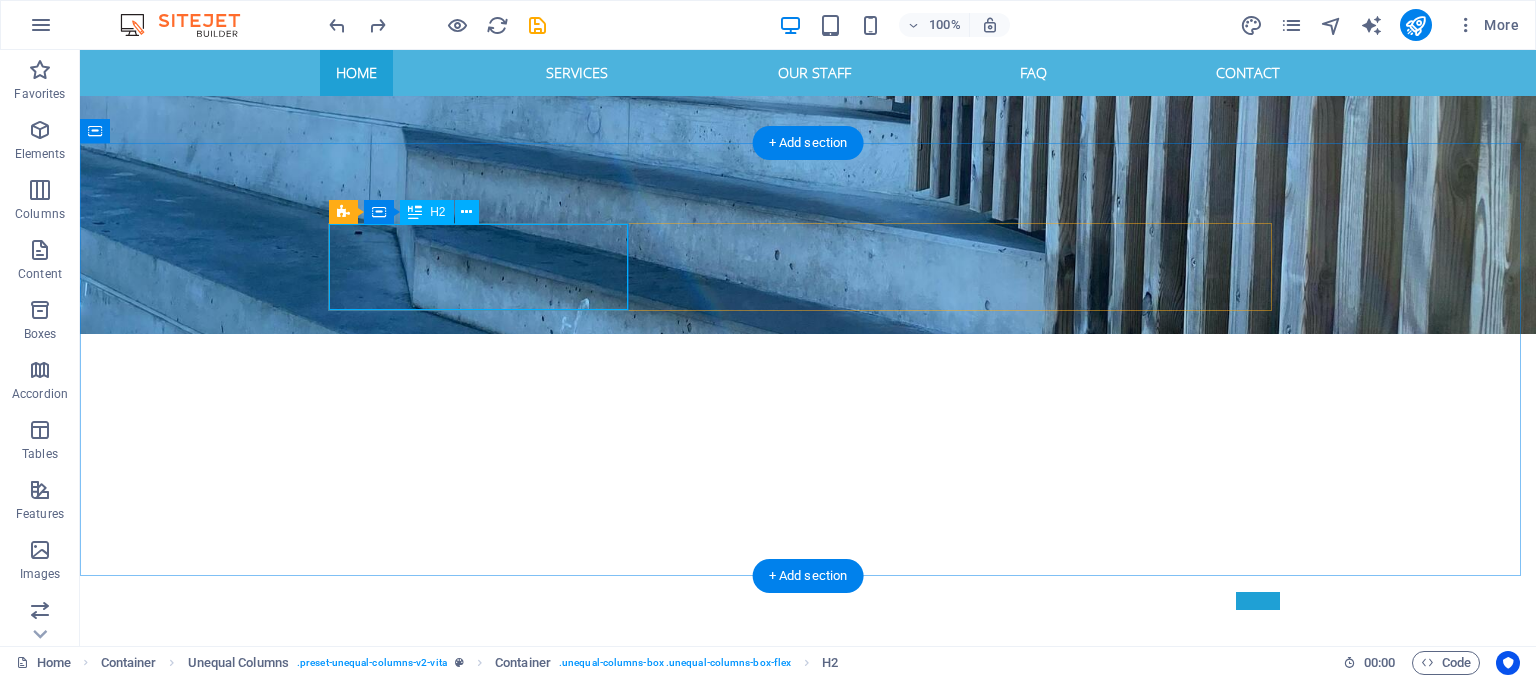 click on "Welcome to vita senior care" at bounding box center [808, 814] 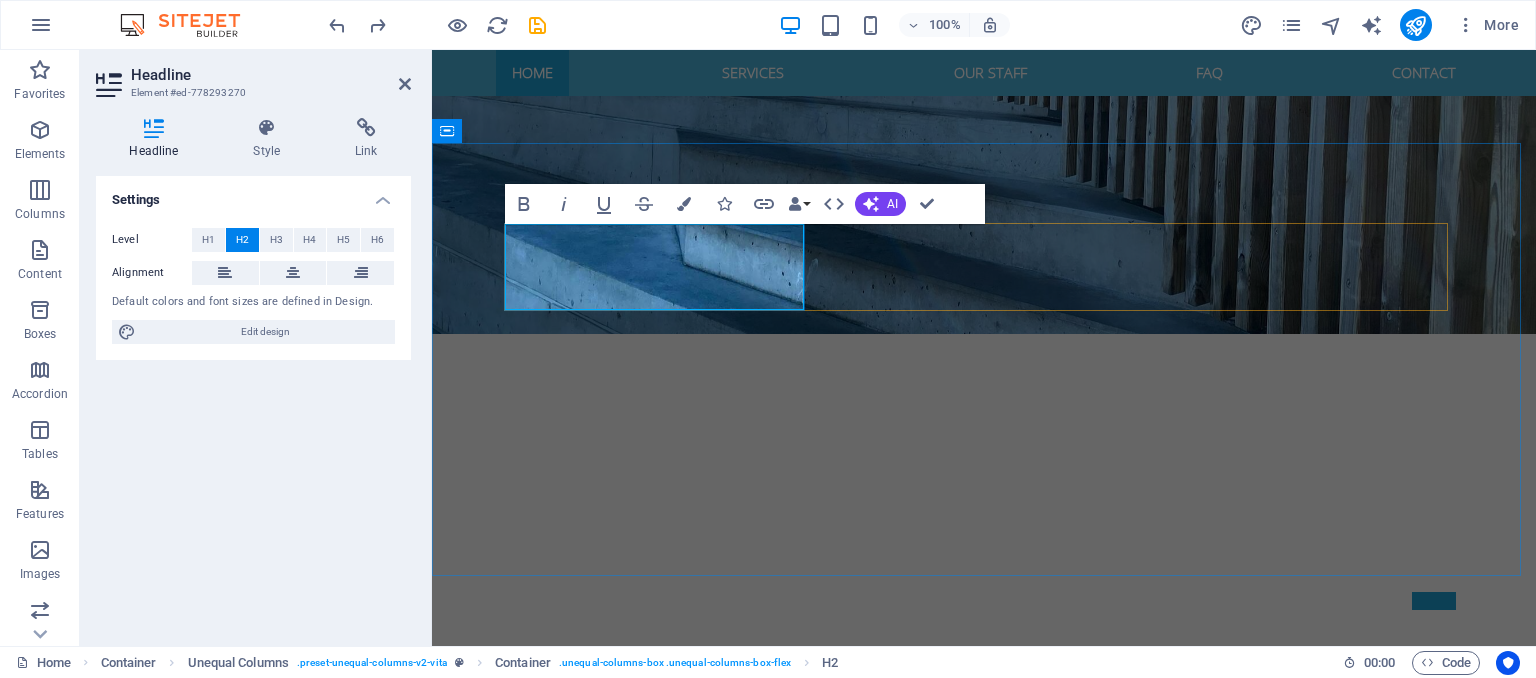 click on "Welcome to vita senior care" at bounding box center (984, 814) 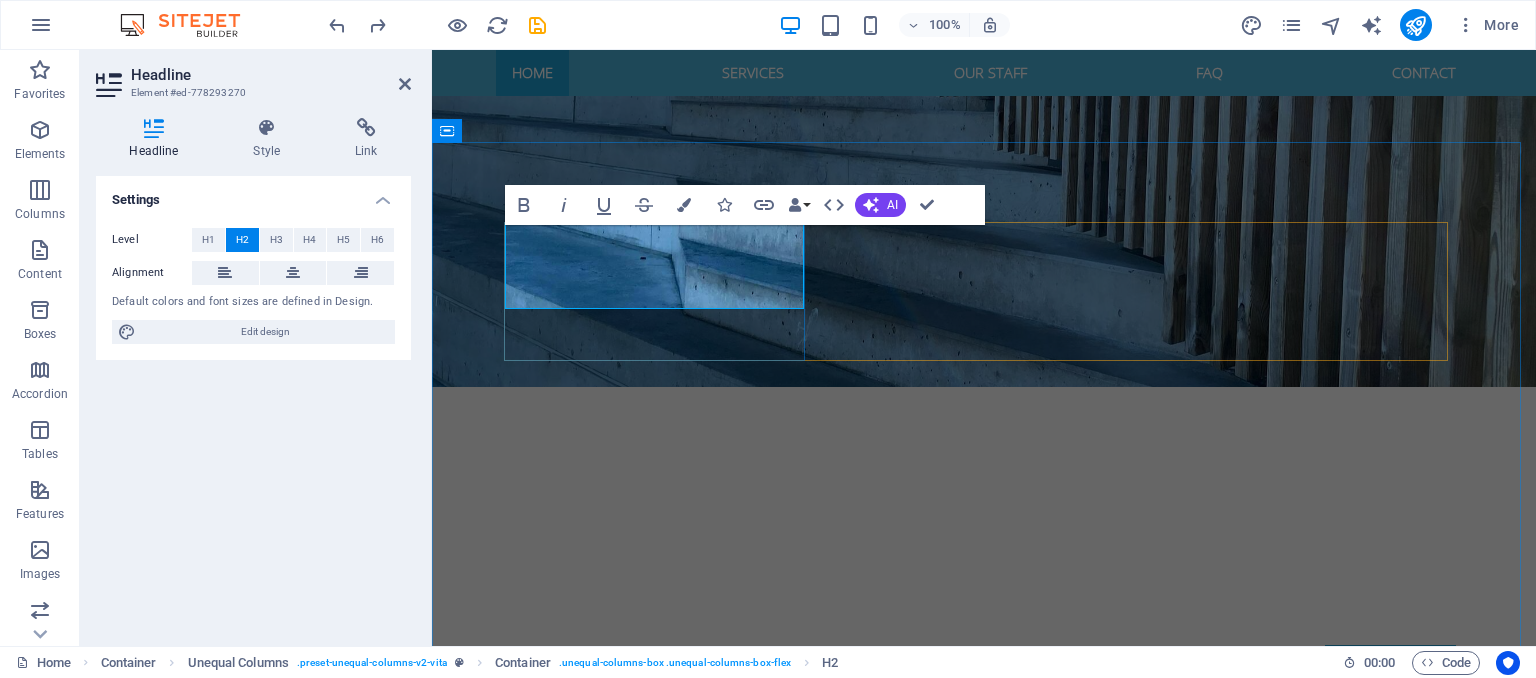 scroll, scrollTop: 543, scrollLeft: 0, axis: vertical 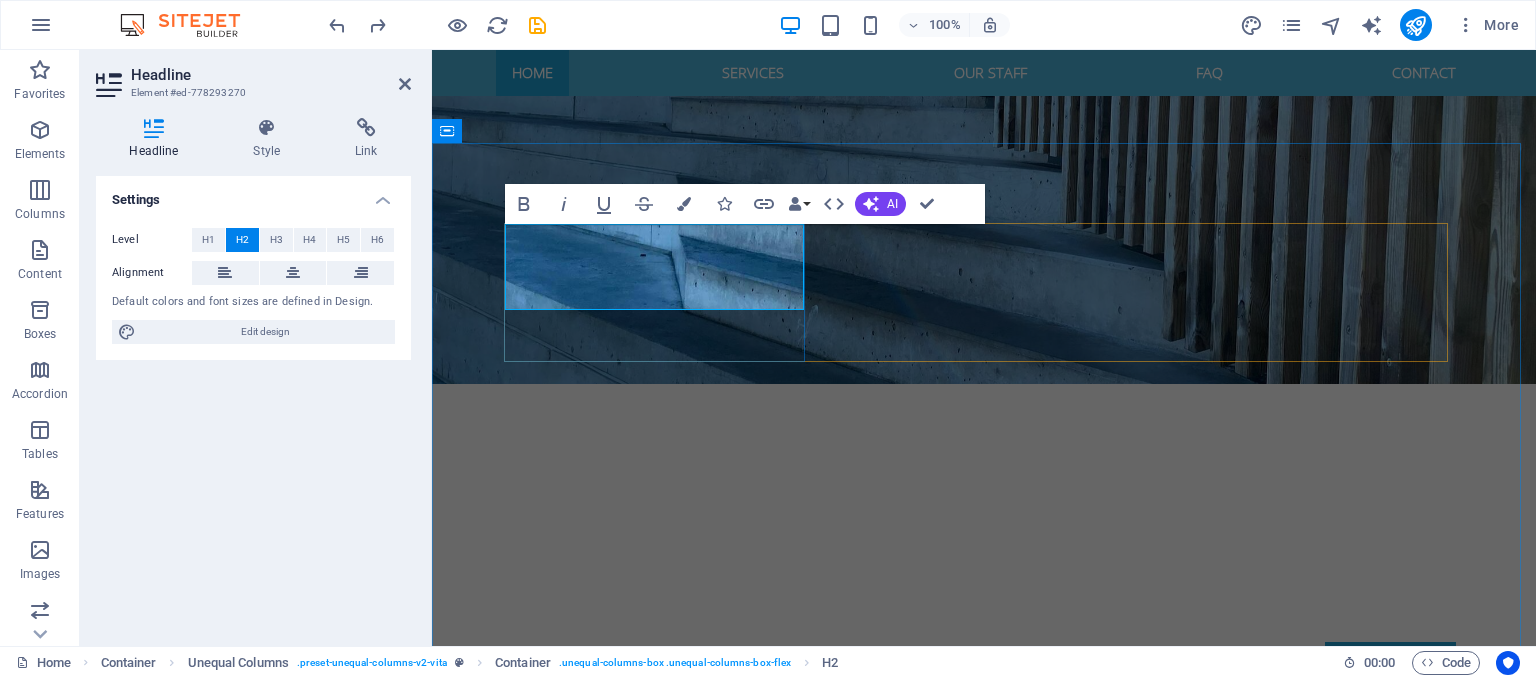 type 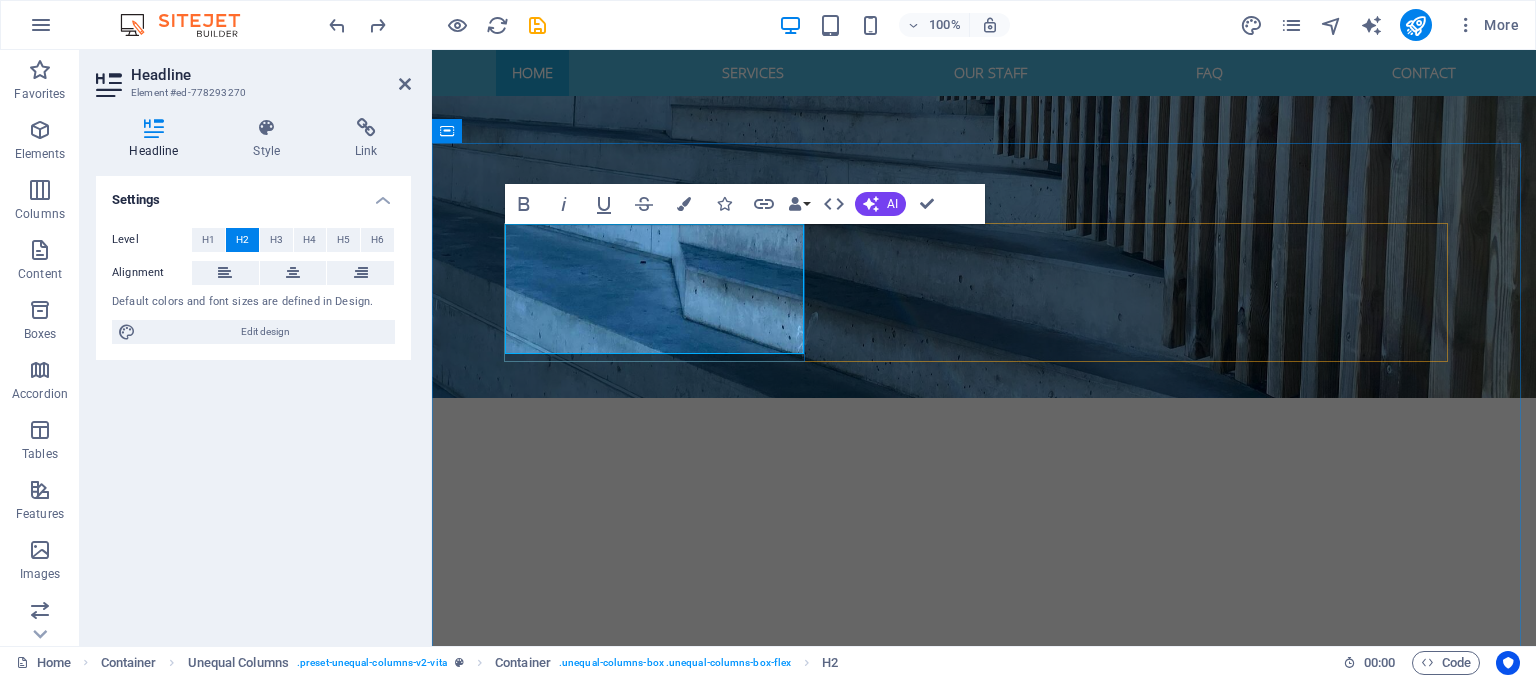 click on "Welcome to EXCELIOR SOLUTIONS" at bounding box center (984, 900) 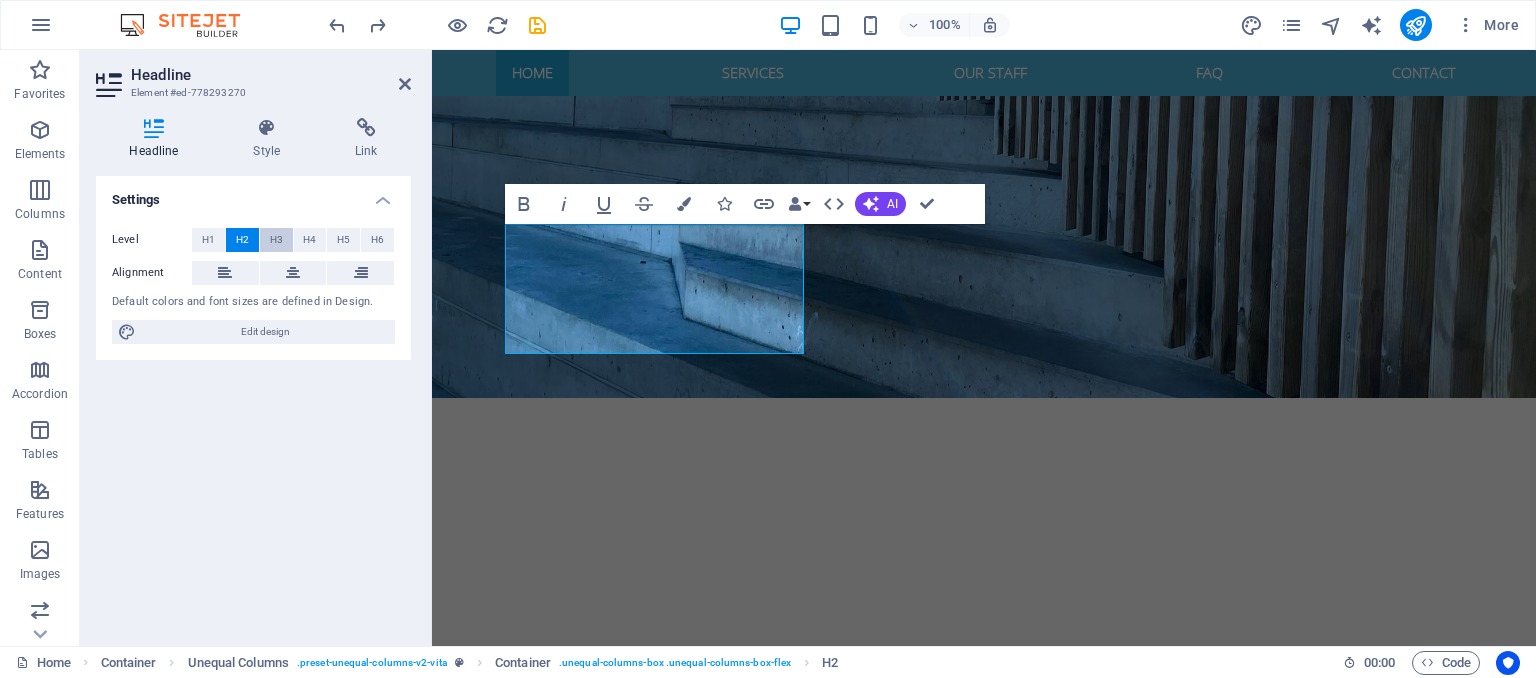 click on "H3" at bounding box center [276, 240] 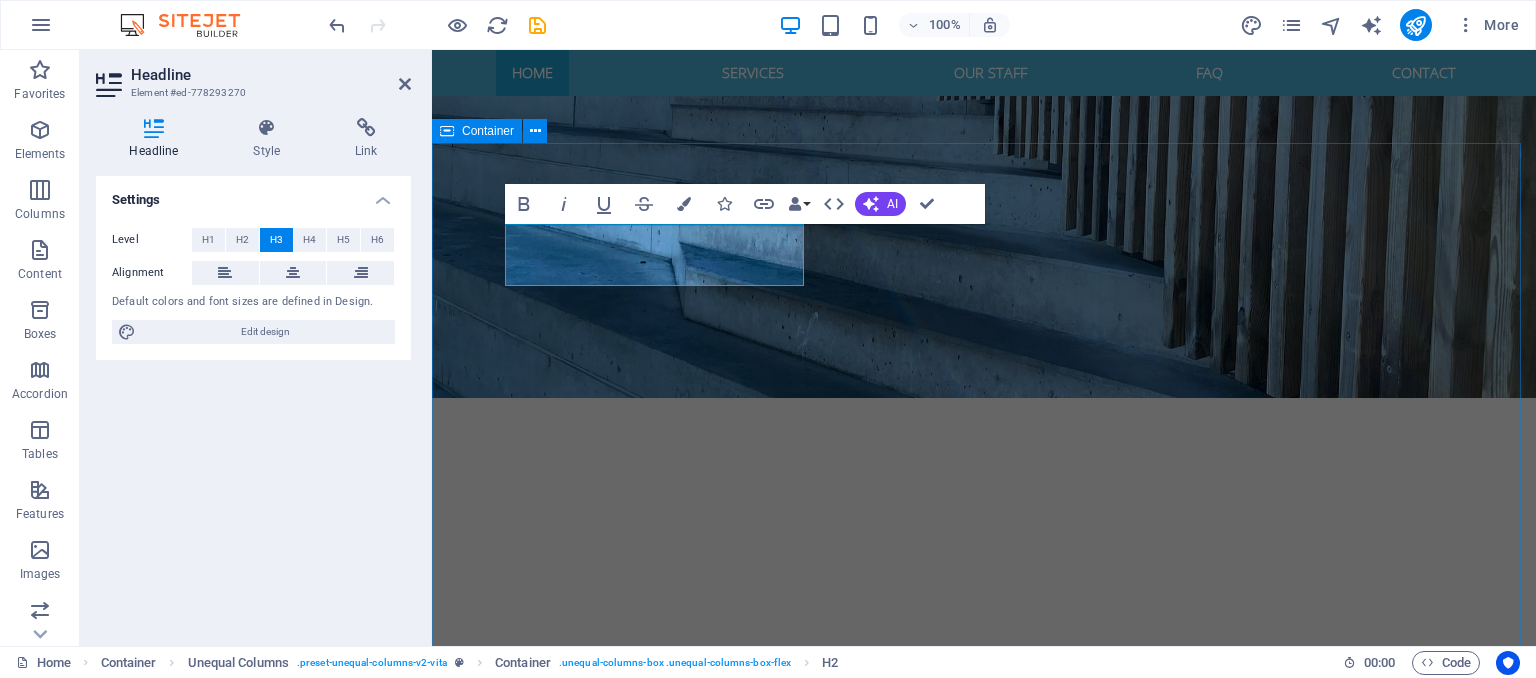 click on "Welcome to EXCELIOR SOLUTIONS Personal, individual, kind Lorem ipsum dolor sit amet, consetetur sadipscing elitr, sed diam nonumy eirmod tempor invidunt ut labore et dolore magna aliquyam erat, sed diam voluptua. At vero eos et accusam et justo duo dolores et ea rebum. Stet clita kasd gubergren, no sea takimata sanctus est Lorem ipsum dolor sit amet. Lorem ipsum dolor sit amet, consetetur sadipscing elitr. Lorem ipsum dolor sit amet, consetetur sadipscing elitr, sed diam nonumy eirmod tempor invidunt. Headline Lorem ipsum dolor sit amet, consetetur sadipscing elitr, sed diam nonumy eirmod tempor. Headline Lorem ipsum dolor sit amet, consetetur sadipscing elitr, sed diam nonumy eirmod tempor. Headline Lorem ipsum dolor sit amet, consetetur sadipscing elitr, sed diam nonumy eirmod tempor." at bounding box center [984, 1278] 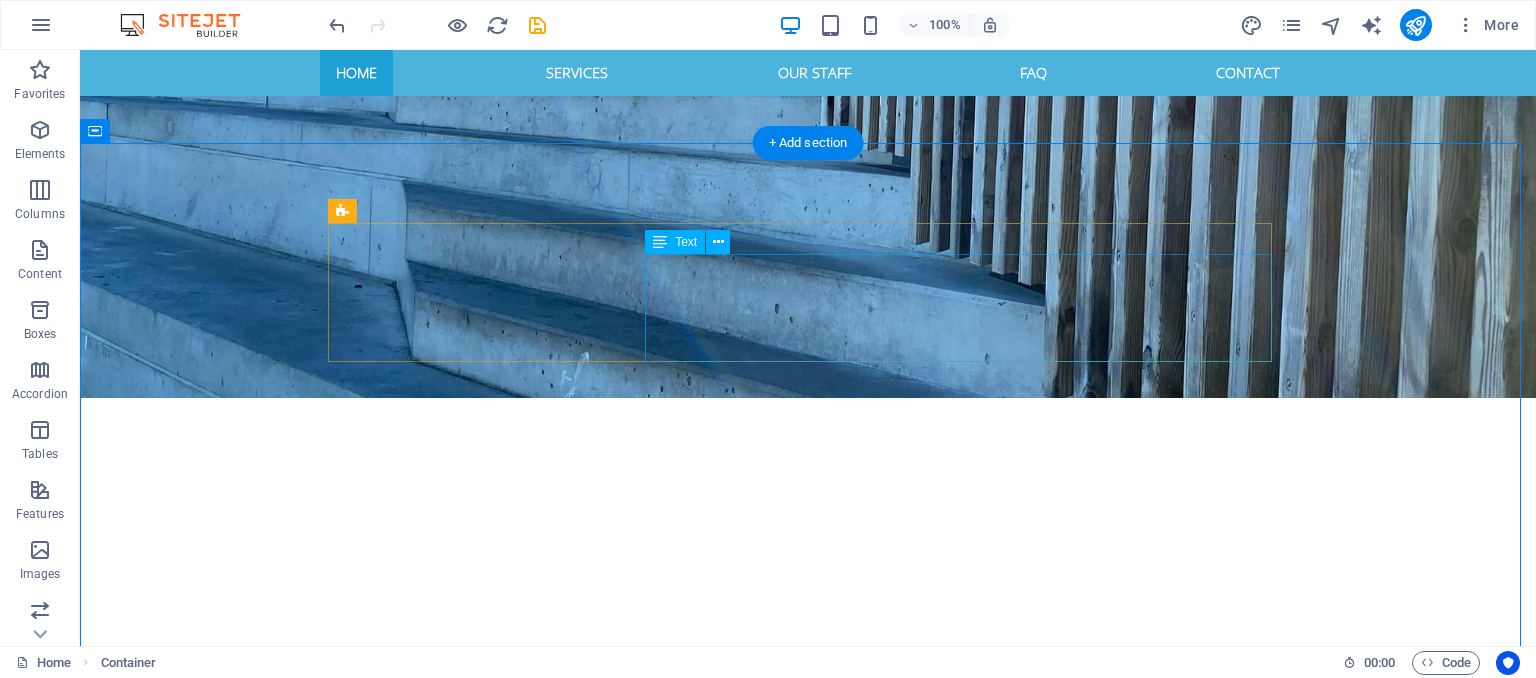 click on "Lorem ipsum dolor sit amet, consetetur sadipscing elitr, sed diam nonumy eirmod tempor invidunt ut labore et dolore magna aliquyam erat, sed diam voluptua. At vero eos et accusam et justo duo dolores et ea rebum. Stet clita kasd gubergren, no sea takimata sanctus est Lorem ipsum dolor sit amet. Lorem ipsum dolor sit amet, consetetur sadipscing elitr. Lorem ipsum dolor sit amet, consetetur sadipscing elitr, sed diam nonumy eirmod tempor invidunt." at bounding box center [808, 1002] 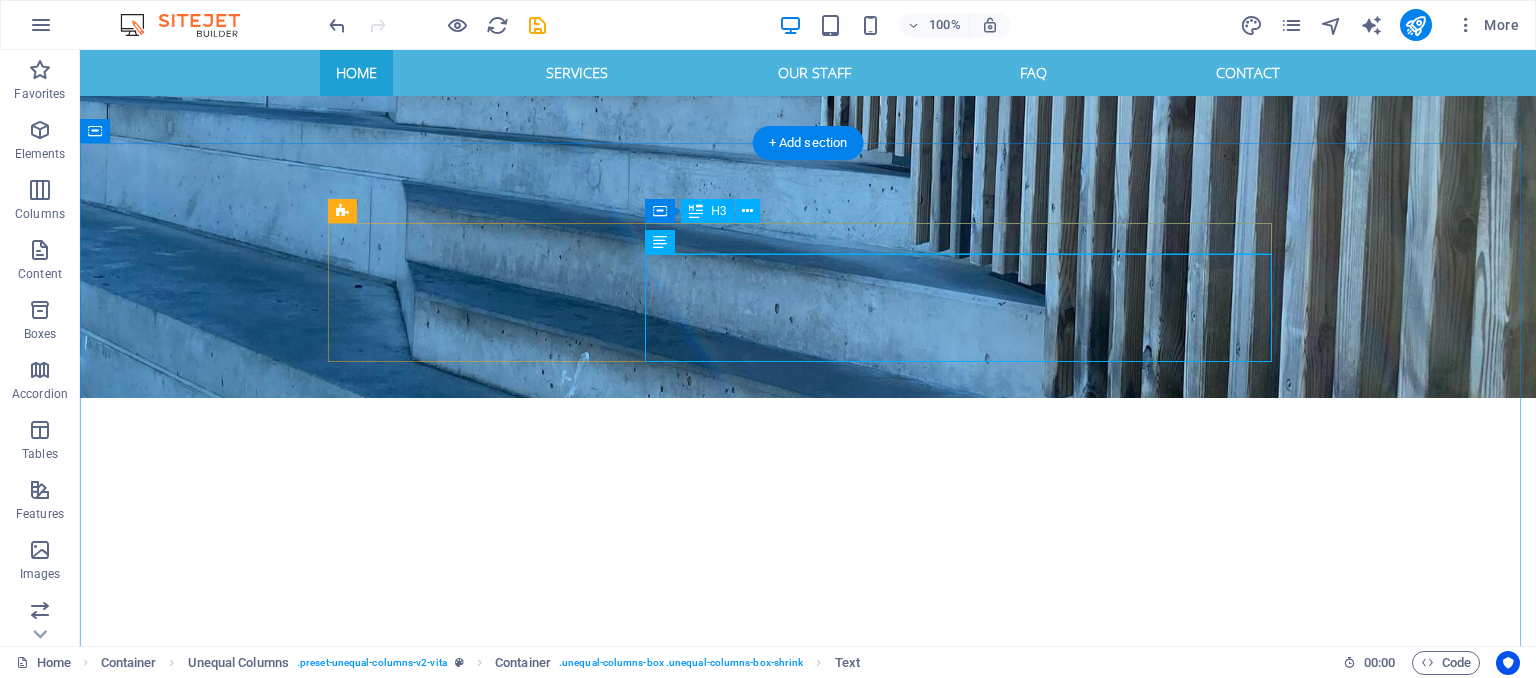 click on "Personal, individual, kind" at bounding box center [808, 943] 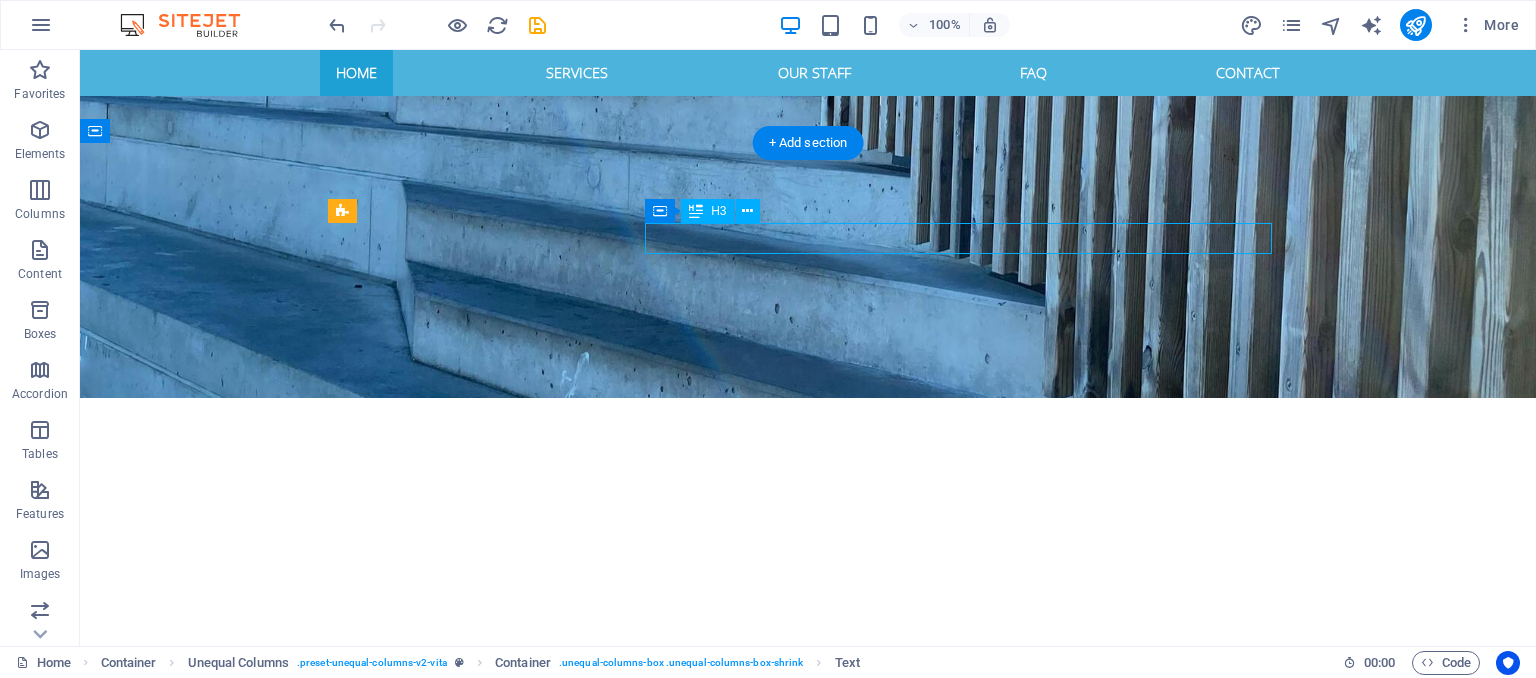 click on "Personal, individual, kind" at bounding box center (808, 943) 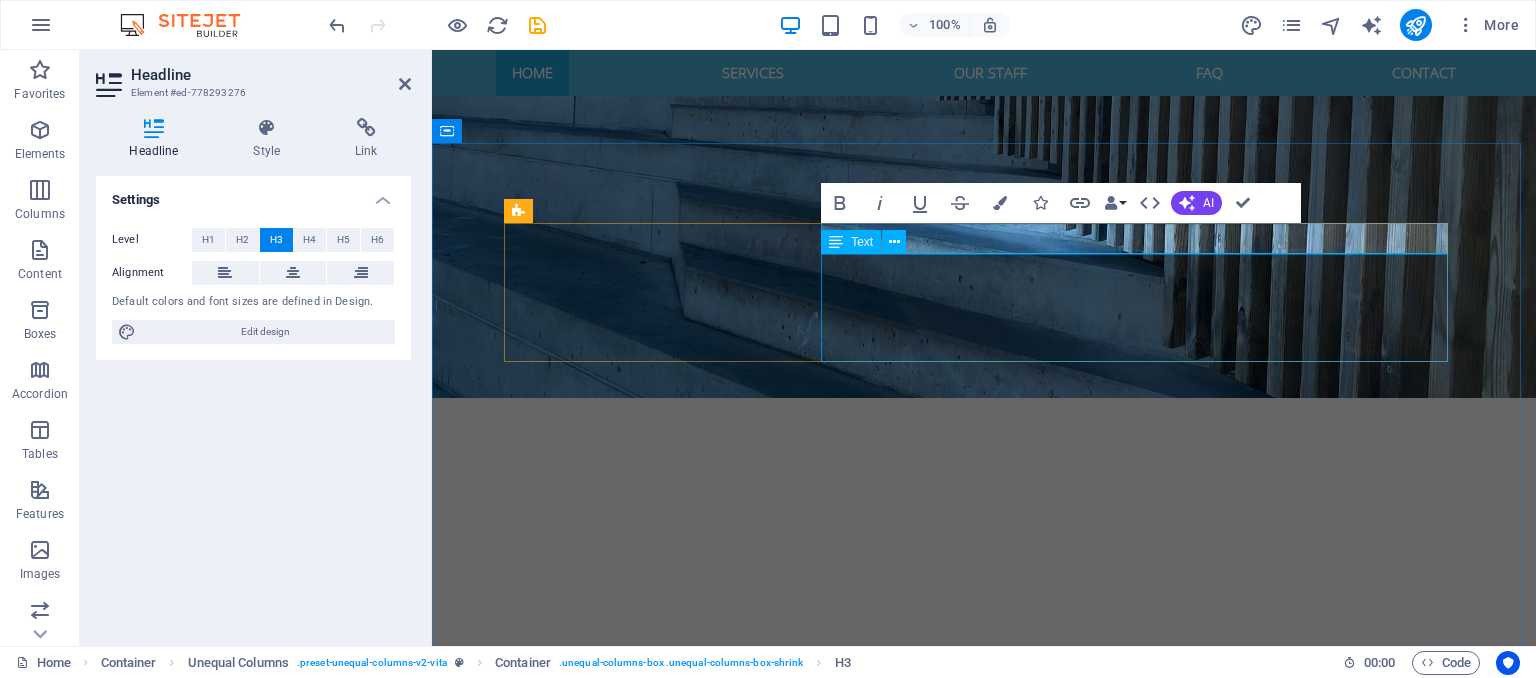 click on "Lorem ipsum dolor sit amet, consetetur sadipscing elitr, sed diam nonumy eirmod tempor invidunt ut labore et dolore magna aliquyam erat, sed diam voluptua. At vero eos et accusam et justo duo dolores et ea rebum. Stet clita kasd gubergren, no sea takimata sanctus est Lorem ipsum dolor sit amet. Lorem ipsum dolor sit amet, consetetur sadipscing elitr. Lorem ipsum dolor sit amet, consetetur sadipscing elitr, sed diam nonumy eirmod tempor invidunt." at bounding box center (984, 1002) 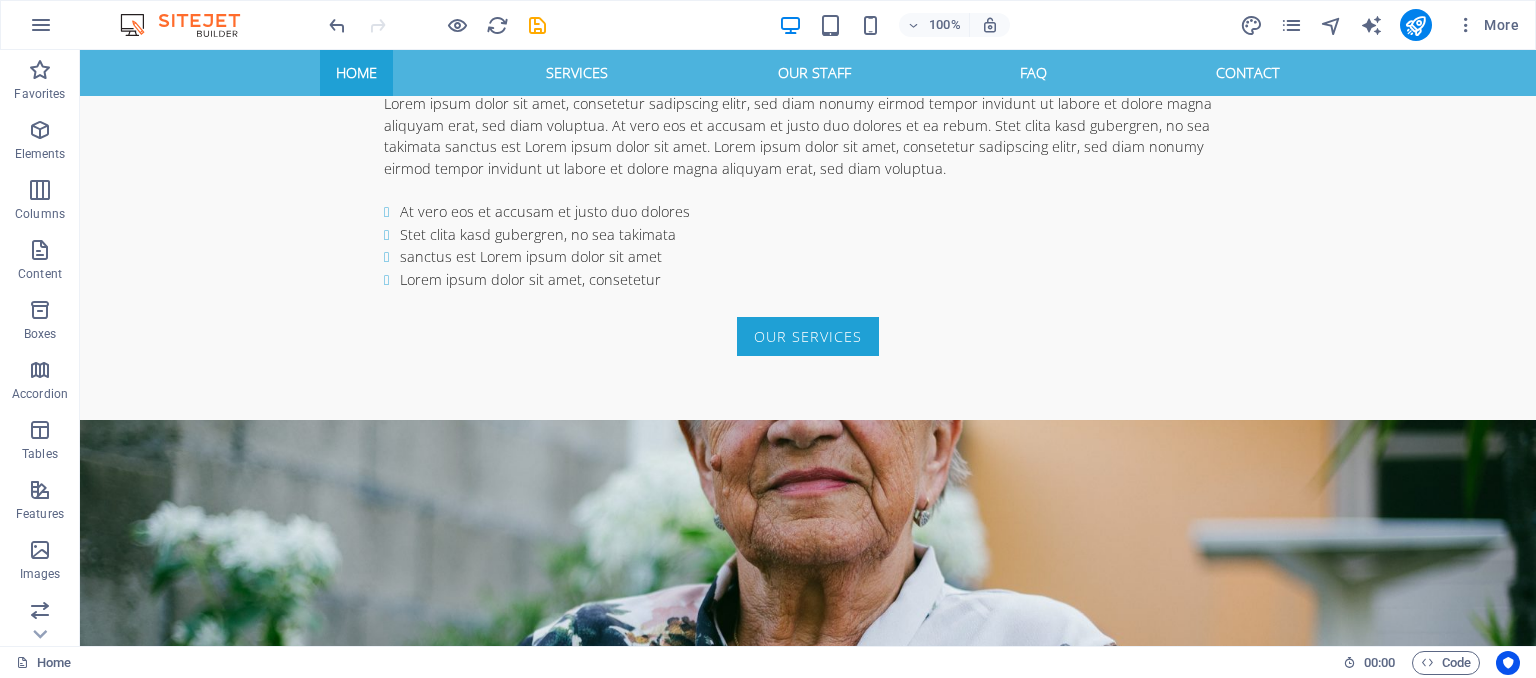 scroll, scrollTop: 543, scrollLeft: 0, axis: vertical 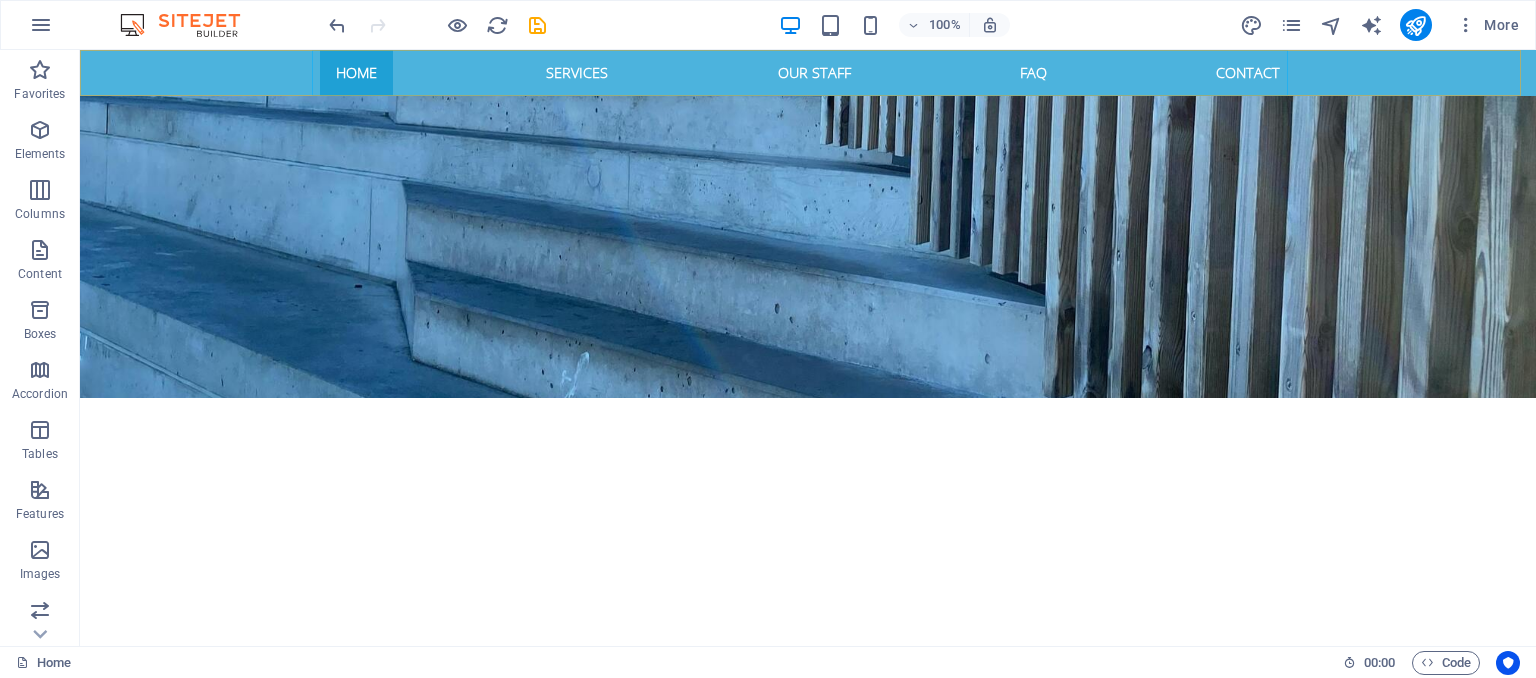 click on "Home Services Our Staff FAQ Contact" at bounding box center [808, 73] 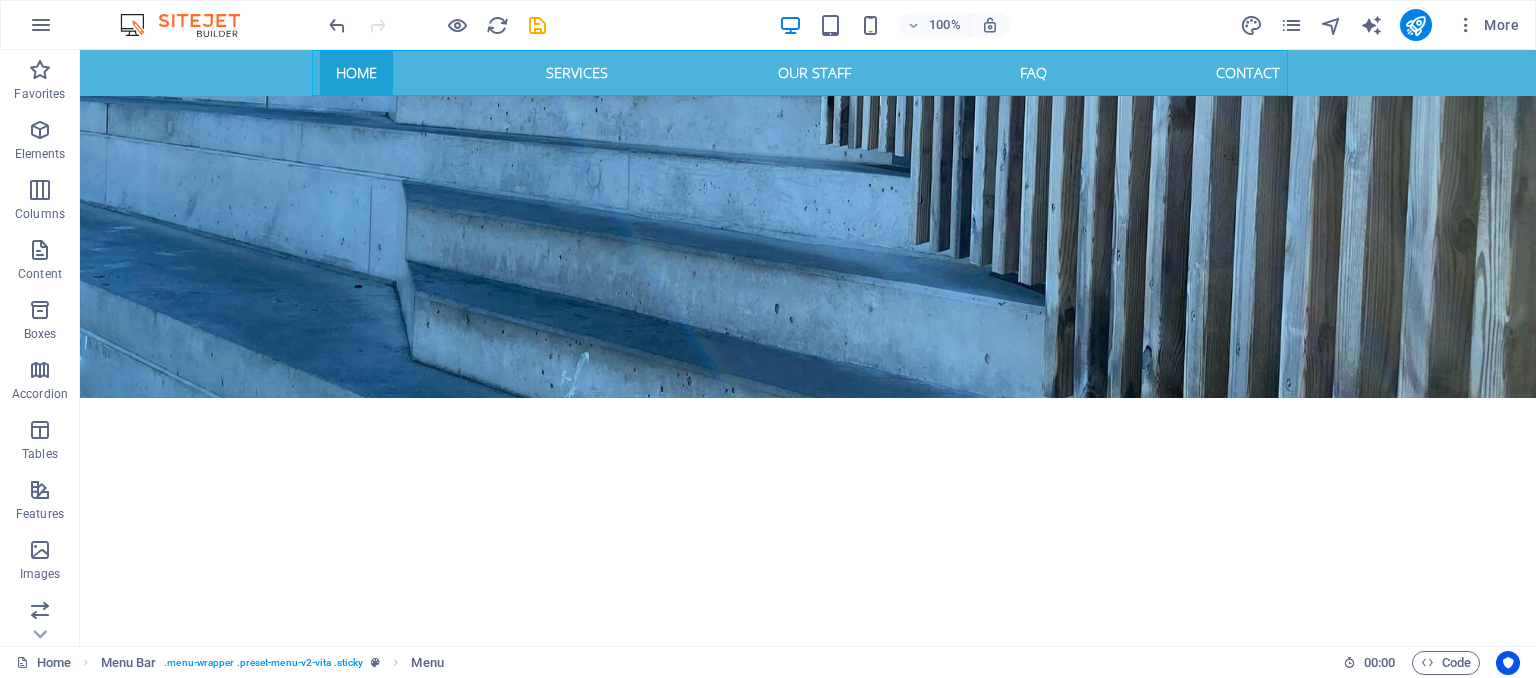 click on "Home Services Our Staff FAQ Contact" at bounding box center (808, 73) 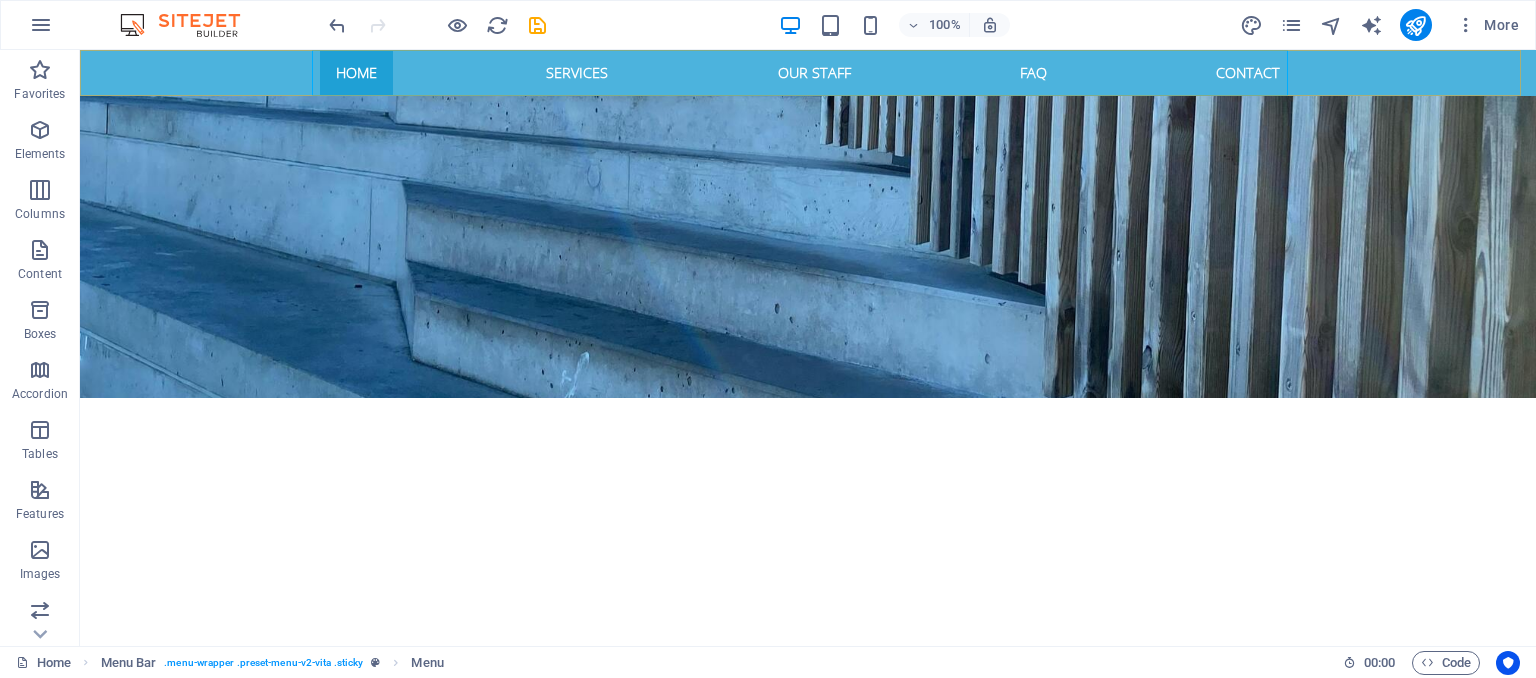 click on "Home Services Our Staff FAQ Contact" at bounding box center (808, 73) 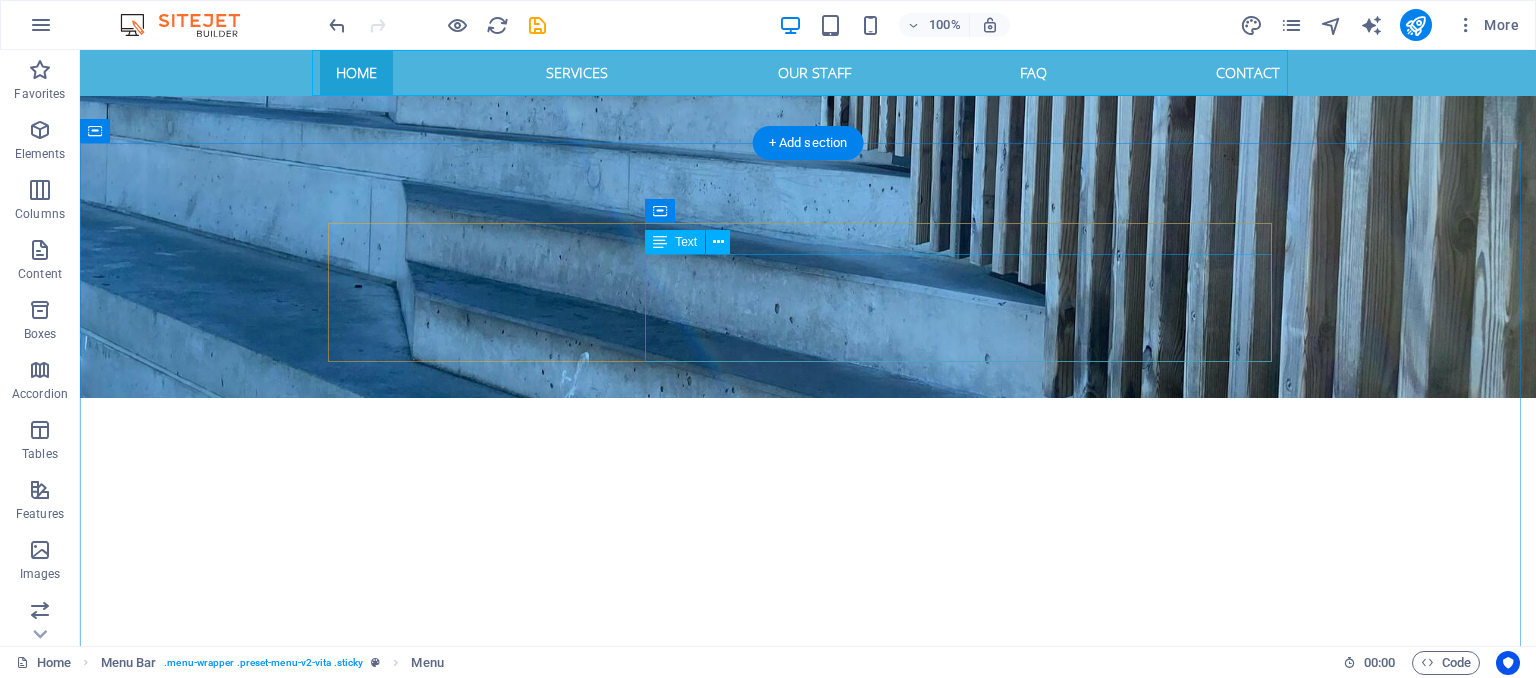 click on "Lorem ipsum dolor sit amet, consetetur sadipscing elitr, sed diam nonumy eirmod tempor invidunt ut labore et dolore magna aliquyam erat, sed diam voluptua. At vero eos et accusam et justo duo dolores et ea rebum. Stet clita kasd gubergren, no sea takimata sanctus est Lorem ipsum dolor sit amet. Lorem ipsum dolor sit amet, consetetur sadipscing elitr. Lorem ipsum dolor sit amet, consetetur sadipscing elitr, sed diam nonumy eirmod tempor invidunt." at bounding box center (808, 1002) 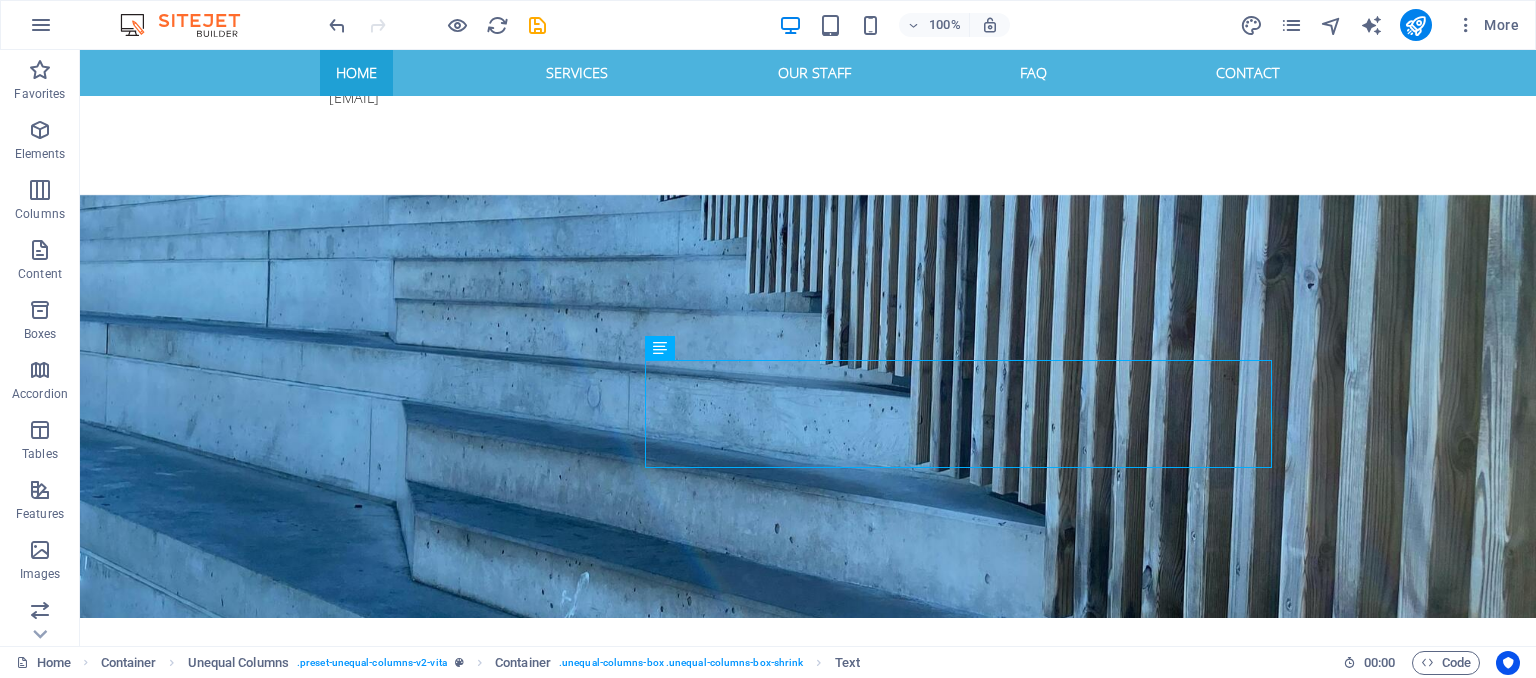 scroll, scrollTop: 288, scrollLeft: 0, axis: vertical 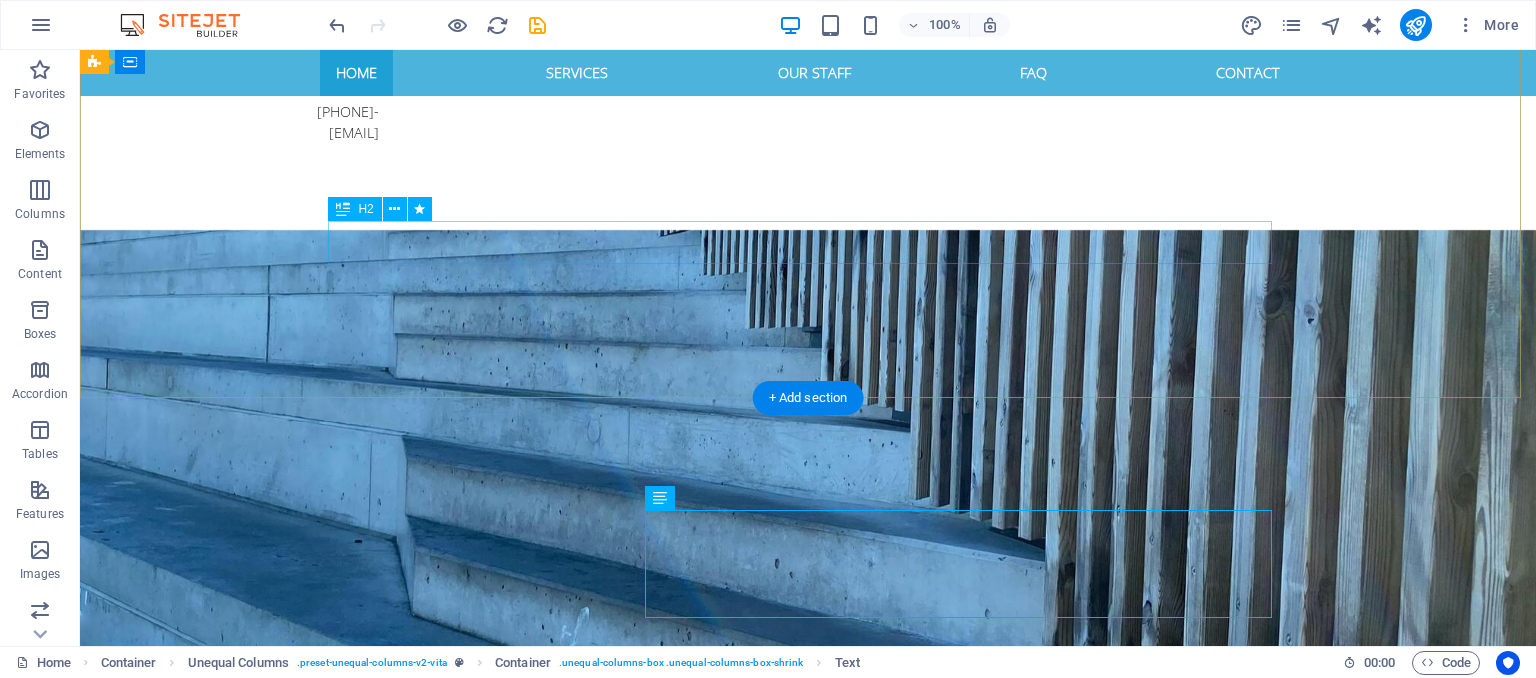 click on "People. Process. Performance" at bounding box center (808, 874) 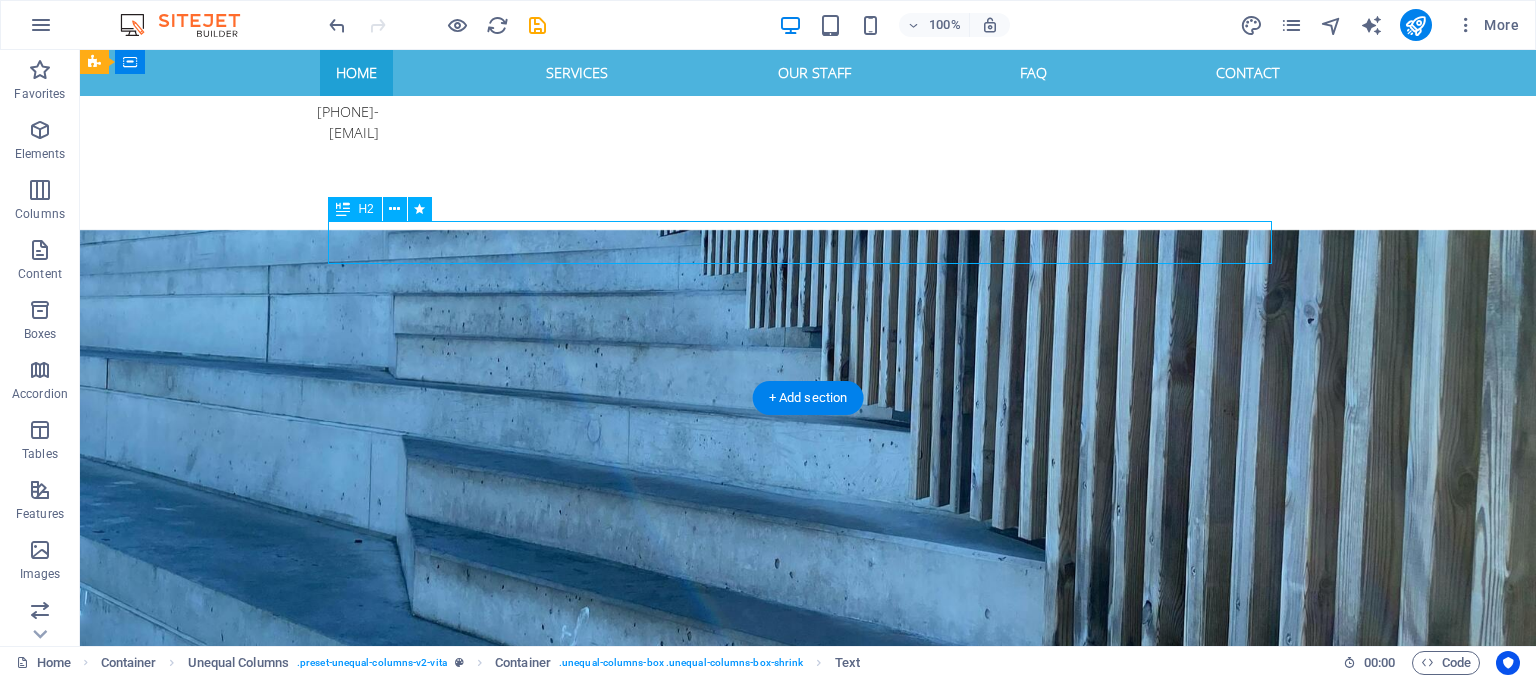 click on "People. Process. Performance" at bounding box center (808, 874) 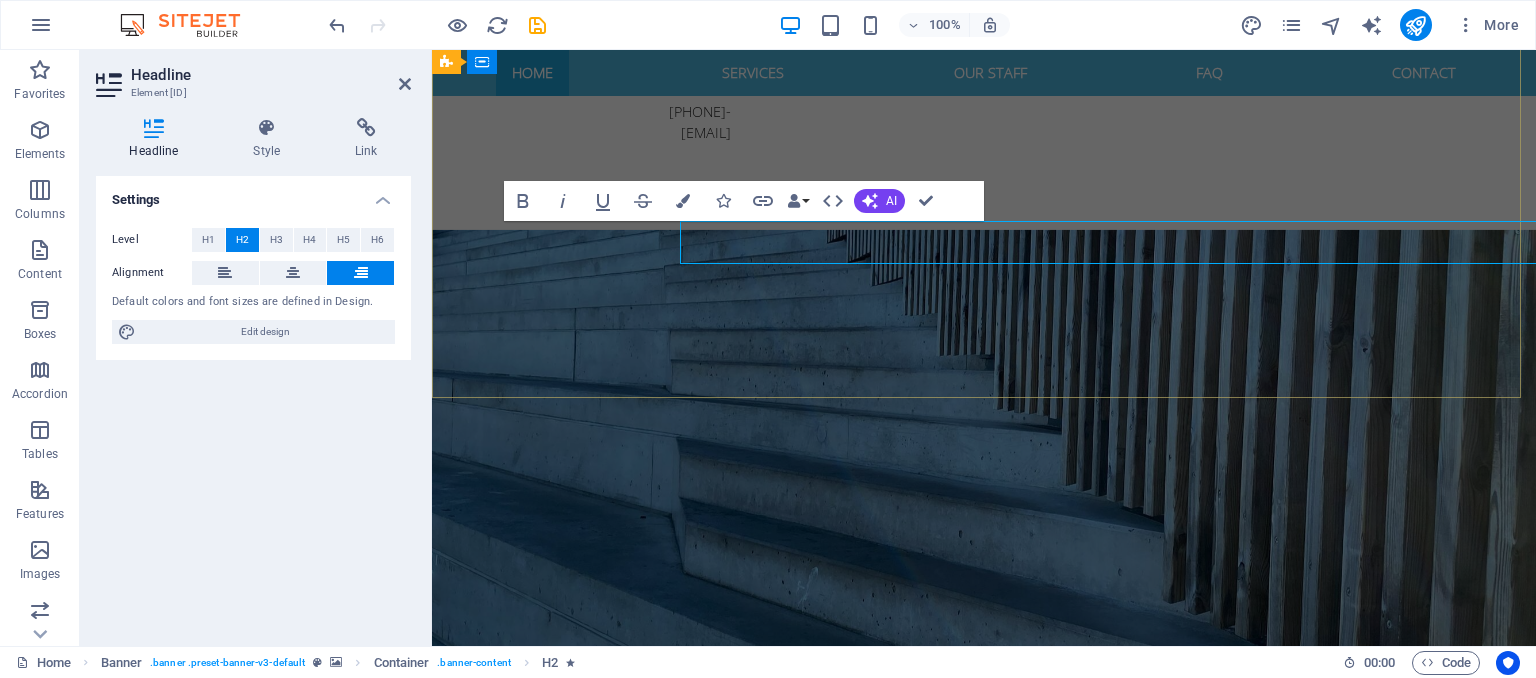click on "Empowering People. Strengthening Culture. Accelerating Business. People. Process. Performance Learn more" at bounding box center (984, 842) 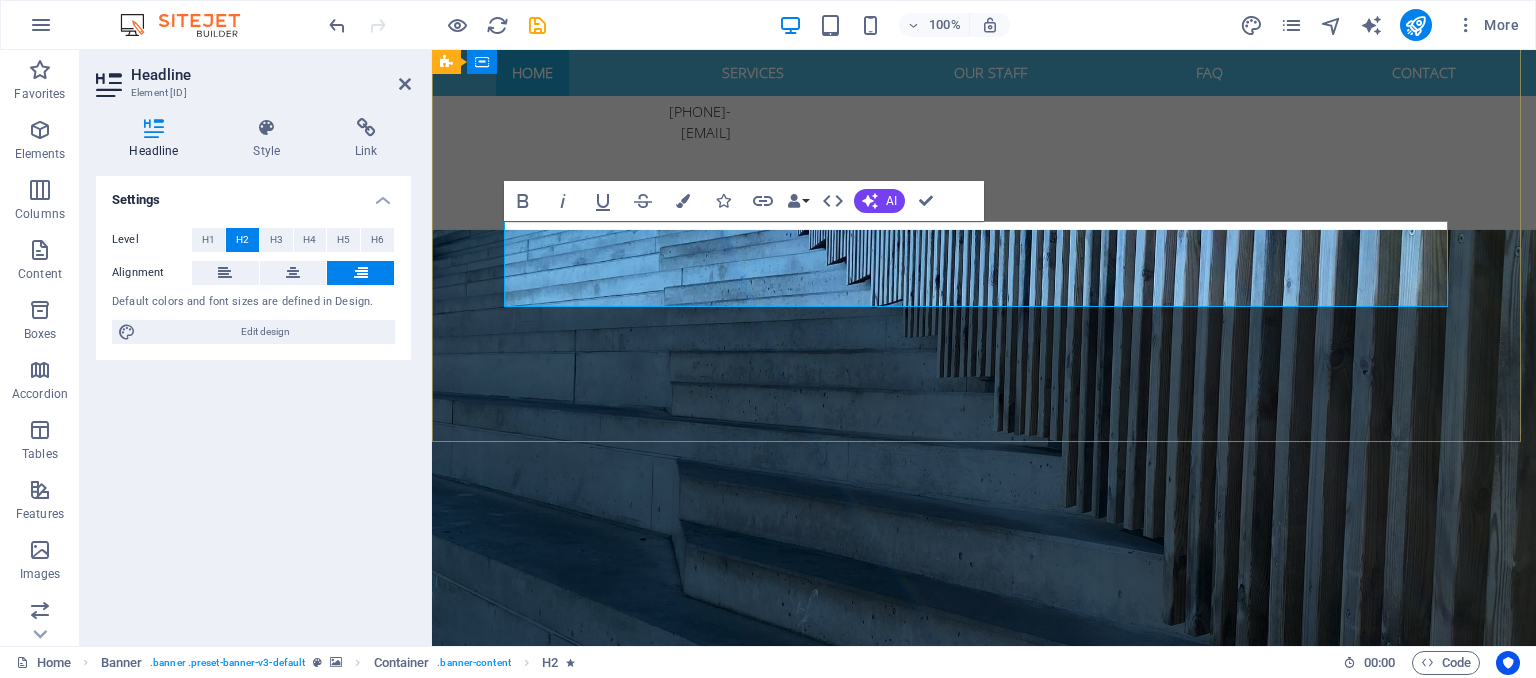 click on "HR solutions tailored to your people, your culture, and your growth" at bounding box center [1016, 940] 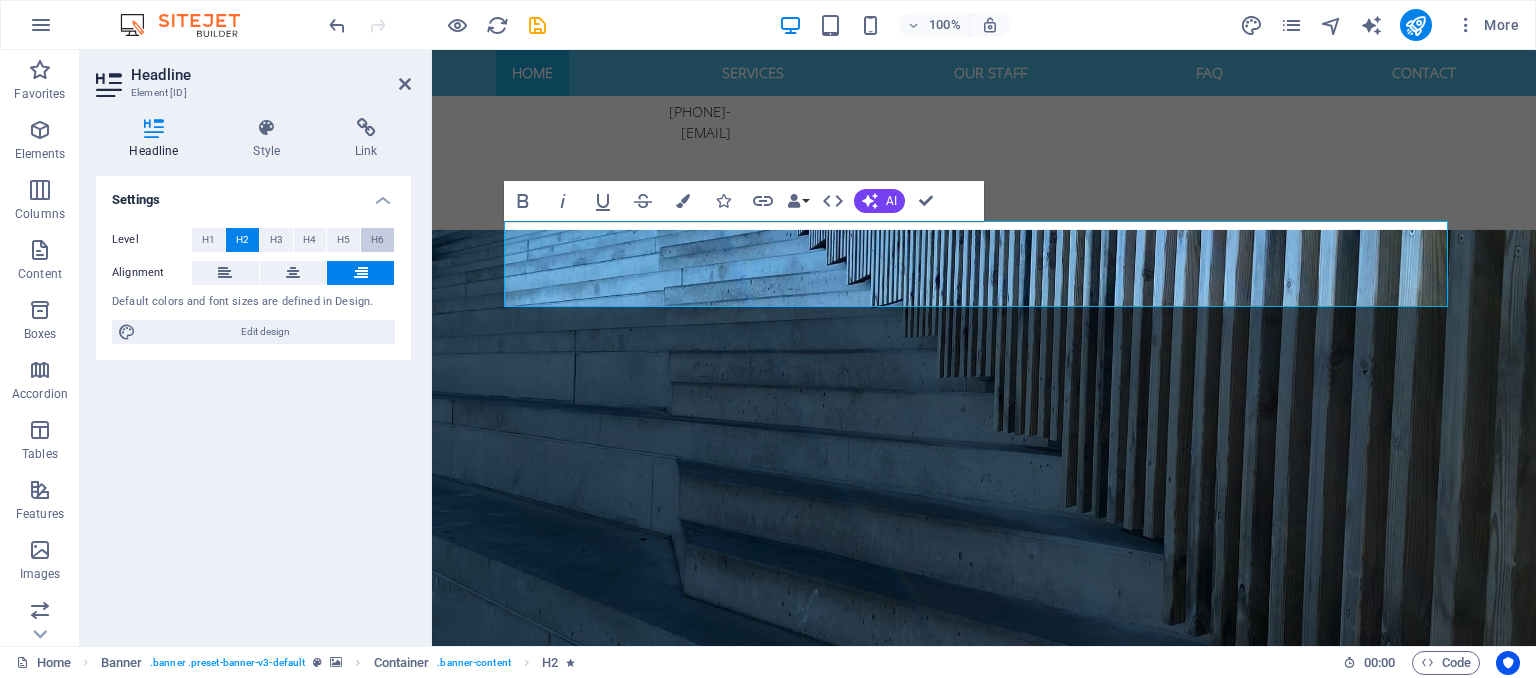 click on "H6" at bounding box center (377, 240) 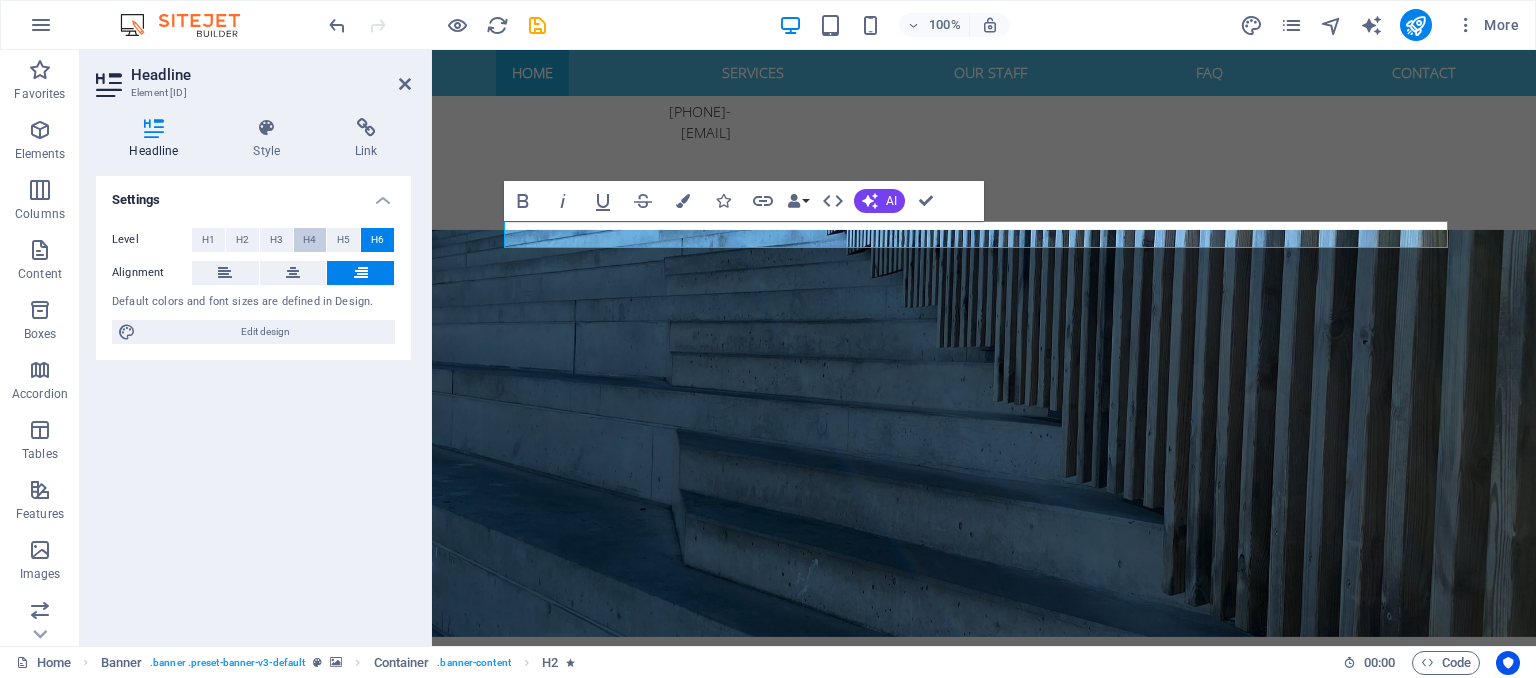 click on "H4" at bounding box center [310, 240] 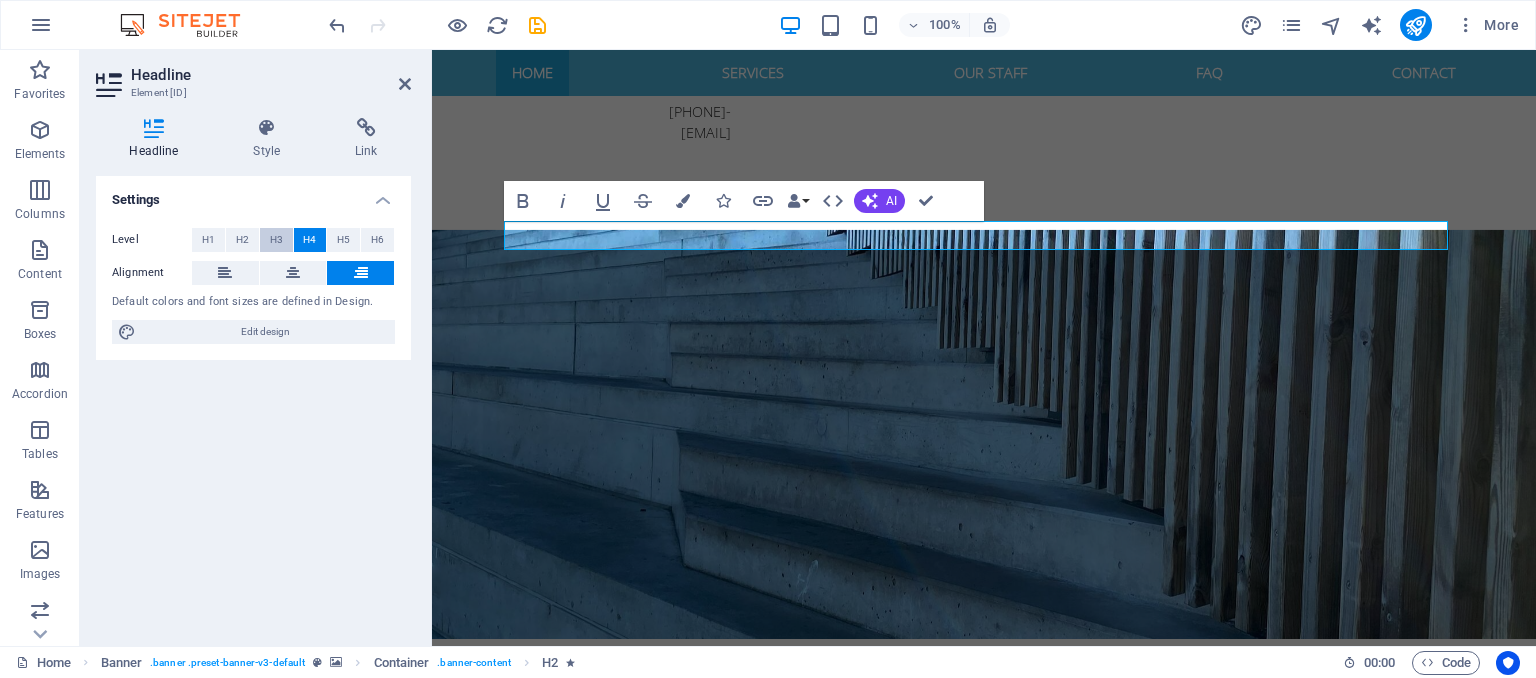 click on "H3" at bounding box center (276, 240) 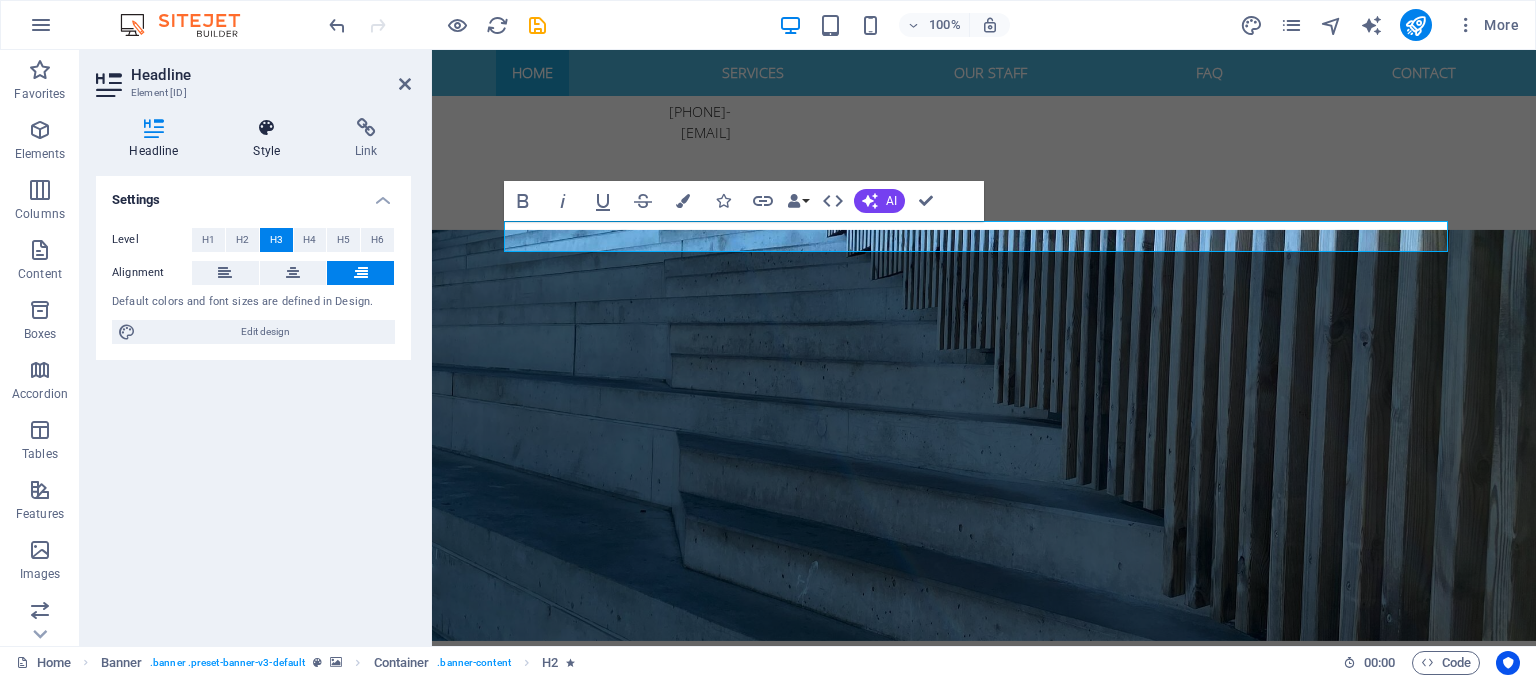 click at bounding box center [267, 128] 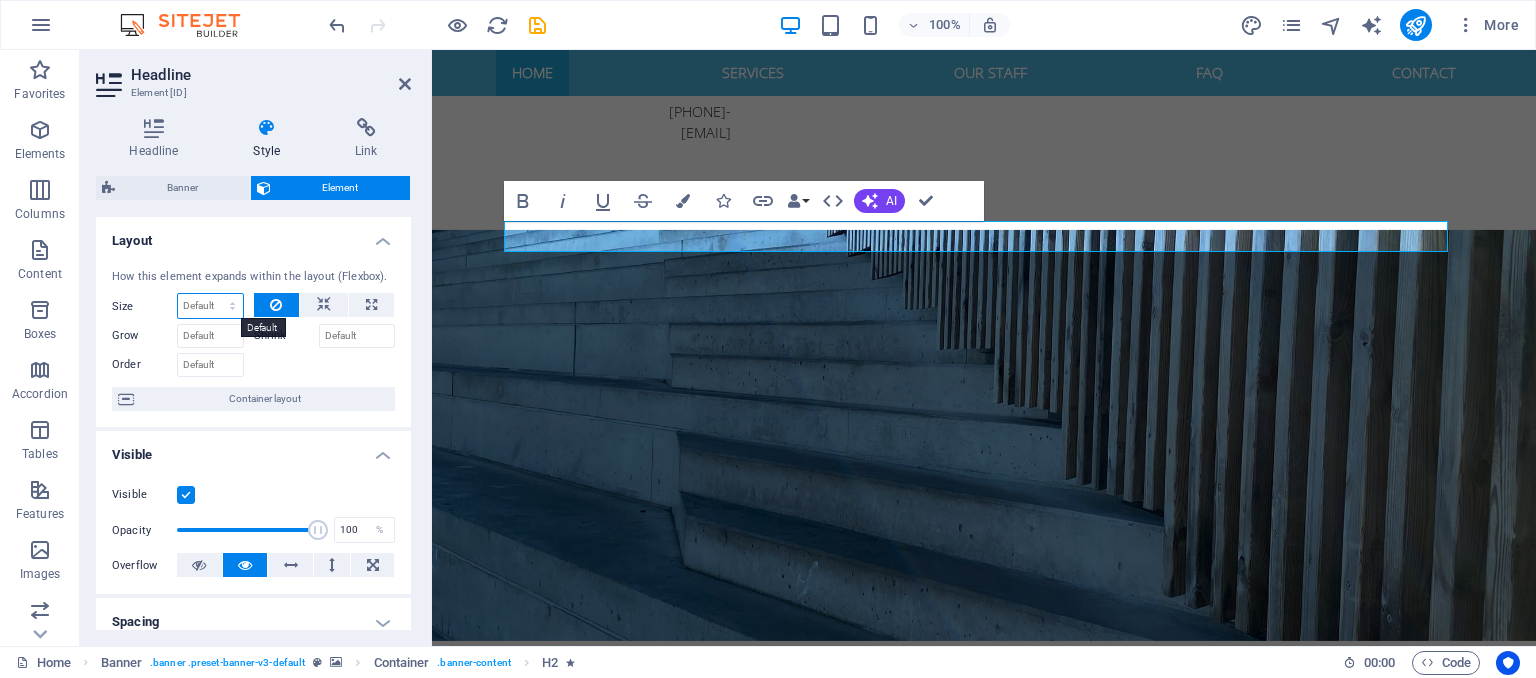 click on "Default auto px % 1/1 1/2 1/3 1/4 1/5 1/6 1/7 1/8 1/9 1/10" at bounding box center (210, 306) 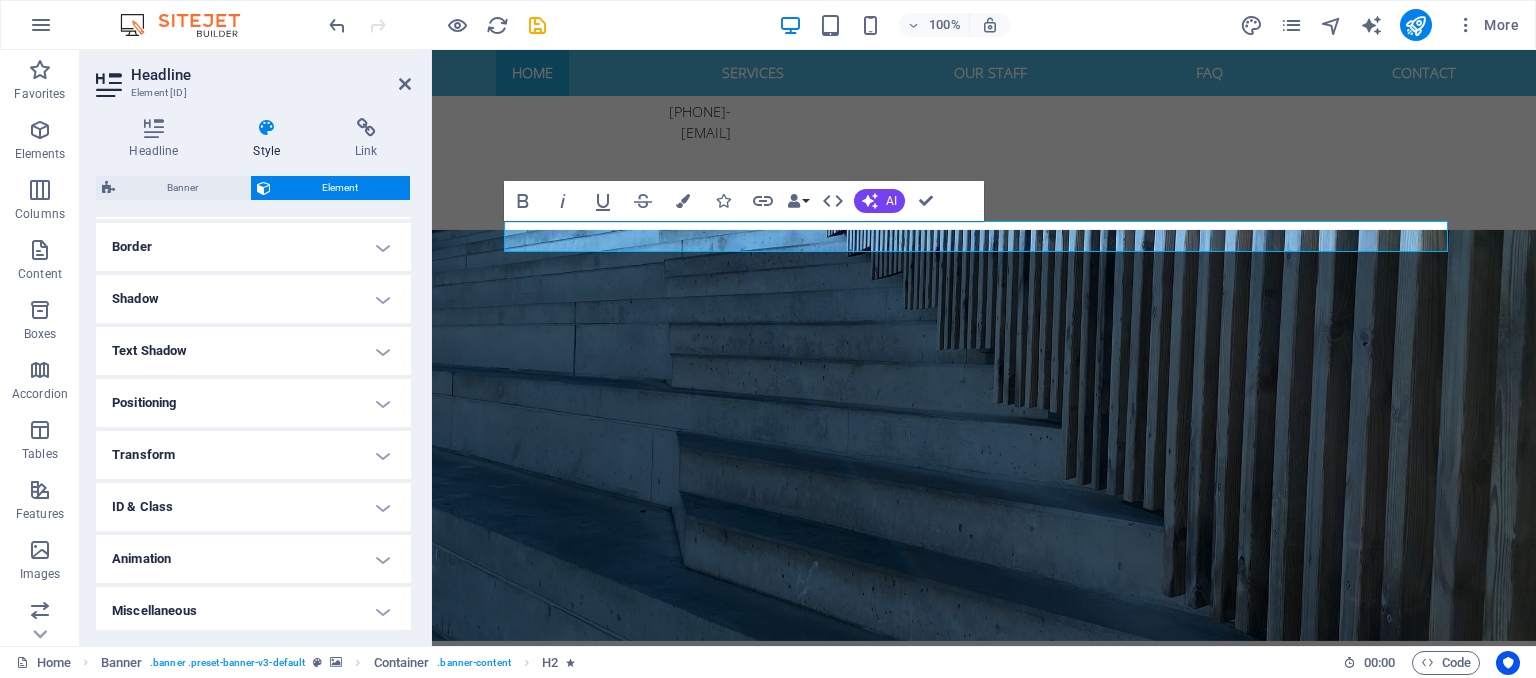 scroll, scrollTop: 432, scrollLeft: 0, axis: vertical 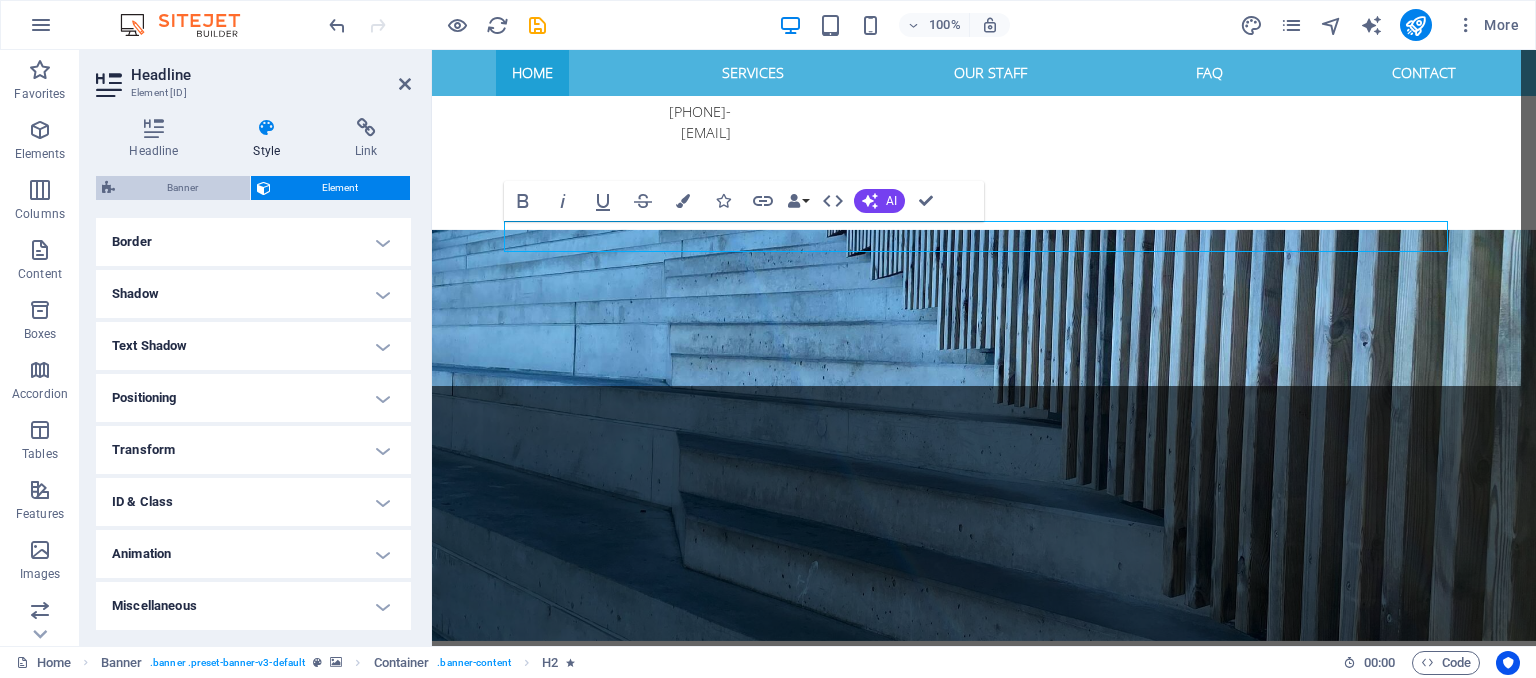 click on "Banner" at bounding box center (182, 188) 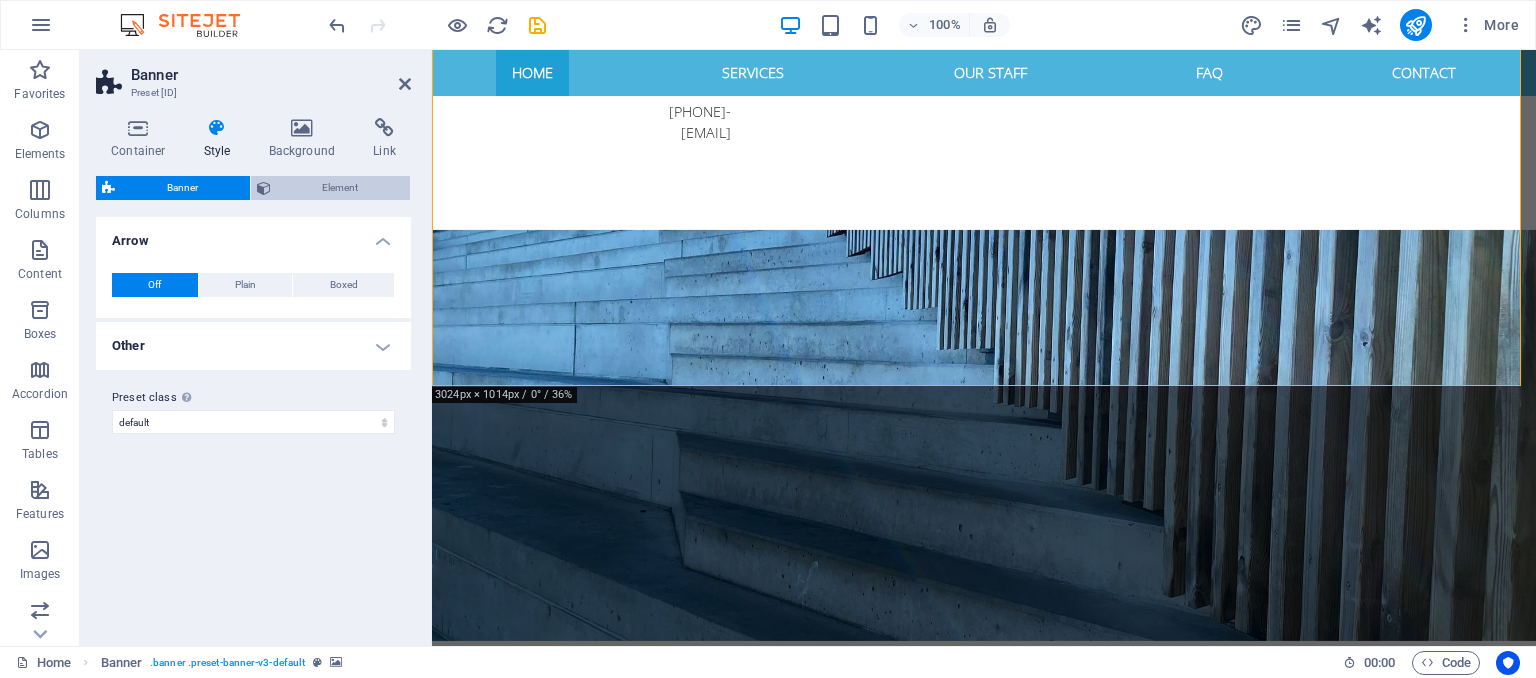 click on "Element" at bounding box center [341, 188] 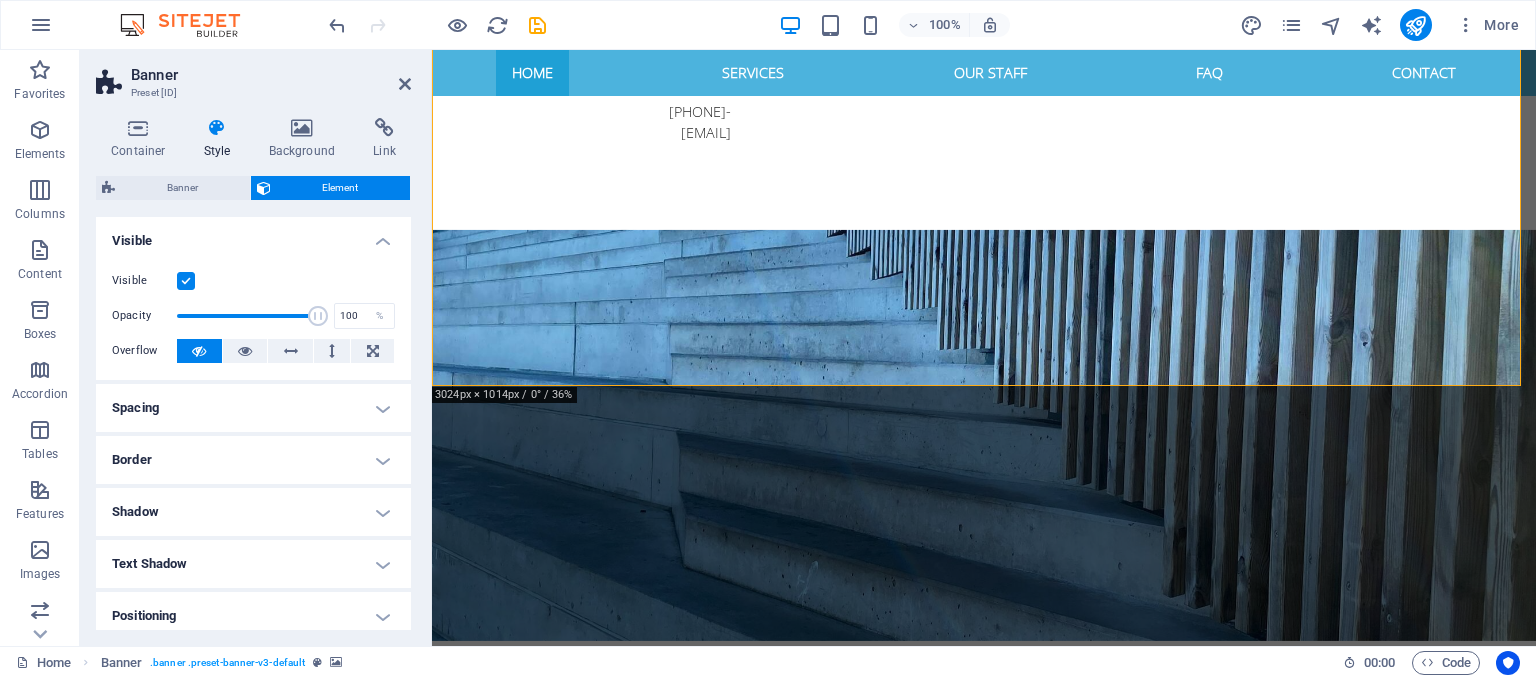 click on "Banner Element" at bounding box center (253, 188) 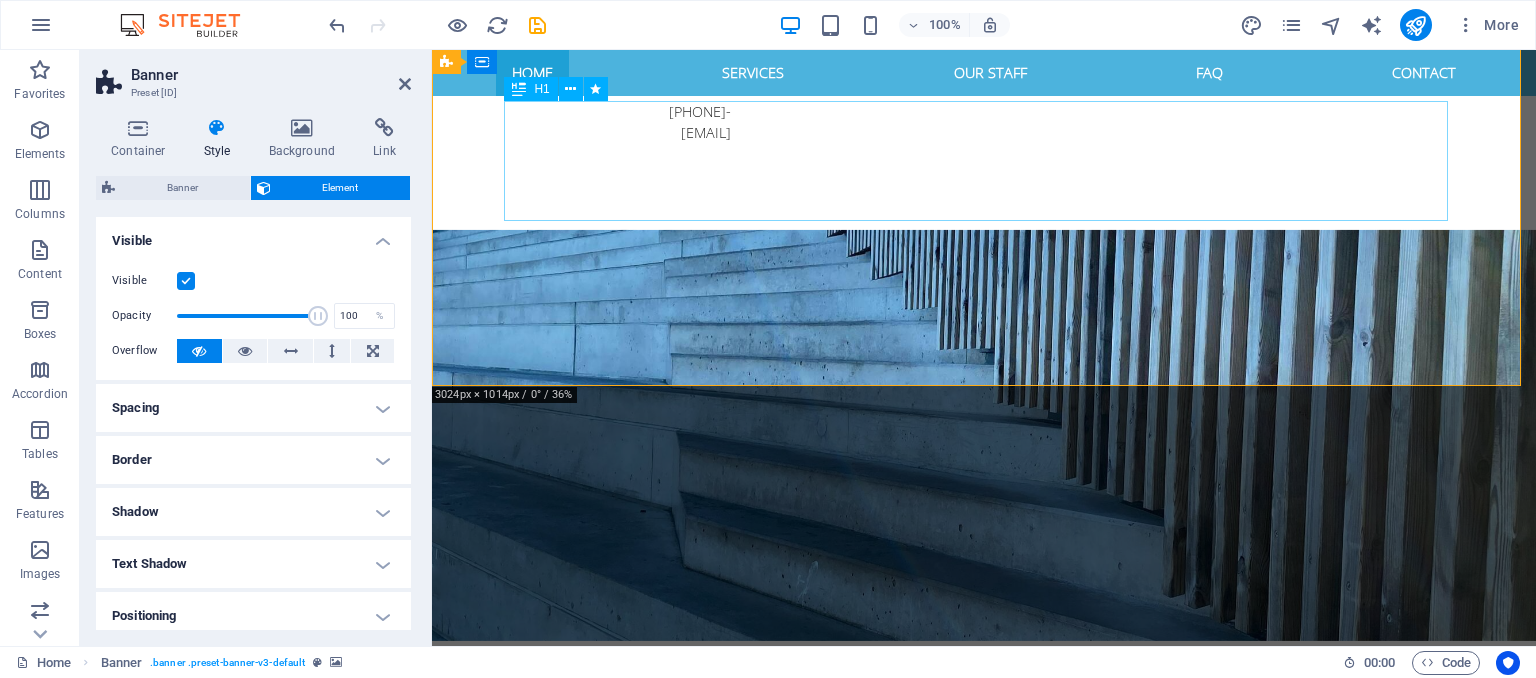 click on "Empowering People. Strengthening Culture. Accelerating Business." at bounding box center (984, 781) 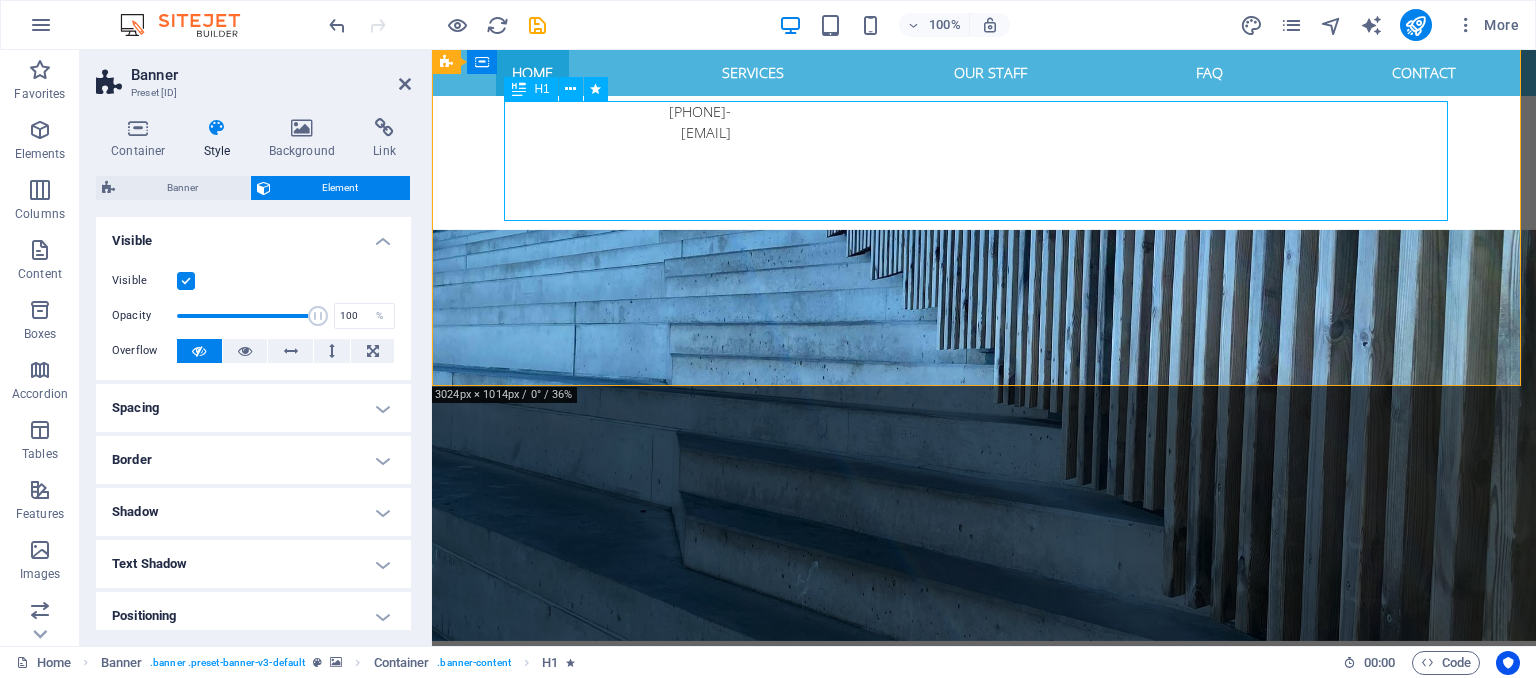 click on "Empowering People. Strengthening Culture. Accelerating Business." at bounding box center [984, 781] 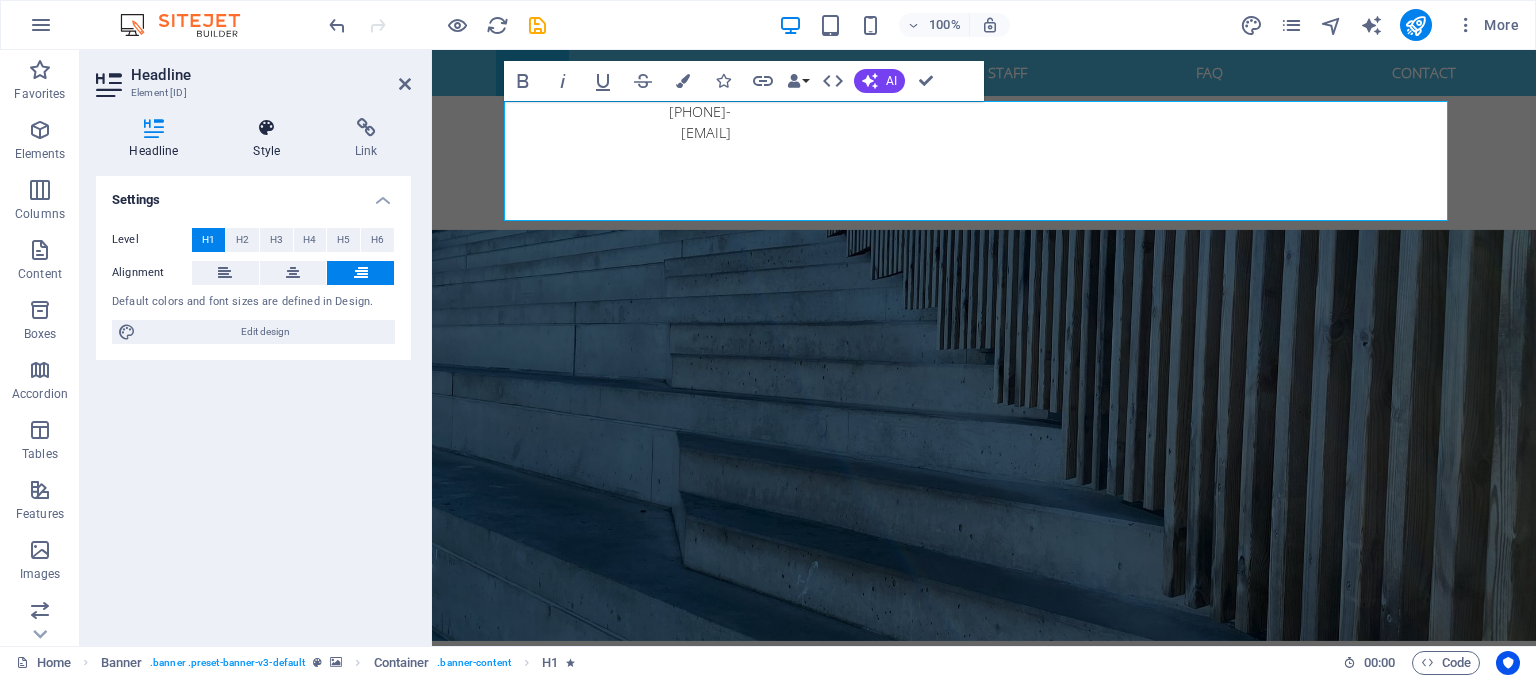 click on "Style" at bounding box center [271, 139] 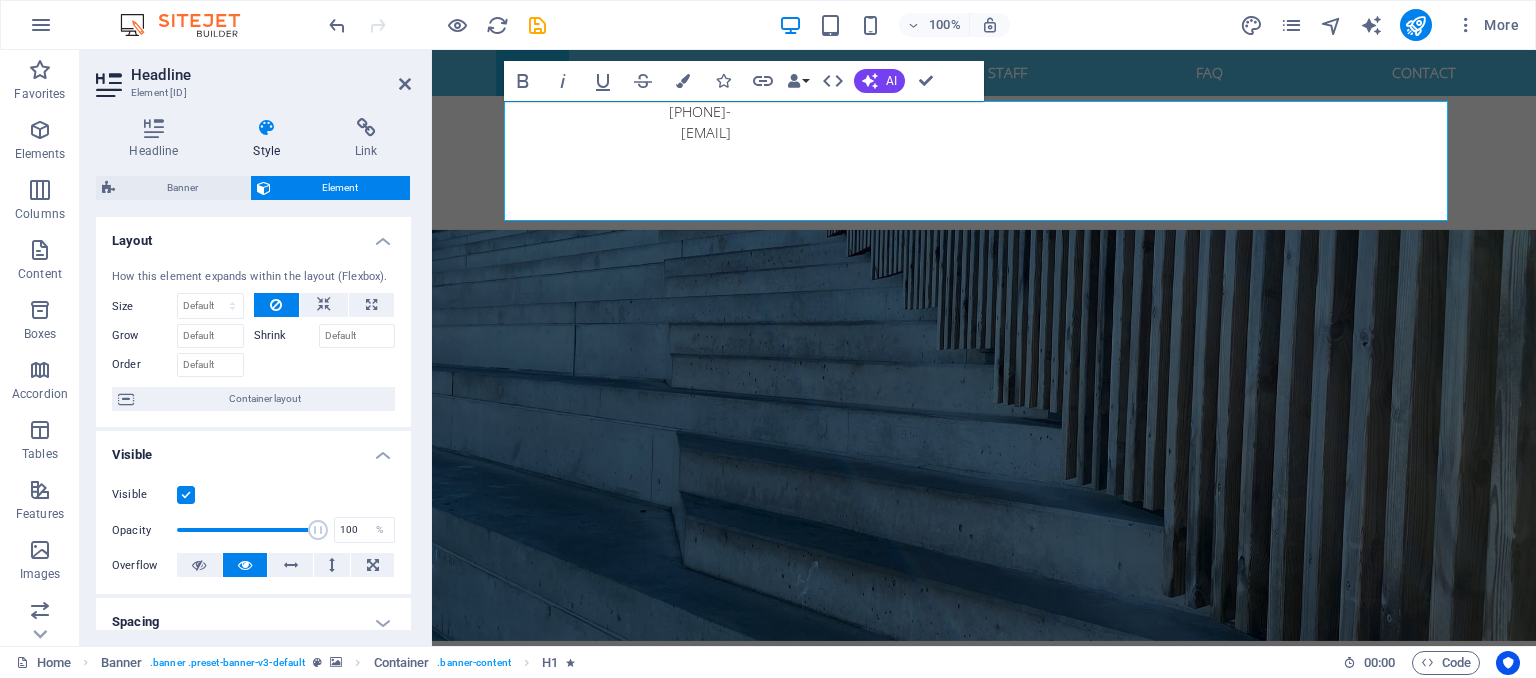 drag, startPoint x: 411, startPoint y: 333, endPoint x: 407, endPoint y: 399, distance: 66.1211 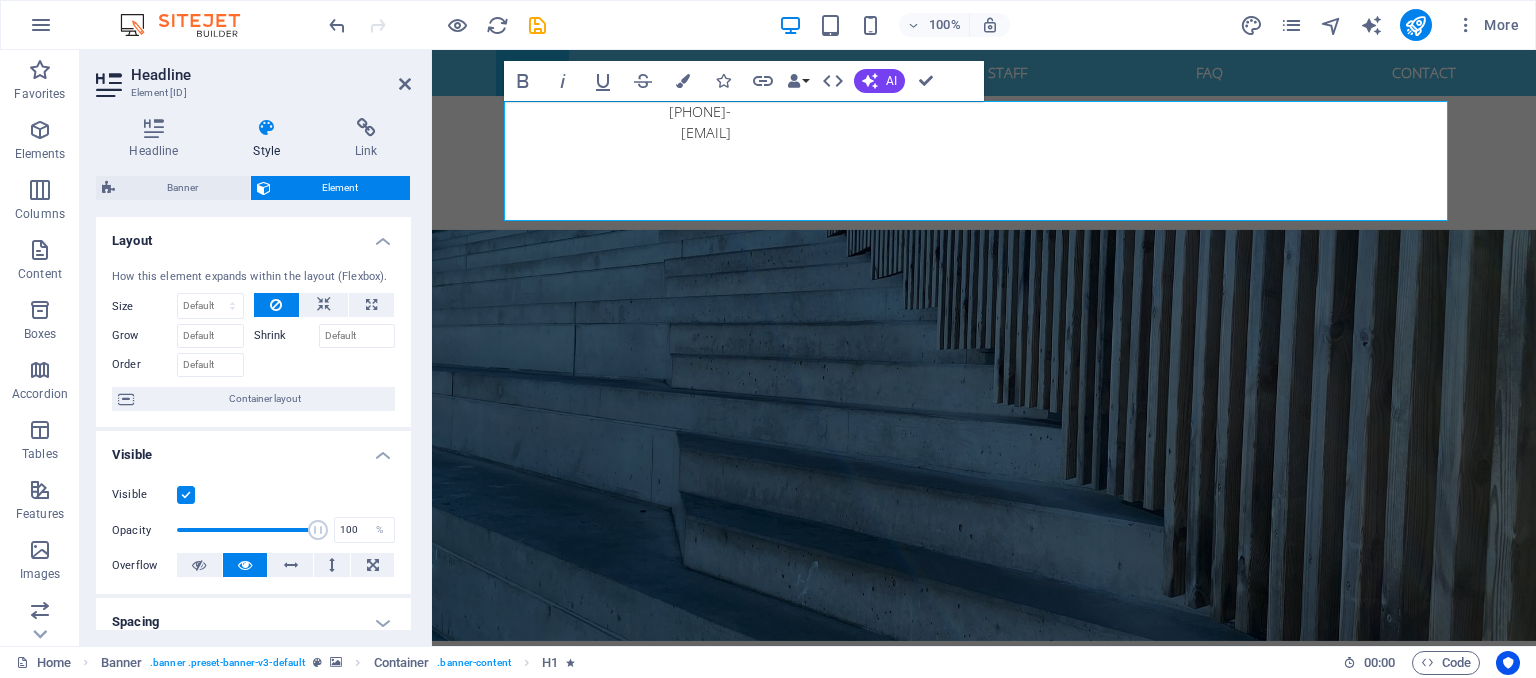 click on "Headline Style Link Settings Level H1 H2 H3 H4 H5 H6 Alignment Default colors and font sizes are defined in Design. Edit design Banner Element Layout How this element expands within the layout (Flexbox). Size Default auto px % 1/1 1/2 1/3 1/4 1/5 1/6 1/7 1/8 1/9 1/10 Grow Shrink Order Container layout Visible Visible Opacity 100 % Overflow Spacing Margin Default auto px % rem vw vh Custom Custom auto px % rem vw vh auto px % rem vw vh auto px % rem vw vh auto px % rem vw vh Padding Default px rem % vh vw Custom Custom px rem % vh vw px rem % vh vw px rem % vh vw px rem % vh vw Border Style              - Width 1 auto px rem % vh vw Custom Custom 1 auto px rem % vh vw 1 auto px rem % vh vw 1 auto px rem % vh vw 1 auto px rem % vh vw  - Color Round corners Default px rem % vh vw Custom Custom px rem % vh vw px rem % vh vw px rem % vh vw px rem % vh vw Shadow Default None Outside Inside Color X offset 0 px rem vh vw Y offset 0 px rem vh vw Blur 0 px rem % vh vw Spread 0 px rem vh vw Text Shadow Default" at bounding box center (253, 374) 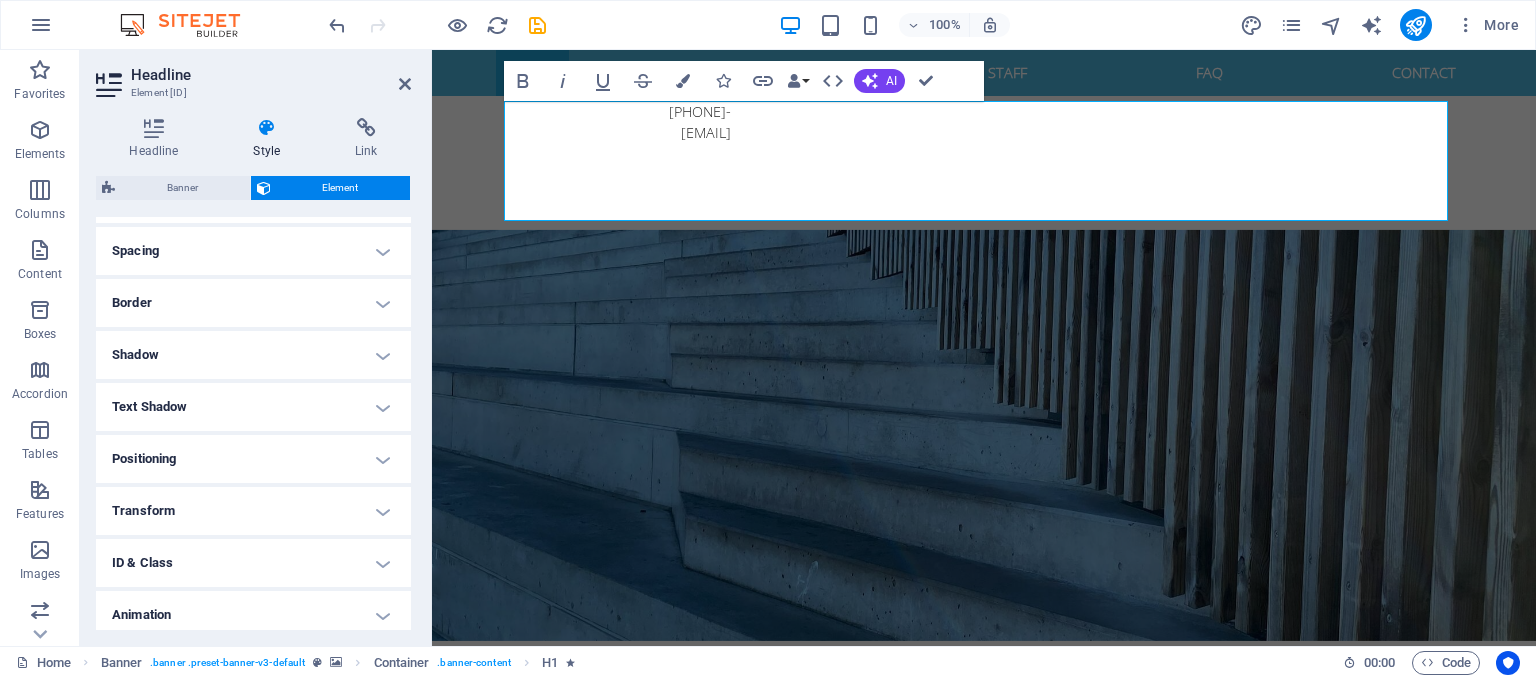 scroll, scrollTop: 368, scrollLeft: 0, axis: vertical 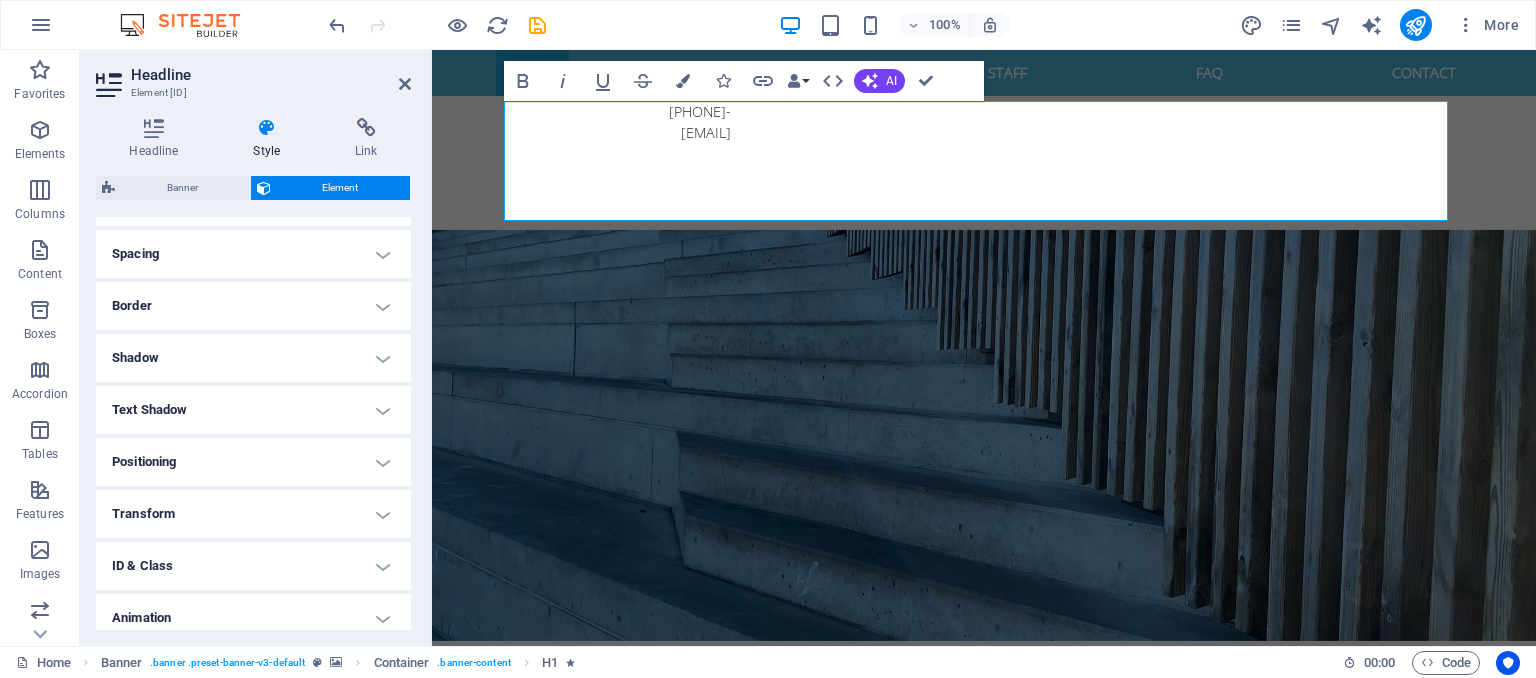 click on "Spacing" at bounding box center (253, 254) 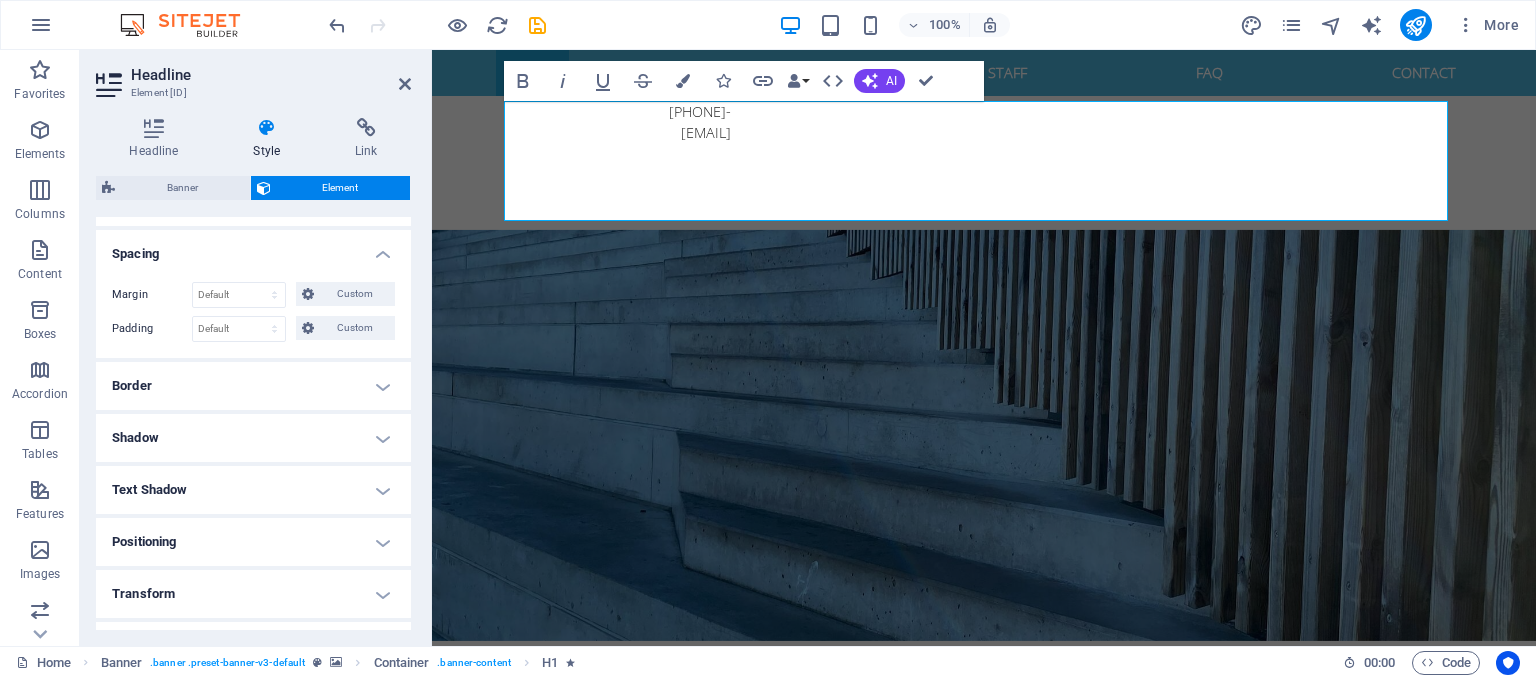 click on "Border" at bounding box center [253, 386] 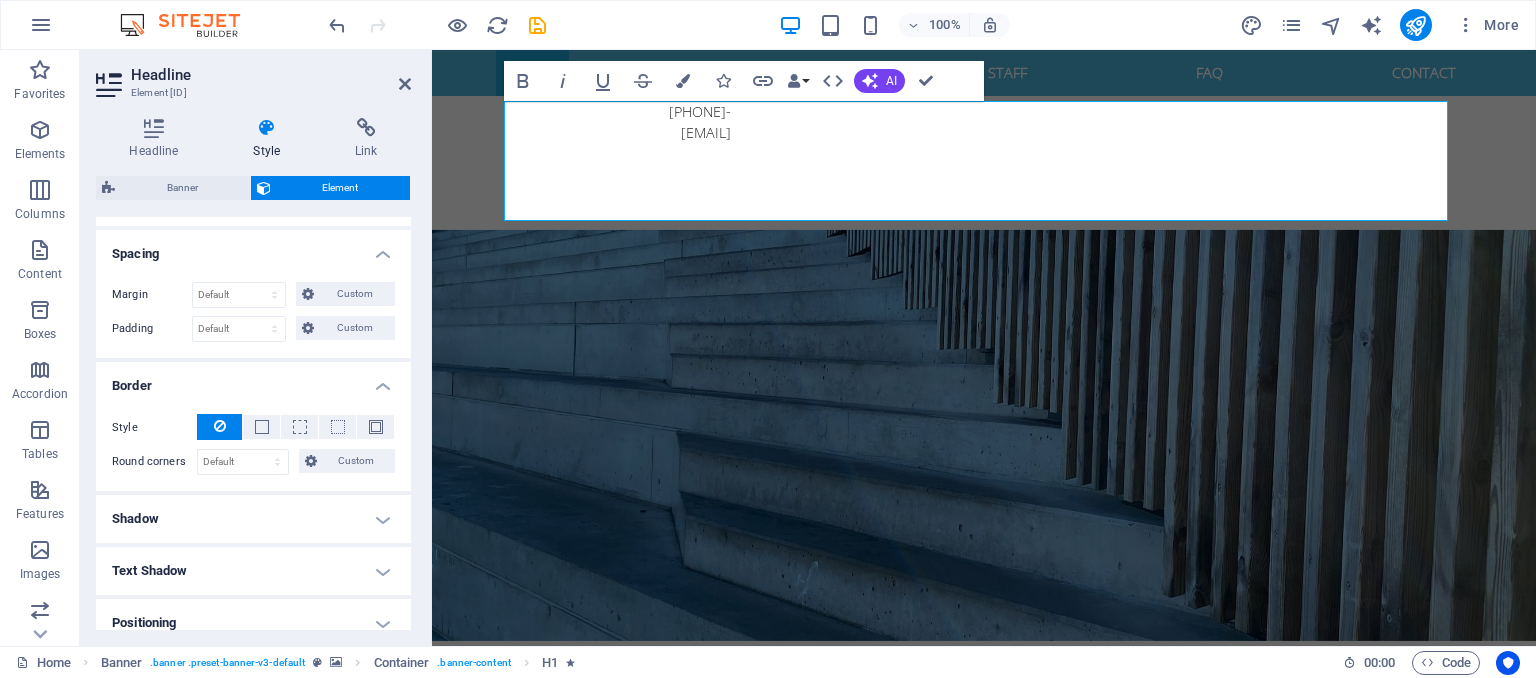 click on "Shadow" at bounding box center [253, 519] 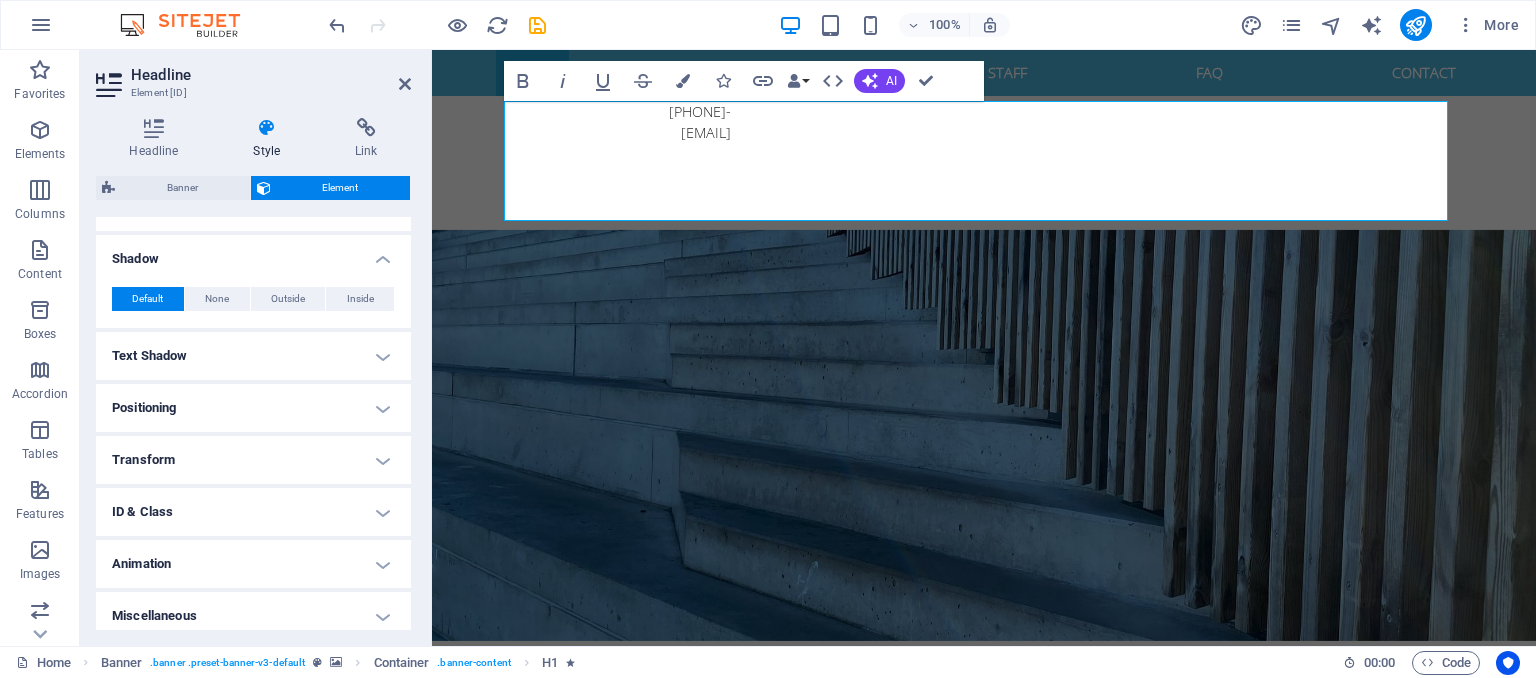 scroll, scrollTop: 636, scrollLeft: 0, axis: vertical 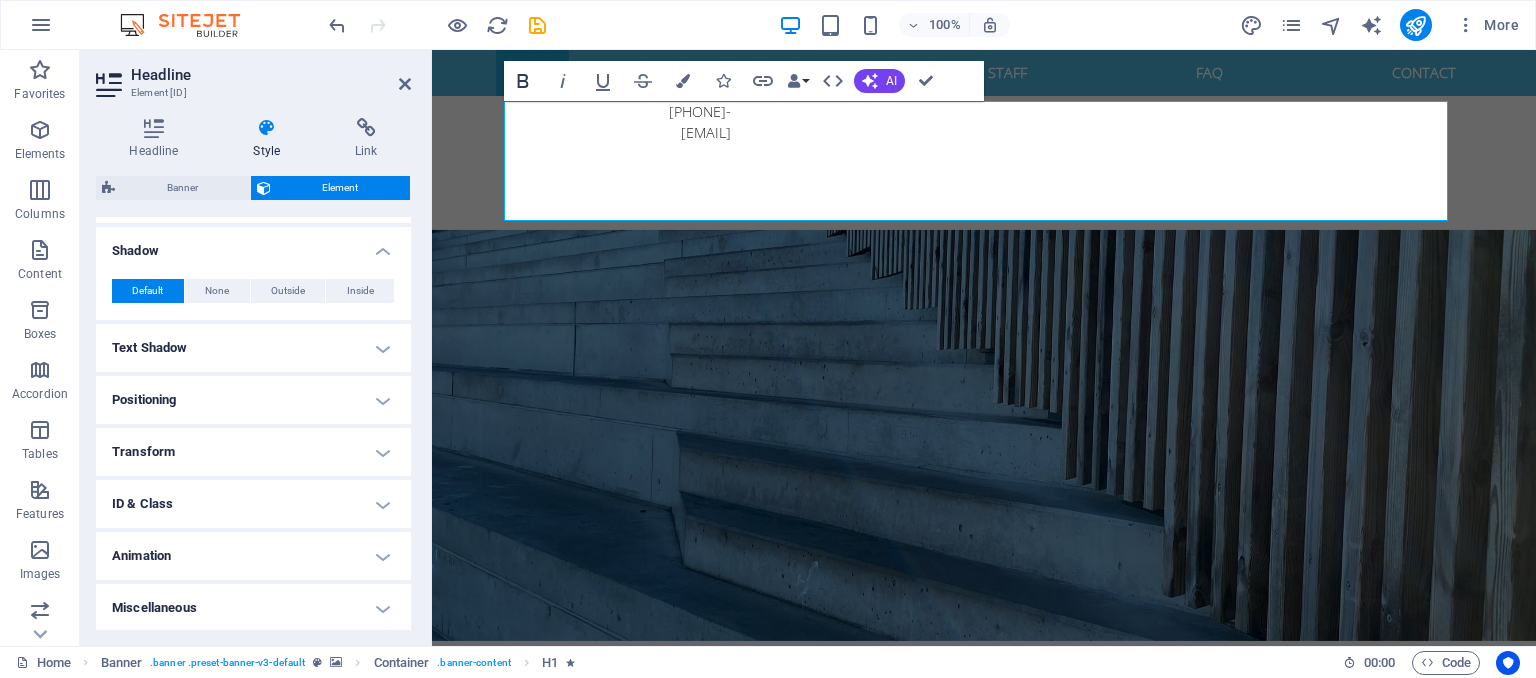 click 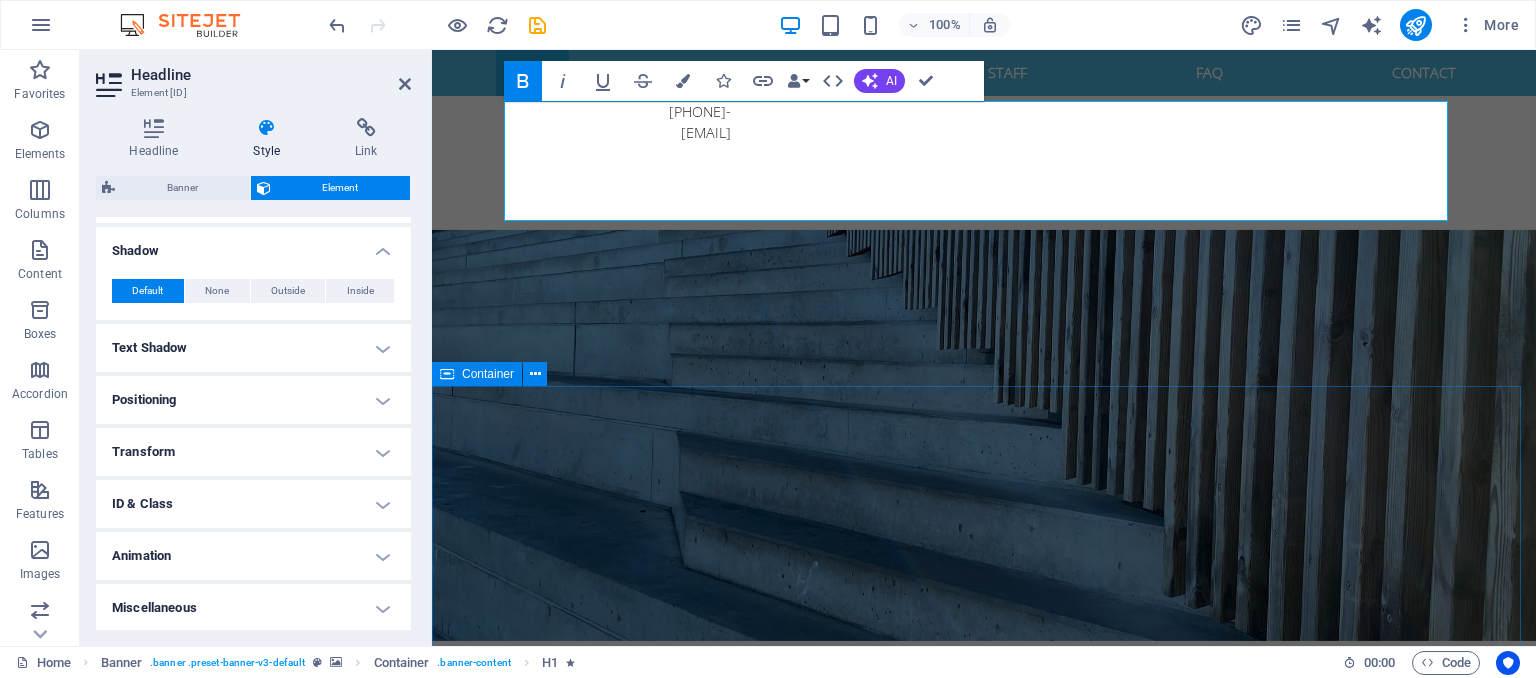 scroll, scrollTop: 592, scrollLeft: 2, axis: both 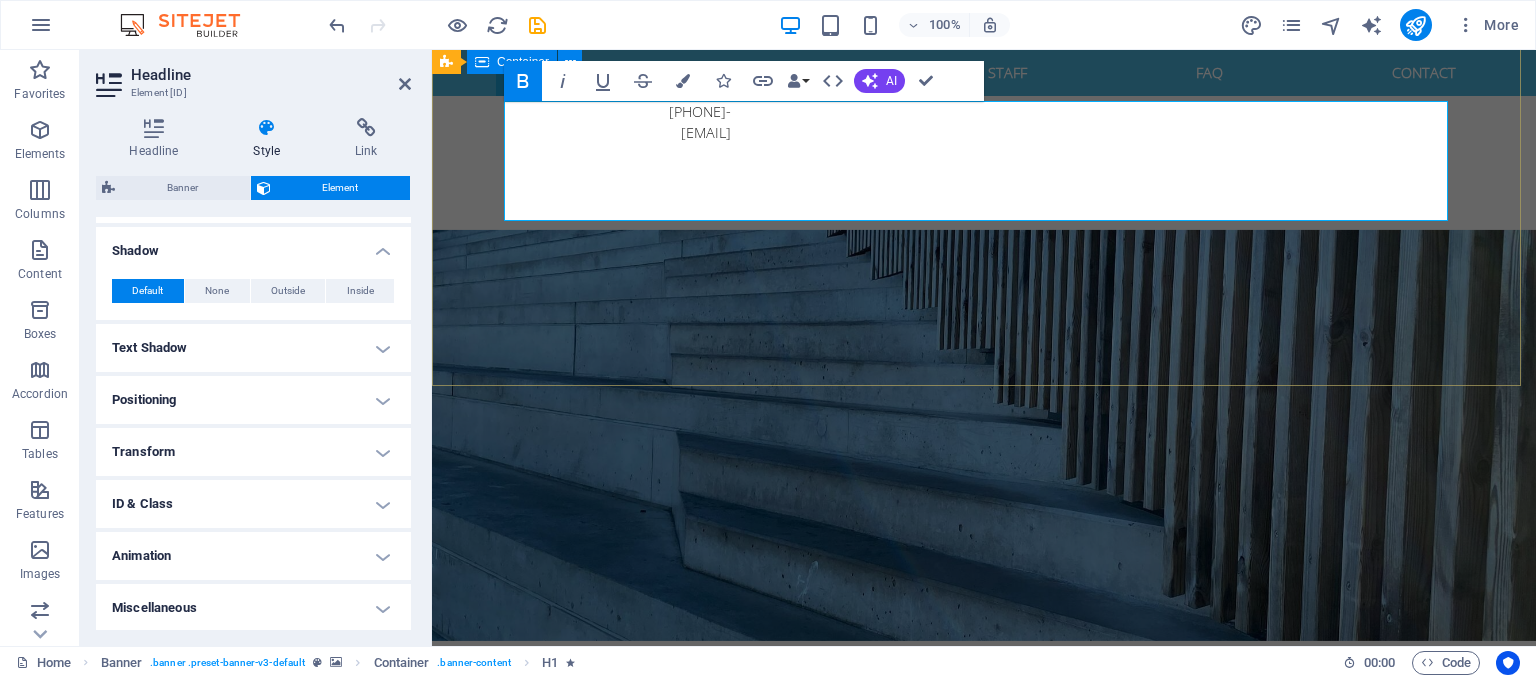 click on "Empowering people. Strengthening culture. Accelerating business. Empowering people. Strengthening culture. Accelerating business. HR solutions tailored to your people, your culture, and your growth Learn more" at bounding box center (984, 824) 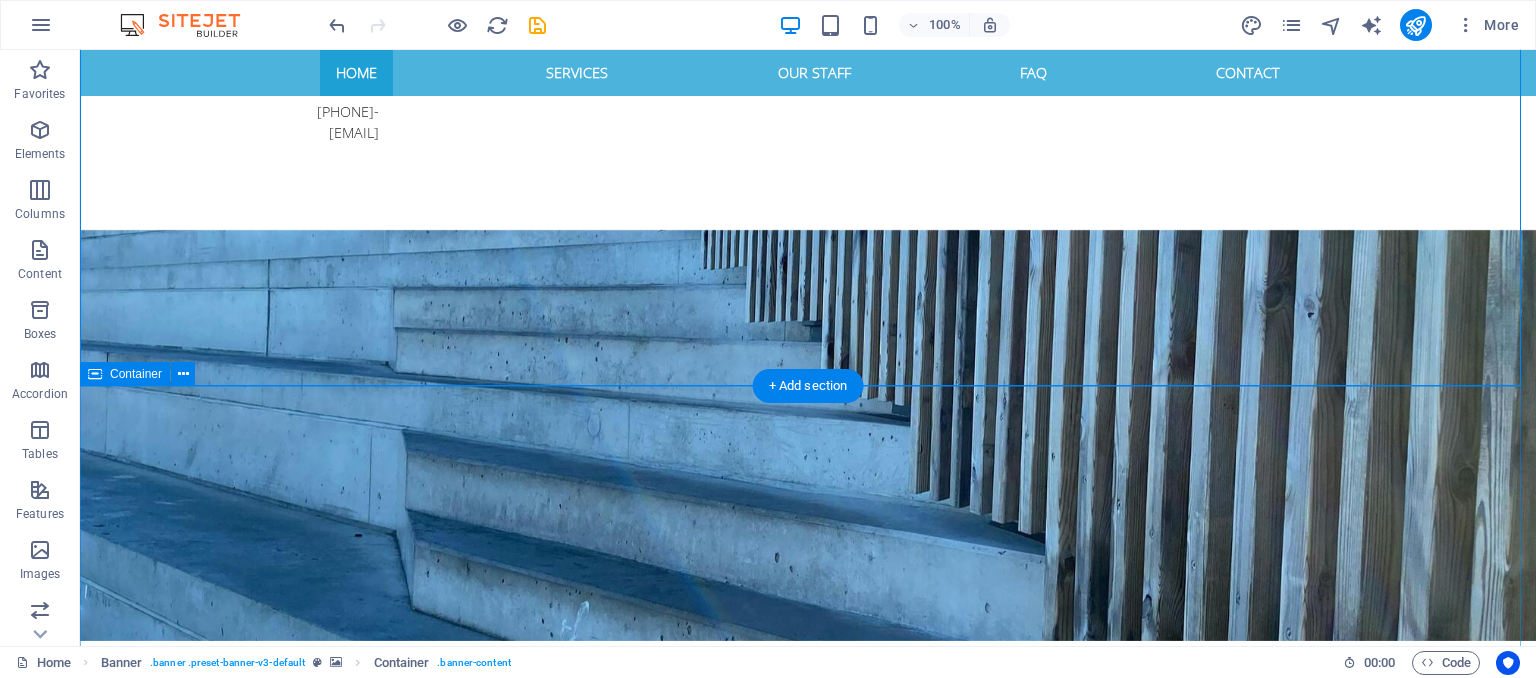 click on "Welcome to EXCELIOR SOLUTIONS Personal, individual, kind Lorem ipsum dolor sit amet, consetetur sadipscing elitr, sed diam nonumy eirmod tempor invidunt ut labore et dolore magna aliquyam erat, sed diam voluptua. At vero eos et accusam et justo duo dolores et ea rebum. Stet clita kasd gubergren, no sea takimata sanctus est Lorem ipsum dolor sit amet. Lorem ipsum dolor sit amet, consetetur sadipscing elitr. Lorem ipsum dolor sit amet, consetetur sadipscing elitr, sed diam nonumy eirmod tempor invidunt. Headline Lorem ipsum dolor sit amet, consetetur sadipscing elitr, sed diam nonumy eirmod tempor. Headline Lorem ipsum dolor sit amet, consetetur sadipscing elitr, sed diam nonumy eirmod tempor. Headline Lorem ipsum dolor sit amet, consetetur sadipscing elitr, sed diam nonumy eirmod tempor." at bounding box center (808, 1509) 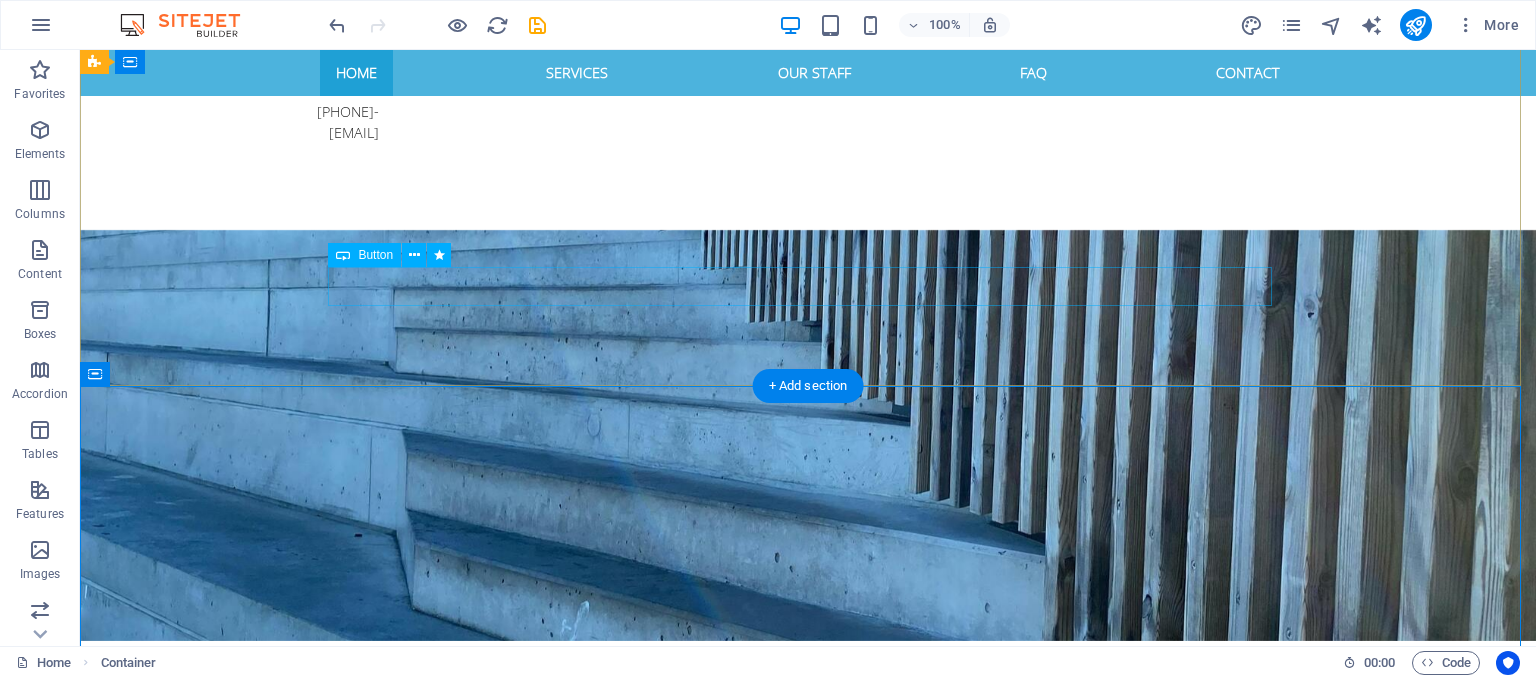 click on "Learn more" at bounding box center [808, 907] 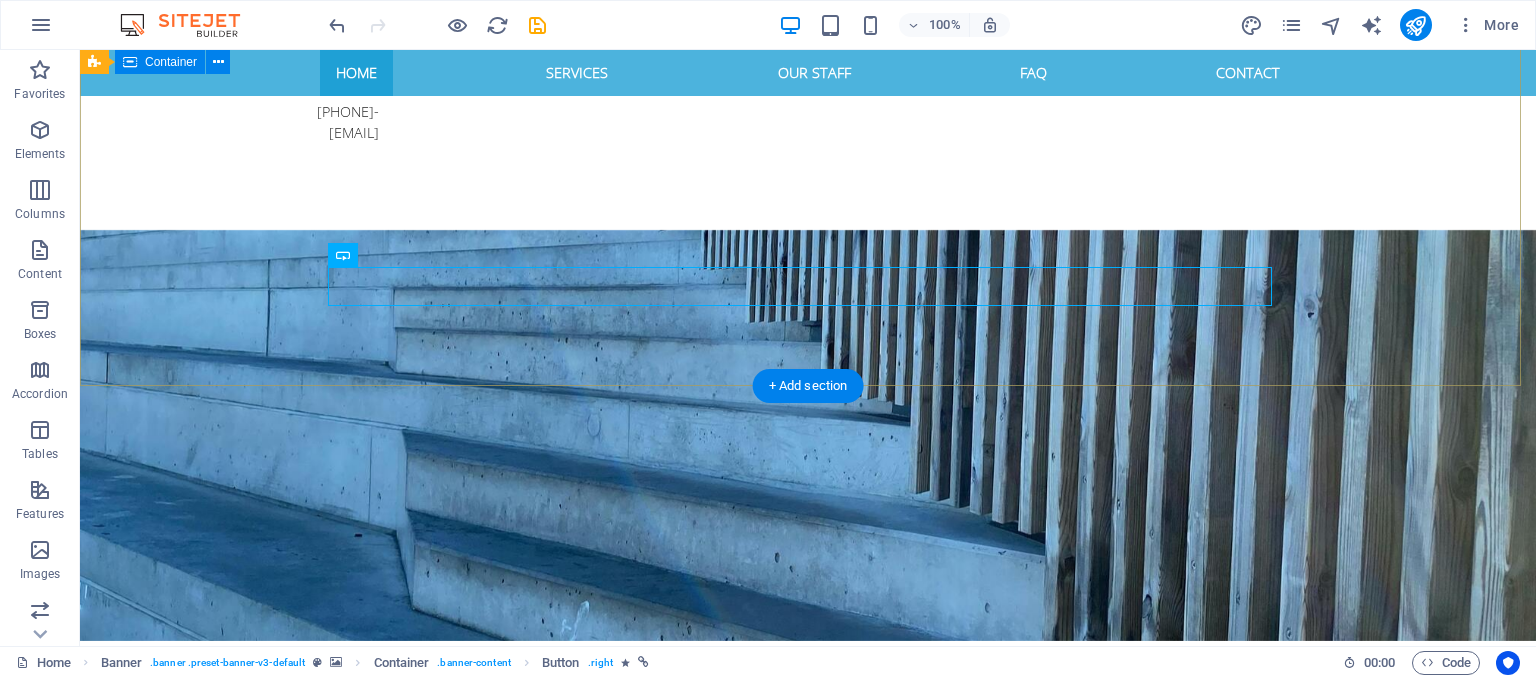 click on "Empowering people. Strengthening culture. Accelerating business. HR solutions tailored to your people, your culture, and your growth Learn more" at bounding box center [808, 824] 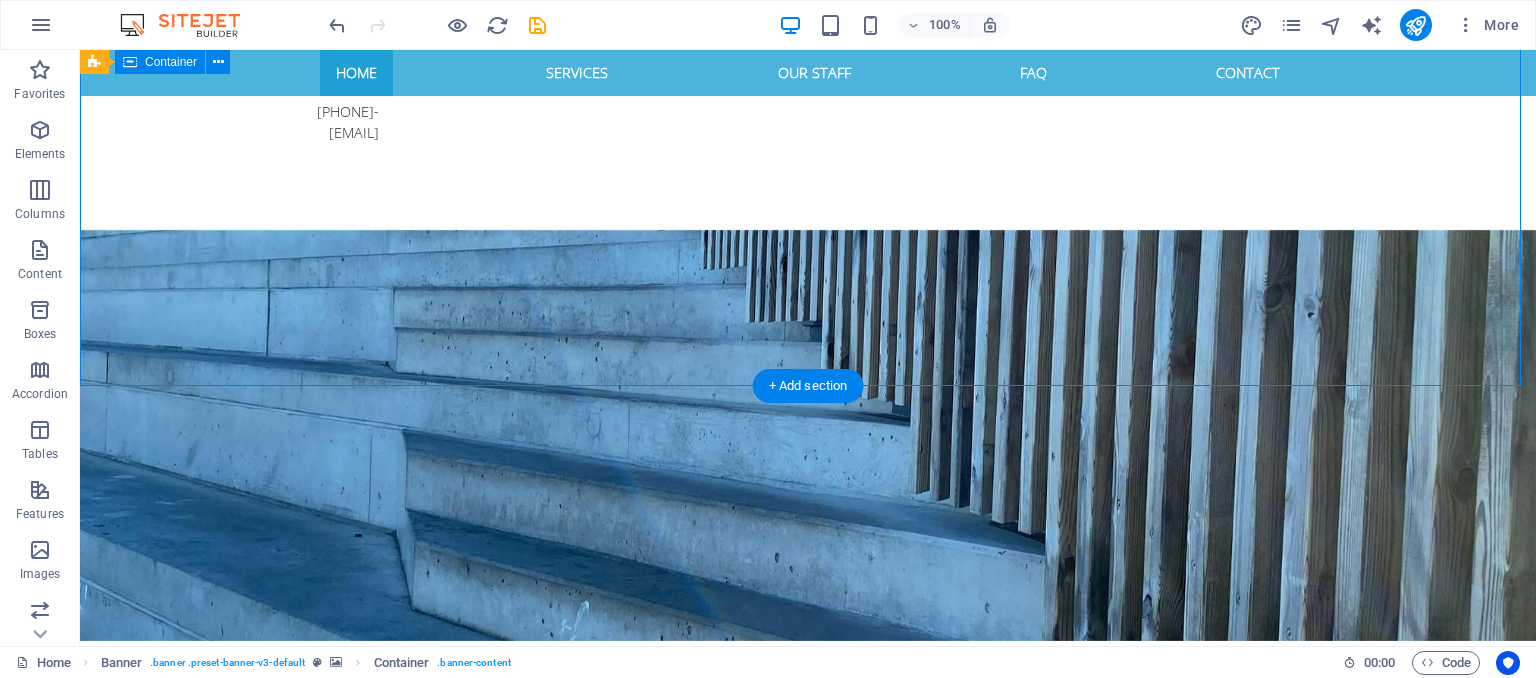 click on "Empowering people. Strengthening culture. Accelerating business. HR solutions tailored to your people, your culture, and your growth Learn more" at bounding box center [808, 824] 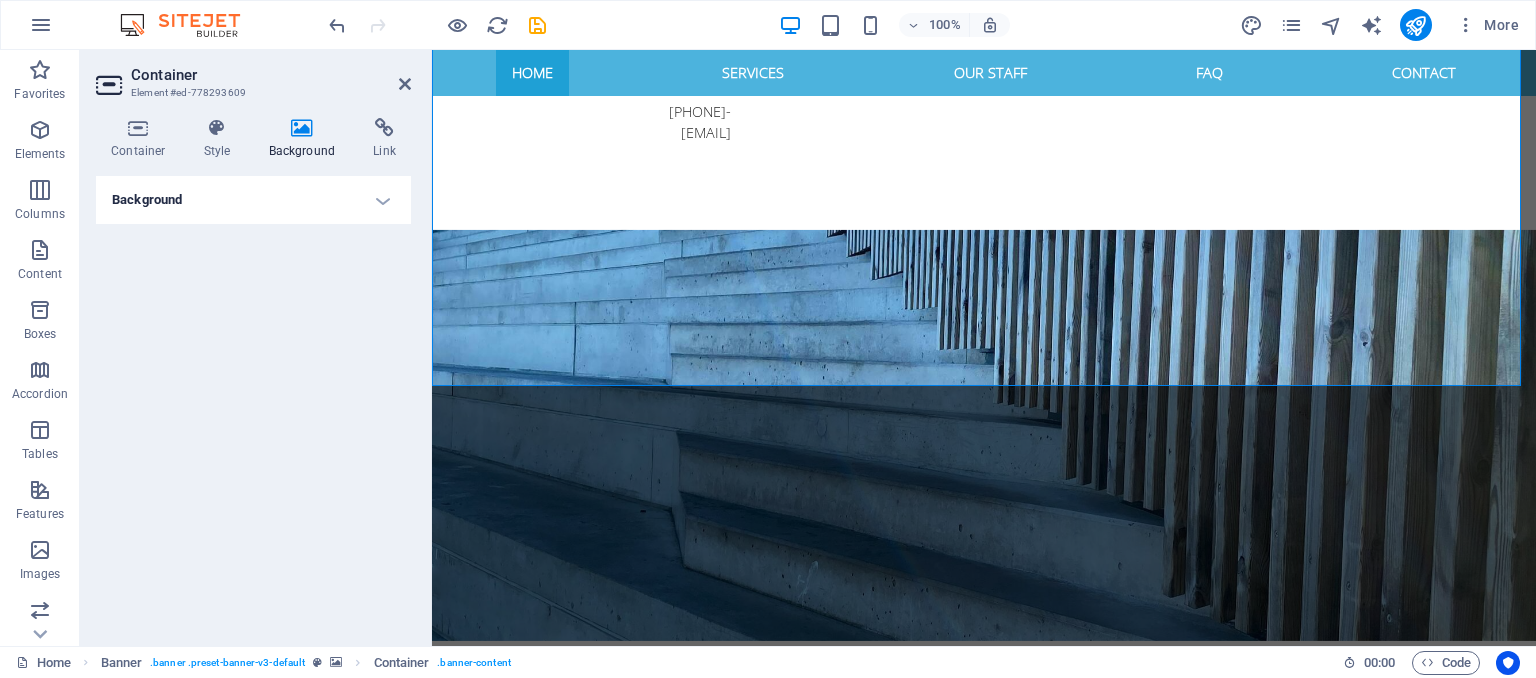 click on "Background" at bounding box center (306, 139) 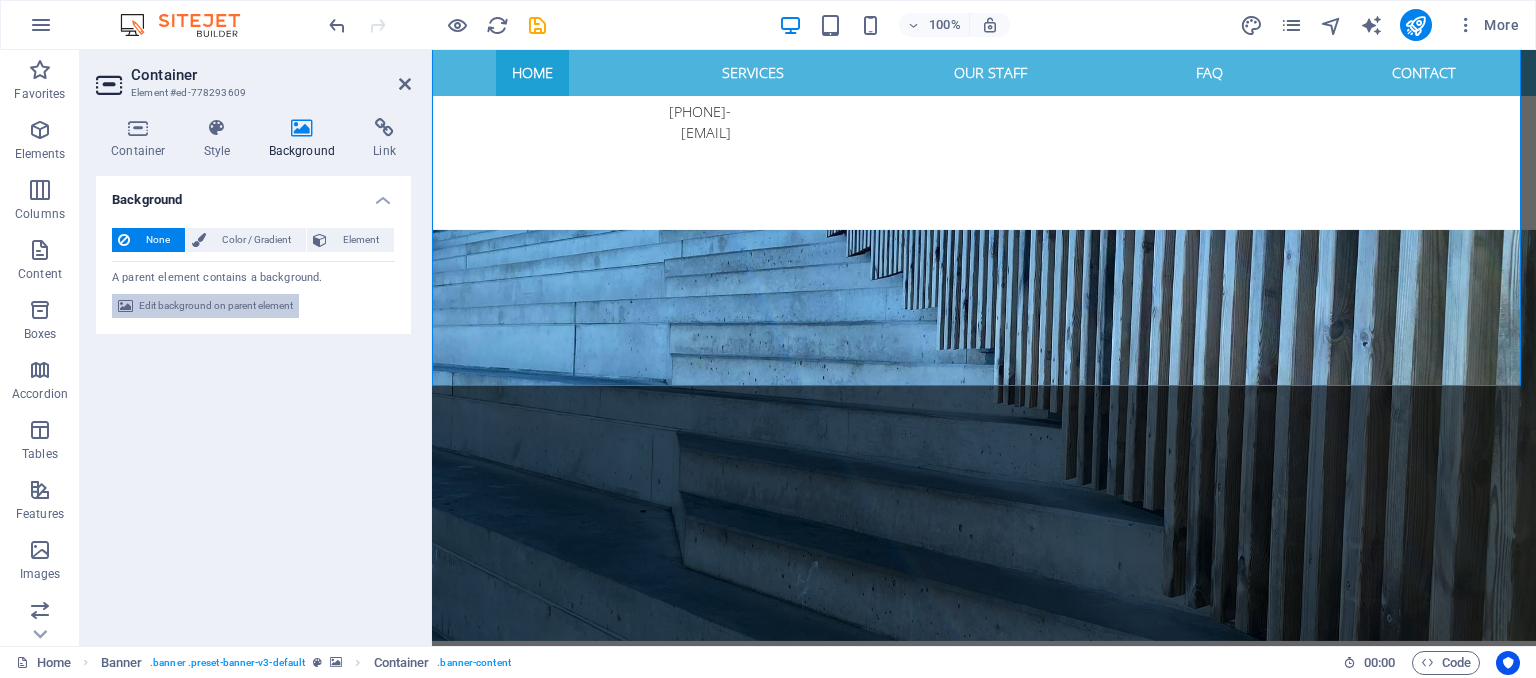 click on "Edit background on parent element" at bounding box center [216, 306] 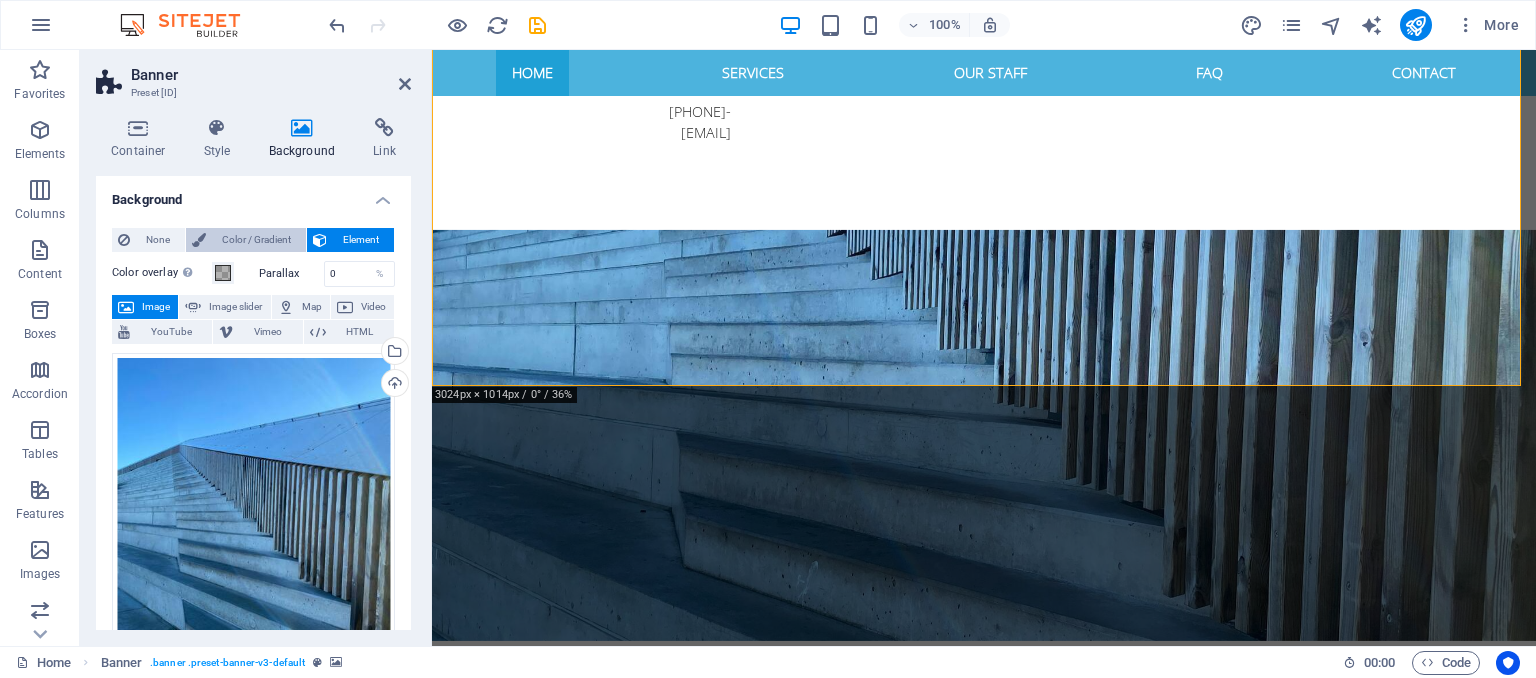 click on "Color / Gradient" at bounding box center [256, 240] 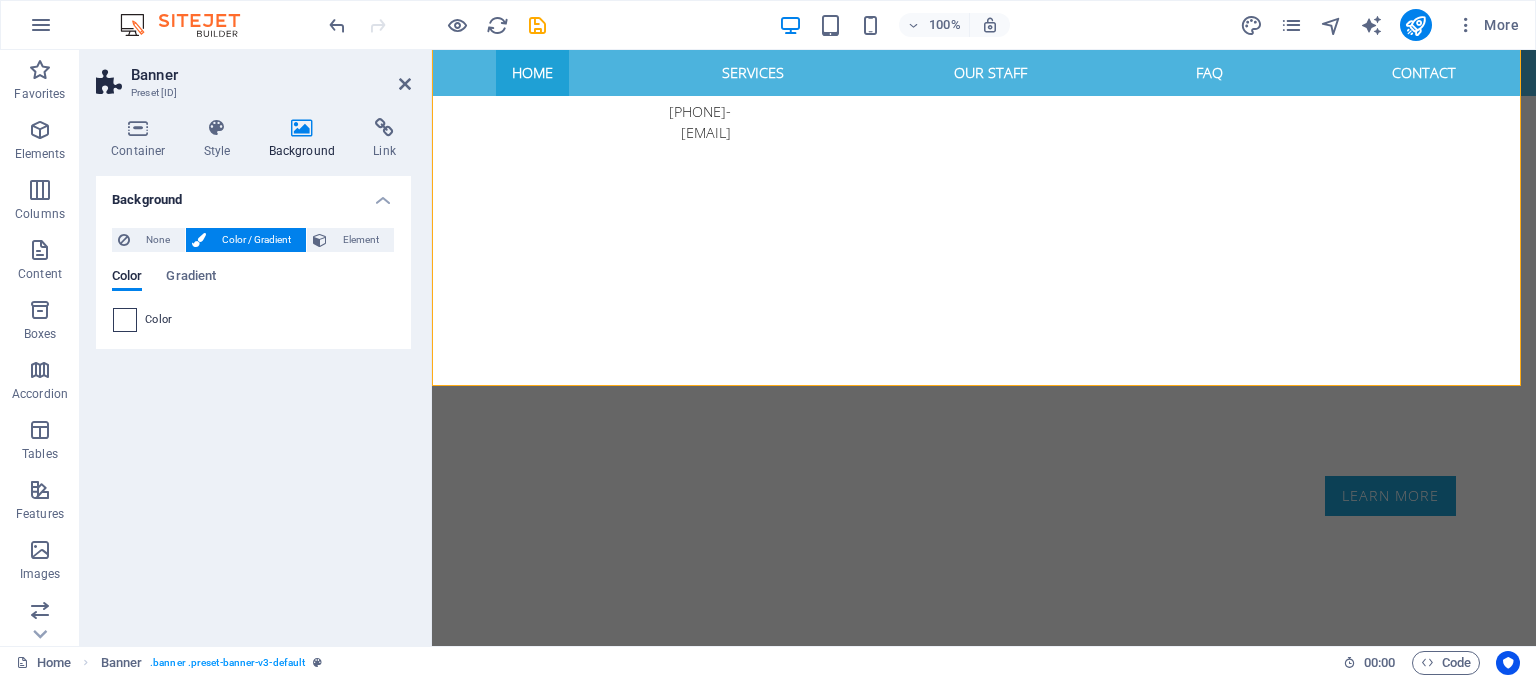 click at bounding box center (125, 320) 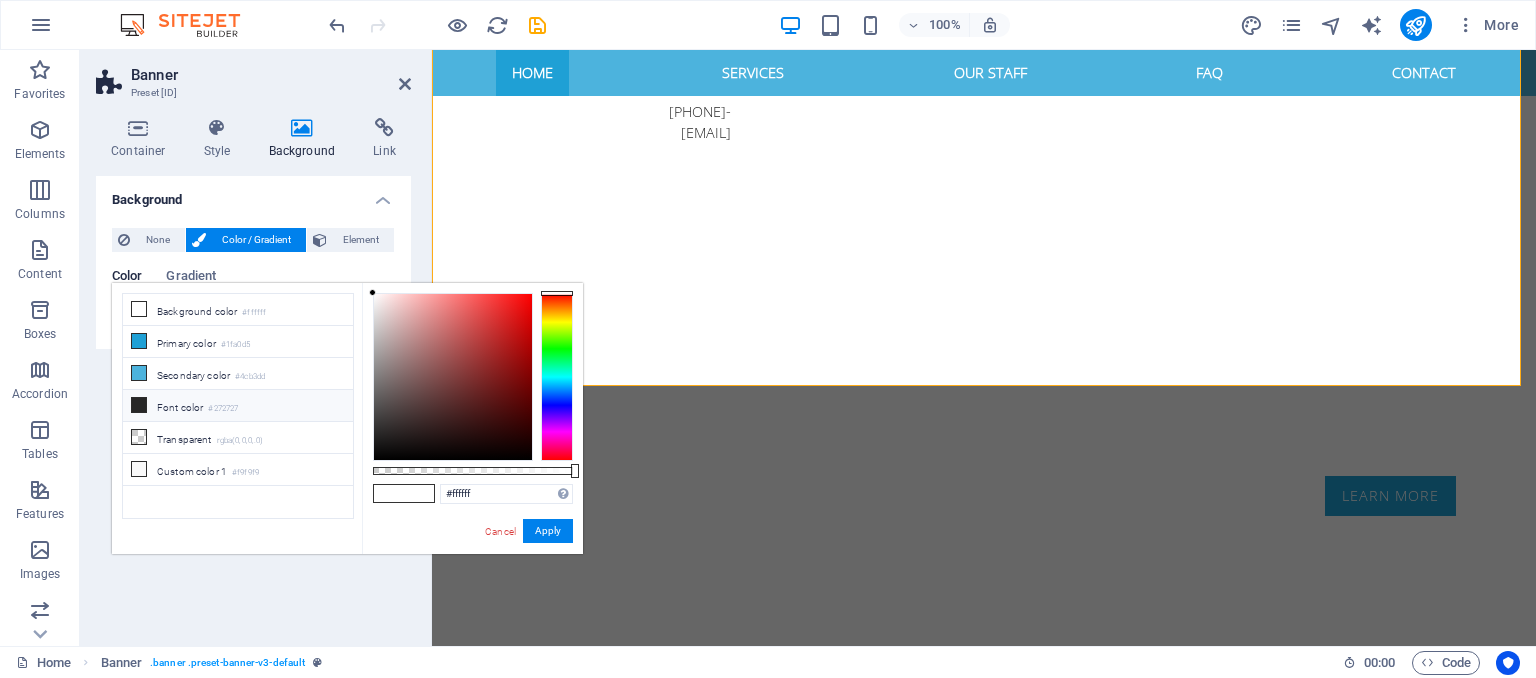 click at bounding box center [139, 405] 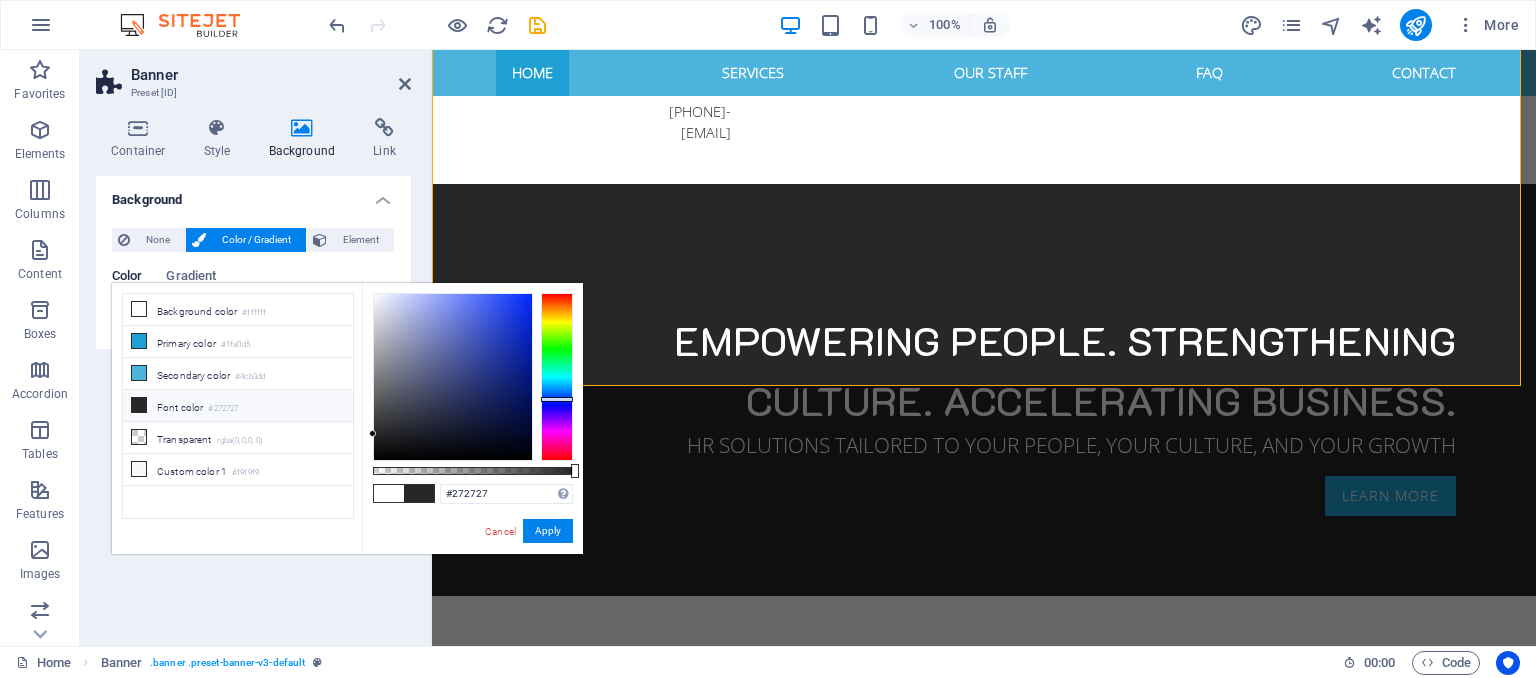 click at bounding box center (557, 377) 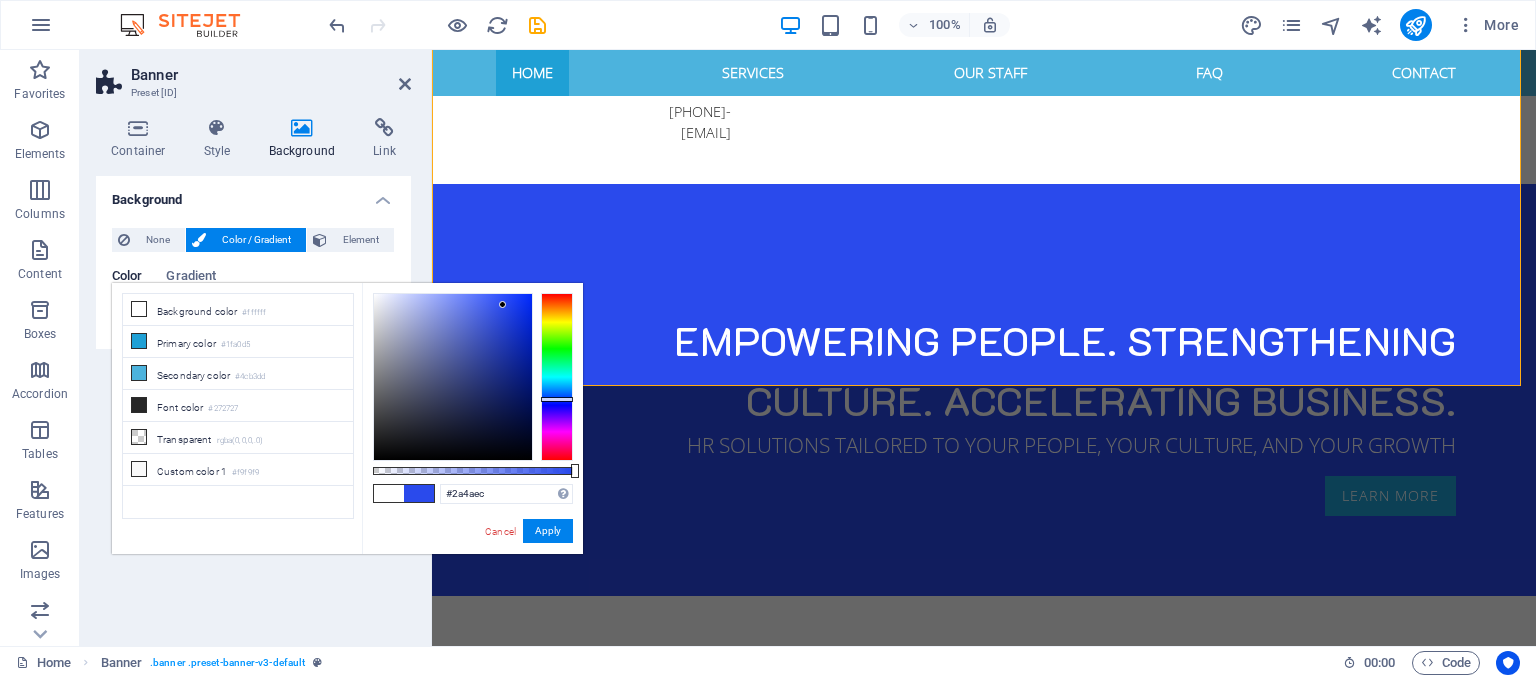 click at bounding box center (453, 377) 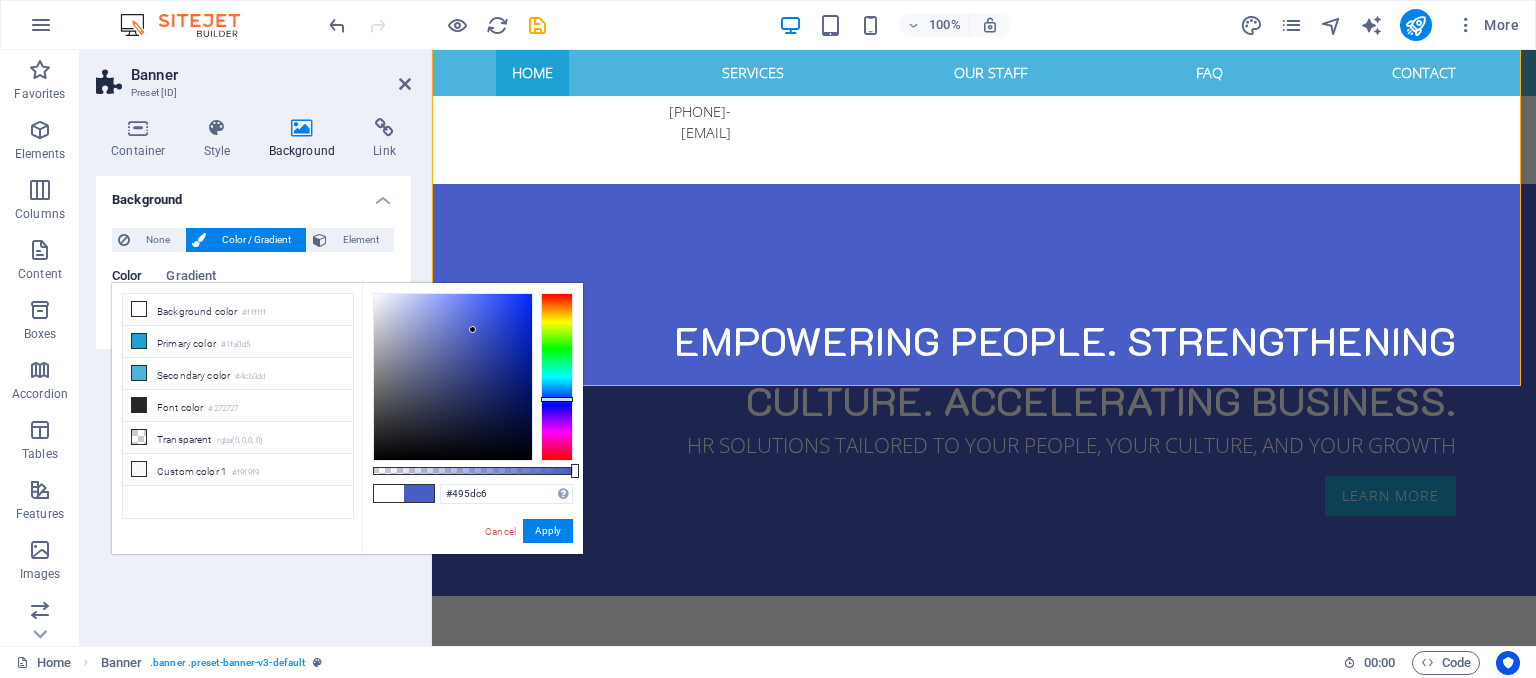 click at bounding box center [453, 377] 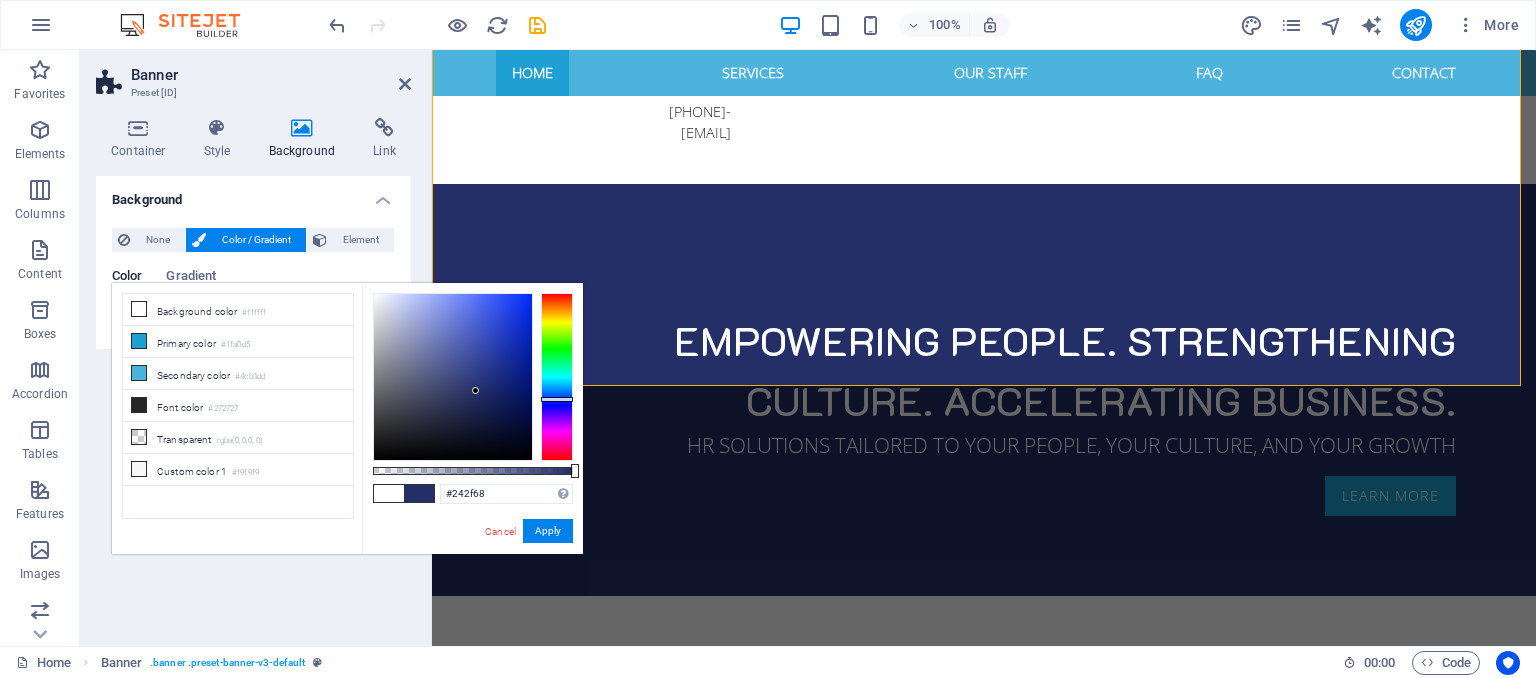 click at bounding box center [453, 377] 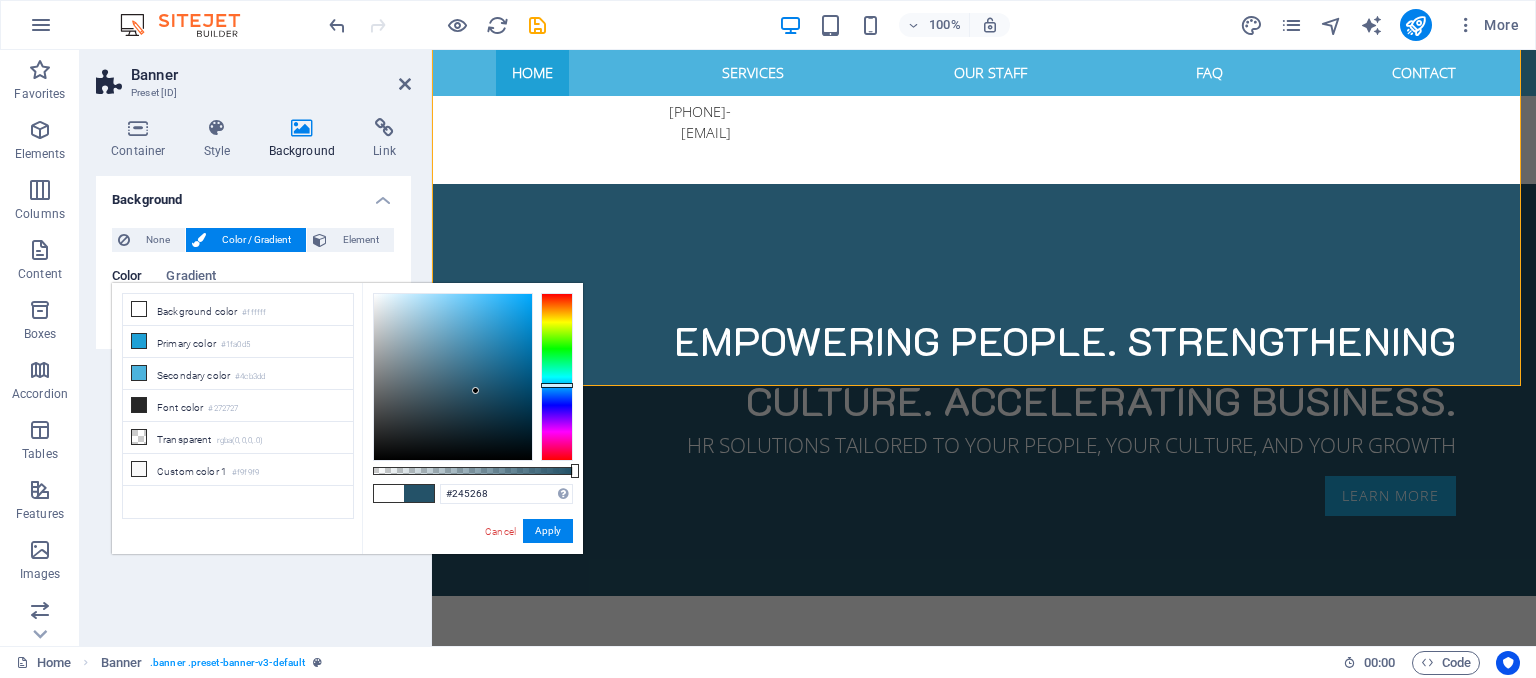 click at bounding box center (557, 377) 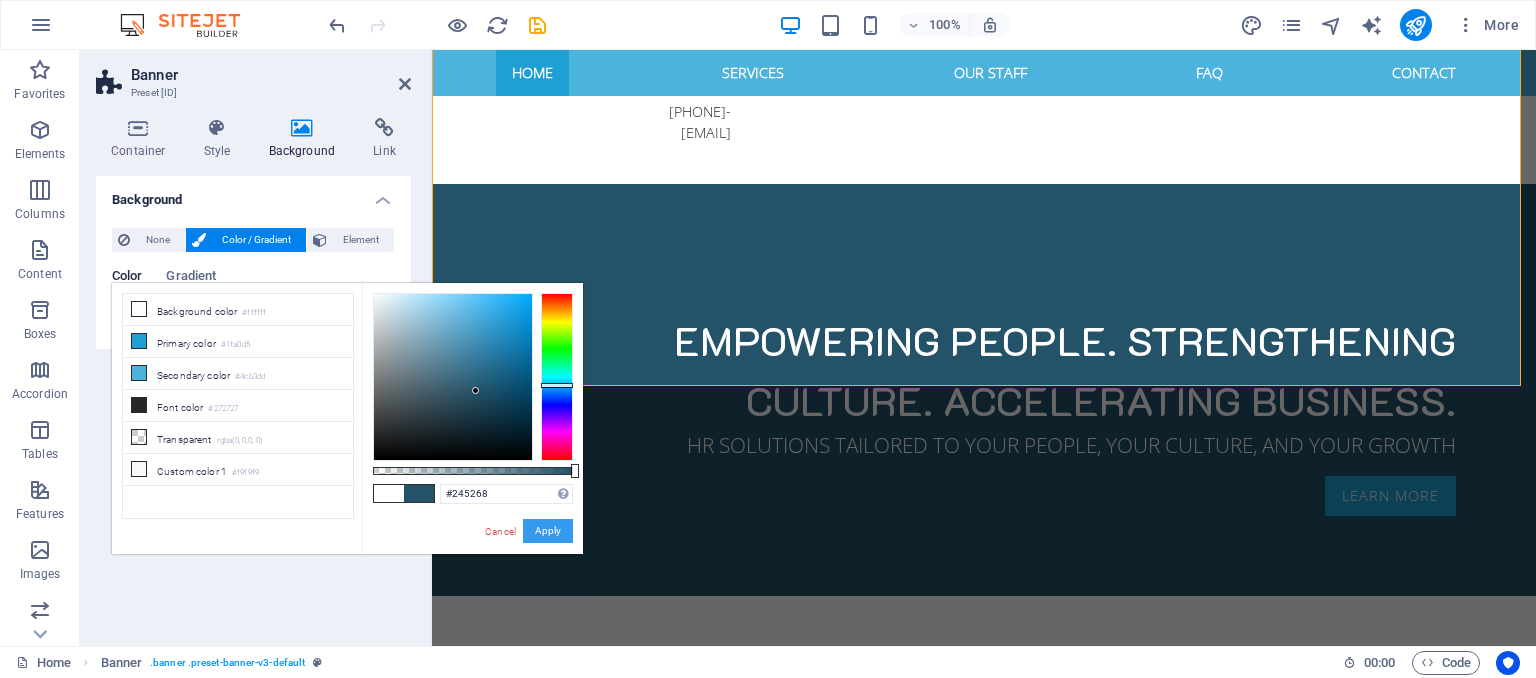 click on "Apply" at bounding box center [548, 531] 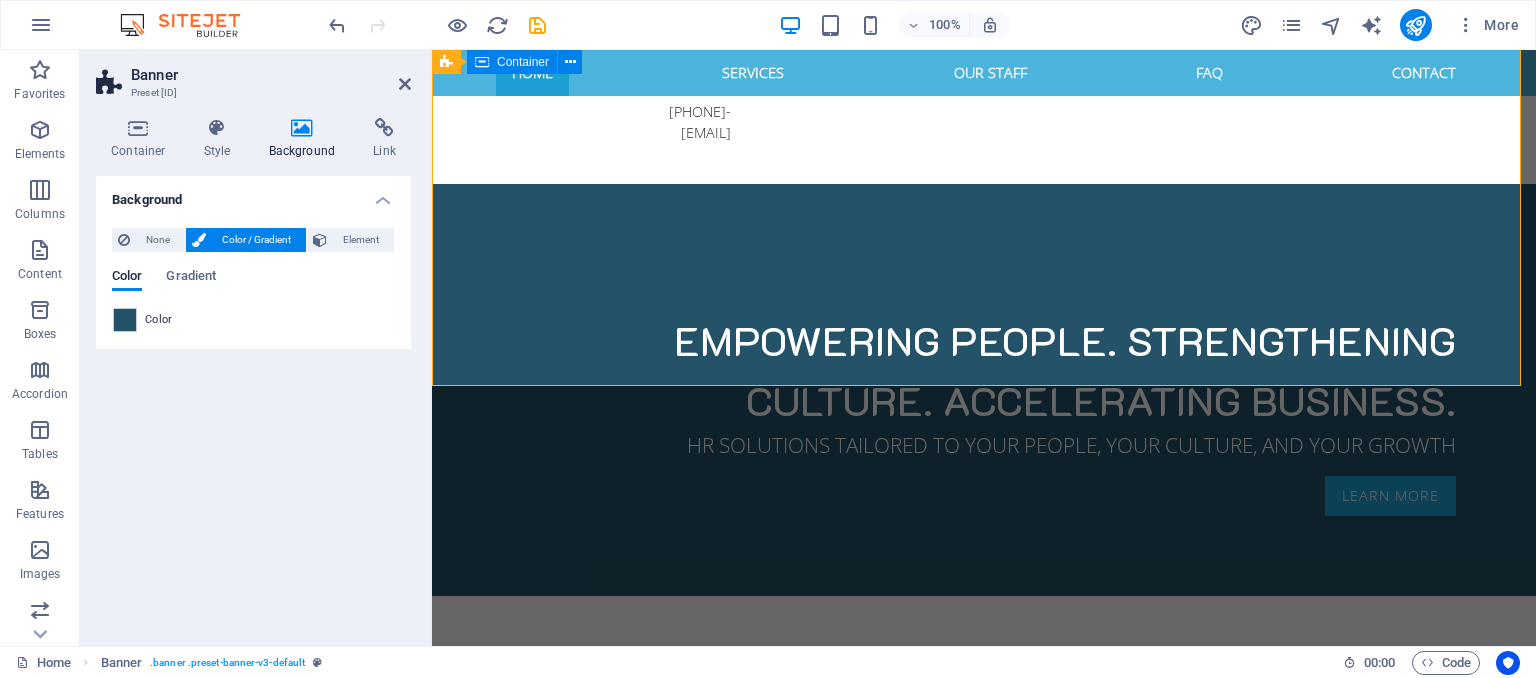 click on "Empowering people. Strengthening culture. Accelerating business. HR solutions tailored to your people, your culture, and your growth Learn more" at bounding box center (984, 413) 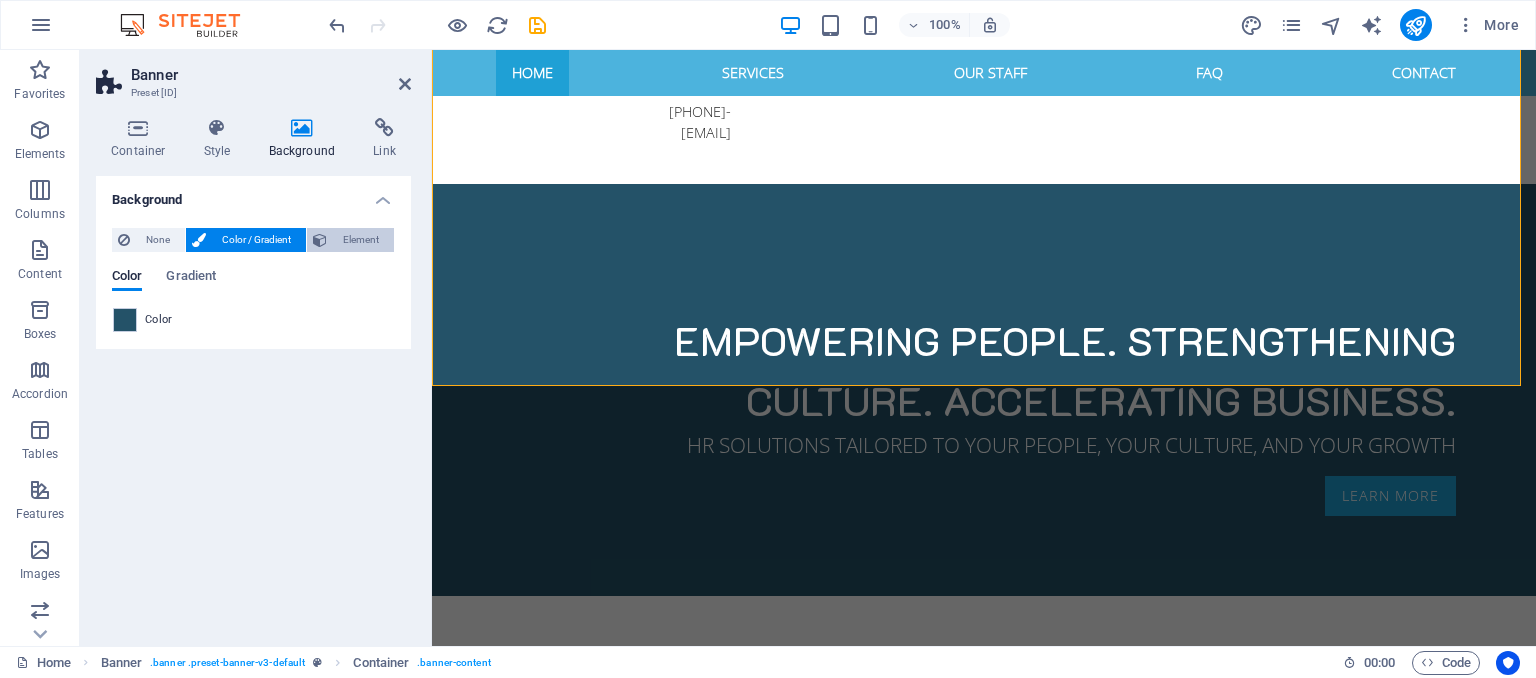 click on "Element" at bounding box center (360, 240) 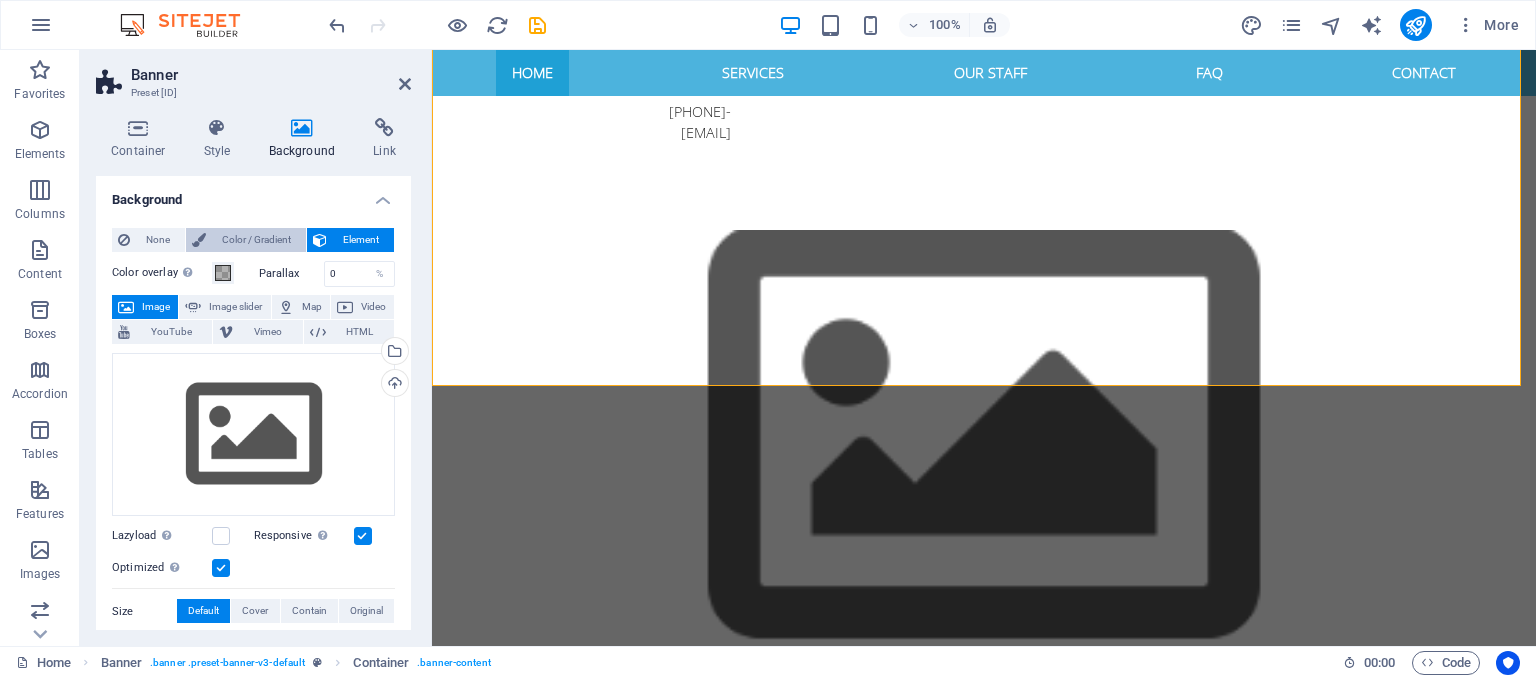 click on "Color / Gradient" at bounding box center [256, 240] 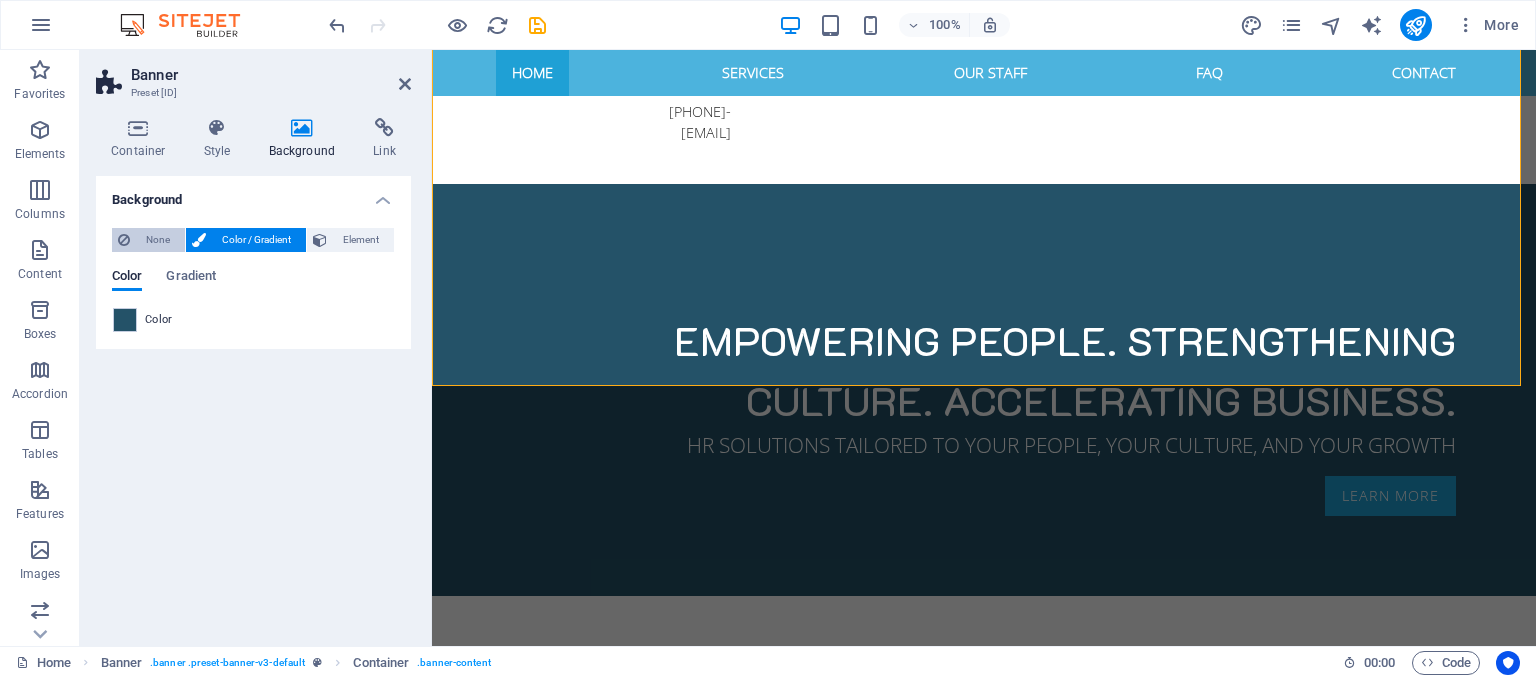 click on "None" at bounding box center [157, 240] 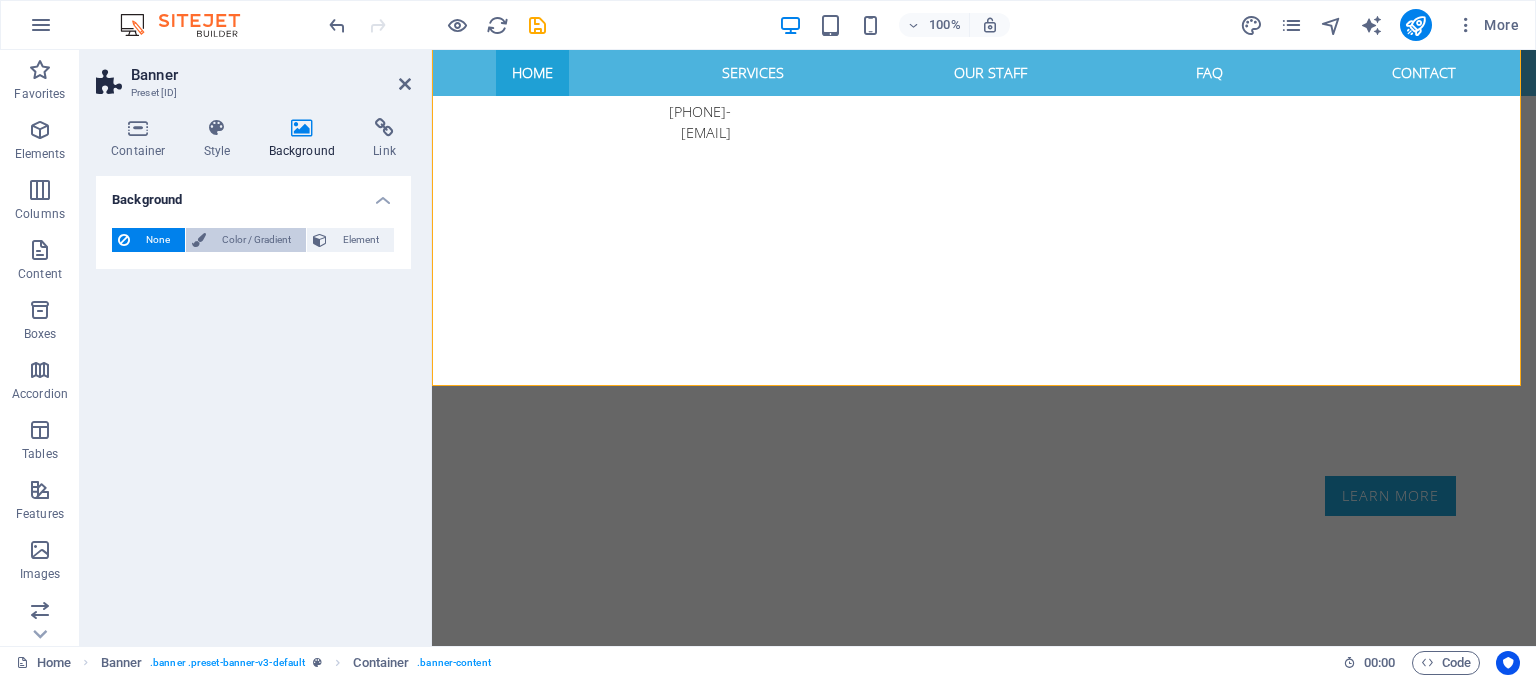 click on "Color / Gradient" at bounding box center [256, 240] 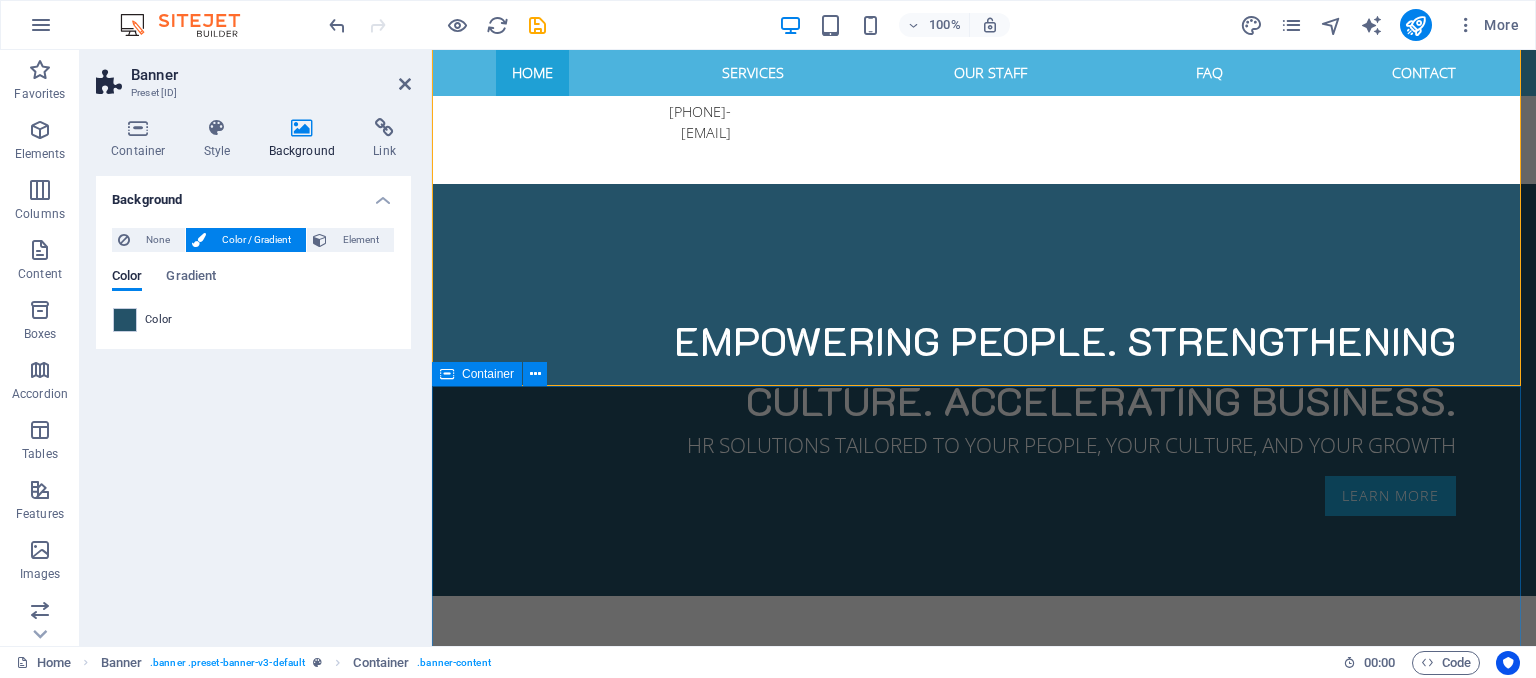 click on "Welcome to EXCELIOR SOLUTIONS Personal, individual, kind Lorem ipsum dolor sit amet, consetetur sadipscing elitr, sed diam nonumy eirmod tempor invidunt ut labore et dolore magna aliquyam erat, sed diam voluptua. At vero eos et accusam et justo duo dolores et ea rebum. Stet clita kasd gubergren, no sea takimata sanctus est Lorem ipsum dolor sit amet. Lorem ipsum dolor sit amet, consetetur sadipscing elitr. Lorem ipsum dolor sit amet, consetetur sadipscing elitr, sed diam nonumy eirmod tempor invidunt. Headline Lorem ipsum dolor sit amet, consetetur sadipscing elitr, sed diam nonumy eirmod tempor. Headline Lorem ipsum dolor sit amet, consetetur sadipscing elitr, sed diam nonumy eirmod tempor. Headline Lorem ipsum dolor sit amet, consetetur sadipscing elitr, sed diam nonumy eirmod tempor." at bounding box center [984, 1098] 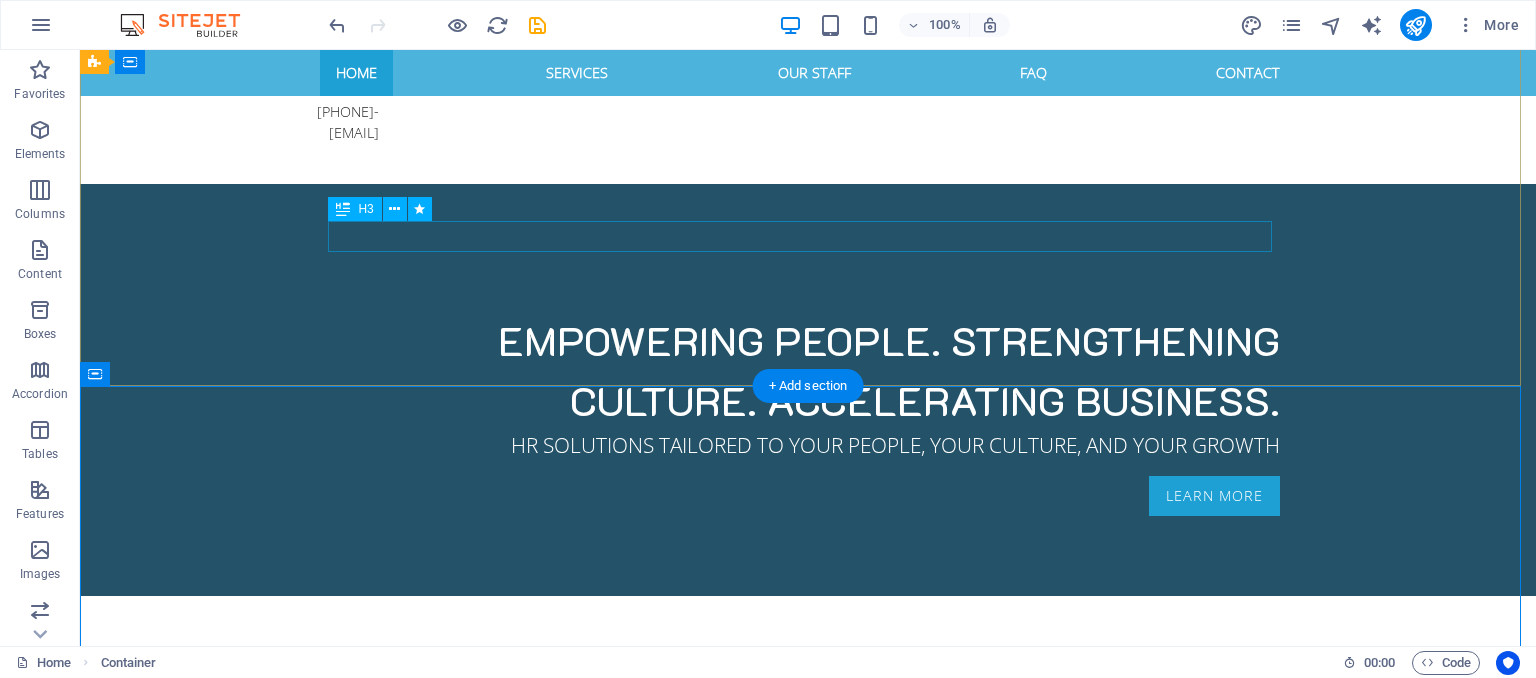 click on "HR solutions tailored to your people, your culture, and your growth" at bounding box center [808, 445] 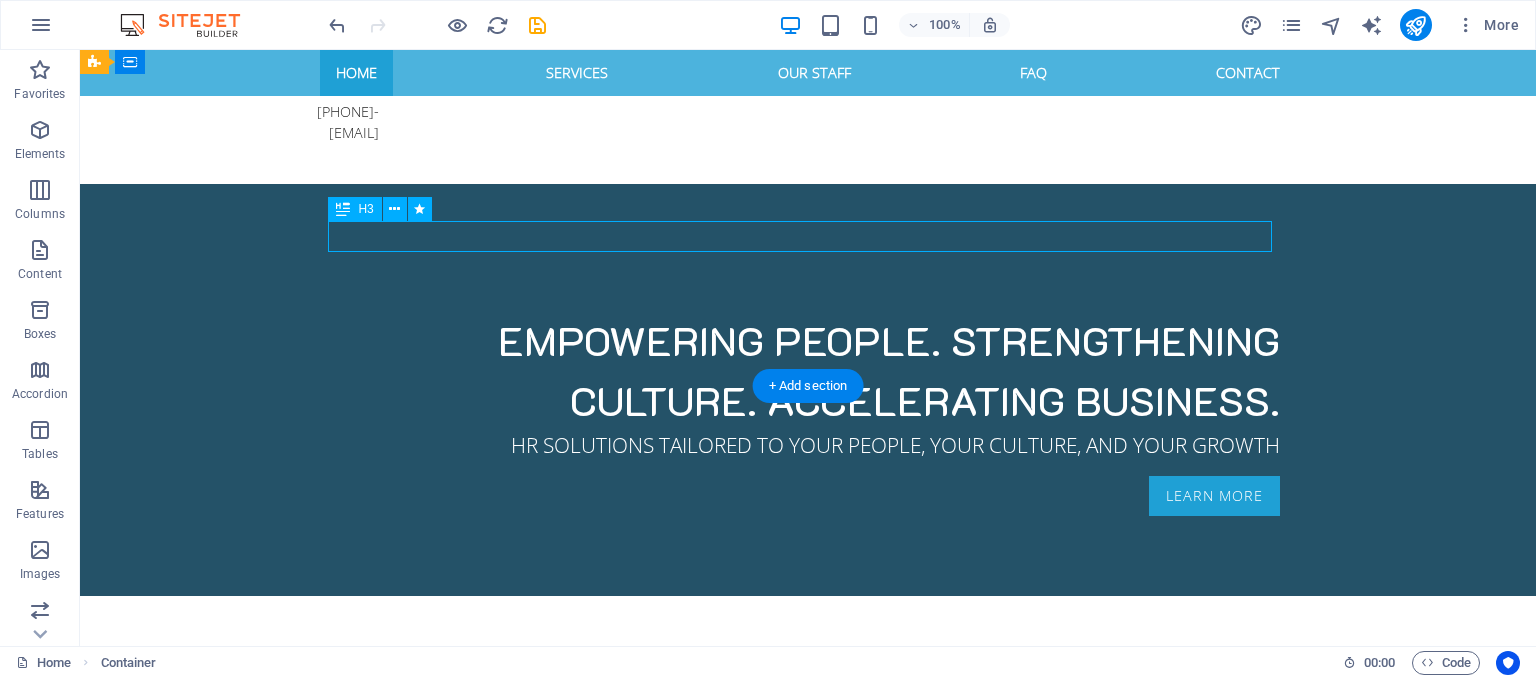 click on "HR solutions tailored to your people, your culture, and your growth" at bounding box center [808, 445] 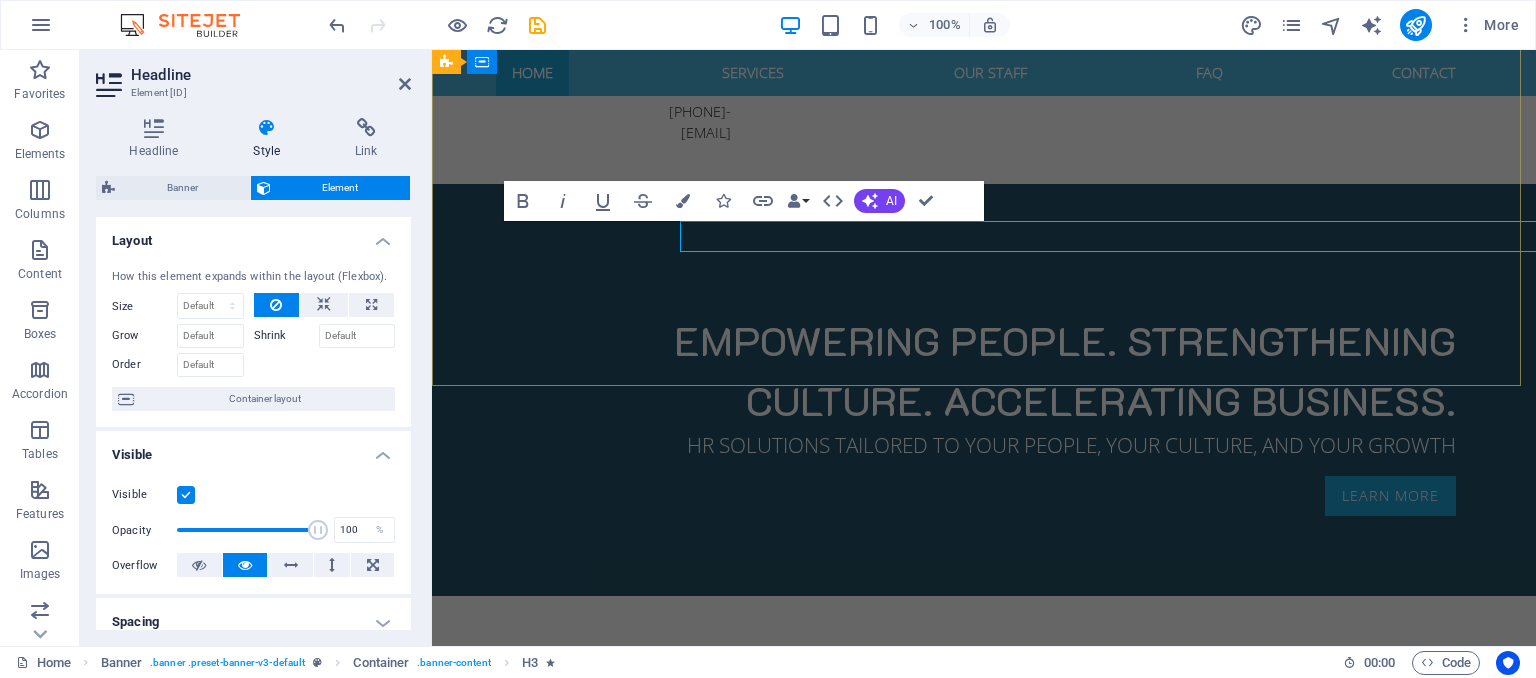 click on "Empowering people. Strengthening culture. Accelerating business. HR solutions tailored to your people, your culture, and your growth Learn more" at bounding box center [984, 413] 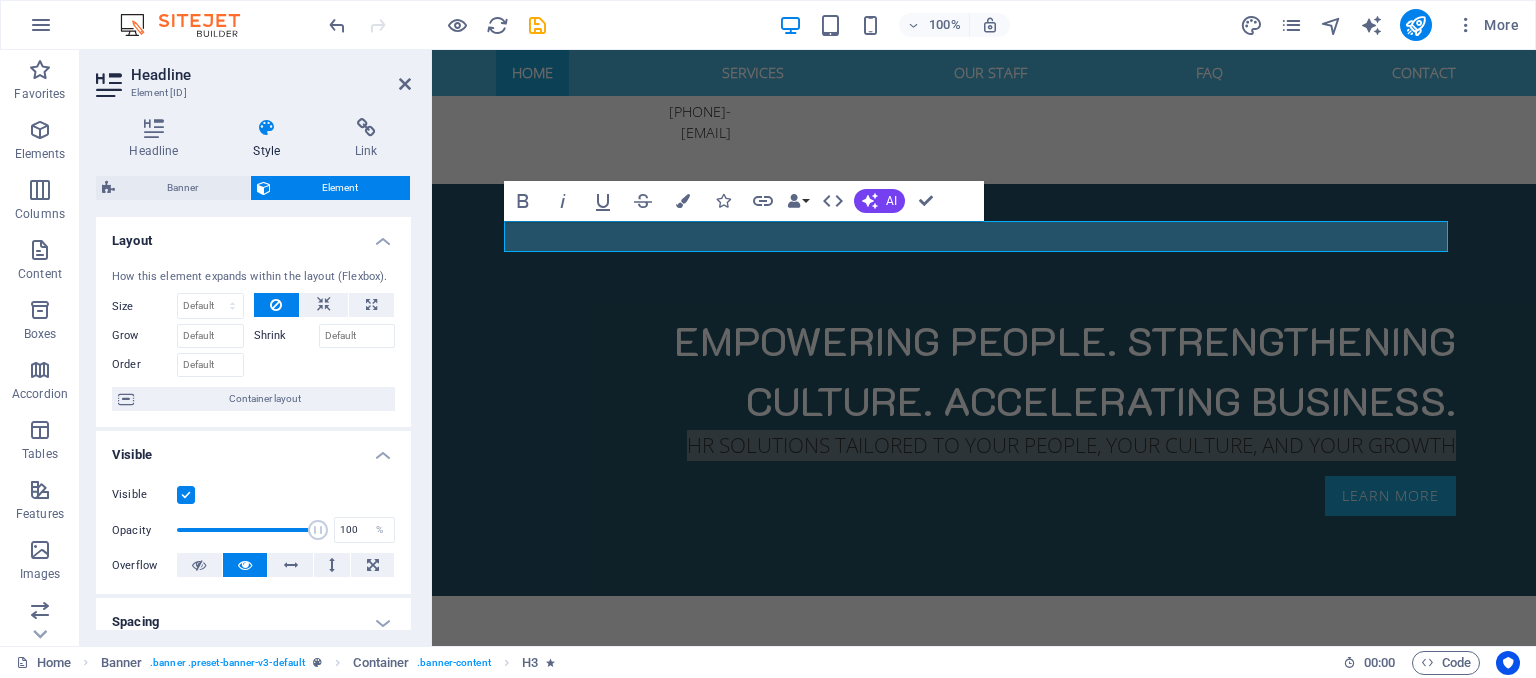 click at bounding box center [267, 128] 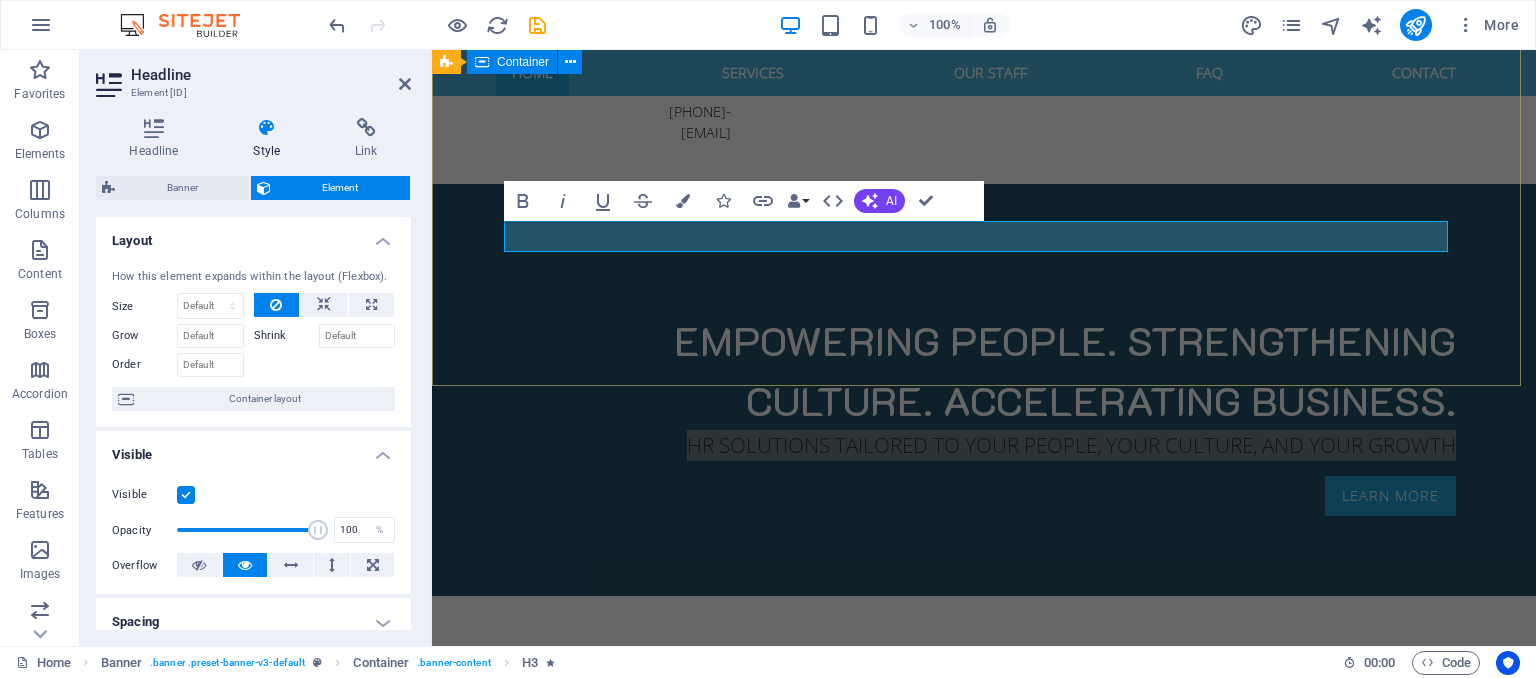 click on "Empowering people. Strengthening culture. Accelerating business. HR solutions tailored to your people, your culture, and your growth Learn more" at bounding box center (984, 413) 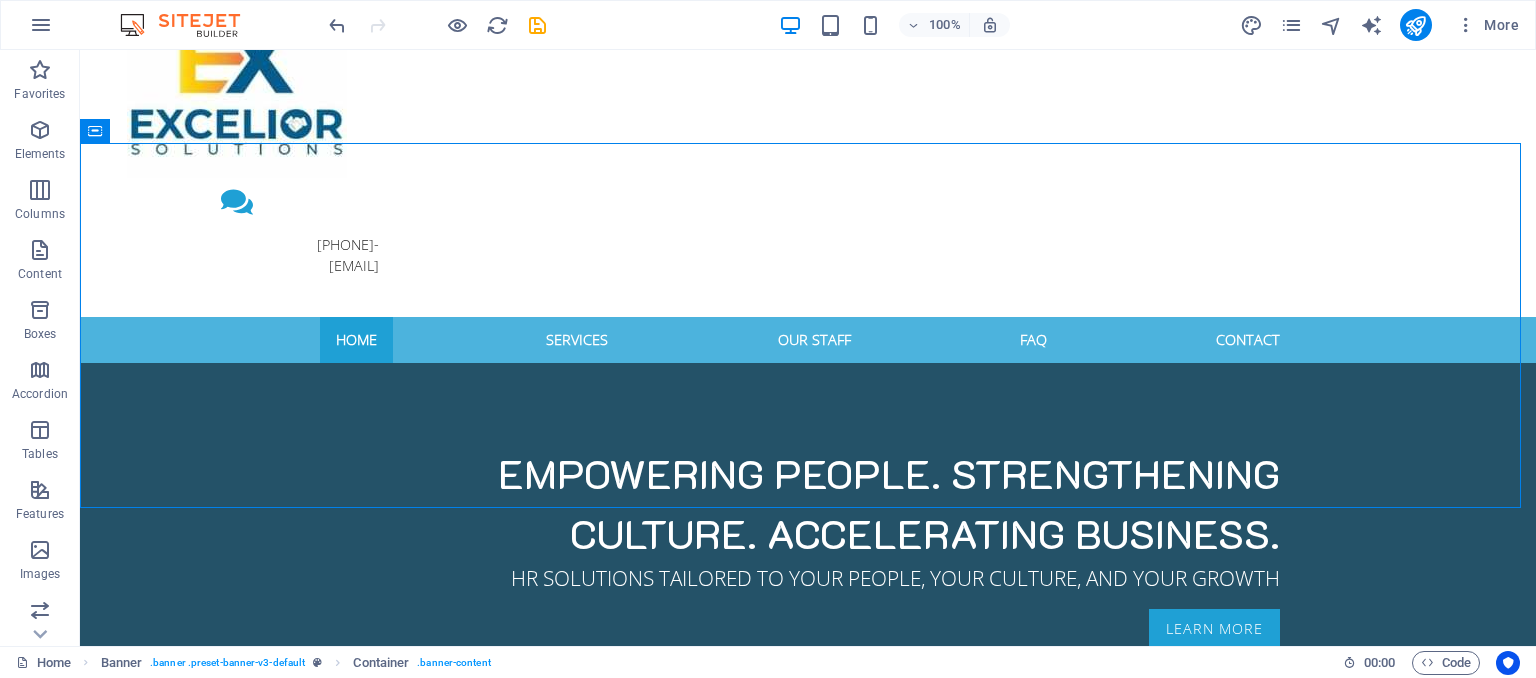 scroll, scrollTop: 166, scrollLeft: 0, axis: vertical 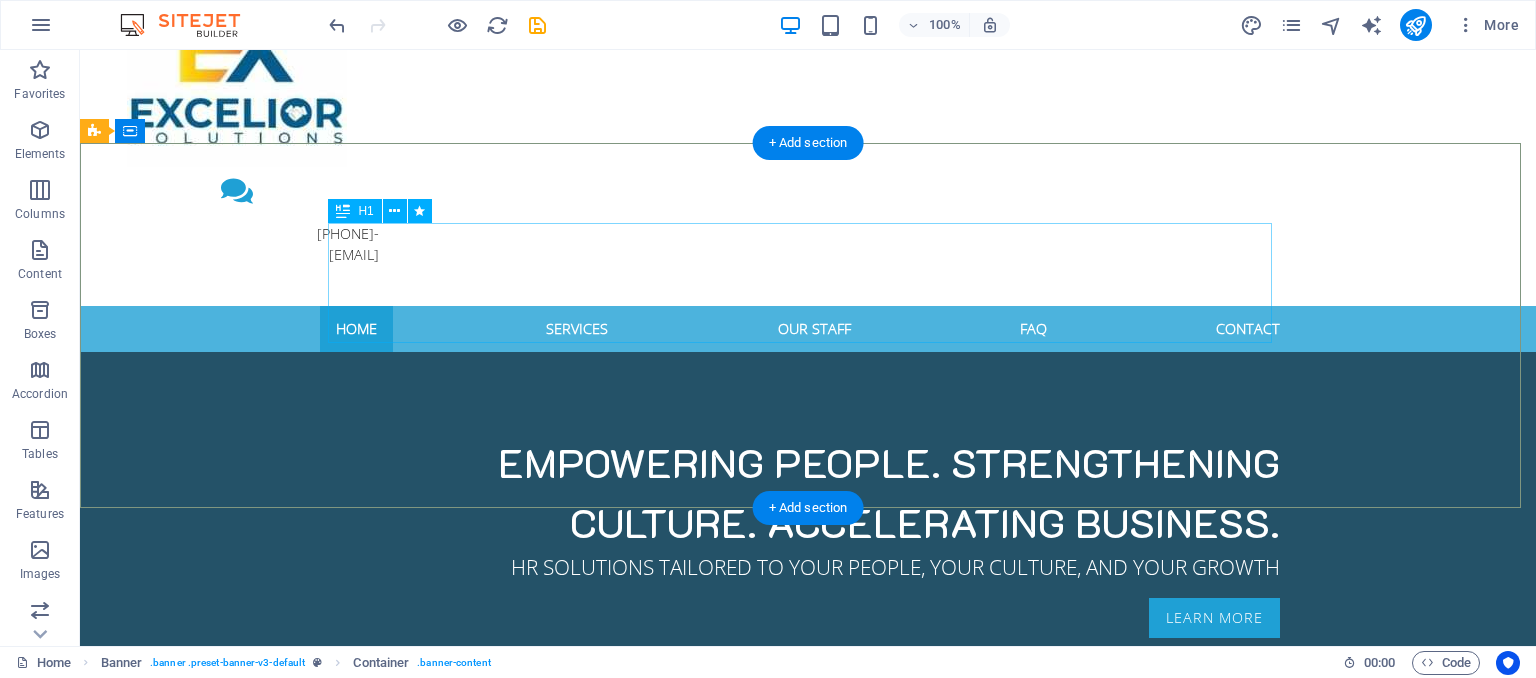 click on "Empowering people. Strengthening culture. Accelerating business." at bounding box center [808, 492] 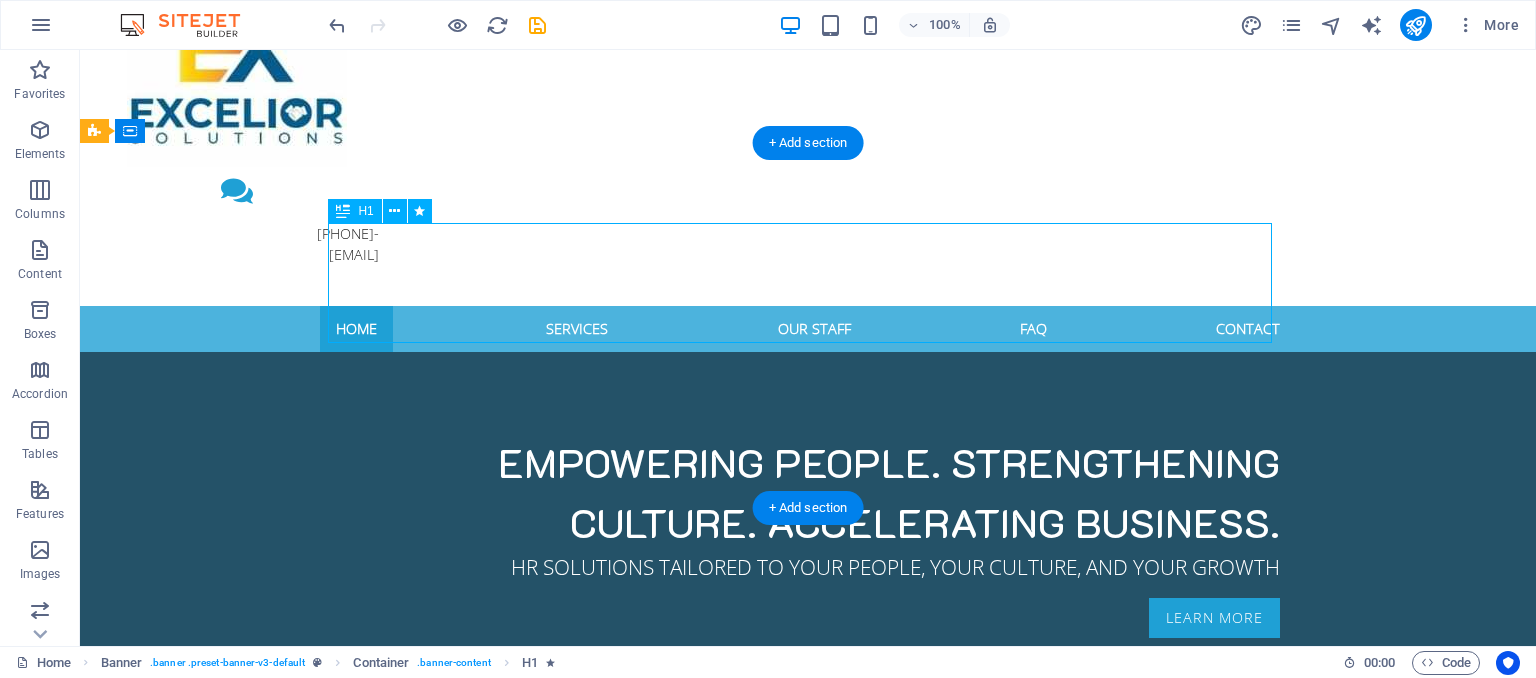 click on "Empowering people. Strengthening culture. Accelerating business." at bounding box center (808, 492) 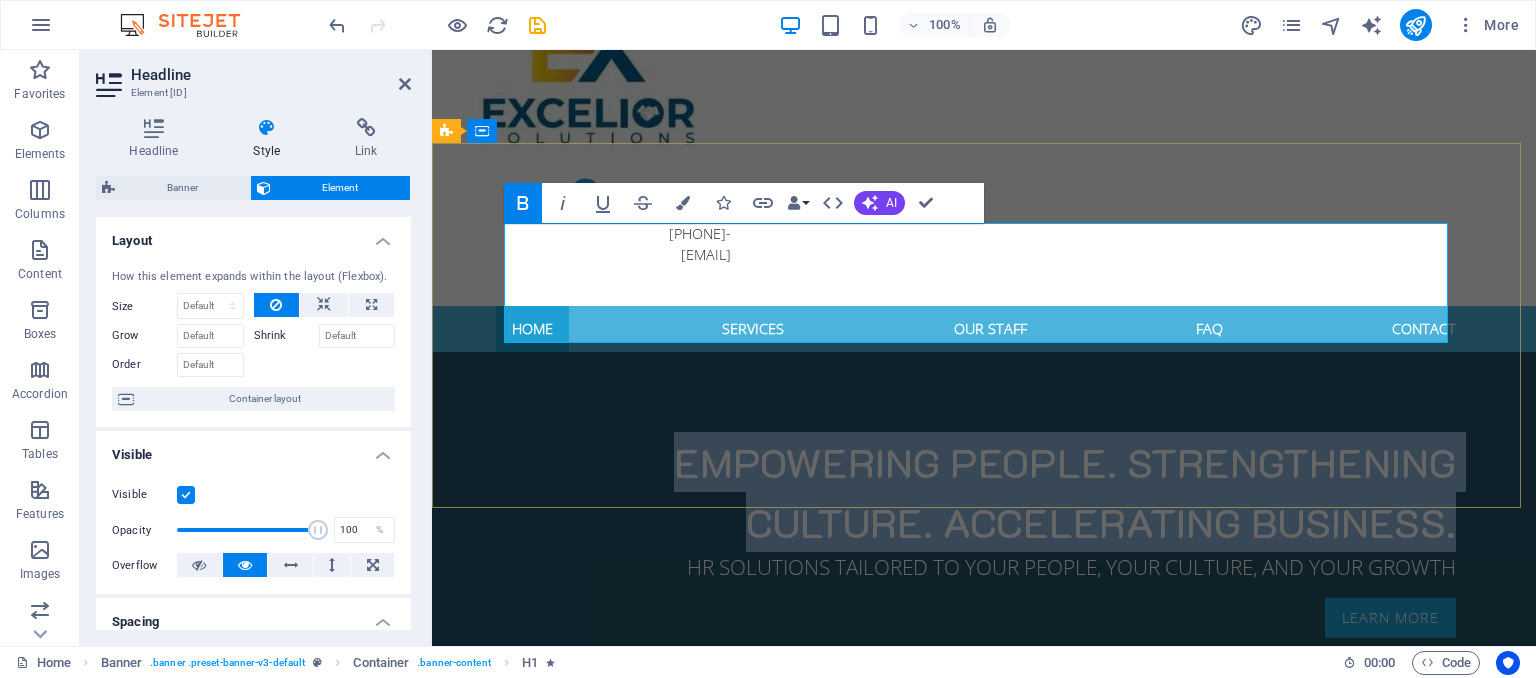 click on "Empowering people. Strengthening culture. Accelerating business." at bounding box center (1065, 492) 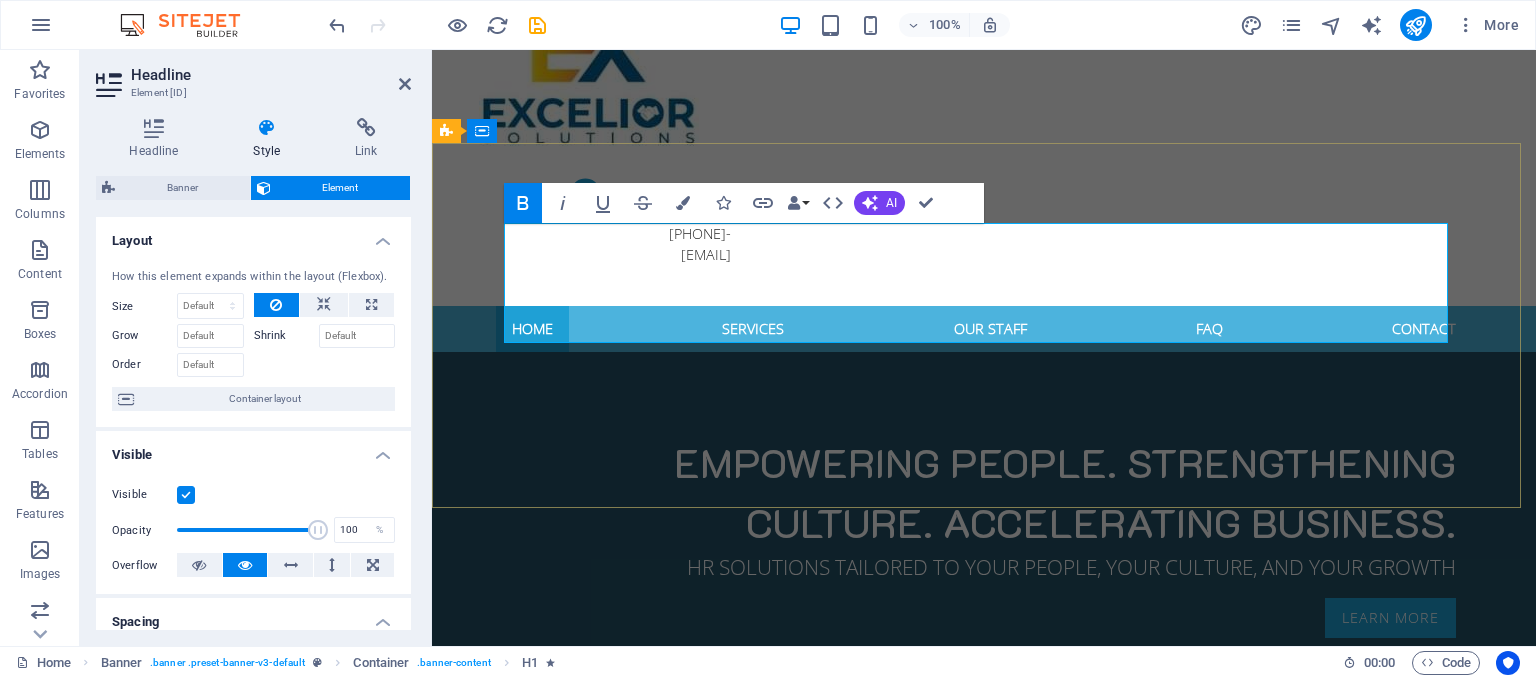 click on "Empowering people. Strengthening culture. Accelerating business." at bounding box center [1065, 492] 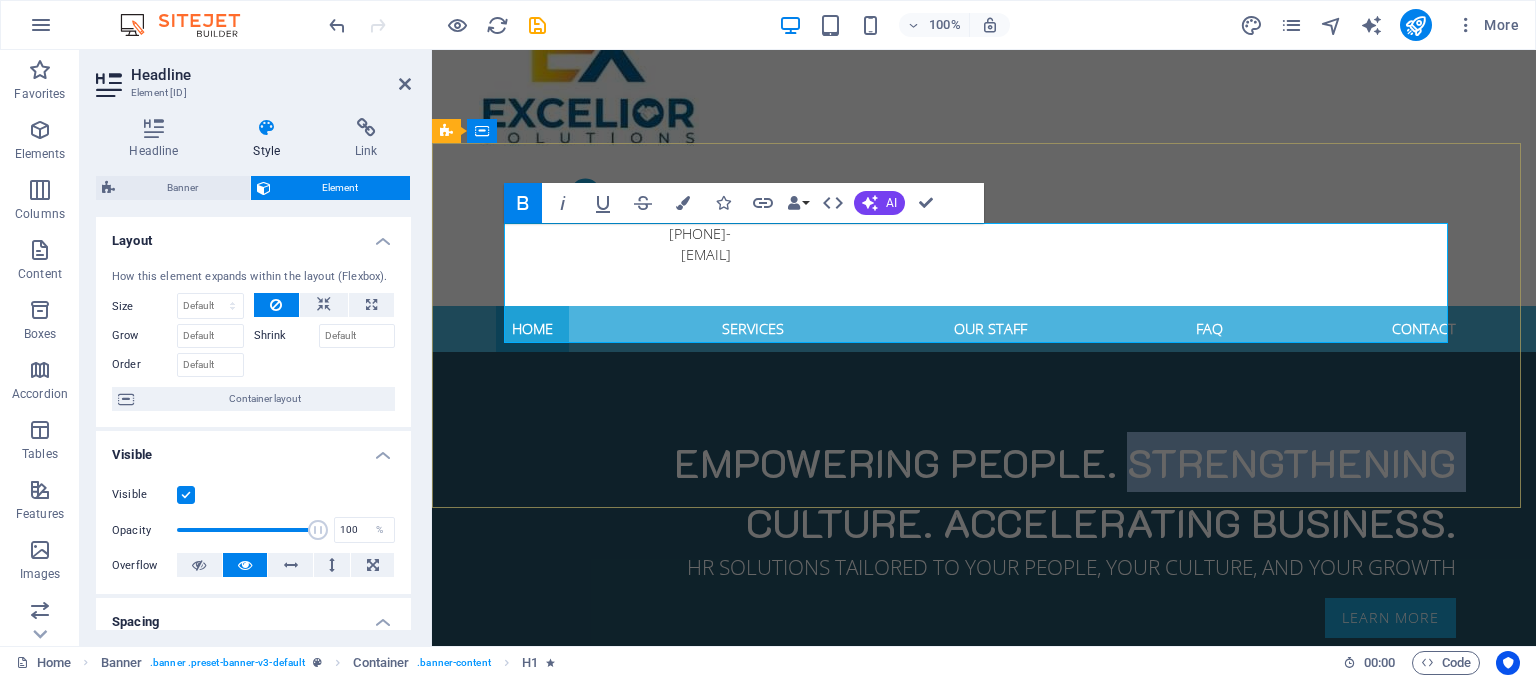 click on "Empowering people. Strengthening culture. Accelerating business." at bounding box center (1065, 492) 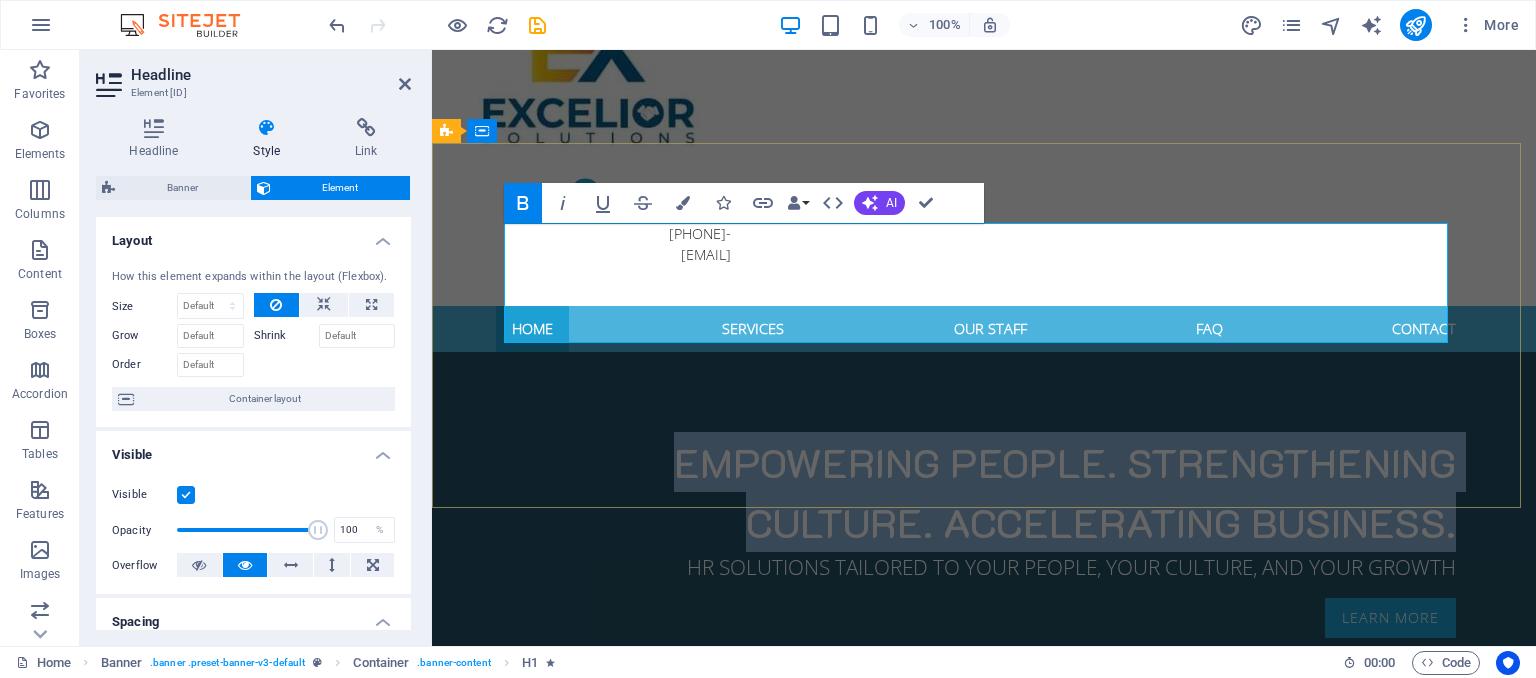 click on "Empowering people. Strengthening culture. Accelerating business." at bounding box center (1065, 492) 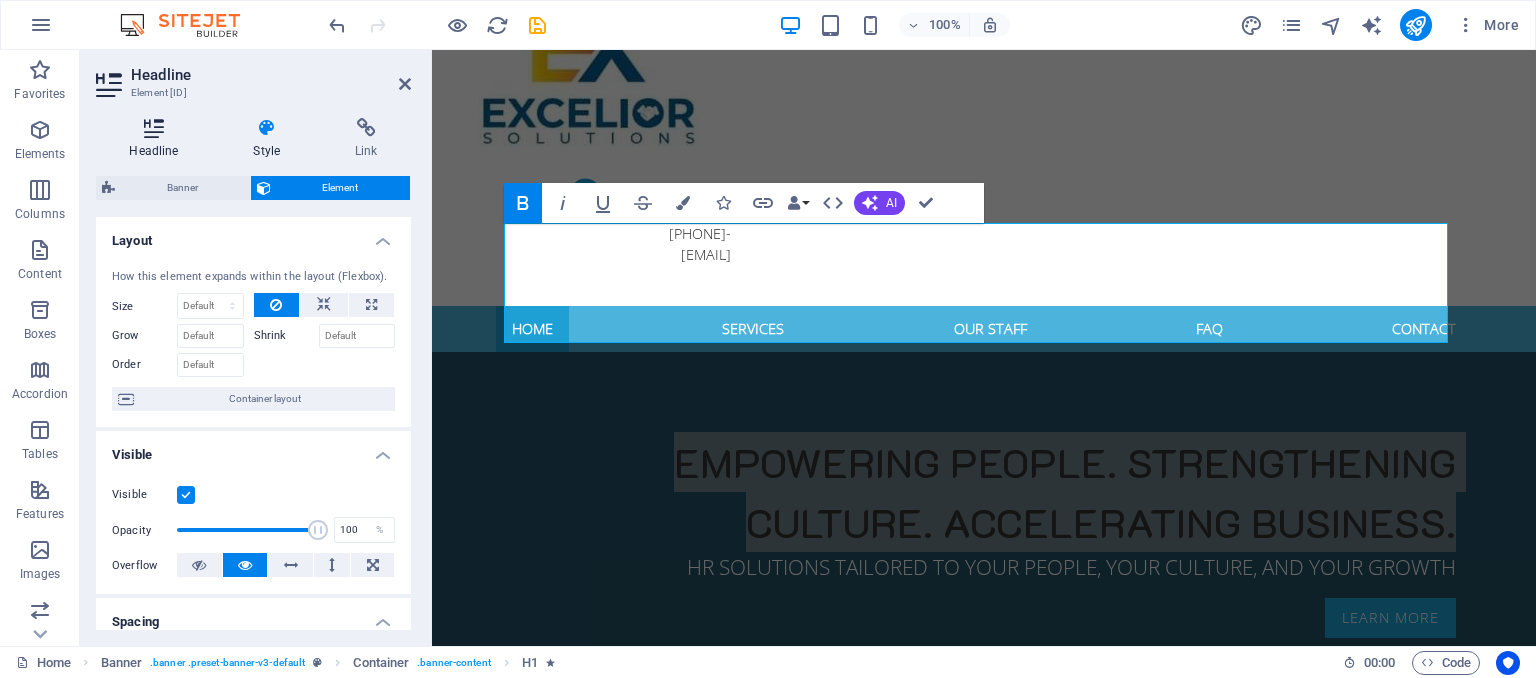 click on "Headline" at bounding box center (158, 139) 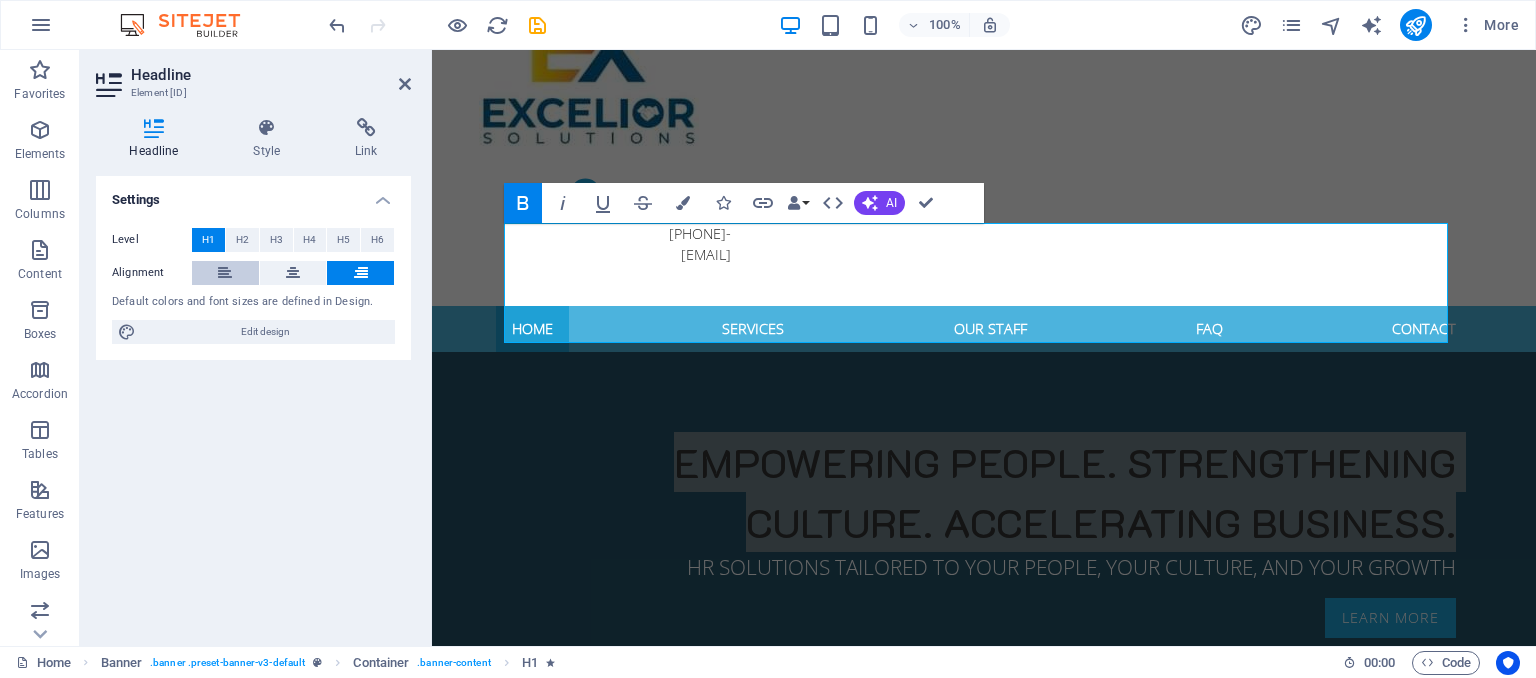 click at bounding box center (225, 273) 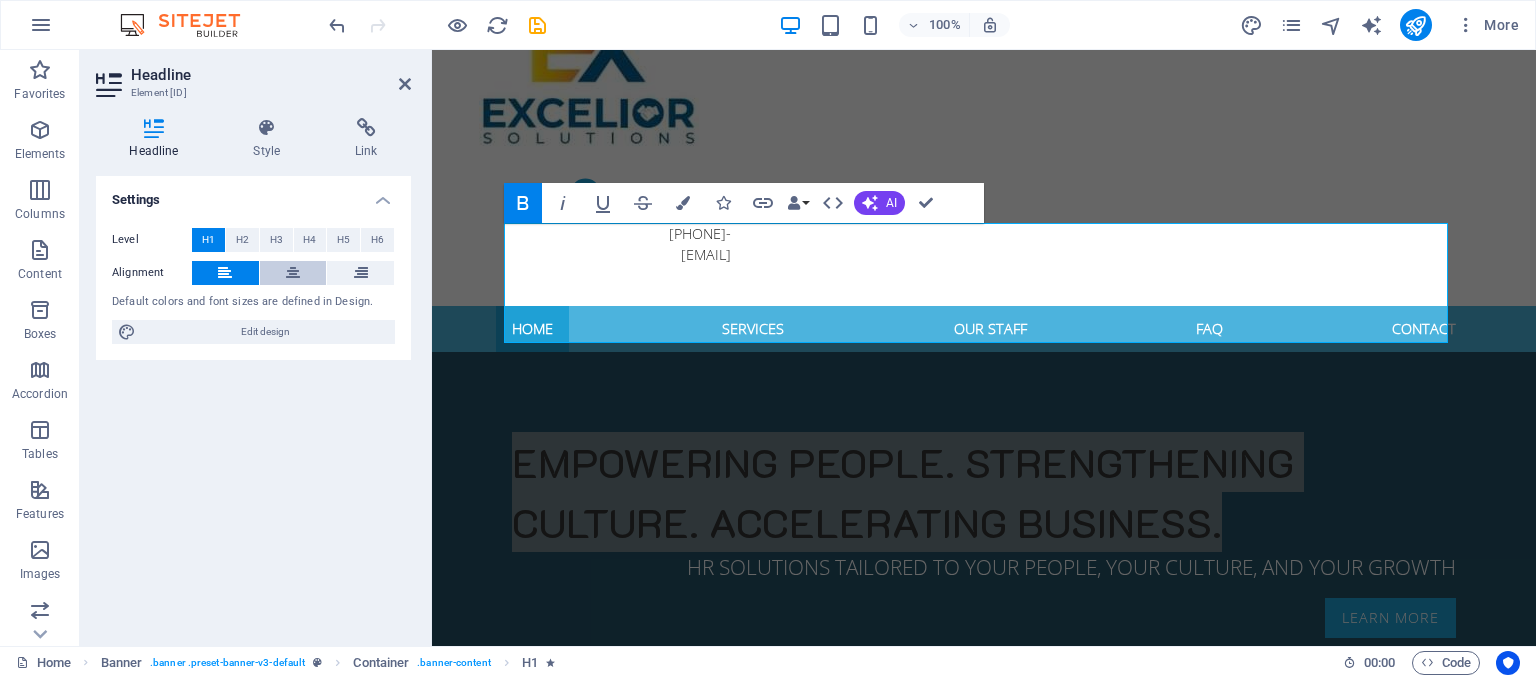 click at bounding box center [293, 273] 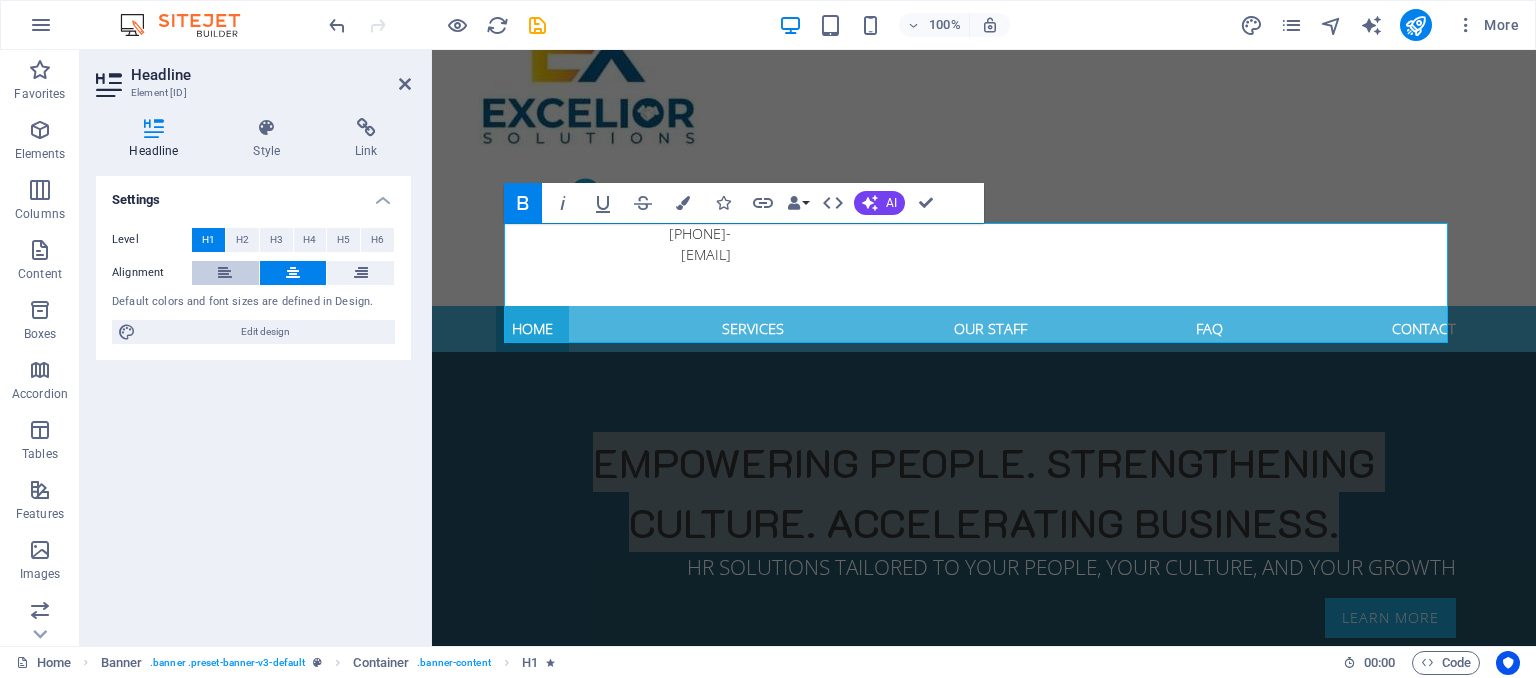 click at bounding box center (225, 273) 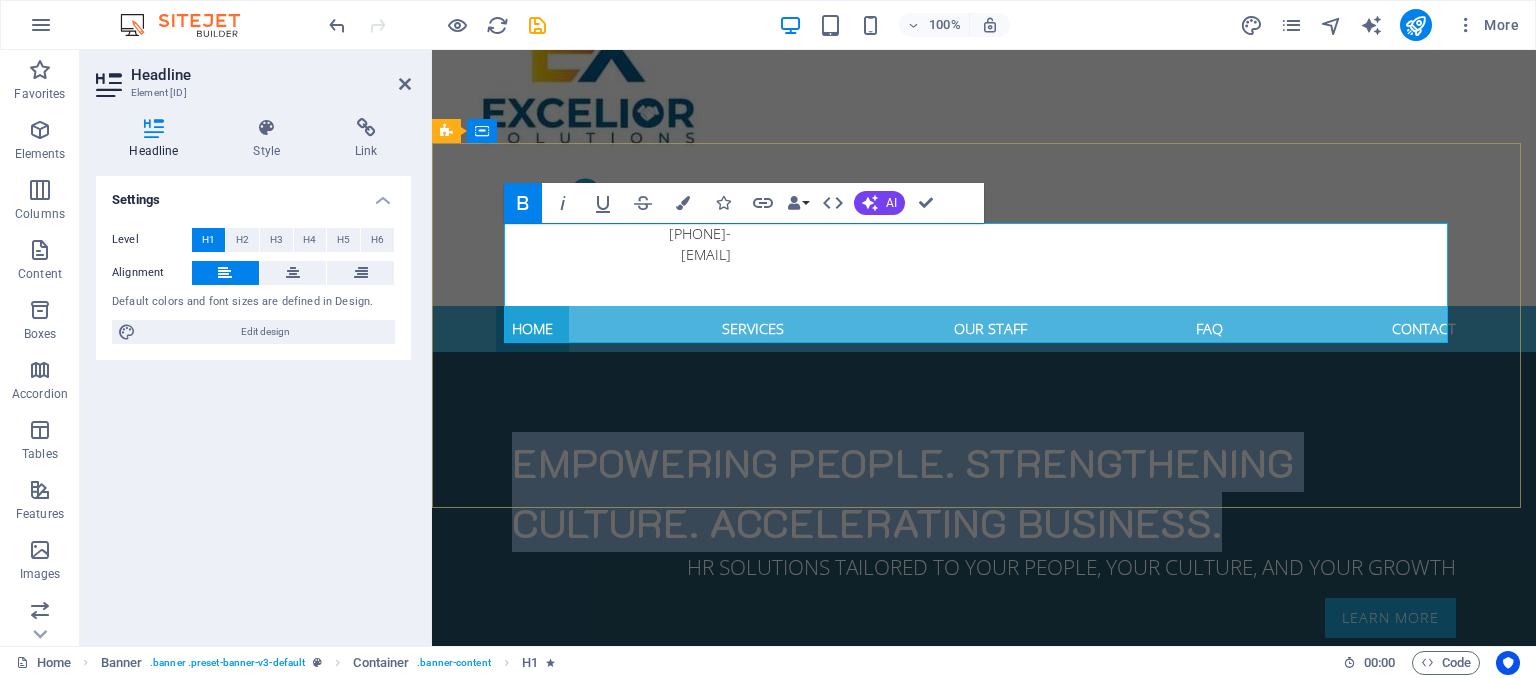 click on "Empowering people. Strengthening culture. Accelerating business." at bounding box center [903, 492] 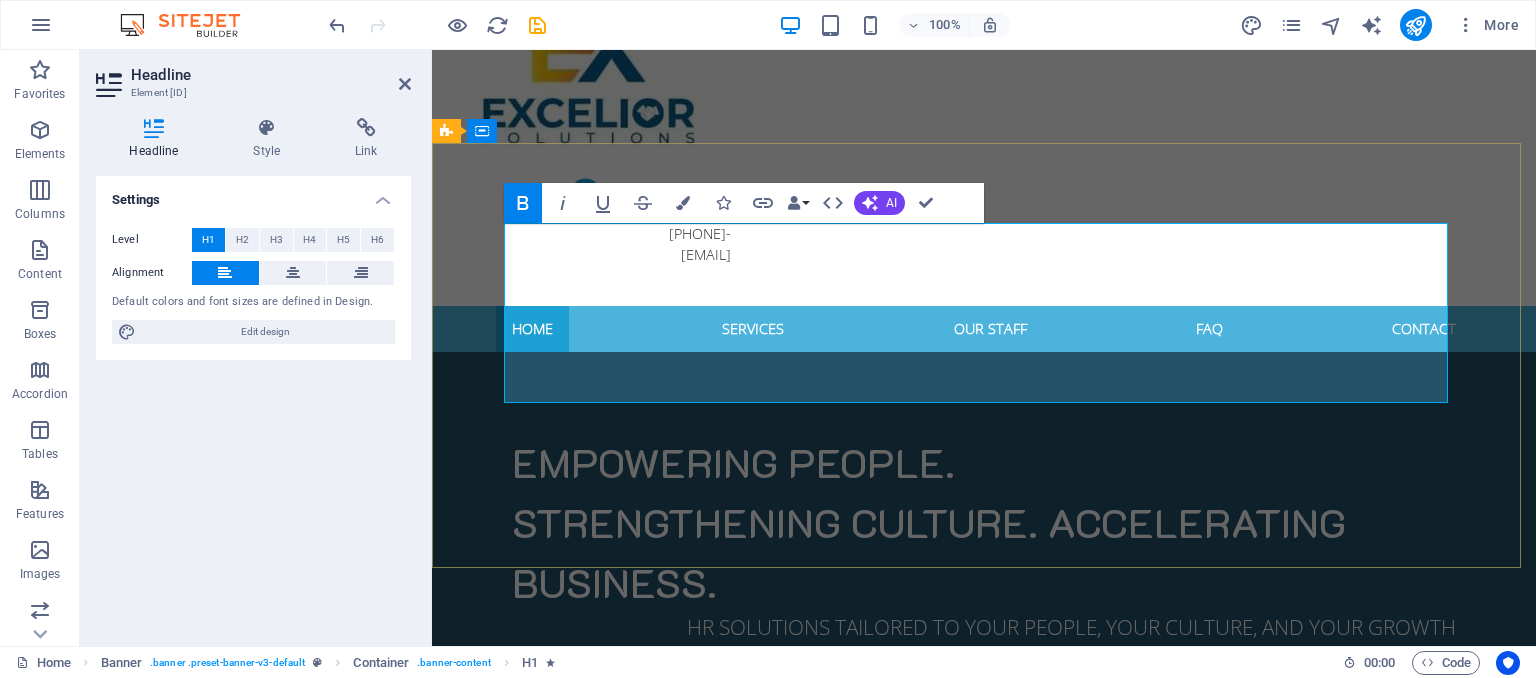 click on "Empowering people.  ‌Strengthening culture. Accelerating business." at bounding box center (929, 522) 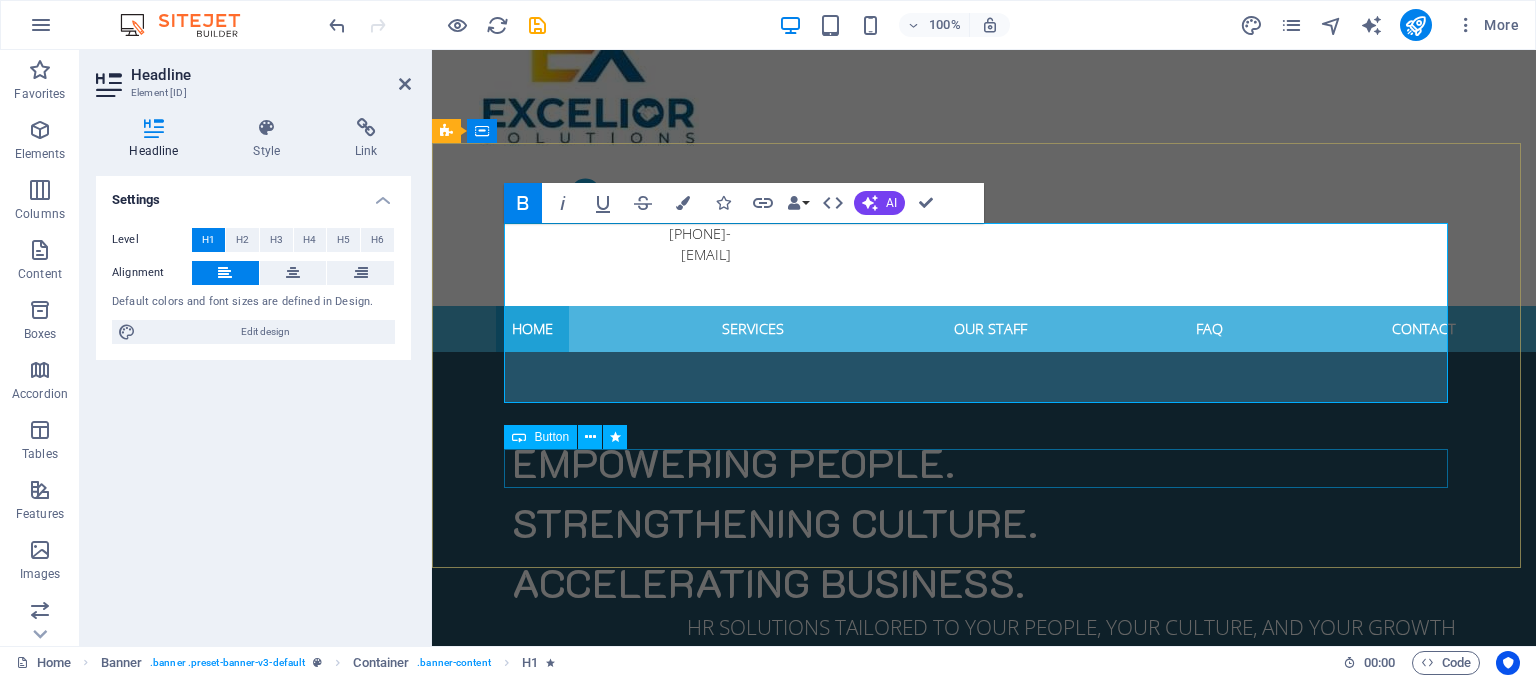 click on "Learn more" at bounding box center [984, 678] 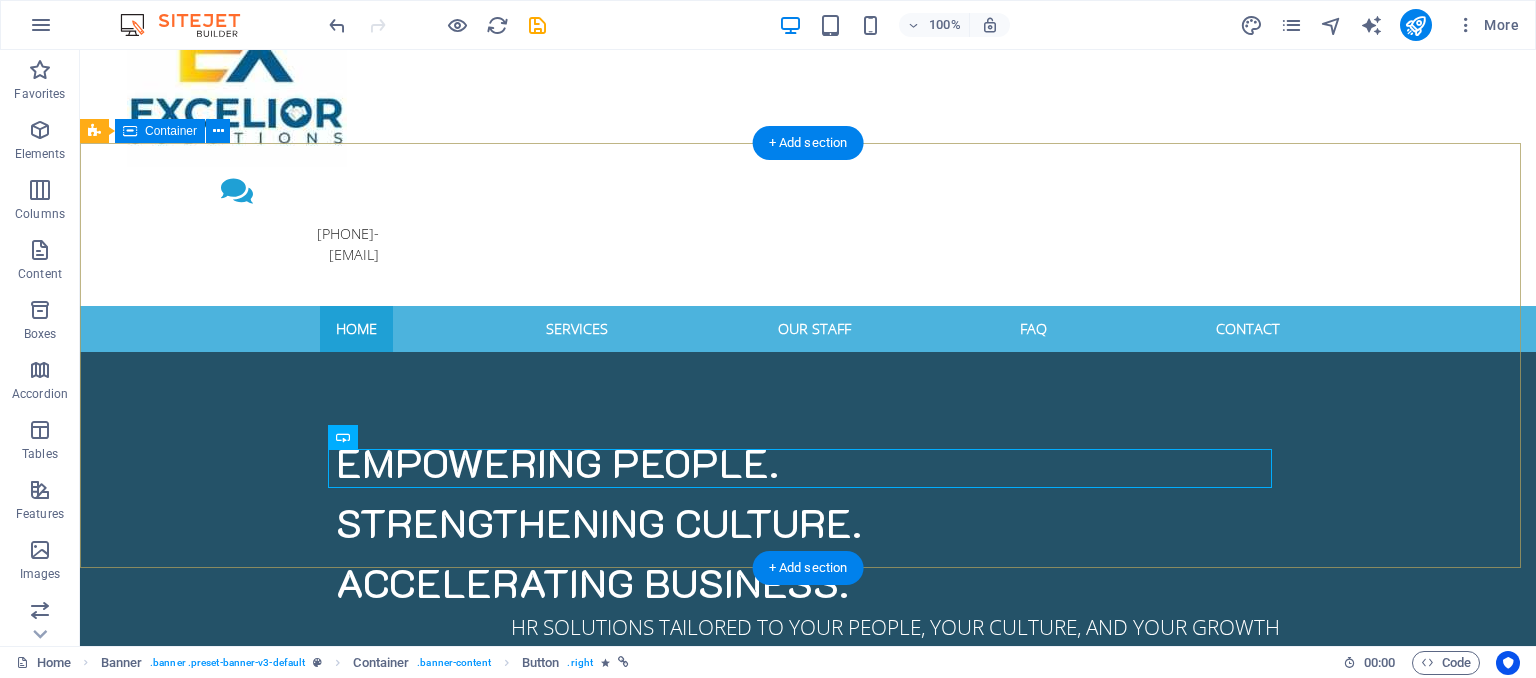 click on "Empowering people.  Strengthening culture.  Accelerating business. HR solutions tailored to your people, your culture, and your growth Learn more" at bounding box center [808, 565] 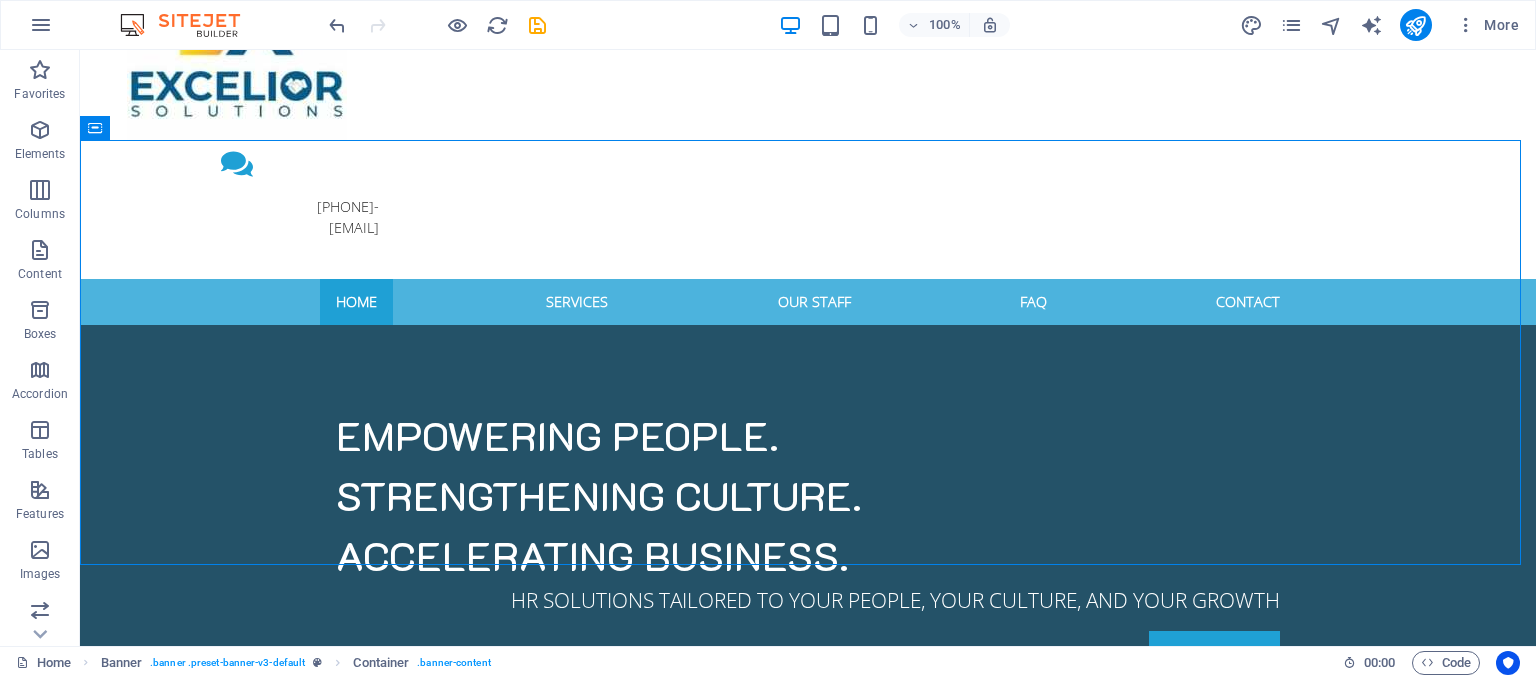 scroll, scrollTop: 212, scrollLeft: 0, axis: vertical 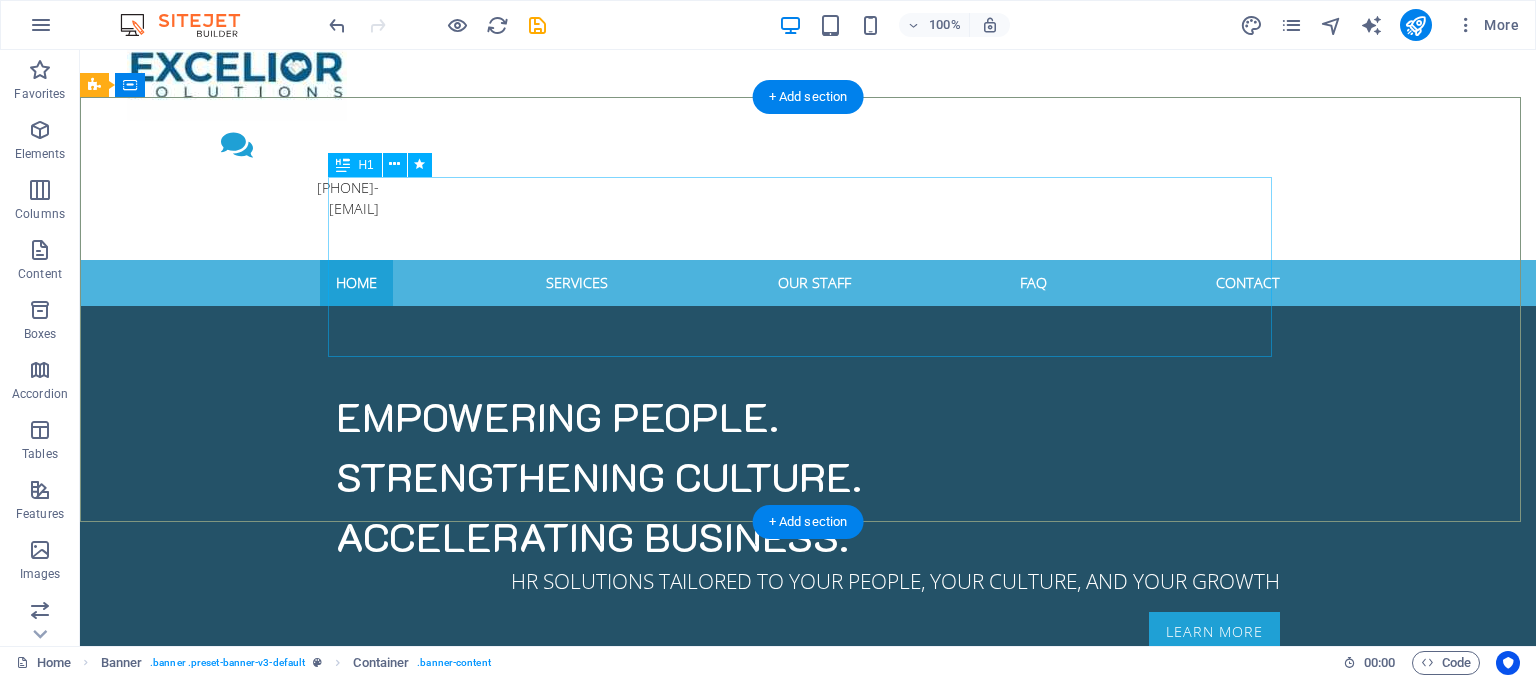 click on "Empowering people.  Strengthening culture.  Accelerating business." at bounding box center [808, 476] 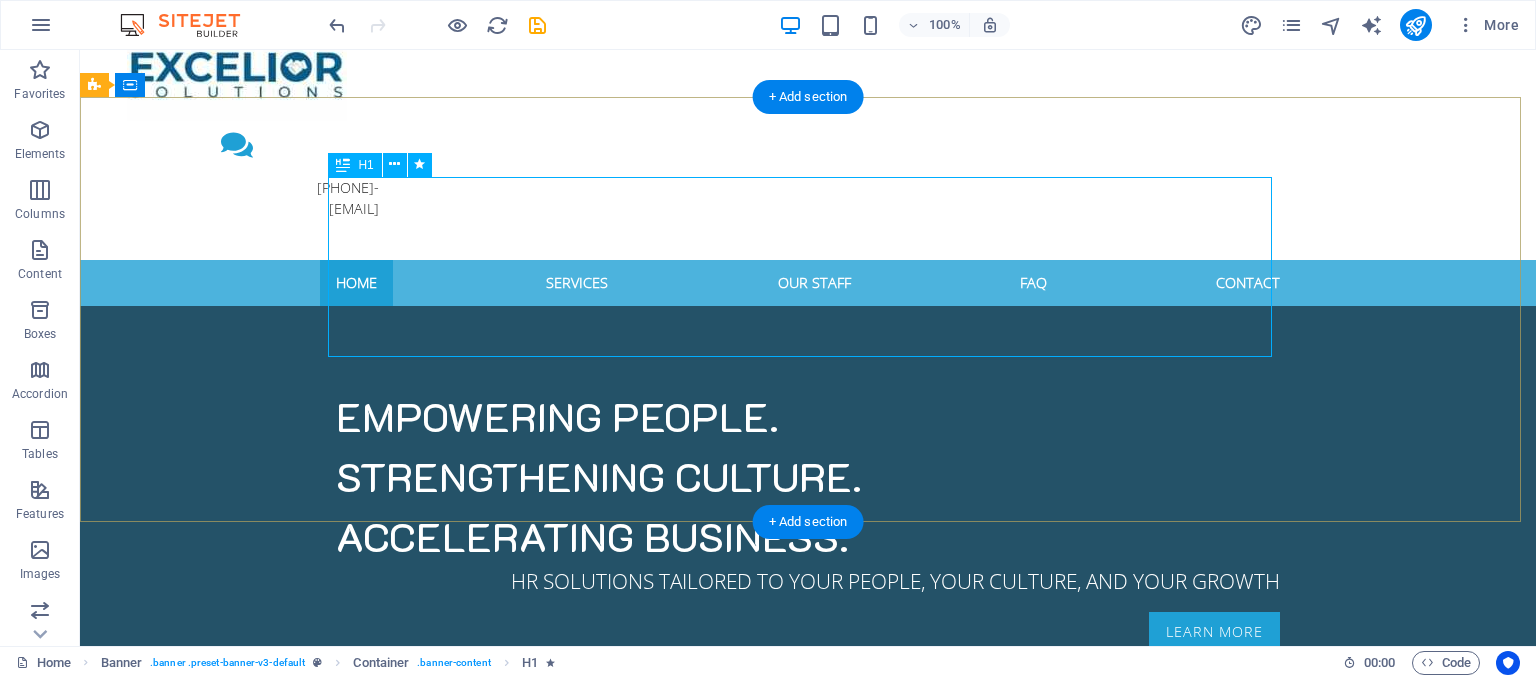 click on "Empowering people.  Strengthening culture.  Accelerating business." at bounding box center [808, 476] 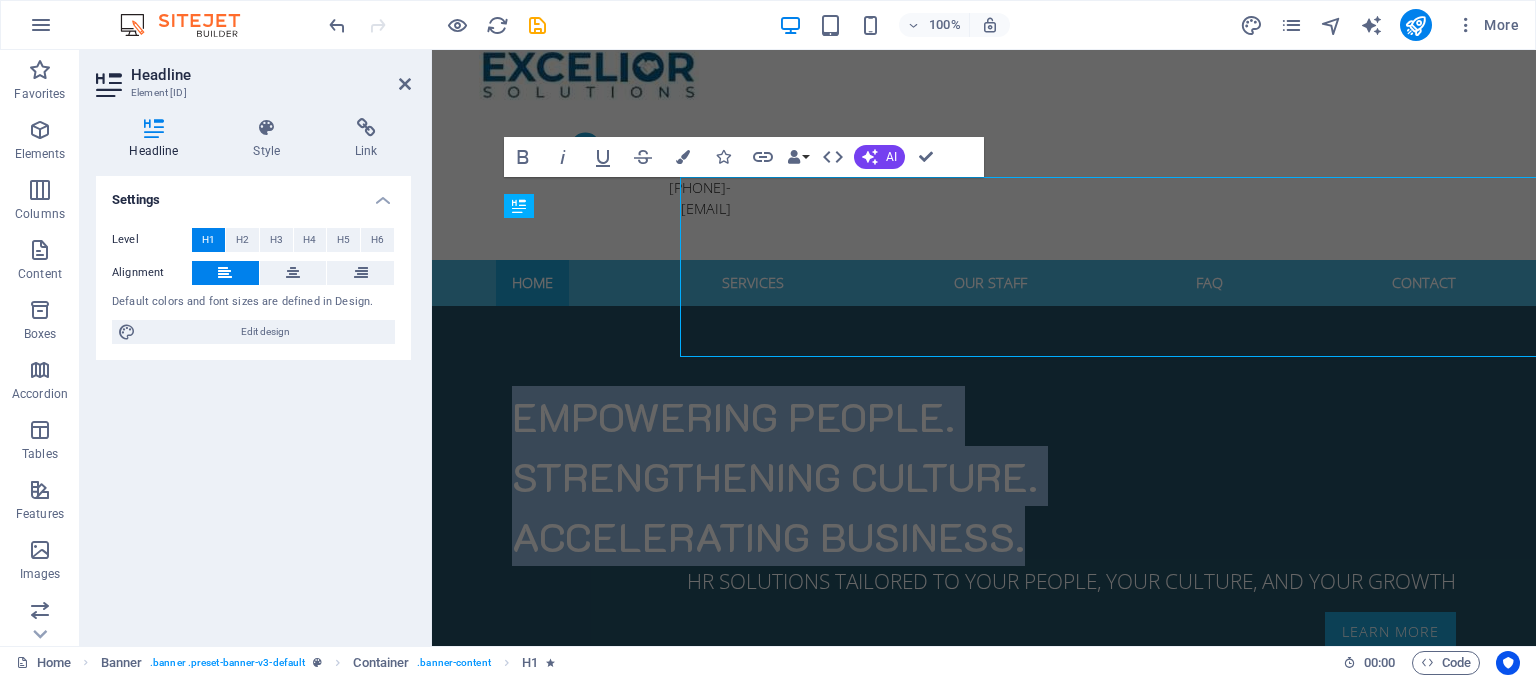 click on "Headline Style Link Settings Level H1 H2 H3 H4 H5 H6 Alignment Default colors and font sizes are defined in Design. Edit design Banner Element Layout How this element expands within the layout (Flexbox). Size Default auto px % 1/1 1/2 1/3 1/4 1/5 1/6 1/7 1/8 1/9 1/10 Grow Shrink Order Container layout Visible Visible Opacity 100 % Overflow Spacing Margin Default auto px % rem vw vh Custom Custom auto px % rem vw vh auto px % rem vw vh auto px % rem vw vh auto px % rem vw vh Padding Default px rem % vh vw Custom Custom px rem % vh vw px rem % vh vw px rem % vh vw px rem % vh vw Border Style              - Width 1 auto px rem % vh vw Custom Custom 1 auto px rem % vh vw 1 auto px rem % vh vw 1 auto px rem % vh vw 1 auto px rem % vh vw  - Color Round corners Default px rem % vh vw Custom Custom px rem % vh vw px rem % vh vw px rem % vh vw px rem % vh vw Shadow Default None Outside Inside Color X offset 0 px rem vh vw Y offset 0 px rem vh vw Blur 0 px rem % vh vw Spread 0 px rem vh vw Text Shadow Default" at bounding box center [253, 374] 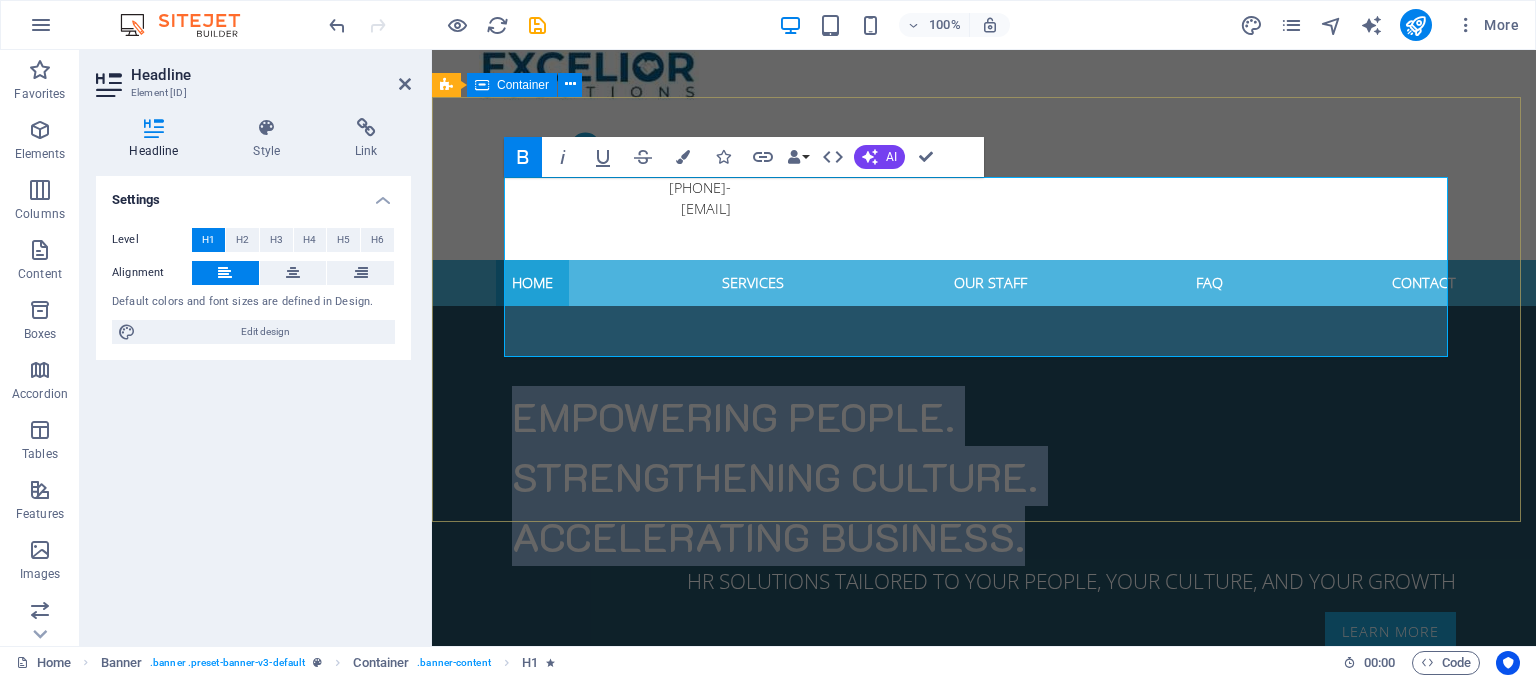 click on "Empowering people.  Strengthening culture.  Accelerating business. HR solutions tailored to your people, your culture, and your growth Learn more" at bounding box center (984, 519) 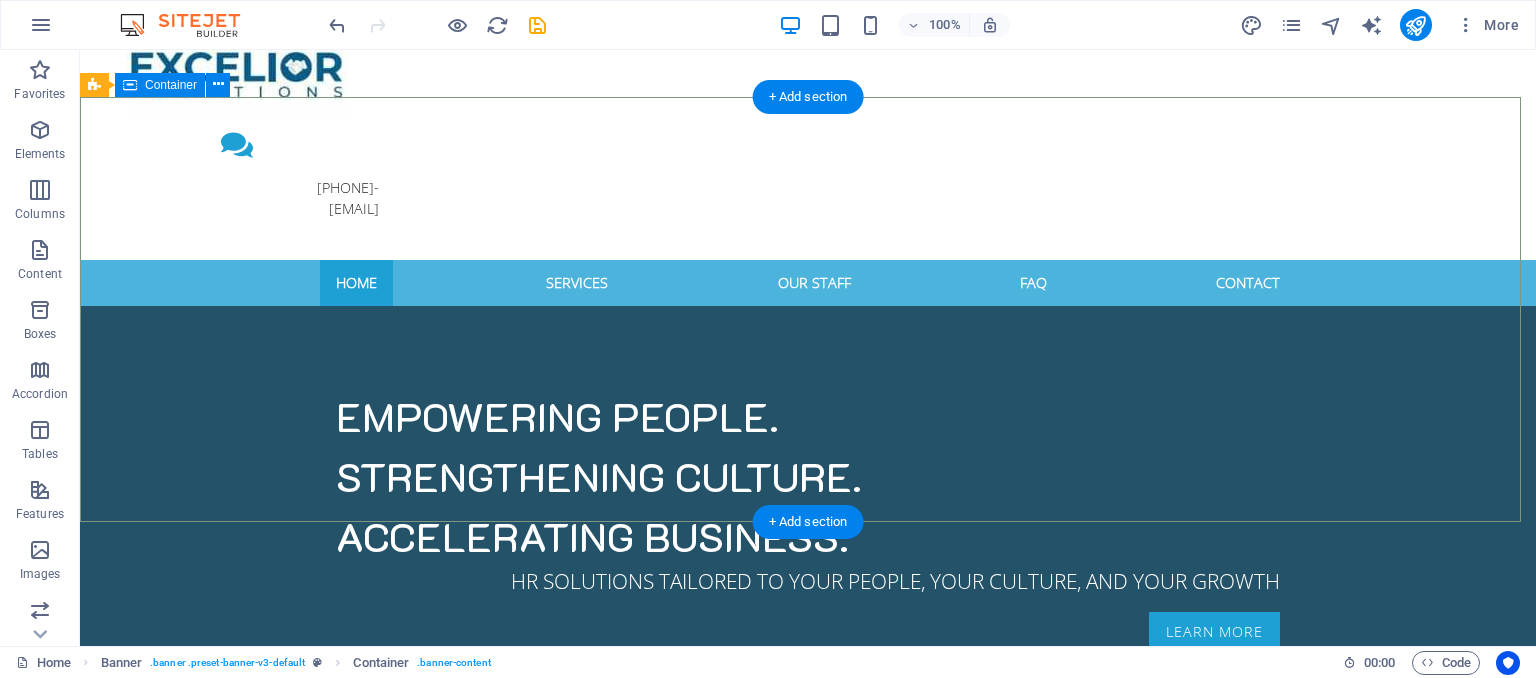 click on "Empowering people.  Strengthening culture.  Accelerating business. HR solutions tailored to your people, your culture, and your growth Learn more" at bounding box center [808, 519] 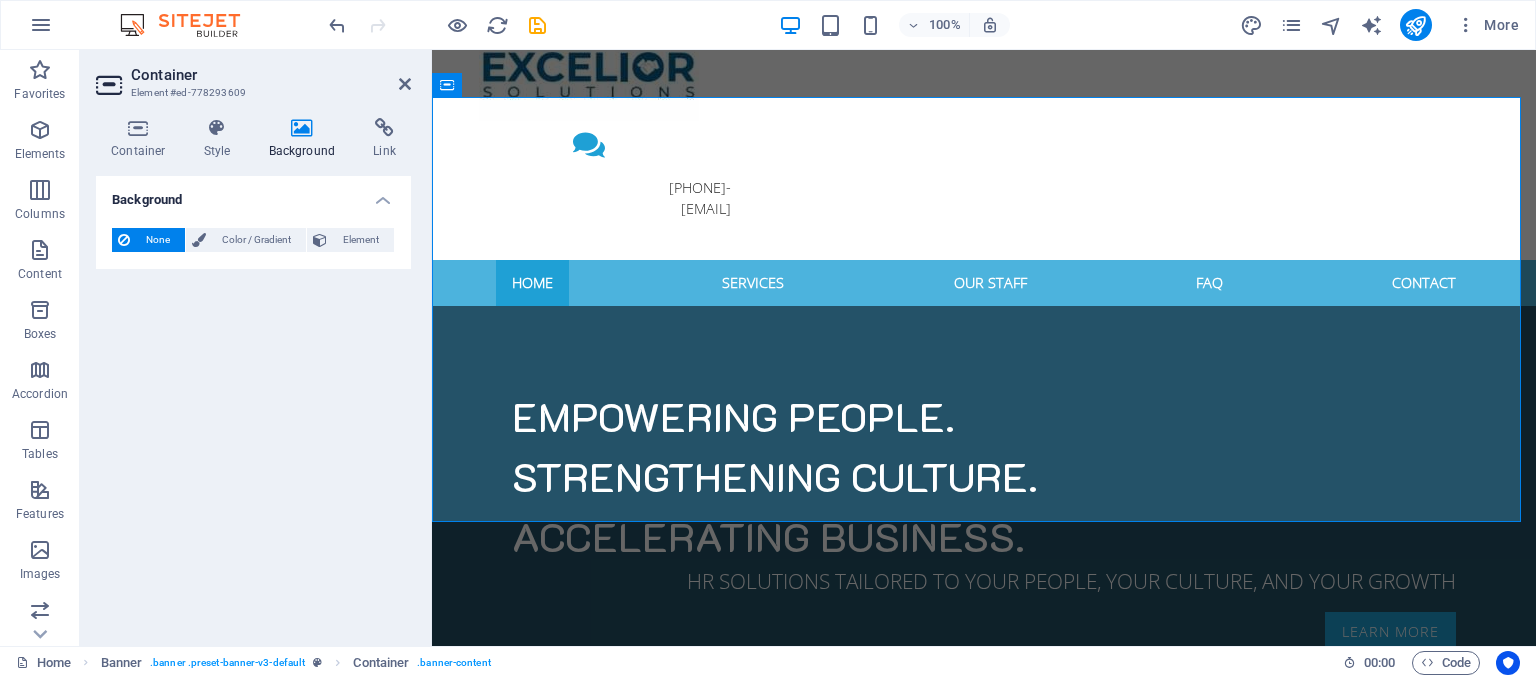 click on "None" at bounding box center [157, 240] 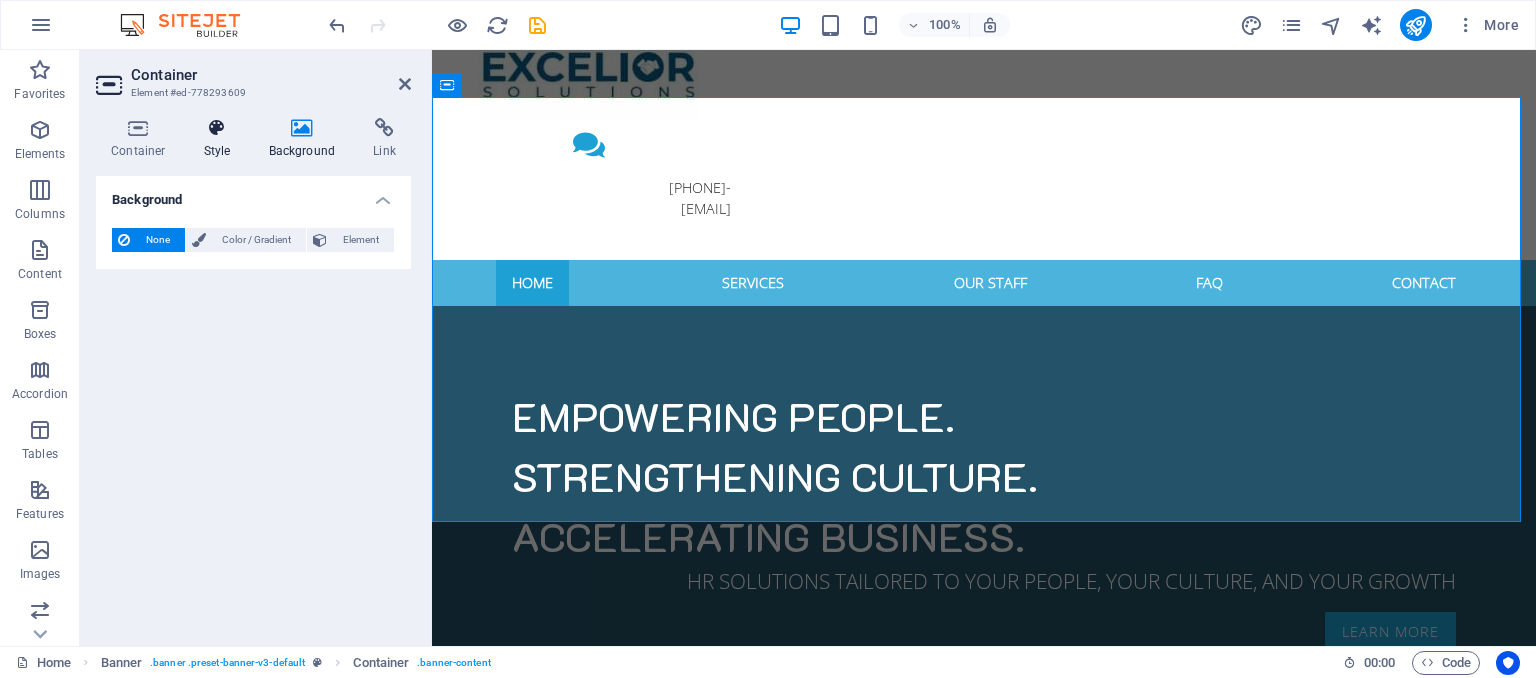 click on "Style" at bounding box center [221, 139] 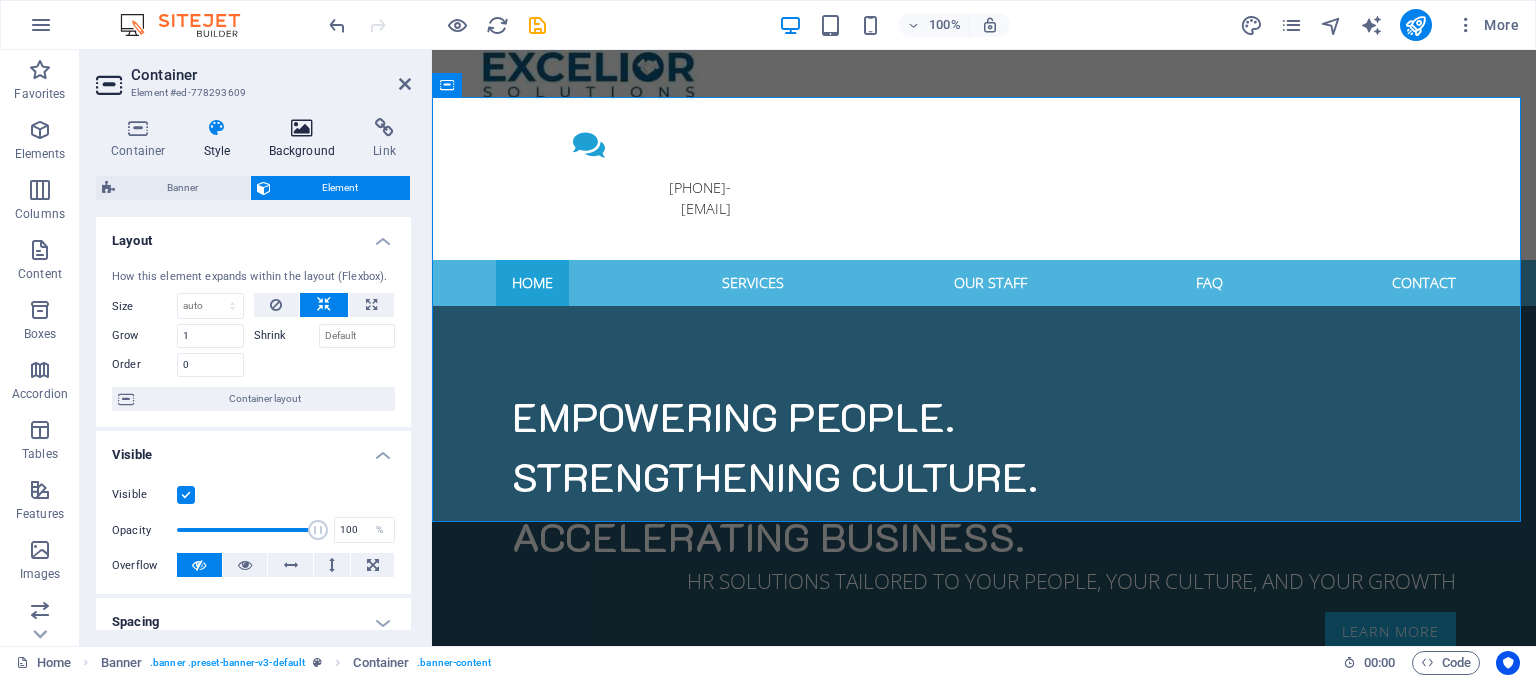 click at bounding box center [302, 128] 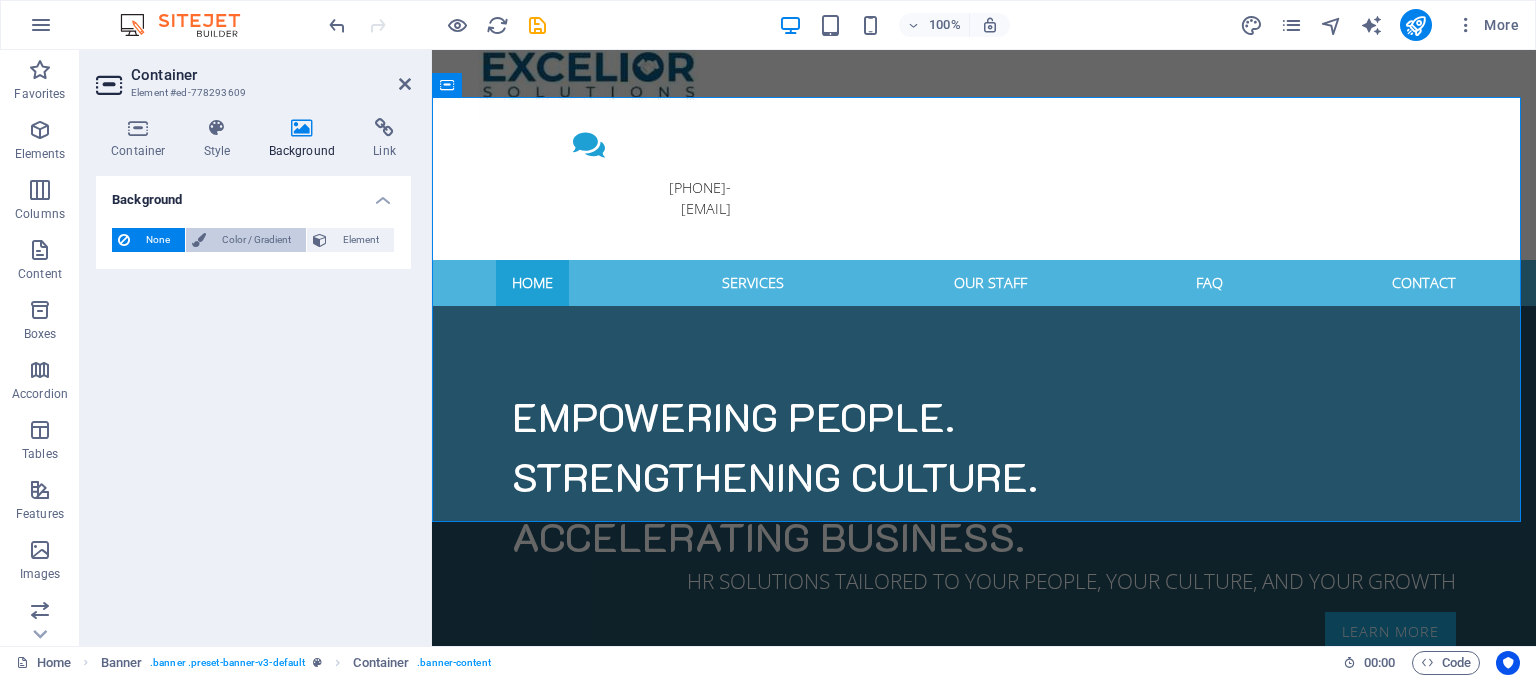 click on "Color / Gradient" at bounding box center (256, 240) 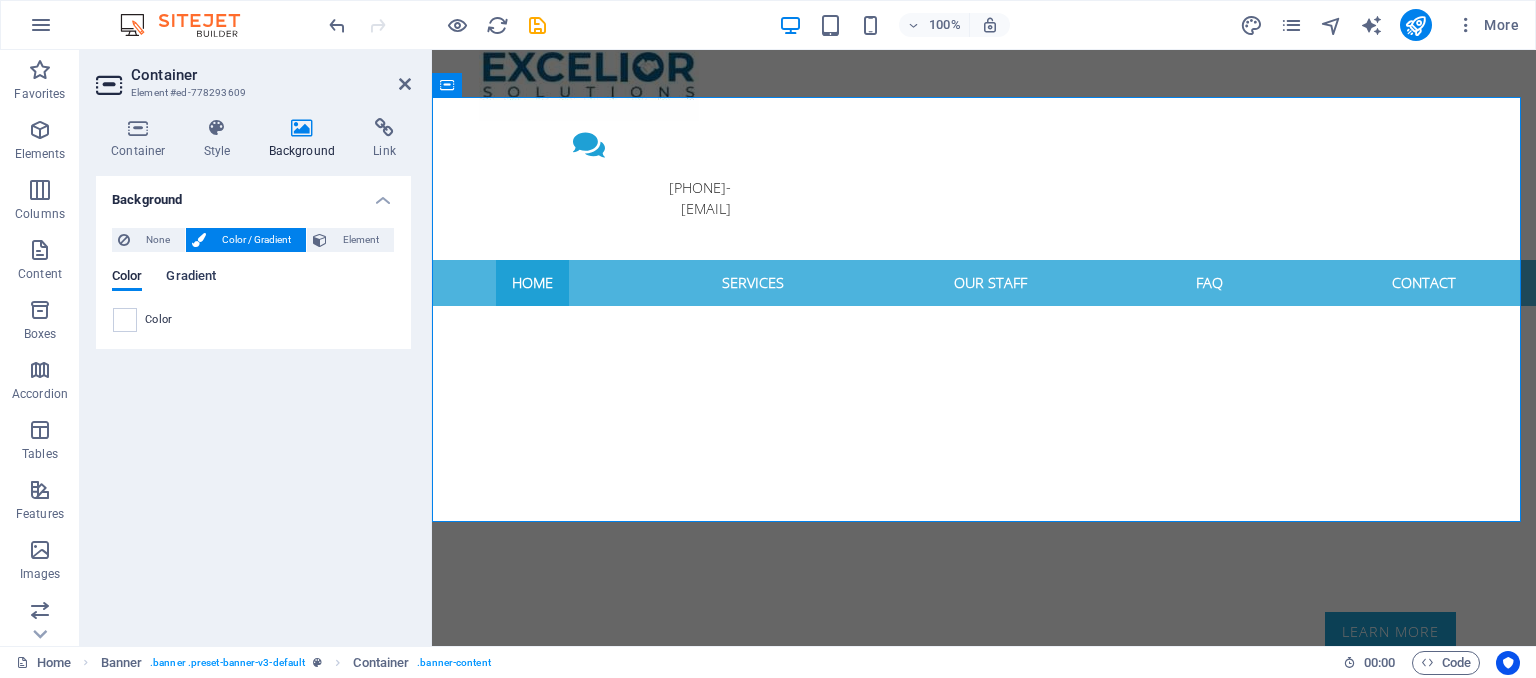 click on "Gradient" at bounding box center (191, 278) 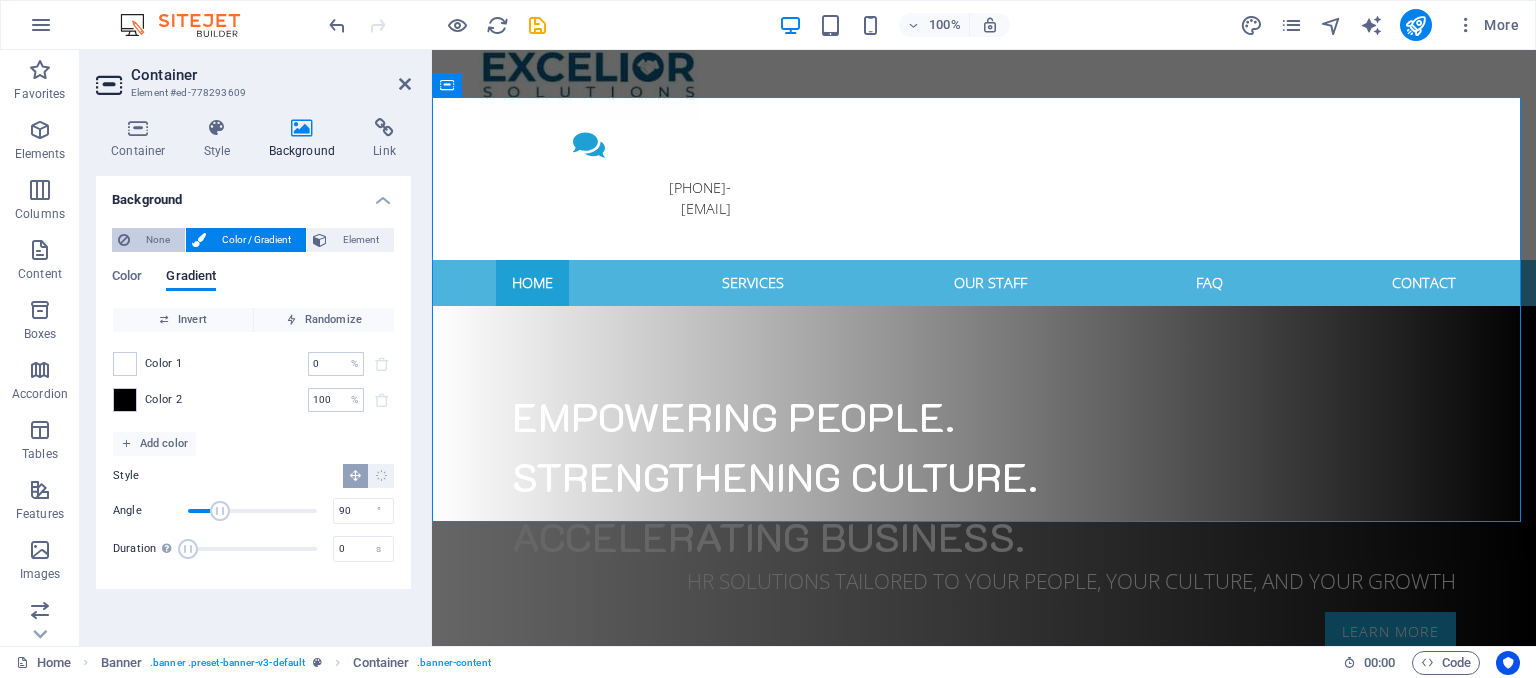 click on "None" at bounding box center (157, 240) 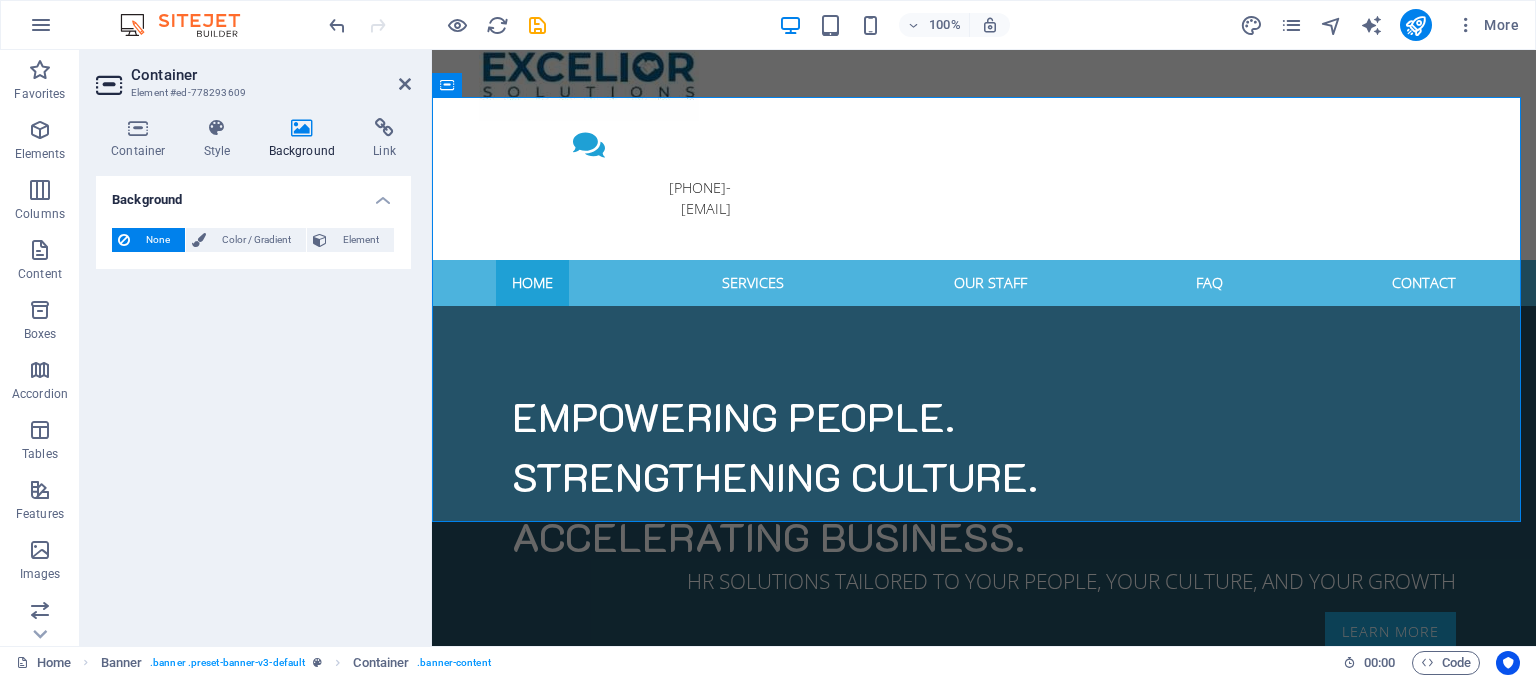 click on "None" at bounding box center (157, 240) 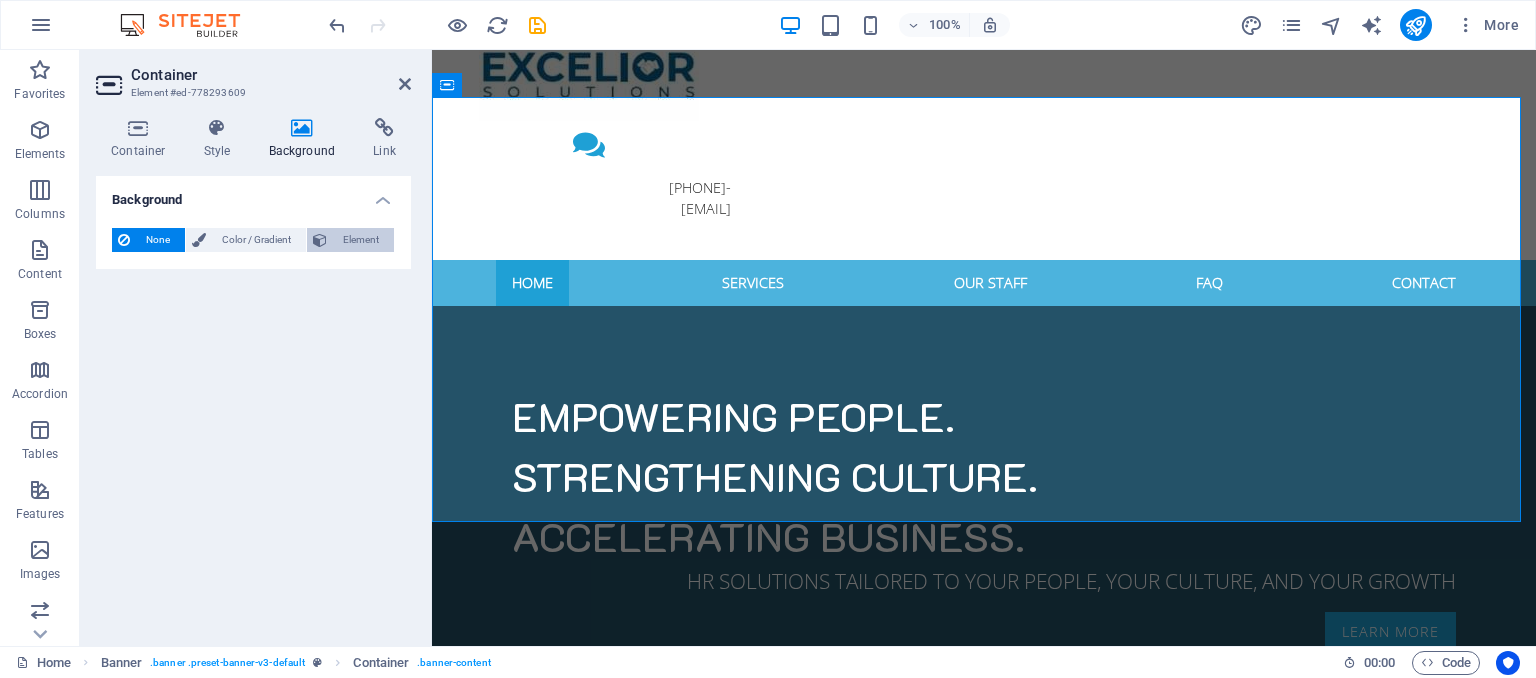 drag, startPoint x: 156, startPoint y: 237, endPoint x: 324, endPoint y: 234, distance: 168.02678 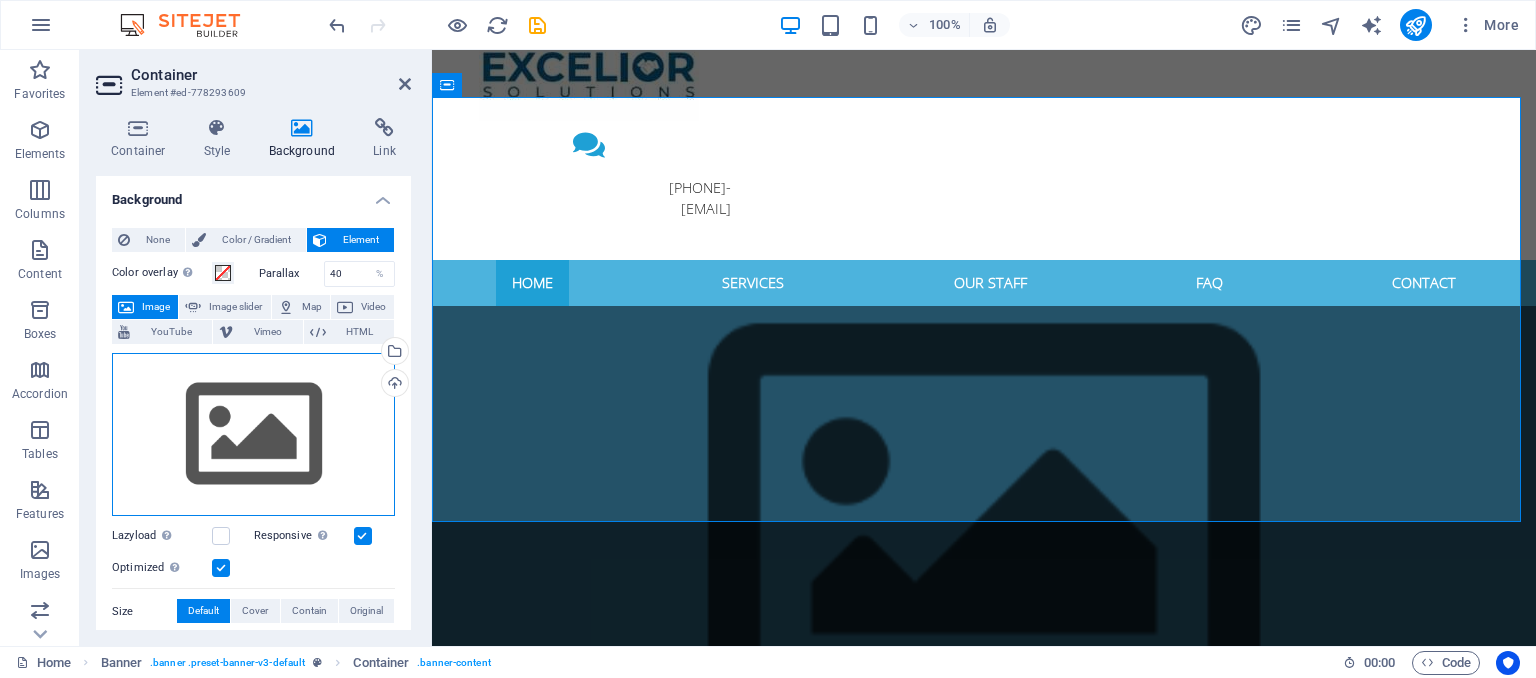 click on "Drag files here, click to choose files or select files from Files or our free stock photos & videos" at bounding box center (253, 435) 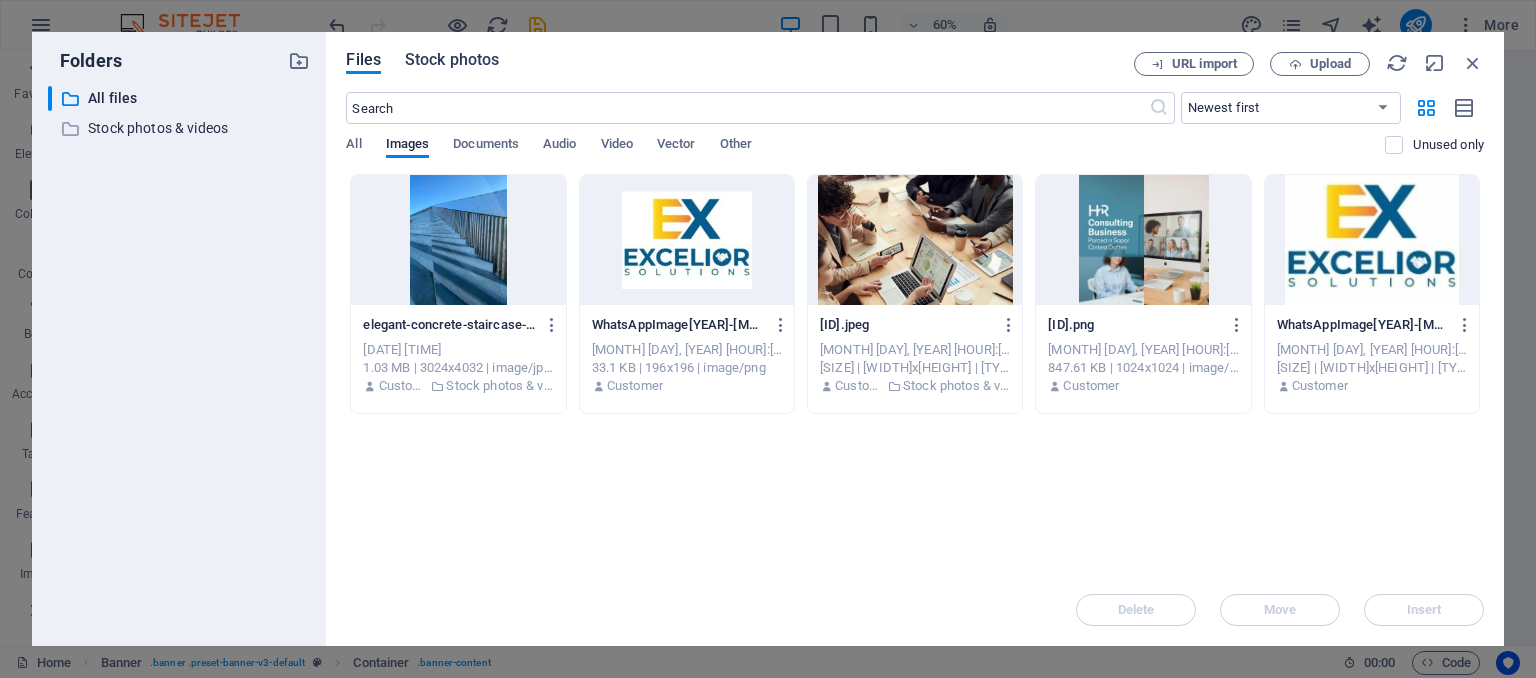 click on "Stock photos" at bounding box center [452, 60] 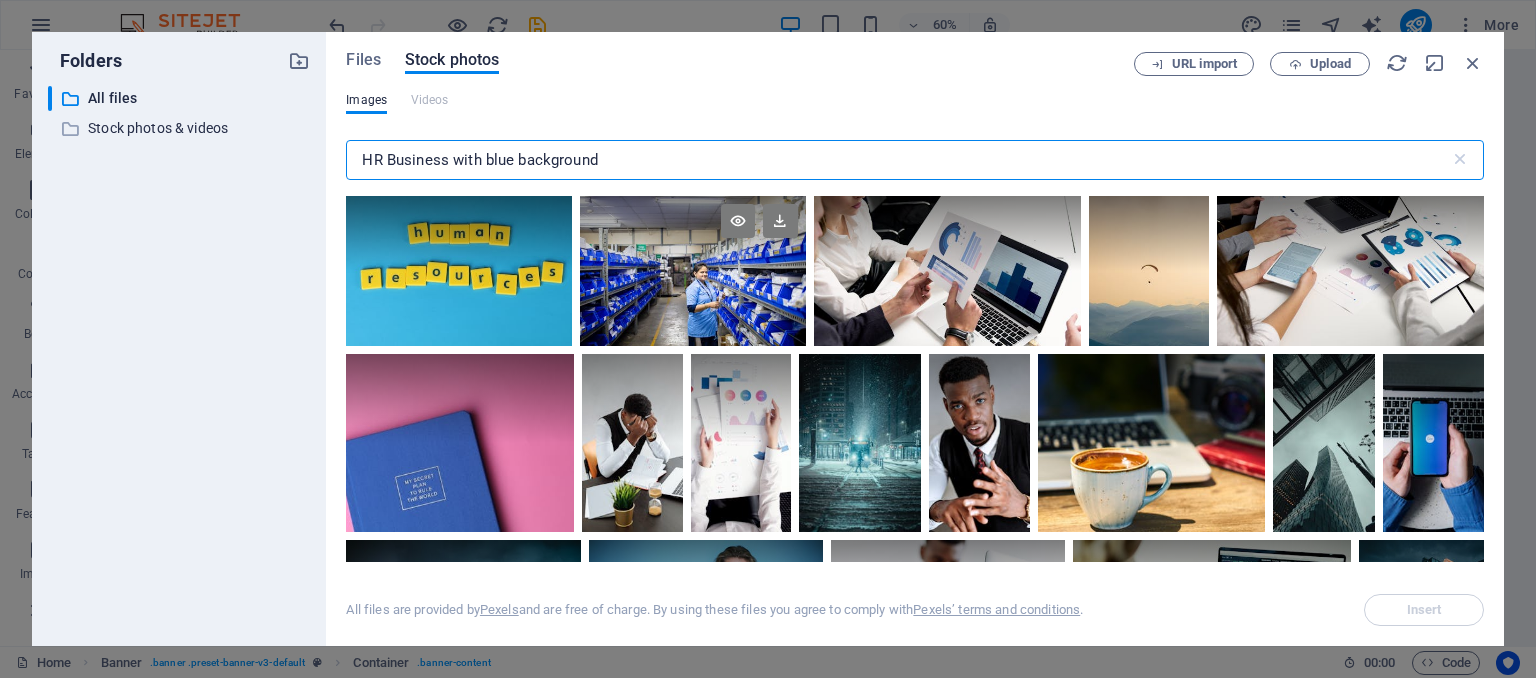 drag, startPoint x: 385, startPoint y: 161, endPoint x: 754, endPoint y: 200, distance: 371.05524 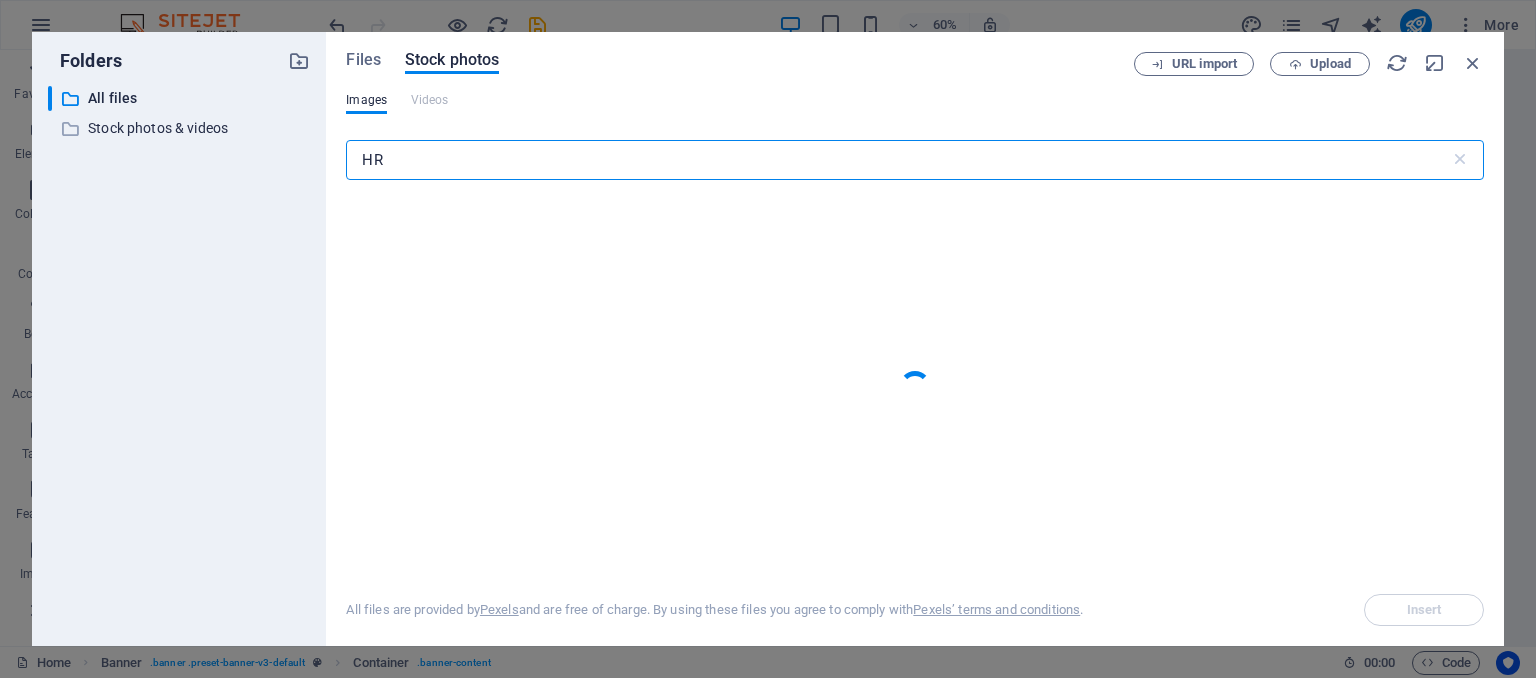 type on "HR" 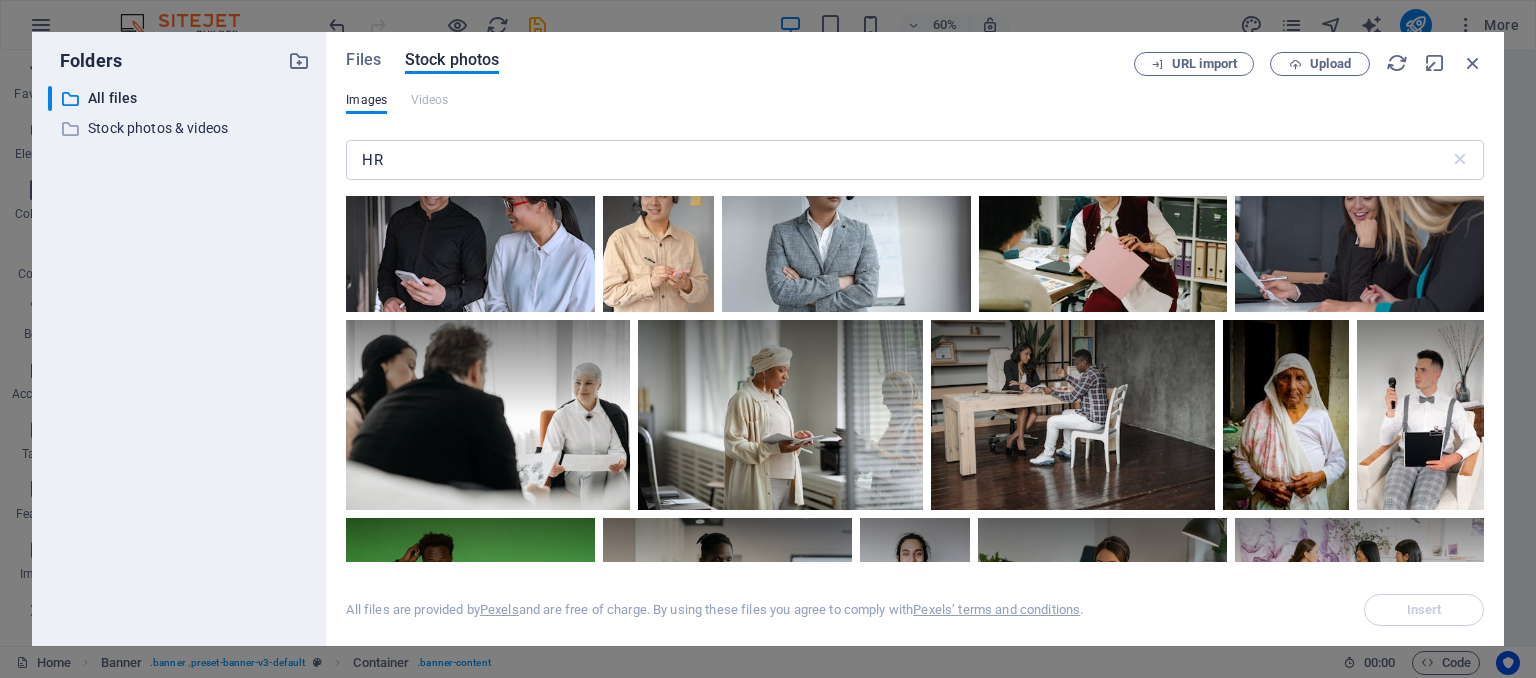 scroll, scrollTop: 9331, scrollLeft: 0, axis: vertical 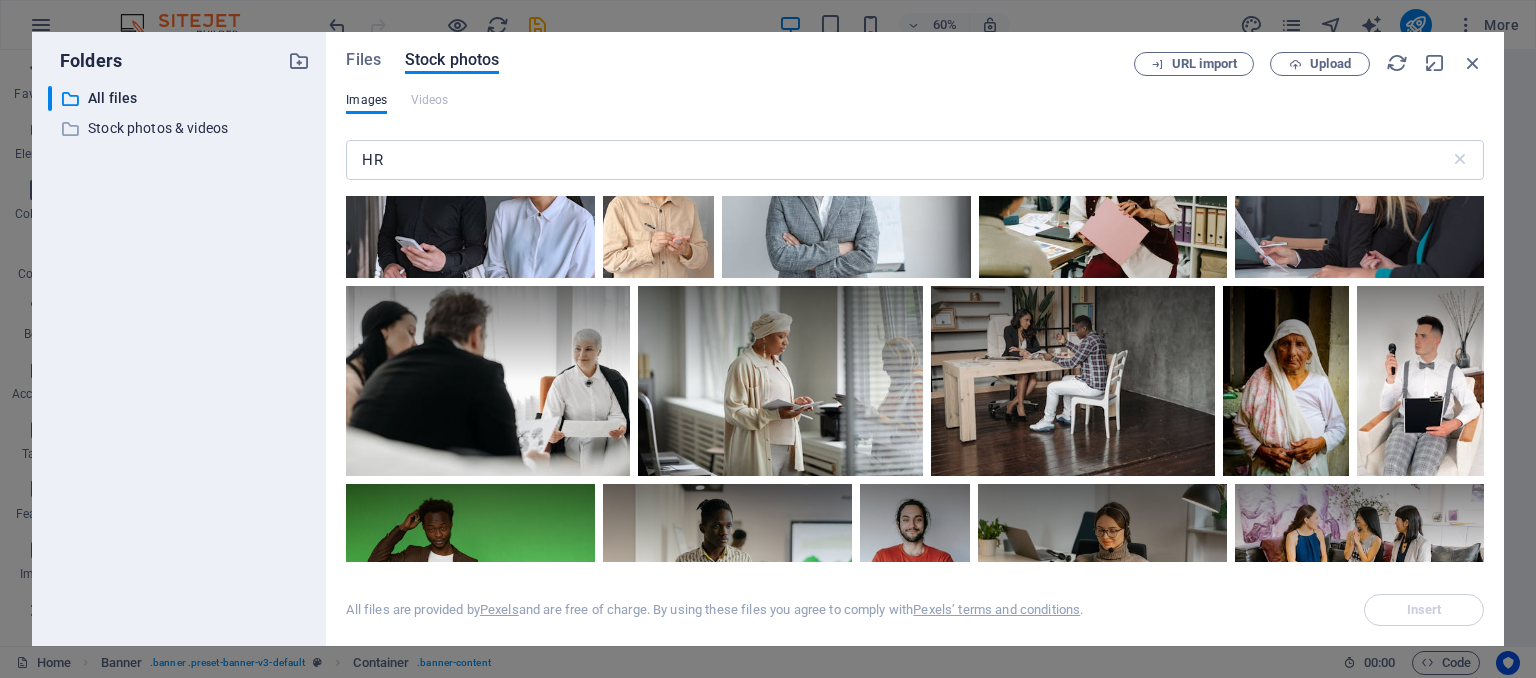 click at bounding box center (1359, 153) 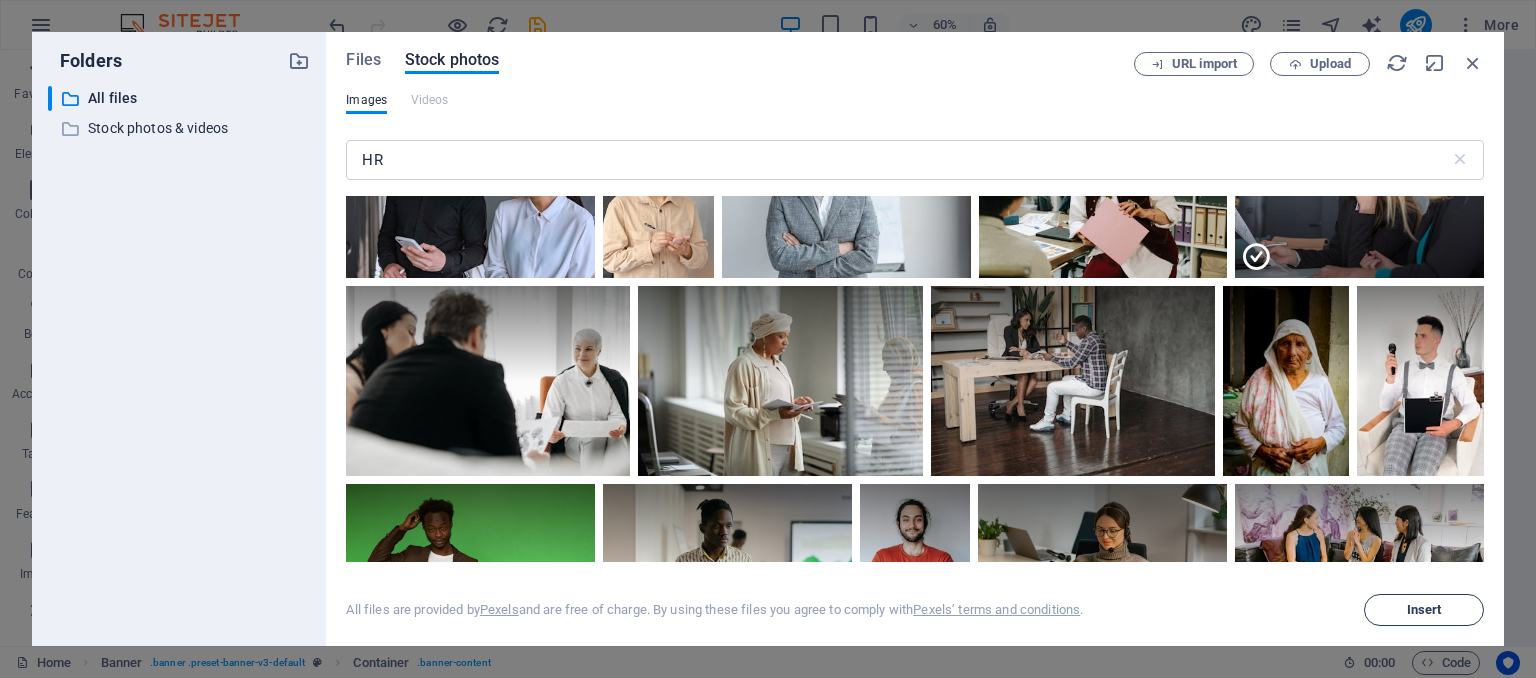 click on "Insert" at bounding box center (1424, 610) 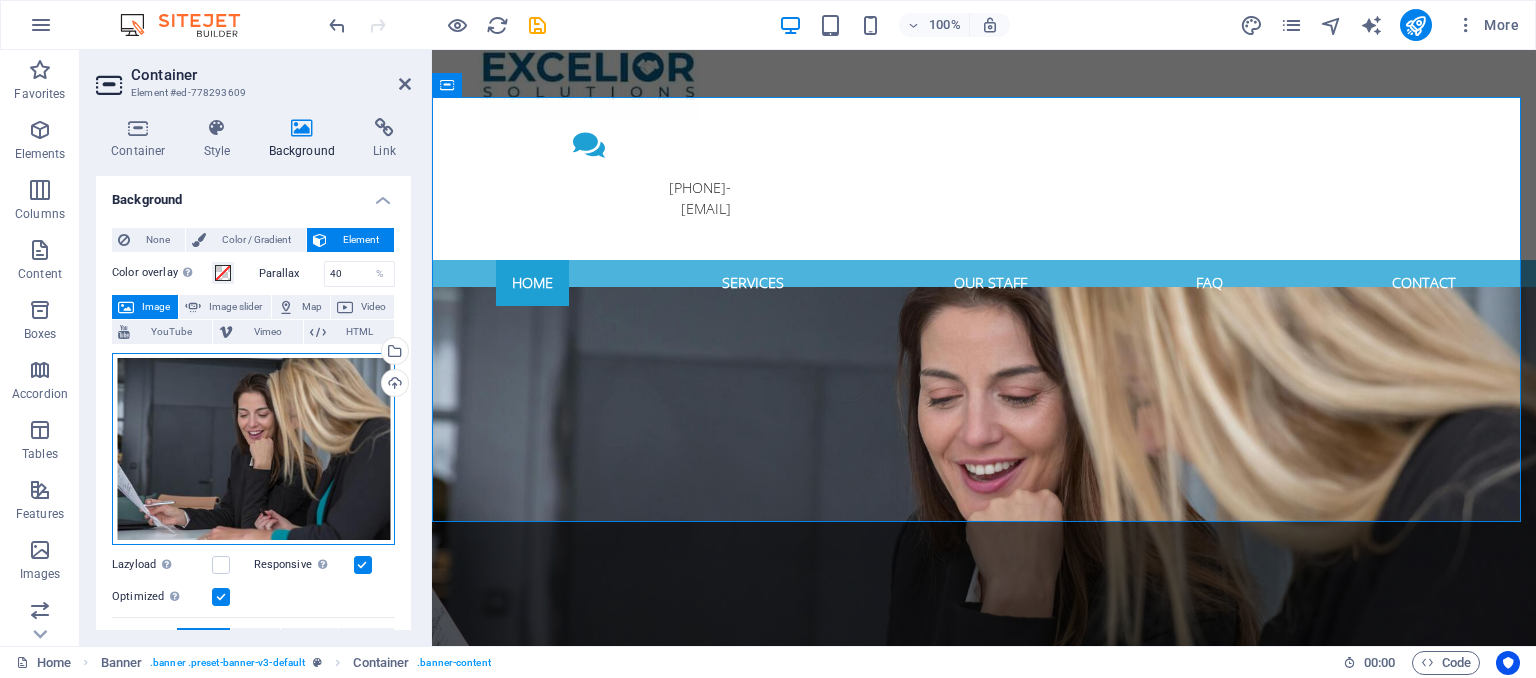 click on "Drag files here, click to choose files or select files from Files or our free stock photos & videos" at bounding box center [253, 449] 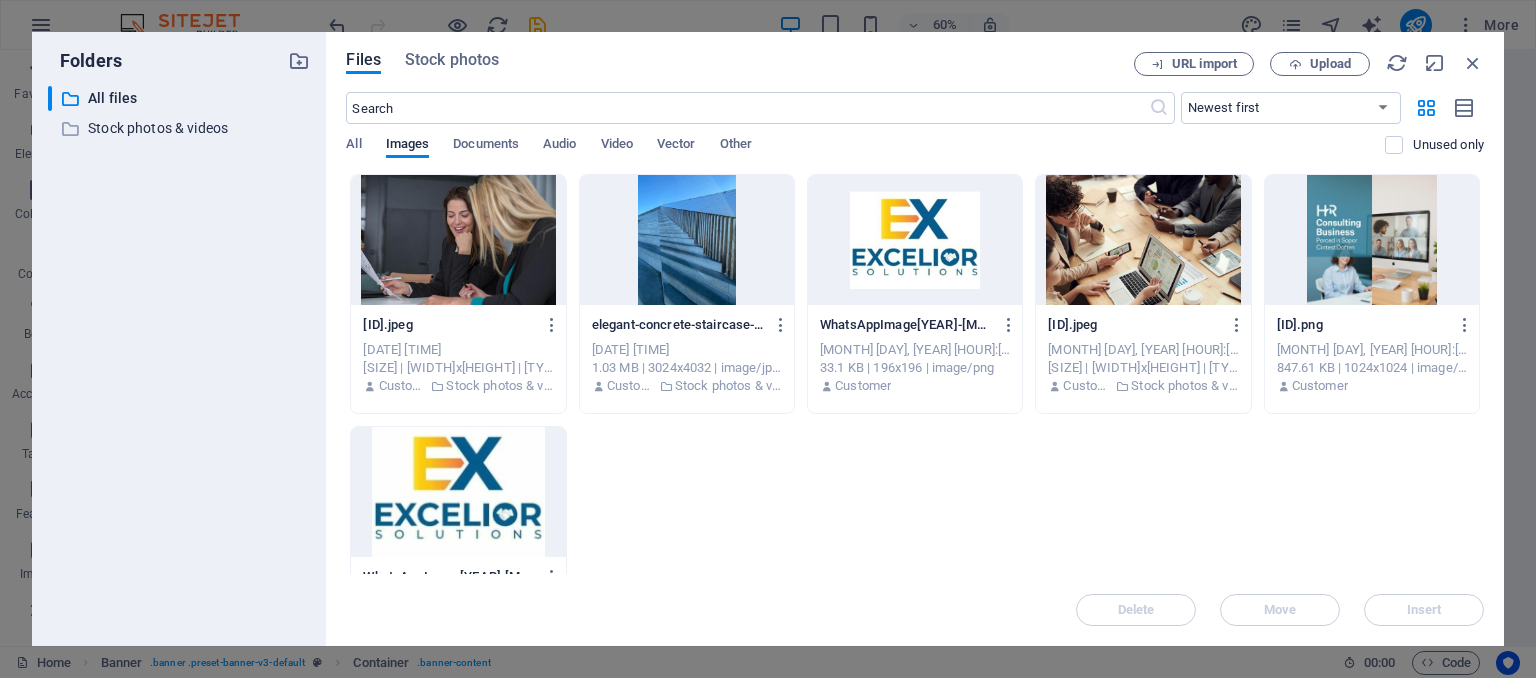 click at bounding box center [458, 240] 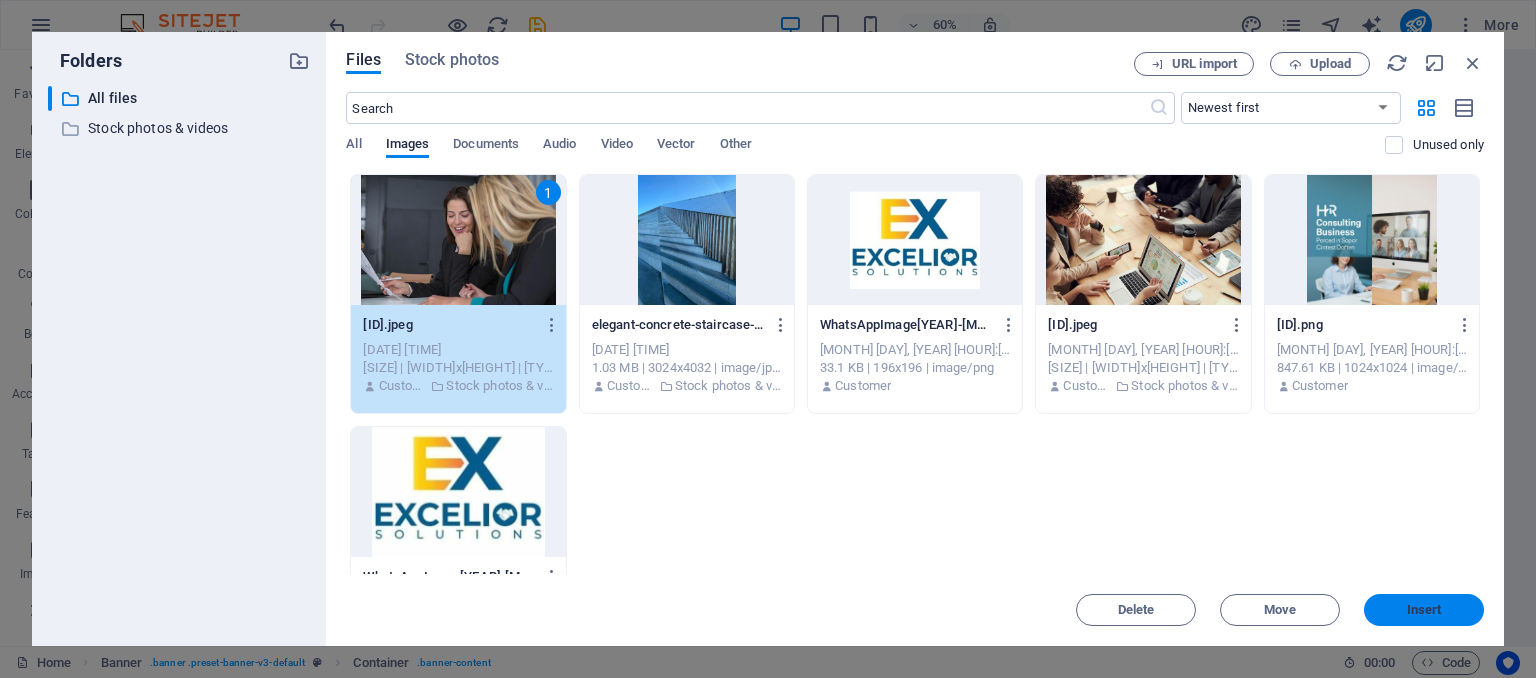 click on "Insert" at bounding box center (1424, 610) 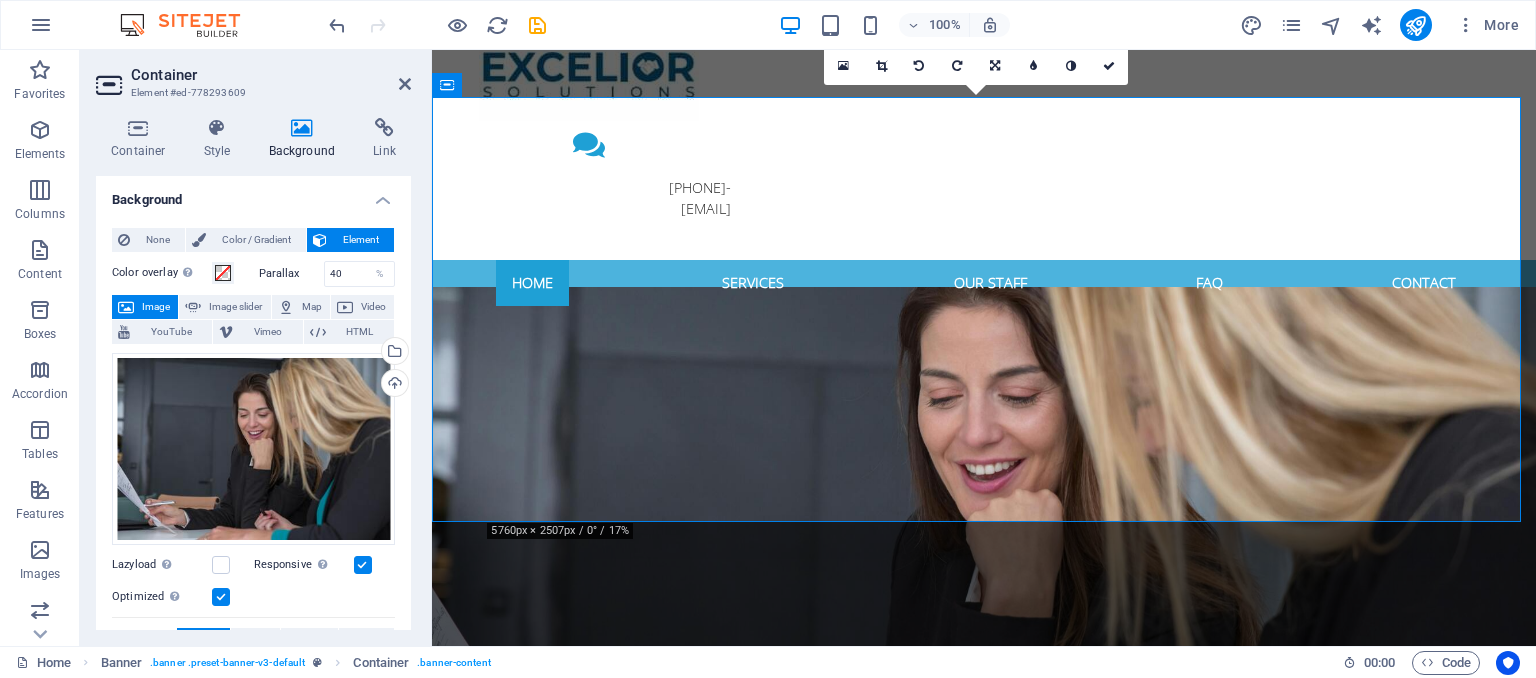 click at bounding box center [984, 535] 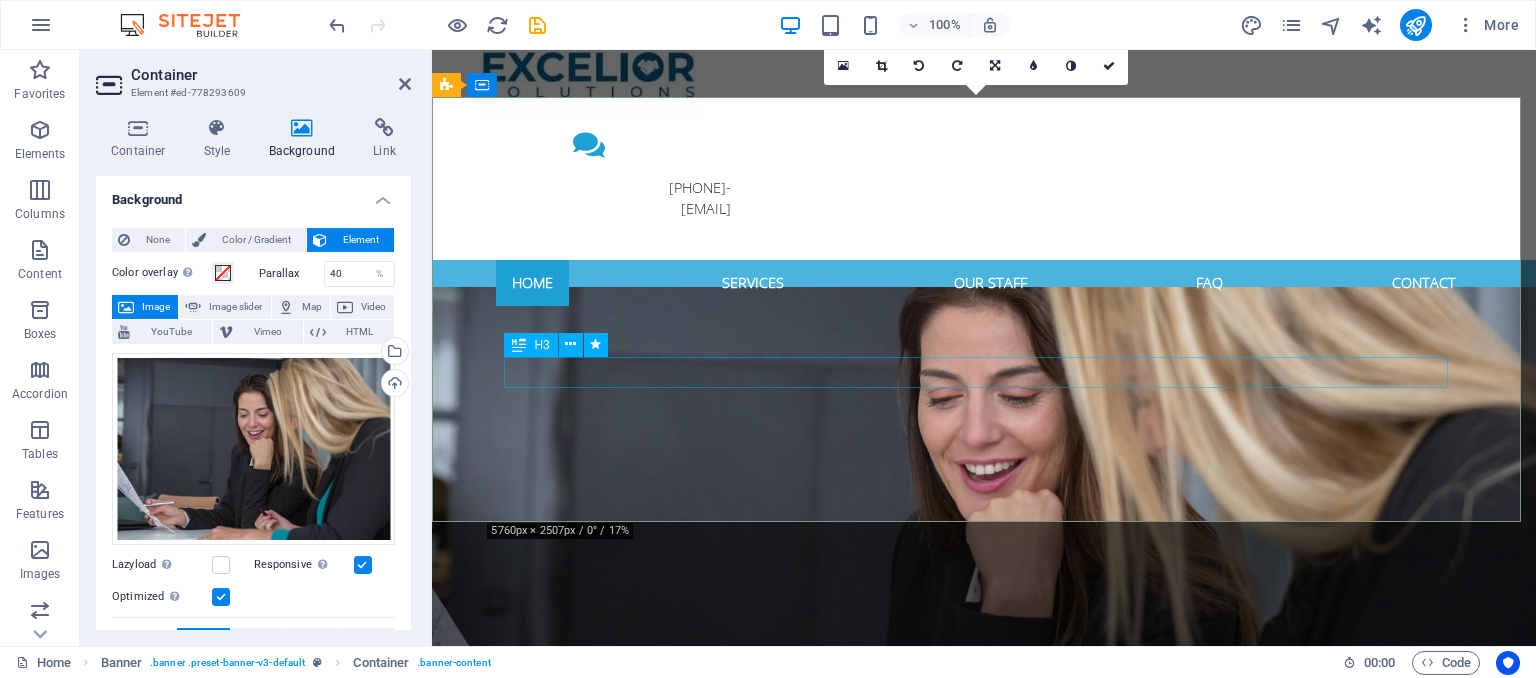 click on "HR solutions tailored to your people, your culture, and your growth" at bounding box center (984, 1075) 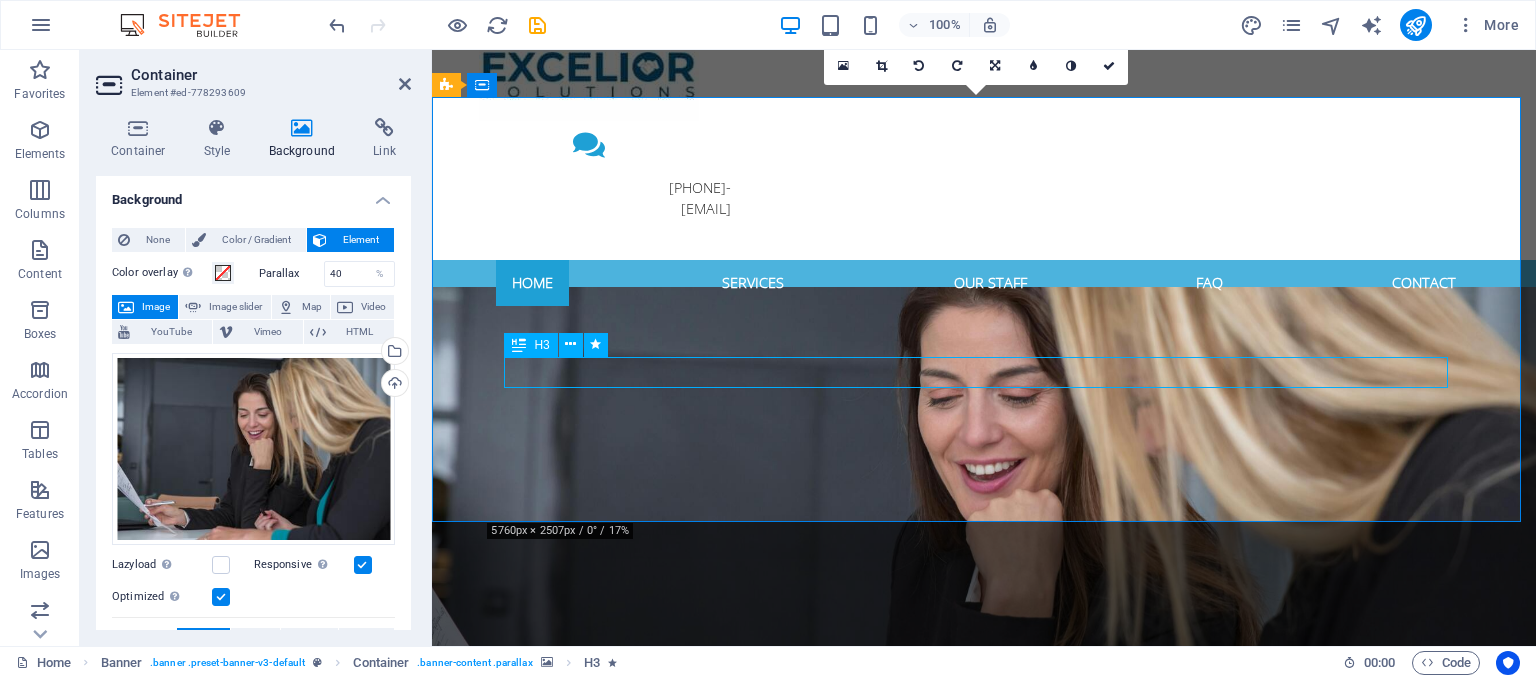 click on "HR solutions tailored to your people, your culture, and your growth" at bounding box center [984, 1075] 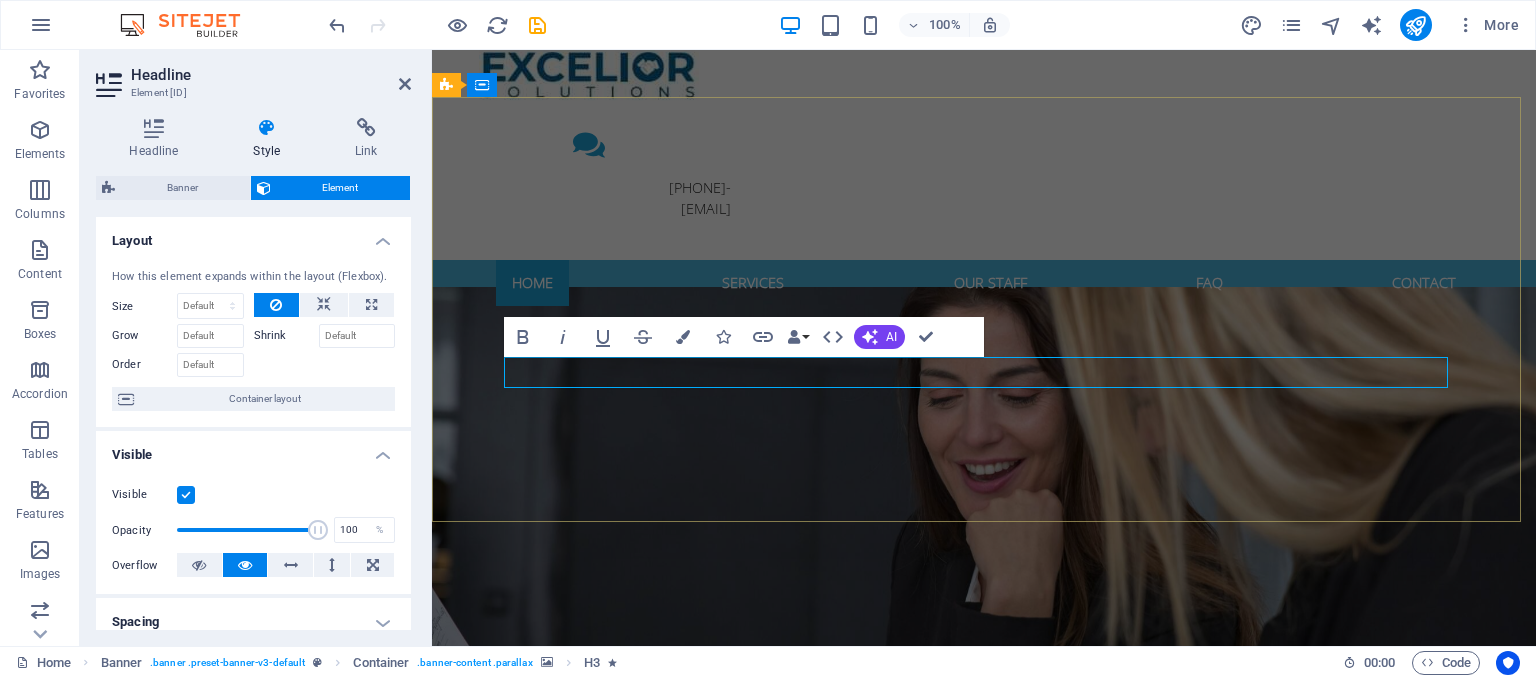 click on "Empowering people.  Strengthening culture.  Accelerating business. HR solutions tailored to your people, your culture, and your growth Learn more" at bounding box center [984, 1013] 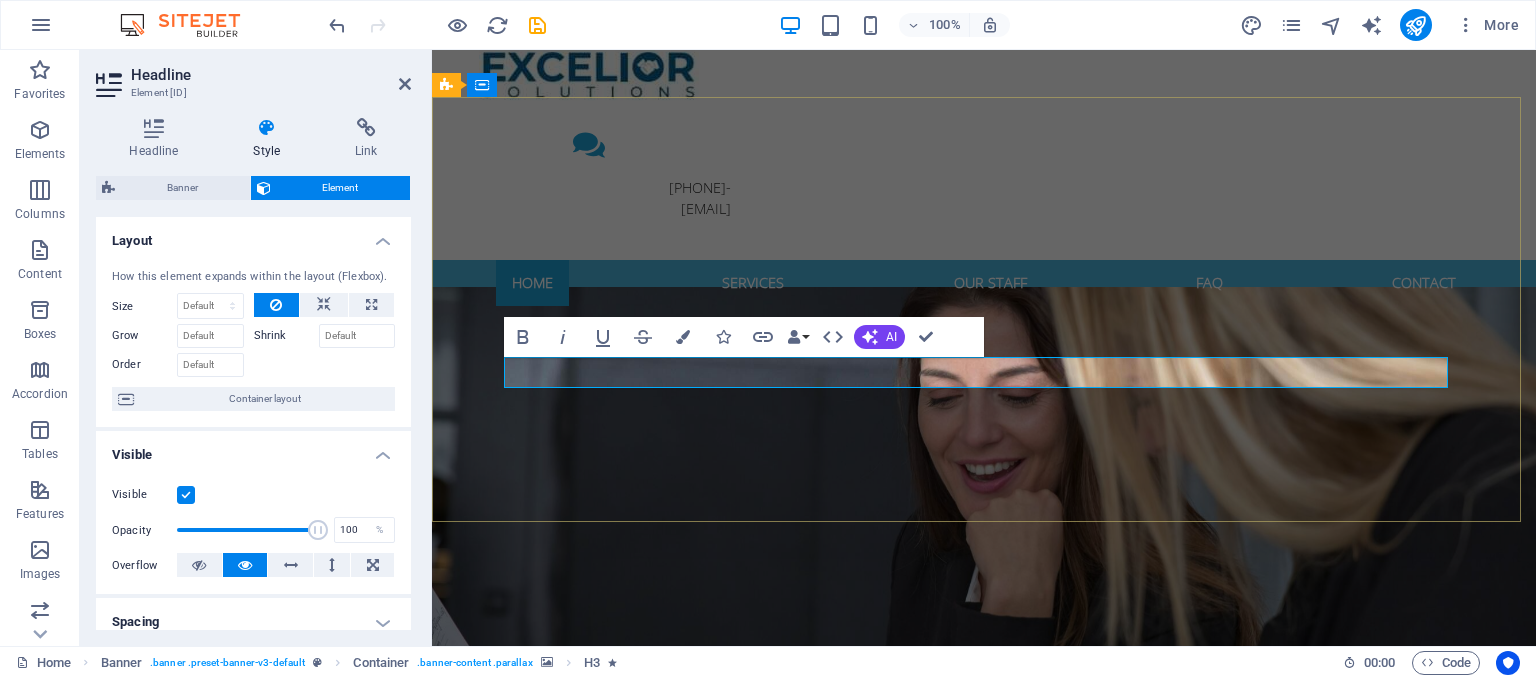 click on "HR solutions tailored to your people, your culture, and your growth" at bounding box center (1071, 1075) 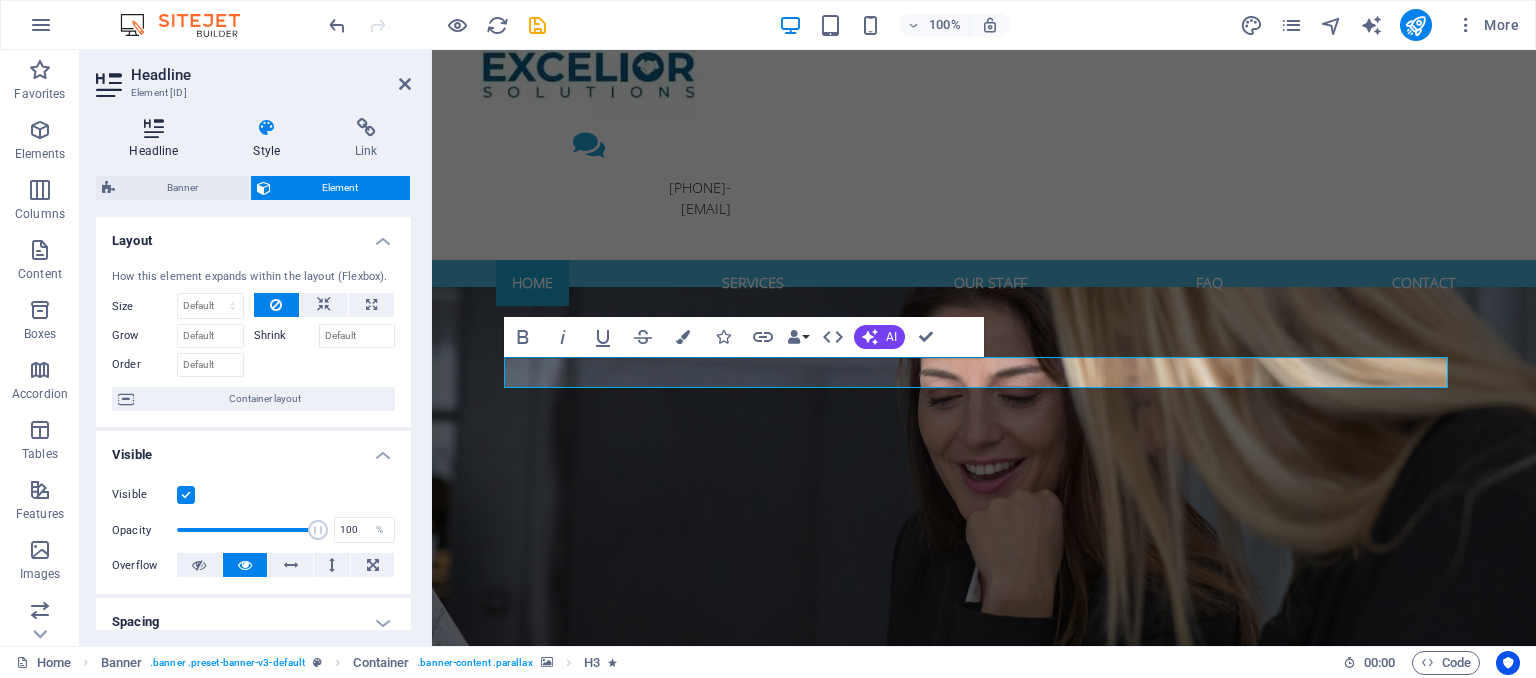 click on "Headline" at bounding box center (158, 139) 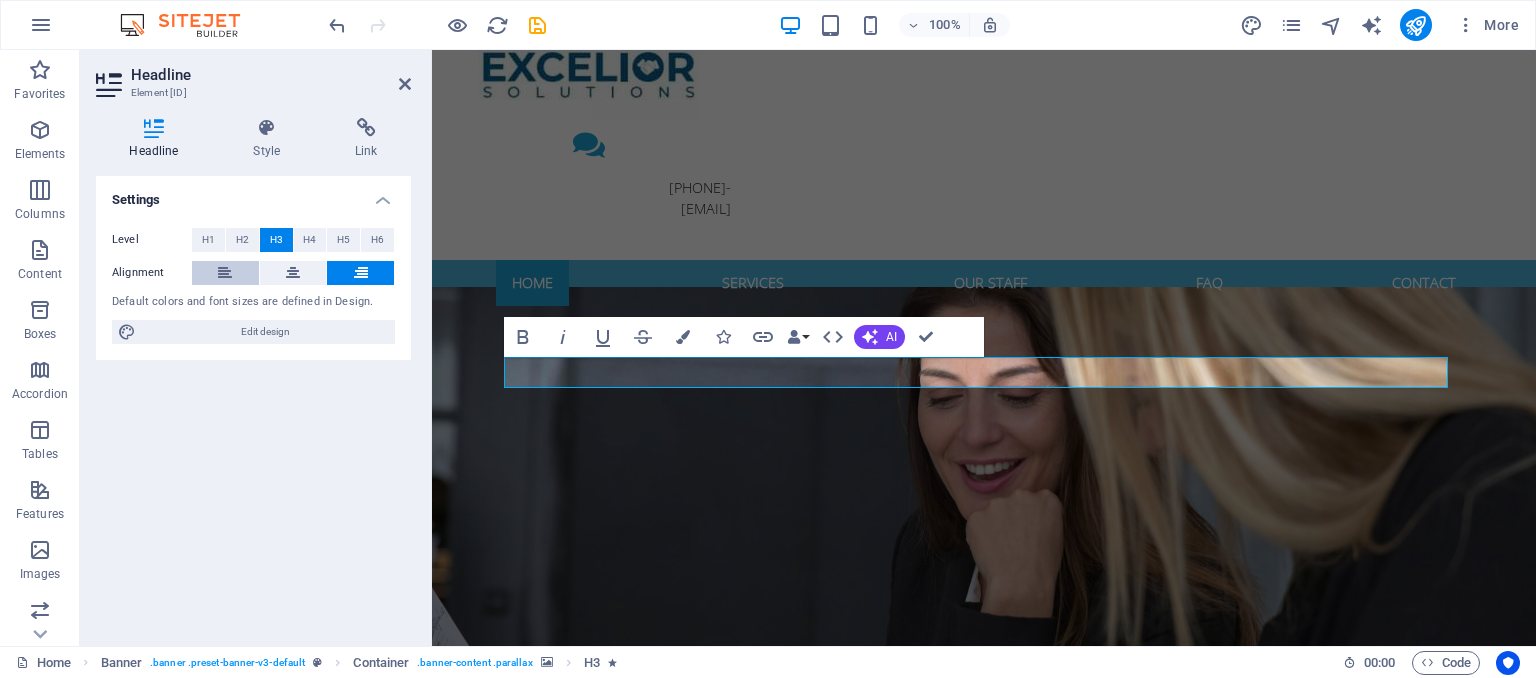 click at bounding box center [225, 273] 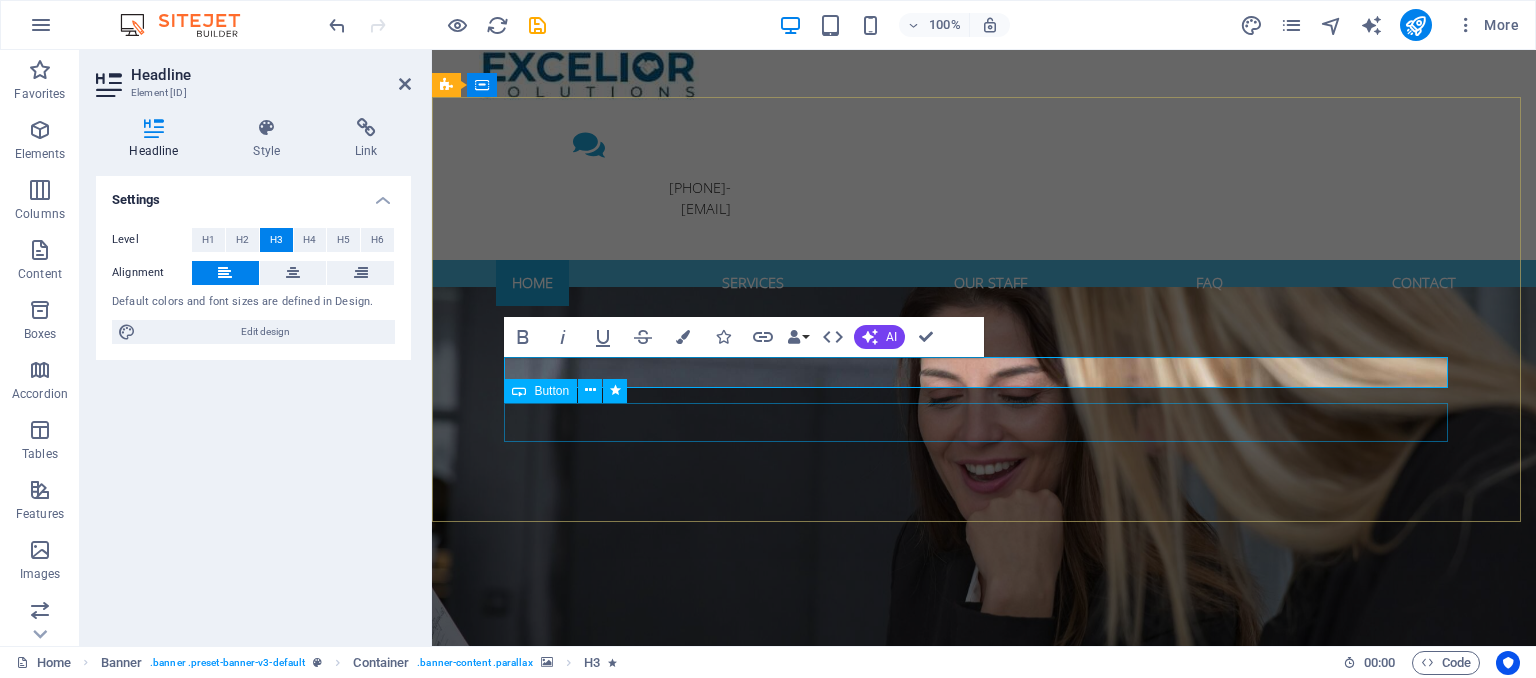 click on "Learn more" at bounding box center (984, 1126) 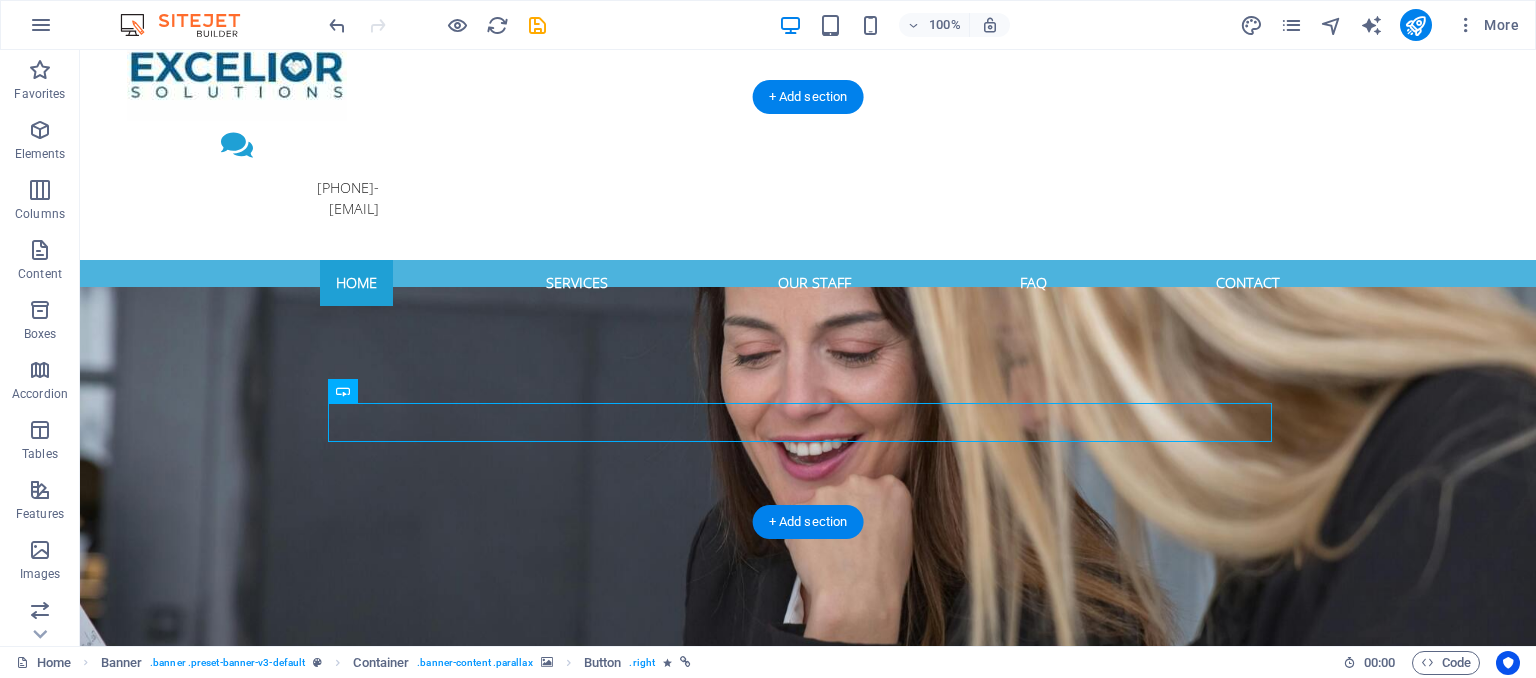 click at bounding box center [808, 535] 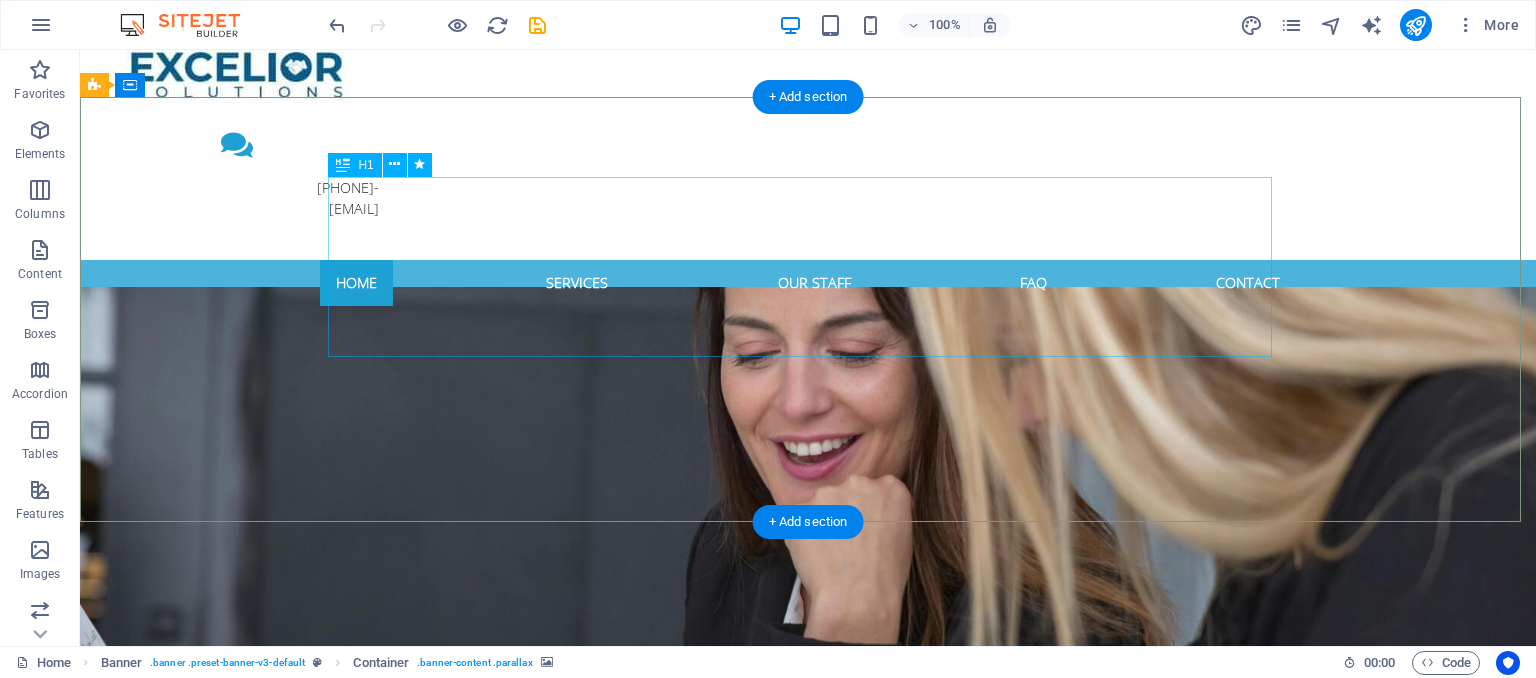click on "Empowering people.  Strengthening culture.  Accelerating business." at bounding box center (808, 970) 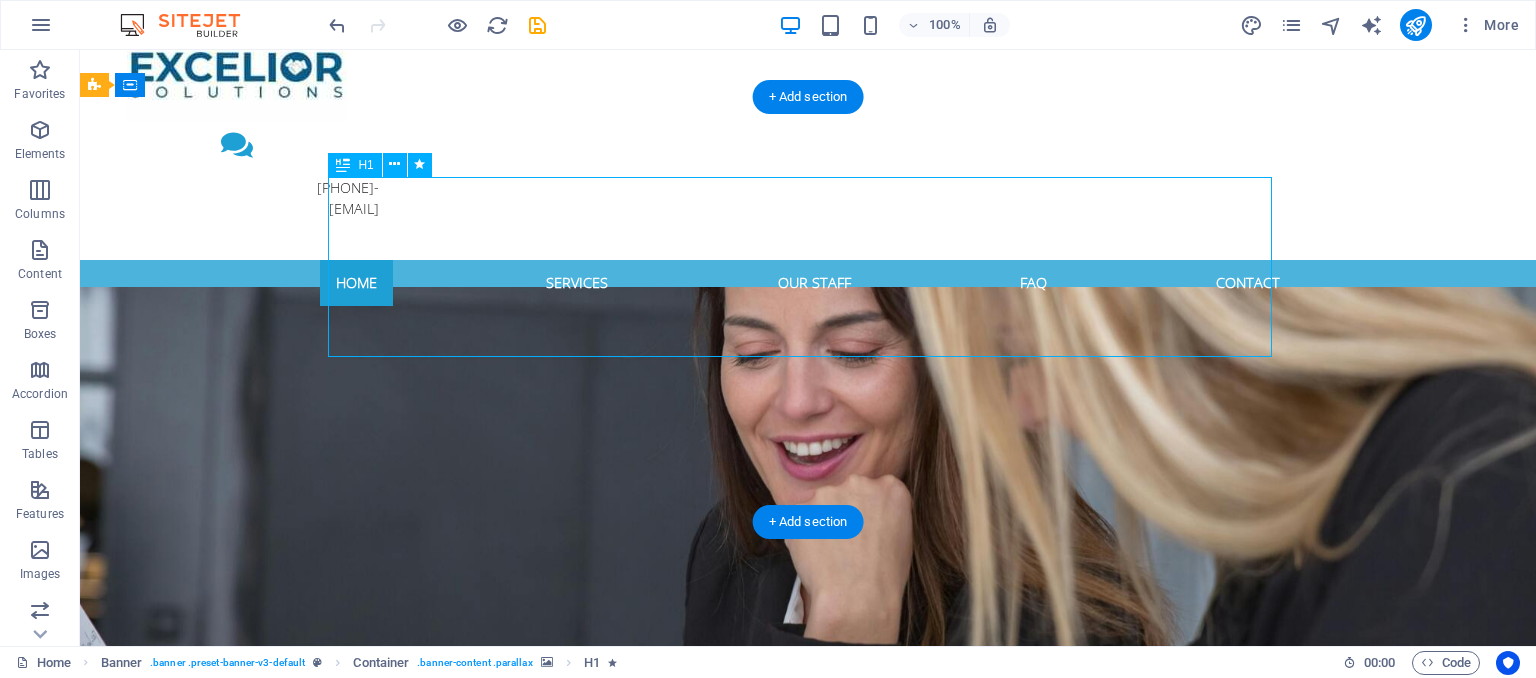 drag, startPoint x: 640, startPoint y: 279, endPoint x: 464, endPoint y: 289, distance: 176.28386 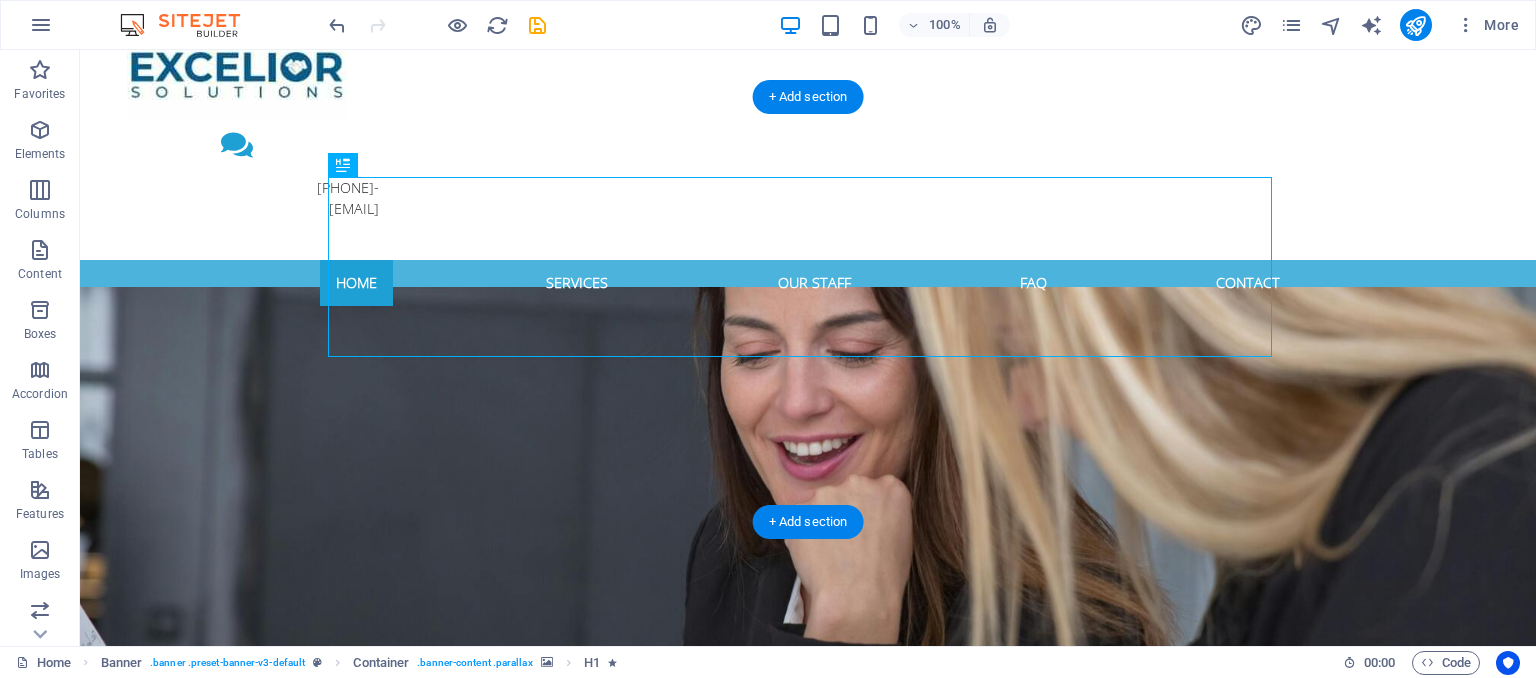 click at bounding box center [808, 535] 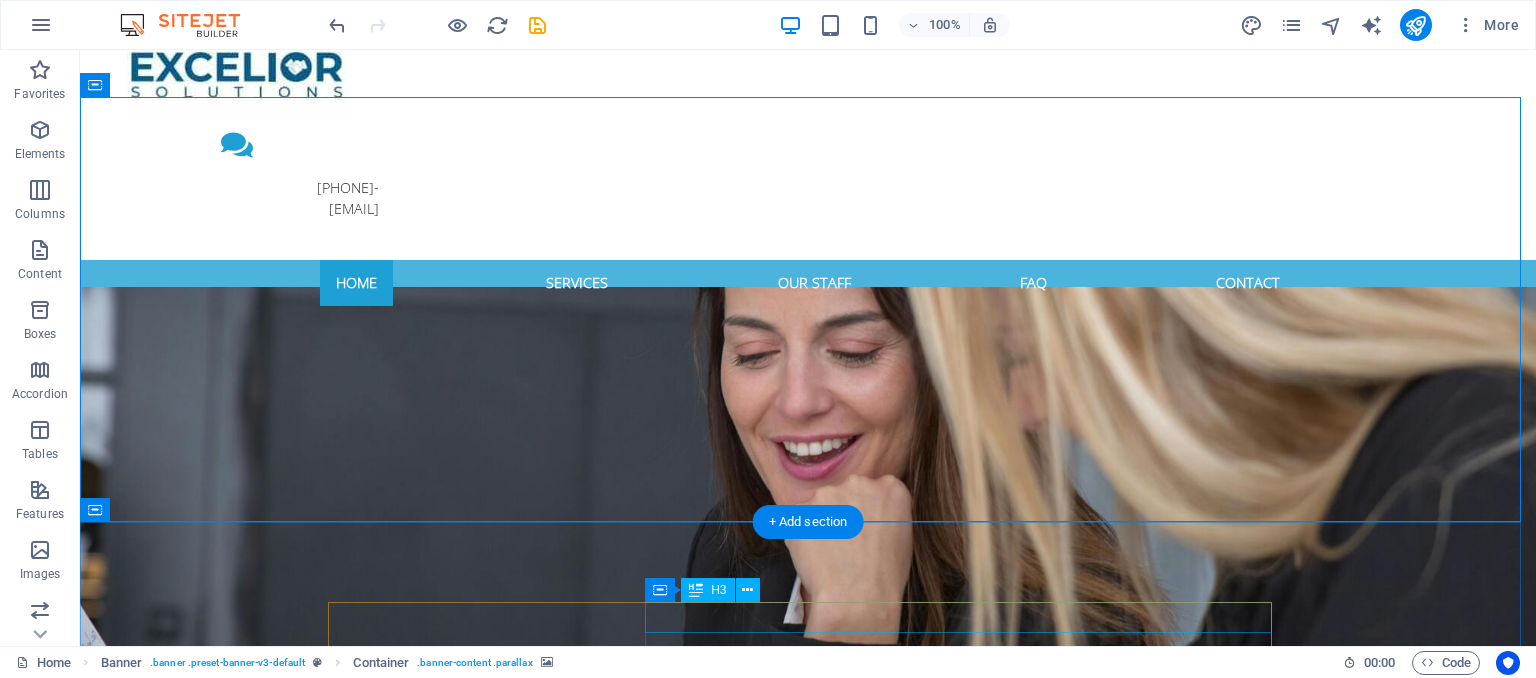 click on "Personal, individual, kind" at bounding box center (808, 1393) 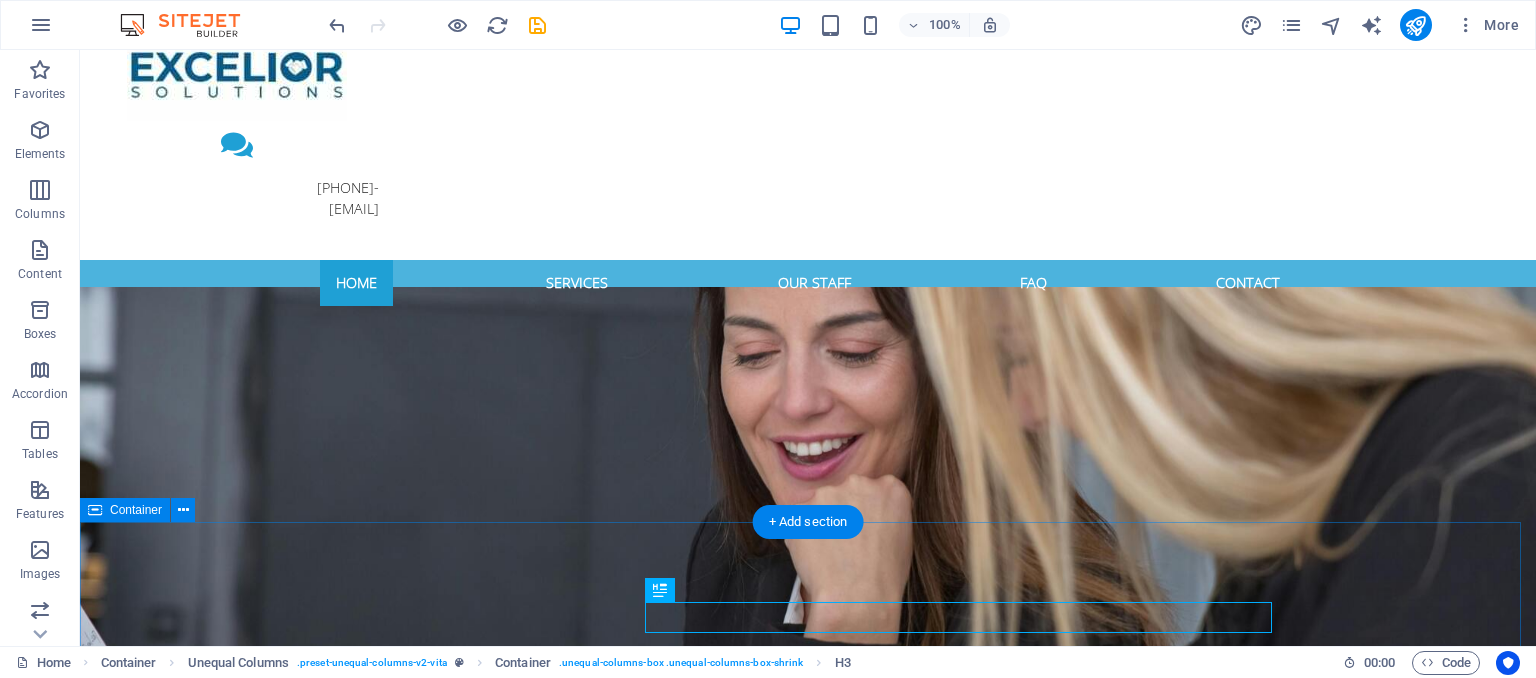 click on "Welcome to EXCELIOR SOLUTIONS Personal, individual, kind Lorem ipsum dolor sit amet, consetetur sadipscing elitr, sed diam nonumy eirmod tempor invidunt ut labore et dolore magna aliquyam erat, sed diam voluptua. At vero eos et accusam et justo duo dolores et ea rebum. Stet clita kasd gubergren, no sea takimata sanctus est Lorem ipsum dolor sit amet. Lorem ipsum dolor sit amet, consetetur sadipscing elitr. Lorem ipsum dolor sit amet, consetetur sadipscing elitr, sed diam nonumy eirmod tempor invidunt. Headline Lorem ipsum dolor sit amet, consetetur sadipscing elitr, sed diam nonumy eirmod tempor. Headline Lorem ipsum dolor sit amet, consetetur sadipscing elitr, sed diam nonumy eirmod tempor. Headline Lorem ipsum dolor sit amet, consetetur sadipscing elitr, sed diam nonumy eirmod tempor." at bounding box center [808, 1728] 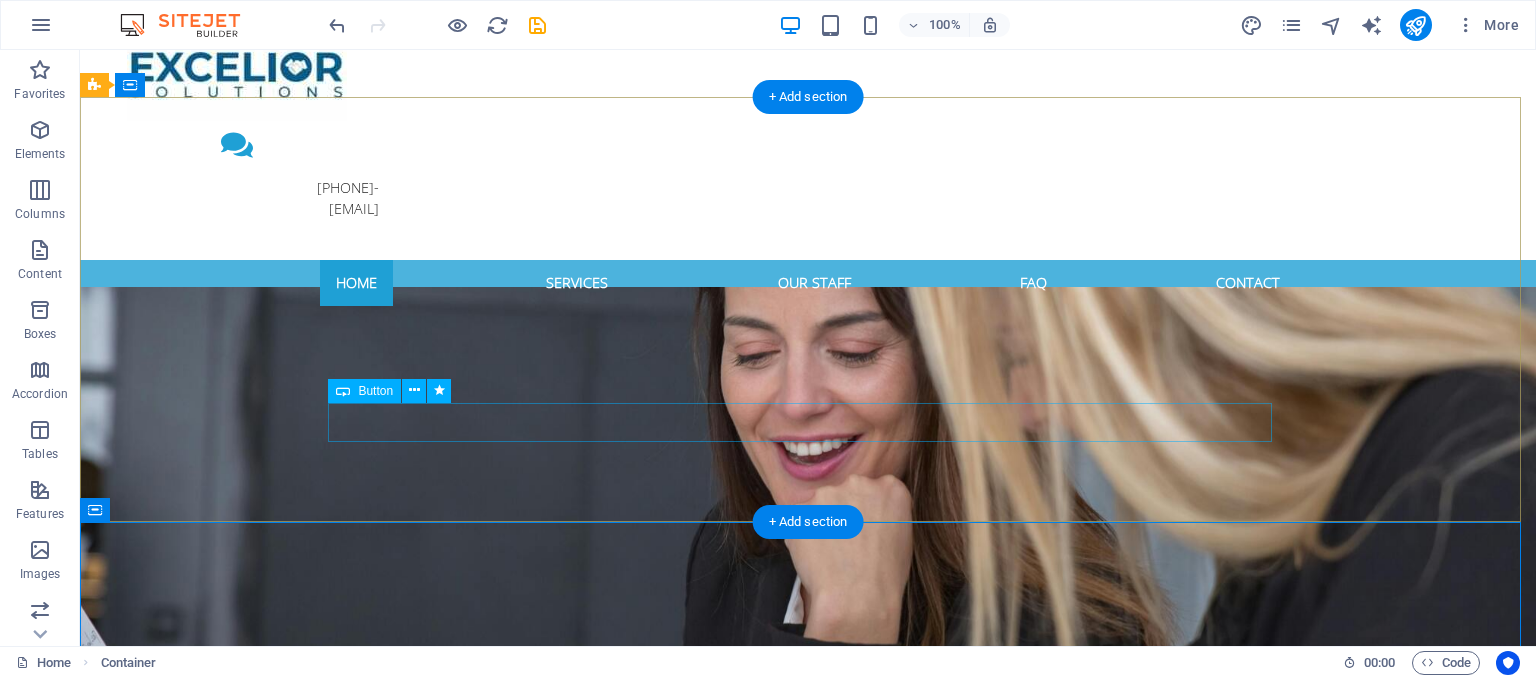 click on "Learn more" at bounding box center [808, 1126] 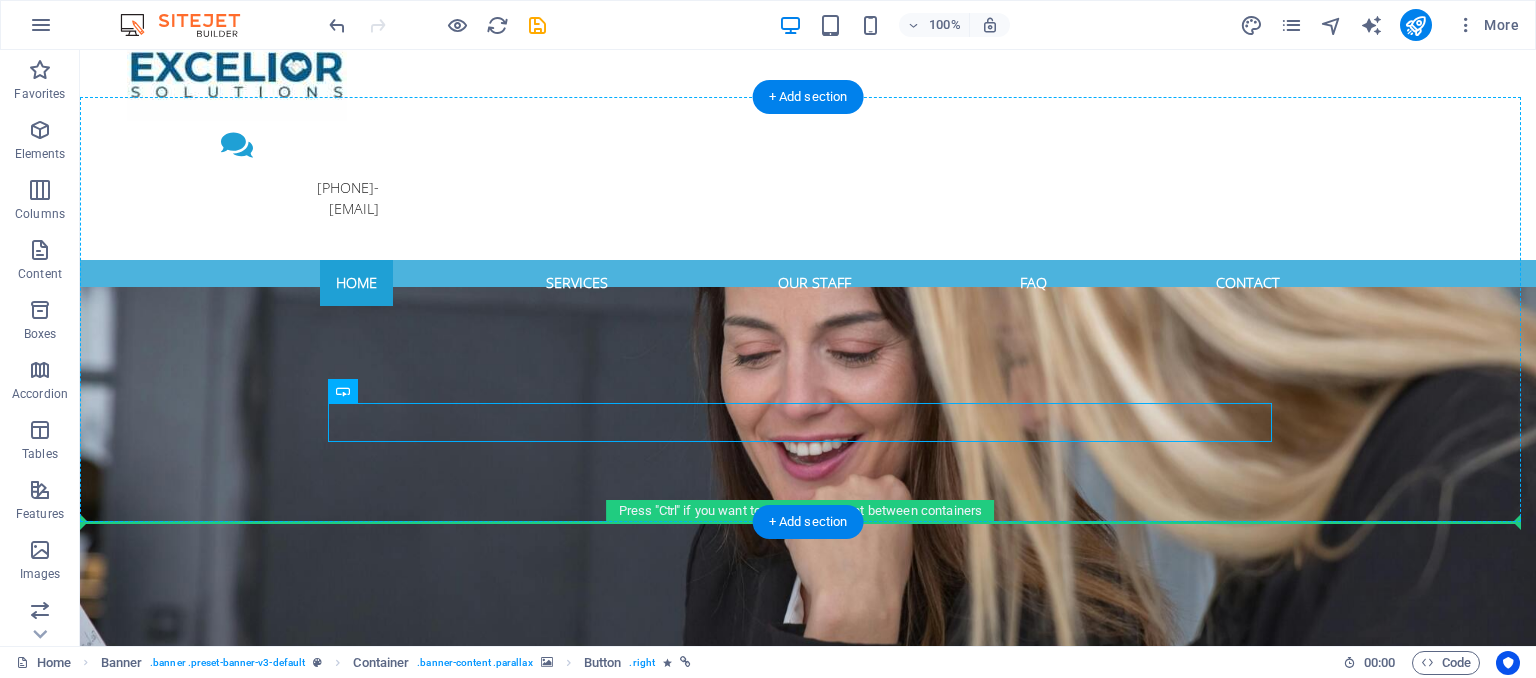 drag, startPoint x: 1189, startPoint y: 414, endPoint x: 1189, endPoint y: 453, distance: 39 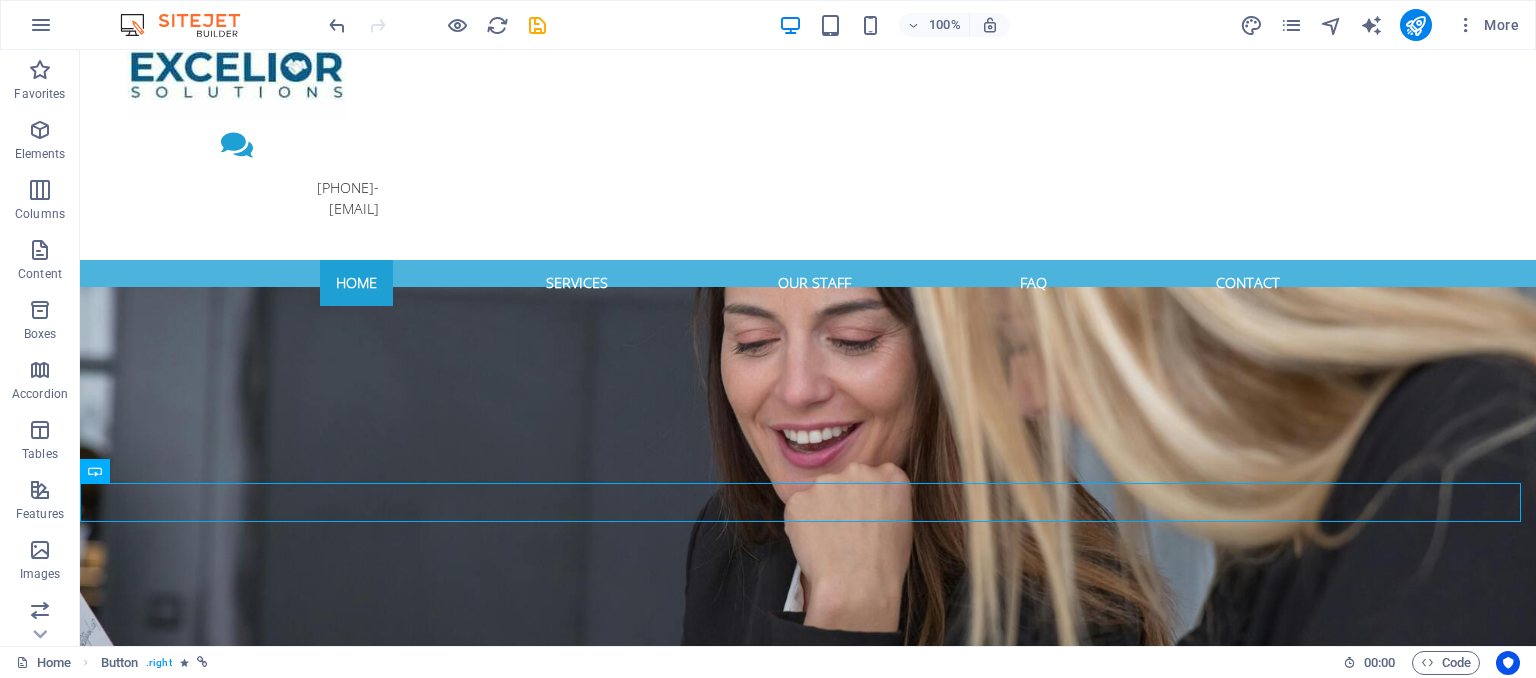 drag, startPoint x: 1428, startPoint y: 516, endPoint x: 1414, endPoint y: 539, distance: 26.925823 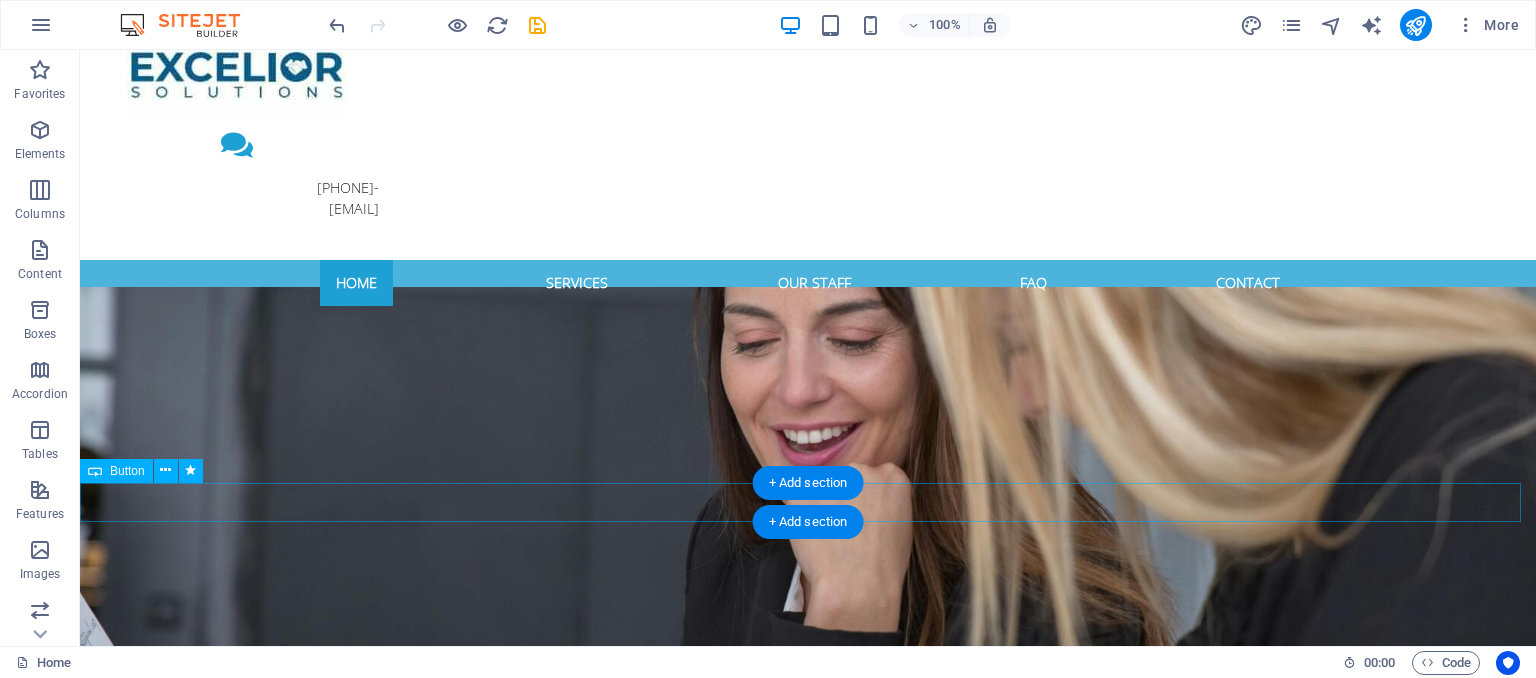 click on "Learn more" at bounding box center [808, 1182] 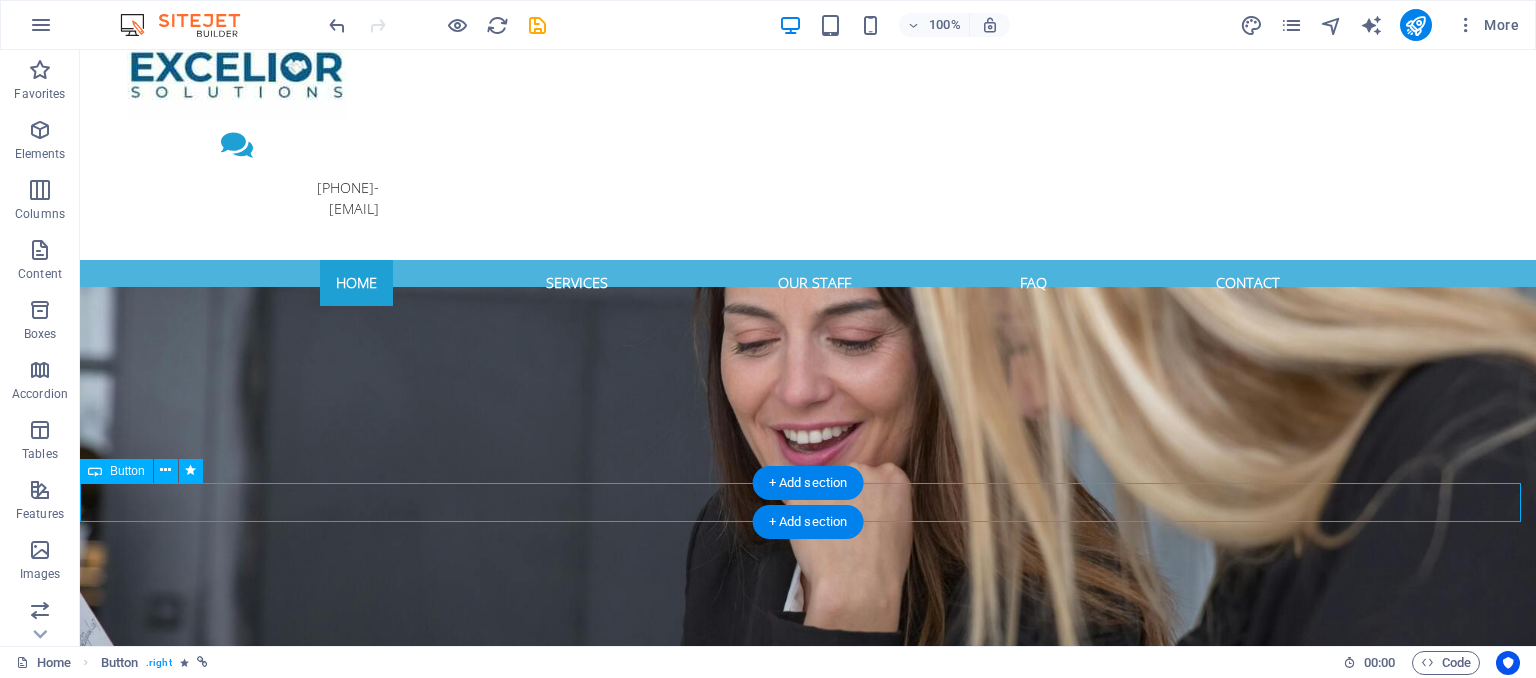 click on "Learn more" at bounding box center [808, 1182] 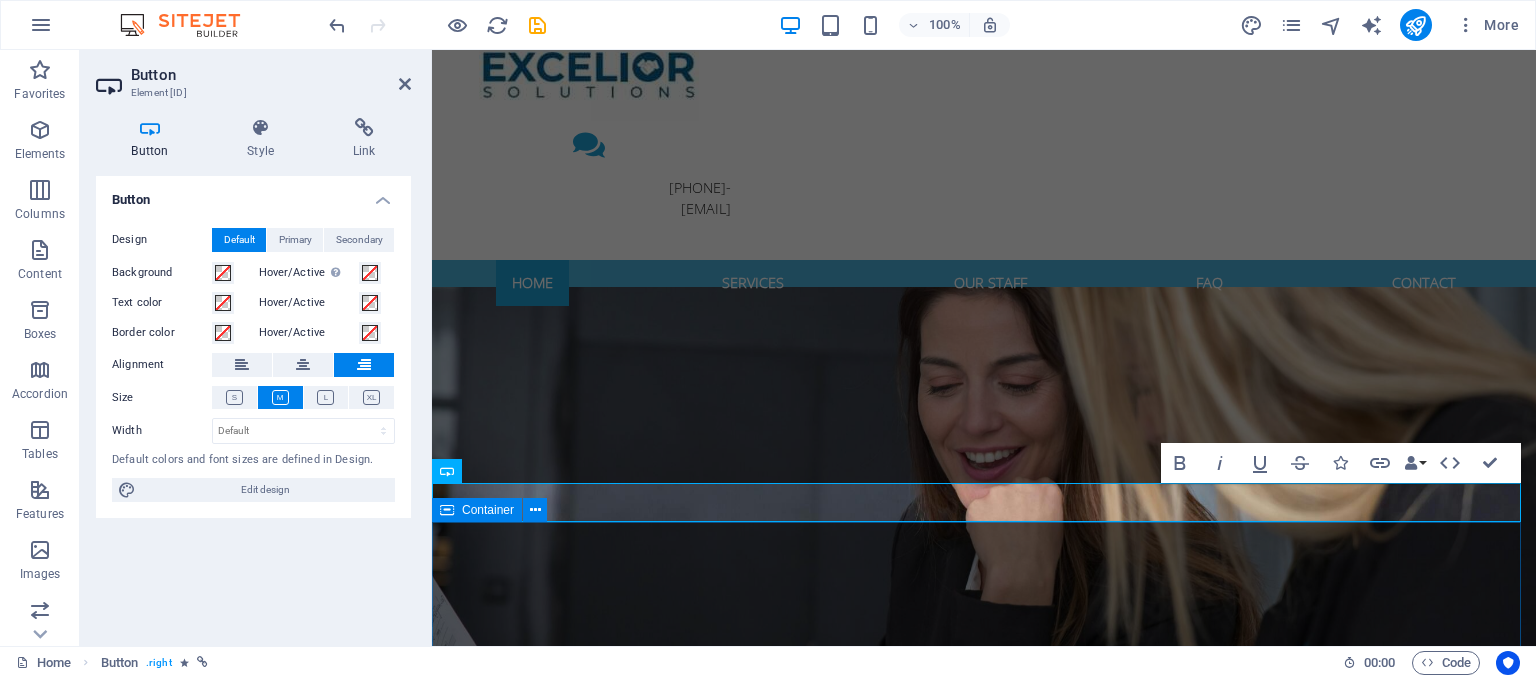 drag, startPoint x: 1810, startPoint y: 501, endPoint x: 1433, endPoint y: 560, distance: 381.58878 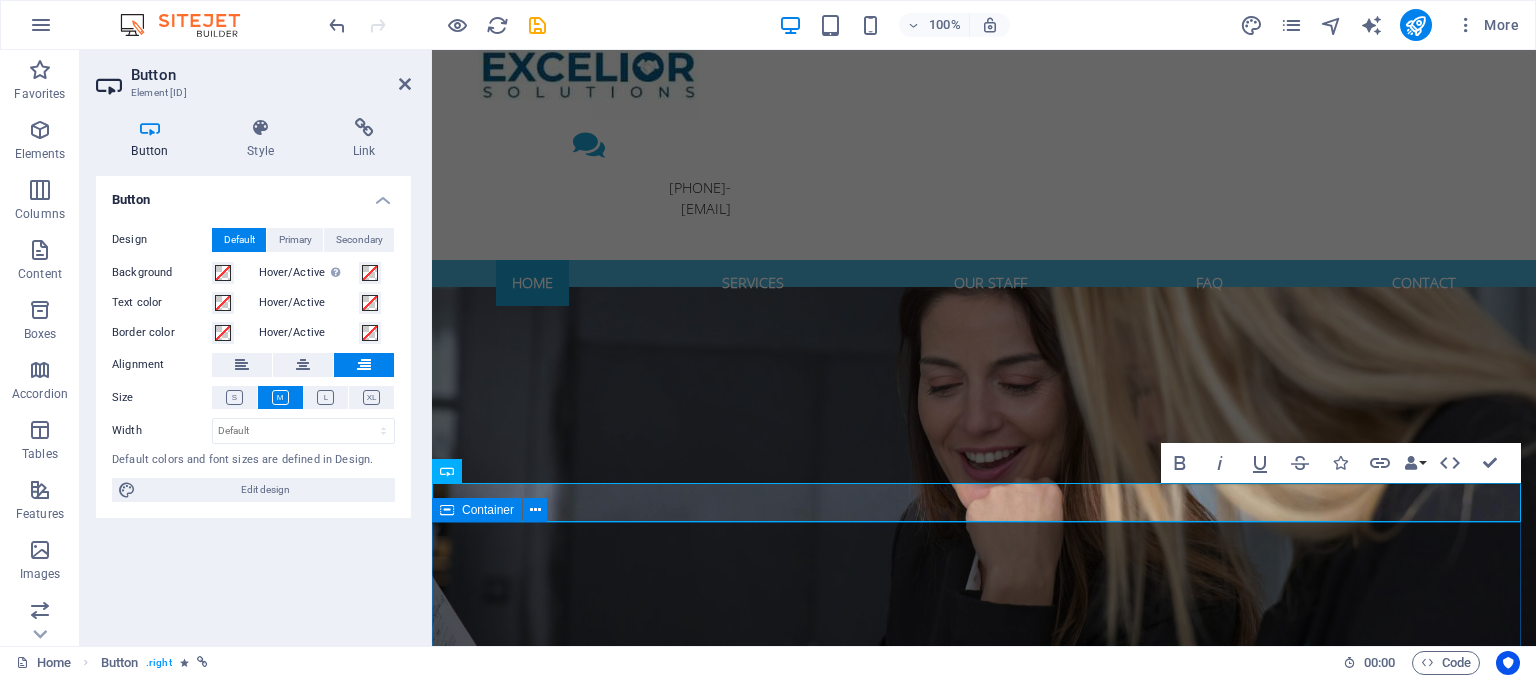 click on "Welcome to EXCELIOR SOLUTIONS Personal, individual, kind Lorem ipsum dolor sit amet, consetetur sadipscing elitr, sed diam nonumy eirmod tempor invidunt ut labore et dolore magna aliquyam erat, sed diam voluptua. At vero eos et accusam et justo duo dolores et ea rebum. Stet clita kasd gubergren, no sea takimata sanctus est Lorem ipsum dolor sit amet. Lorem ipsum dolor sit amet, consetetur sadipscing elitr. Lorem ipsum dolor sit amet, consetetur sadipscing elitr, sed diam nonumy eirmod tempor invidunt. Headline Lorem ipsum dolor sit amet, consetetur sadipscing elitr, sed diam nonumy eirmod tempor. Headline Lorem ipsum dolor sit amet, consetetur sadipscing elitr, sed diam nonumy eirmod tempor. Headline Lorem ipsum dolor sit amet, consetetur sadipscing elitr, sed diam nonumy eirmod tempor." at bounding box center [984, 1704] 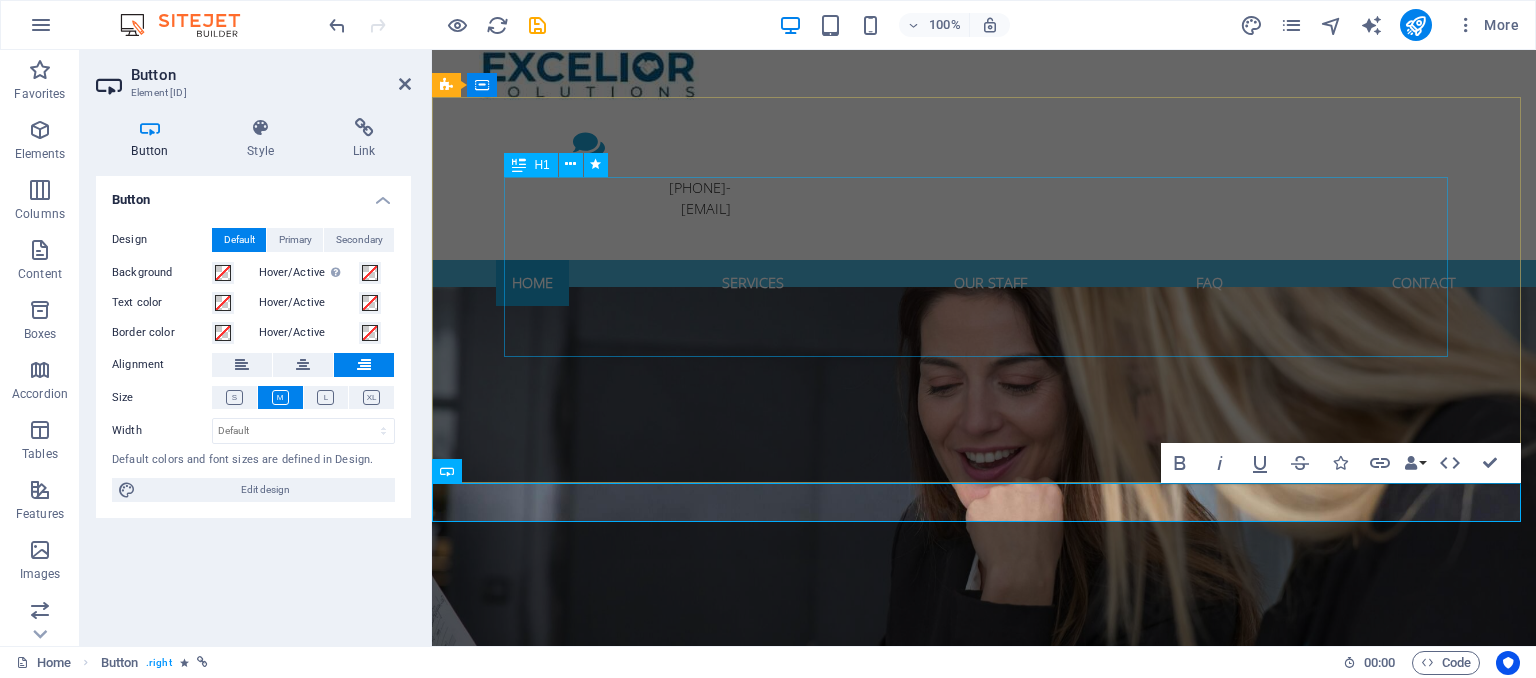 click on "Empowering people.  Strengthening culture.  Accelerating business." at bounding box center (984, 946) 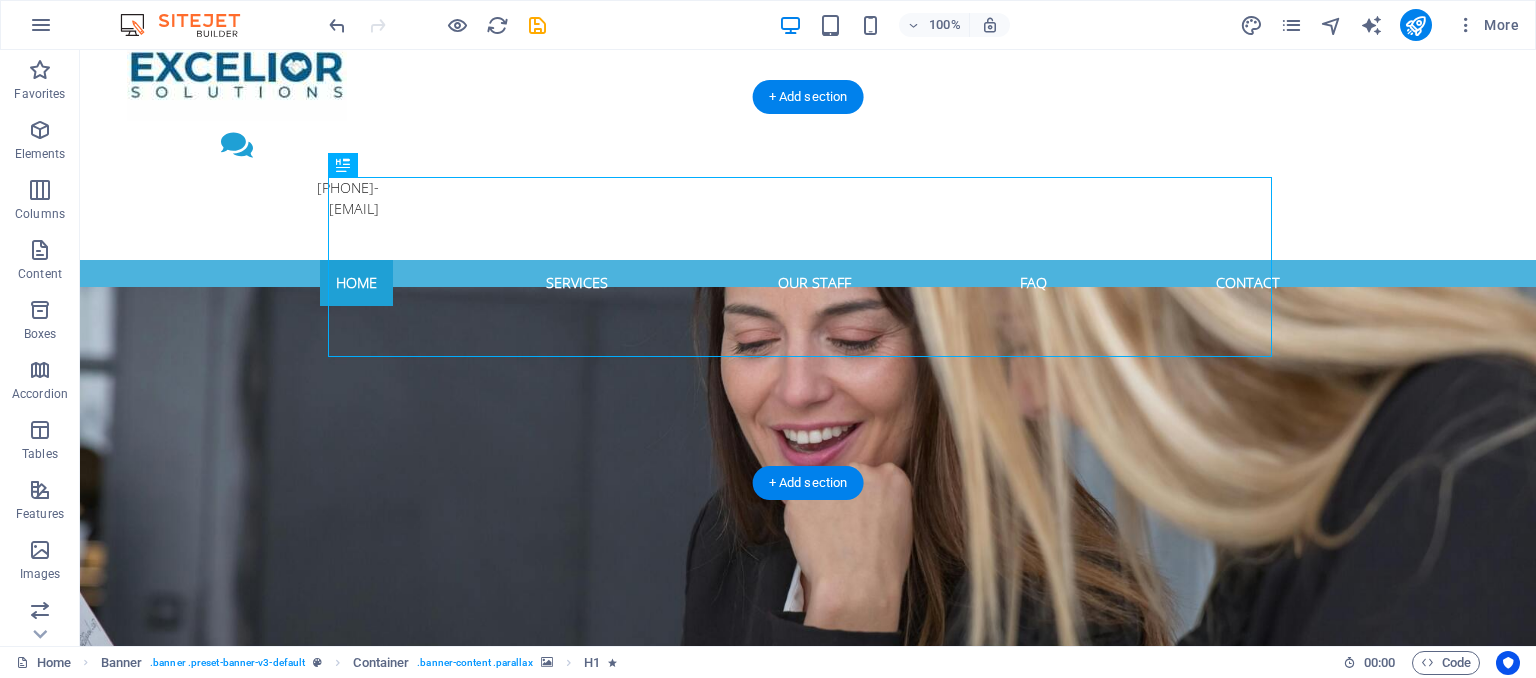 click at bounding box center [808, 523] 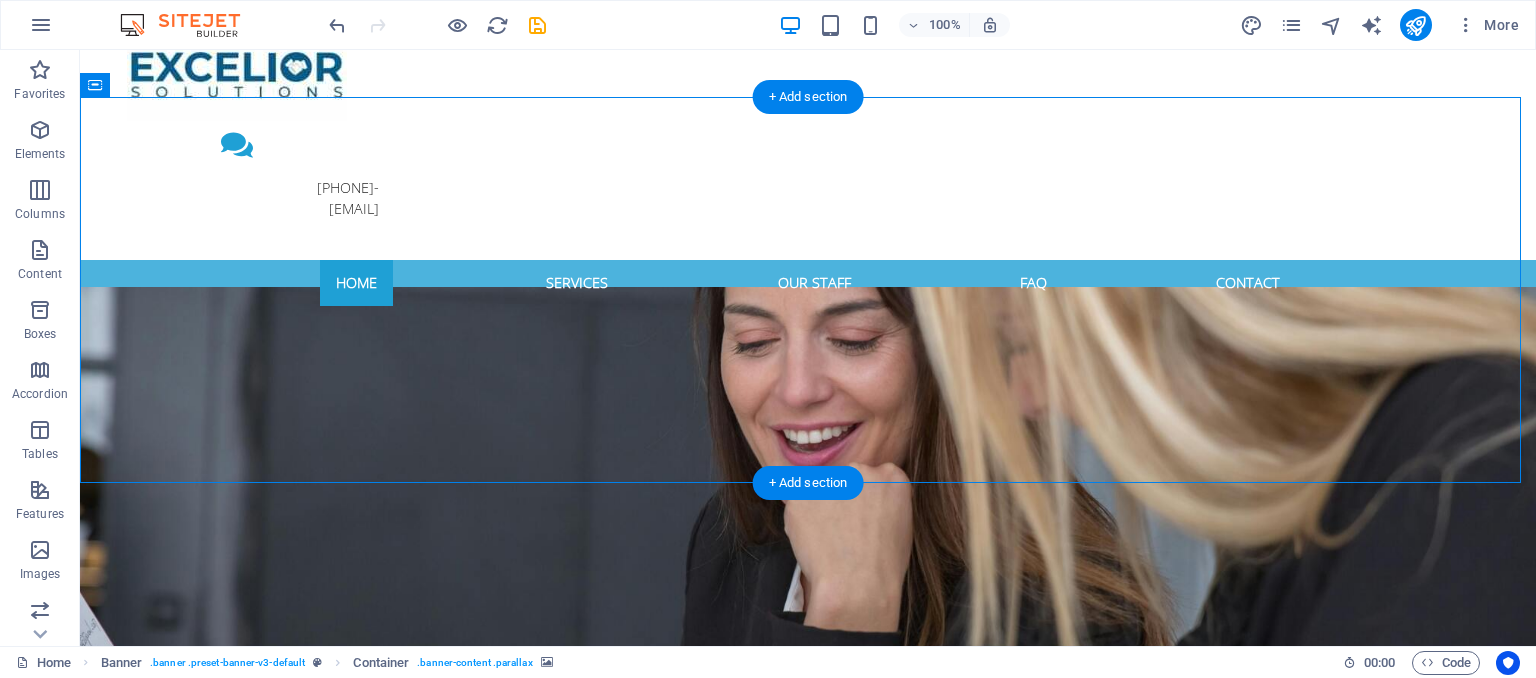 click at bounding box center (808, 523) 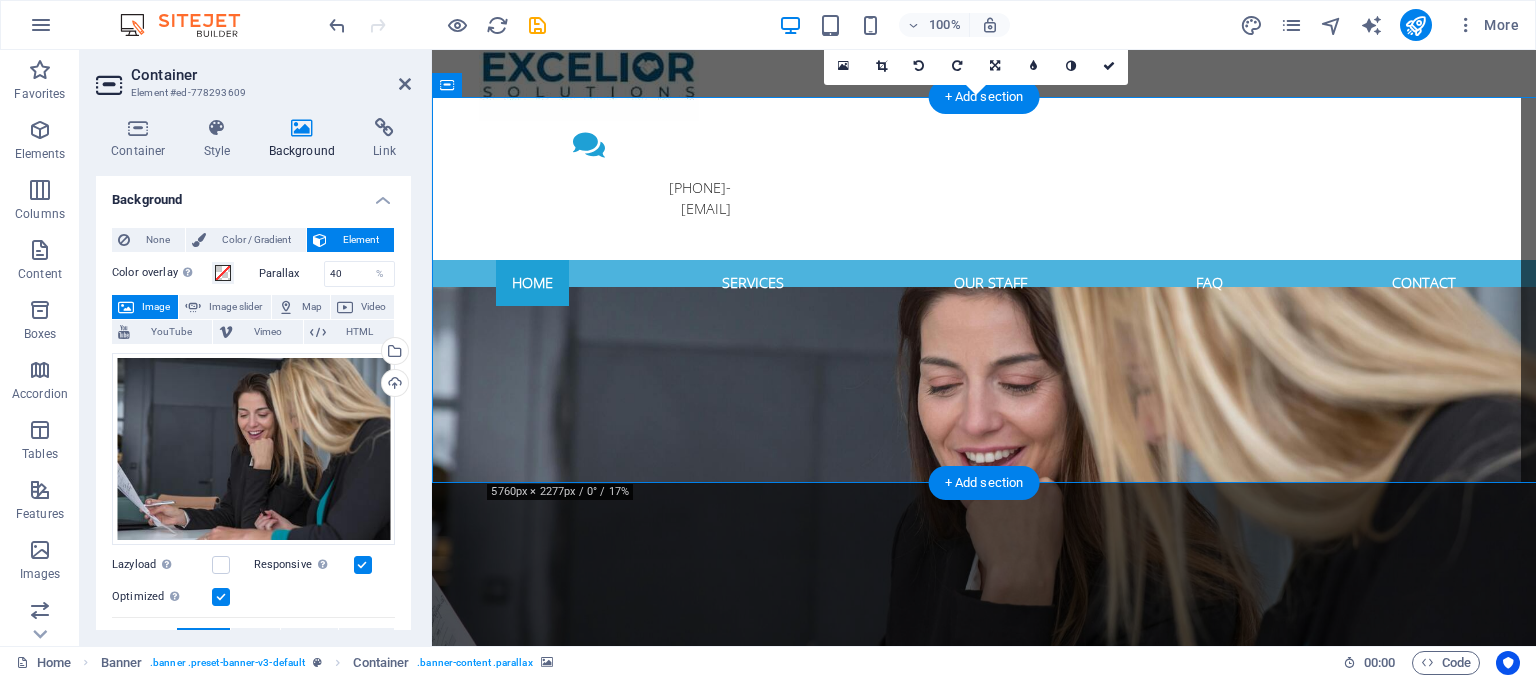 click at bounding box center (984, 523) 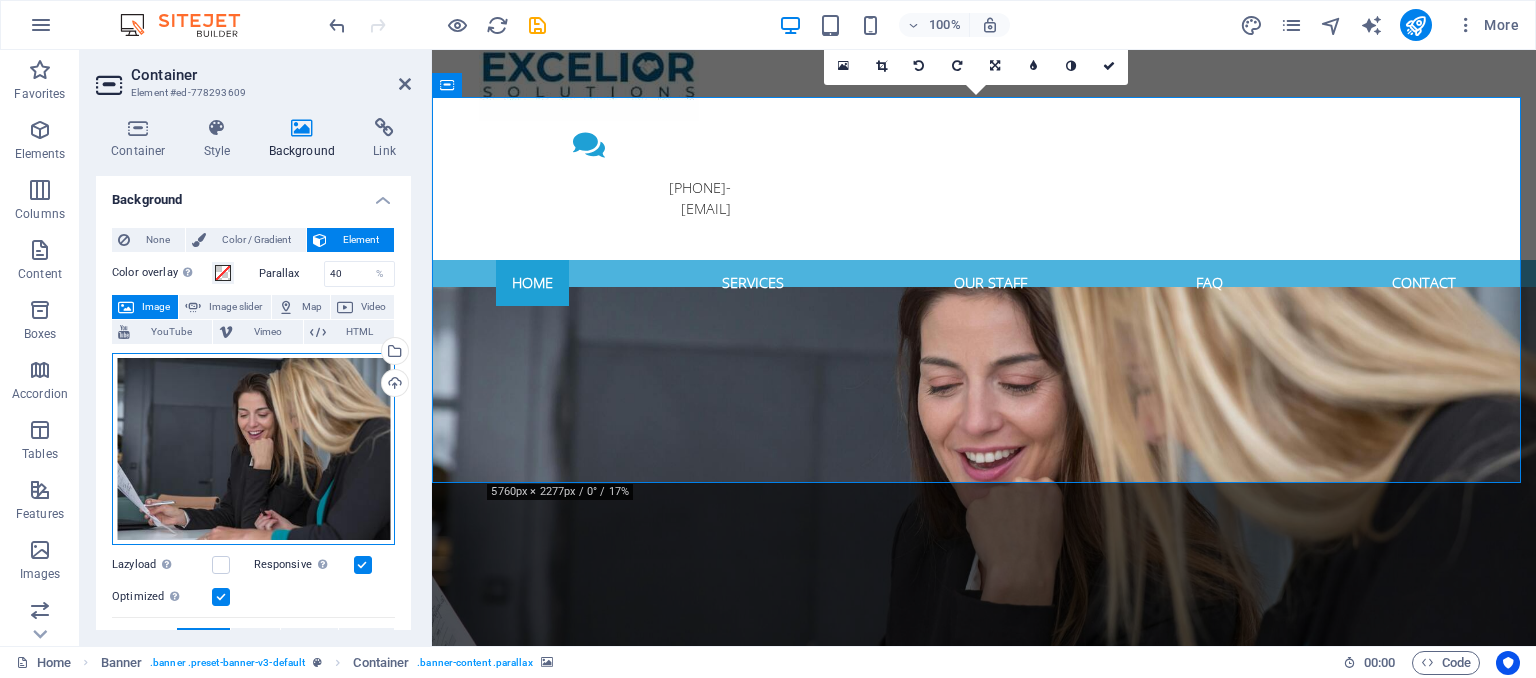 click on "Drag files here, click to choose files or select files from Files or our free stock photos & videos" at bounding box center (253, 449) 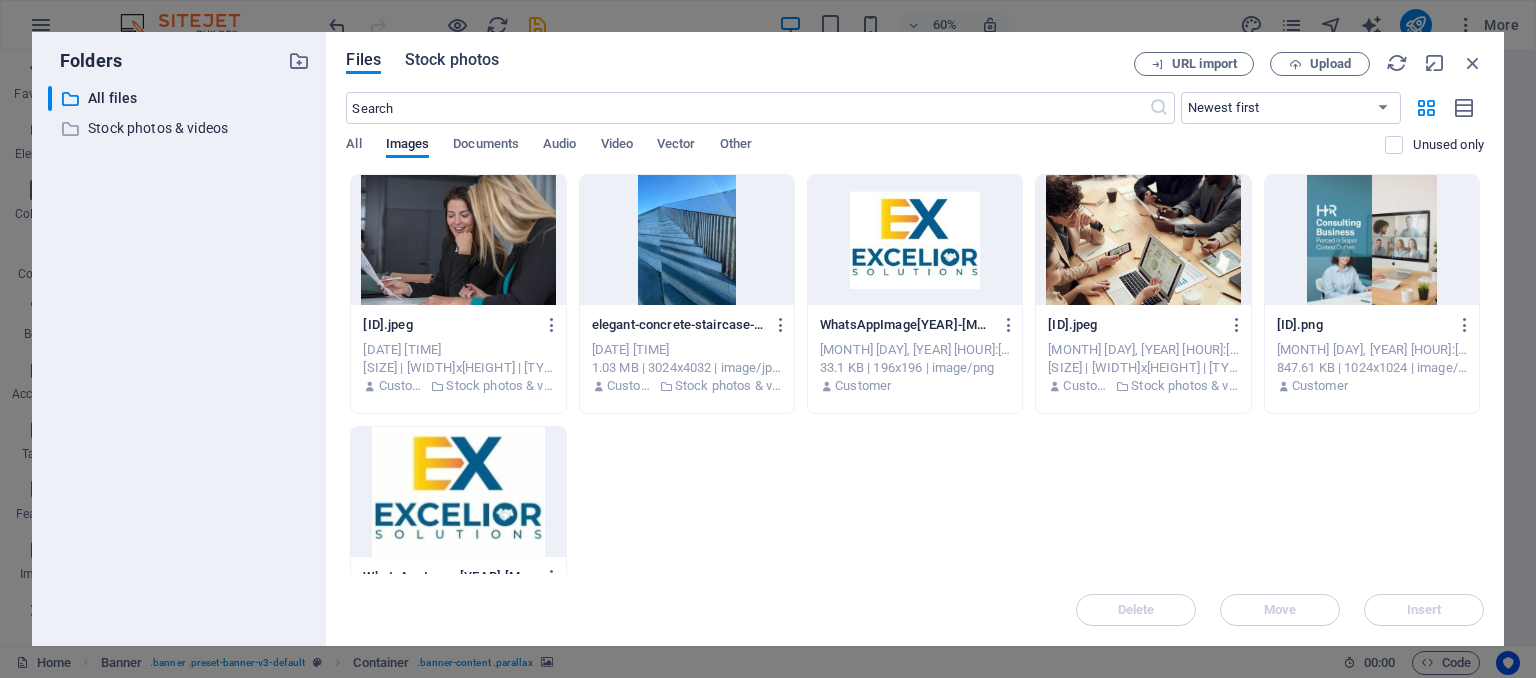 click on "Stock photos" at bounding box center [452, 60] 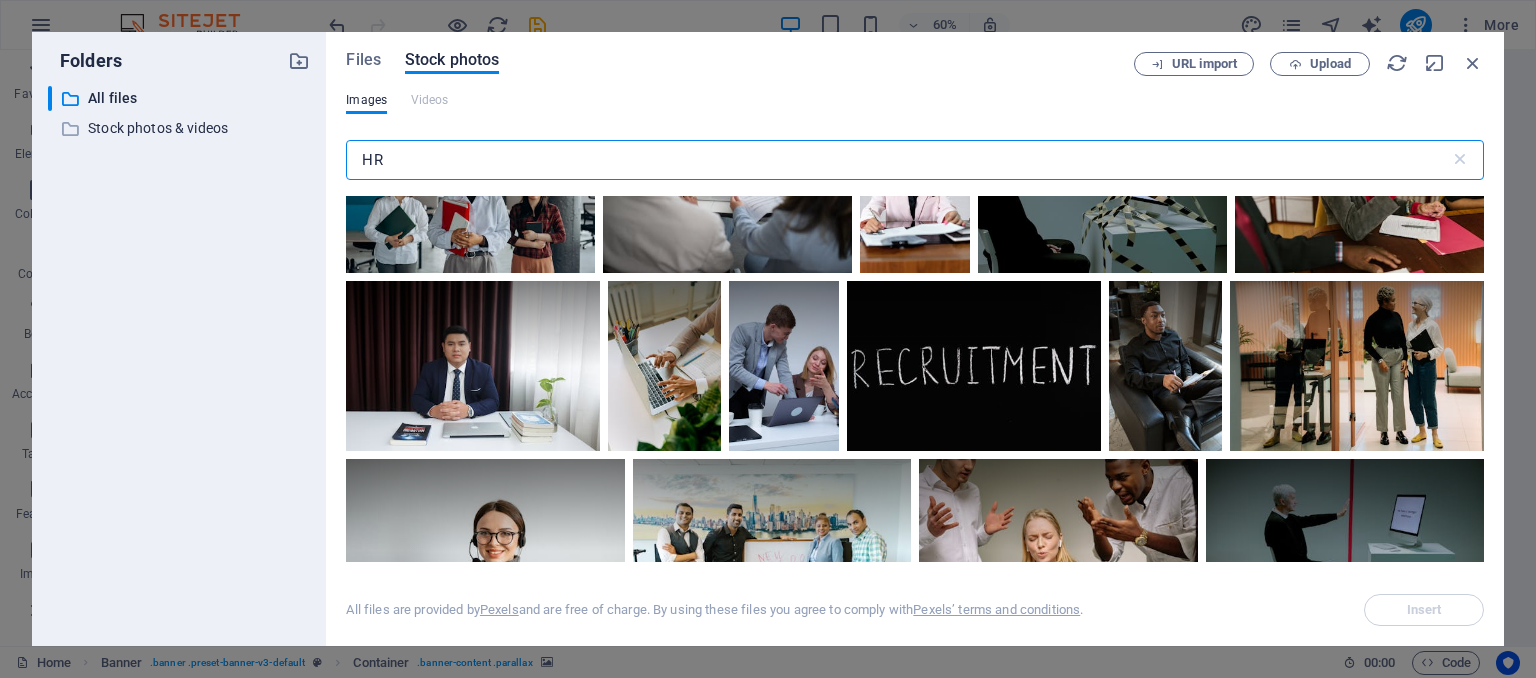 scroll, scrollTop: 5930, scrollLeft: 0, axis: vertical 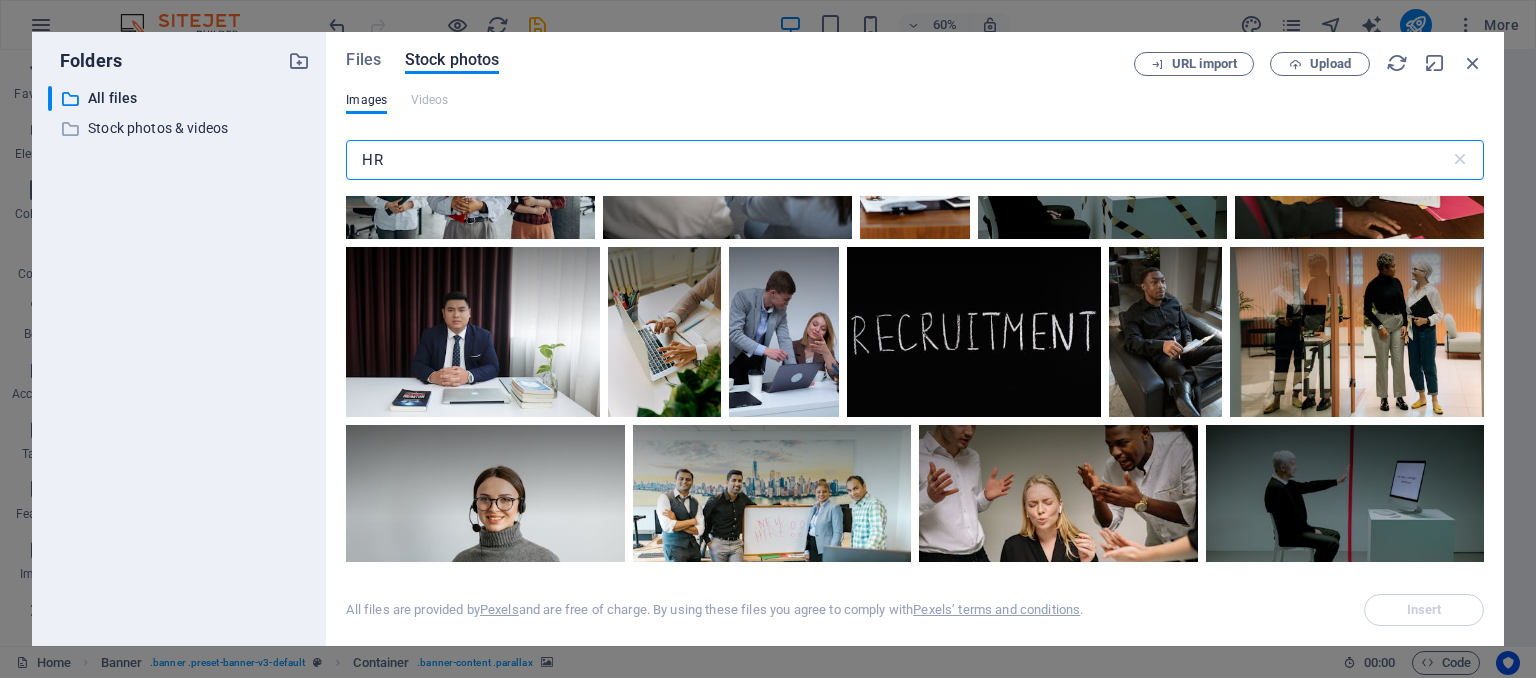 click on "HR" at bounding box center [897, 160] 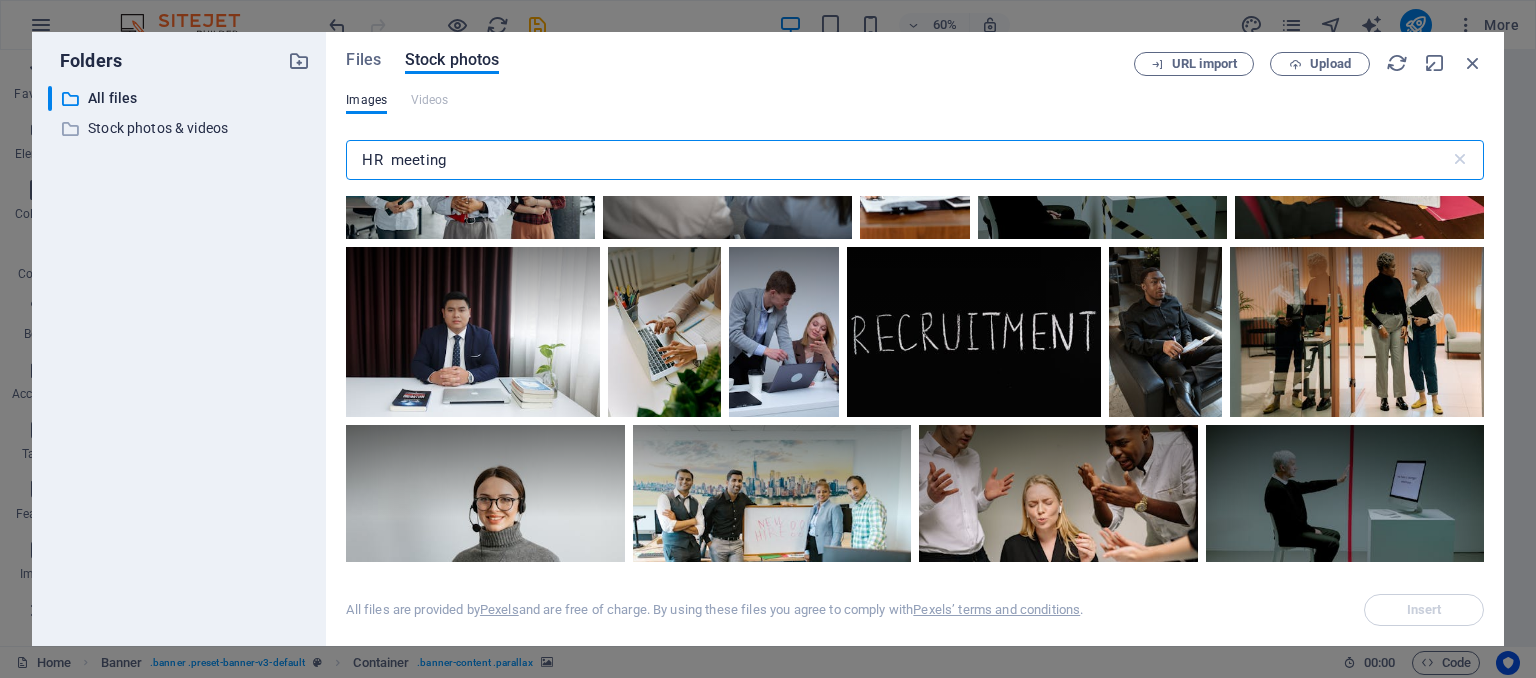 type on "HR  meeting" 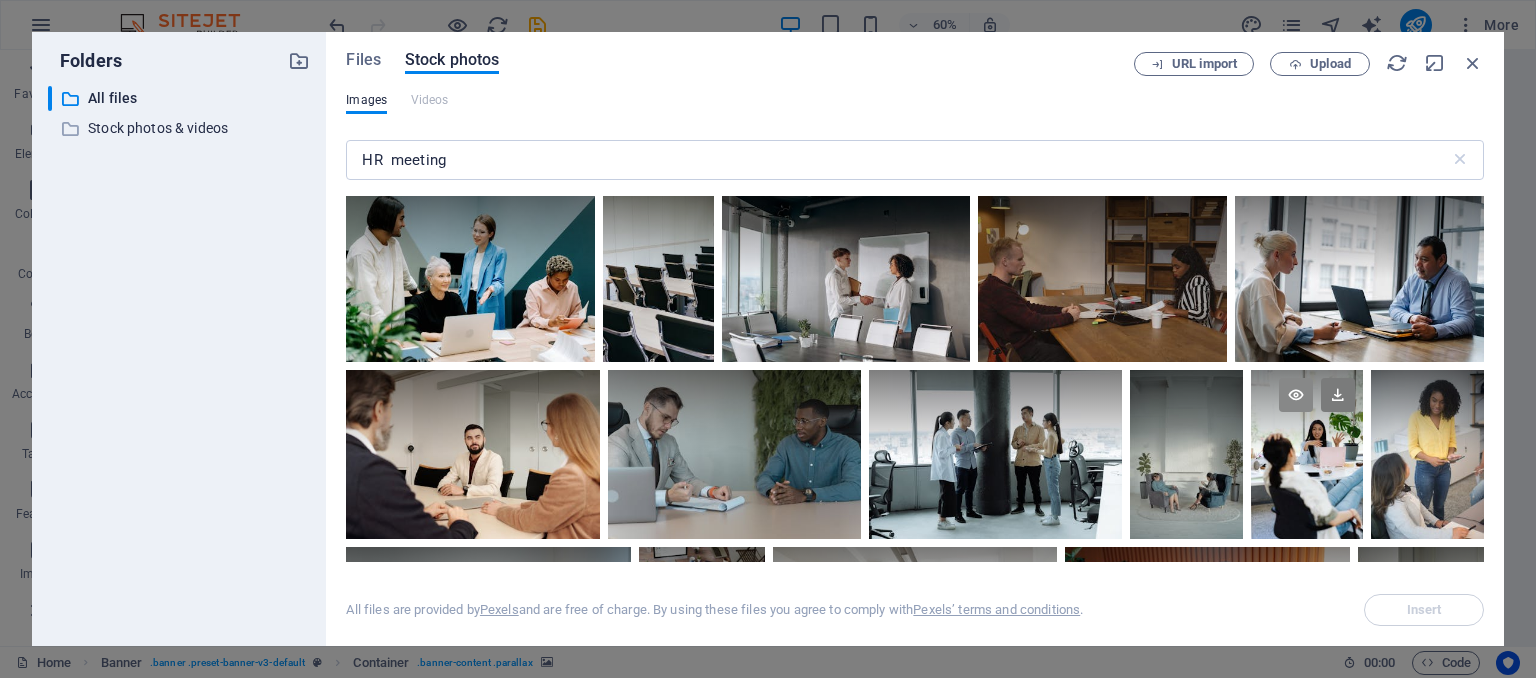drag, startPoint x: 1479, startPoint y: 221, endPoint x: 1304, endPoint y: 407, distance: 255.38402 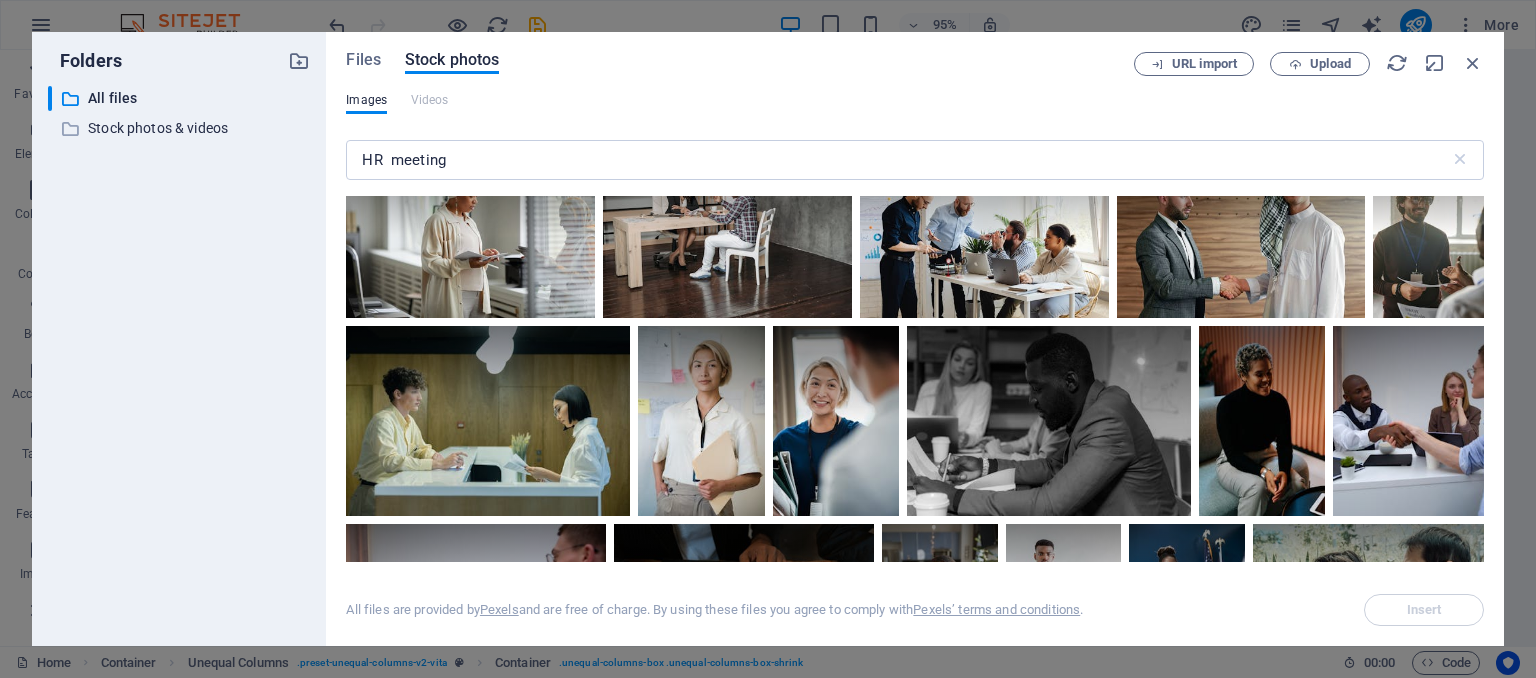 scroll, scrollTop: 6074, scrollLeft: 0, axis: vertical 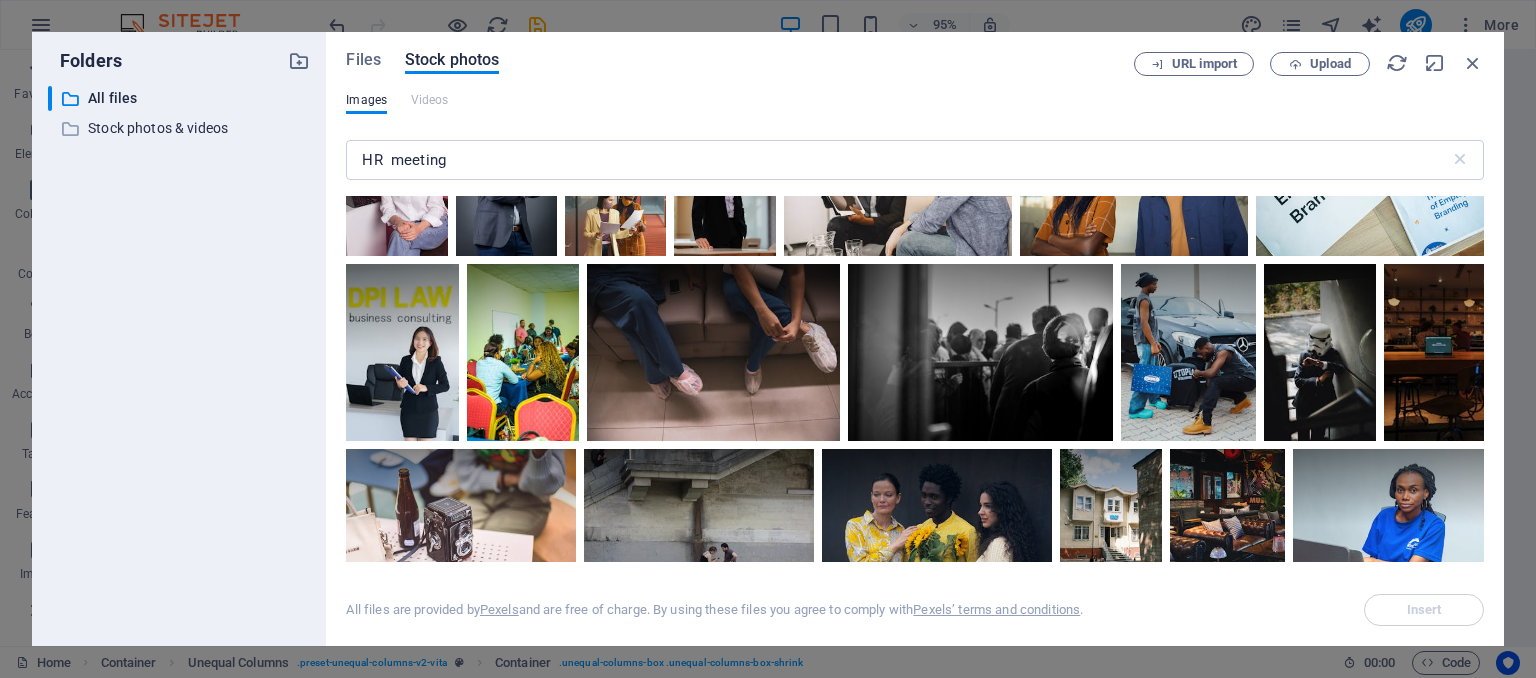 drag, startPoint x: 1484, startPoint y: 506, endPoint x: 1504, endPoint y: 553, distance: 51.078373 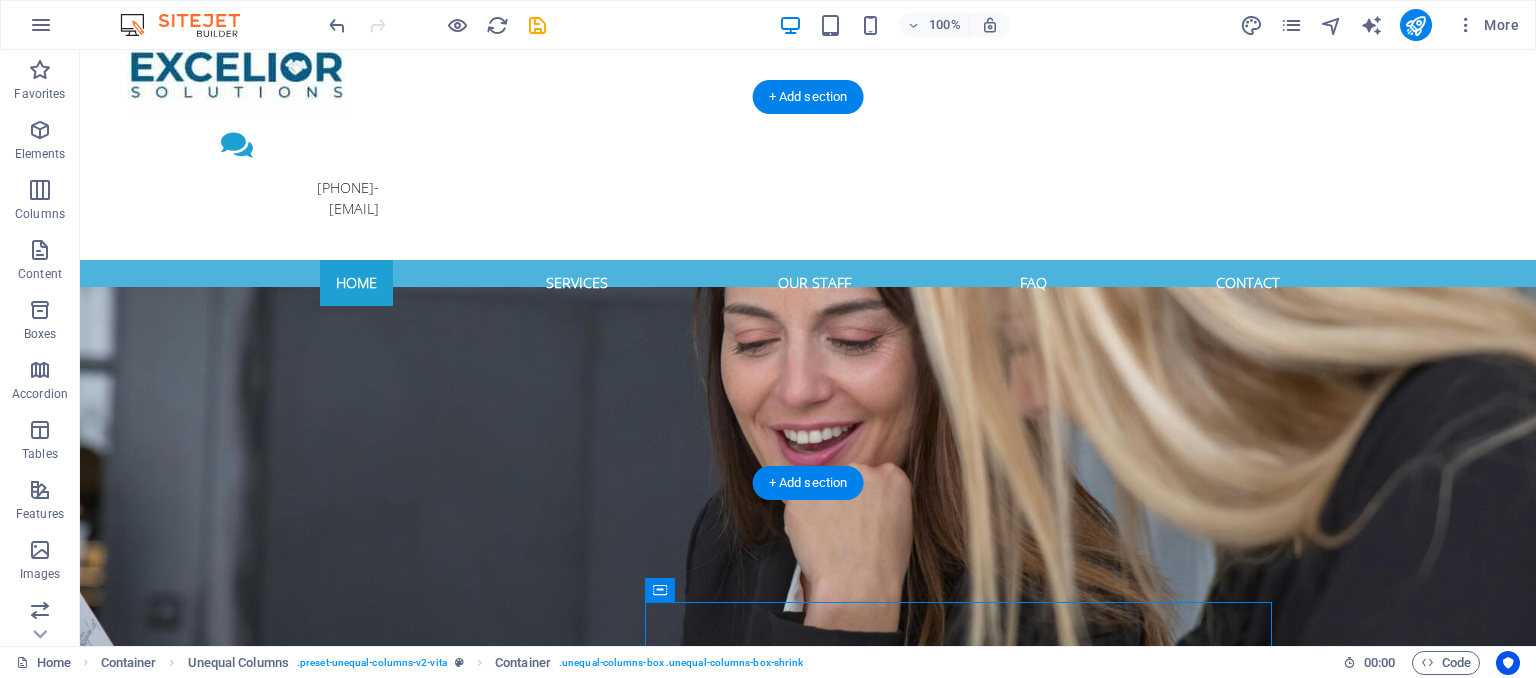 click at bounding box center (808, 523) 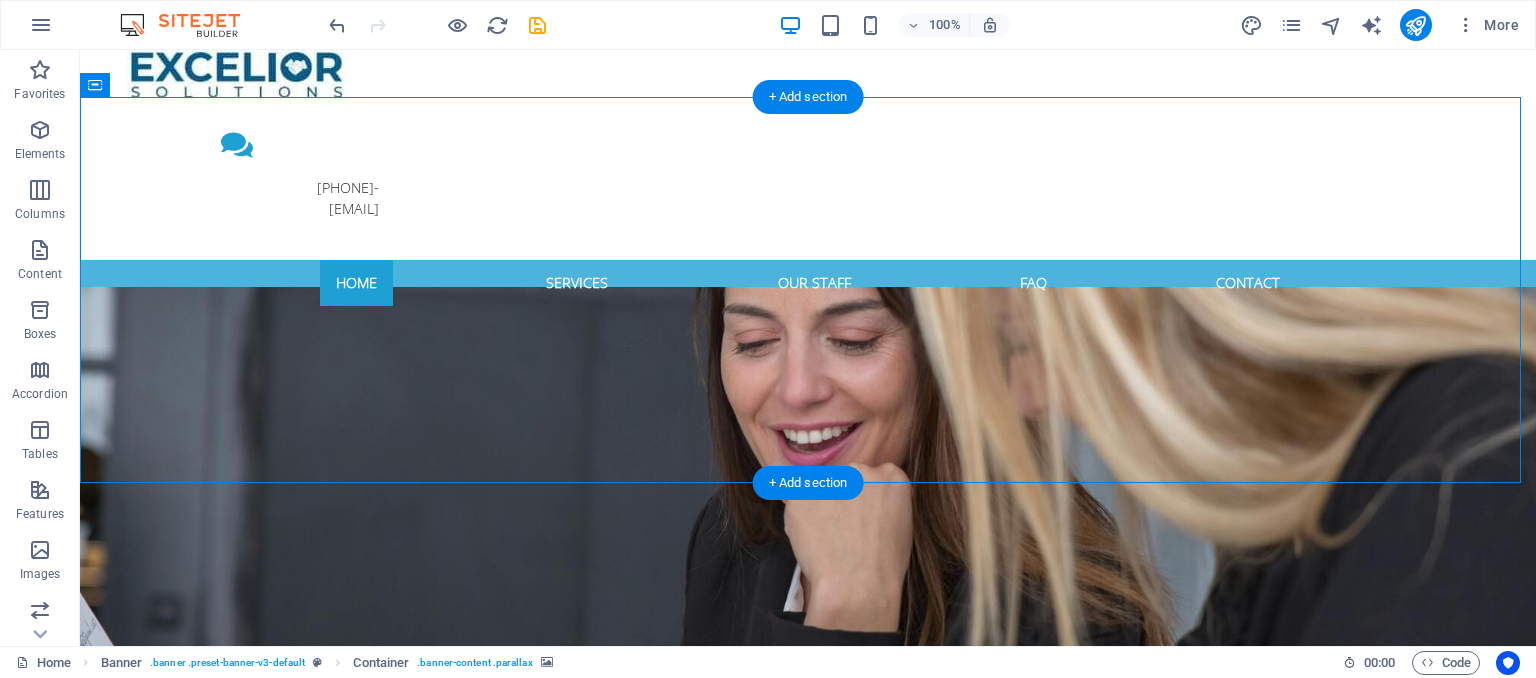 click at bounding box center [808, 523] 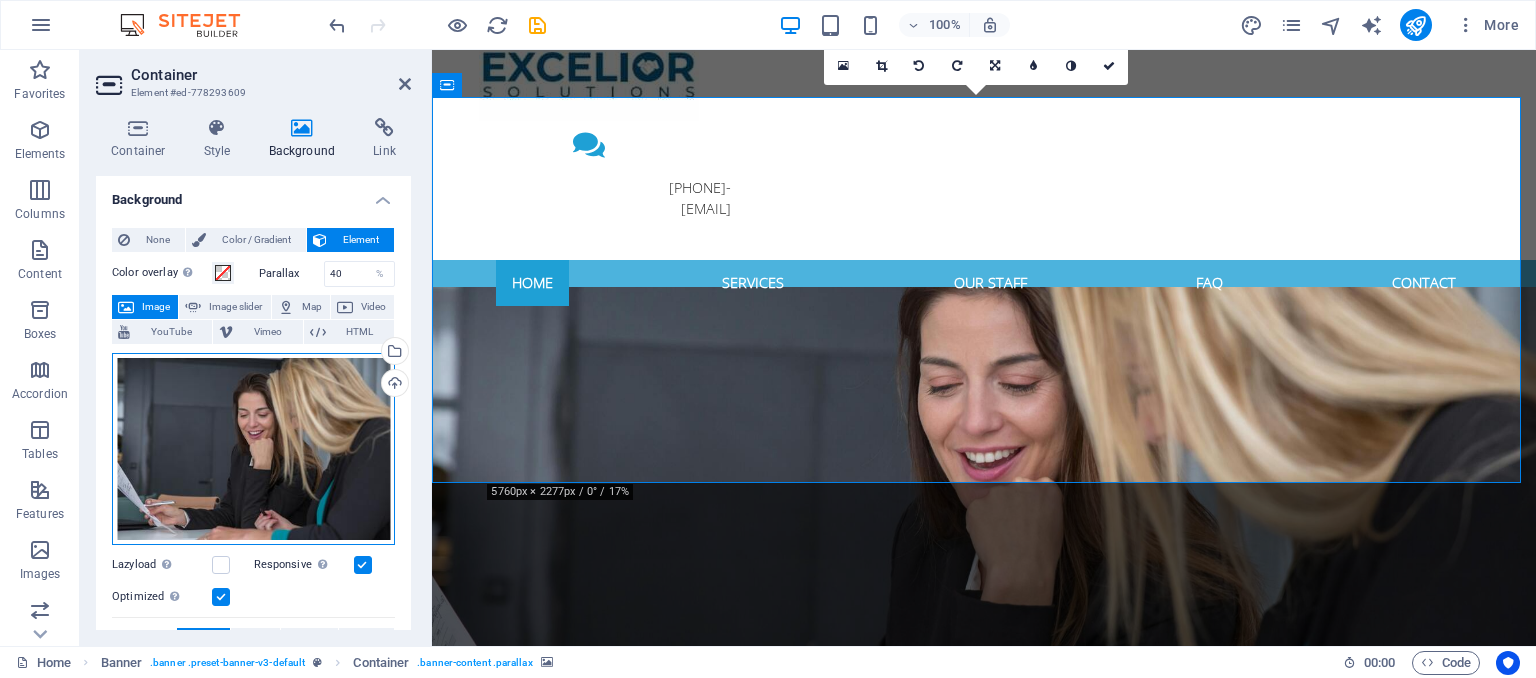 click on "Drag files here, click to choose files or select files from Files or our free stock photos & videos" at bounding box center (253, 449) 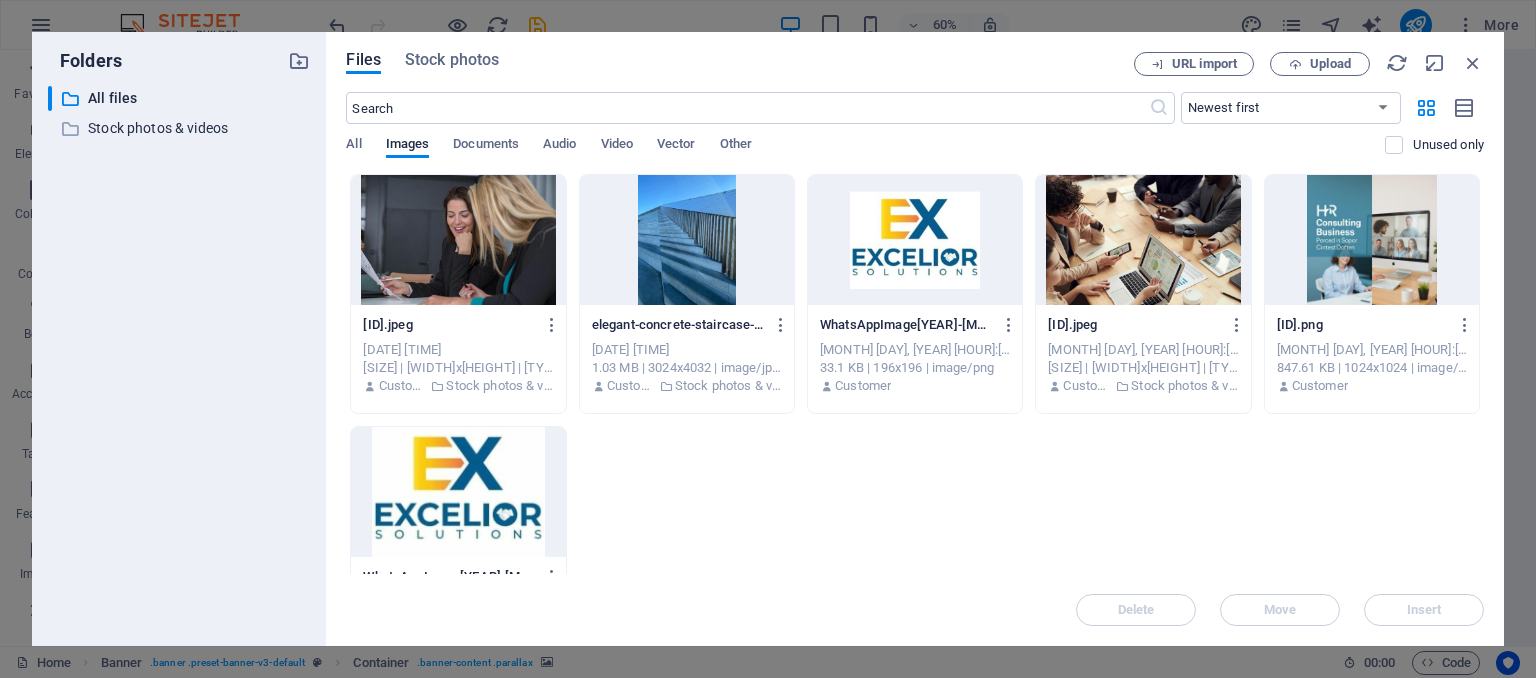 click at bounding box center (687, 240) 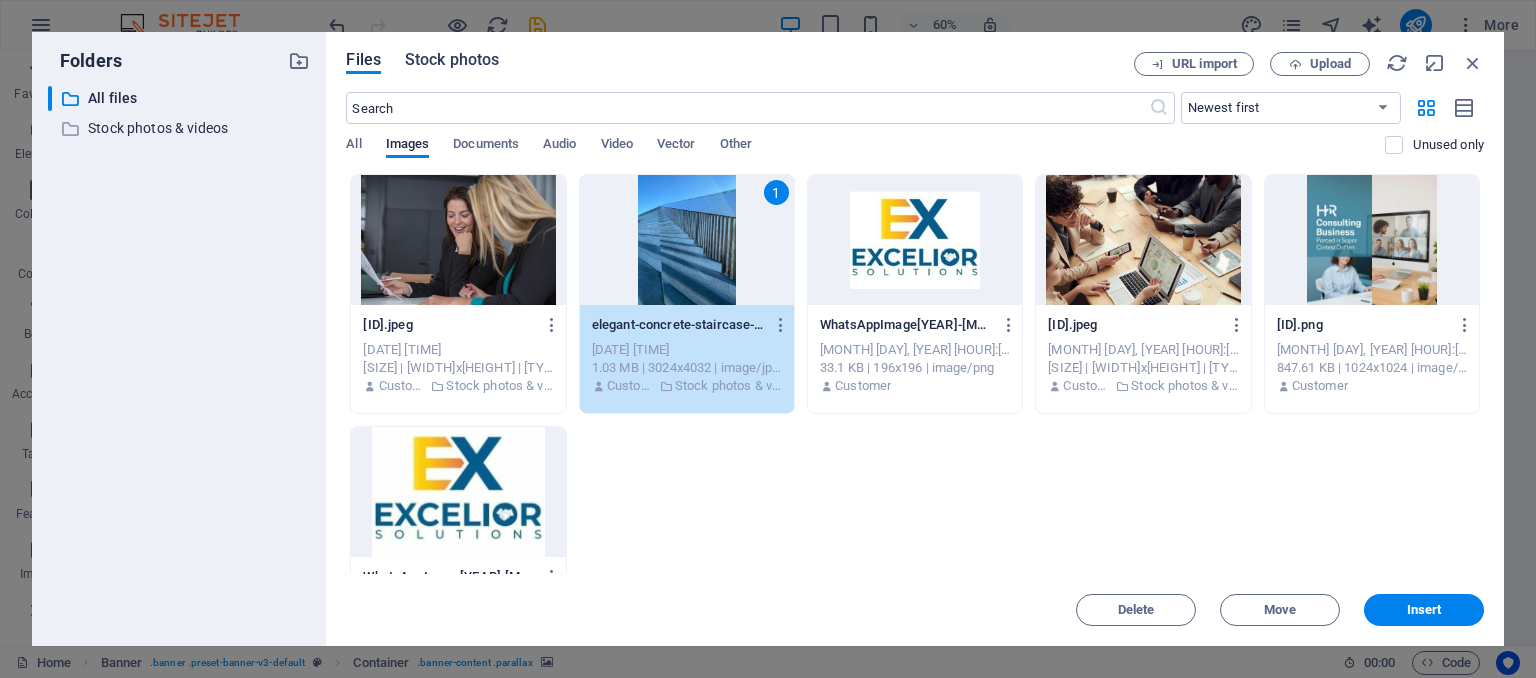 click on "Stock photos" at bounding box center (452, 60) 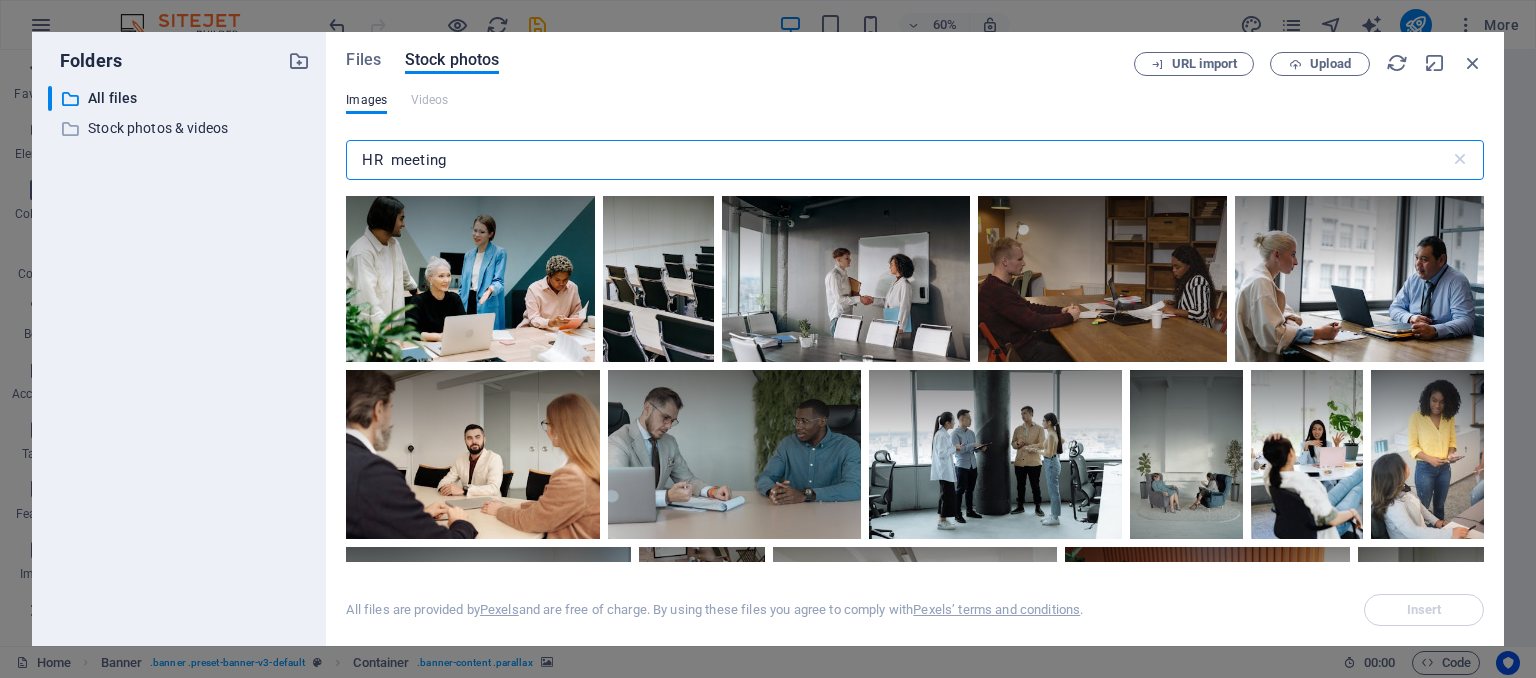 click on "HR  meeting" at bounding box center (897, 160) 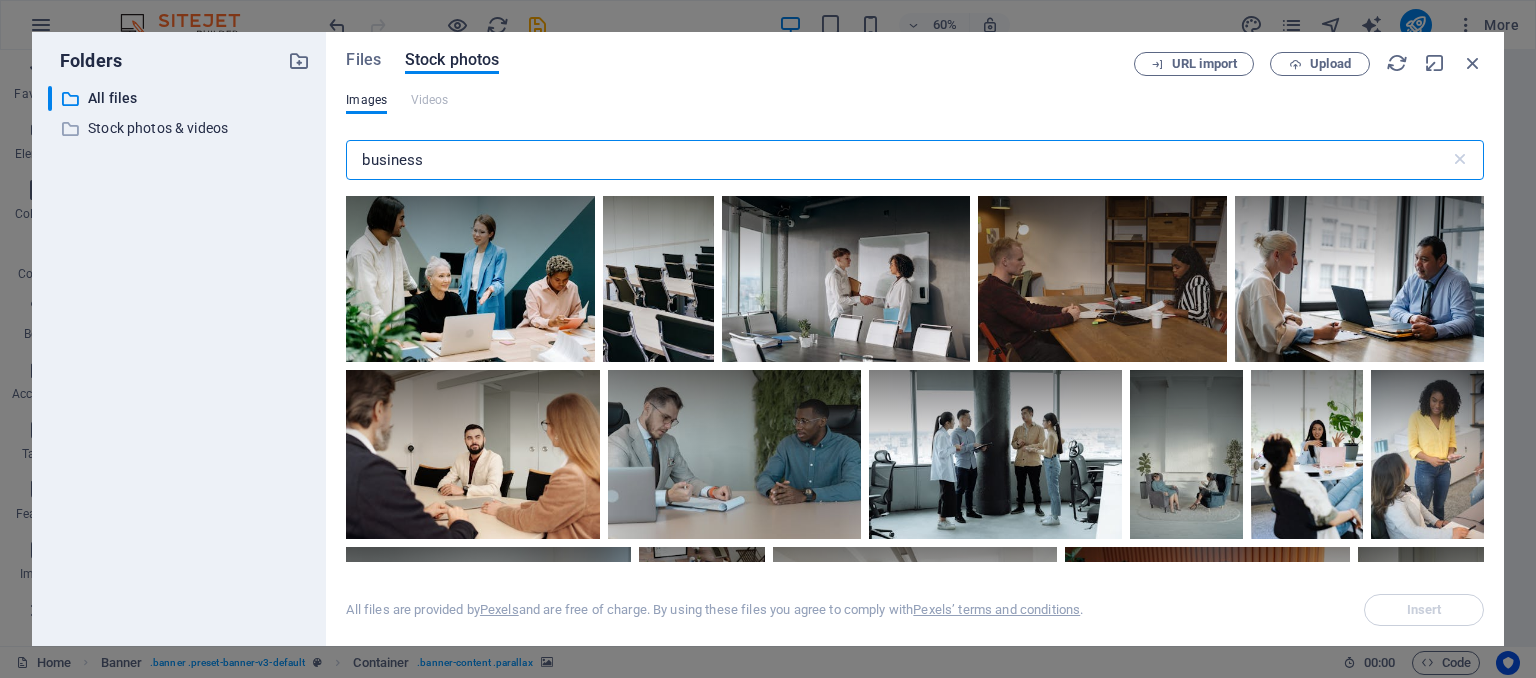 type on "business" 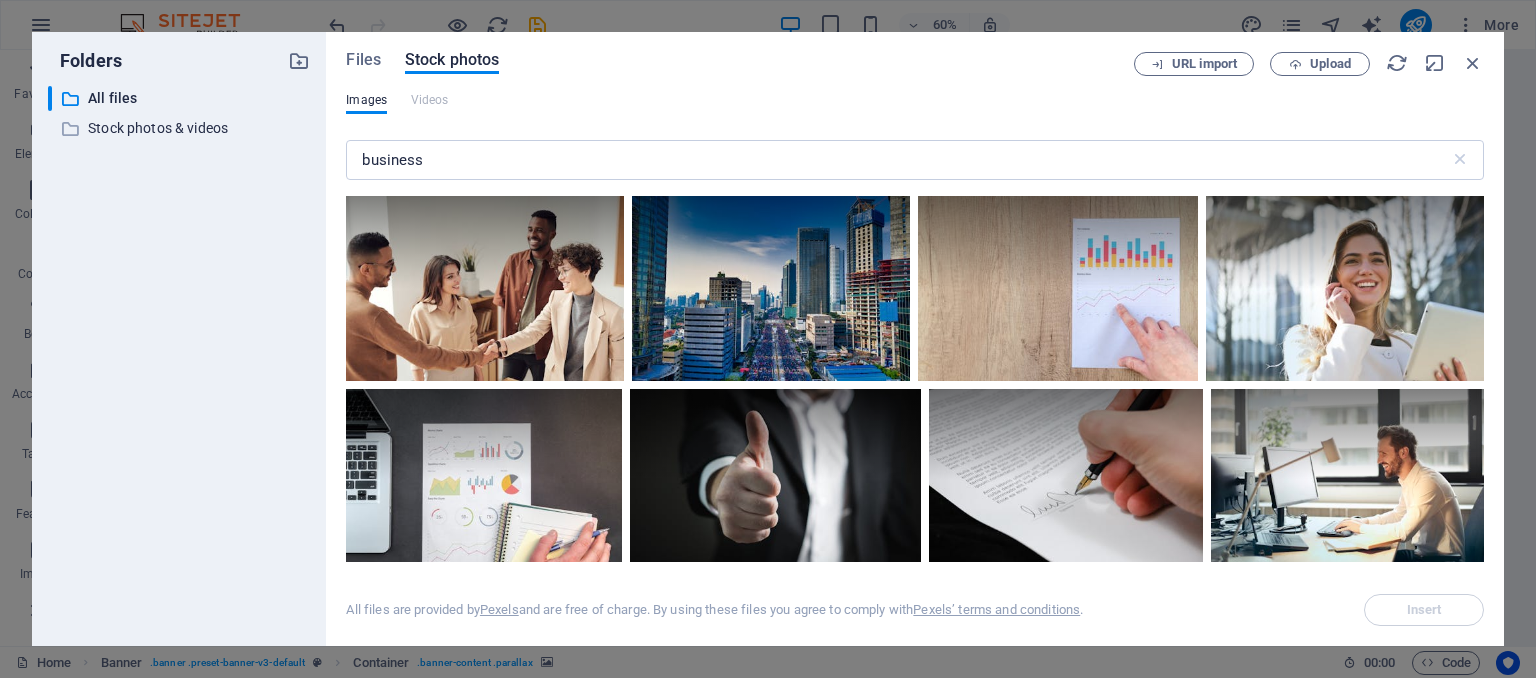 drag, startPoint x: 1484, startPoint y: 230, endPoint x: 1488, endPoint y: 260, distance: 30.265491 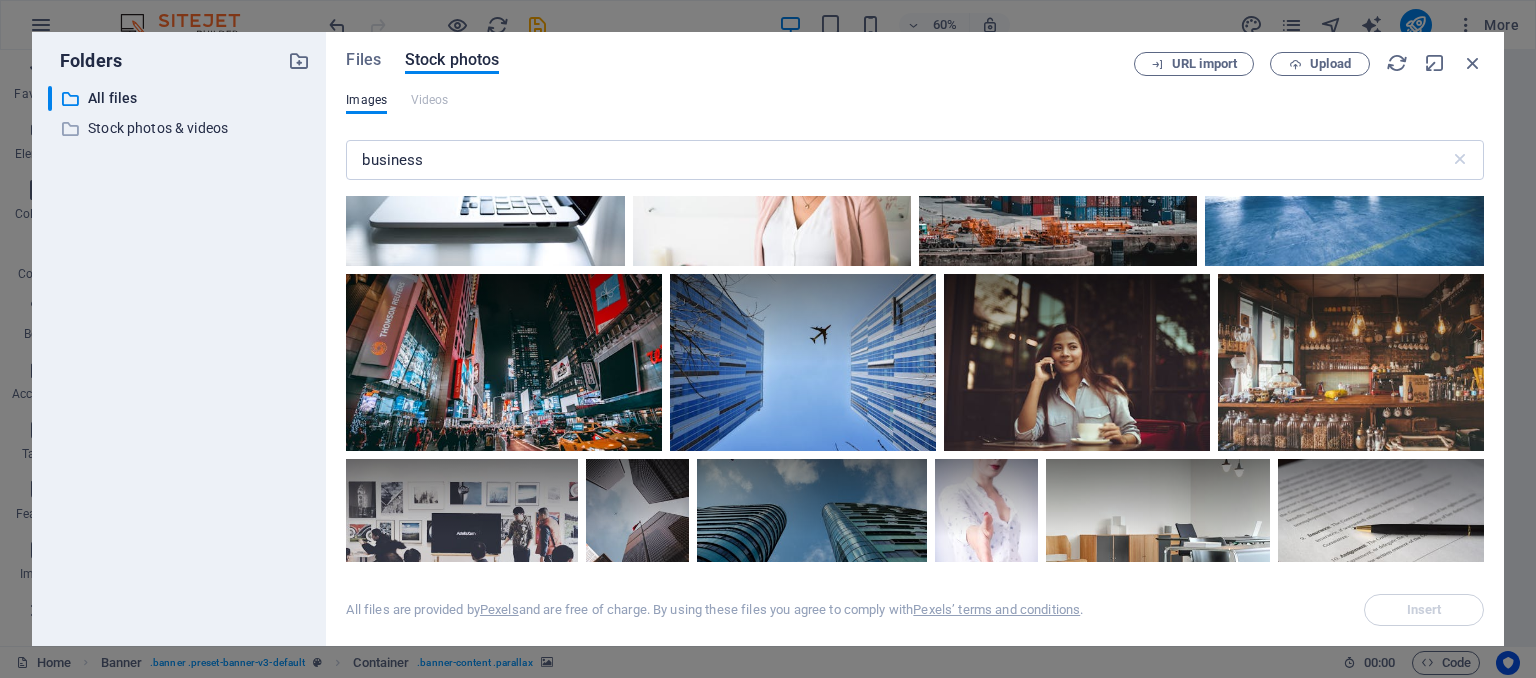 scroll, scrollTop: 3076, scrollLeft: 0, axis: vertical 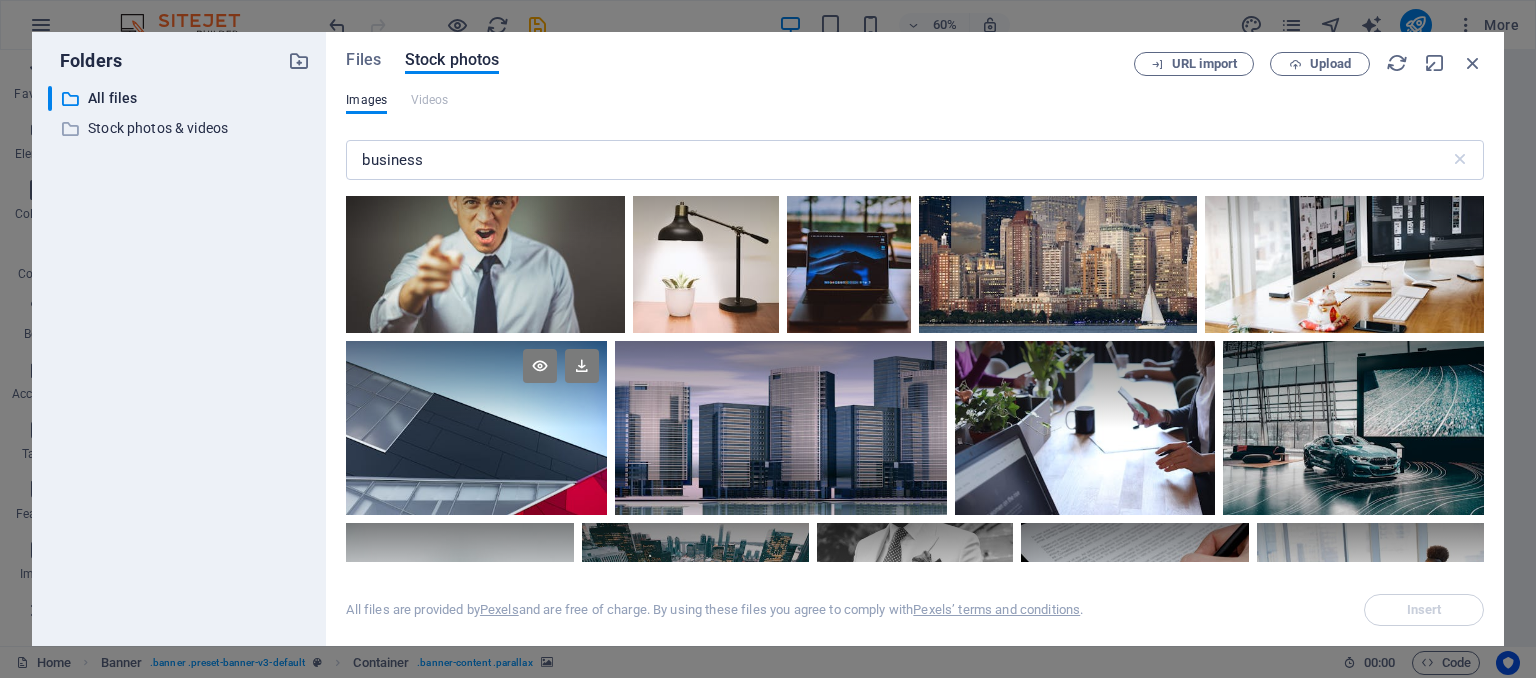 click at bounding box center (476, 428) 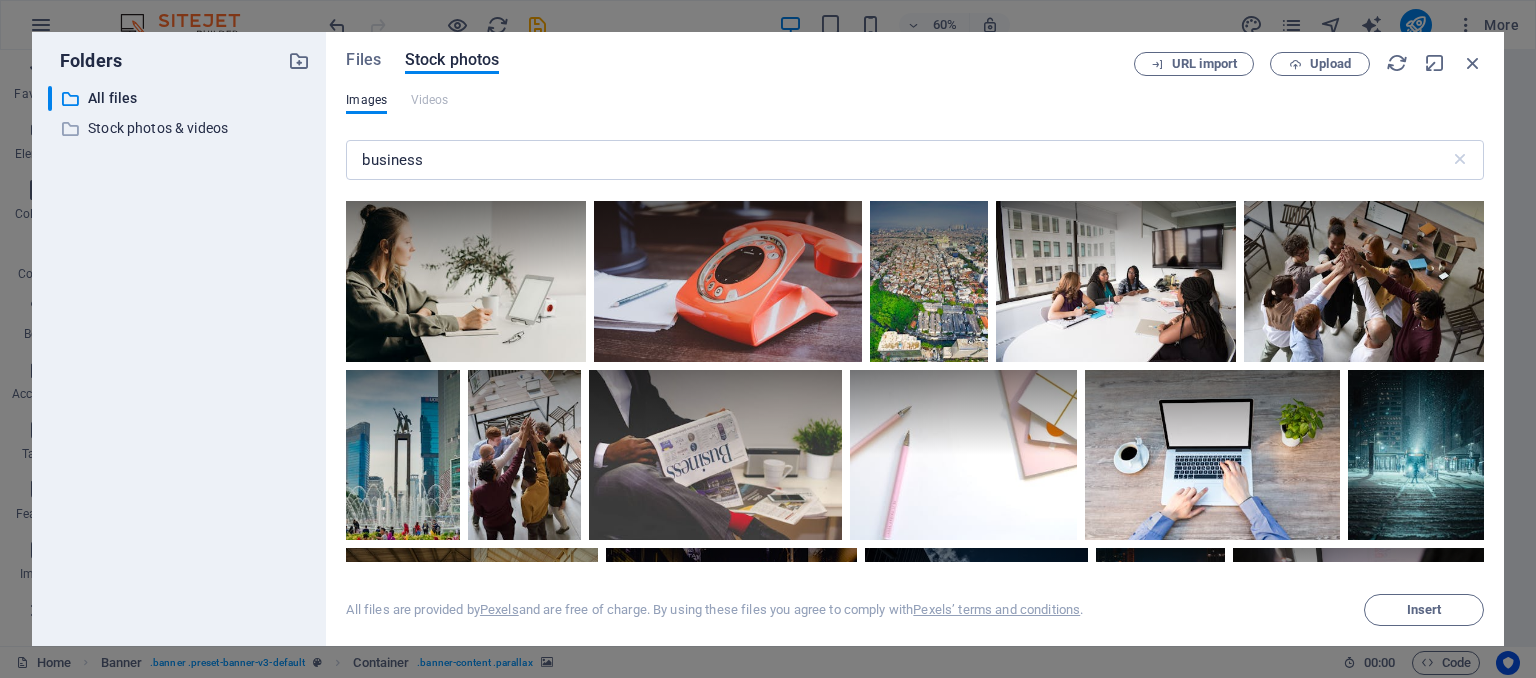 scroll, scrollTop: 17711, scrollLeft: 0, axis: vertical 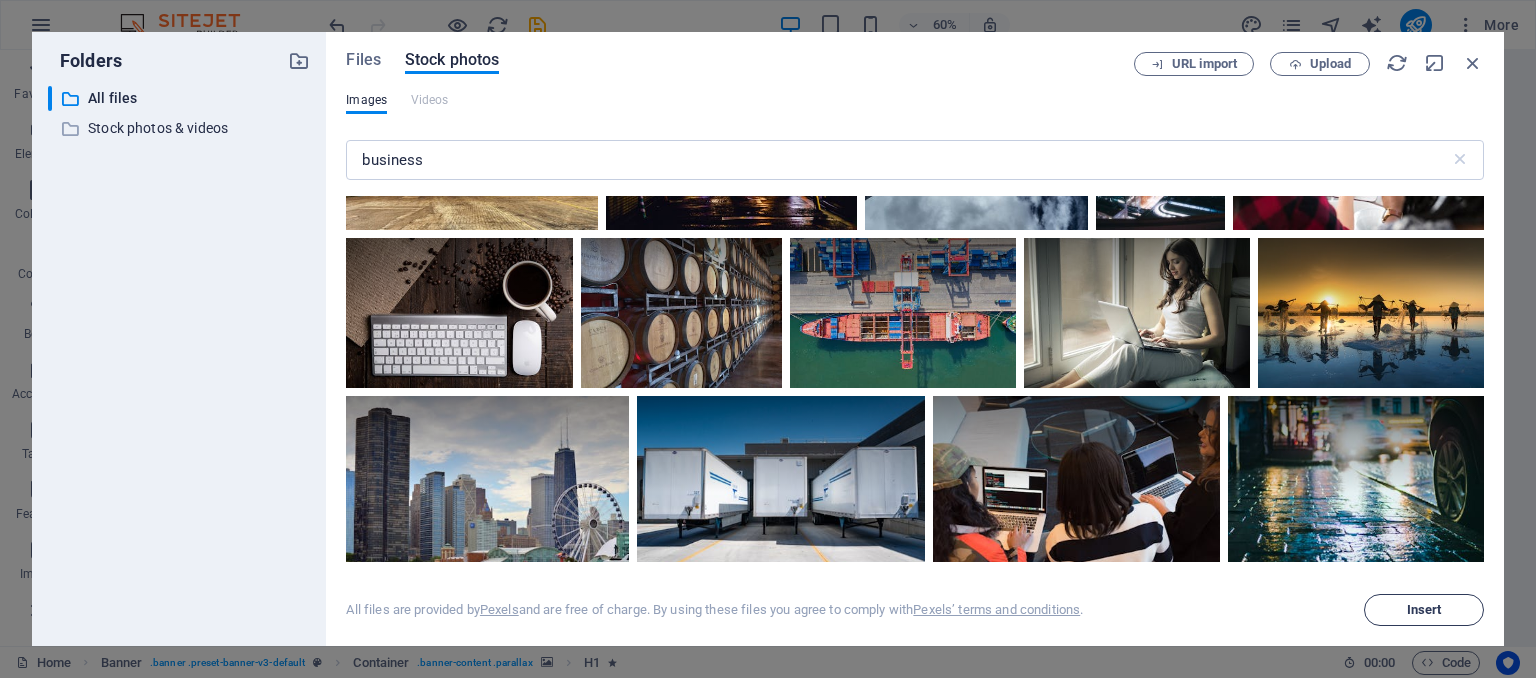 click on "Insert" at bounding box center (1424, 610) 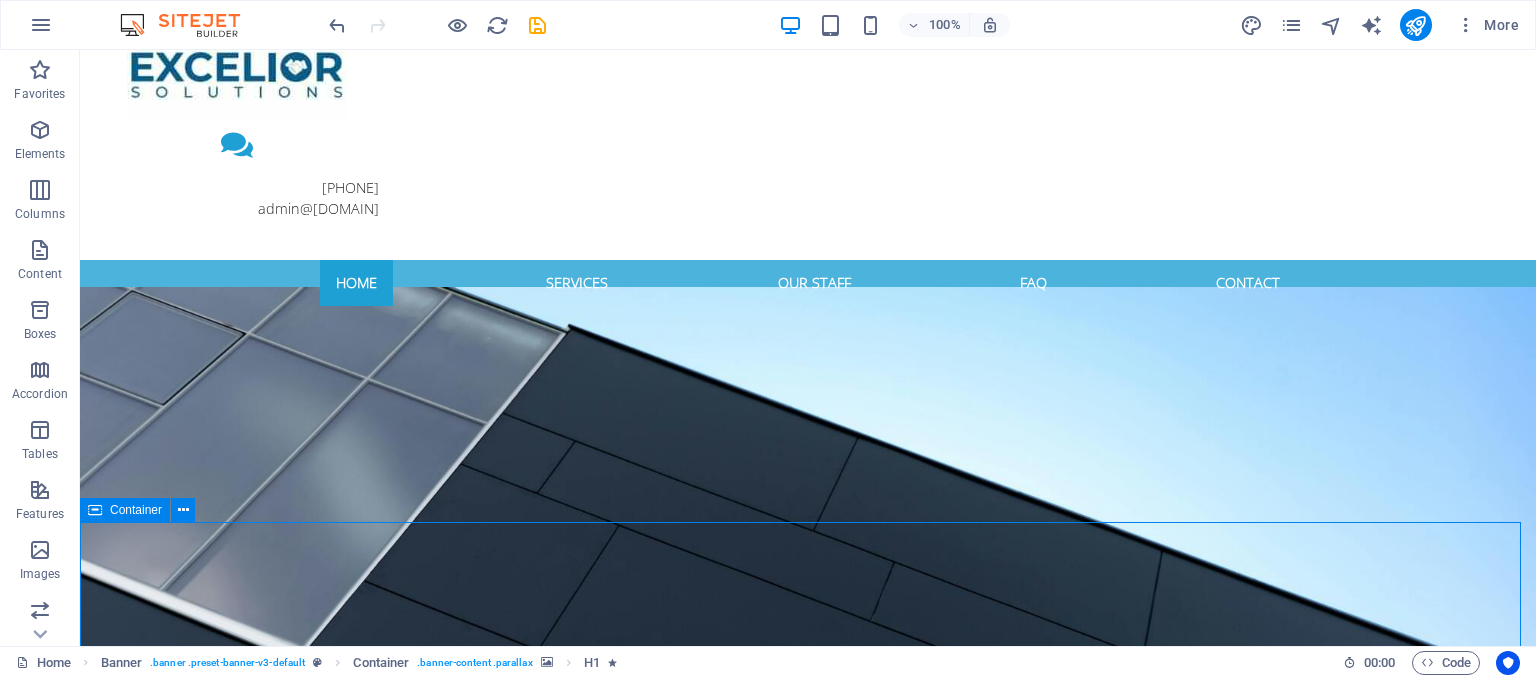 drag, startPoint x: 1132, startPoint y: 554, endPoint x: 1484, endPoint y: 532, distance: 352.68683 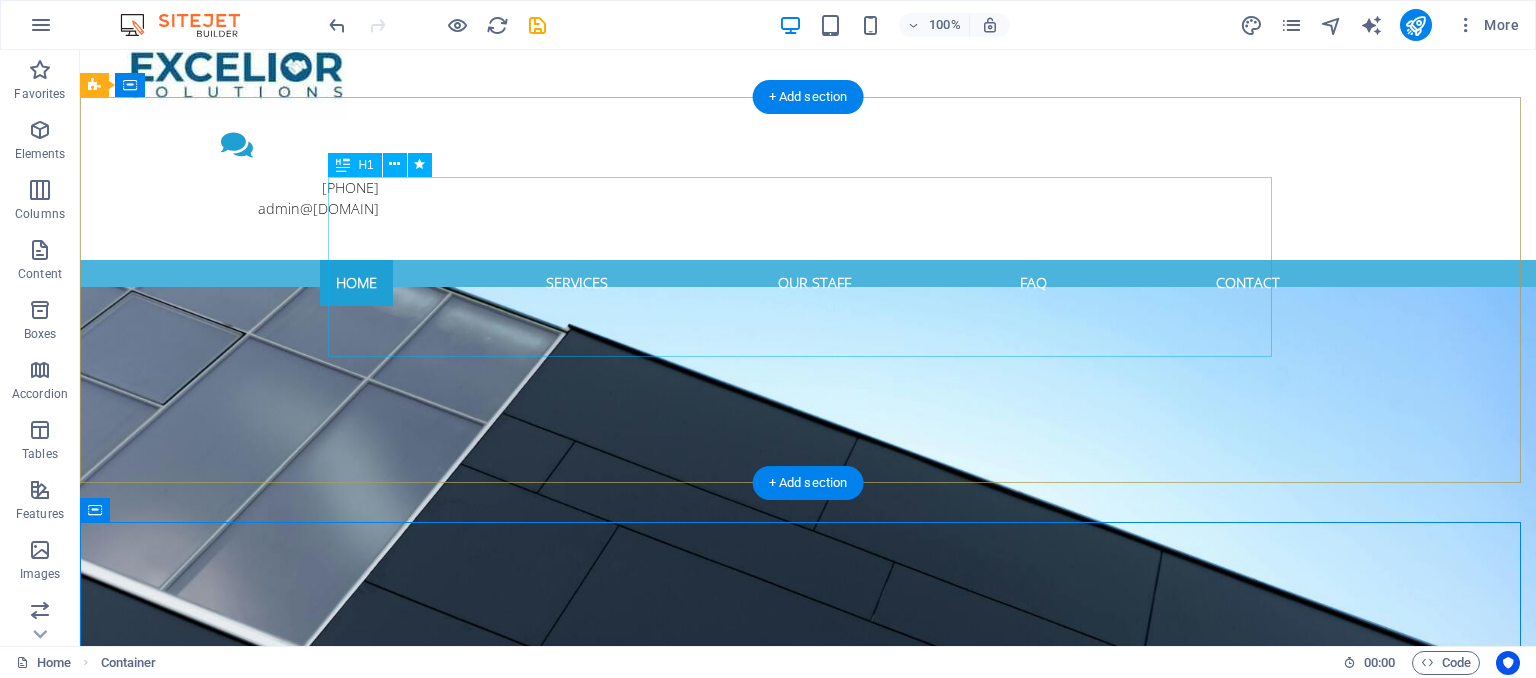 click on "Empowering people.  Strengthening culture.  Accelerating business." at bounding box center (808, 946) 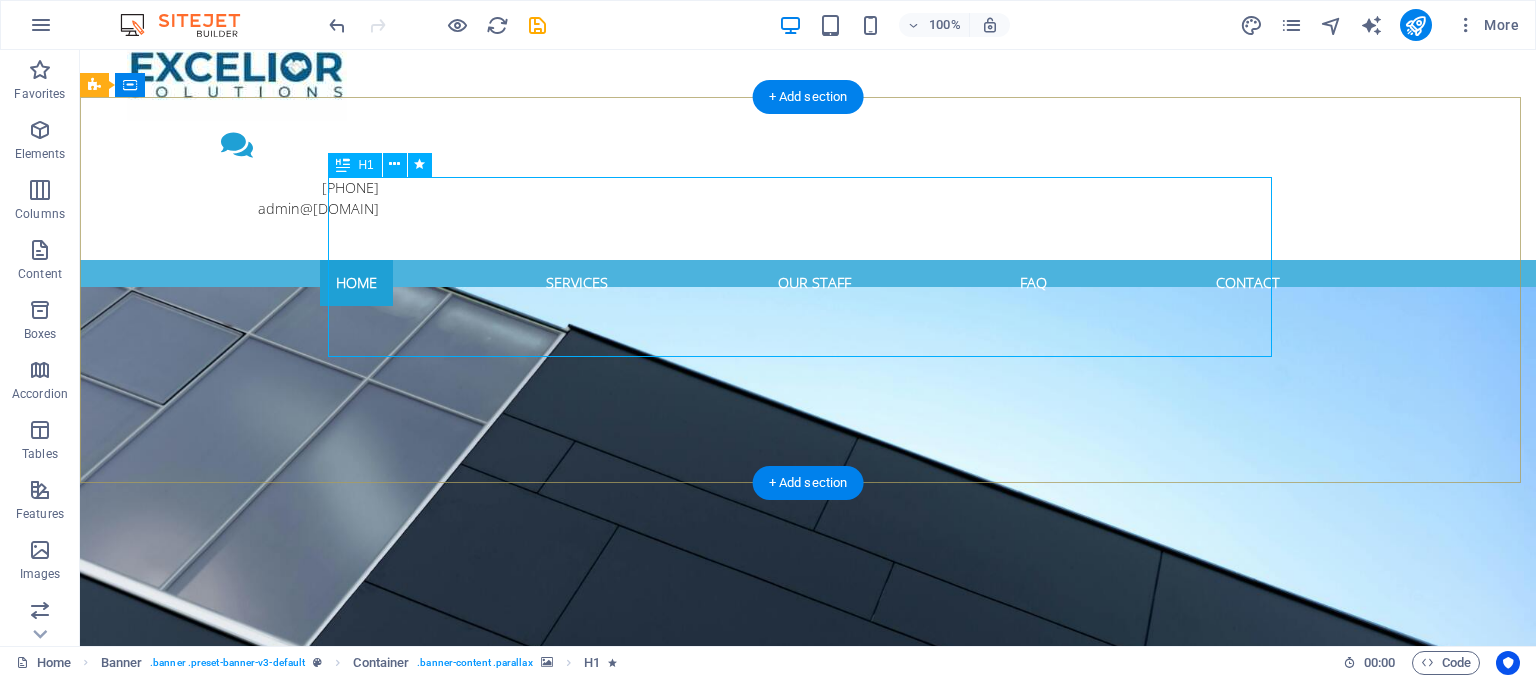 click on "Empowering people.  Strengthening culture.  Accelerating business." at bounding box center [808, 946] 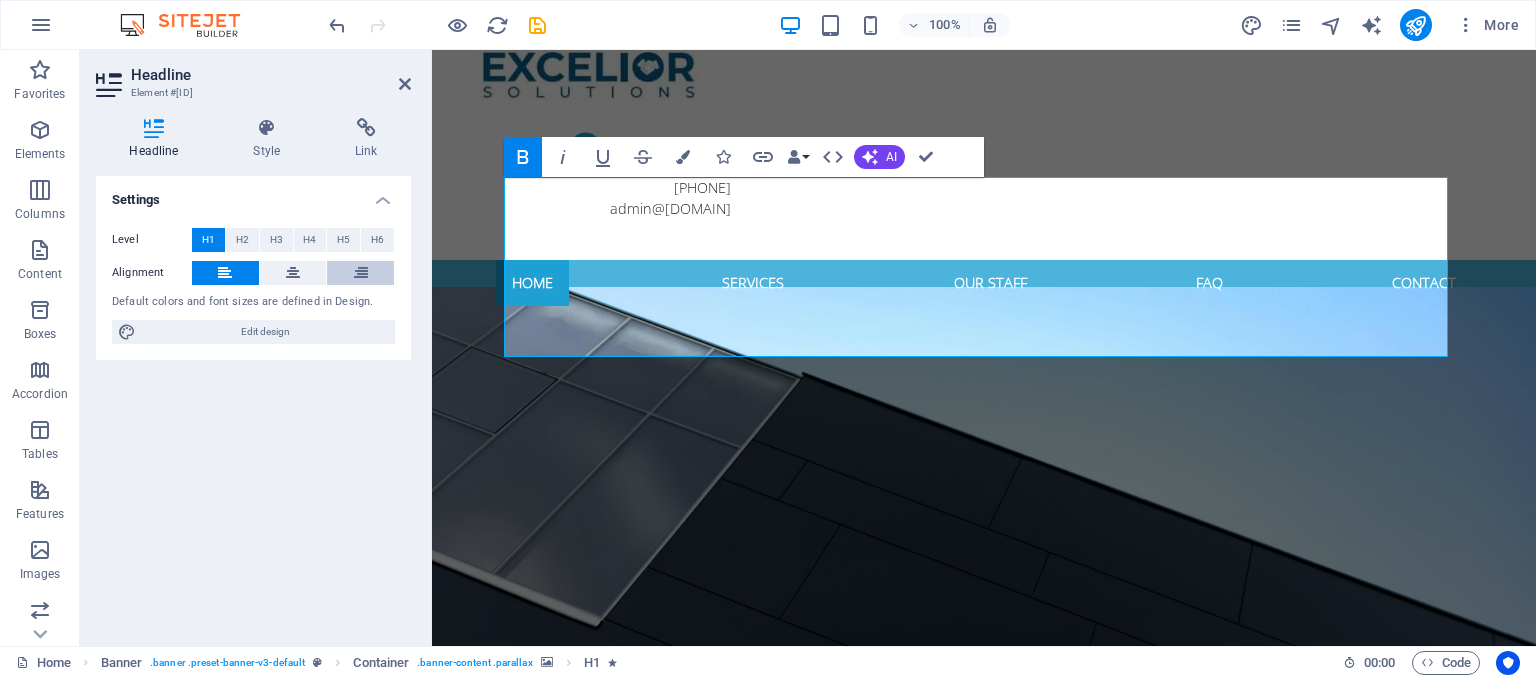 click at bounding box center (360, 273) 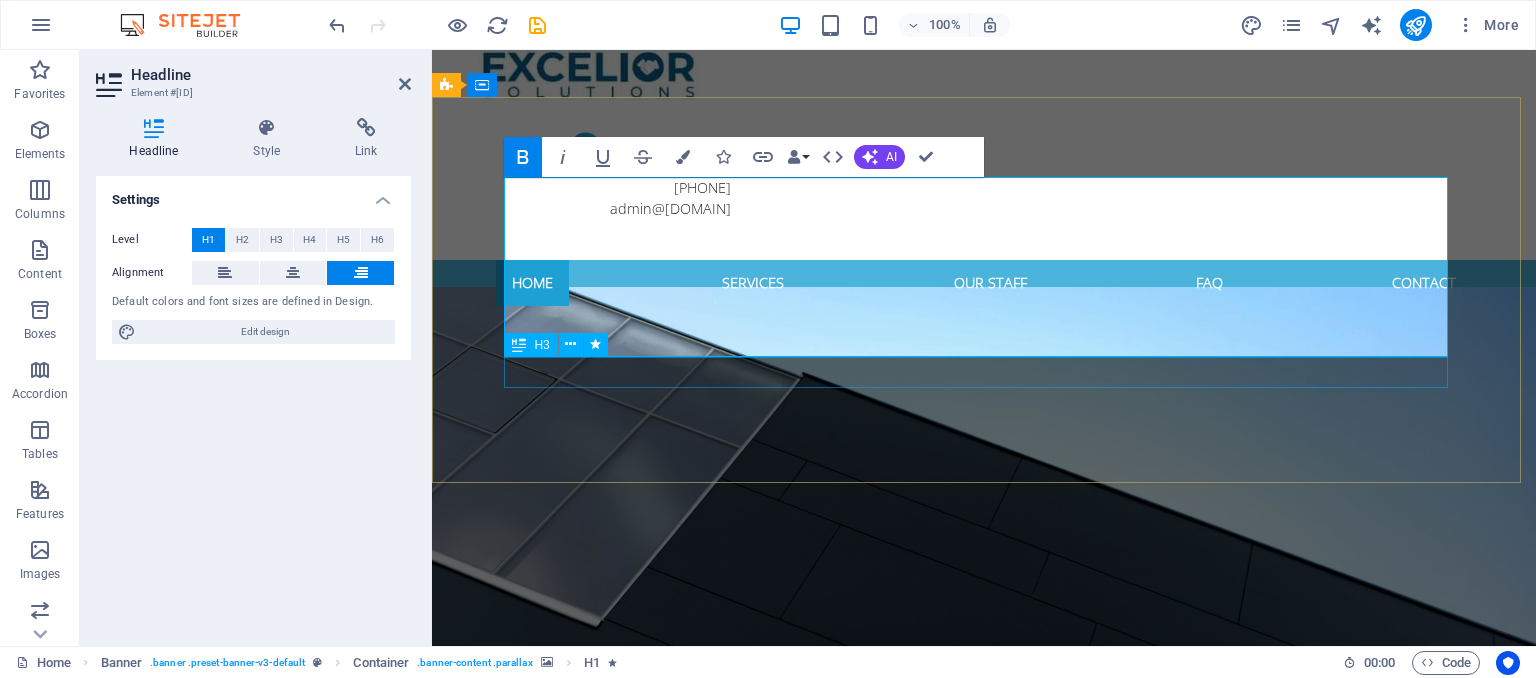 click on "HR solutions tailored to your people, your culture, and your growth" at bounding box center (984, 1051) 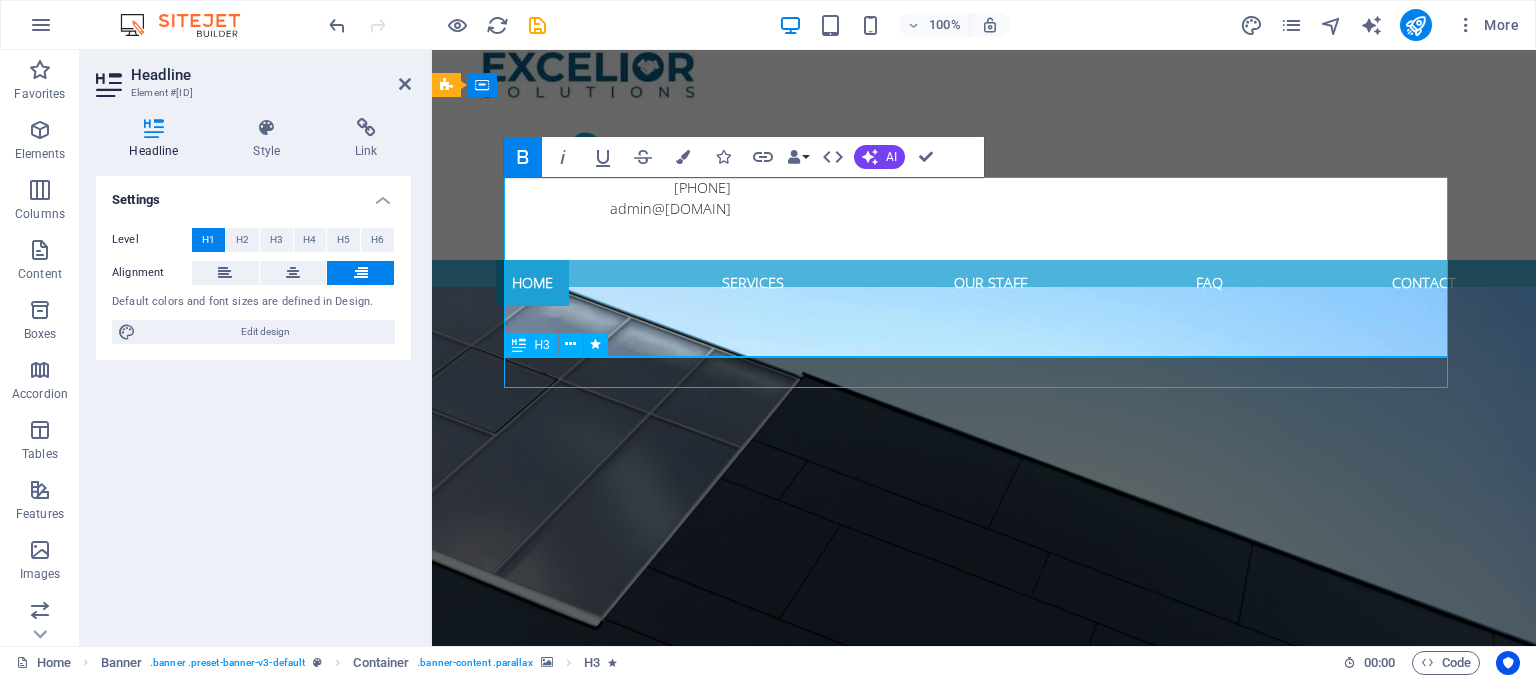 click on "HR solutions tailored to your people, your culture, and your growth" at bounding box center [984, 1051] 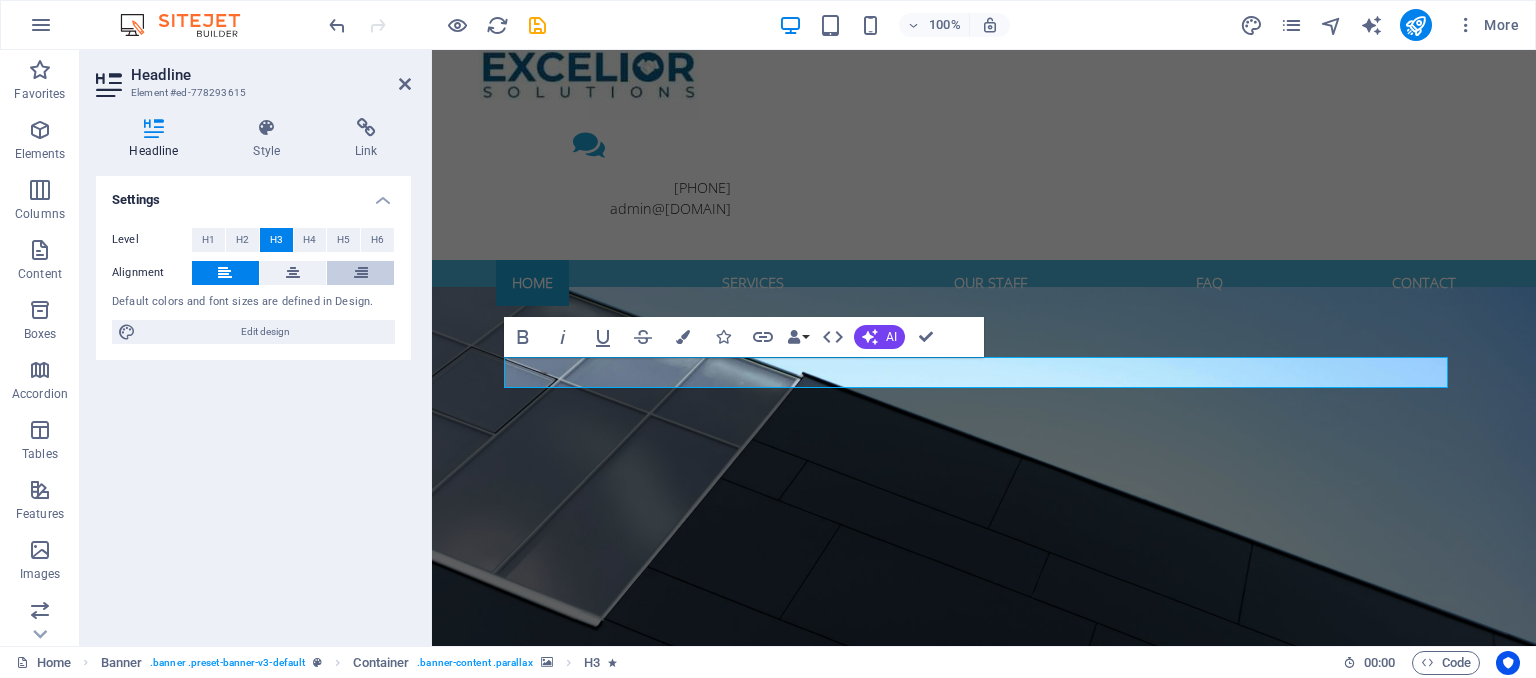 click at bounding box center (360, 273) 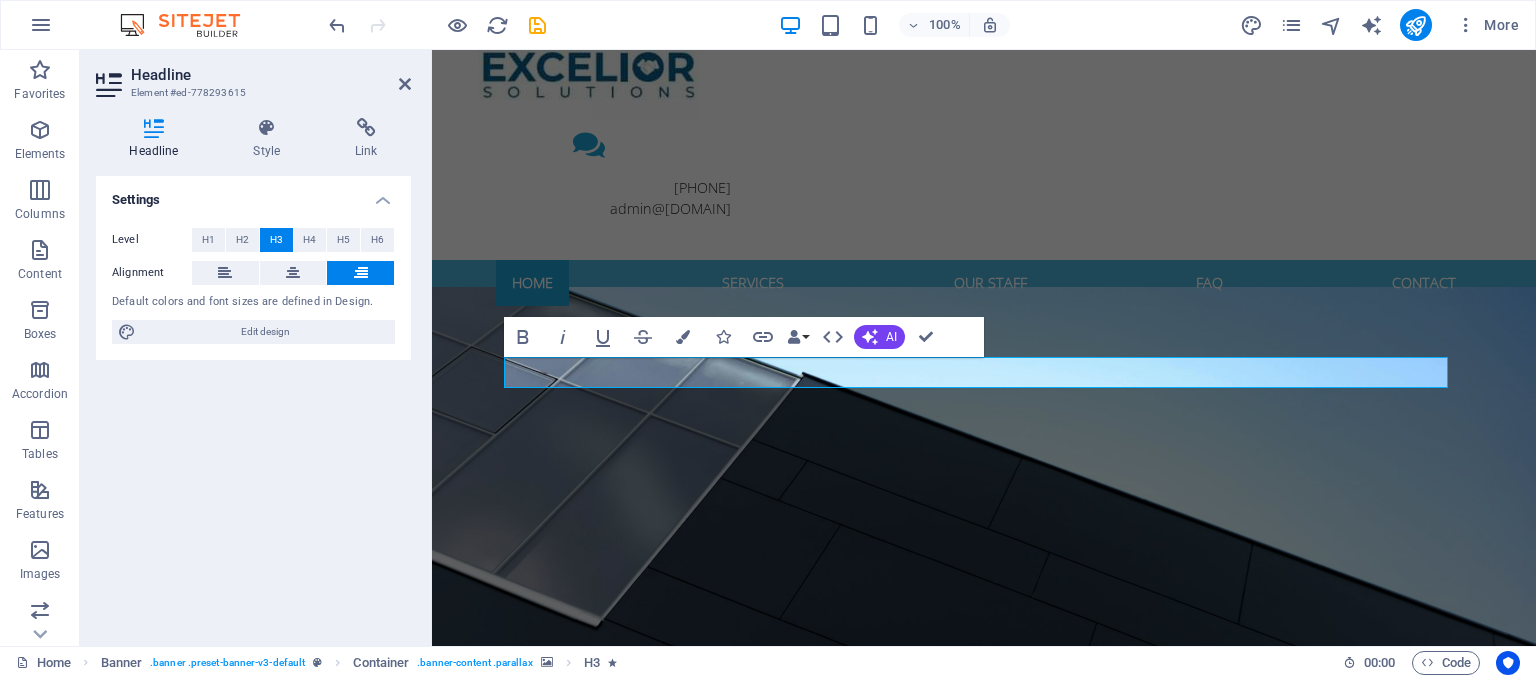 click at bounding box center [984, 523] 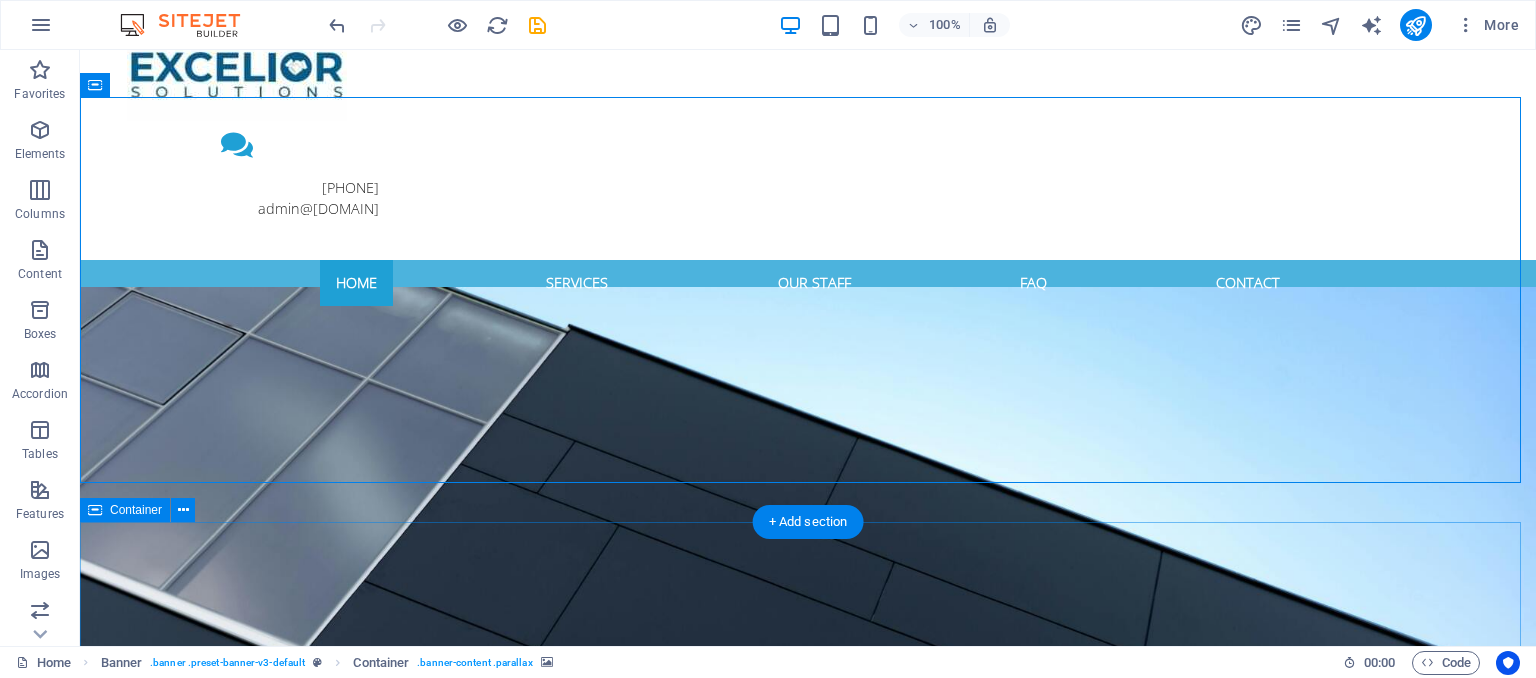 click on "Welcome to EXCELIOR SOLUTIONS Personal, individual, kind Lorem ipsum dolor sit amet, consetetur sadipscing elitr, sed diam nonumy eirmod tempor invidunt ut labore et dolore magna aliquyam erat, sed diam voluptua. At vero eos et accusam et justo duo dolores et ea rebum. Stet clita kasd gubergren, no sea takimata sanctus est Lorem ipsum dolor sit amet. Lorem ipsum dolor sit amet, consetetur sadipscing elitr. Lorem ipsum dolor sit amet, consetetur sadipscing elitr, sed diam nonumy eirmod tempor invidunt. Headline Lorem ipsum dolor sit amet, consetetur sadipscing elitr, sed diam nonumy eirmod tempor. Headline Lorem ipsum dolor sit amet, consetetur sadipscing elitr, sed diam nonumy eirmod tempor. Headline Lorem ipsum dolor sit amet, consetetur sadipscing elitr, sed diam nonumy eirmod tempor." at bounding box center (808, 1704) 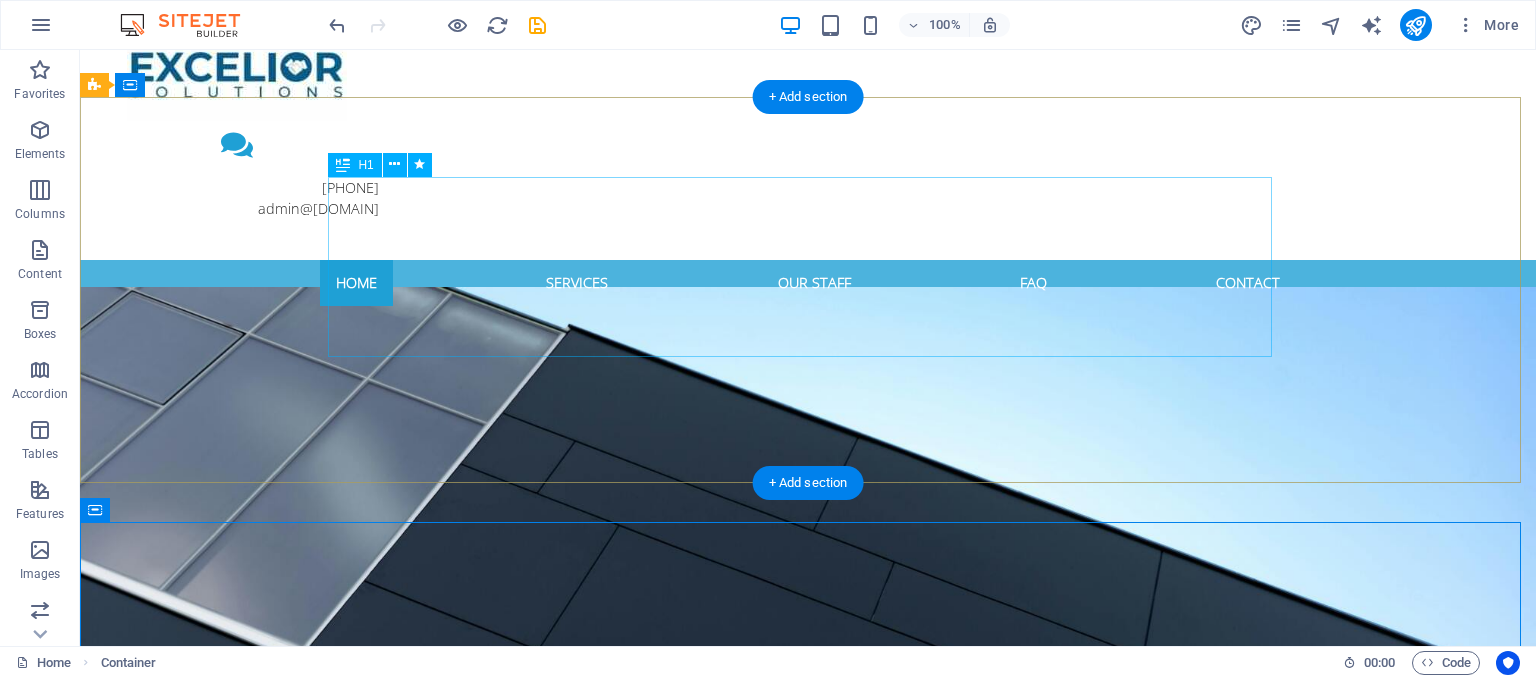 click on "Empowering people.  Strengthening culture.  Accelerating business." at bounding box center [808, 946] 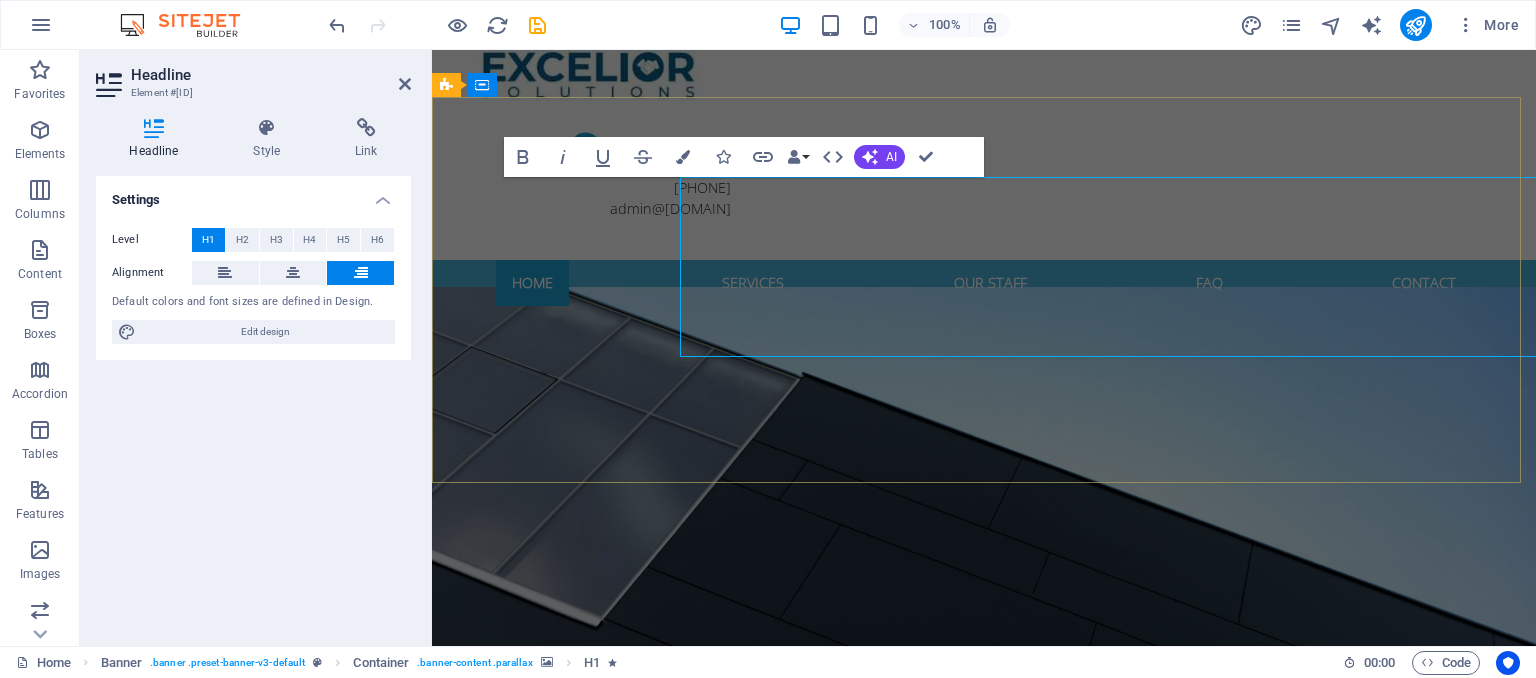 click on "Empowering people.  Strengthening culture.  Accelerating business. HR solutions tailored to your people, your culture, and your growth" at bounding box center [984, 969] 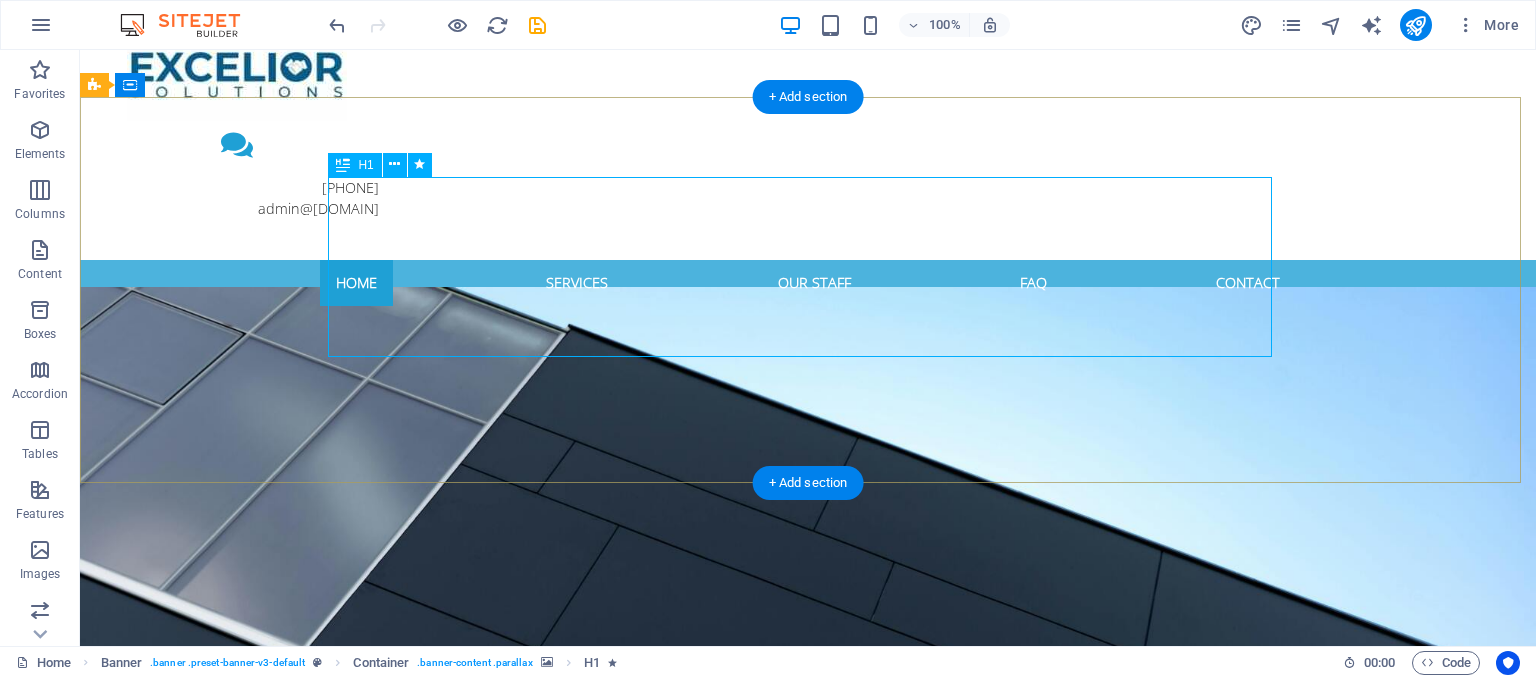 click on "Empowering people.  Strengthening culture.  Accelerating business." at bounding box center (808, 946) 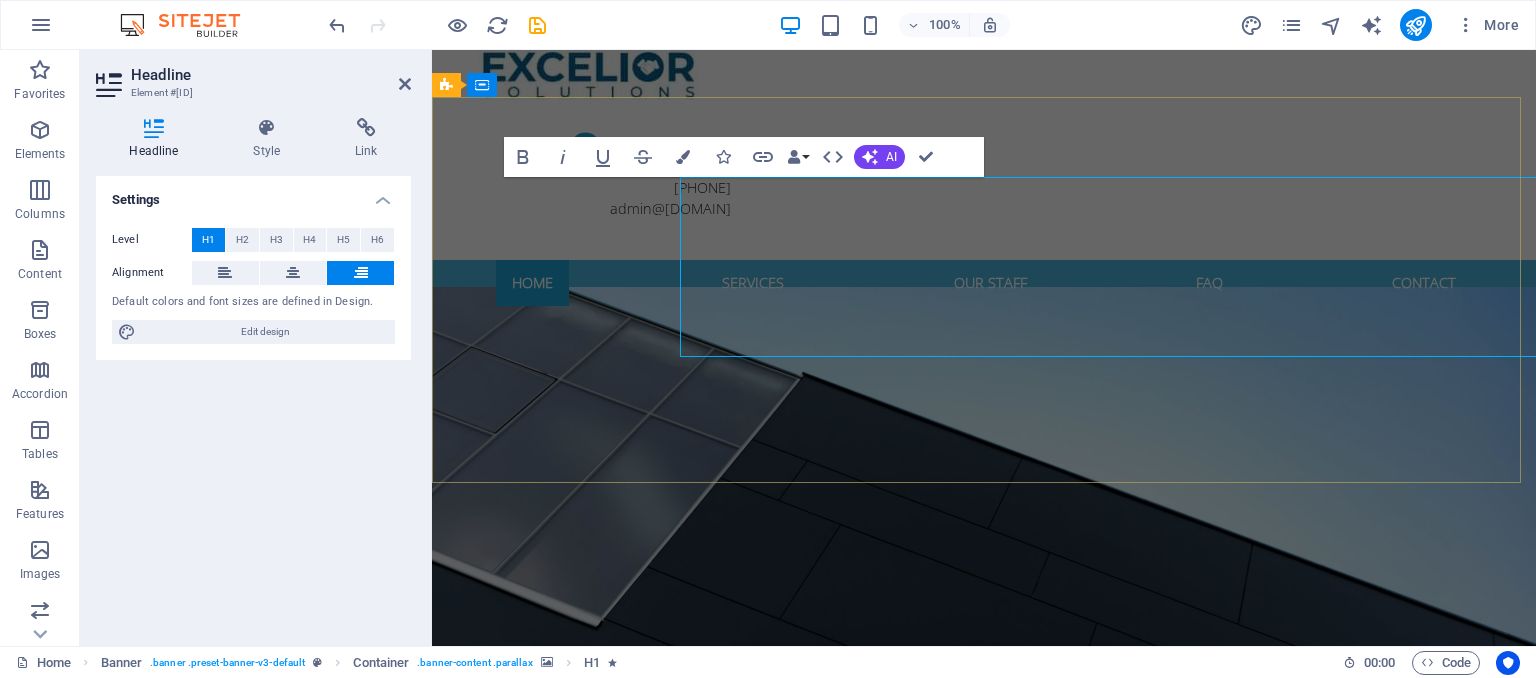 click on "Empowering people.  Strengthening culture.  Accelerating business. HR solutions tailored to your people, your culture, and your growth" at bounding box center (984, 969) 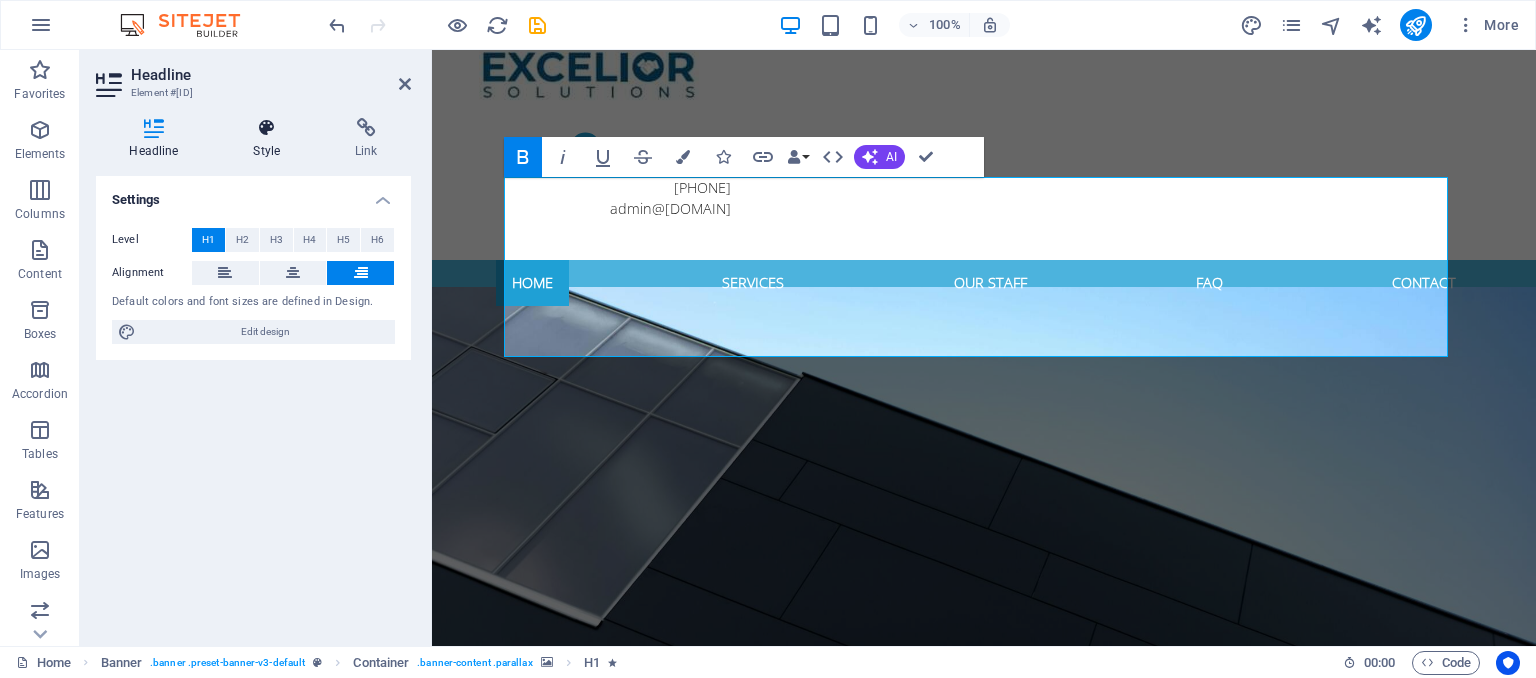 click at bounding box center (267, 128) 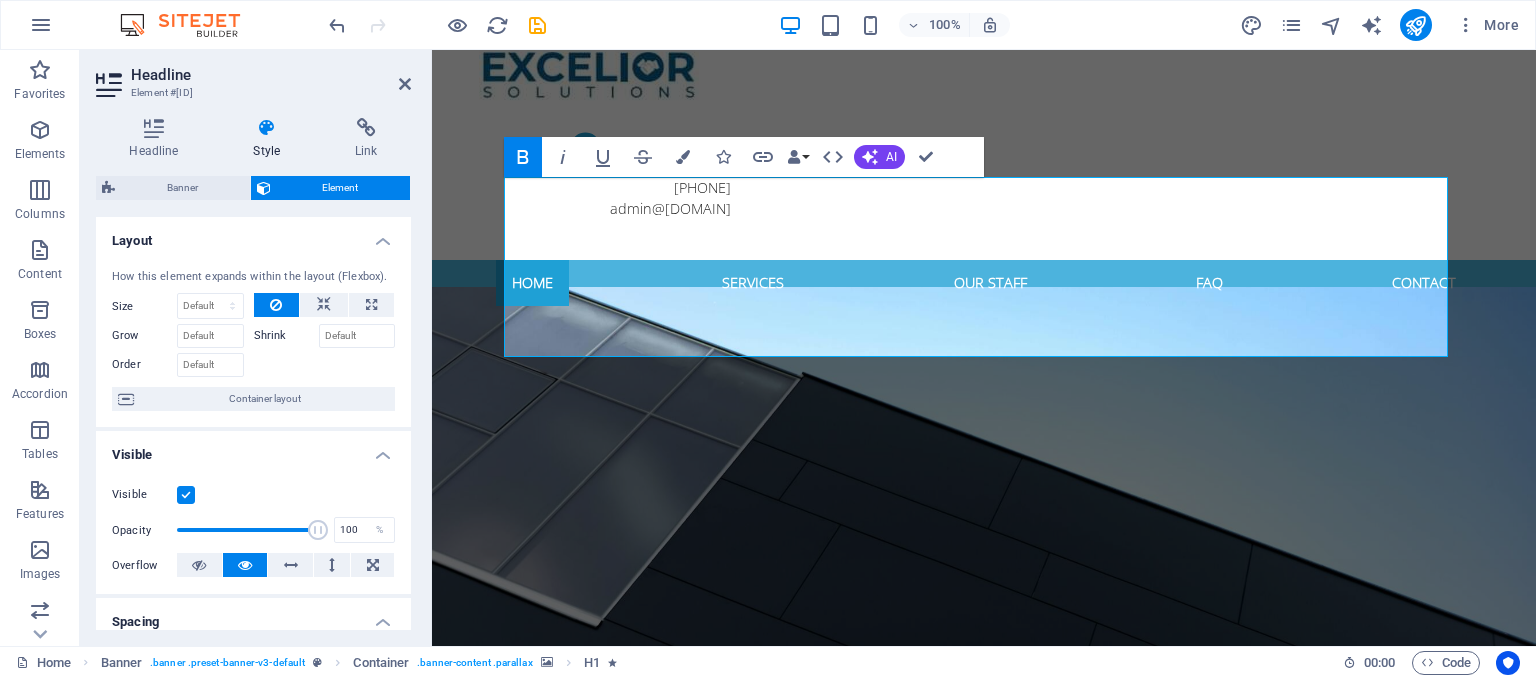 drag, startPoint x: 405, startPoint y: 369, endPoint x: 408, endPoint y: 358, distance: 11.401754 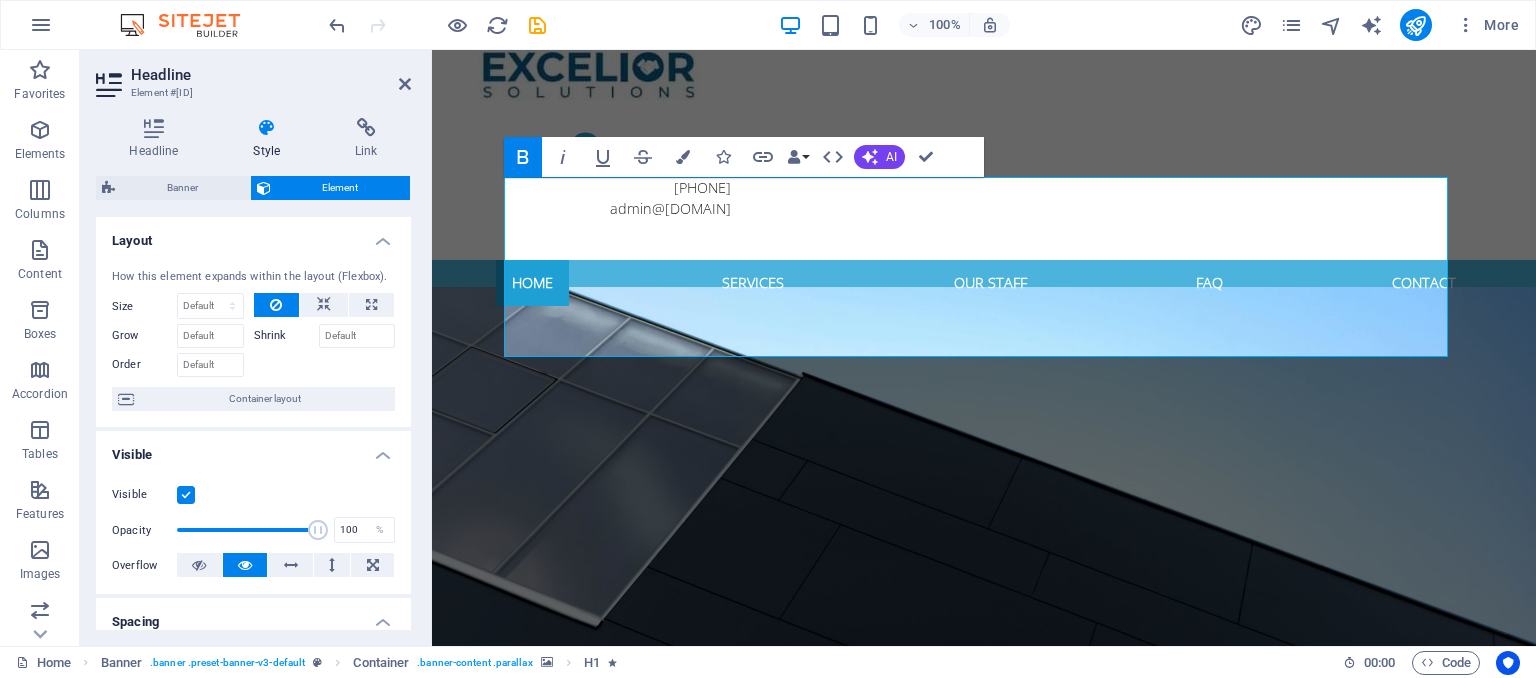 click on "Layout How this element expands within the layout (Flexbox). Size Default auto px % 1/1 1/2 1/3 1/4 1/5 1/6 1/7 1/8 1/9 1/10 Grow Shrink Order Container layout Visible Visible Opacity 100 % Overflow Spacing Margin Default auto px % rem vw vh Custom Custom auto px % rem vw vh auto px % rem vw vh auto px % rem vw vh auto px % rem vw vh Padding Default px rem % vh vw Custom Custom px rem % vh vw px rem % vh vw px rem % vh vw px rem % vh vw Border Style              - Width 1 auto px rem % vh vw Custom Custom 1 auto px rem % vh vw 1 auto px rem % vh vw 1 auto px rem % vh vw 1 auto px rem % vh vw  - Color Round corners Default px rem % vh vw Custom Custom px rem % vh vw px rem % vh vw px rem % vh vw px rem % vh vw Shadow Default None Outside Inside Color X offset 0 px rem vh vw Y offset 0 px rem vh vw Blur 0 px rem % vh vw Spread 0 px rem vh vw Text Shadow Default None Outside Color X offset 0 px rem vh vw Y offset 0 px rem vh vw Blur 0 px rem % vh vw Positioning Default Static Relative Absolute Fixed px" at bounding box center [253, 423] 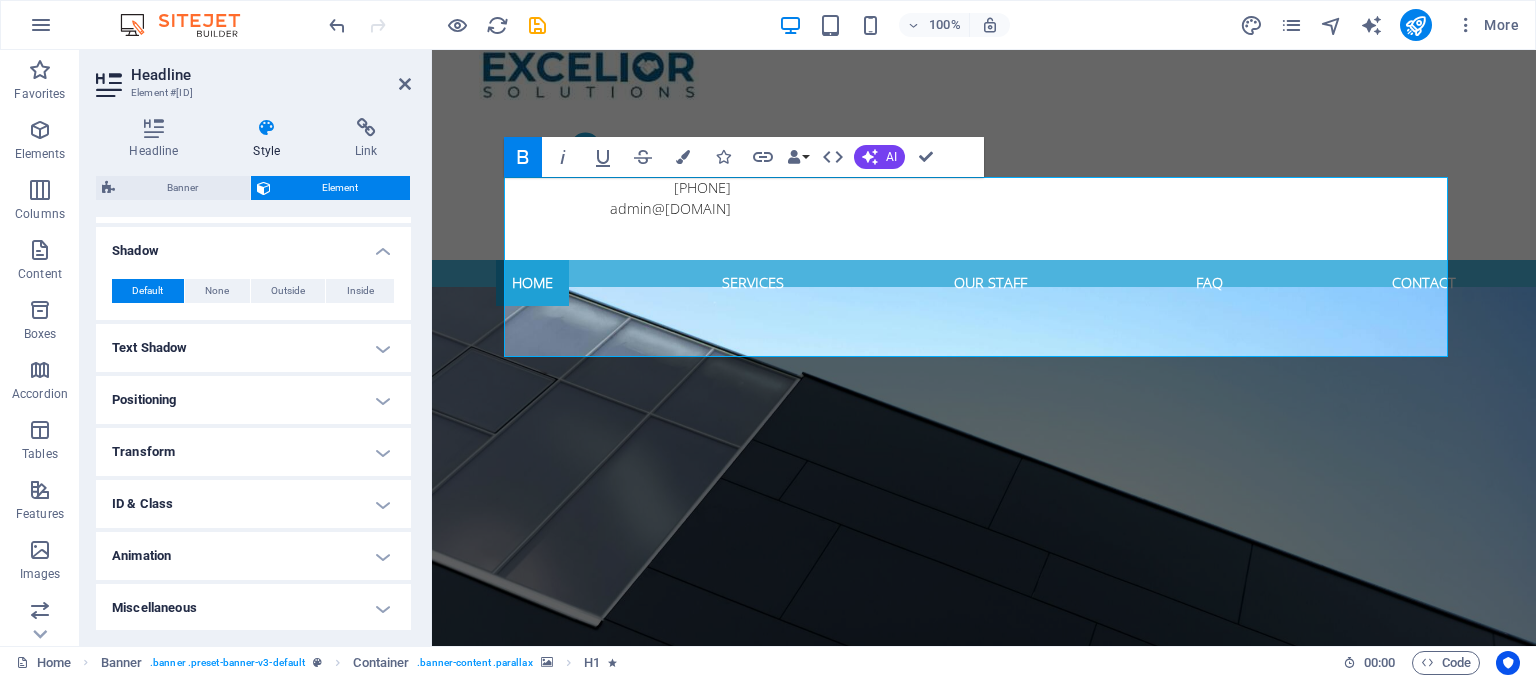 scroll, scrollTop: 0, scrollLeft: 0, axis: both 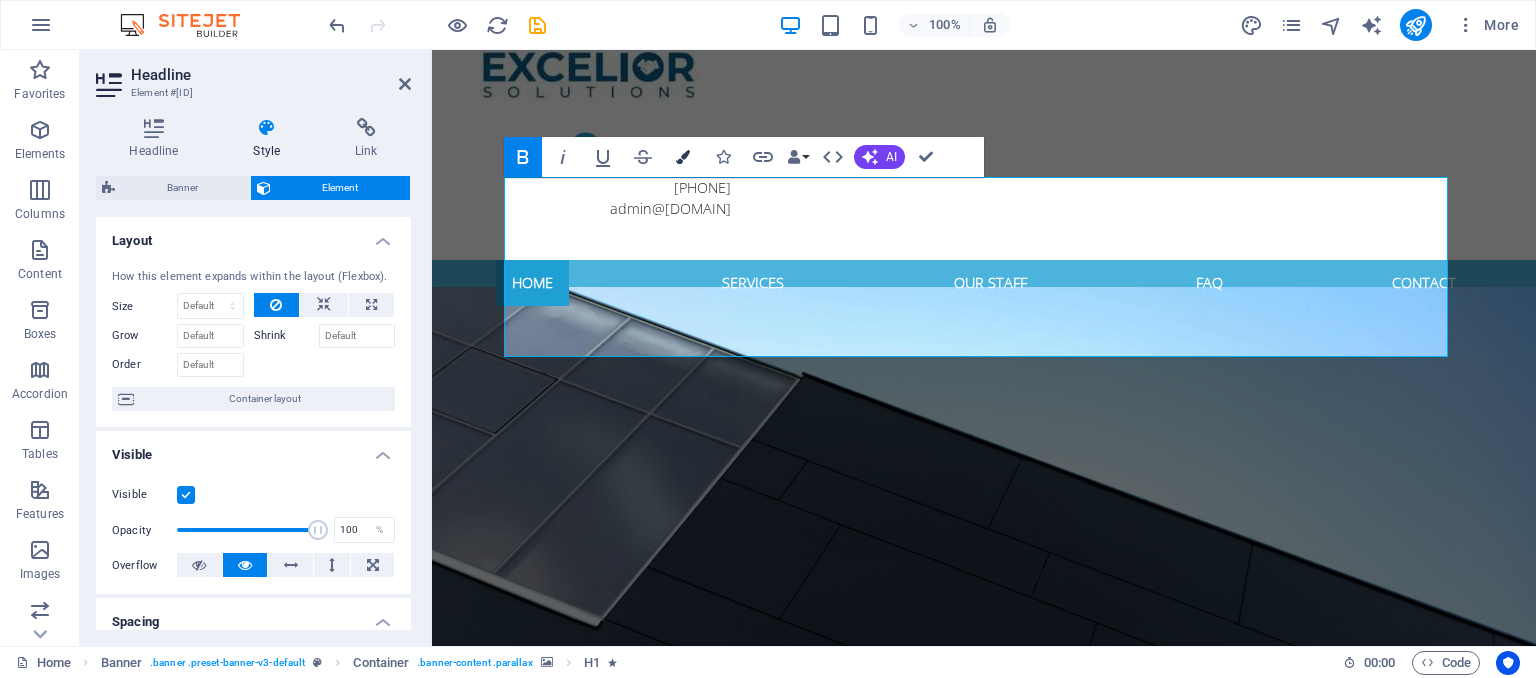 click at bounding box center [683, 157] 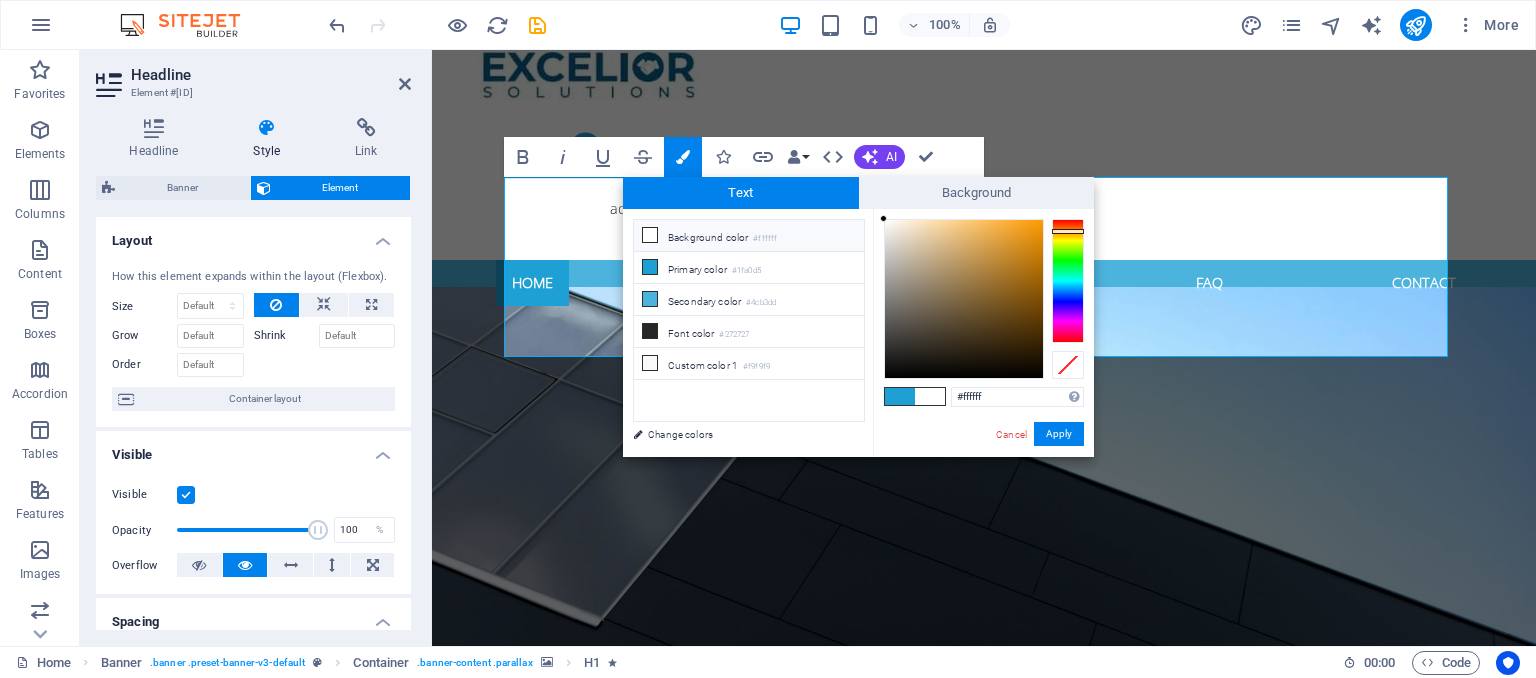 click at bounding box center [1068, 281] 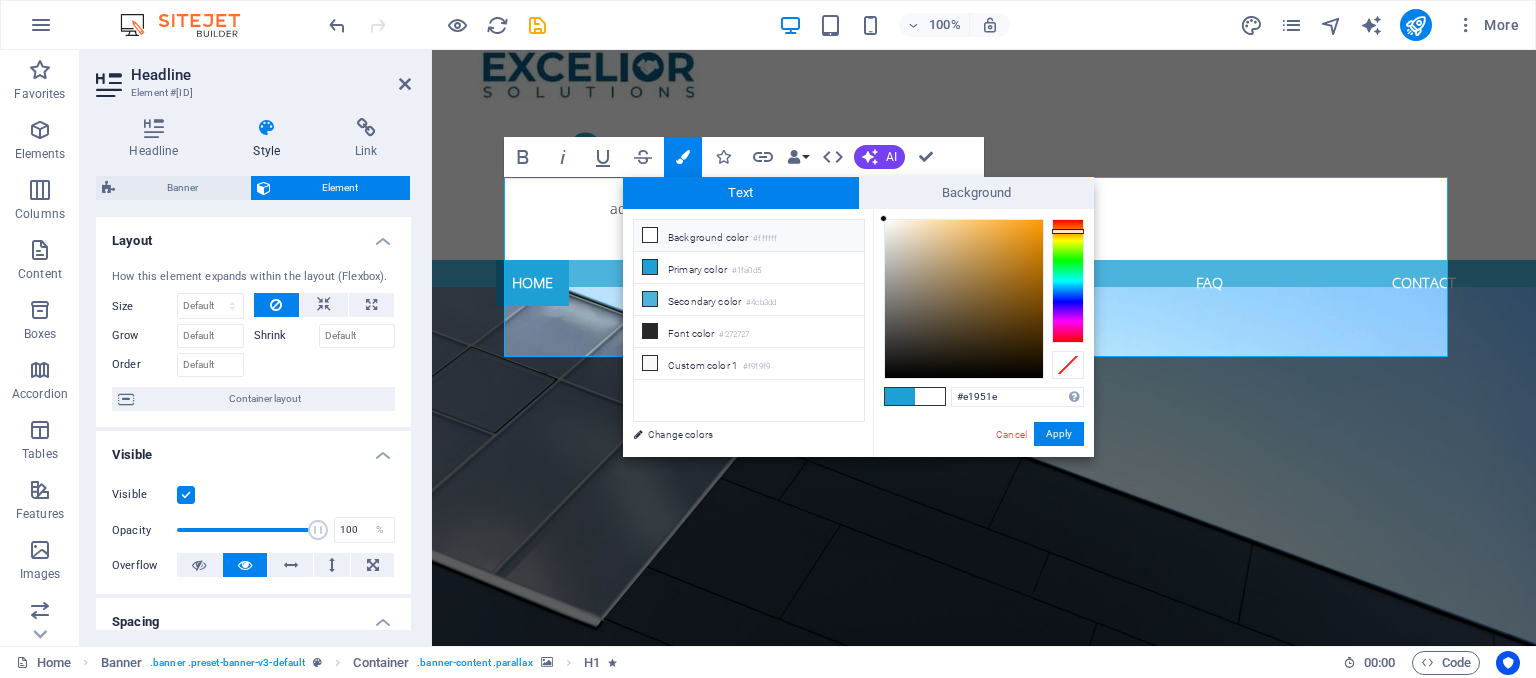 click at bounding box center [964, 299] 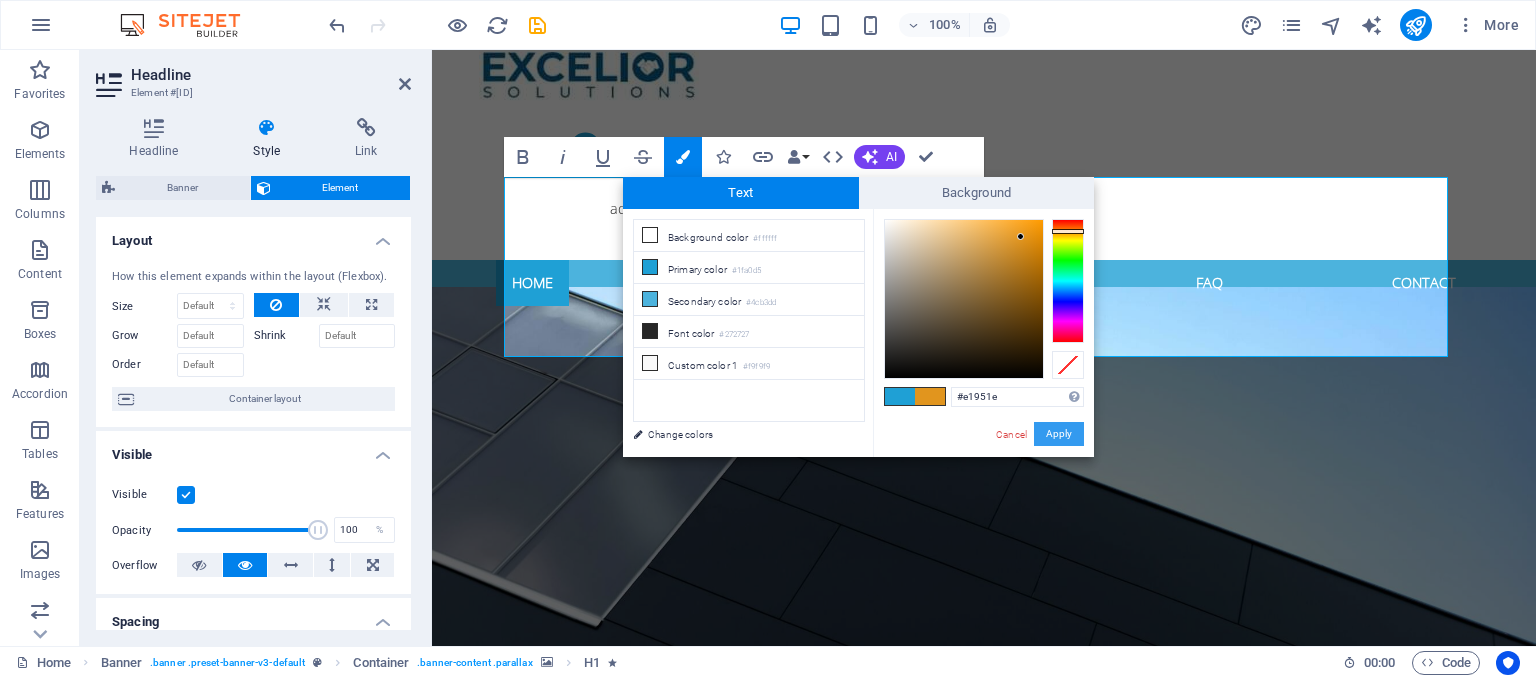 click on "Apply" at bounding box center [1059, 434] 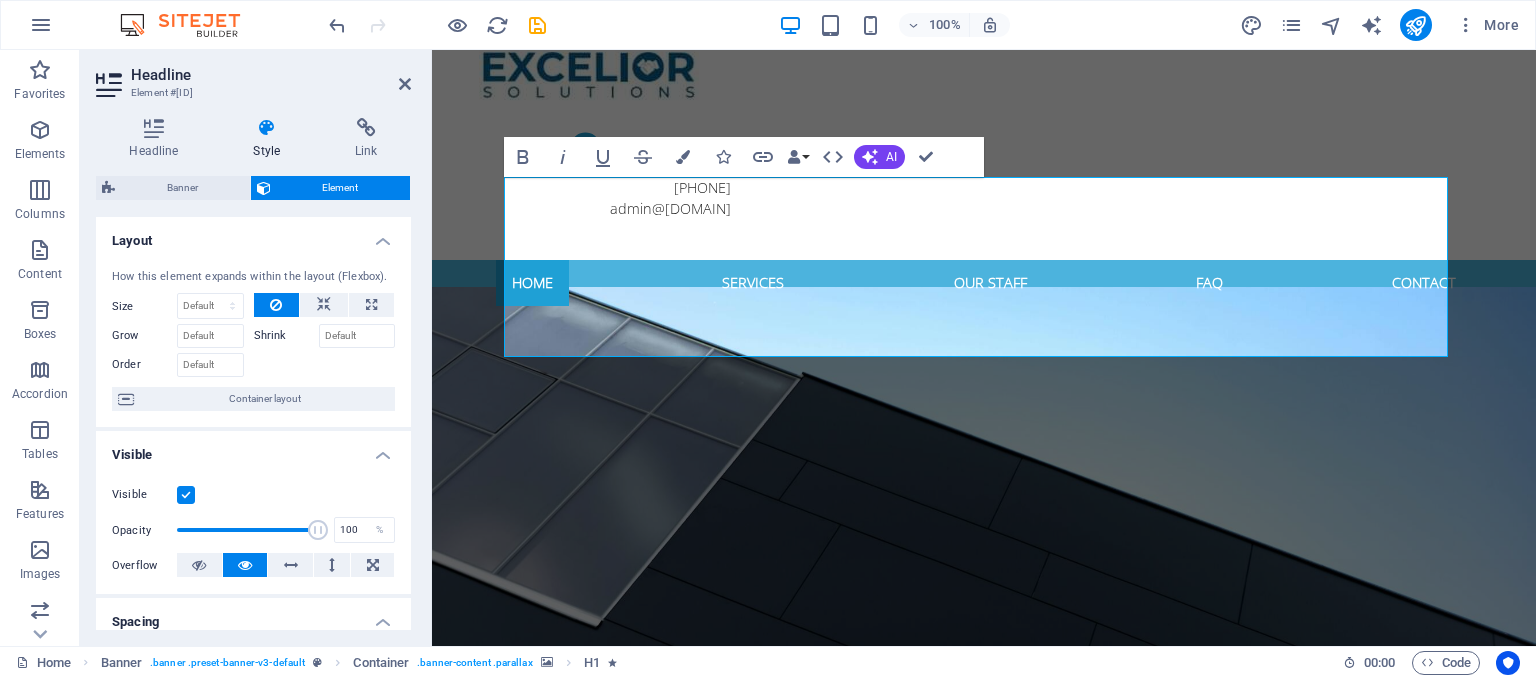 click at bounding box center (984, 523) 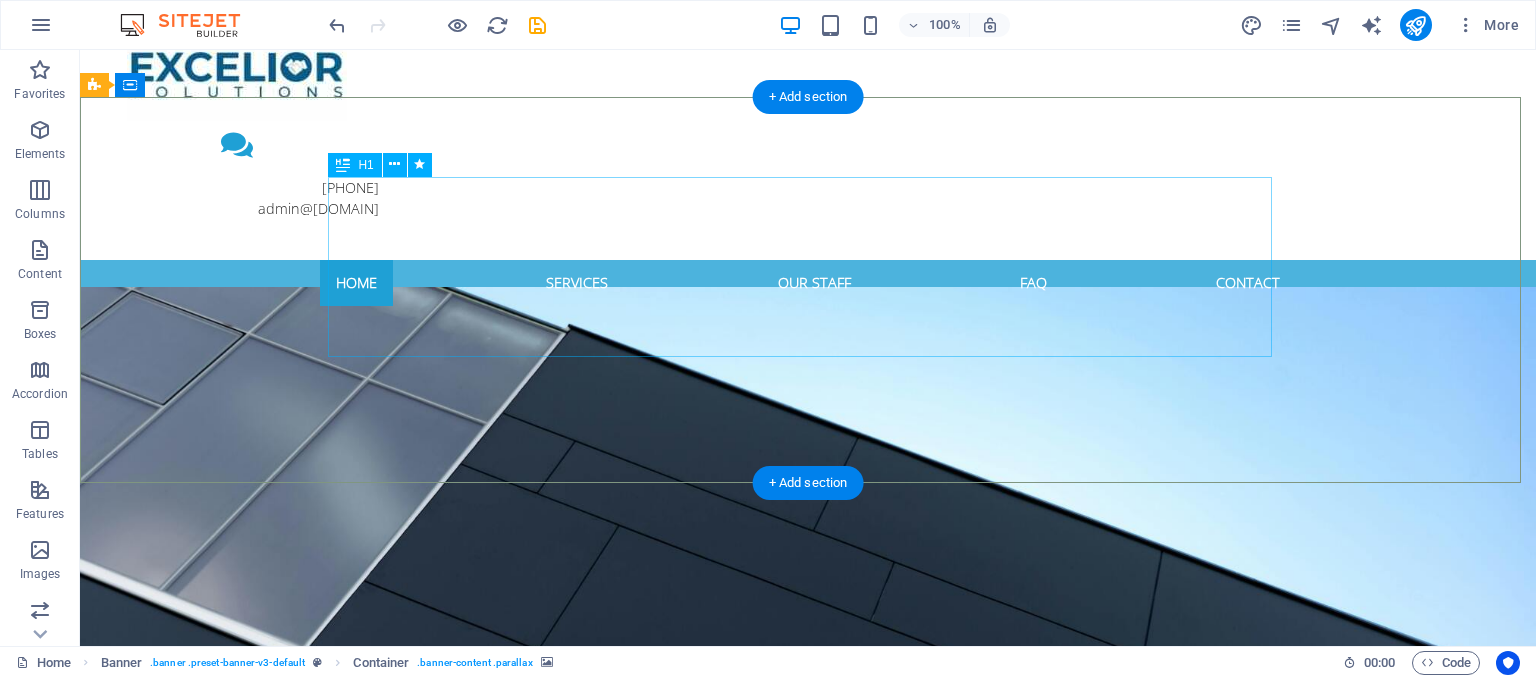 click on "Empowering people.  Strengthening culture.  Accelerating business." at bounding box center [808, 946] 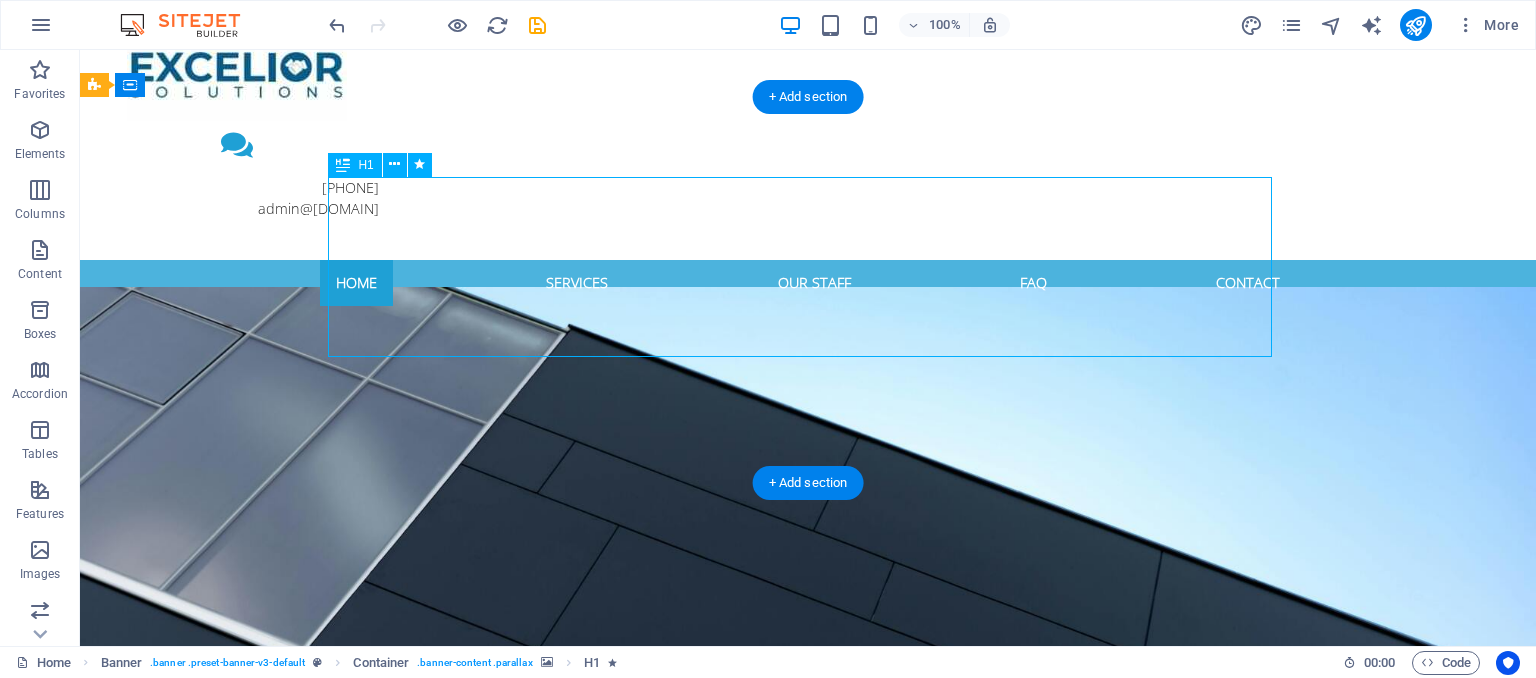click on "Empowering people.  Strengthening culture.  Accelerating business." at bounding box center (808, 946) 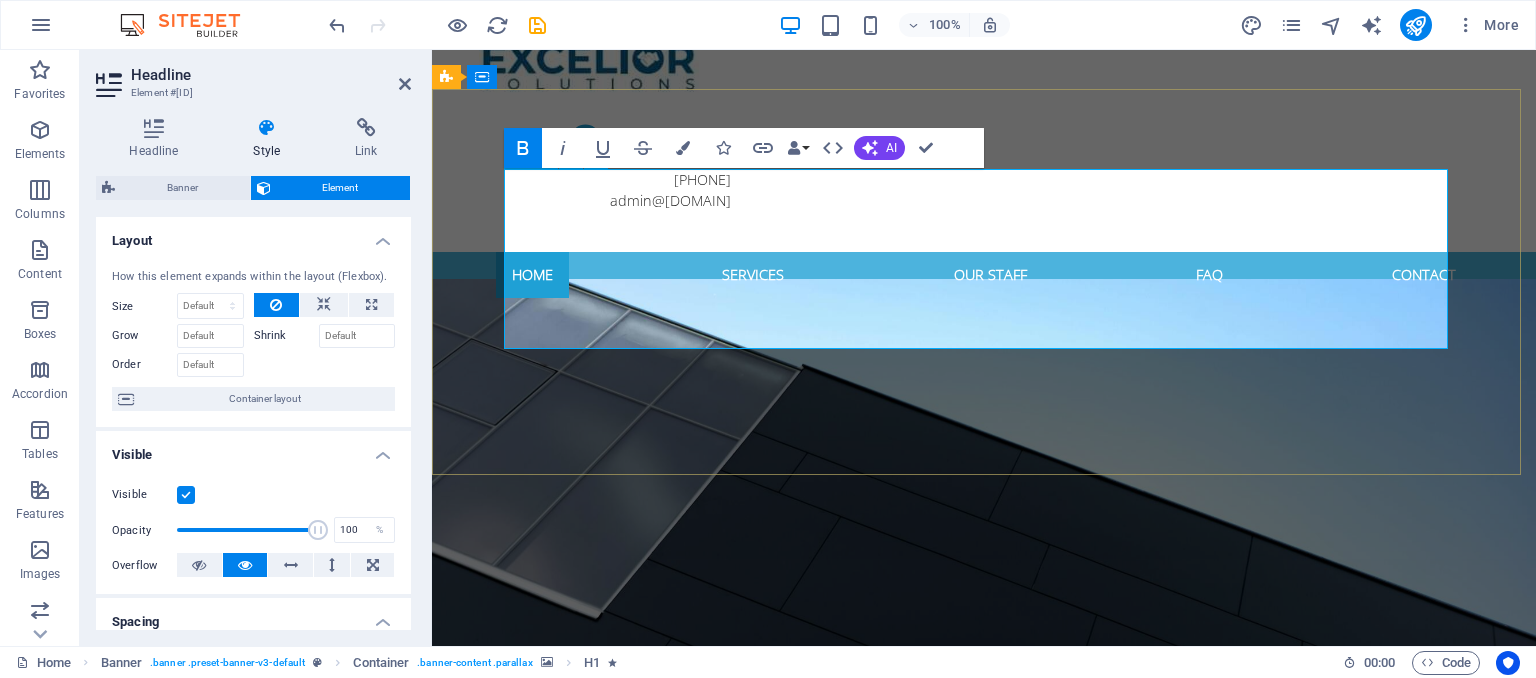 scroll, scrollTop: 225, scrollLeft: 0, axis: vertical 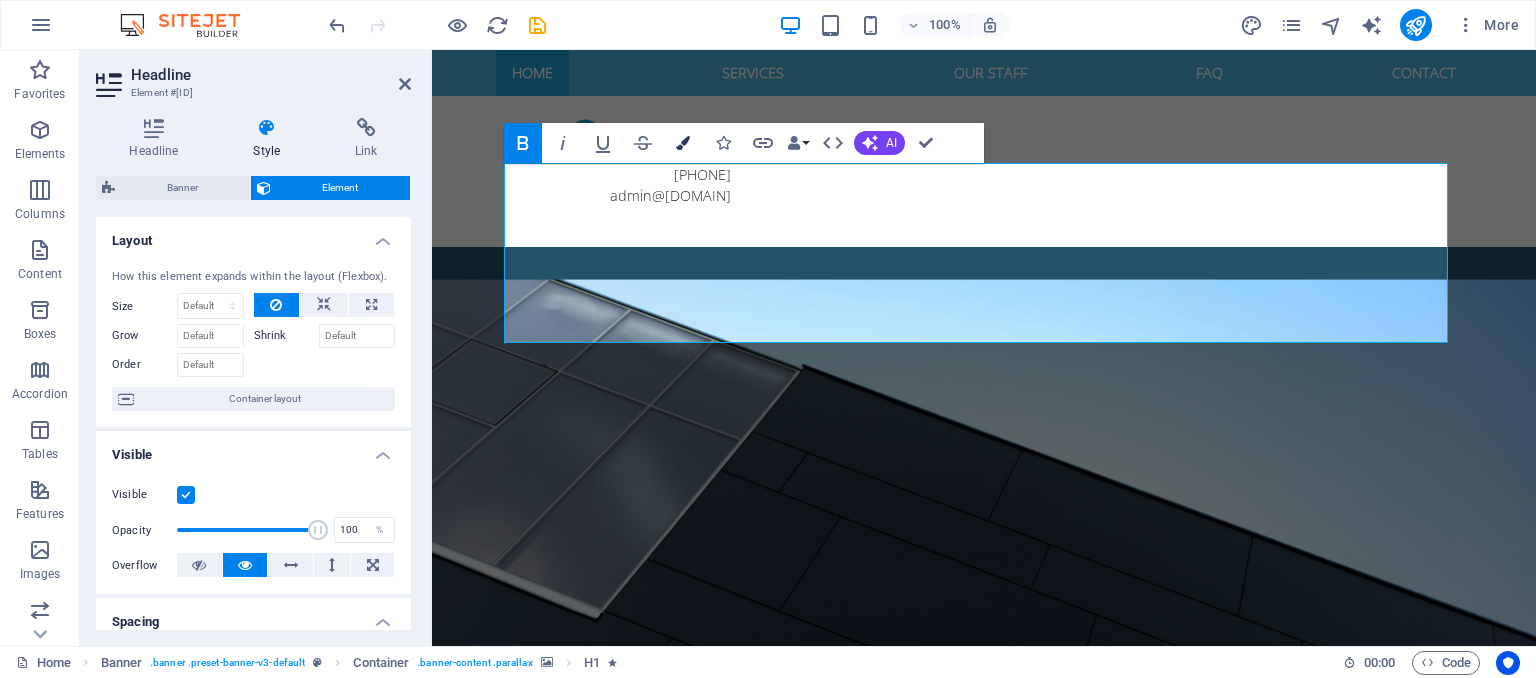 click on "Colors" at bounding box center (683, 143) 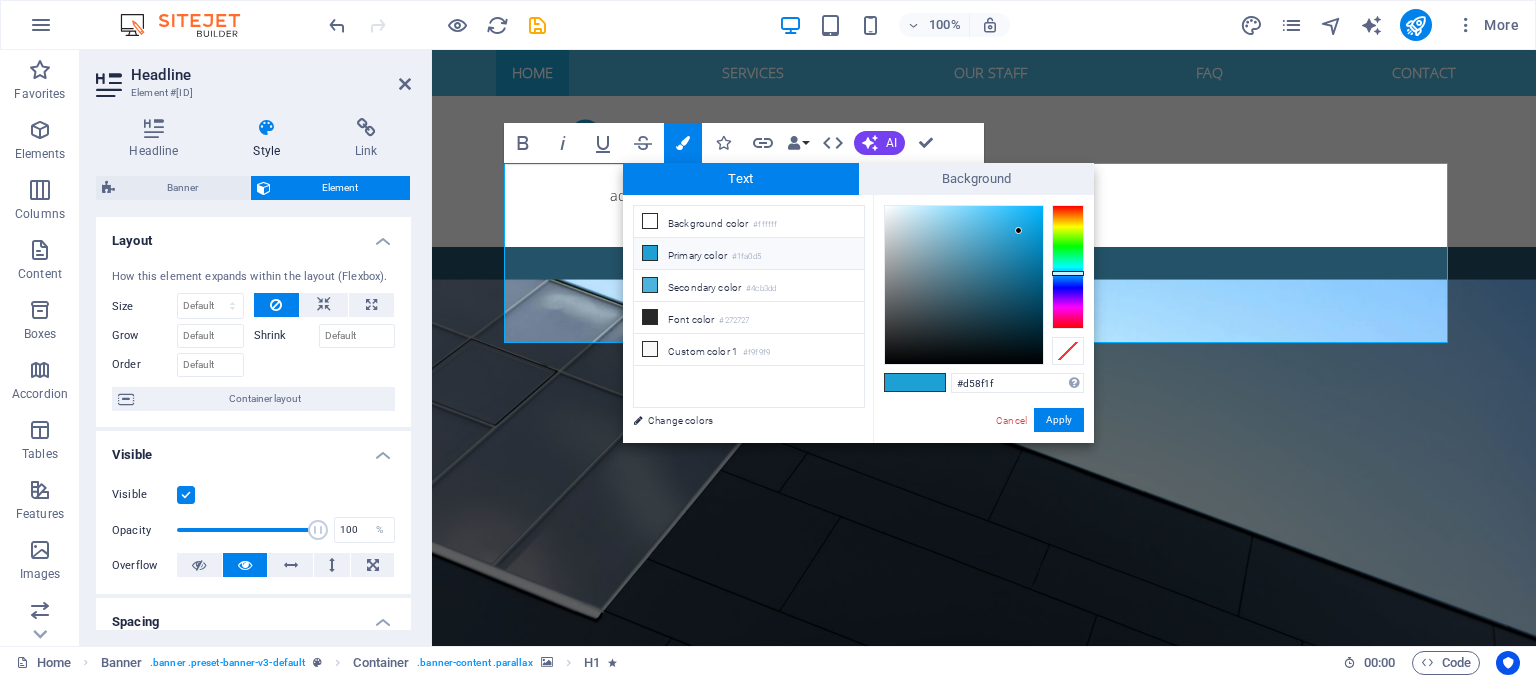 click at bounding box center [1068, 267] 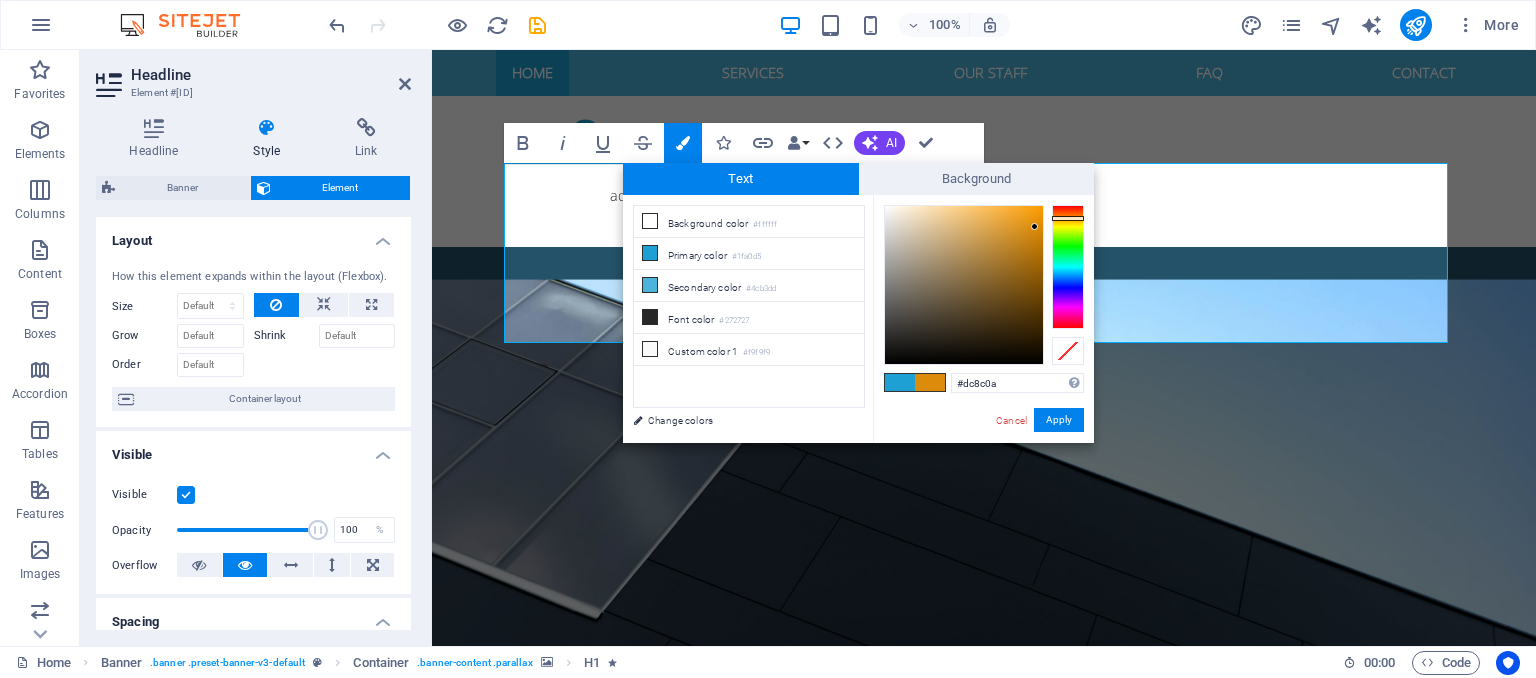 click at bounding box center [964, 285] 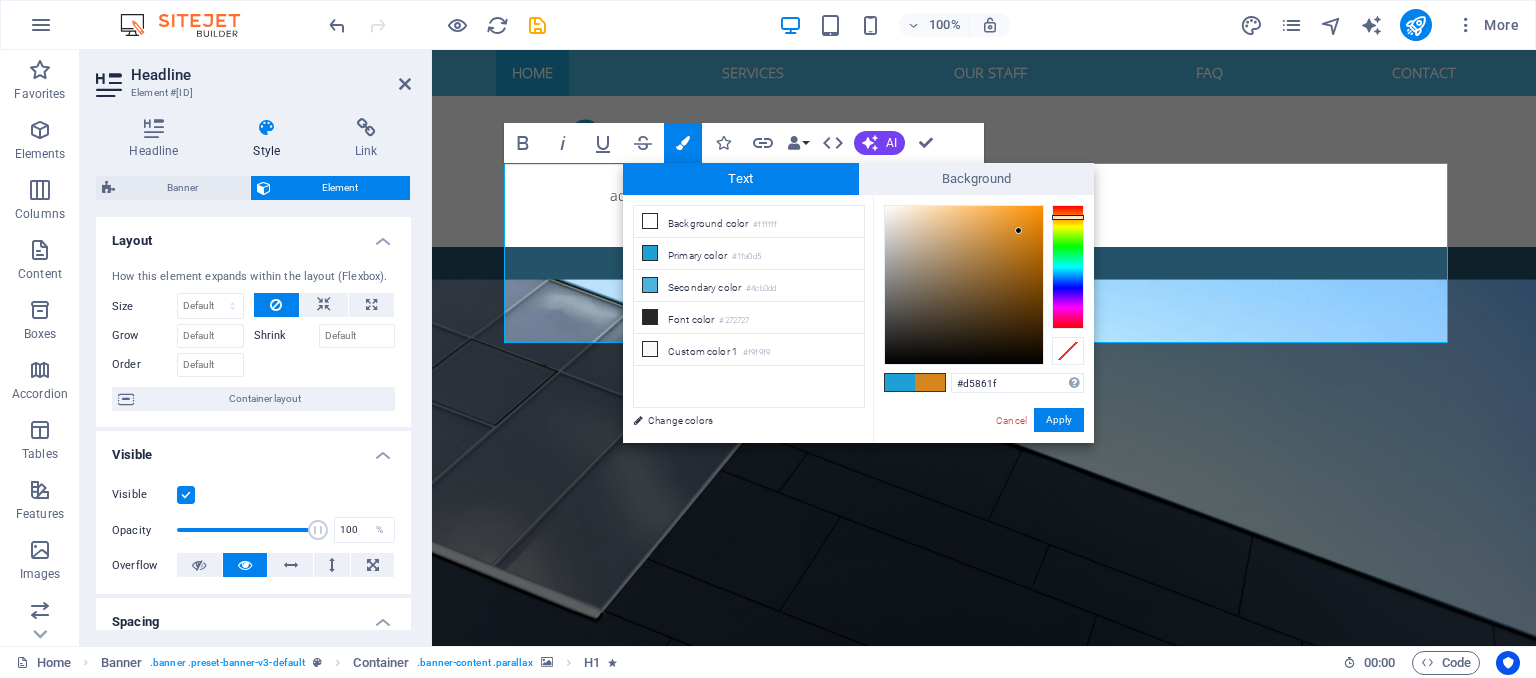 click at bounding box center [1068, 267] 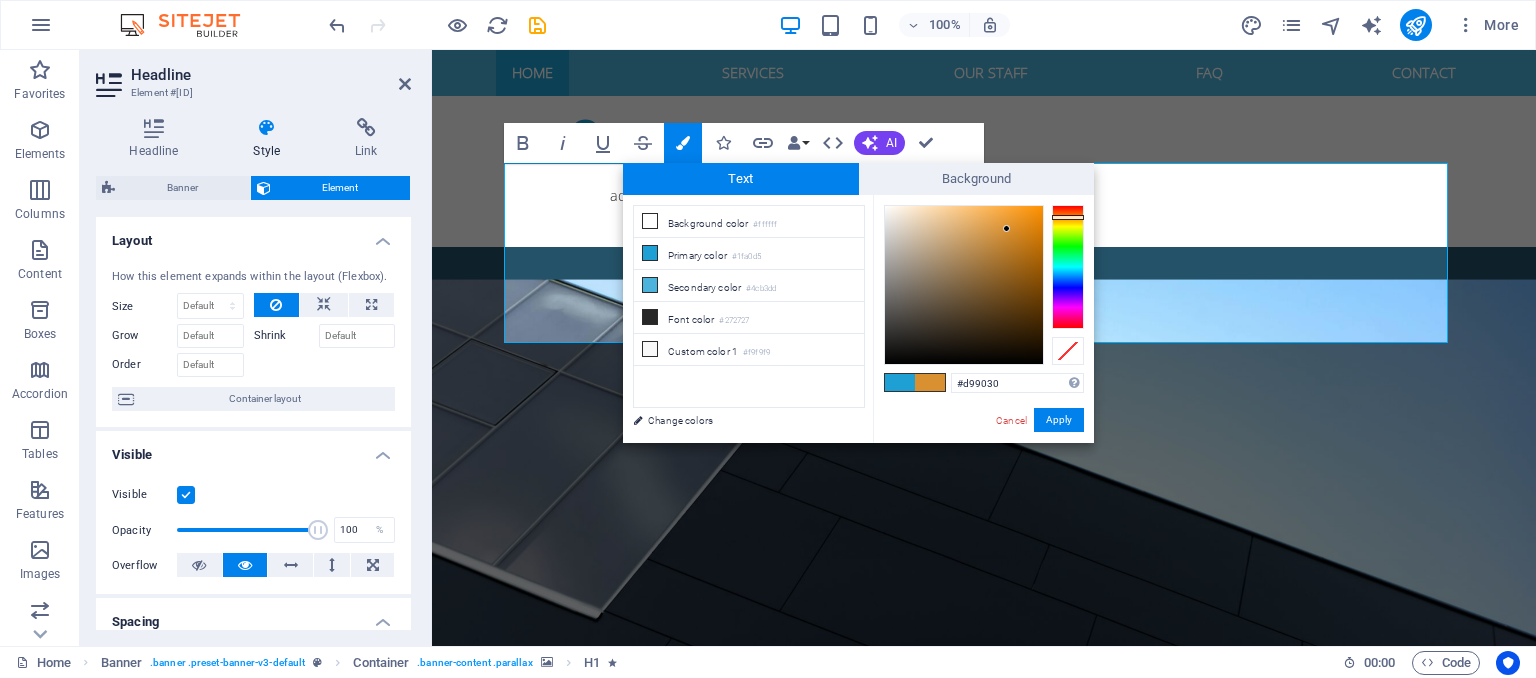 click at bounding box center (964, 285) 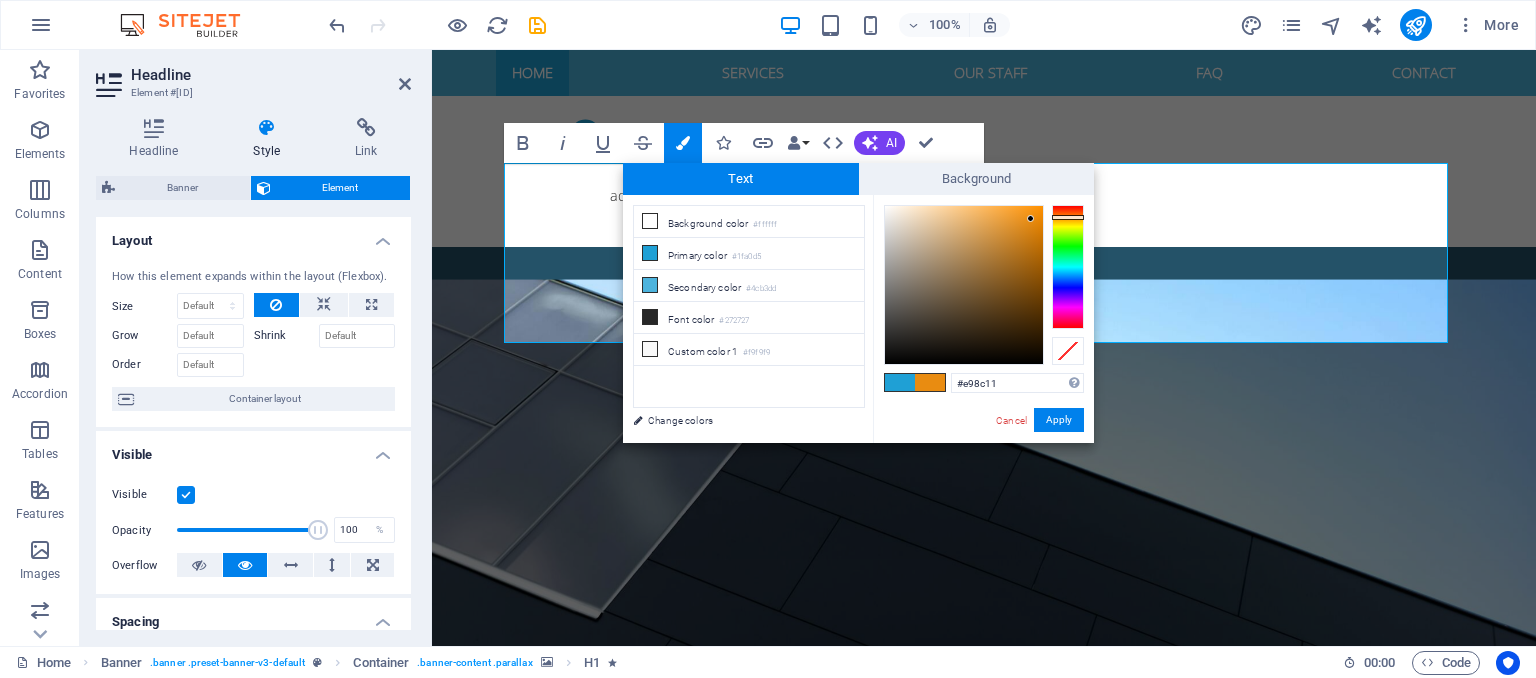 click at bounding box center [964, 285] 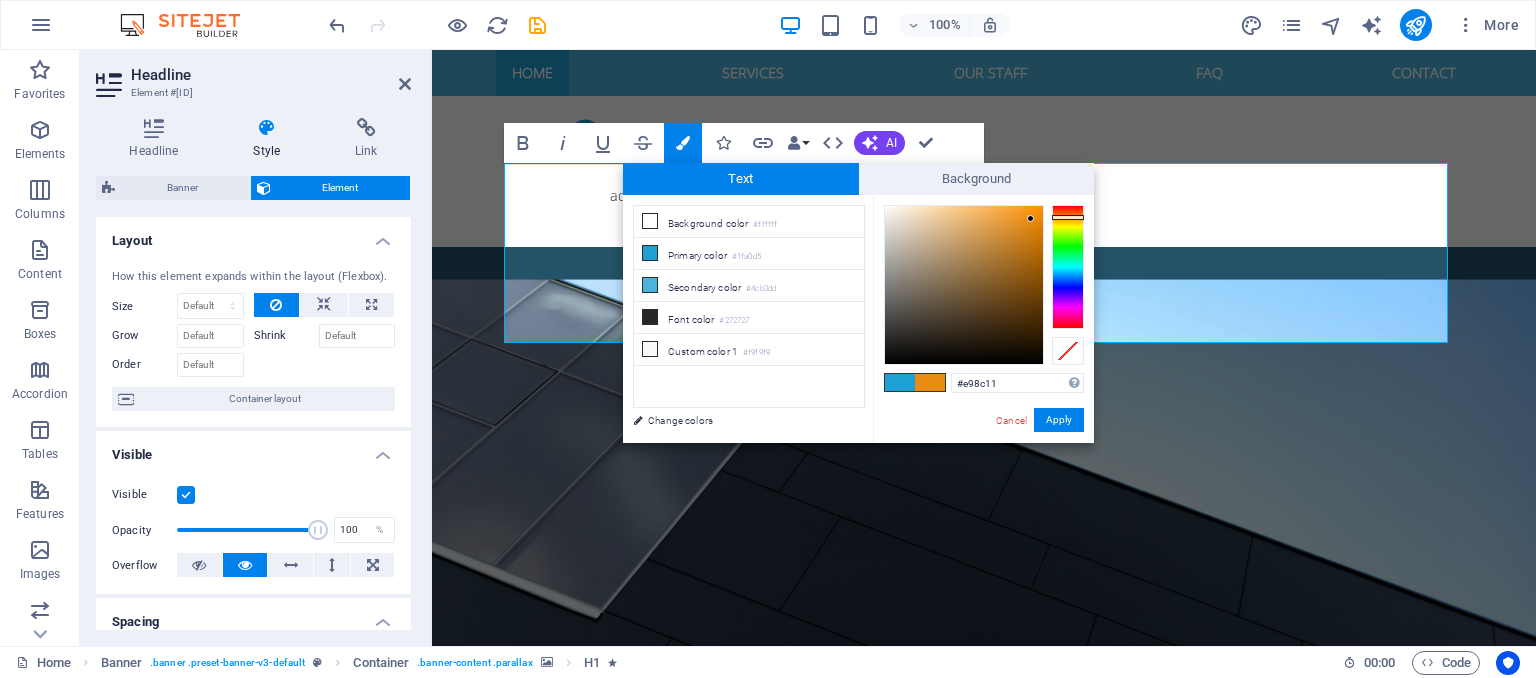 click at bounding box center [930, 382] 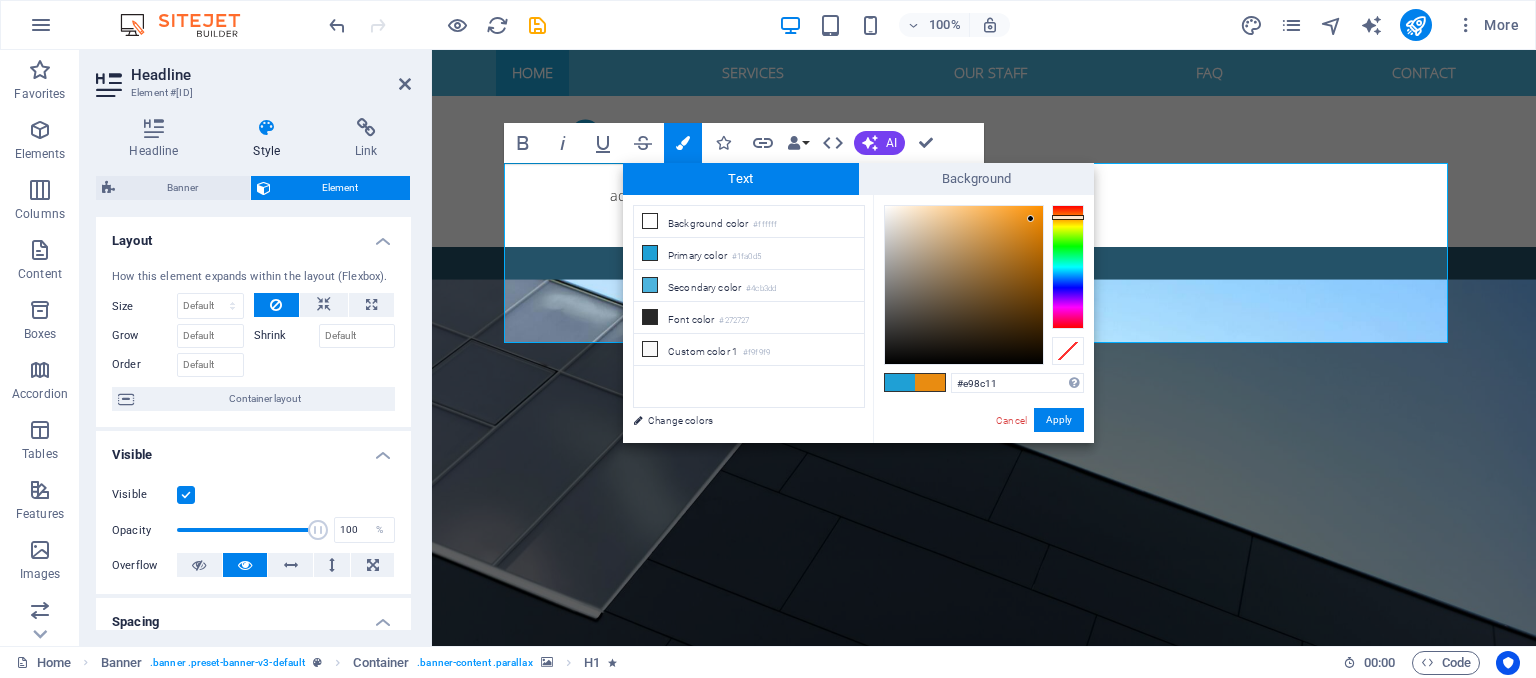 click at bounding box center (930, 382) 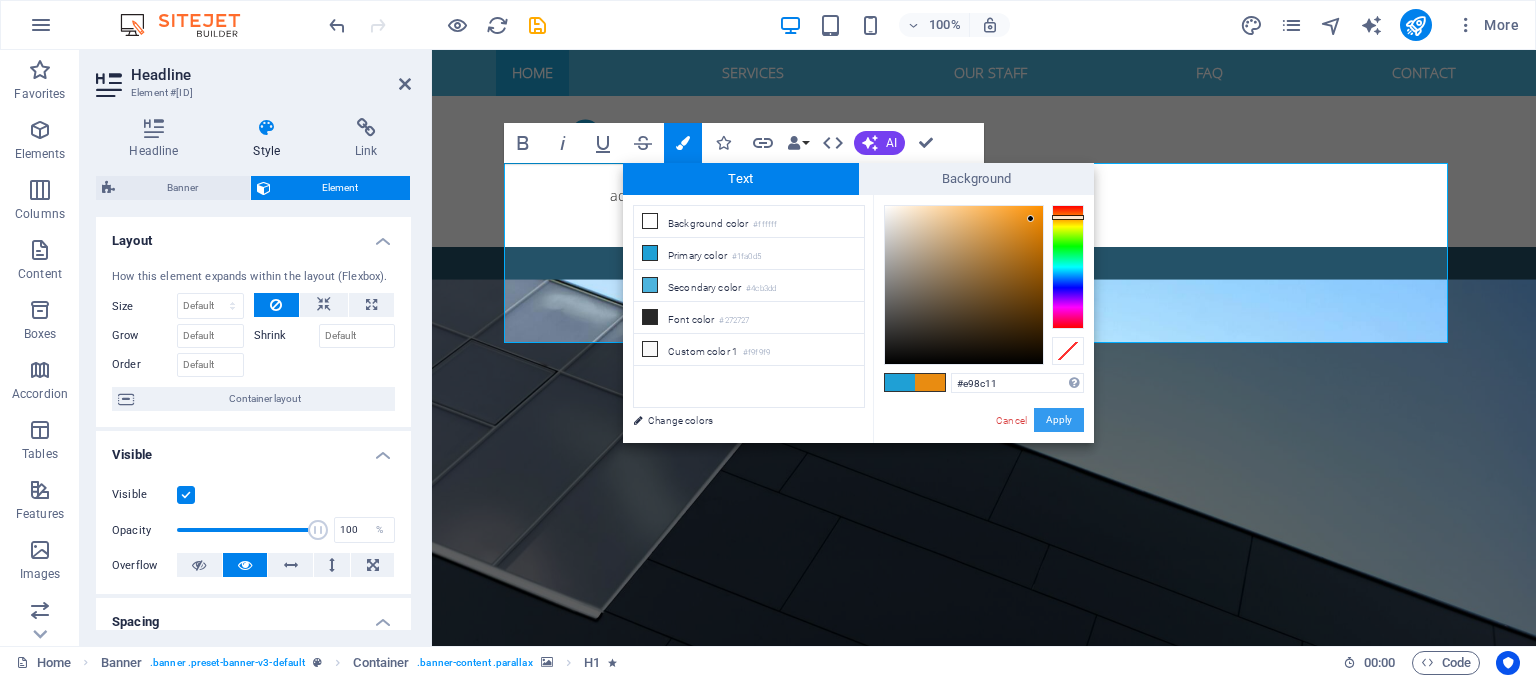 click on "Apply" at bounding box center [1059, 420] 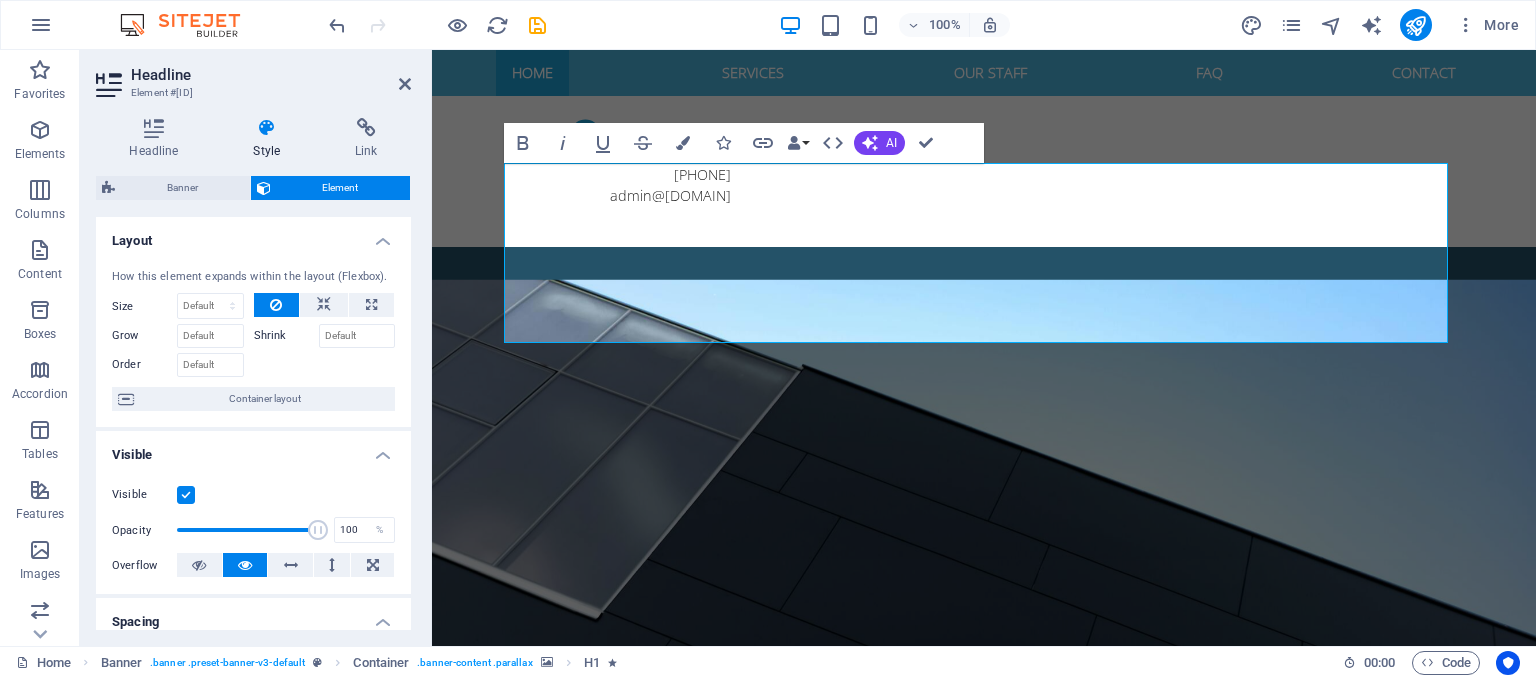 click at bounding box center (984, 514) 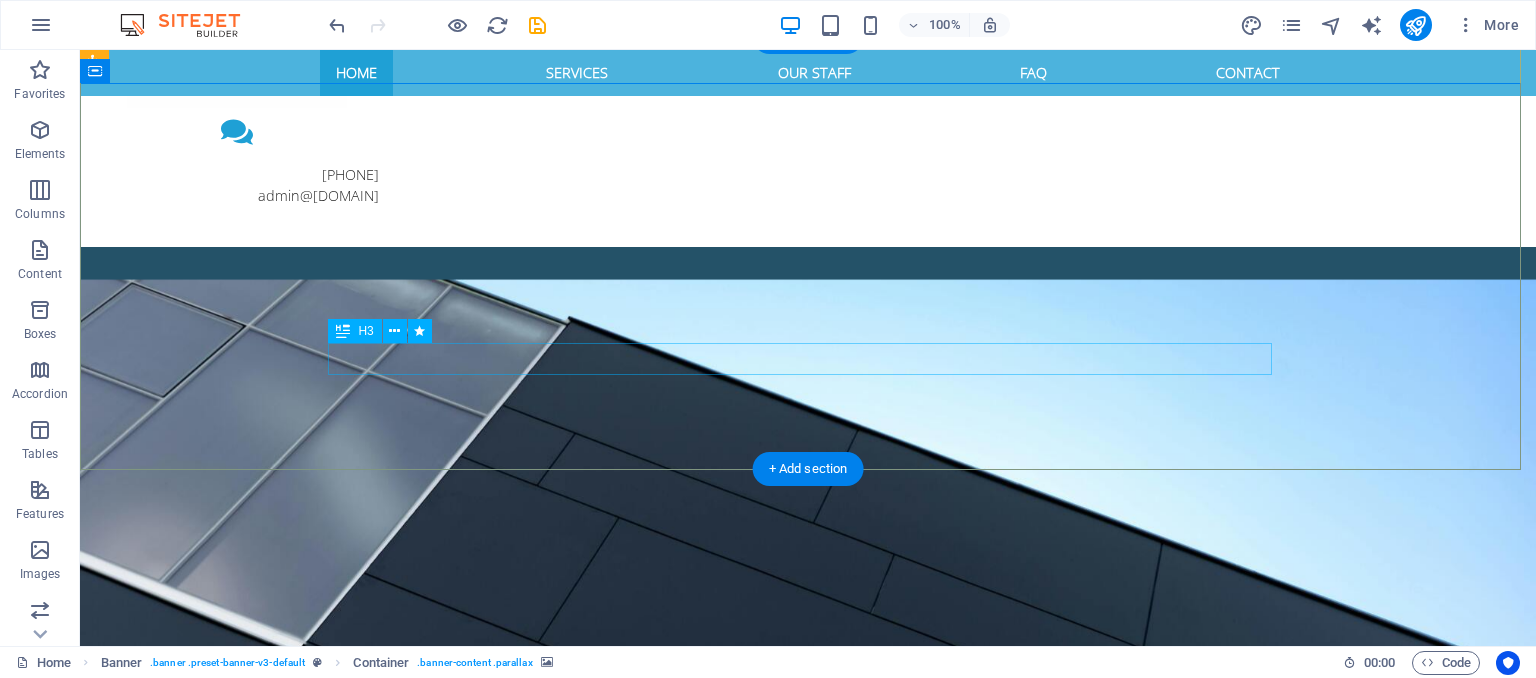 click on "HR solutions tailored to your people, your culture, and your growth" at bounding box center [808, 1038] 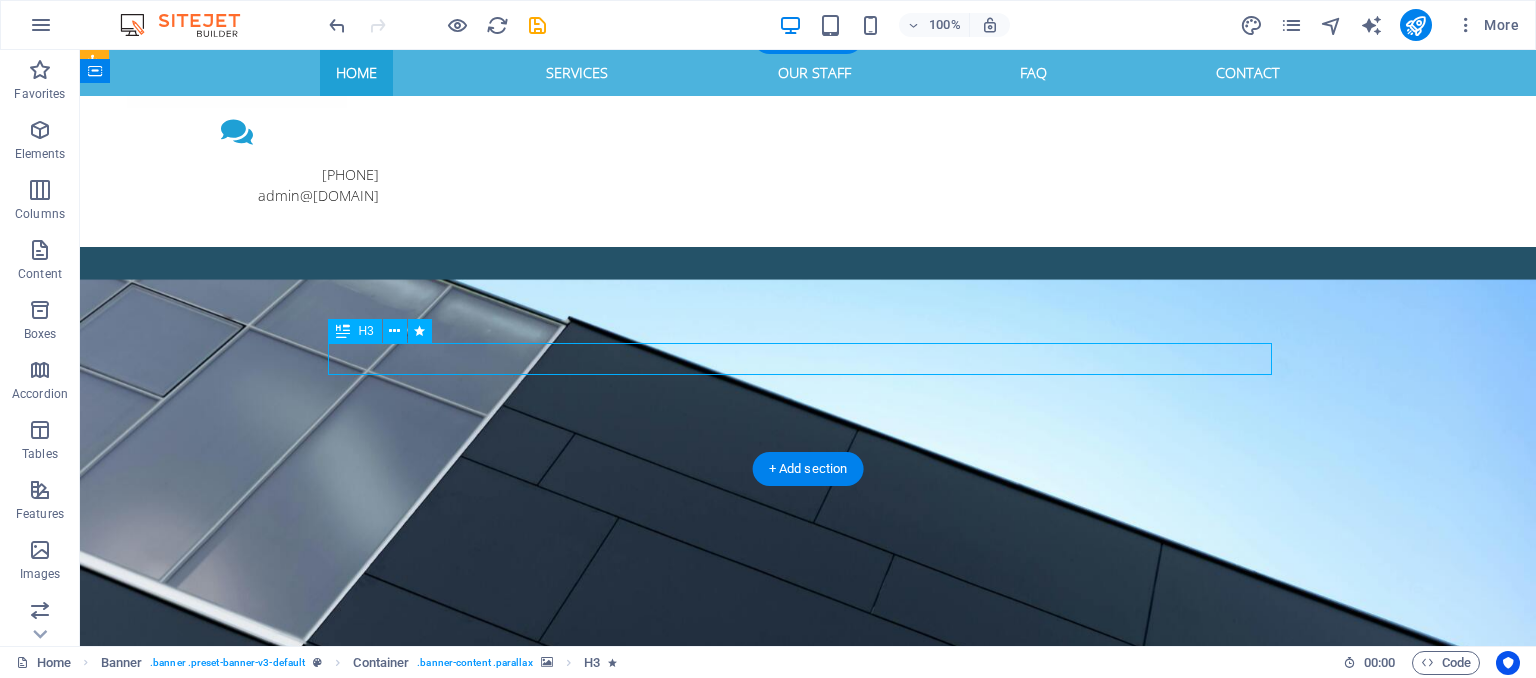 click on "HR solutions tailored to your people, your culture, and your growth" at bounding box center (808, 1038) 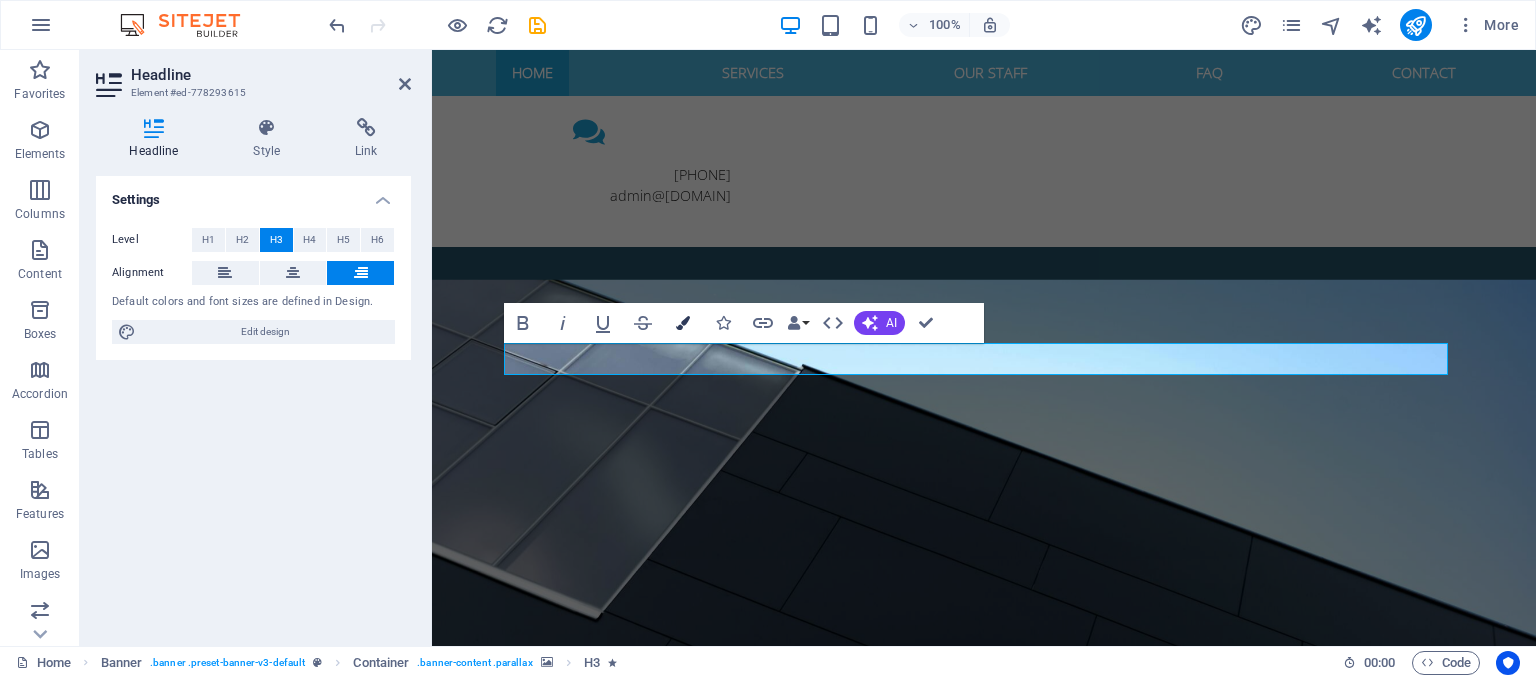click at bounding box center (683, 323) 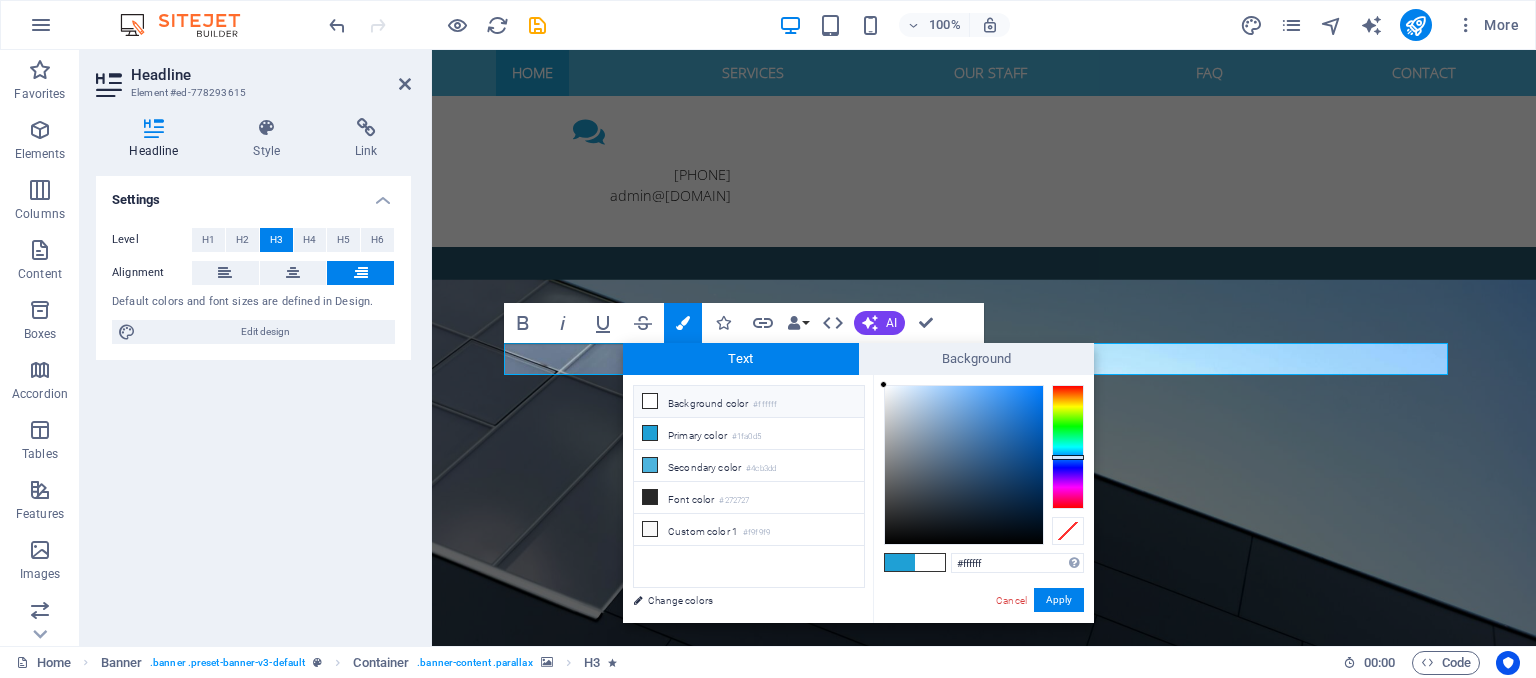 click at bounding box center (1068, 447) 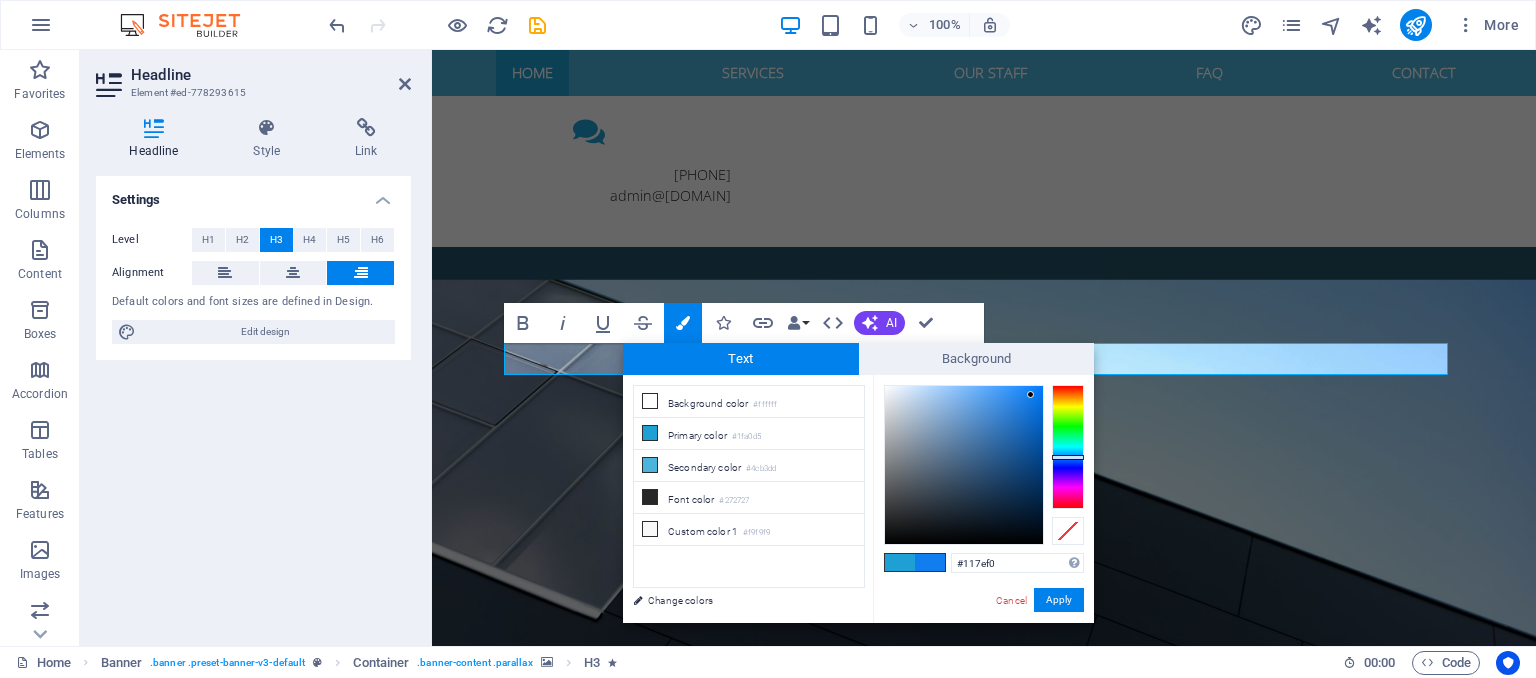 click at bounding box center [964, 465] 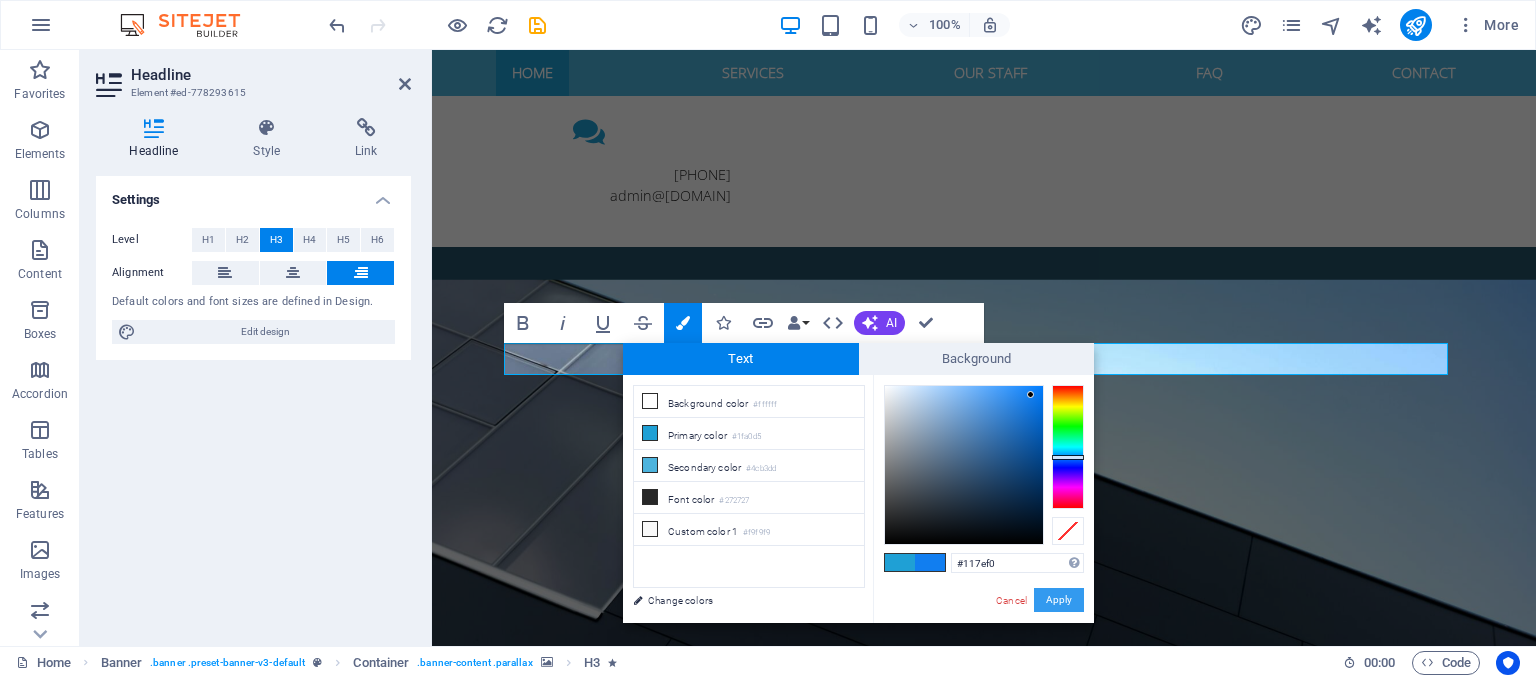 click on "Apply" at bounding box center (1059, 600) 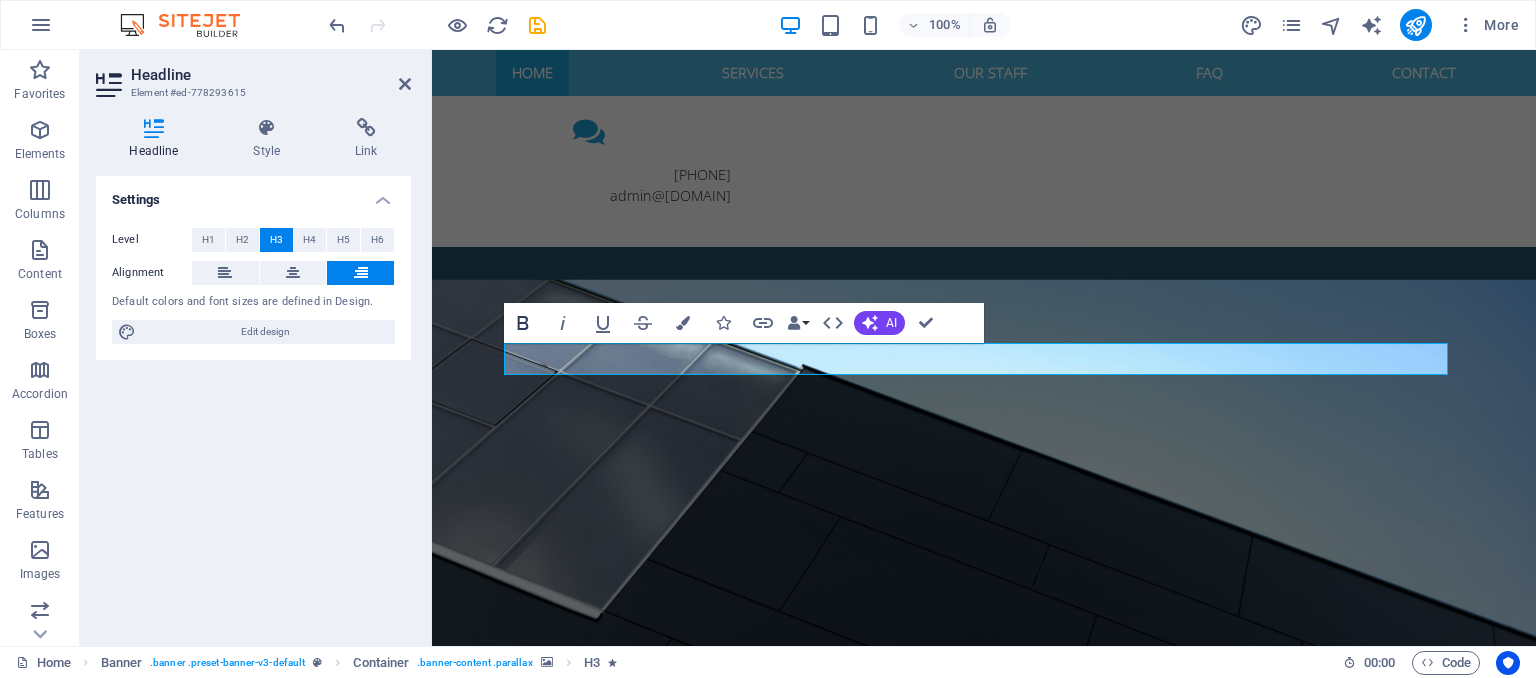 click 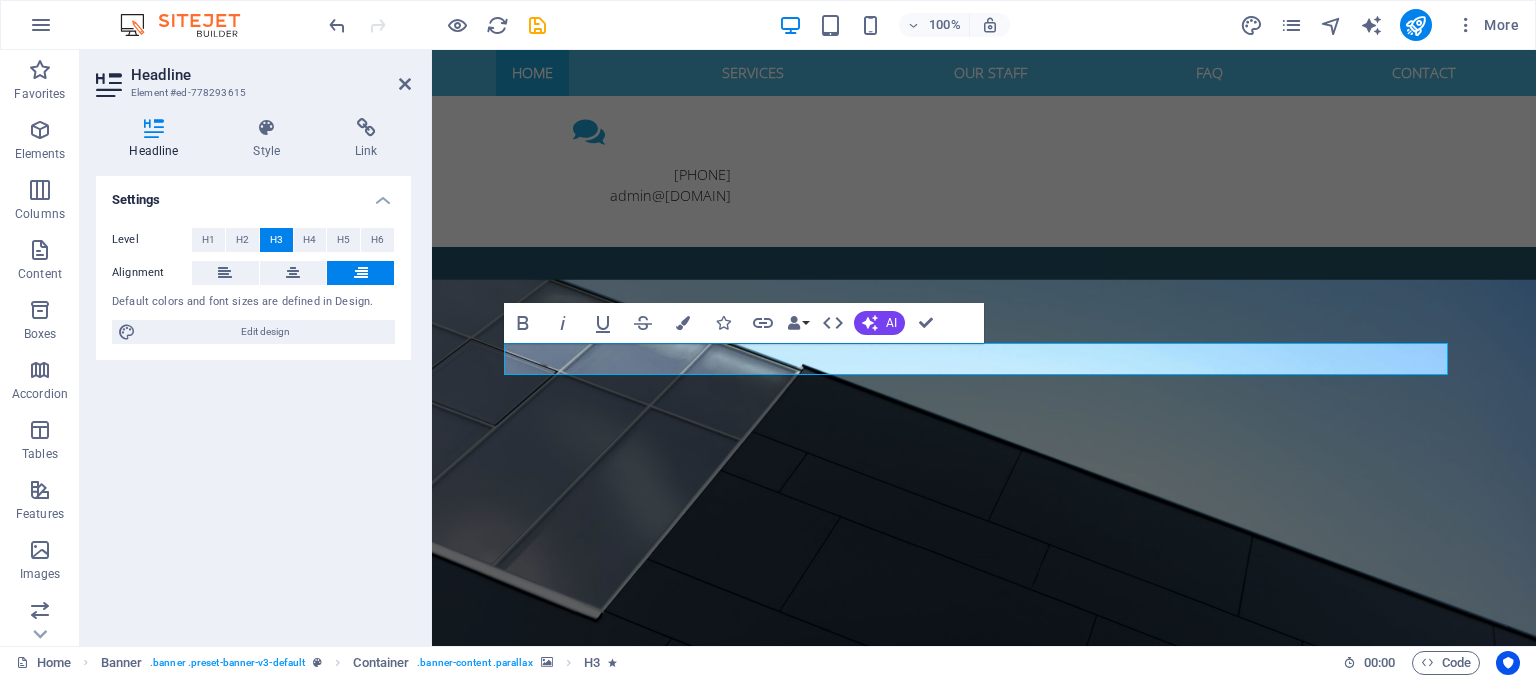click at bounding box center (984, 514) 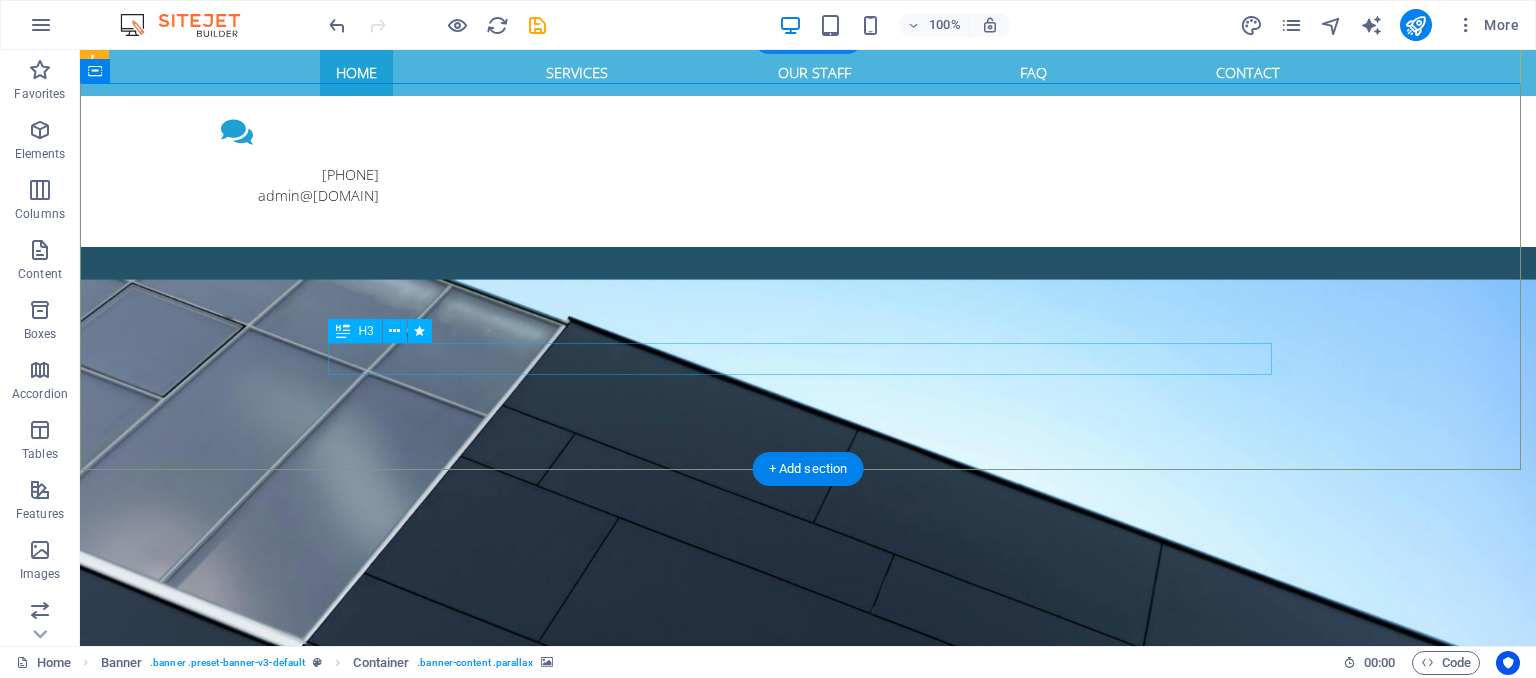 click on "HR solutions tailored to your people, your culture, and your growth" at bounding box center (808, 1038) 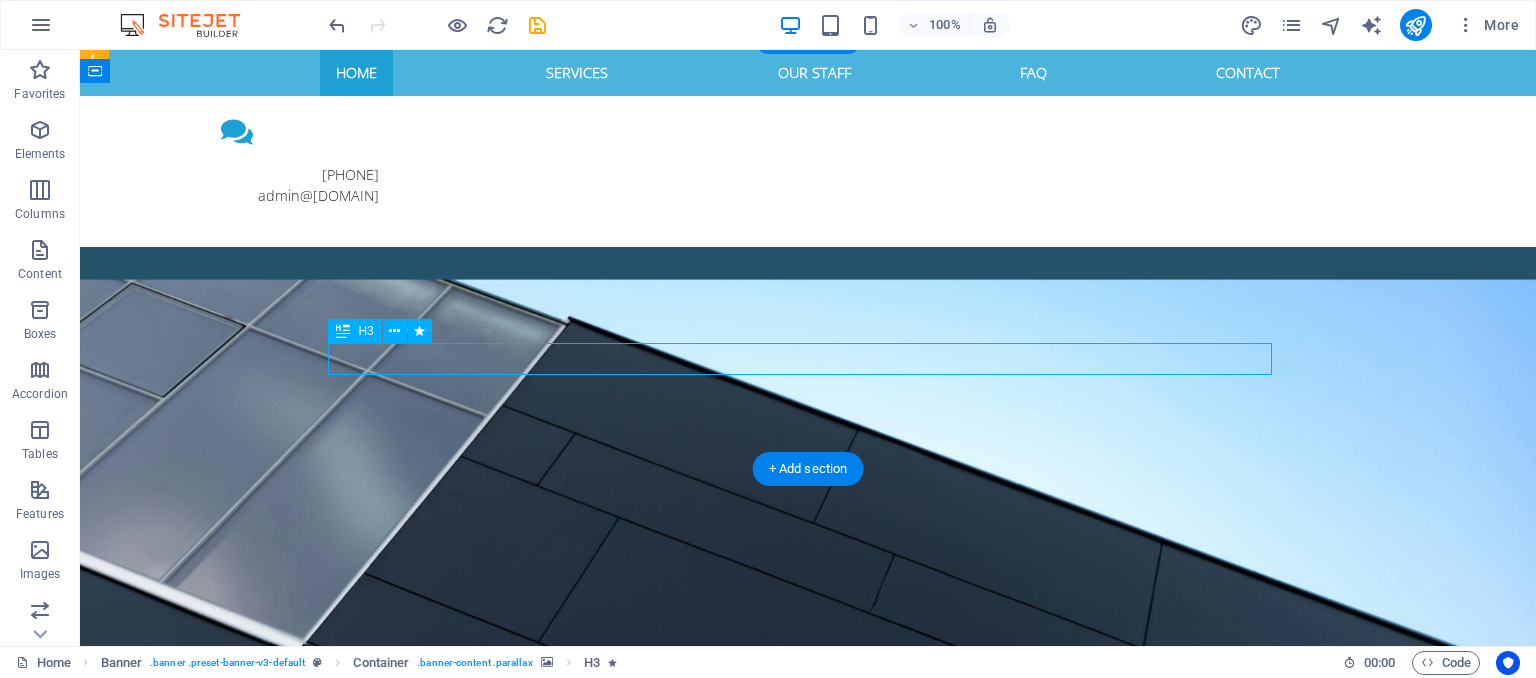 click on "HR solutions tailored to your people, your culture, and your growth" at bounding box center [808, 1038] 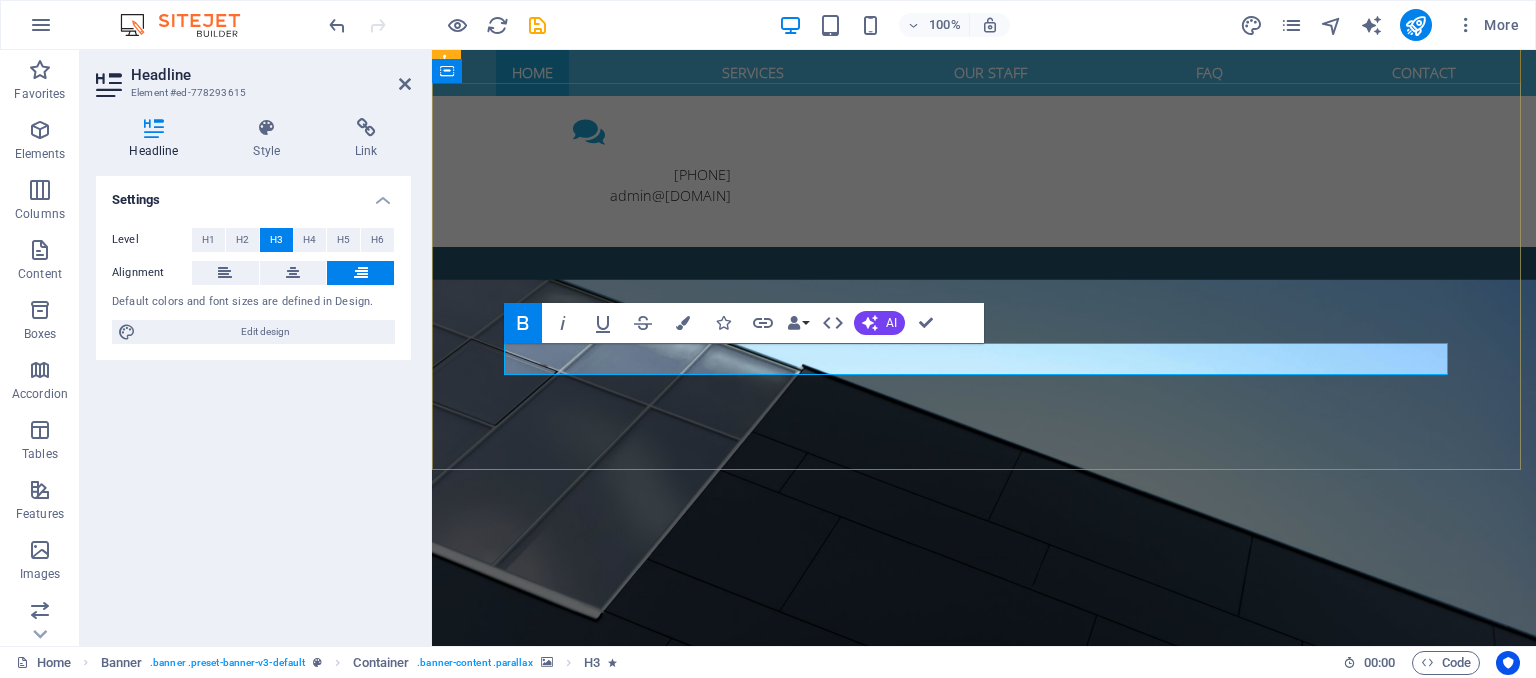 click on "Empowering people.  Strengthening culture.  Accelerating business. HR solutions tailored to your people, your culture, and your growth" at bounding box center [984, 721] 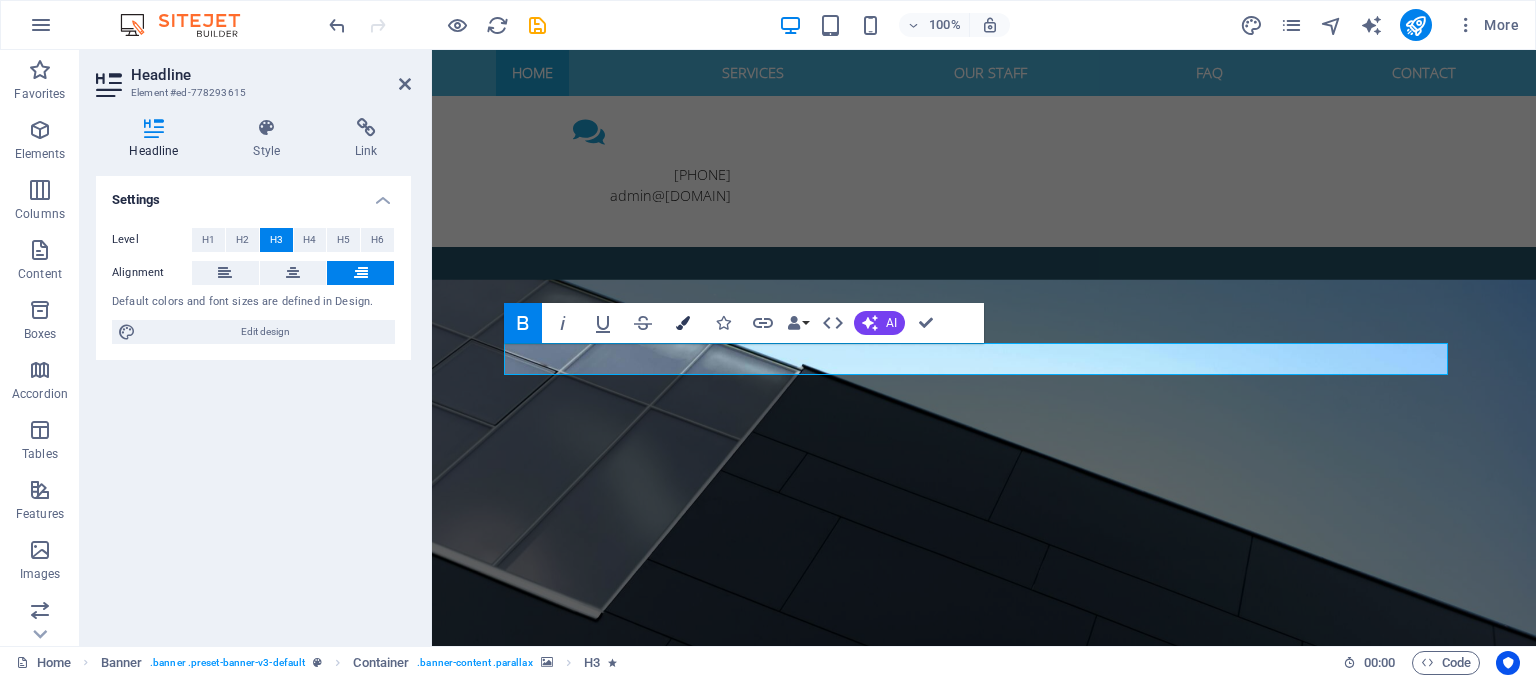 click at bounding box center (683, 323) 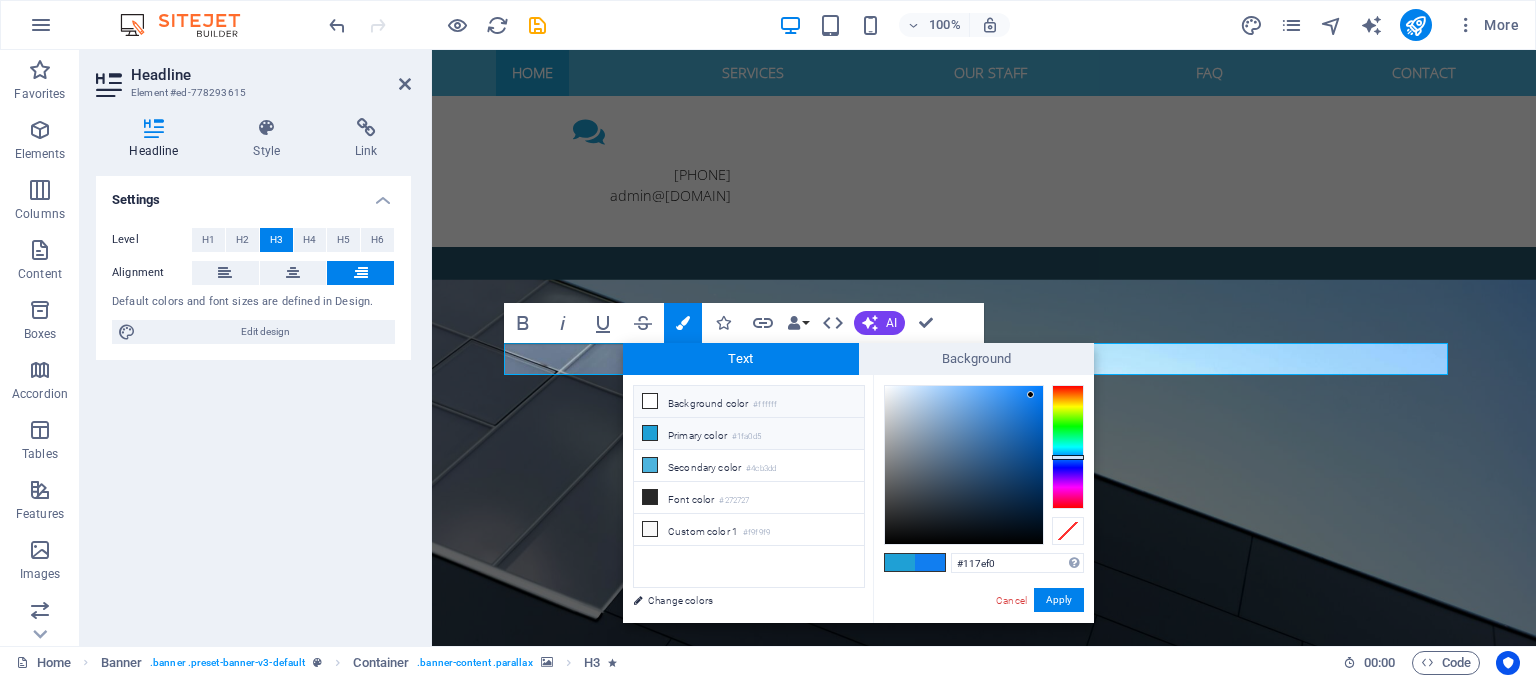 click at bounding box center (650, 401) 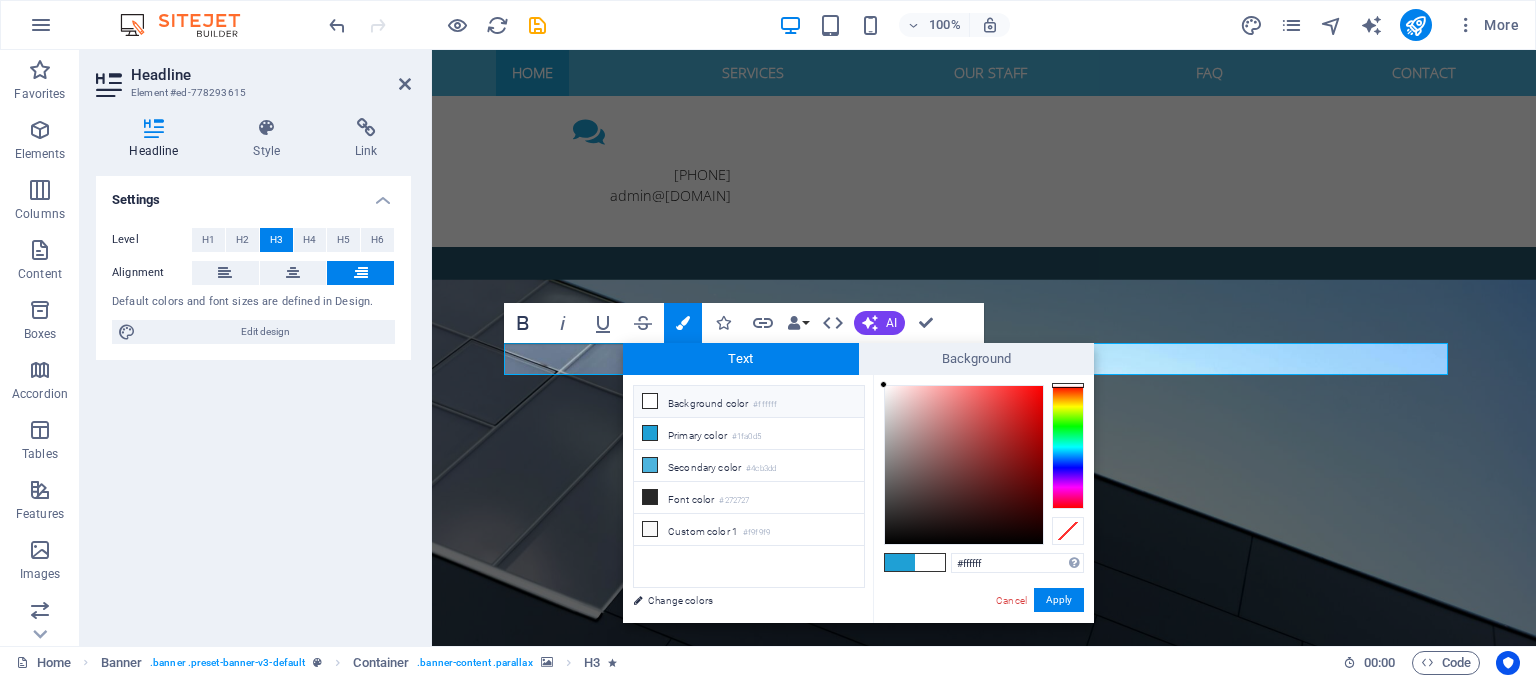 click 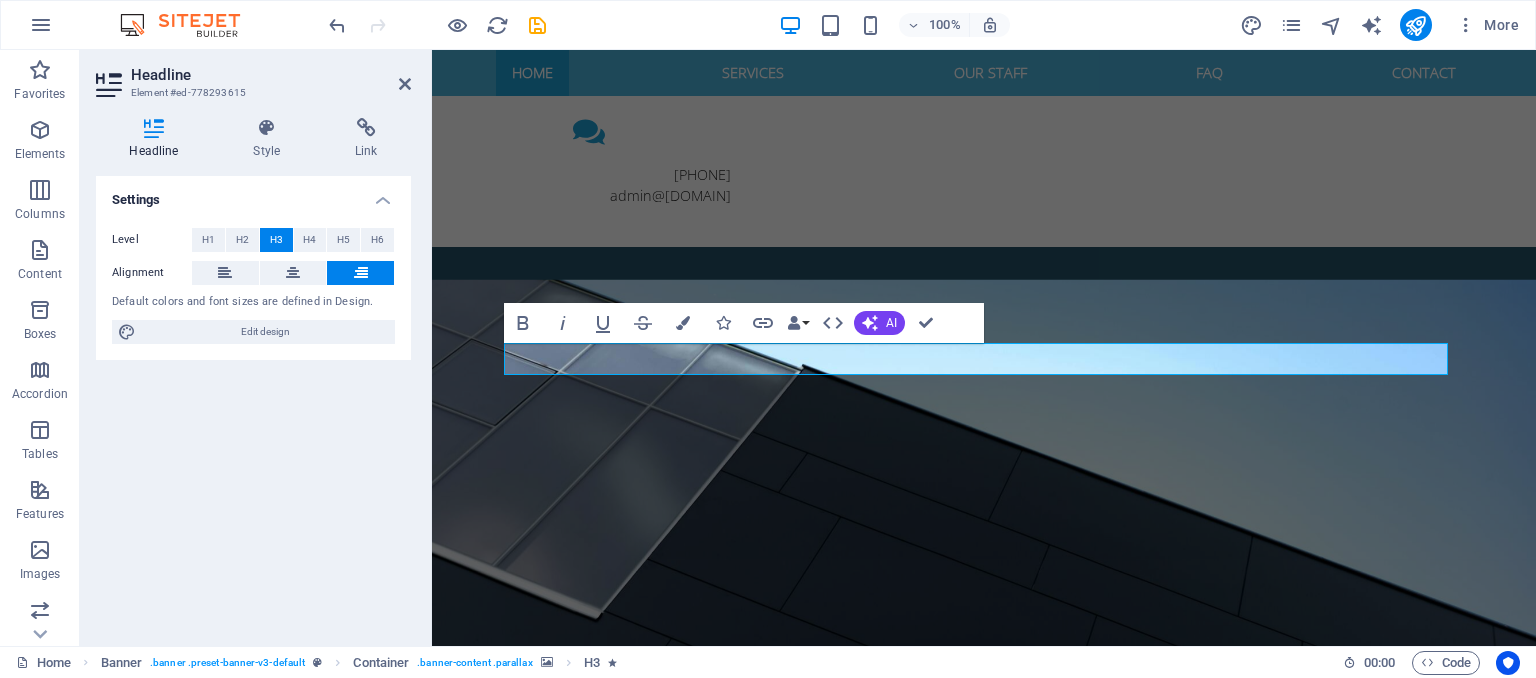 click at bounding box center [984, 514] 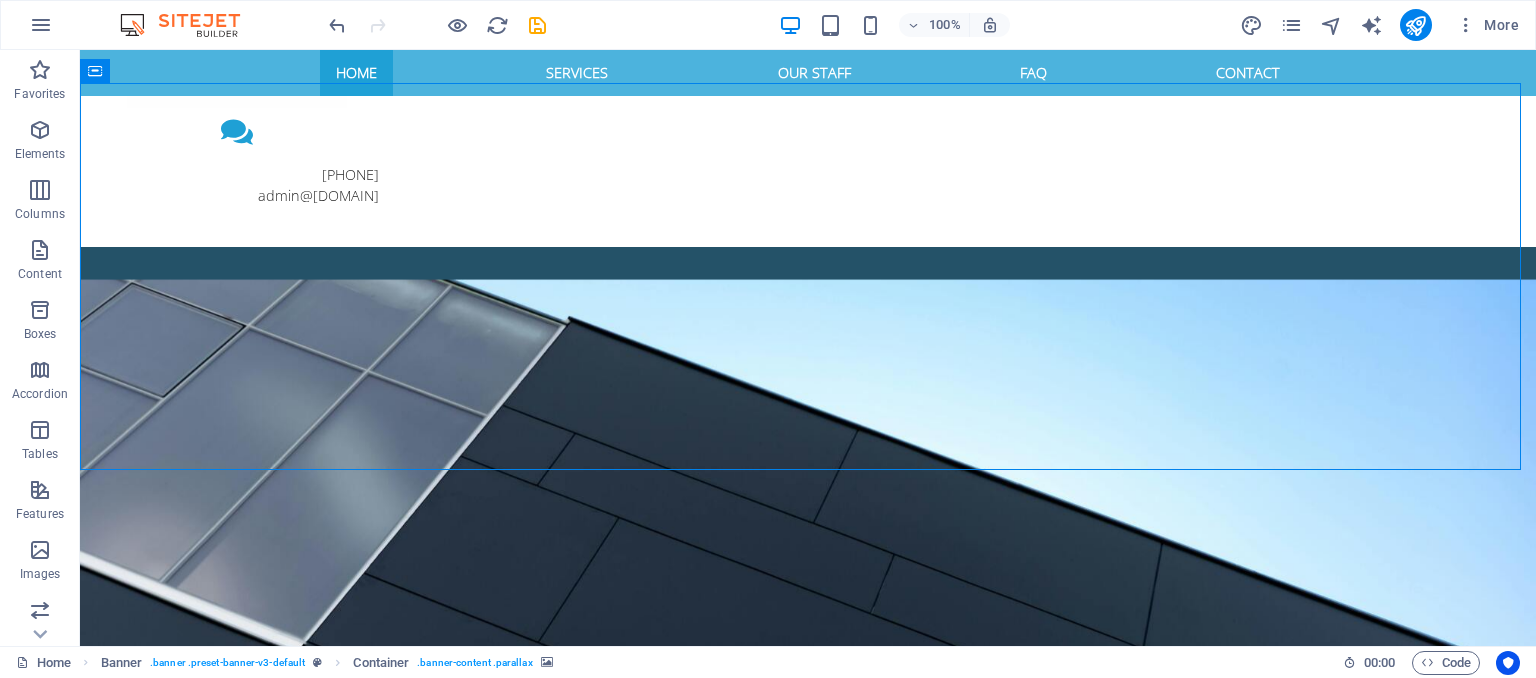 click at bounding box center (808, 514) 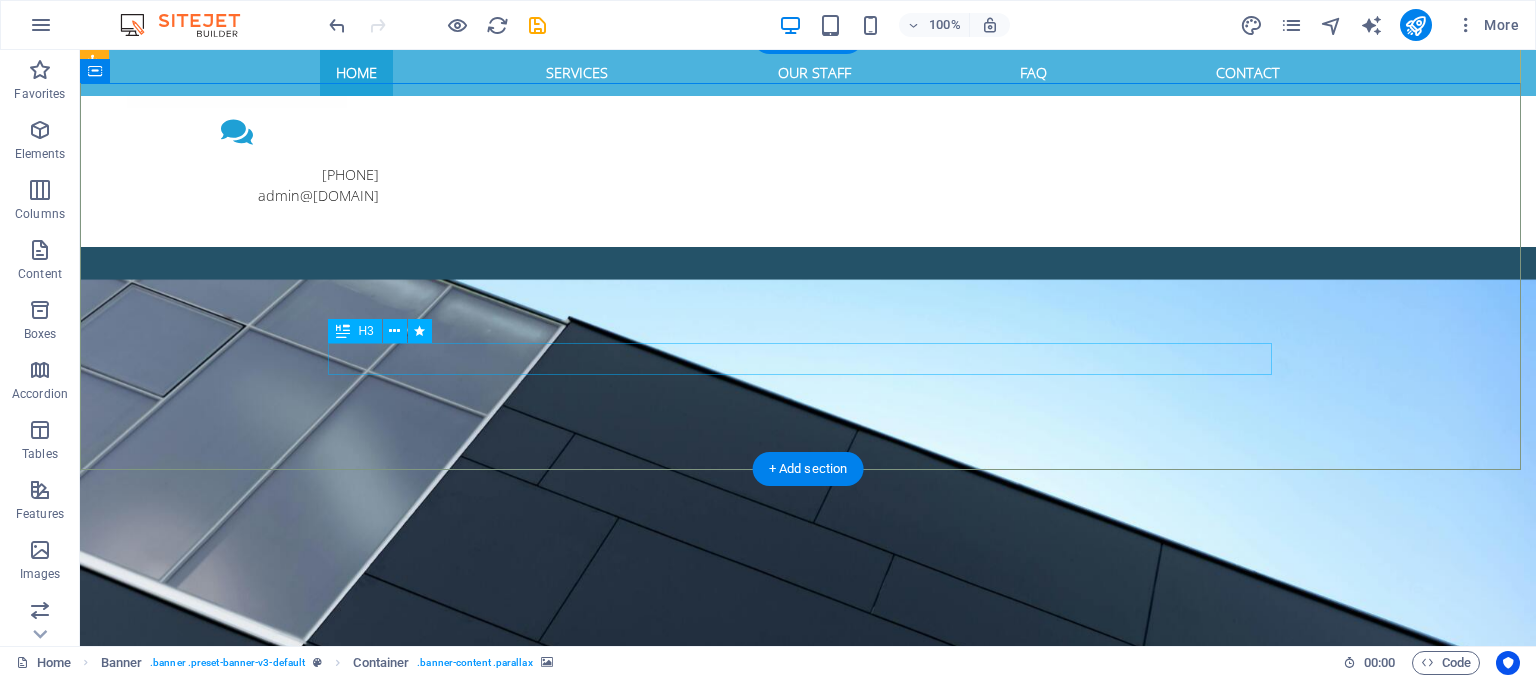 click on "HR solutions tailored to your people, your culture, and your growth" at bounding box center [808, 1038] 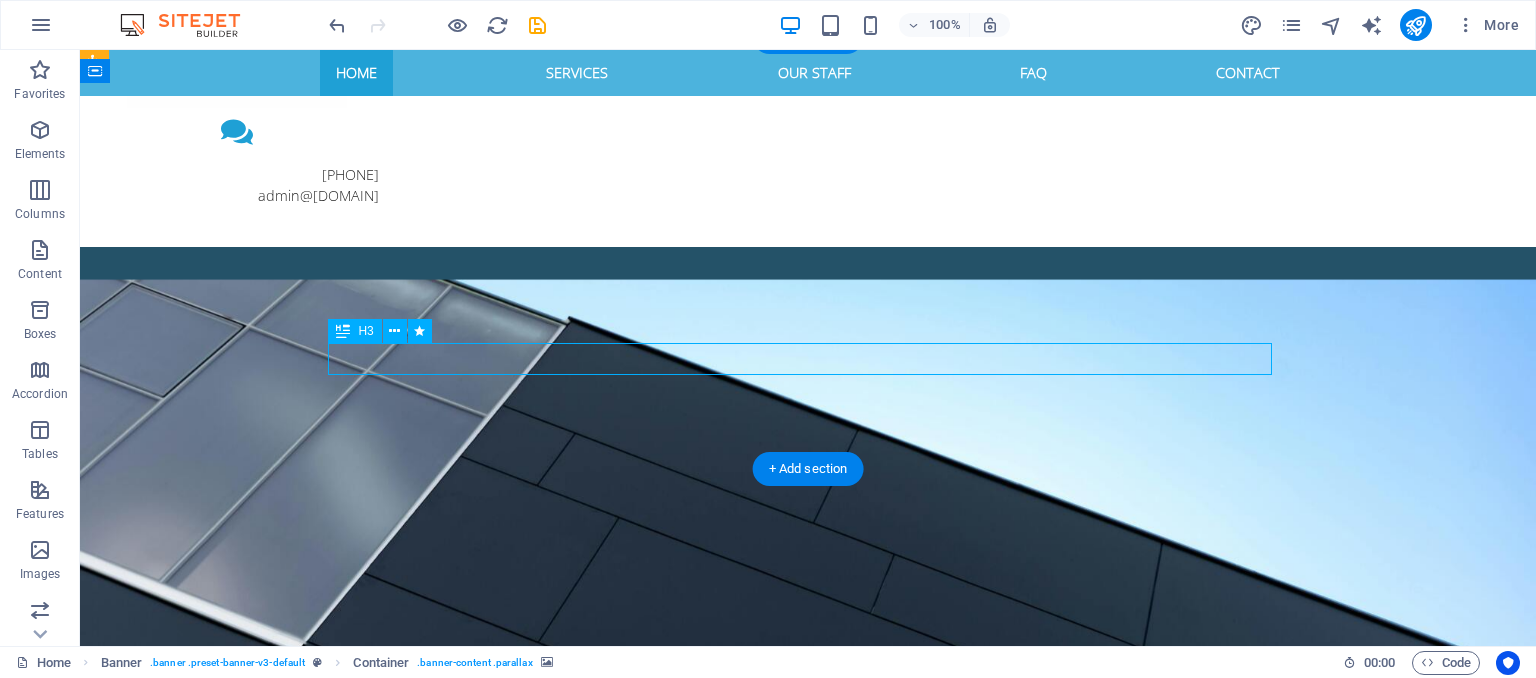 click on "HR solutions tailored to your people, your culture, and your growth" at bounding box center (808, 1038) 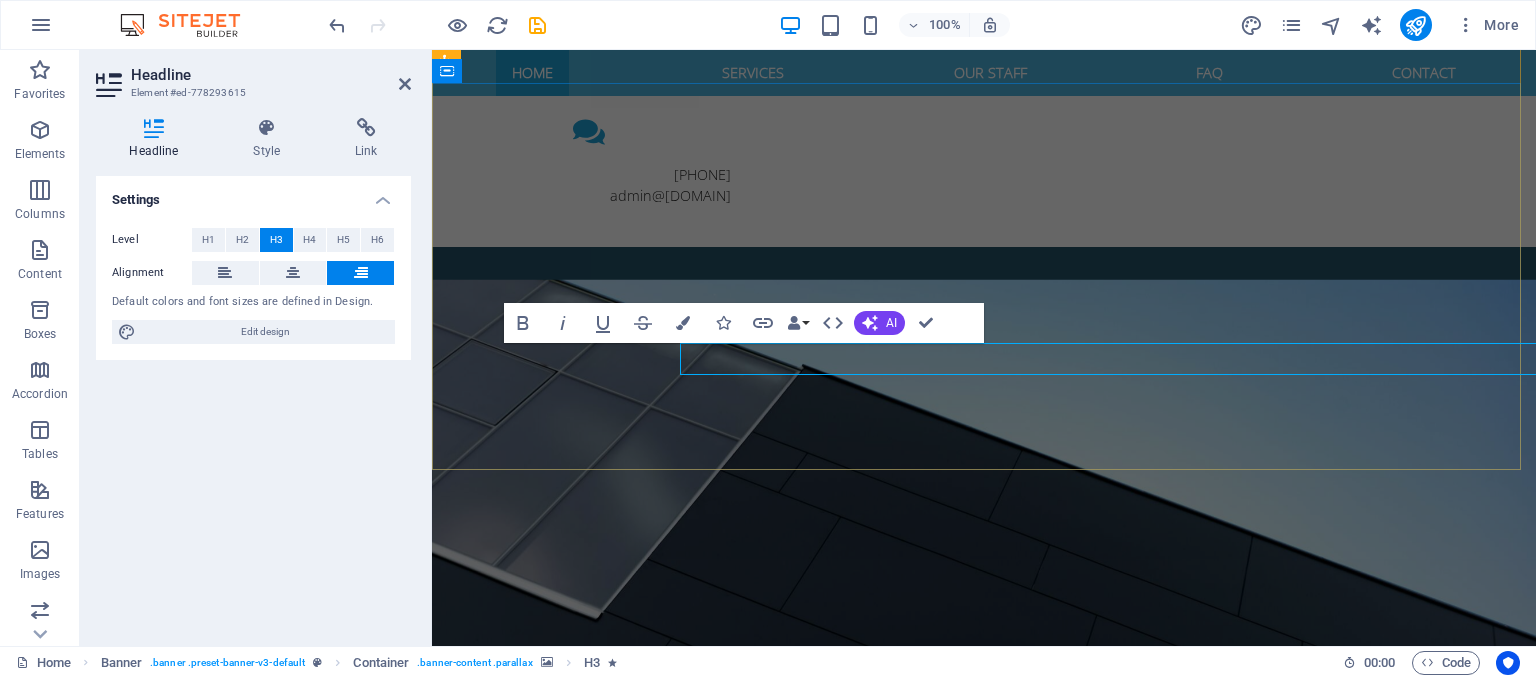 click on "Empowering people.  Strengthening culture.  Accelerating business. HR solutions tailored to your people, your culture, and your growth" at bounding box center (984, 721) 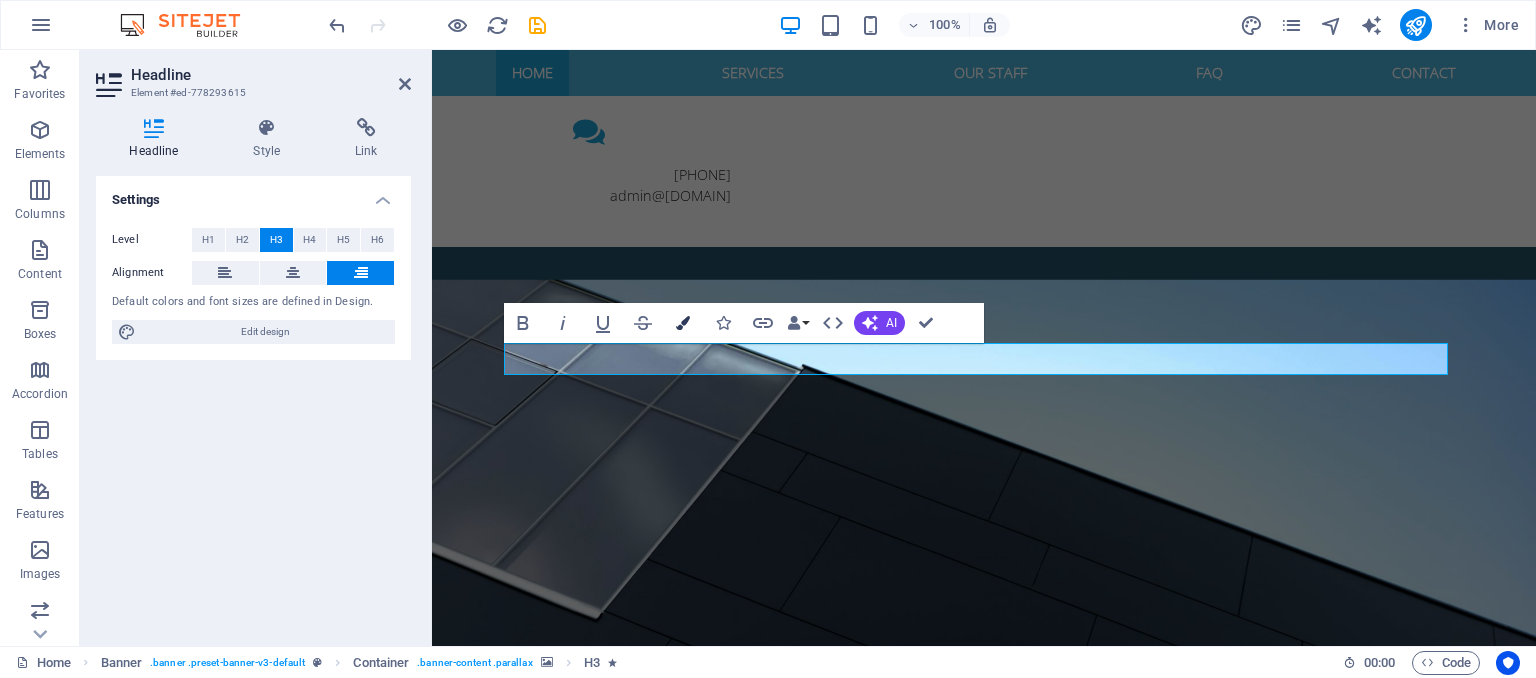 click at bounding box center [683, 323] 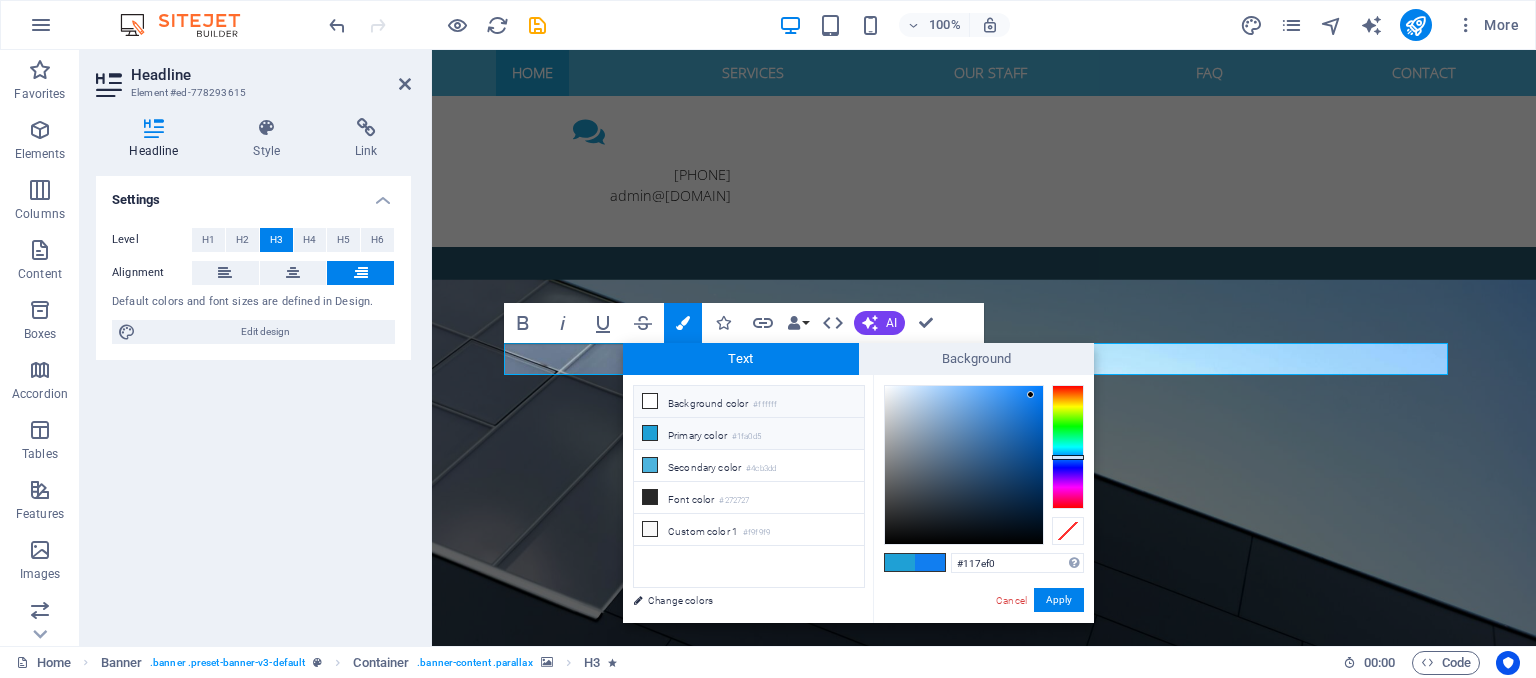 click at bounding box center (650, 401) 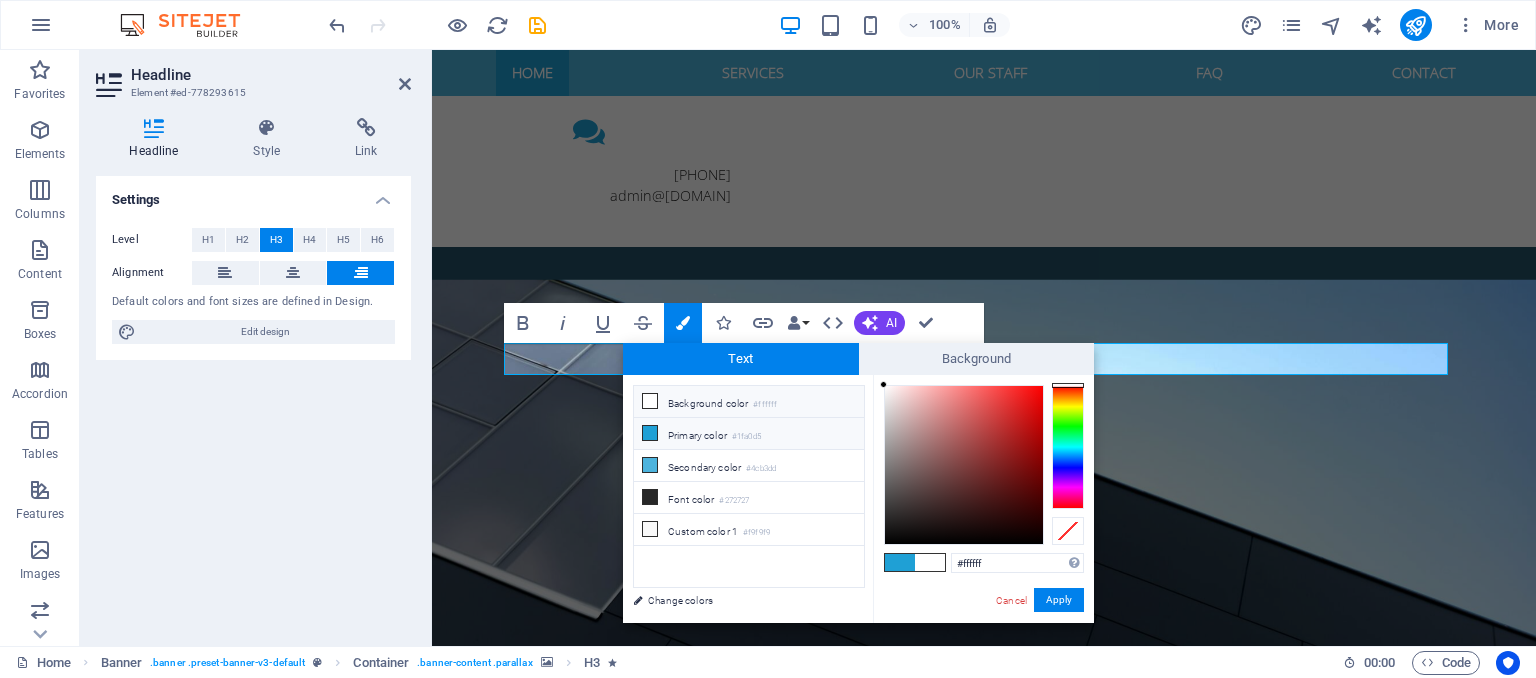 click at bounding box center [650, 433] 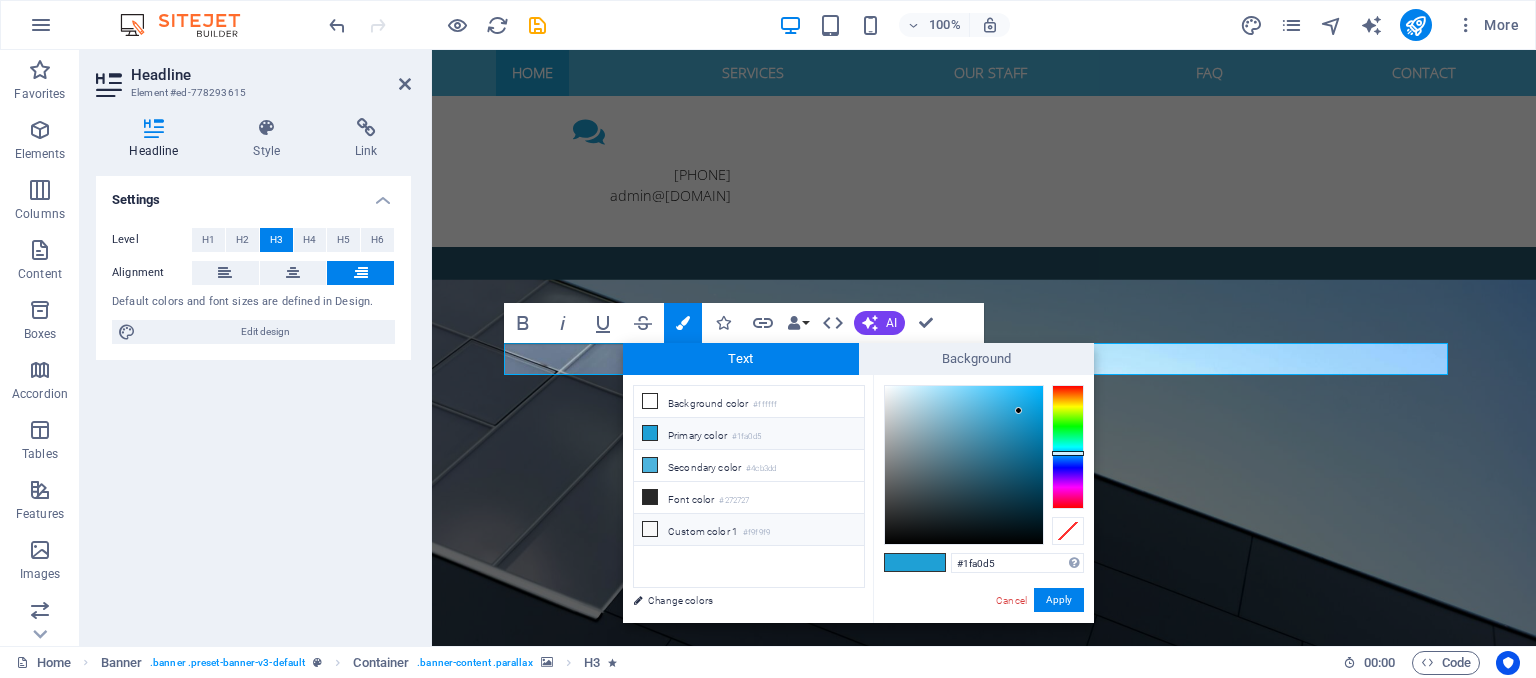 click at bounding box center [650, 529] 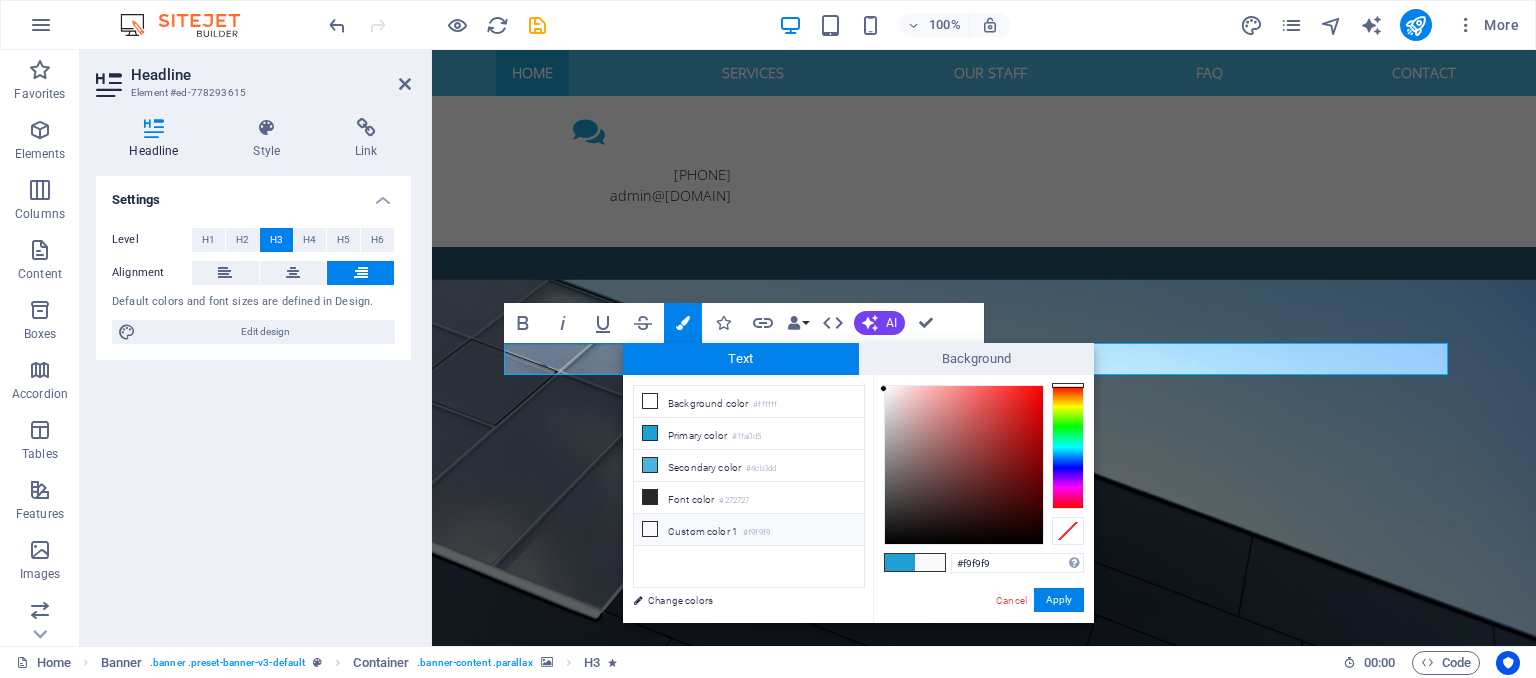 click at bounding box center (930, 562) 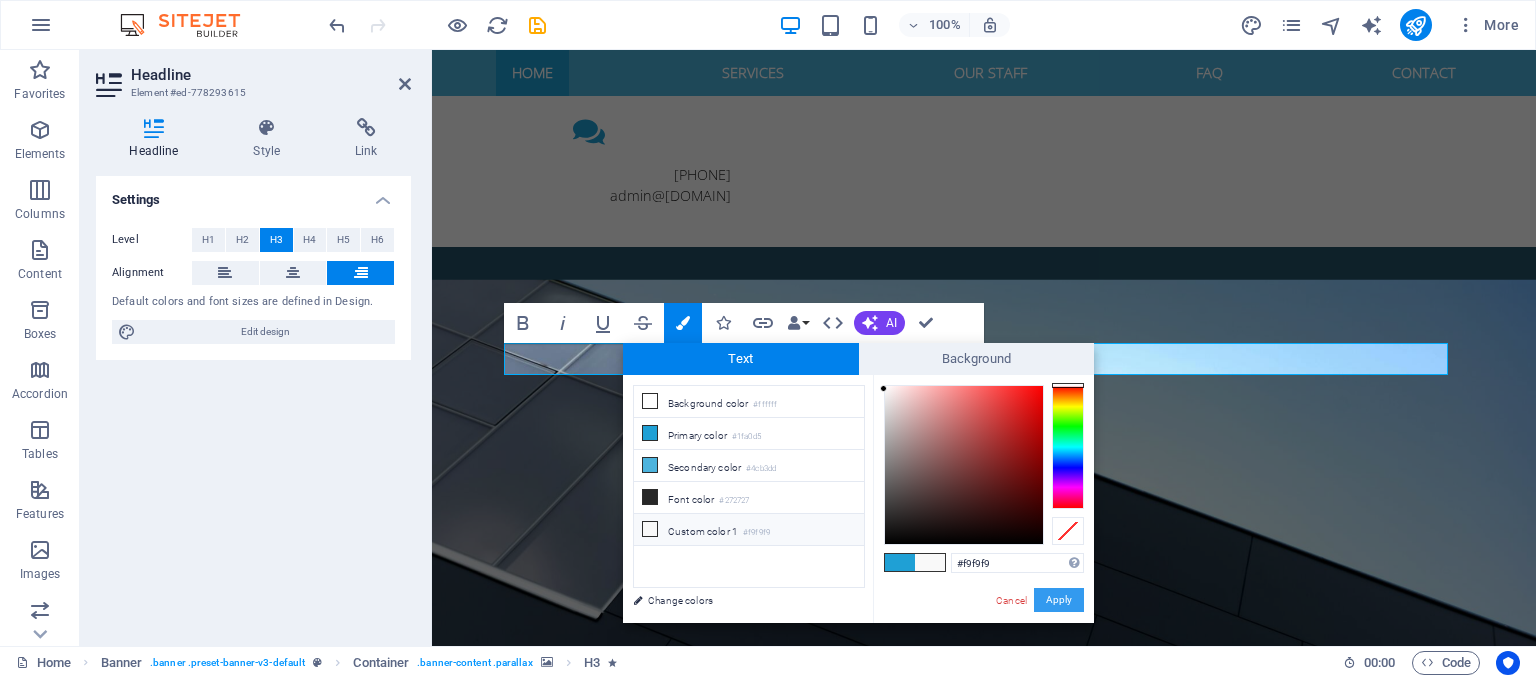 click on "Apply" at bounding box center [1059, 600] 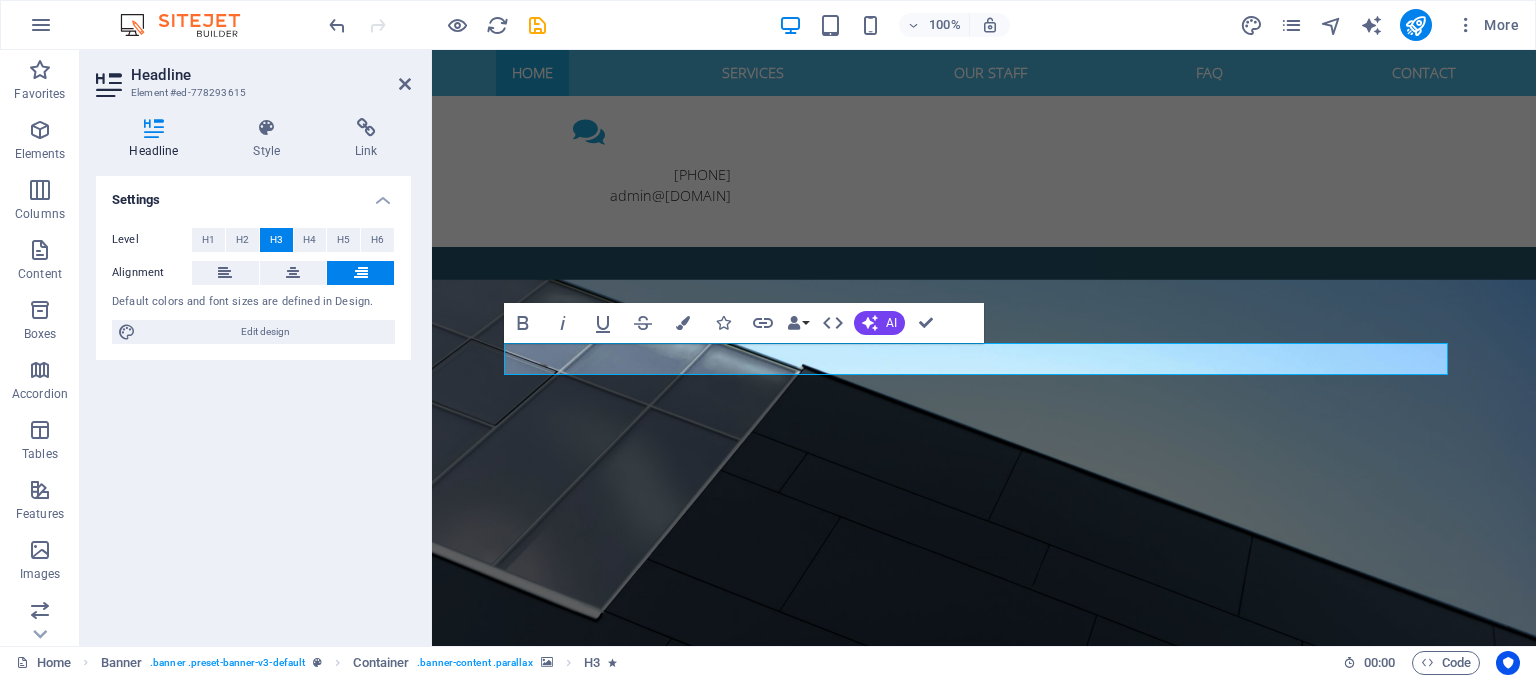 click at bounding box center (984, 514) 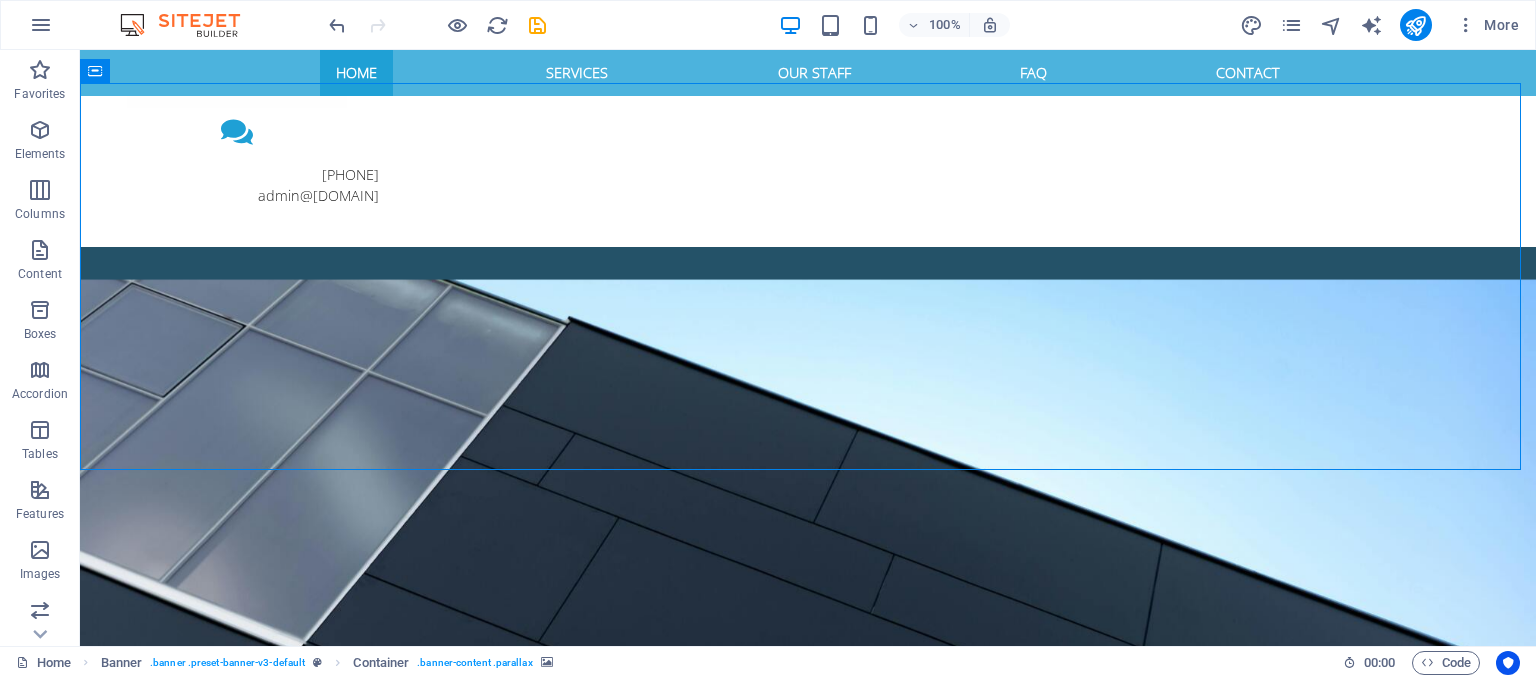 click at bounding box center (808, 514) 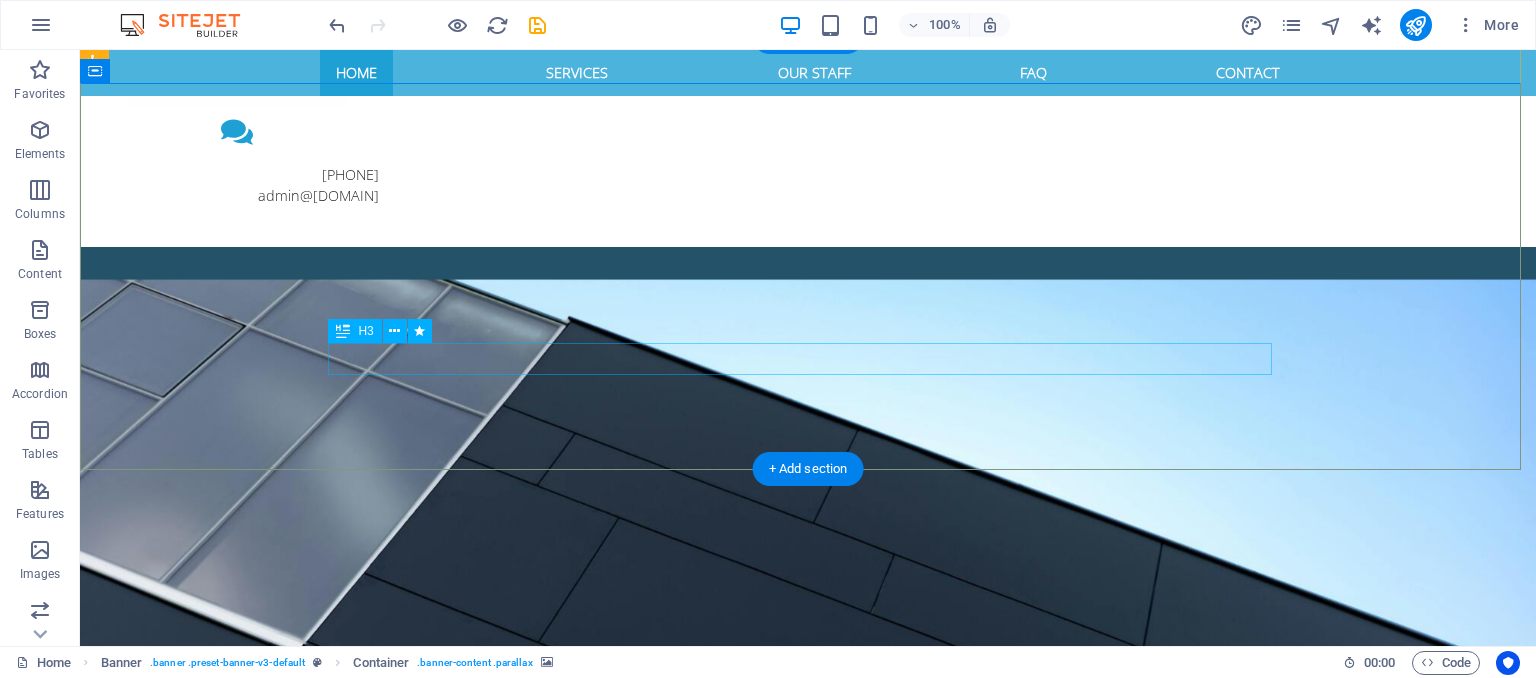 click on "HR solutions tailored to your people, your culture, and your growth" at bounding box center [808, 1038] 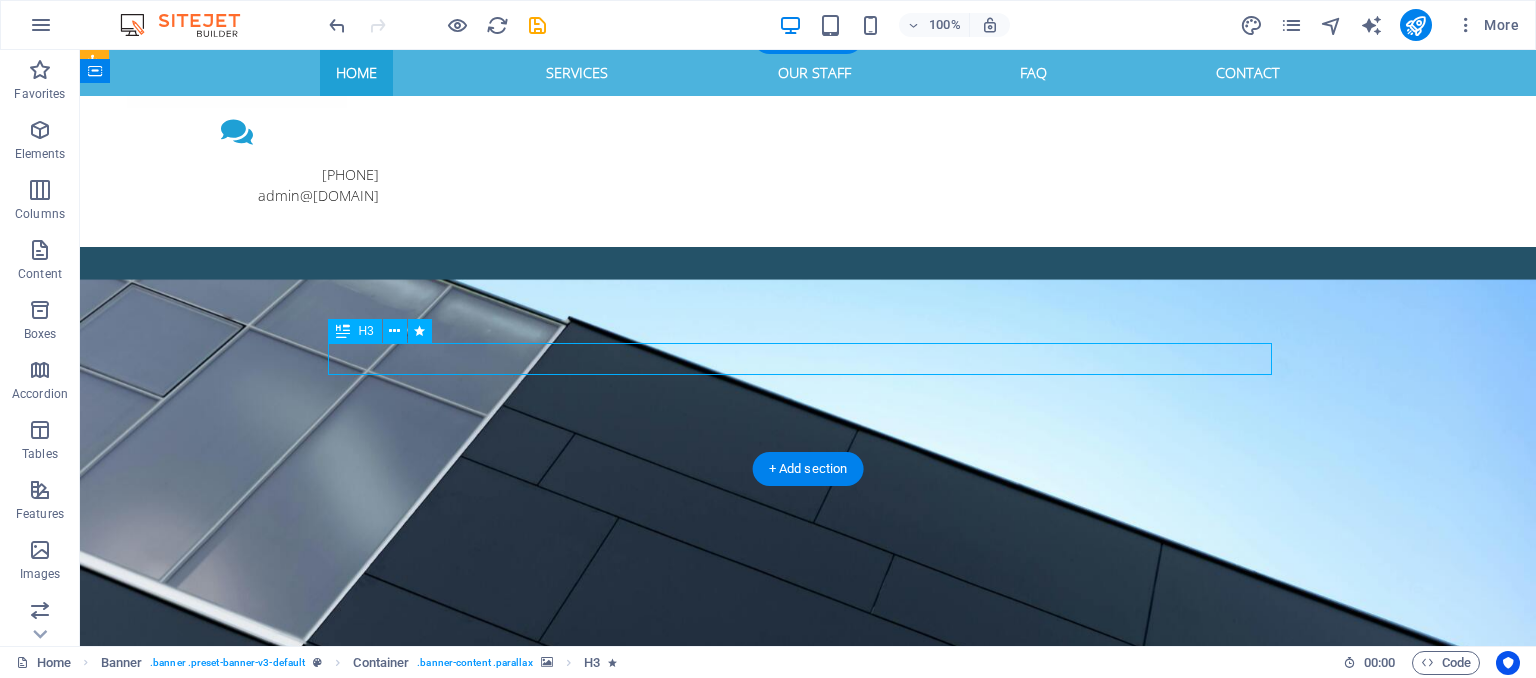 click on "HR solutions tailored to your people, your culture, and your growth" at bounding box center (808, 1038) 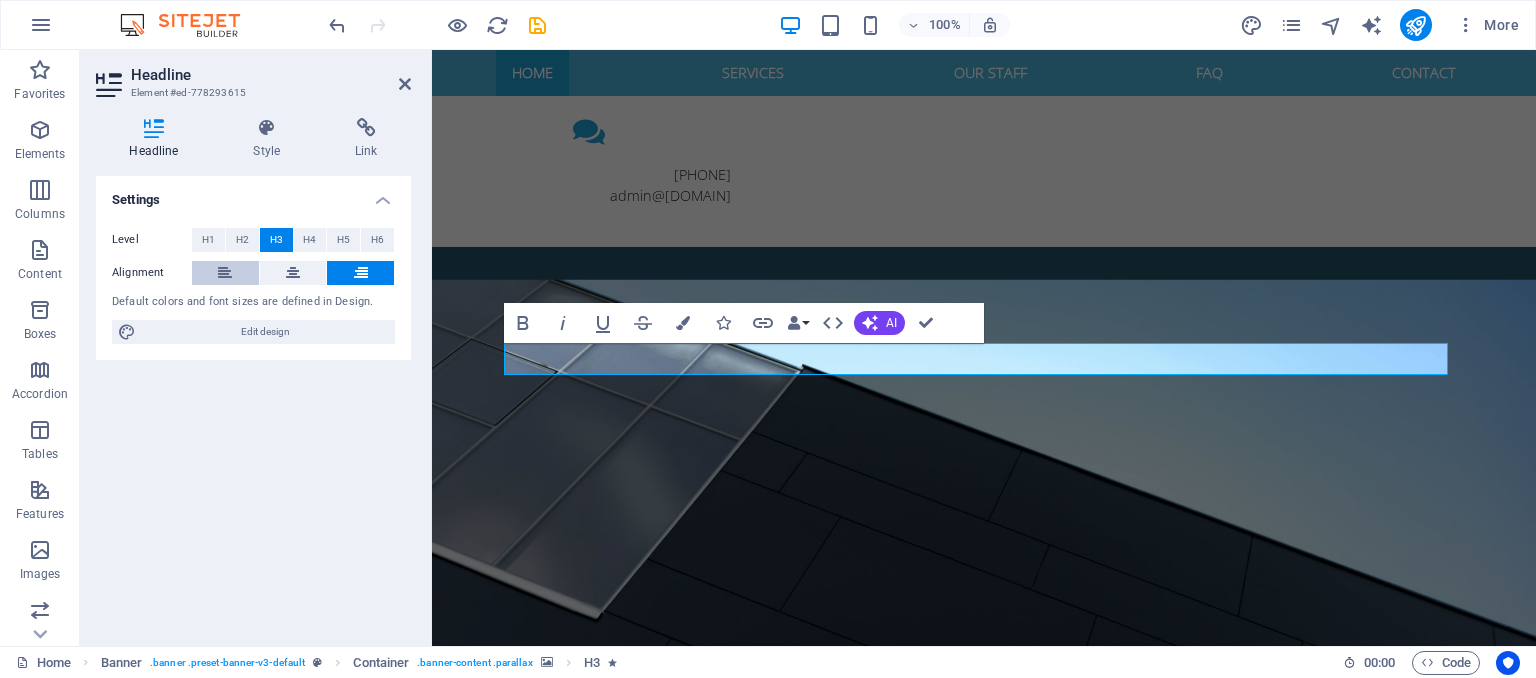 click at bounding box center (225, 273) 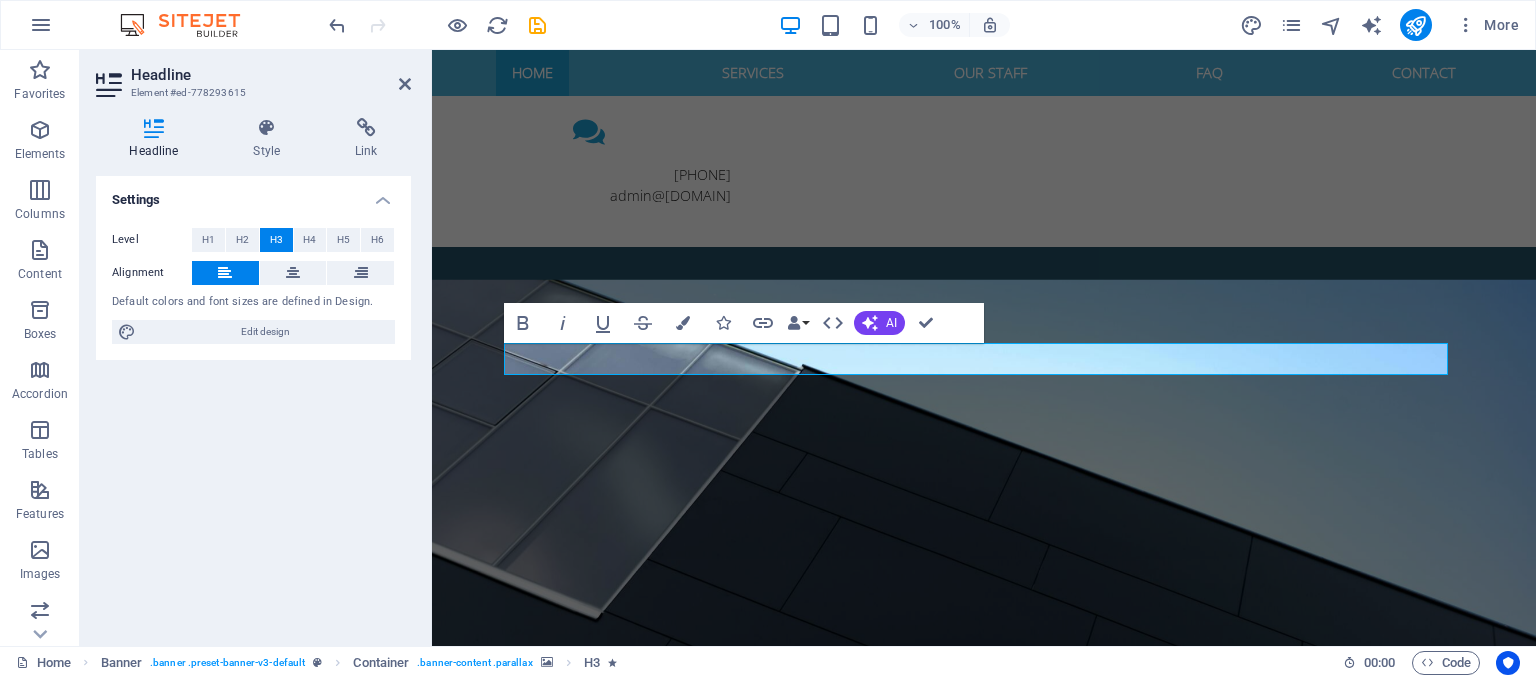 click at bounding box center [984, 514] 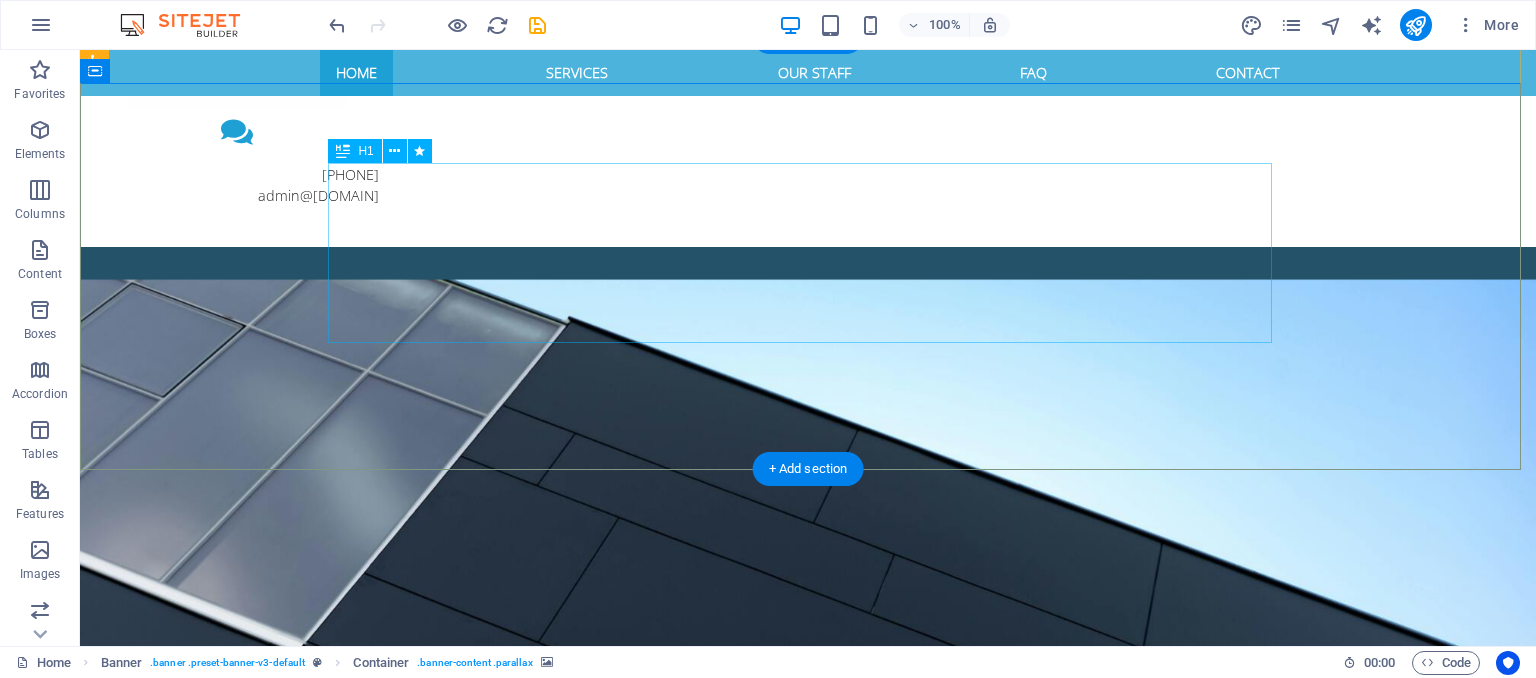 click on "Empowering people.  Strengthening culture.  Accelerating business." at bounding box center [808, 933] 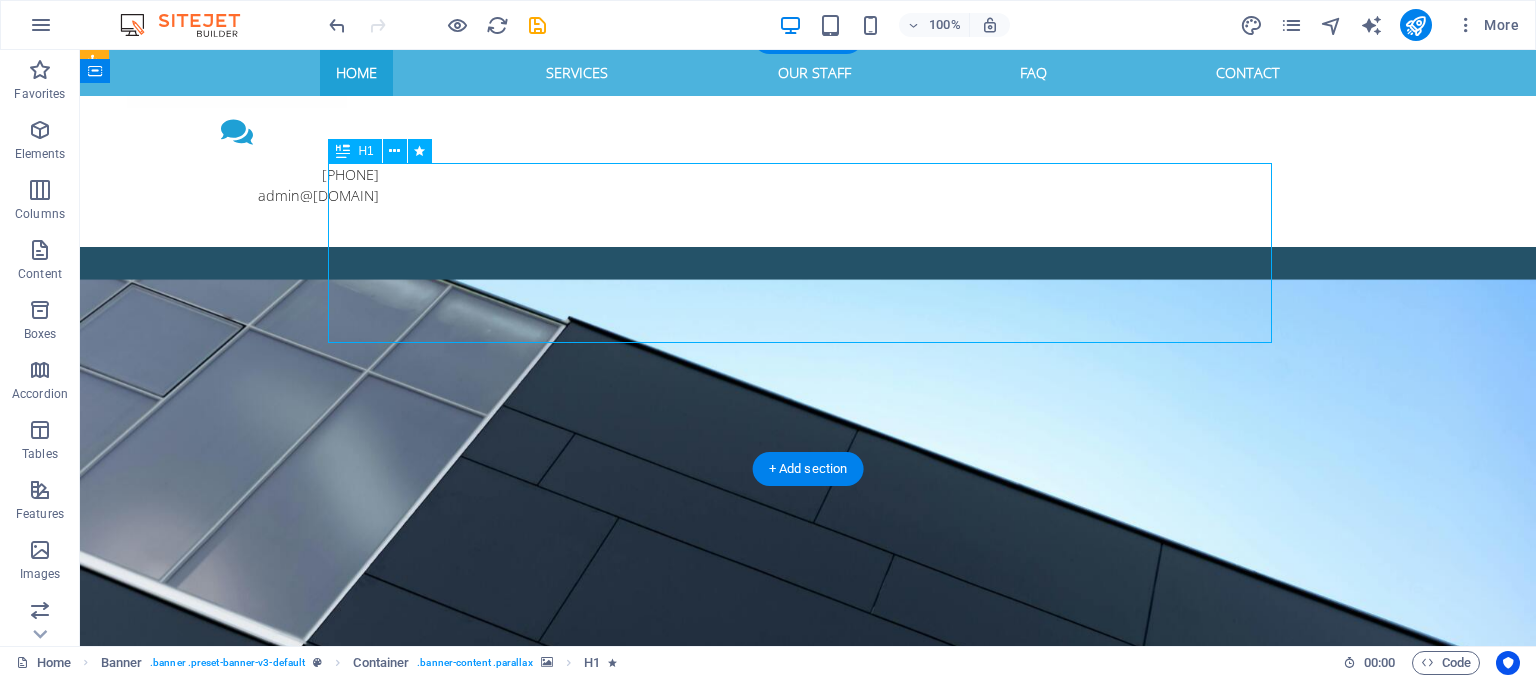 click on "Empowering people.  Strengthening culture.  Accelerating business." at bounding box center (808, 933) 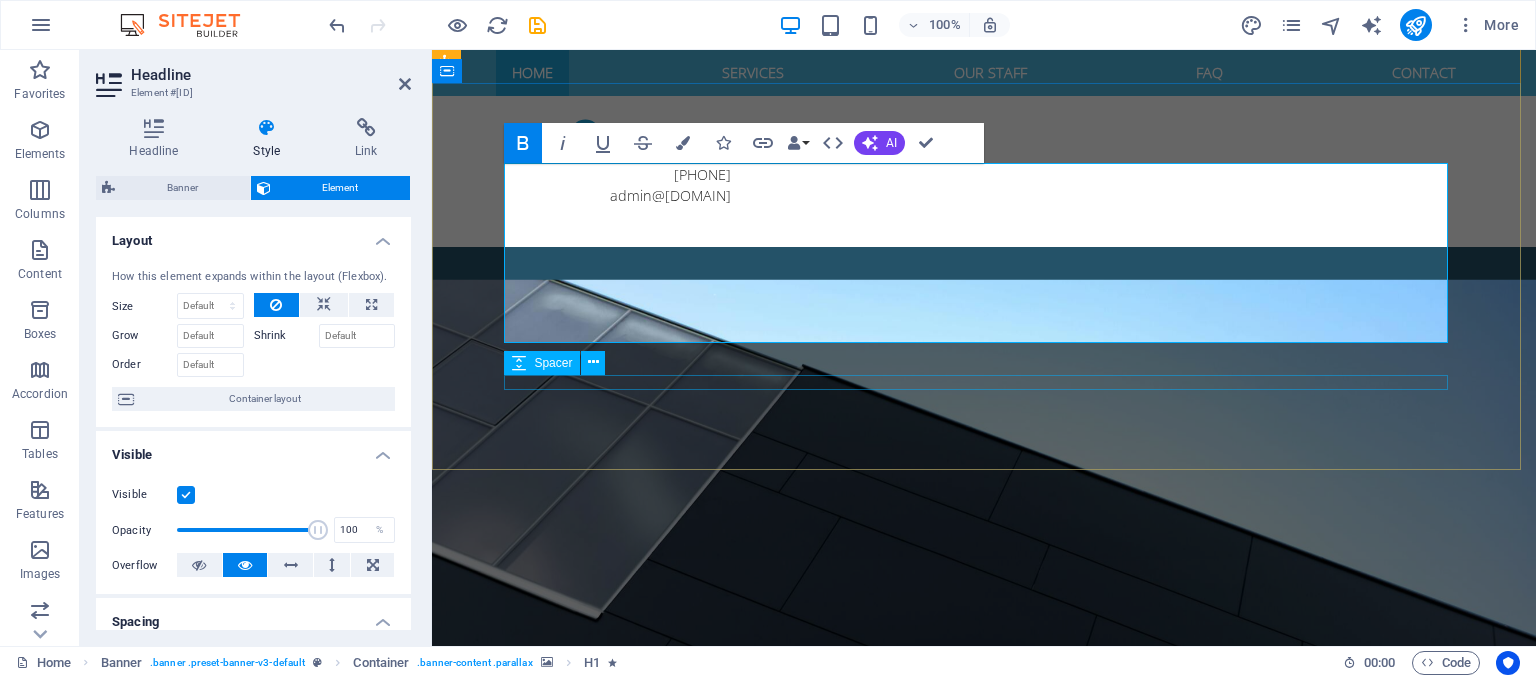 click at bounding box center [984, 1061] 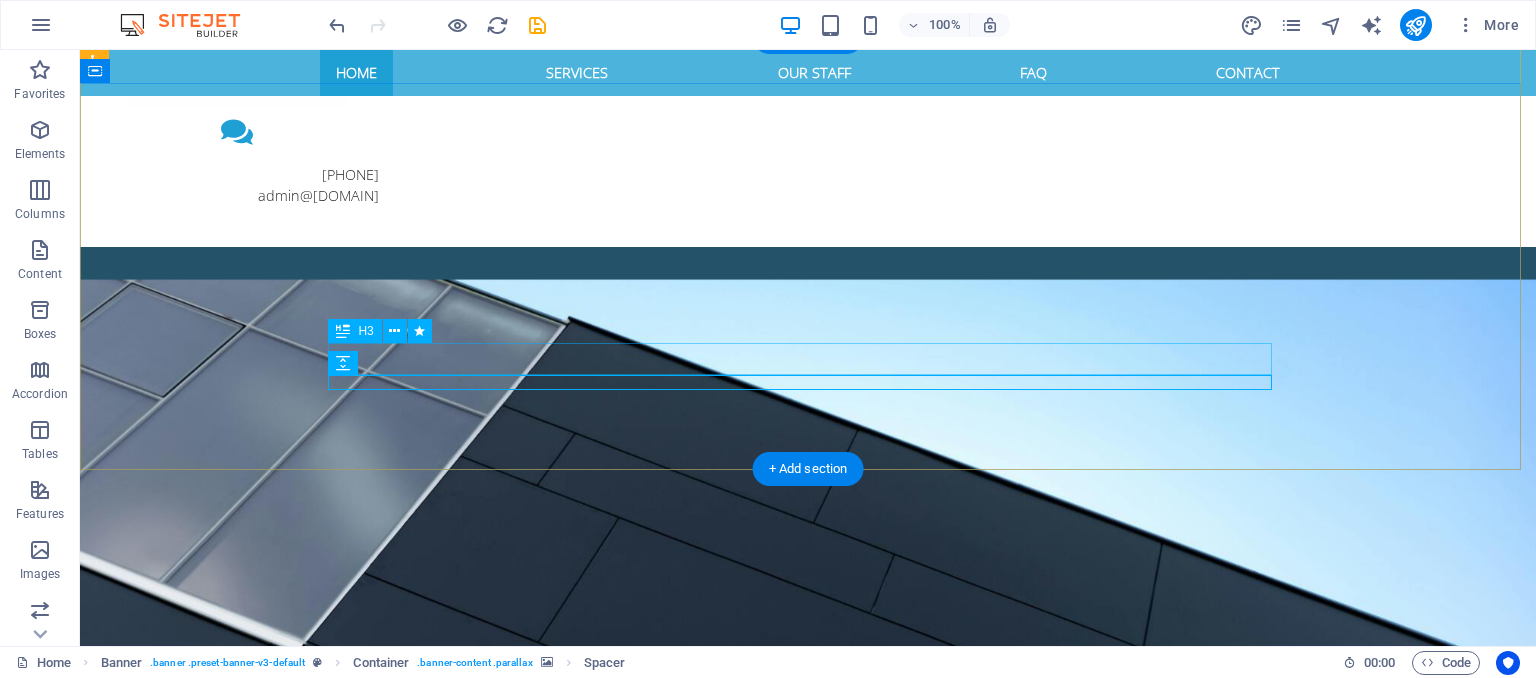 click on "HR solutions tailored to your people, your culture, and your growth" at bounding box center (808, 1038) 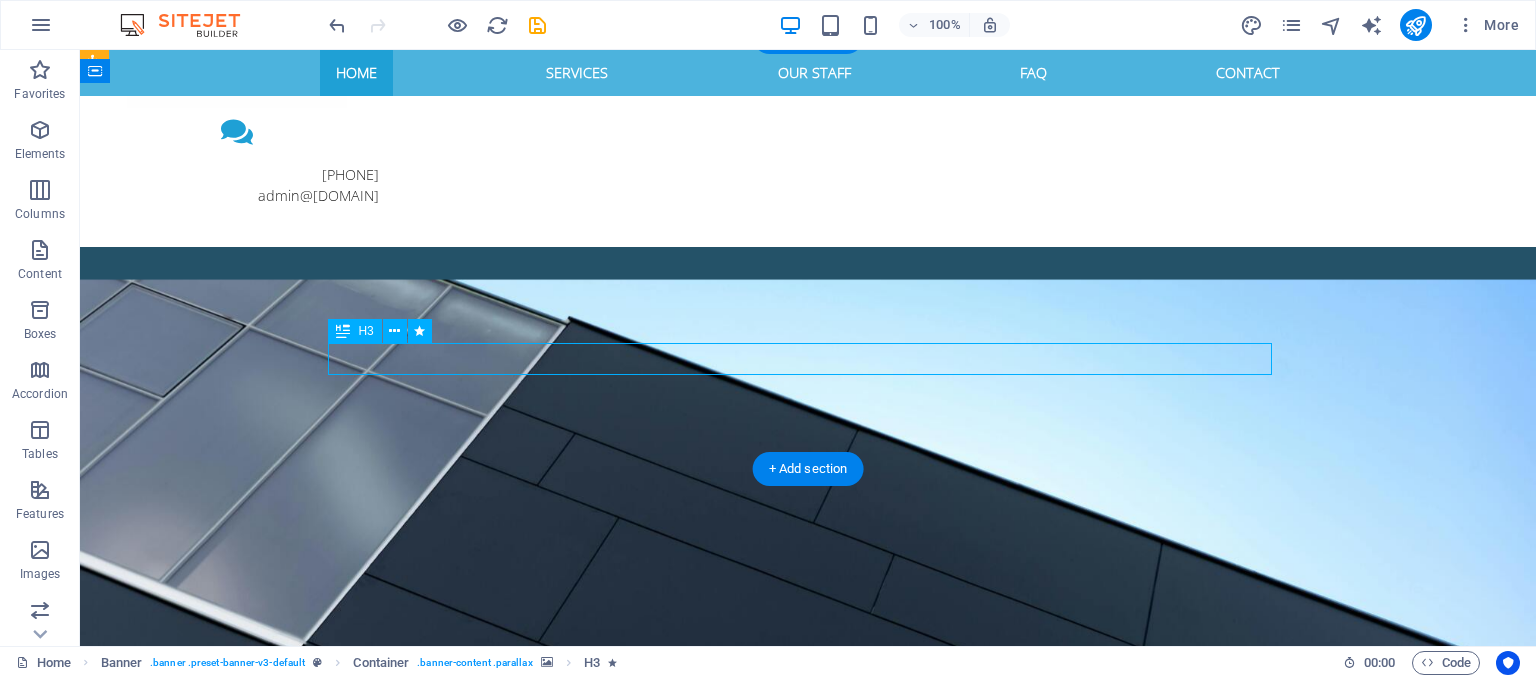 click on "HR solutions tailored to your people, your culture, and your growth" at bounding box center [808, 1038] 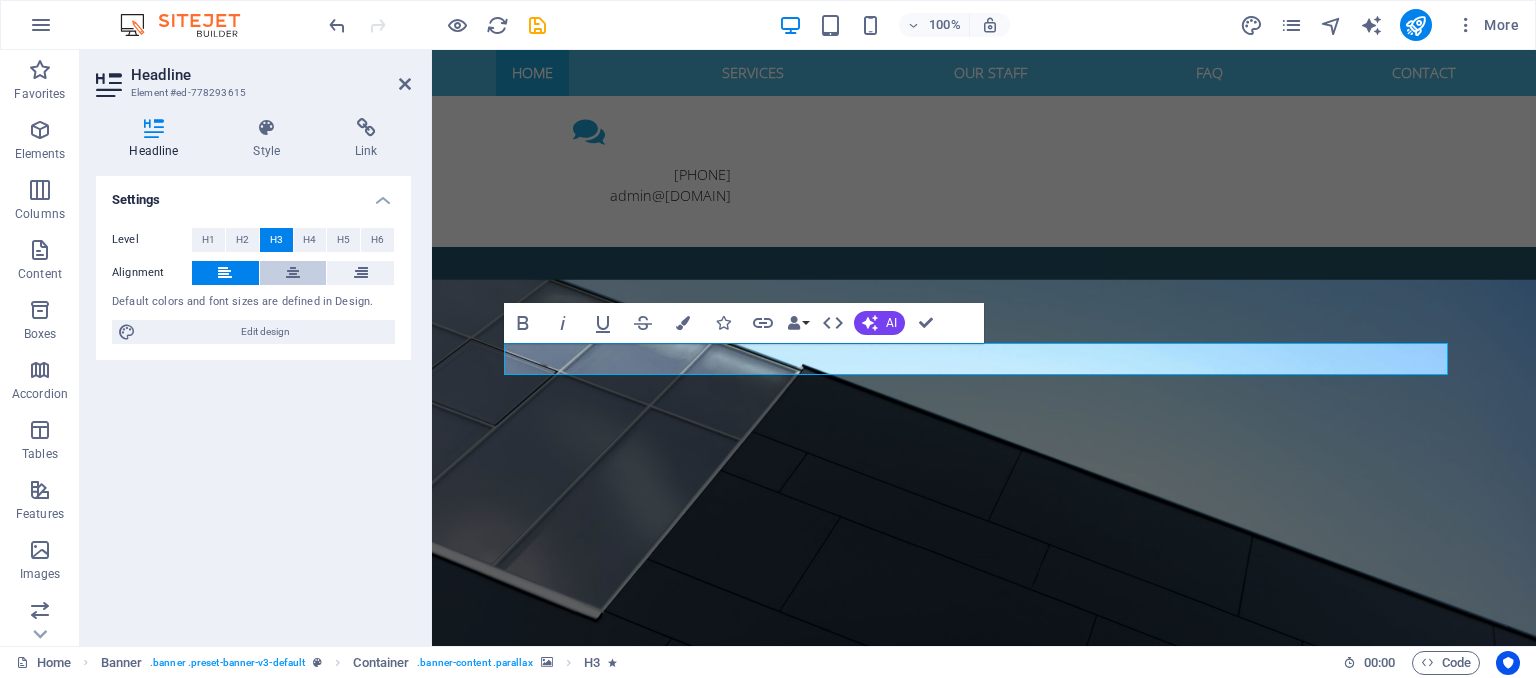 click at bounding box center [293, 273] 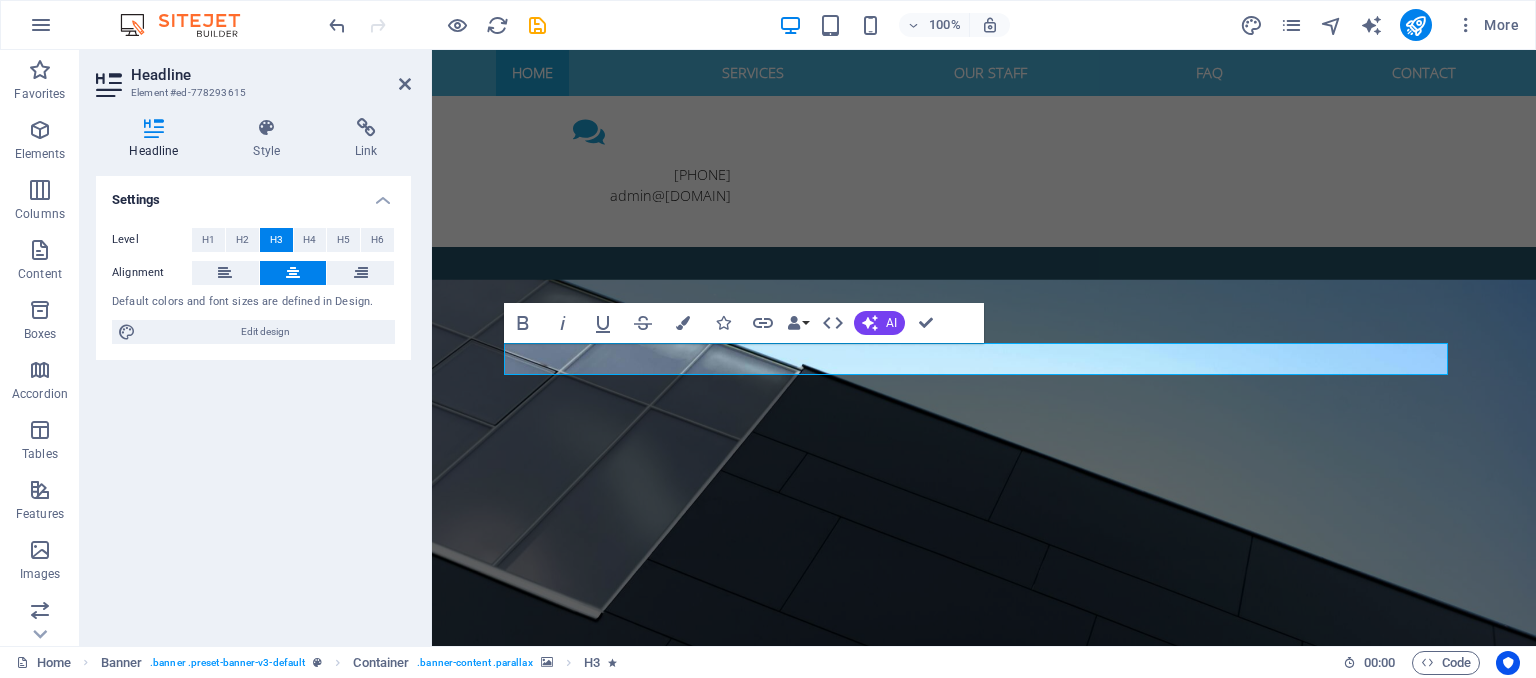 click at bounding box center (984, 514) 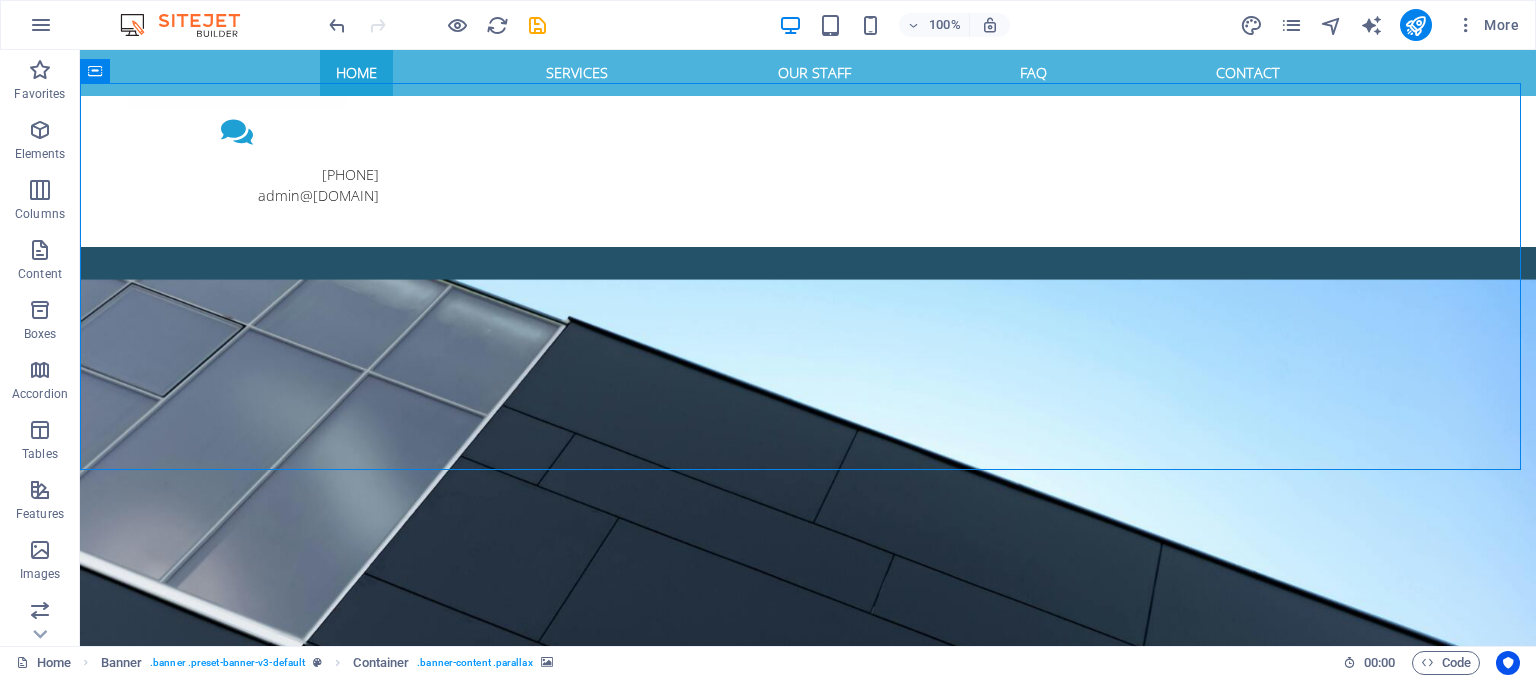 click at bounding box center (808, 514) 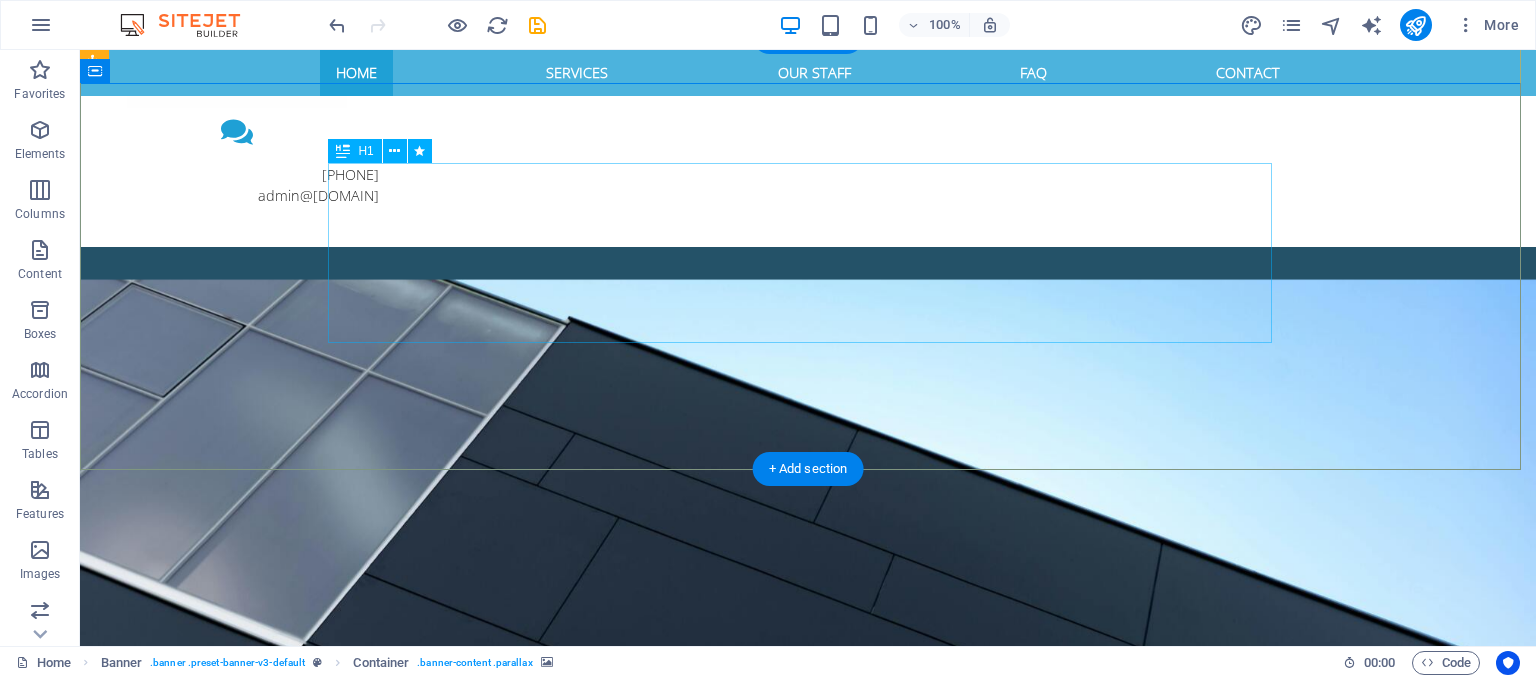 click on "Empowering people.  Strengthening culture.  Accelerating business." at bounding box center (808, 933) 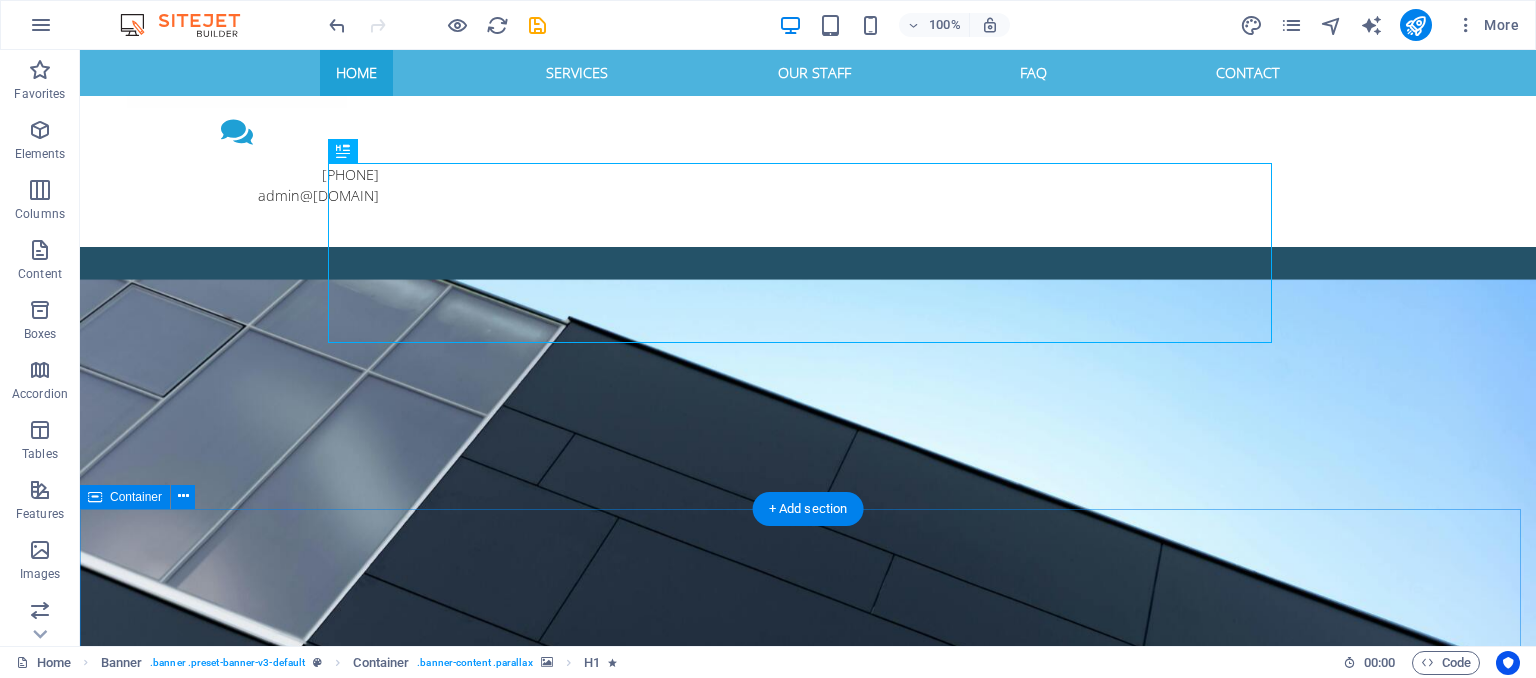 click on "Welcome to EXCELIOR SOLUTIONS Personal, individual, kind Lorem ipsum dolor sit amet, consetetur sadipscing elitr, sed diam nonumy eirmod tempor invidunt ut labore et dolore magna aliquyam erat, sed diam voluptua. At vero eos et accusam et justo duo dolores et ea rebum. Stet clita kasd gubergren, no sea takimata sanctus est Lorem ipsum dolor sit amet. Lorem ipsum dolor sit amet, consetetur sadipscing elitr. Lorem ipsum dolor sit amet, consetetur sadipscing elitr, sed diam nonumy eirmod tempor invidunt. Headline Lorem ipsum dolor sit amet, consetetur sadipscing elitr, sed diam nonumy eirmod tempor. Headline Lorem ipsum dolor sit amet, consetetur sadipscing elitr, sed diam nonumy eirmod tempor. Headline Lorem ipsum dolor sit amet, consetetur sadipscing elitr, sed diam nonumy eirmod tempor." at bounding box center (808, 1691) 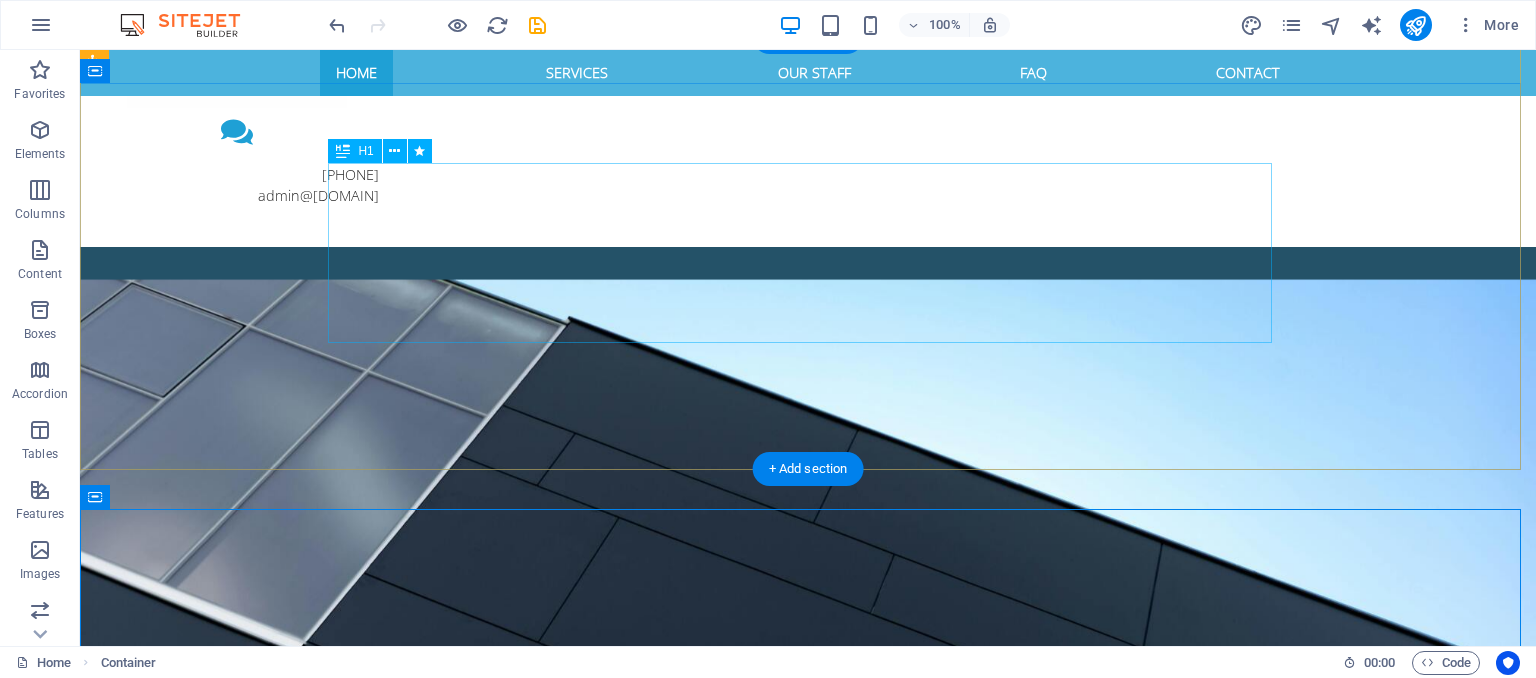 click on "Empowering people.  Strengthening culture.  Accelerating business." at bounding box center [808, 933] 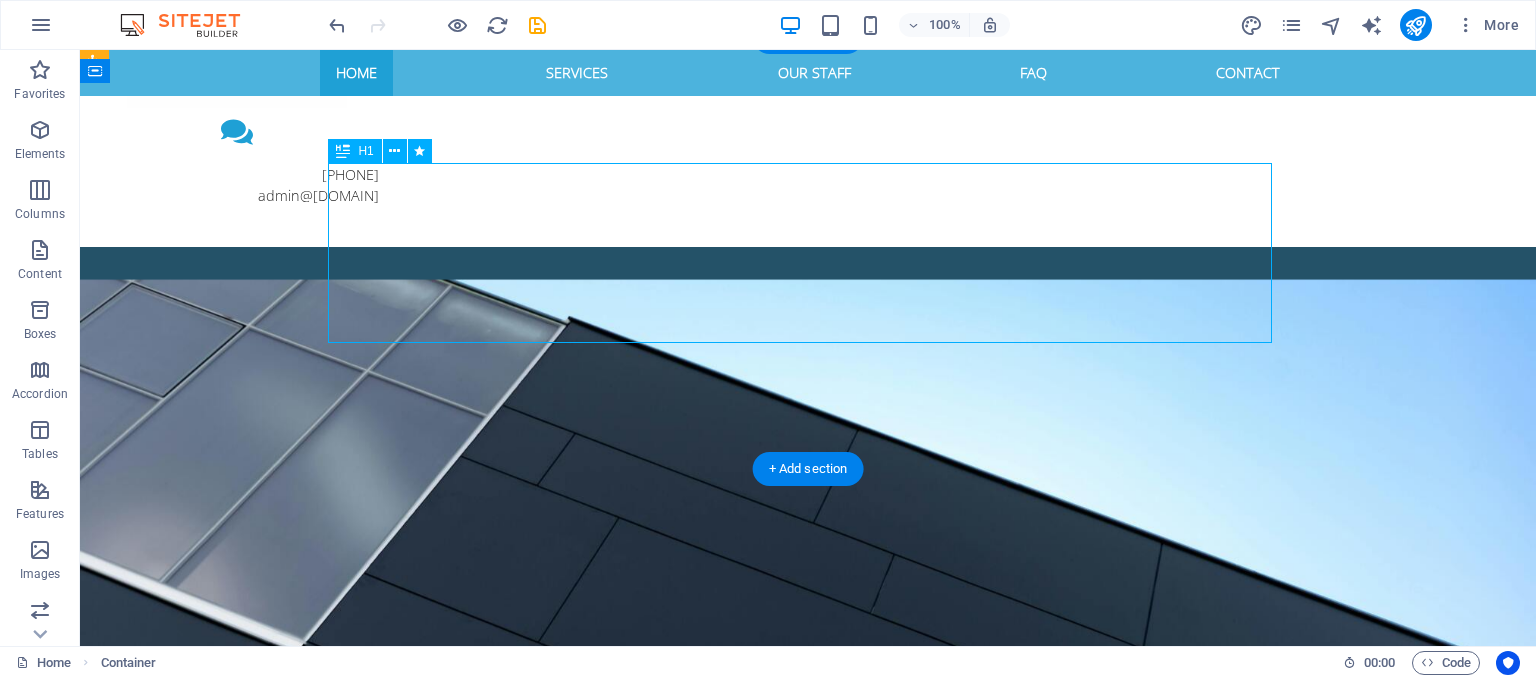click on "Empowering people.  Strengthening culture.  Accelerating business." at bounding box center (808, 933) 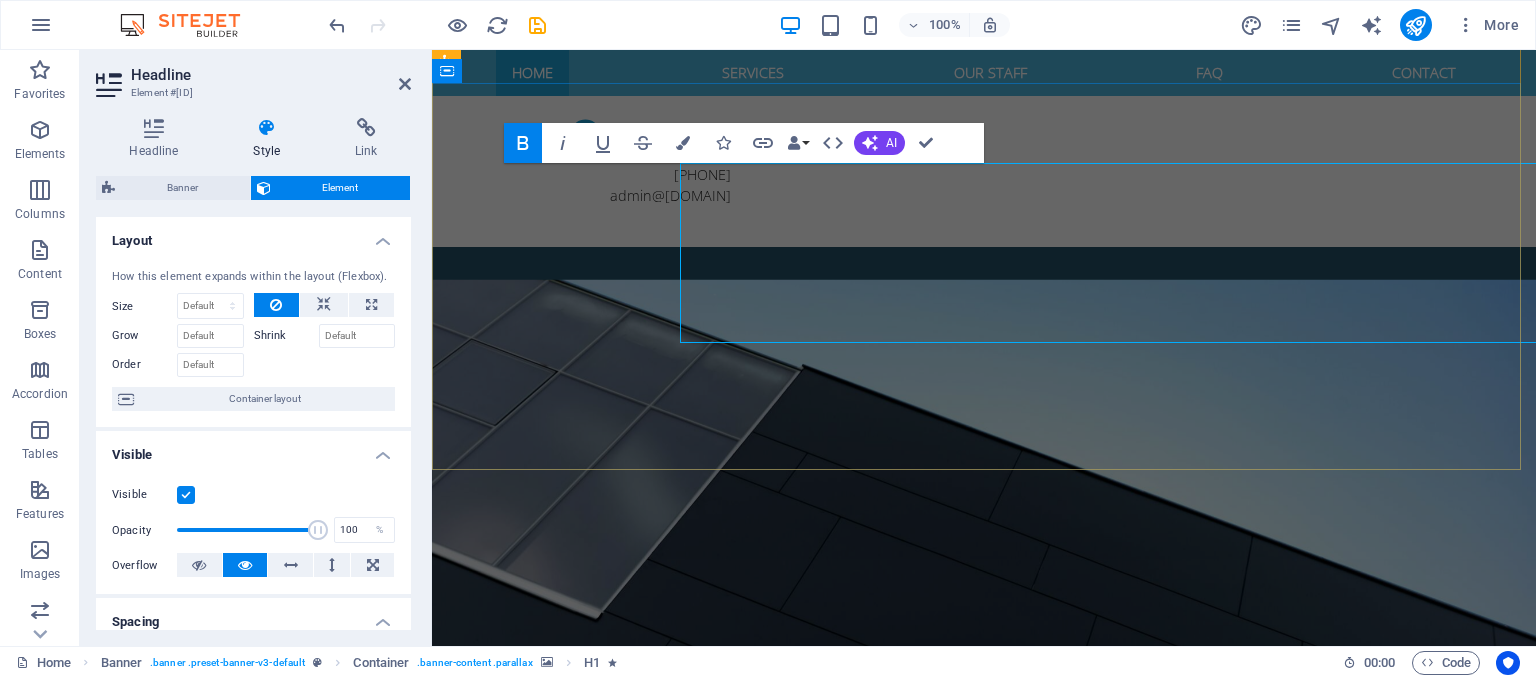 click on "Empowering people.  Strengthening culture.  Accelerating business. HR solutions tailored to your people, your culture, and your growth" at bounding box center (984, 956) 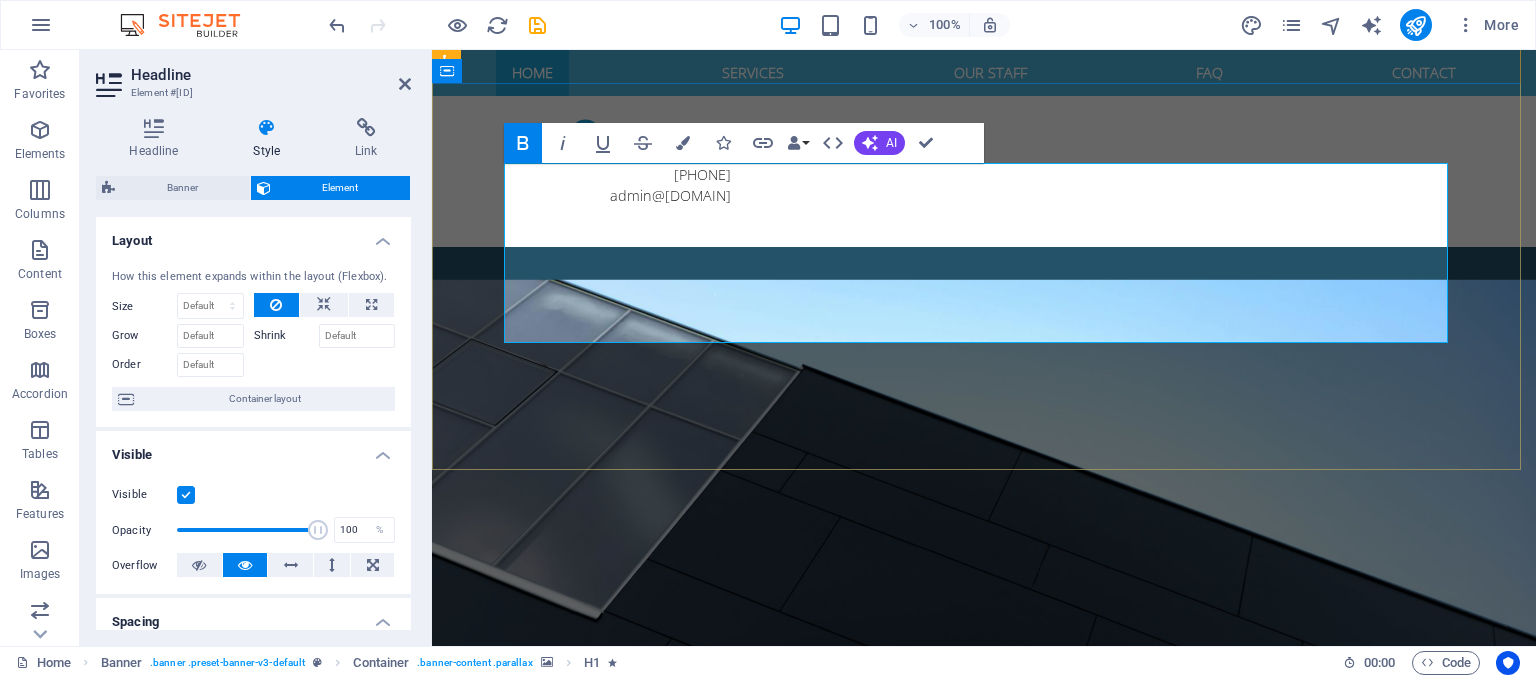 click on "Empowering people.  Strengthening culture.  Accelerating business." at bounding box center (984, 933) 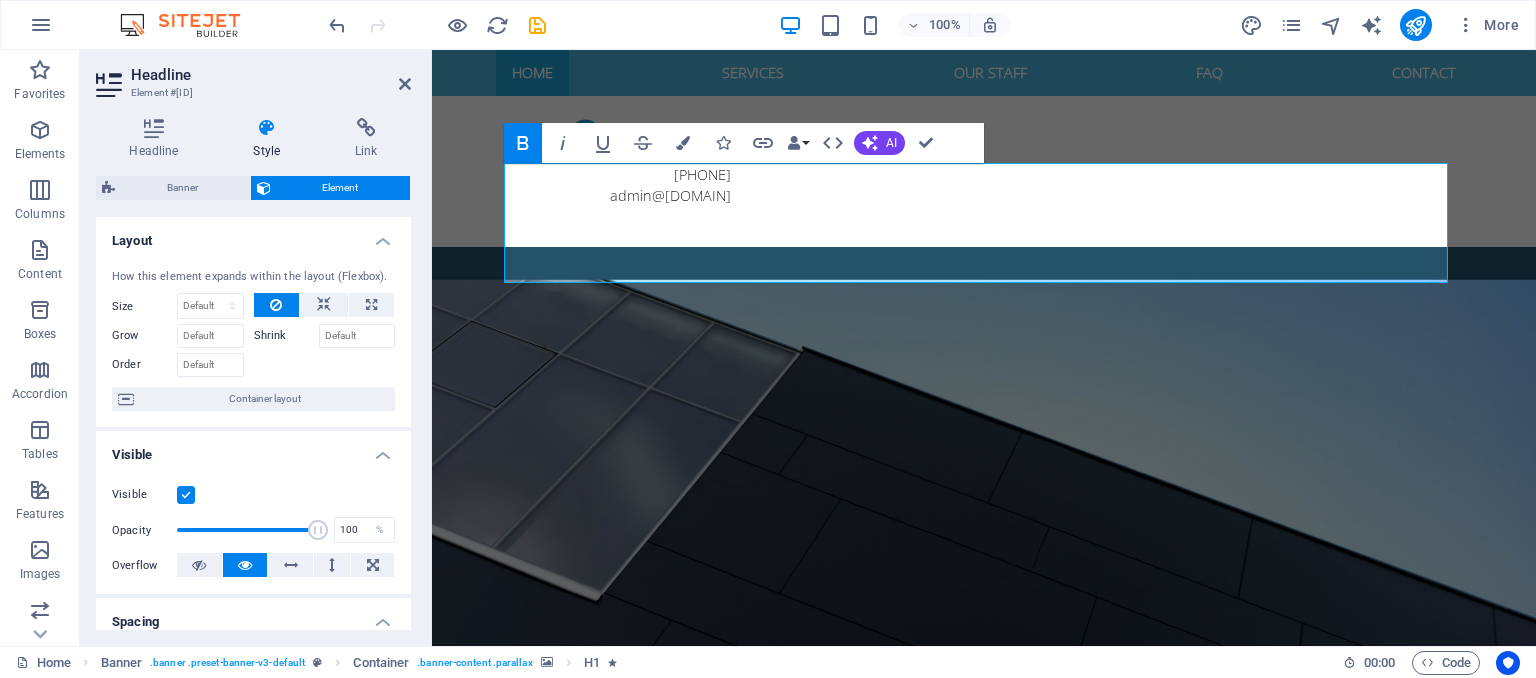 click at bounding box center (984, 496) 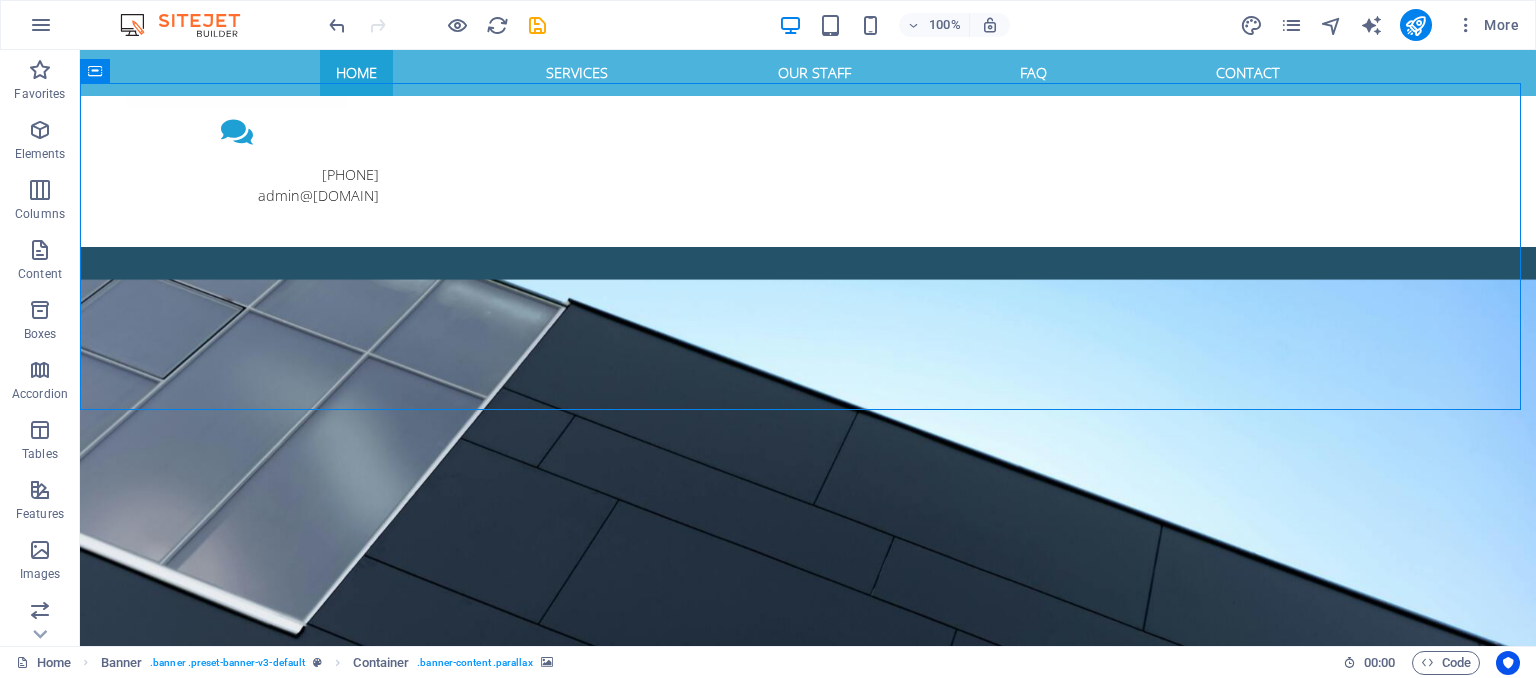 click at bounding box center (808, 496) 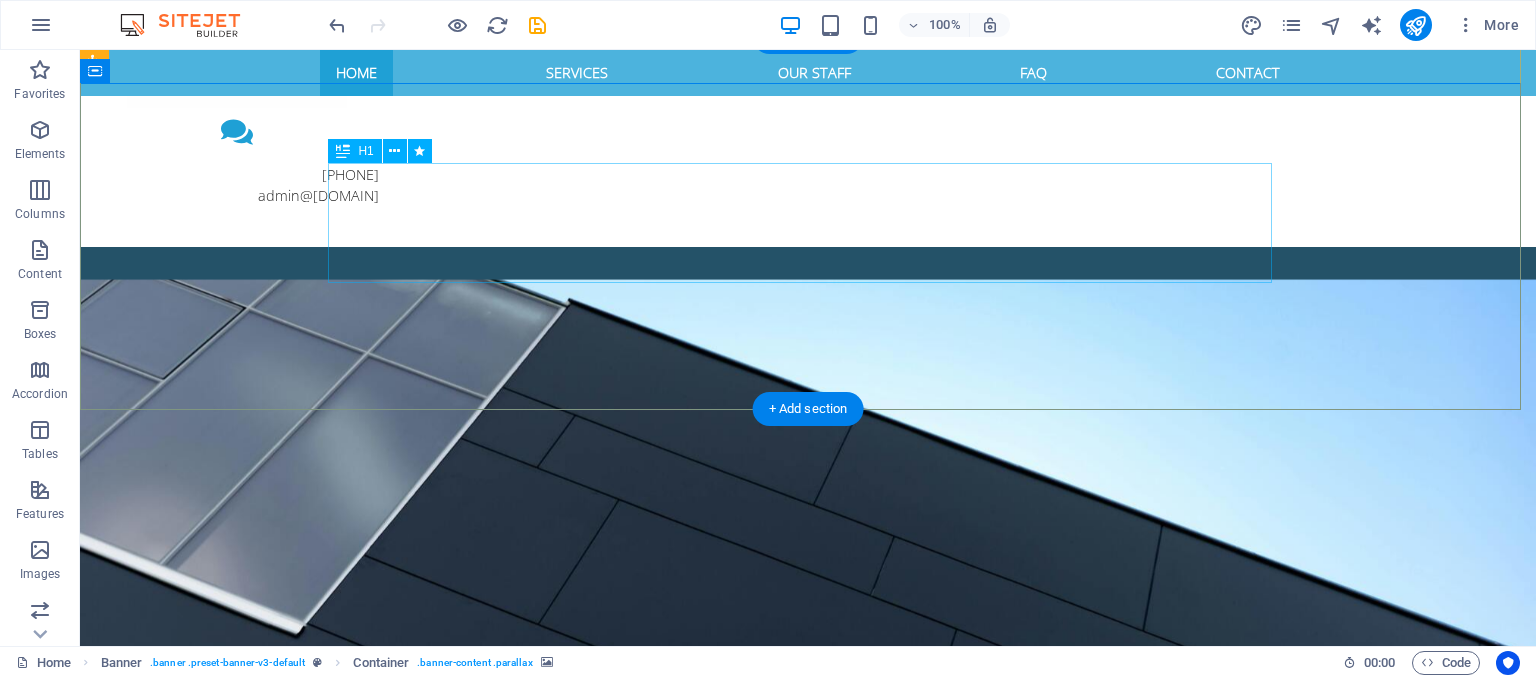 click on "Empowering people. Strengthening culture. Accelerating business." at bounding box center (808, 867) 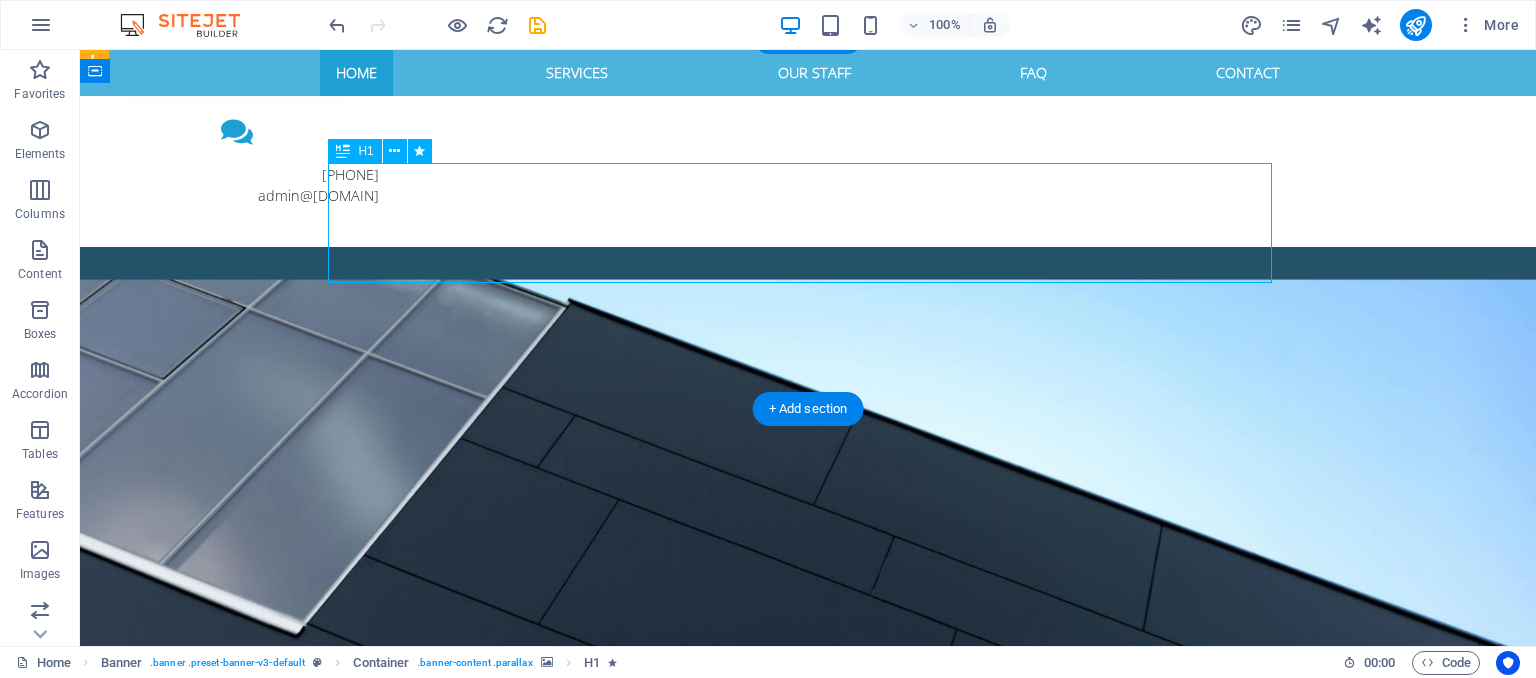 click on "Empowering people. Strengthening culture. Accelerating business." at bounding box center (808, 867) 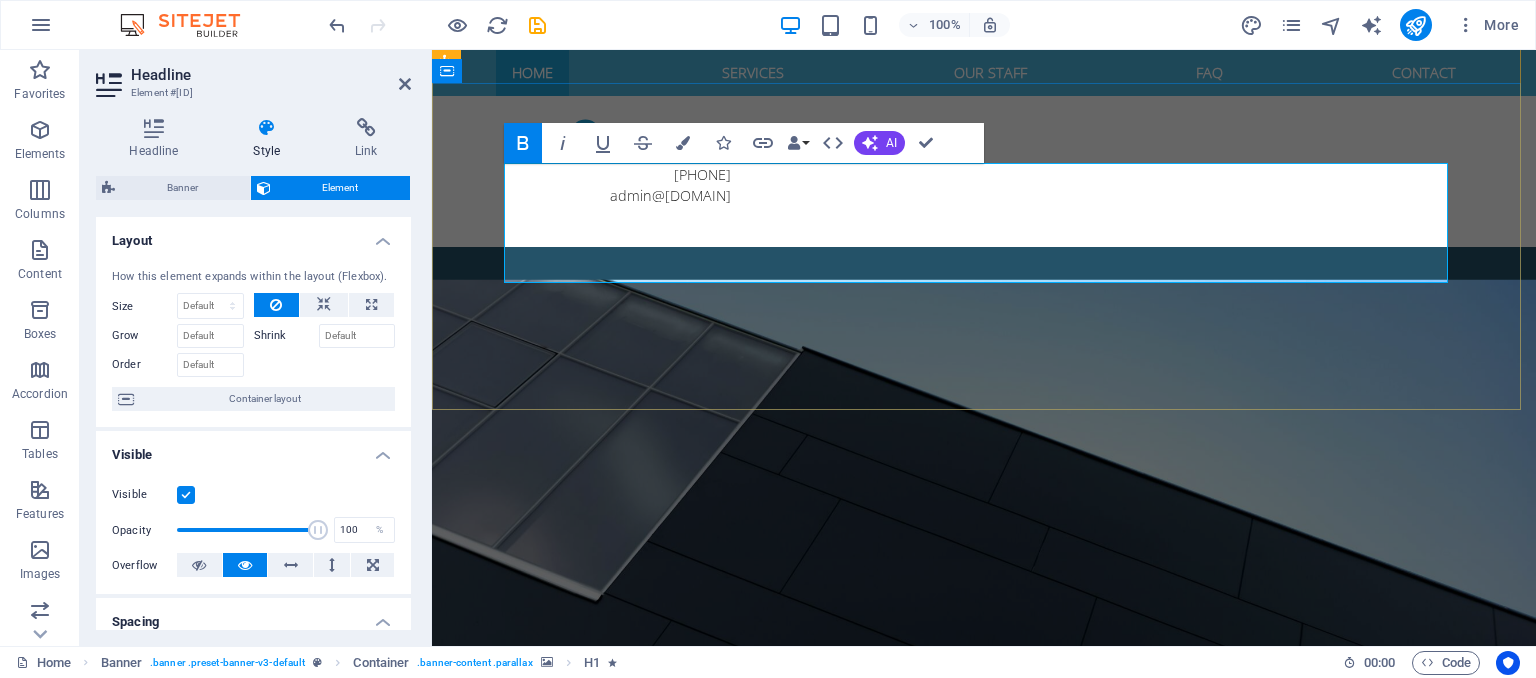 click on "Empowering people. Strengthening culture. Accelerating business." at bounding box center (1065, 867) 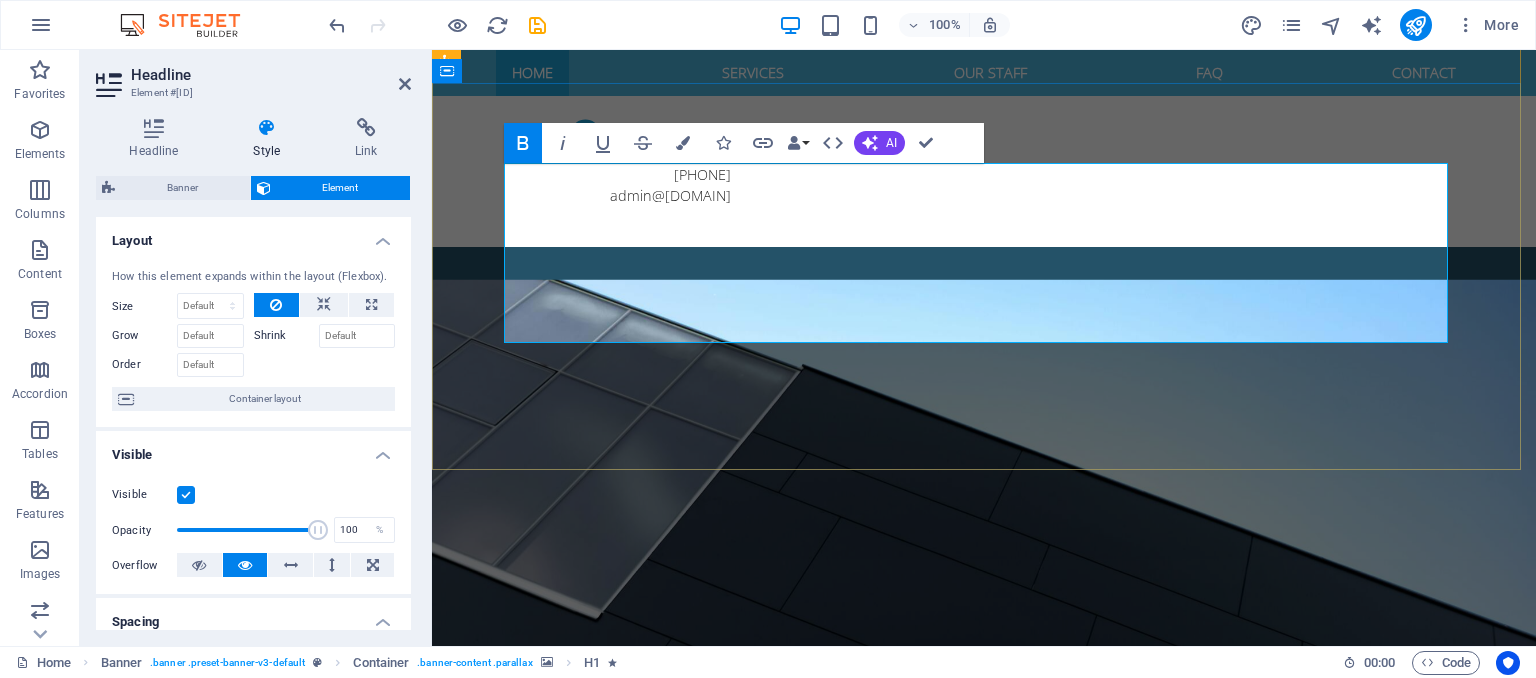 click on "Empowering people. ‌Strengthening culture. Accelerating business." at bounding box center (1039, 933) 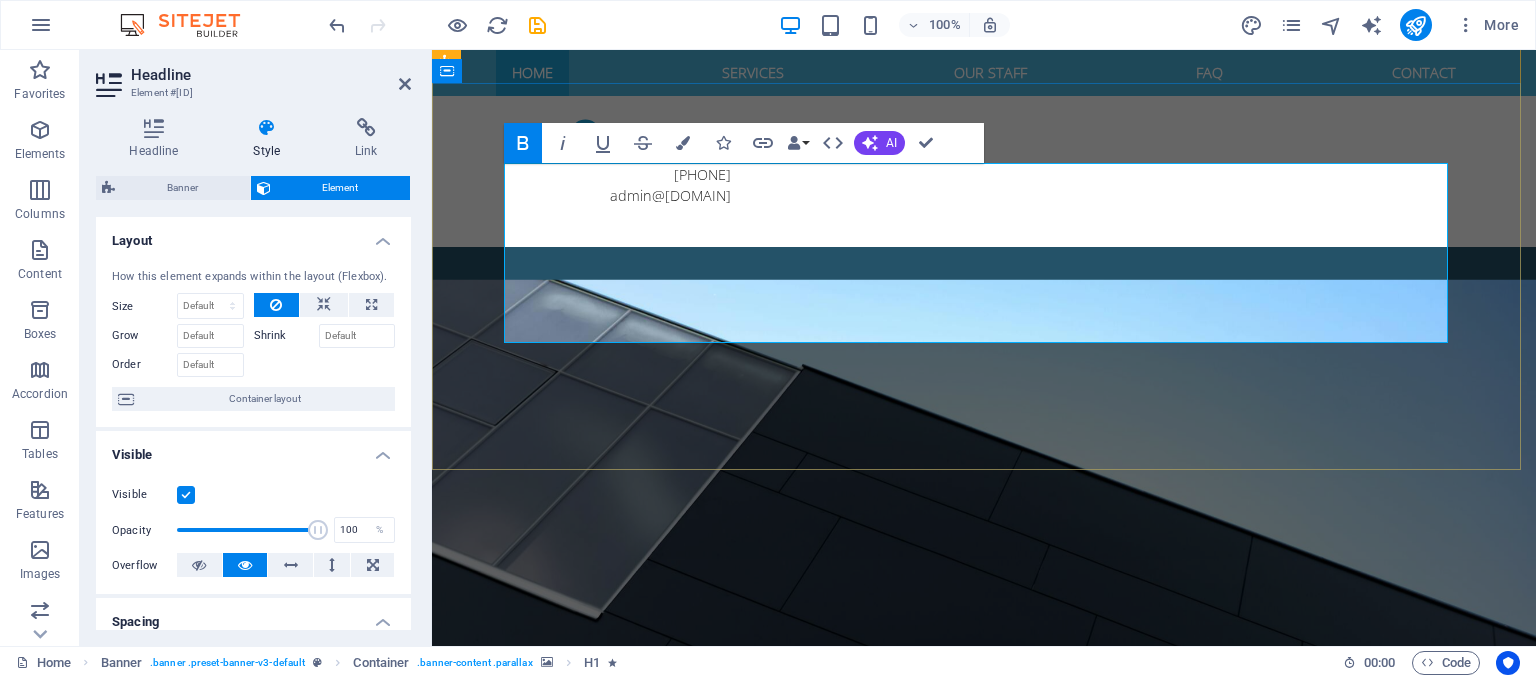click on "Empowering people. ‌Strengthening culture.  ‌Accelerating business." at bounding box center [1193, 933] 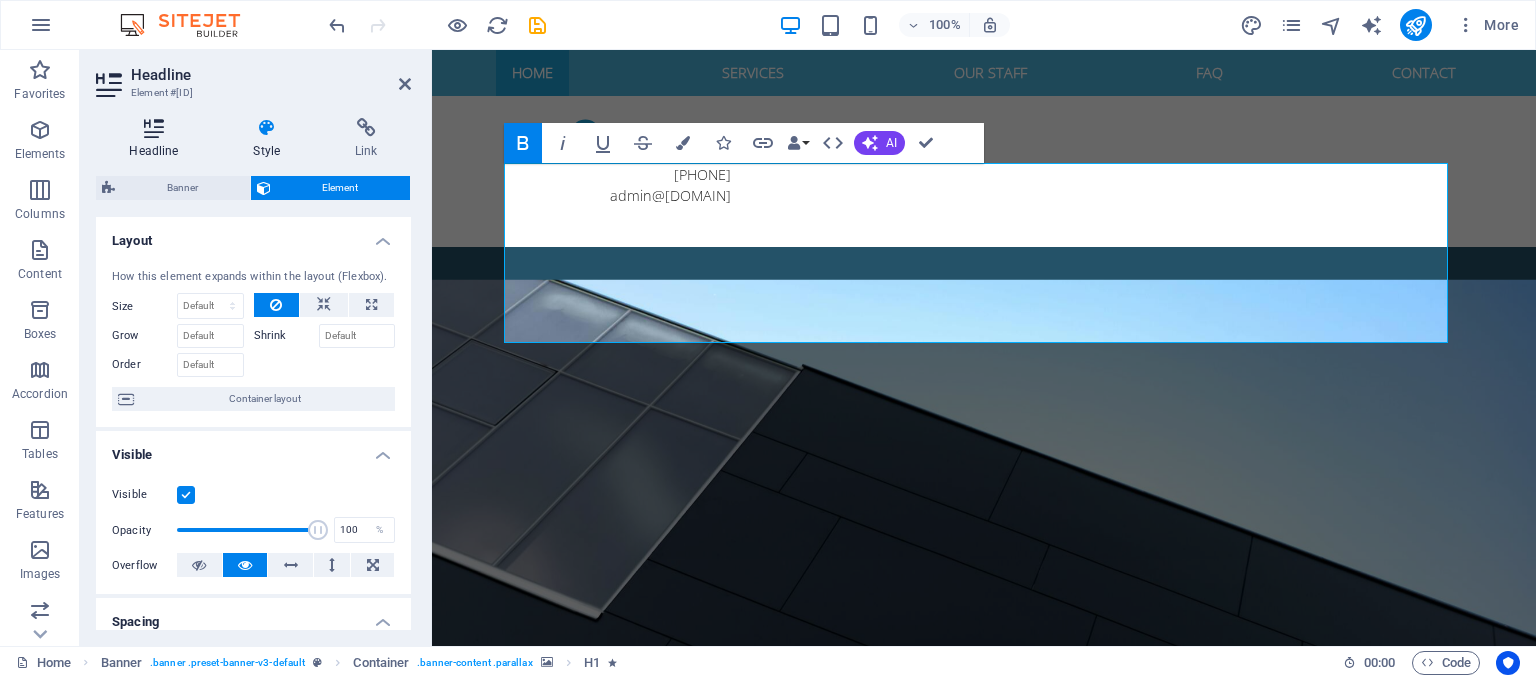 click at bounding box center (154, 128) 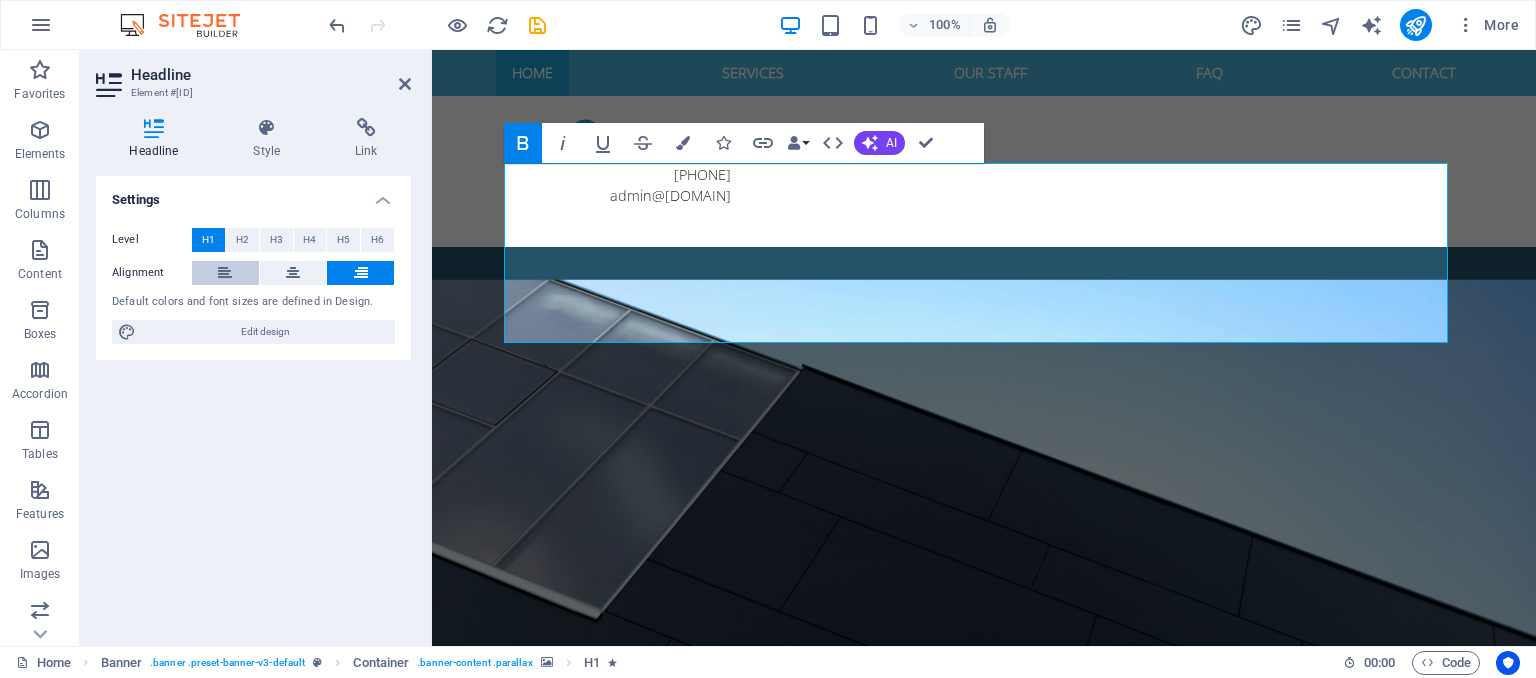 drag, startPoint x: 217, startPoint y: 287, endPoint x: 227, endPoint y: 276, distance: 14.866069 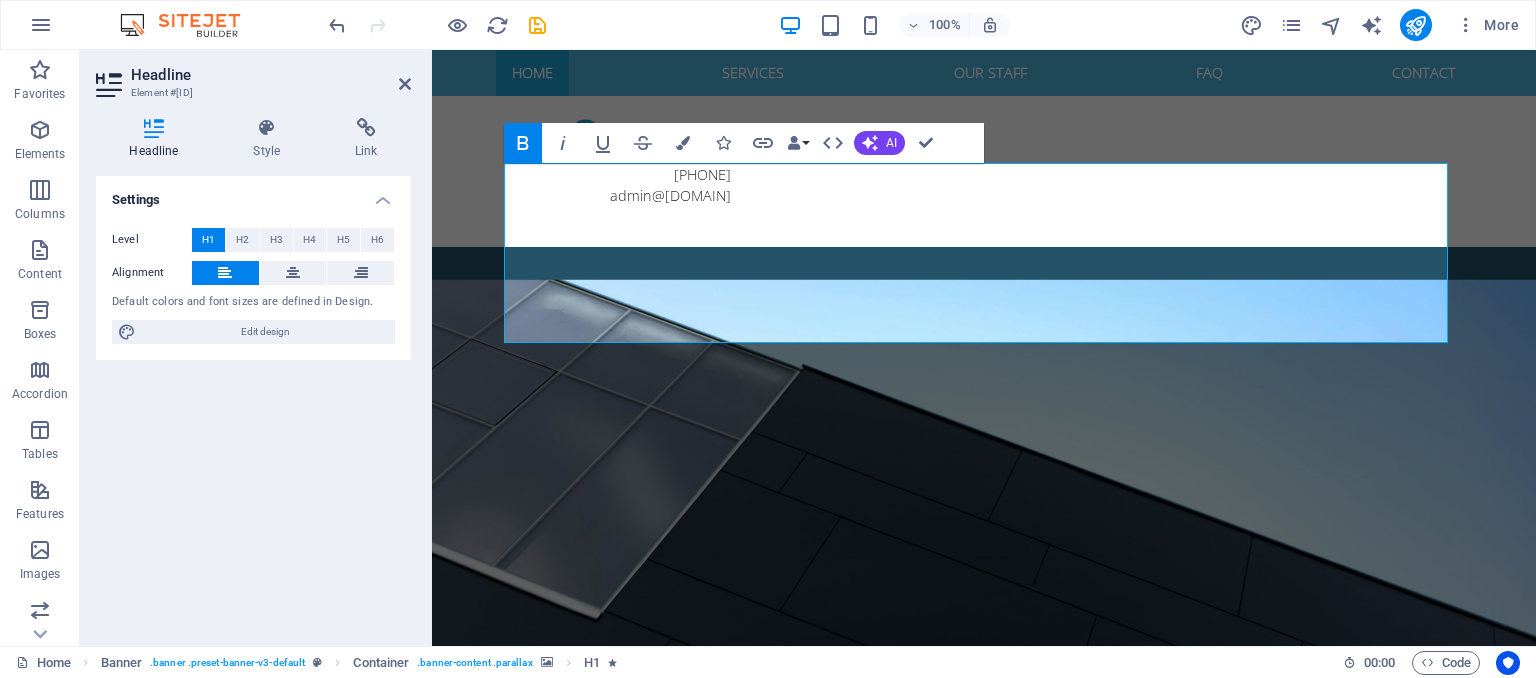 click at bounding box center [984, 514] 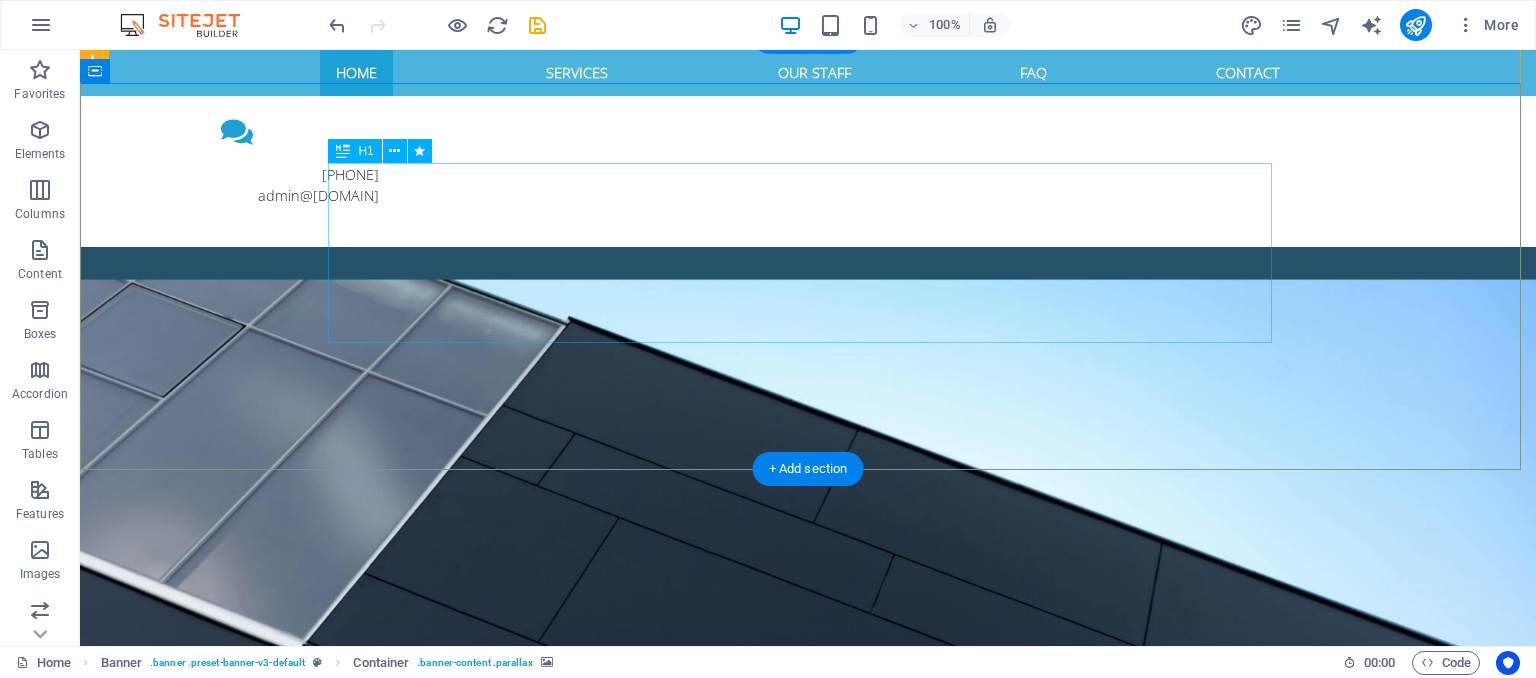 click on "Empowering people. Strengthening culture.  Accelerating business." at bounding box center (808, 933) 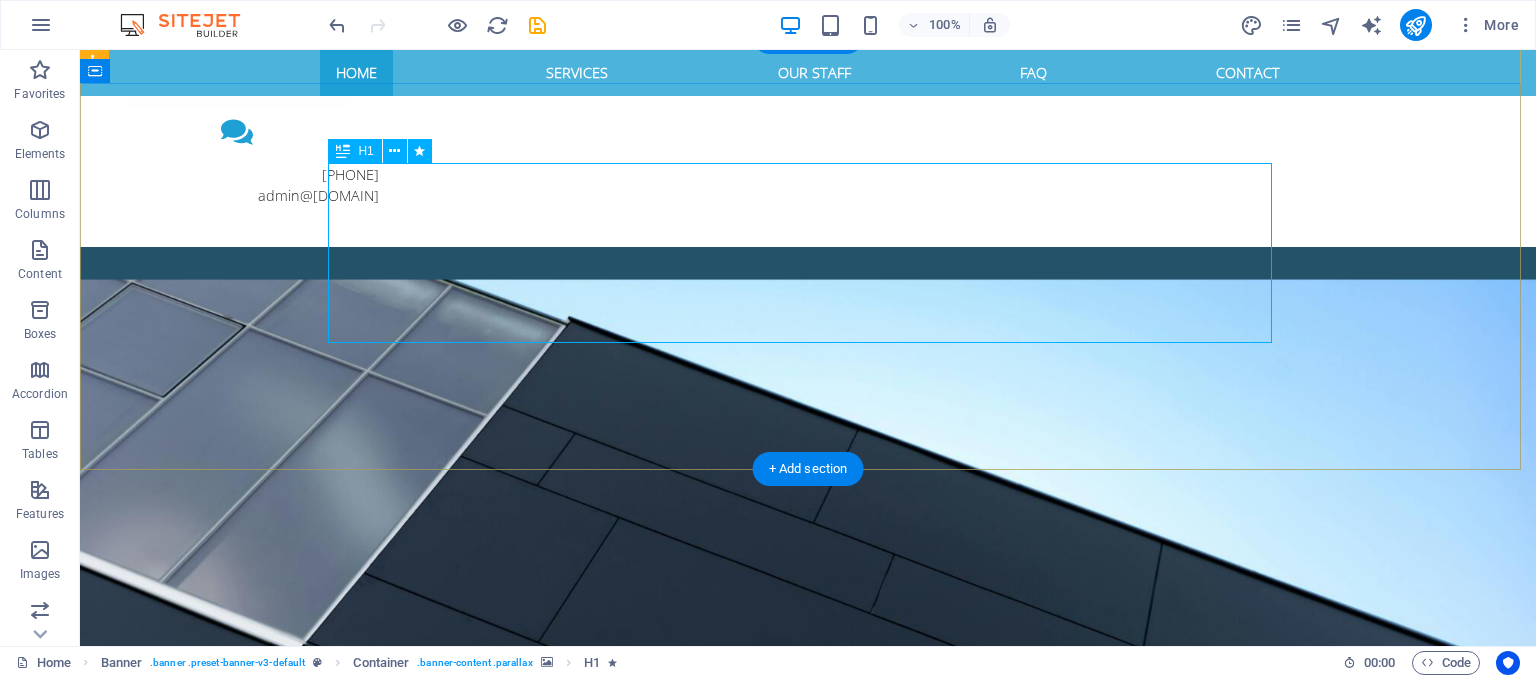 click on "Empowering people. Strengthening culture.  Accelerating business." at bounding box center (808, 933) 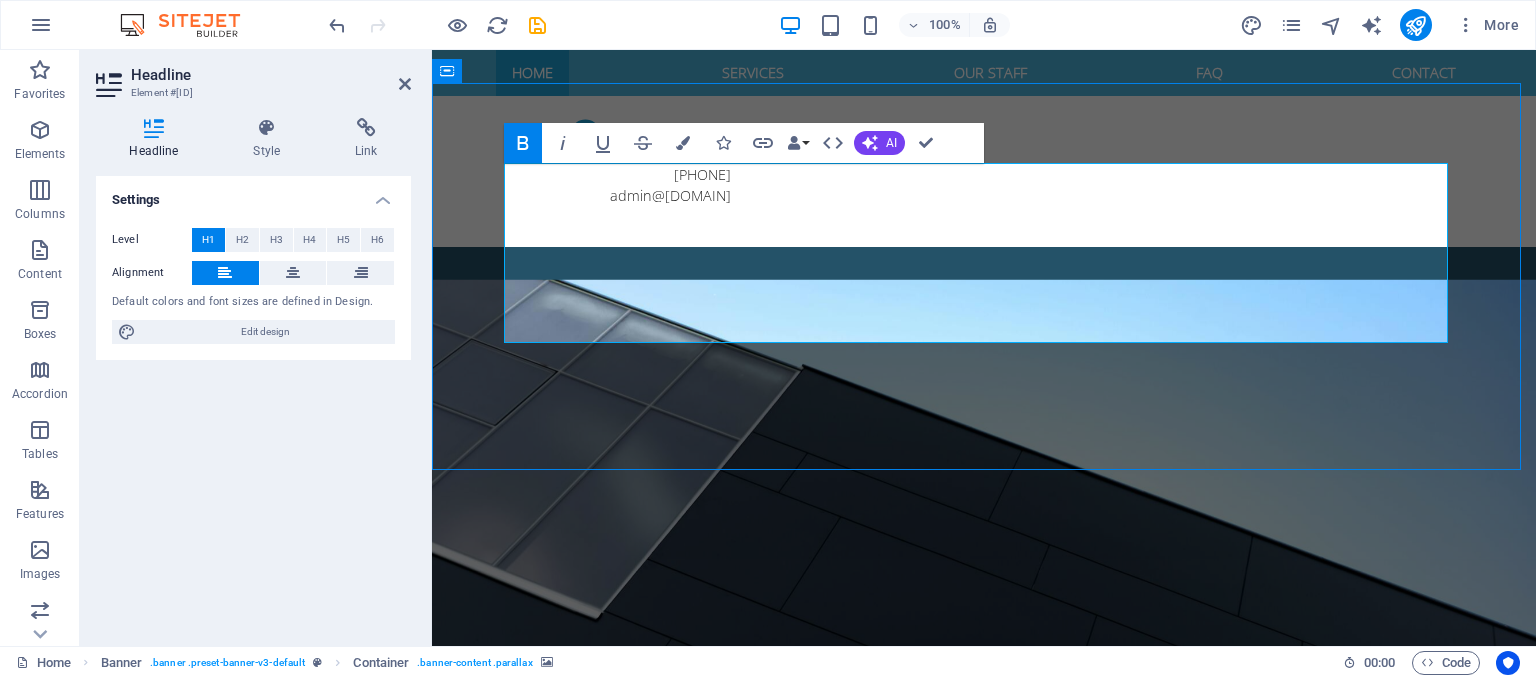 click at bounding box center (984, 514) 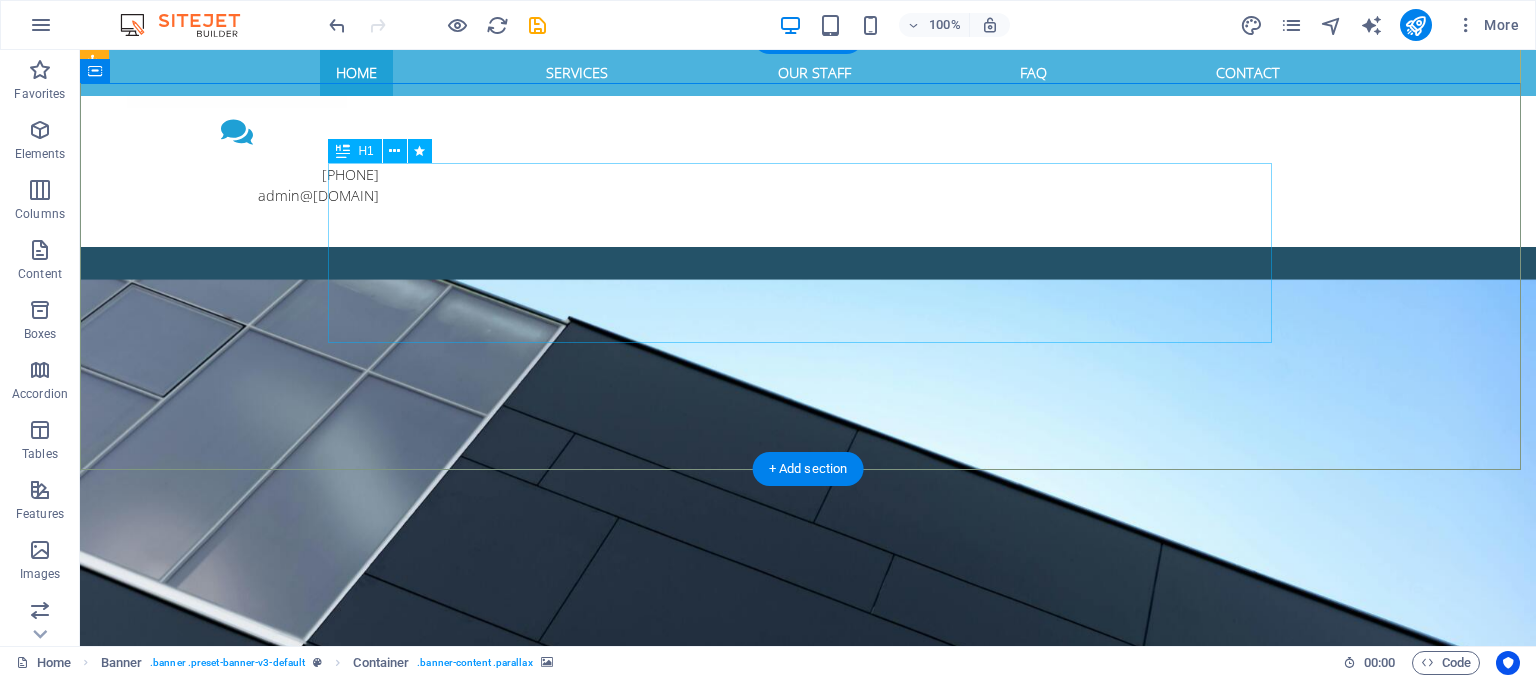 click on "Empowering people. Strengthening culture.  Accelerating business." at bounding box center (808, 933) 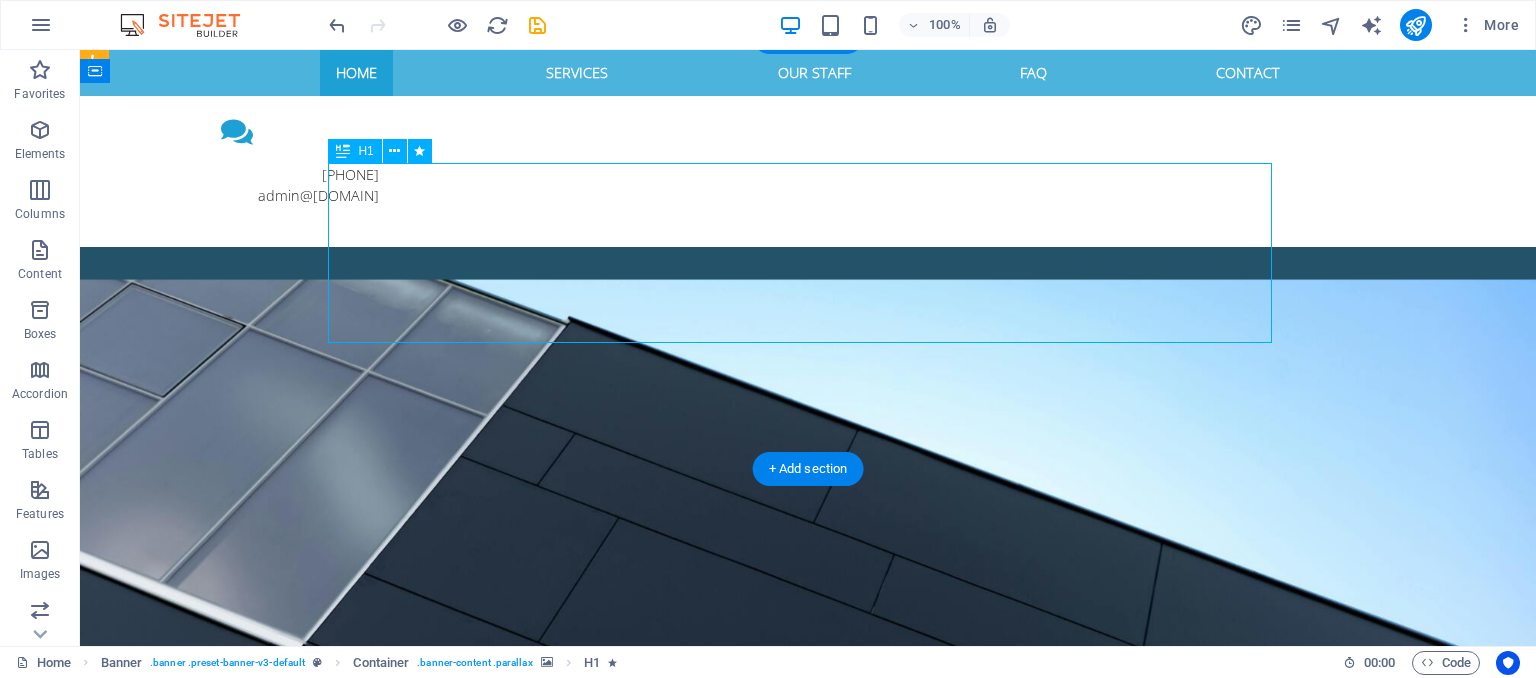 click on "Empowering people. Strengthening culture.  Accelerating business." at bounding box center [808, 933] 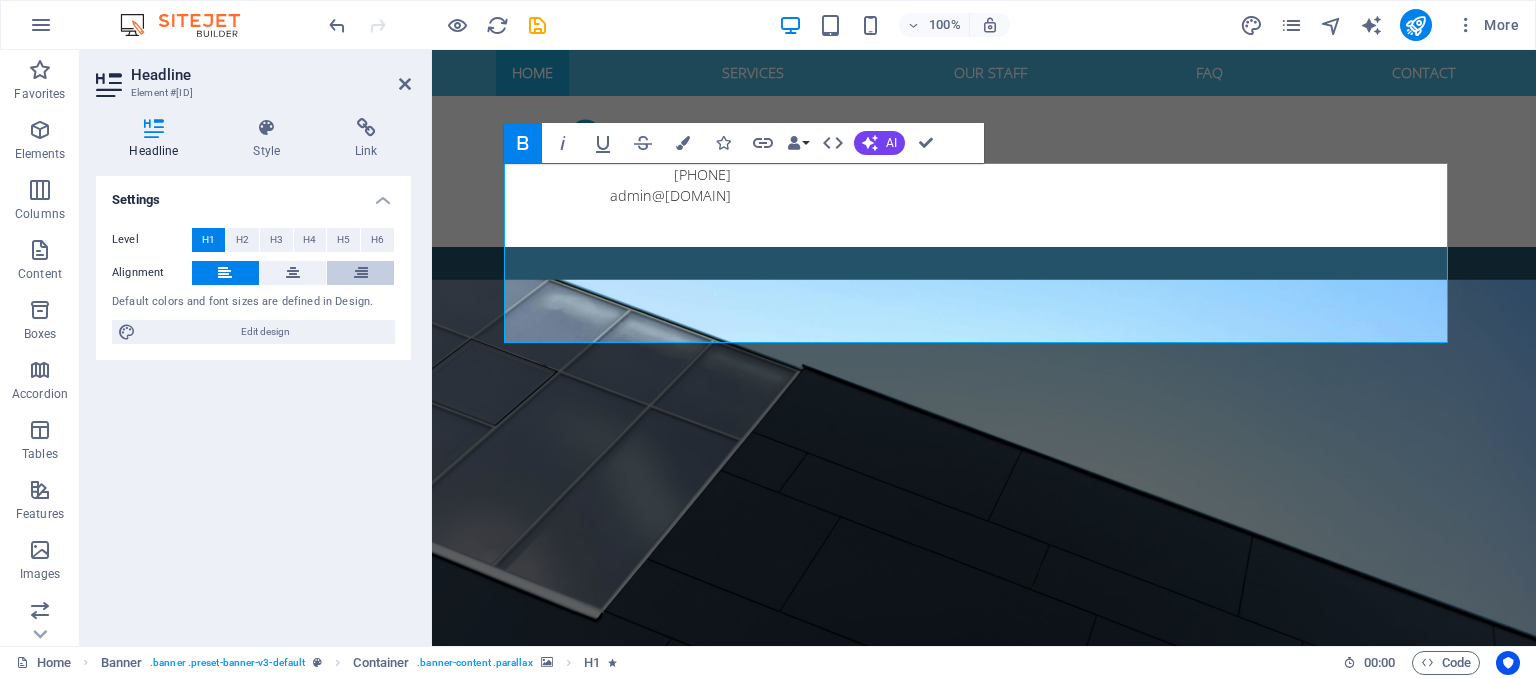 click at bounding box center (361, 273) 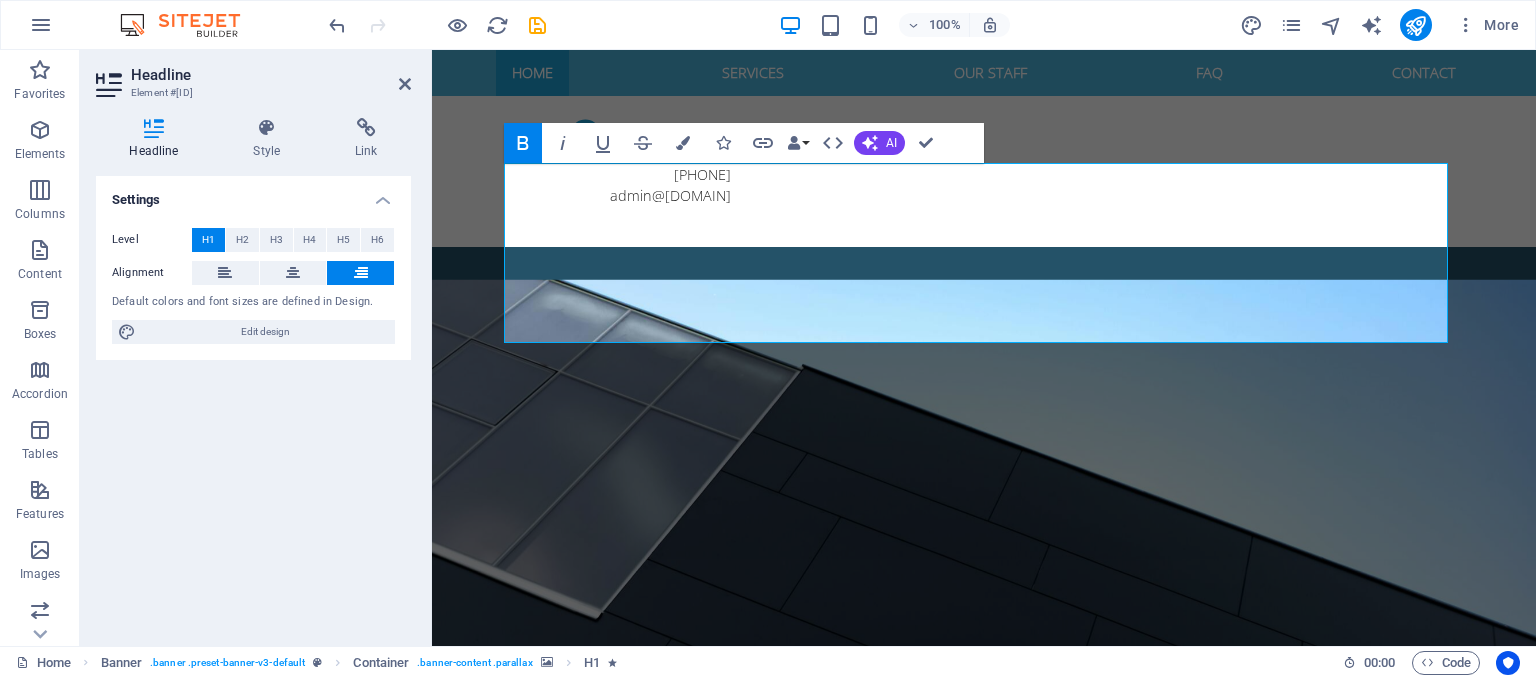 click at bounding box center (984, 514) 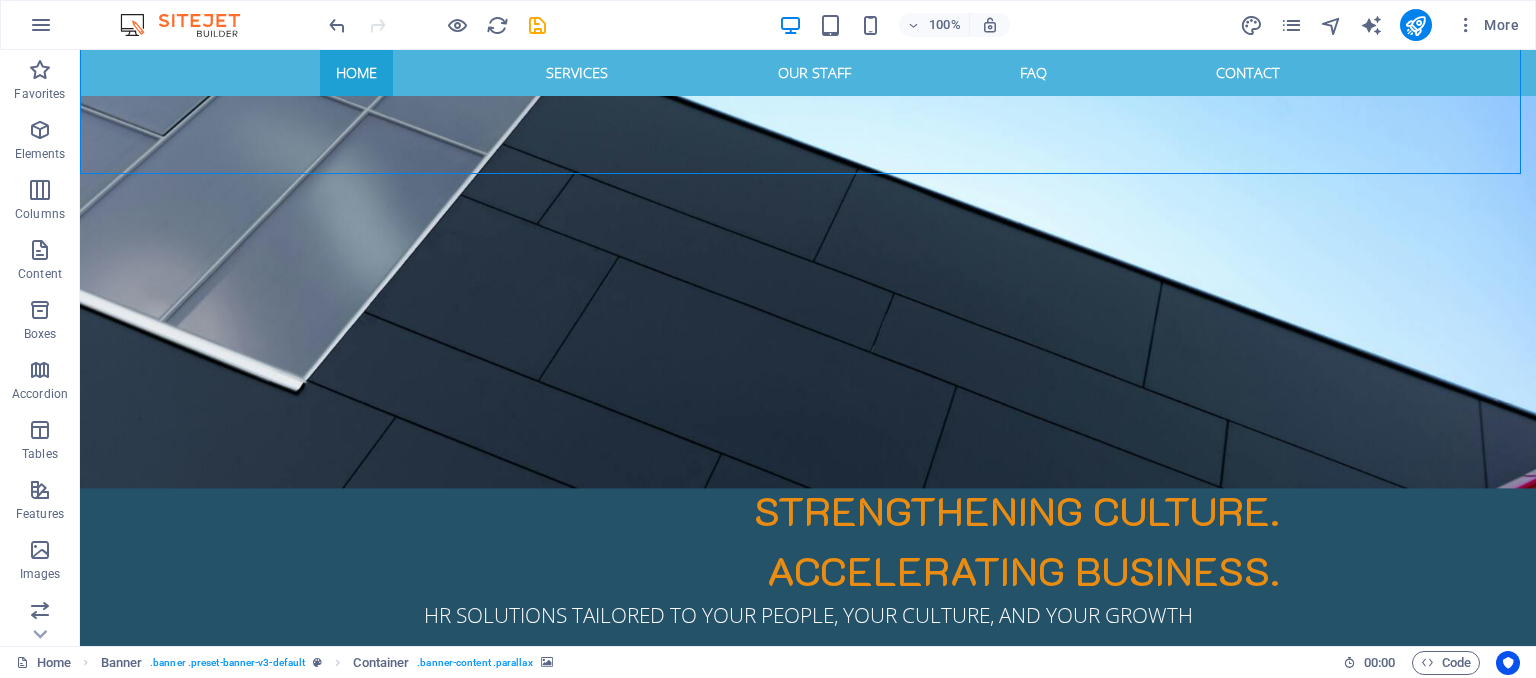 scroll, scrollTop: 655, scrollLeft: 0, axis: vertical 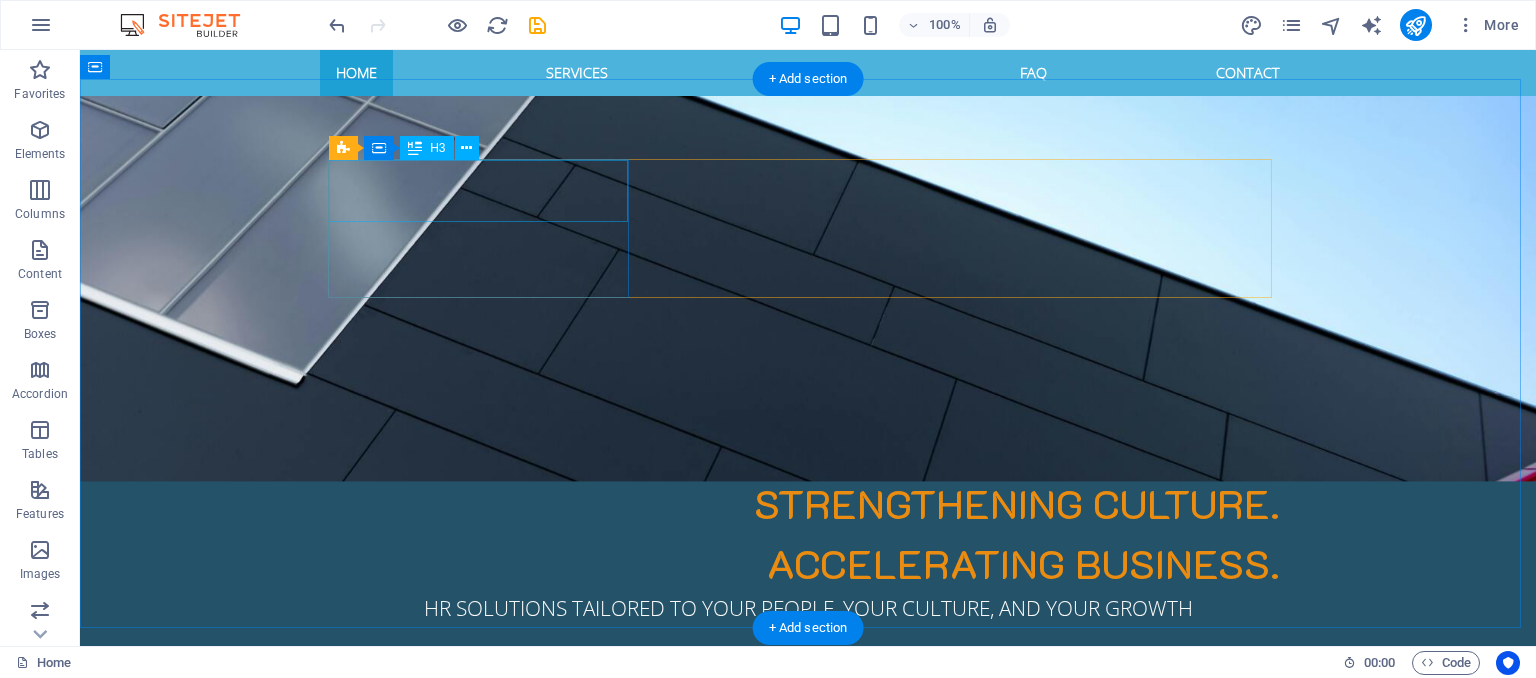 click on "Welcome to EXCELIOR SOLUTIONS" at bounding box center [808, 871] 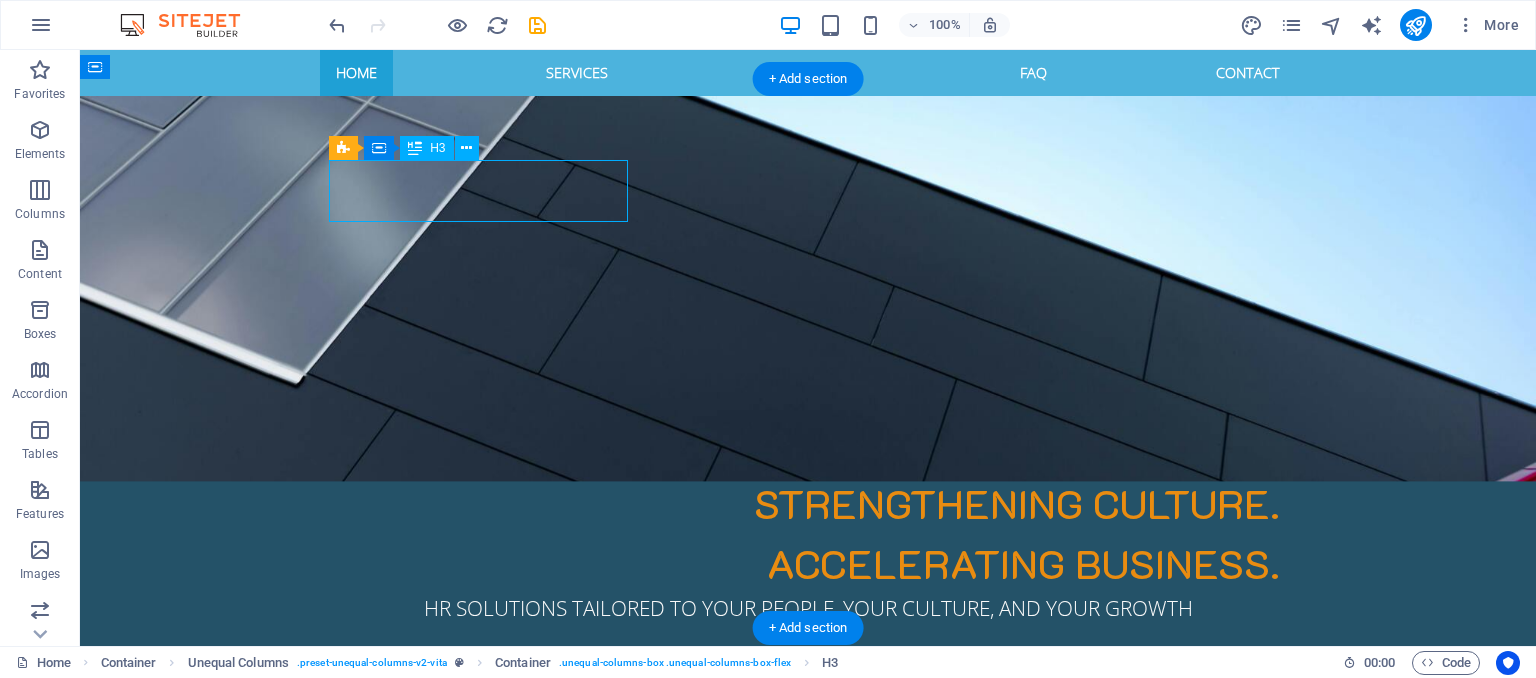 click on "Welcome to EXCELIOR SOLUTIONS" at bounding box center [808, 871] 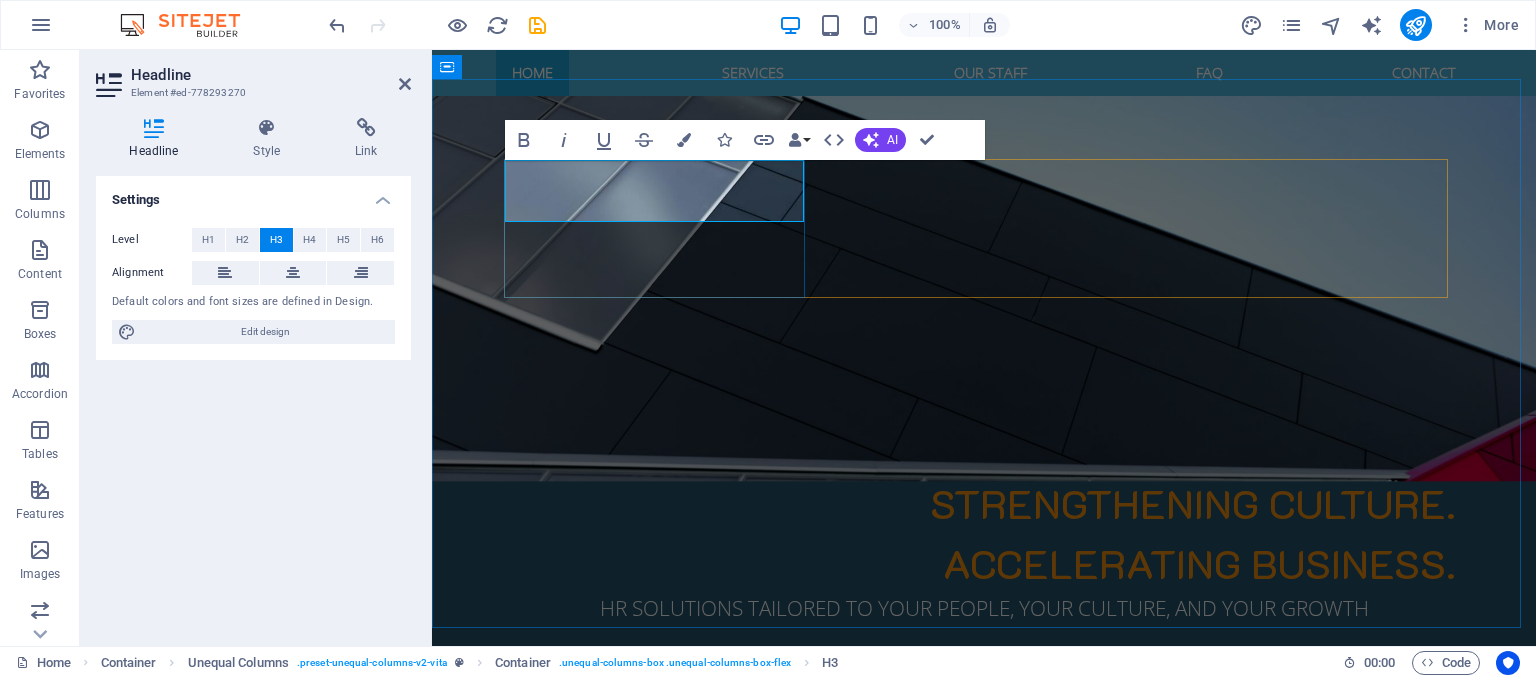 click on "Welcome to EXCELIOR SOLUTIONS" at bounding box center [984, 871] 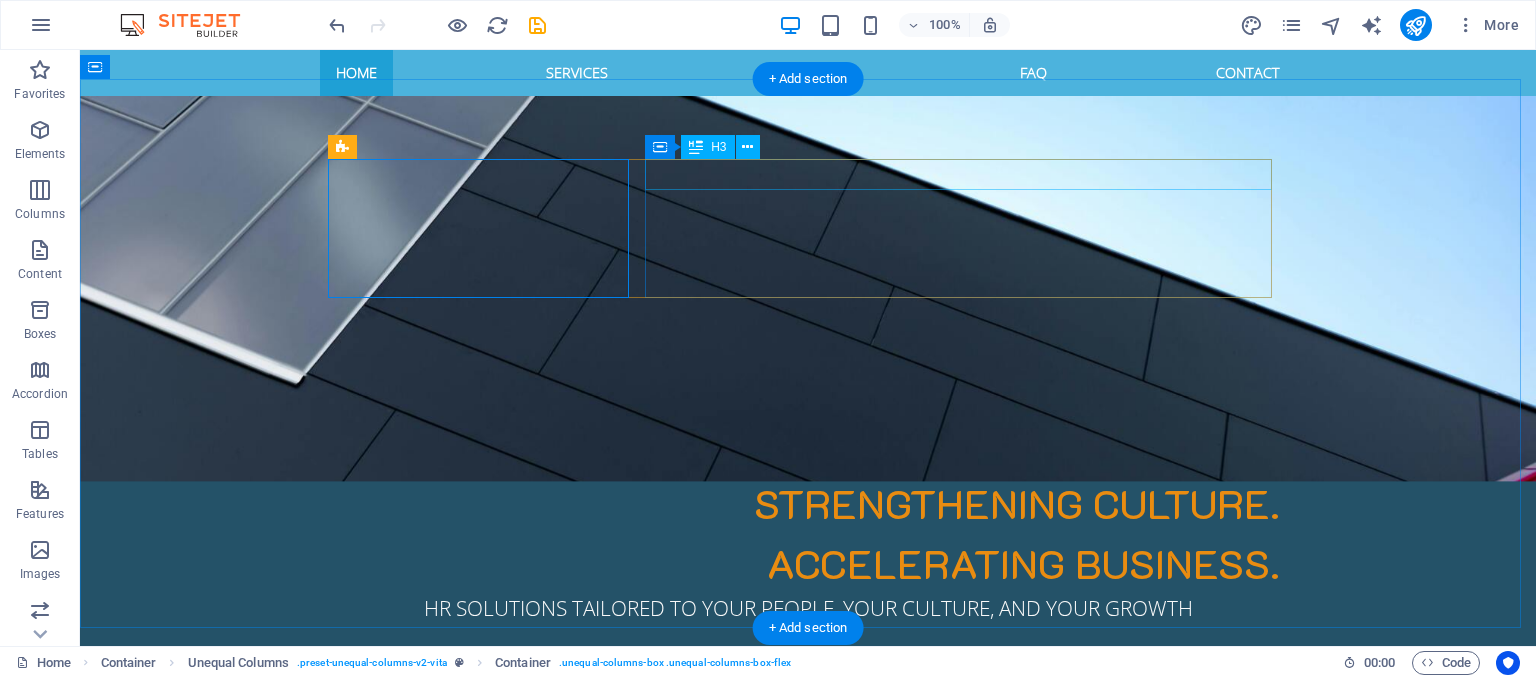 click on "Personal, individual, kind" at bounding box center (808, 926) 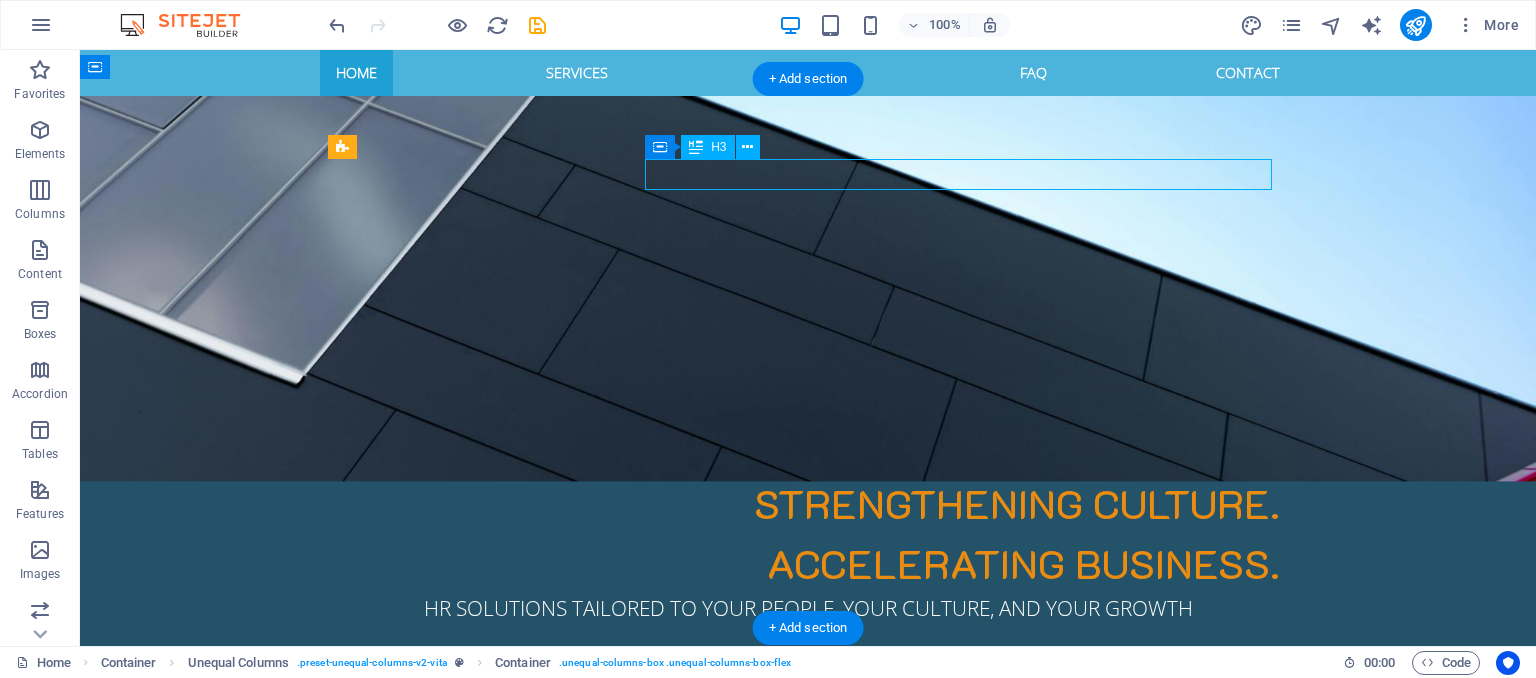 click on "Personal, individual, kind" at bounding box center [808, 926] 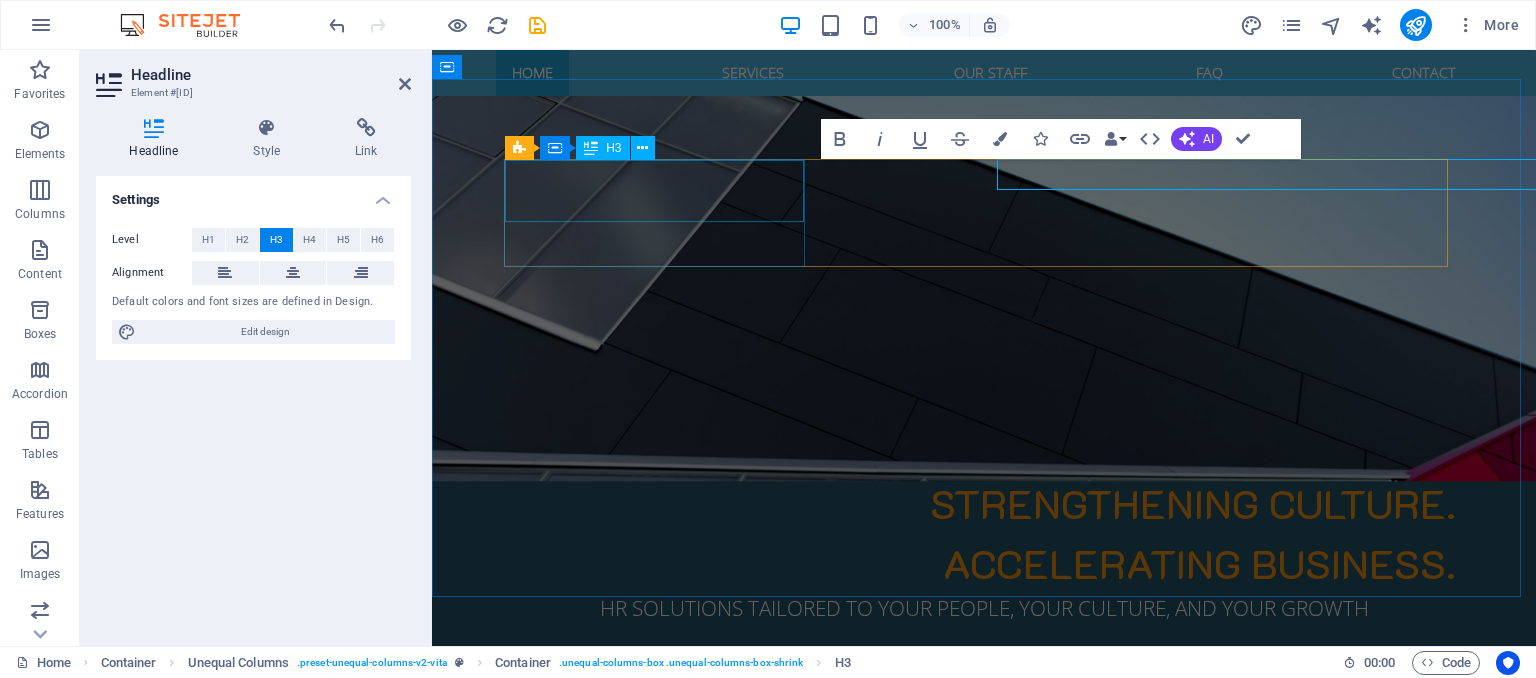 click on "Welcome to EXCELIOR SOLUTIONS" at bounding box center (984, 871) 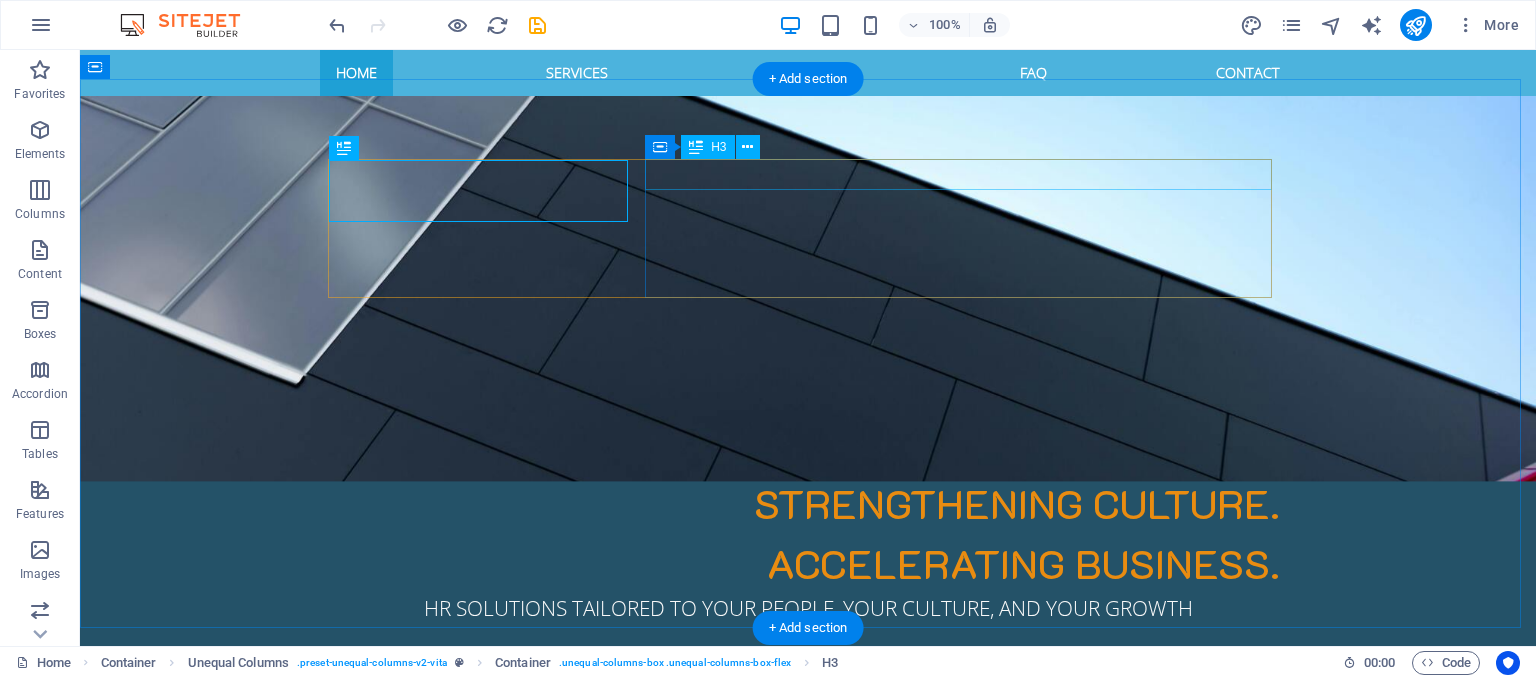 click on "Personal, individual, kind" at bounding box center (808, 926) 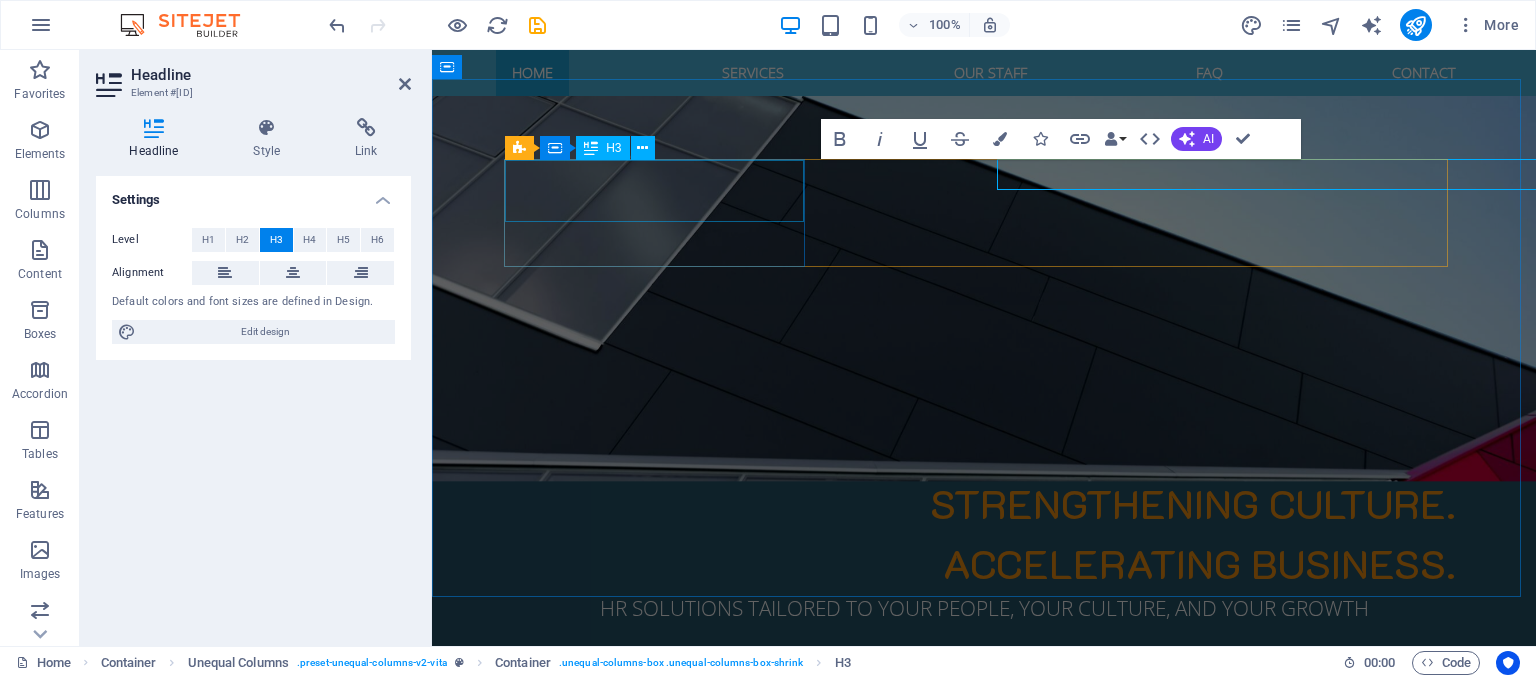 click on "Welcome to EXCELIOR SOLUTIONS" at bounding box center [984, 871] 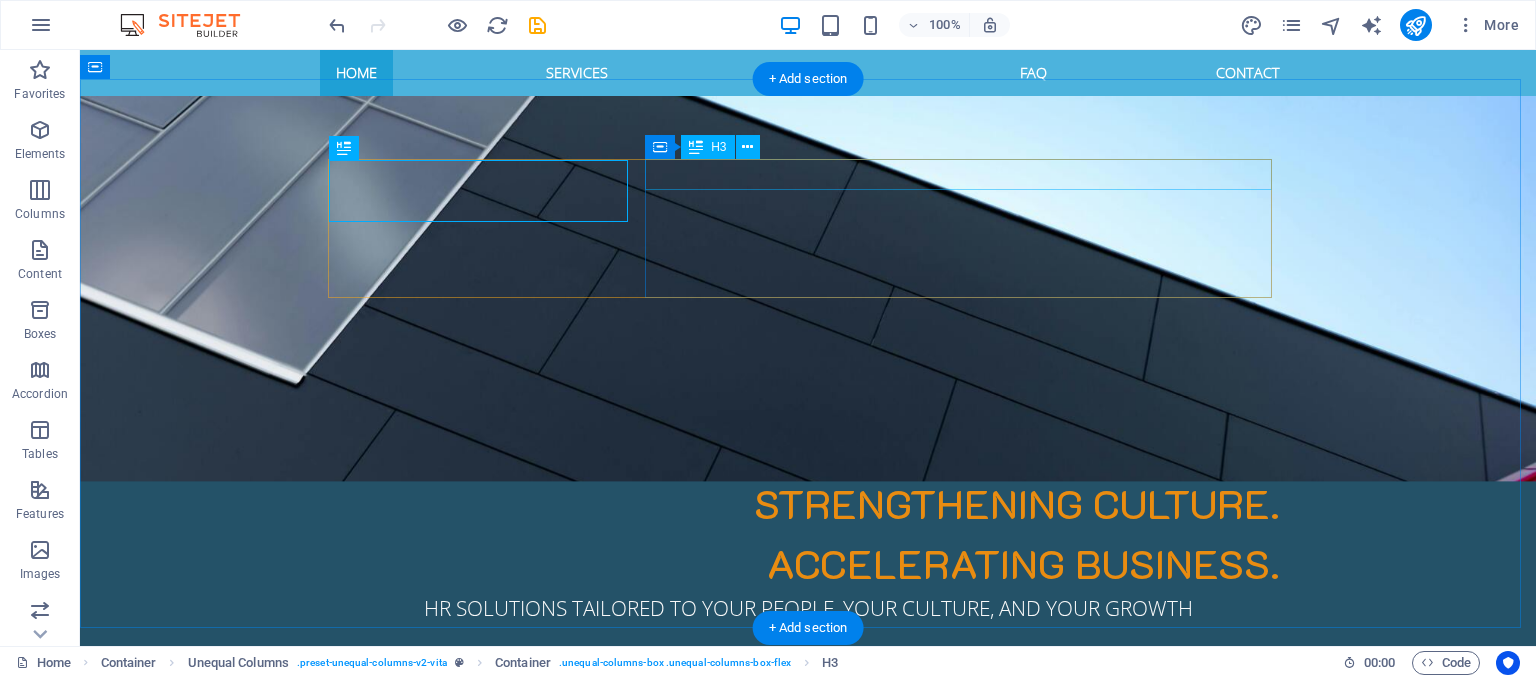 click on "Personal, individual, kind" at bounding box center (808, 926) 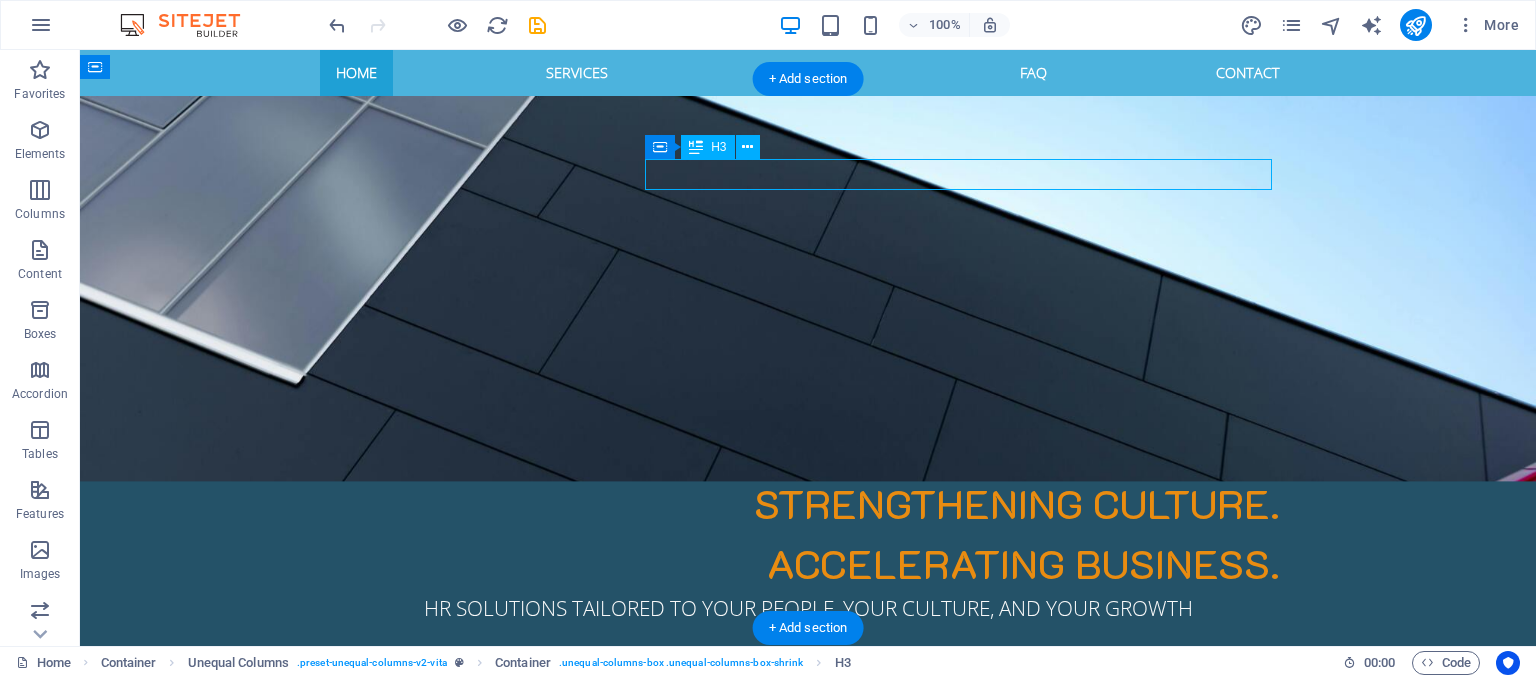 click on "Personal, individual, kind" at bounding box center (808, 926) 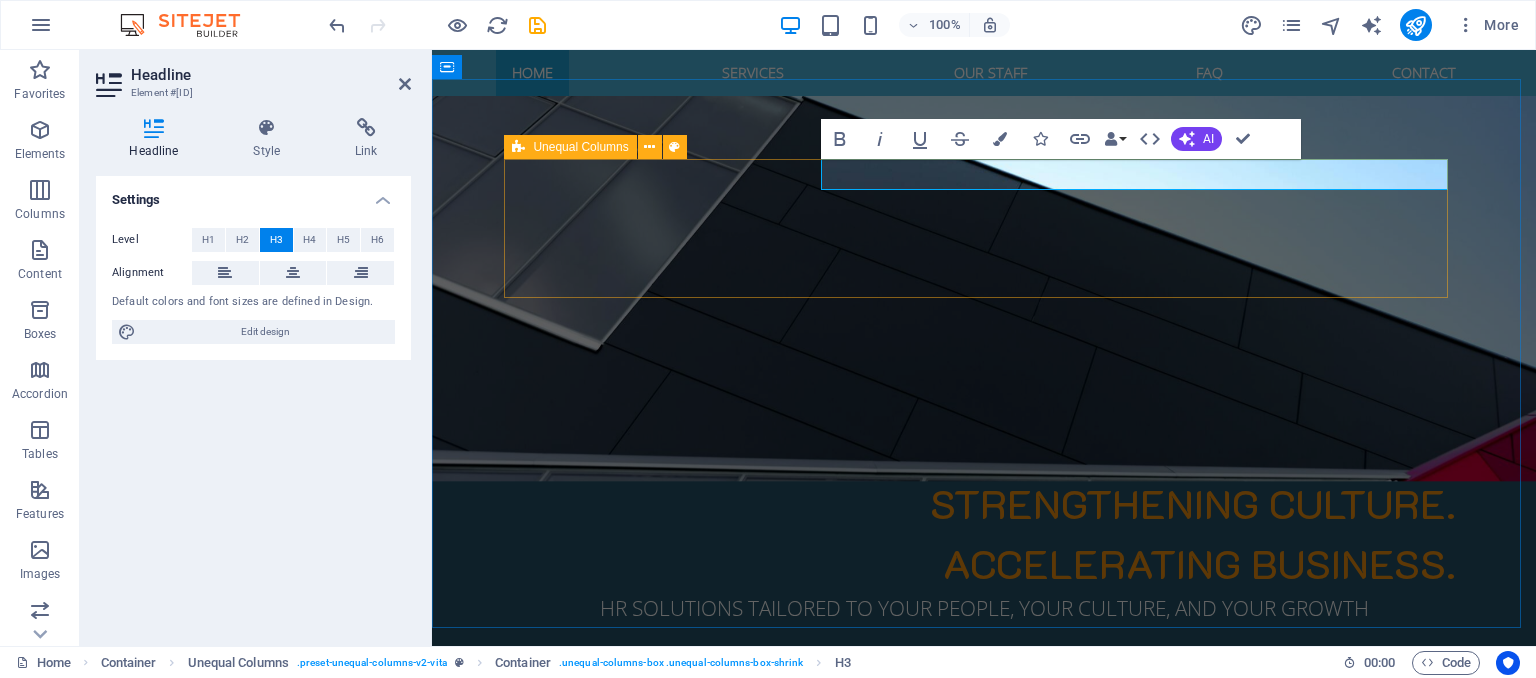 drag, startPoint x: 1158, startPoint y: 175, endPoint x: 806, endPoint y: 175, distance: 352 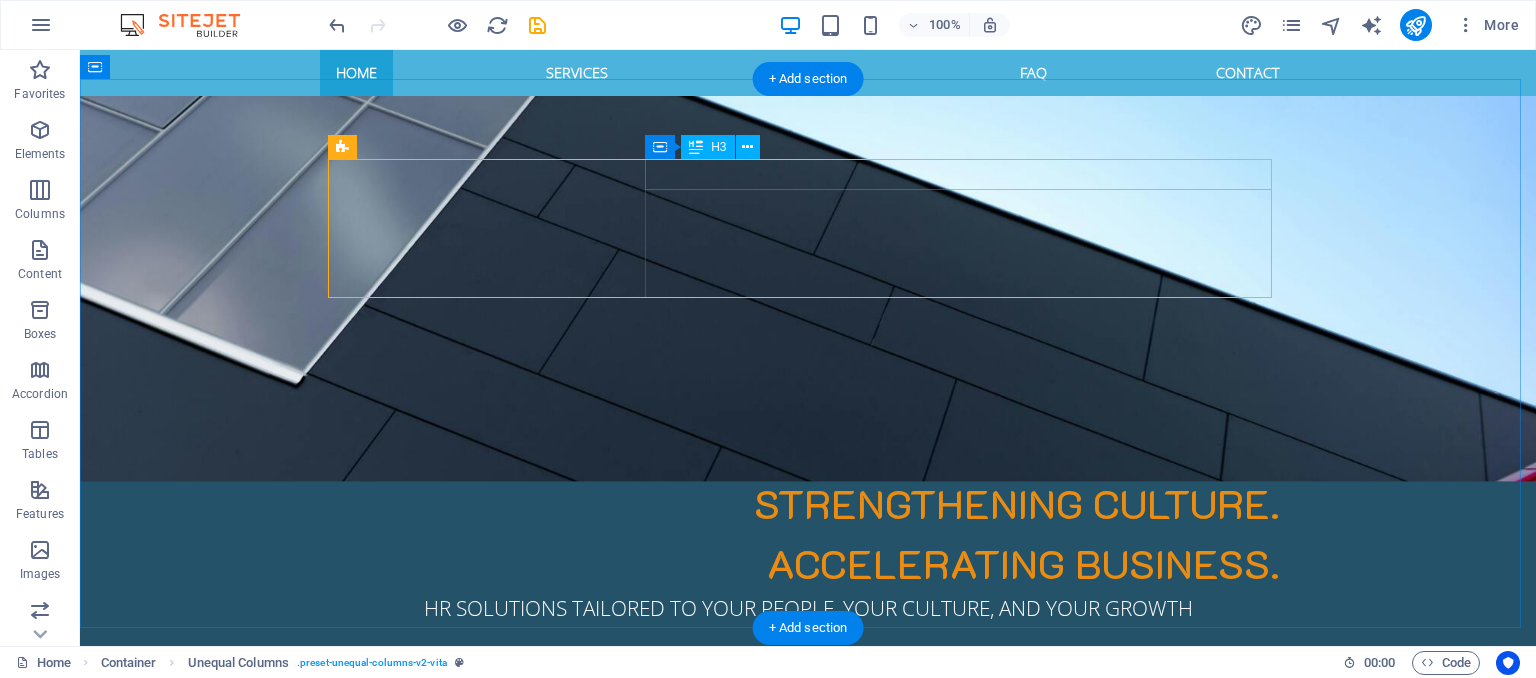 click on "Personal, individual, kind" at bounding box center [808, 926] 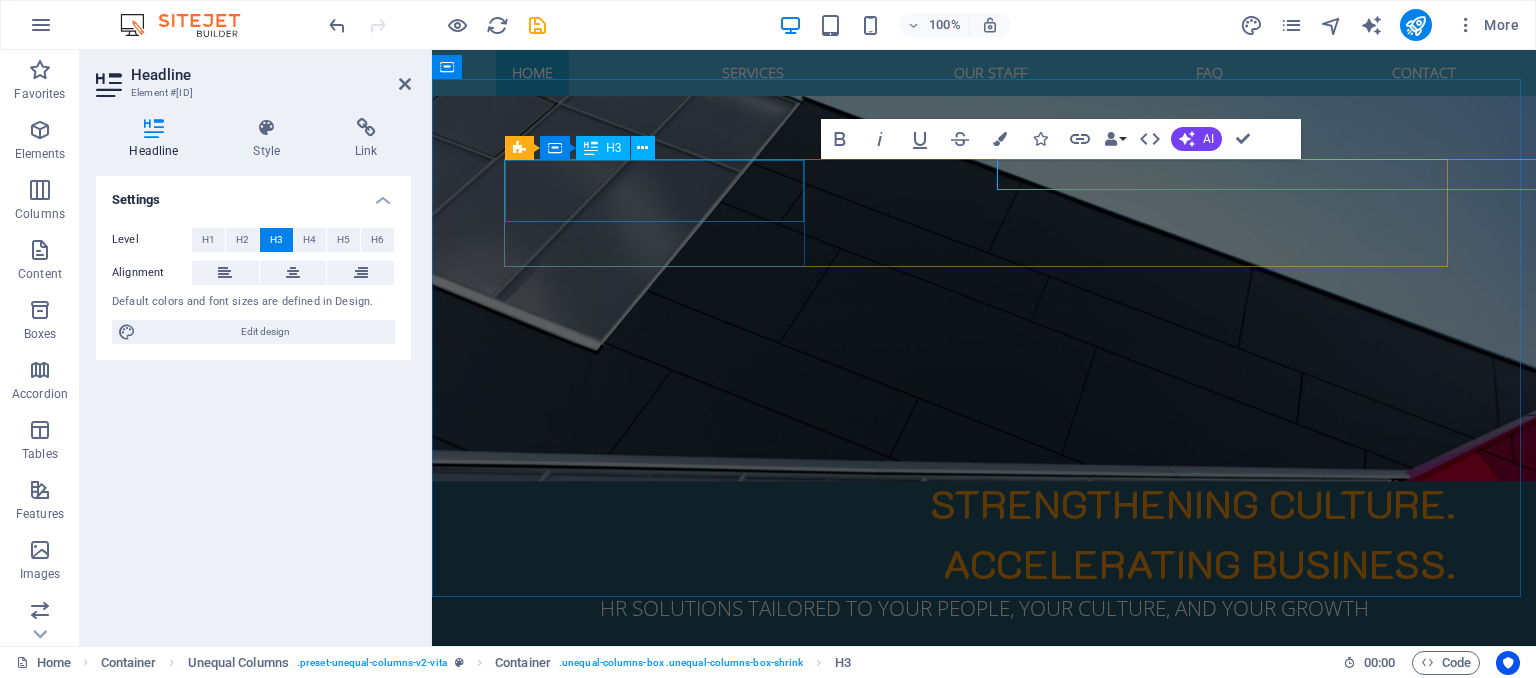 click on "Welcome to EXCELIOR SOLUTIONS" at bounding box center (984, 871) 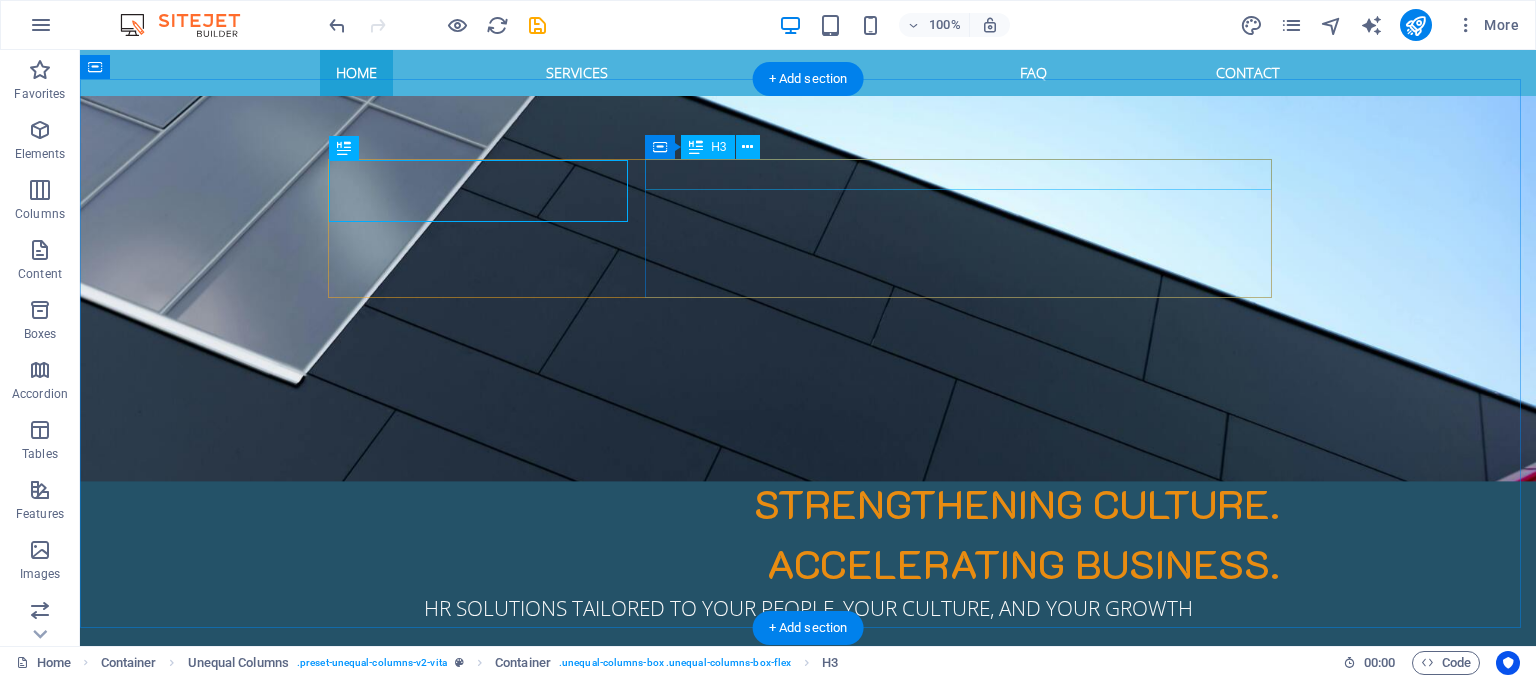 click on "Personal, individual, kind" at bounding box center [808, 926] 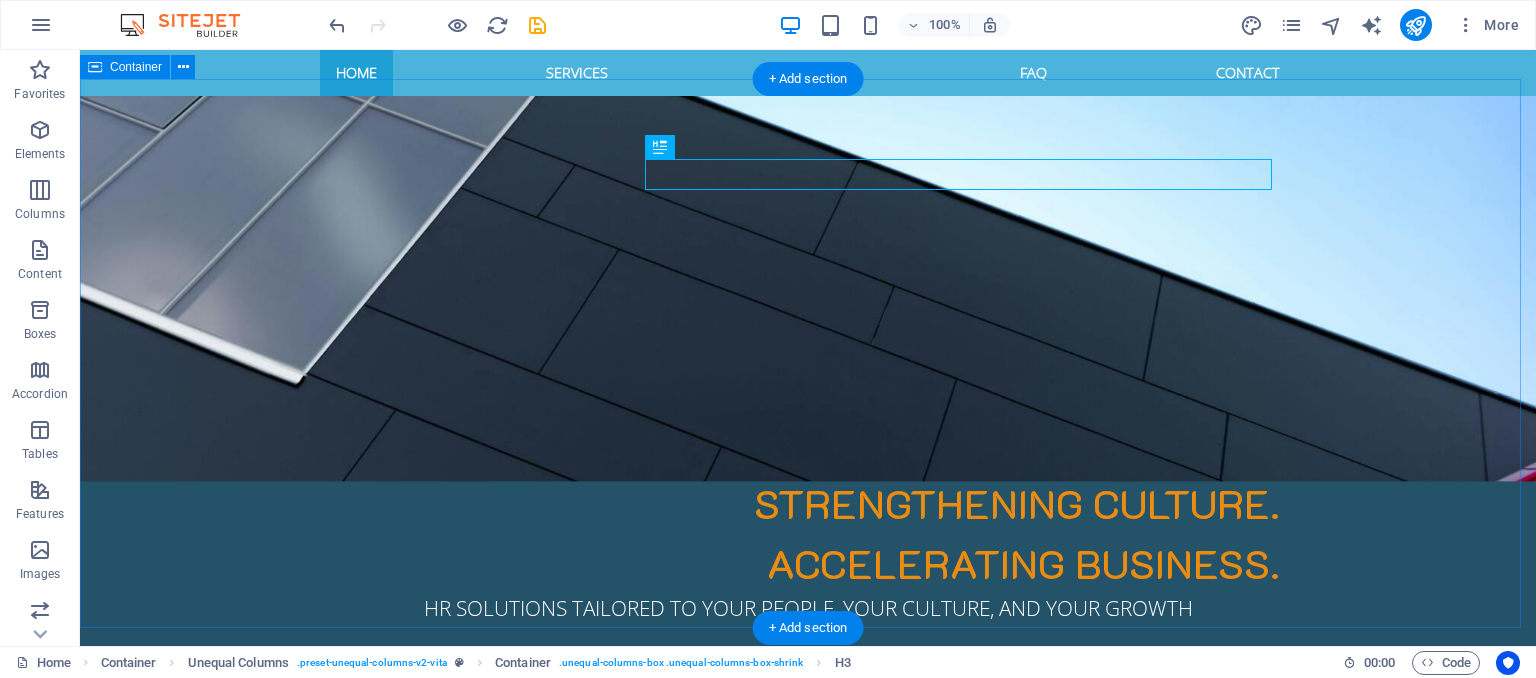 click on "Welcome to EXCELIOR SOLUTIONS Personal, individual, kind Lorem ipsum dolor sit amet, consetetur sadipscing elitr, sed diam nonumy eirmod tempor invidunt ut labore et dolore magna aliquyam erat, sed diam voluptua. At vero eos et accusam et justo duo dolores et ea rebum. Stet clita kasd gubergren, no sea takimata sanctus est Lorem ipsum dolor sit amet. Lorem ipsum dolor sit amet, consetetur sadipscing elitr. Lorem ipsum dolor sit amet, consetetur sadipscing elitr, sed diam nonumy eirmod tempor invidunt. Headline Lorem ipsum dolor sit amet, consetetur sadipscing elitr, sed diam nonumy eirmod tempor. Headline Lorem ipsum dolor sit amet, consetetur sadipscing elitr, sed diam nonumy eirmod tempor. Headline Lorem ipsum dolor sit amet, consetetur sadipscing elitr, sed diam nonumy eirmod tempor." at bounding box center [808, 1261] 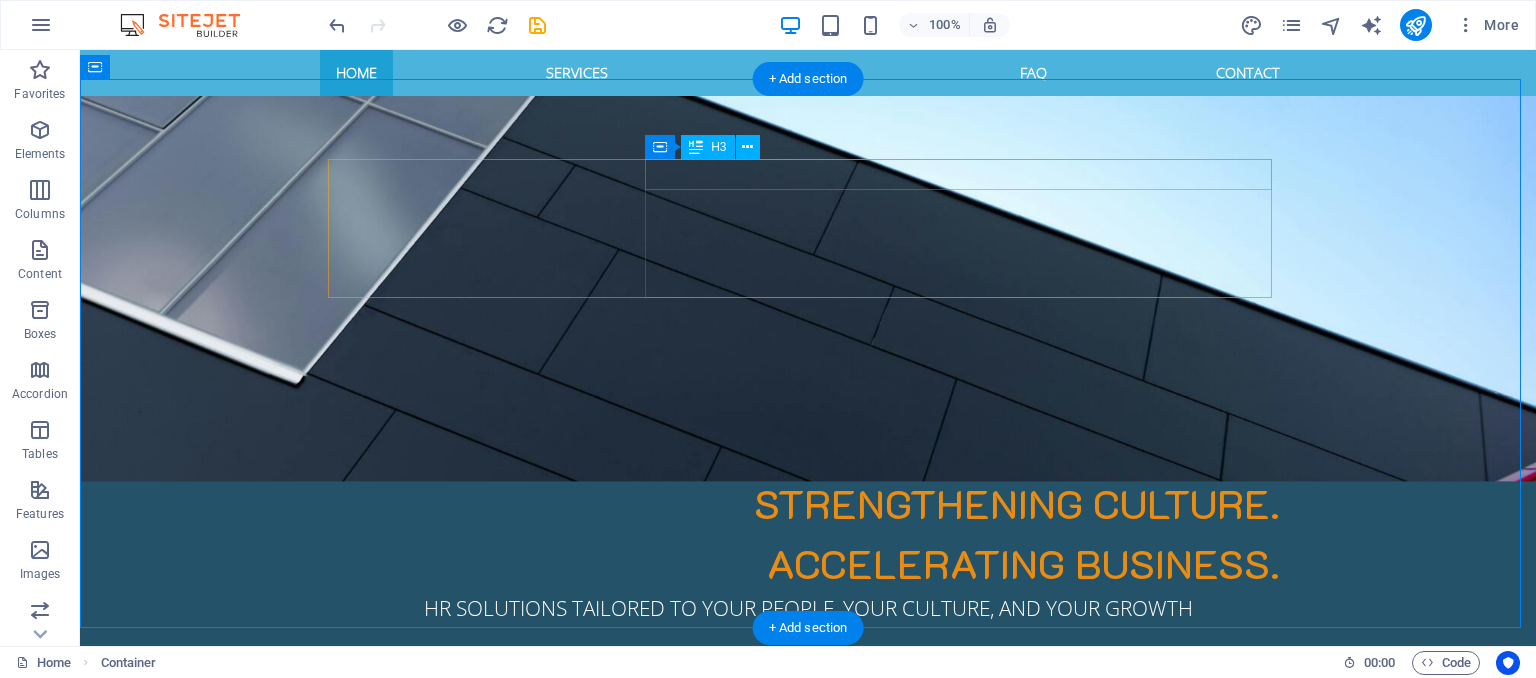 click on "Personal, individual, kind" at bounding box center [808, 926] 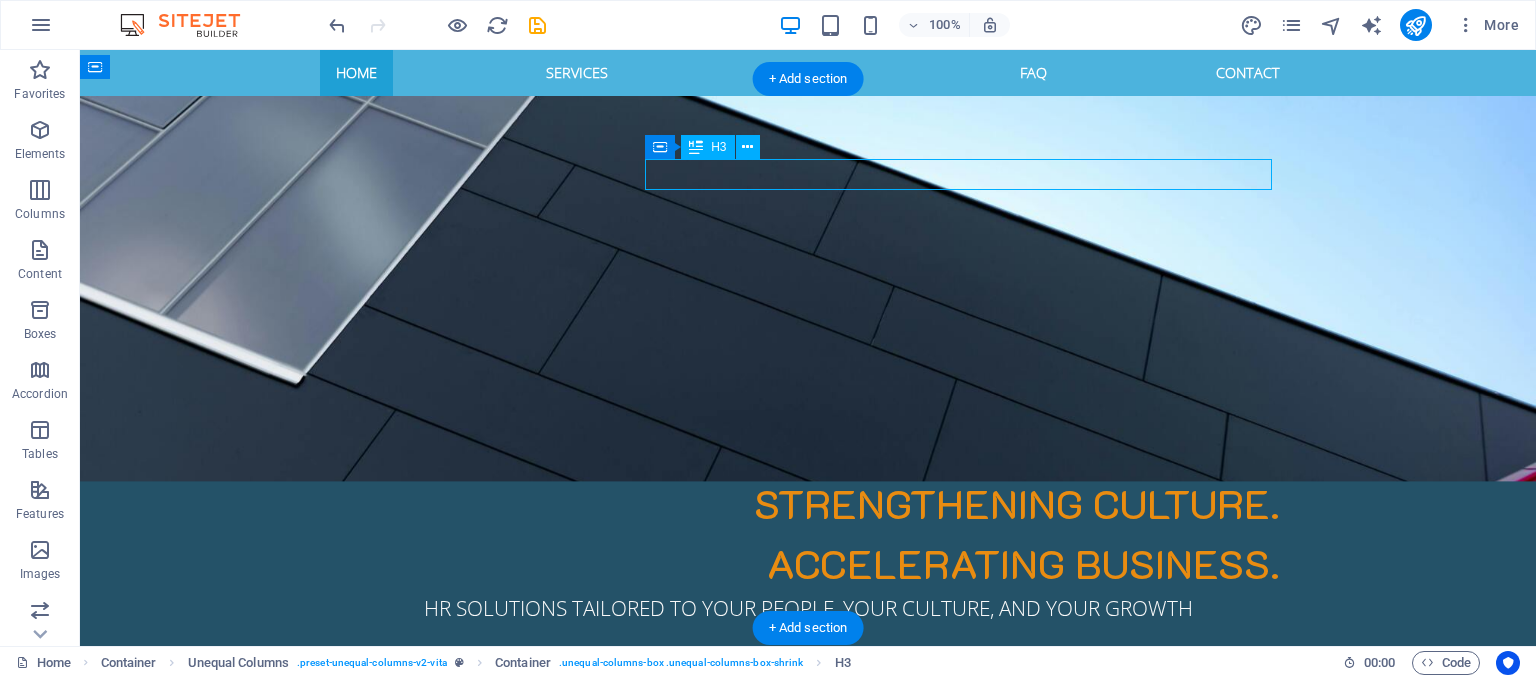 click on "Personal, individual, kind" at bounding box center (808, 926) 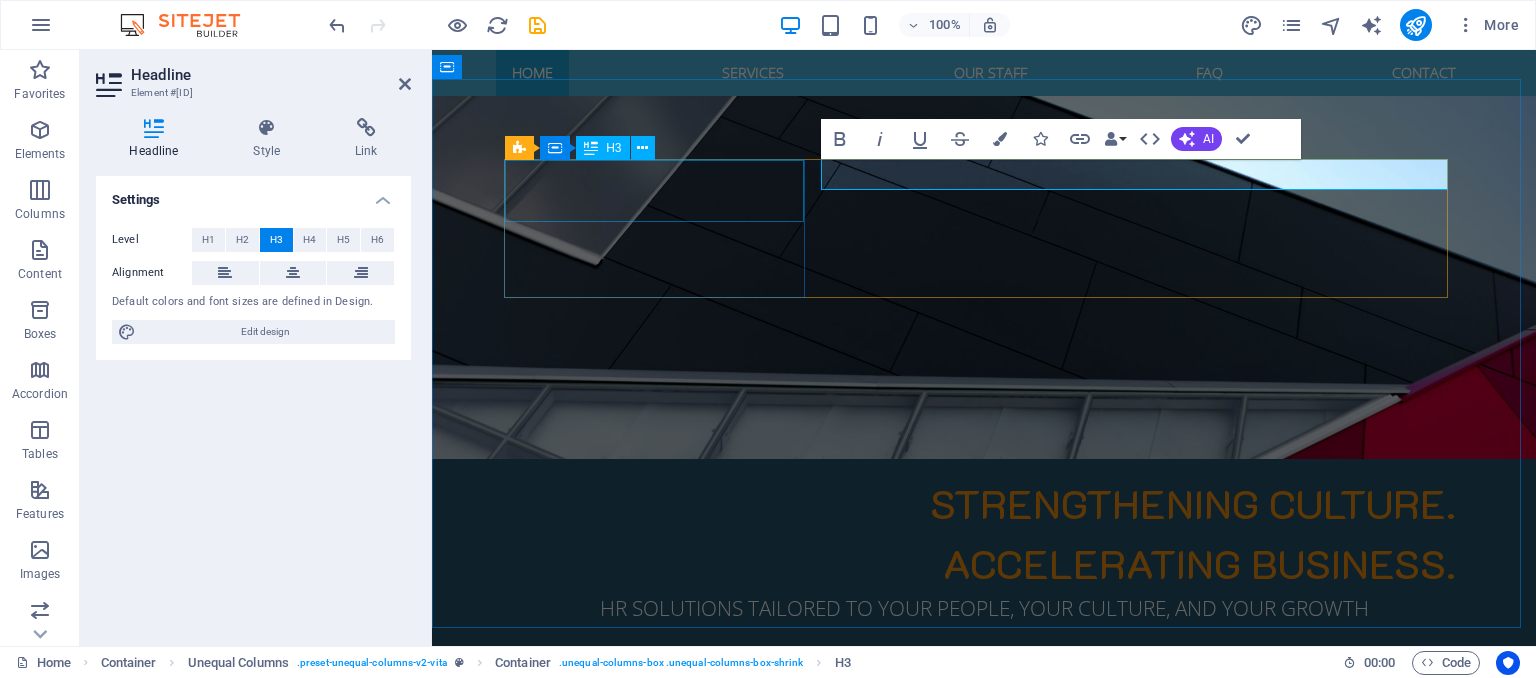 click on "Welcome to EXCELIOR SOLUTIONS" at bounding box center [984, 871] 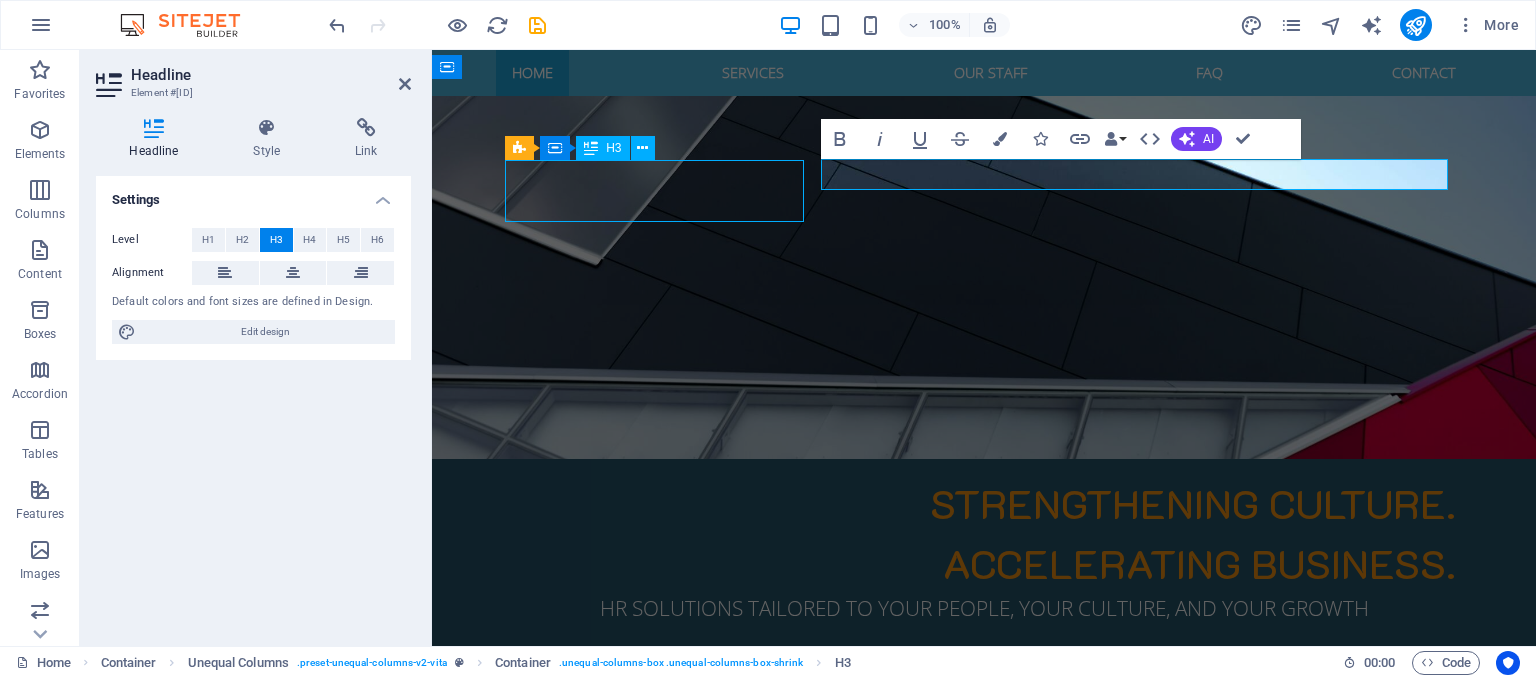 click on "Welcome to EXCELIOR SOLUTIONS" at bounding box center [984, 871] 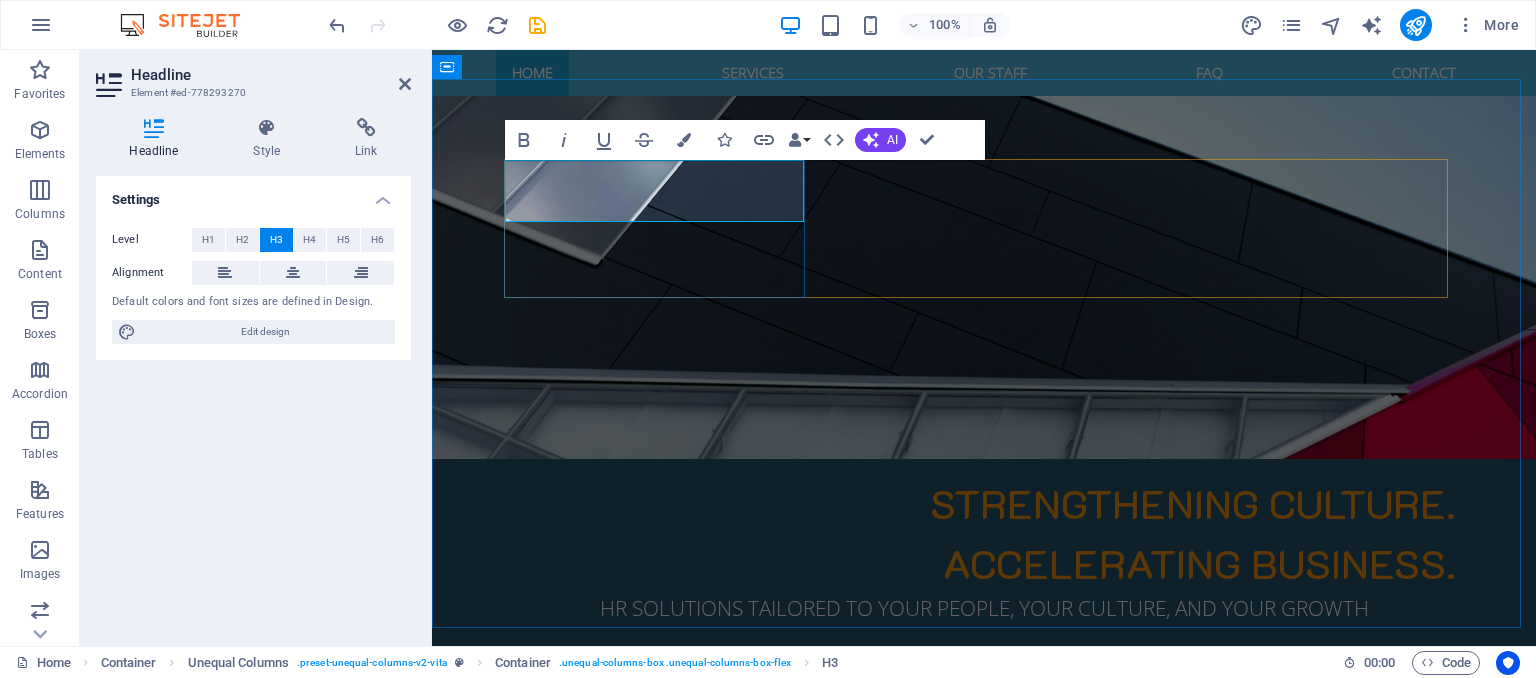 click on "Welcome to EXCELIOR SOLUTIONS" at bounding box center (984, 871) 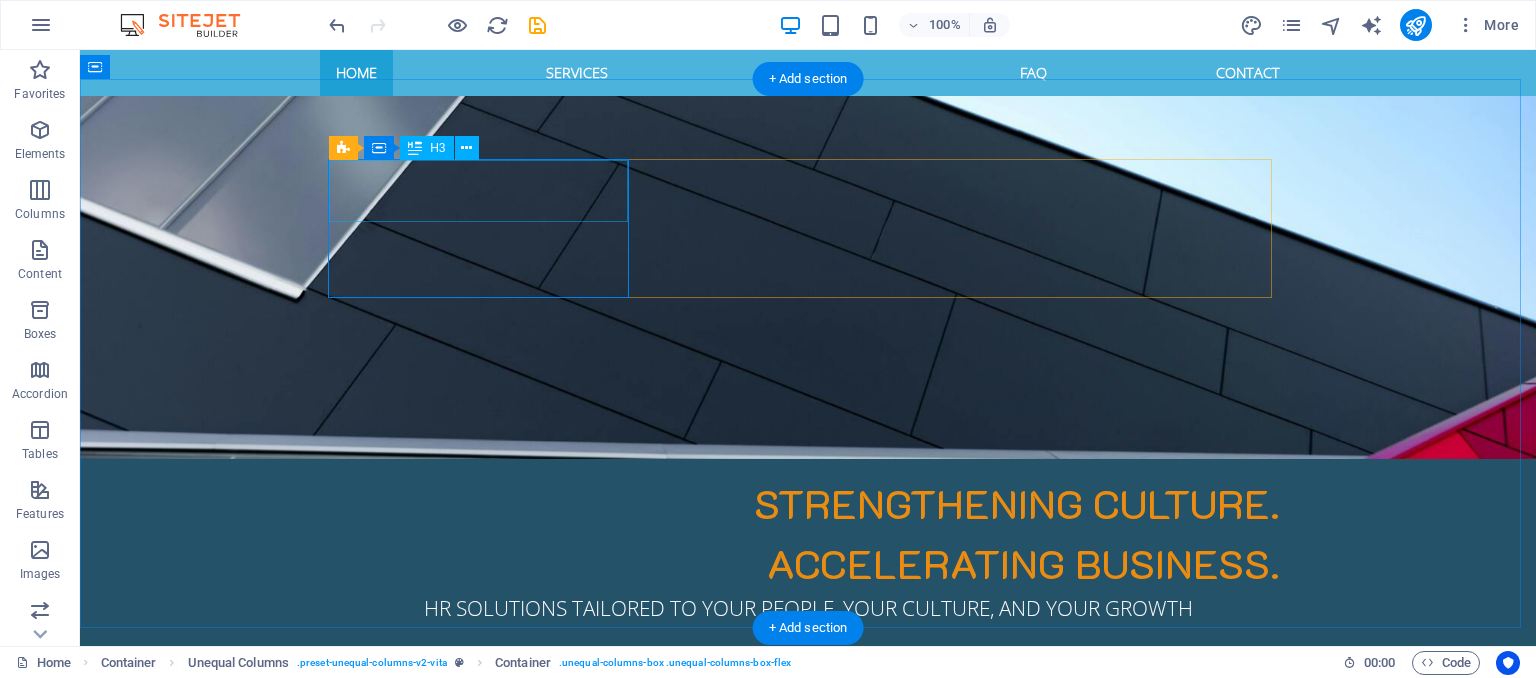 click on "Welcome to EXCELIOR SOLUTIONS" at bounding box center (808, 871) 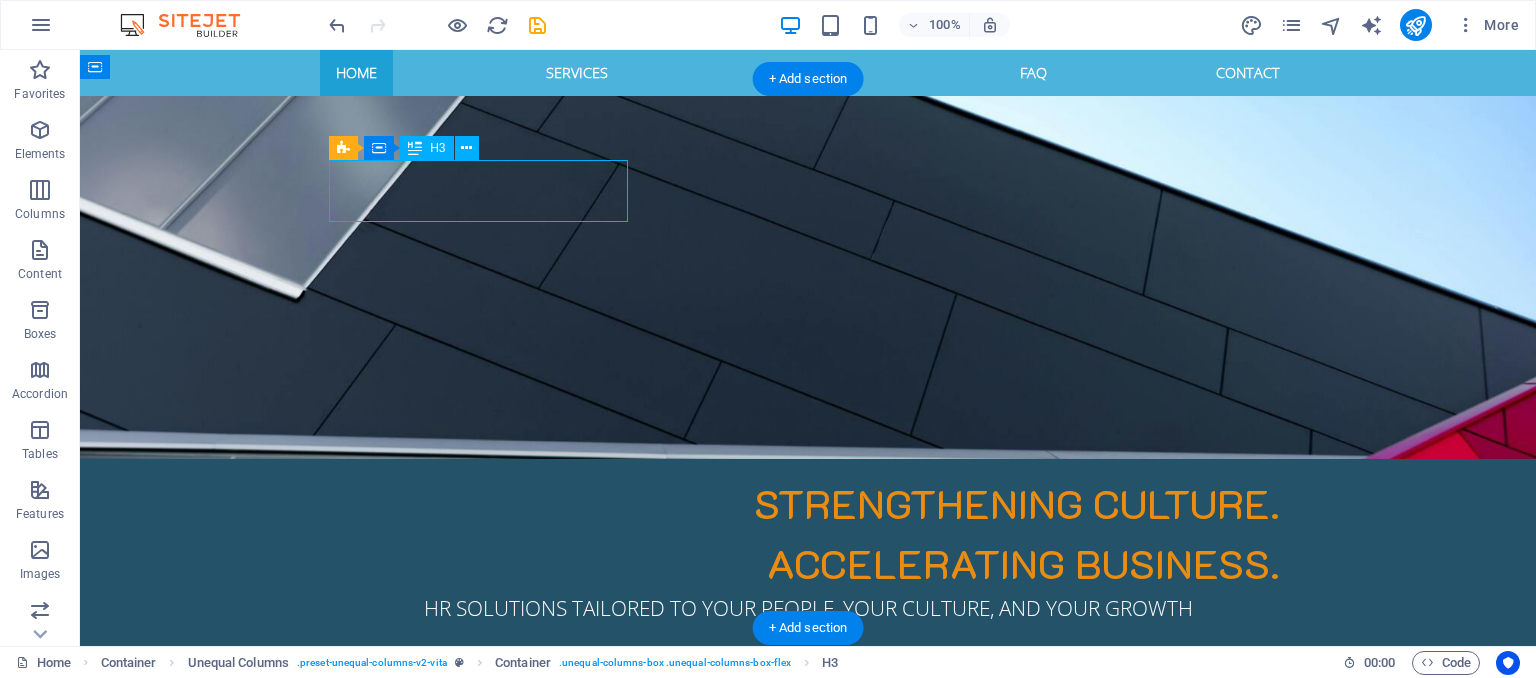 click on "Welcome to EXCELIOR SOLUTIONS" at bounding box center (808, 871) 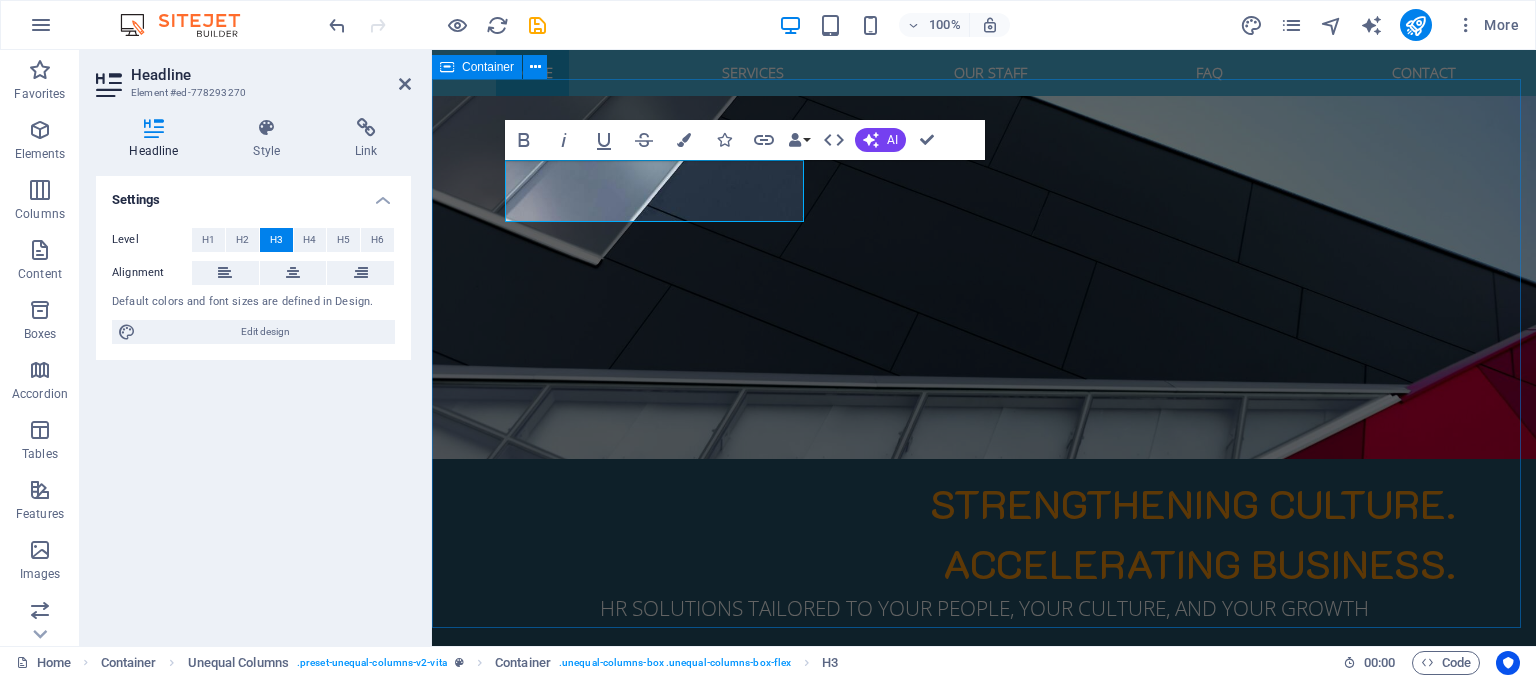 click on "Welcome to EXCELIOR SOLUTIONS Who We Are: Lorem ipsum dolor sit amet, consetetur sadipscing elitr, sed diam nonumy eirmod tempor invidunt ut labore et dolore magna aliquyam erat, sed diam voluptua. At vero eos et accusam et justo duo dolores et ea rebum. Stet clita kasd gubergren, no sea takimata sanctus est Lorem ipsum dolor sit amet. Lorem ipsum dolor sit amet, consetetur sadipscing elitr. Lorem ipsum dolor sit amet, consetetur sadipscing elitr, sed diam nonumy eirmod tempor invidunt. Headline Lorem ipsum dolor sit amet, consetetur sadipscing elitr, sed diam nonumy eirmod tempor. Headline Lorem ipsum dolor sit amet, consetetur sadipscing elitr, sed diam nonumy eirmod tempor. Headline Lorem ipsum dolor sit amet, consetetur sadipscing elitr, sed diam nonumy eirmod tempor." at bounding box center (984, 1261) 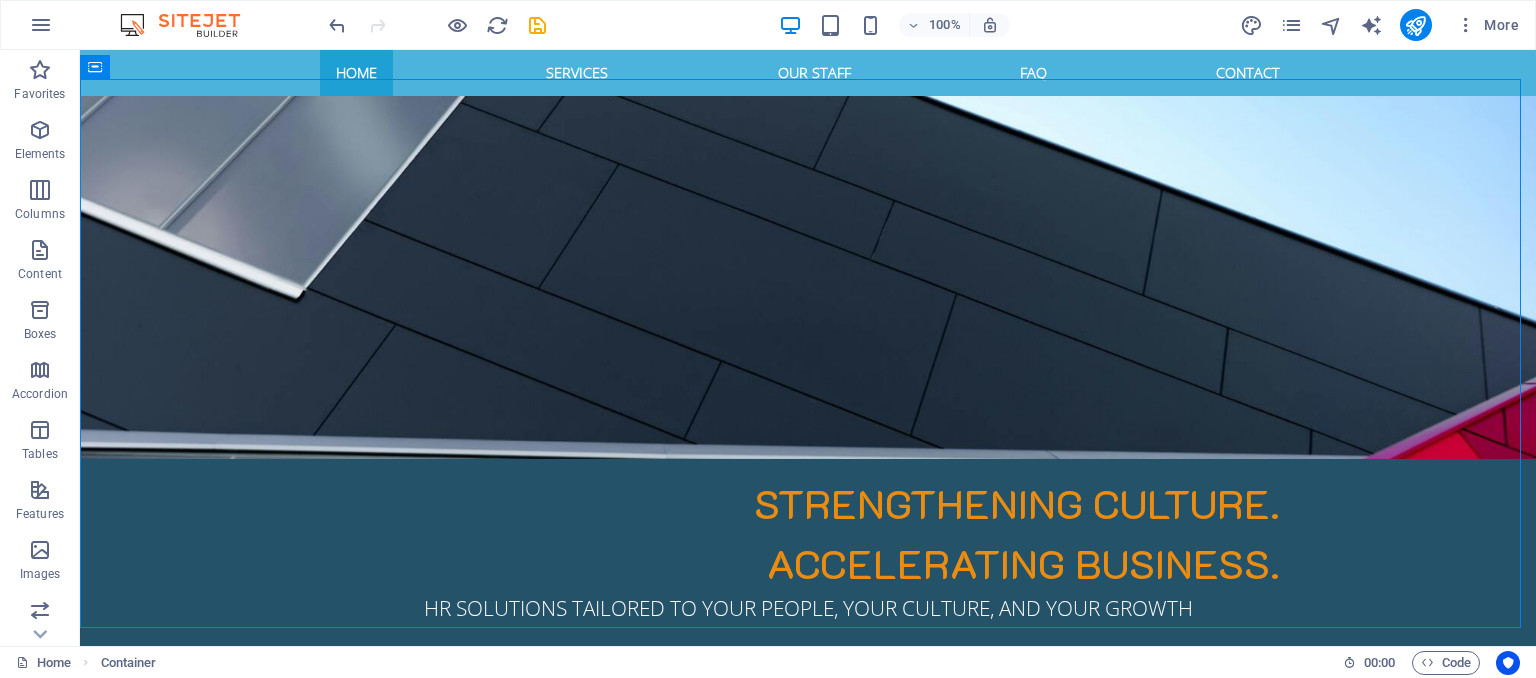 click on "Welcome to EXCELIOR SOLUTIONS" at bounding box center (808, 871) 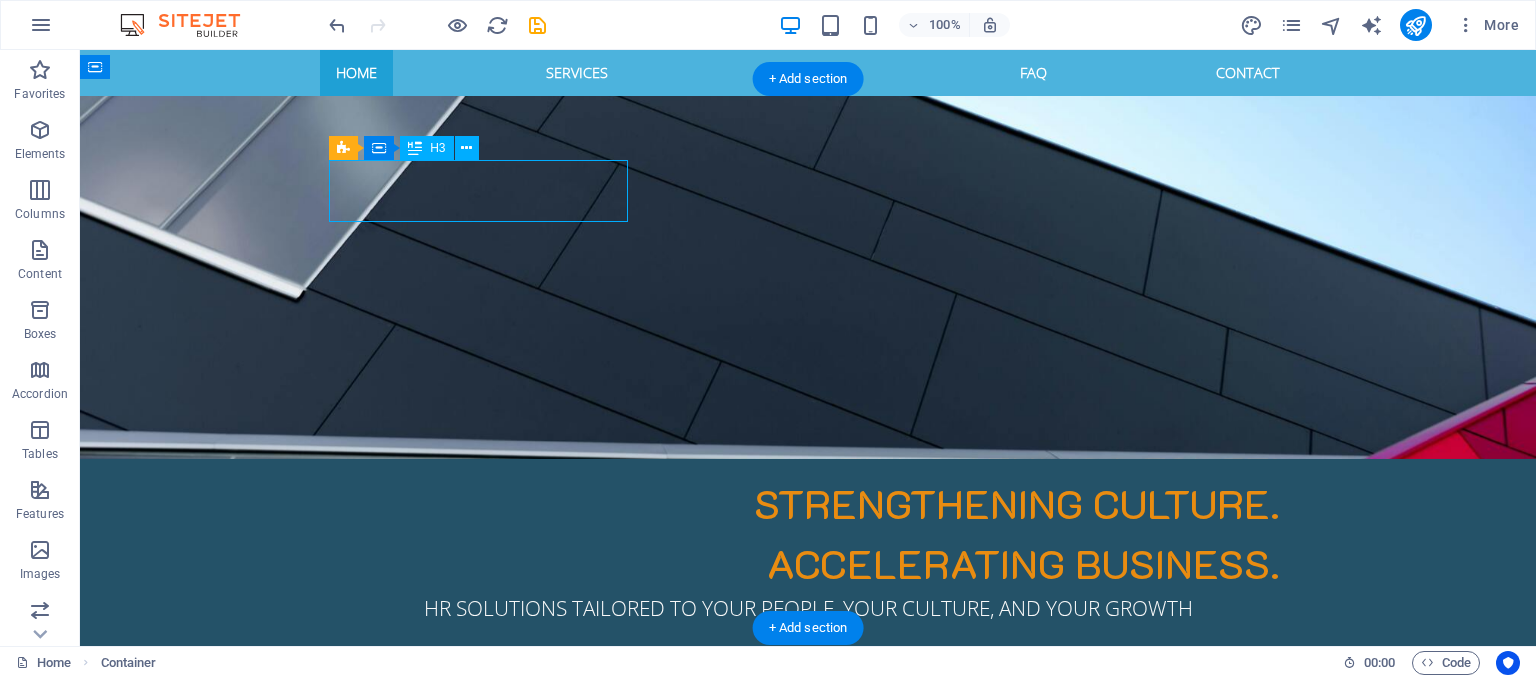 click on "Welcome to EXCELIOR SOLUTIONS" at bounding box center (808, 871) 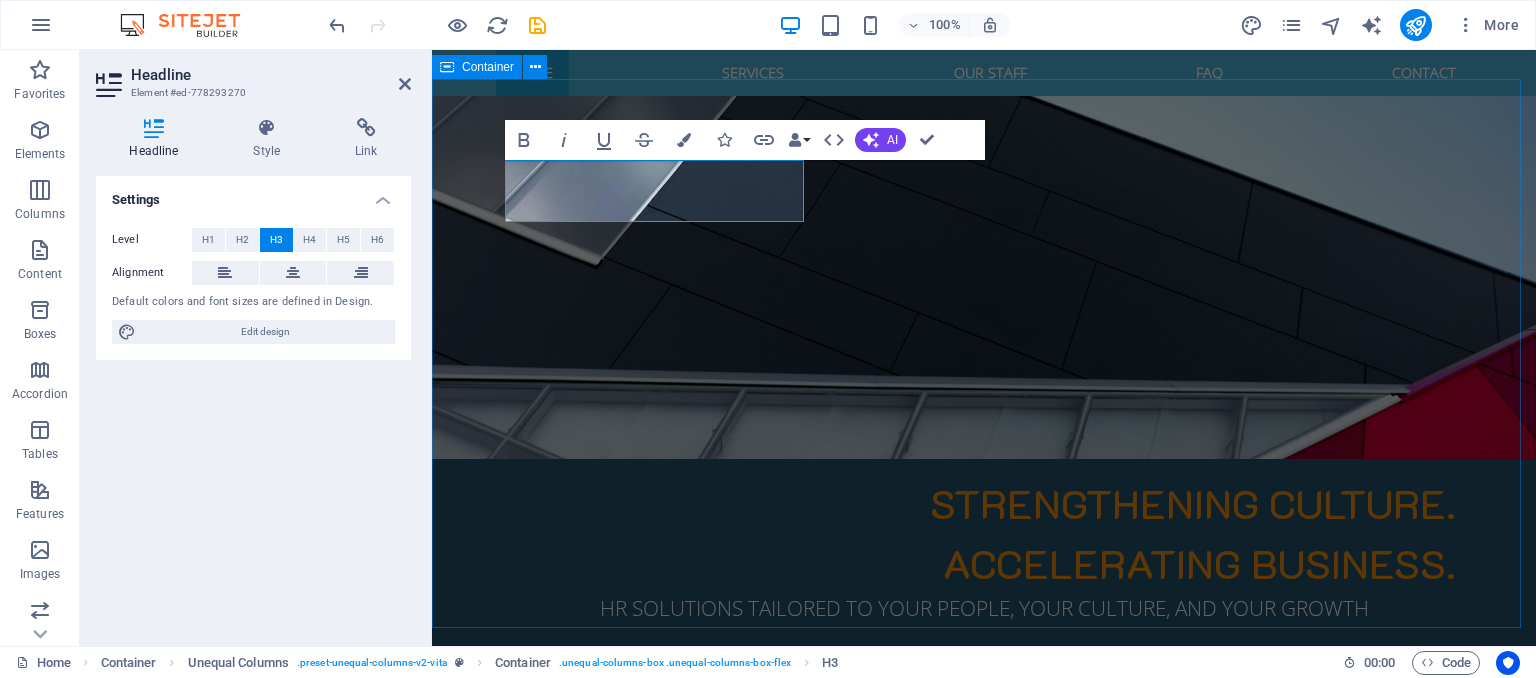 click on "Welcome to EXCELIOR SOLUTIONS Who We Are: Lorem ipsum dolor sit amet, consetetur sadipscing elitr, sed diam nonumy eirmod tempor invidunt ut labore et dolore magna aliquyam erat, sed diam voluptua. At vero eos et accusam et justo duo dolores et ea rebum. Stet clita kasd gubergren, no sea takimata sanctus est Lorem ipsum dolor sit amet. Lorem ipsum dolor sit amet, consetetur sadipscing elitr. Lorem ipsum dolor sit amet, consetetur sadipscing elitr, sed diam nonumy eirmod tempor invidunt. Headline Lorem ipsum dolor sit amet, consetetur sadipscing elitr, sed diam nonumy eirmod tempor. Headline Lorem ipsum dolor sit amet, consetetur sadipscing elitr, sed diam nonumy eirmod tempor. Headline Lorem ipsum dolor sit amet, consetetur sadipscing elitr, sed diam nonumy eirmod tempor." at bounding box center (984, 1261) 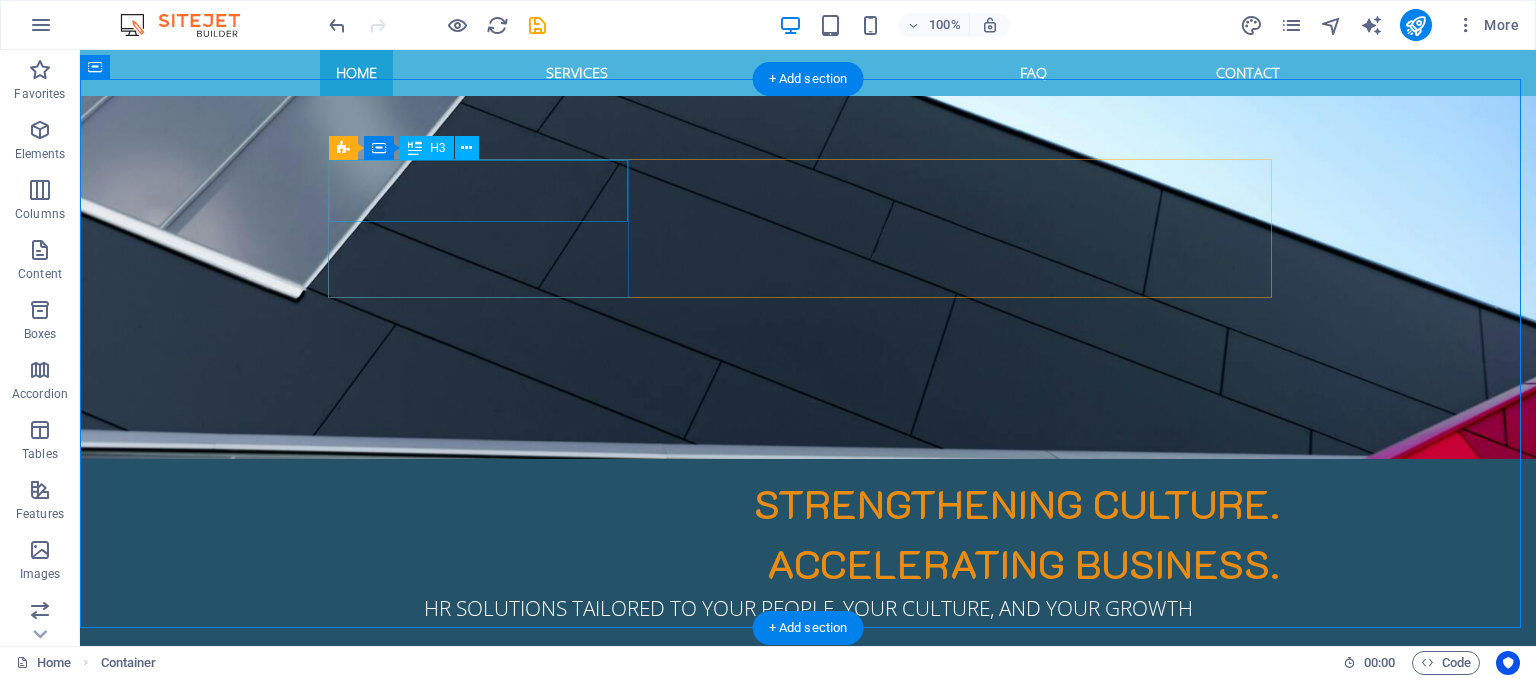 click on "Welcome to EXCELIOR SOLUTIONS" at bounding box center (808, 871) 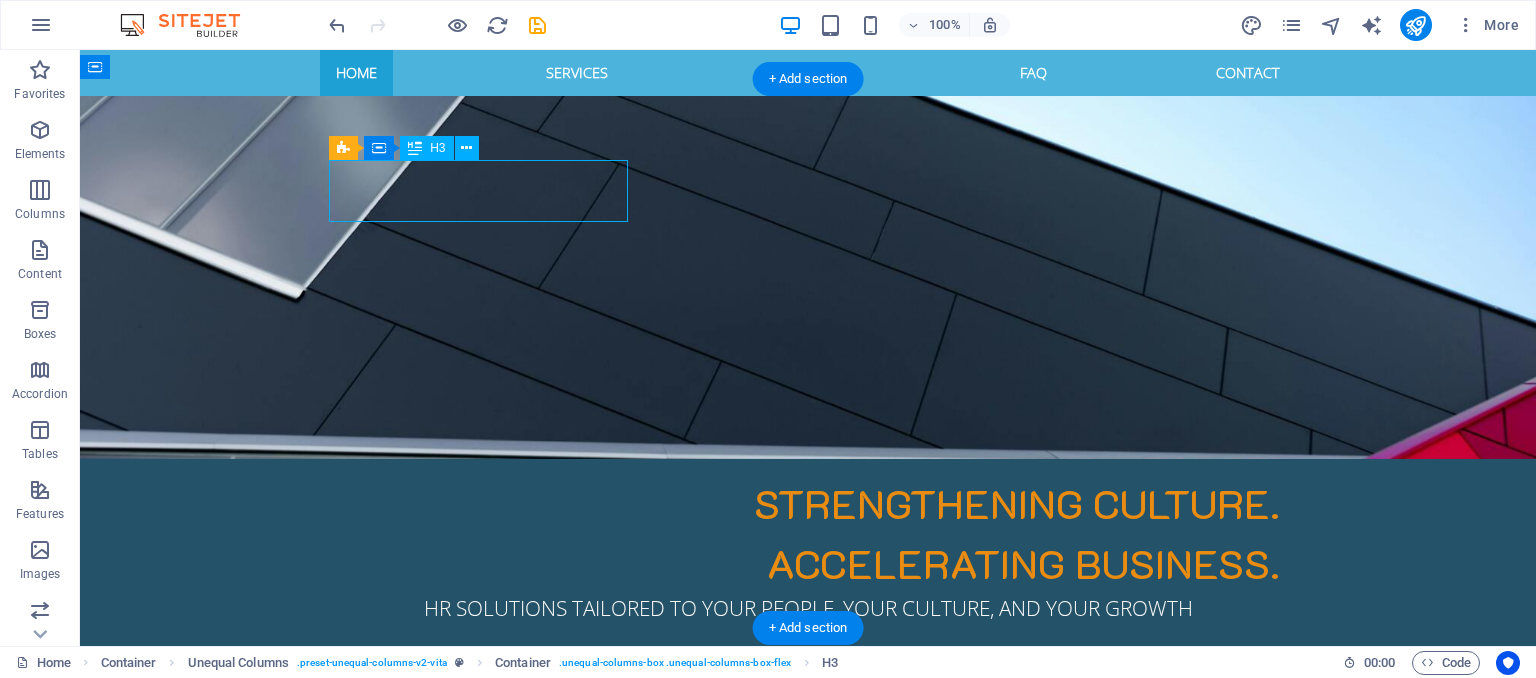 click on "Welcome to EXCELIOR SOLUTIONS" at bounding box center [808, 871] 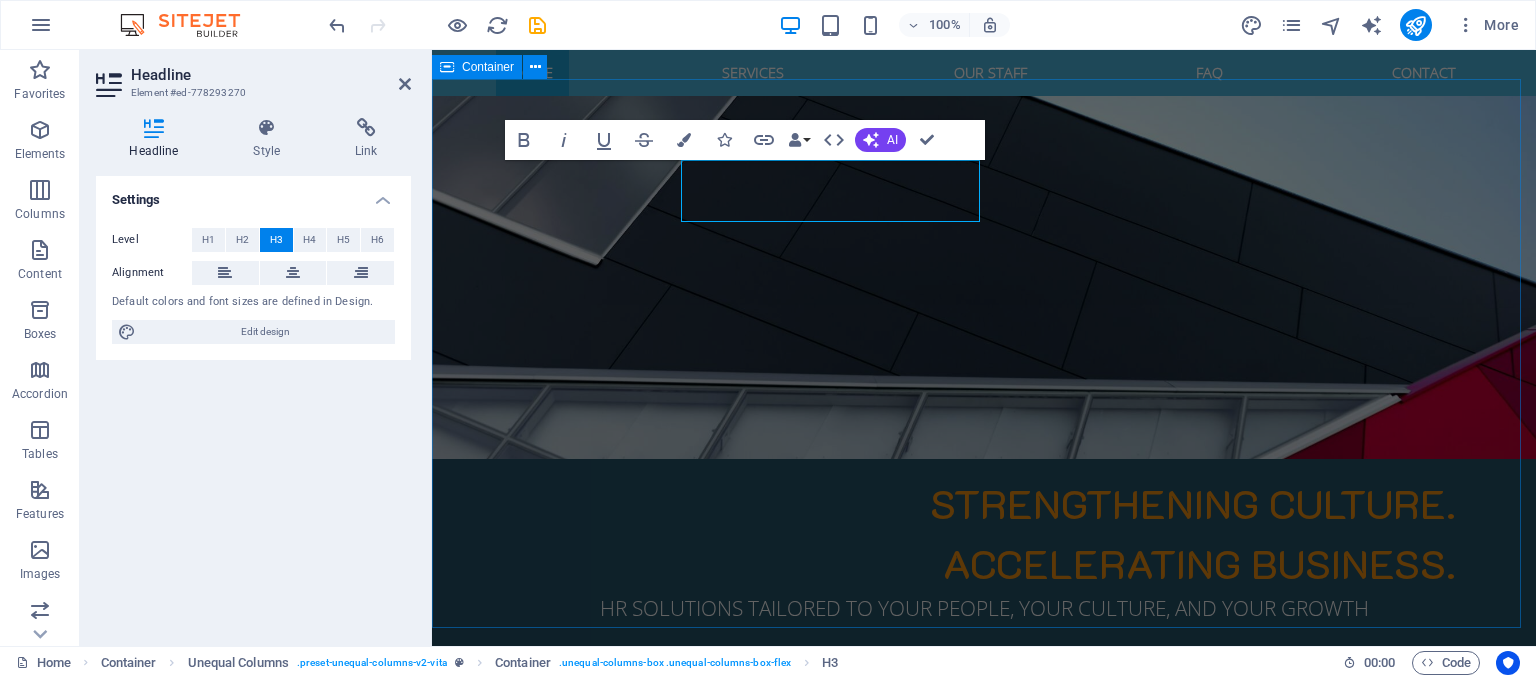 click on "Welcome to EXCELIOR SOLUTIONS Who We Are: Lorem ipsum dolor sit amet, consetetur sadipscing elitr, sed diam nonumy eirmod tempor invidunt ut labore et dolore magna aliquyam erat, sed diam voluptua. At vero eos et accusam et justo duo dolores et ea rebum. Stet clita kasd gubergren, no sea takimata sanctus est Lorem ipsum dolor sit amet. Lorem ipsum dolor sit amet, consetetur sadipscing elitr. Lorem ipsum dolor sit amet, consetetur sadipscing elitr, sed diam nonumy eirmod tempor invidunt. Headline Lorem ipsum dolor sit amet, consetetur sadipscing elitr, sed diam nonumy eirmod tempor. Headline Lorem ipsum dolor sit amet, consetetur sadipscing elitr, sed diam nonumy eirmod tempor. Headline Lorem ipsum dolor sit amet, consetetur sadipscing elitr, sed diam nonumy eirmod tempor." at bounding box center (984, 1261) 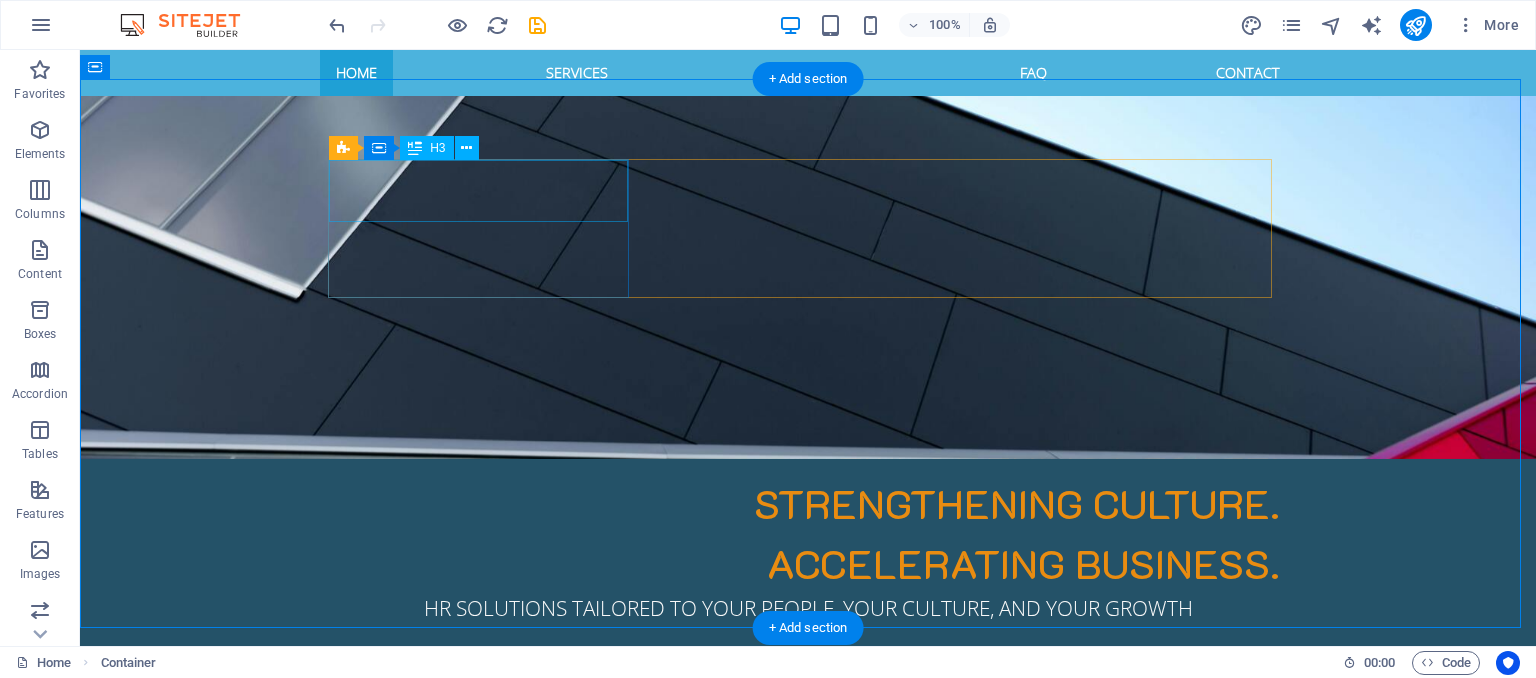 click on "Welcome to EXCELIOR SOLUTIONS" at bounding box center (808, 871) 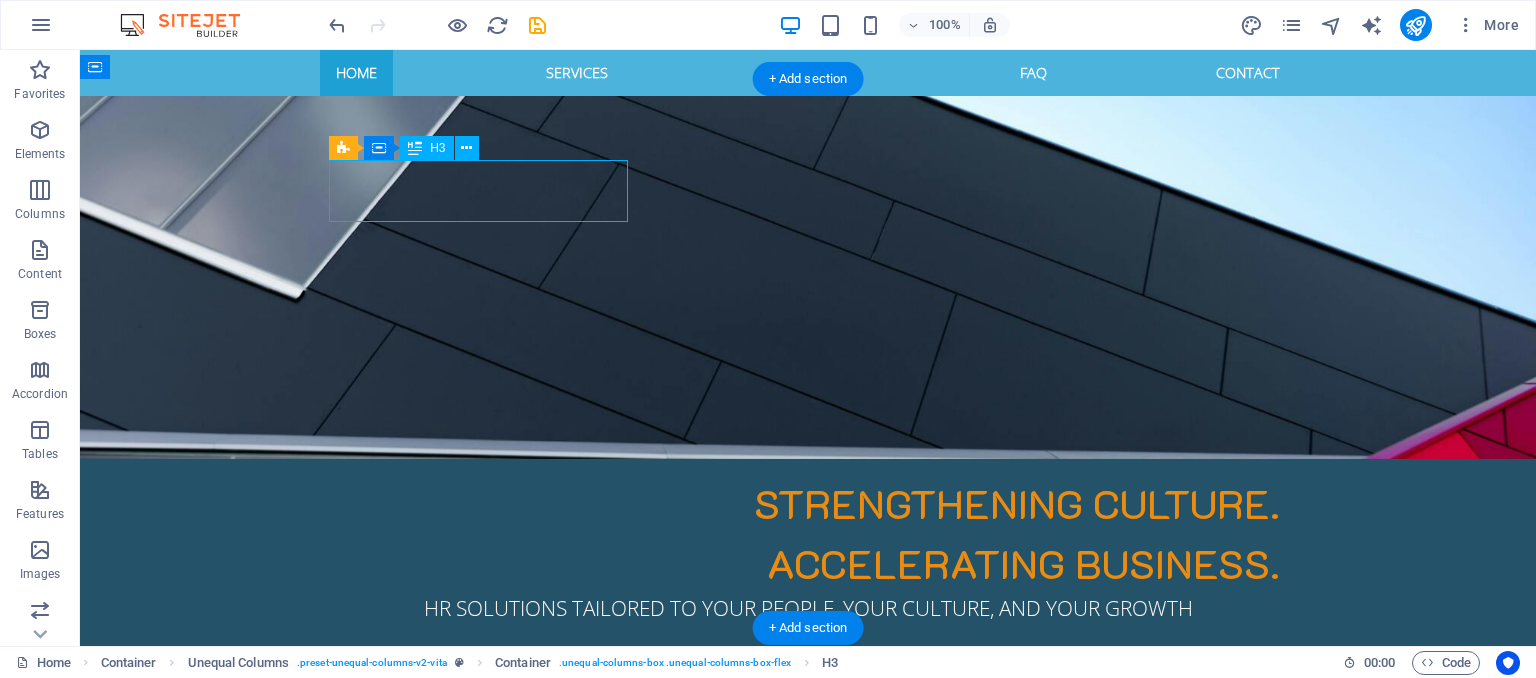 click on "Welcome to EXCELIOR SOLUTIONS" at bounding box center [808, 871] 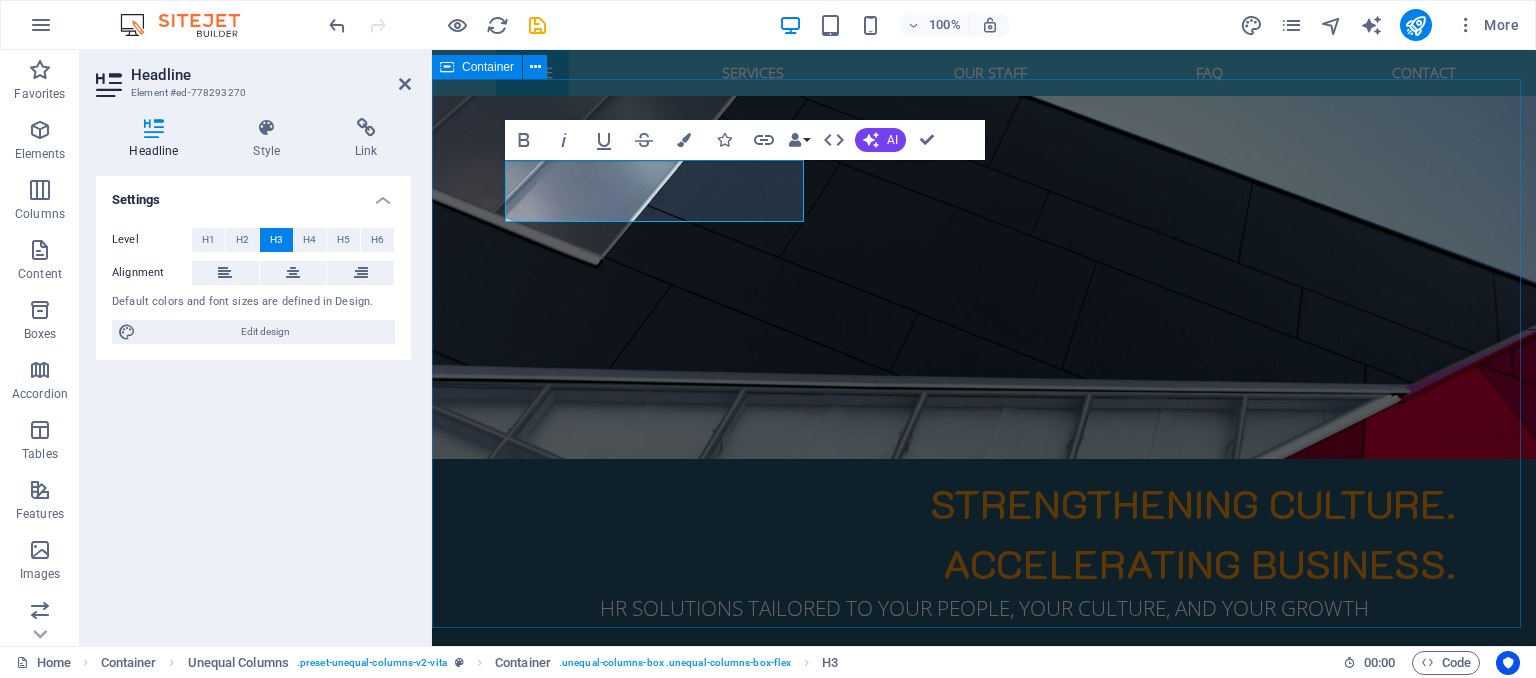 click on "Welcome to EXCELIOR SOLUTIONS Who We Are: Lorem ipsum dolor sit amet, consetetur sadipscing elitr, sed diam nonumy eirmod tempor invidunt ut labore et dolore magna aliquyam erat, sed diam voluptua. At vero eos et accusam et justo duo dolores et ea rebum. Stet clita kasd gubergren, no sea takimata sanctus est Lorem ipsum dolor sit amet. Lorem ipsum dolor sit amet, consetetur sadipscing elitr. Lorem ipsum dolor sit amet, consetetur sadipscing elitr, sed diam nonumy eirmod tempor invidunt. Headline Lorem ipsum dolor sit amet, consetetur sadipscing elitr, sed diam nonumy eirmod tempor. Headline Lorem ipsum dolor sit amet, consetetur sadipscing elitr, sed diam nonumy eirmod tempor. Headline Lorem ipsum dolor sit amet, consetetur sadipscing elitr, sed diam nonumy eirmod tempor." at bounding box center (984, 1261) 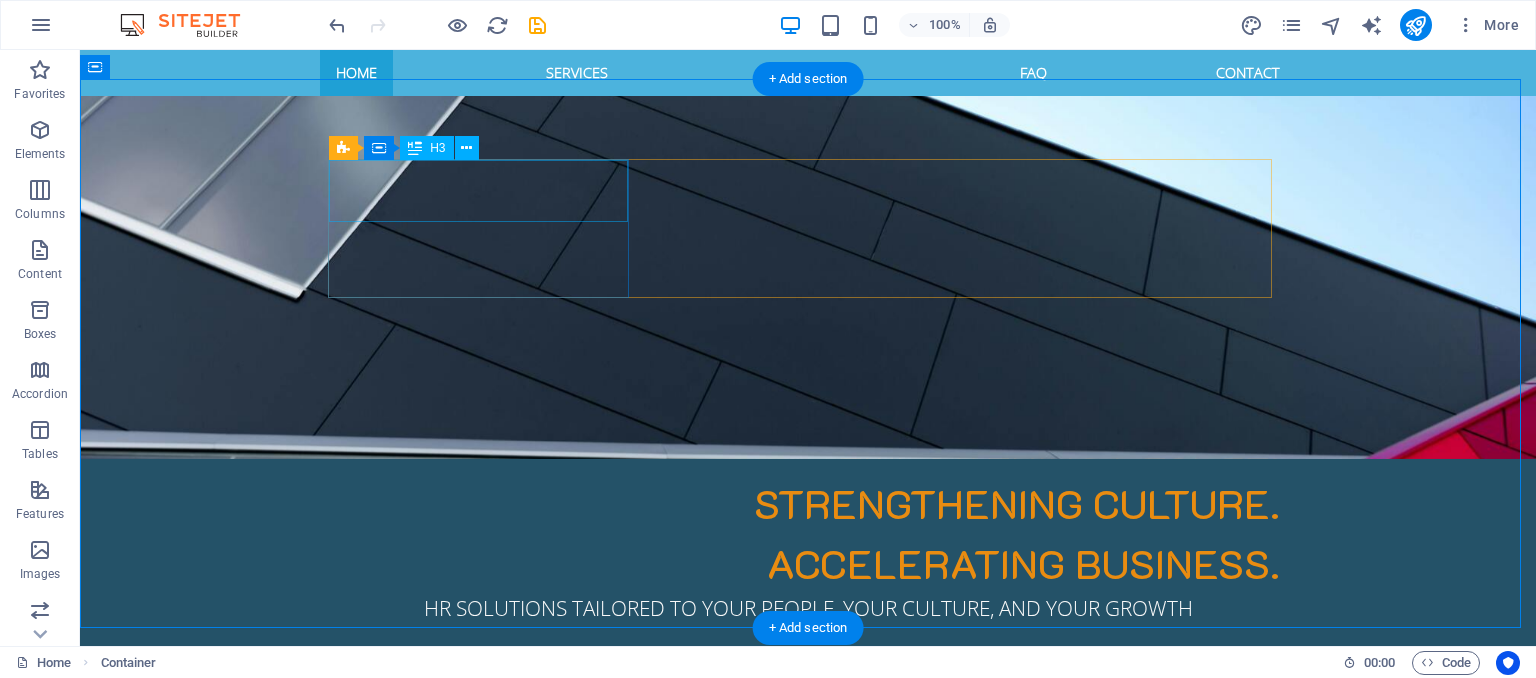 click on "Welcome to EXCELIOR SOLUTIONS" at bounding box center [808, 871] 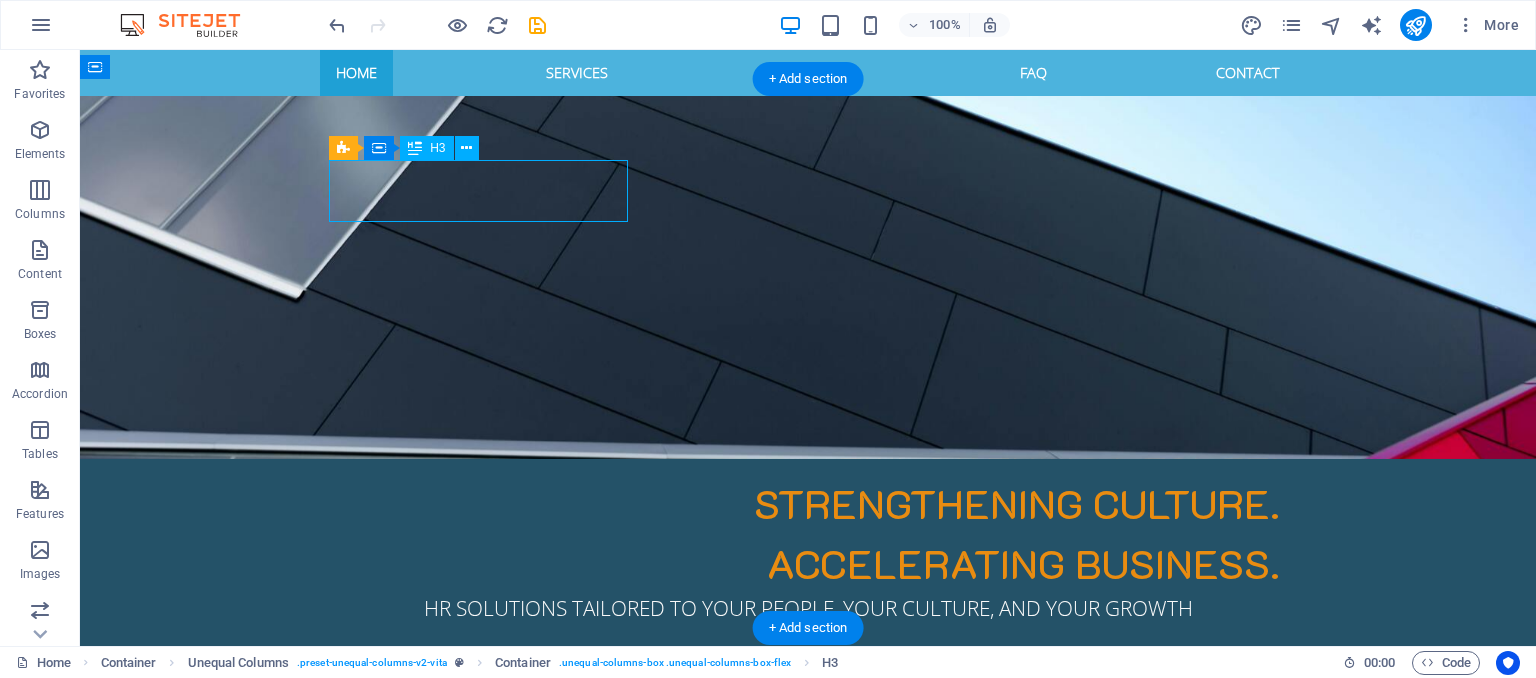 click on "Welcome to EXCELIOR SOLUTIONS" at bounding box center (808, 871) 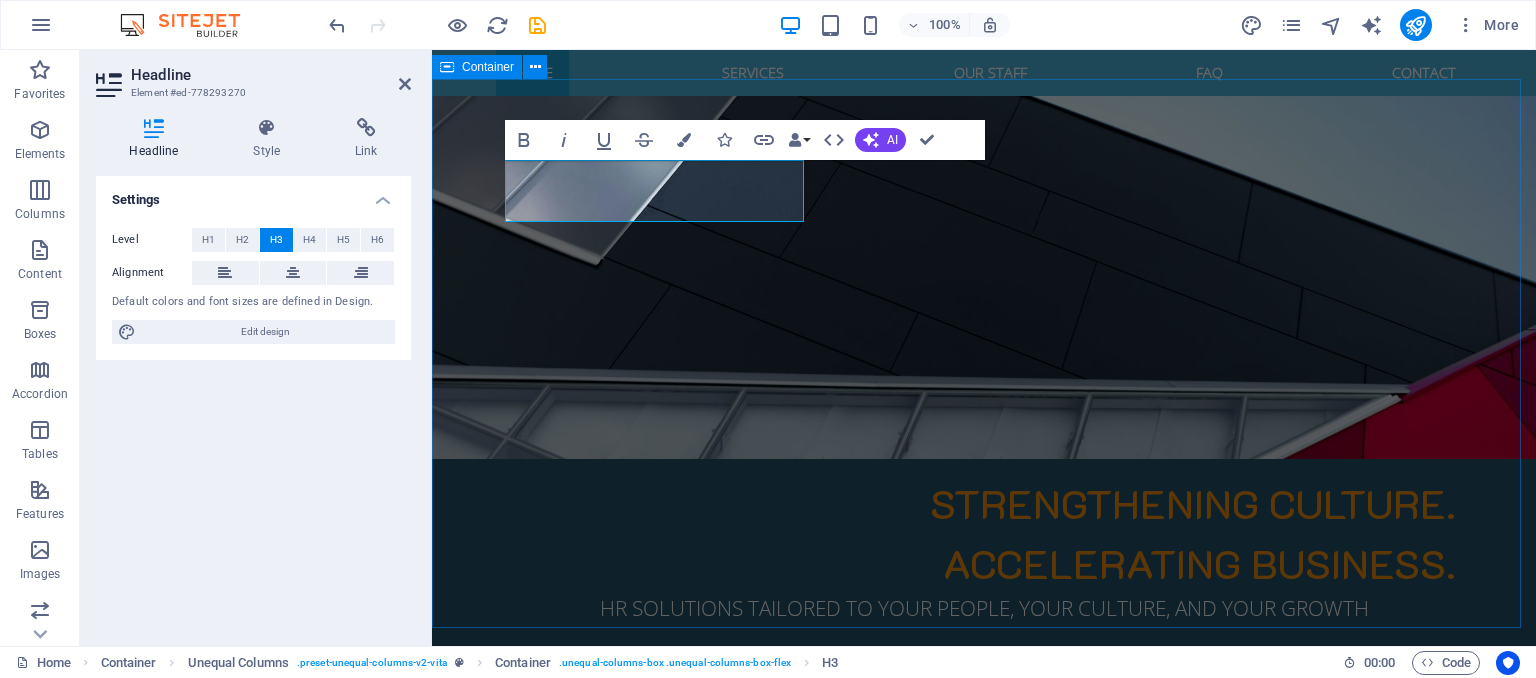 type 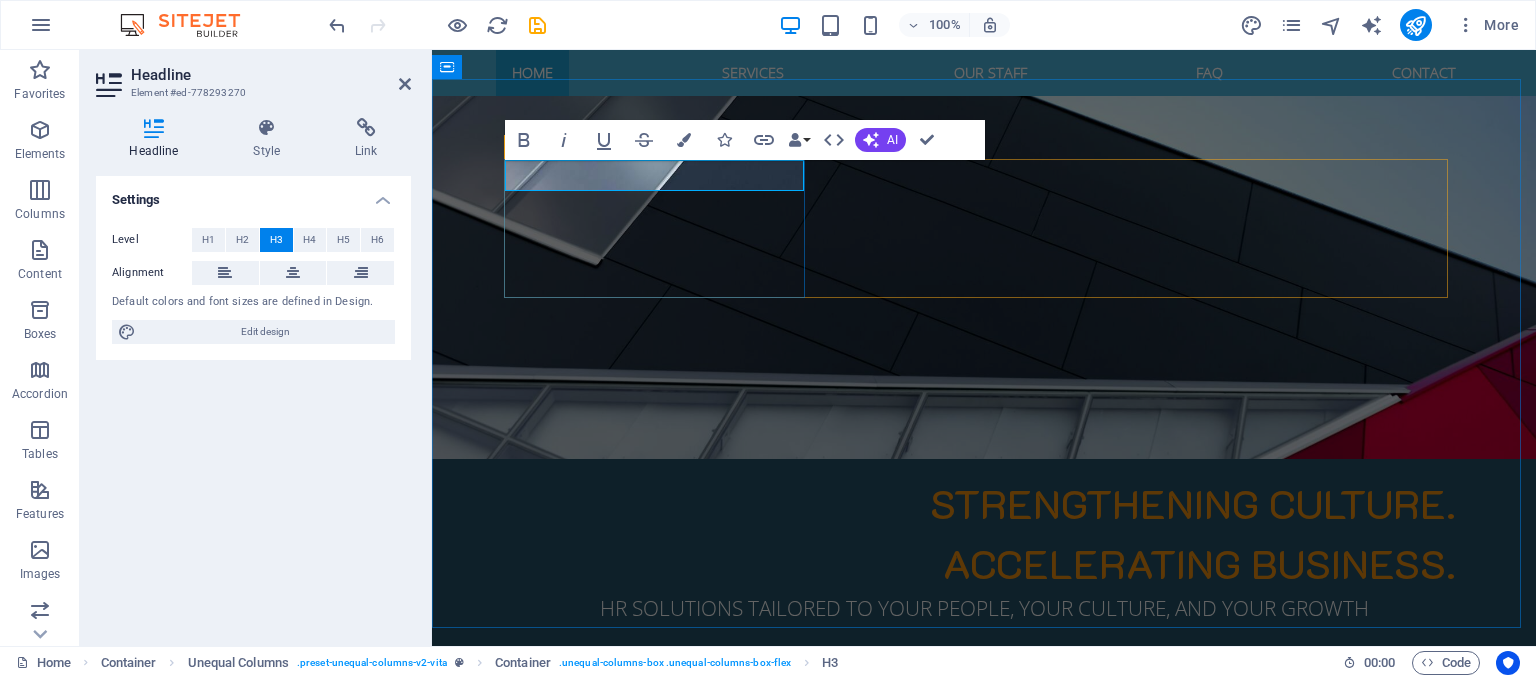 click on "ABOUT US" at bounding box center (984, 855) 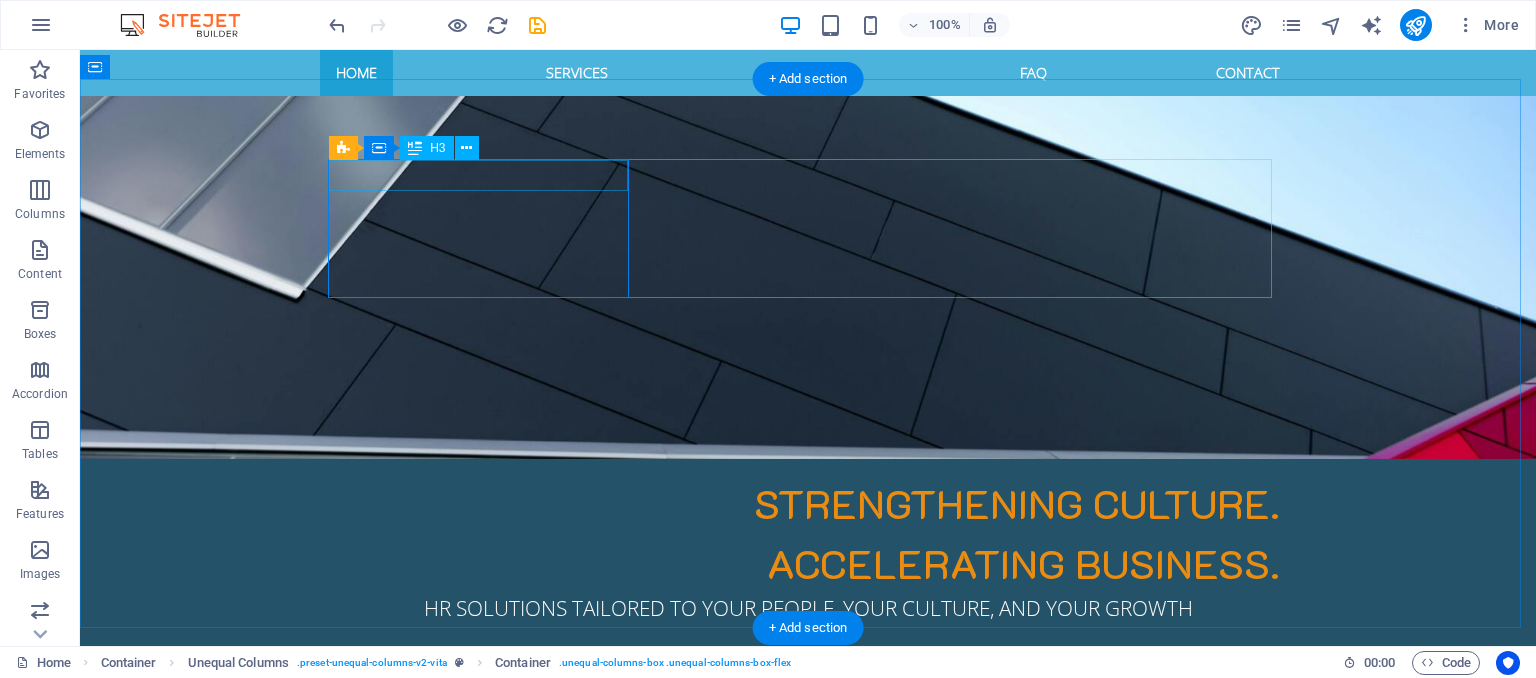 click on "ABOUT US" at bounding box center (808, 855) 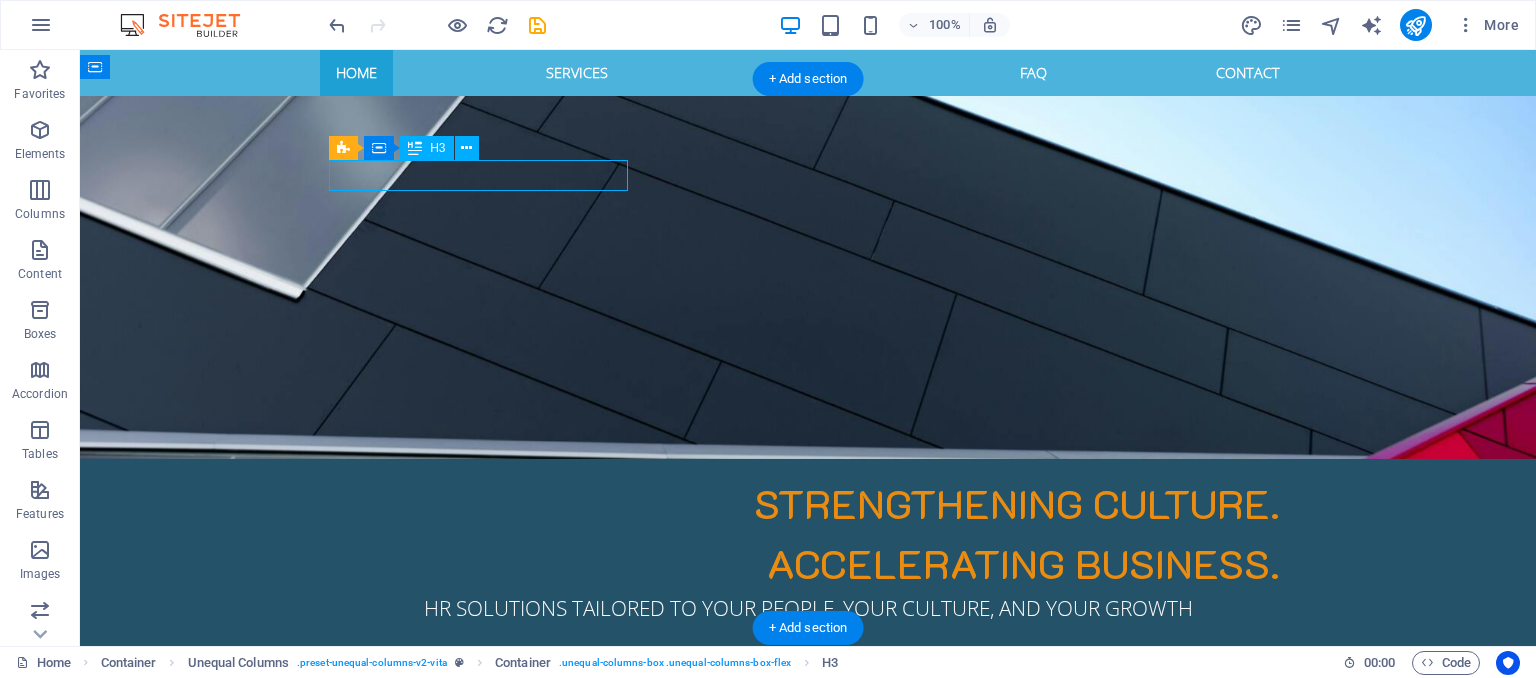 click on "ABOUT US" at bounding box center [808, 855] 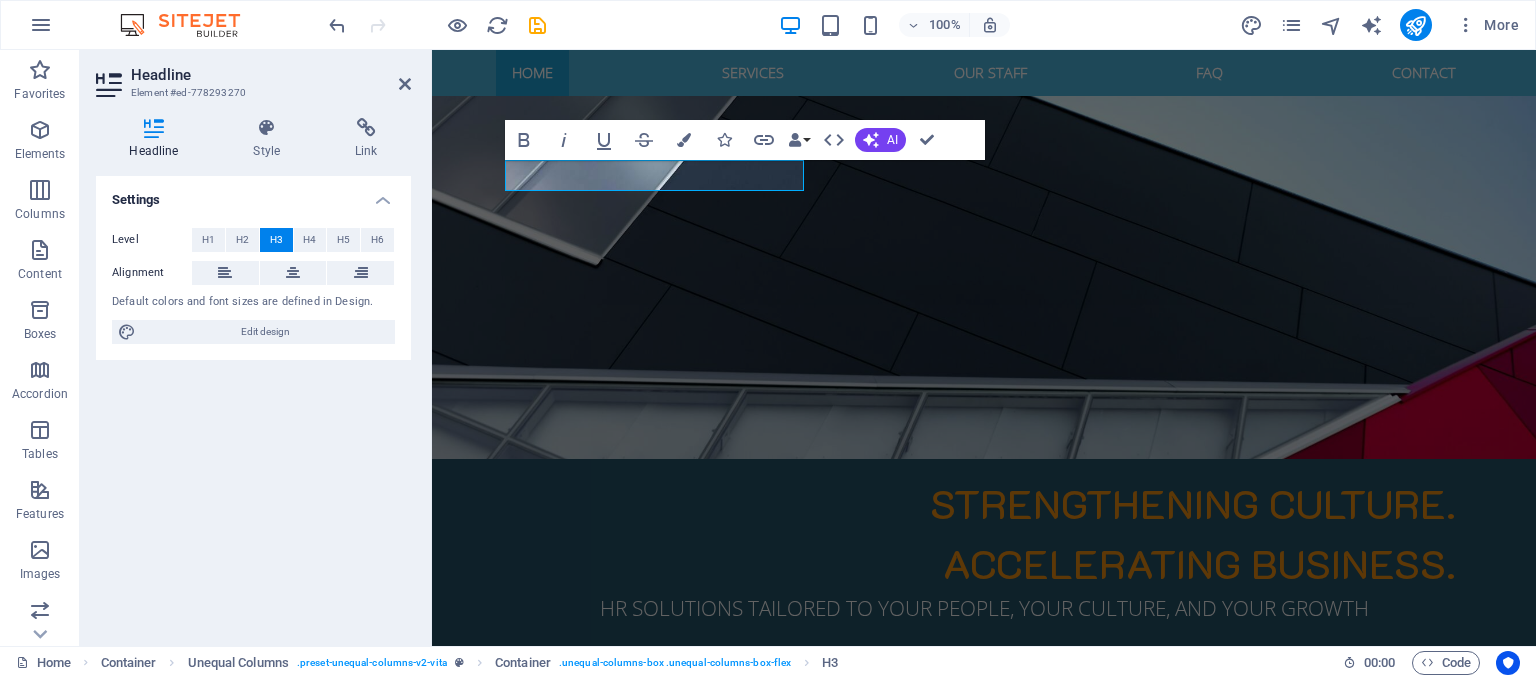 click on "Settings" at bounding box center [253, 194] 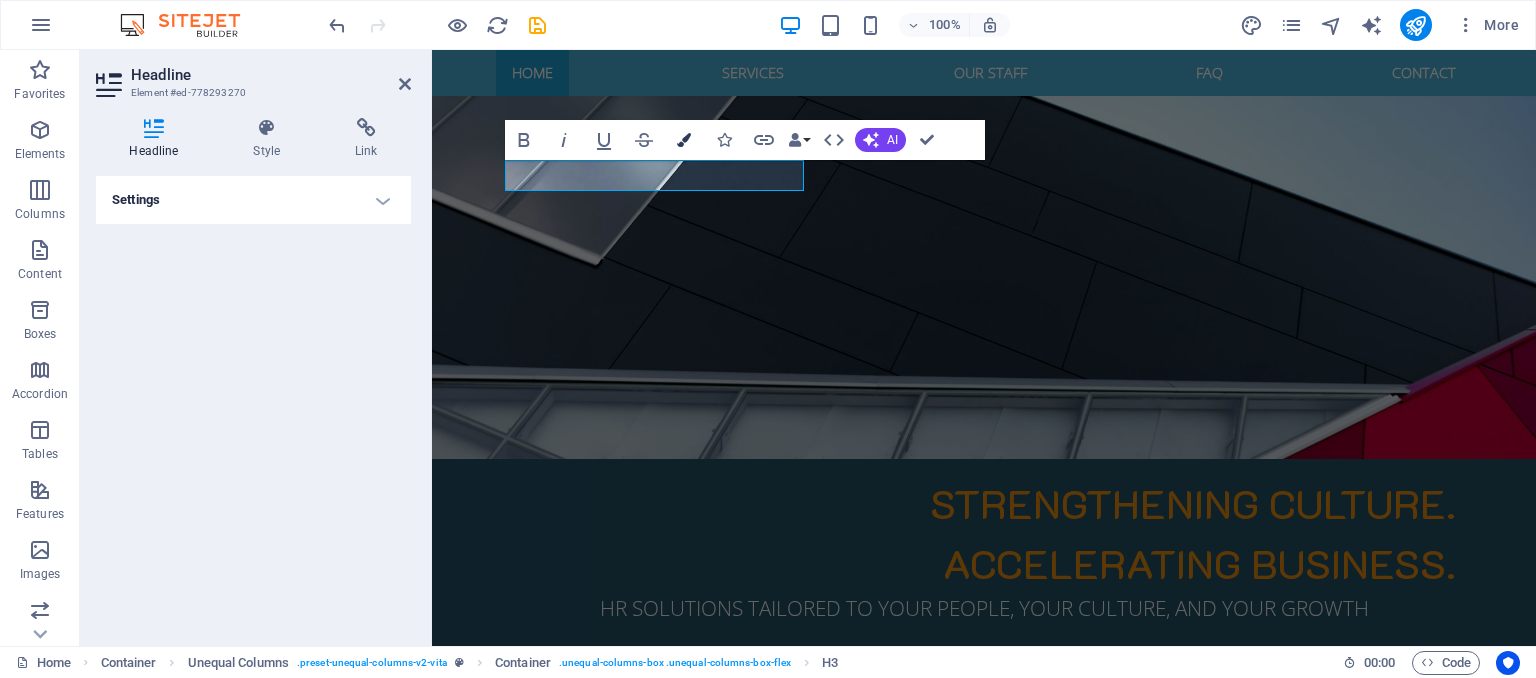 click at bounding box center (684, 140) 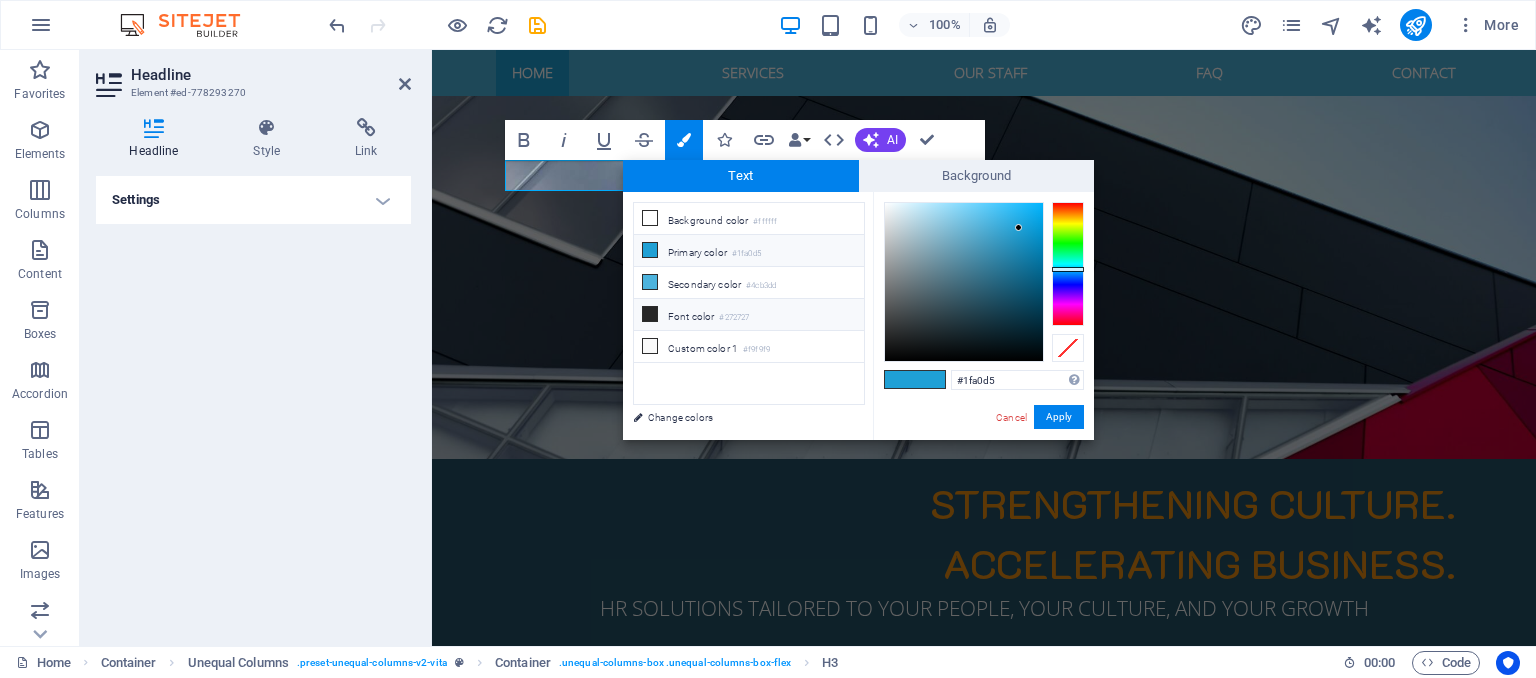 click at bounding box center [650, 314] 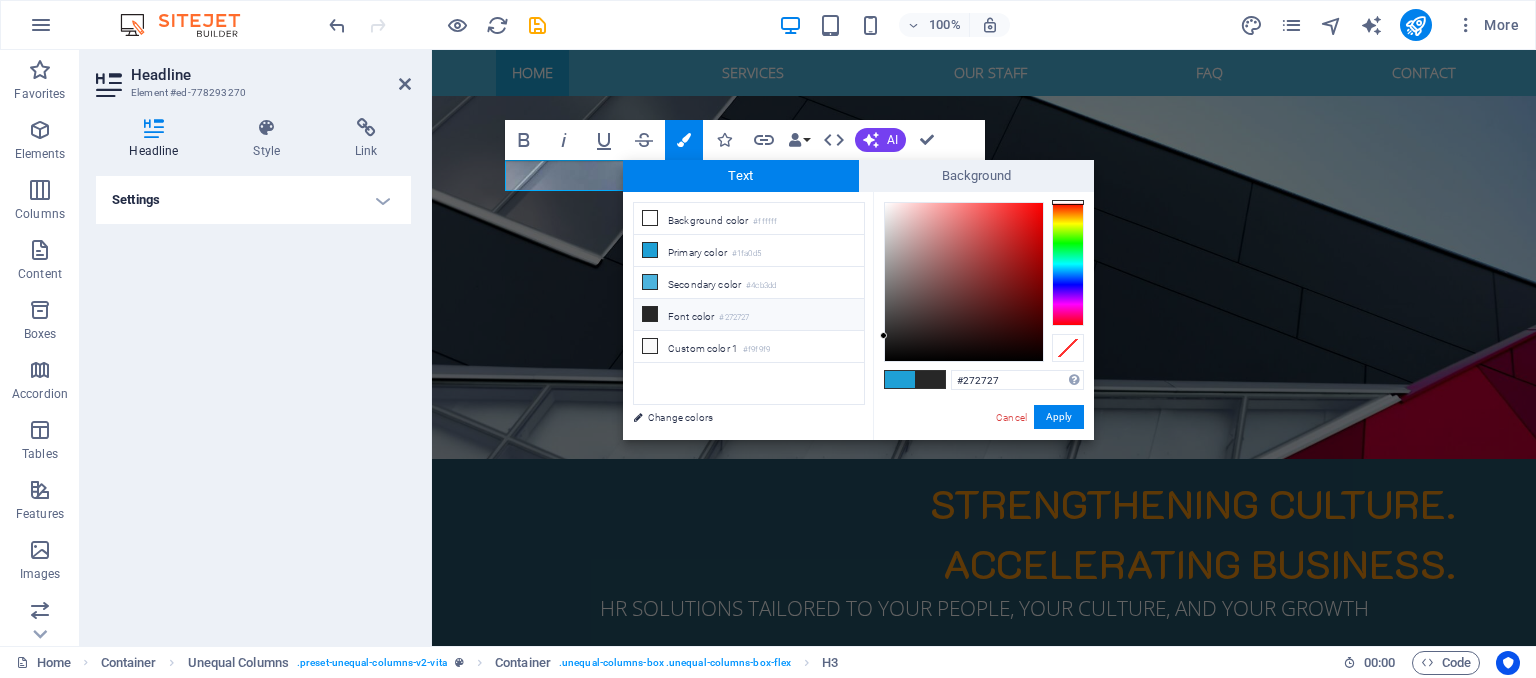 click at bounding box center [930, 379] 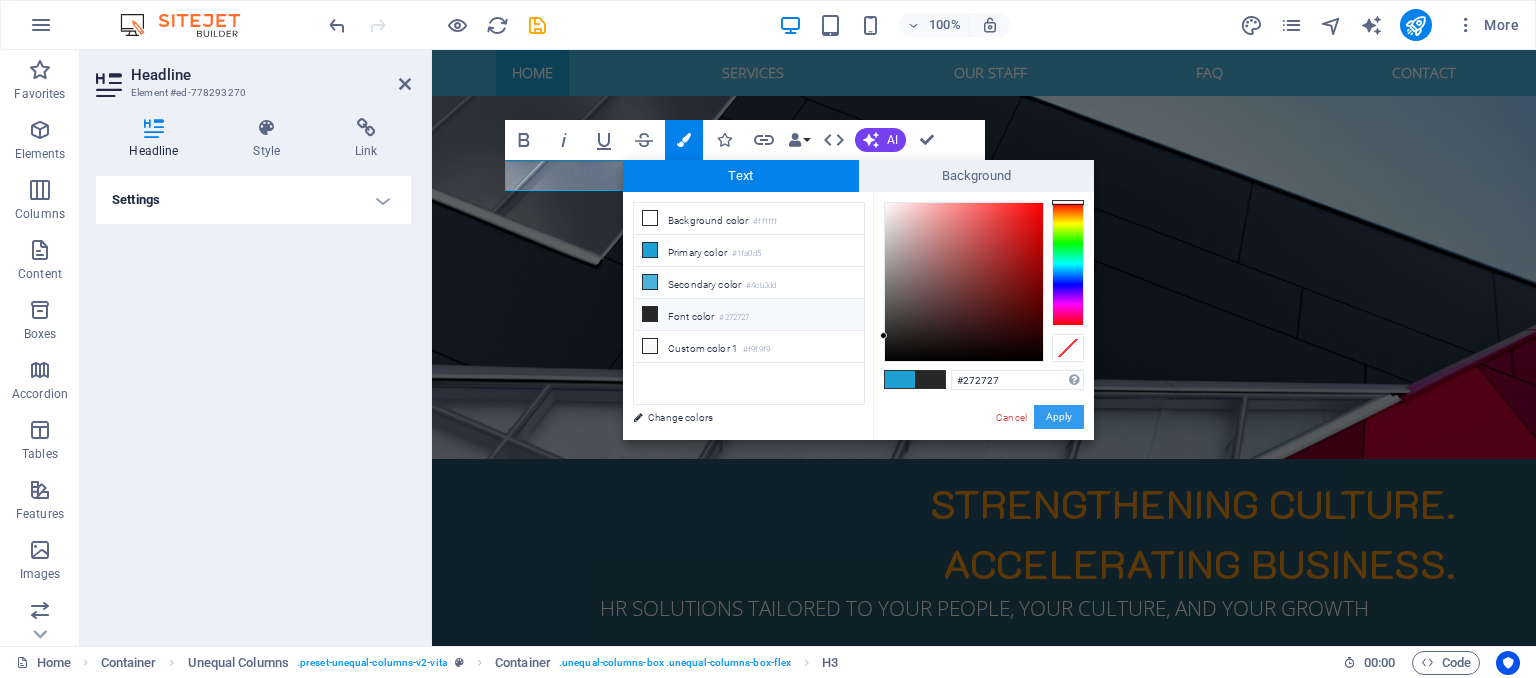 click on "Apply" at bounding box center [1059, 417] 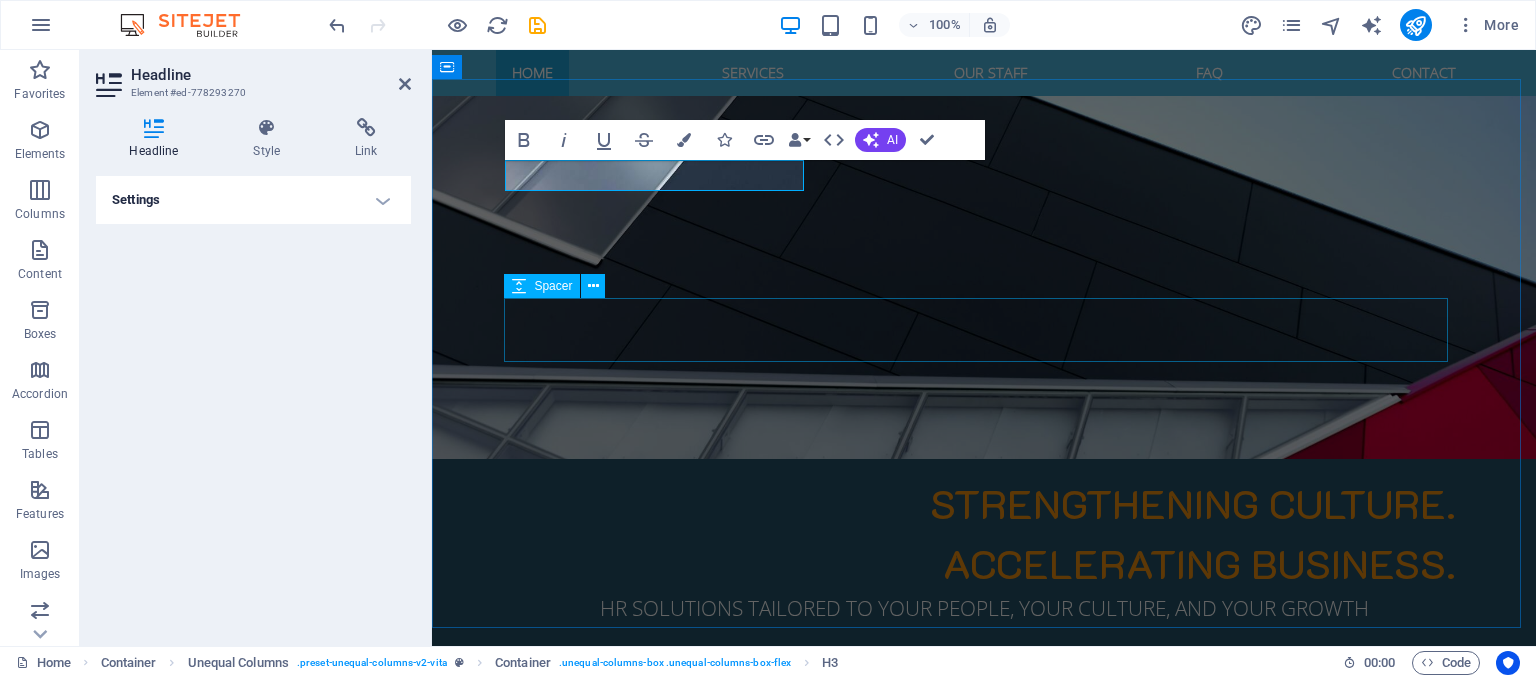 click at bounding box center (984, 1029) 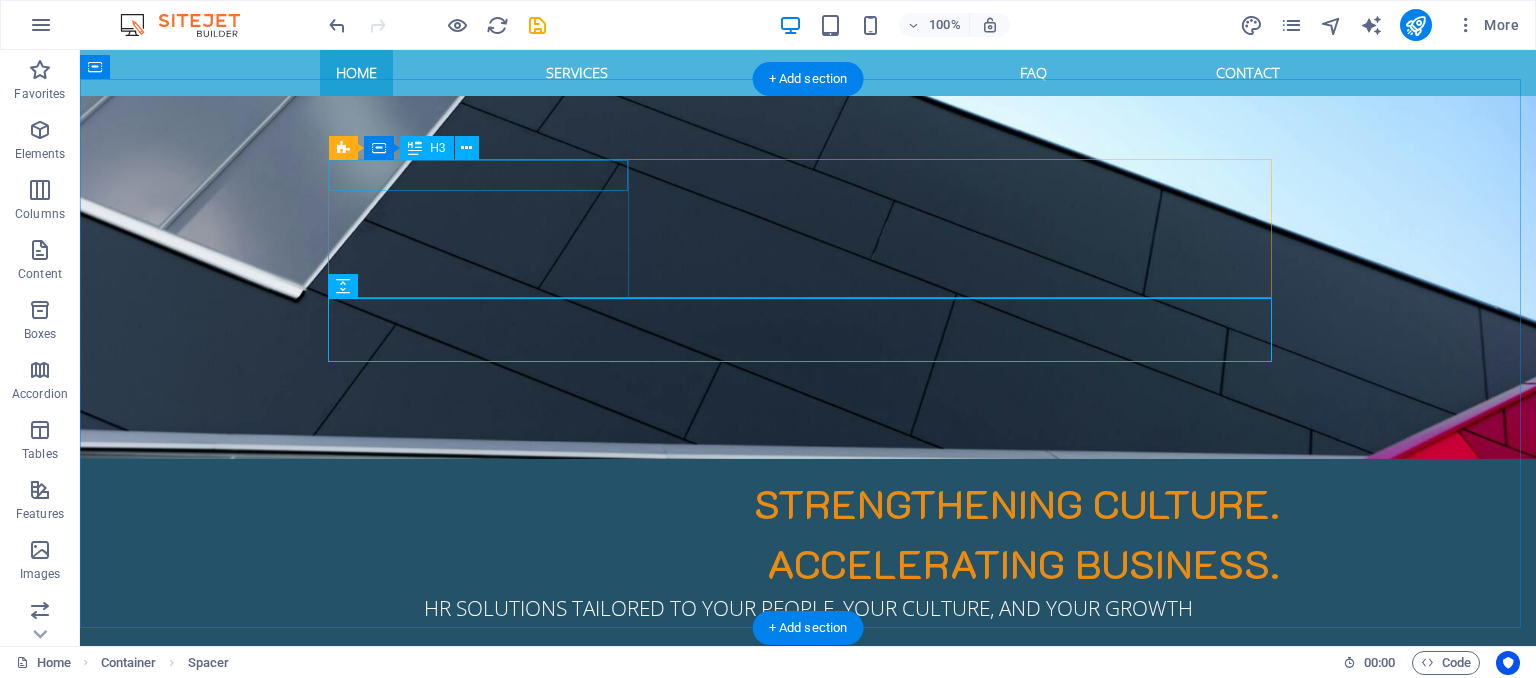 click on "ABOUT US" at bounding box center (808, 855) 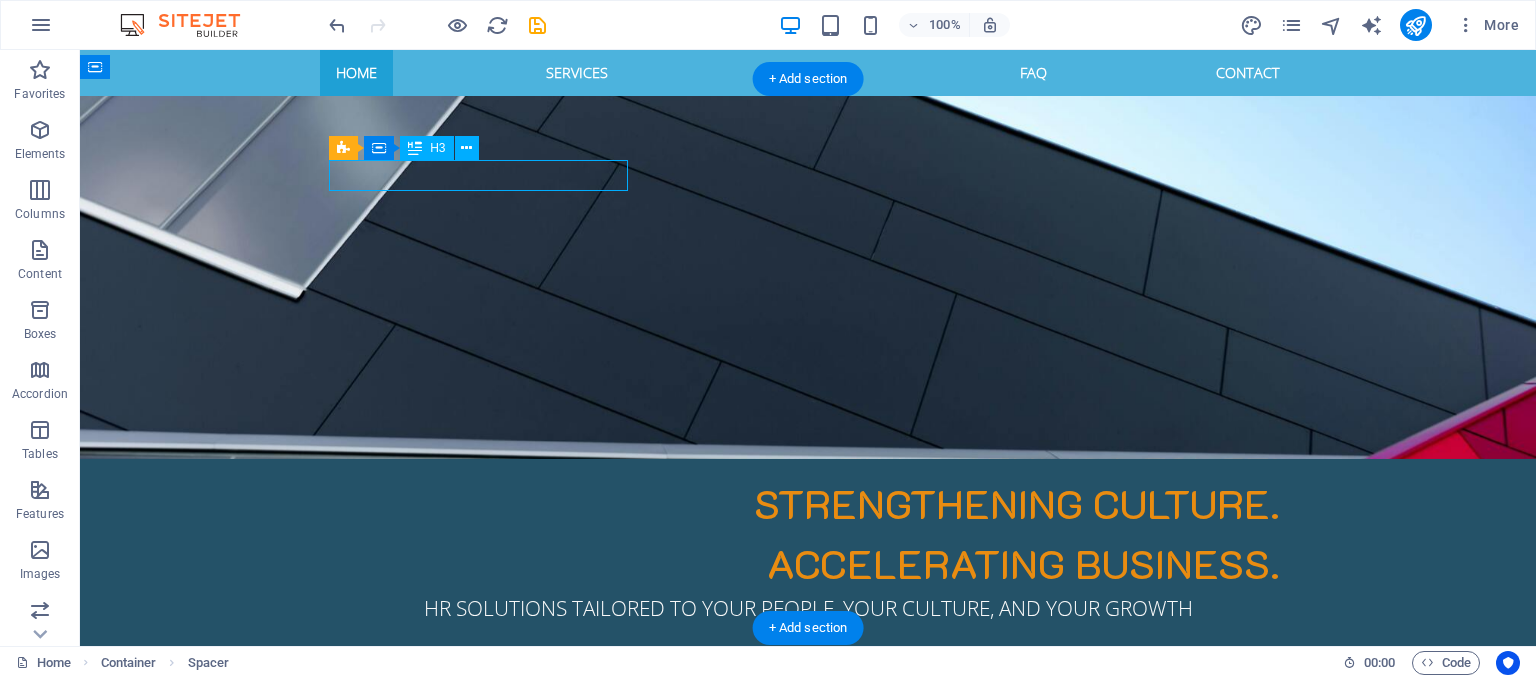 click on "ABOUT US" at bounding box center [808, 855] 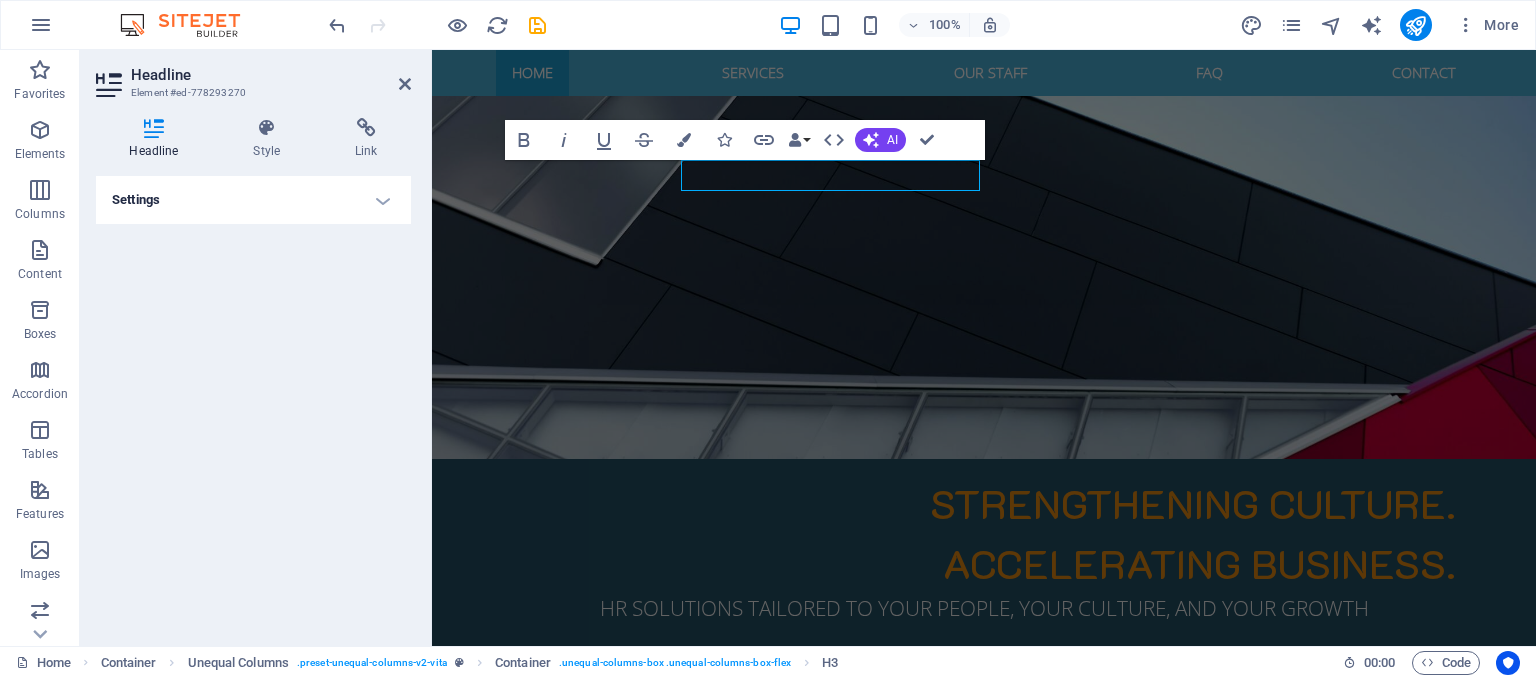 click on "Settings" at bounding box center [253, 200] 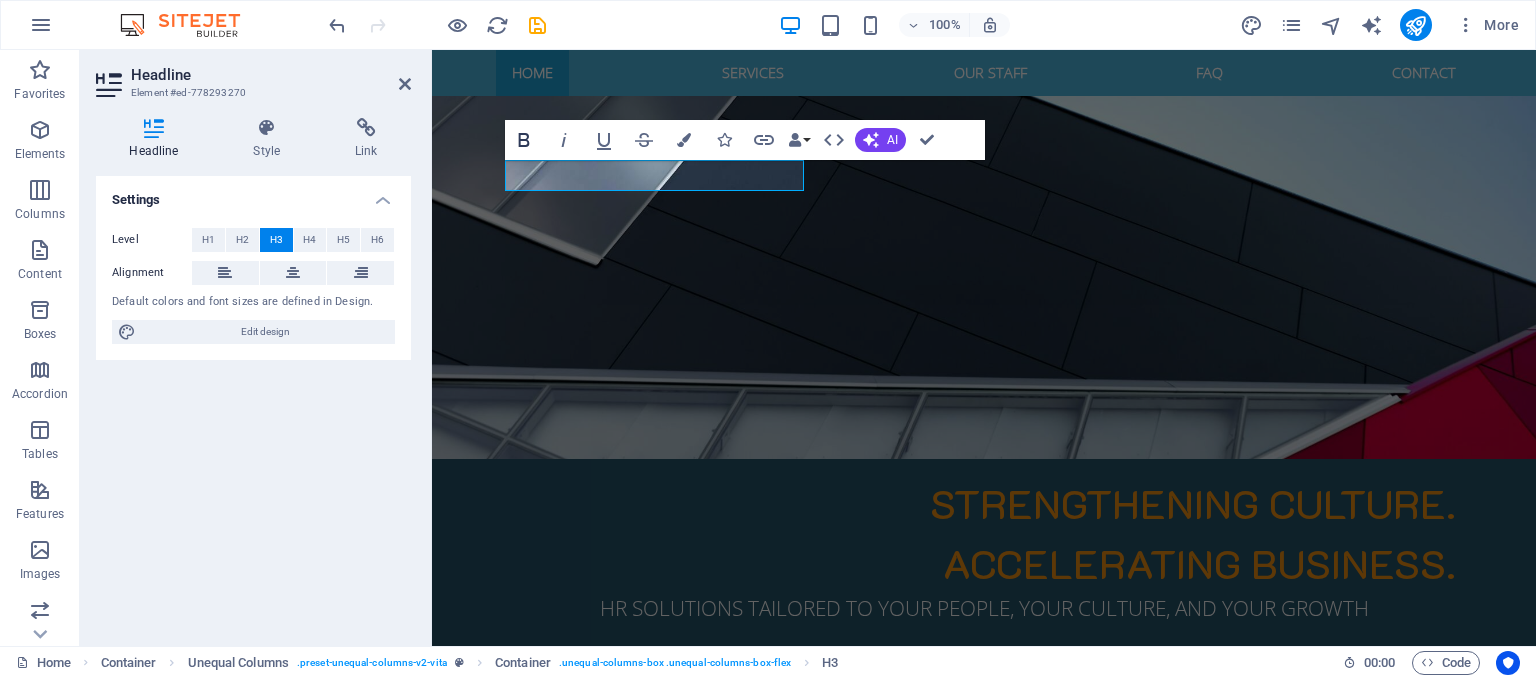click 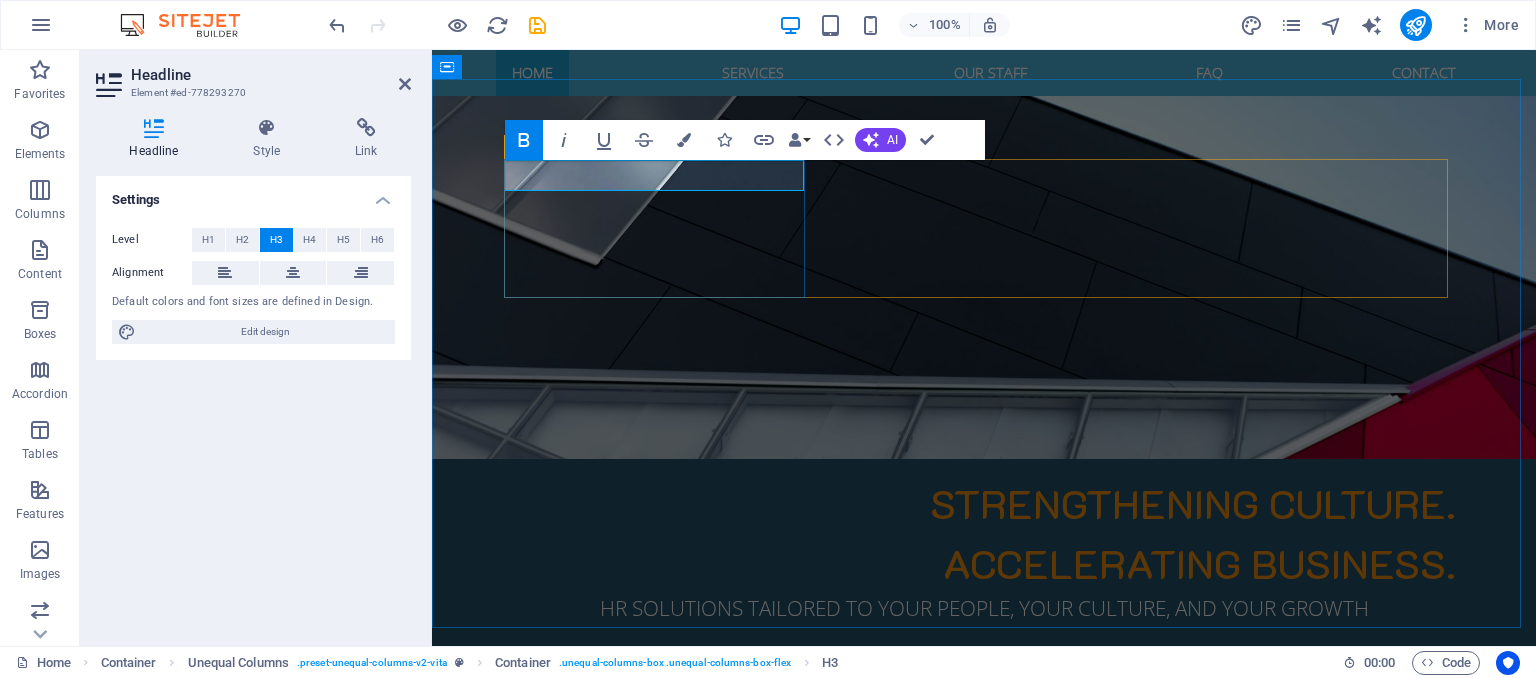 click on "ABOUT US" at bounding box center (984, 855) 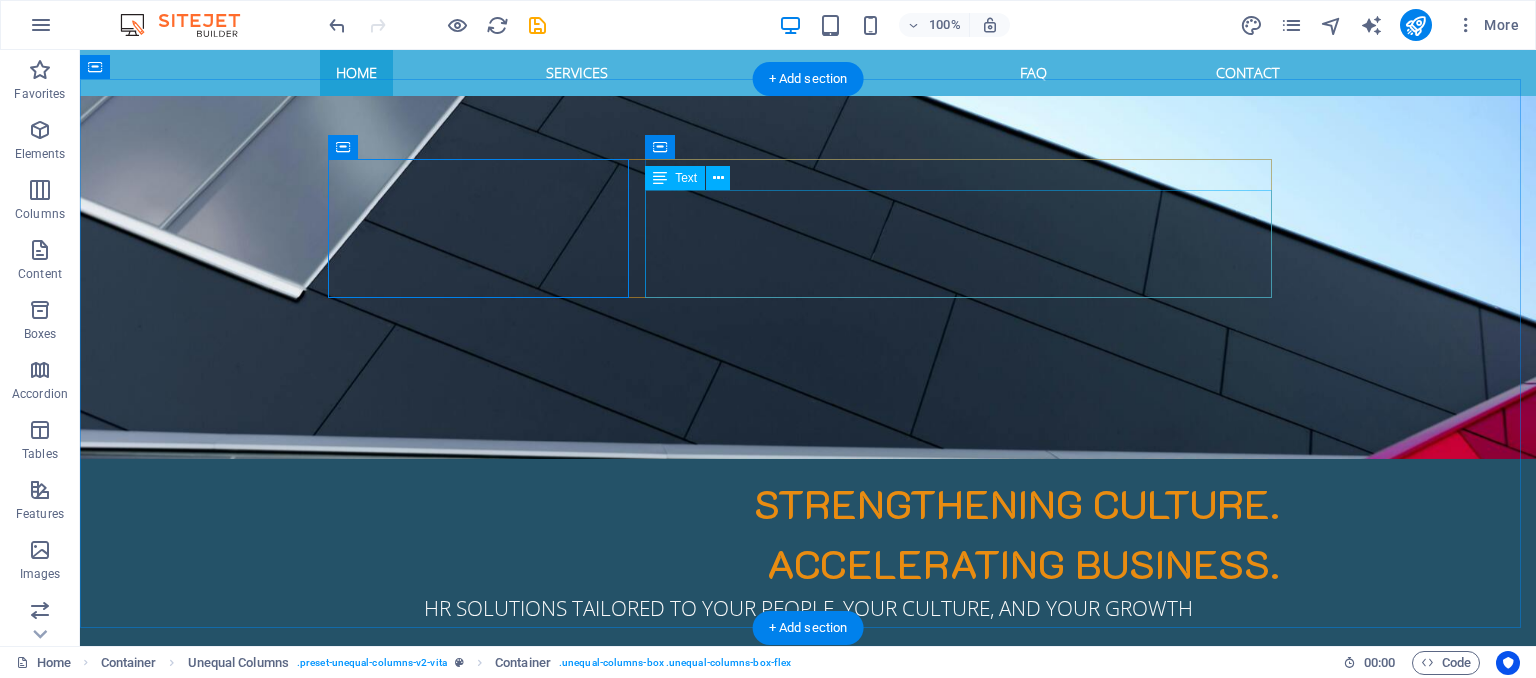 click on "Lorem ipsum dolor sit amet, consetetur sadipscing elitr, sed diam nonumy eirmod tempor invidunt ut labore et dolore magna aliquyam erat, sed diam voluptua. At vero eos et accusam et justo duo dolores et ea rebum. Stet clita kasd gubergren, no sea takimata sanctus est Lorem ipsum dolor sit amet. Lorem ipsum dolor sit amet, consetetur sadipscing elitr. Lorem ipsum dolor sit amet, consetetur sadipscing elitr, sed diam nonumy eirmod tempor invidunt." at bounding box center (808, 954) 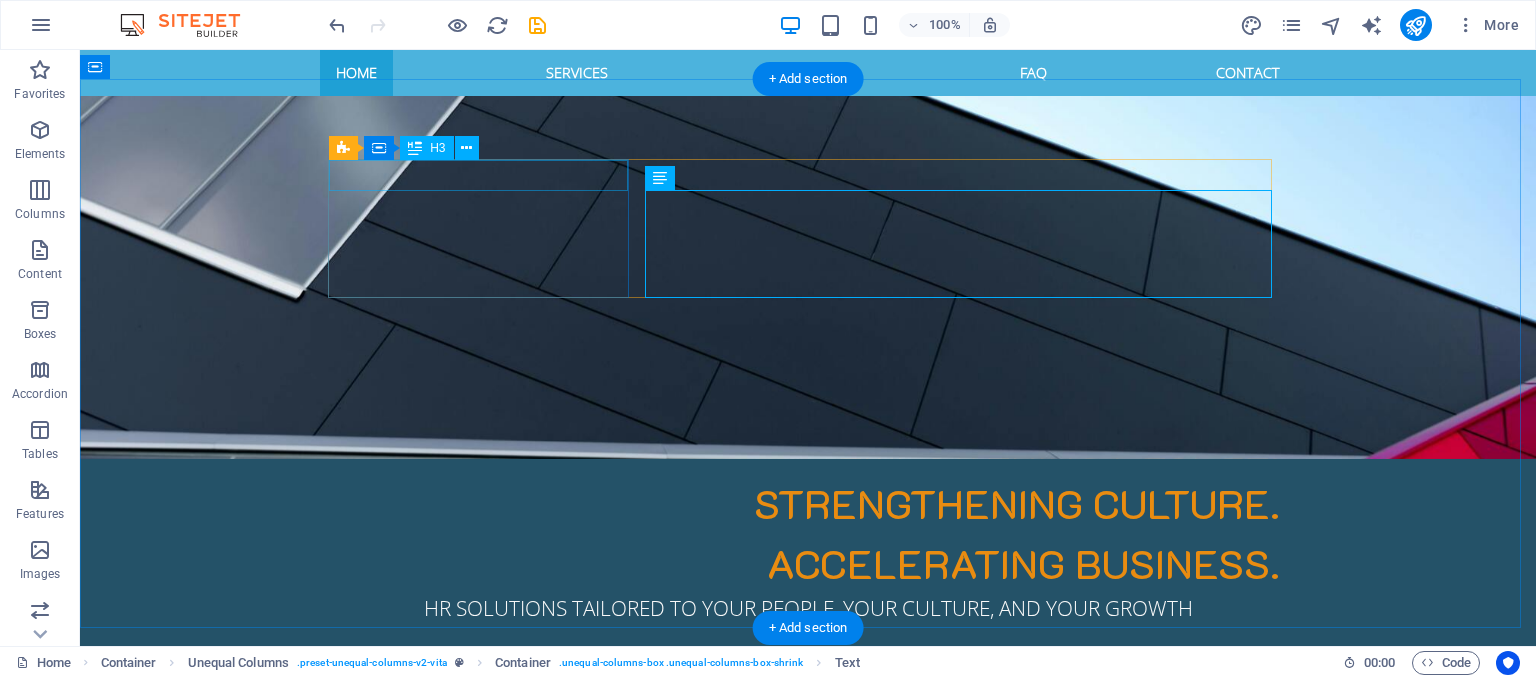 click on "ABOUT US" at bounding box center [808, 855] 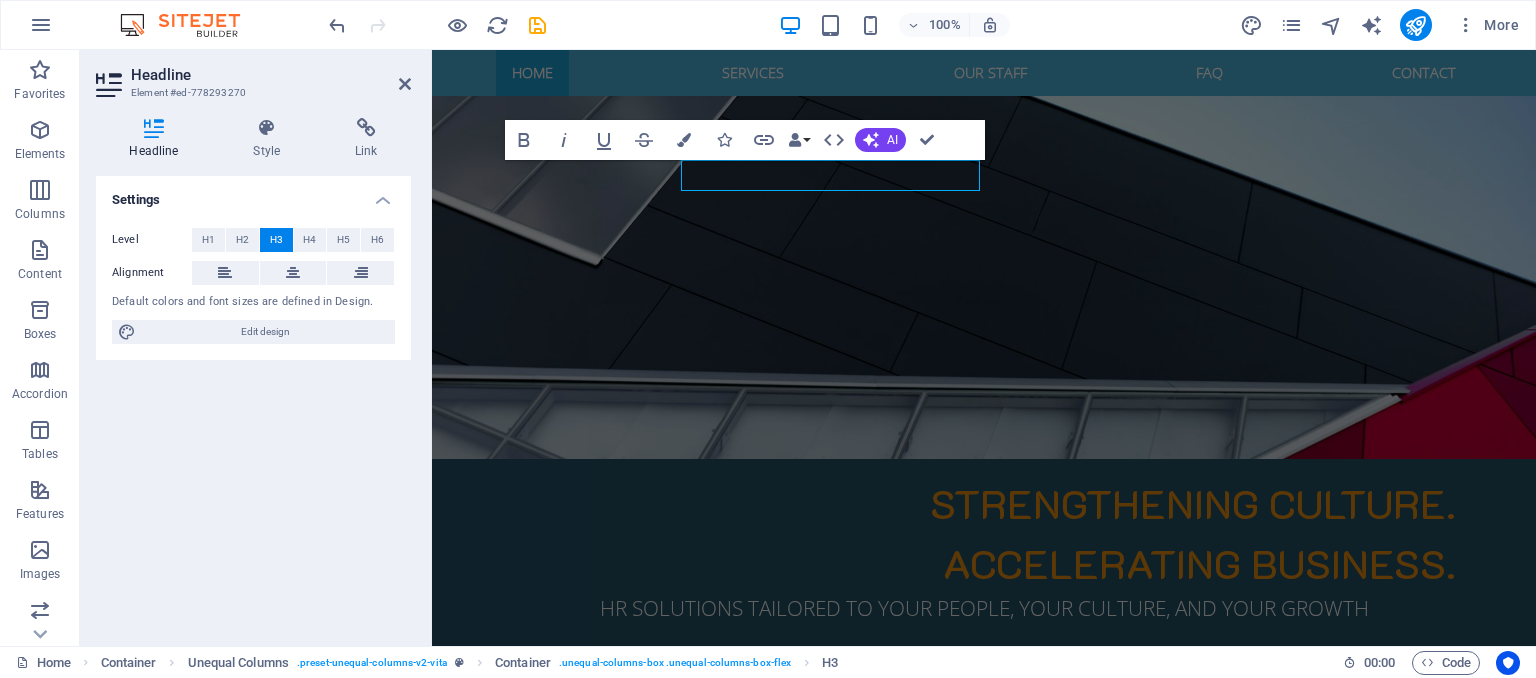 click on "Settings" at bounding box center [253, 194] 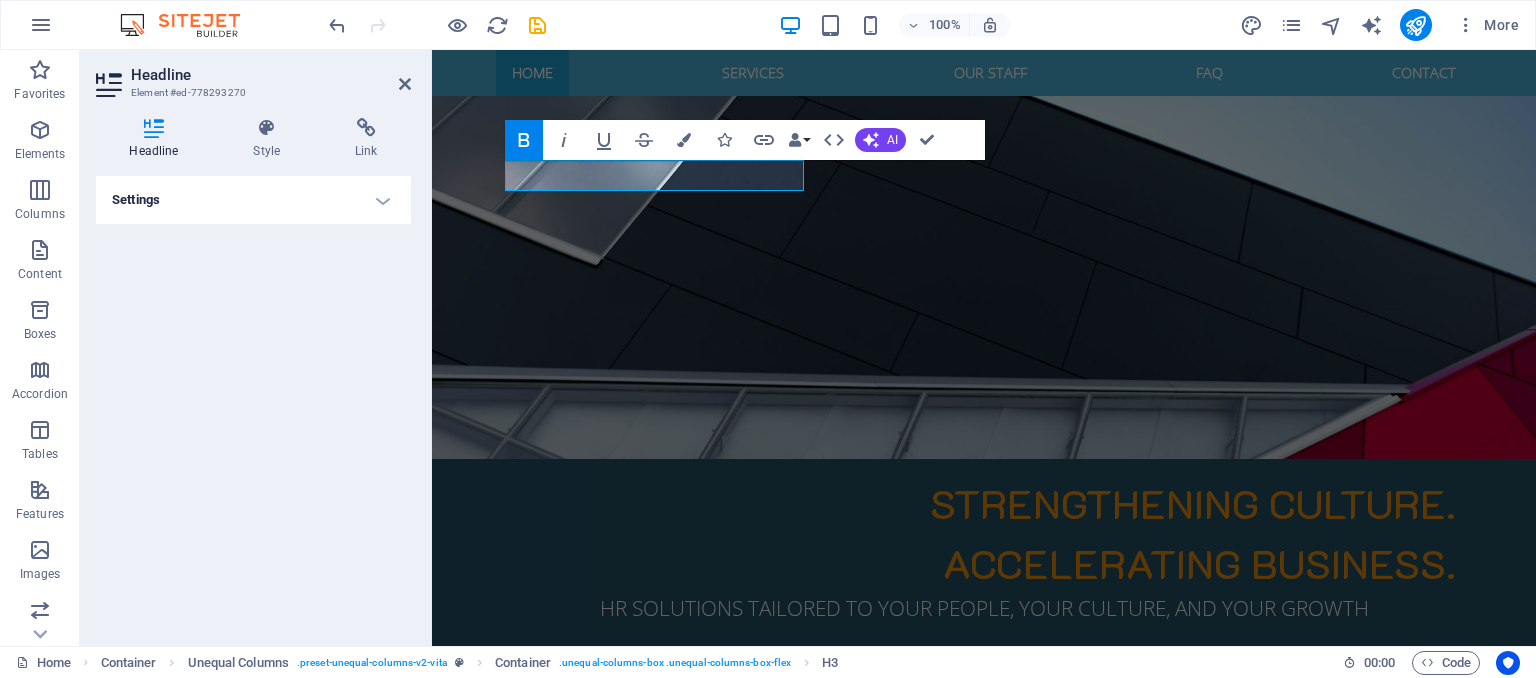 click 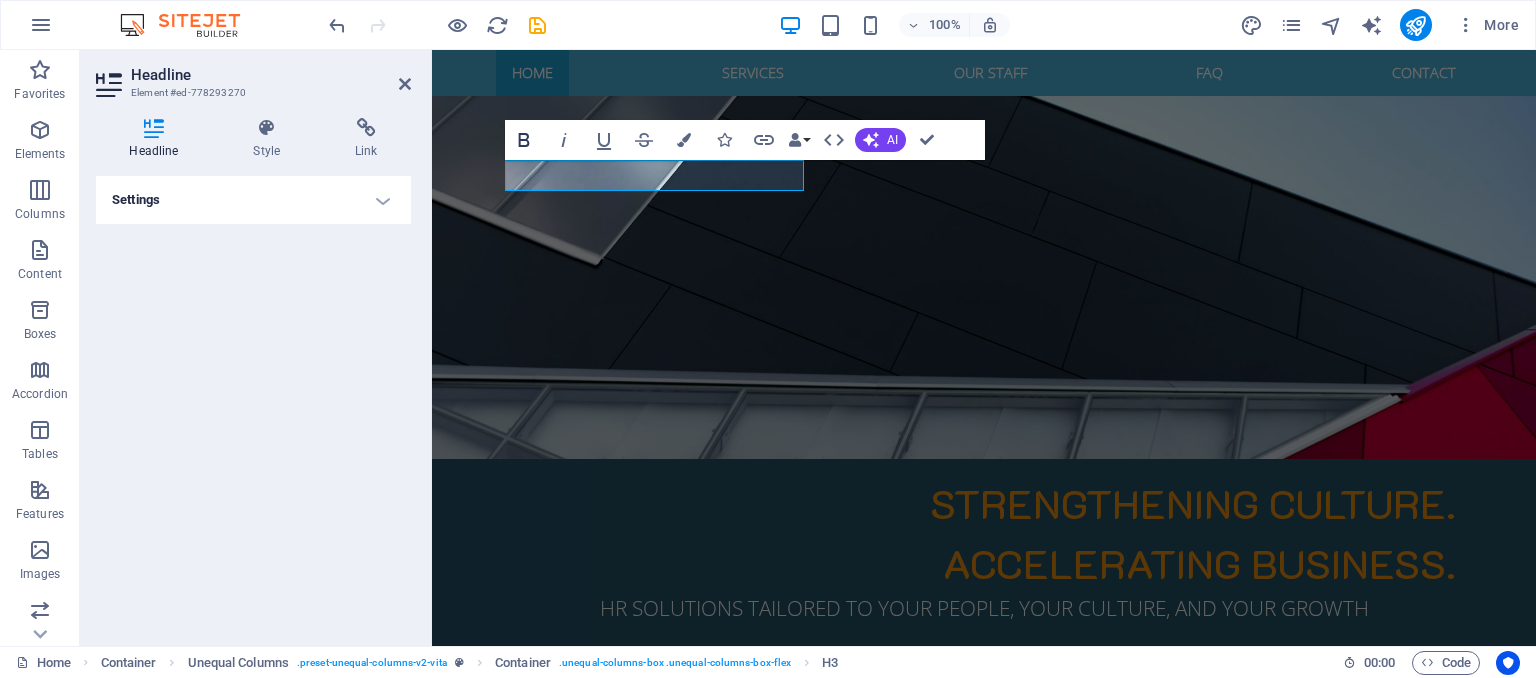 click 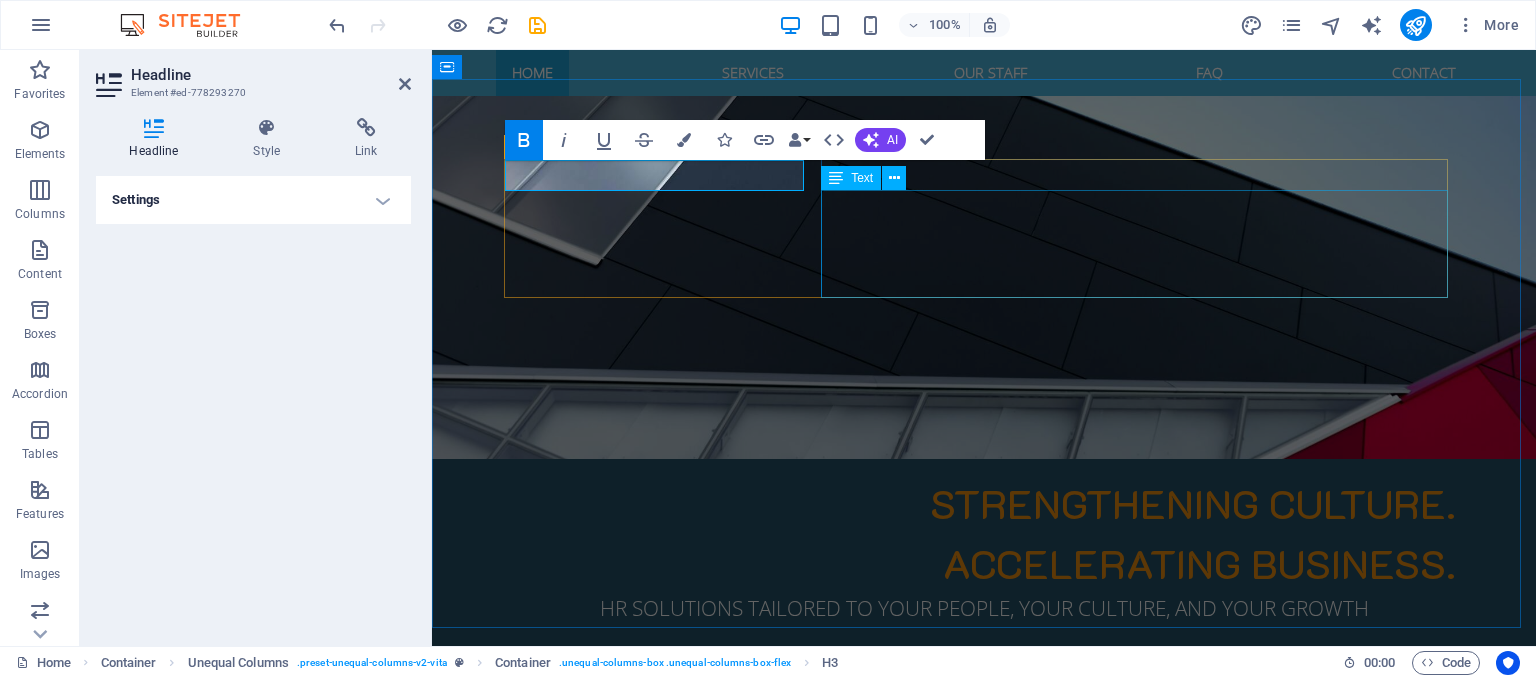 click on "Lorem ipsum dolor sit amet, consetetur sadipscing elitr, sed diam nonumy eirmod tempor invidunt ut labore et dolore magna aliquyam erat, sed diam voluptua. At vero eos et accusam et justo duo dolores et ea rebum. Stet clita kasd gubergren, no sea takimata sanctus est Lorem ipsum dolor sit amet. Lorem ipsum dolor sit amet, consetetur sadipscing elitr. Lorem ipsum dolor sit amet, consetetur sadipscing elitr, sed diam nonumy eirmod tempor invidunt." at bounding box center (984, 954) 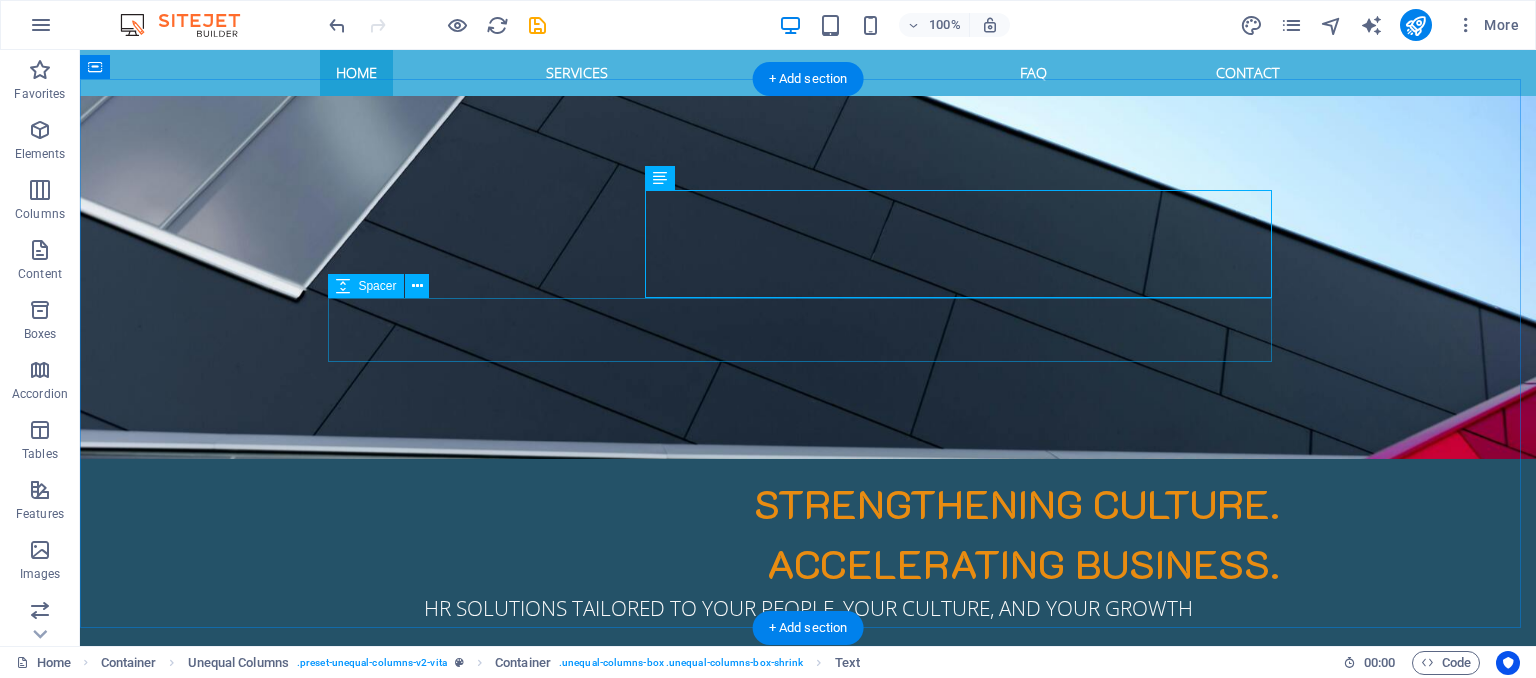click at bounding box center (808, 1029) 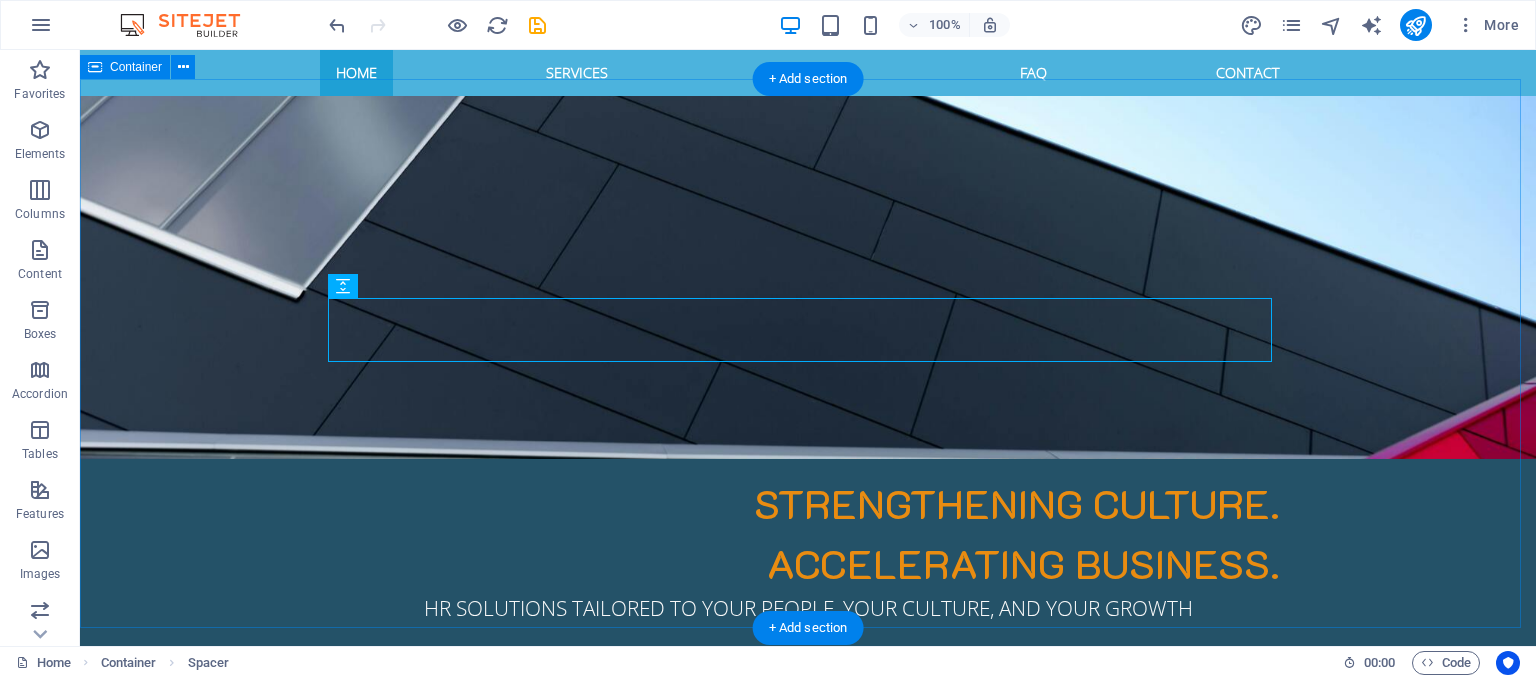 click on "ABOUT US Who We Are: Lorem ipsum dolor sit amet, consetetur sadipscing elitr, sed diam nonumy eirmod tempor invidunt ut labore et dolore magna aliquyam erat, sed diam voluptua. At vero eos et accusam et justo duo dolores et ea rebum. Stet clita kasd gubergren, no sea takimata sanctus est Lorem ipsum dolor sit amet. Lorem ipsum dolor sit amet, consetetur sadipscing elitr. Lorem ipsum dolor sit amet, consetetur sadipscing elitr, sed diam nonumy eirmod tempor invidunt. Headline Lorem ipsum dolor sit amet, consetetur sadipscing elitr, sed diam nonumy eirmod tempor. Headline Lorem ipsum dolor sit amet, consetetur sadipscing elitr, sed diam nonumy eirmod tempor. Headline Lorem ipsum dolor sit amet, consetetur sadipscing elitr, sed diam nonumy eirmod tempor." at bounding box center [808, 1245] 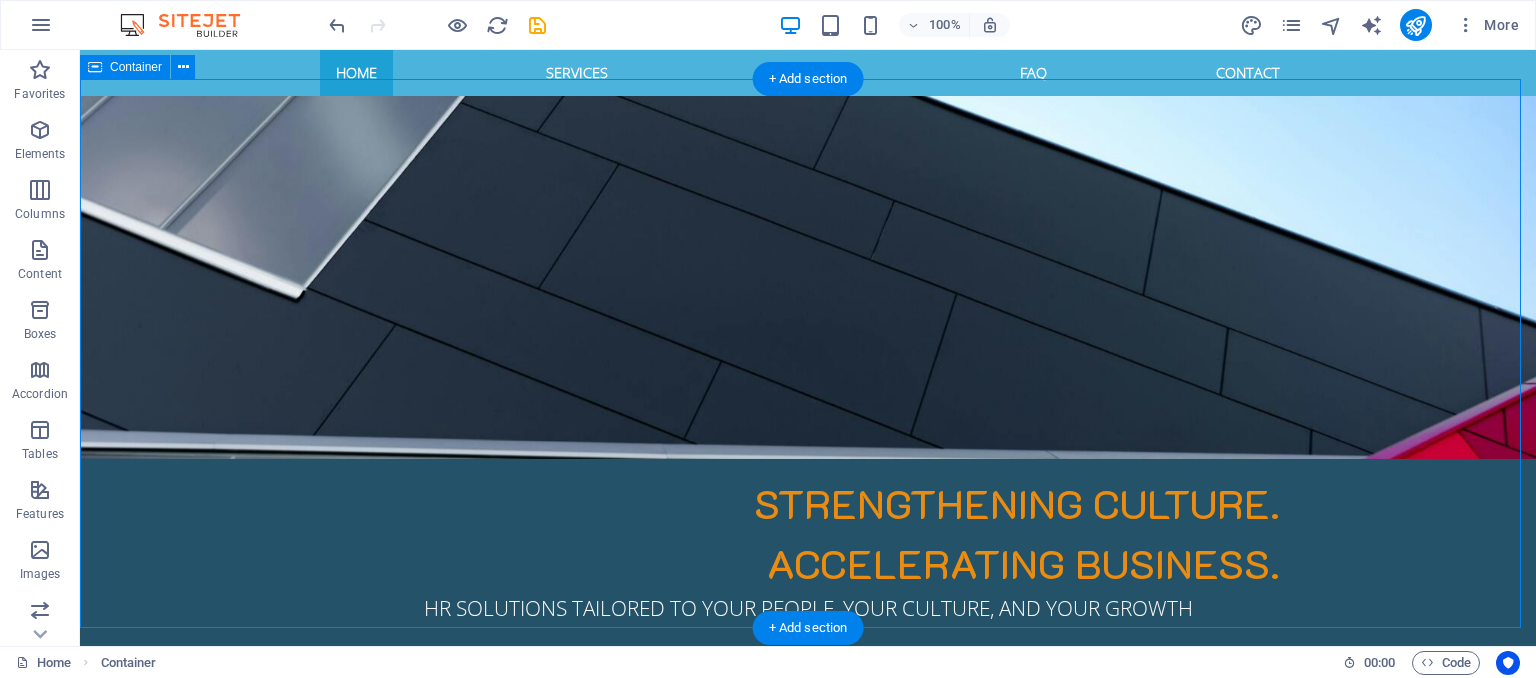 click on "ABOUT US Who We Are: Lorem ipsum dolor sit amet, consetetur sadipscing elitr, sed diam nonumy eirmod tempor invidunt ut labore et dolore magna aliquyam erat, sed diam voluptua. At vero eos et accusam et justo duo dolores et ea rebum. Stet clita kasd gubergren, no sea takimata sanctus est Lorem ipsum dolor sit amet. Lorem ipsum dolor sit amet, consetetur sadipscing elitr. Lorem ipsum dolor sit amet, consetetur sadipscing elitr, sed diam nonumy eirmod tempor invidunt. Headline Lorem ipsum dolor sit amet, consetetur sadipscing elitr, sed diam nonumy eirmod tempor. Headline Lorem ipsum dolor sit amet, consetetur sadipscing elitr, sed diam nonumy eirmod tempor. Headline Lorem ipsum dolor sit amet, consetetur sadipscing elitr, sed diam nonumy eirmod tempor." at bounding box center [808, 1245] 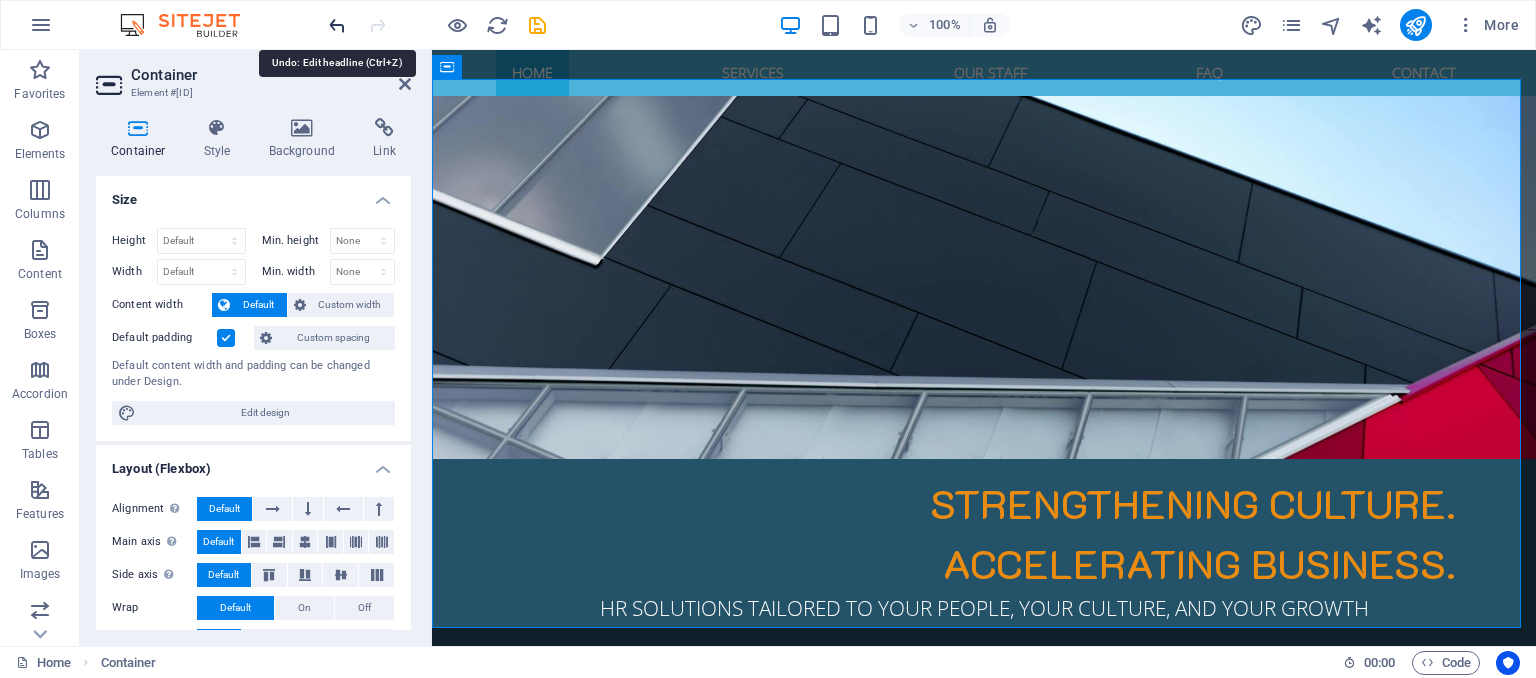 click at bounding box center (337, 25) 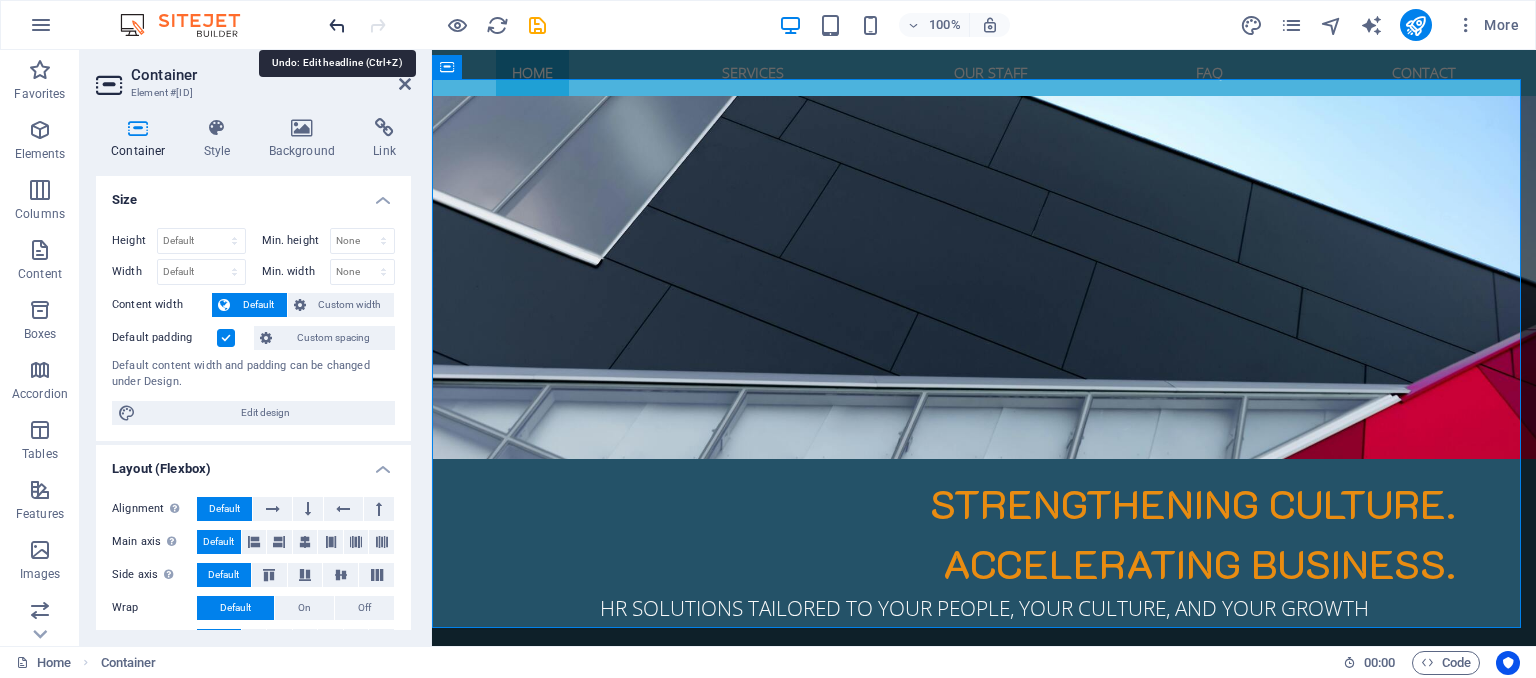 click at bounding box center [337, 25] 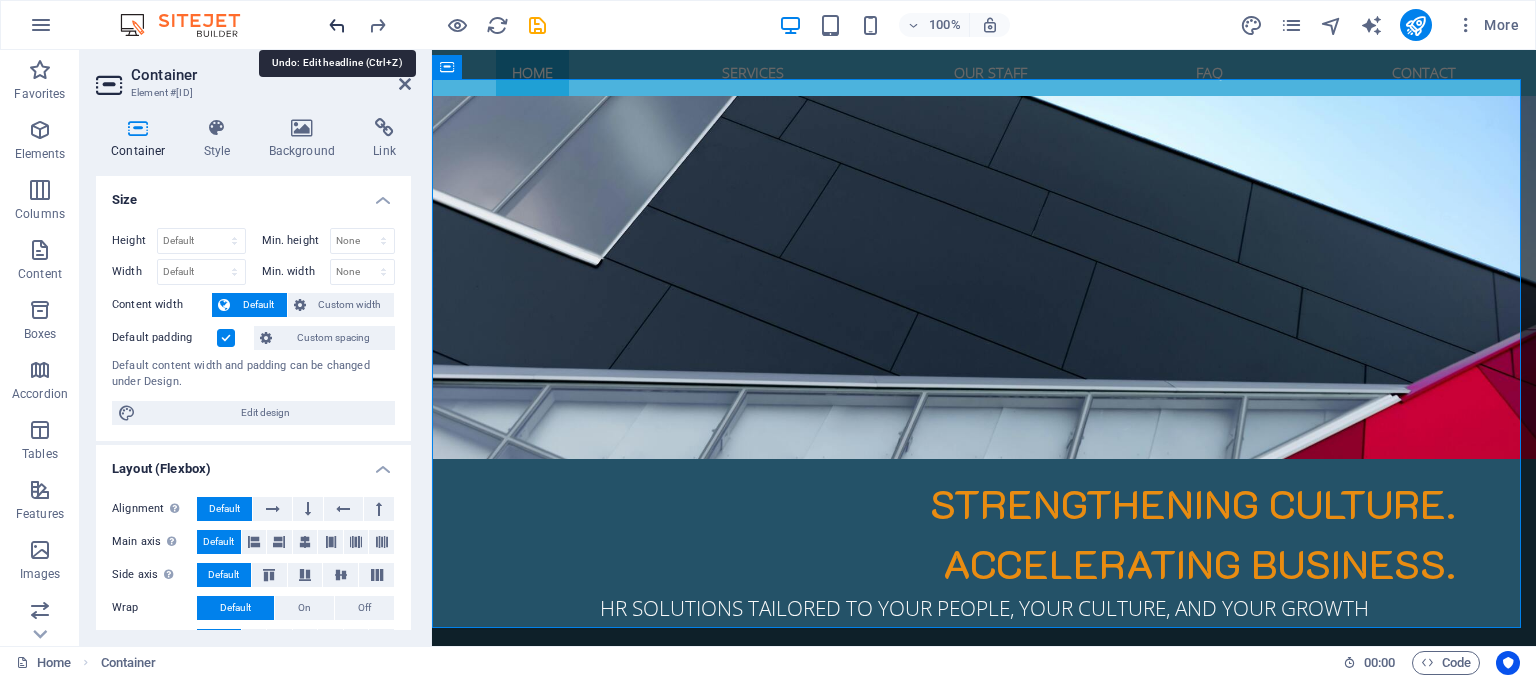 click at bounding box center [337, 25] 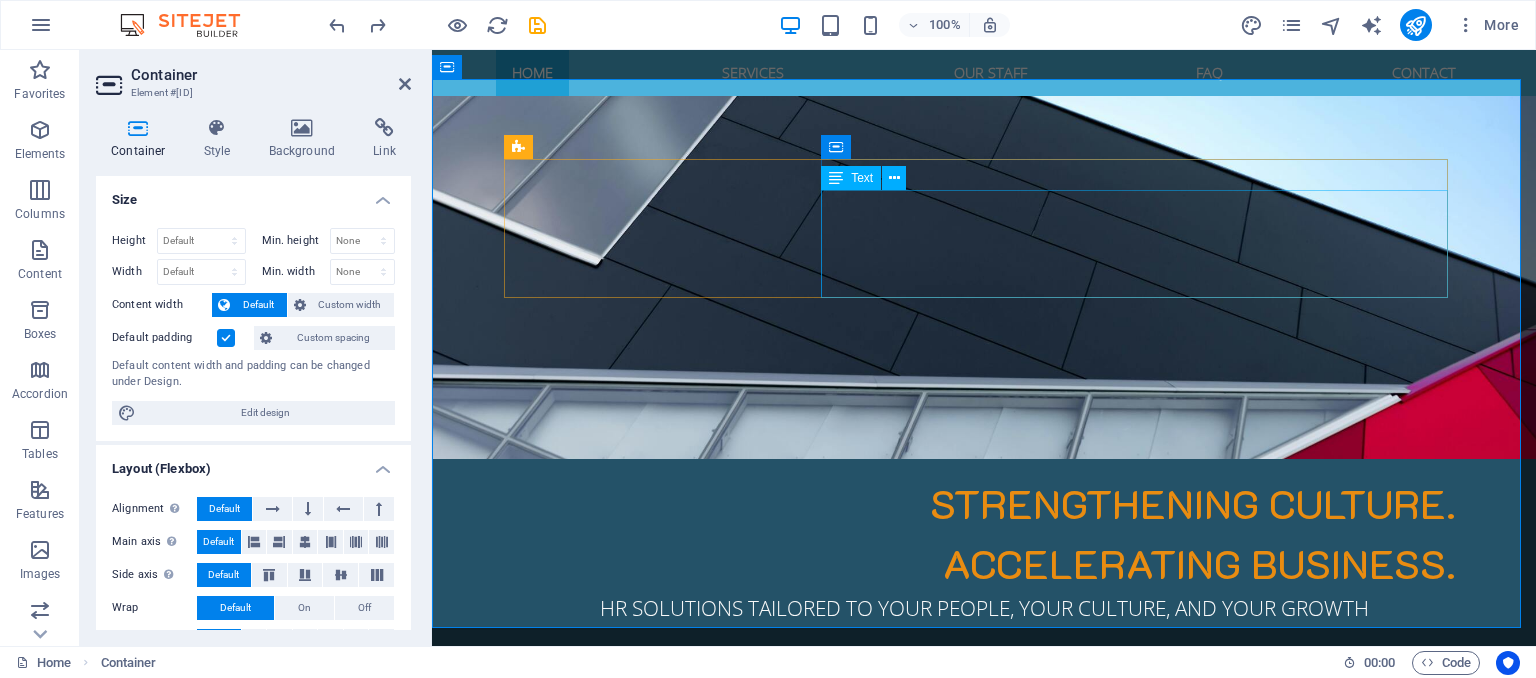 click on "Lorem ipsum dolor sit amet, consetetur sadipscing elitr, sed diam nonumy eirmod tempor invidunt ut labore et dolore magna aliquyam erat, sed diam voluptua. At vero eos et accusam et justo duo dolores et ea rebum. Stet clita kasd gubergren, no sea takimata sanctus est Lorem ipsum dolor sit amet. Lorem ipsum dolor sit amet, consetetur sadipscing elitr. Lorem ipsum dolor sit amet, consetetur sadipscing elitr, sed diam nonumy eirmod tempor invidunt." at bounding box center [984, 985] 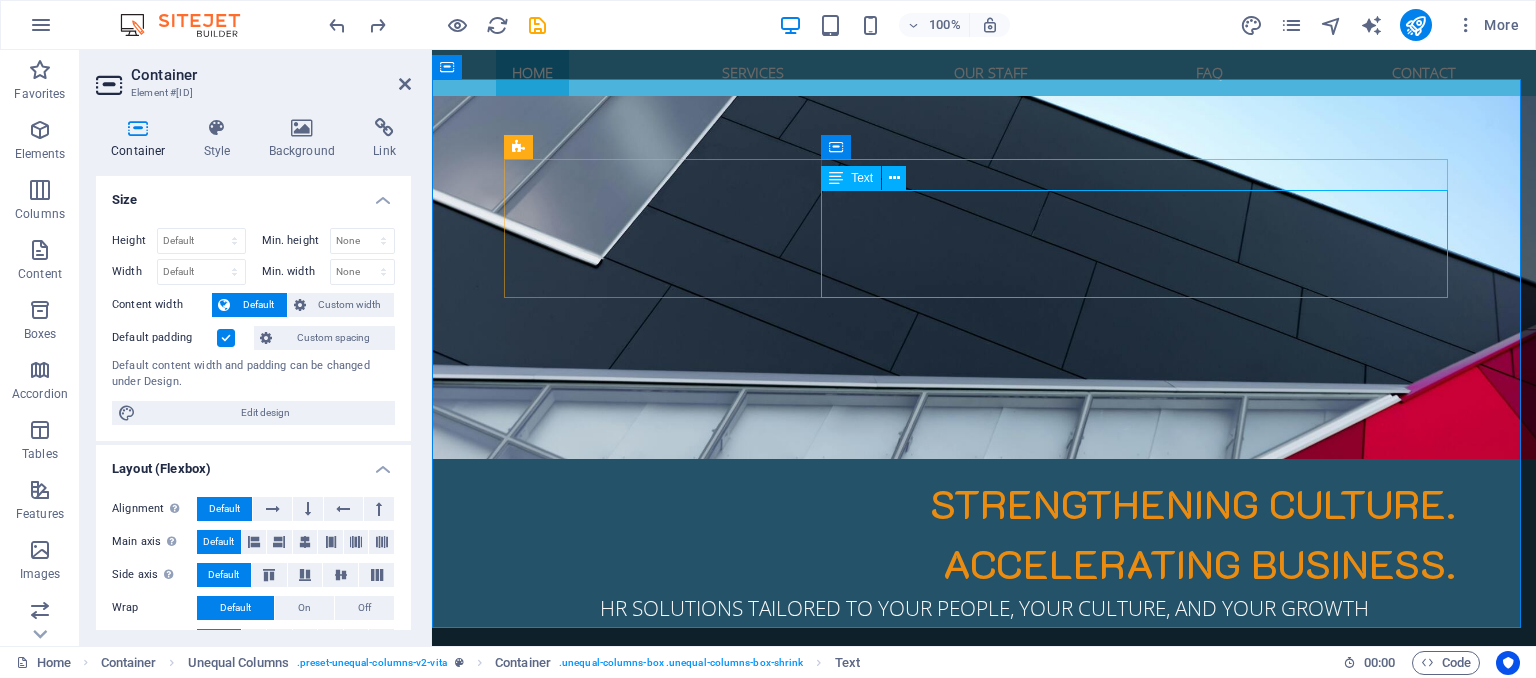 click on "Lorem ipsum dolor sit amet, consetetur sadipscing elitr, sed diam nonumy eirmod tempor invidunt ut labore et dolore magna aliquyam erat, sed diam voluptua. At vero eos et accusam et justo duo dolores et ea rebum. Stet clita kasd gubergren, no sea takimata sanctus est Lorem ipsum dolor sit amet. Lorem ipsum dolor sit amet, consetetur sadipscing elitr. Lorem ipsum dolor sit amet, consetetur sadipscing elitr, sed diam nonumy eirmod tempor invidunt." at bounding box center [984, 985] 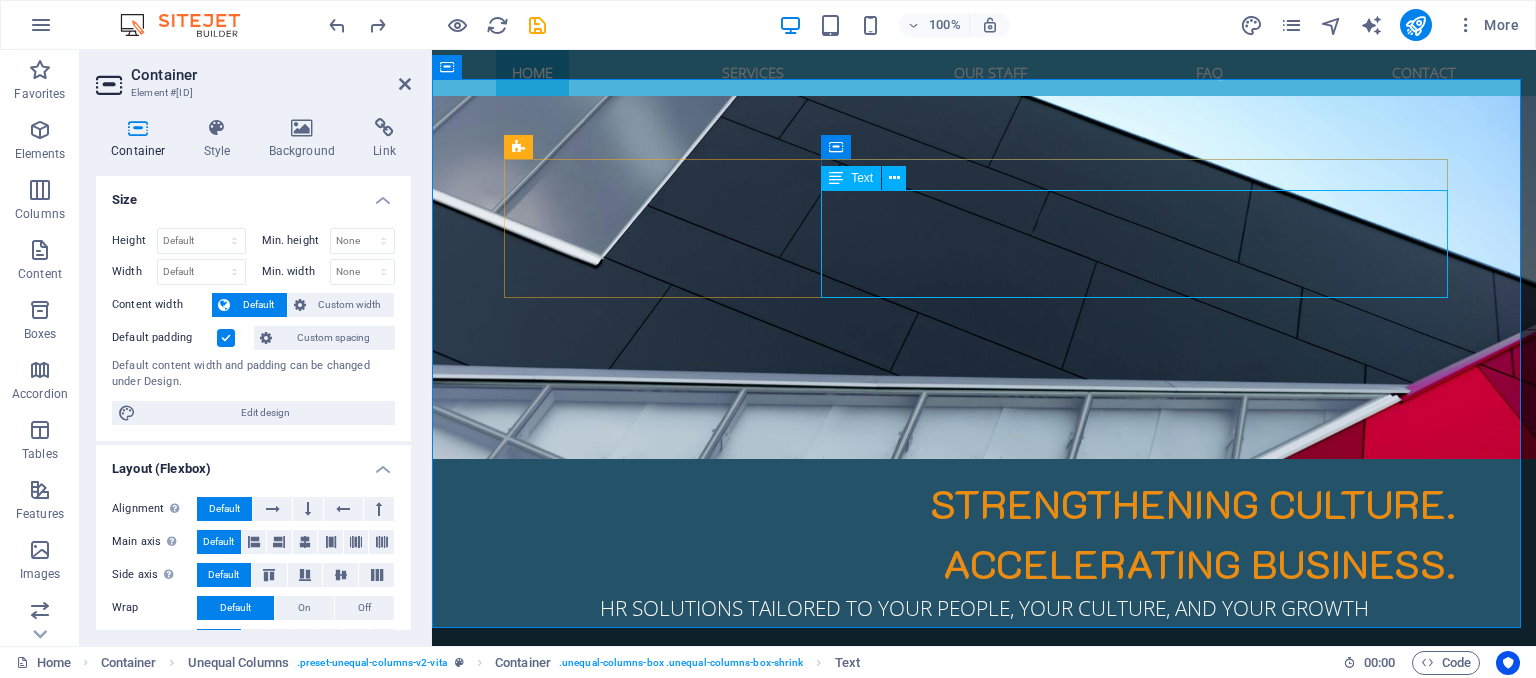 click on "Lorem ipsum dolor sit amet, consetetur sadipscing elitr, sed diam nonumy eirmod tempor invidunt ut labore et dolore magna aliquyam erat, sed diam voluptua. At vero eos et accusam et justo duo dolores et ea rebum. Stet clita kasd gubergren, no sea takimata sanctus est Lorem ipsum dolor sit amet. Lorem ipsum dolor sit amet, consetetur sadipscing elitr. Lorem ipsum dolor sit amet, consetetur sadipscing elitr, sed diam nonumy eirmod tempor invidunt." at bounding box center (984, 985) 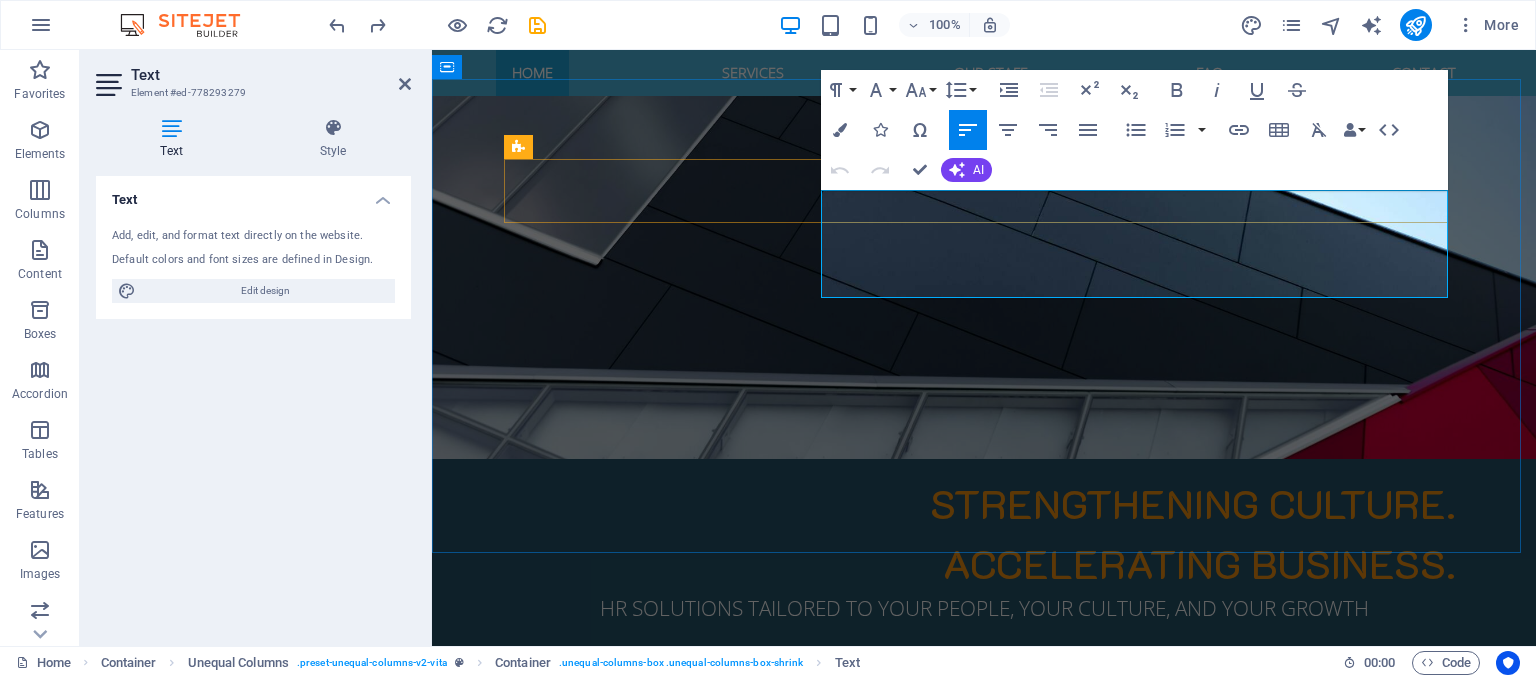 click on "Who We Are: Lorem ipsum dolor sit amet, consetetur sadipscing elitr, sed diam nonumy eirmod tempor invidunt ut labore et dolore magna aliquyam erat, sed diam voluptua. At vero eos et accusam et justo duo dolores et ea rebum. Stet clita kasd gubergren, no sea takimata sanctus est Lorem ipsum dolor sit amet. Lorem ipsum dolor sit amet, consetetur sadipscing elitr. Lorem ipsum dolor sit amet, consetetur sadipscing elitr, sed diam nonumy eirmod tempor invidunt." at bounding box center [984, 970] 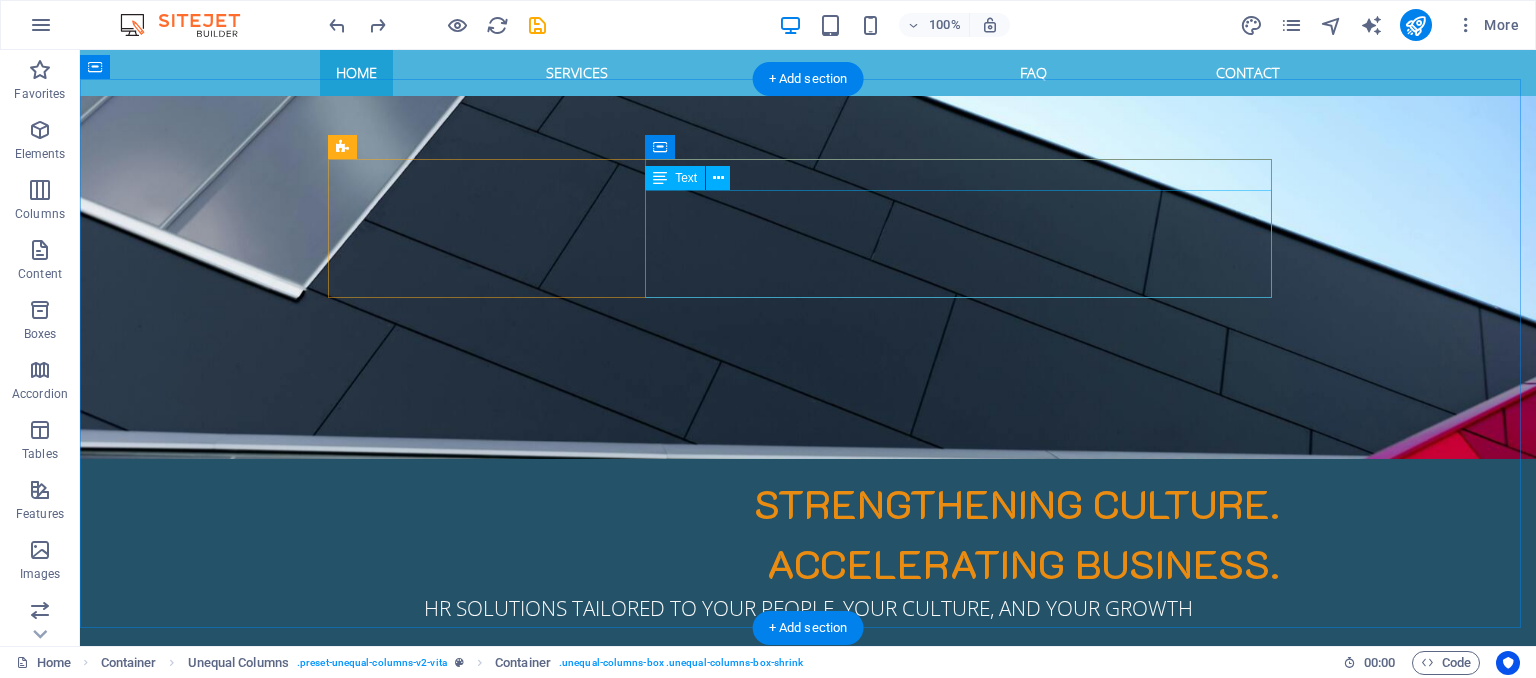 click on "Lorem ipsum dolor sit amet, consetetur sadipscing elitr, sed diam nonumy eirmod tempor invidunt ut labore et dolore magna aliquyam erat, sed diam voluptua. At vero eos et accusam et justo duo dolores et ea rebum. Stet clita kasd gubergren, no sea takimata sanctus est Lorem ipsum dolor sit amet. Lorem ipsum dolor sit amet, consetetur sadipscing elitr. Lorem ipsum dolor sit amet, consetetur sadipscing elitr, sed diam nonumy eirmod tempor invidunt." at bounding box center (808, 985) 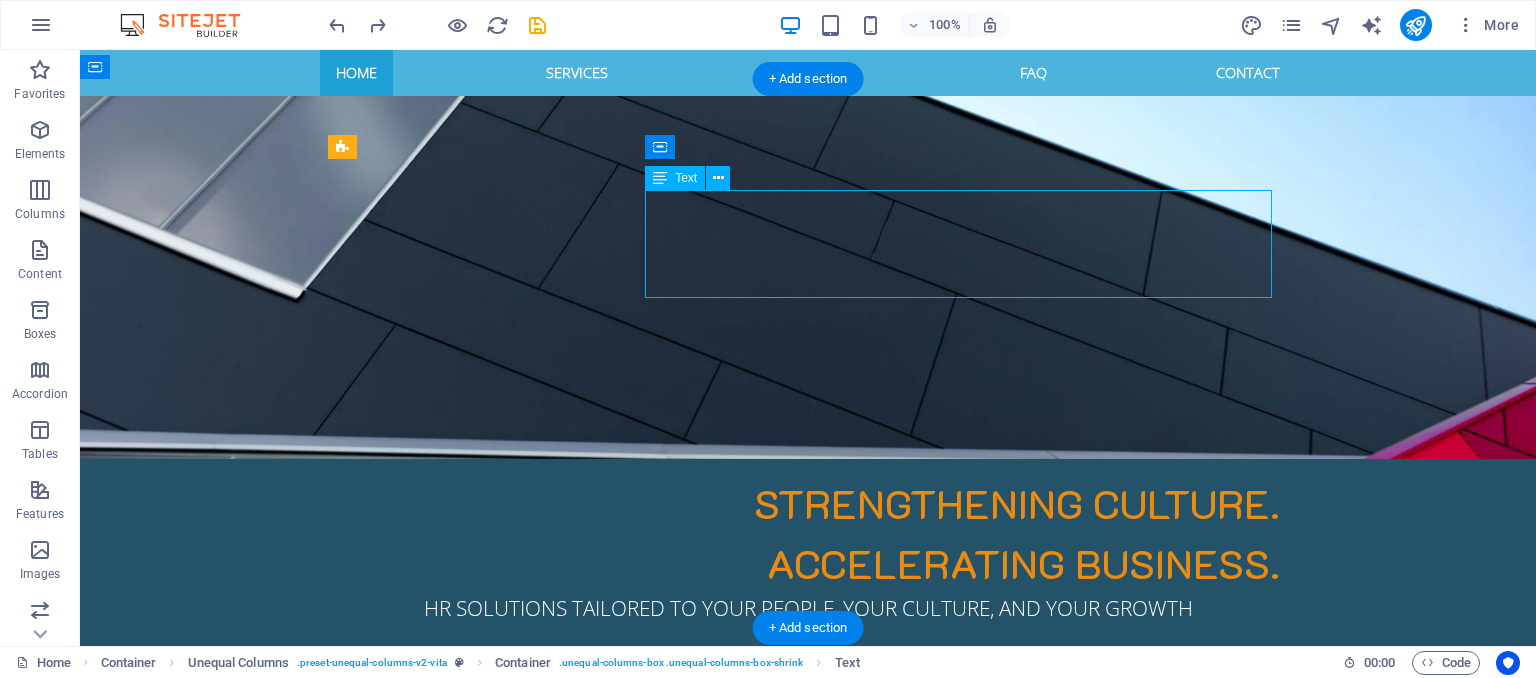 click on "Lorem ipsum dolor sit amet, consetetur sadipscing elitr, sed diam nonumy eirmod tempor invidunt ut labore et dolore magna aliquyam erat, sed diam voluptua. At vero eos et accusam et justo duo dolores et ea rebum. Stet clita kasd gubergren, no sea takimata sanctus est Lorem ipsum dolor sit amet. Lorem ipsum dolor sit amet, consetetur sadipscing elitr. Lorem ipsum dolor sit amet, consetetur sadipscing elitr, sed diam nonumy eirmod tempor invidunt." at bounding box center [808, 985] 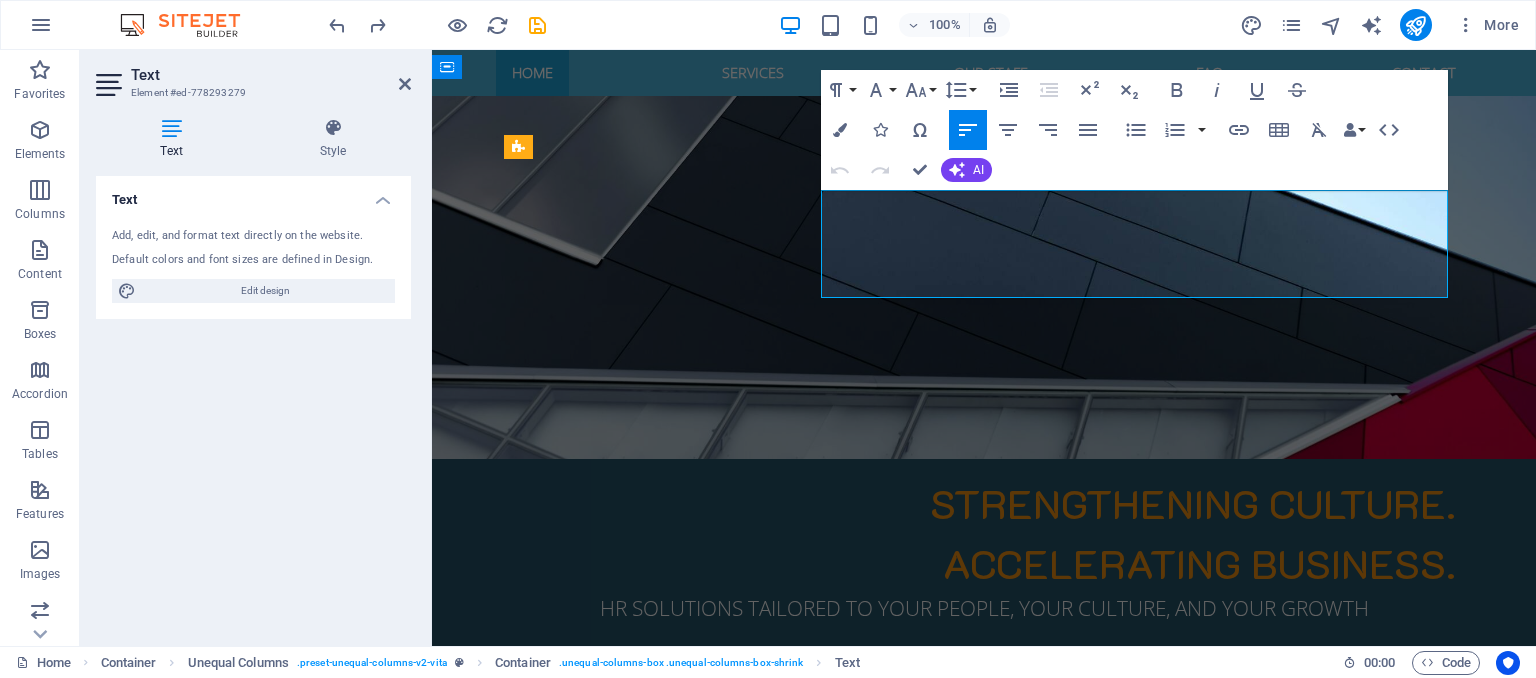 click on "Lorem ipsum dolor sit amet, consetetur sadipscing elitr, sed diam nonumy eirmod tempor invidunt ut labore et dolore magna aliquyam erat, sed diam voluptua. At vero eos et accusam et justo duo dolores et ea rebum. Stet clita kasd gubergren, no sea takimata sanctus est Lorem ipsum dolor sit amet. Lorem ipsum dolor sit amet, consetetur sadipscing elitr. Lorem ipsum dolor sit amet, consetetur sadipscing elitr, sed diam nonumy eirmod tempor invidunt." at bounding box center (984, 985) 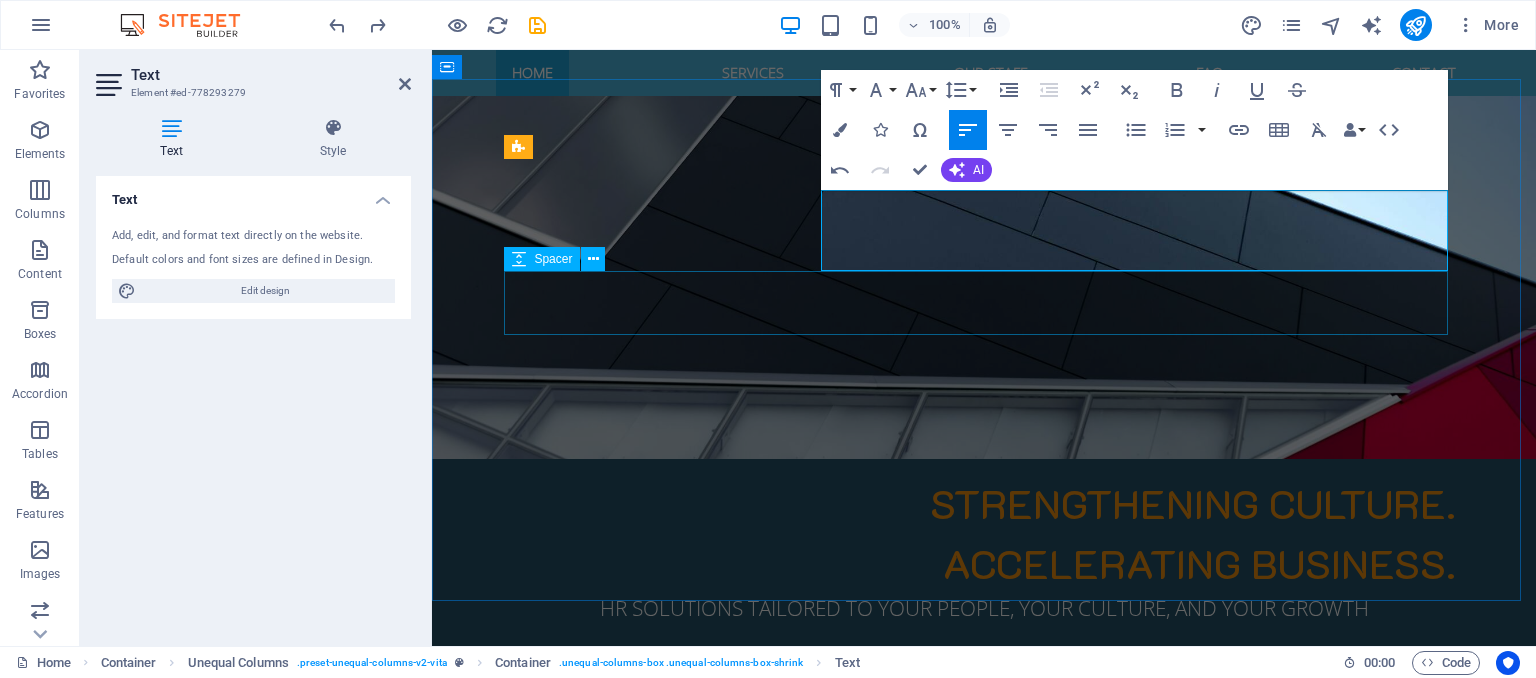 click at bounding box center [984, 1015] 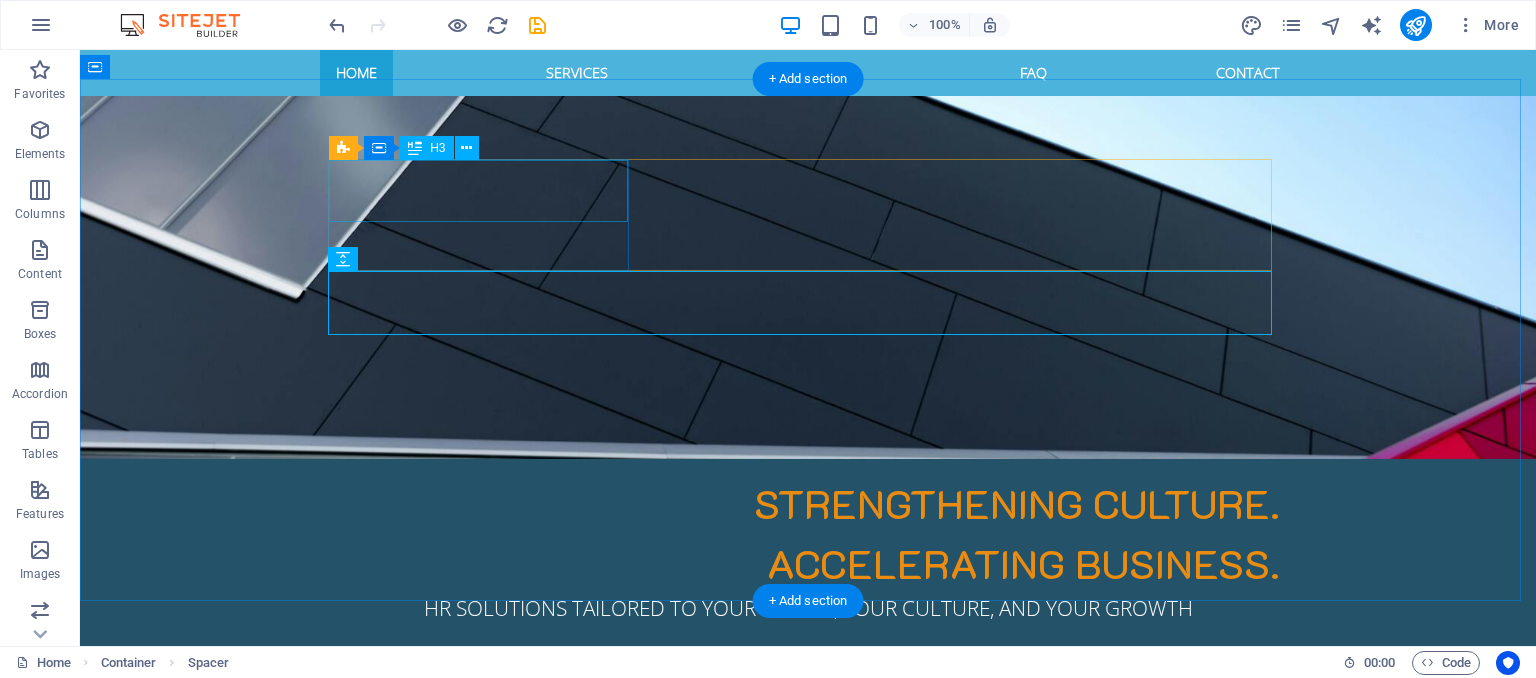 click on "Welcome to EXCELIOR SOLUTIONS" at bounding box center (808, 871) 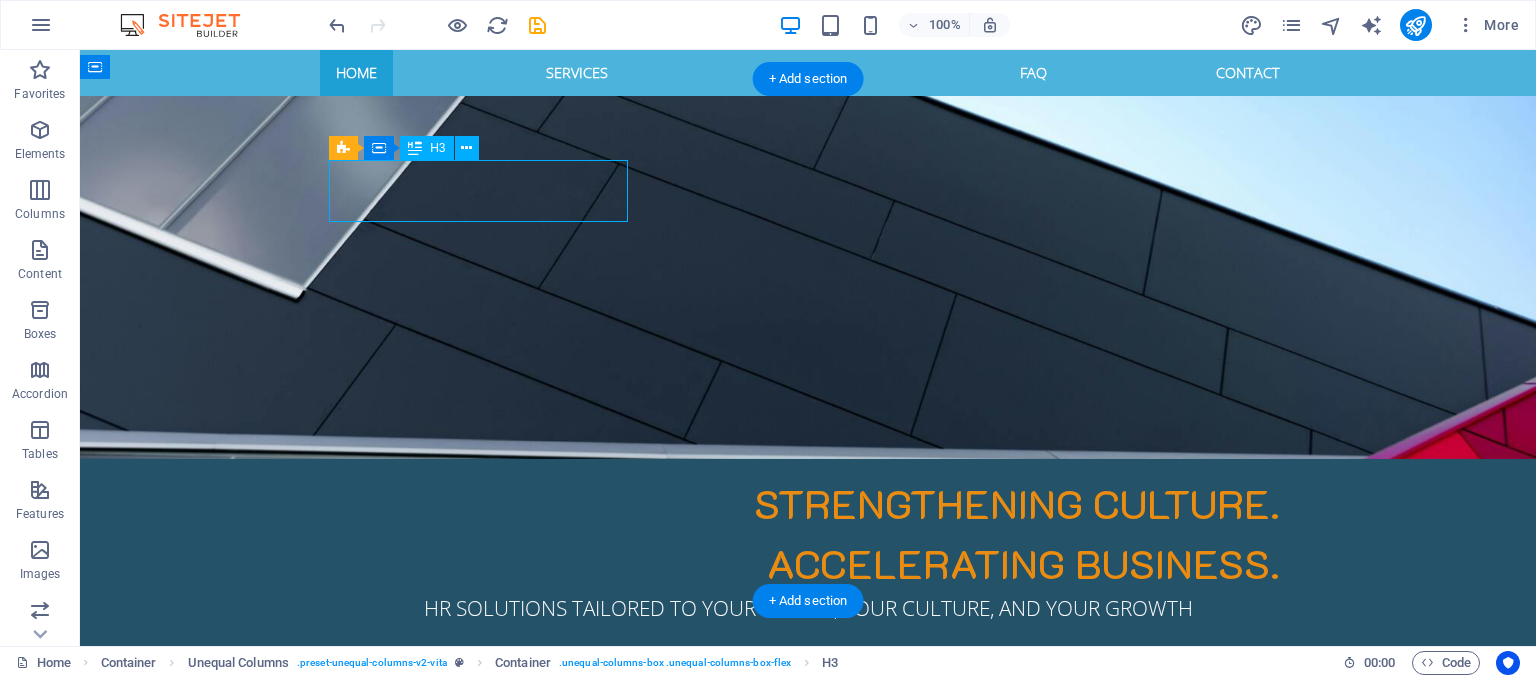 click on "Welcome to EXCELIOR SOLUTIONS" at bounding box center [808, 871] 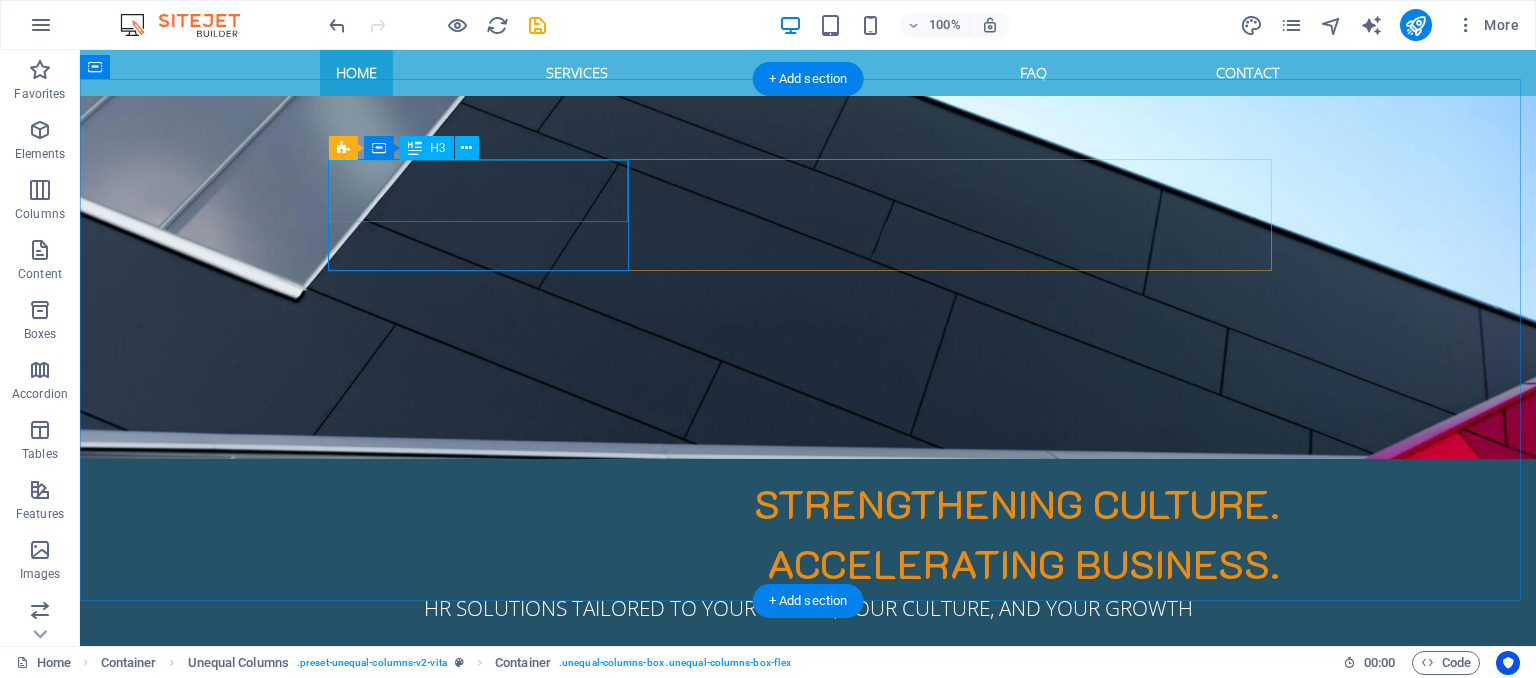 click on "Welcome to EXCELIOR SOLUTIONS" at bounding box center (808, 871) 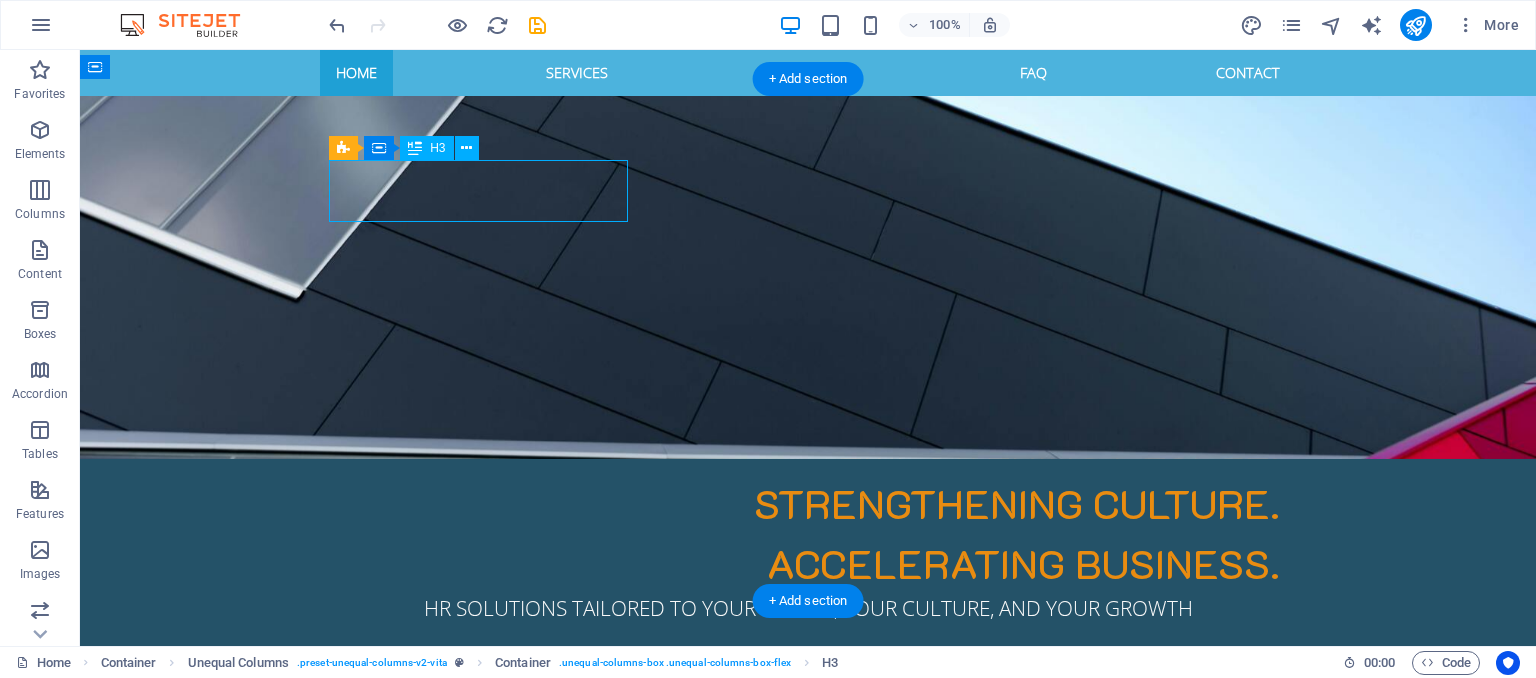 click on "Welcome to EXCELIOR SOLUTIONS" at bounding box center (808, 871) 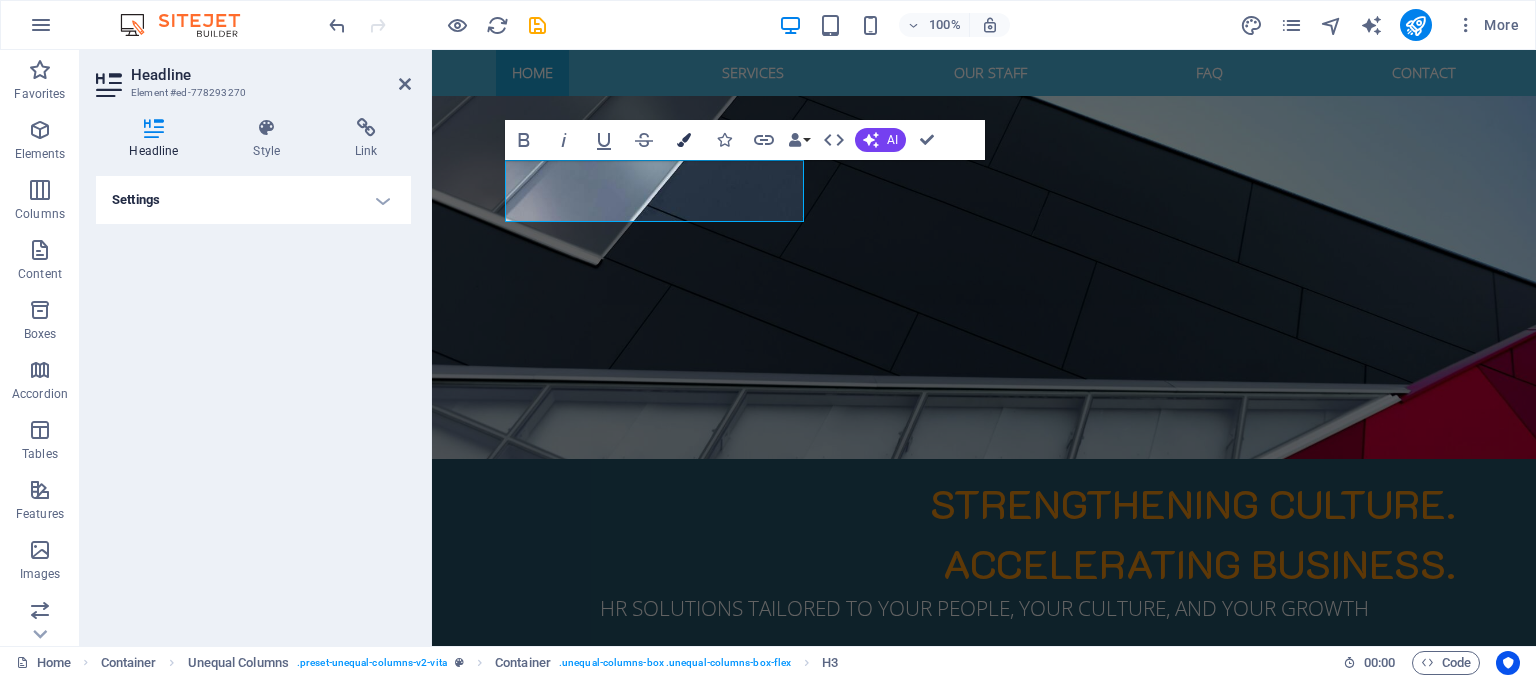 click at bounding box center (684, 140) 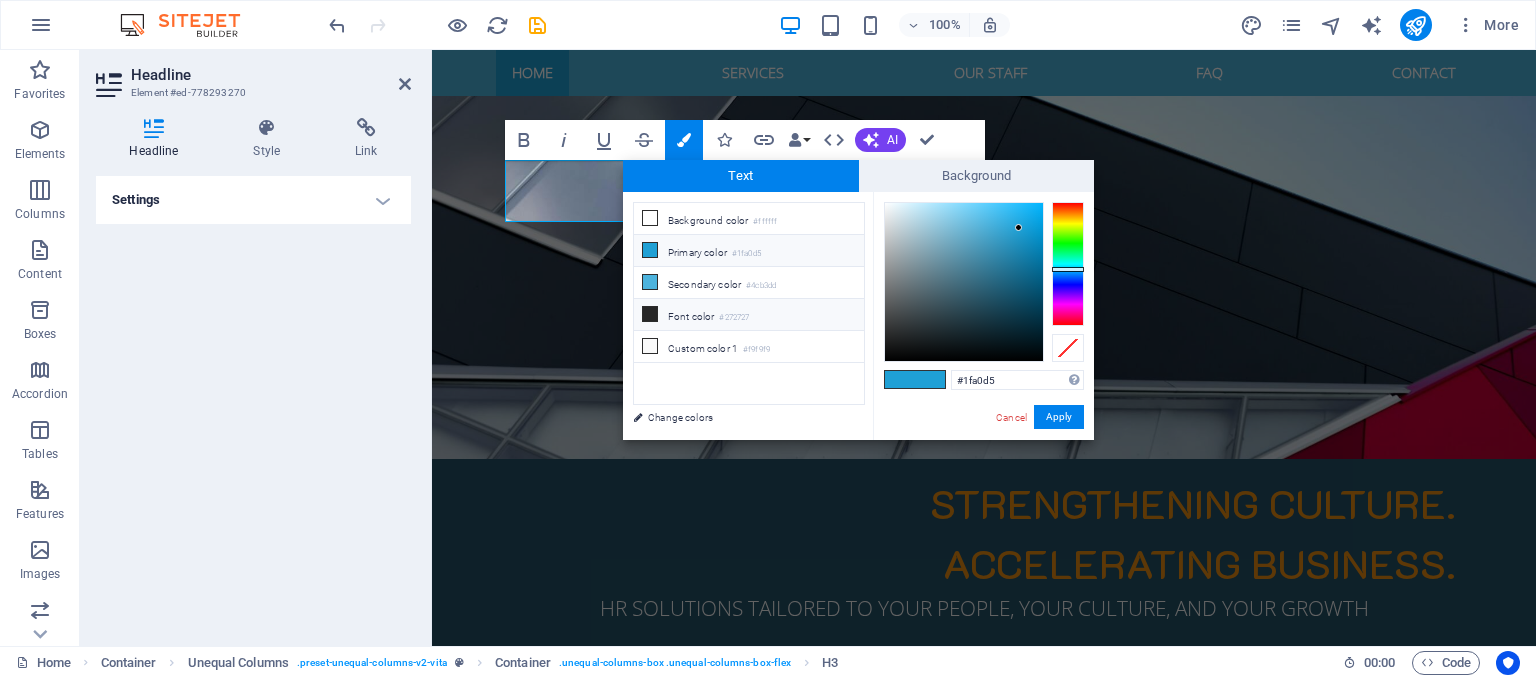 click at bounding box center (650, 314) 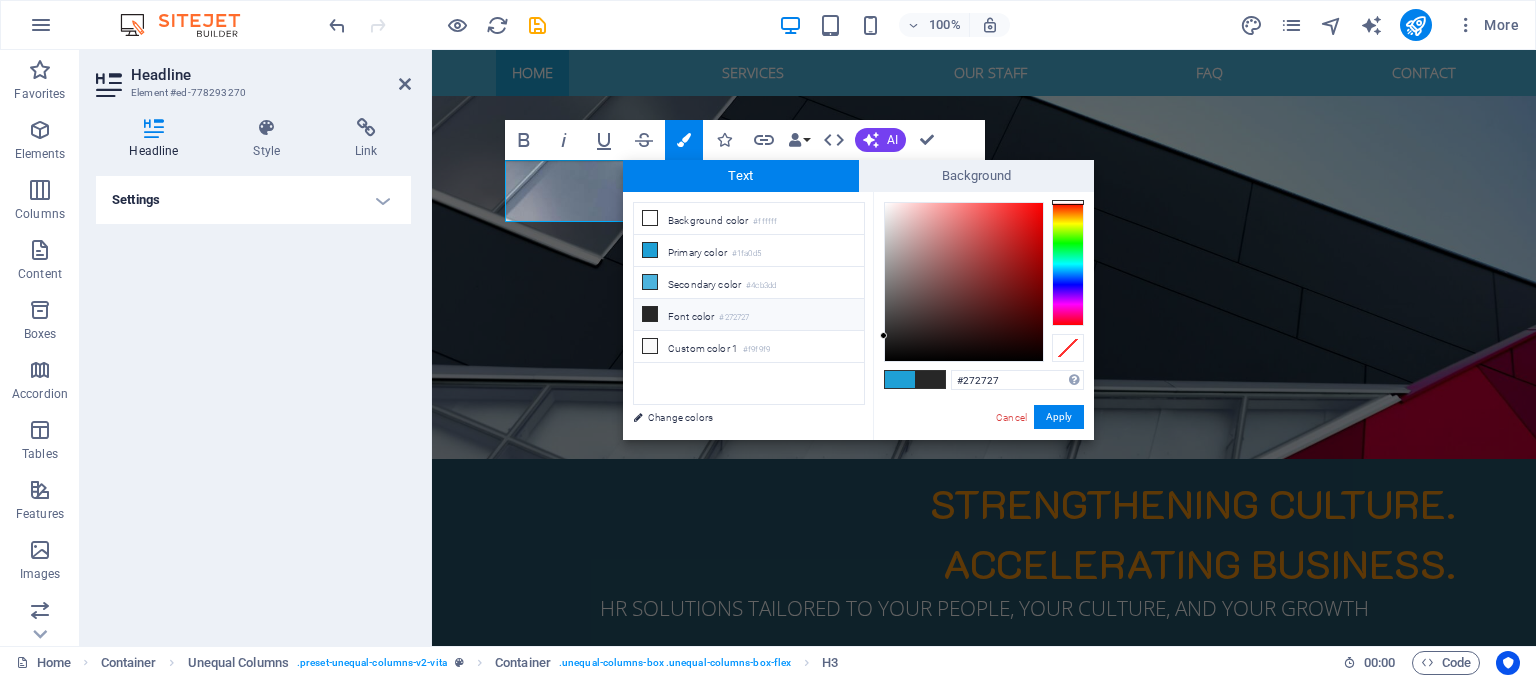 type on "#090000" 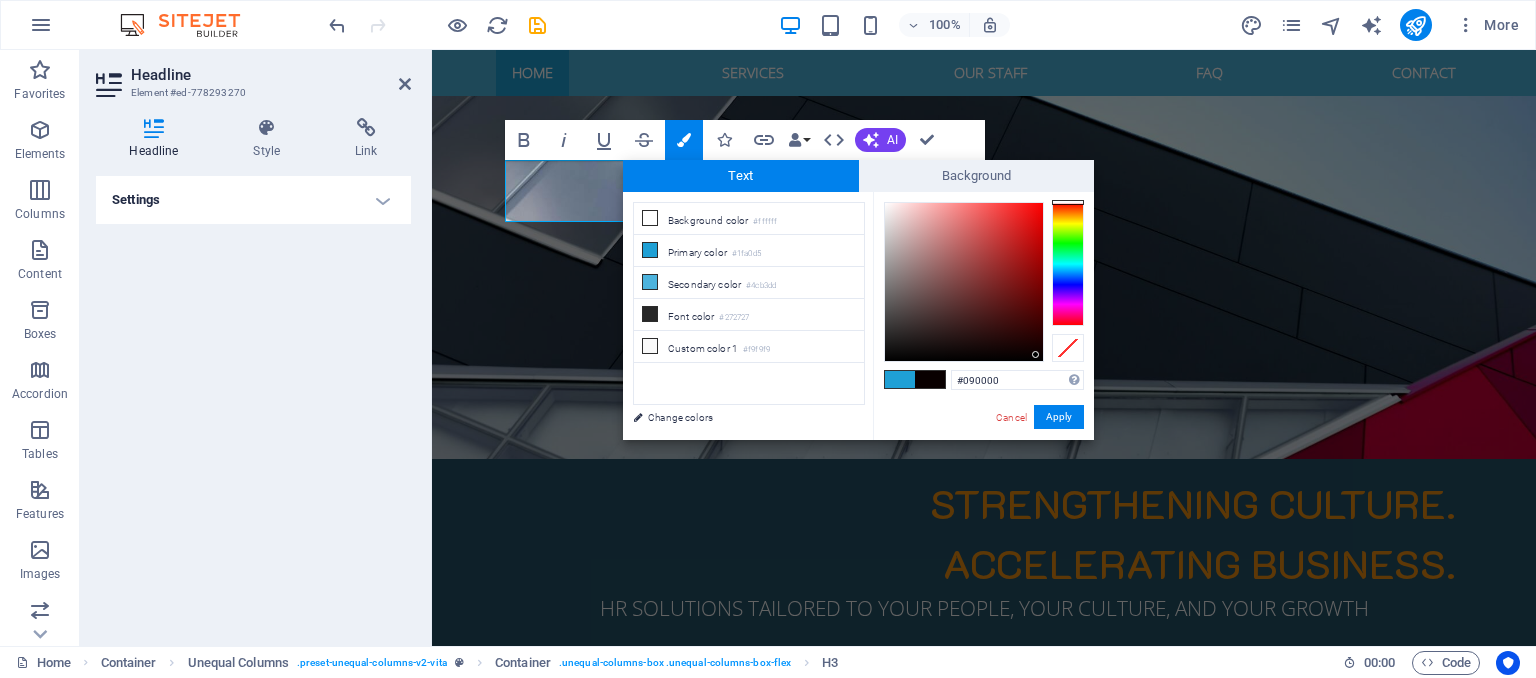 click at bounding box center [964, 282] 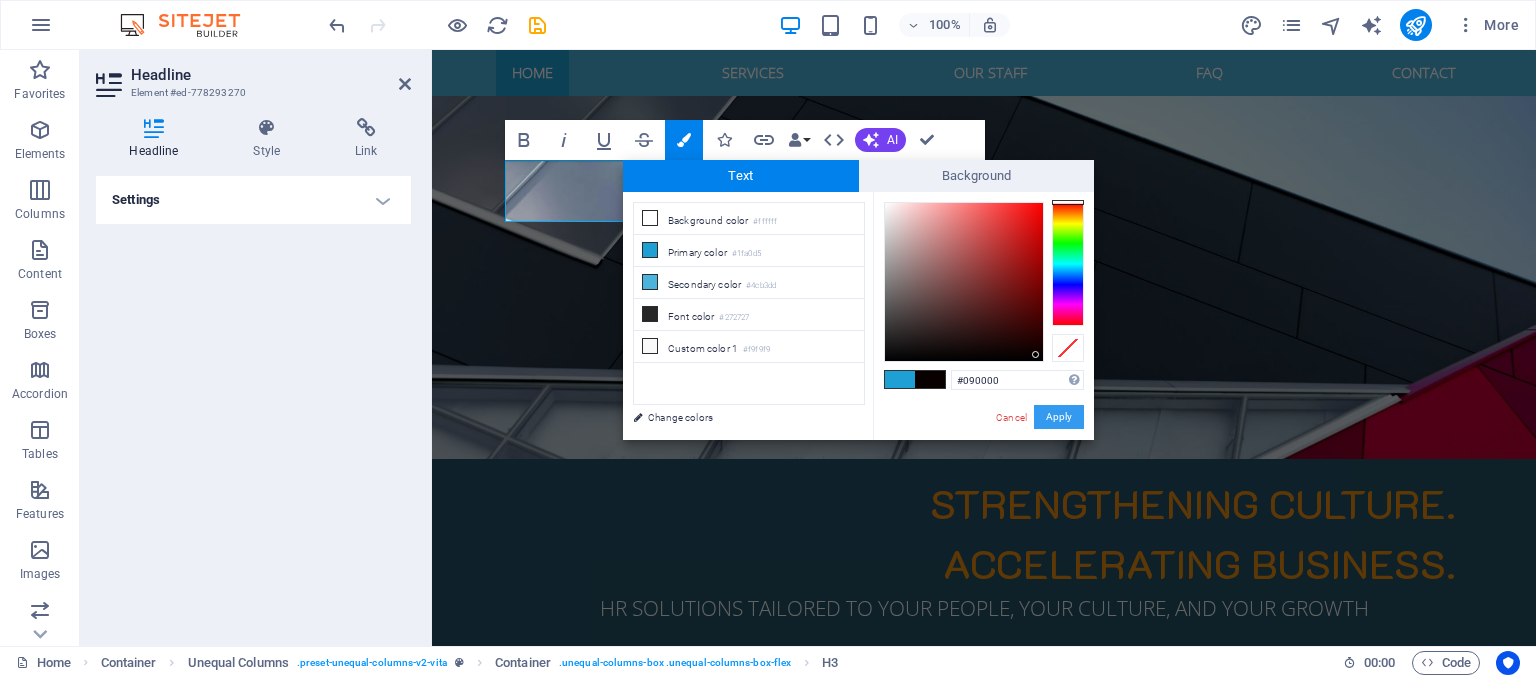 click on "Apply" at bounding box center (1059, 417) 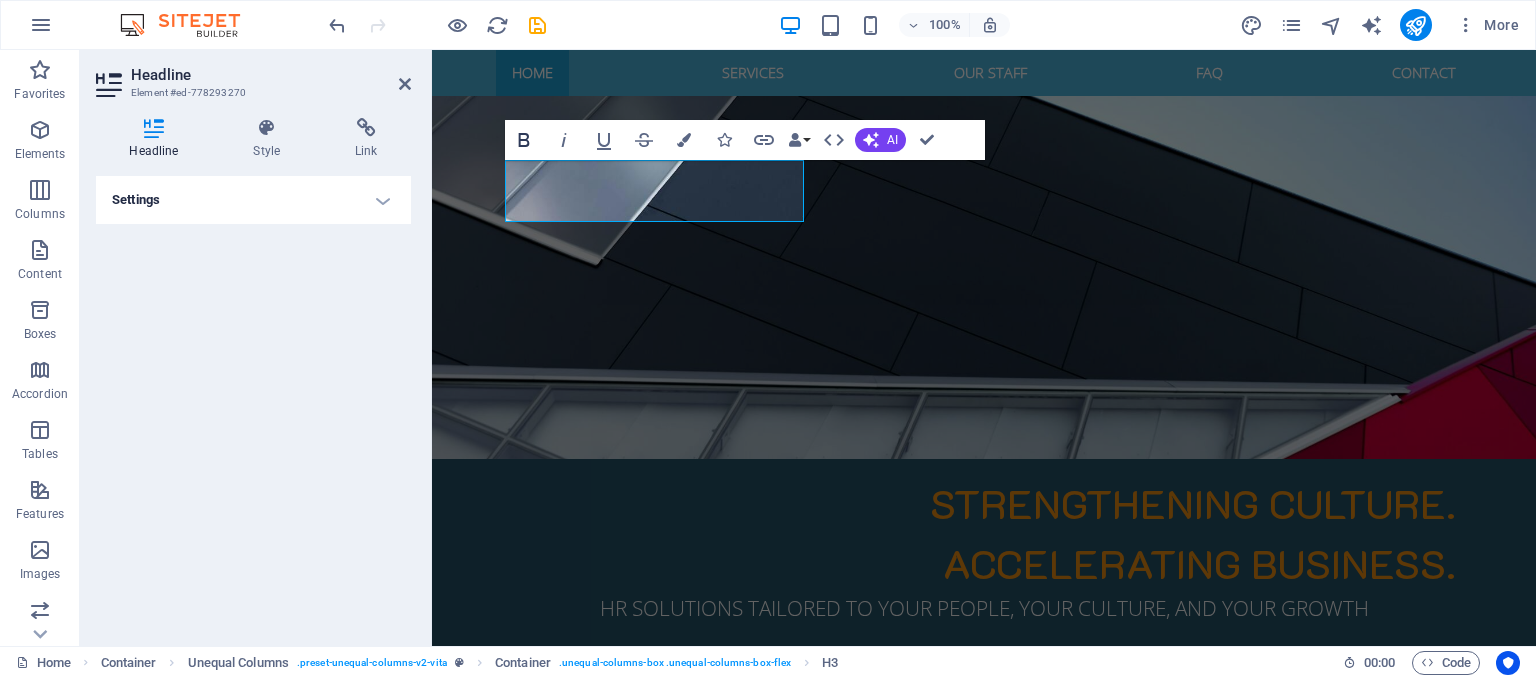 click 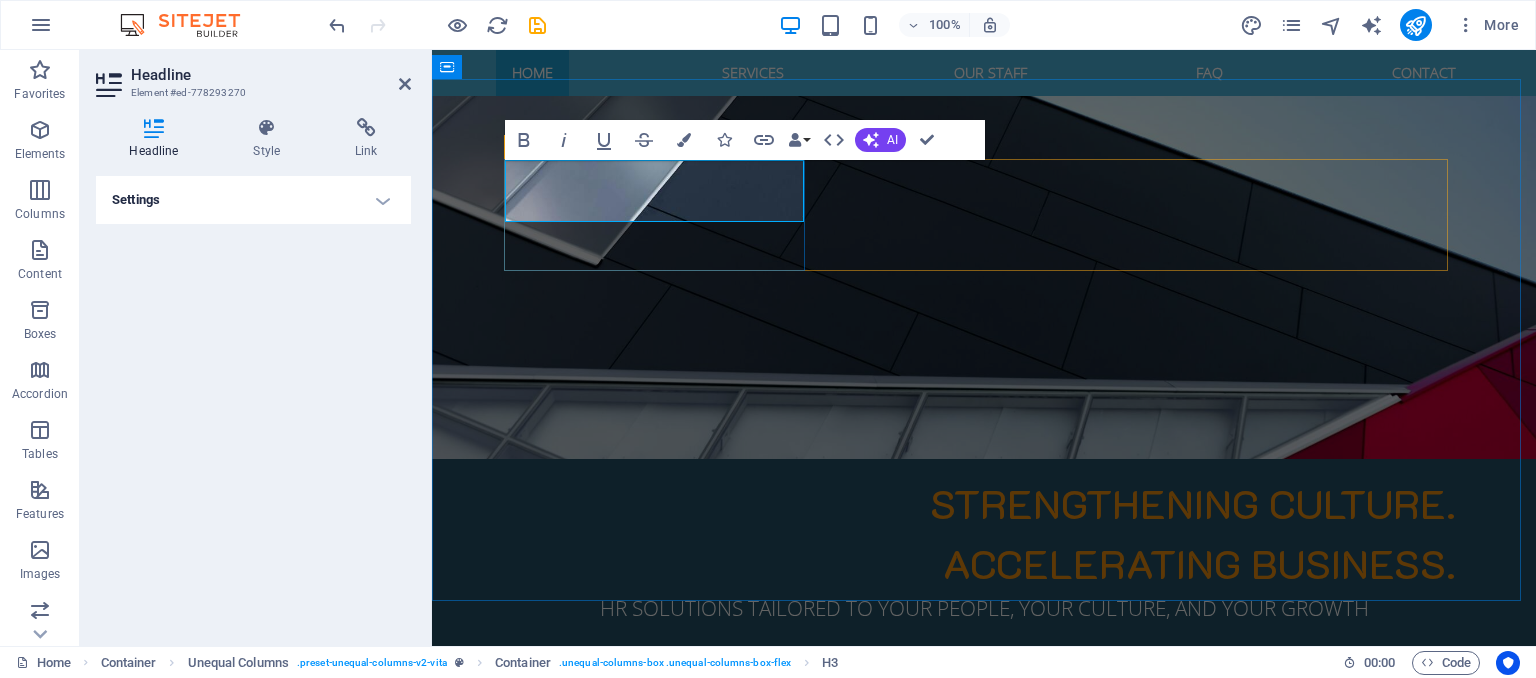 click on "Welcome to EXCELIOR SOLUTIONS" at bounding box center [984, 871] 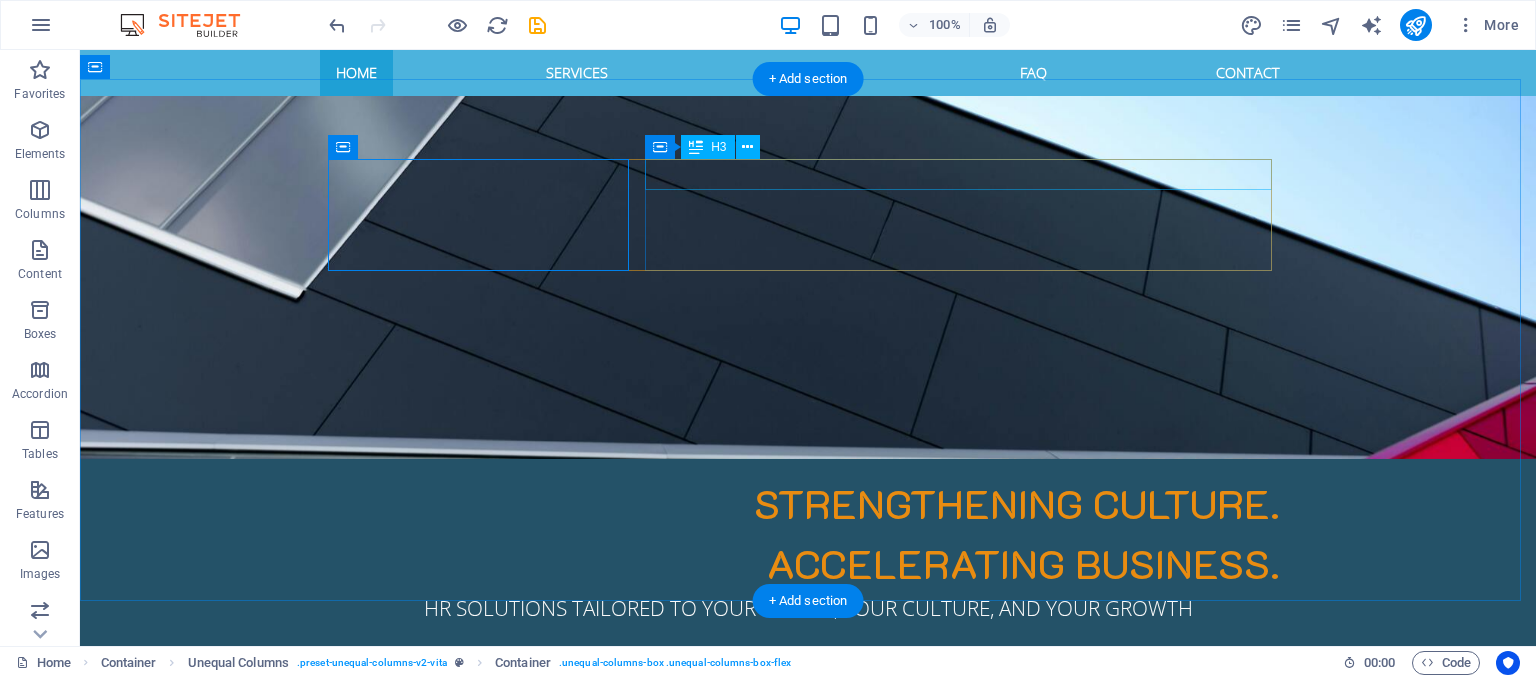 click on "Who We Are:" at bounding box center [808, 926] 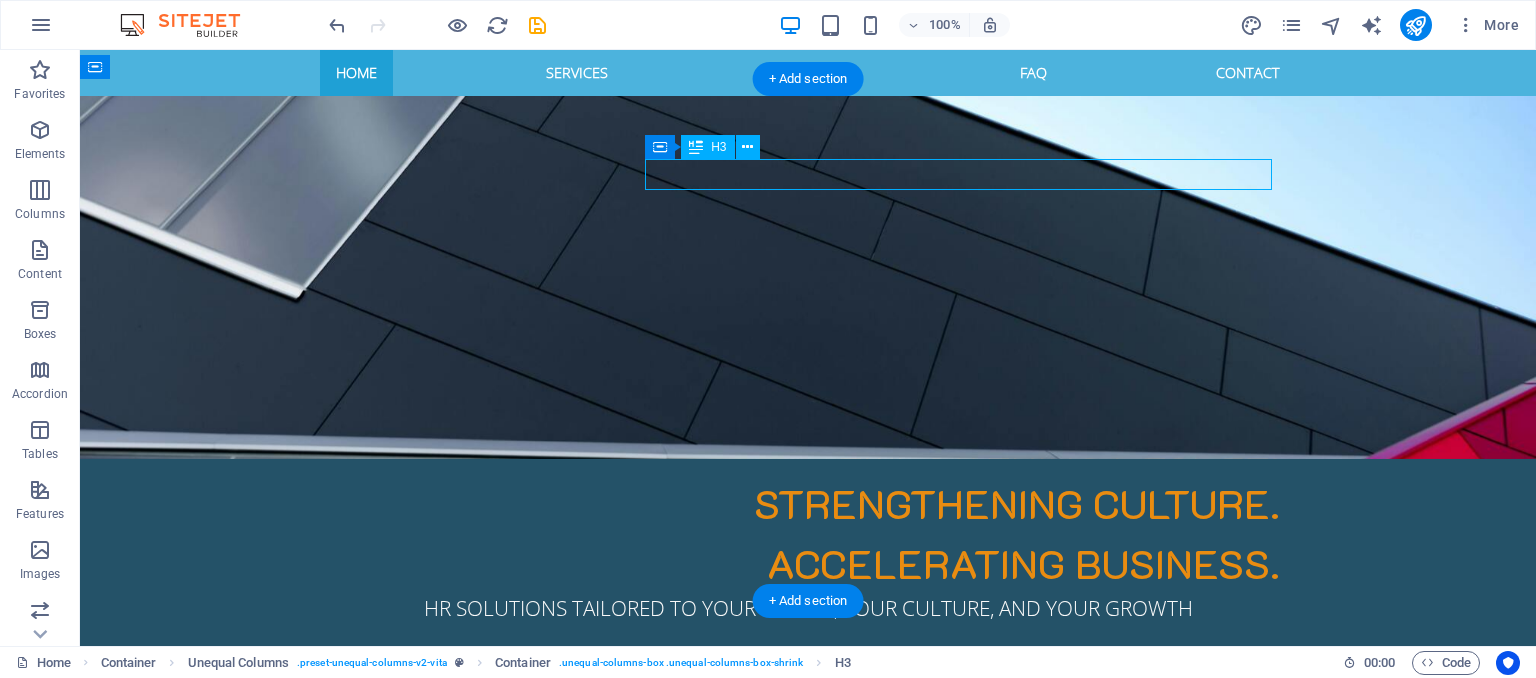 click on "Who We Are:" at bounding box center [808, 926] 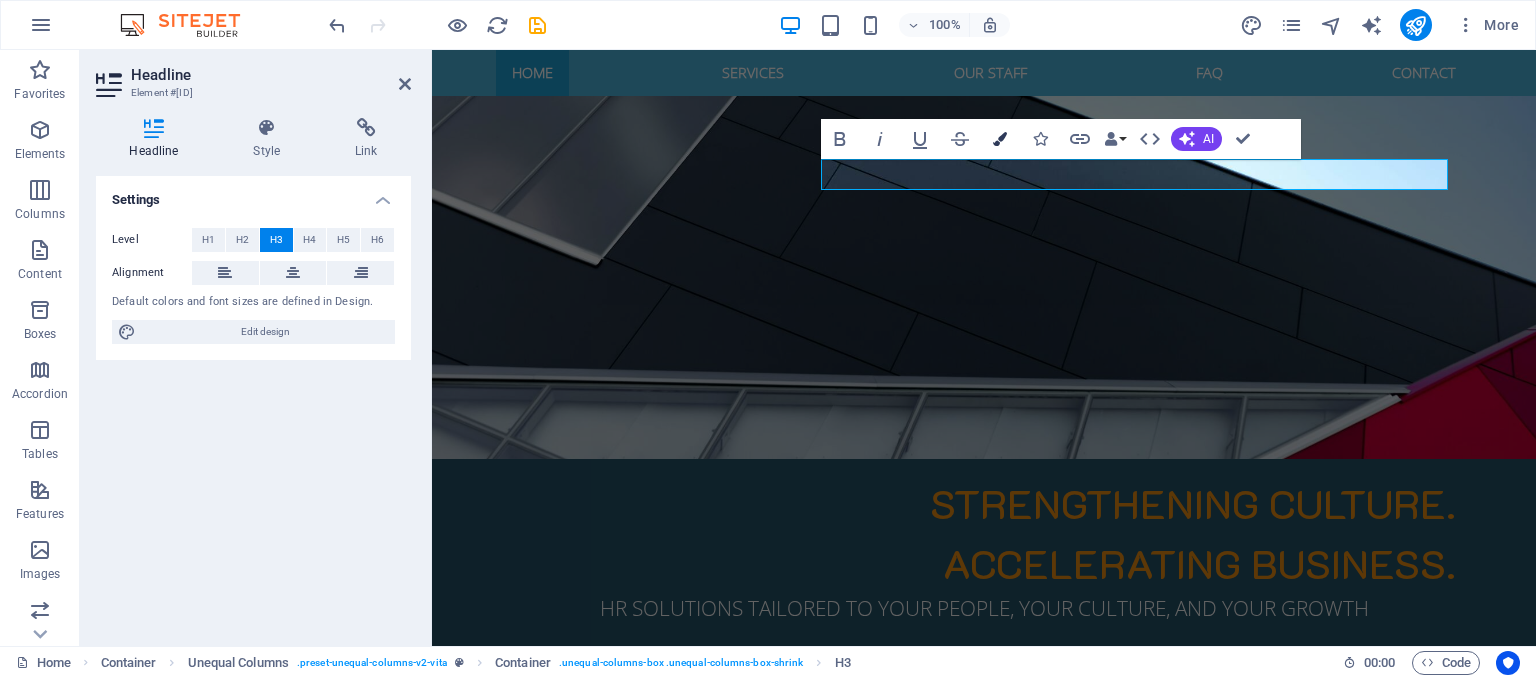click at bounding box center [1000, 139] 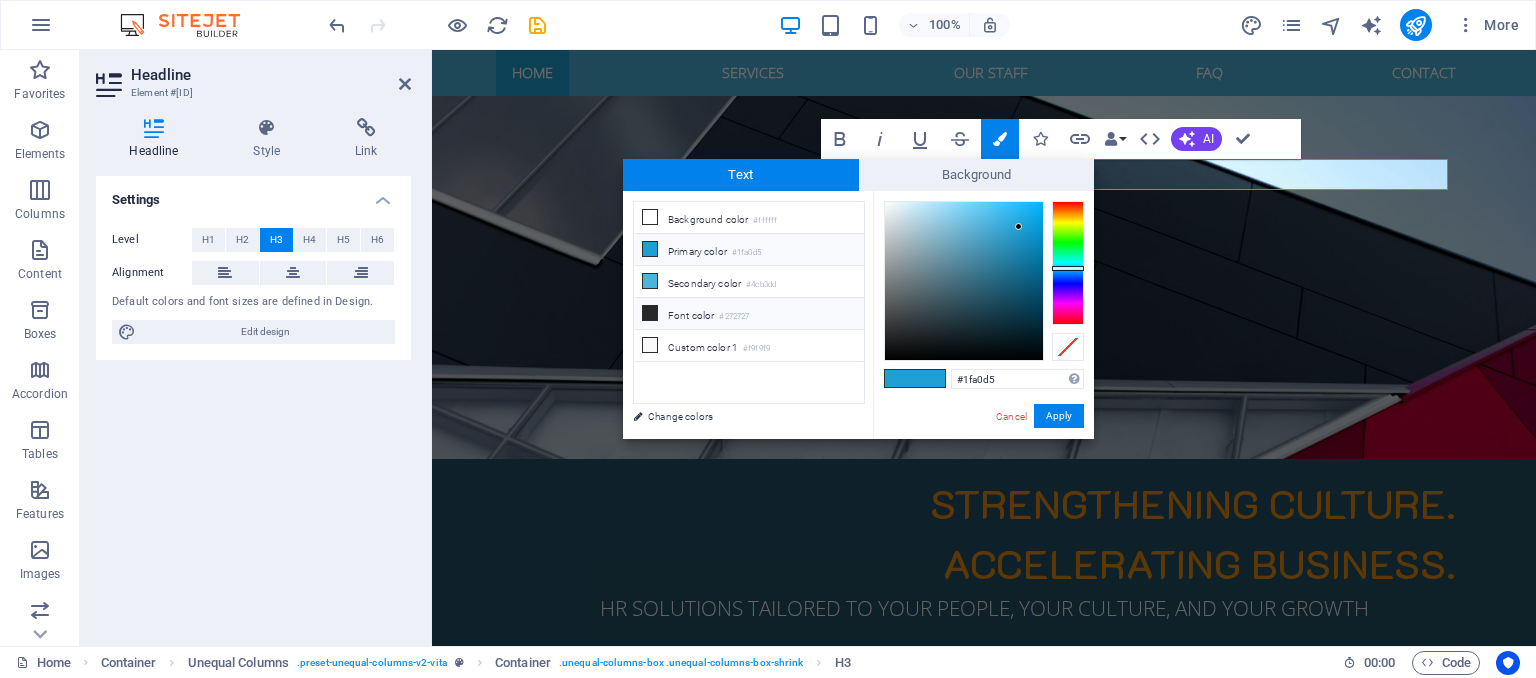 click at bounding box center [650, 313] 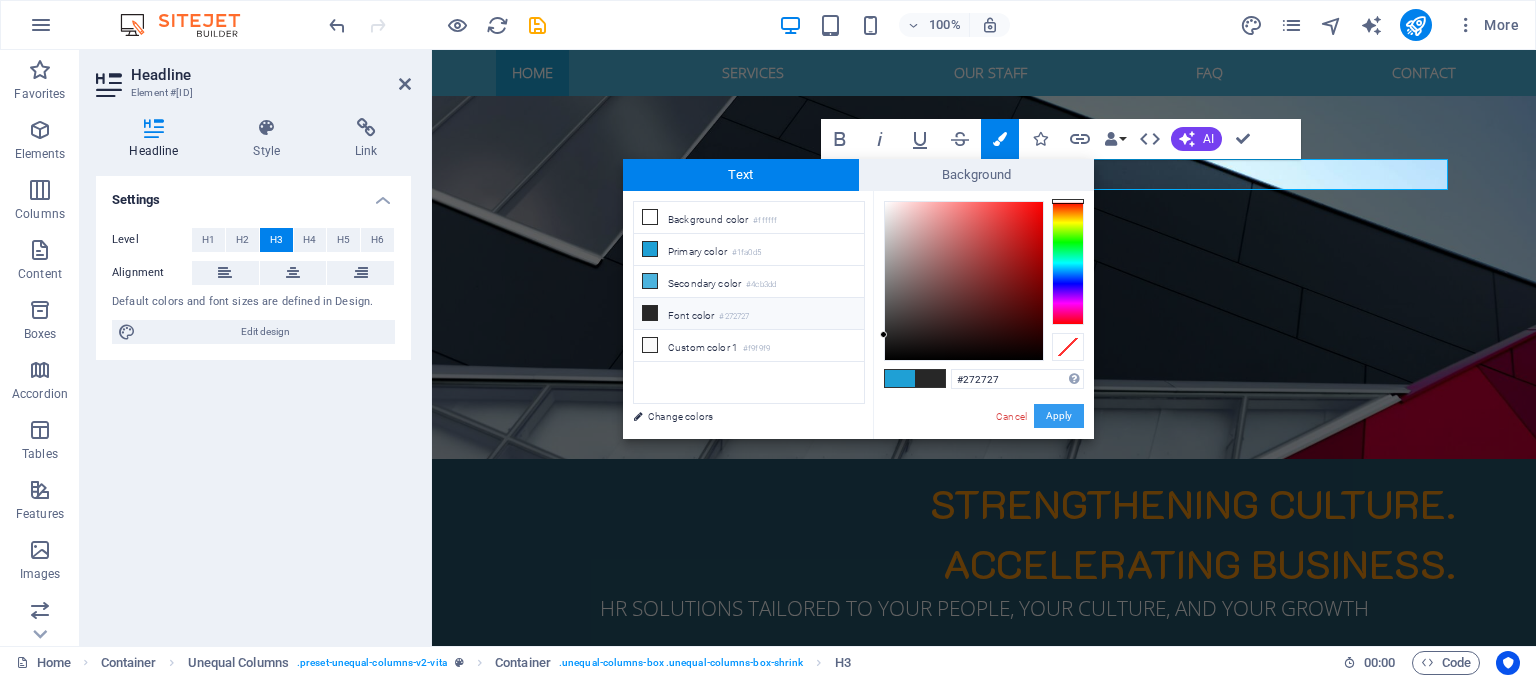 click on "Apply" at bounding box center [1059, 416] 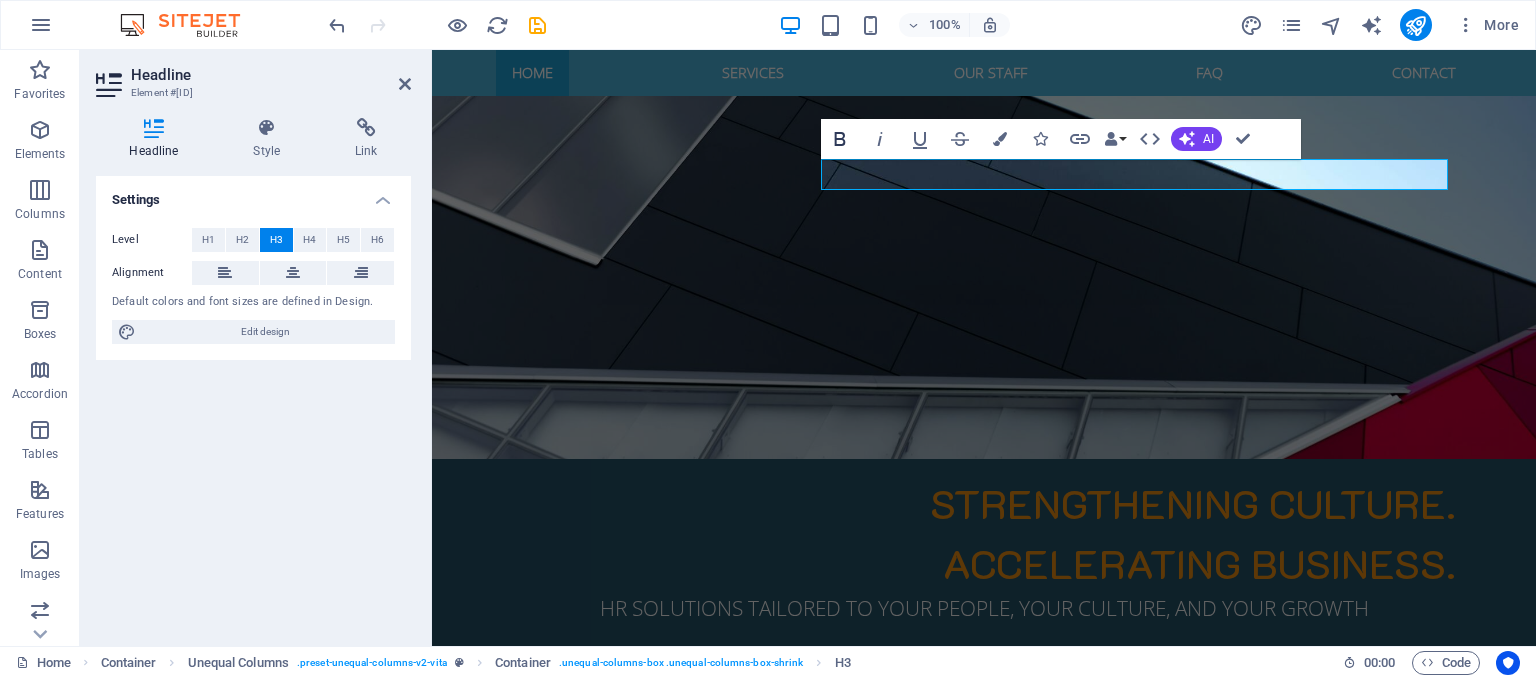 click 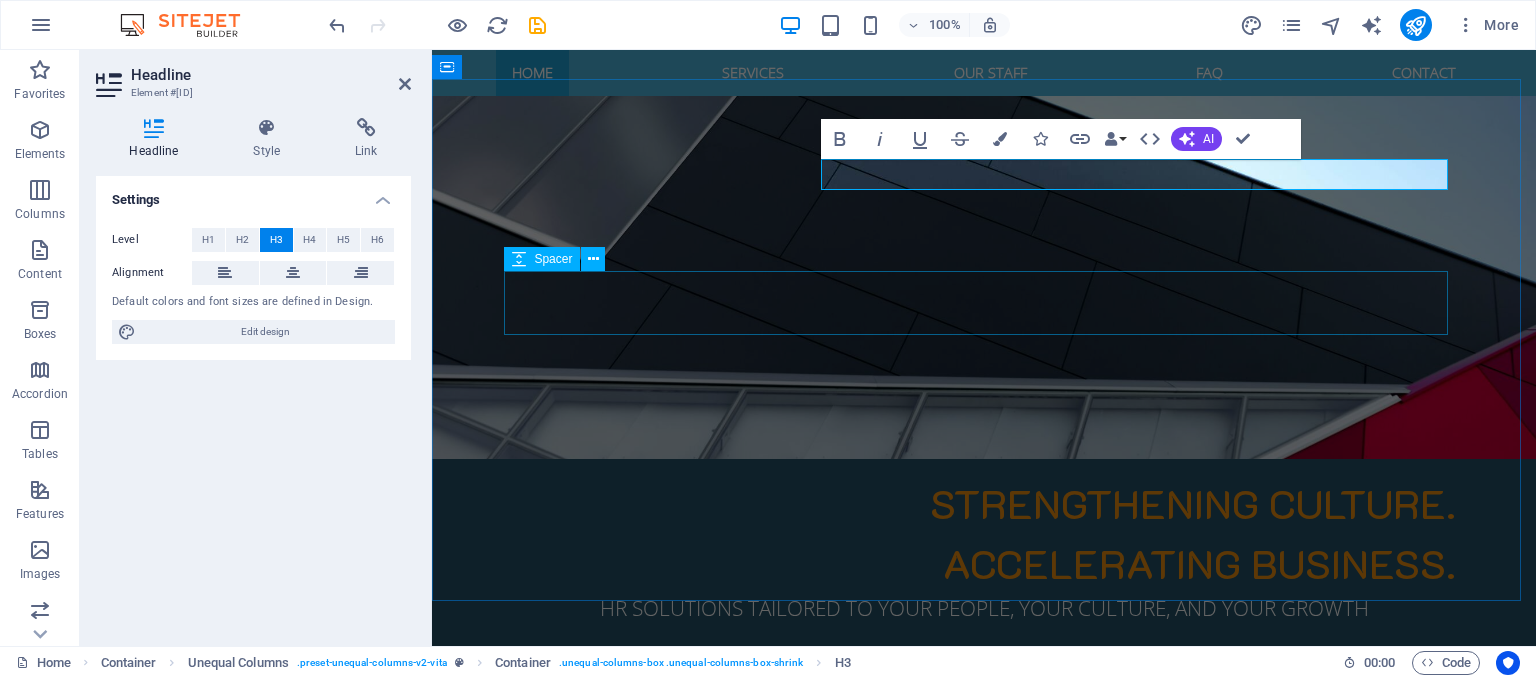 click at bounding box center [984, 1015] 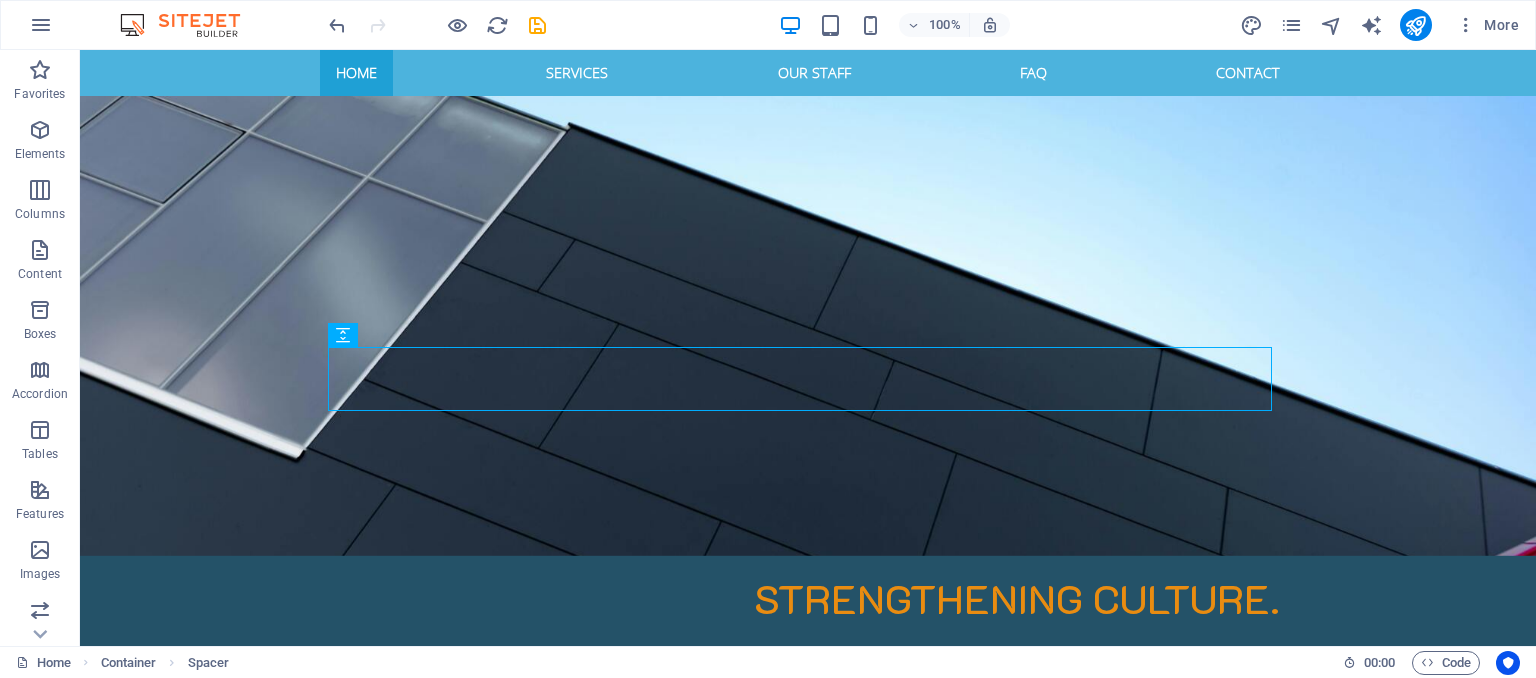 scroll, scrollTop: 603, scrollLeft: 0, axis: vertical 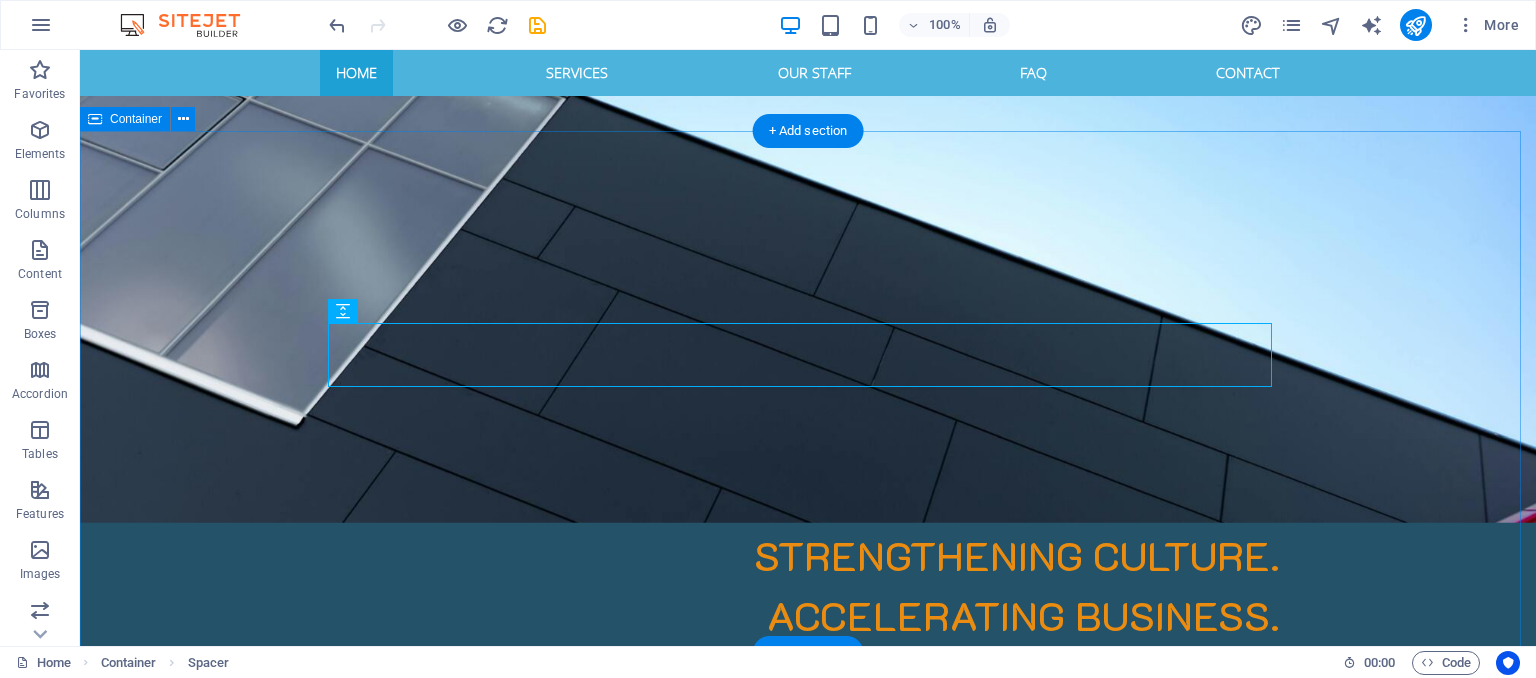 click on "Welcome to EXCELIOR SOLUTIONS Who We Are: Excelior Solutions is a trusted HR consulting and outsourcing firm dedicated to helping businesses build resilient teams, thriving cultures, and HR systems that scale. We serve startups, SMEs, and corporate clients across diverse sectors with local precision and global compliance. Headline Lorem ipsum dolor sit amet, consetetur sadipscing elitr, sed diam nonumy eirmod tempor. Headline Lorem ipsum dolor sit amet, consetetur sadipscing elitr, sed diam nonumy eirmod tempor. Headline Lorem ipsum dolor sit amet, consetetur sadipscing elitr, sed diam nonumy eirmod tempor." at bounding box center [808, 1290] 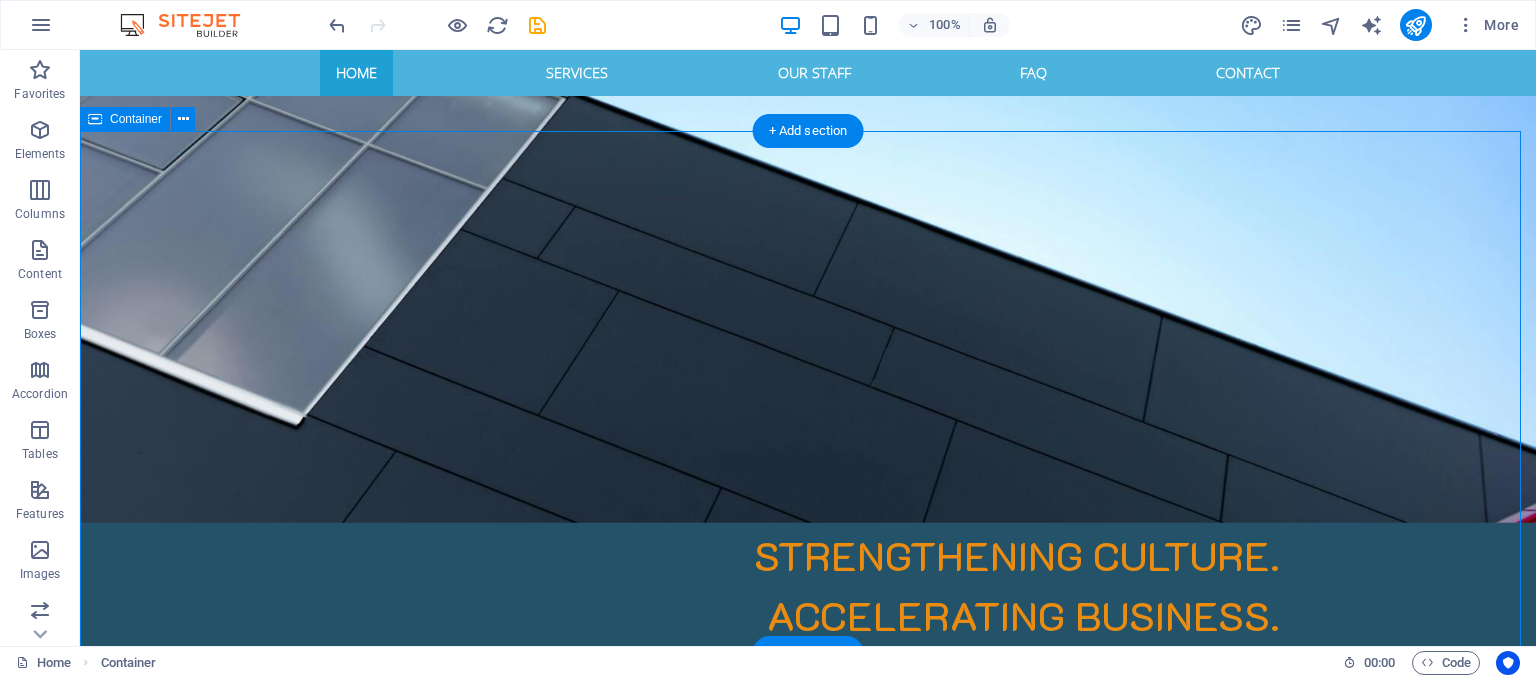 click on "Welcome to EXCELIOR SOLUTIONS Who We Are: Excelior Solutions is a trusted HR consulting and outsourcing firm dedicated to helping businesses build resilient teams, thriving cultures, and HR systems that scale. We serve startups, SMEs, and corporate clients across diverse sectors with local precision and global compliance. Headline Lorem ipsum dolor sit amet, consetetur sadipscing elitr, sed diam nonumy eirmod tempor. Headline Lorem ipsum dolor sit amet, consetetur sadipscing elitr, sed diam nonumy eirmod tempor. Headline Lorem ipsum dolor sit amet, consetetur sadipscing elitr, sed diam nonumy eirmod tempor." at bounding box center [808, 1290] 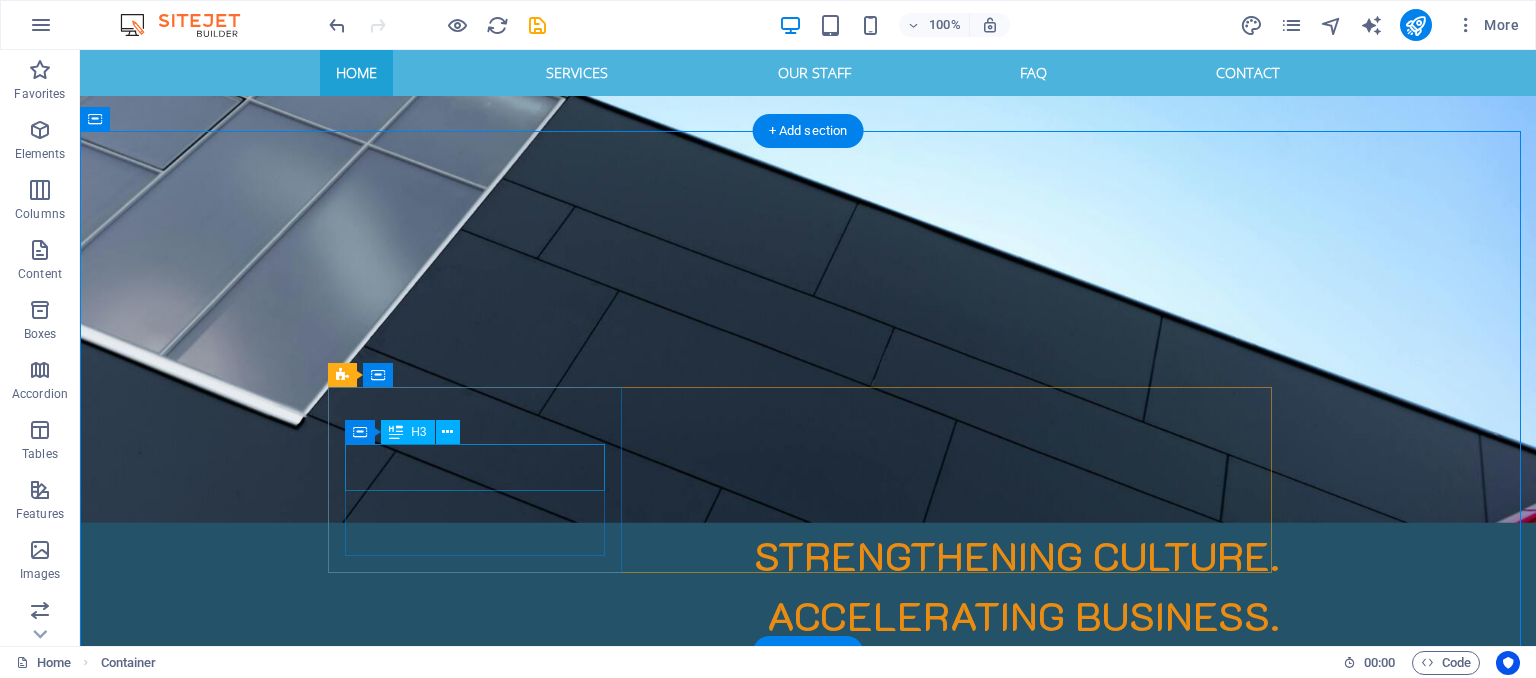 click on "Headline" at bounding box center [482, 1179] 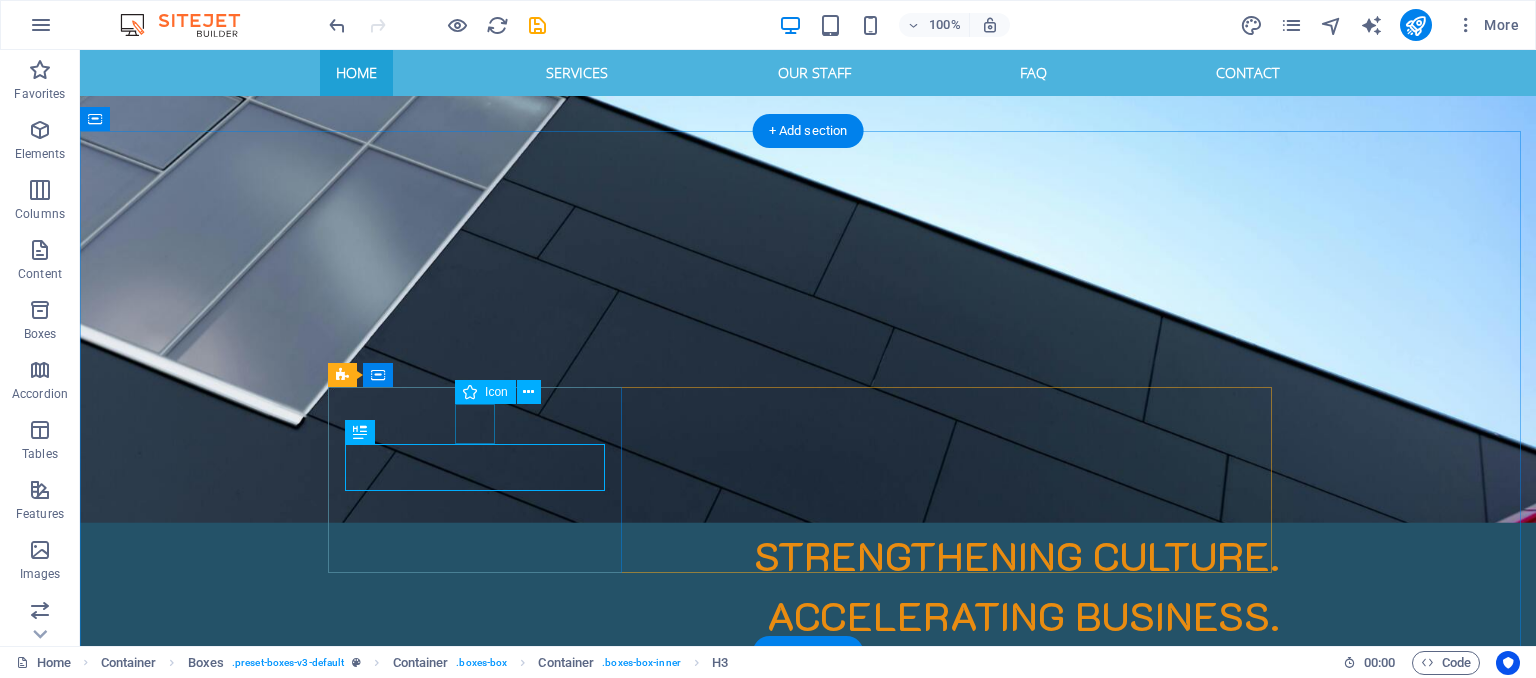 click at bounding box center (482, 1136) 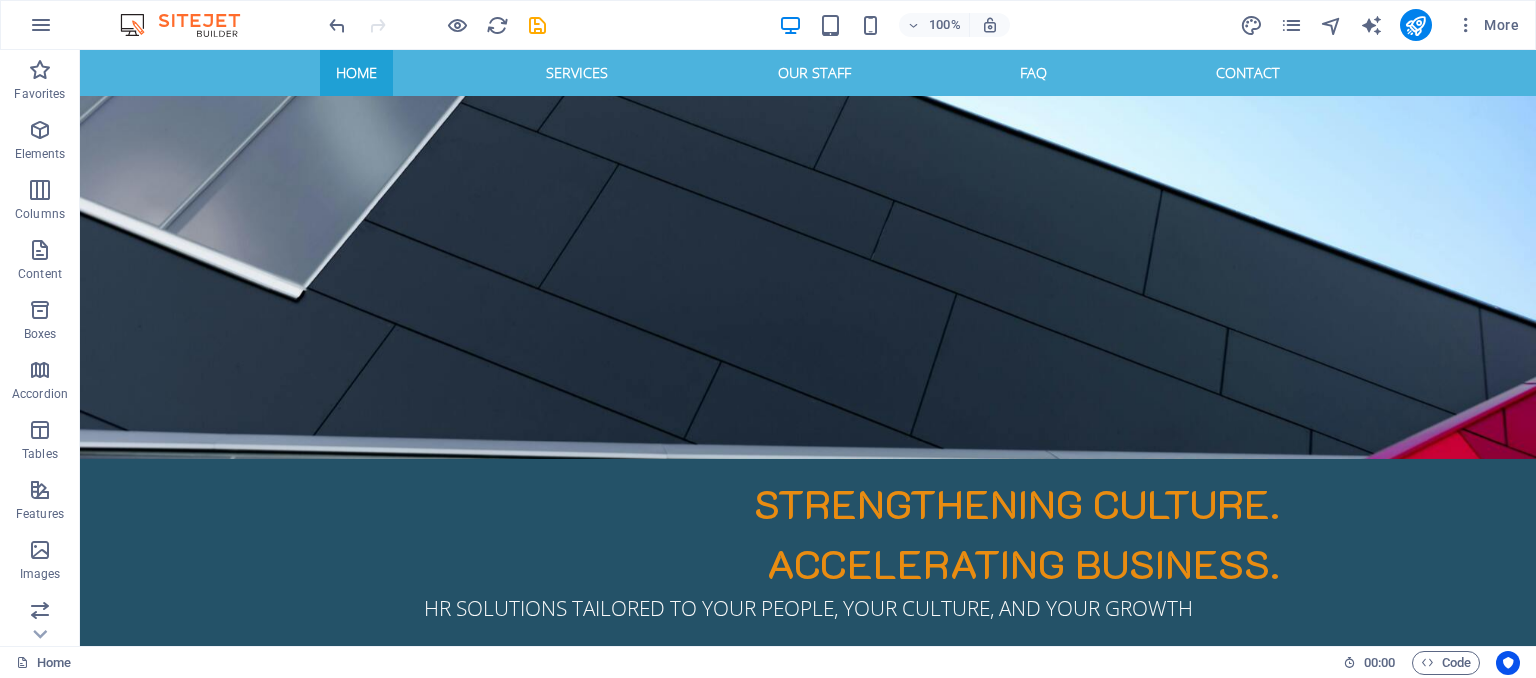scroll, scrollTop: 643, scrollLeft: 0, axis: vertical 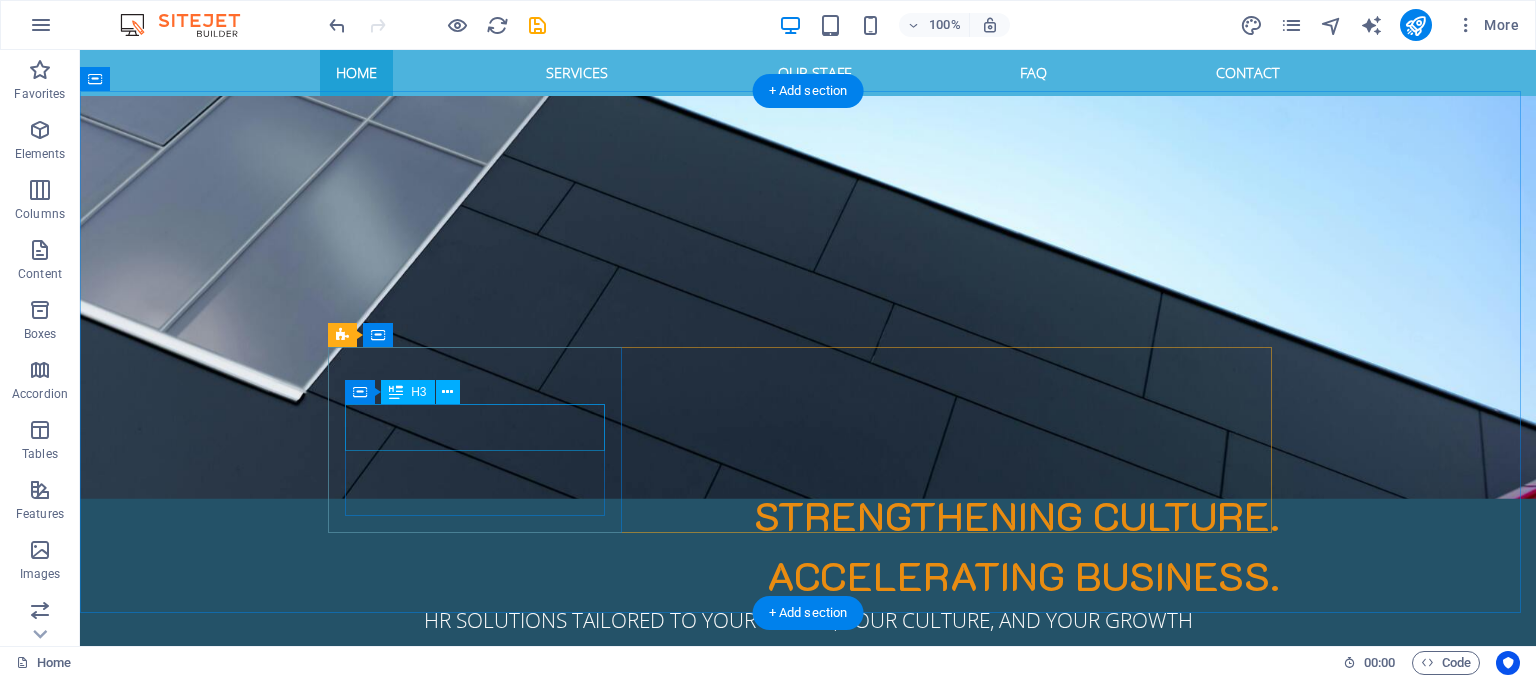 click on "Headline" at bounding box center (482, 1139) 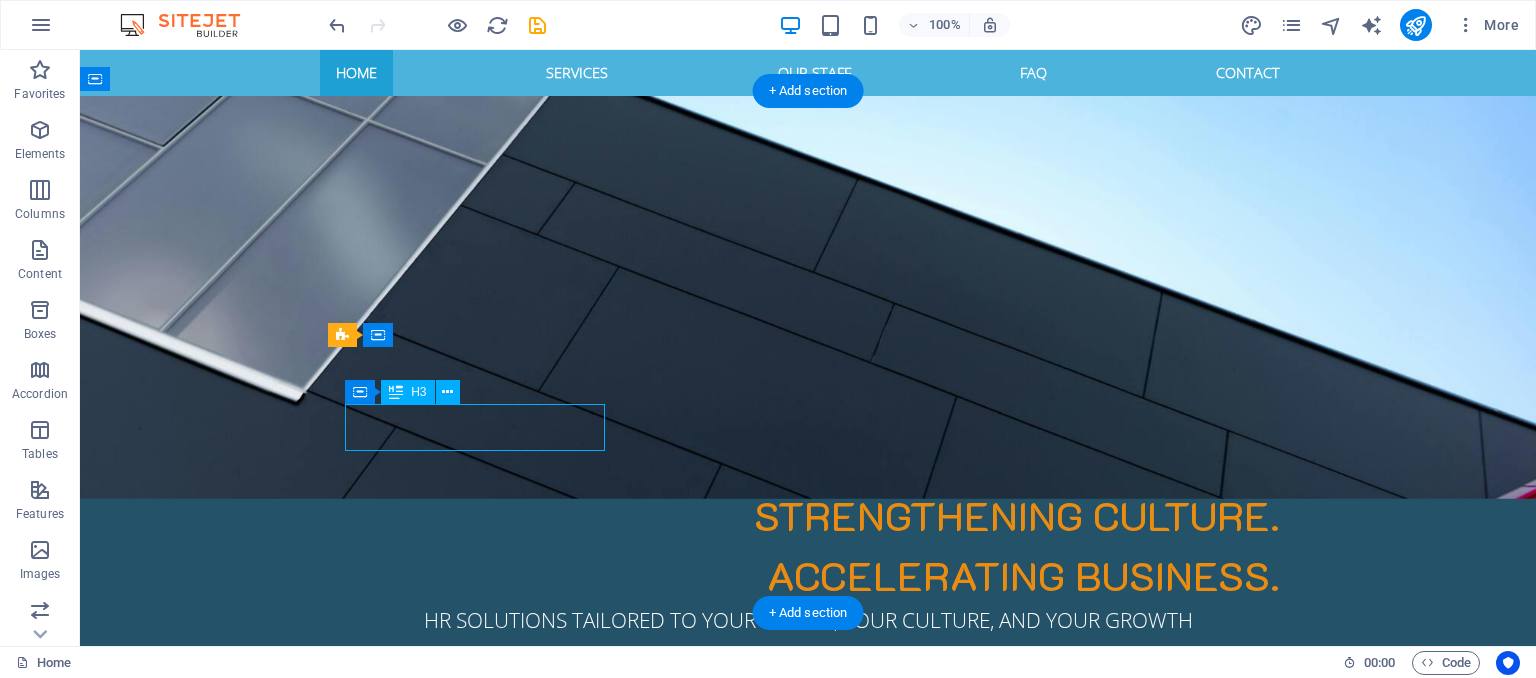 click on "Headline" at bounding box center (482, 1139) 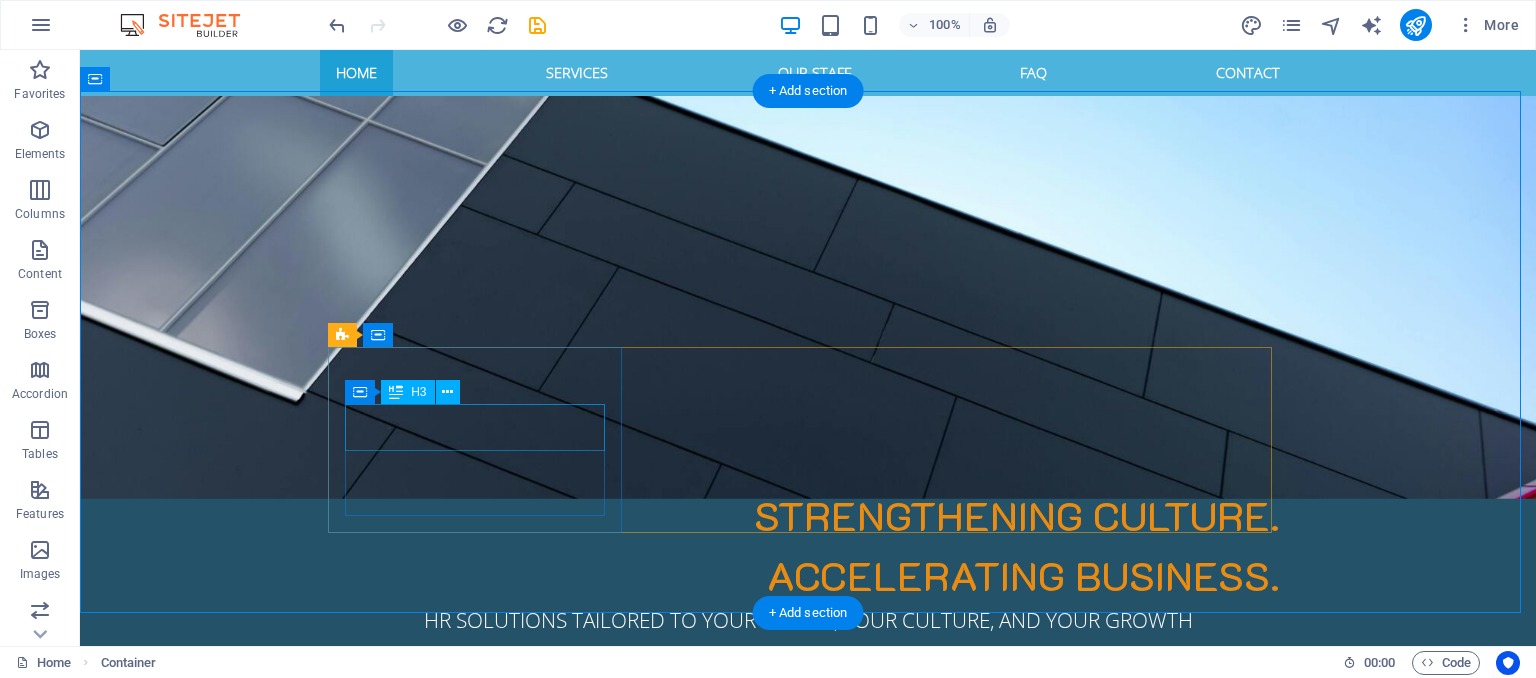 click on "Headline" at bounding box center (482, 1139) 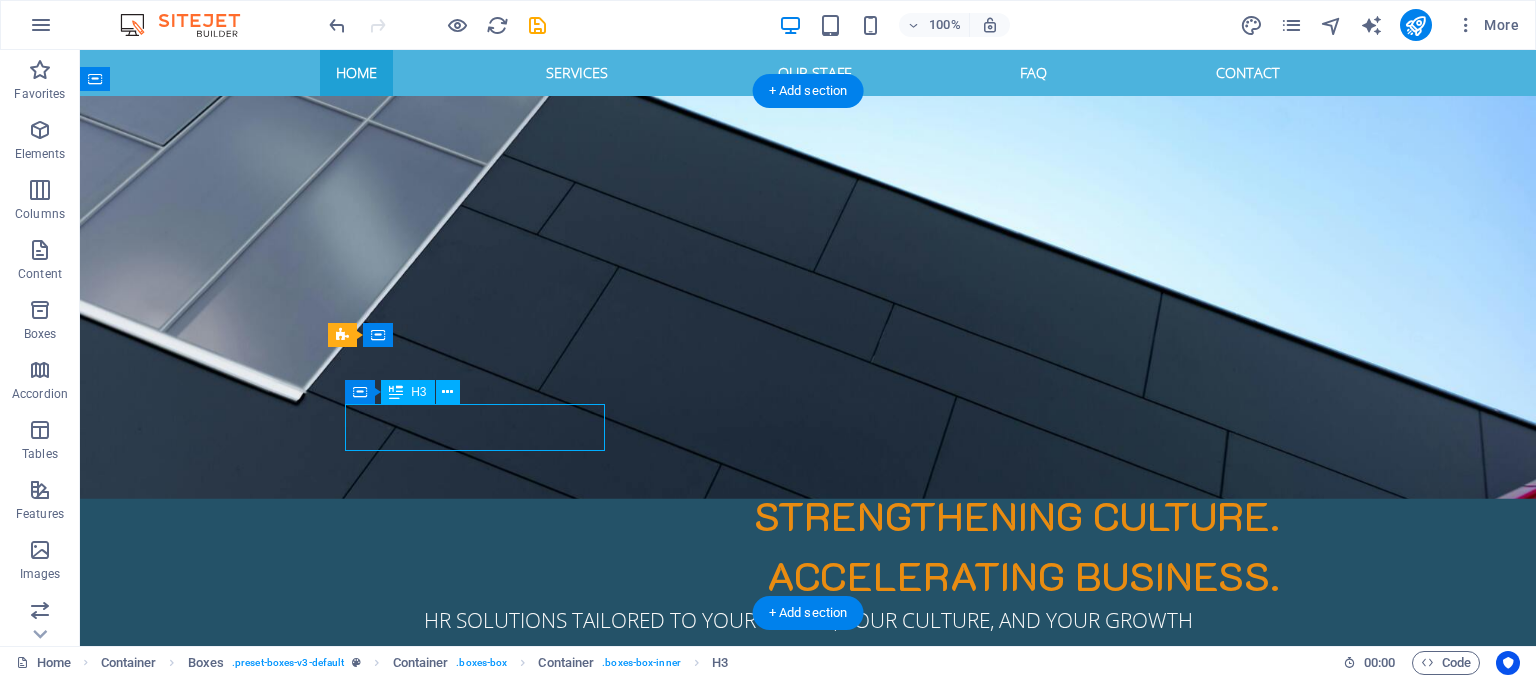 click on "Headline" at bounding box center (482, 1139) 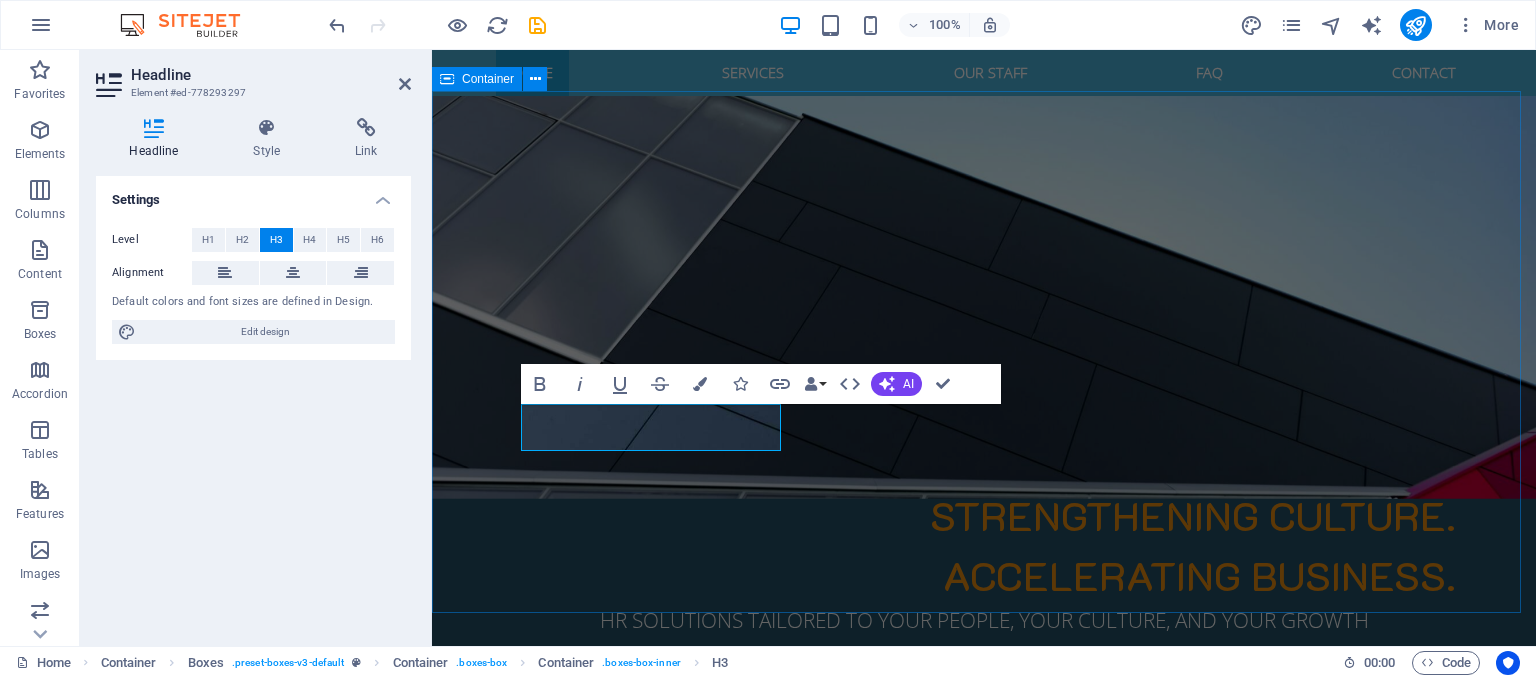click on "Welcome to EXCELIOR SOLUTIONS Who We Are: Excelior Solutions is a trusted HR consulting and outsourcing firm dedicated to helping businesses build resilient teams, thriving cultures, and HR systems that scale. We serve startups, SMEs, and corporate clients across diverse sectors with local precision and global compliance. Headline Lorem ipsum dolor sit amet, consetetur sadipscing elitr, sed diam nonumy eirmod tempor. Headline Lorem ipsum dolor sit amet, consetetur sadipscing elitr, sed diam nonumy eirmod tempor. Headline Lorem ipsum dolor sit amet, consetetur sadipscing elitr, sed diam nonumy eirmod tempor." at bounding box center [984, 1250] 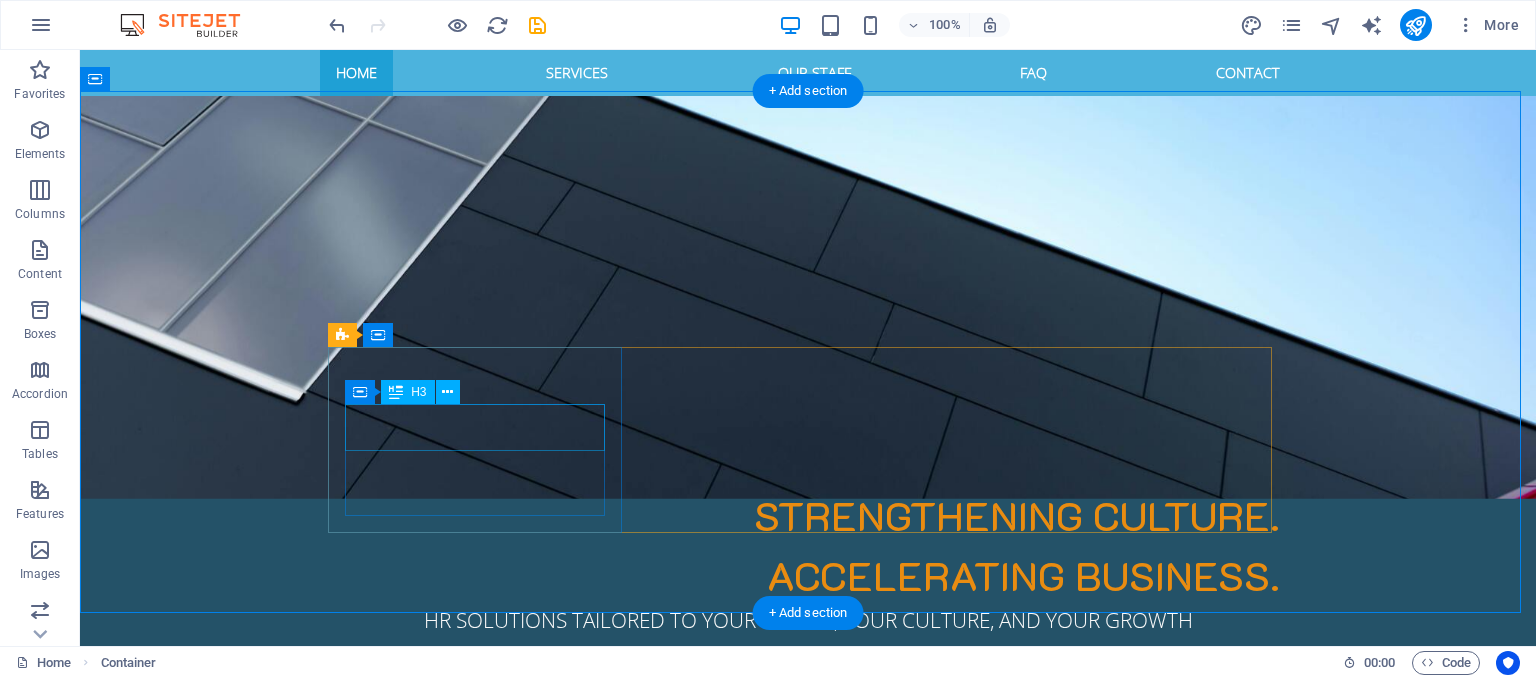 click on "Headline" at bounding box center (482, 1139) 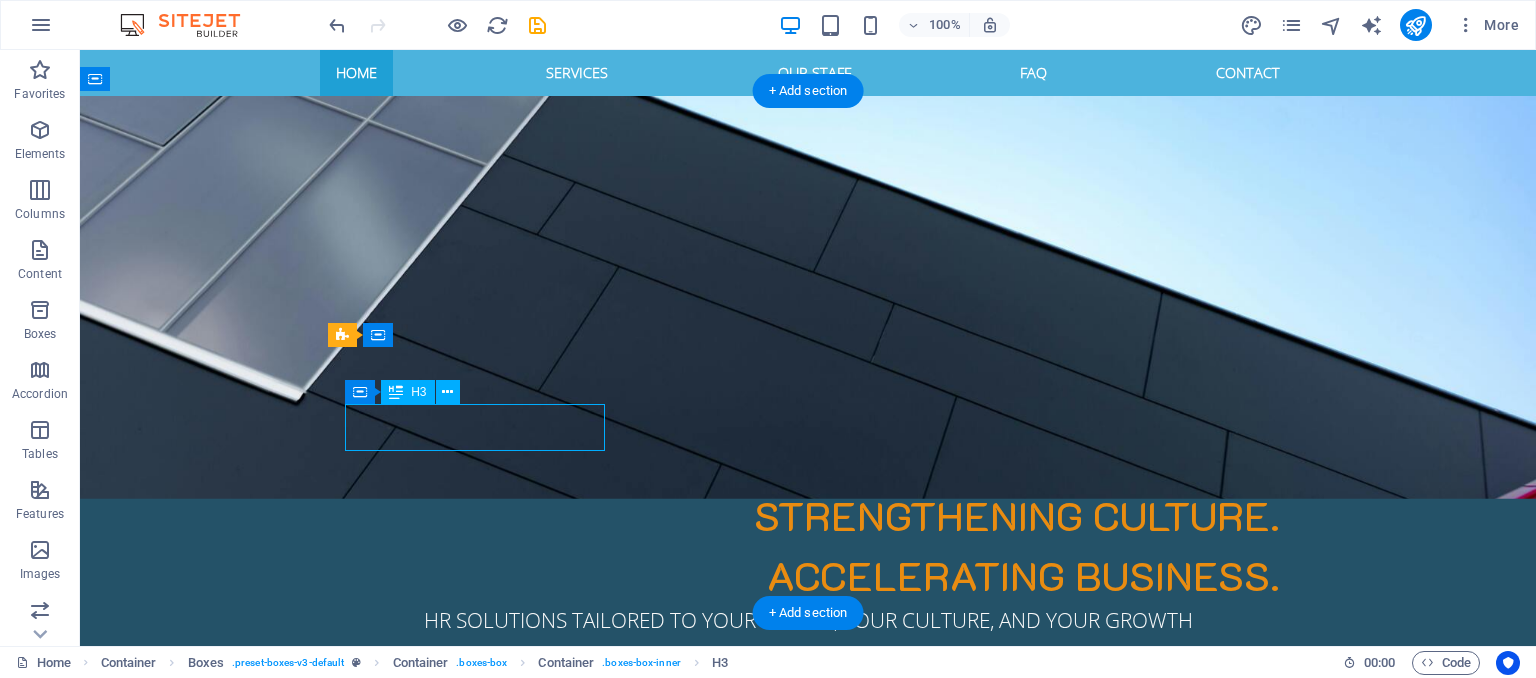click on "Headline" at bounding box center (482, 1139) 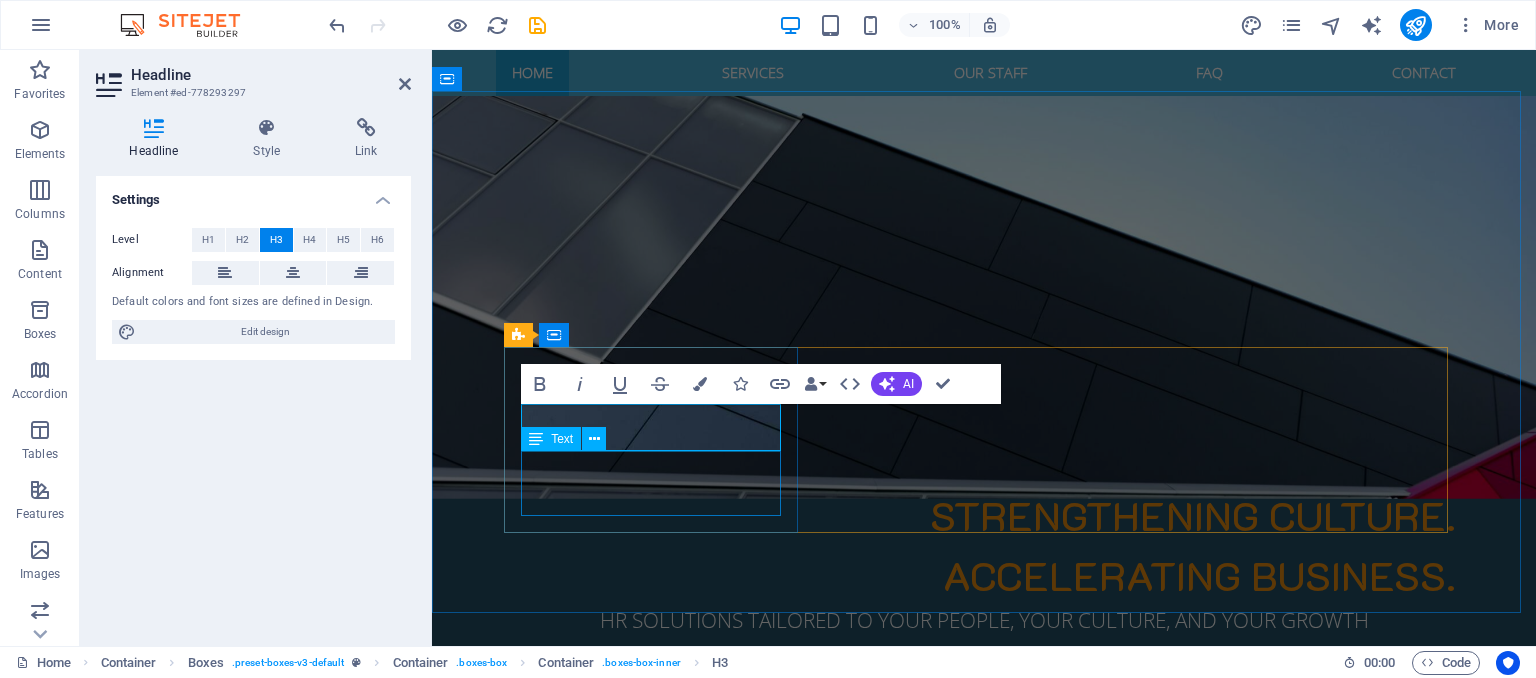 click on "Lorem ipsum dolor sit amet, consetetur sadipscing elitr, sed diam nonumy eirmod tempor." at bounding box center (658, 1195) 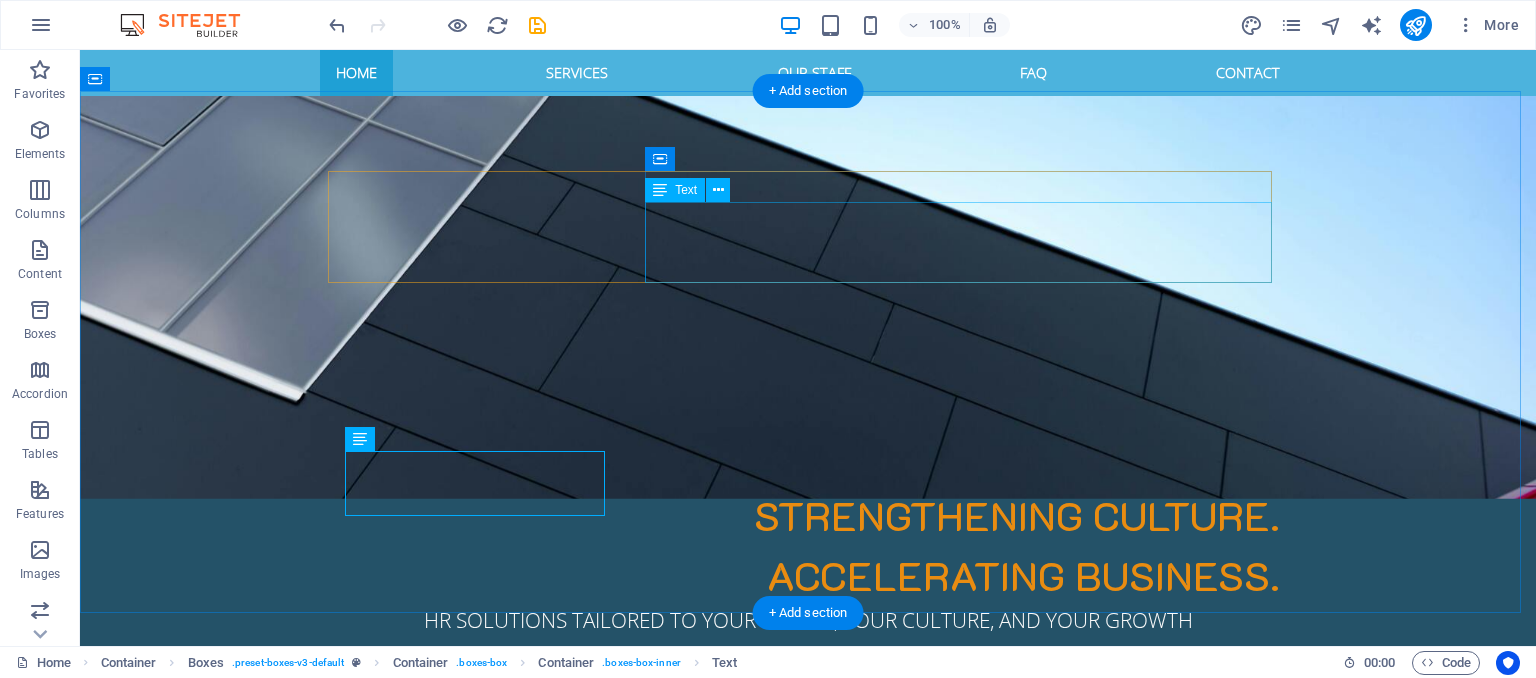 click on "Excelior Solutions is a trusted HR consulting and outsourcing firm dedicated to helping businesses build resilient teams, thriving cultures, and HR systems that scale. We serve startups, SMEs, and corporate clients across diverse sectors with local precision and global compliance." at bounding box center [808, 974] 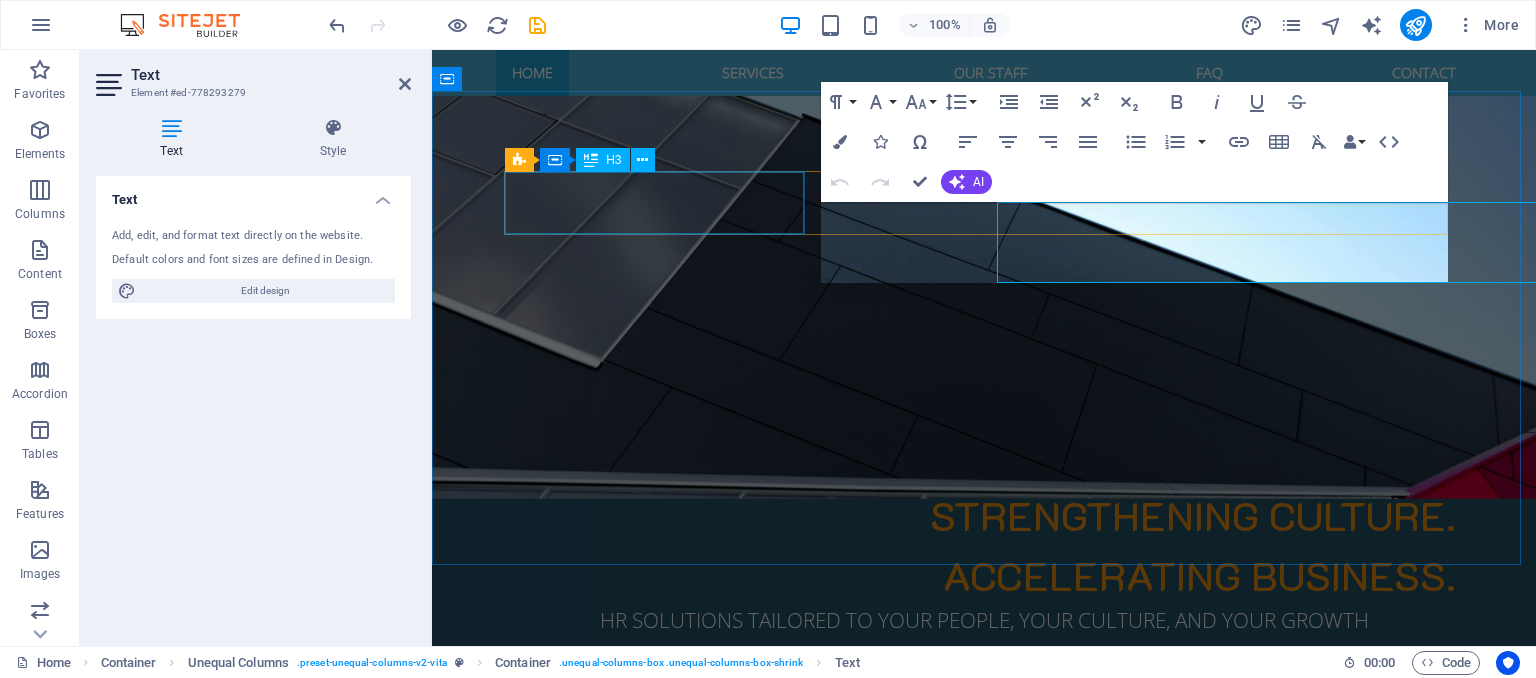 click on "Welcome to EXCELIOR SOLUTIONS" at bounding box center [984, 883] 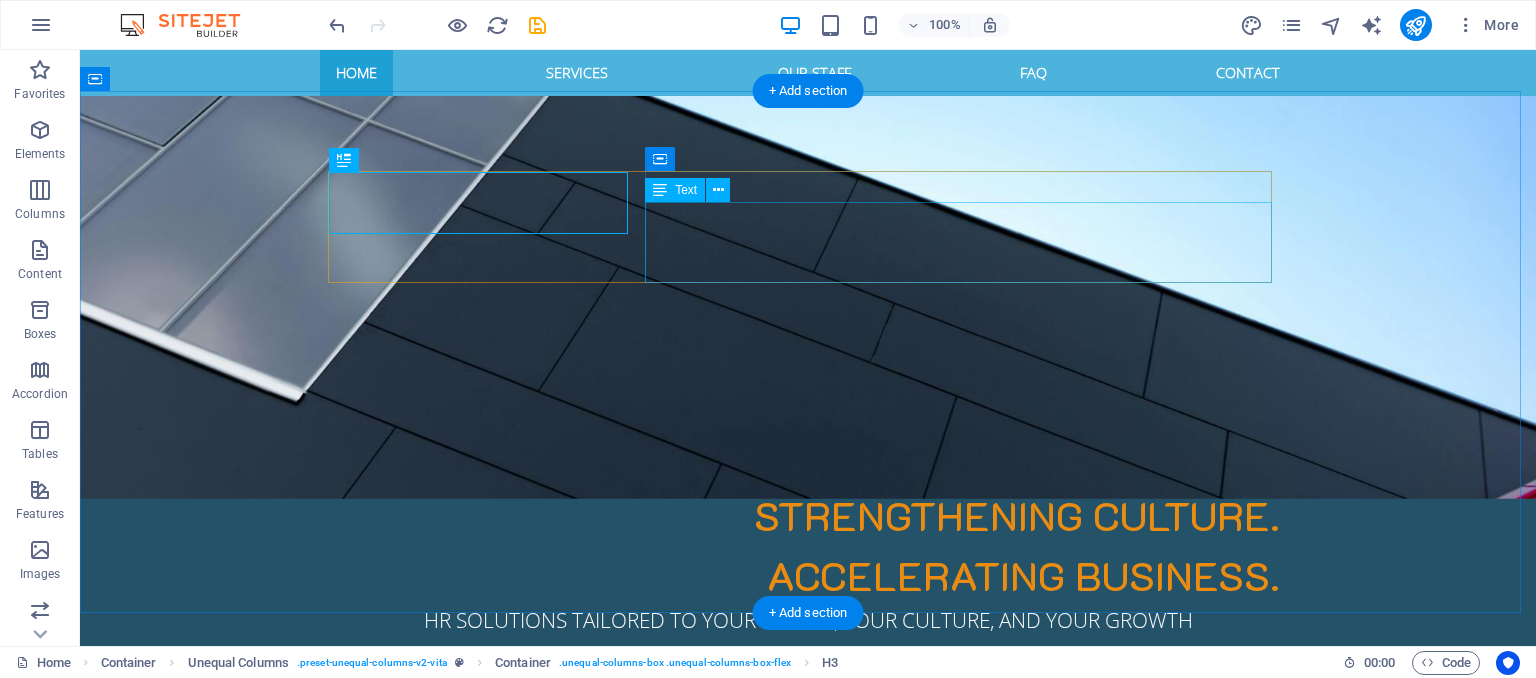 click on "Excelior Solutions is a trusted HR consulting and outsourcing firm dedicated to helping businesses build resilient teams, thriving cultures, and HR systems that scale. We serve startups, SMEs, and corporate clients across diverse sectors with local precision and global compliance." at bounding box center [808, 974] 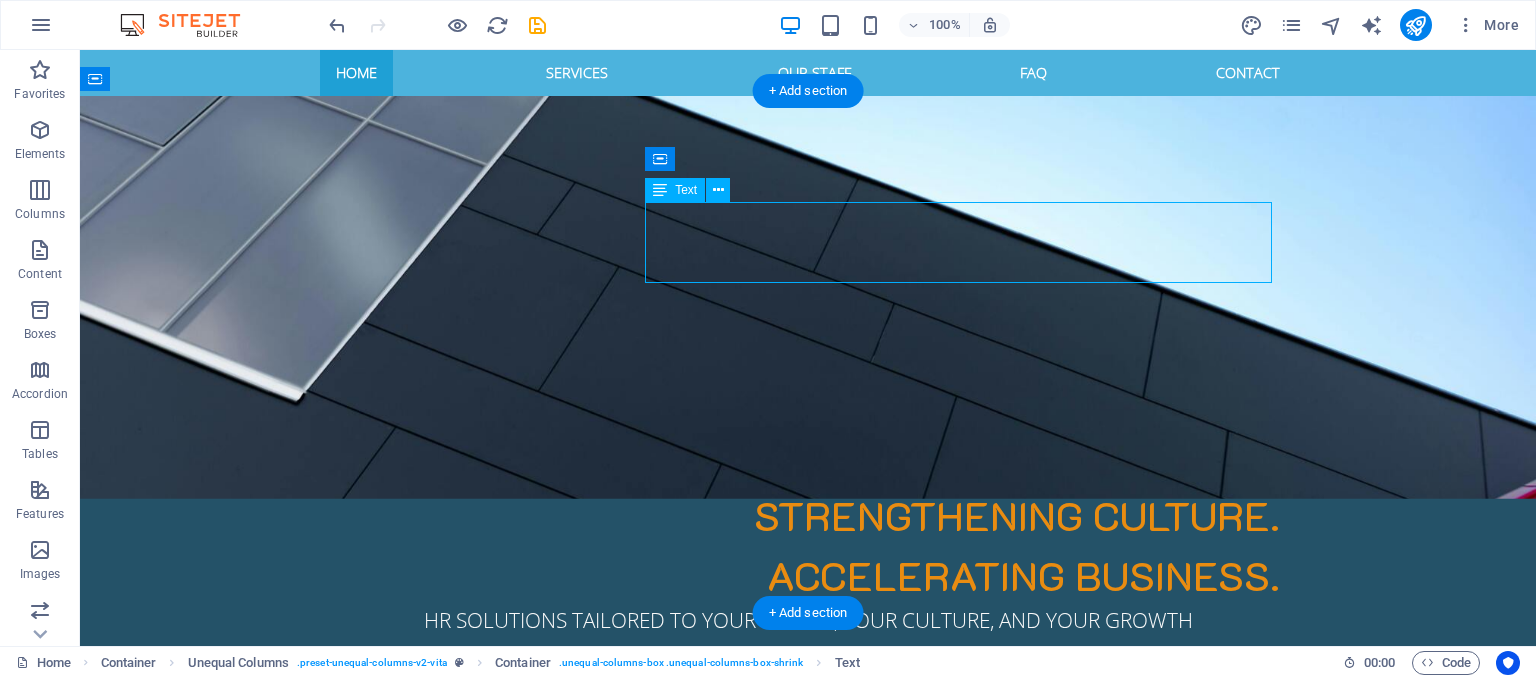 click on "Excelior Solutions is a trusted HR consulting and outsourcing firm dedicated to helping businesses build resilient teams, thriving cultures, and HR systems that scale. We serve startups, SMEs, and corporate clients across diverse sectors with local precision and global compliance." at bounding box center (808, 974) 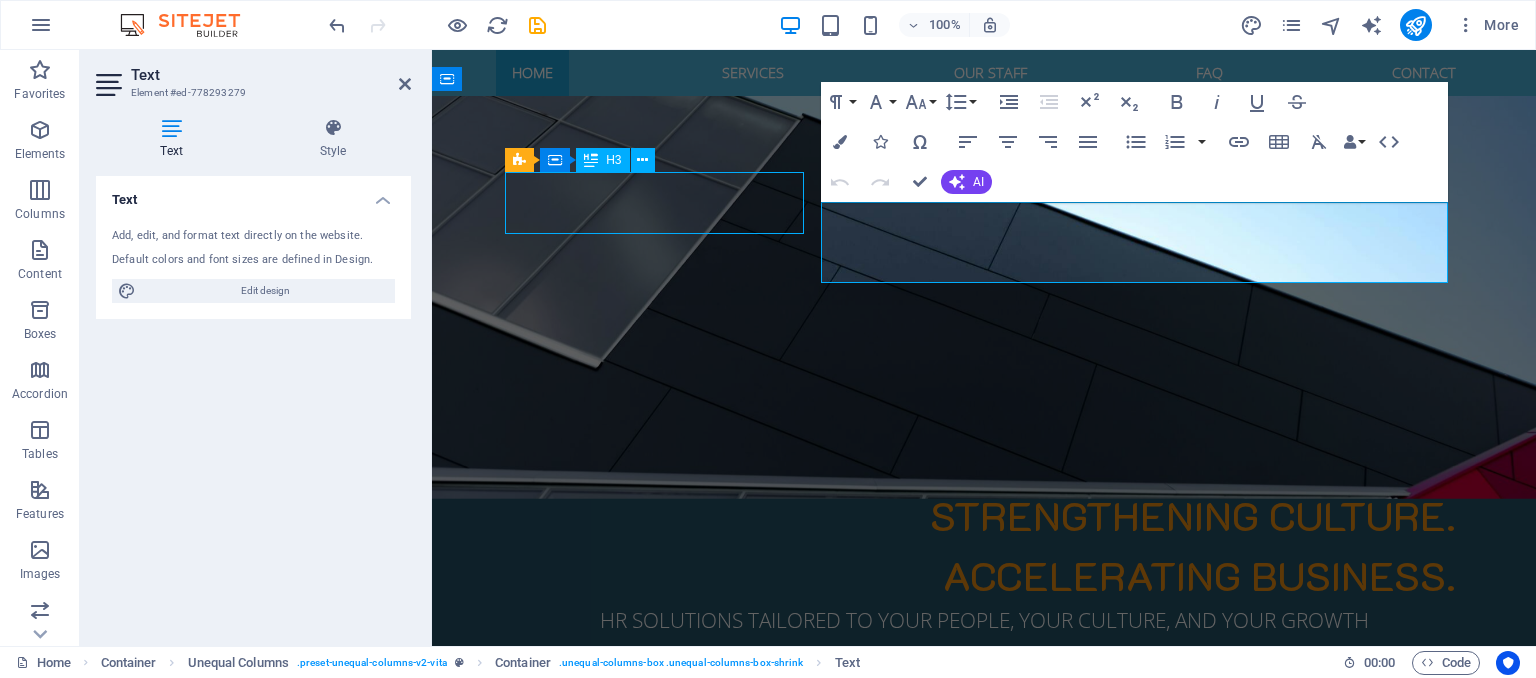click on "Welcome to EXCELIOR SOLUTIONS" at bounding box center [984, 883] 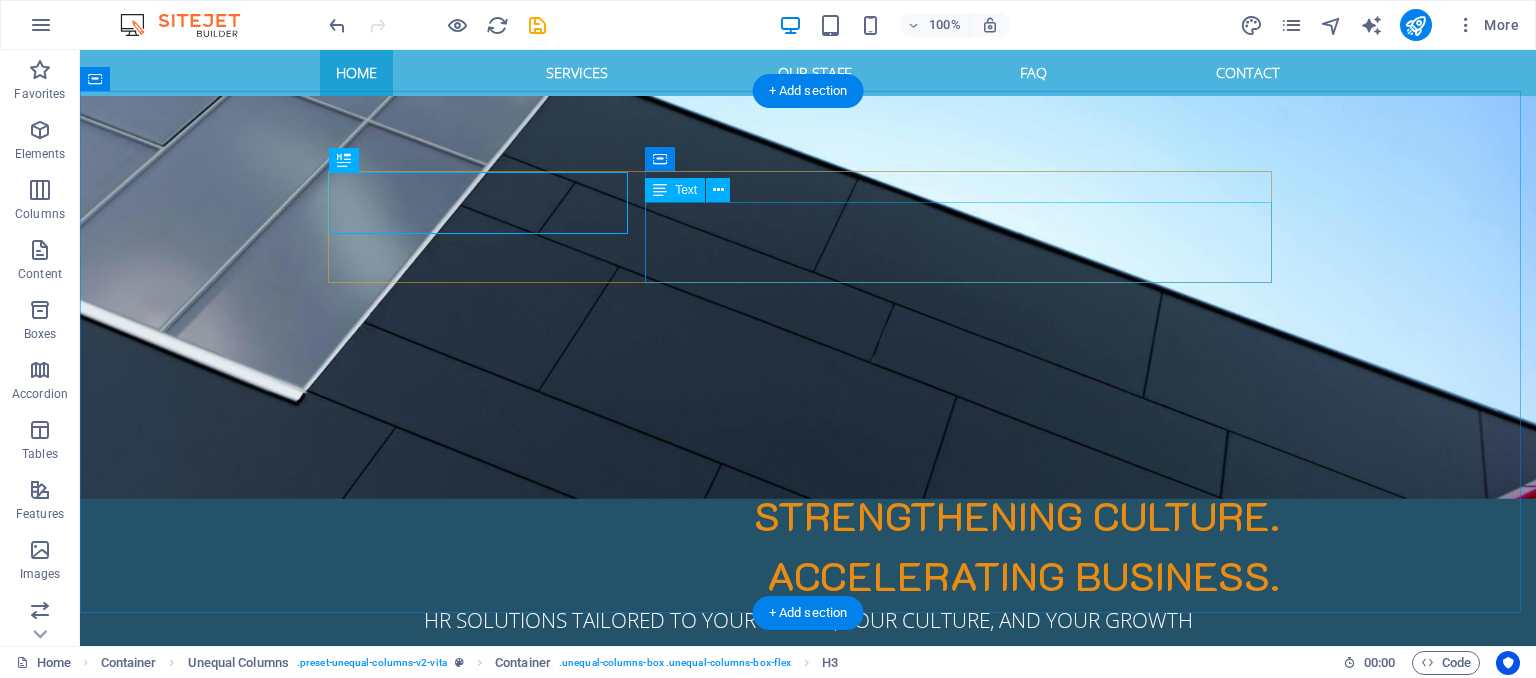 click on "Excelior Solutions is a trusted HR consulting and outsourcing firm dedicated to helping businesses build resilient teams, thriving cultures, and HR systems that scale. We serve startups, SMEs, and corporate clients across diverse sectors with local precision and global compliance." at bounding box center [808, 974] 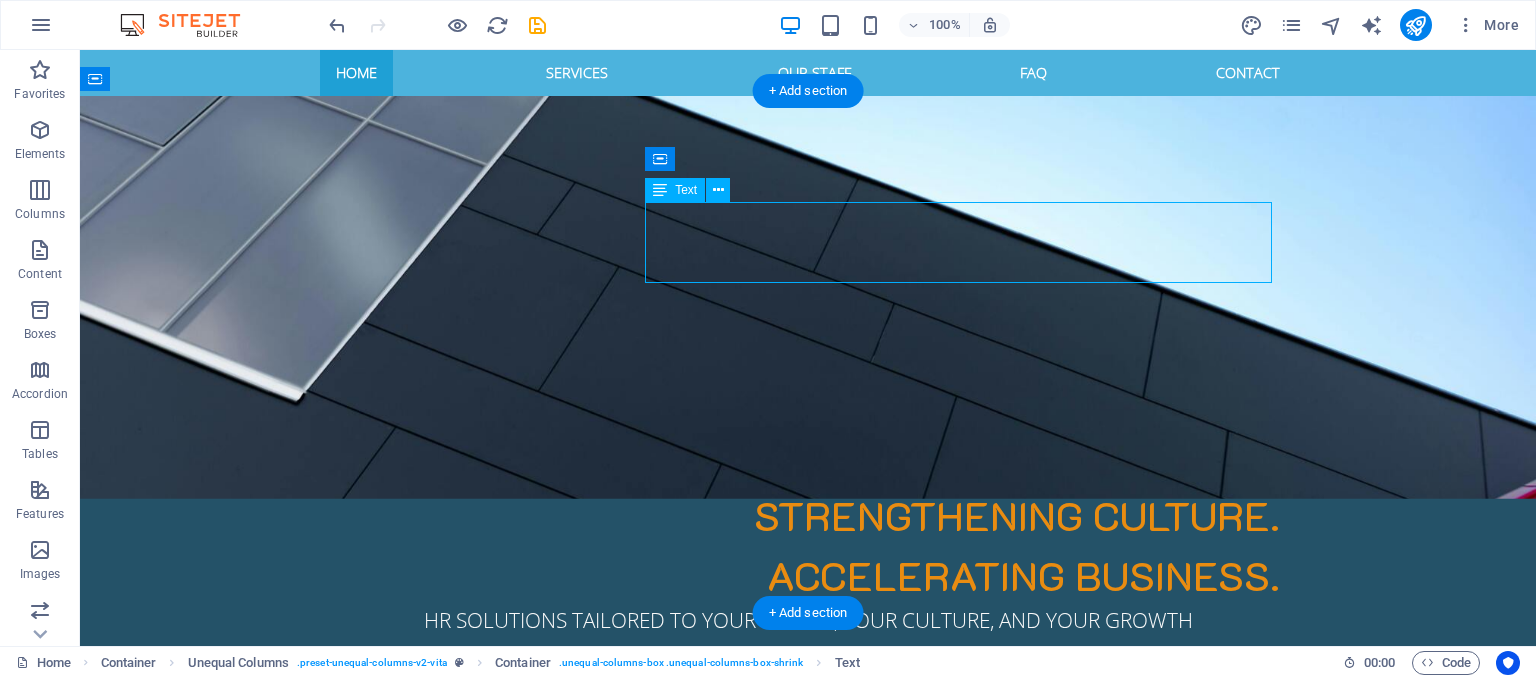 click on "Excelior Solutions is a trusted HR consulting and outsourcing firm dedicated to helping businesses build resilient teams, thriving cultures, and HR systems that scale. We serve startups, SMEs, and corporate clients across diverse sectors with local precision and global compliance." at bounding box center (808, 974) 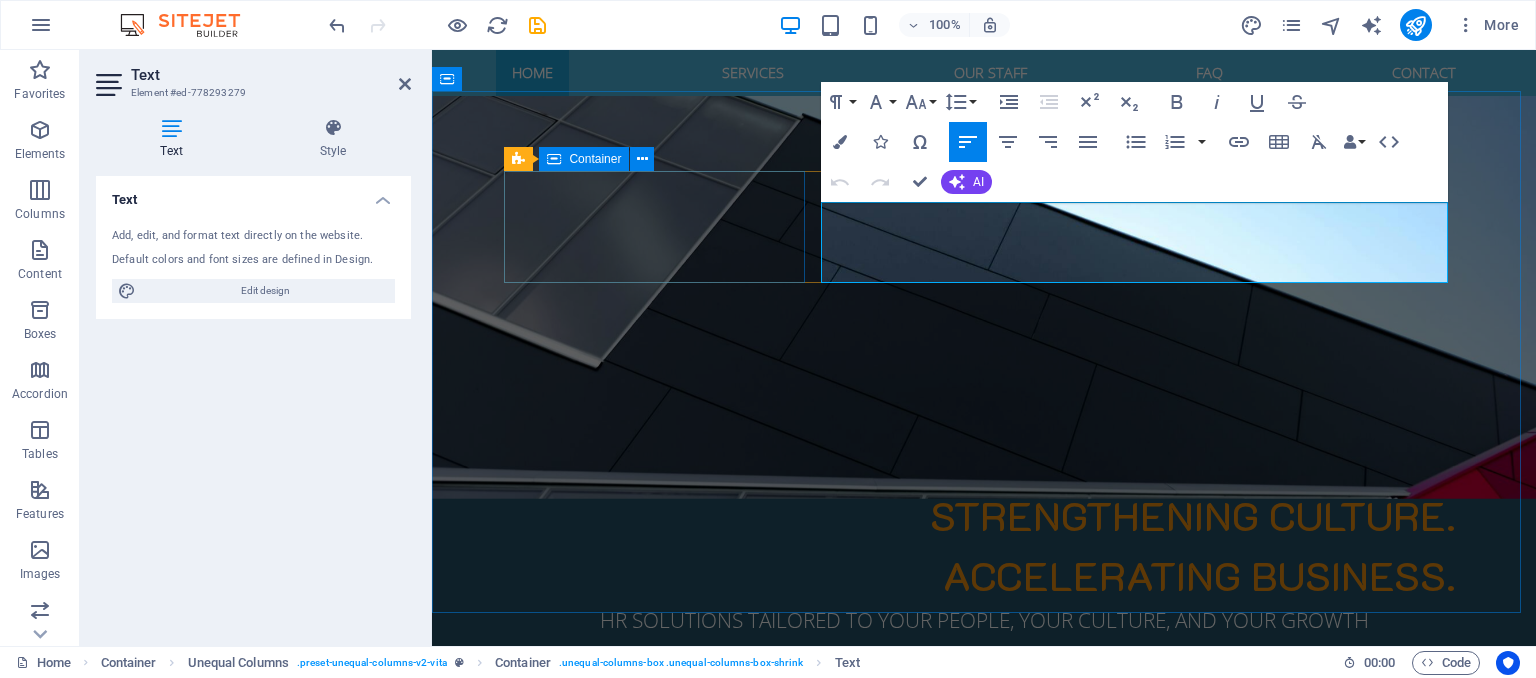click on "Welcome to EXCELIOR SOLUTIONS Who We Are: Excelior Solutions is a trusted HR consulting and outsourcing firm dedicated to helping businesses build resilient teams, thriving cultures, and HR systems that scale. We serve startups, SMEs, and corporate clients across diverse sectors with local precision and global compliance. Our Mission Lorem ipsum dolor sit amet, consetetur sadipscing elitr, sed diam nonumy eirmod tempor. Headline Lorem ipsum dolor sit amet, consetetur sadipscing elitr, sed diam nonumy eirmod tempor. Headline Lorem ipsum dolor sit amet, consetetur sadipscing elitr, sed diam nonumy eirmod tempor." at bounding box center (984, 1250) 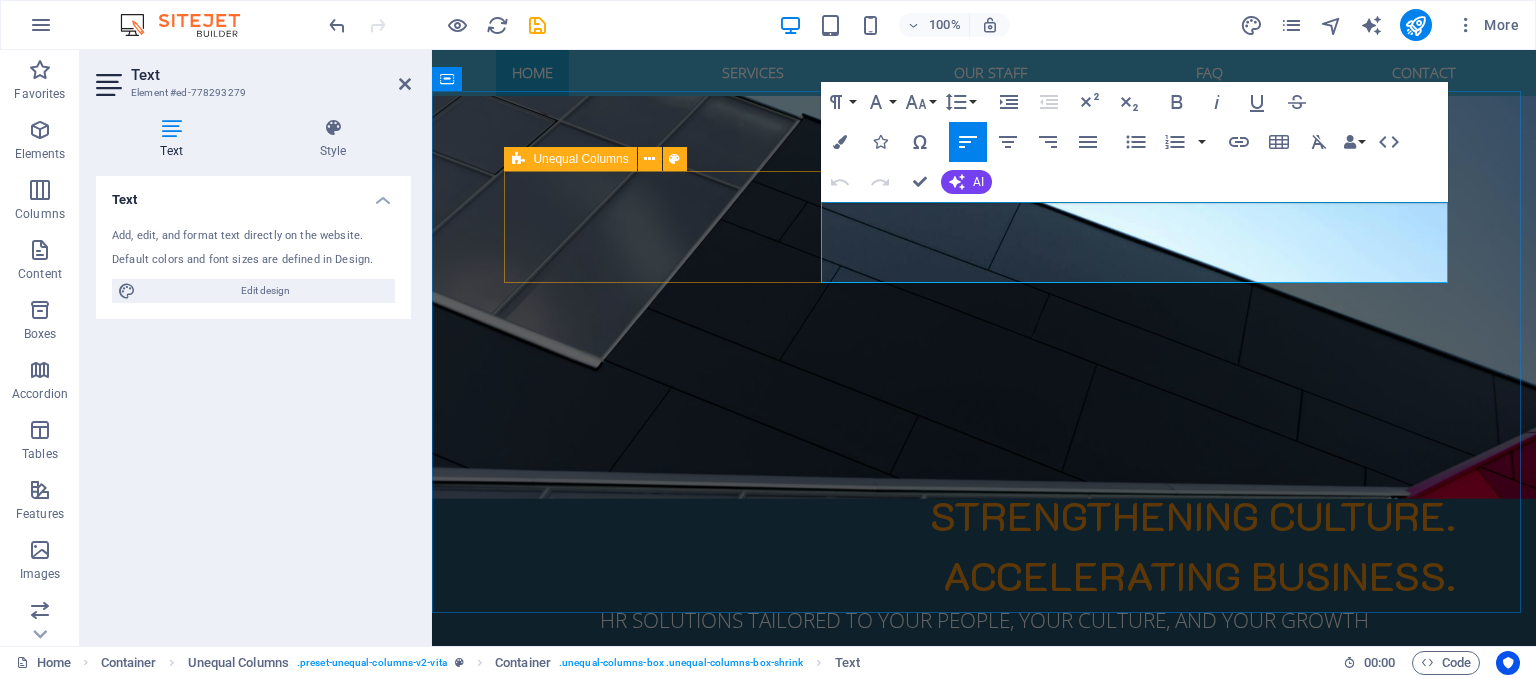 drag, startPoint x: 908, startPoint y: 272, endPoint x: 817, endPoint y: 210, distance: 110.11358 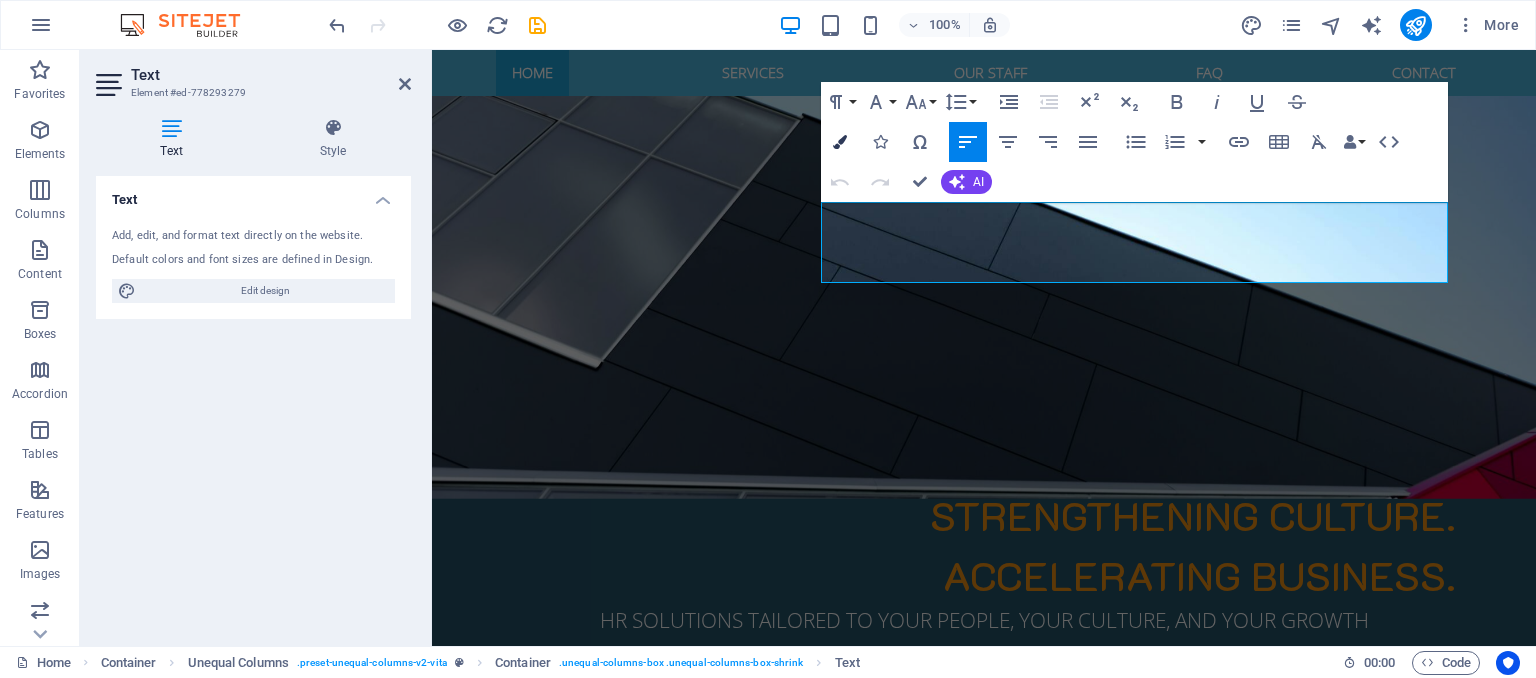 click at bounding box center [840, 142] 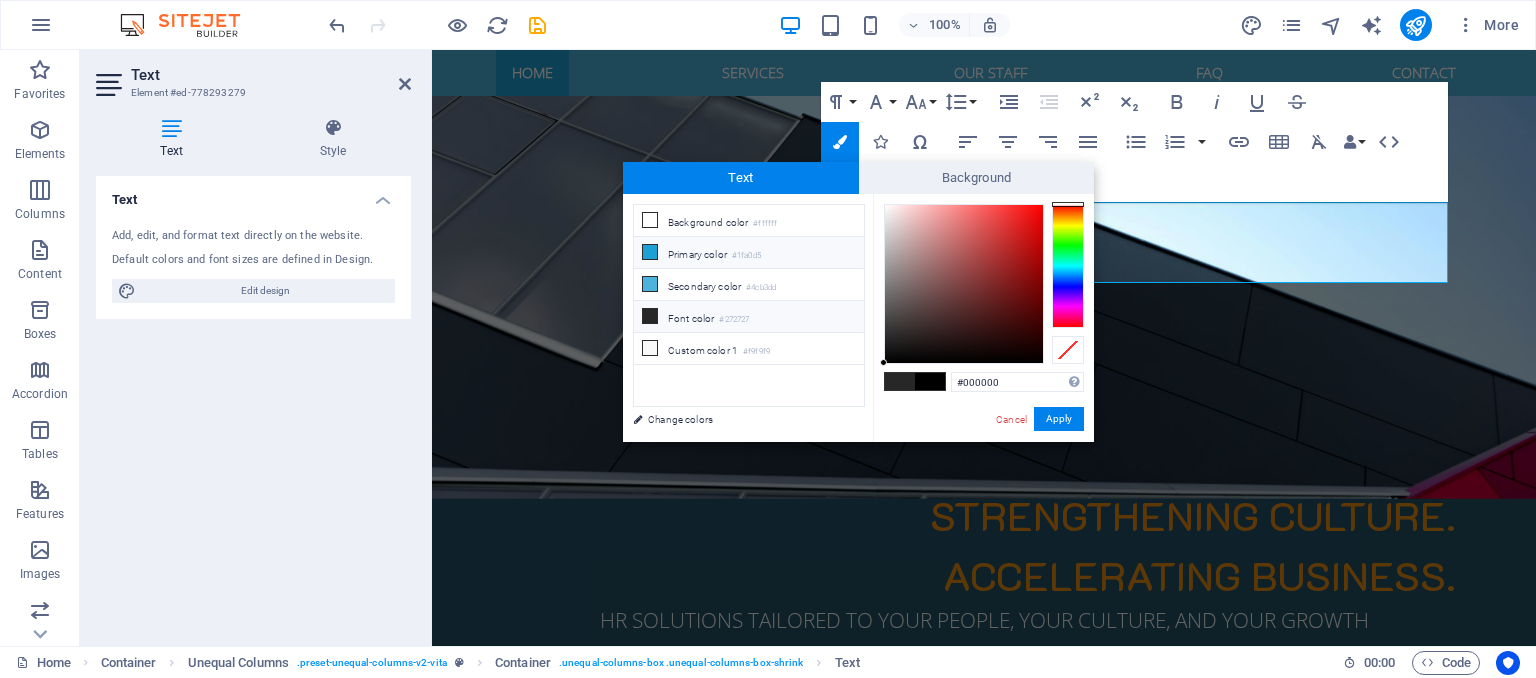 click at bounding box center [650, 252] 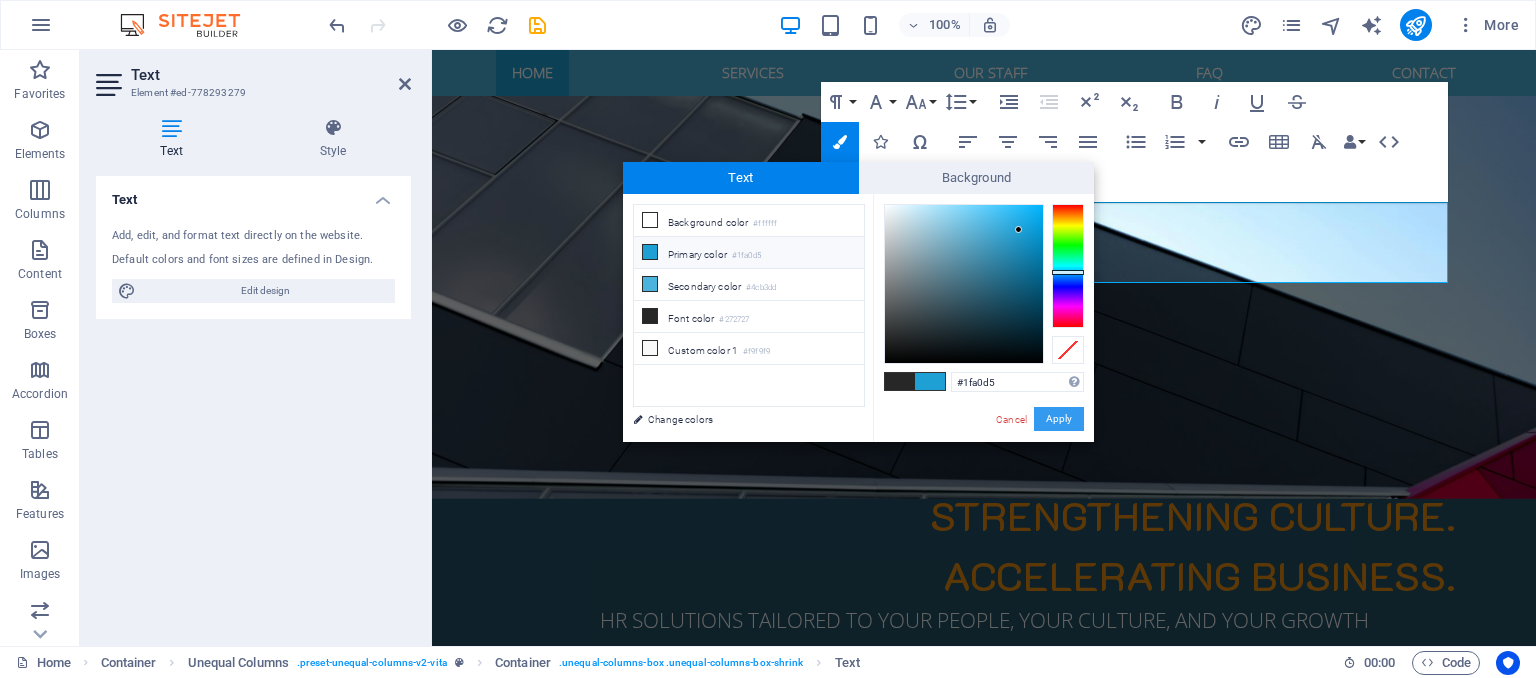 click on "Apply" at bounding box center [1059, 419] 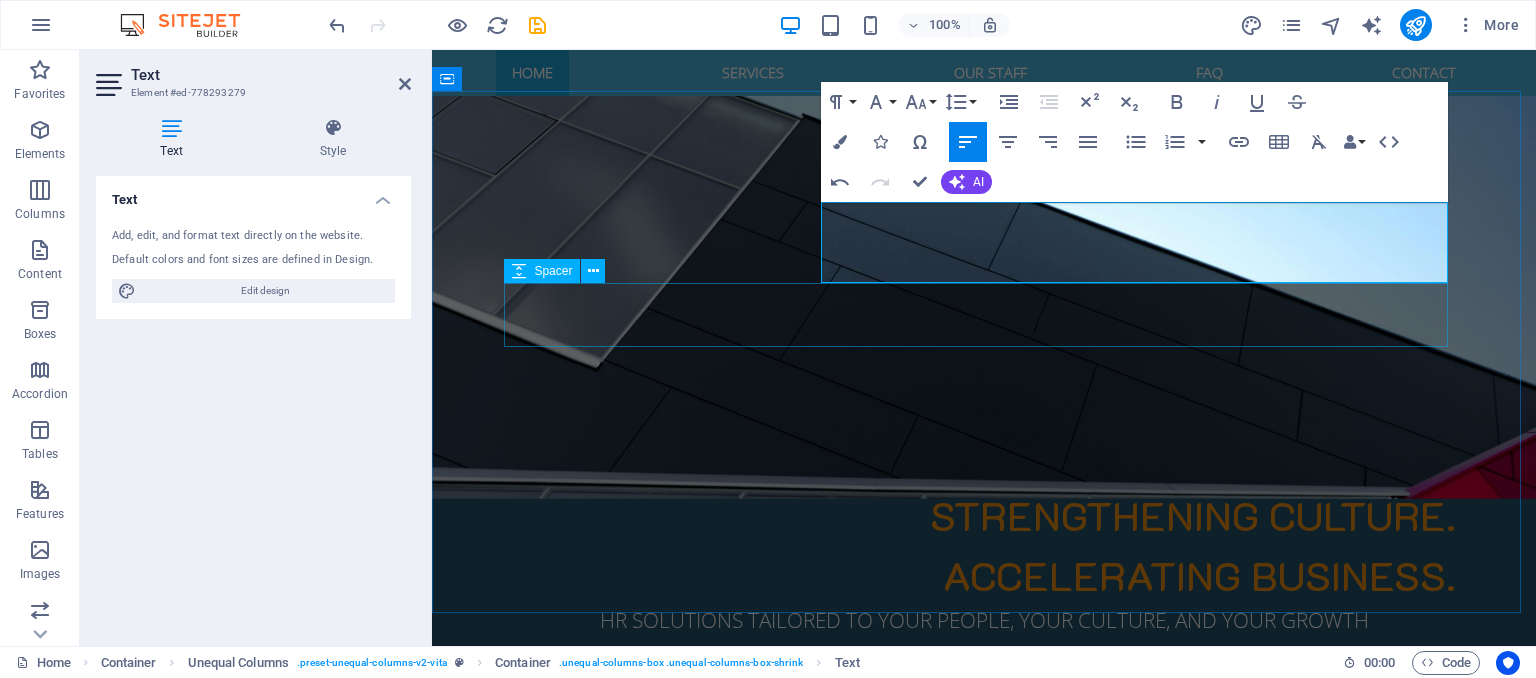 click at bounding box center [984, 1027] 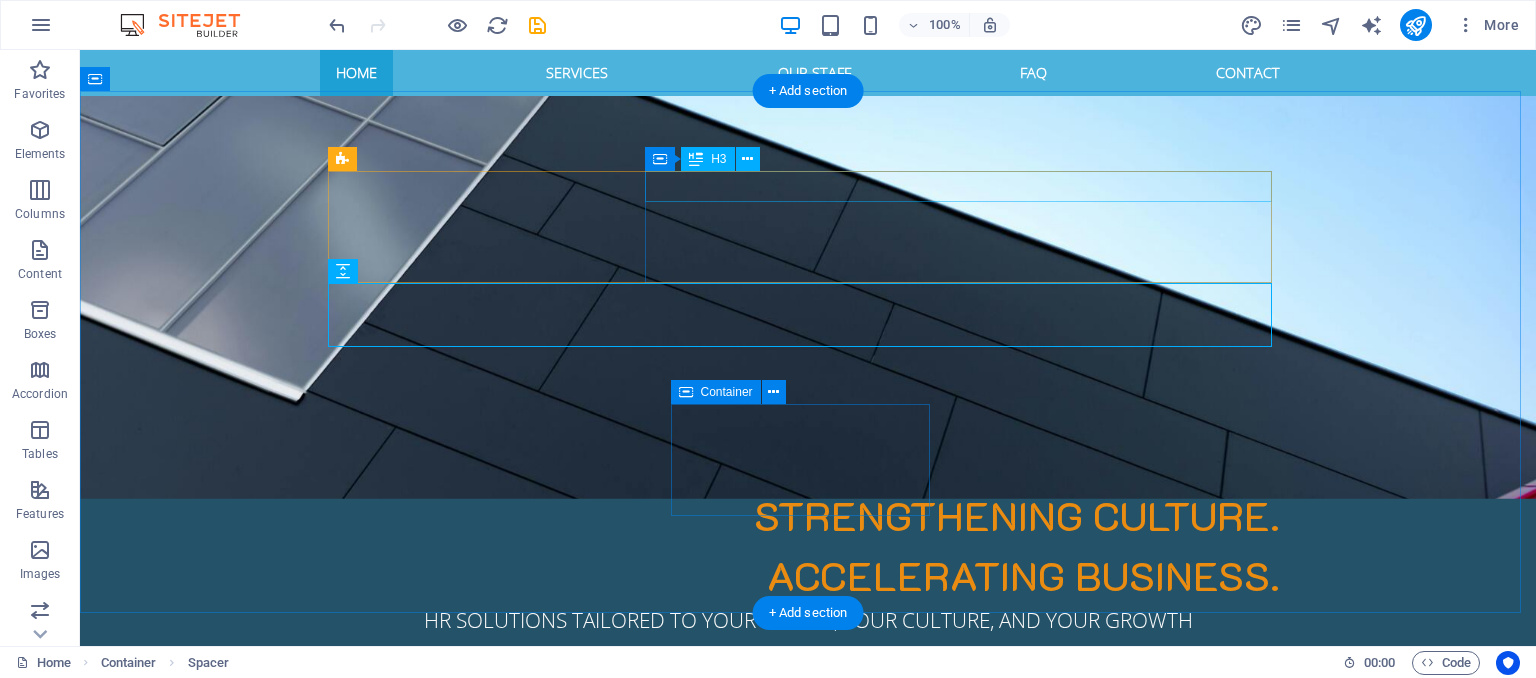 click on "Who We Are:" at bounding box center [808, 938] 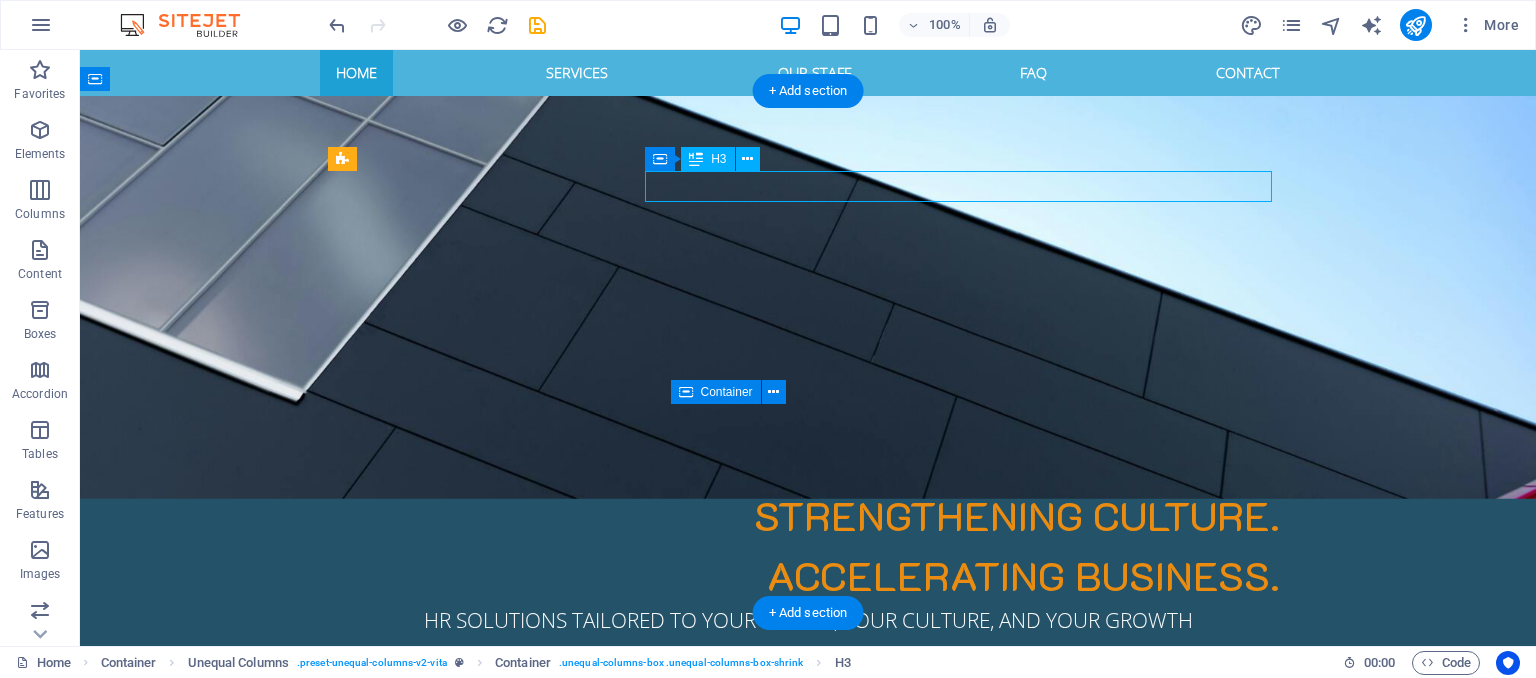 click on "Who We Are:" at bounding box center [808, 938] 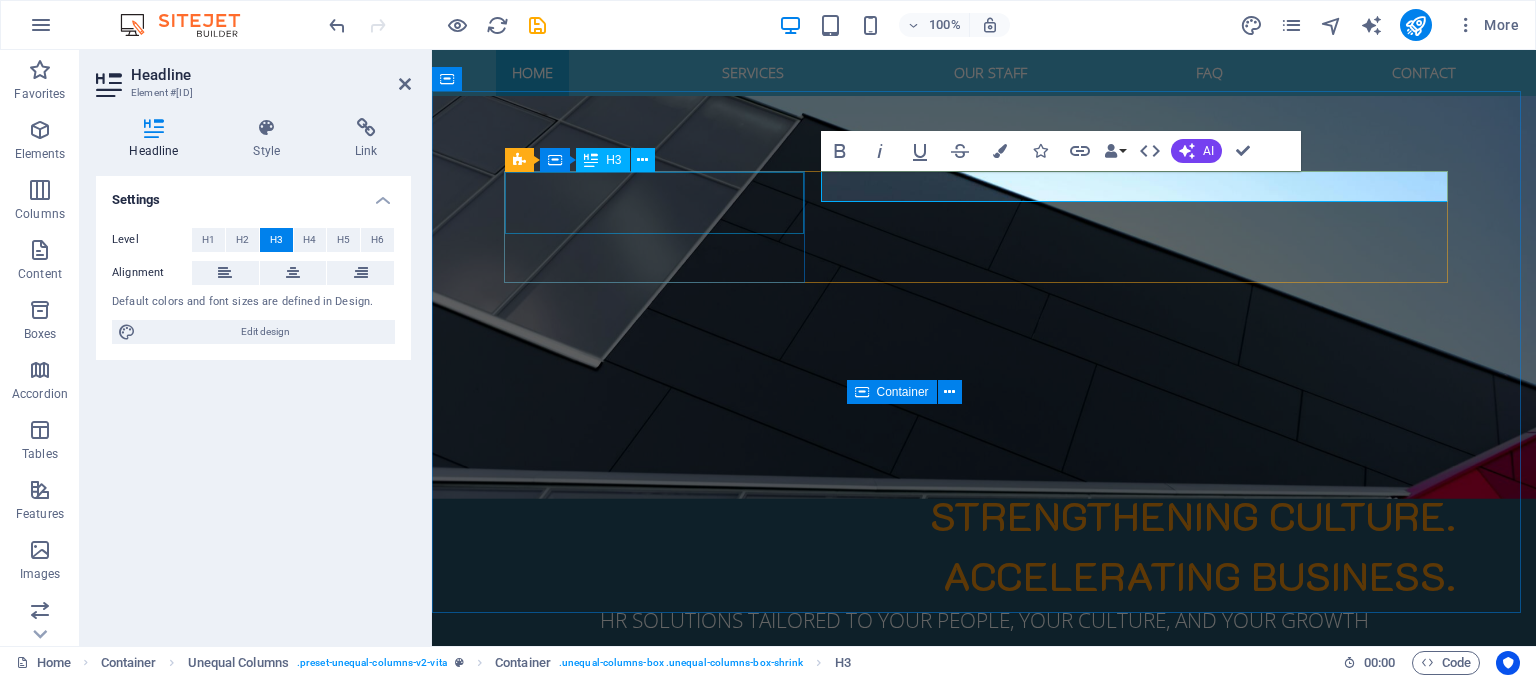 click on "Welcome to EXCELIOR SOLUTIONS" at bounding box center [984, 883] 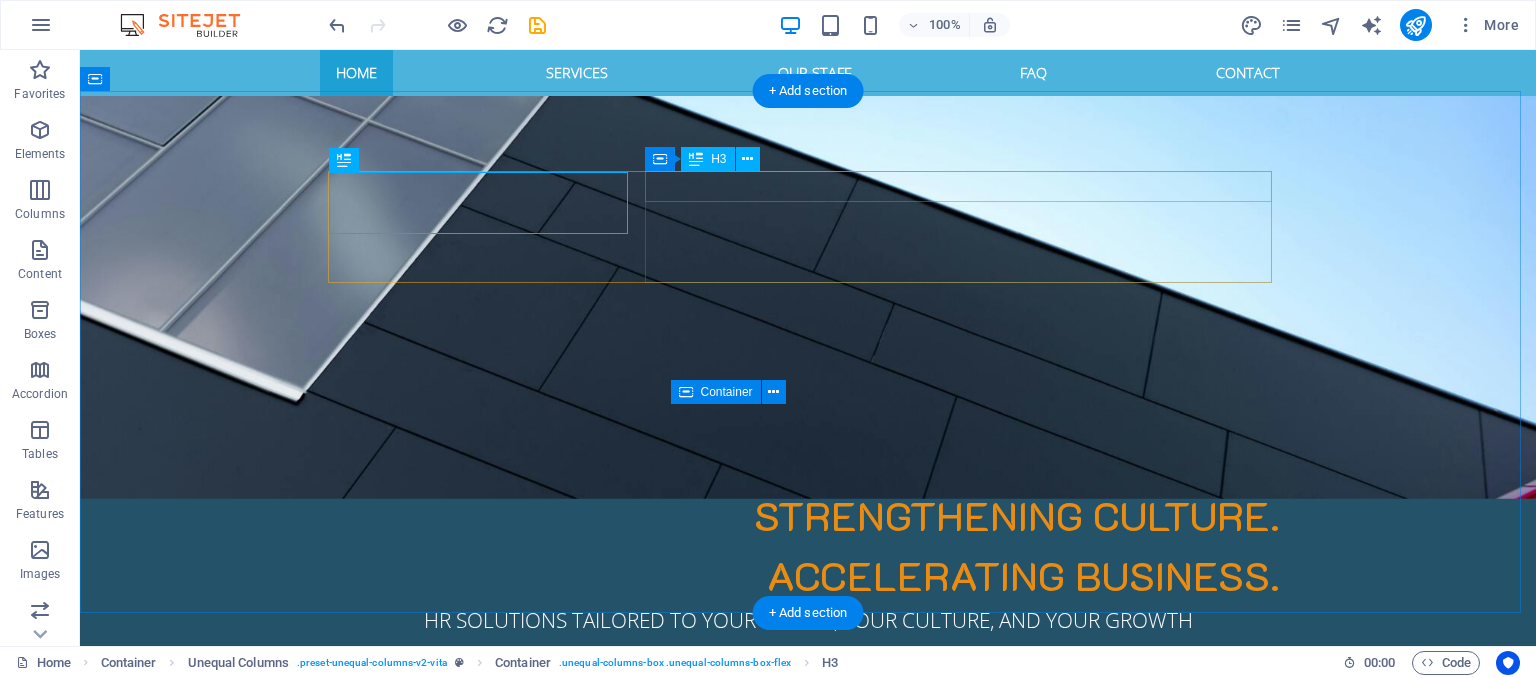 click on "Who We Are:" at bounding box center [808, 938] 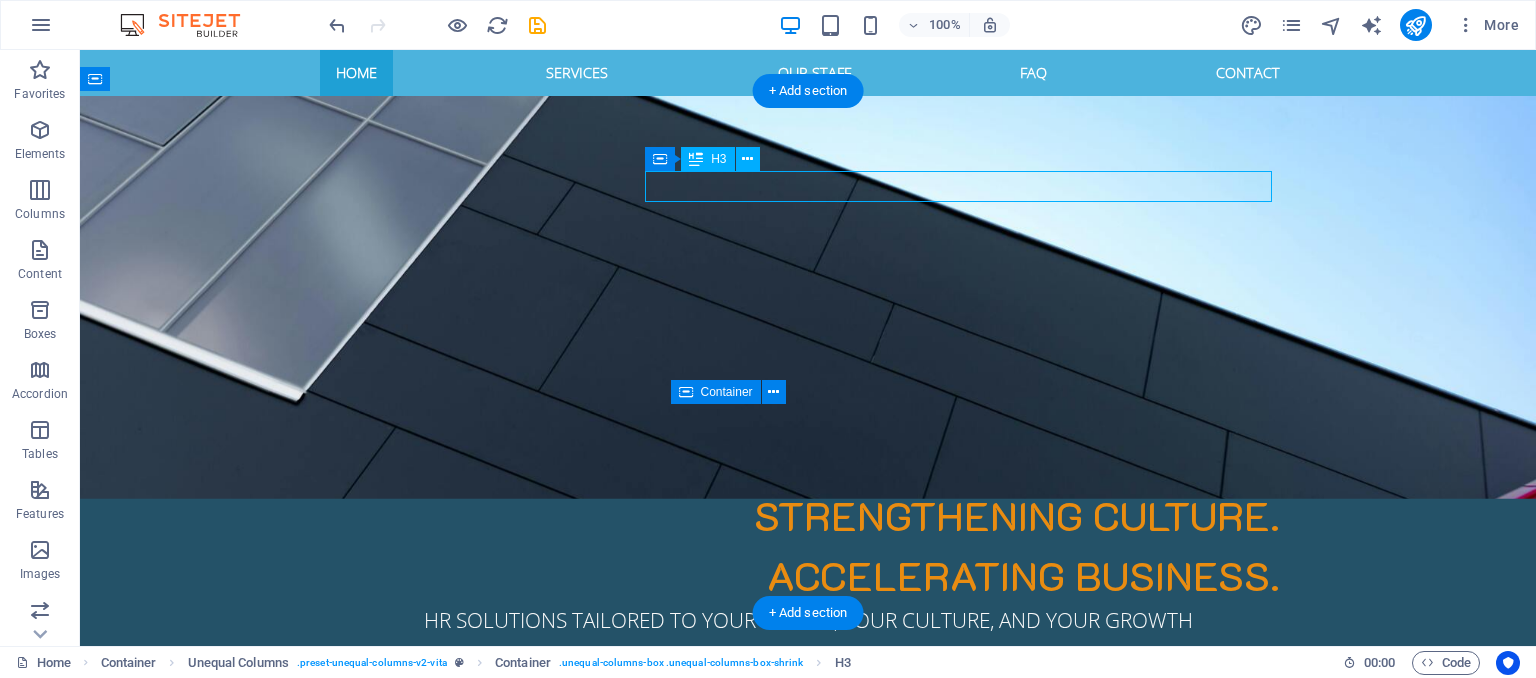 click on "Who We Are:" at bounding box center [808, 938] 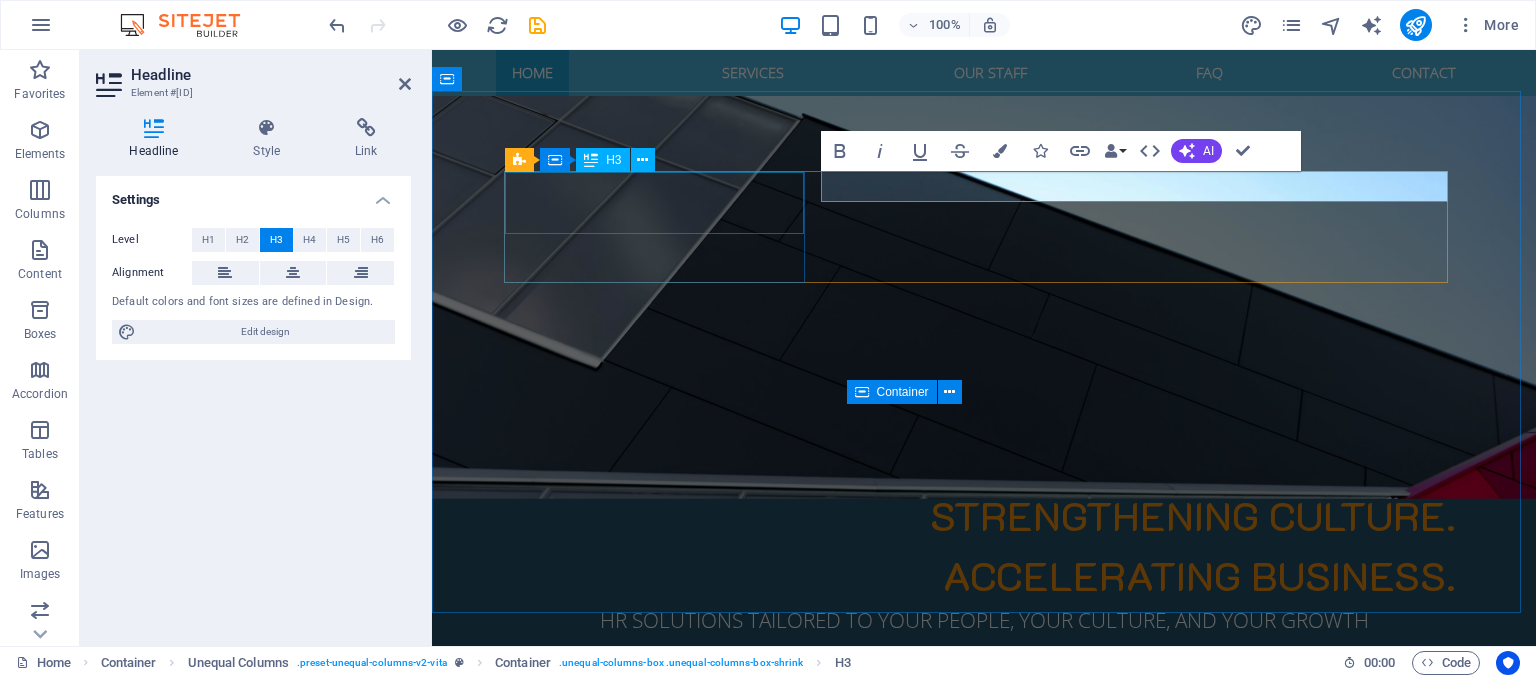 click on "Welcome to EXCELIOR SOLUTIONS" at bounding box center [984, 883] 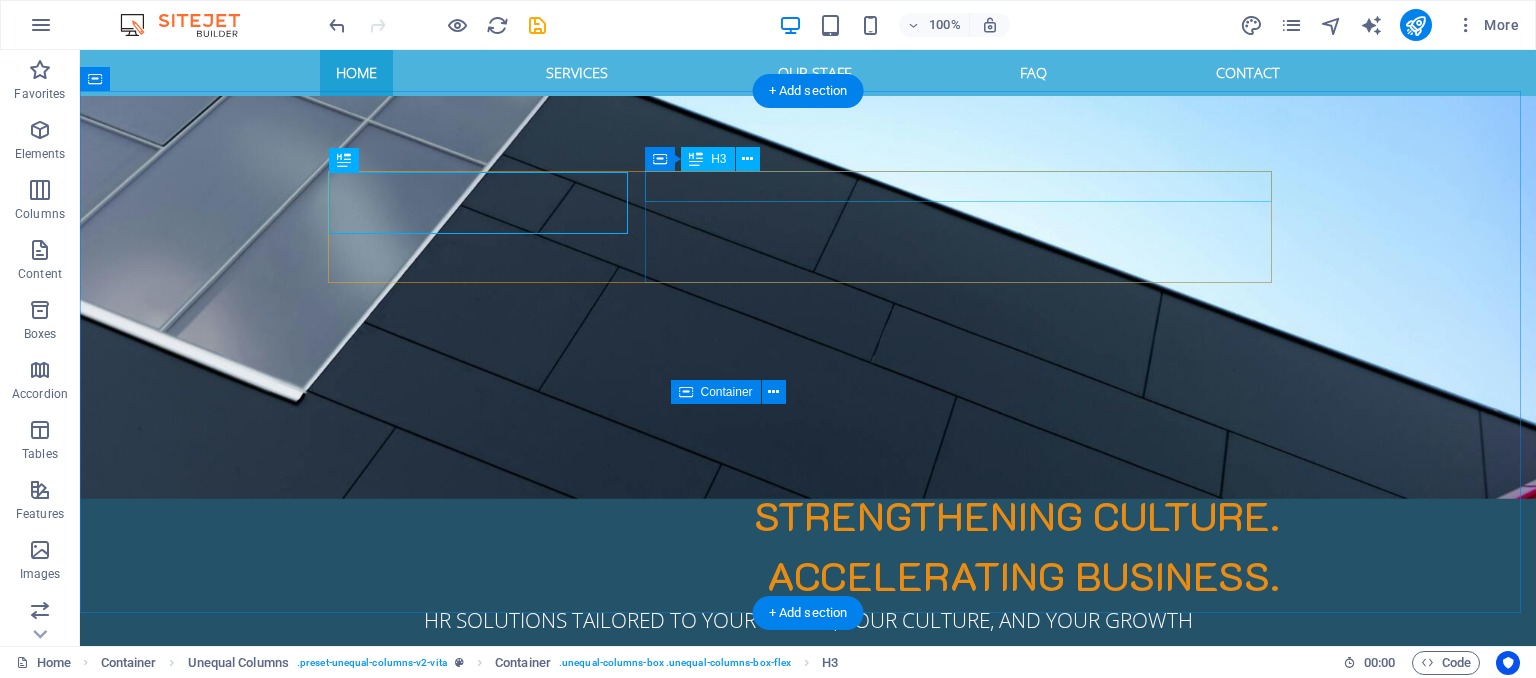 click on "Who We Are:" at bounding box center [808, 938] 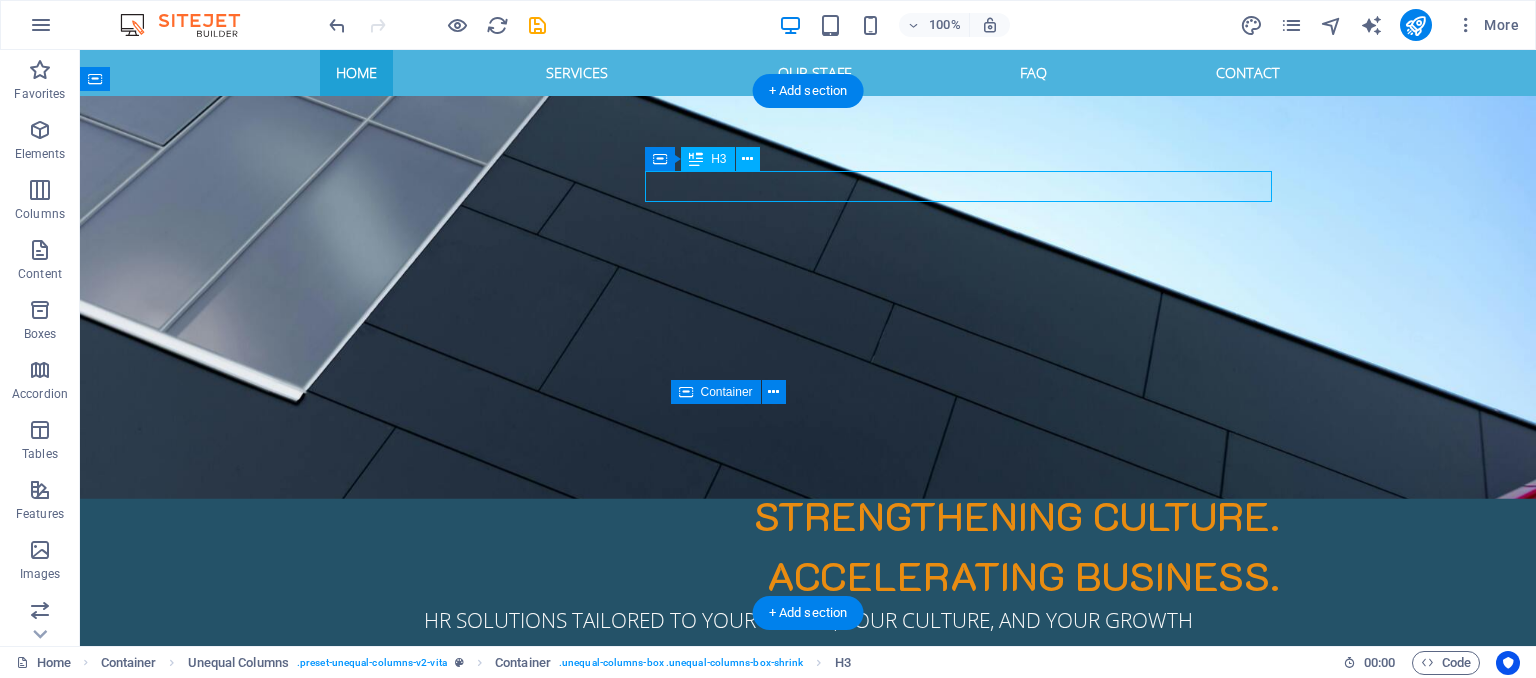 click on "Who We Are:" at bounding box center [808, 938] 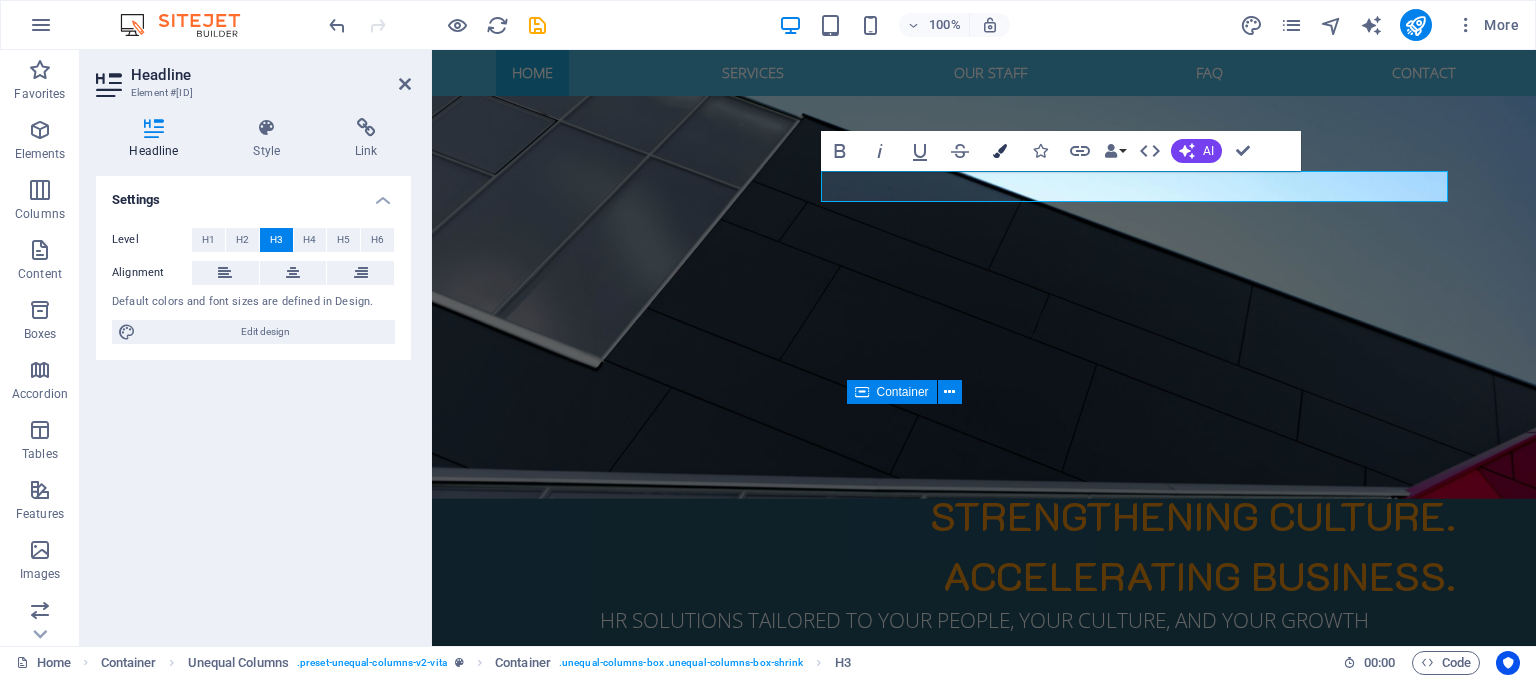 click at bounding box center [1000, 151] 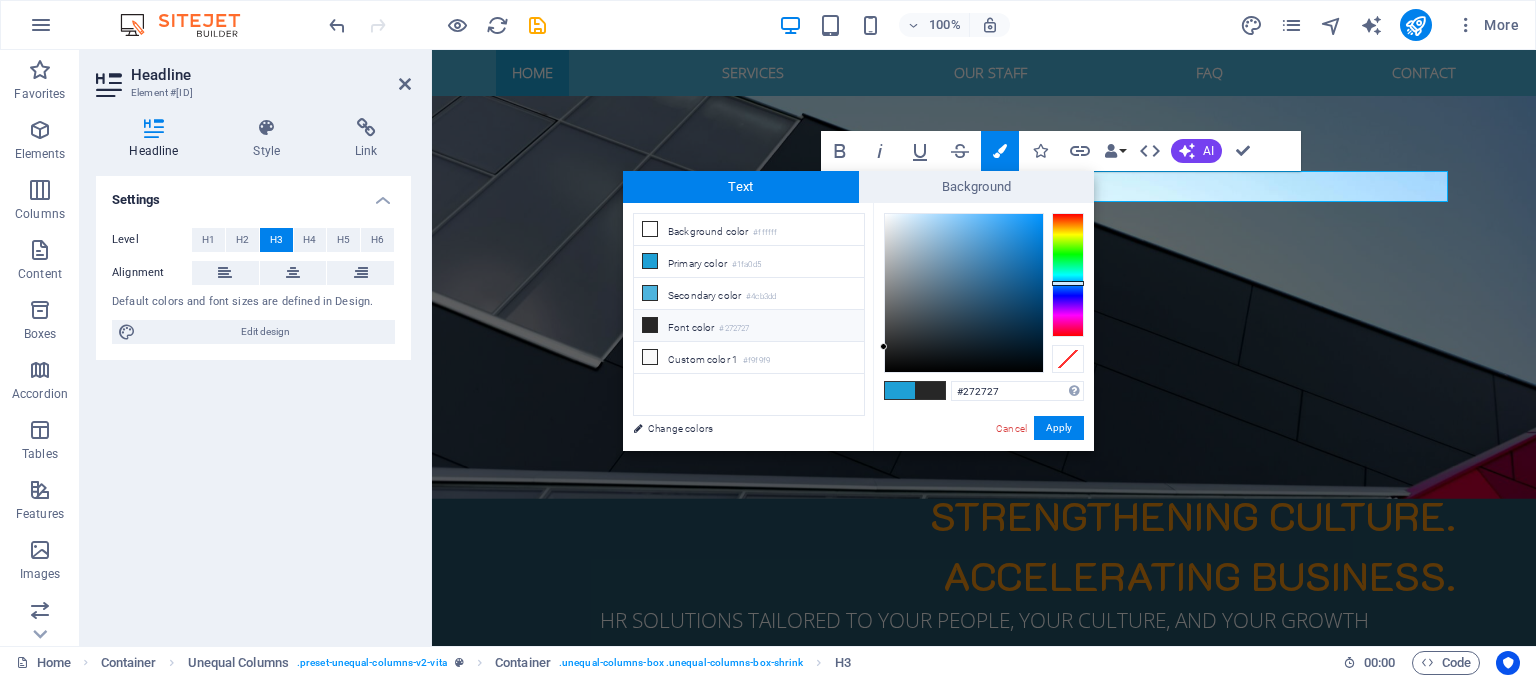 click at bounding box center [1068, 275] 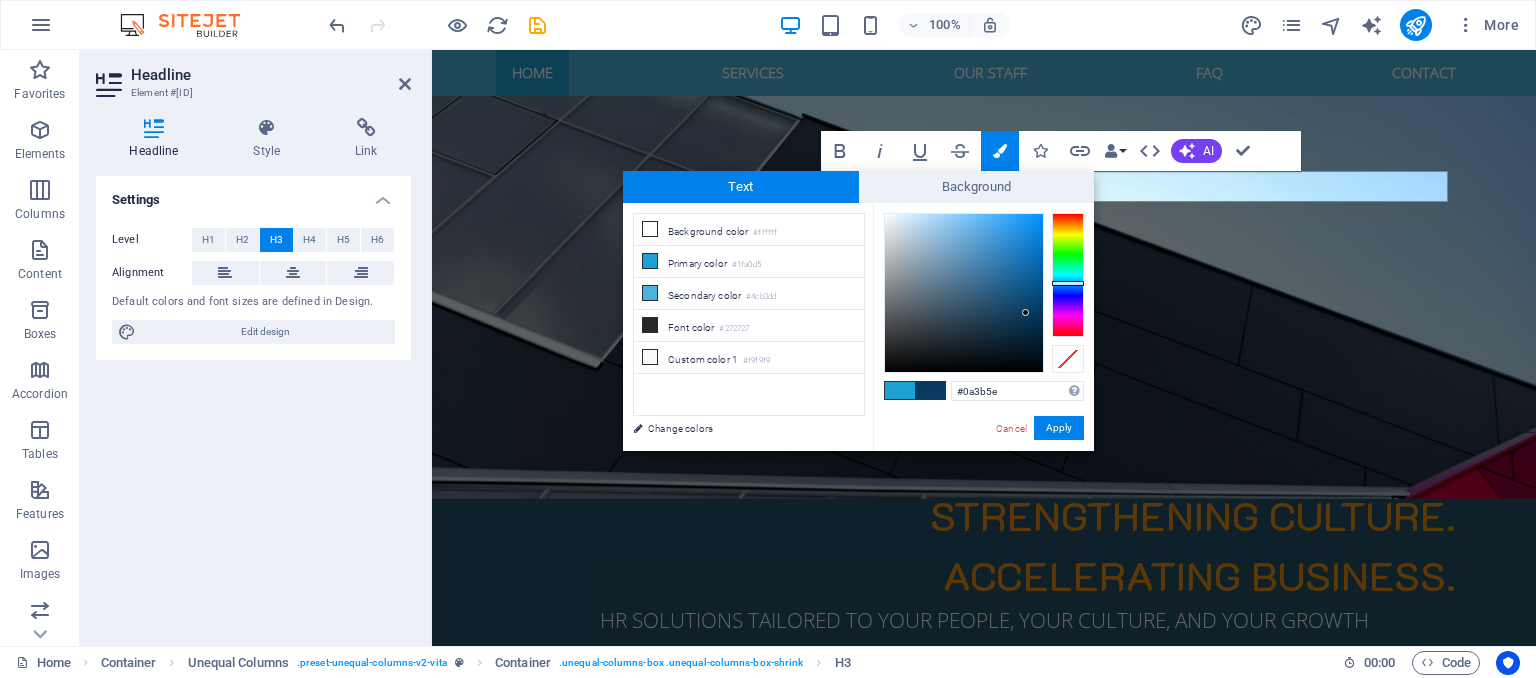 click at bounding box center (964, 293) 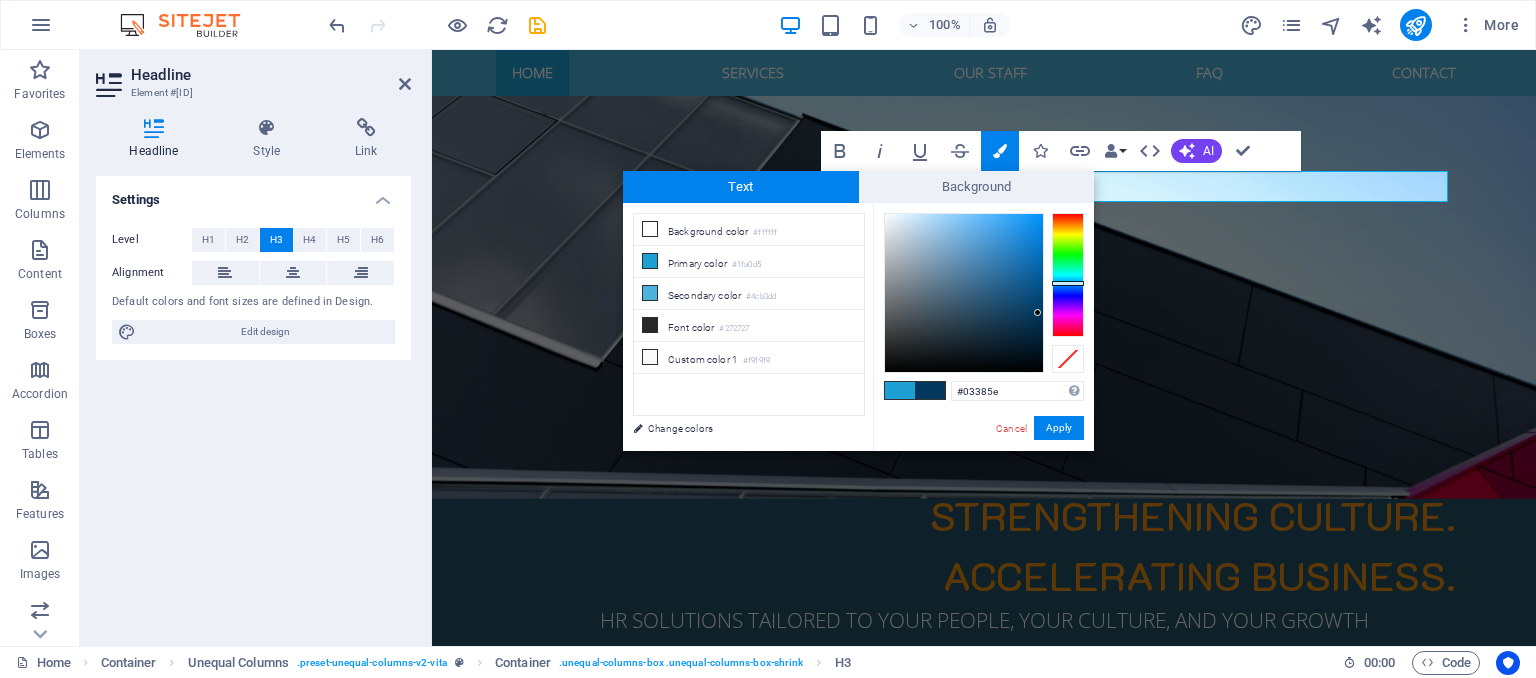 click at bounding box center (964, 293) 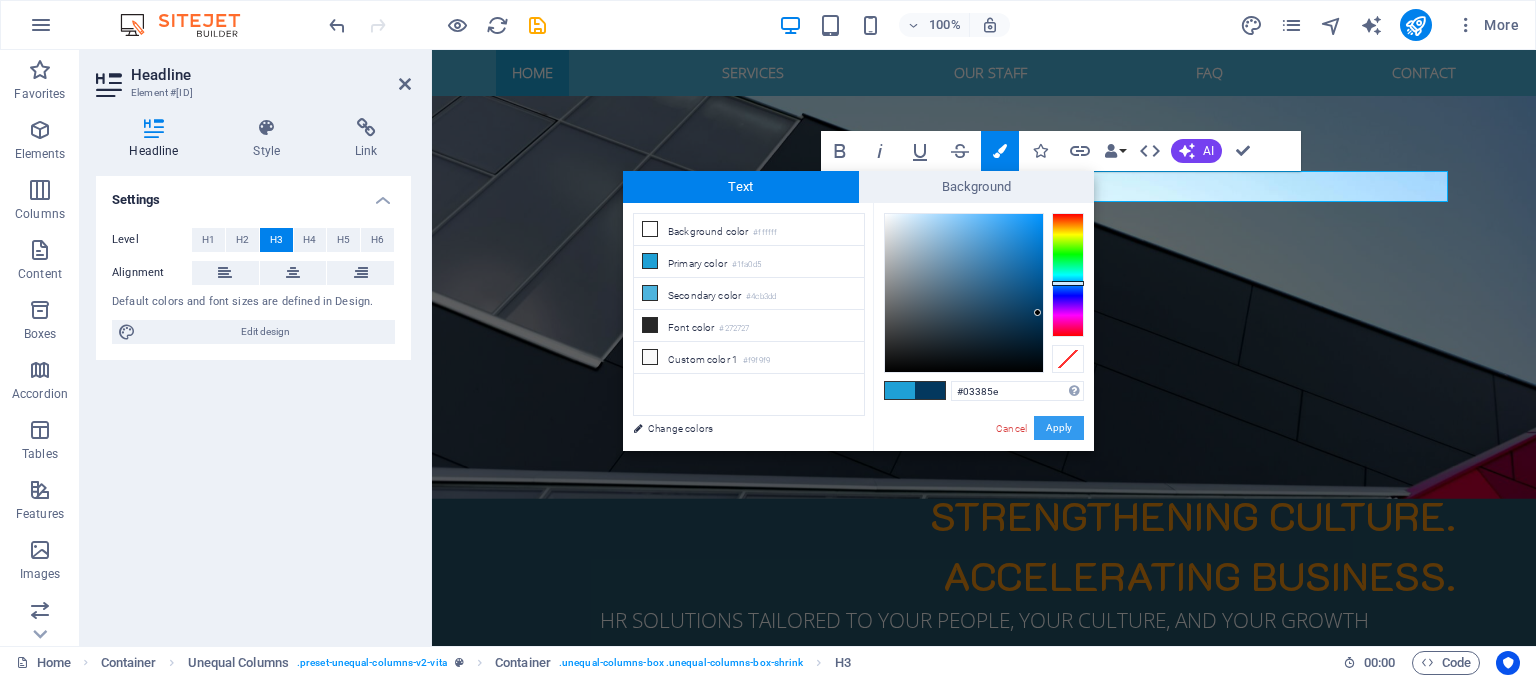 click on "Apply" at bounding box center [1059, 428] 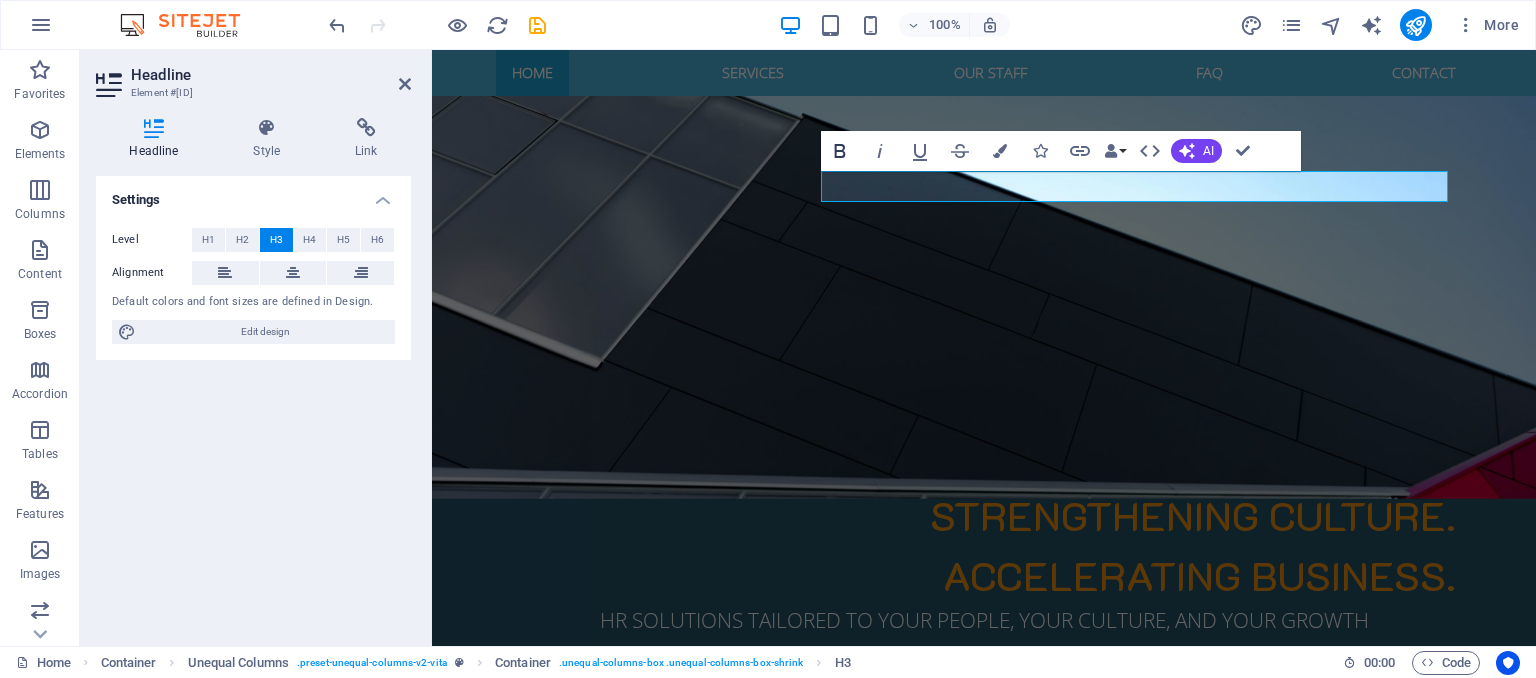 click 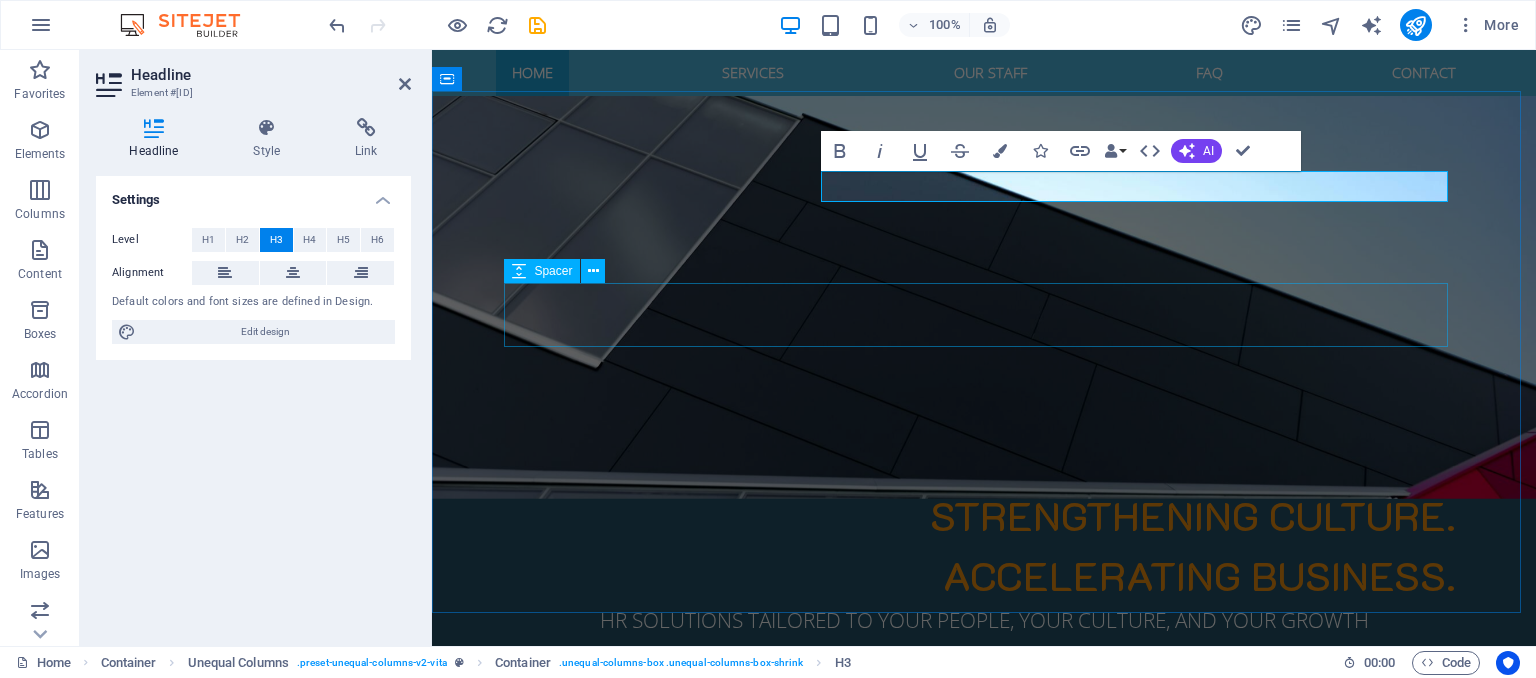 click at bounding box center [984, 1027] 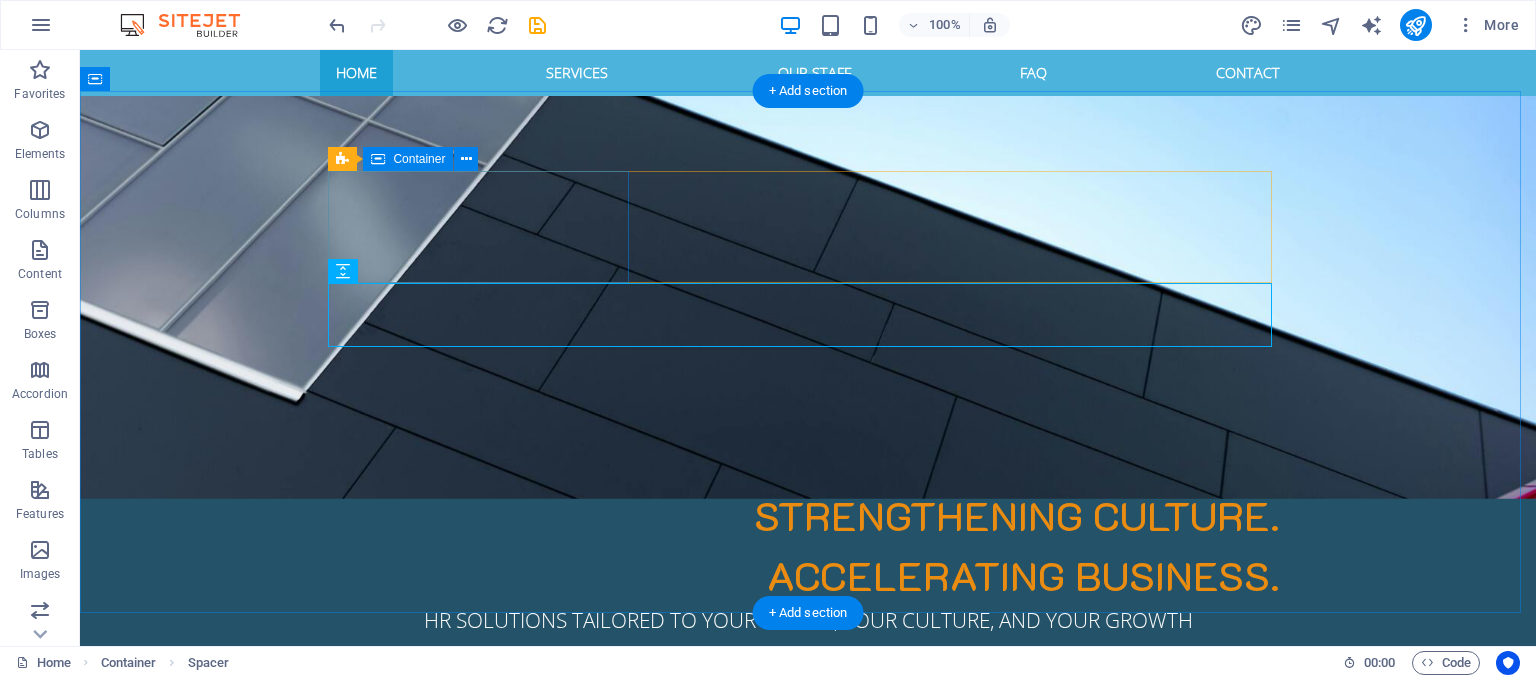 click on "Welcome to EXCELIOR SOLUTIONS" at bounding box center (808, 883) 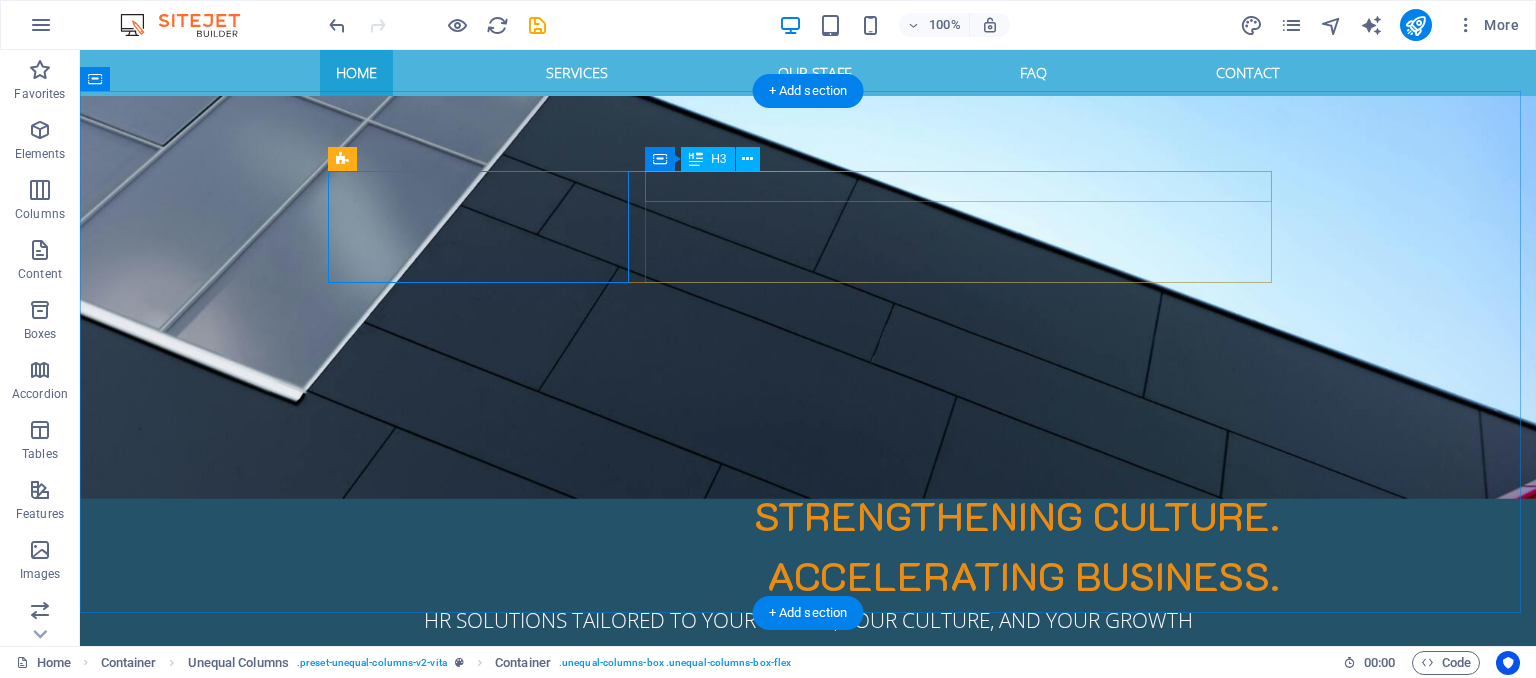 click on "Who We Are:" at bounding box center [808, 938] 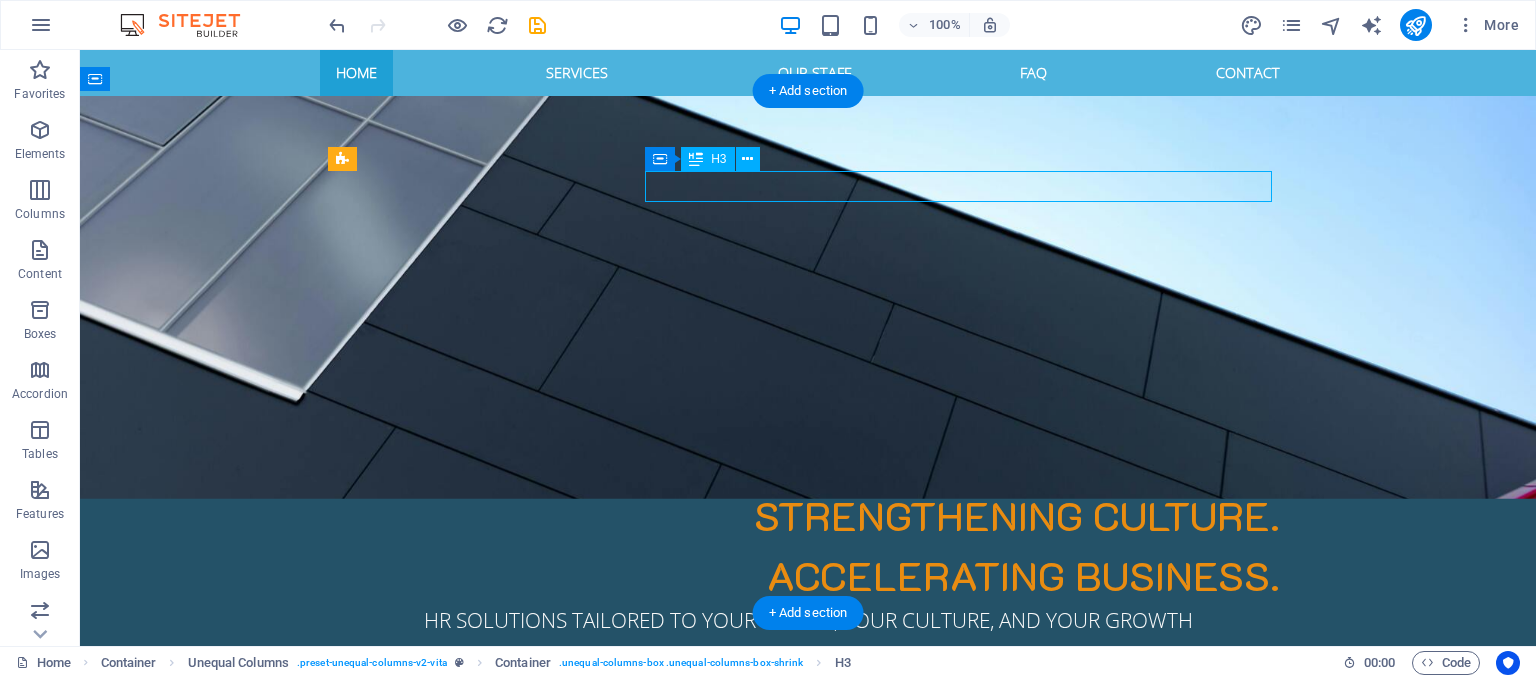 click on "Who We Are:" at bounding box center [808, 938] 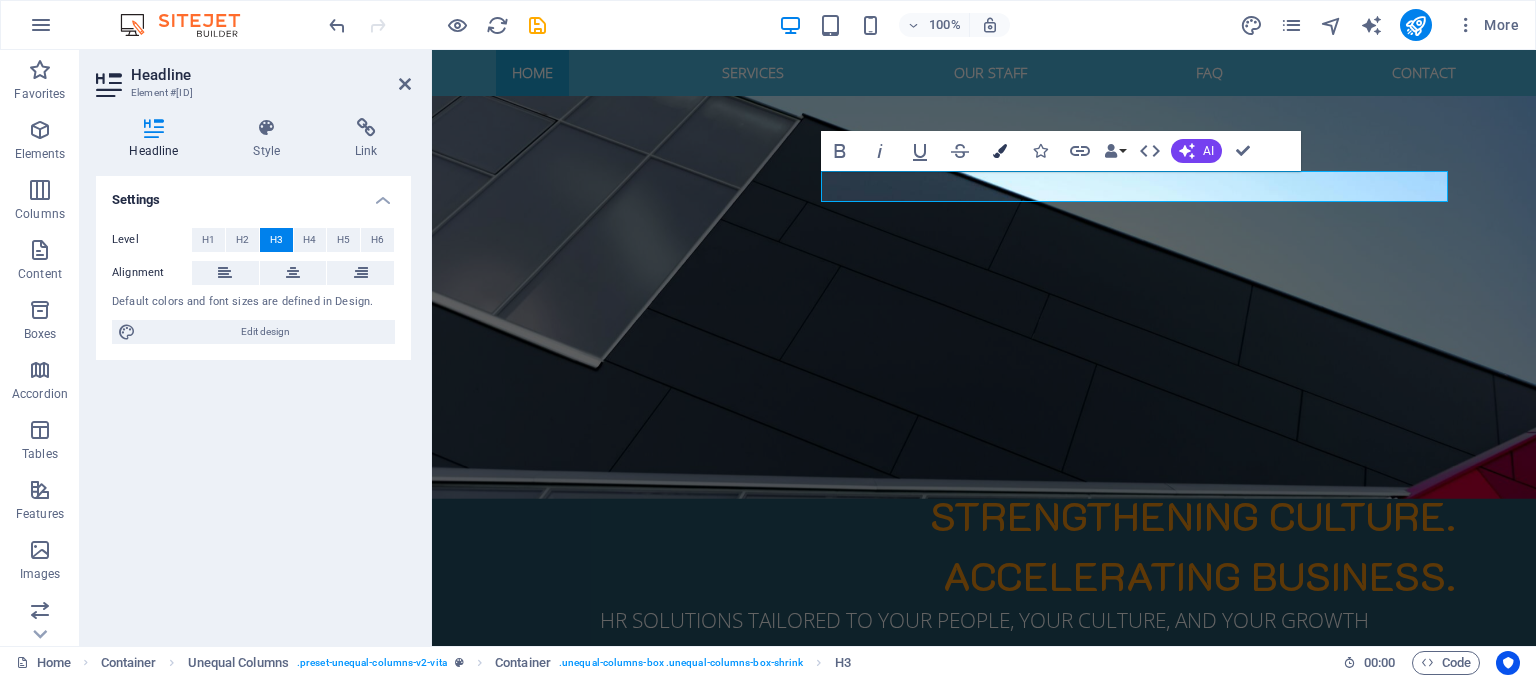 click at bounding box center (1000, 151) 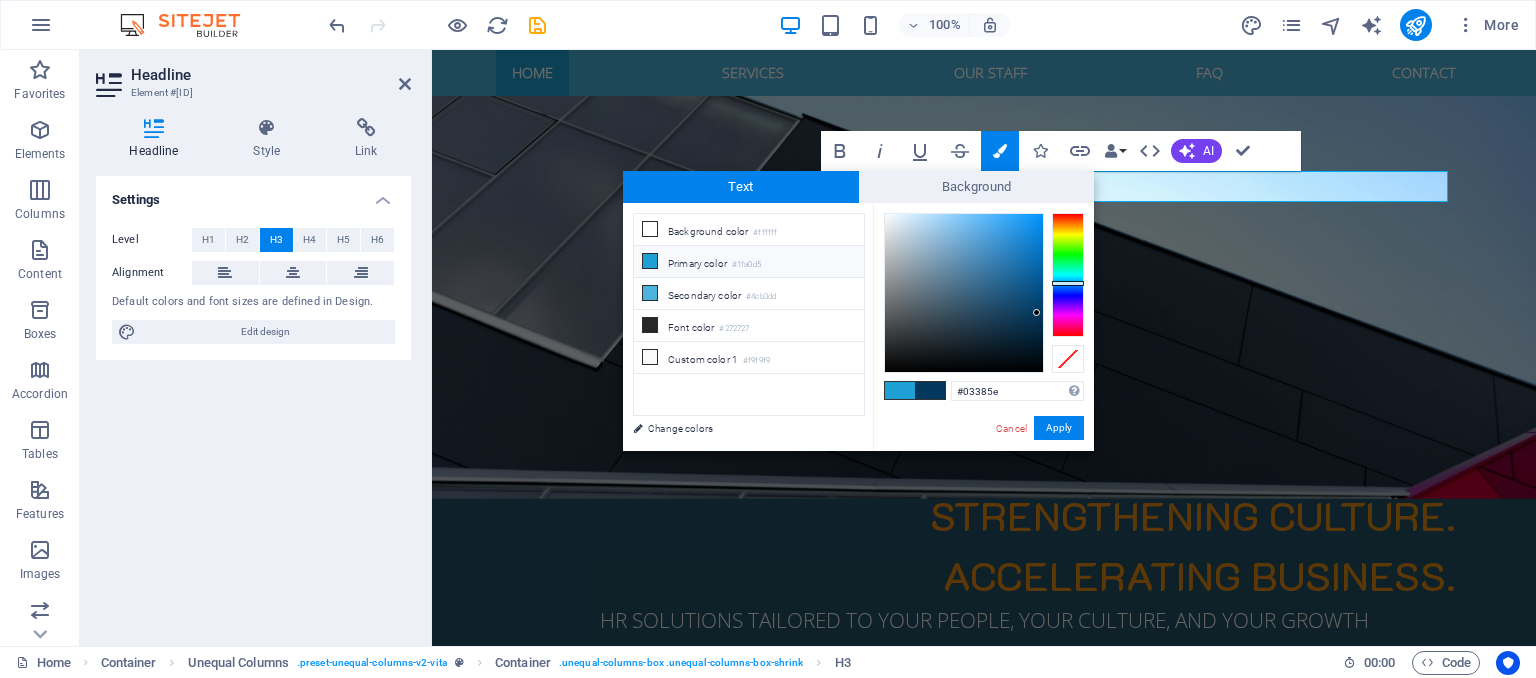 click at bounding box center [650, 261] 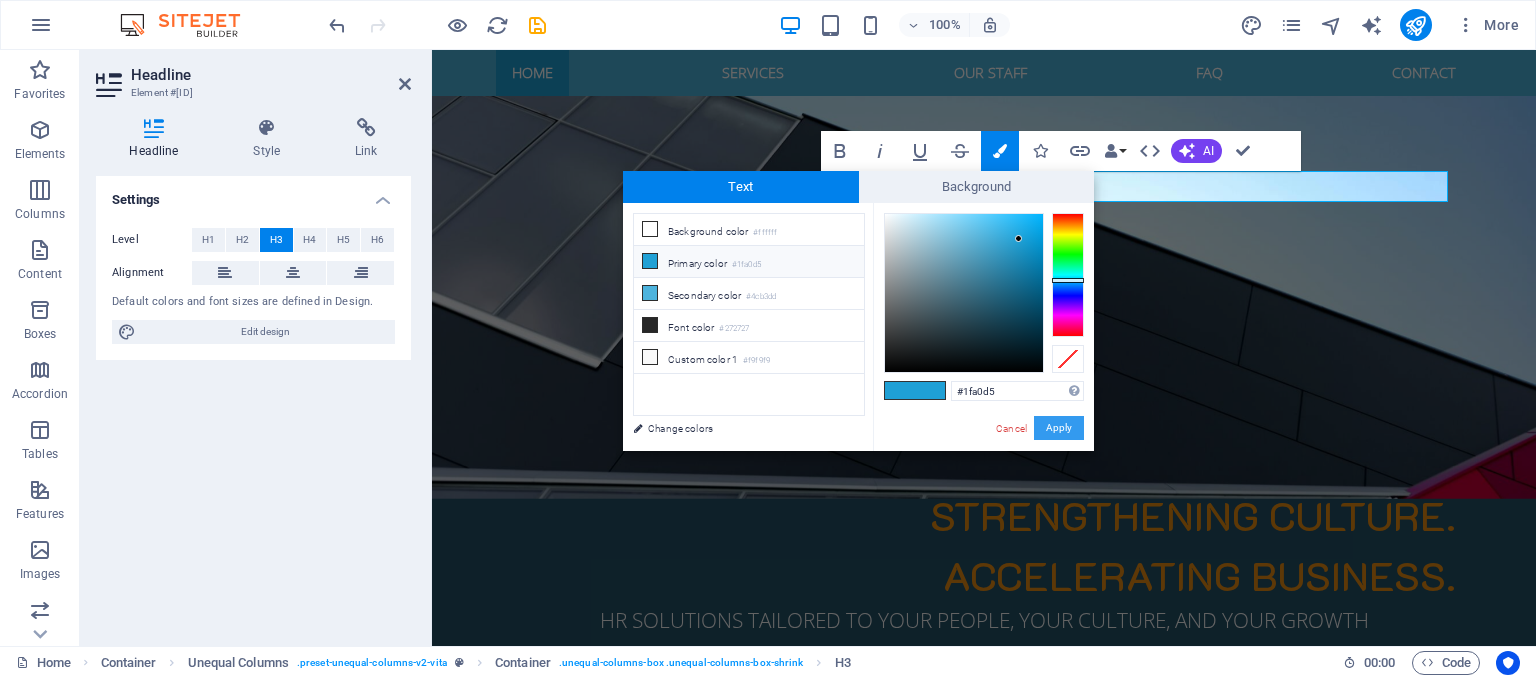 click on "Apply" at bounding box center (1059, 428) 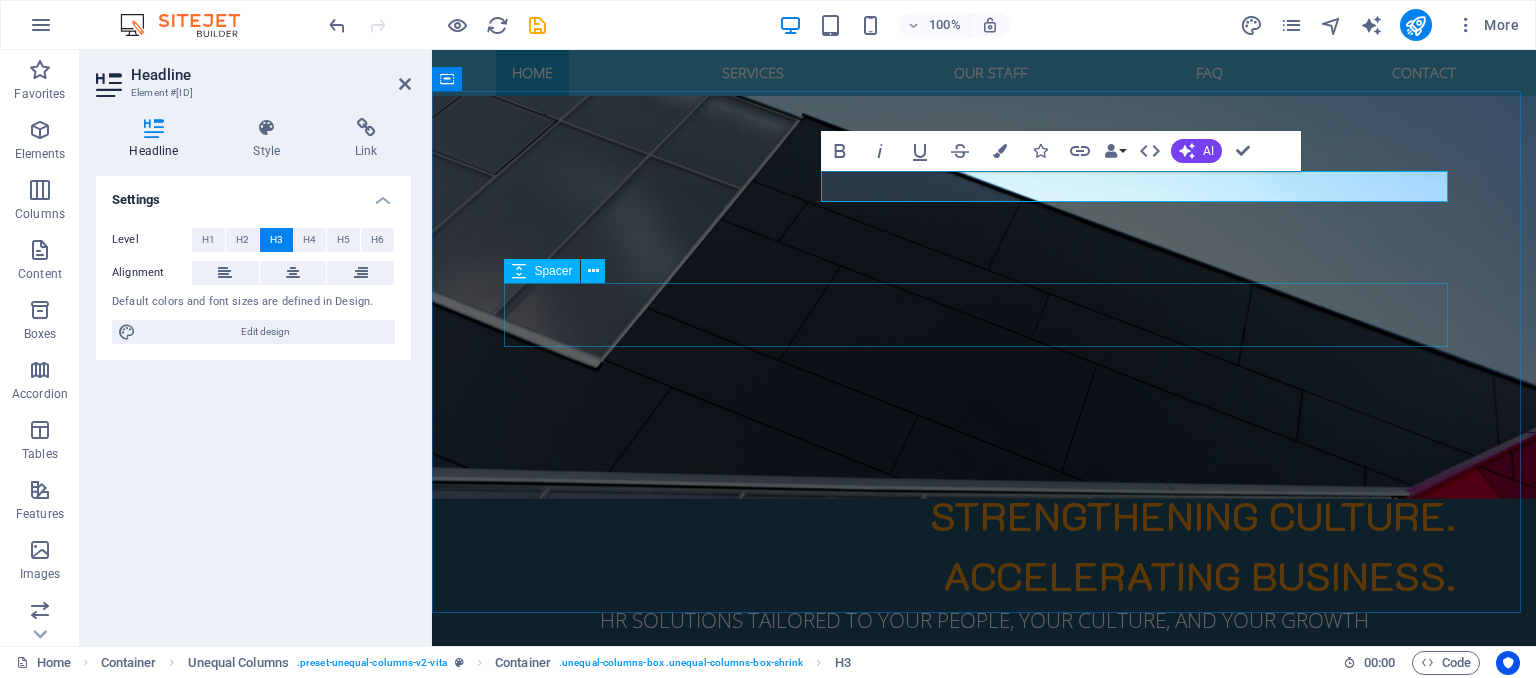 click at bounding box center (984, 1027) 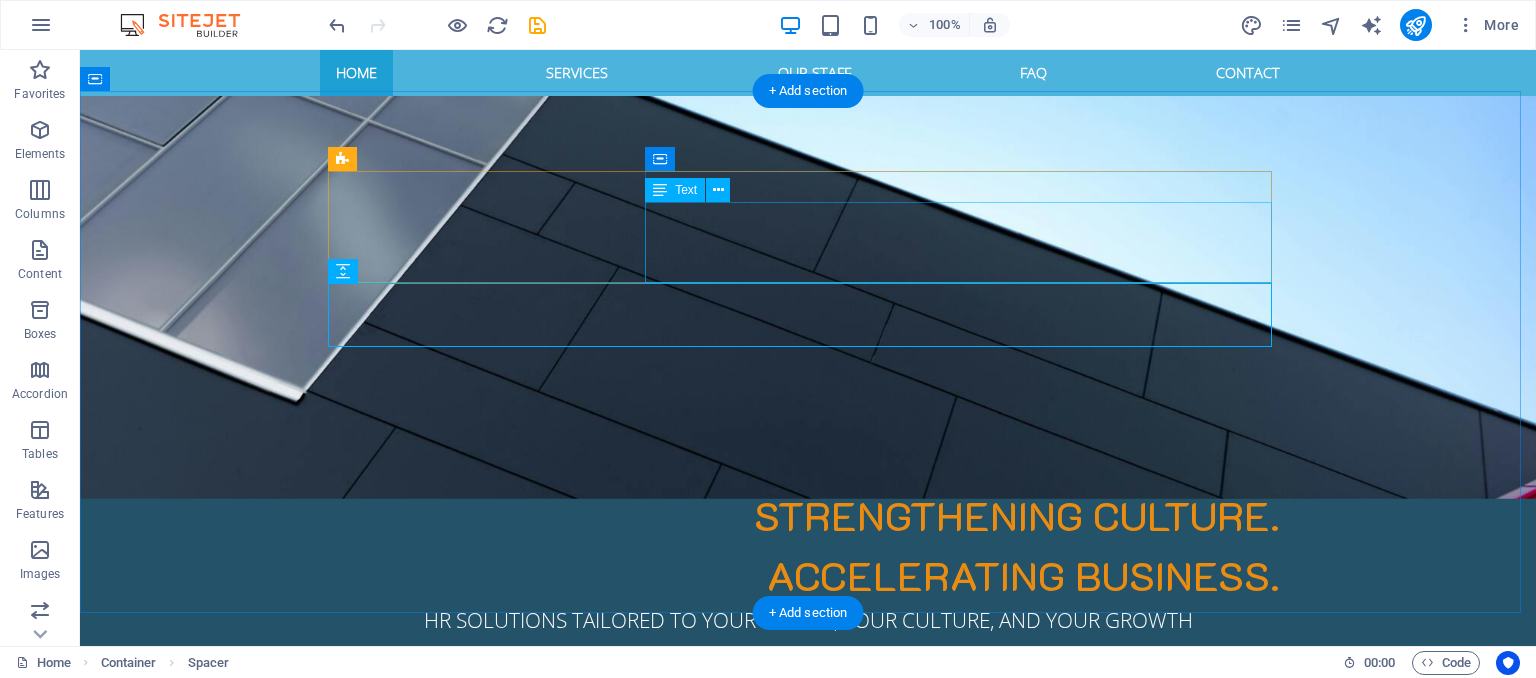 click on "Excelior Solutions is a trusted HR consulting and outsourcing firm dedicated to helping businesses build resilient teams, thriving cultures, and HR systems that scale. We serve startups, SMEs, and corporate clients across diverse sectors with local precision and global compliance." at bounding box center (808, 974) 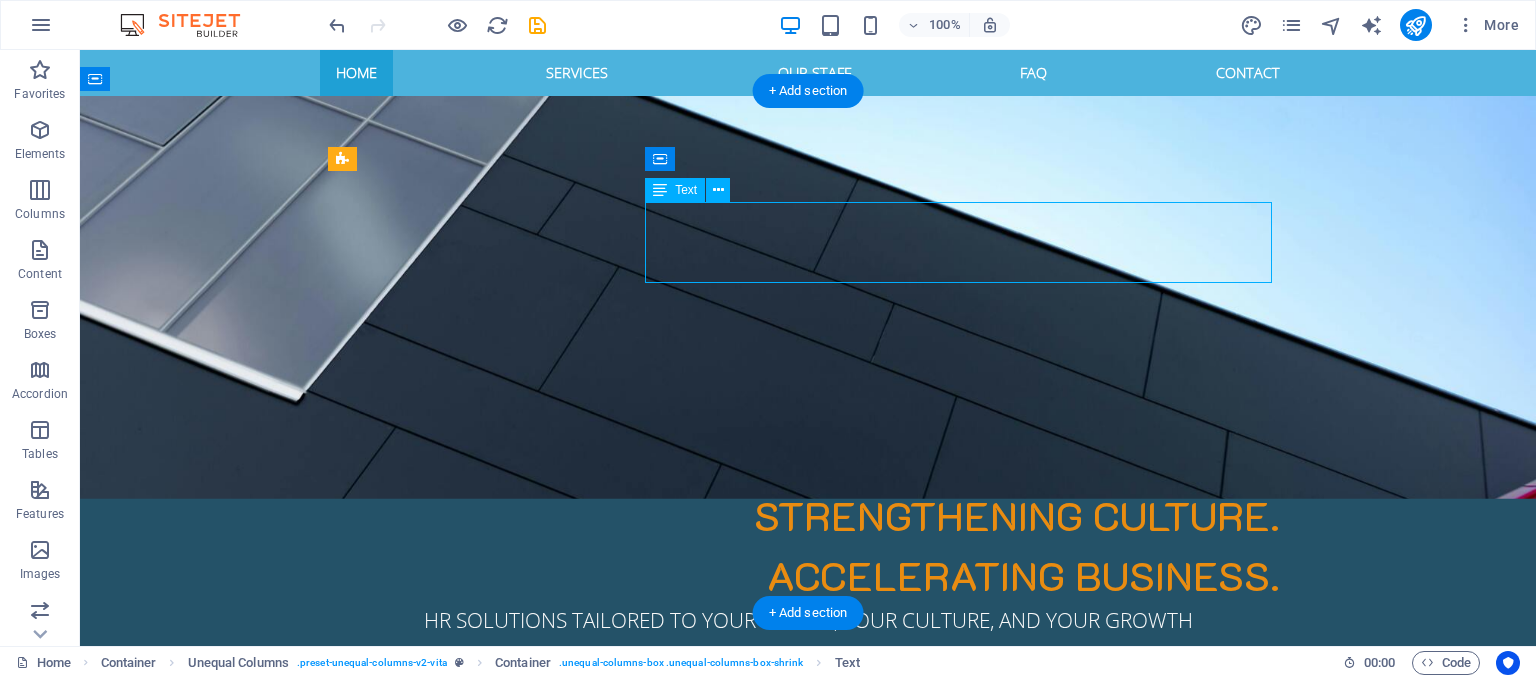 click on "Excelior Solutions is a trusted HR consulting and outsourcing firm dedicated to helping businesses build resilient teams, thriving cultures, and HR systems that scale. We serve startups, SMEs, and corporate clients across diverse sectors with local precision and global compliance." at bounding box center (808, 974) 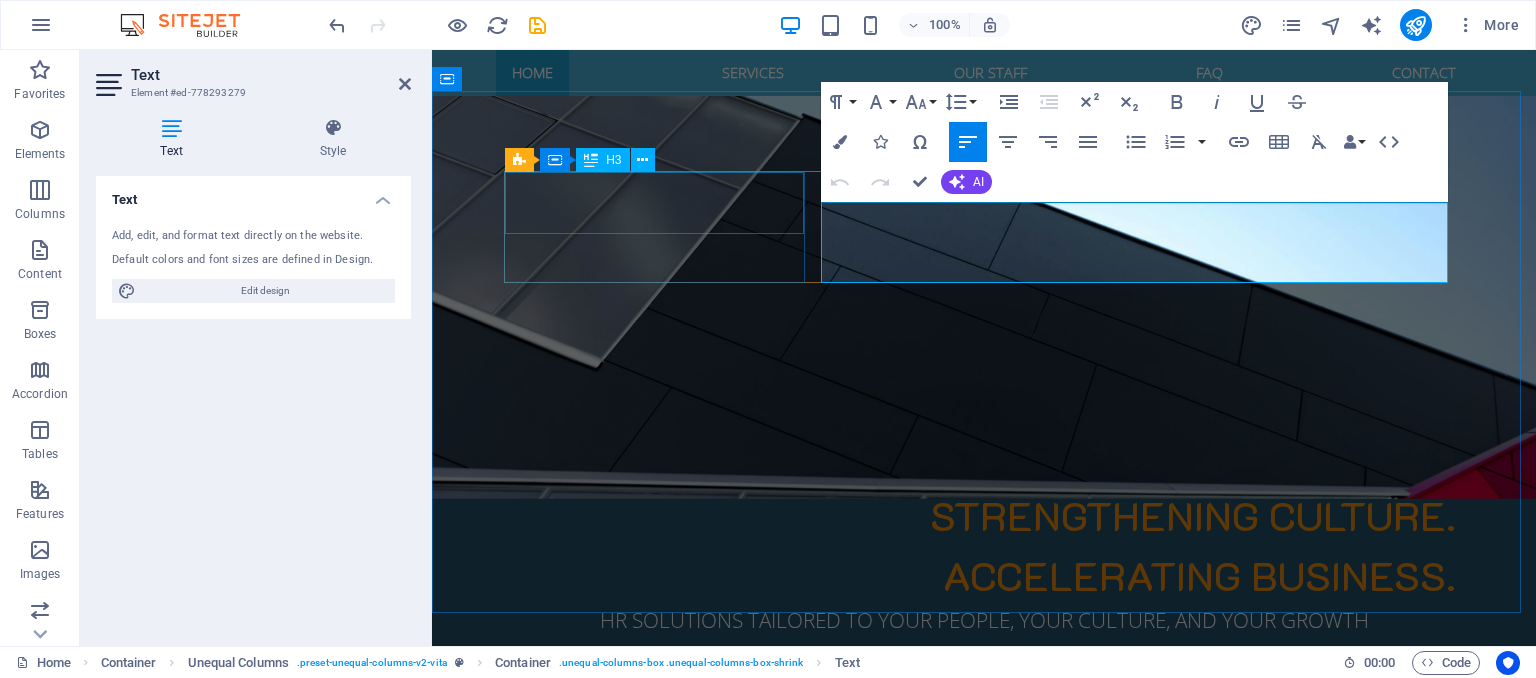 click on "Welcome to EXCELIOR SOLUTIONS" at bounding box center [984, 883] 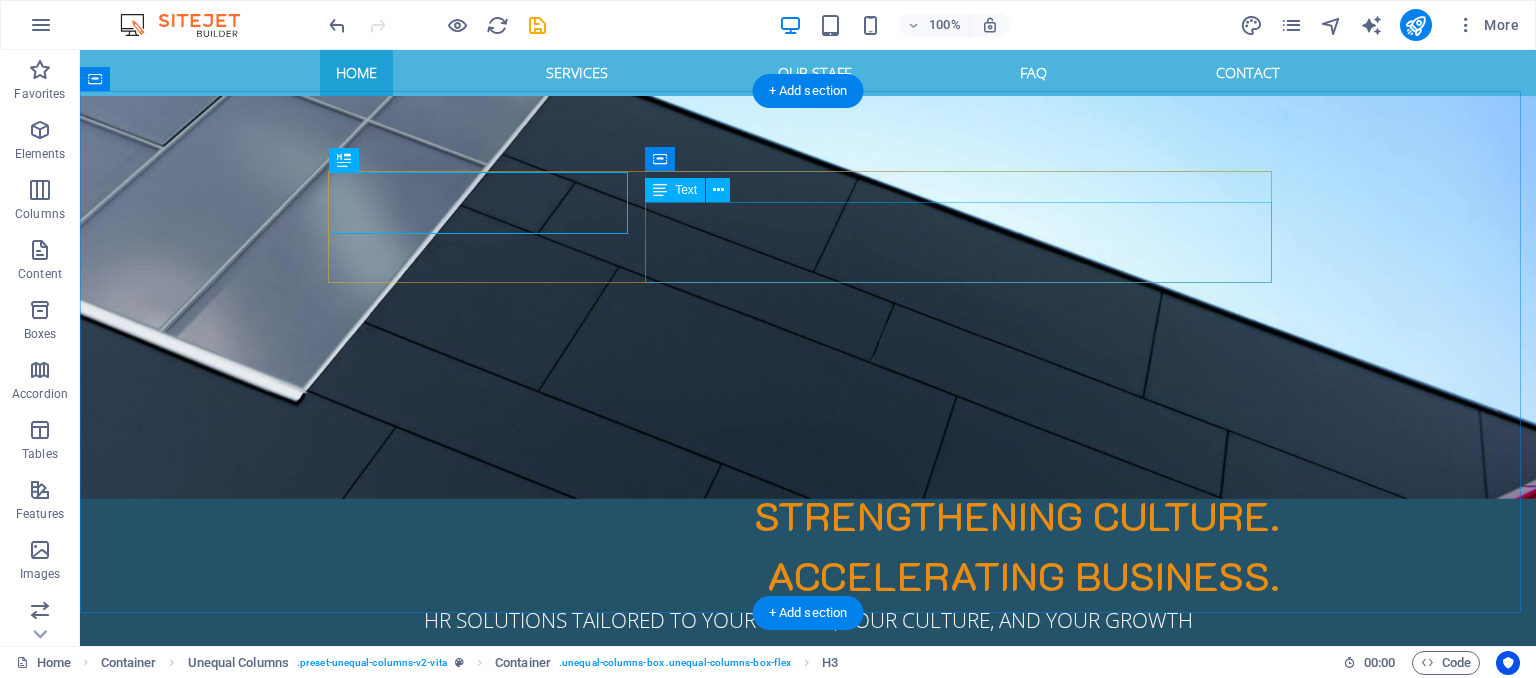 click on "Excelior Solutions is a trusted HR consulting and outsourcing firm dedicated to helping businesses build resilient teams, thriving cultures, and HR systems that scale. We serve startups, SMEs, and corporate clients across diverse sectors with local precision and global compliance." at bounding box center [808, 974] 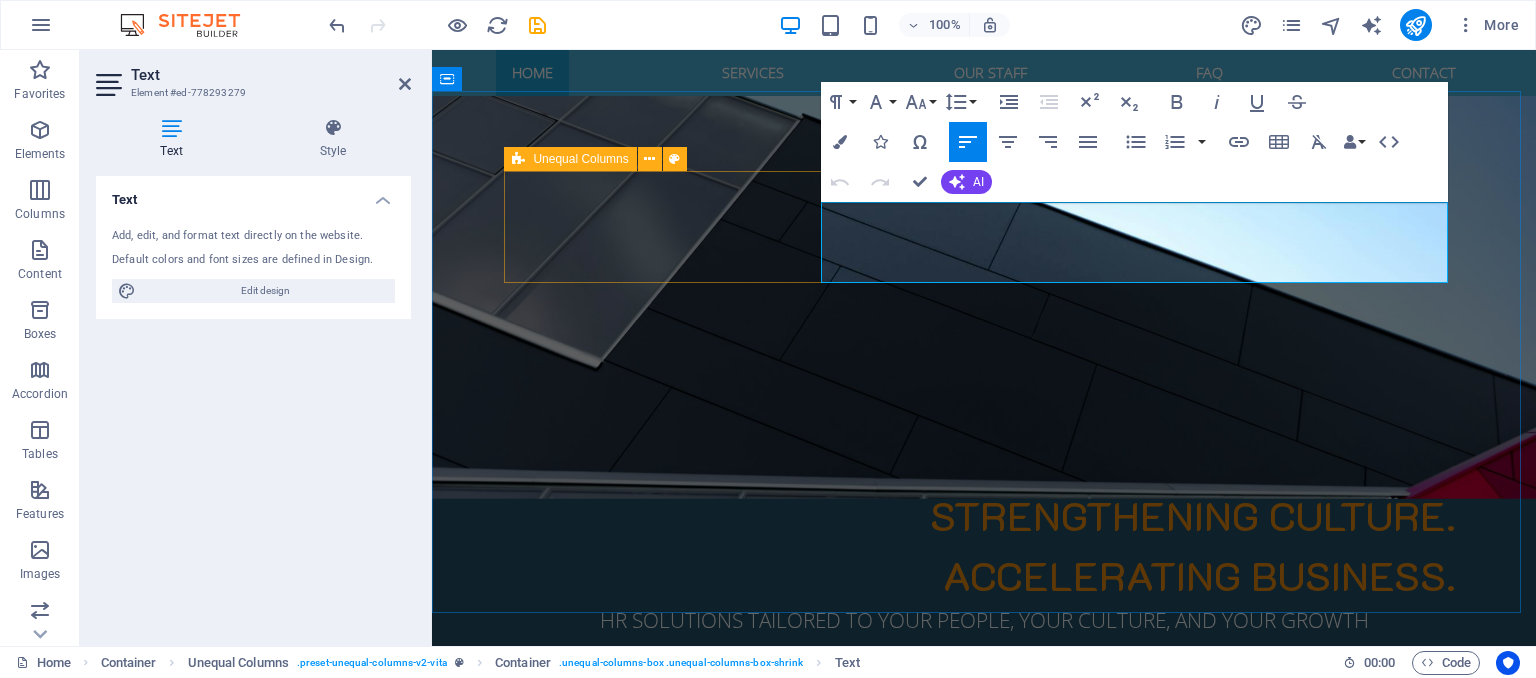 drag, startPoint x: 902, startPoint y: 268, endPoint x: 809, endPoint y: 208, distance: 110.6752 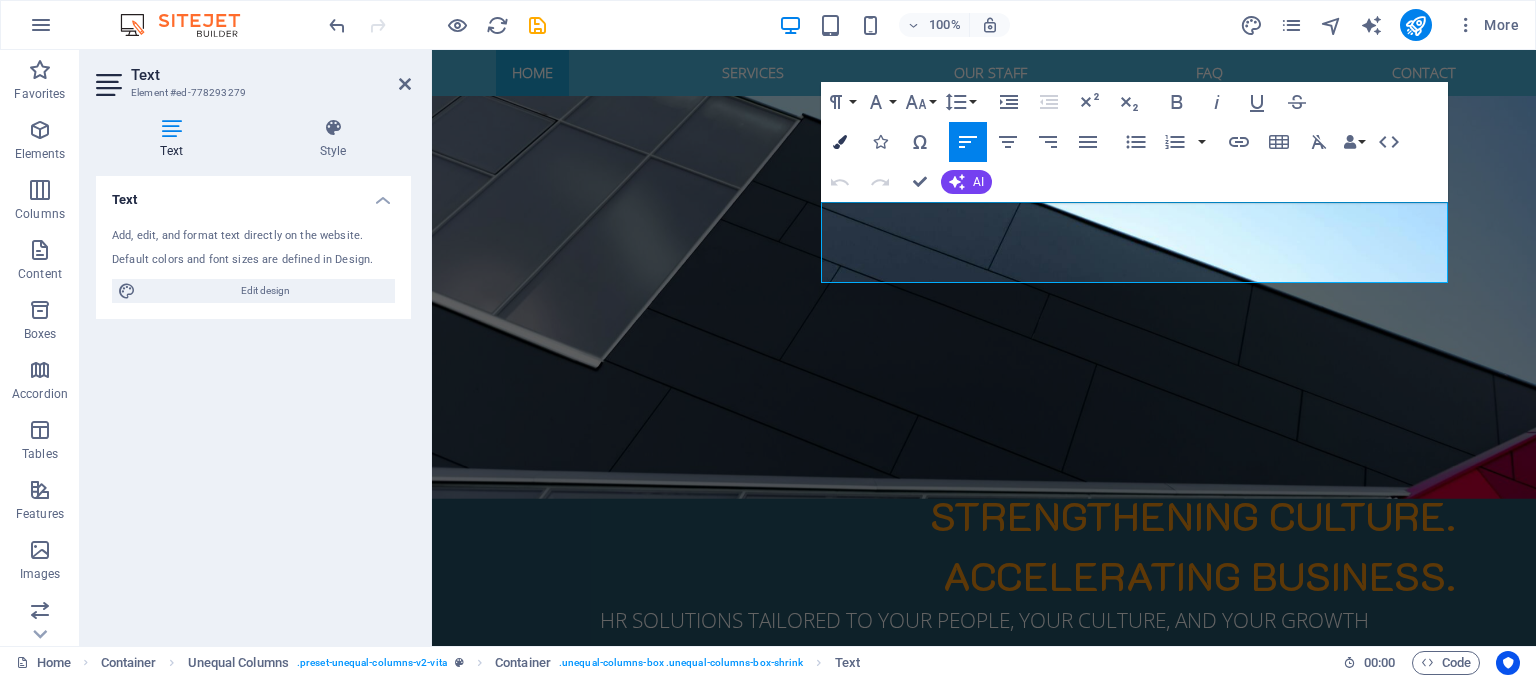 click at bounding box center (840, 142) 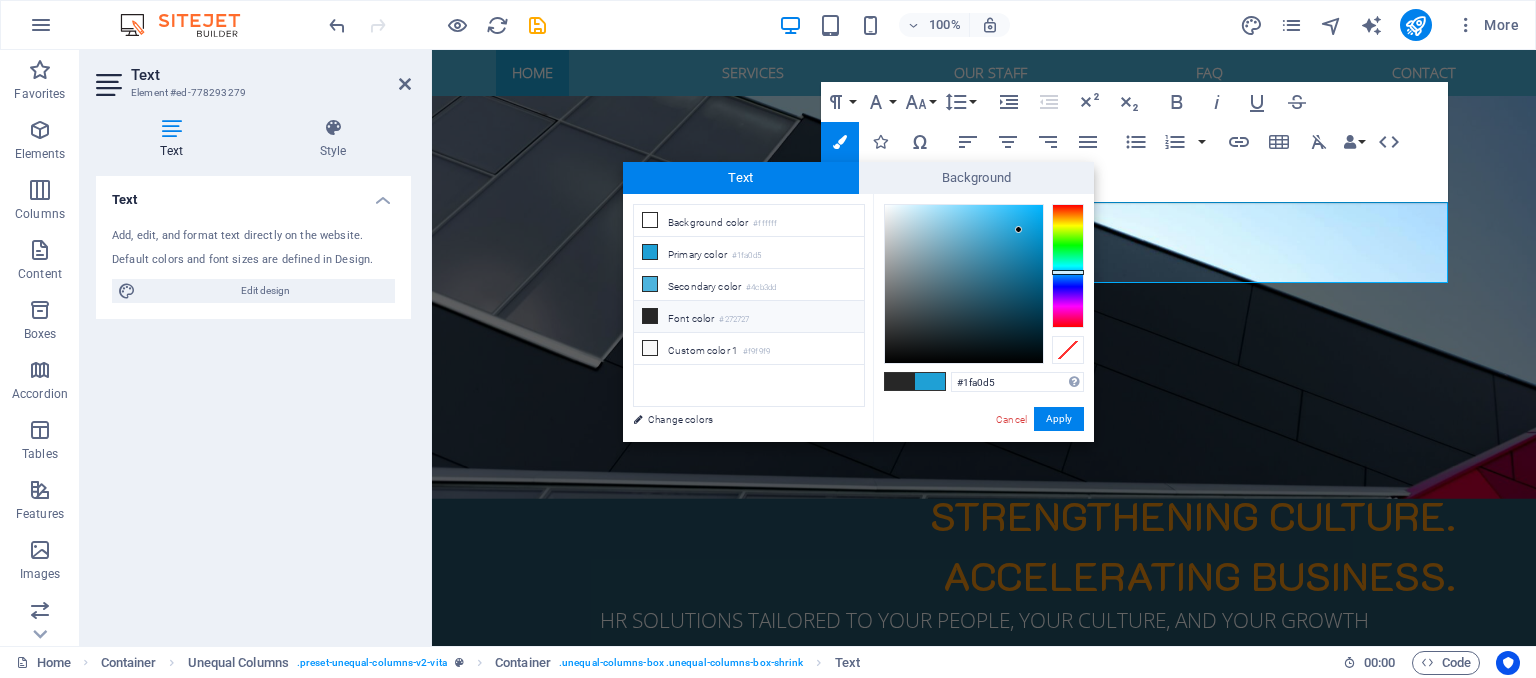 click at bounding box center [650, 316] 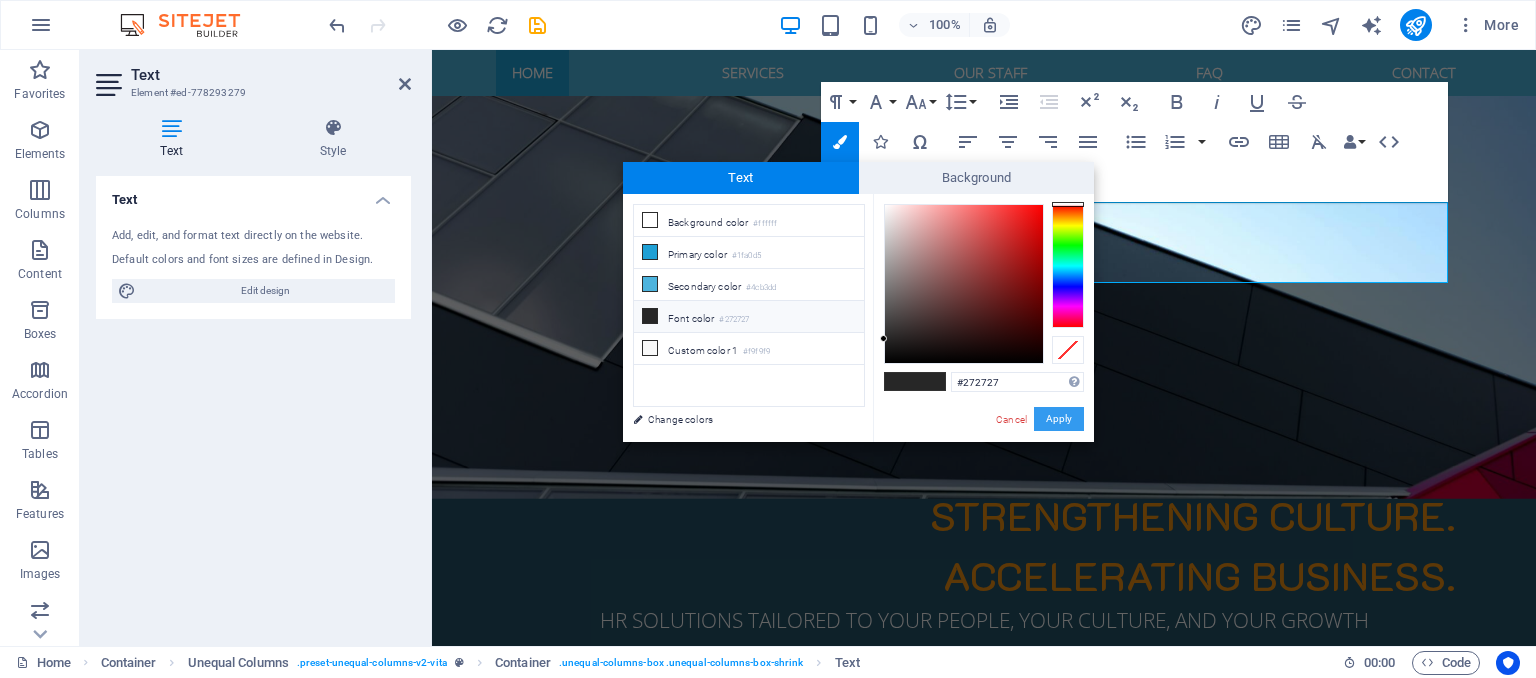 click on "Apply" at bounding box center [1059, 419] 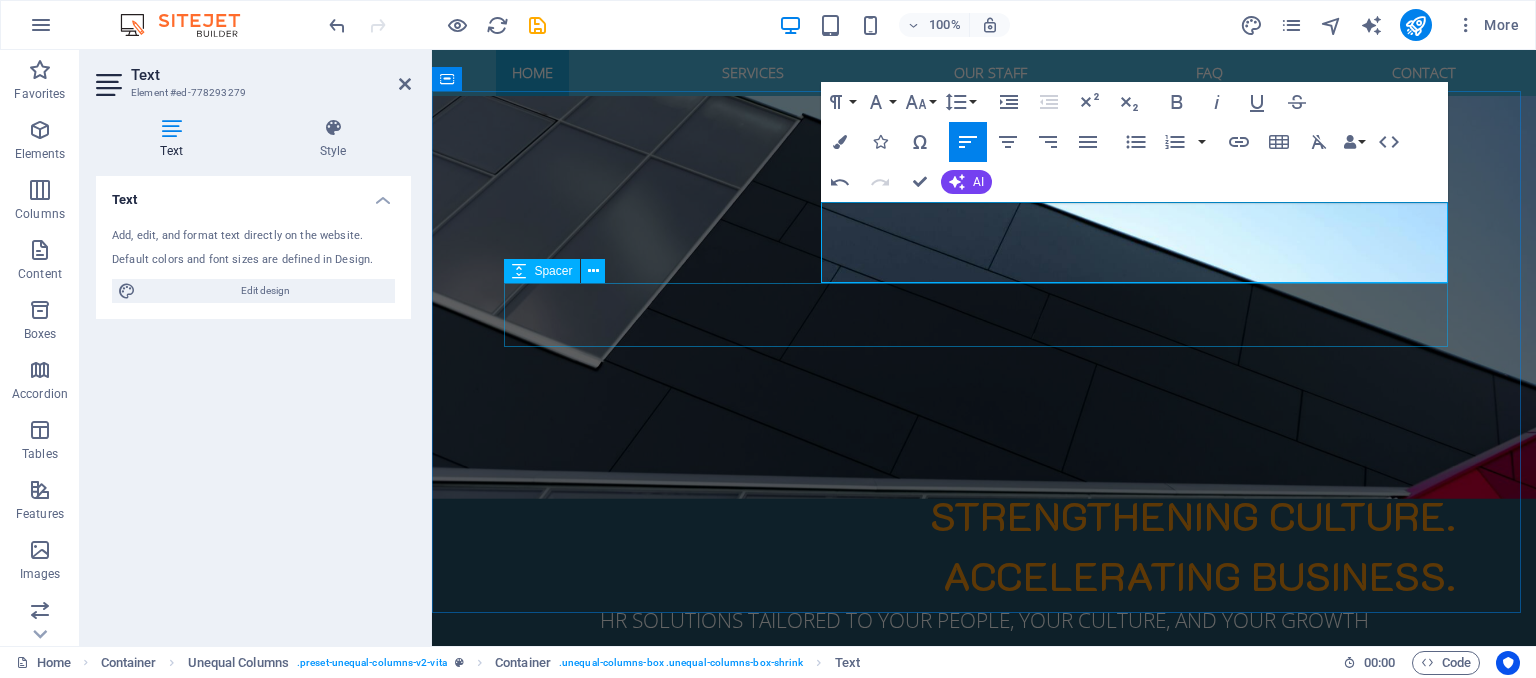 click at bounding box center (984, 1027) 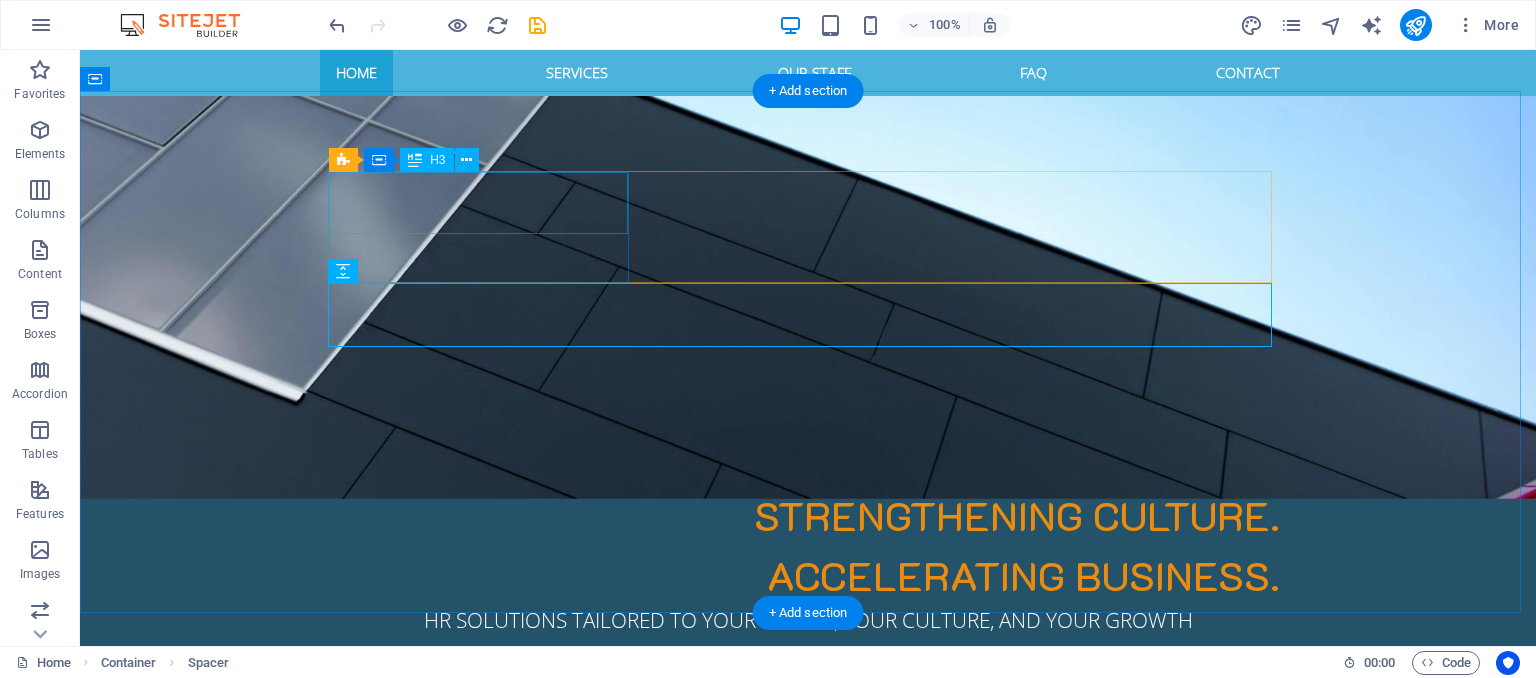 click on "Welcome to EXCELIOR SOLUTIONS" at bounding box center (808, 883) 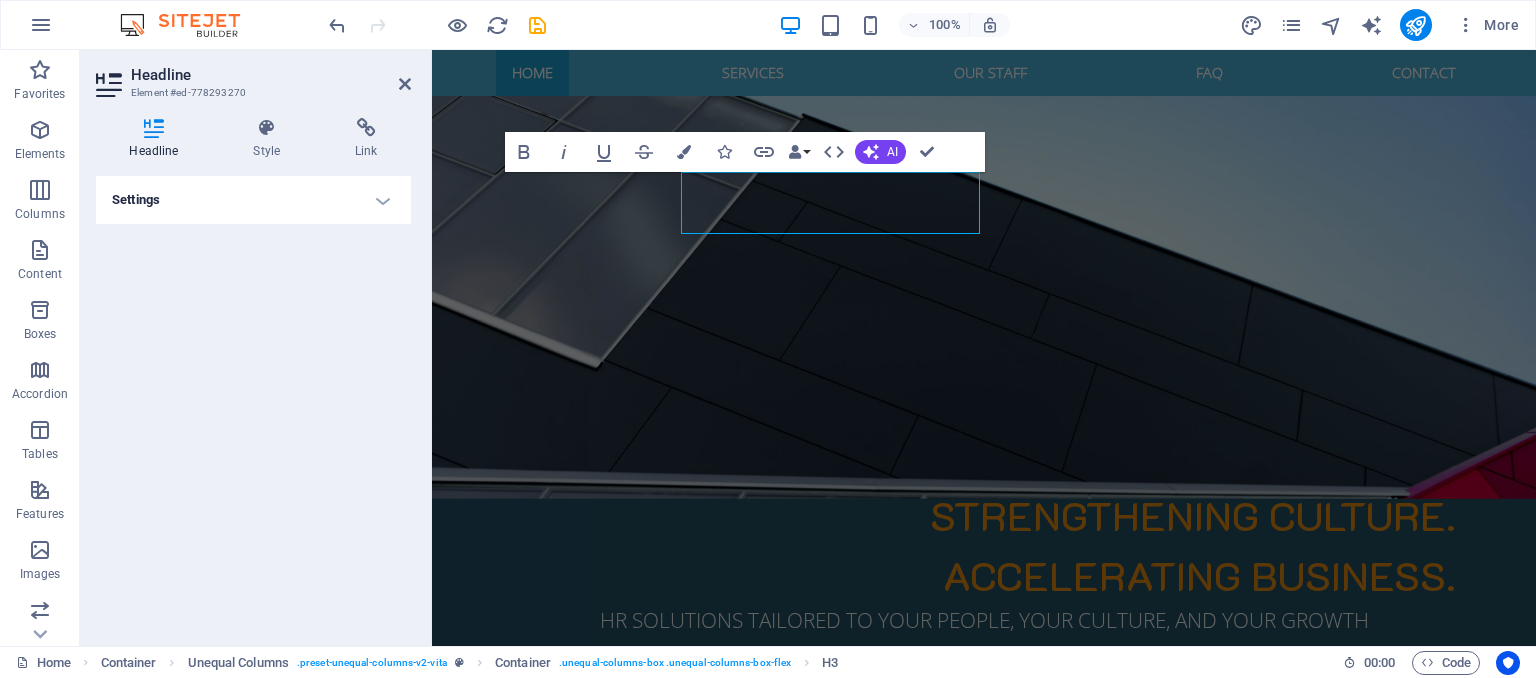 click on "Settings" at bounding box center (253, 200) 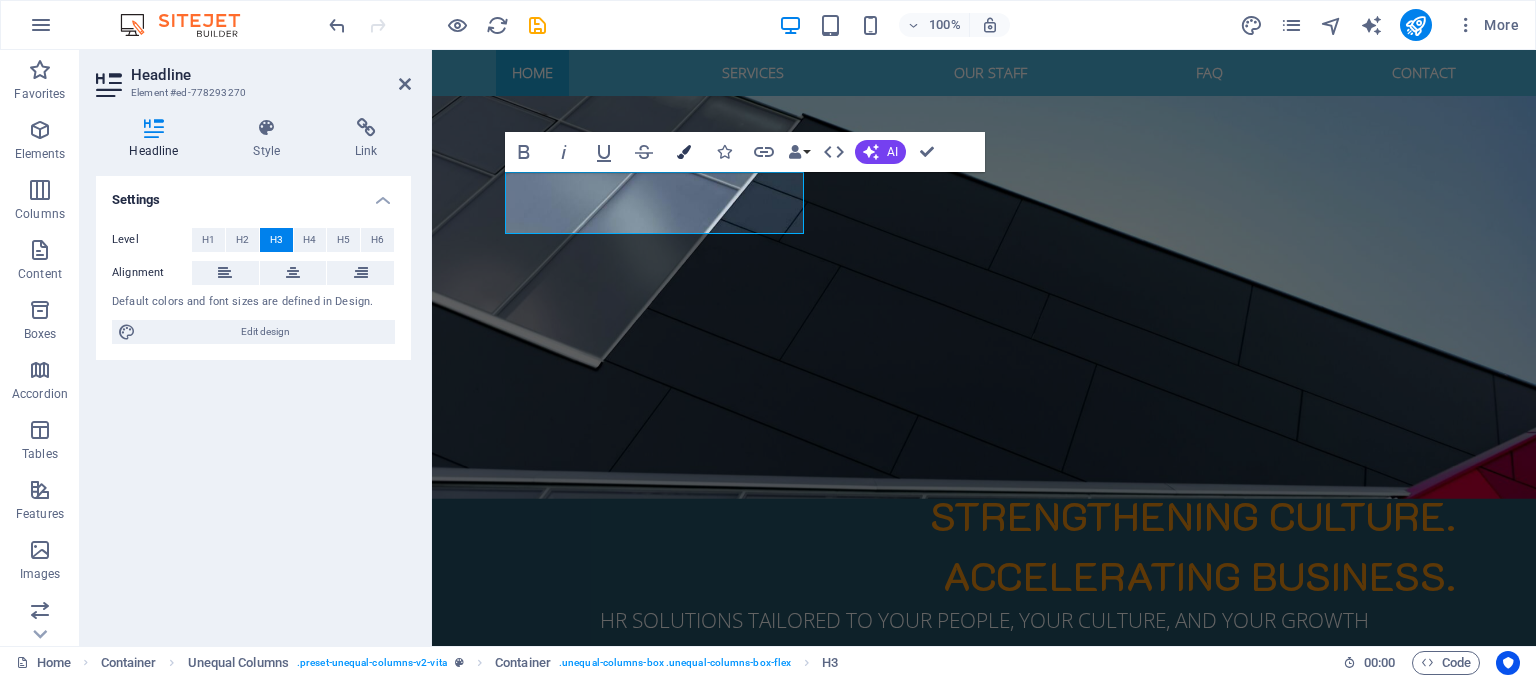 click on "Colors" at bounding box center (684, 152) 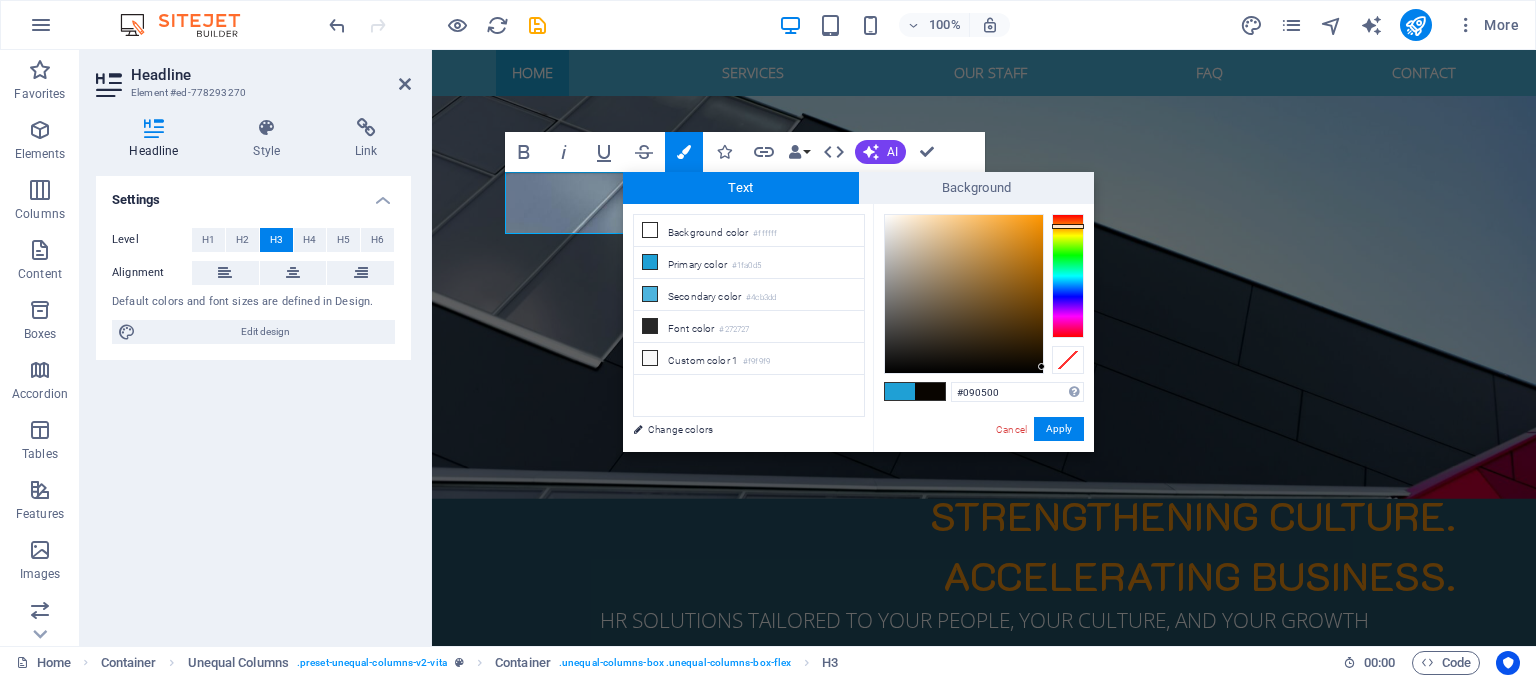 click at bounding box center [1068, 276] 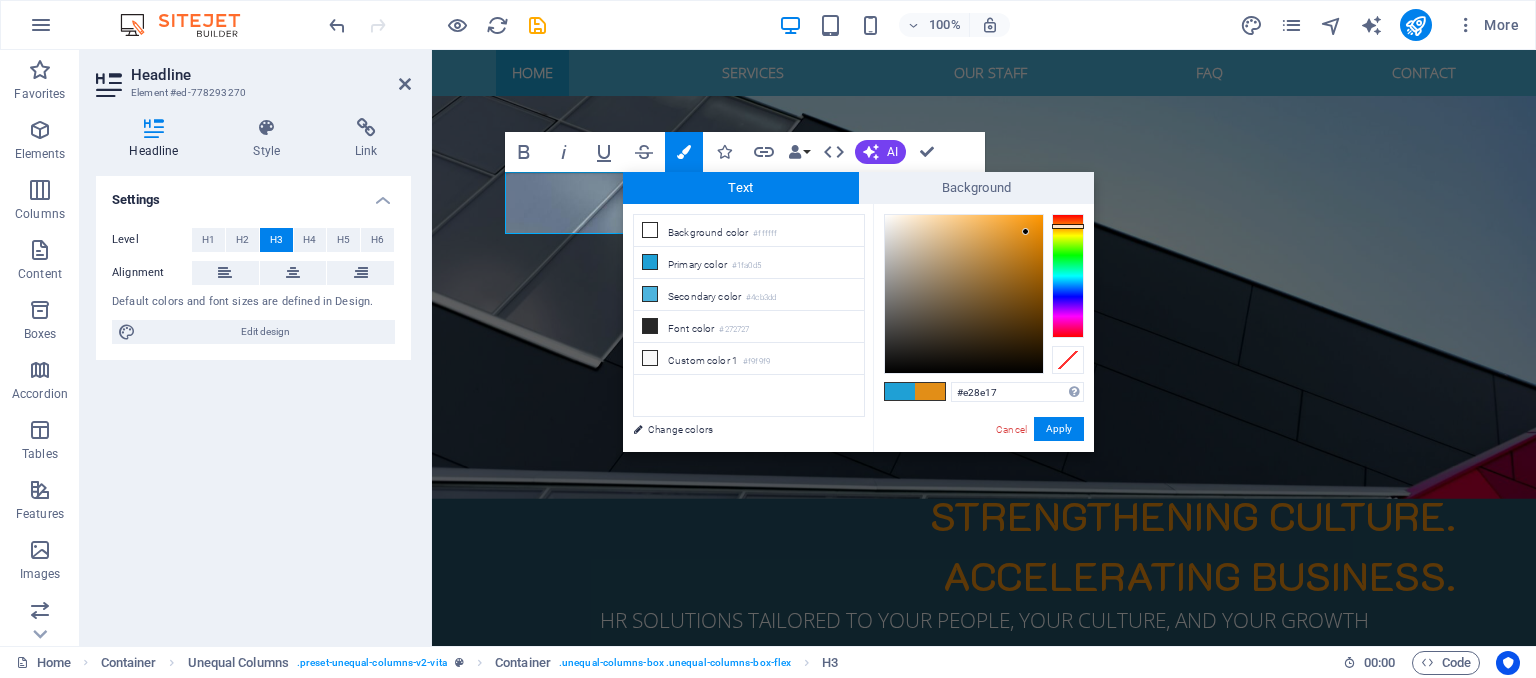 click at bounding box center [964, 294] 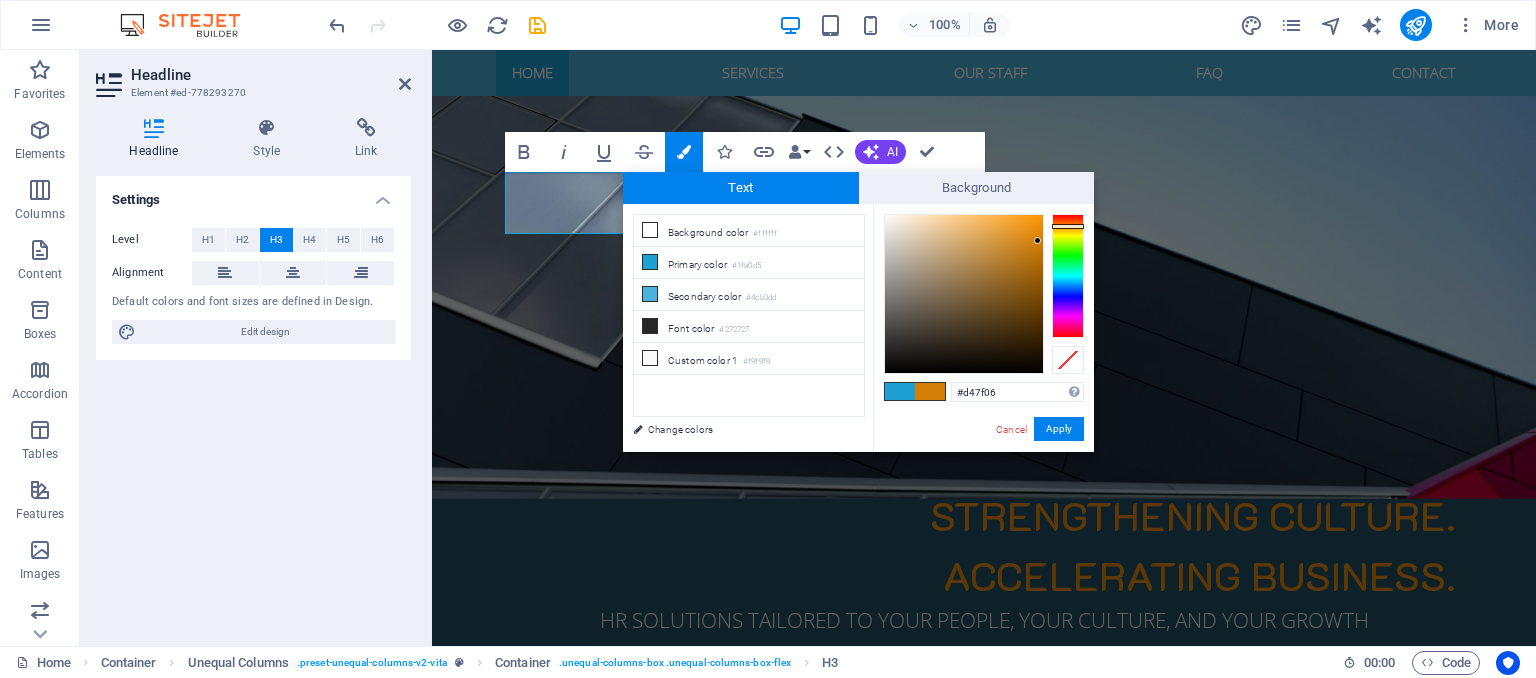 click at bounding box center [964, 294] 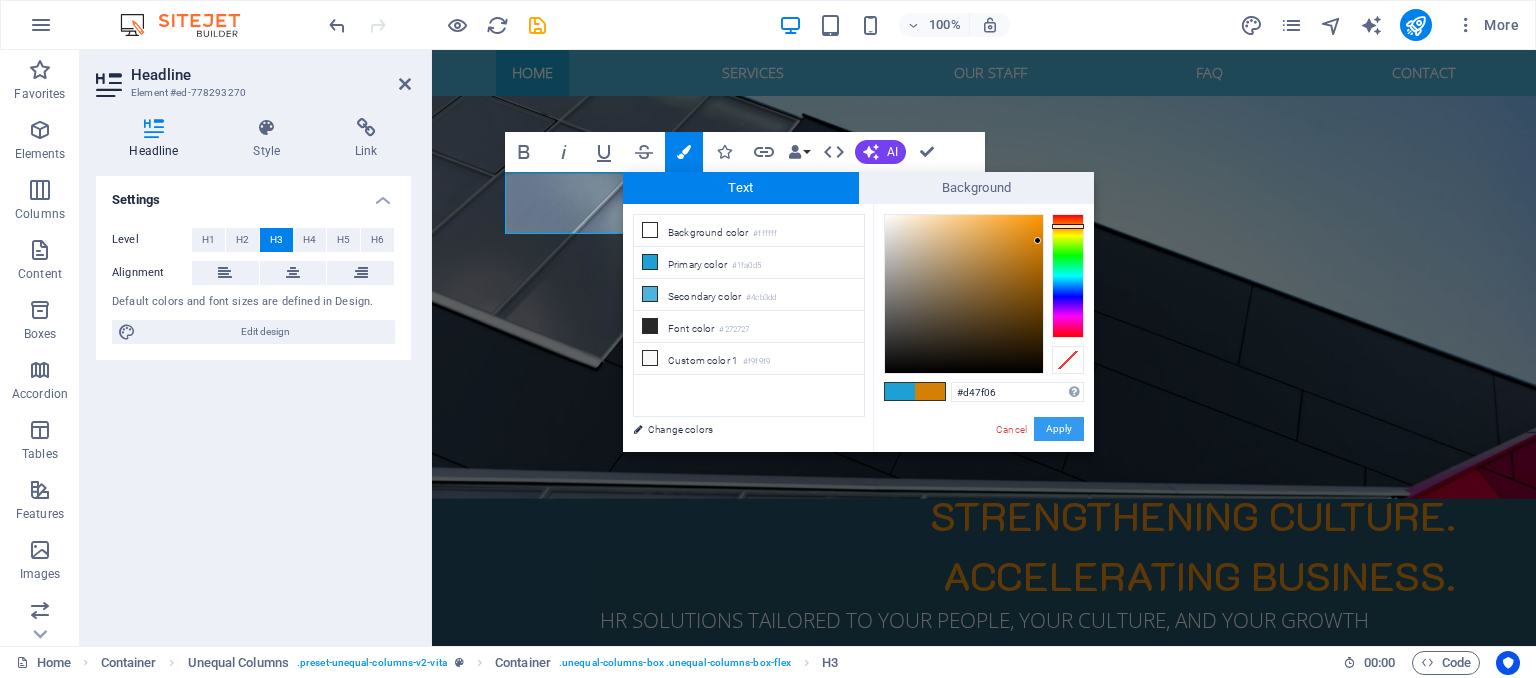 click on "Apply" at bounding box center [1059, 429] 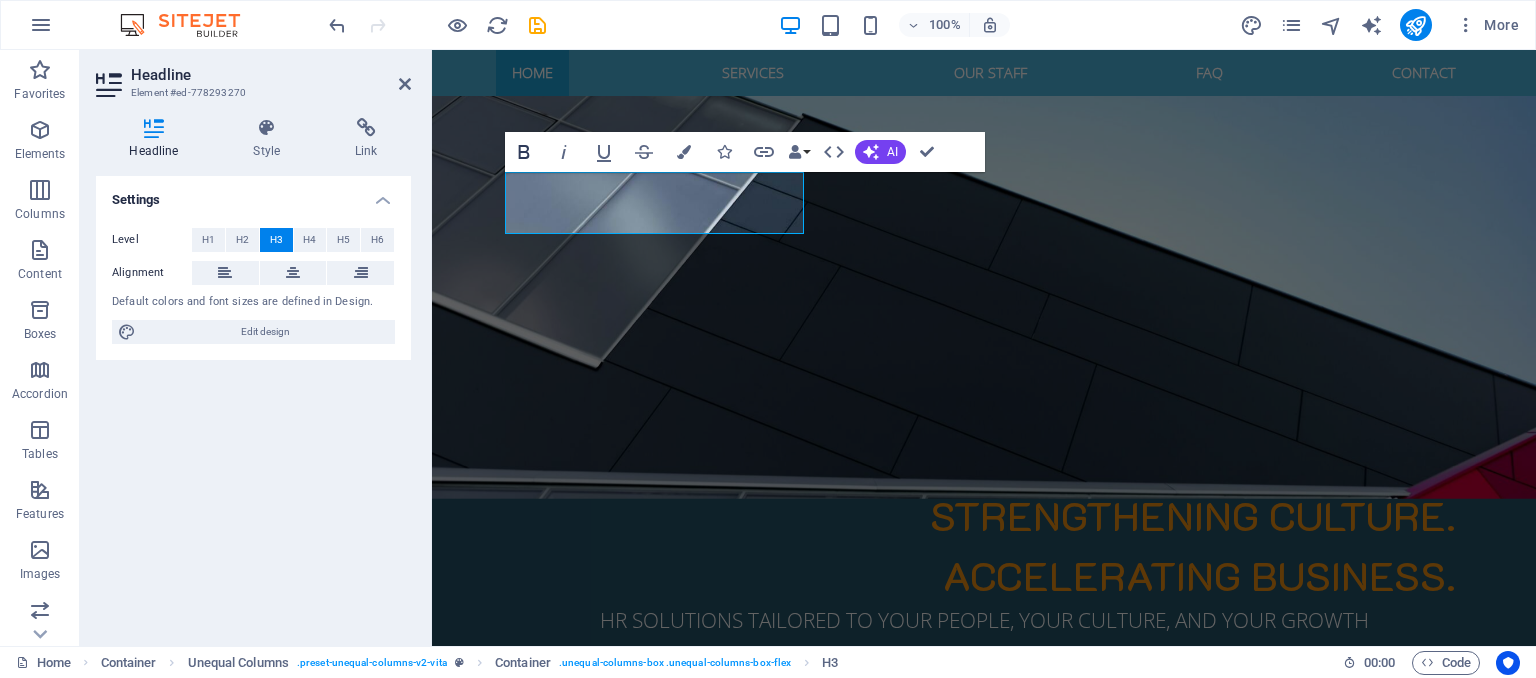 click 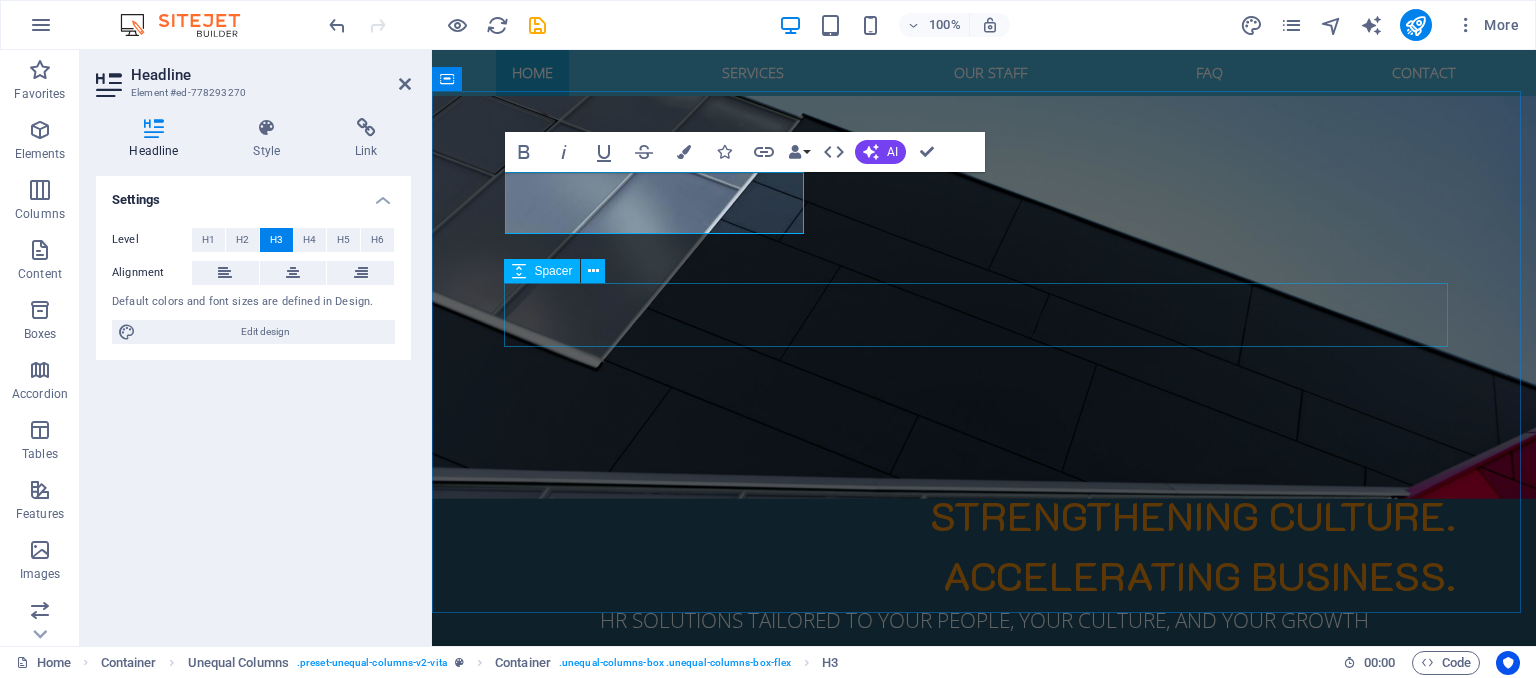 click at bounding box center [984, 1027] 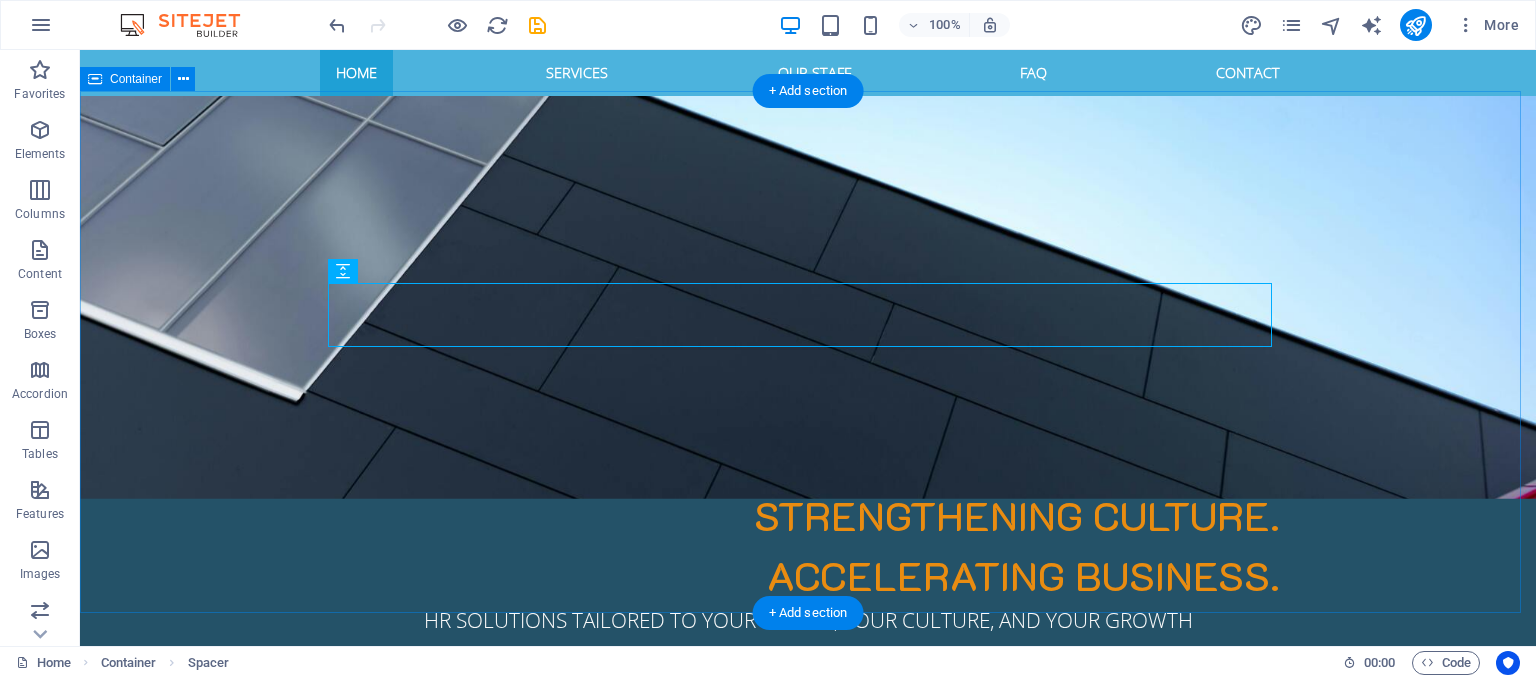 click on "Welcome to EXCELIOR SOLUTIONS Who We Are: Excelior Solutions is a trusted HR consulting and outsourcing firm dedicated to helping businesses build resilient teams, thriving cultures, and HR systems that scale. We serve startups, SMEs, and corporate clients across diverse sectors with local precision and global compliance. Our Mission Lorem ipsum dolor sit amet, consetetur sadipscing elitr, sed diam nonumy eirmod tempor. Headline Lorem ipsum dolor sit amet, consetetur sadipscing elitr, sed diam nonumy eirmod tempor. Headline Lorem ipsum dolor sit amet, consetetur sadipscing elitr, sed diam nonumy eirmod tempor." at bounding box center (808, 1250) 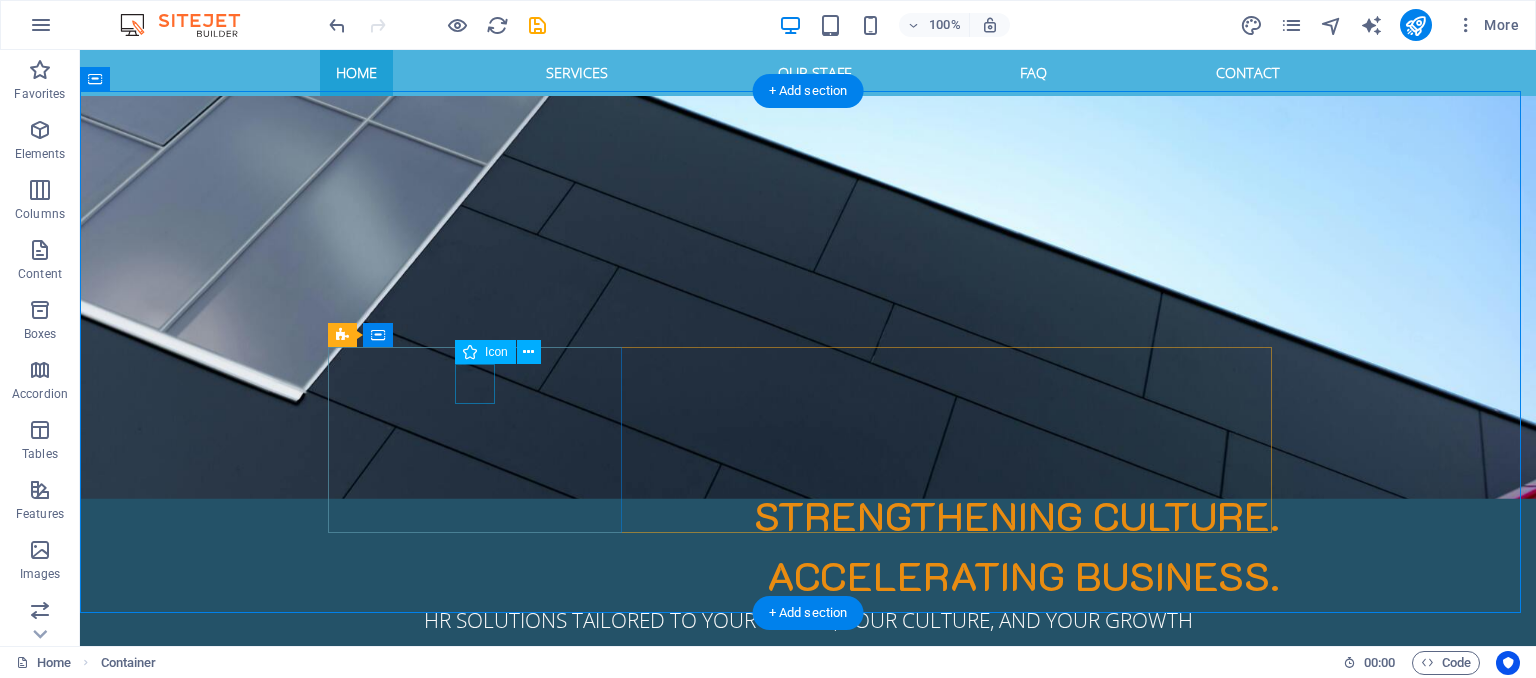 click at bounding box center (482, 1096) 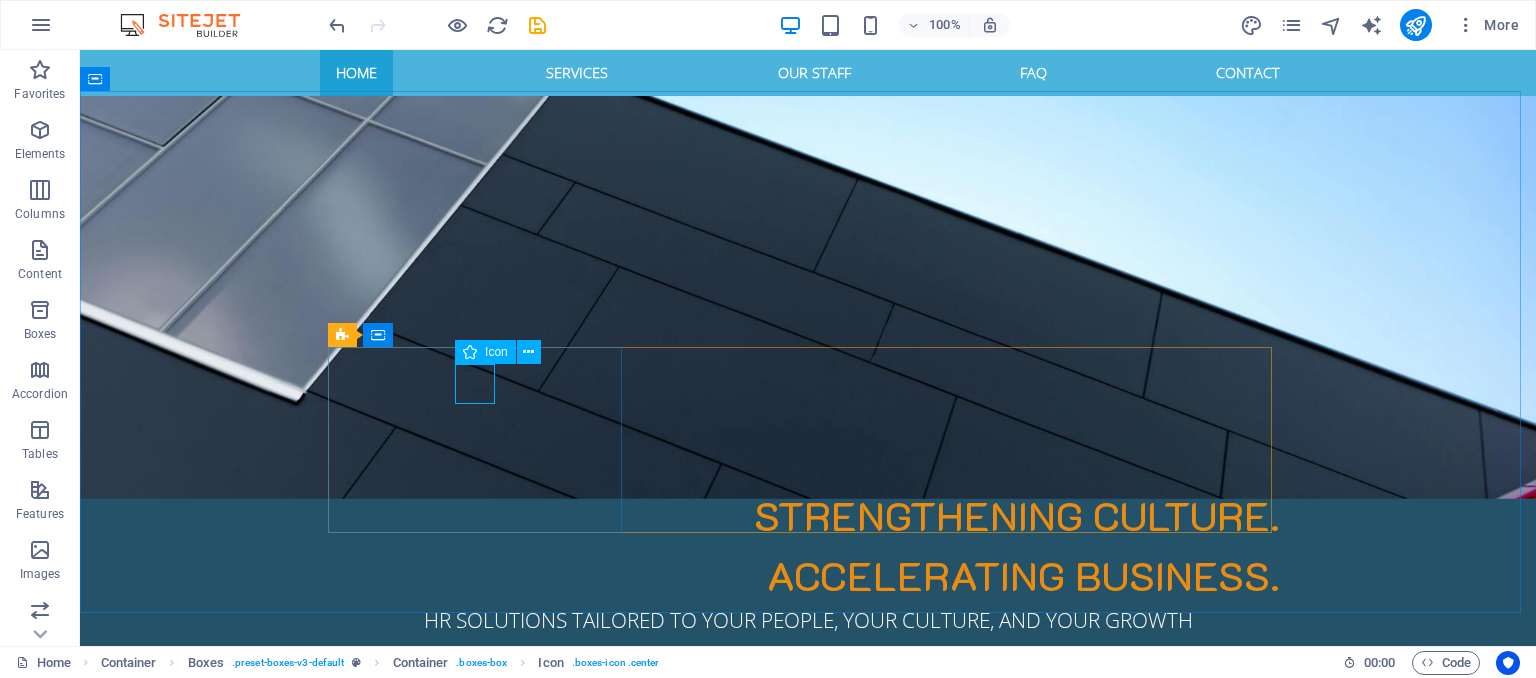 click at bounding box center (470, 352) 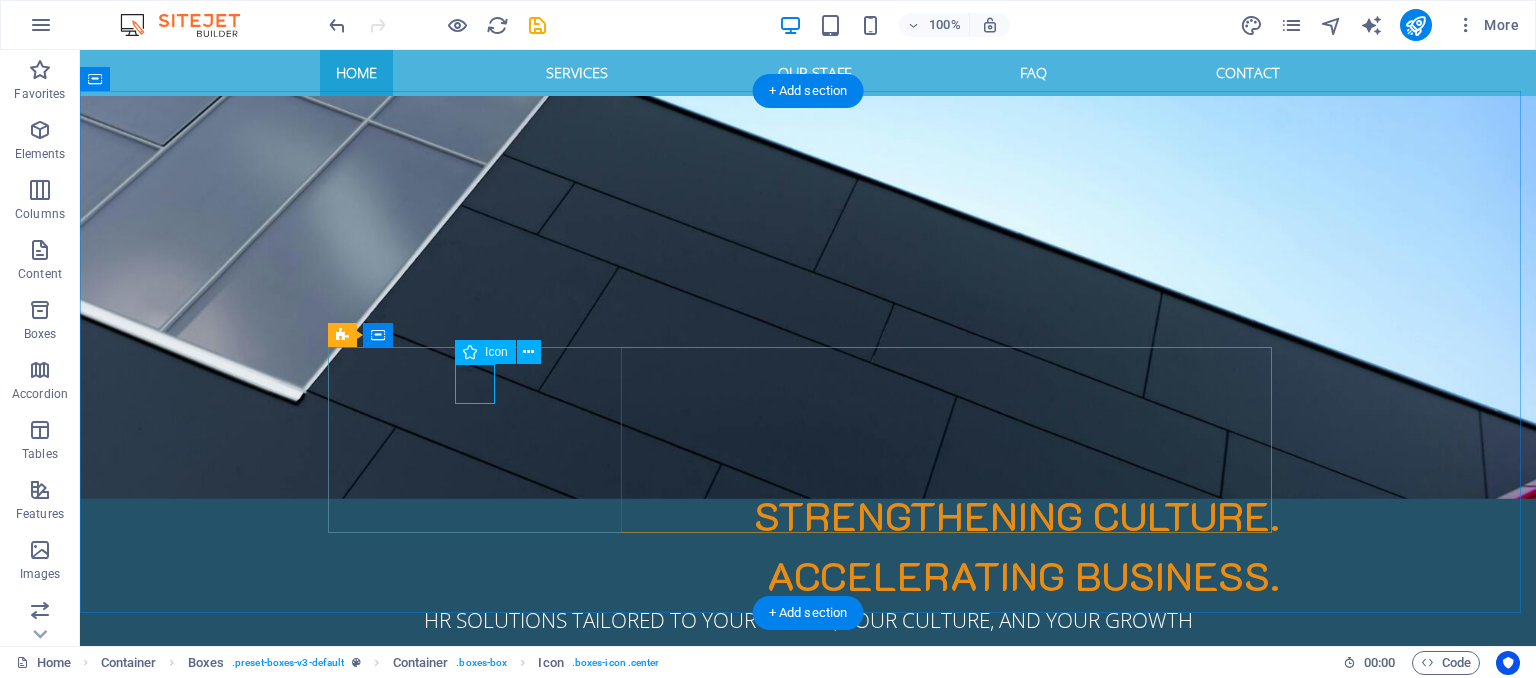 click at bounding box center [482, 1096] 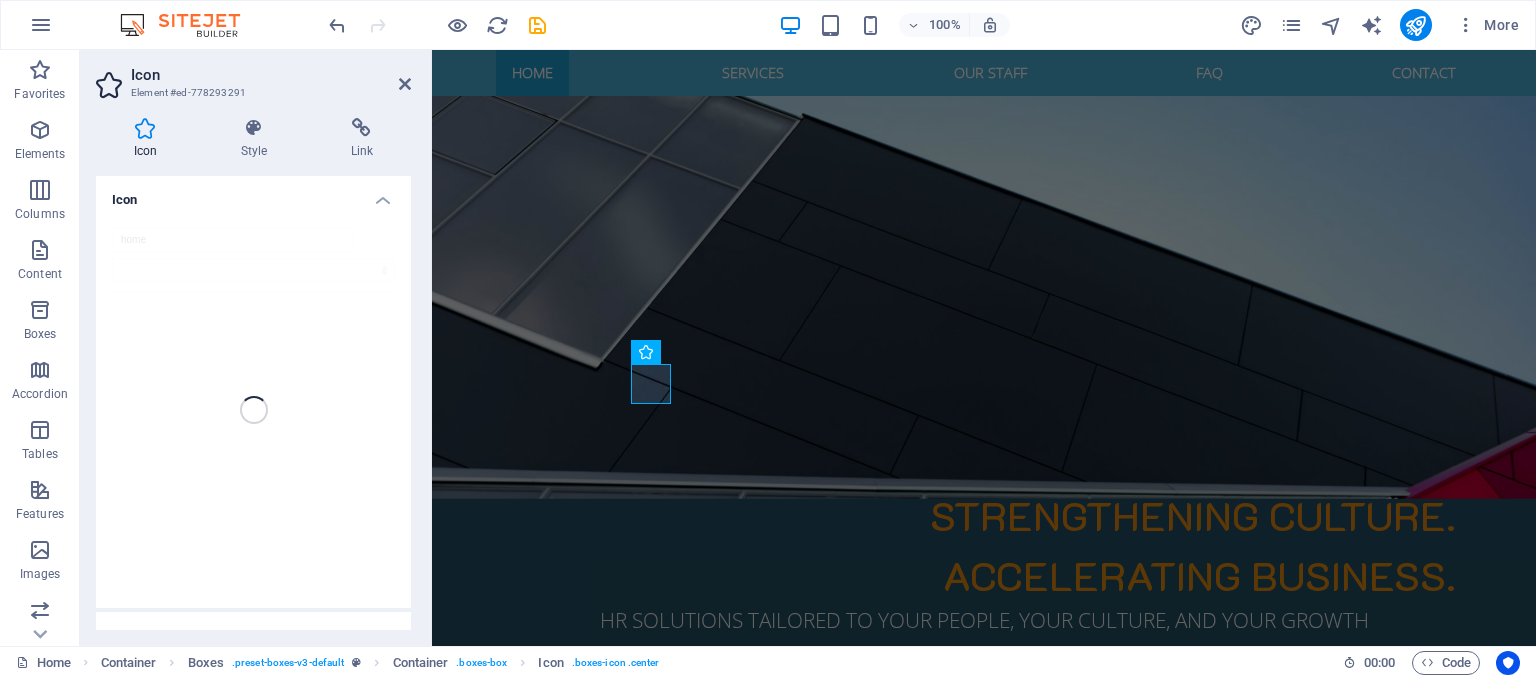 click on "home" at bounding box center [253, 410] 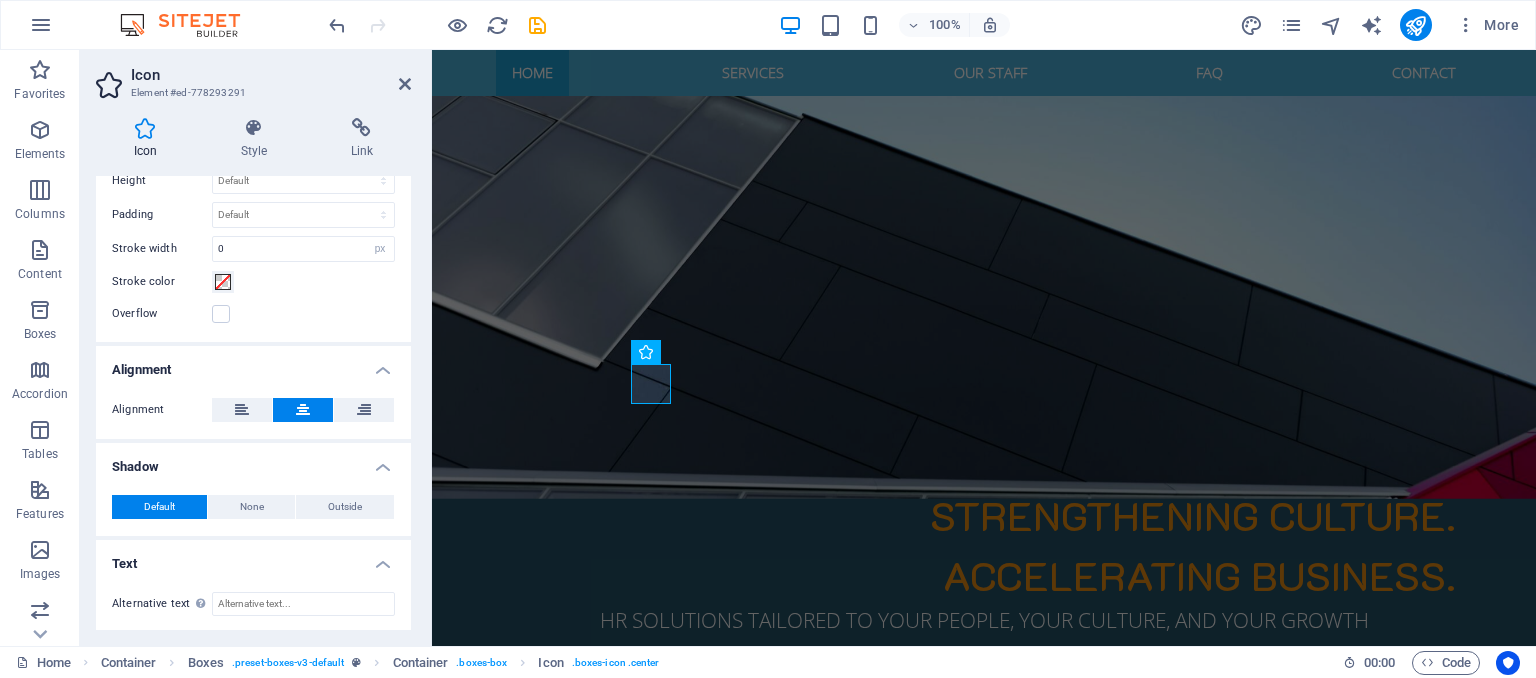 scroll, scrollTop: 0, scrollLeft: 0, axis: both 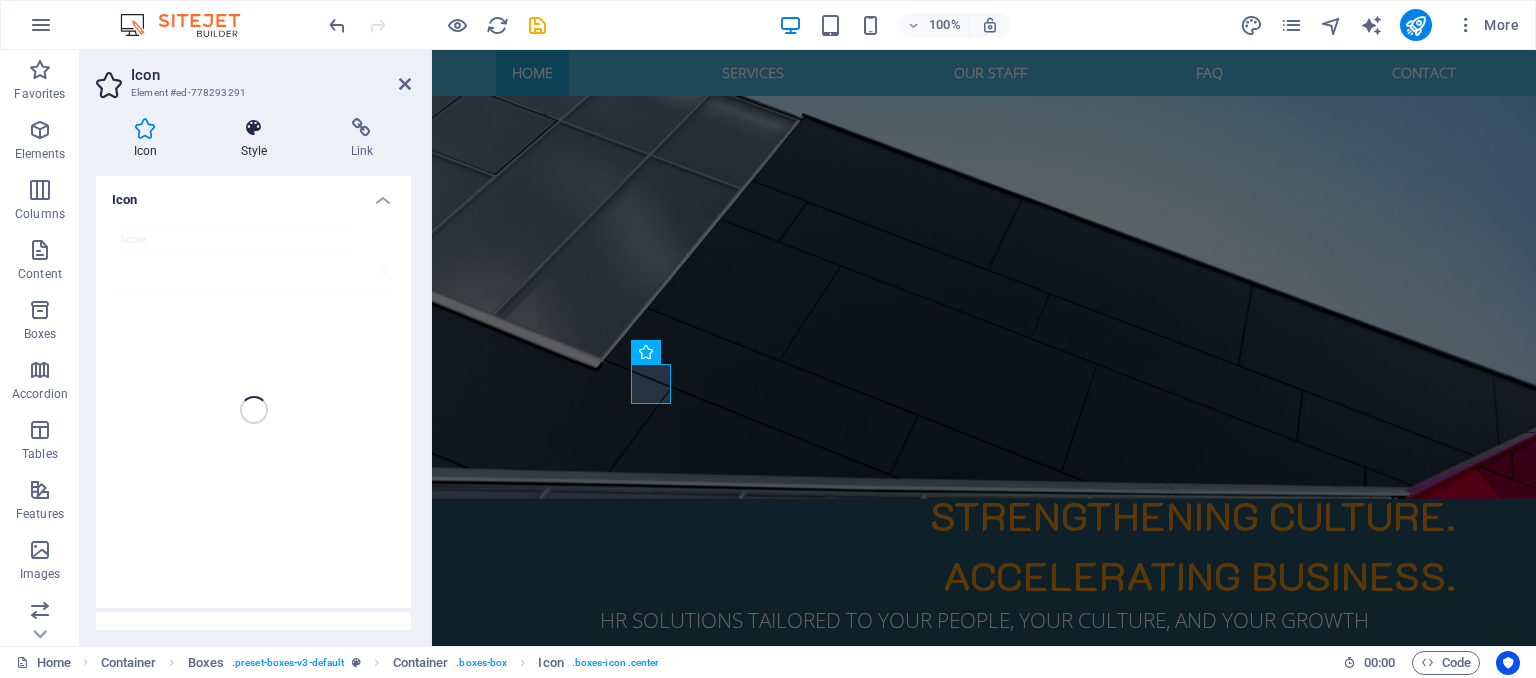 click on "Style" at bounding box center (258, 139) 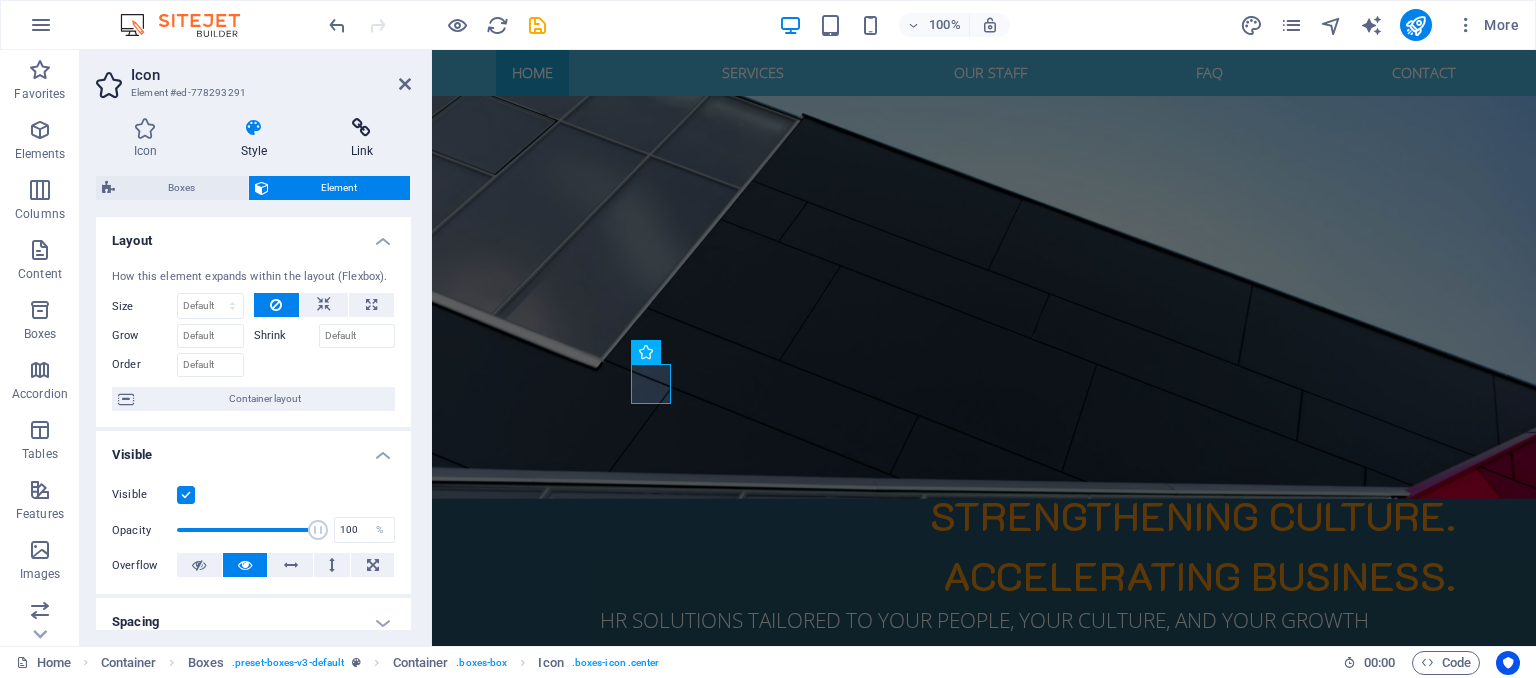 click at bounding box center [362, 128] 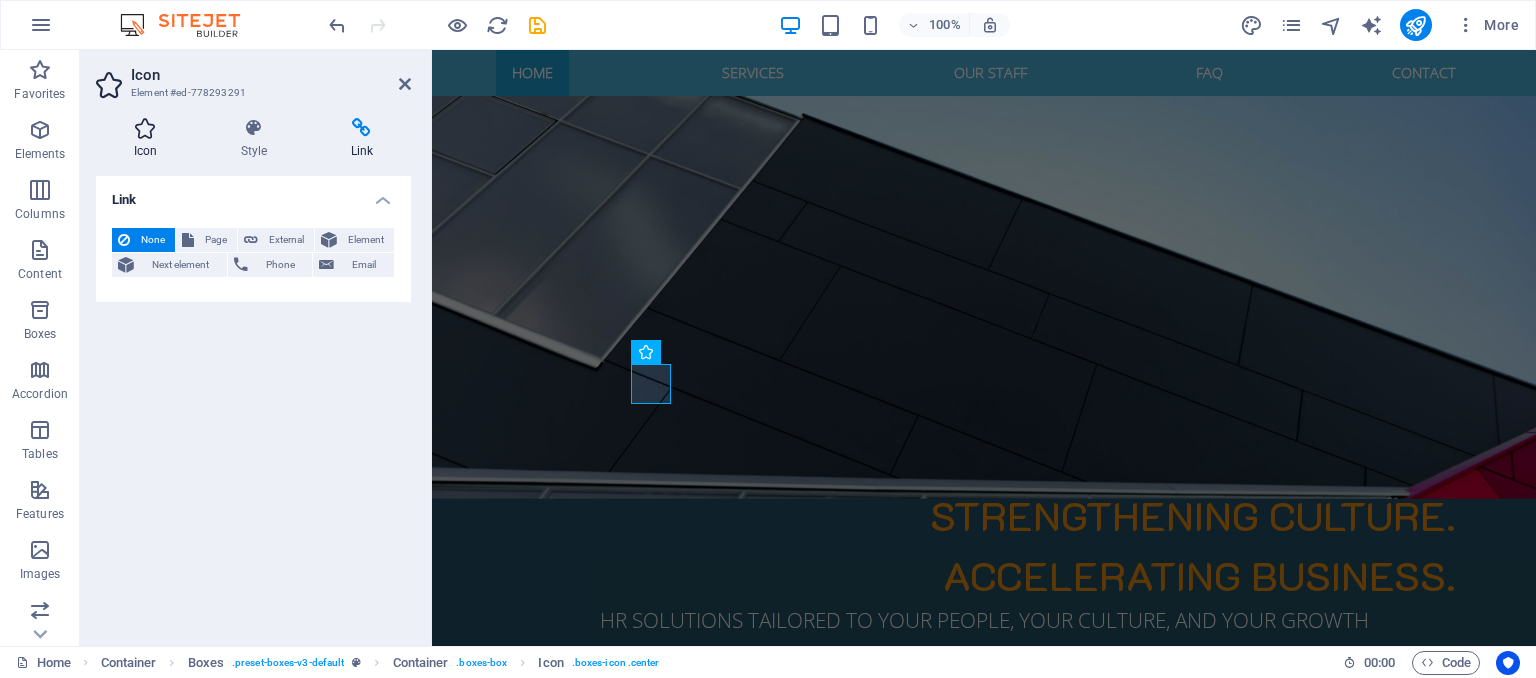 click on "Icon" at bounding box center (149, 139) 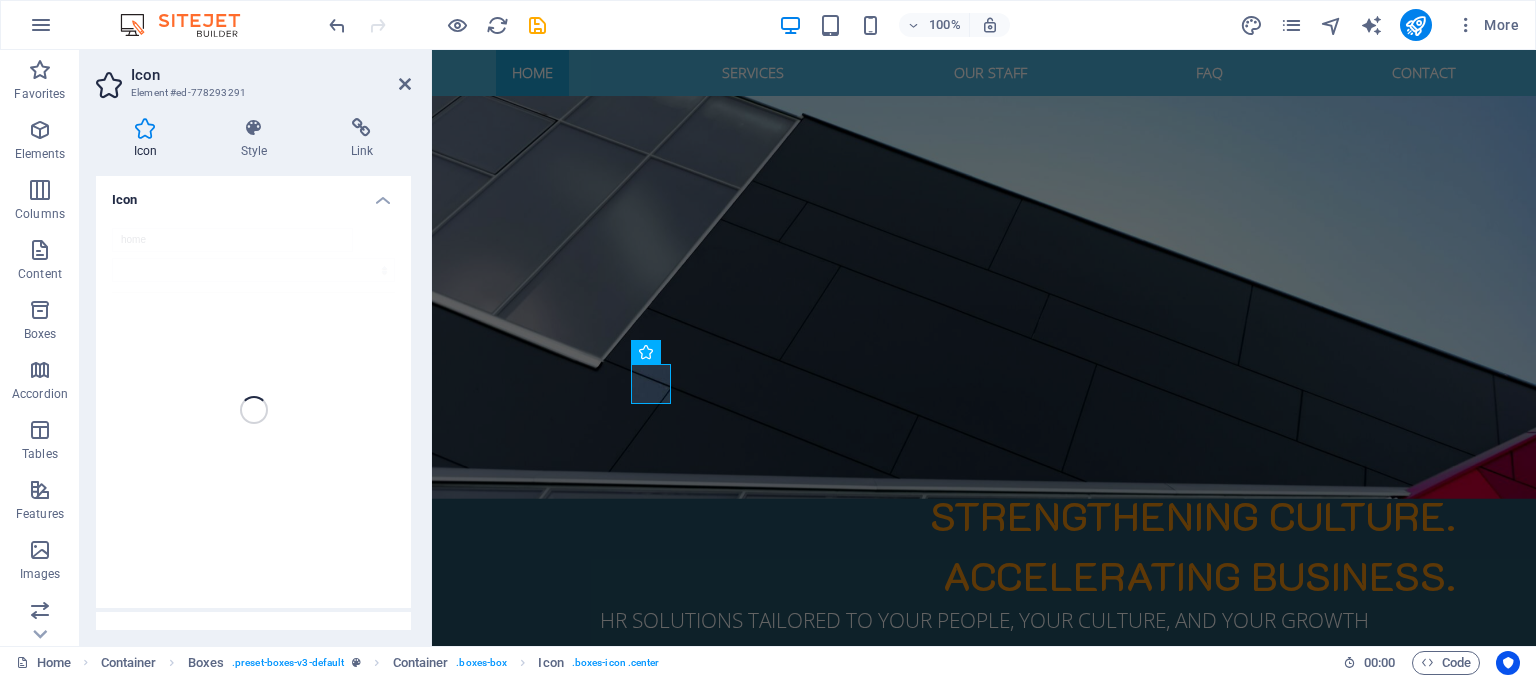 click on "home" at bounding box center [253, 410] 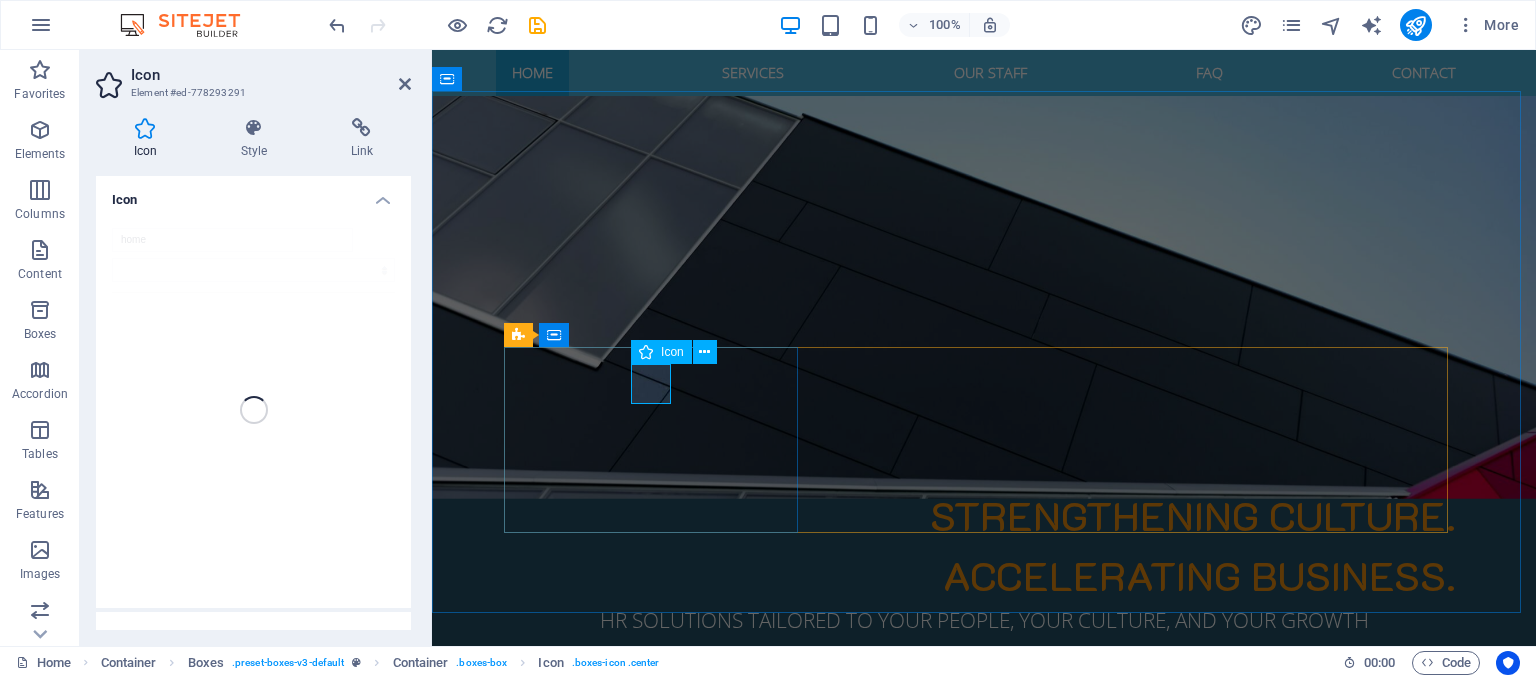 click at bounding box center [658, 1096] 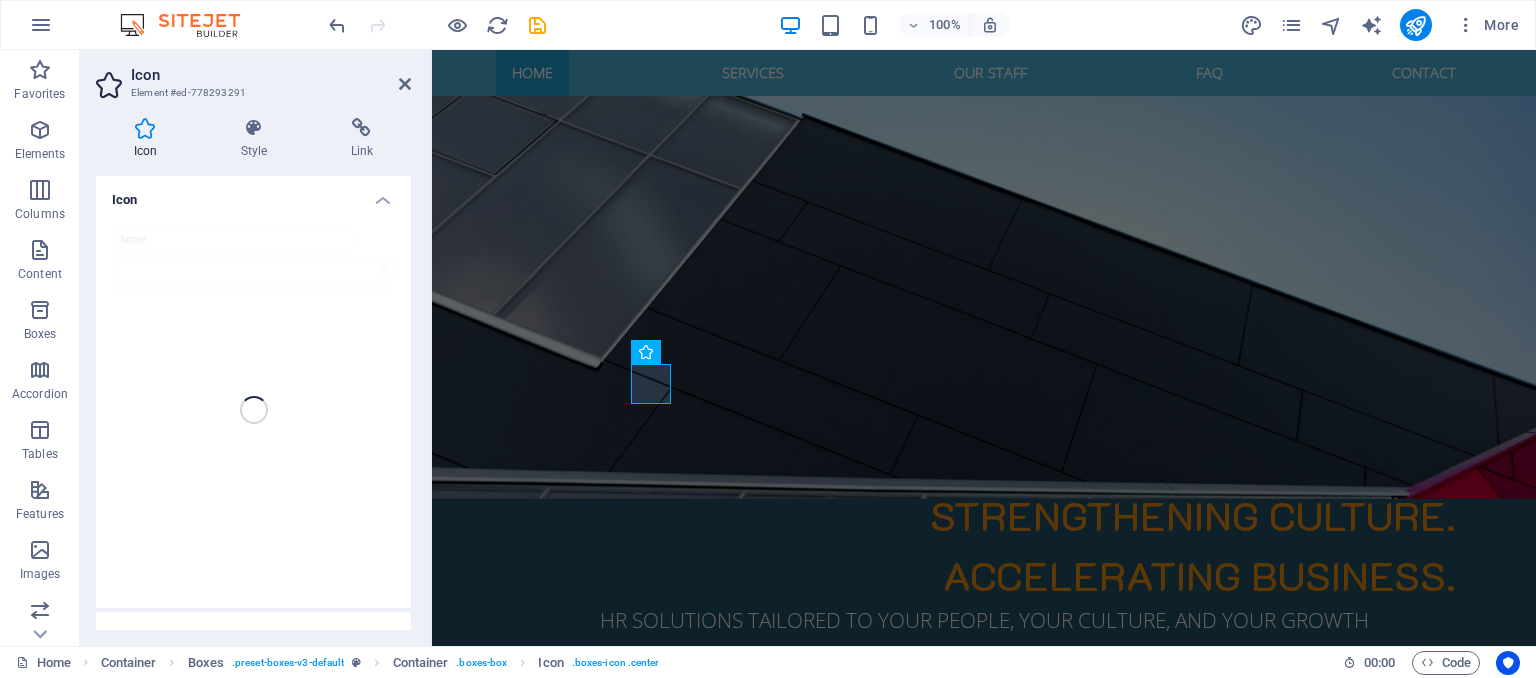 click on "home" at bounding box center [253, 410] 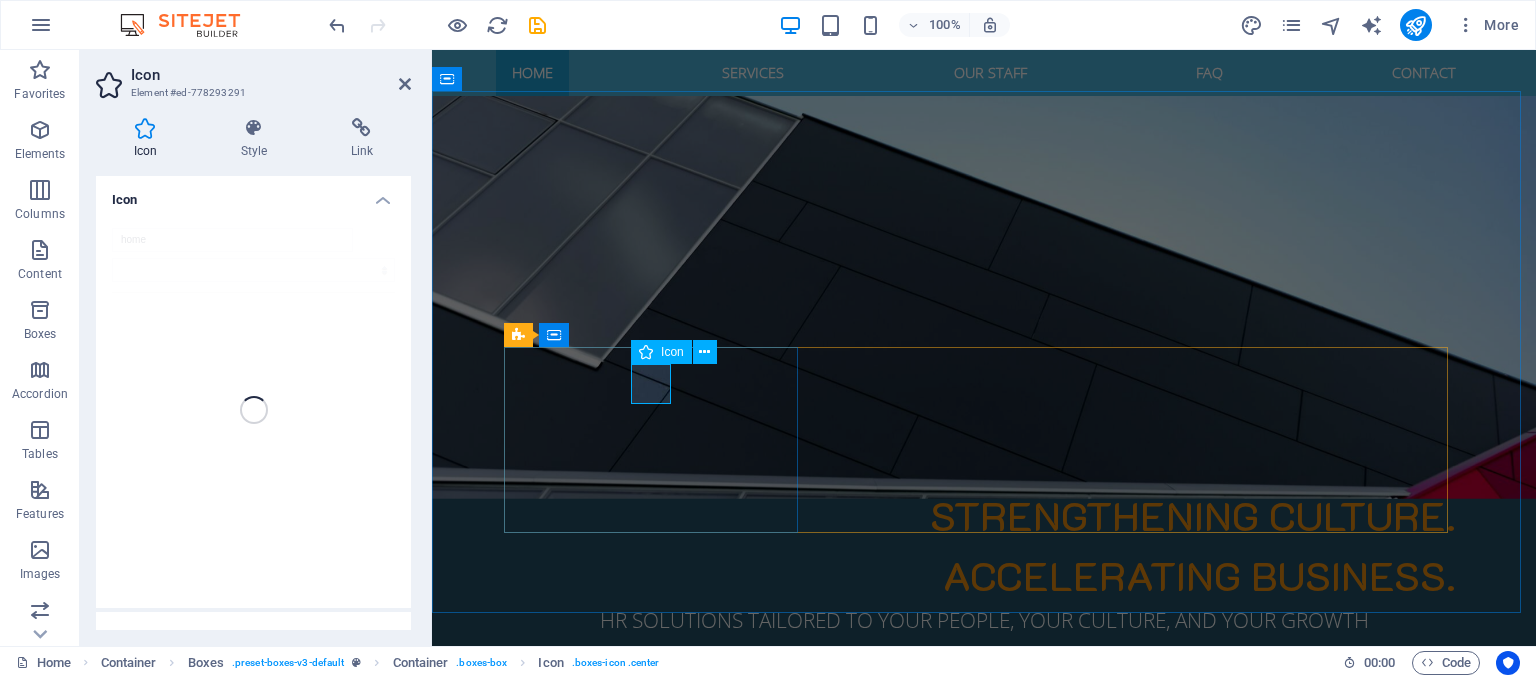 click at bounding box center (658, 1096) 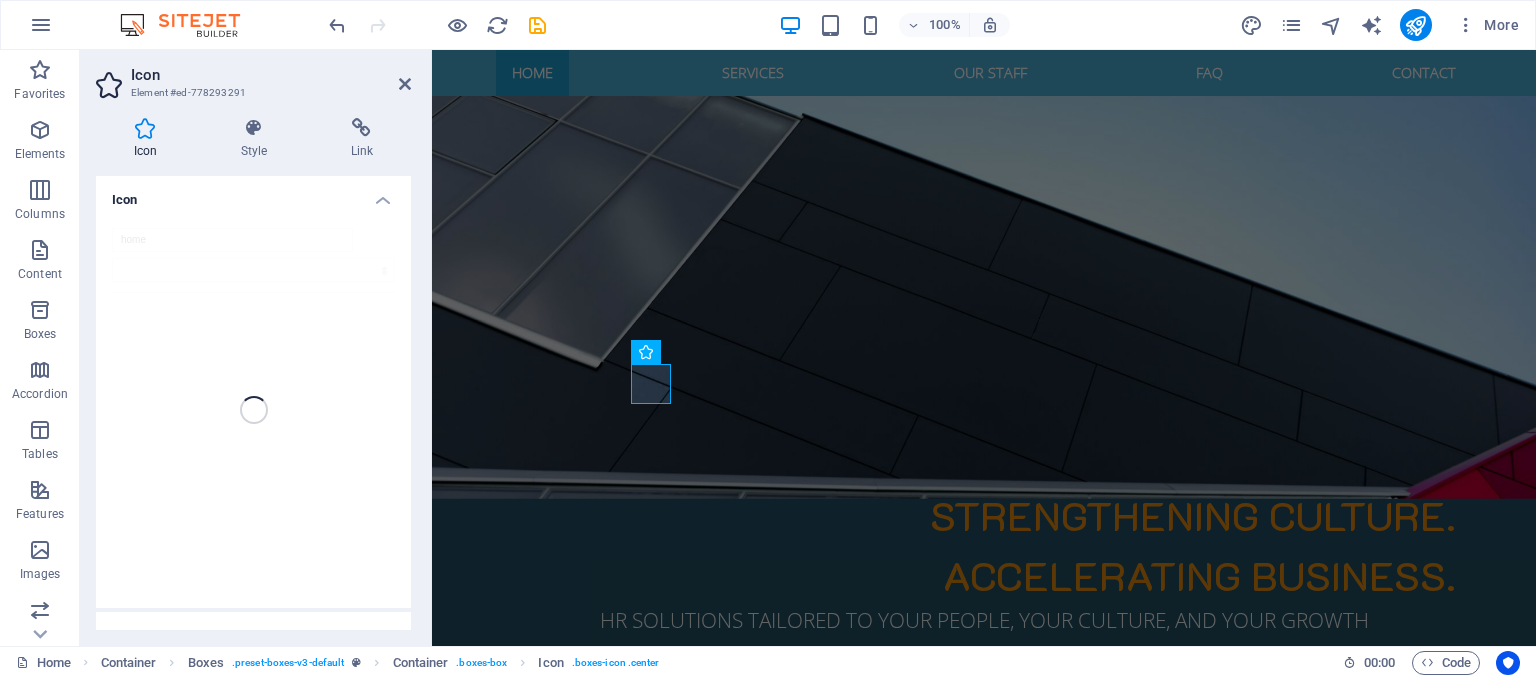 click on "home" at bounding box center [253, 410] 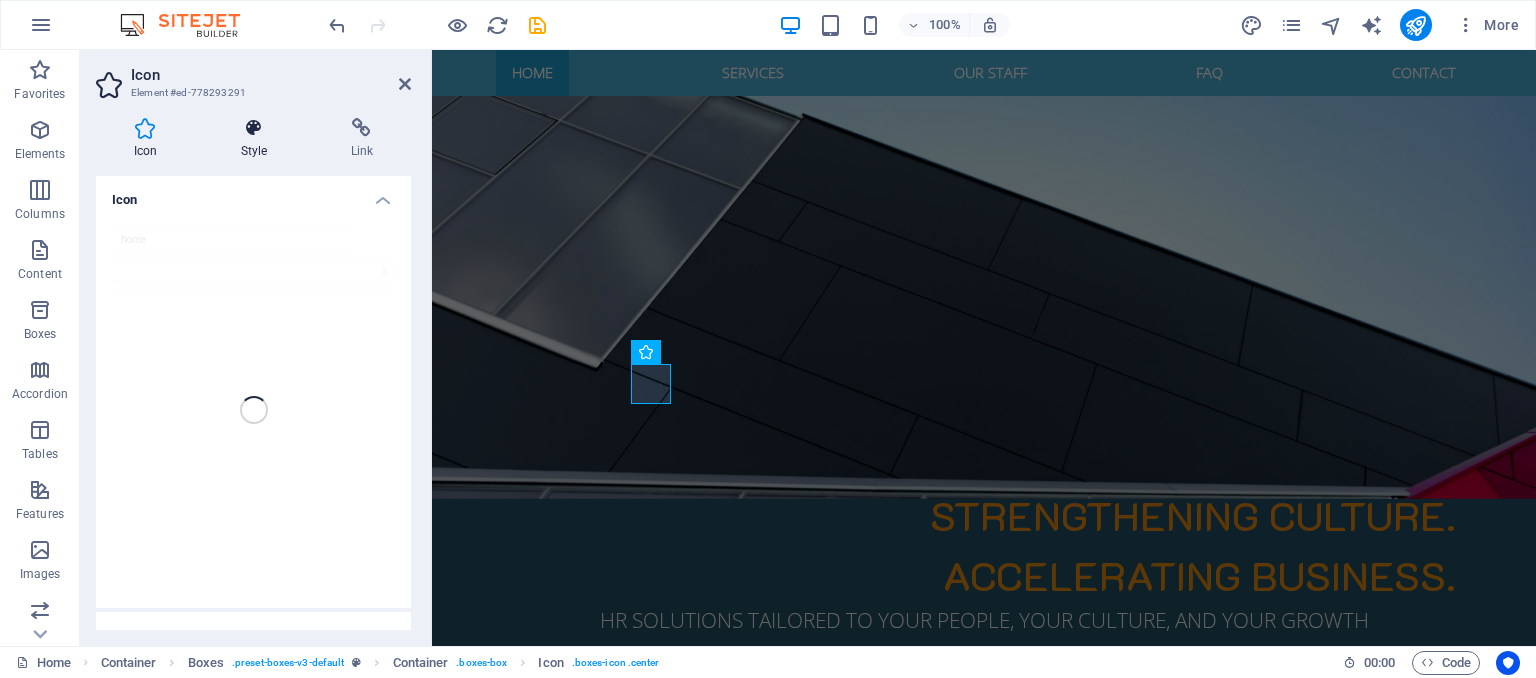 click on "Style" at bounding box center (258, 139) 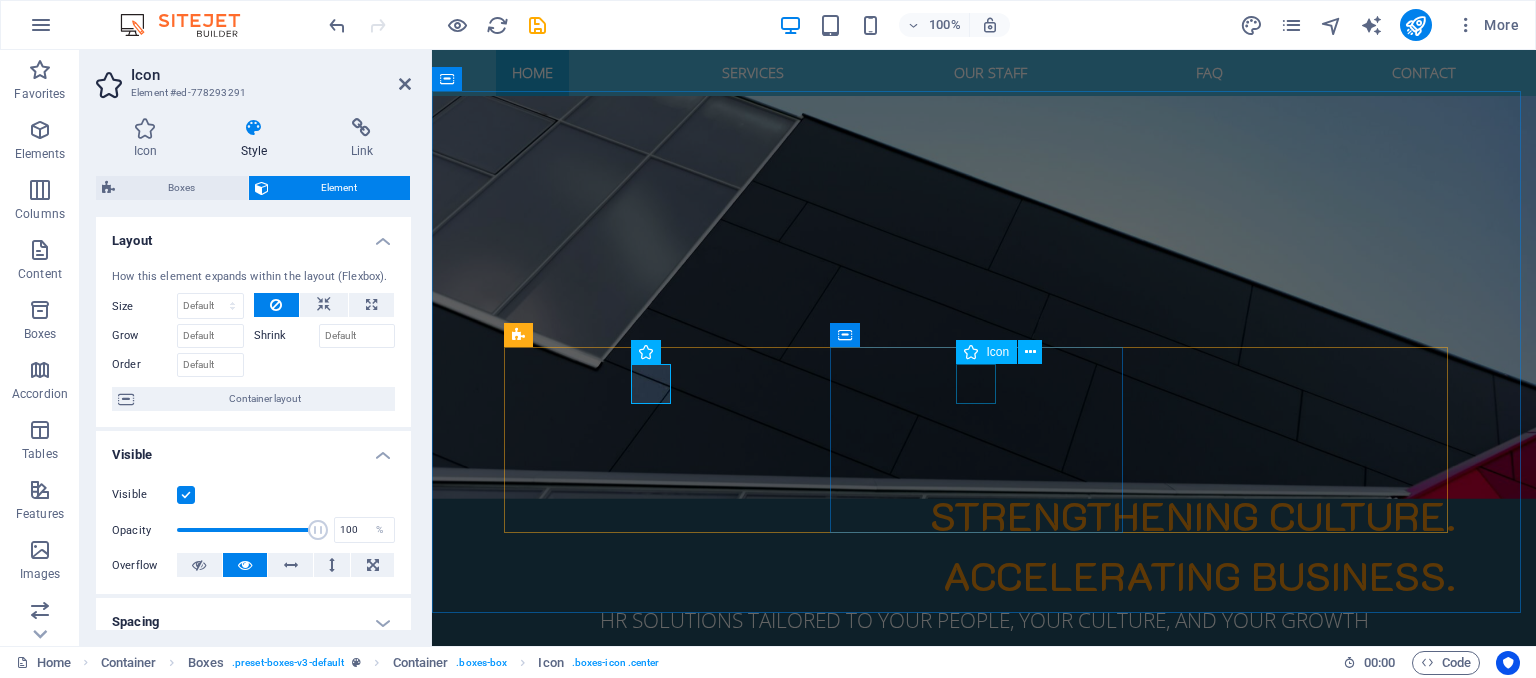 click at bounding box center [658, 1298] 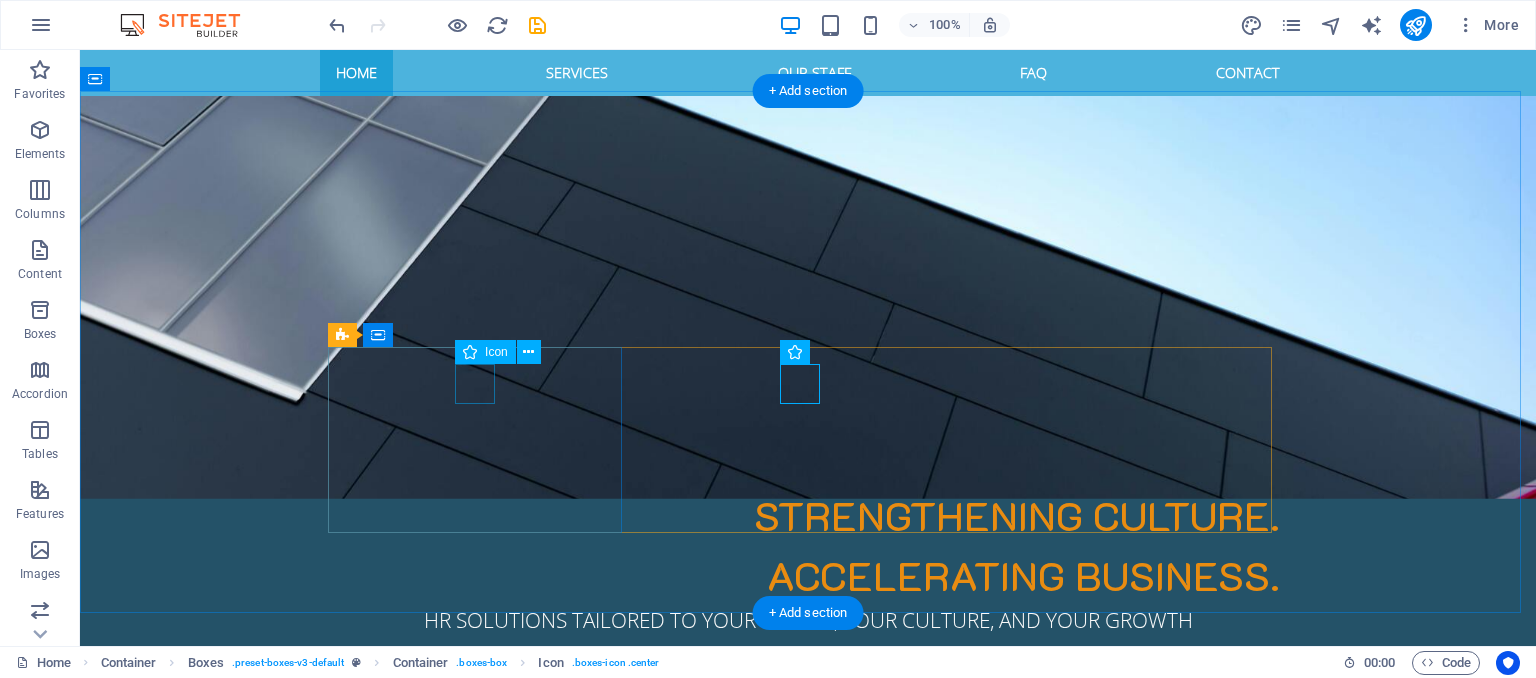 click at bounding box center (482, 1096) 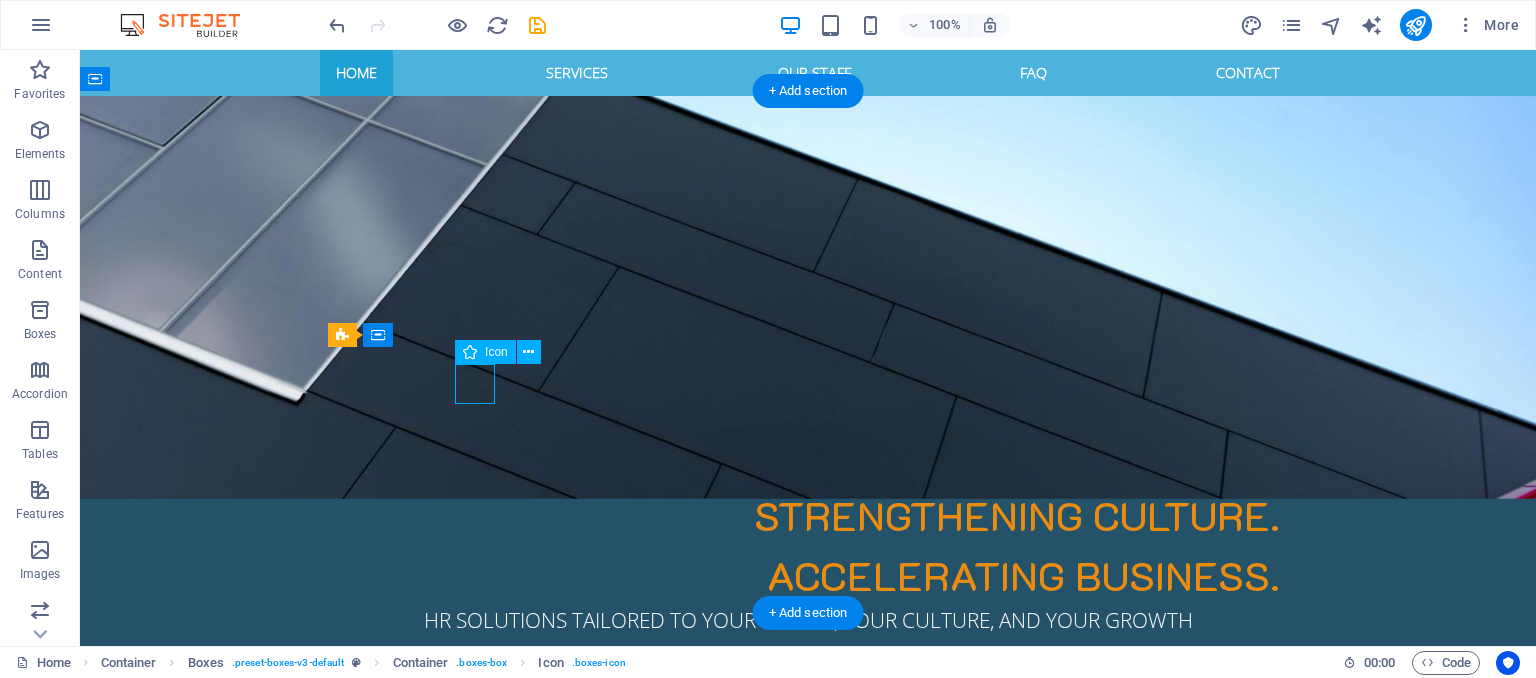 click at bounding box center [482, 1096] 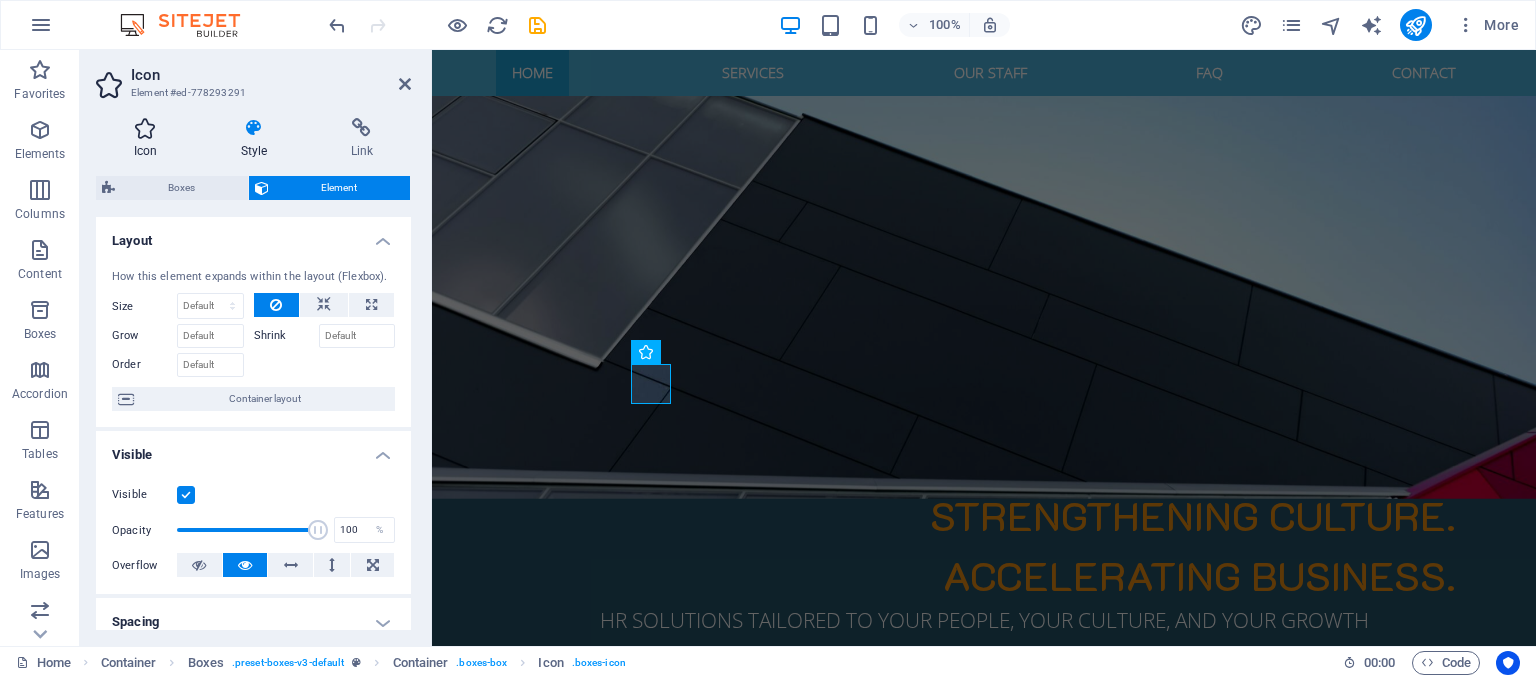 click at bounding box center (145, 128) 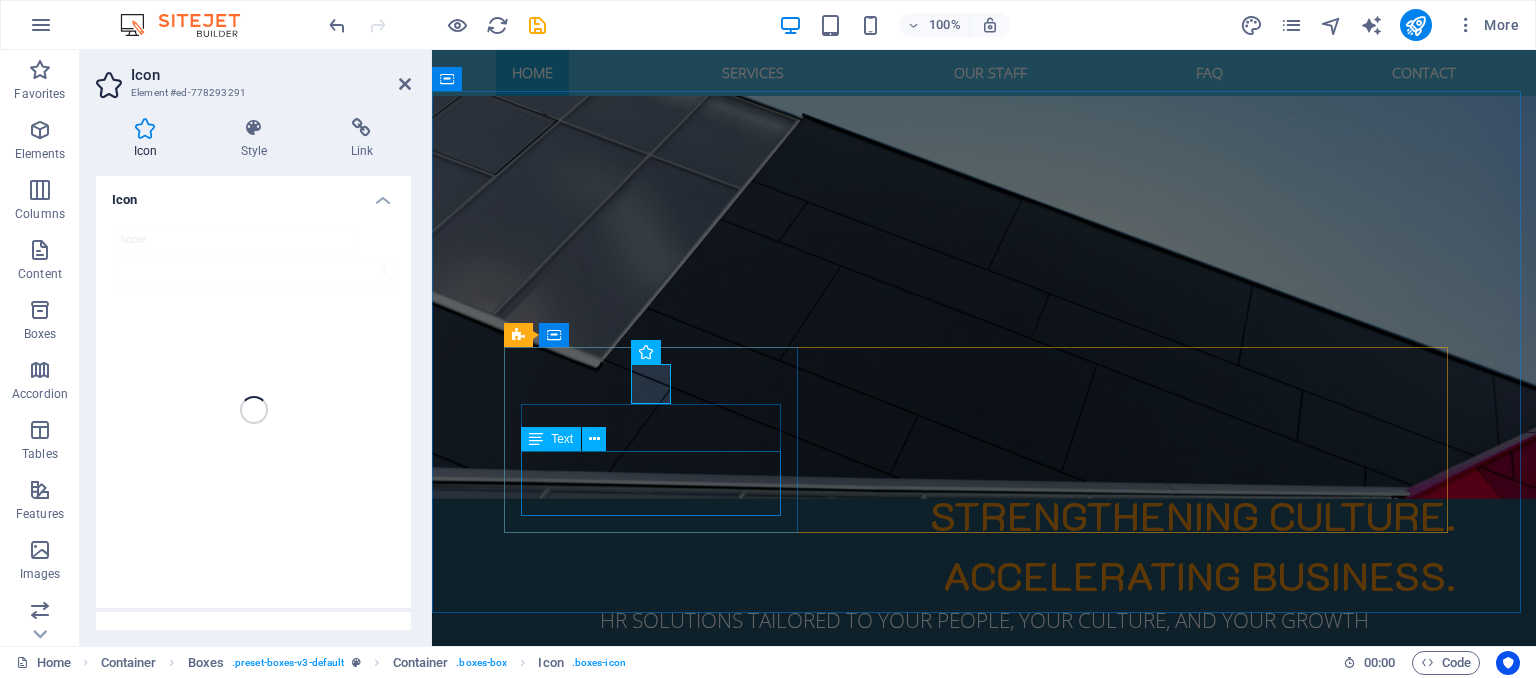 click on "Lorem ipsum dolor sit amet, consetetur sadipscing elitr, sed diam nonumy eirmod tempor." at bounding box center (658, 1195) 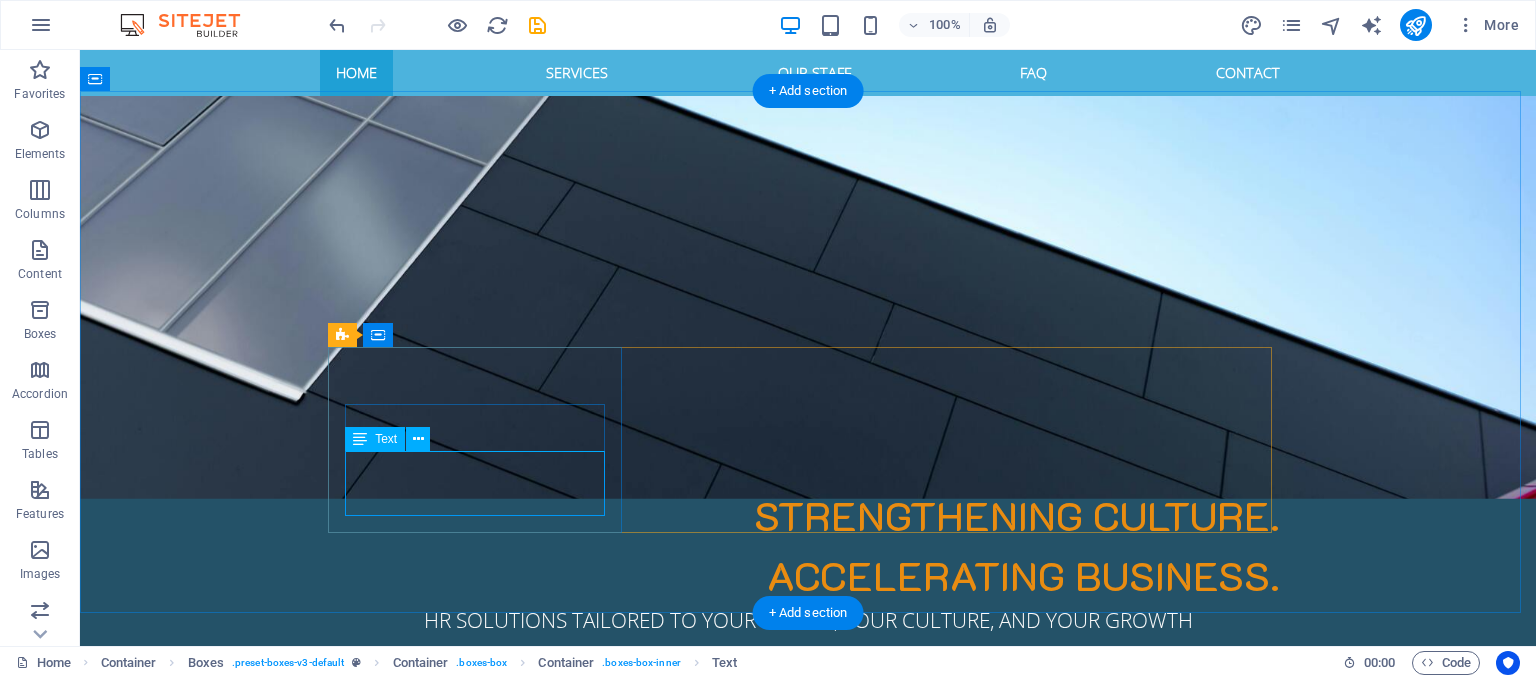 click on "Lorem ipsum dolor sit amet, consetetur sadipscing elitr, sed diam nonumy eirmod tempor." at bounding box center (482, 1195) 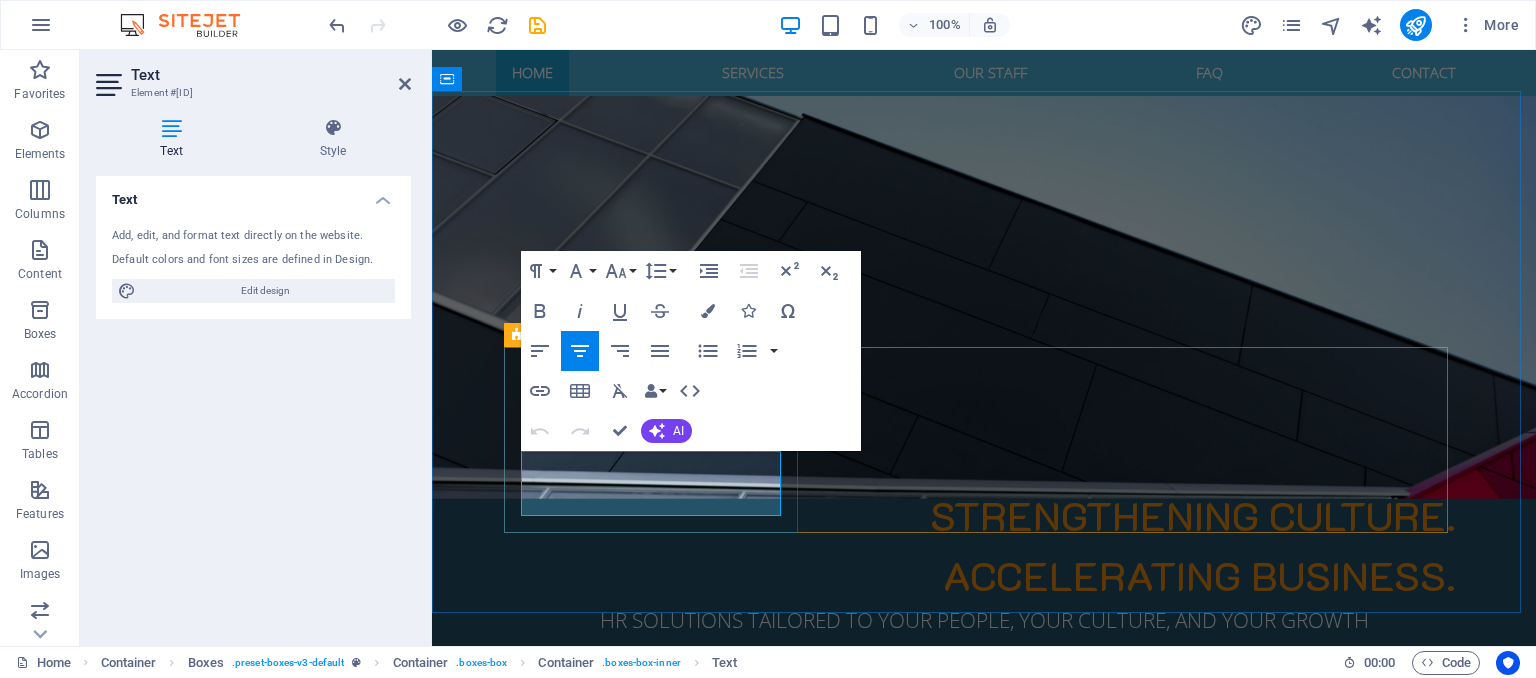 drag, startPoint x: 707, startPoint y: 513, endPoint x: 520, endPoint y: 464, distance: 193.31322 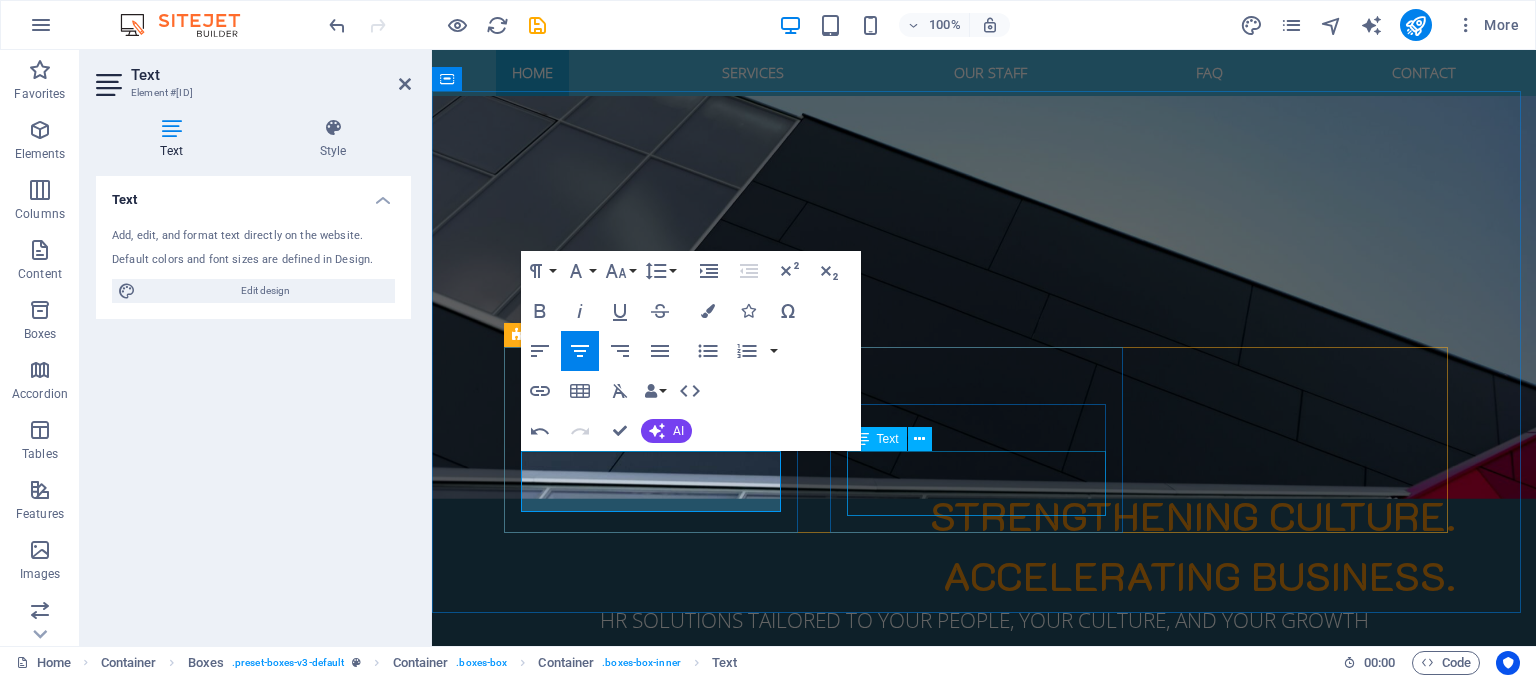click on "Lorem ipsum dolor sit amet, consetetur sadipscing elitr, sed diam nonumy eirmod tempor." at bounding box center (658, 1393) 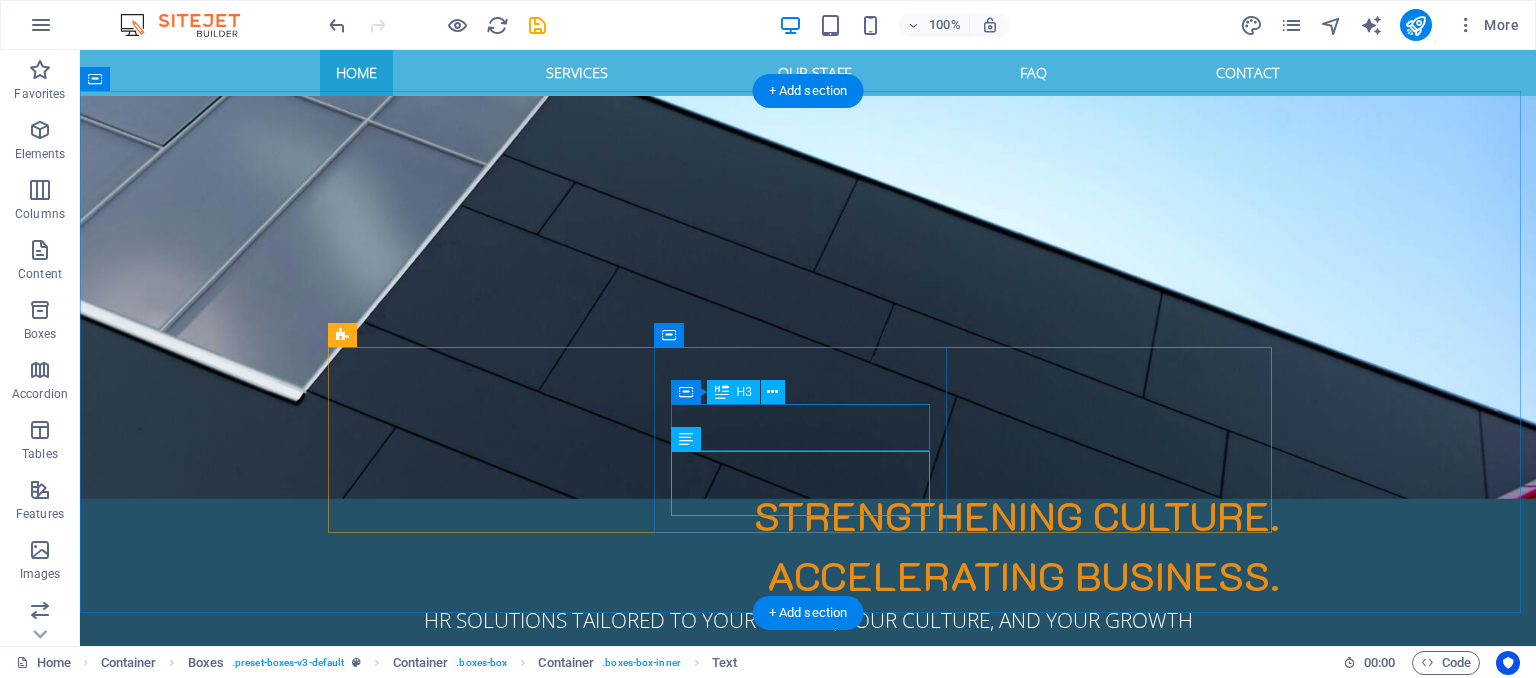 click on "Headline" at bounding box center (482, 1337) 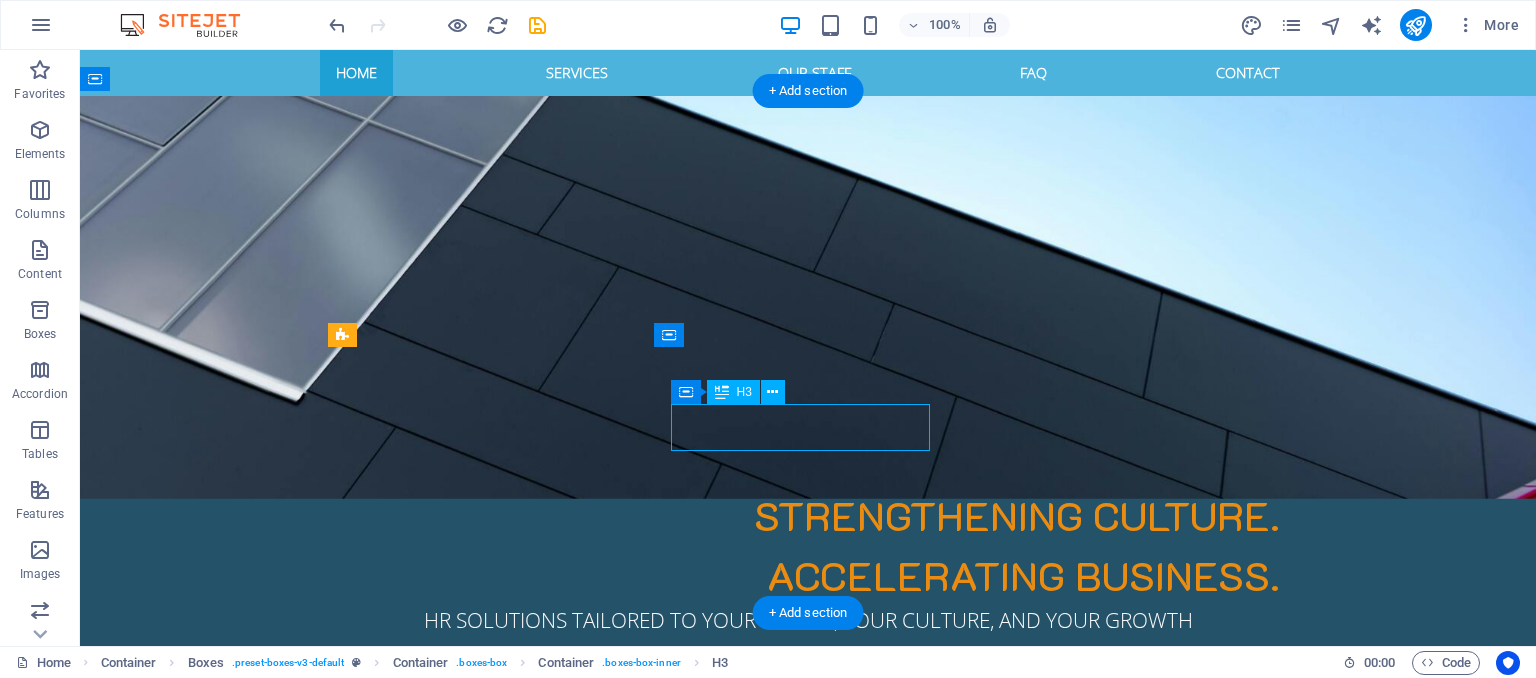 click on "Headline" at bounding box center [482, 1337] 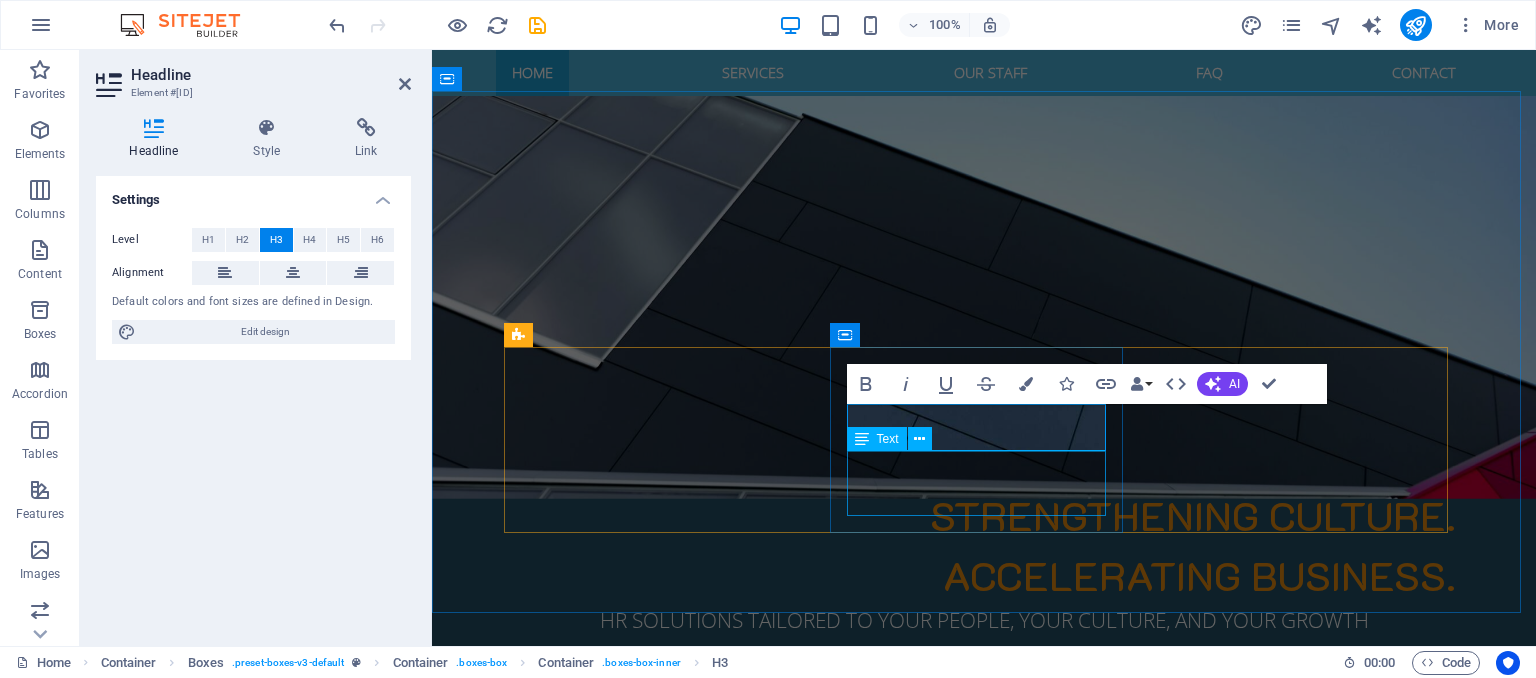 click on "Lorem ipsum dolor sit amet, consetetur sadipscing elitr, sed diam nonumy eirmod tempor." at bounding box center [658, 1393] 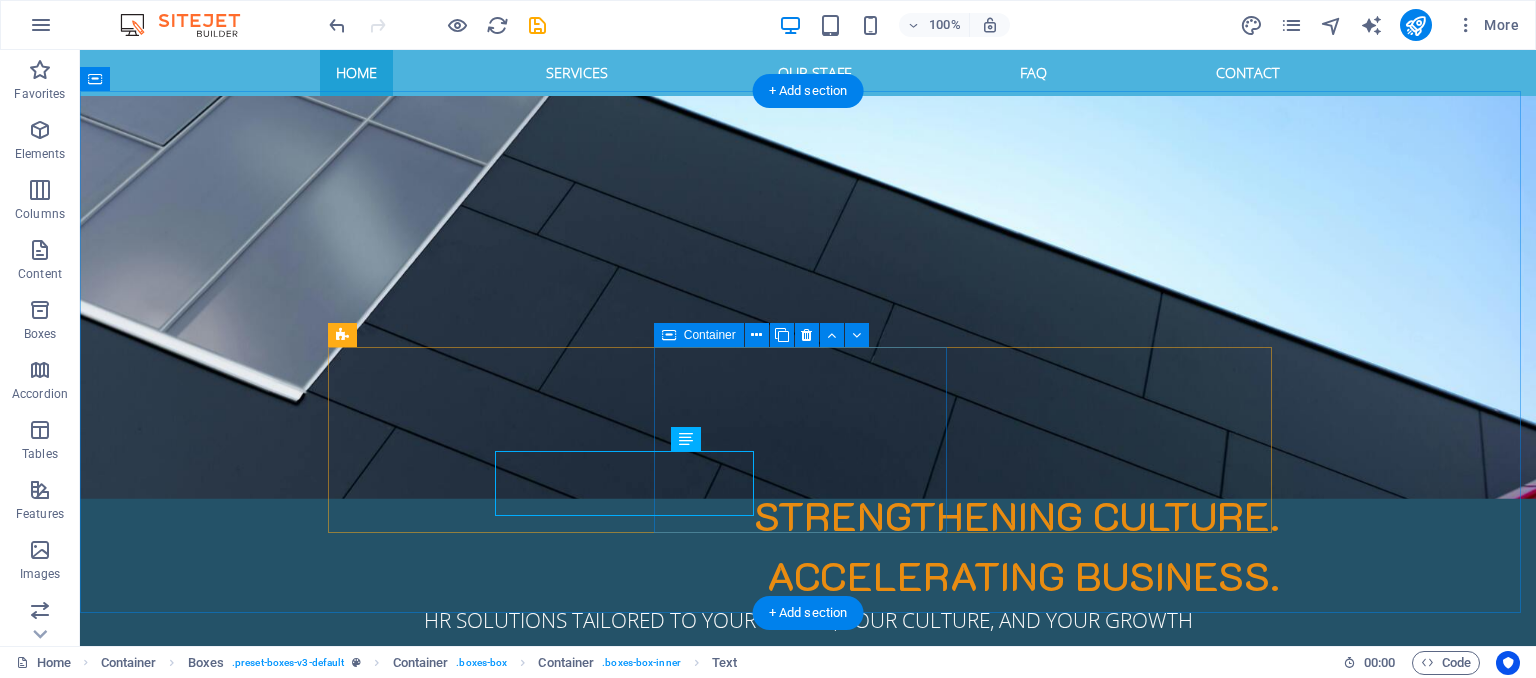click on "Our Vision Lorem ipsum dolor sit amet, consetetur sadipscing elitr, sed diam nonumy eirmod tempor." at bounding box center (482, 1350) 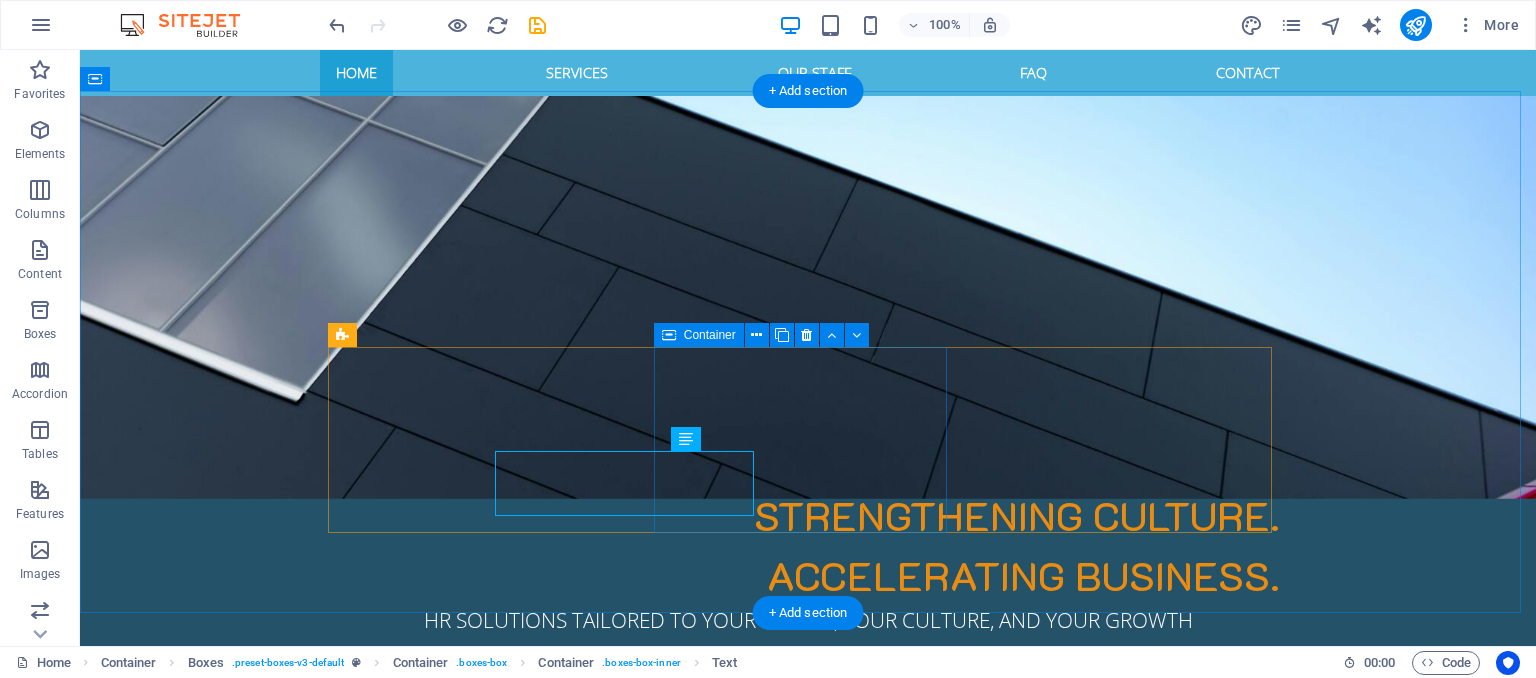 click on "Lorem ipsum dolor sit amet, consetetur sadipscing elitr, sed diam nonumy eirmod tempor." at bounding box center [482, 1393] 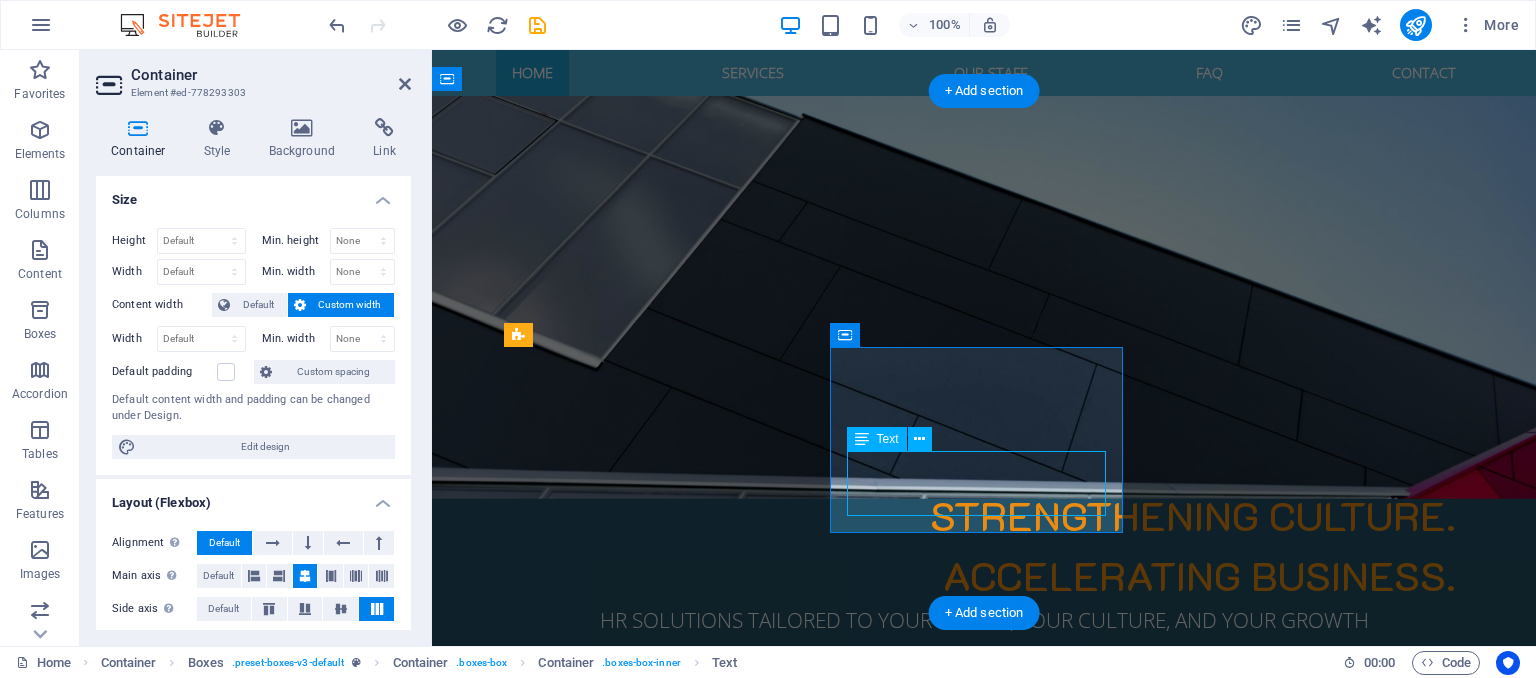 click on "Lorem ipsum dolor sit amet, consetetur sadipscing elitr, sed diam nonumy eirmod tempor." at bounding box center [658, 1393] 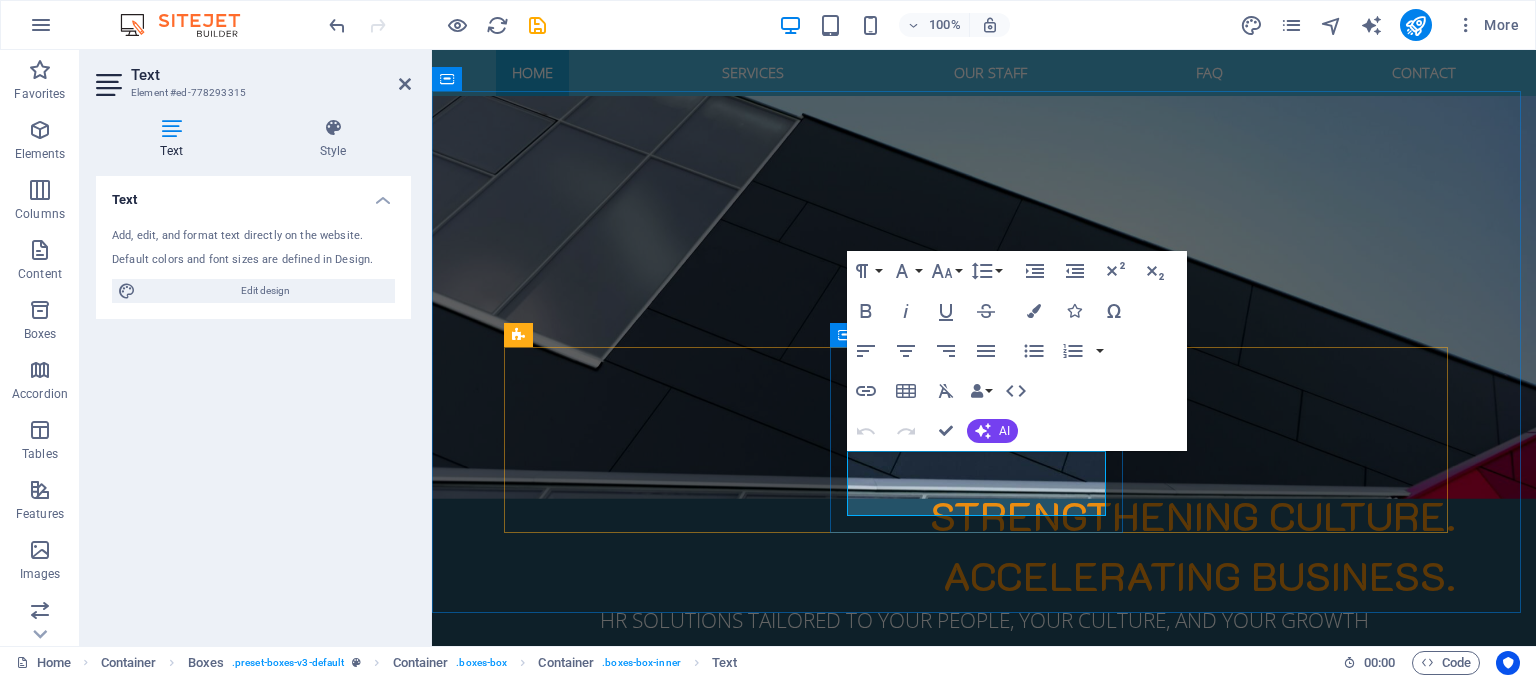 click on "Our Vision" at bounding box center [658, 1317] 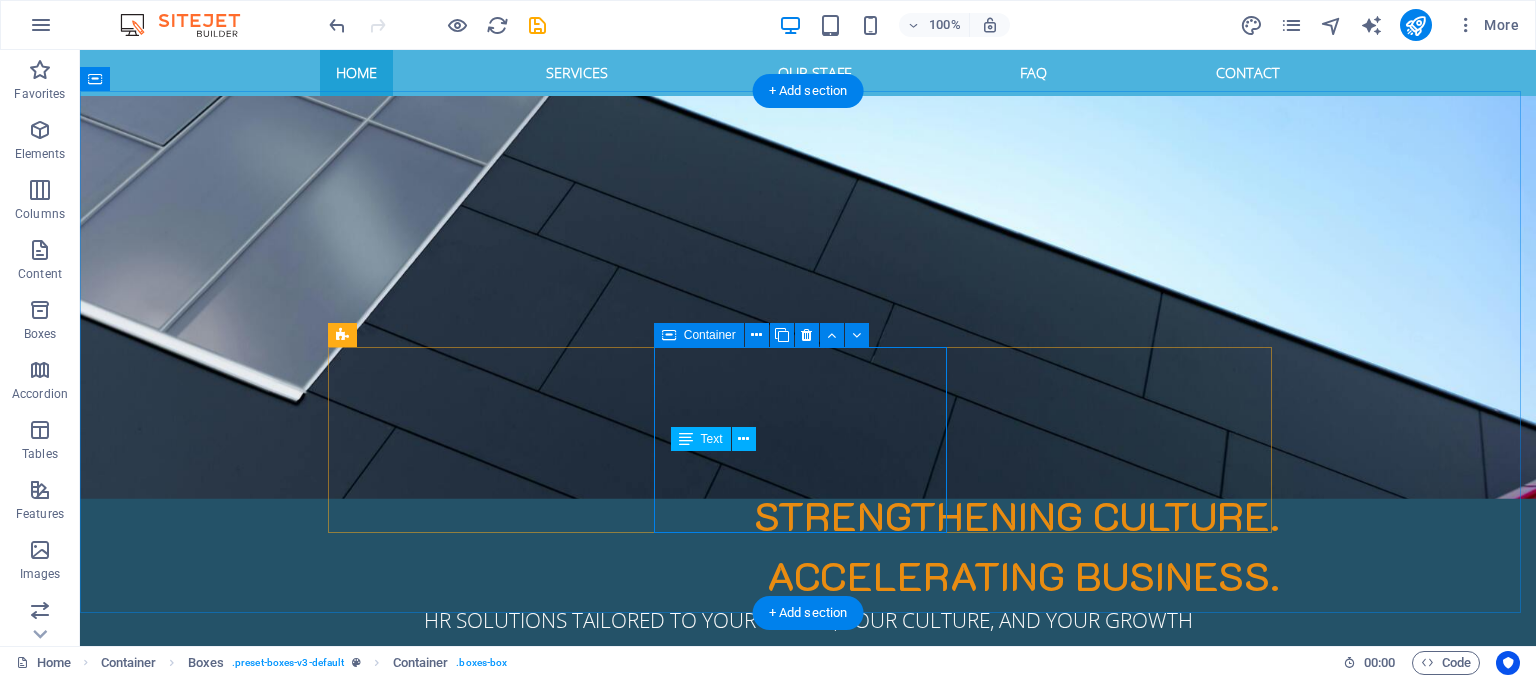 click on "Our Vision Lorem ipsum dolor sit amet, consetetur sadipscing elitr, sed diam nonumy eirmod tempor." at bounding box center (482, 1350) 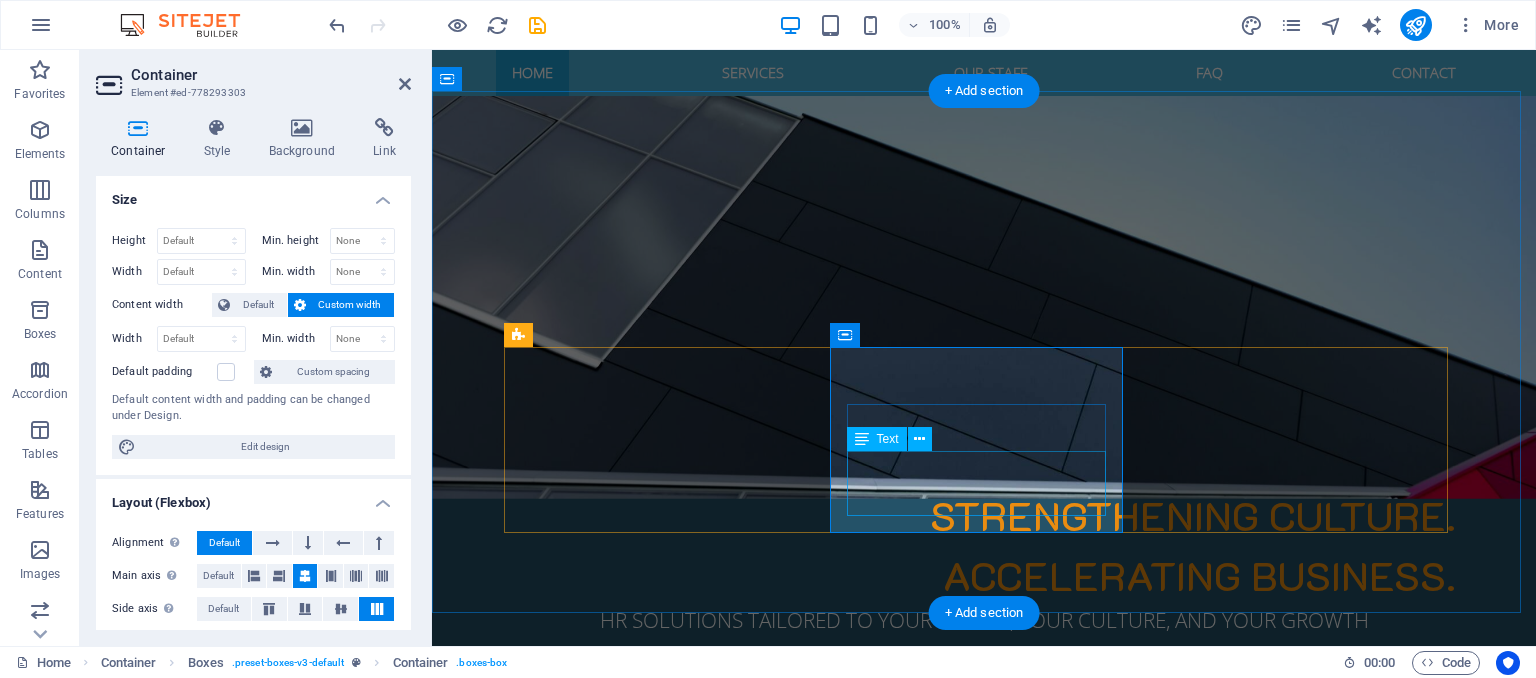 click on "Lorem ipsum dolor sit amet, consetetur sadipscing elitr, sed diam nonumy eirmod tempor." at bounding box center [658, 1393] 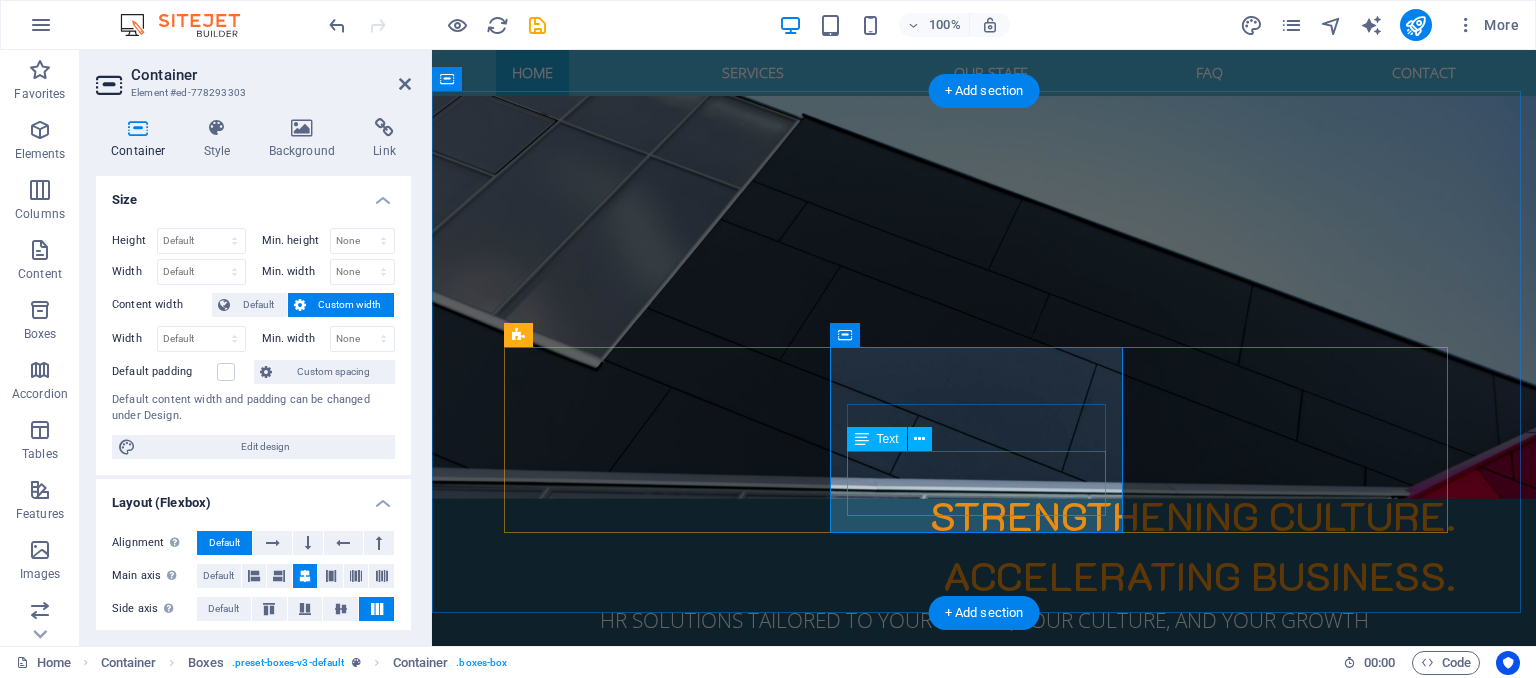 click on "Lorem ipsum dolor sit amet, consetetur sadipscing elitr, sed diam nonumy eirmod tempor." at bounding box center [658, 1393] 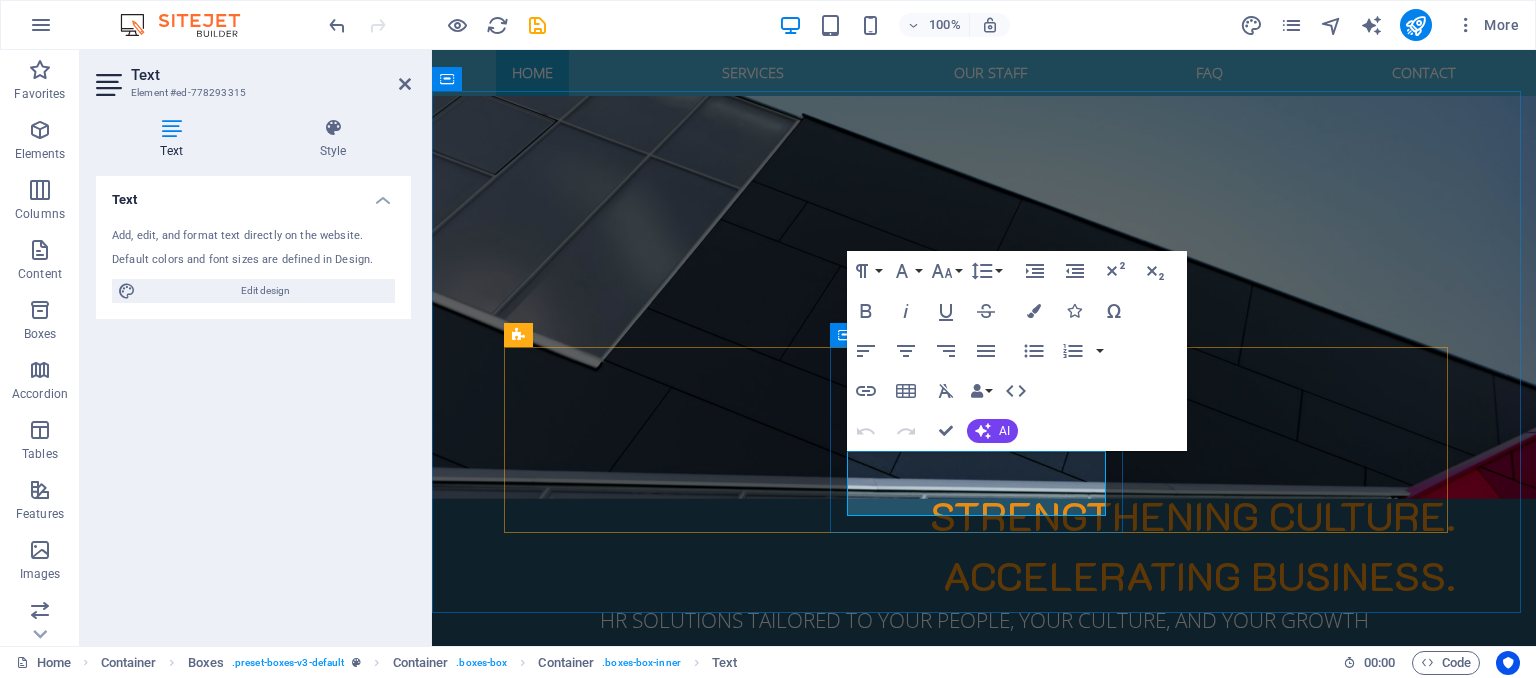 click on "Our Vision Lorem ipsum dolor sit amet, consetetur sadipscing elitr, sed diam nonumy eirmod tempor." at bounding box center [658, 1350] 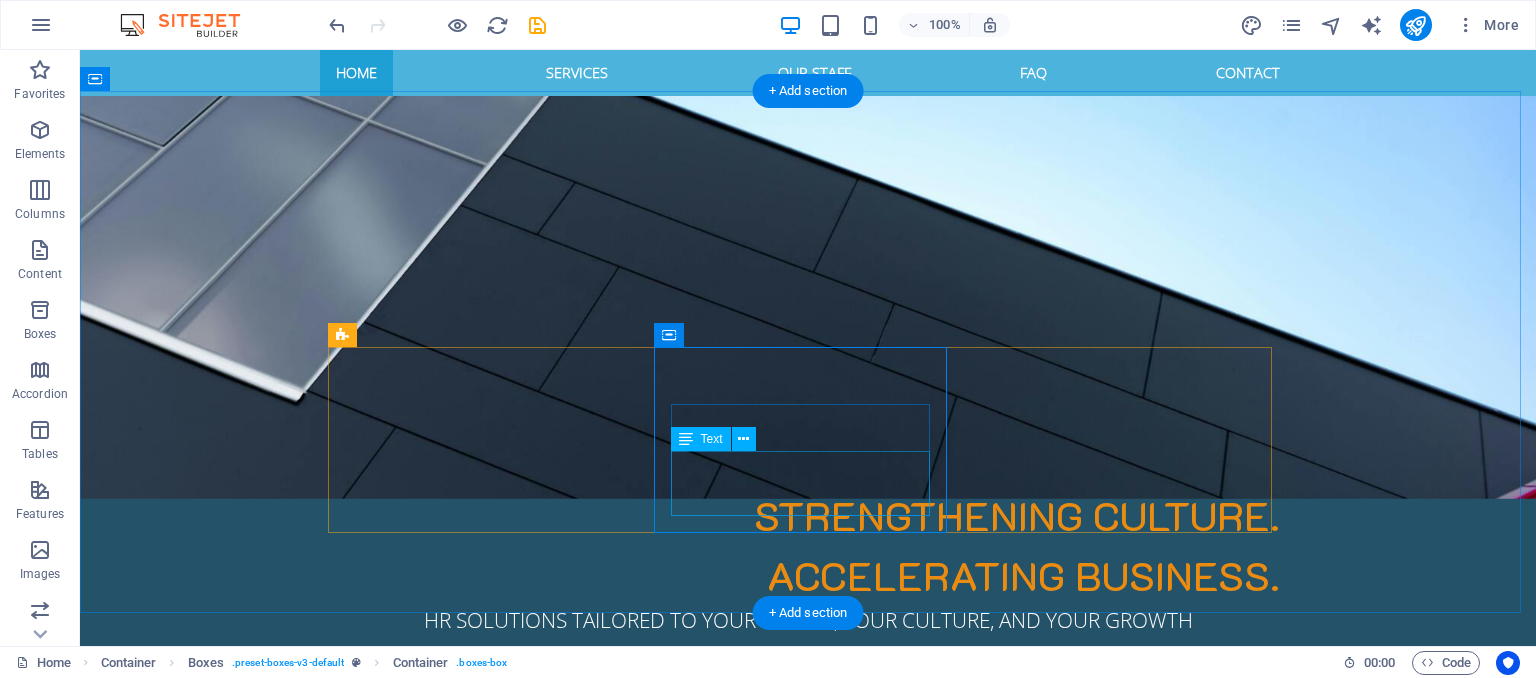 click on "Lorem ipsum dolor sit amet, consetetur sadipscing elitr, sed diam nonumy eirmod tempor." at bounding box center [482, 1393] 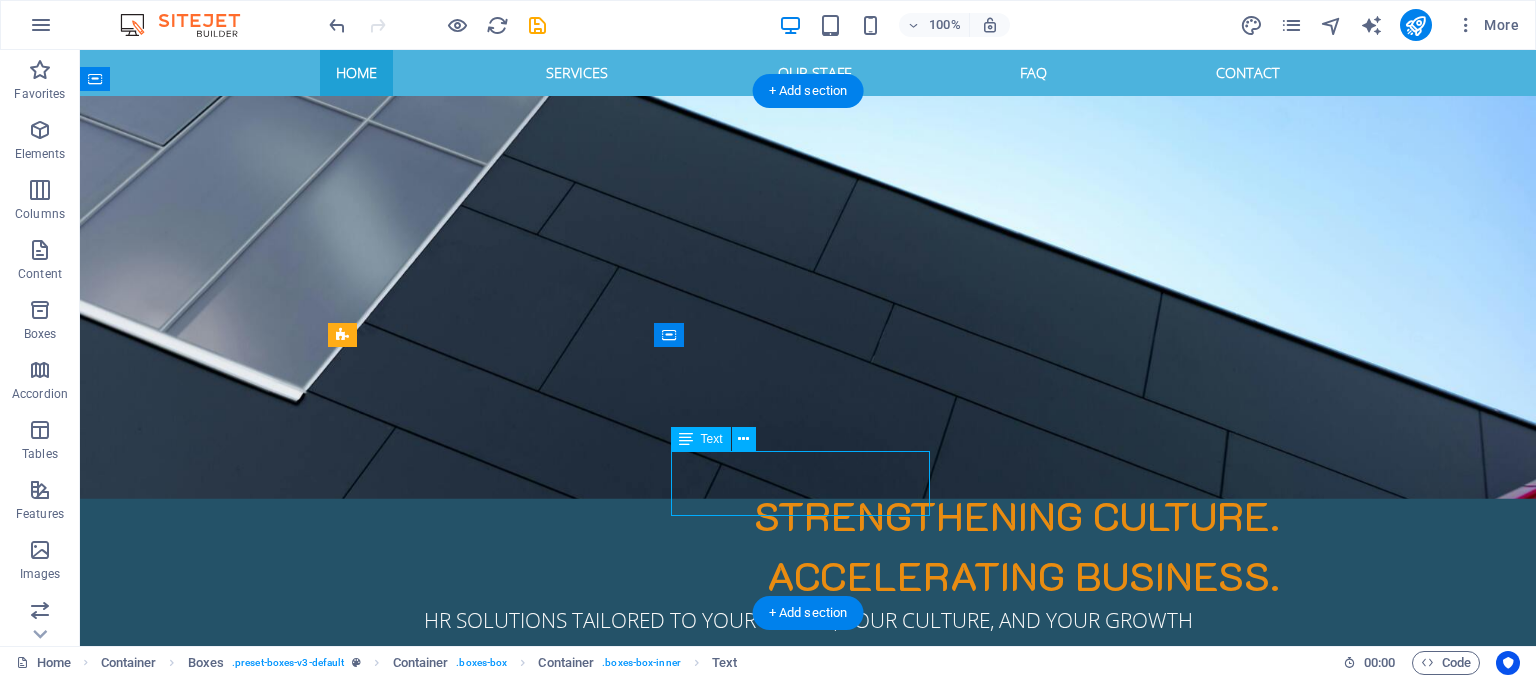 click on "Lorem ipsum dolor sit amet, consetetur sadipscing elitr, sed diam nonumy eirmod tempor." at bounding box center [482, 1393] 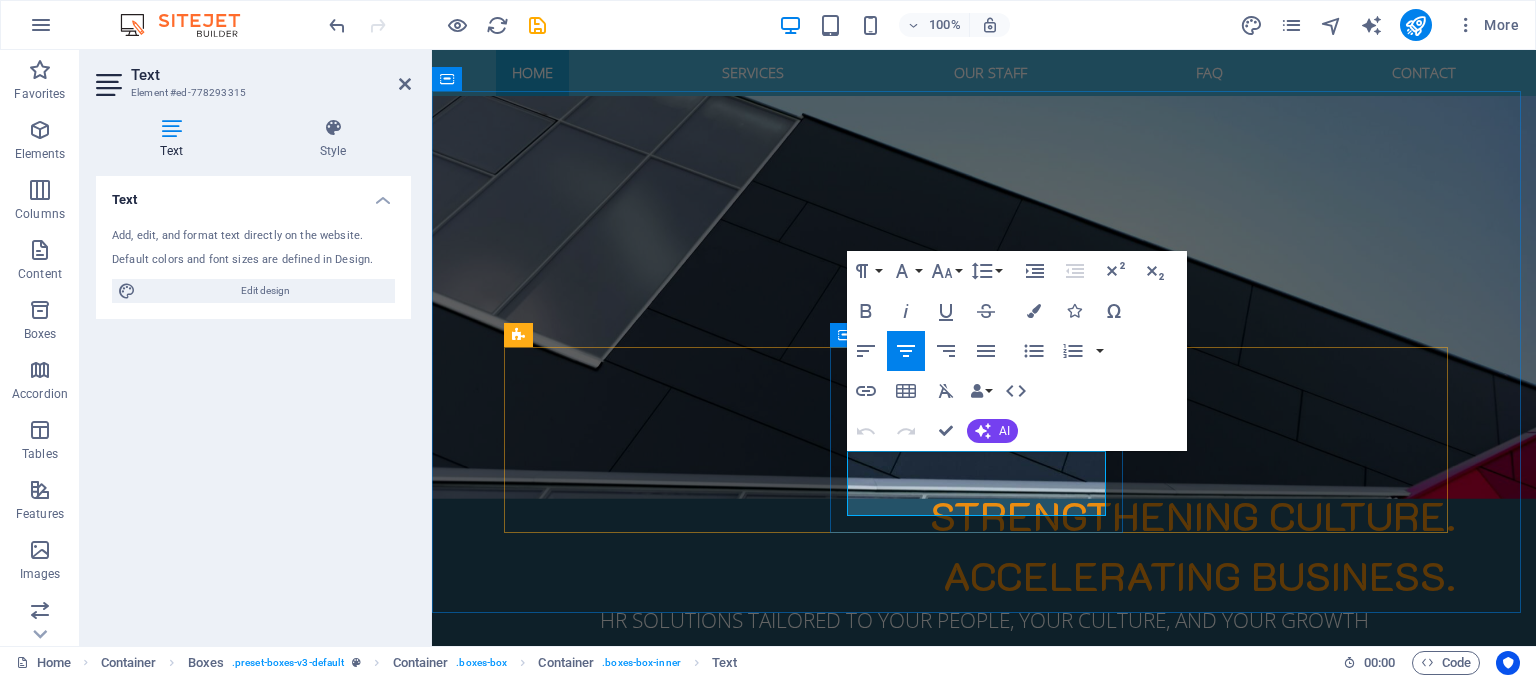 drag, startPoint x: 1041, startPoint y: 515, endPoint x: 847, endPoint y: 463, distance: 200.8482 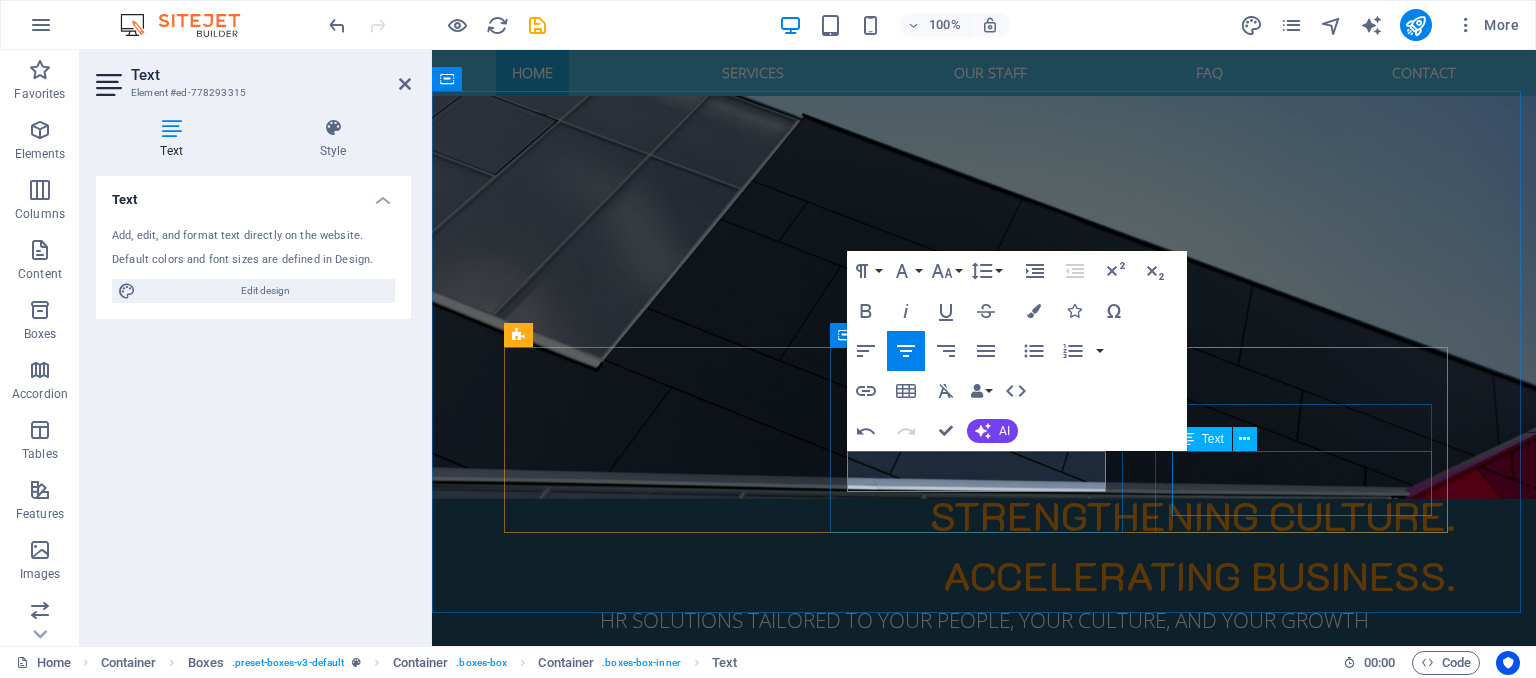 click on "Lorem ipsum dolor sit amet, consetetur sadipscing elitr, sed diam nonumy eirmod tempor." at bounding box center (658, 1570) 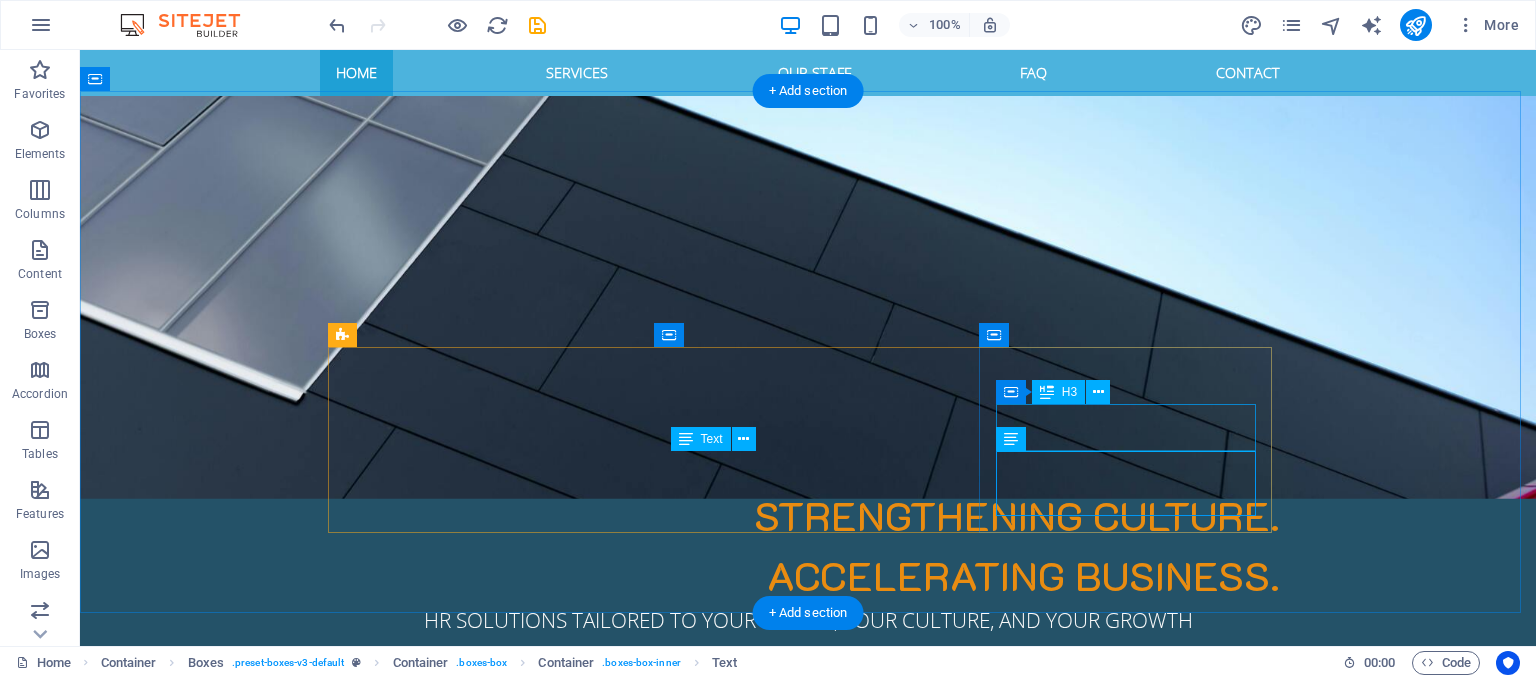 click on "Headline" at bounding box center [482, 1514] 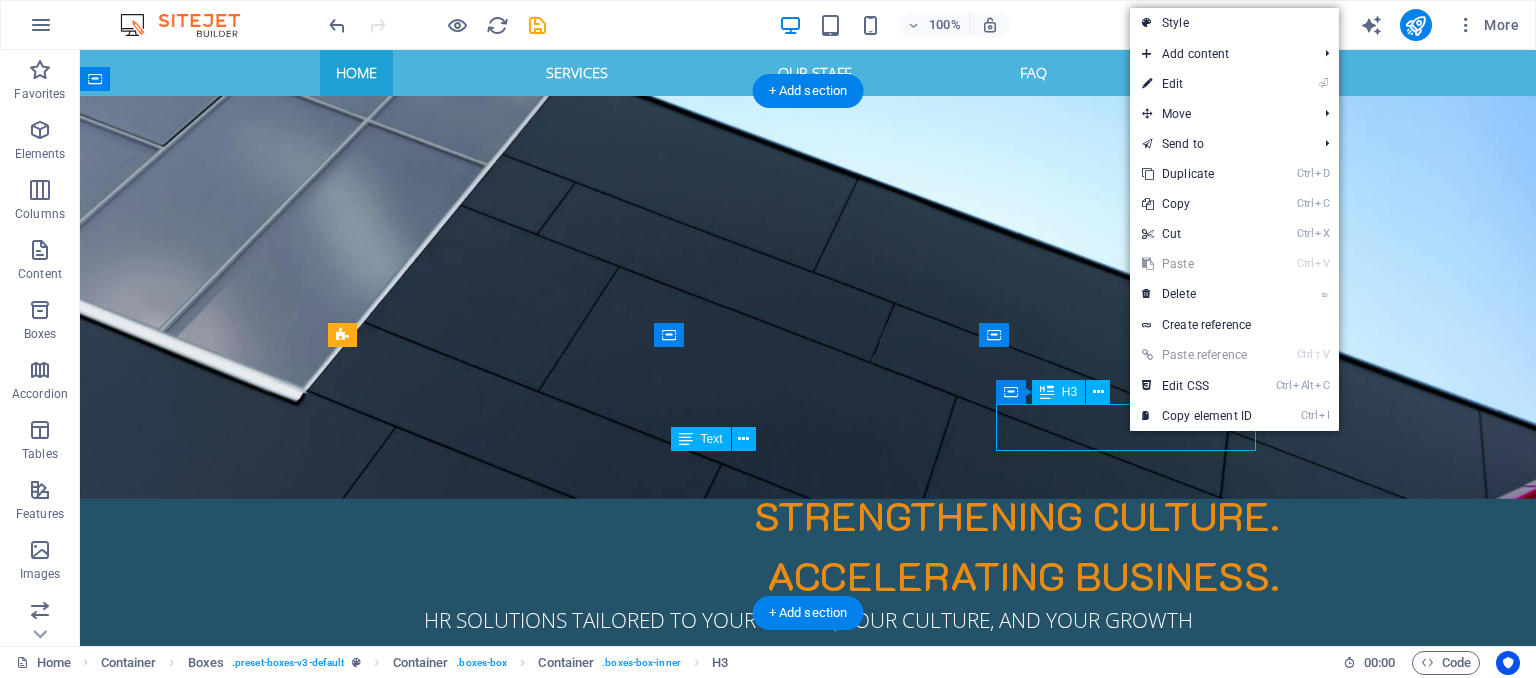 click on "Headline" at bounding box center (482, 1514) 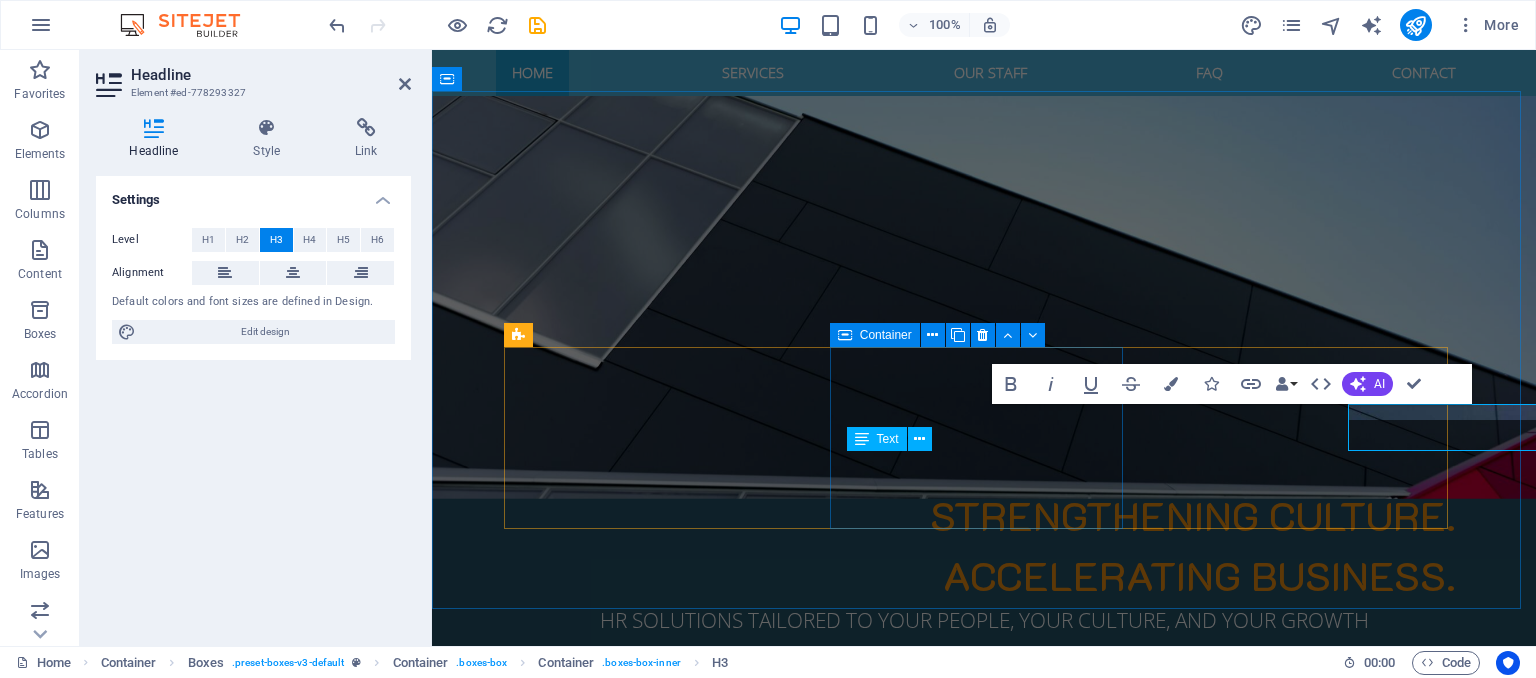 click on "Our Vision To be Africa’s most trusted and globally respected HR partner." at bounding box center [658, 1338] 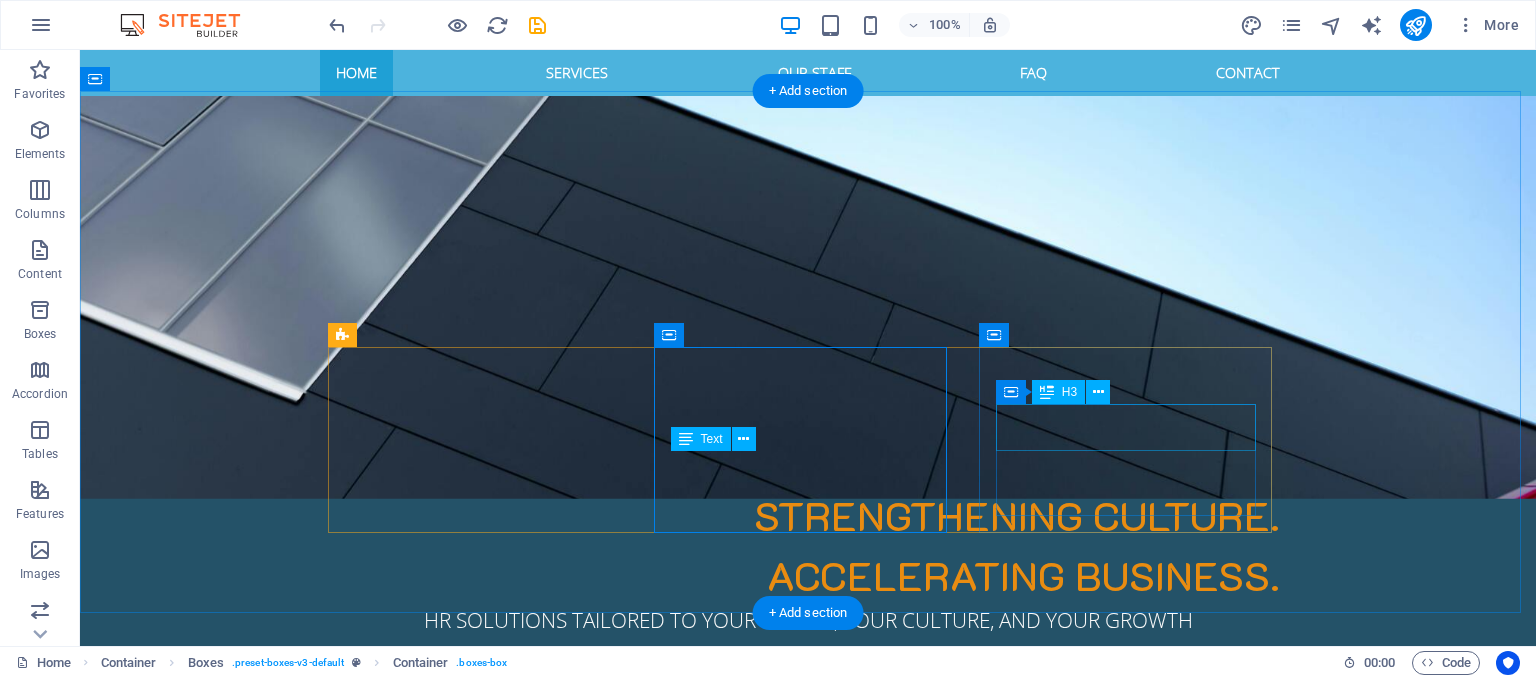 click on "Headline" at bounding box center [482, 1514] 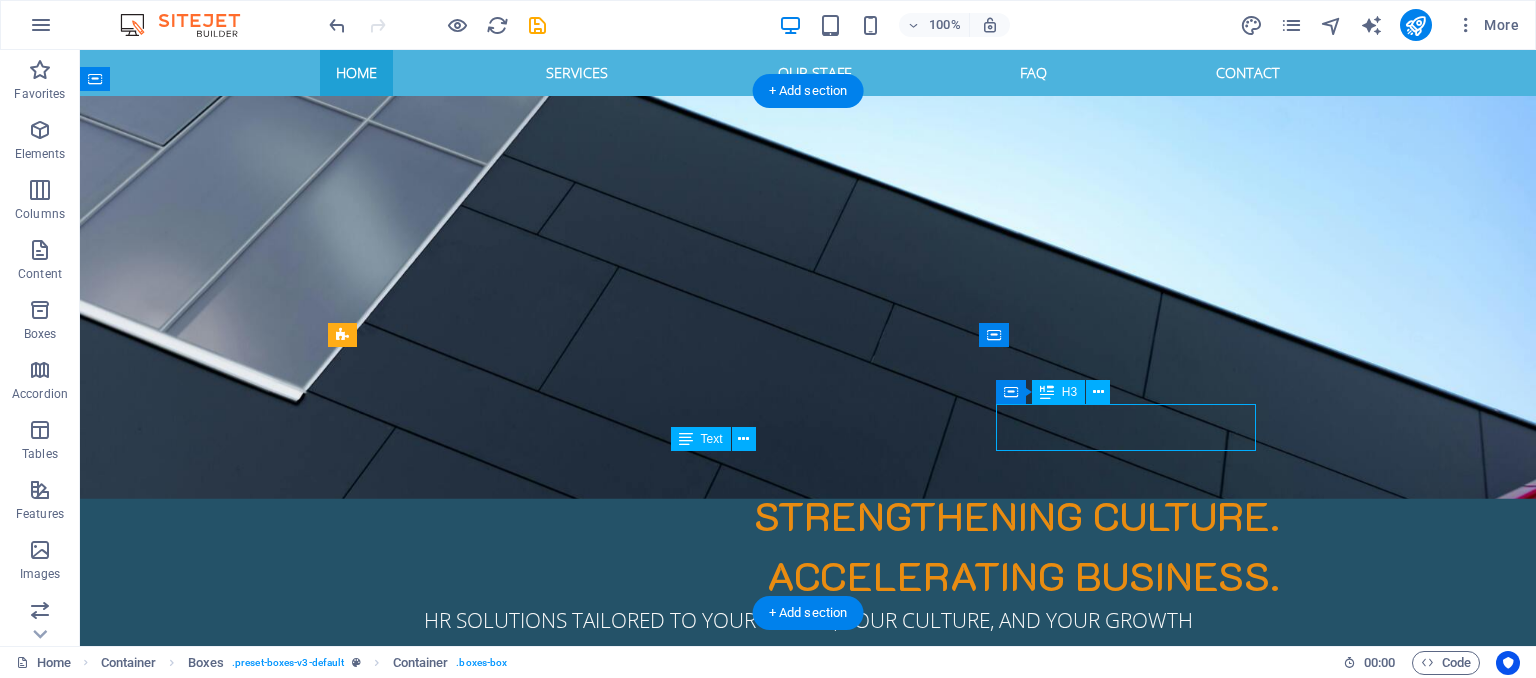 click on "Headline" at bounding box center (482, 1514) 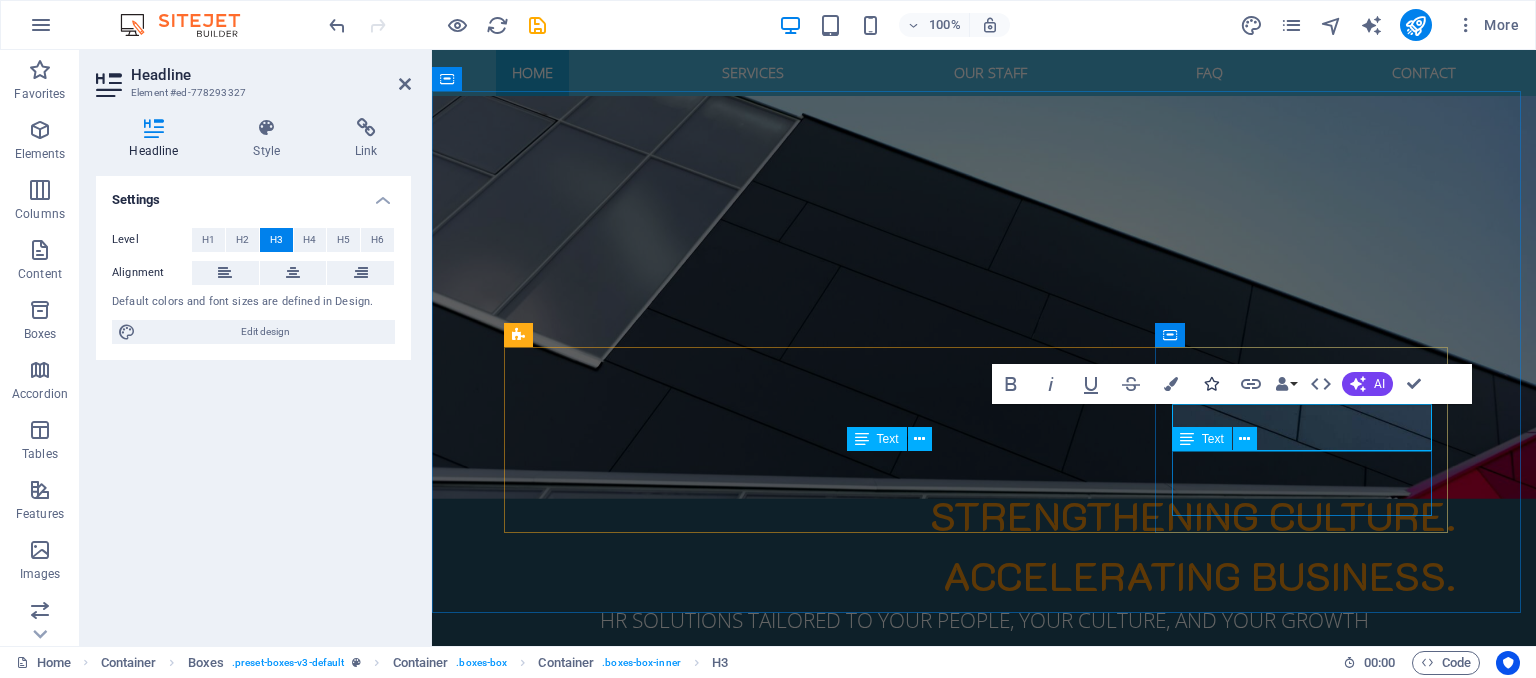 click on "Lorem ipsum dolor sit amet, consetetur sadipscing elitr, sed diam nonumy eirmod tempor." at bounding box center (658, 1570) 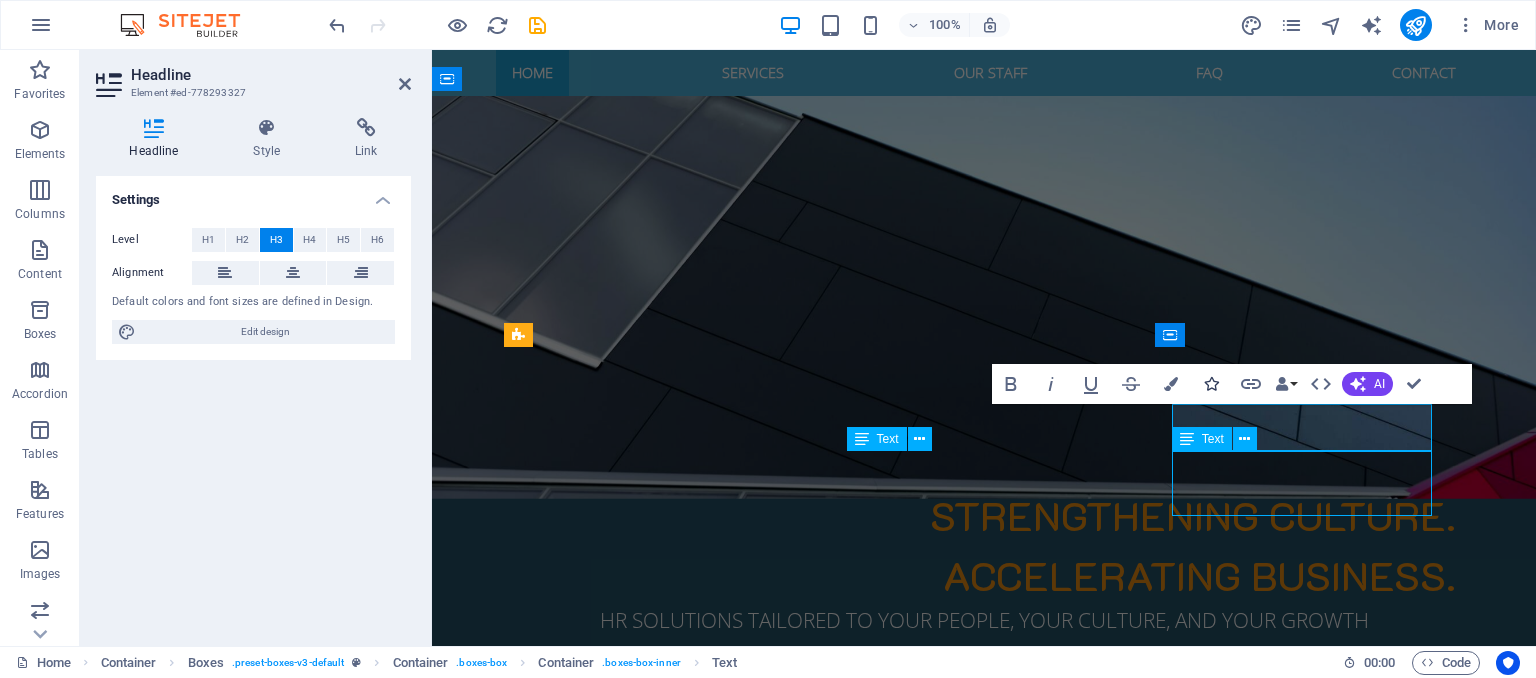 click on "Lorem ipsum dolor sit amet, consetetur sadipscing elitr, sed diam nonumy eirmod tempor." at bounding box center (658, 1570) 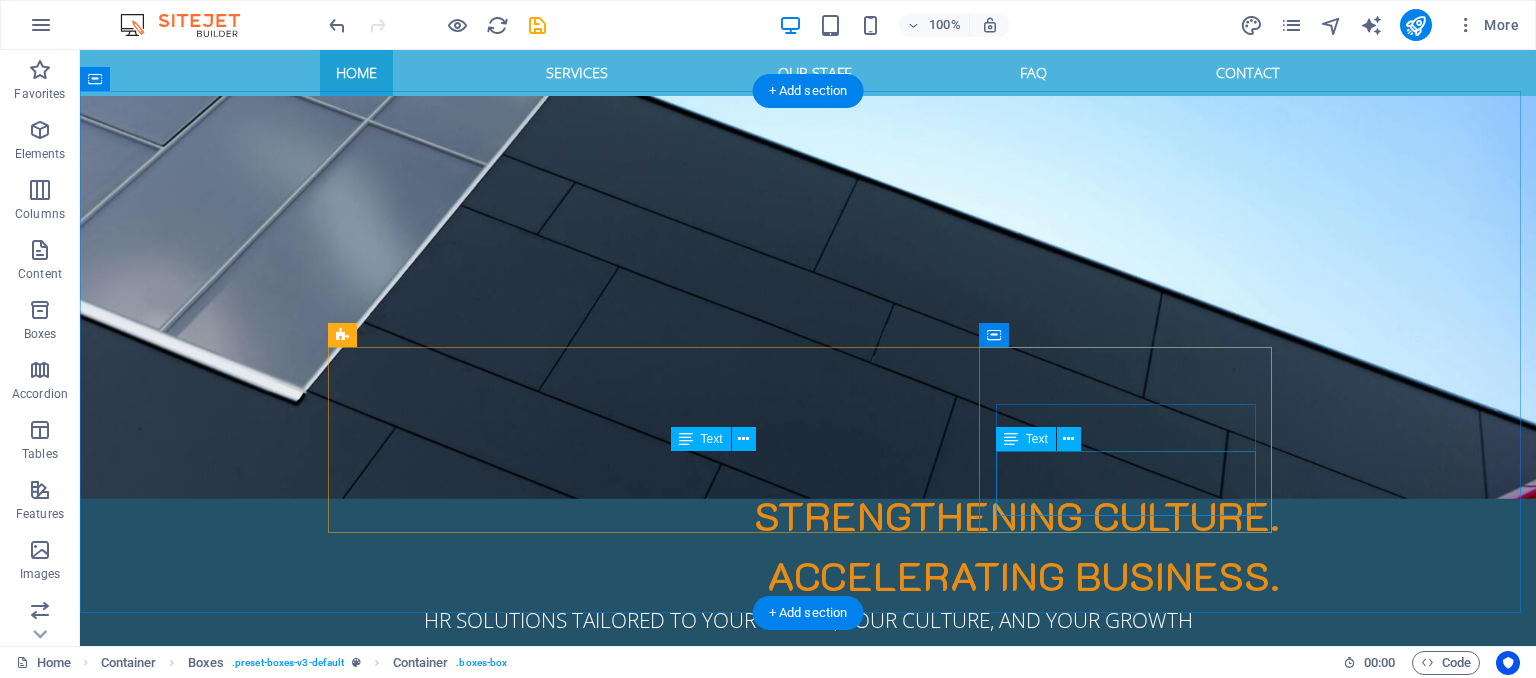 click on "Lorem ipsum dolor sit amet, consetetur sadipscing elitr, sed diam nonumy eirmod tempor." at bounding box center (482, 1570) 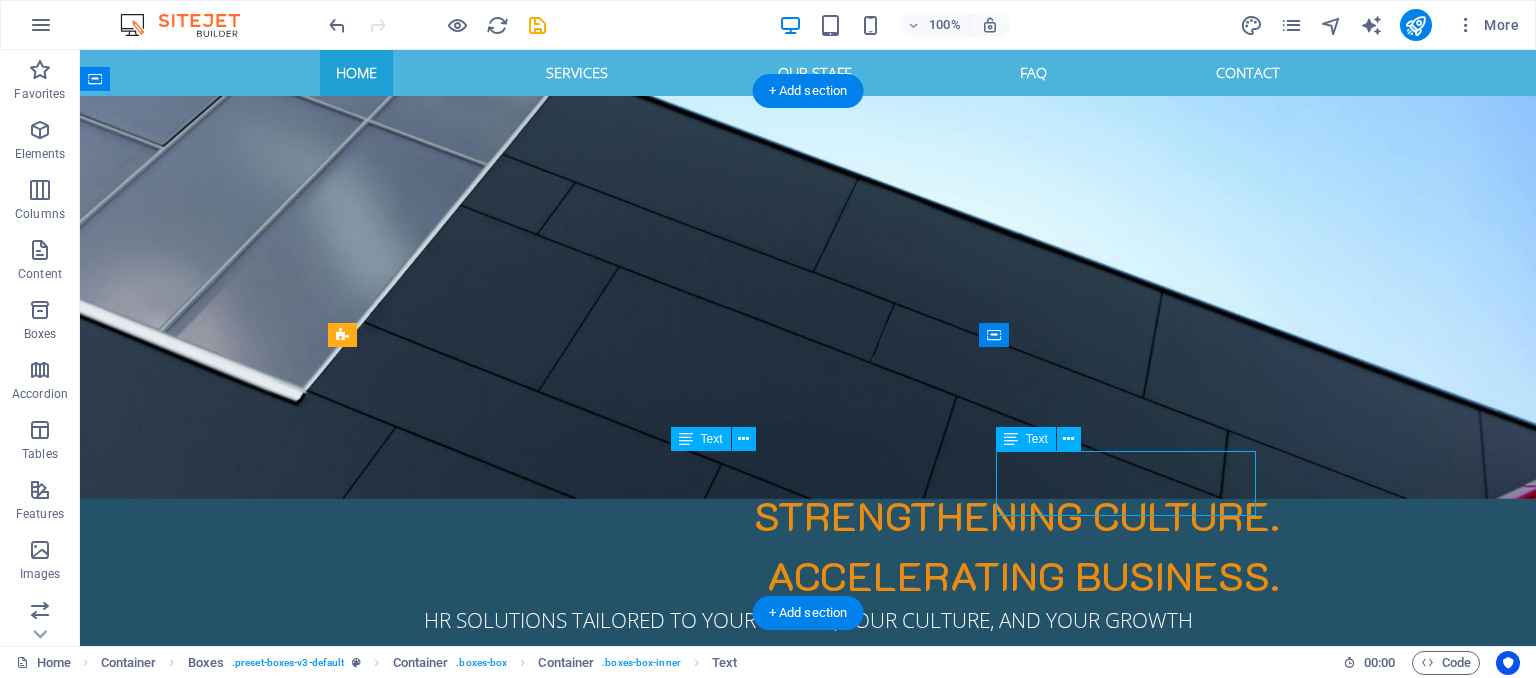 drag, startPoint x: 1188, startPoint y: 509, endPoint x: 1048, endPoint y: 455, distance: 150.05333 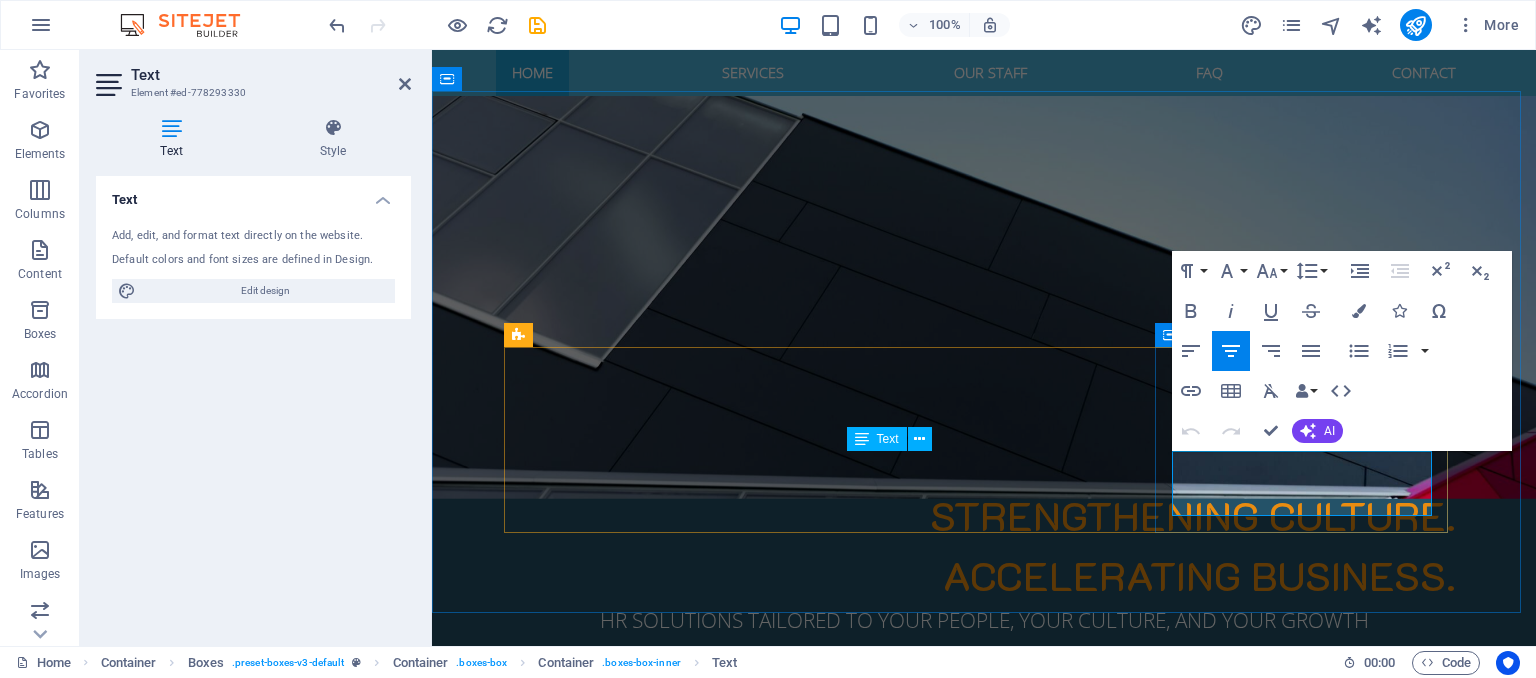 click on "Lorem ipsum dolor sit amet, consetetur sadipscing elitr, sed diam nonumy eirmod tempor." at bounding box center (658, 1570) 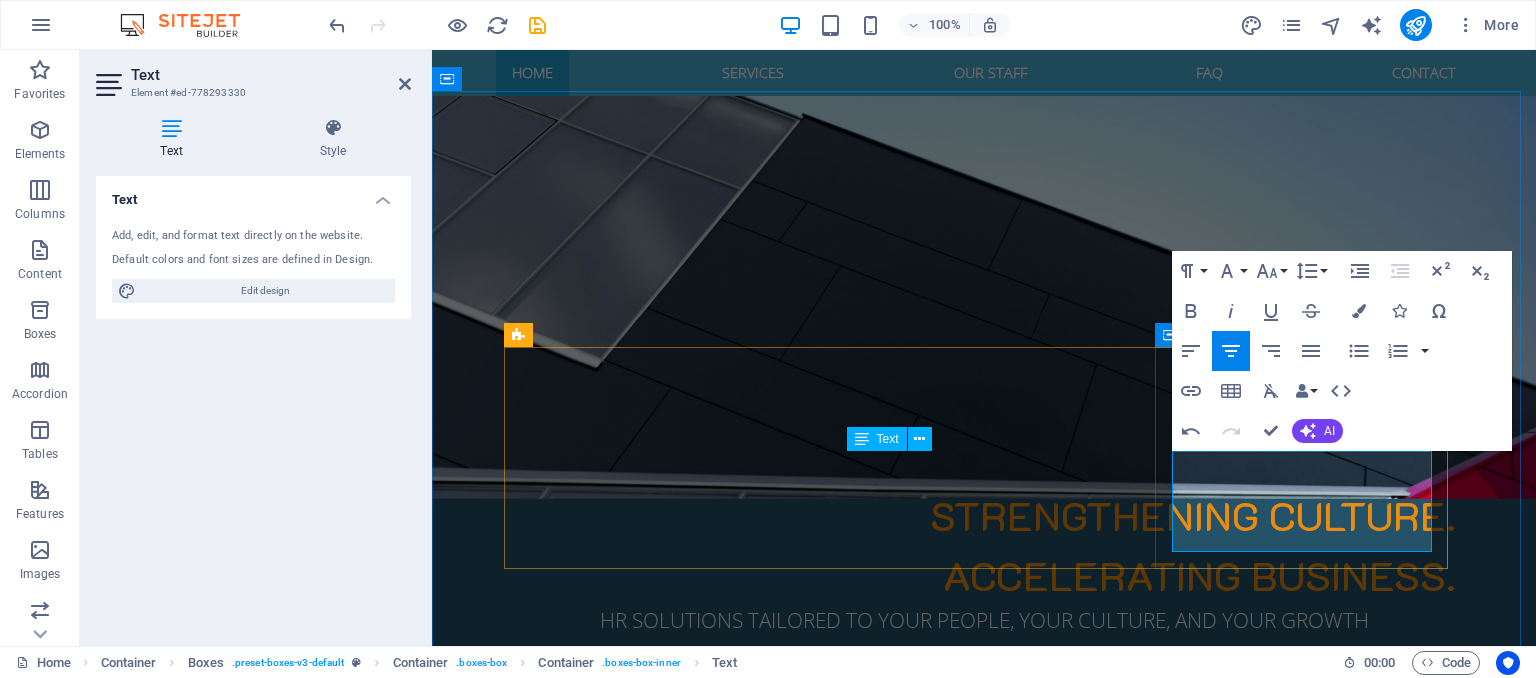 drag, startPoint x: 1349, startPoint y: 541, endPoint x: 1260, endPoint y: 466, distance: 116.38728 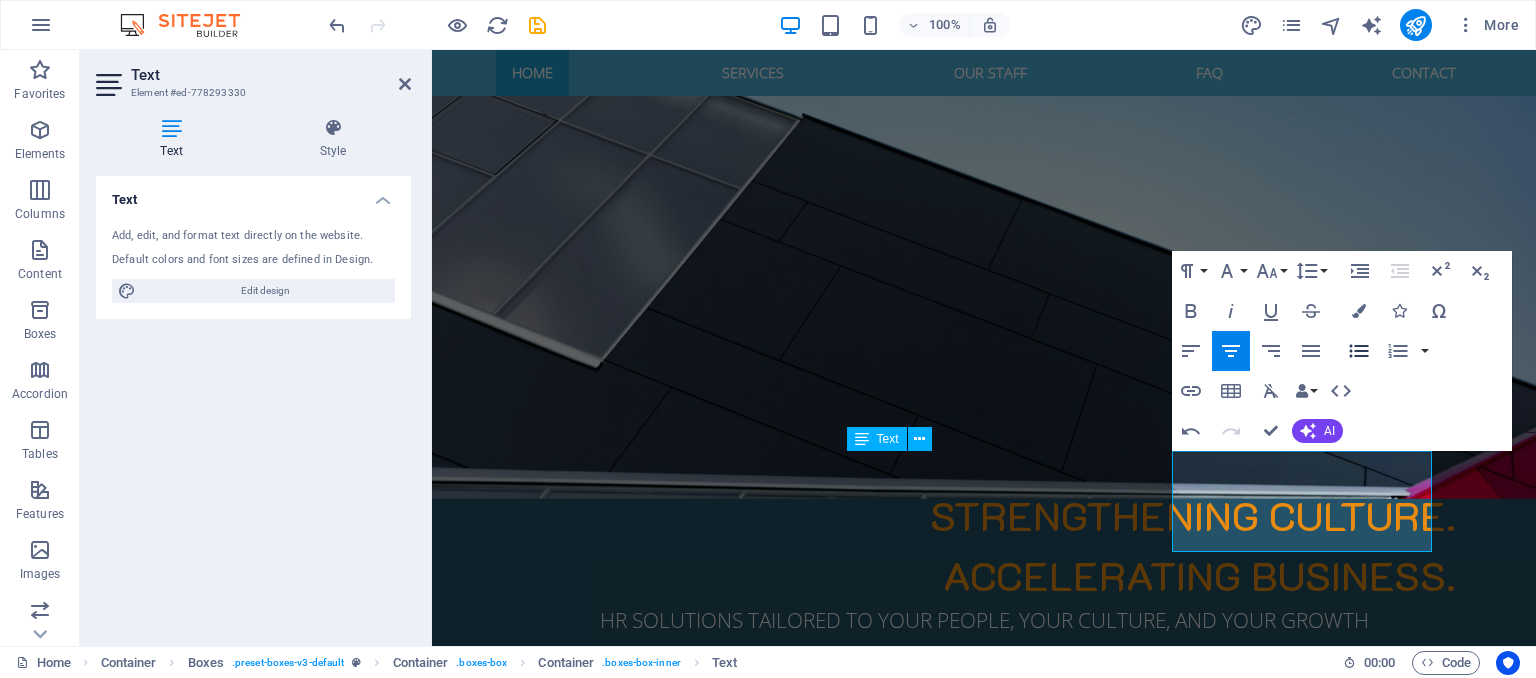 click 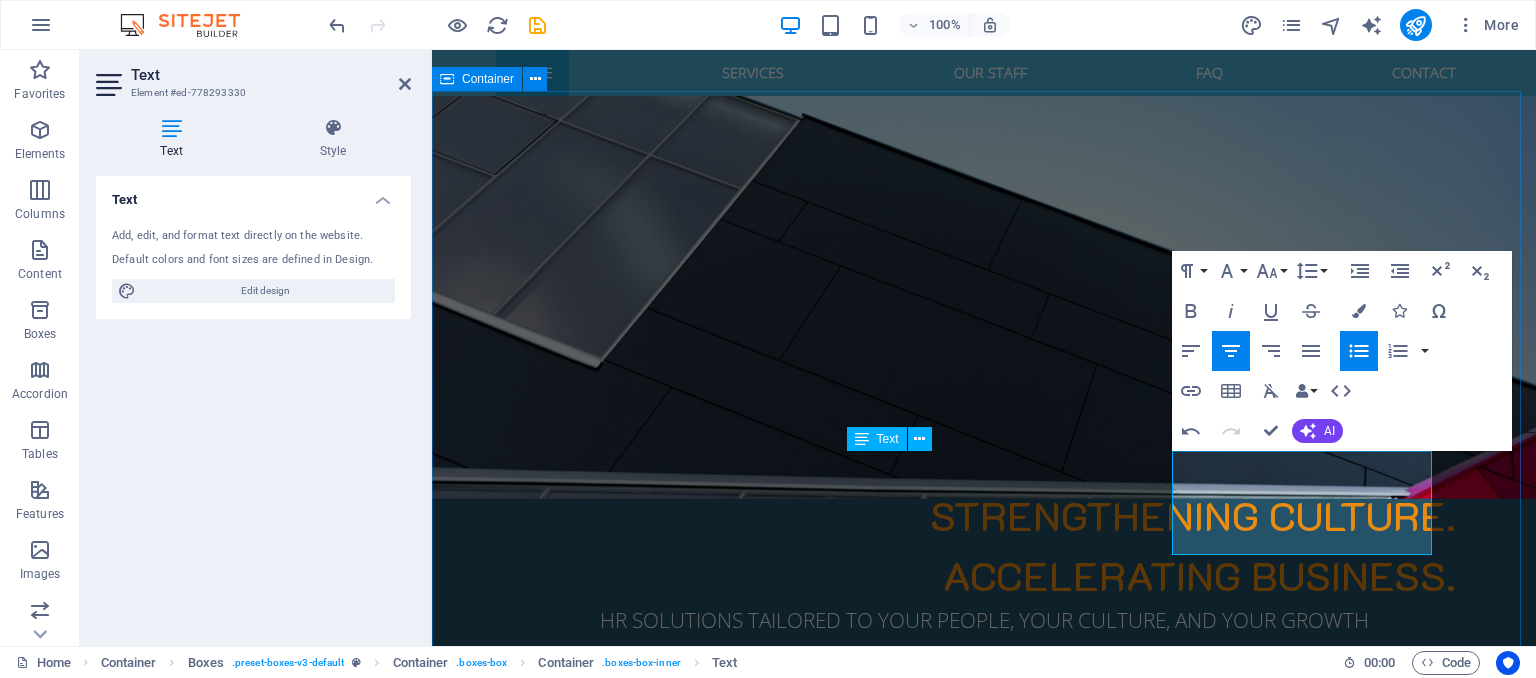 click on "Welcome to EXCELIOR SOLUTIONS Who We Are: Excelior Solutions is a trusted HR consulting and outsourcing firm dedicated to helping businesses build resilient teams, thriving cultures, and HR systems that scale. We serve startups, SMEs, and corporate clients across diverse sectors with local precision and global compliance. Our Mission To deliver HR excellence through professional insight, tech-enabled systems, and people-first strategies. Our Vision To be Africa’s most trusted and globally respected HR partner. Core Values Excellence Integrity Innovation Partnership Compliance" at bounding box center [984, 1255] 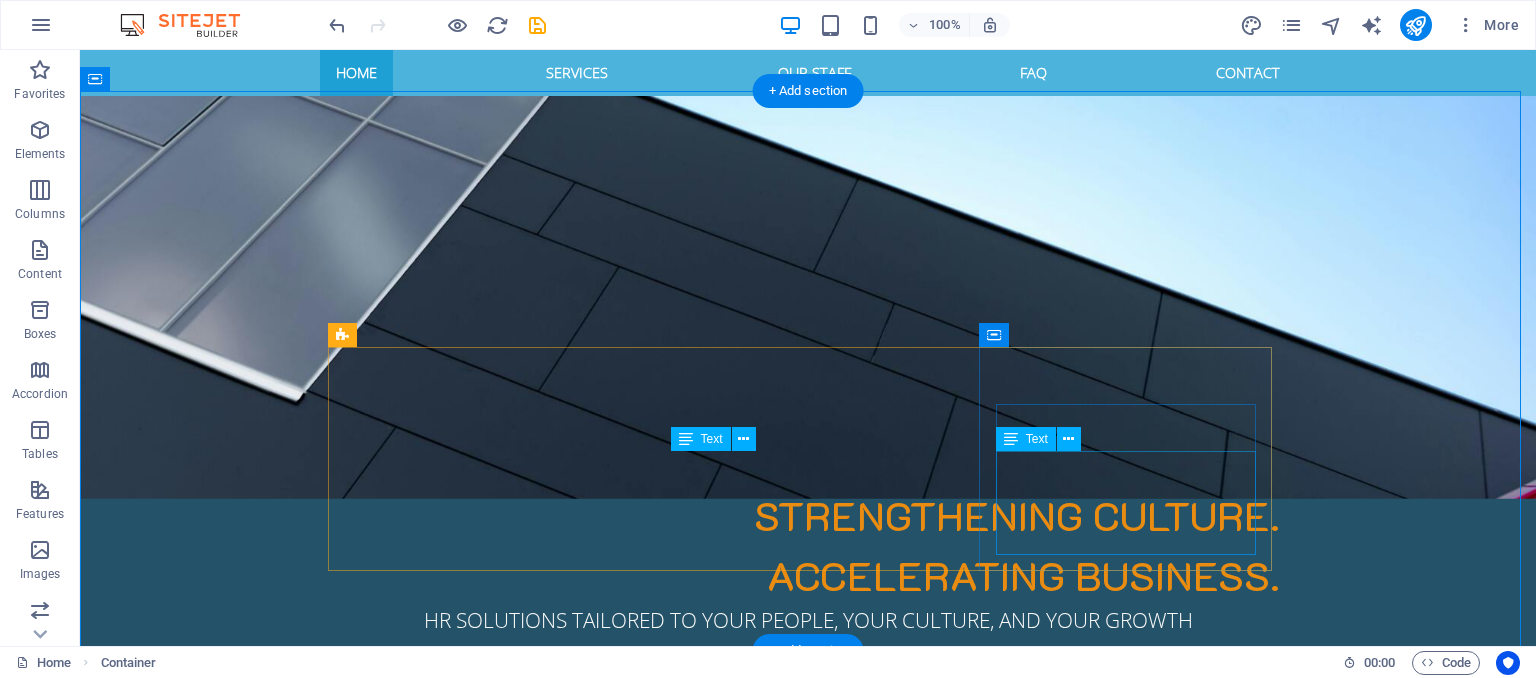 click on "Excellence Integrity Innovation Partnership Compliance" at bounding box center [482, 1590] 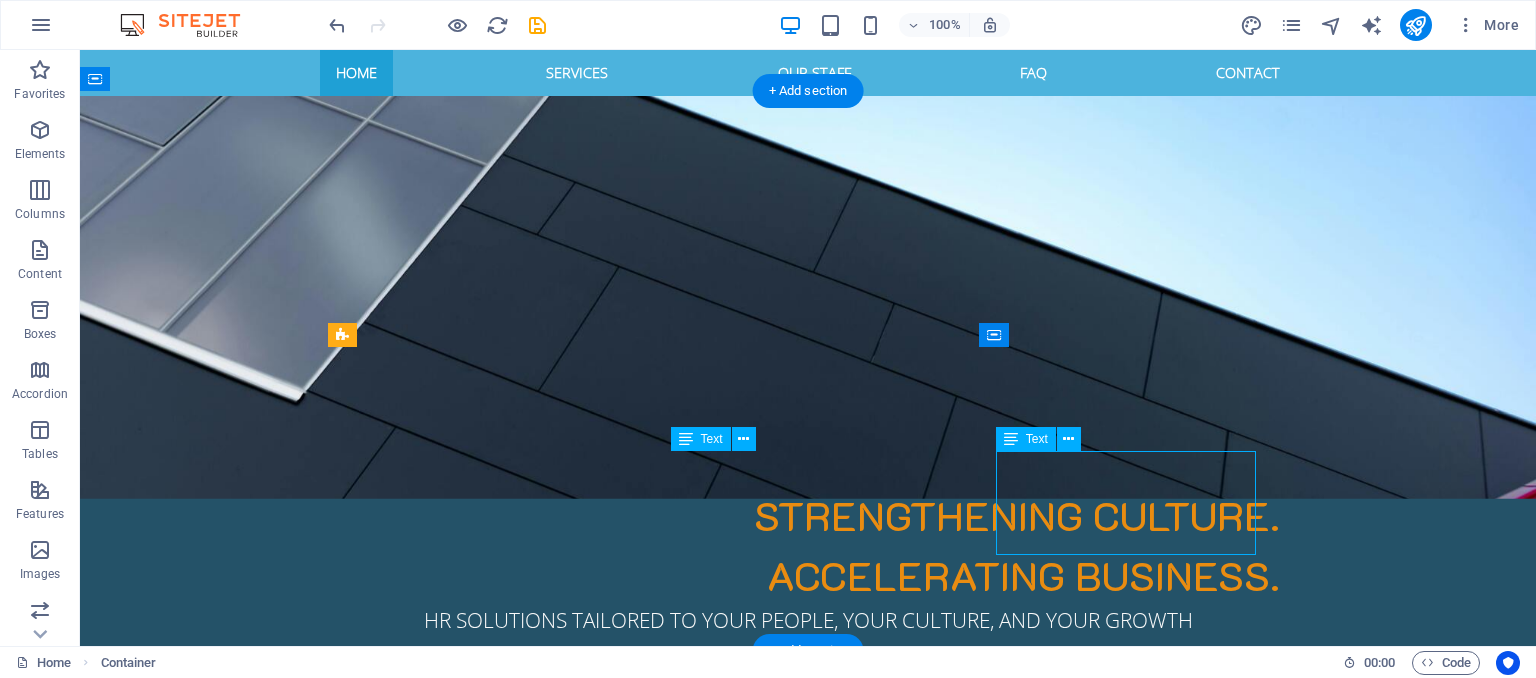 click on "Excellence Integrity Innovation Partnership Compliance" at bounding box center [482, 1590] 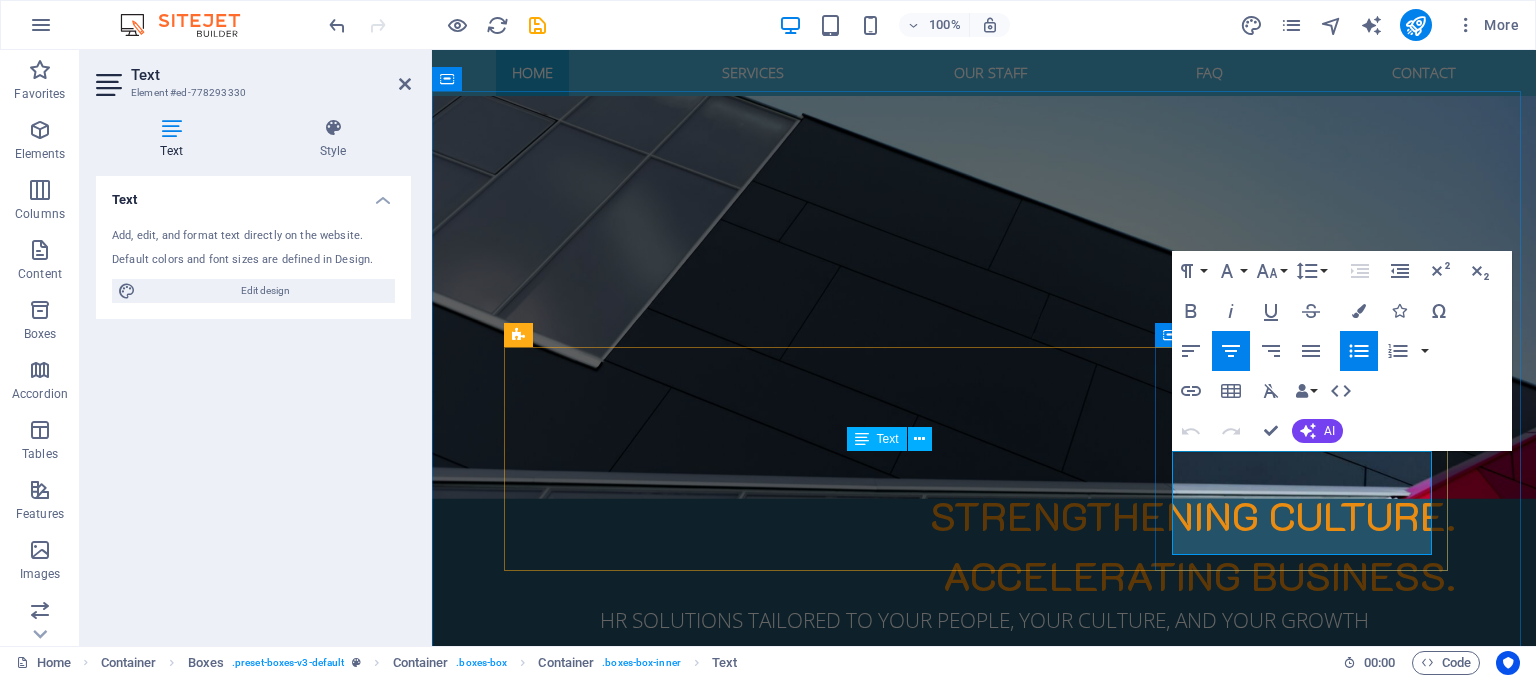 click on "Integrity" at bounding box center (667, 1569) 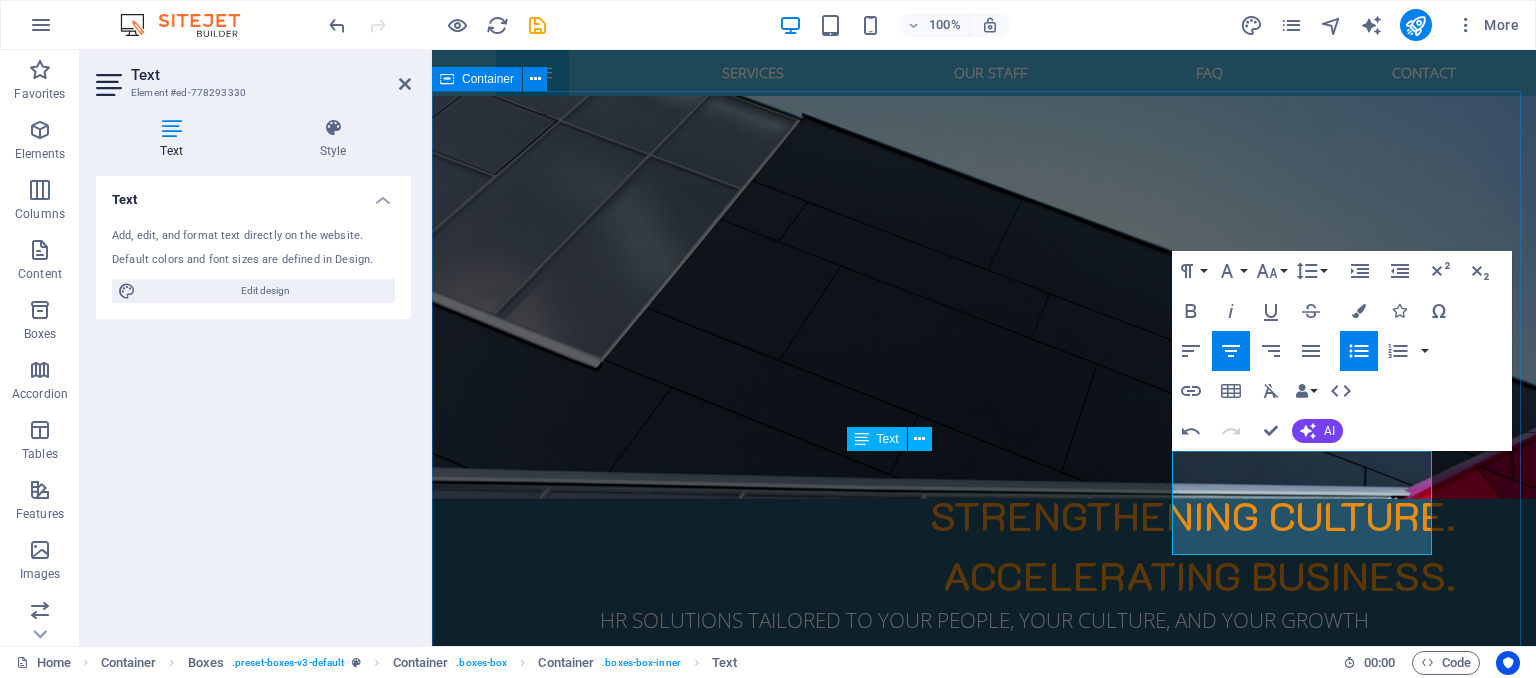 click on "Welcome to EXCELIOR SOLUTIONS Who We Are: Excelior Solutions is a trusted HR consulting and outsourcing firm dedicated to helping businesses build resilient teams, thriving cultures, and HR systems that scale. We serve startups, SMEs, and corporate clients across diverse sectors with local precision and global compliance. Our Mission To deliver HR excellence through professional insight, tech-enabled systems, and people-first strategies. Our Vision To be Africa’s most trusted and globally respected HR partner. Core Values Excellence Integrity Innovation Partnership Compliance" at bounding box center [984, 1255] 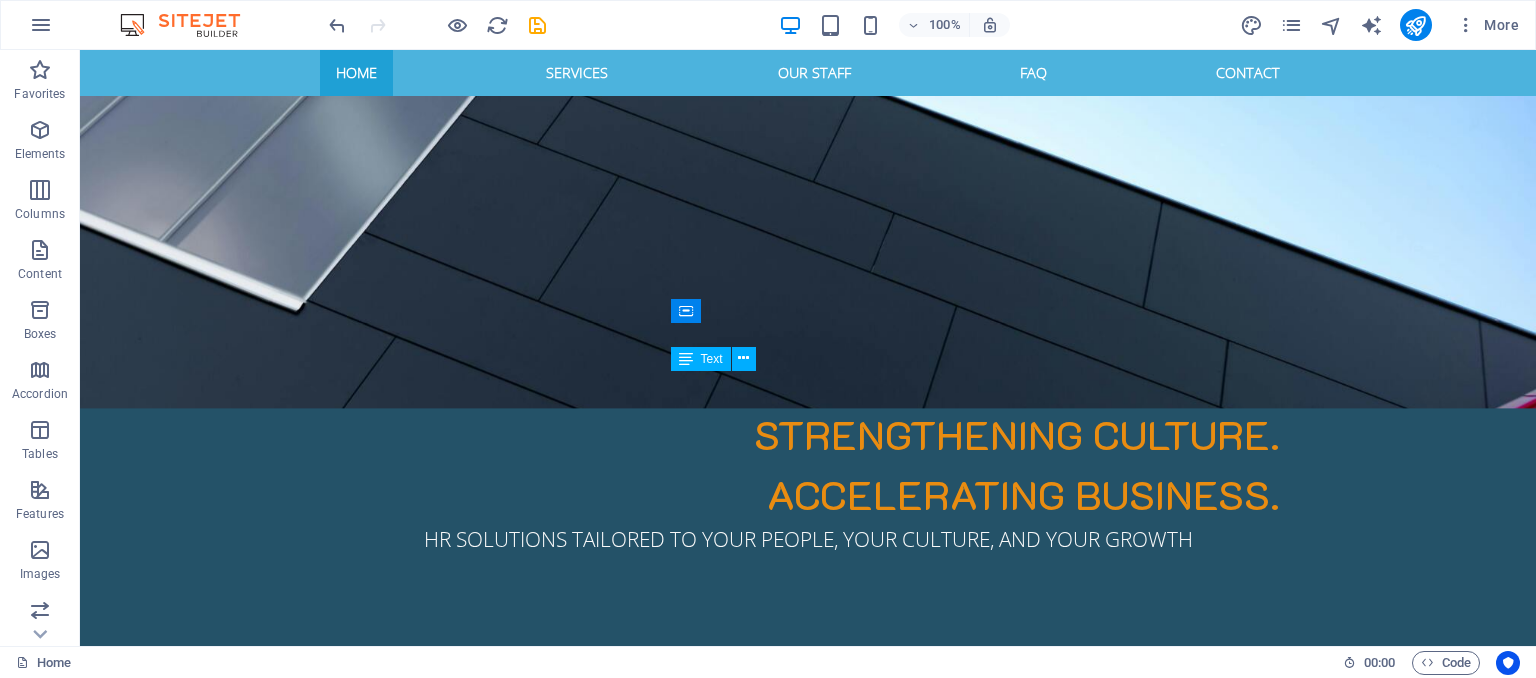 scroll, scrollTop: 498, scrollLeft: 0, axis: vertical 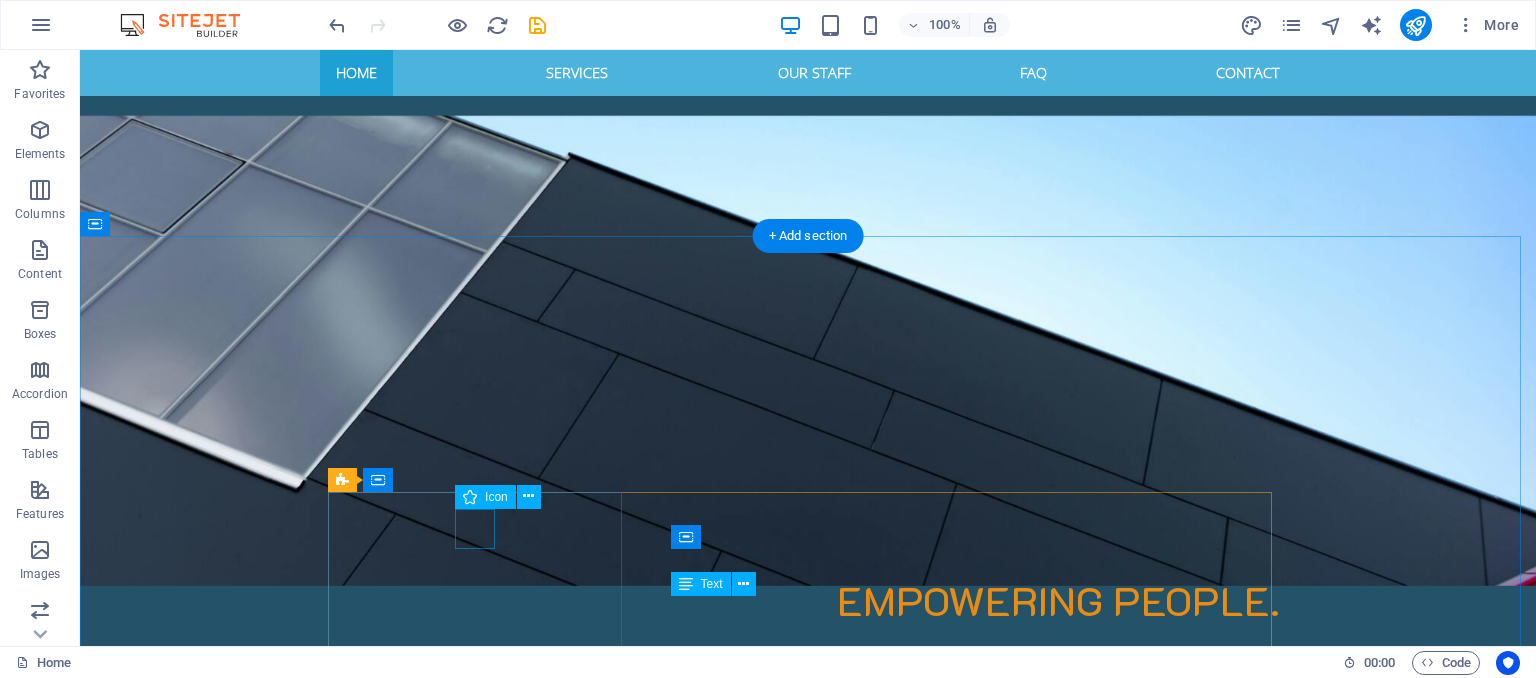 click at bounding box center [482, 1241] 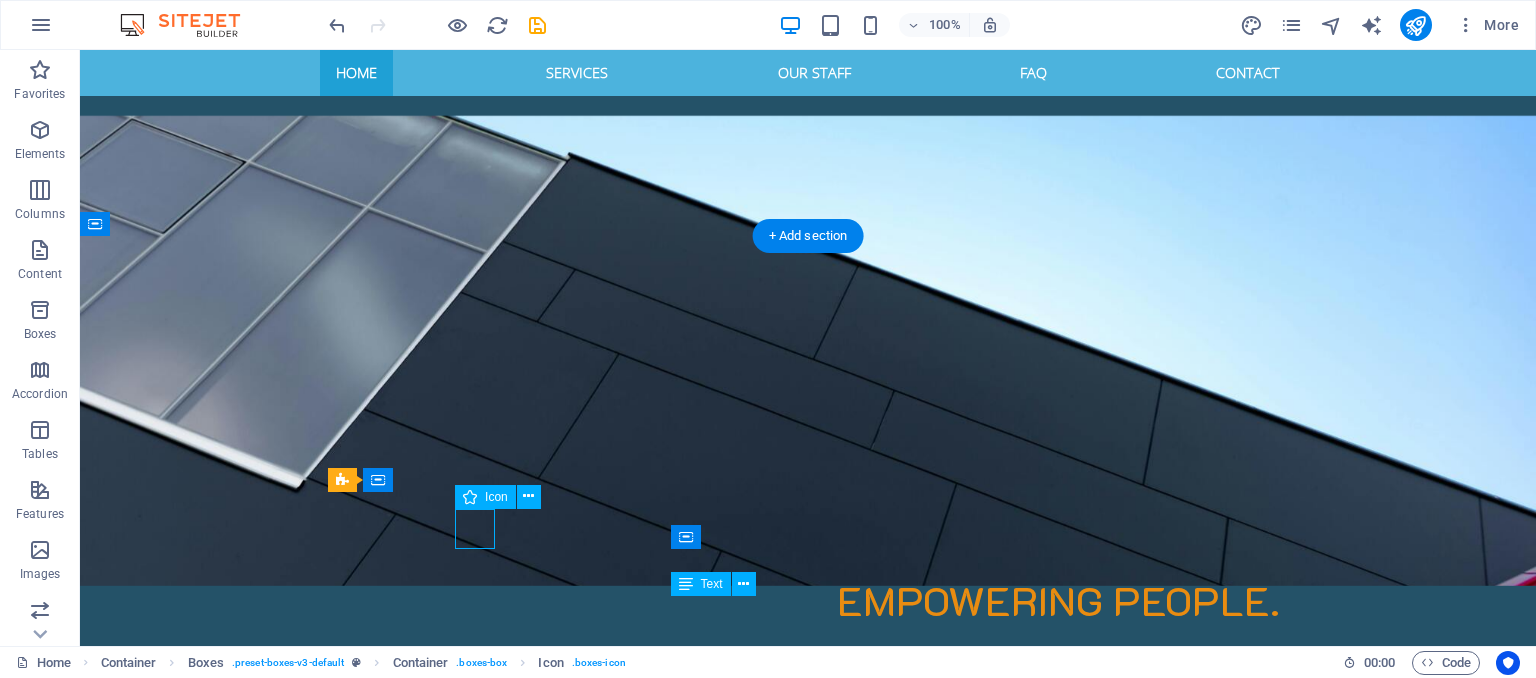 click at bounding box center (482, 1241) 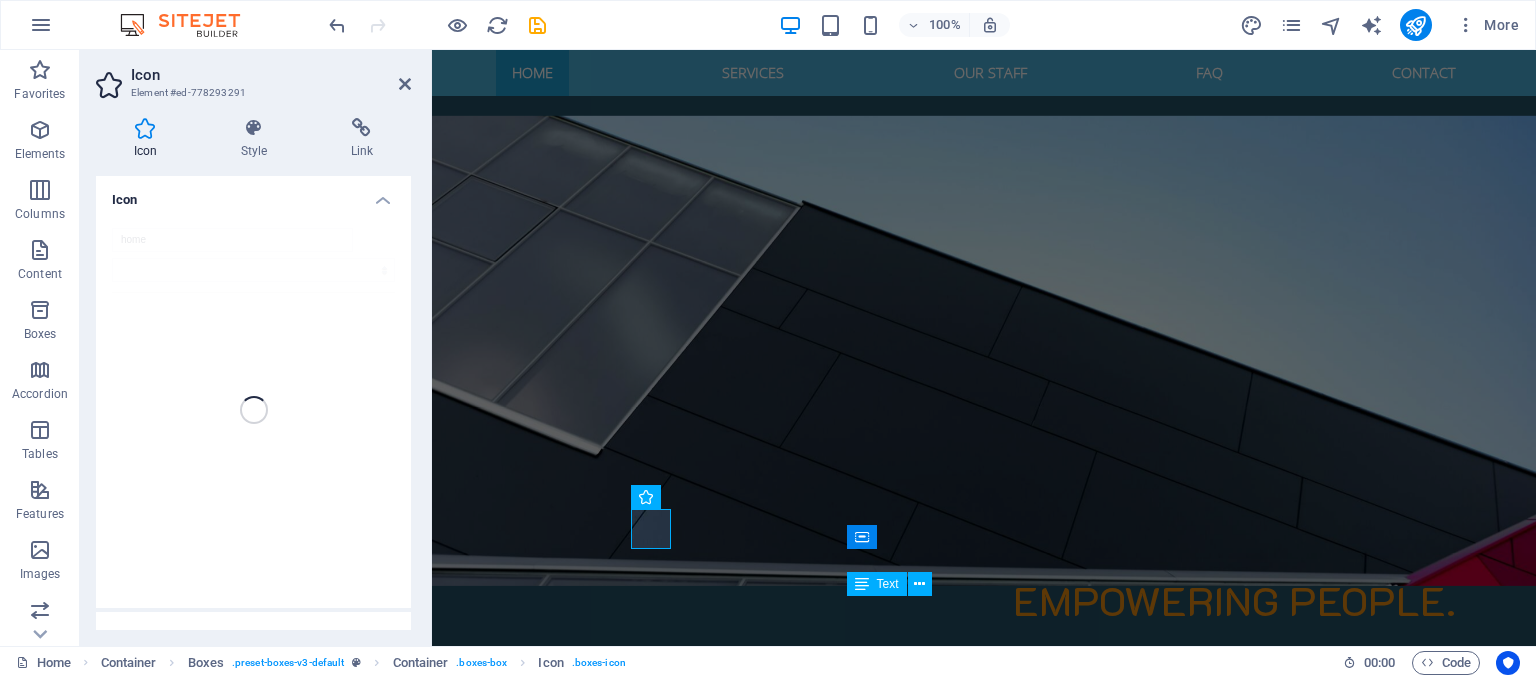 click on "Icon" at bounding box center [253, 194] 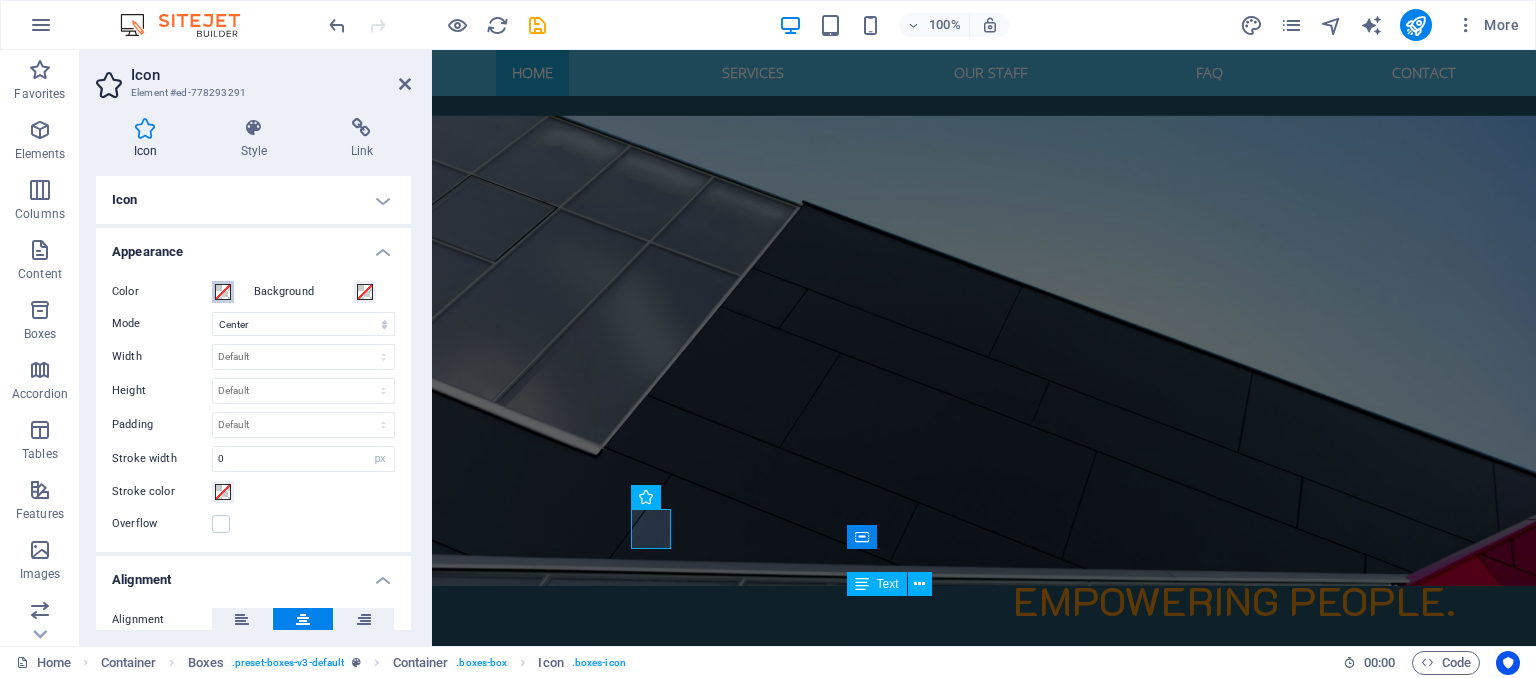 click on "Color" at bounding box center [223, 292] 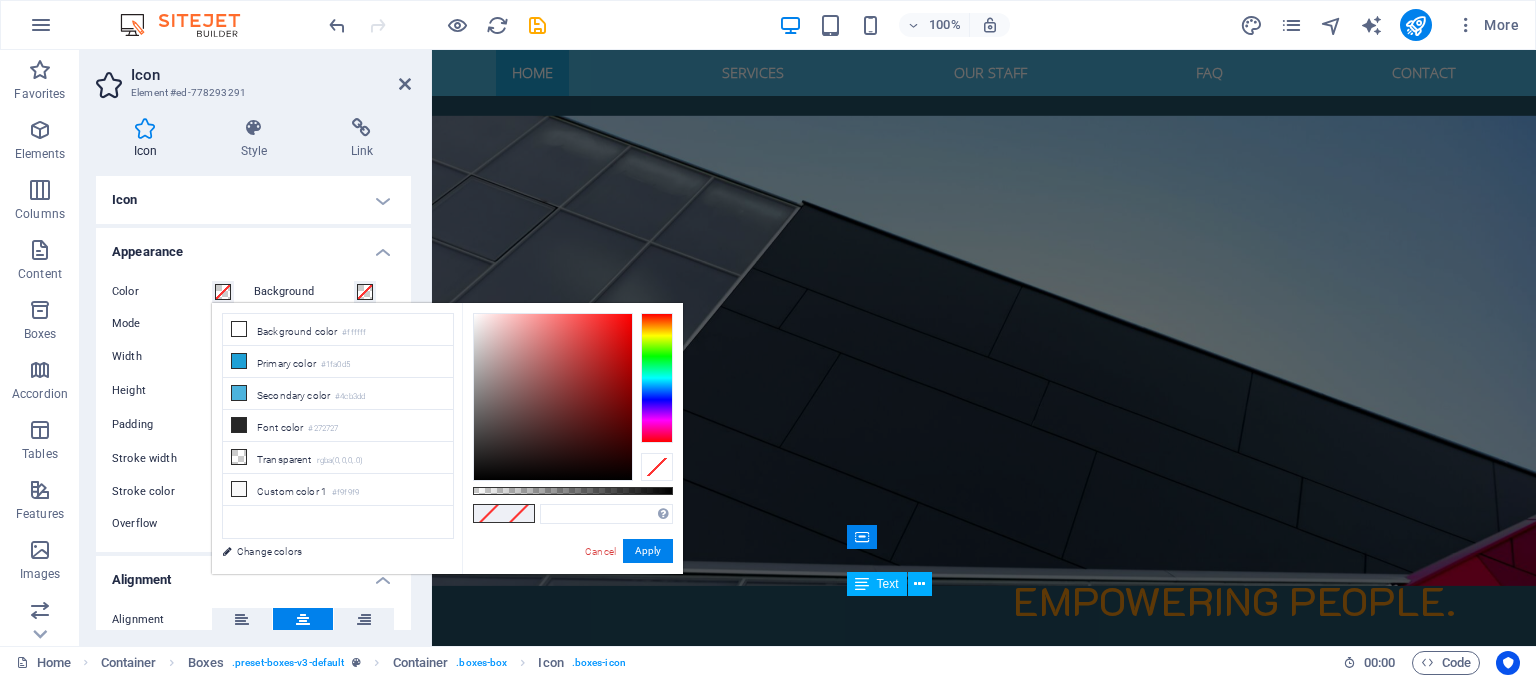 click on "Background" at bounding box center [304, 292] 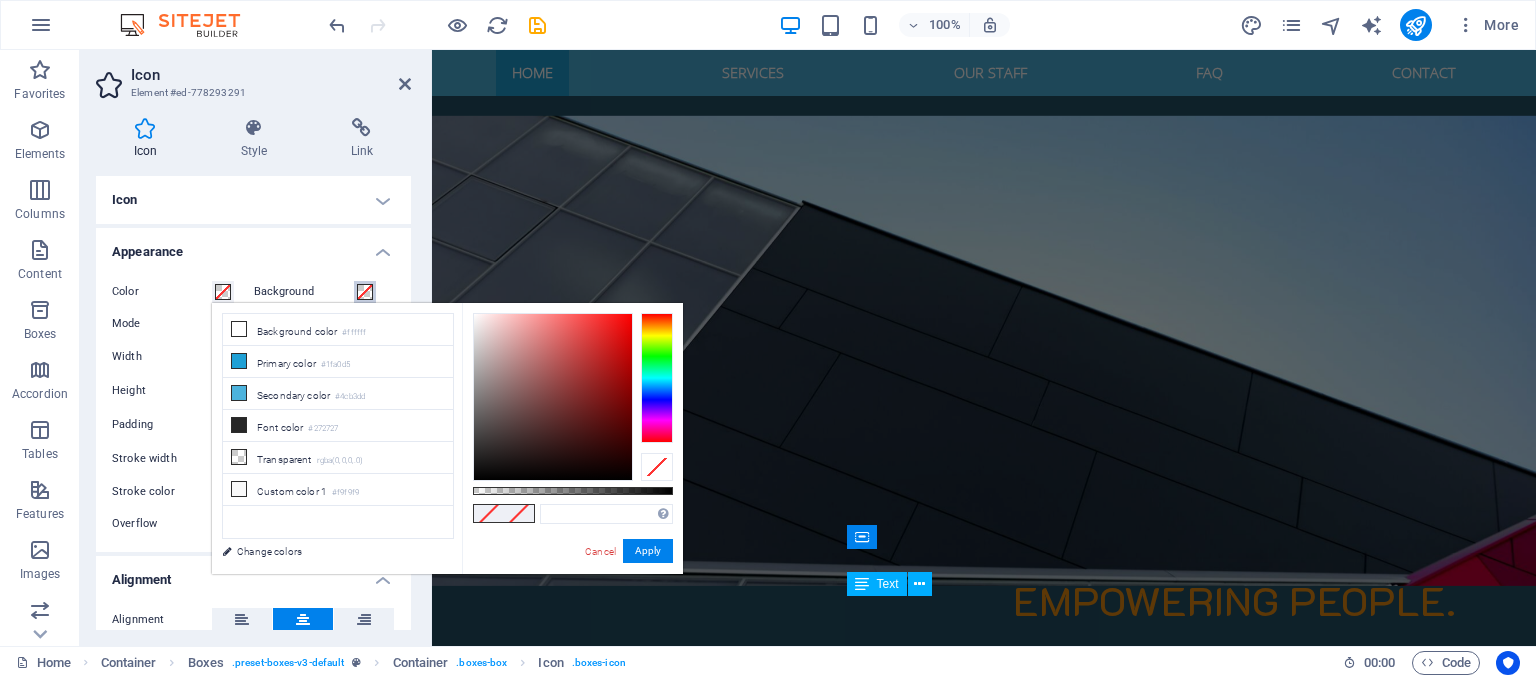 click on "Background" at bounding box center (365, 292) 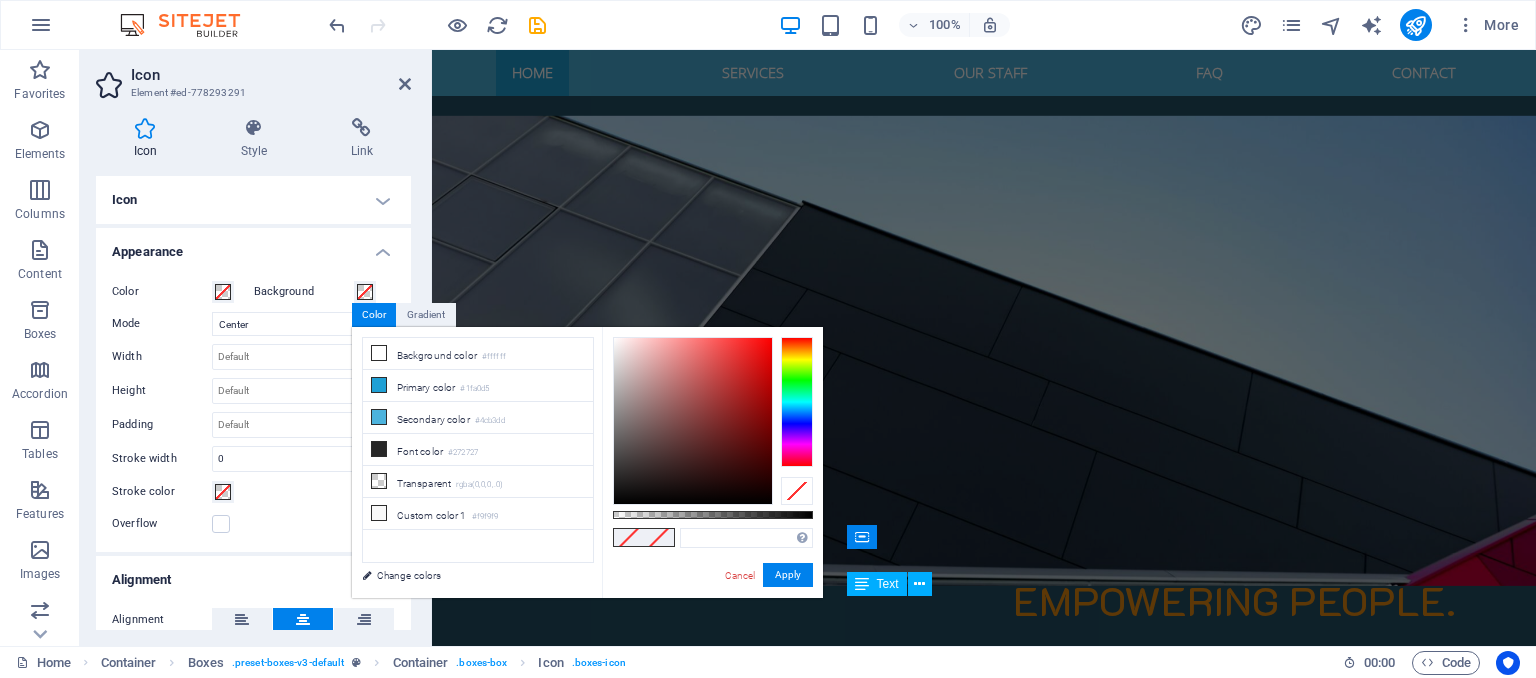 click on "Appearance" at bounding box center (253, 246) 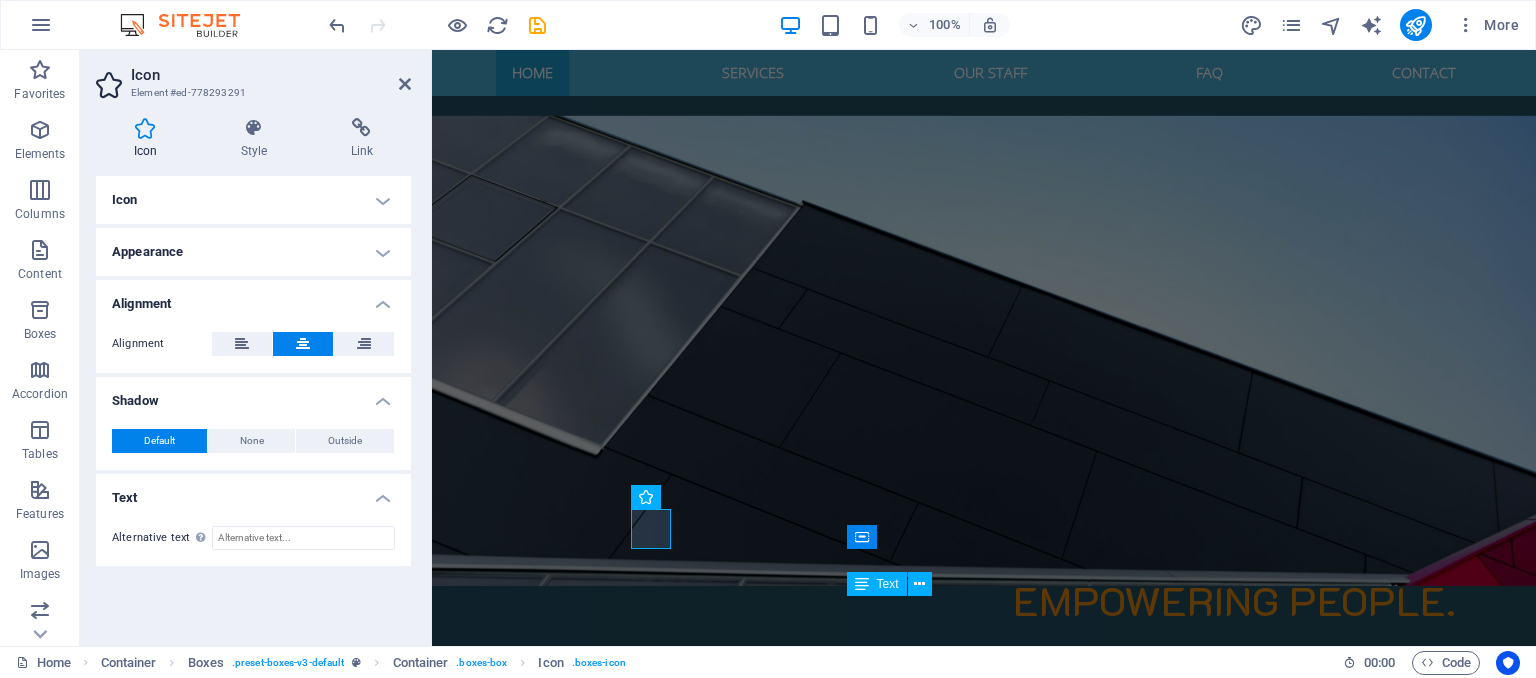 click on "Icon" at bounding box center [253, 200] 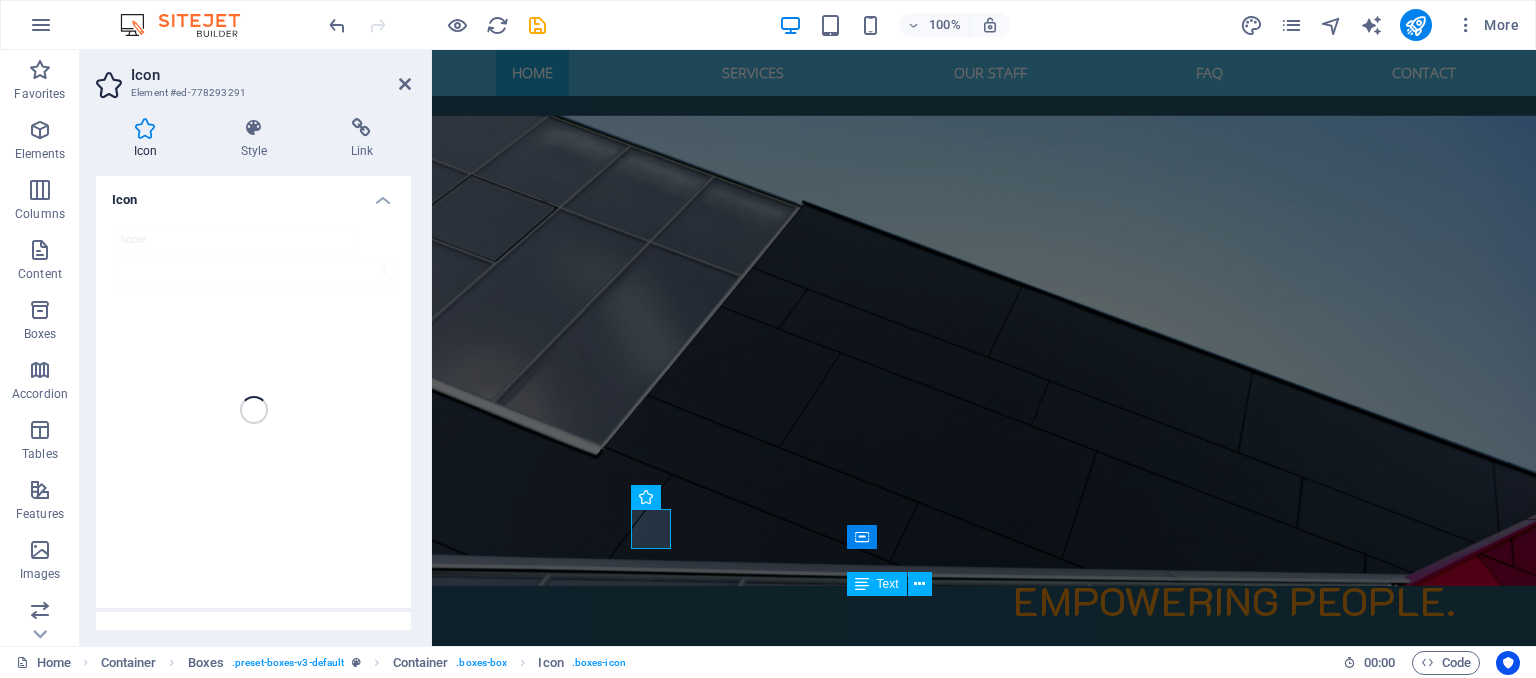 click on "home" at bounding box center (253, 410) 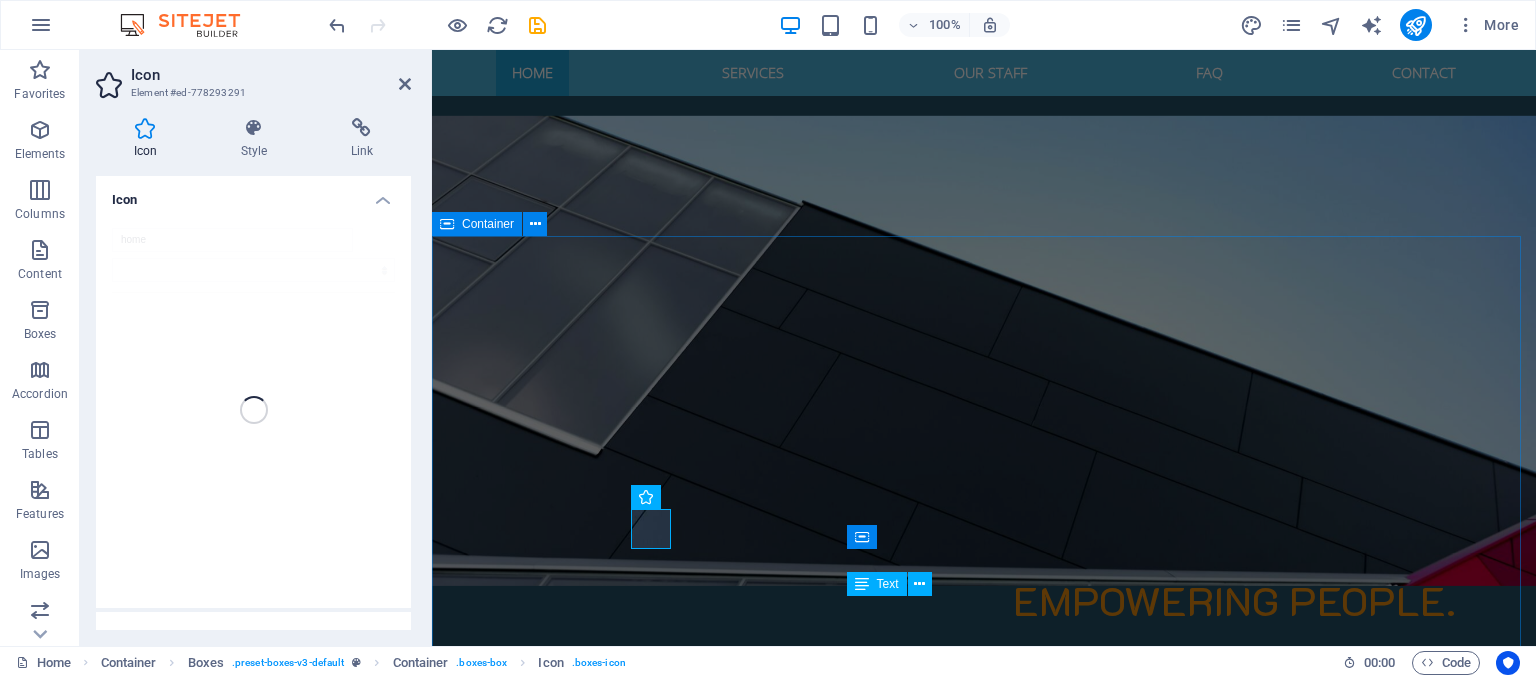 click on "Welcome to EXCELIOR SOLUTIONS Who We Are: Excelior Solutions is a trusted HR consulting and outsourcing firm dedicated to helping businesses build resilient teams, thriving cultures, and HR systems that scale. We serve startups, SMEs, and corporate clients across diverse sectors with local precision and global compliance. Our Mission To deliver HR excellence through professional insight, tech-enabled systems, and people-first strategies. Our Vision To be Africa’s most trusted and globally respected HR partner. Core Values Excellence Integrity Innovation Partnership Compliance" at bounding box center (984, 1400) 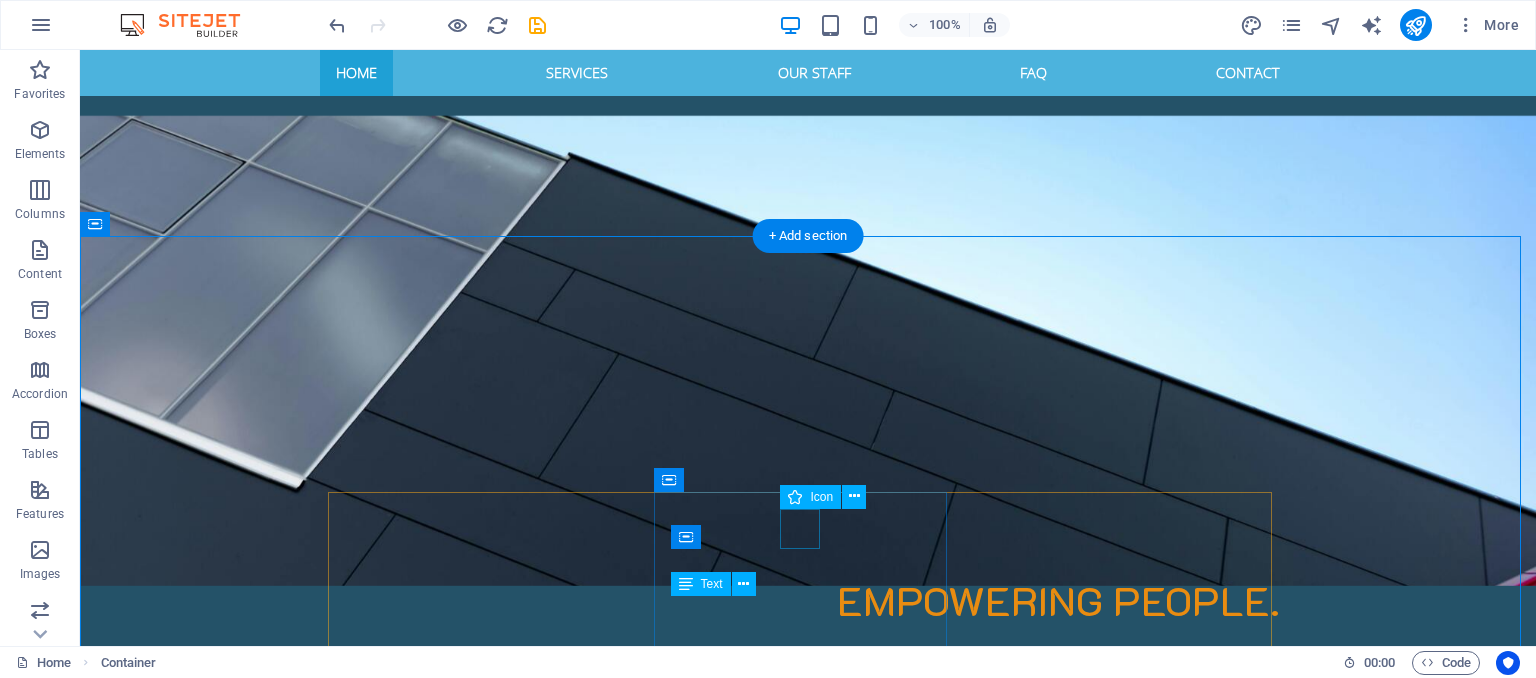 click at bounding box center (482, 1439) 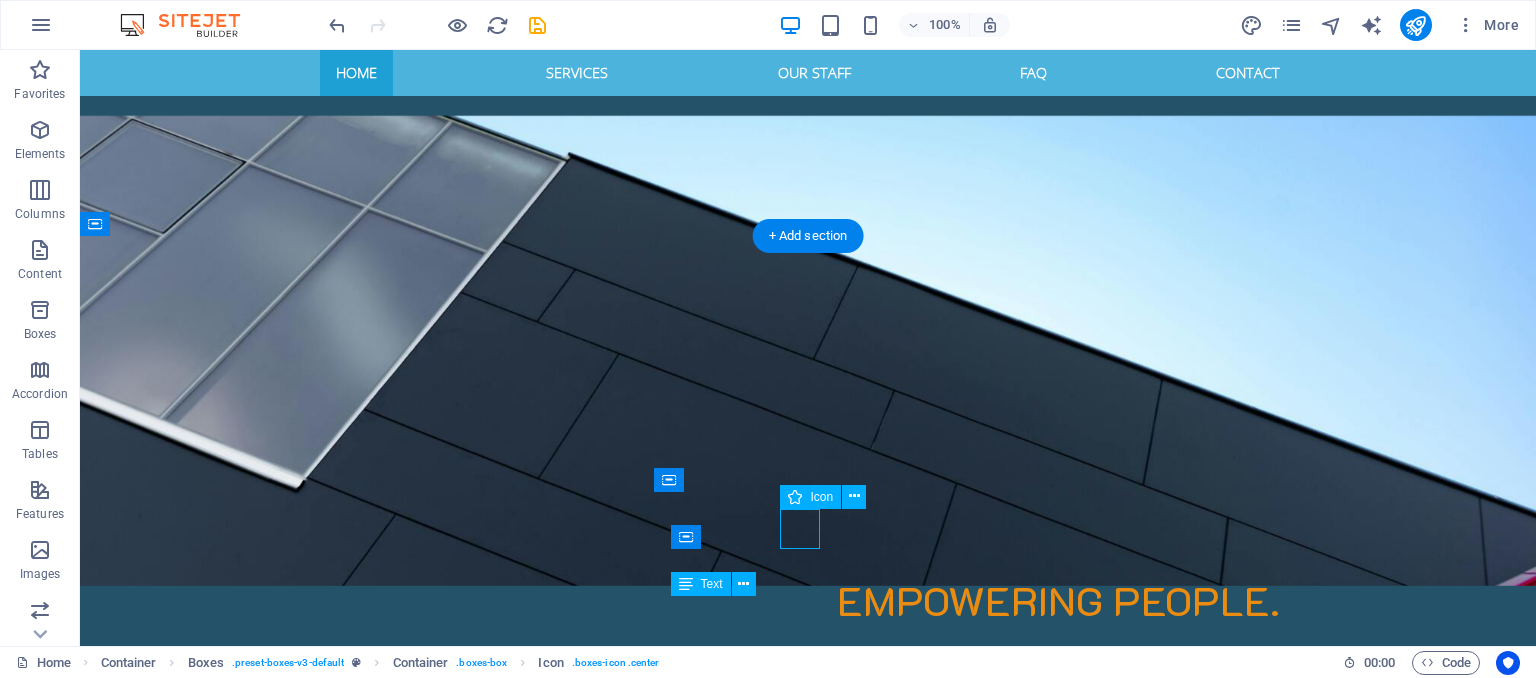 click at bounding box center (482, 1439) 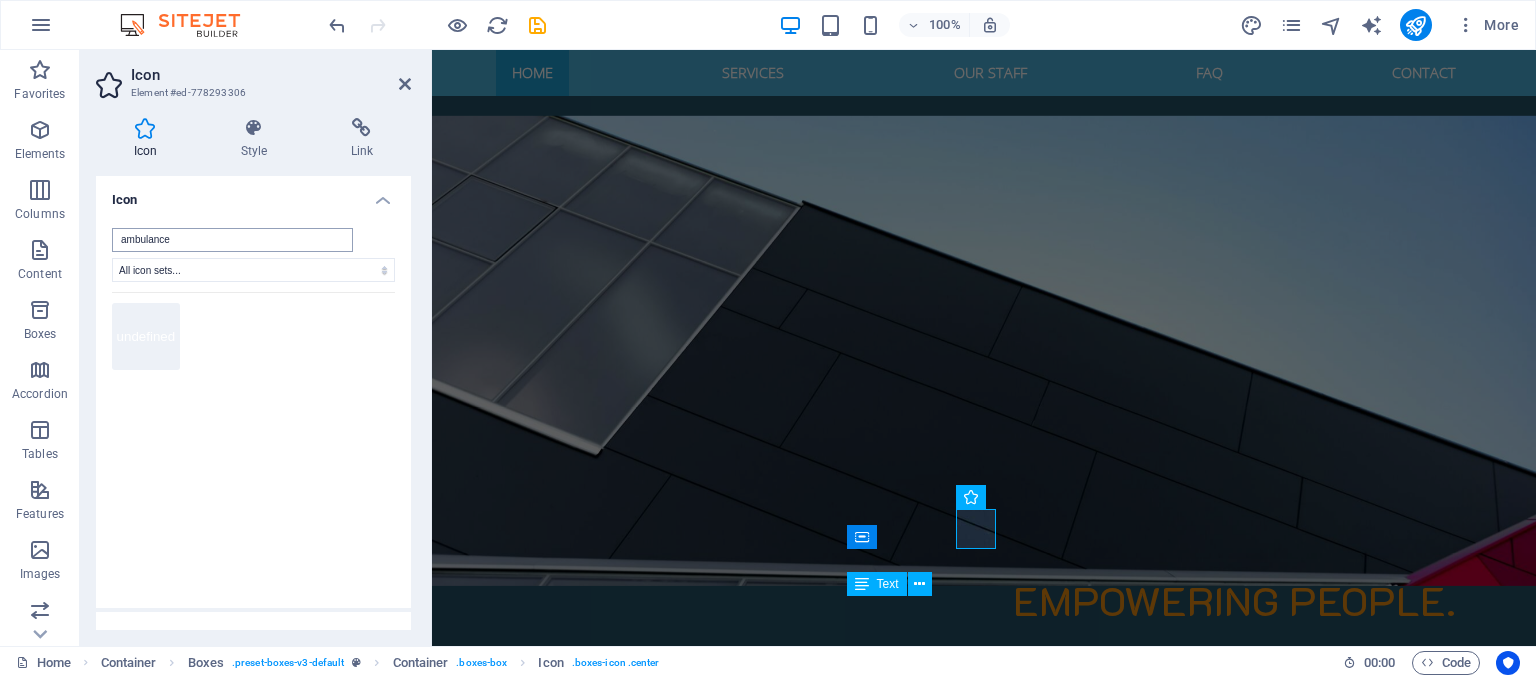 click on "ambulance" at bounding box center [232, 240] 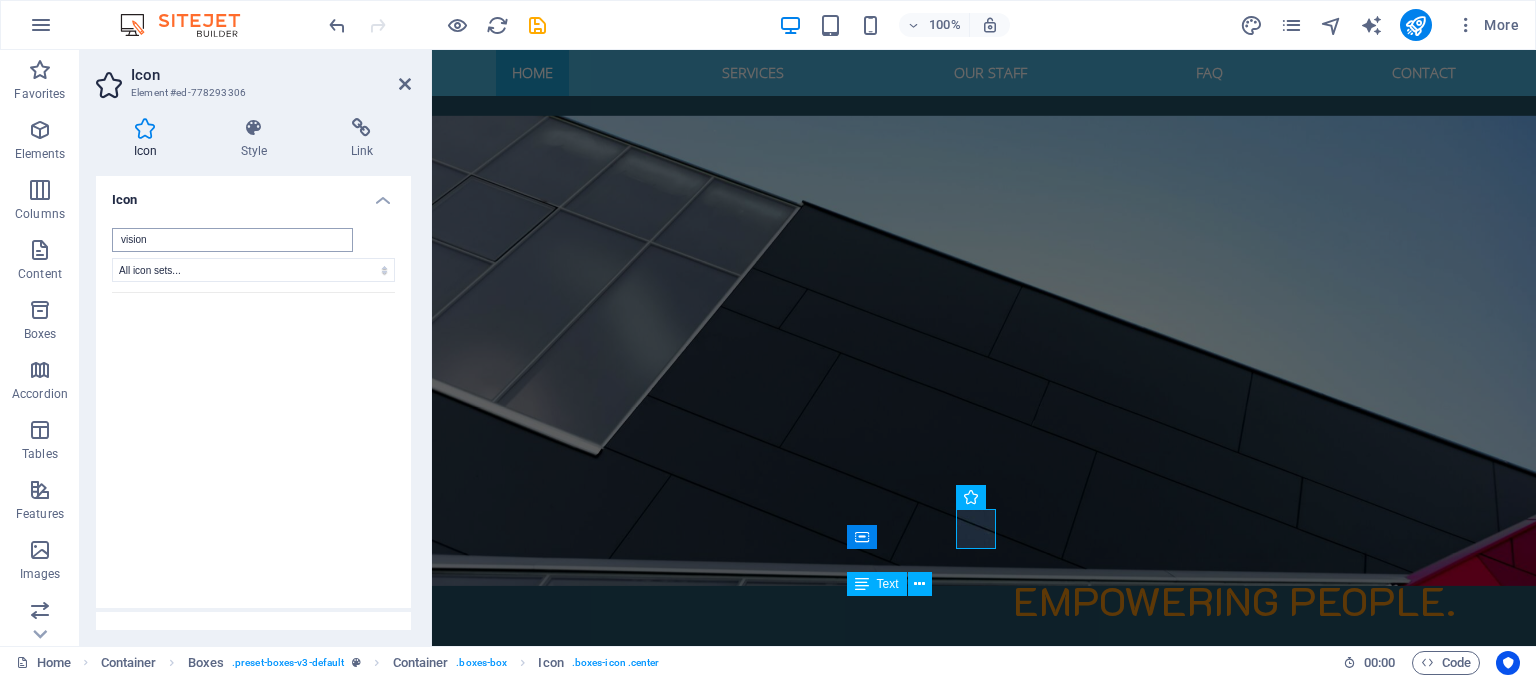 type on "vision" 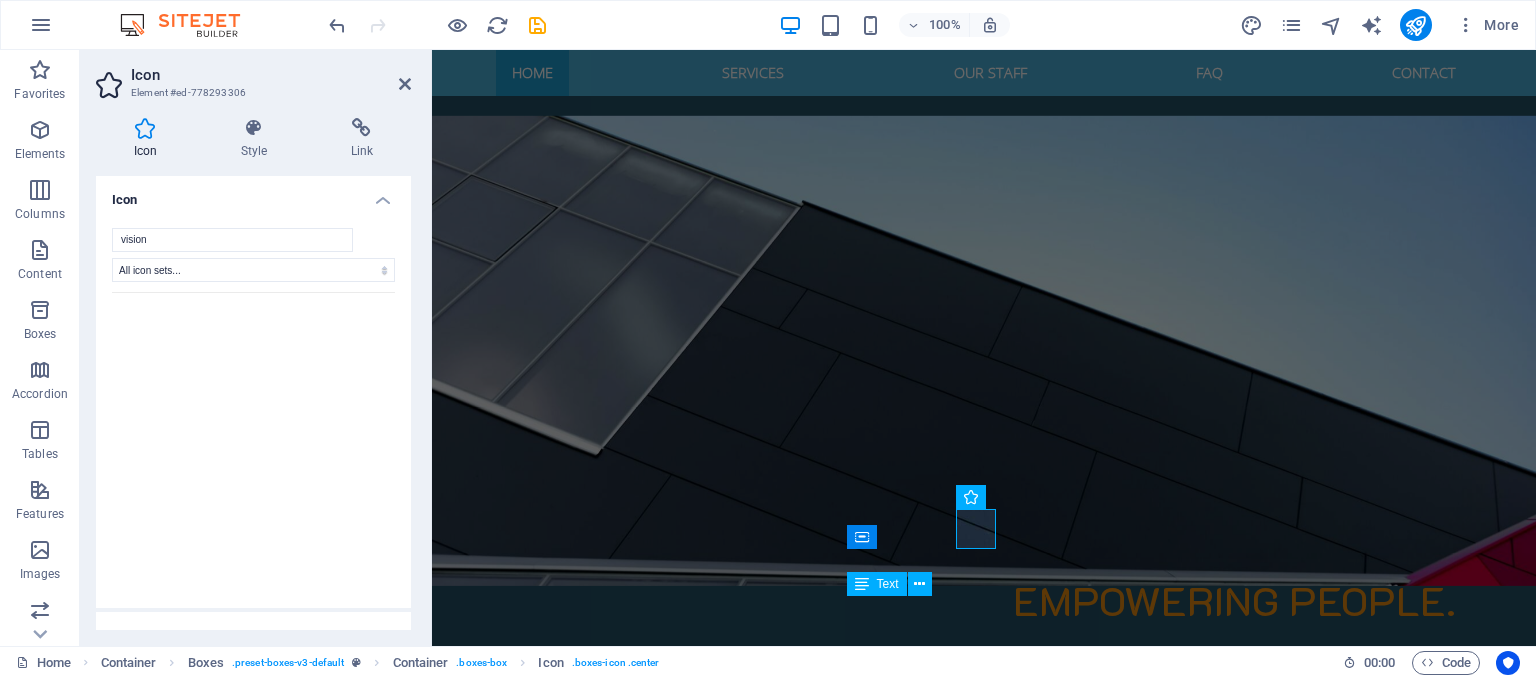 scroll, scrollTop: 0, scrollLeft: 0, axis: both 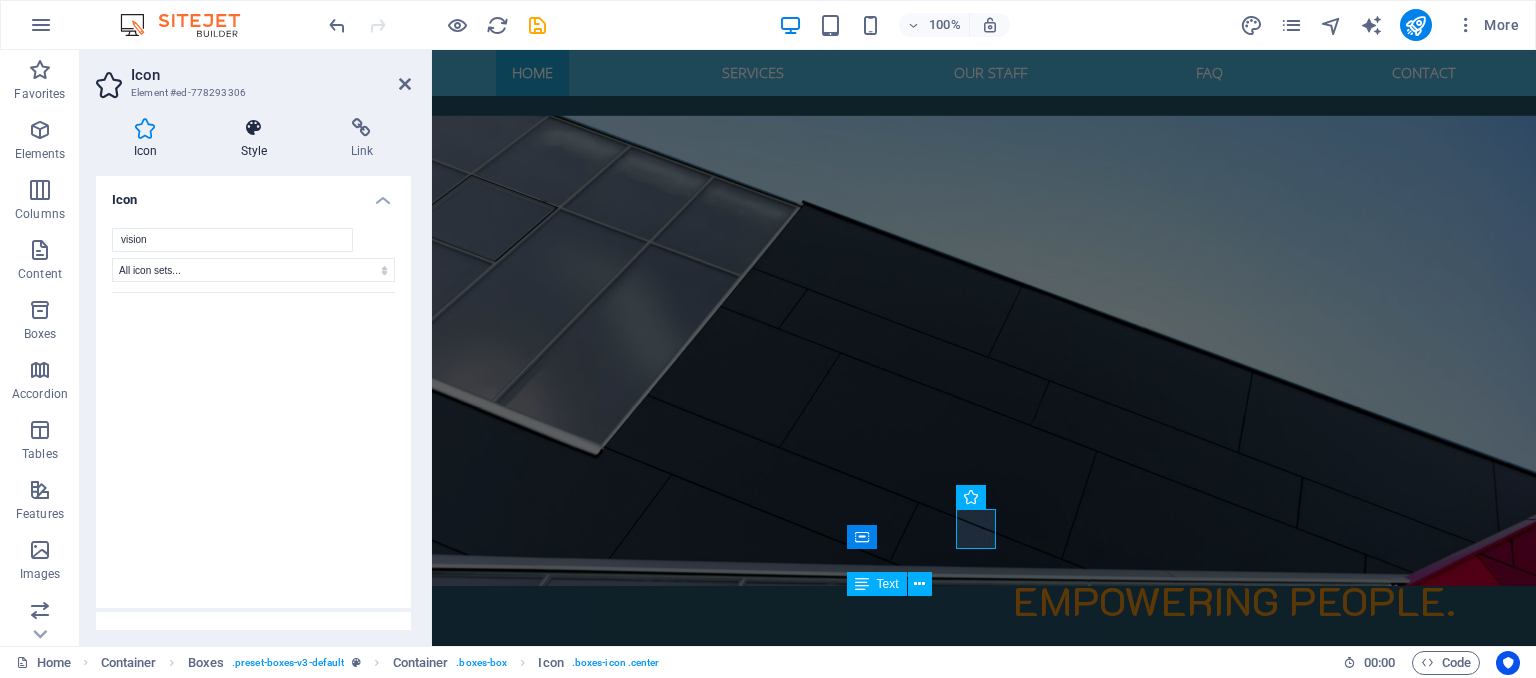 click on "Style" at bounding box center (258, 139) 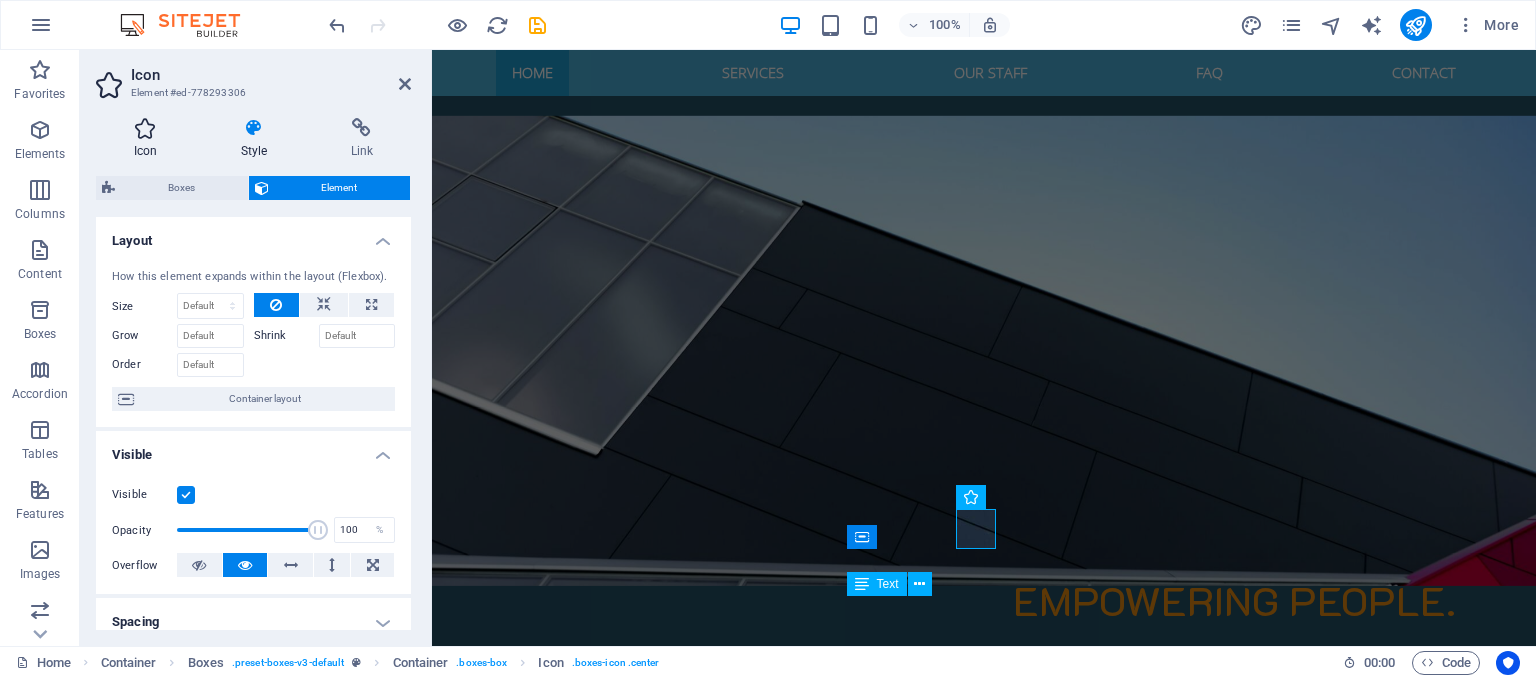 click at bounding box center (145, 128) 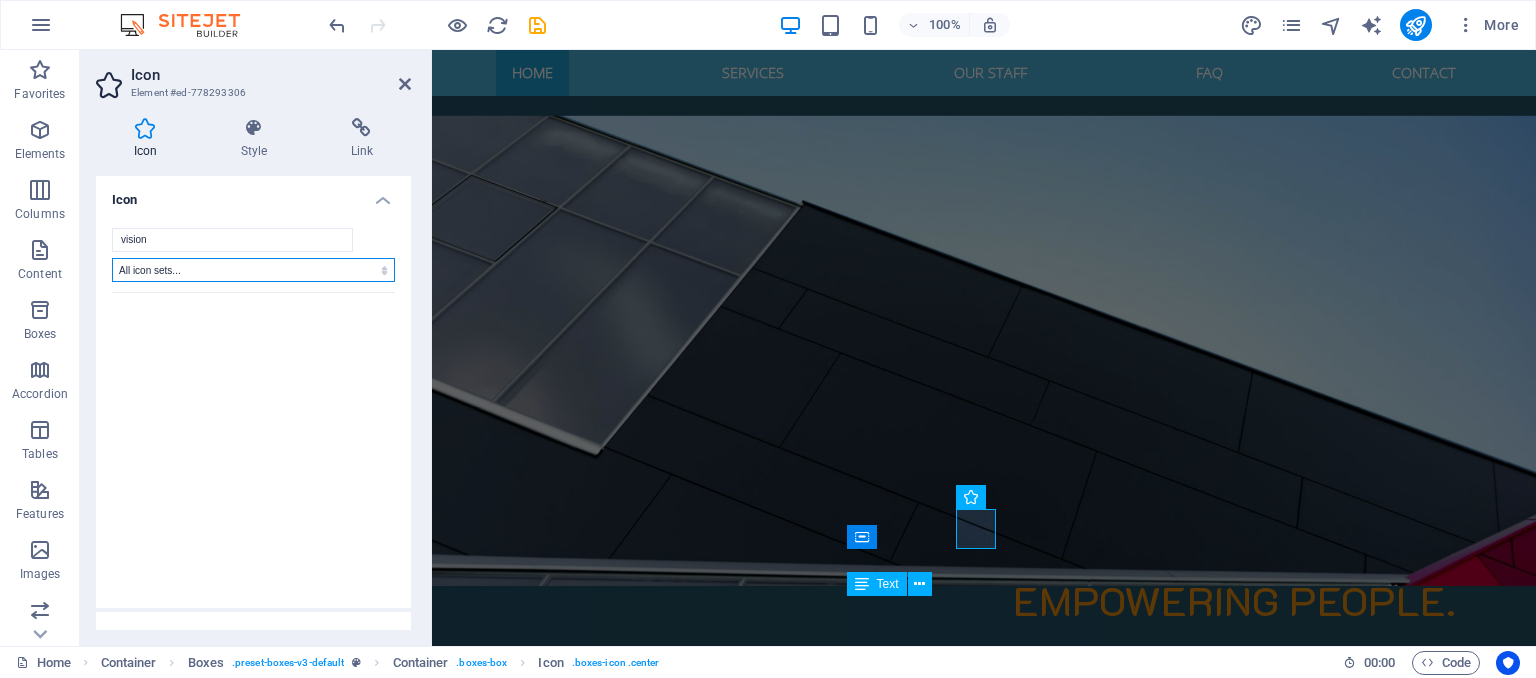 click on "All icon sets... IcoFont Ionicons FontAwesome Brands FontAwesome Duotone FontAwesome Solid FontAwesome Regular FontAwesome Light FontAwesome Thin FontAwesome Sharp Solid FontAwesome Sharp Regular FontAwesome Sharp Light FontAwesome Sharp Thin" at bounding box center (253, 270) 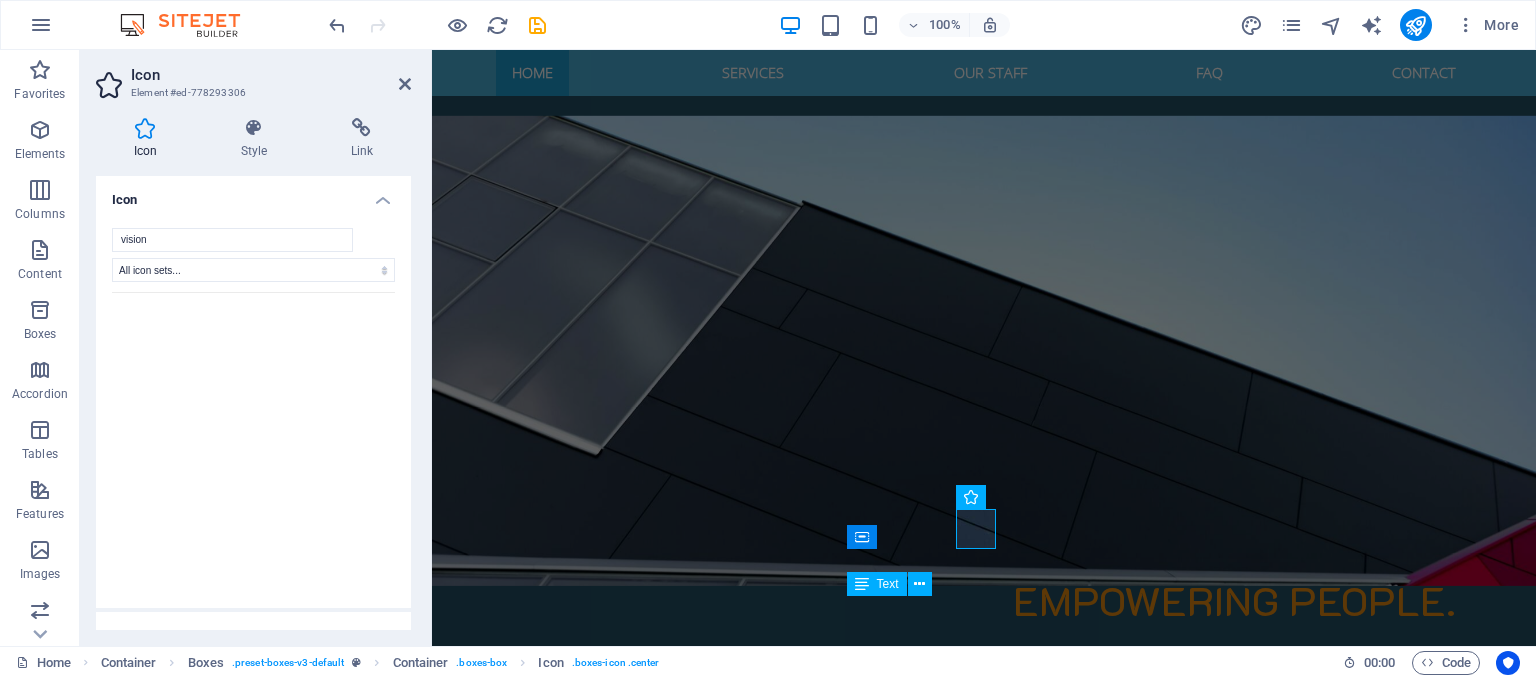click on "Icon" at bounding box center (253, 194) 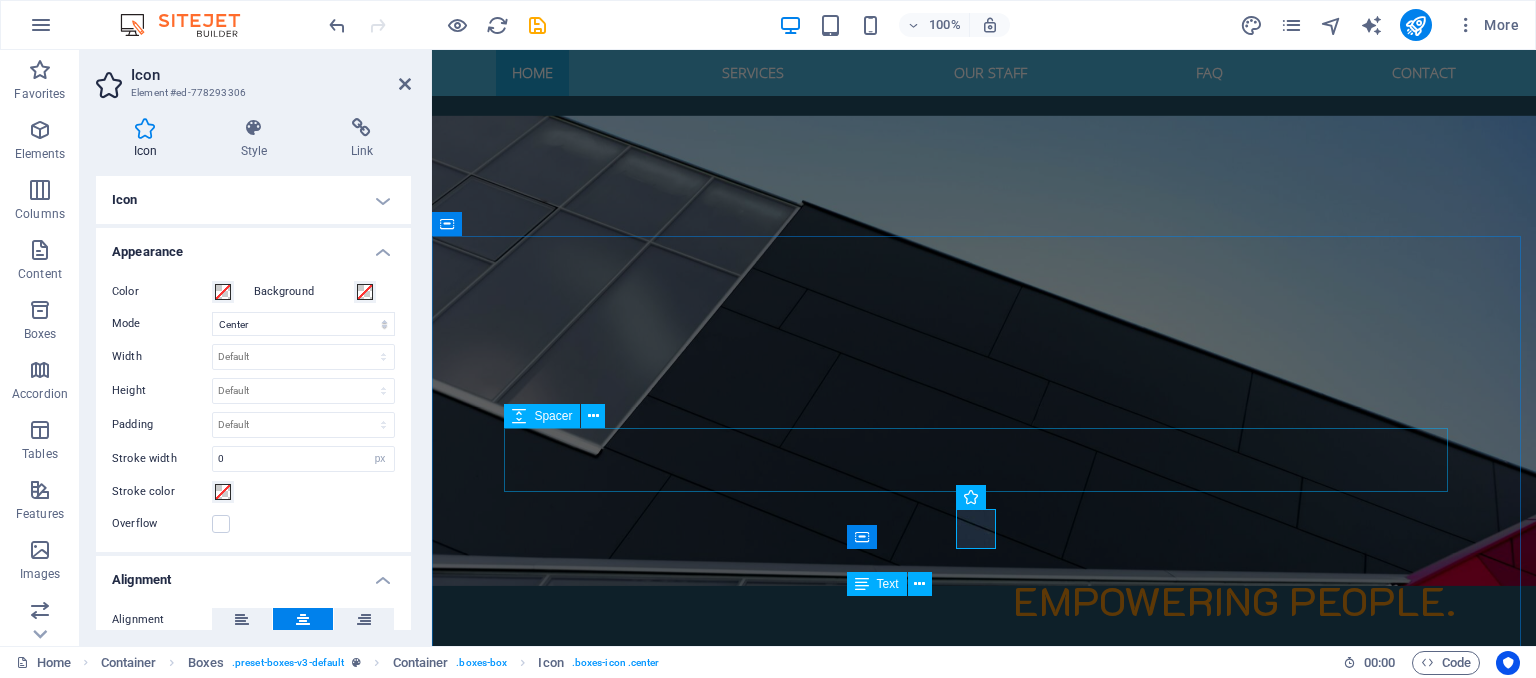 click at bounding box center [984, 1172] 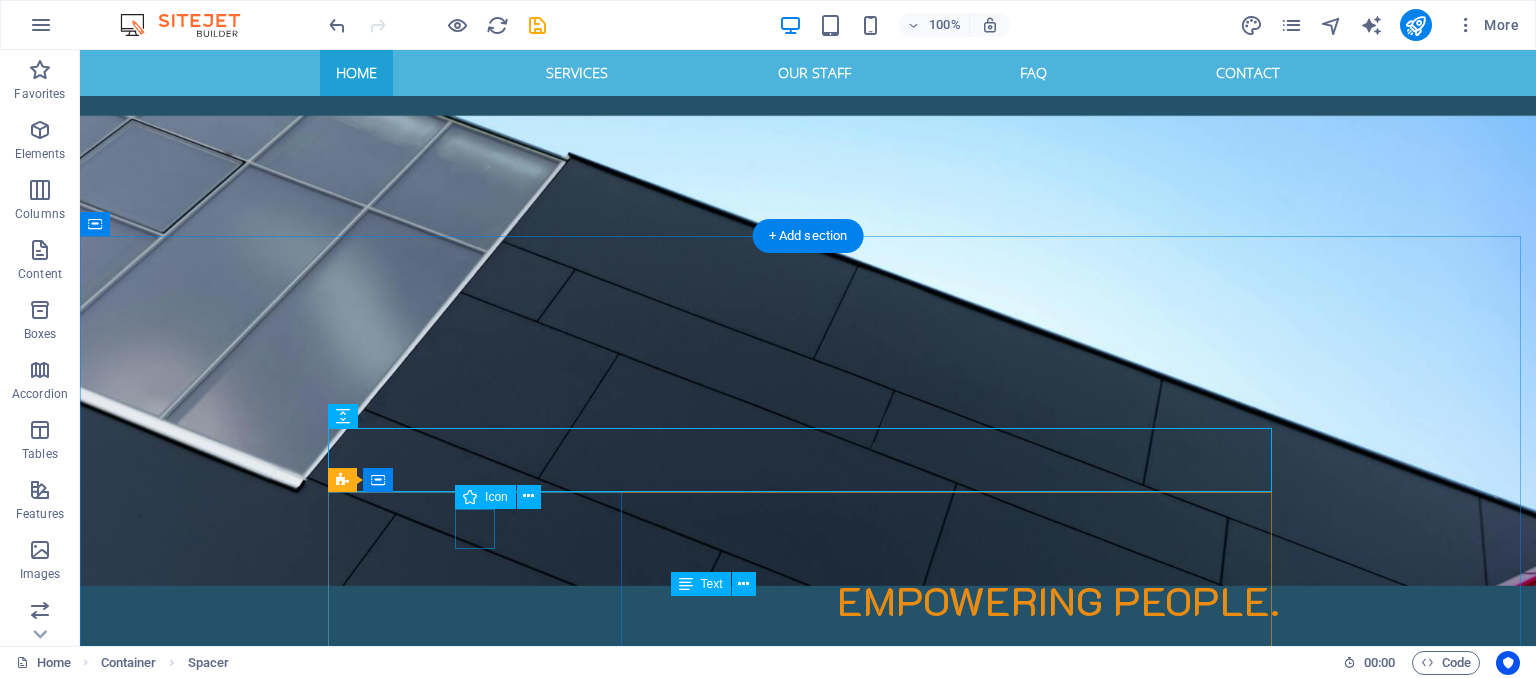 click at bounding box center (482, 1241) 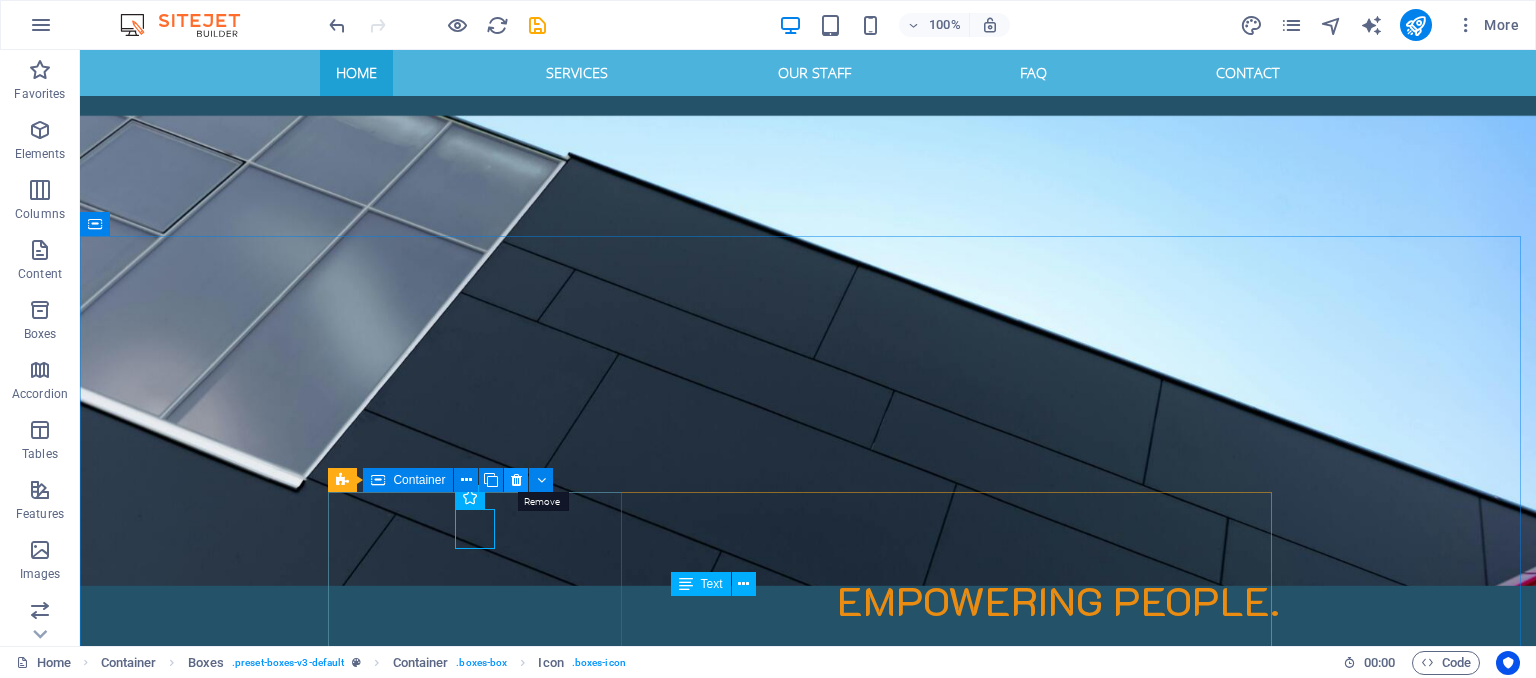 click at bounding box center (516, 480) 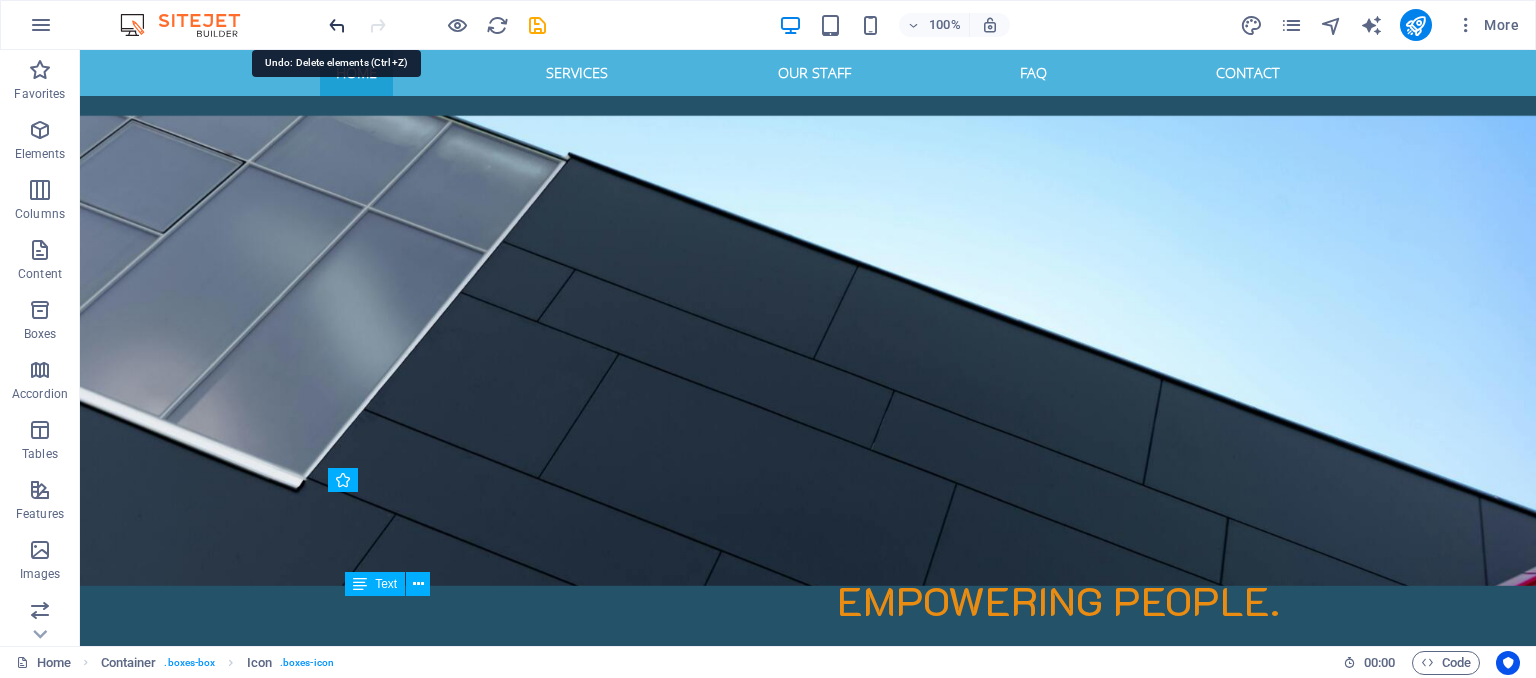 click at bounding box center [337, 25] 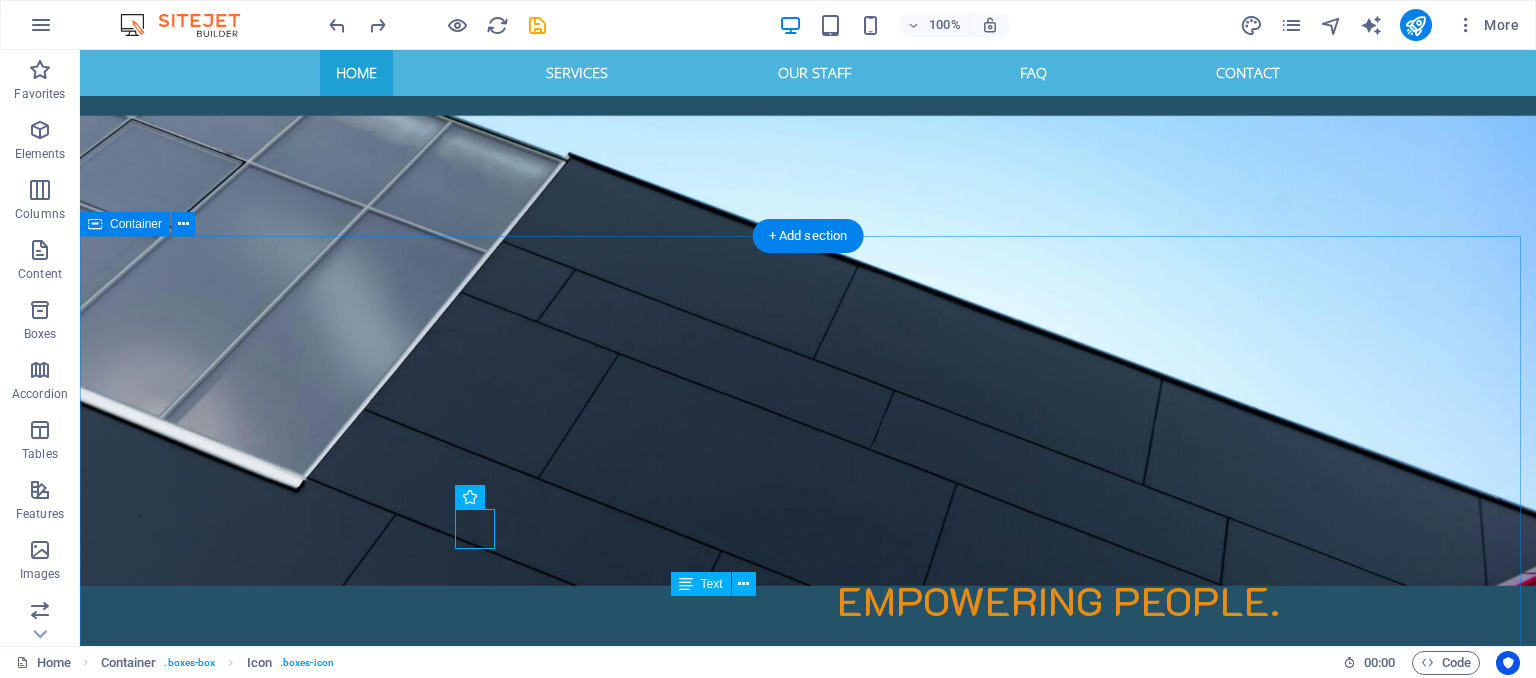 click on "Welcome to EXCELIOR SOLUTIONS Who We Are: Excelior Solutions is a trusted HR consulting and outsourcing firm dedicated to helping businesses build resilient teams, thriving cultures, and HR systems that scale. We serve startups, SMEs, and corporate clients across diverse sectors with local precision and global compliance. Our Mission To deliver HR excellence through professional insight, tech-enabled systems, and people-first strategies. Our Vision To be Africa’s most trusted and globally respected HR partner. Core Values Excellence Integrity Innovation Partnership Compliance" at bounding box center (808, 1400) 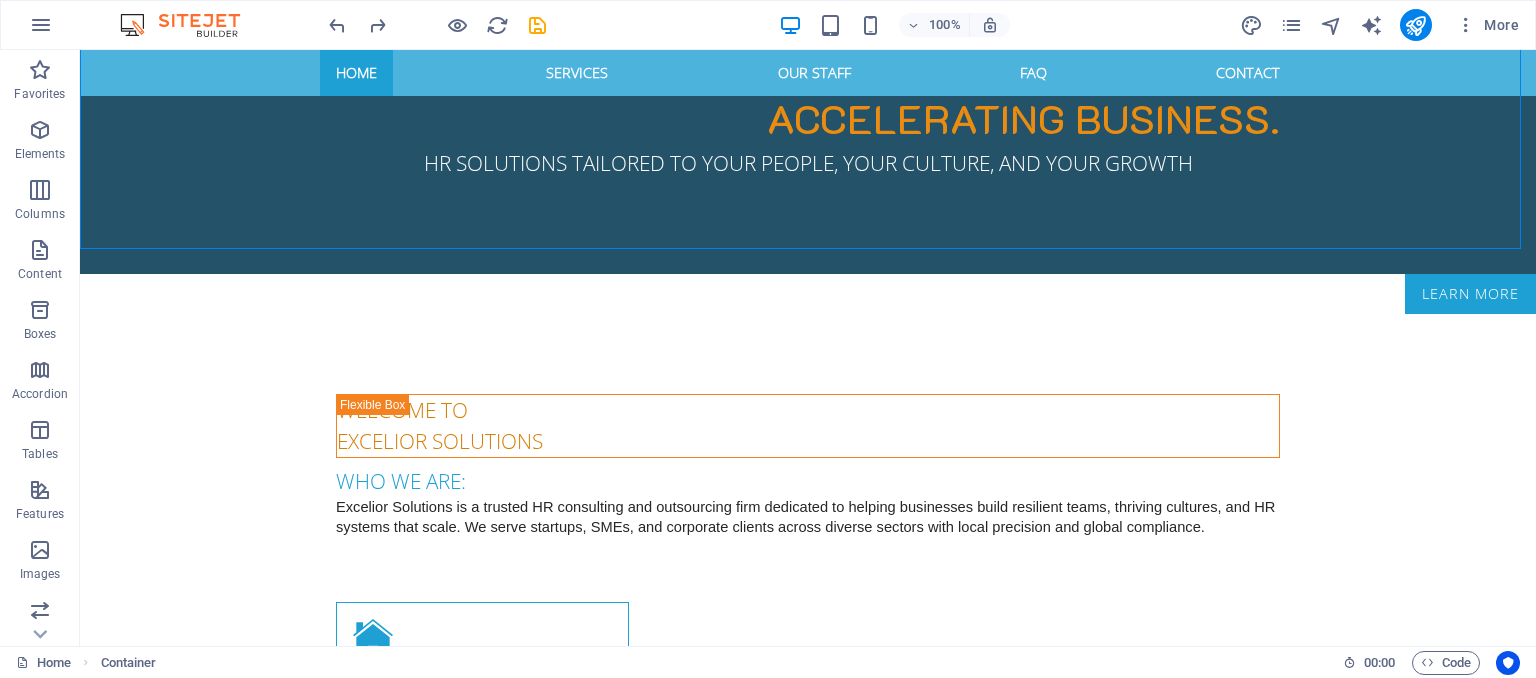 scroll, scrollTop: 1174, scrollLeft: 0, axis: vertical 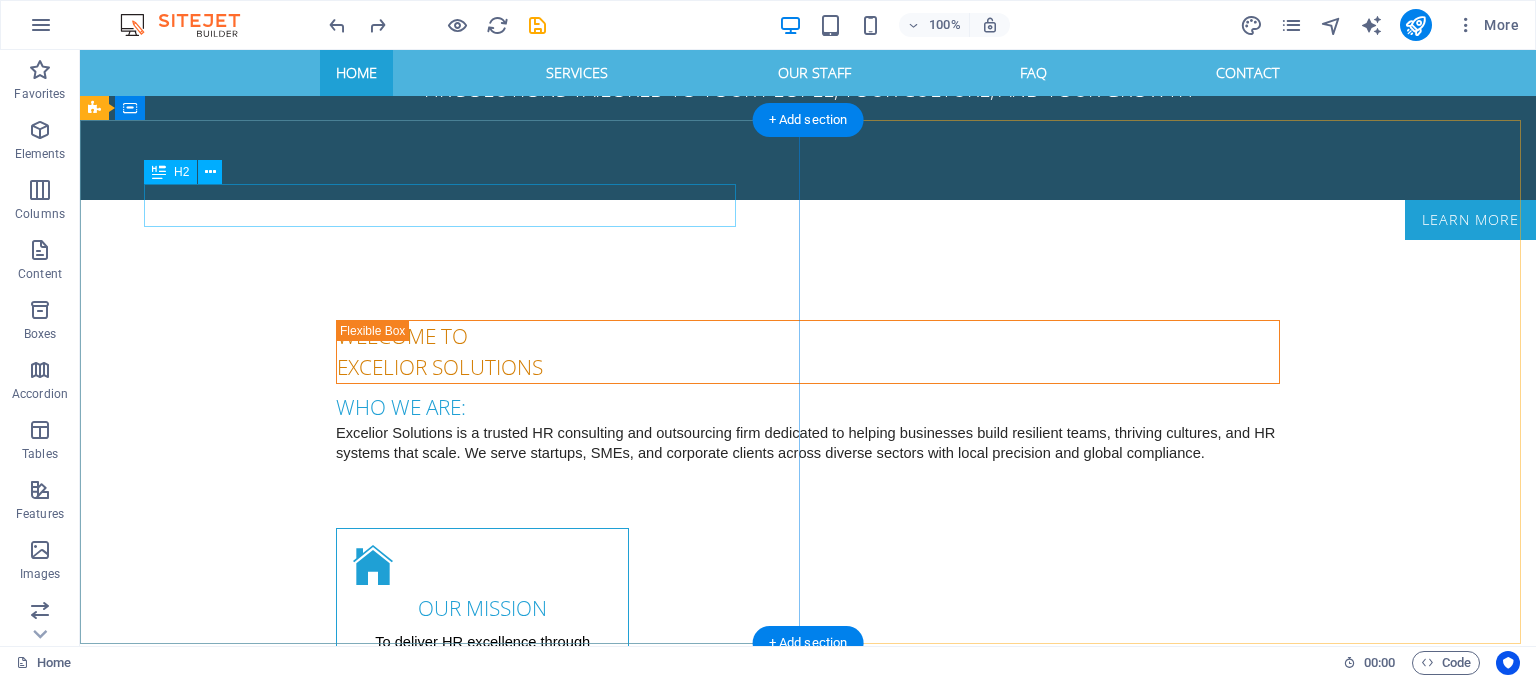 click on "For higher quality of life" at bounding box center [808, 1294] 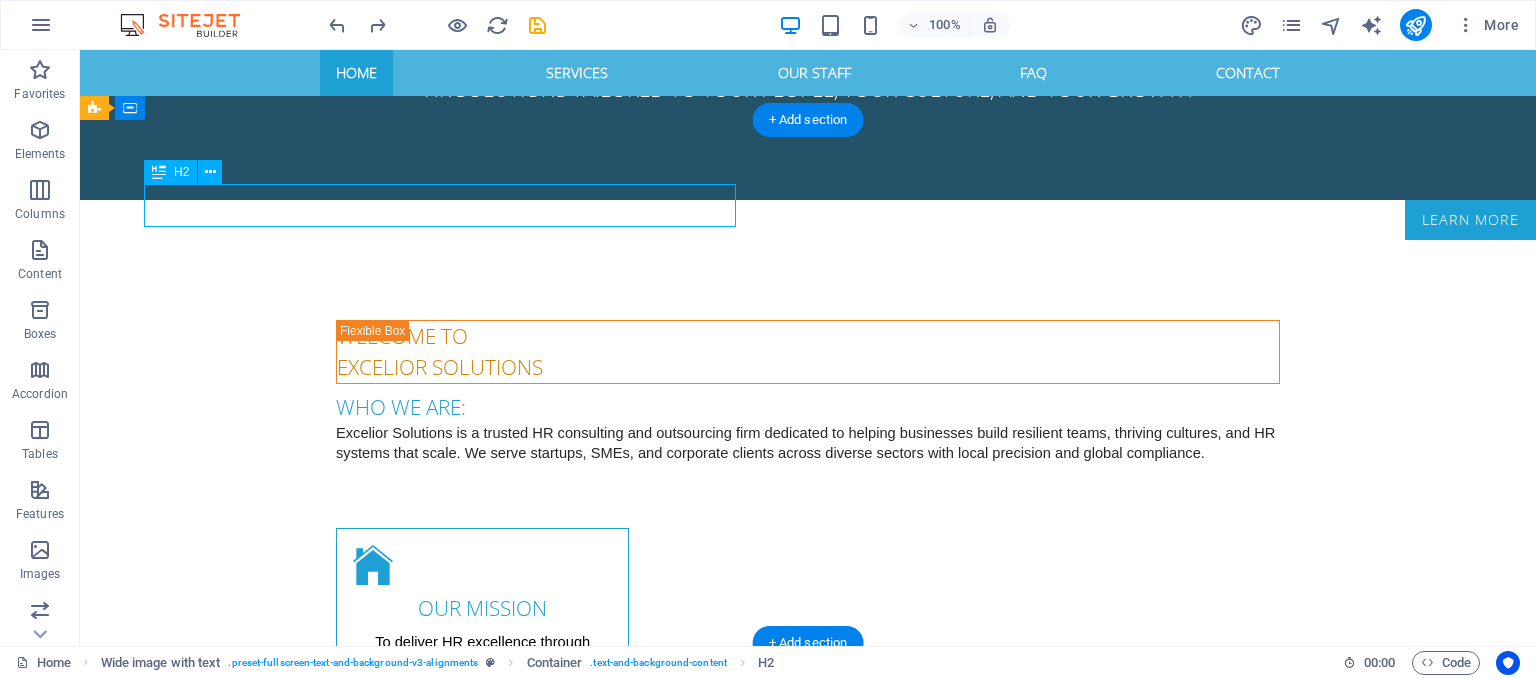 click on "For higher quality of life" at bounding box center (808, 1294) 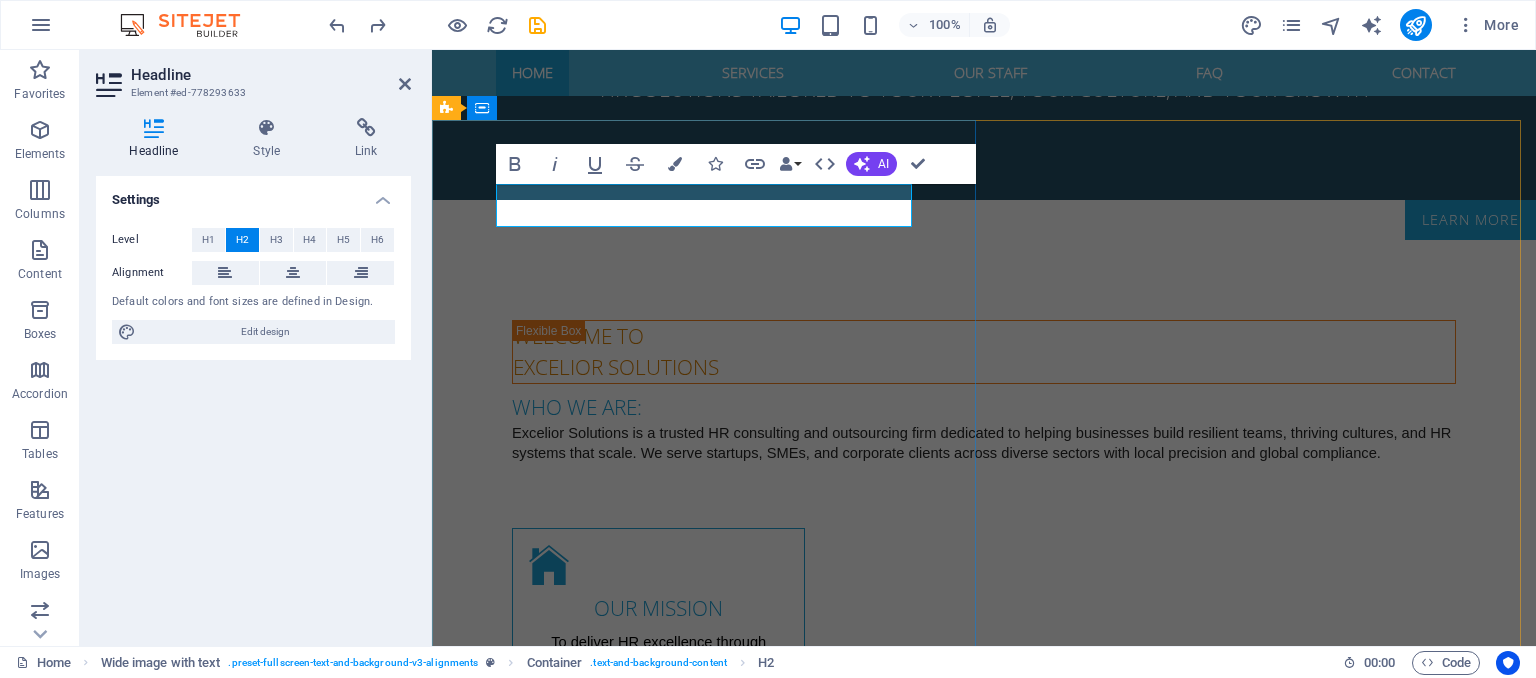click on "SERVICES" at bounding box center (984, 1294) 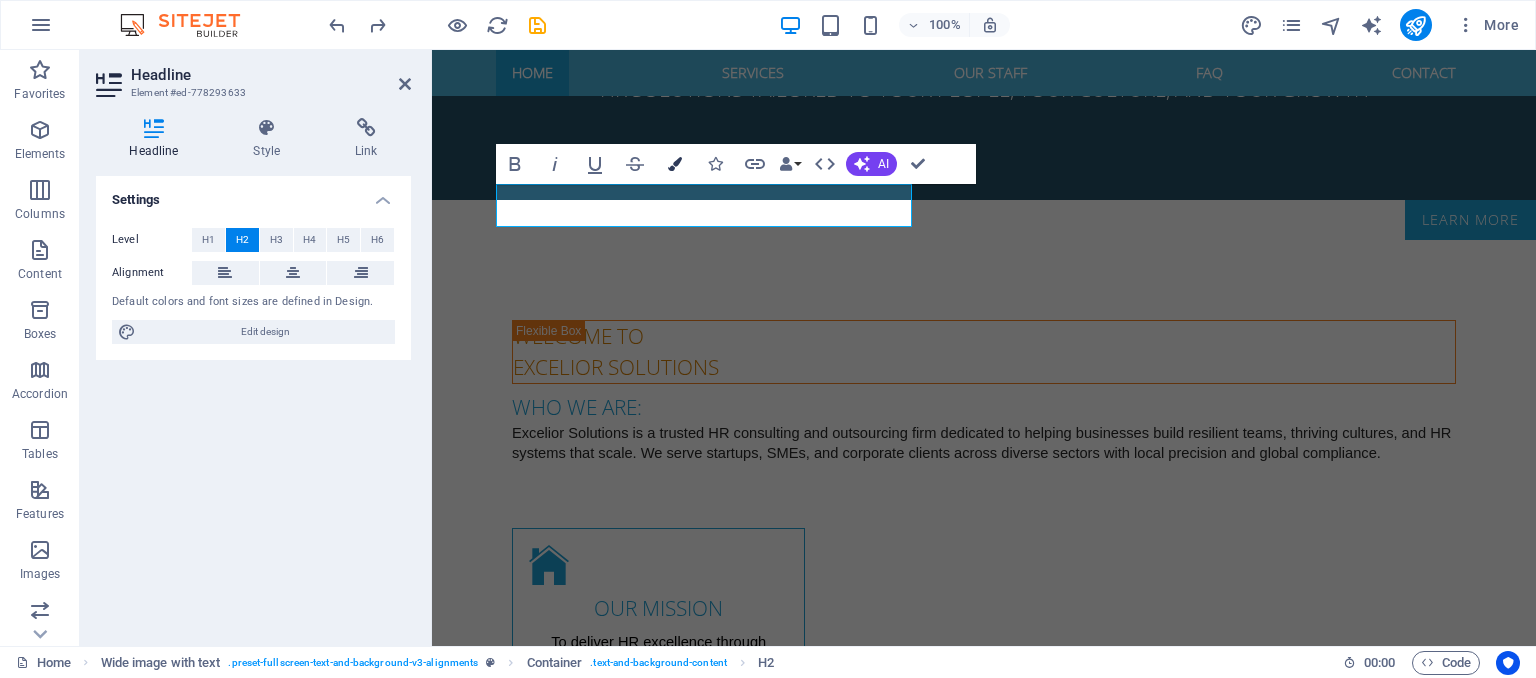 click at bounding box center (675, 164) 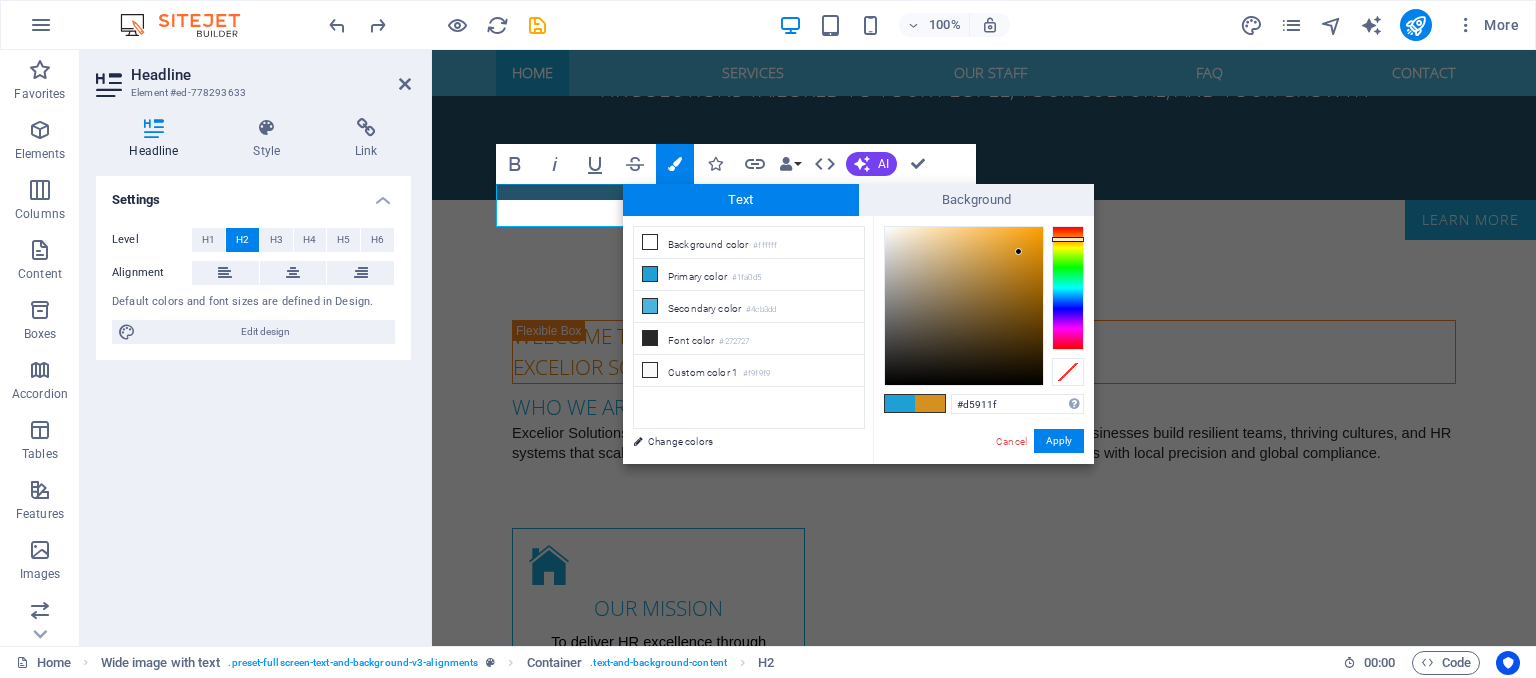 click at bounding box center [1068, 288] 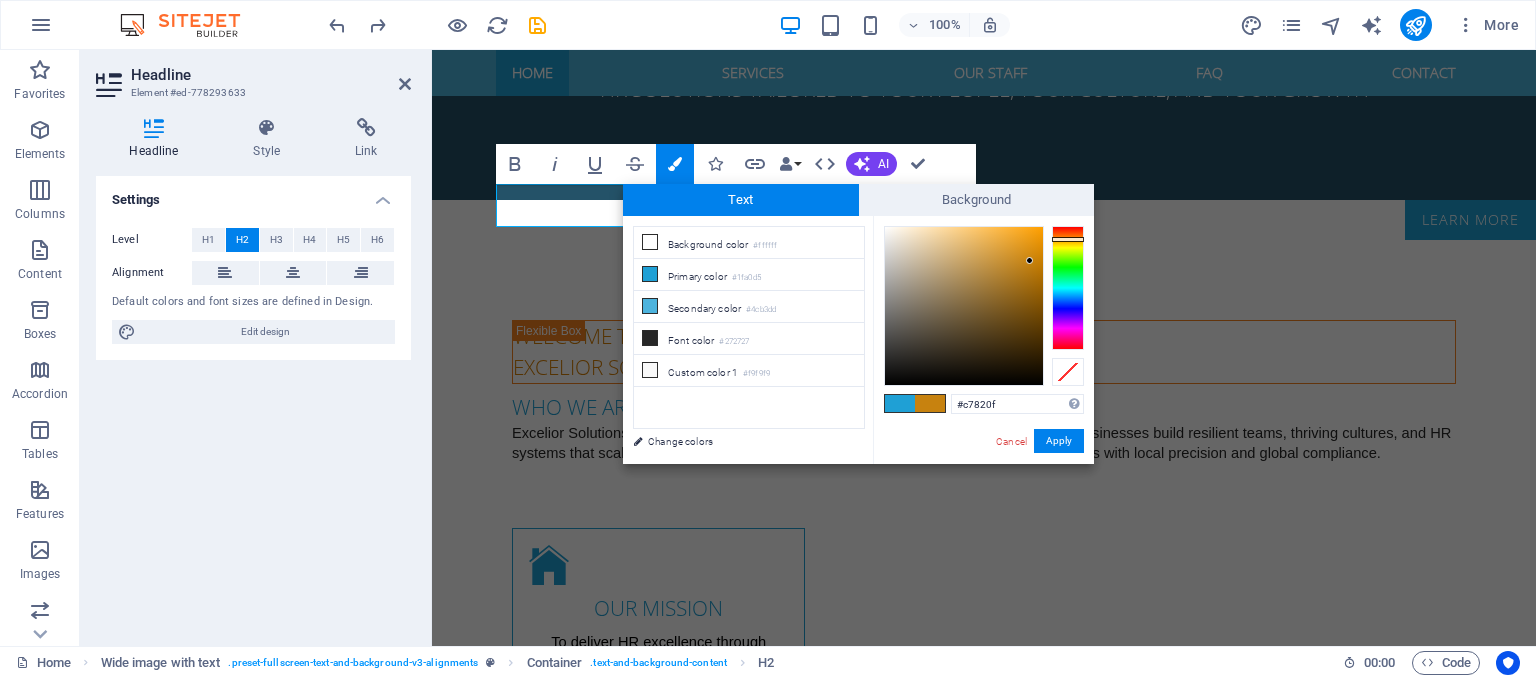 click at bounding box center (964, 306) 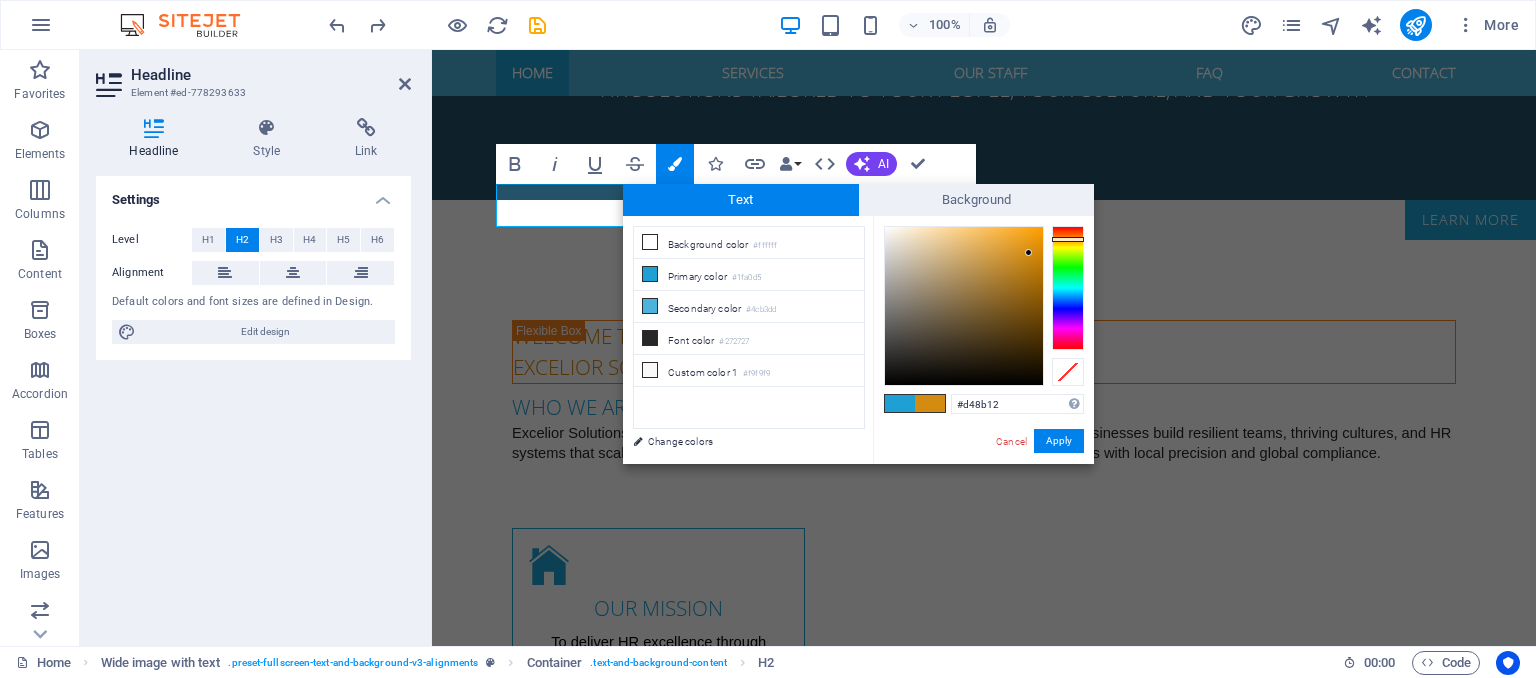 click at bounding box center (964, 306) 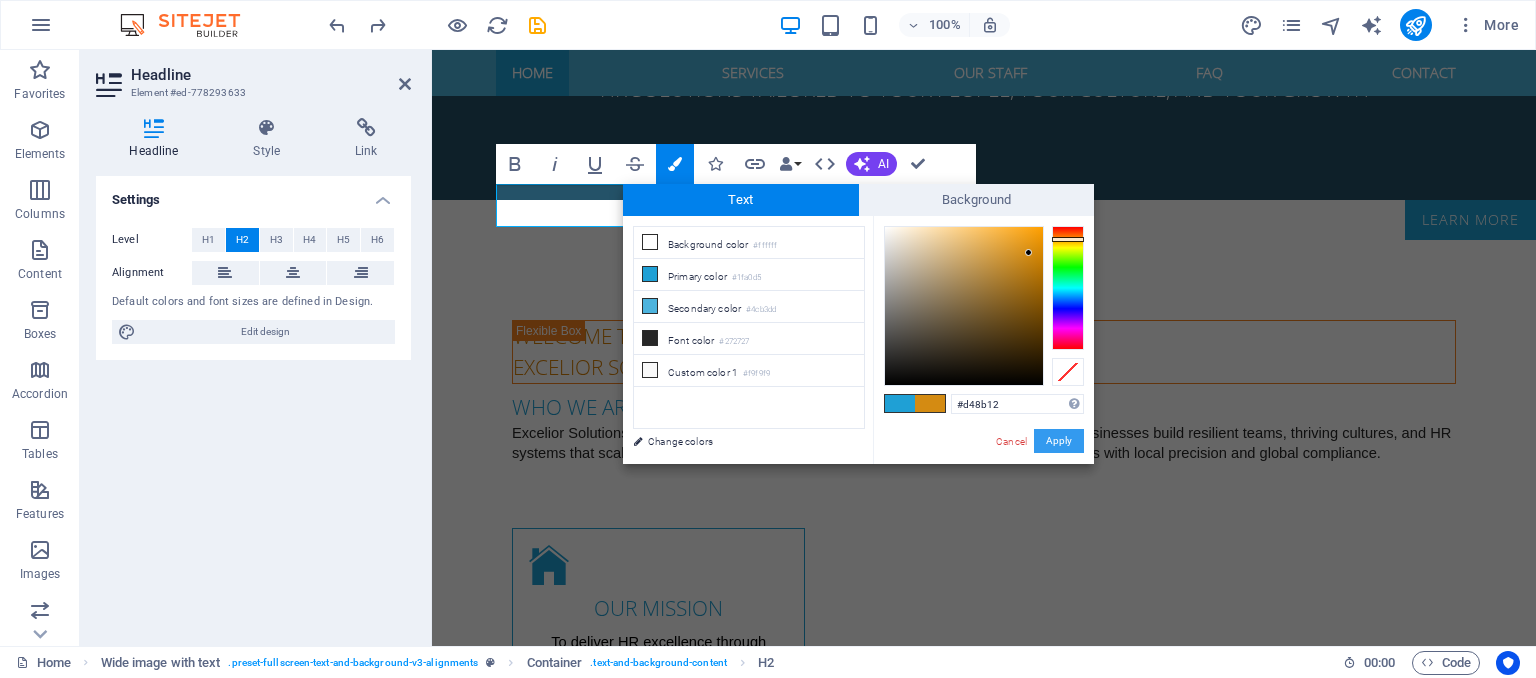click on "Apply" at bounding box center [1059, 441] 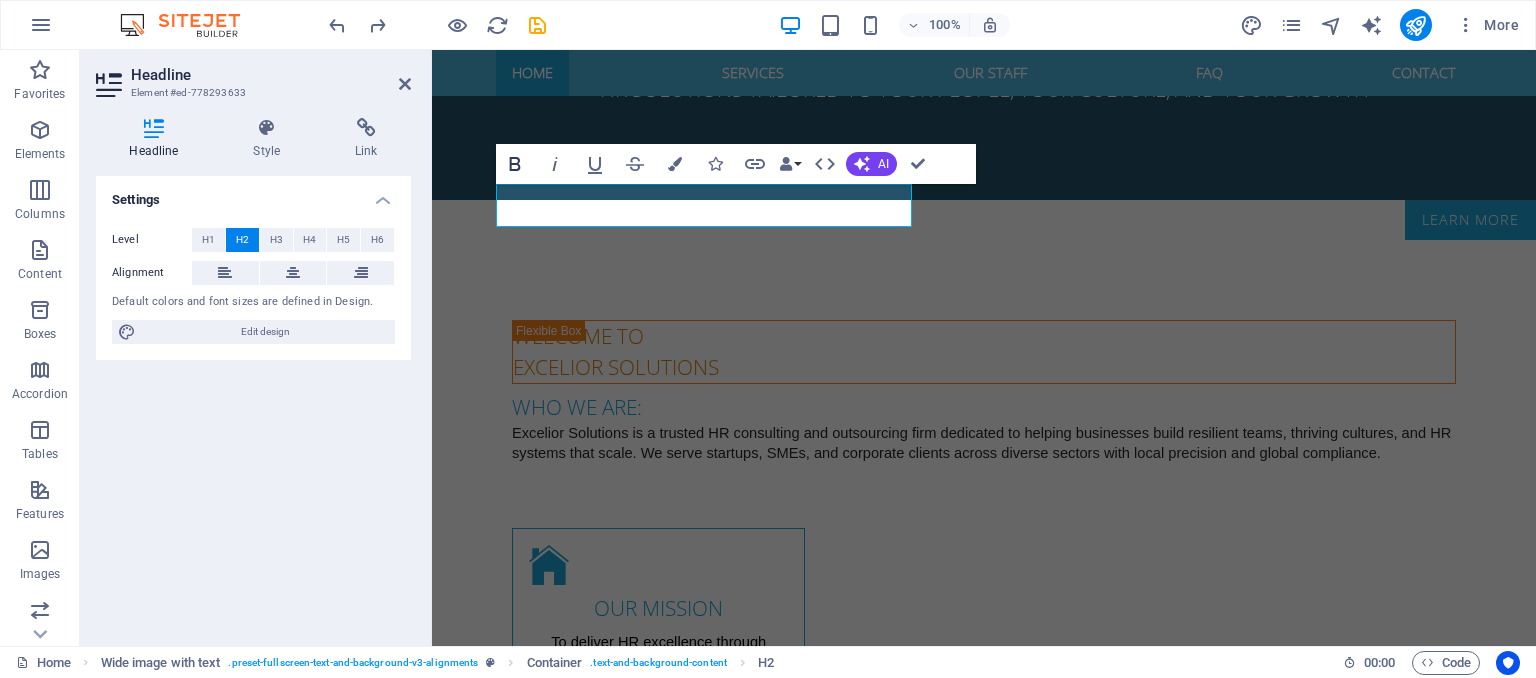click 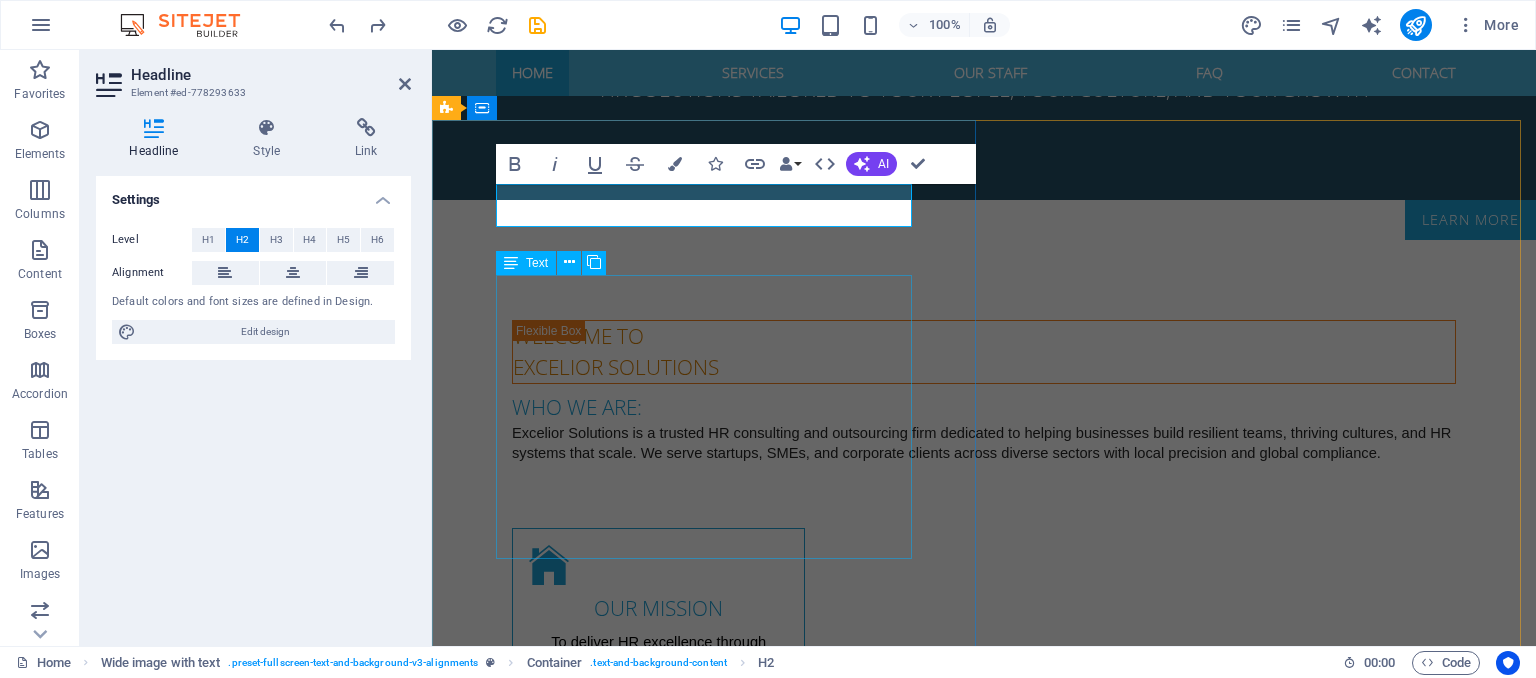 click on "Lorem ipsum dolor sit amet, consetetur sadipscing elitr, sed diam nonumy eirmod tempor invidunt ut labore et dolore magna aliquyam erat, sed diam voluptua. At vero eos et accusam et justo duo dolores et ea rebum. Stet clita kasd gubergren, no sea takimata sanctus est Lorem ipsum dolor sit amet. Lorem ipsum dolor sit amet, consetetur sadipscing elitr, sed diam nonumy eirmod tempor invidunt ut labore et dolore magna aliquyam erat, sed diam voluptua. At vero eos et accusam et justo duo dolores Stet clita kasd gubergren, no sea takimata  sanctus est Lorem ipsum dolor sit amet Lorem ipsum dolor sit amet, consetetur" at bounding box center (984, 1462) 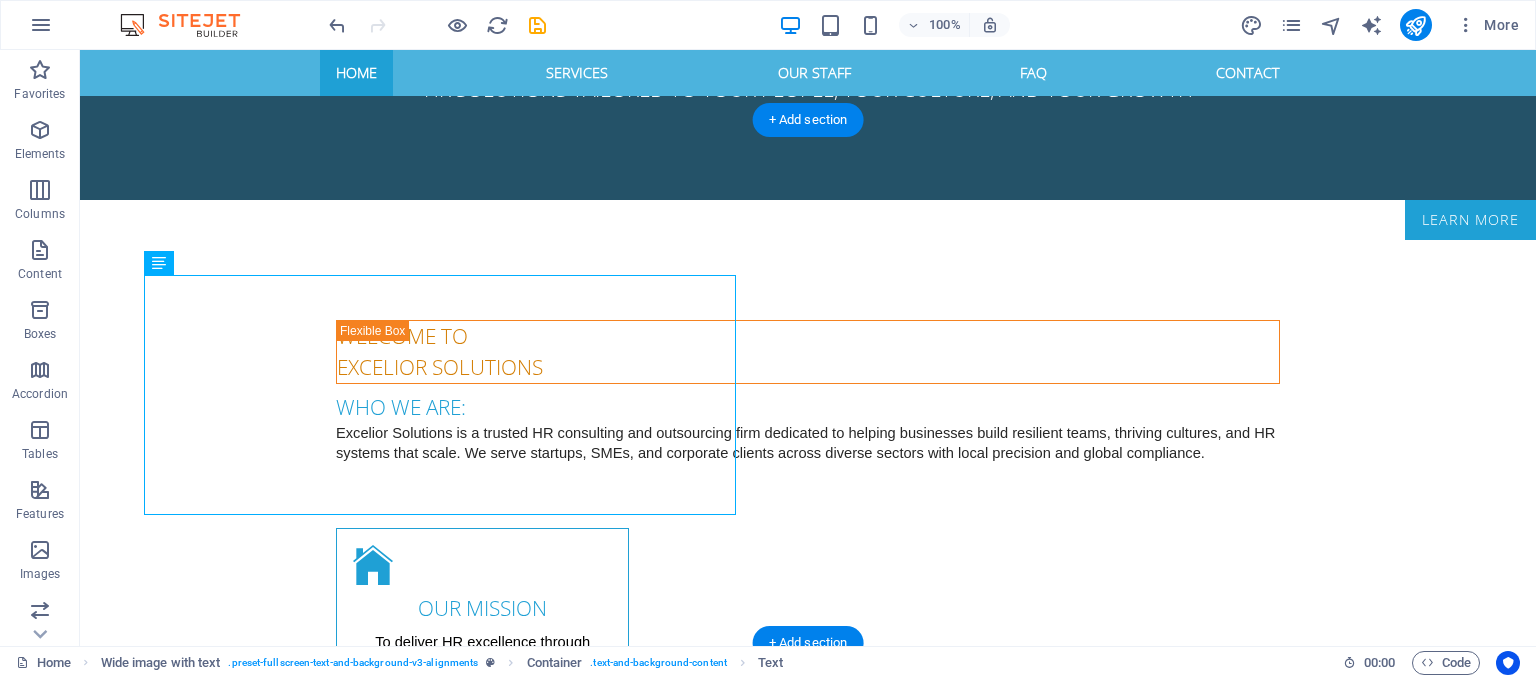 click at bounding box center (808, 1951) 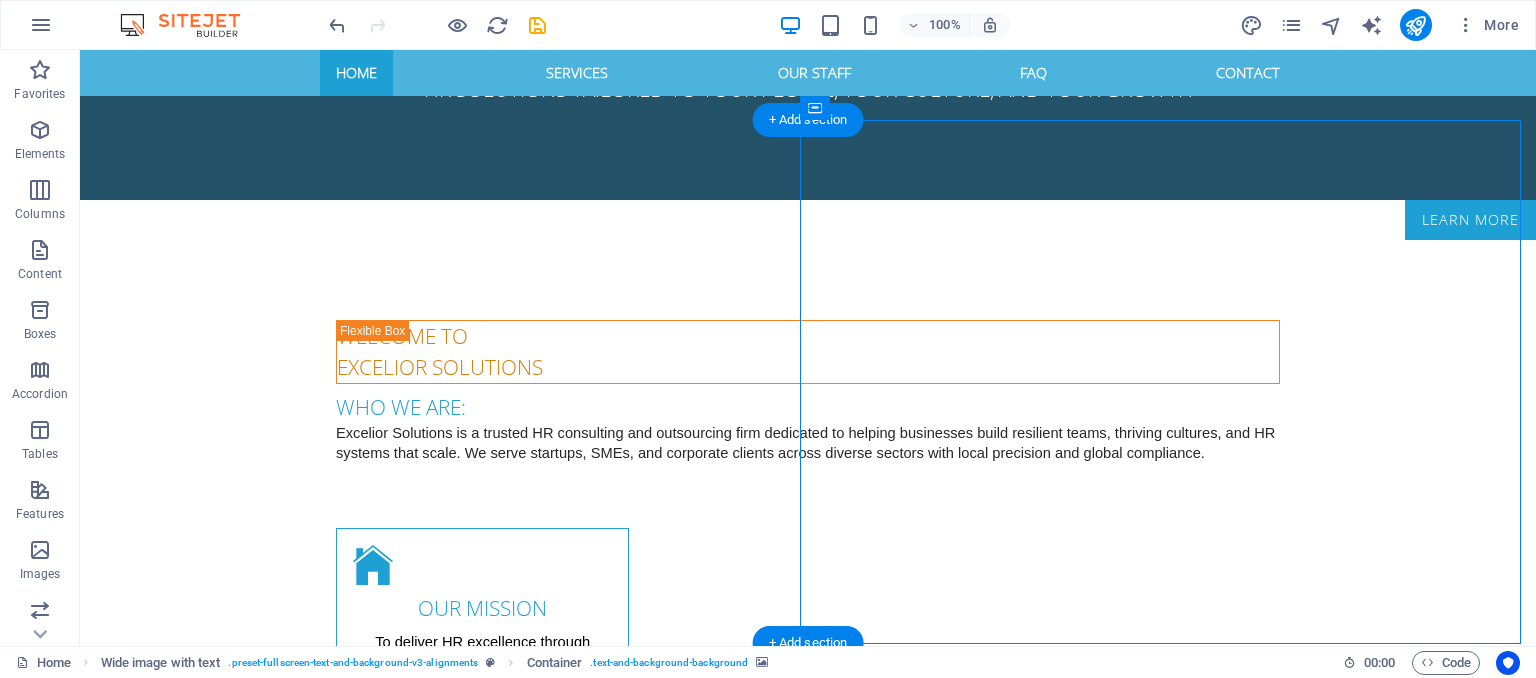 click at bounding box center [808, 1951] 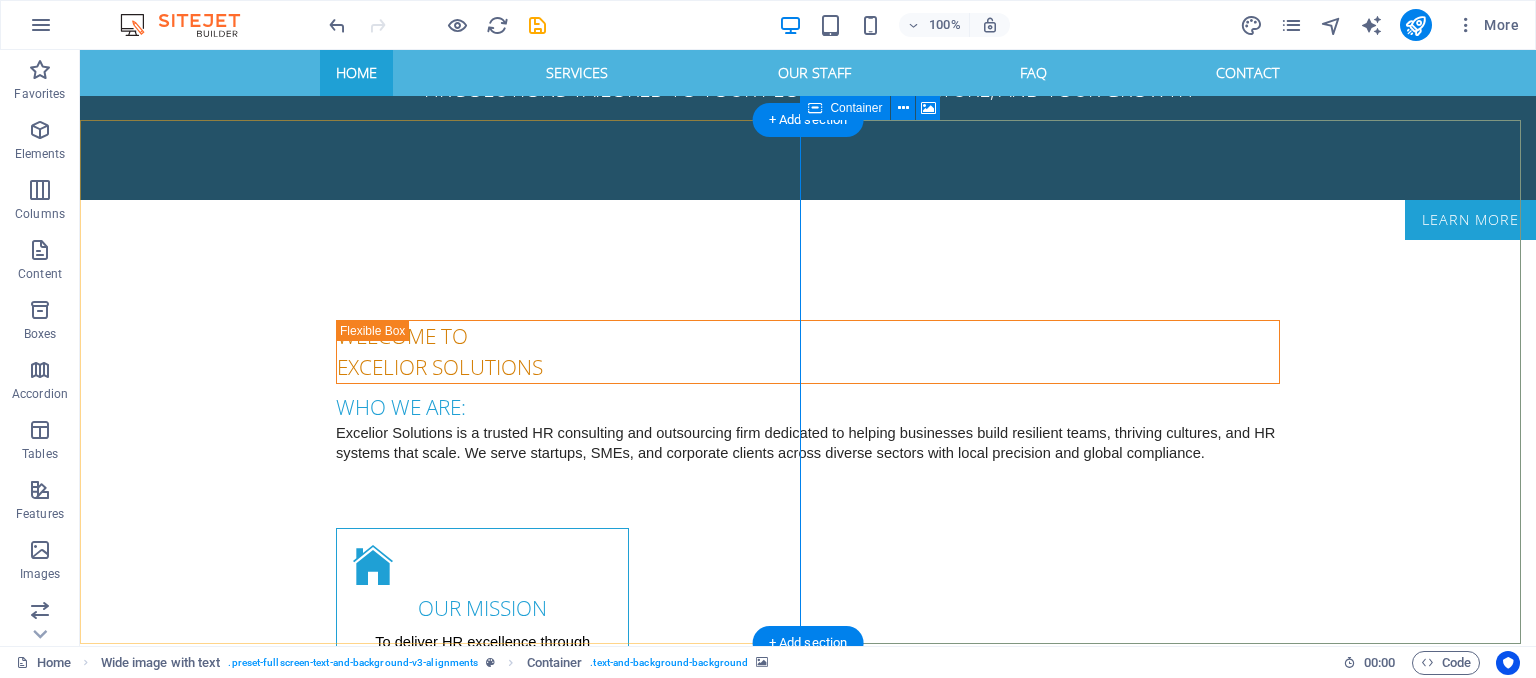 click on "Drop content here or  Add elements  Paste clipboard" at bounding box center [808, 2284] 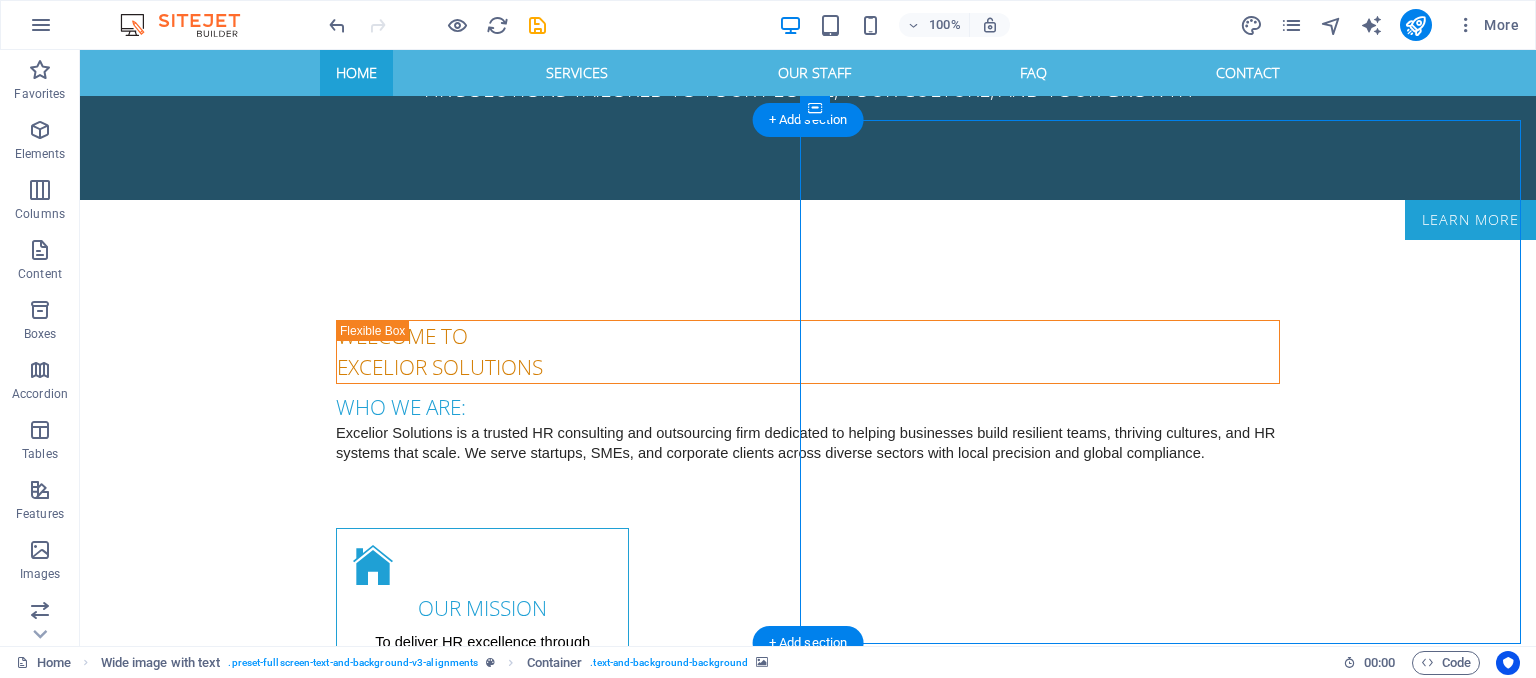 click at bounding box center (808, 1951) 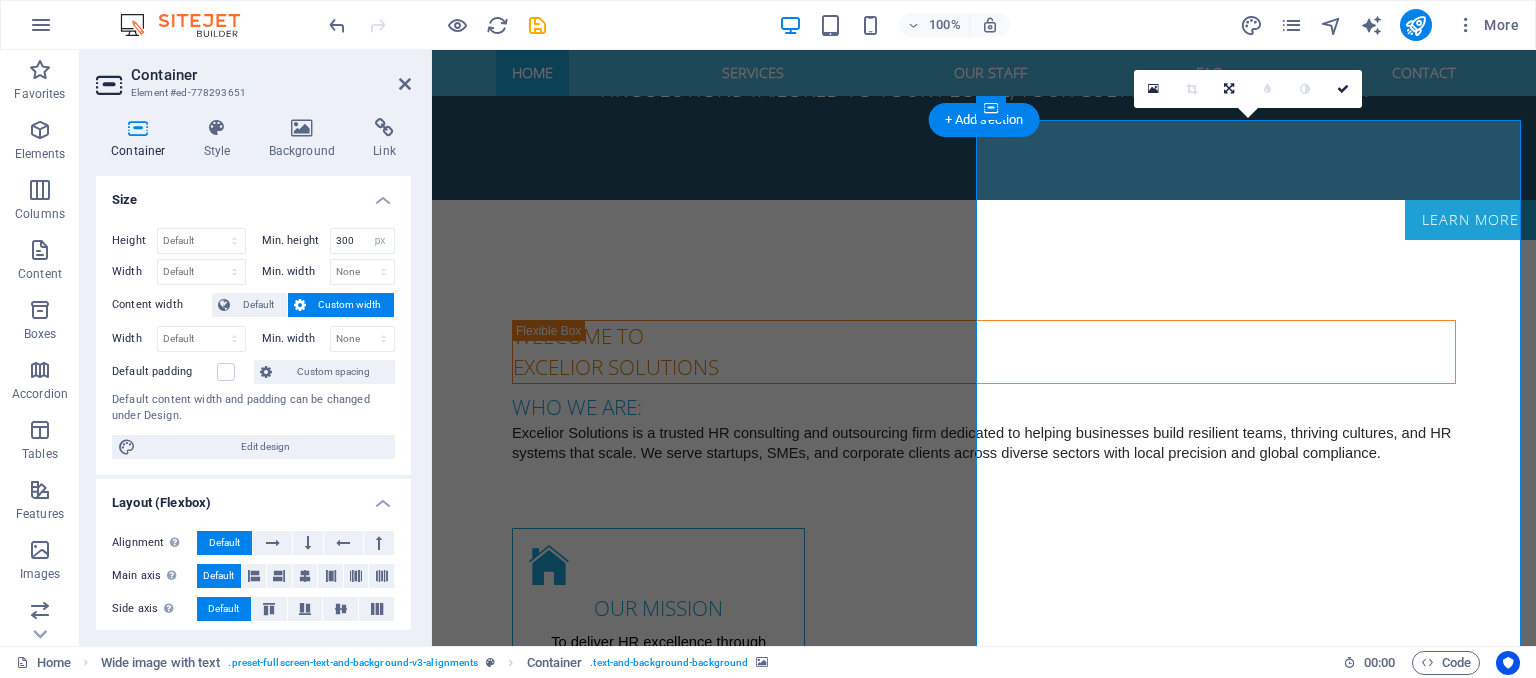 click at bounding box center (984, 1951) 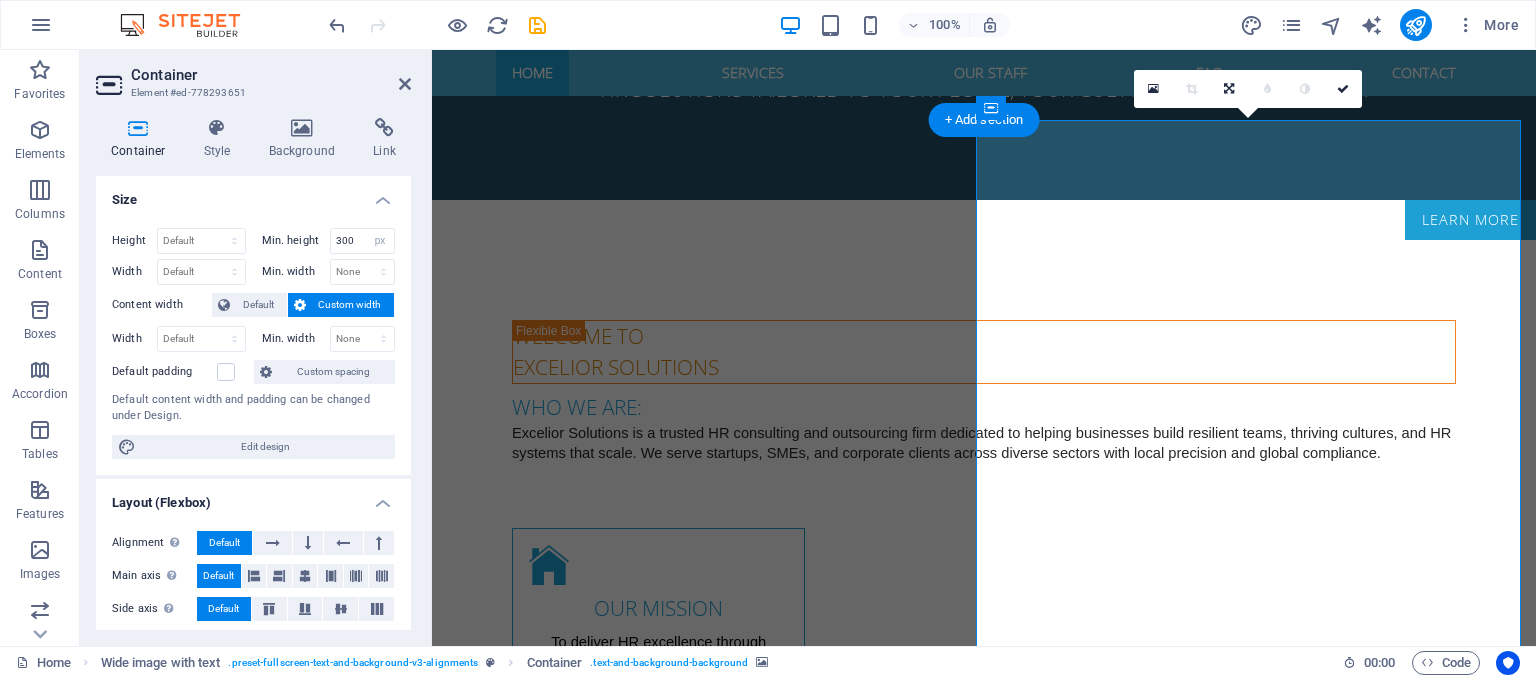 click at bounding box center (984, 1951) 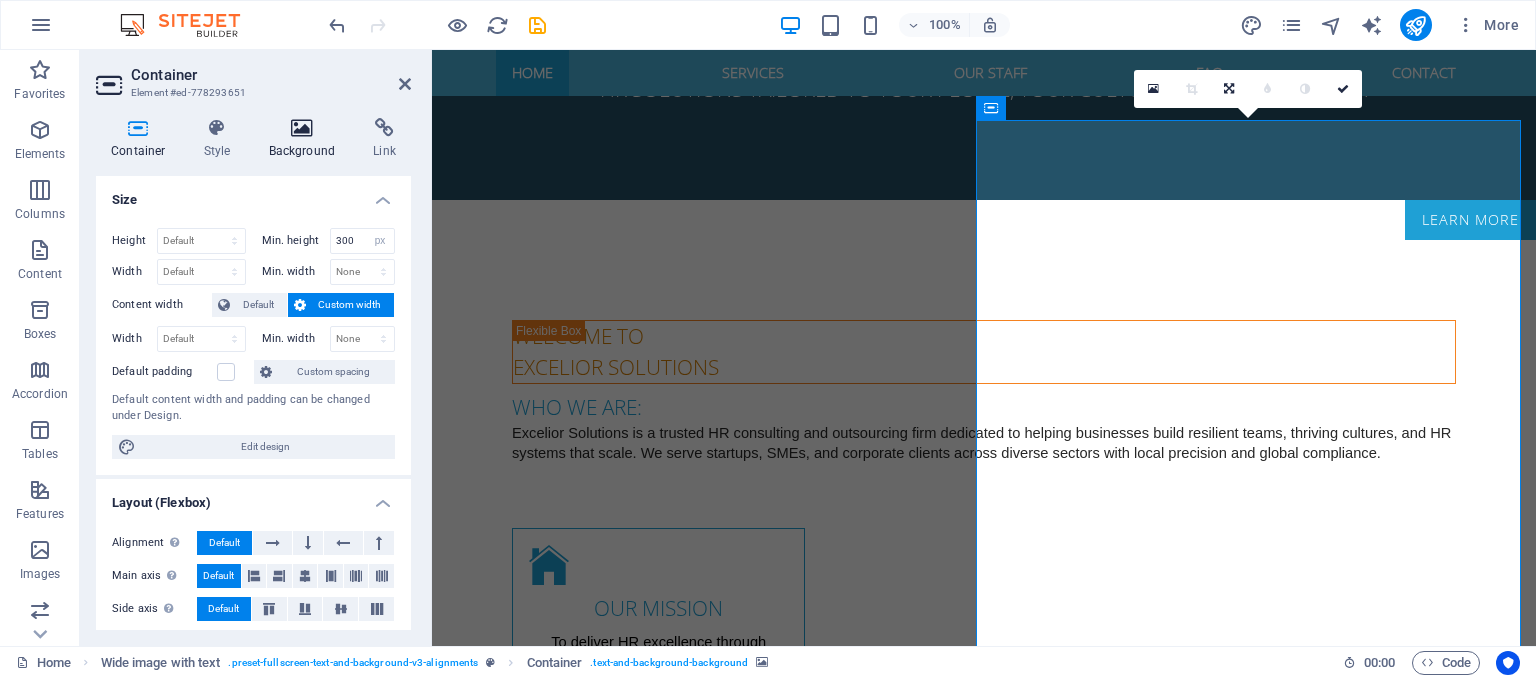 click at bounding box center (302, 128) 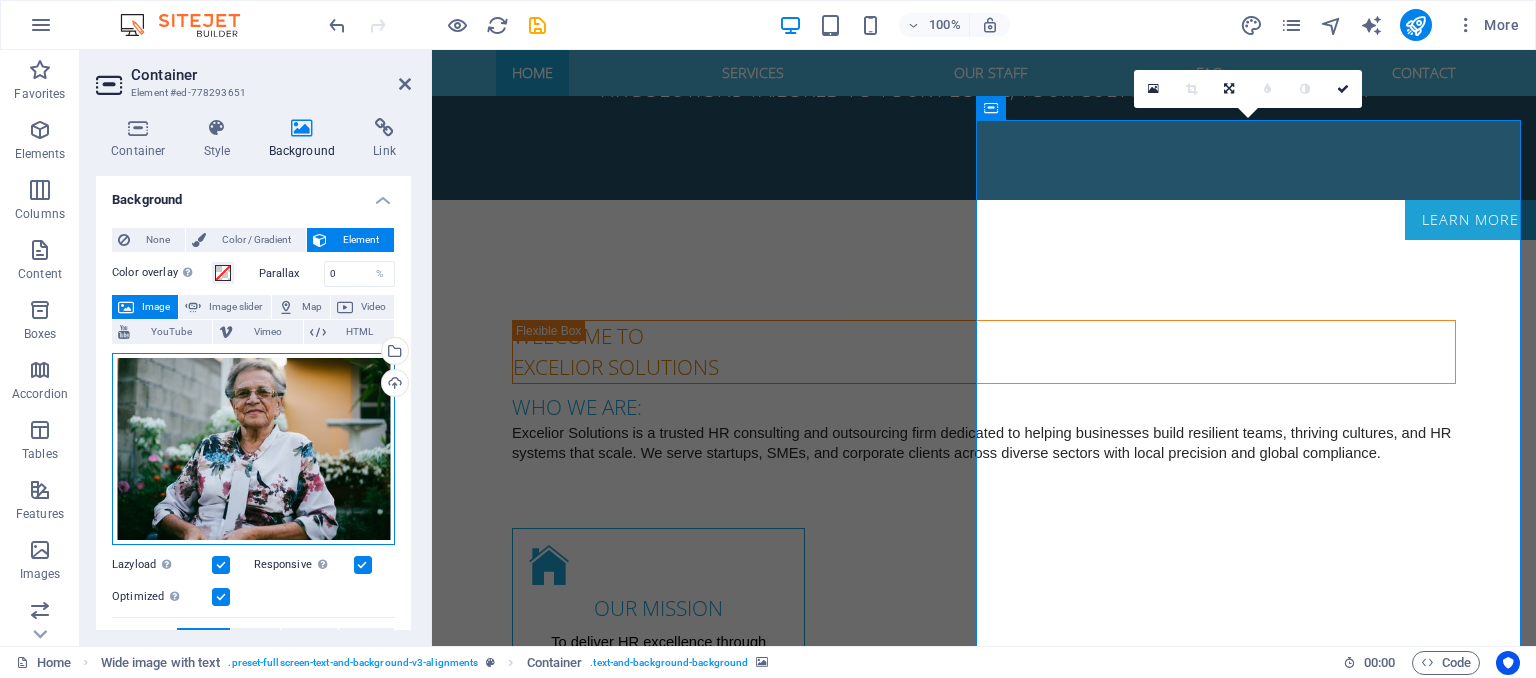 click on "Drag files here, click to choose files or select files from Files or our free stock photos & videos" at bounding box center [253, 449] 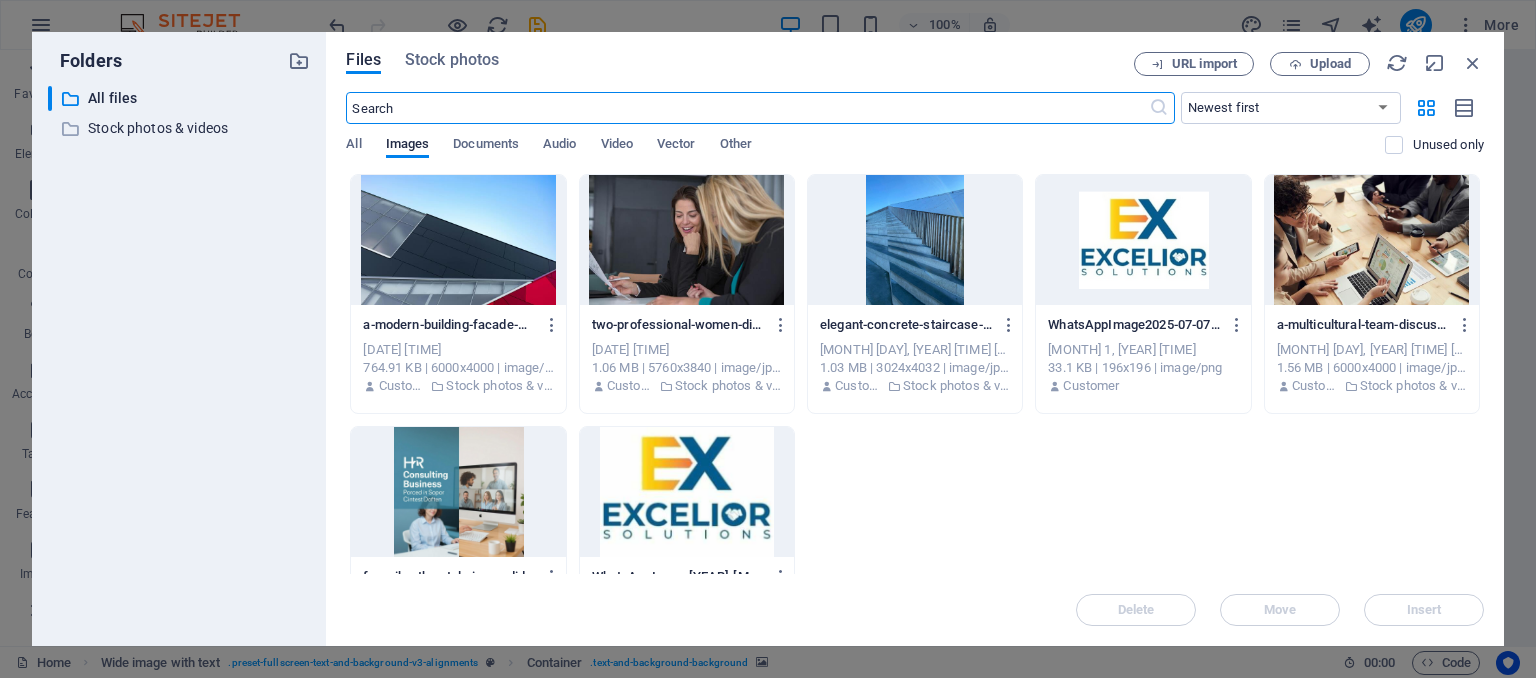 scroll, scrollTop: 1288, scrollLeft: 0, axis: vertical 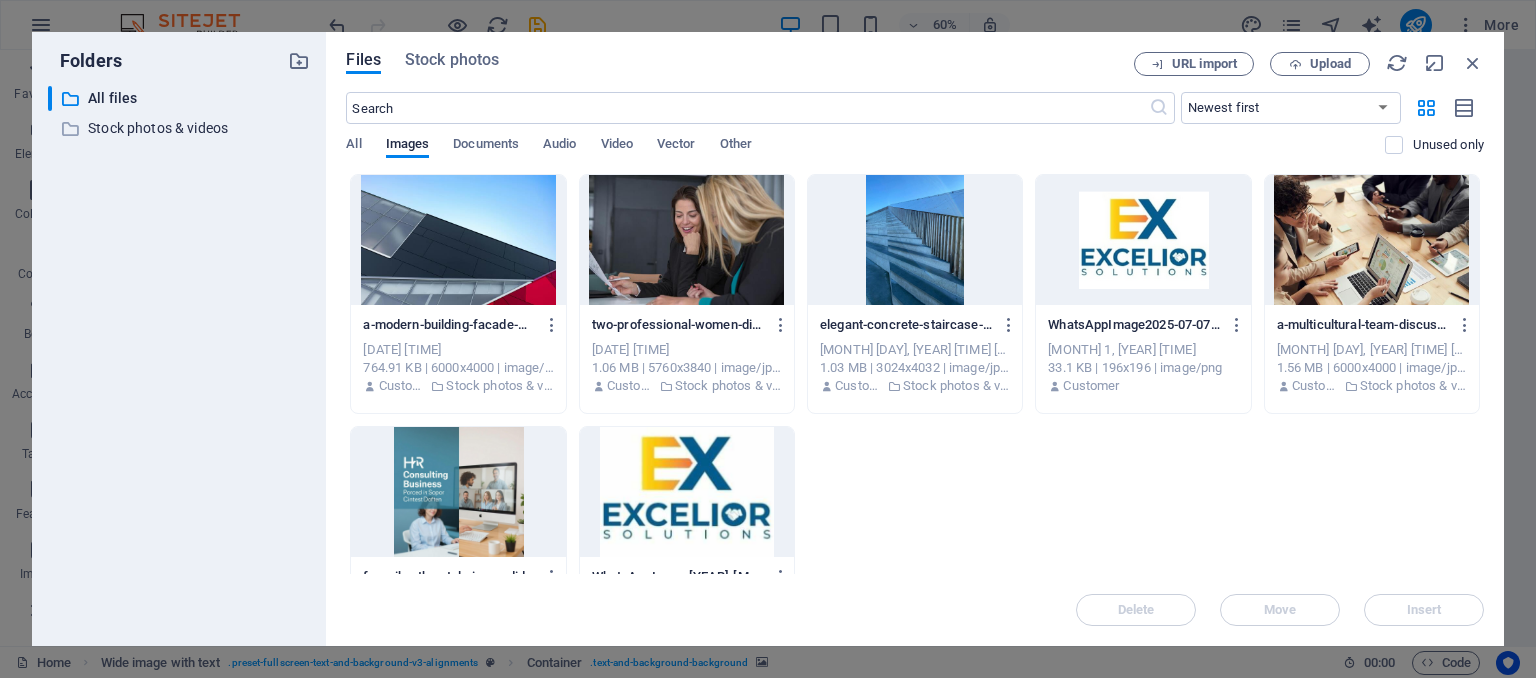 click at bounding box center [1372, 240] 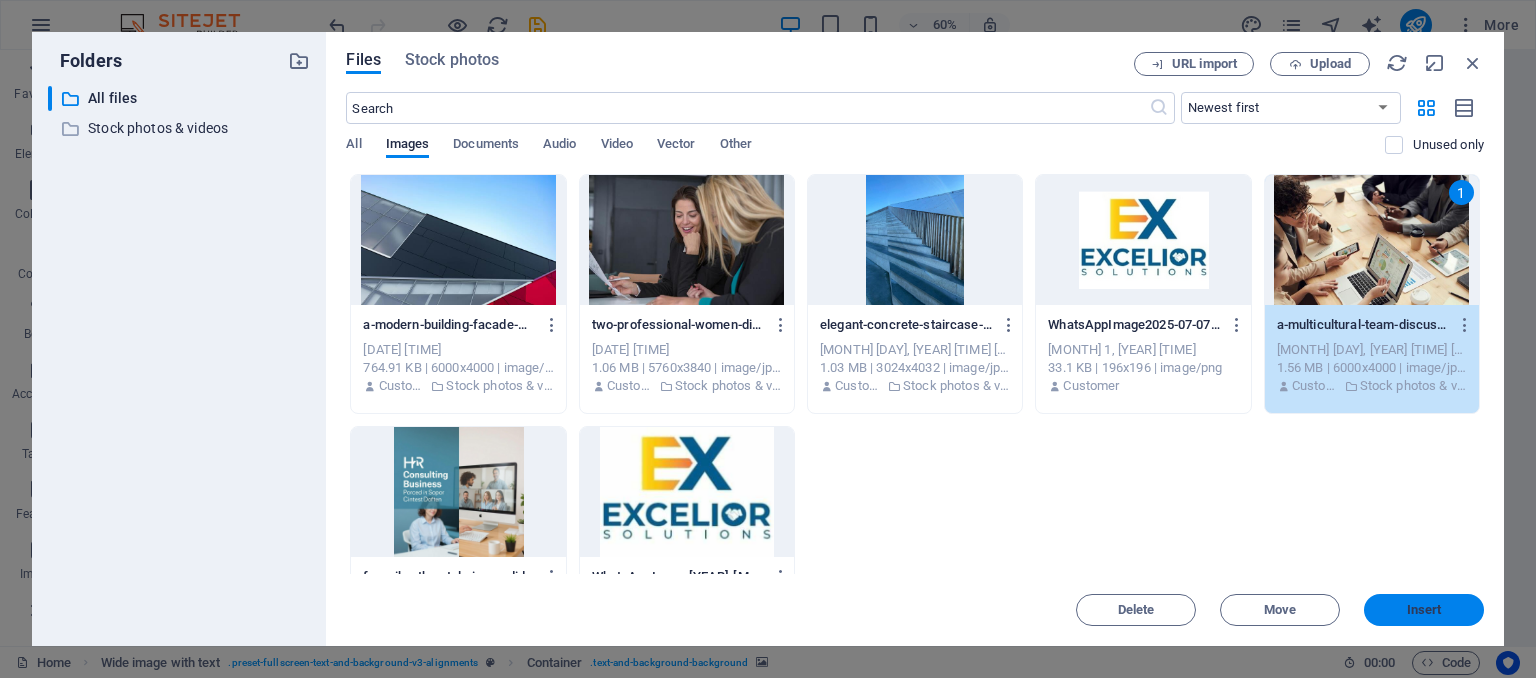 click on "Insert" at bounding box center (1424, 610) 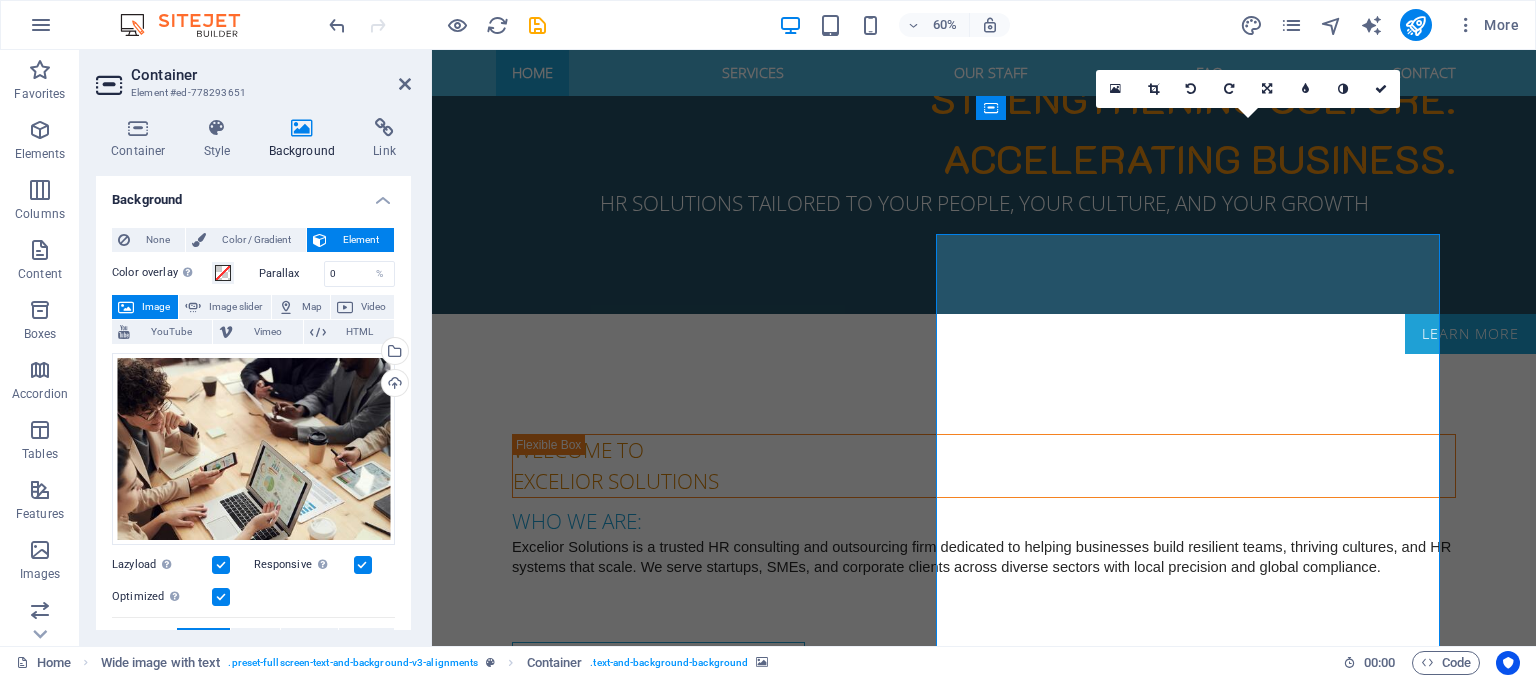 scroll, scrollTop: 1174, scrollLeft: 0, axis: vertical 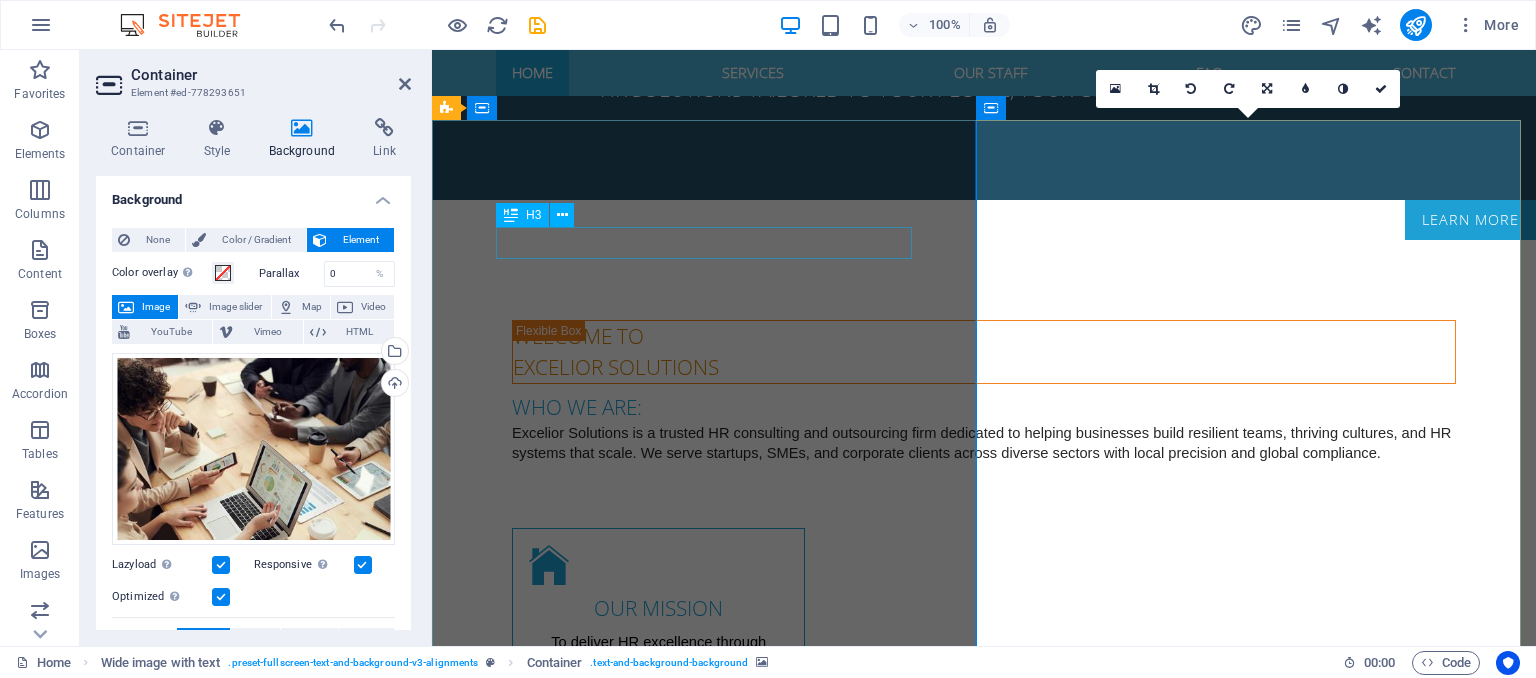click on "Lorem ipsum dolor sit amet" at bounding box center (984, 1331) 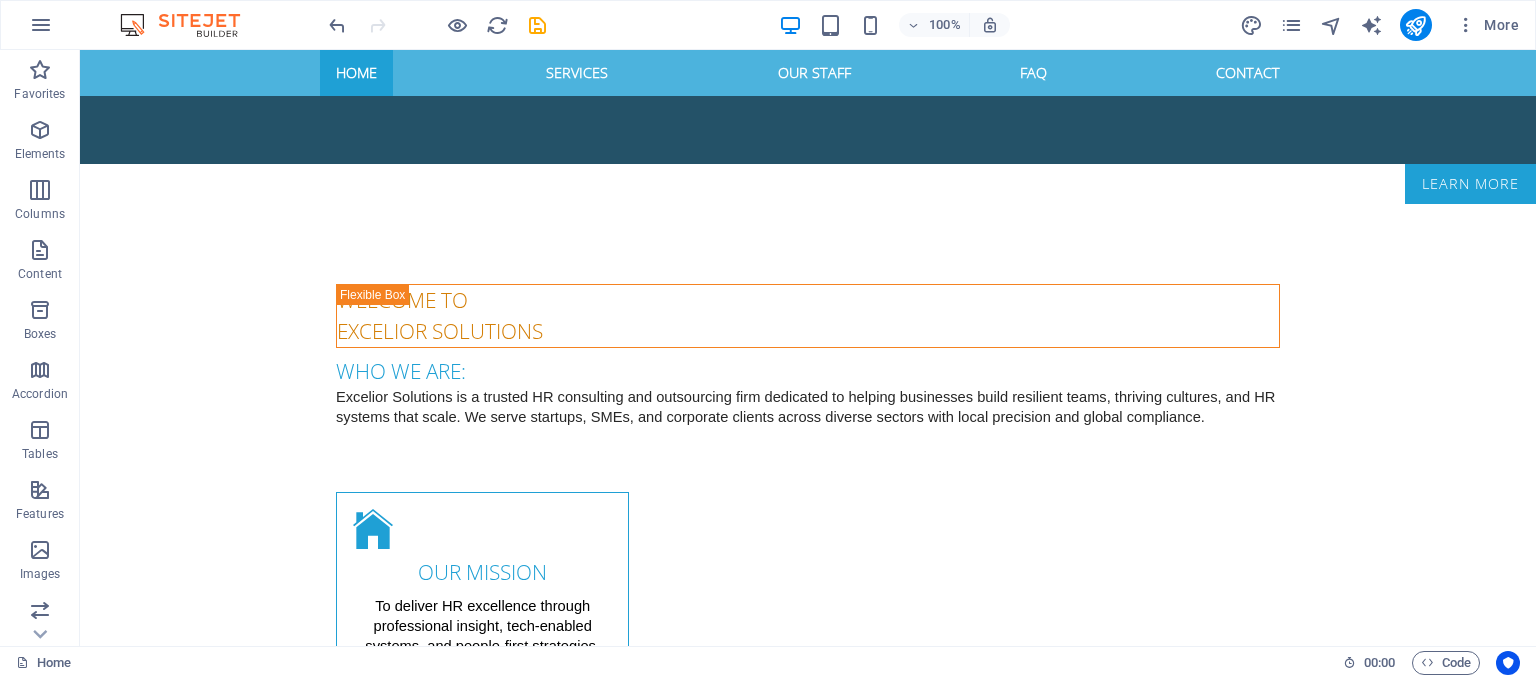 scroll, scrollTop: 1173, scrollLeft: 0, axis: vertical 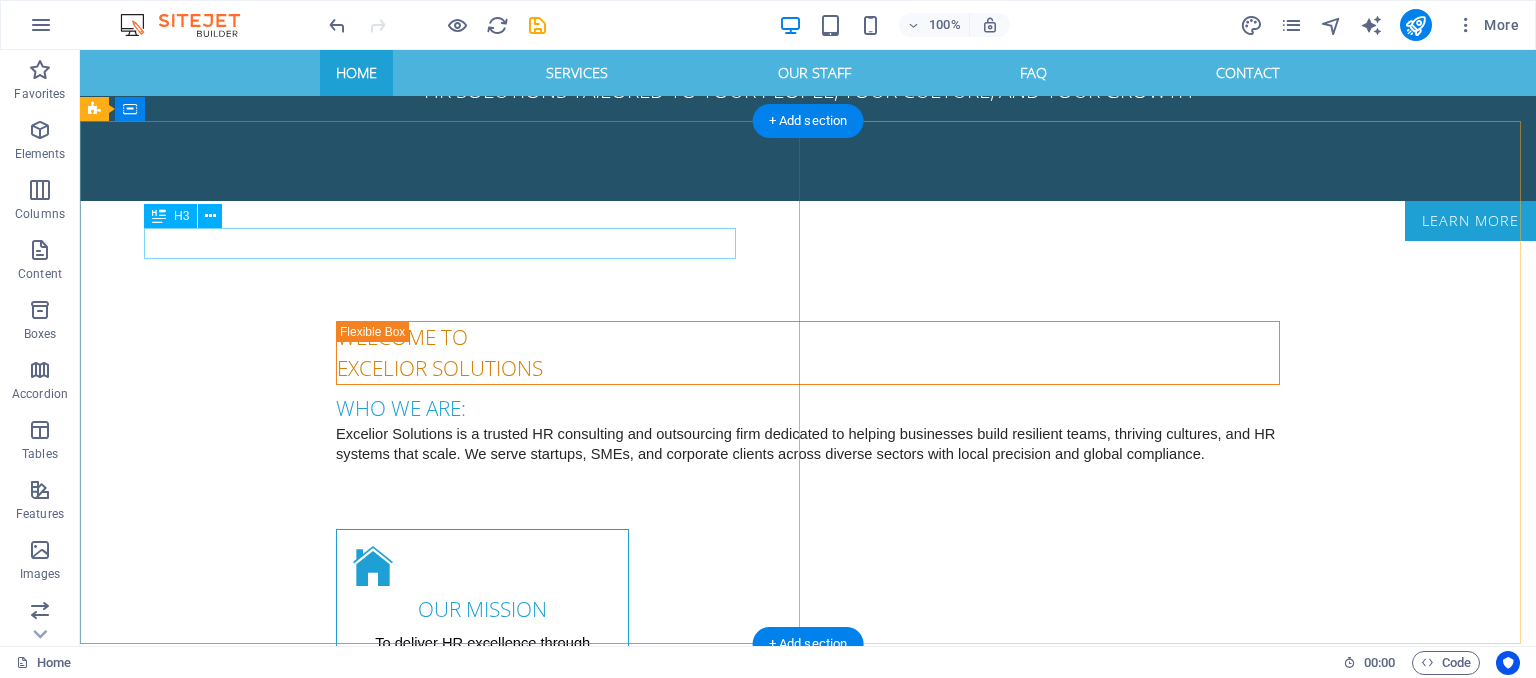 click on "Lorem ipsum dolor sit amet" at bounding box center (808, 1332) 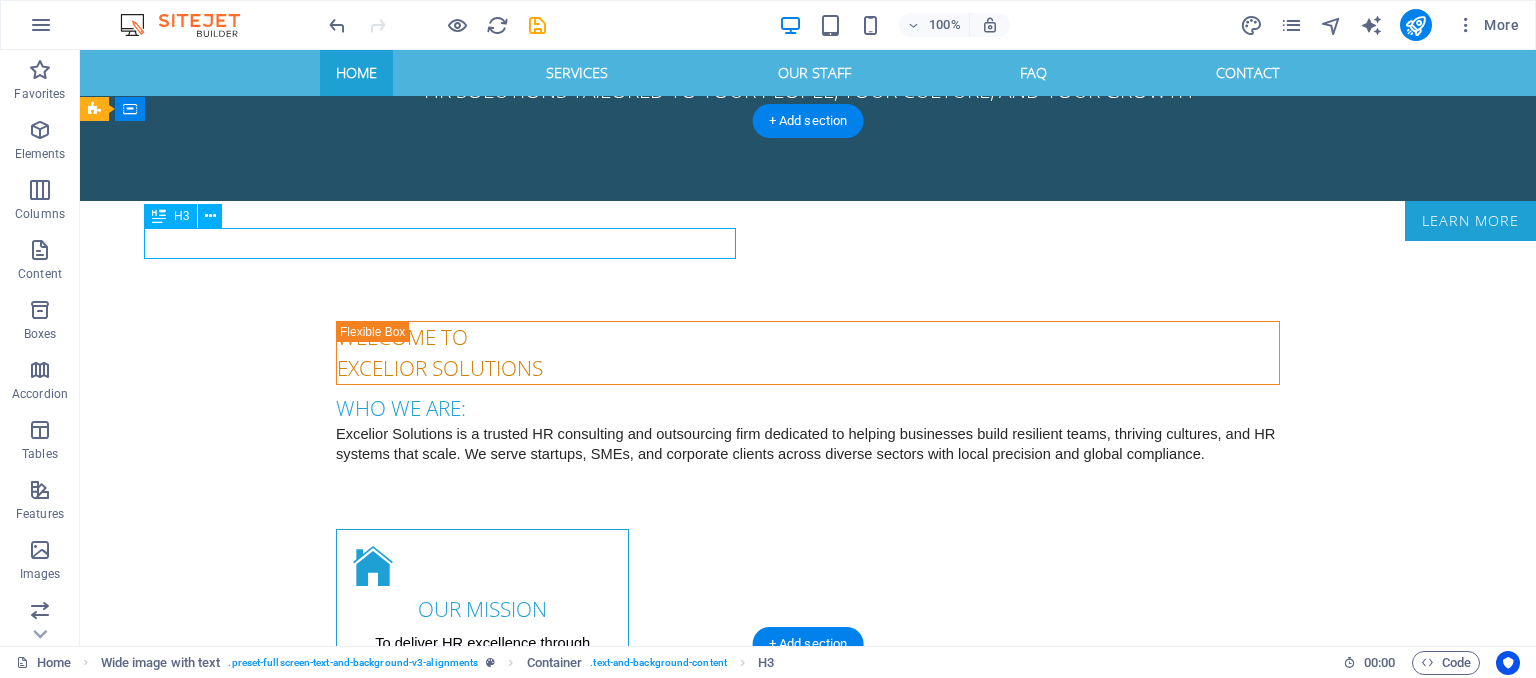 click on "Lorem ipsum dolor sit amet" at bounding box center [808, 1332] 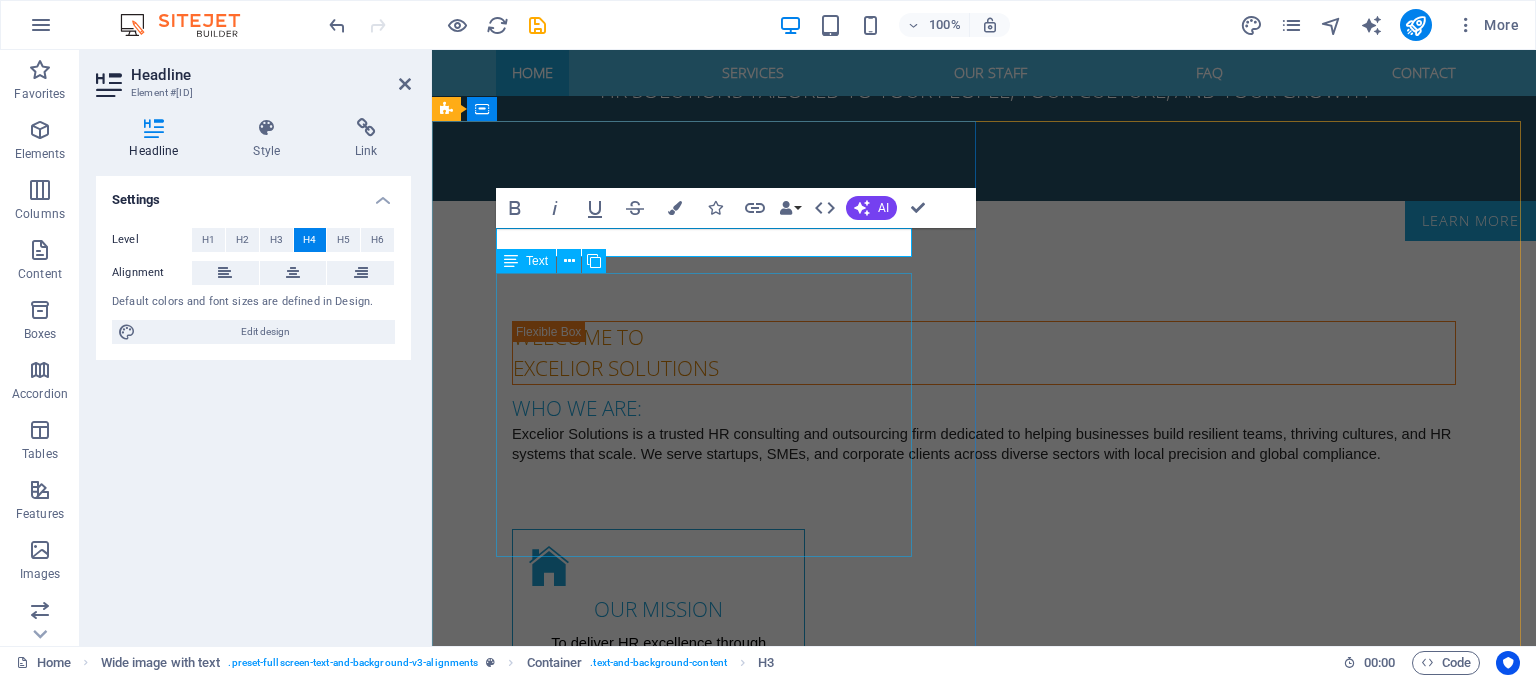 click on "Lorem ipsum dolor sit amet, consetetur sadipscing elitr, sed diam nonumy eirmod tempor invidunt ut labore et dolore magna aliquyam erat, sed diam voluptua. At vero eos et accusam et justo duo dolores et ea rebum. Stet clita kasd gubergren, no sea takimata sanctus est Lorem ipsum dolor sit amet. Lorem ipsum dolor sit amet, consetetur sadipscing elitr, sed diam nonumy eirmod tempor invidunt ut labore et dolore magna aliquyam erat, sed diam voluptua. At vero eos et accusam et justo duo dolores Stet clita kasd gubergren, no sea takimata  sanctus est Lorem ipsum dolor sit amet Lorem ipsum dolor sit amet, consetetur" at bounding box center [984, 1461] 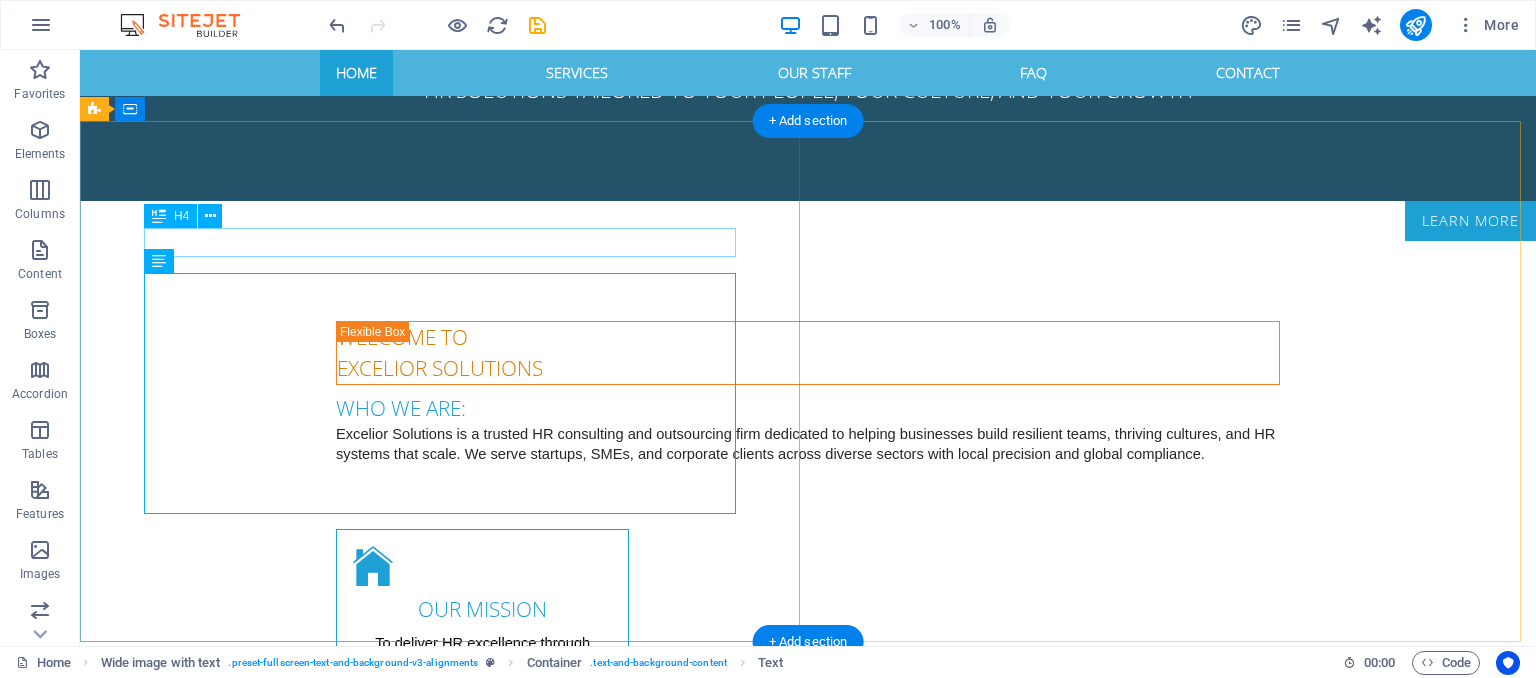 click on "Lorem ipsum dolor sit amet" at bounding box center [808, 1331] 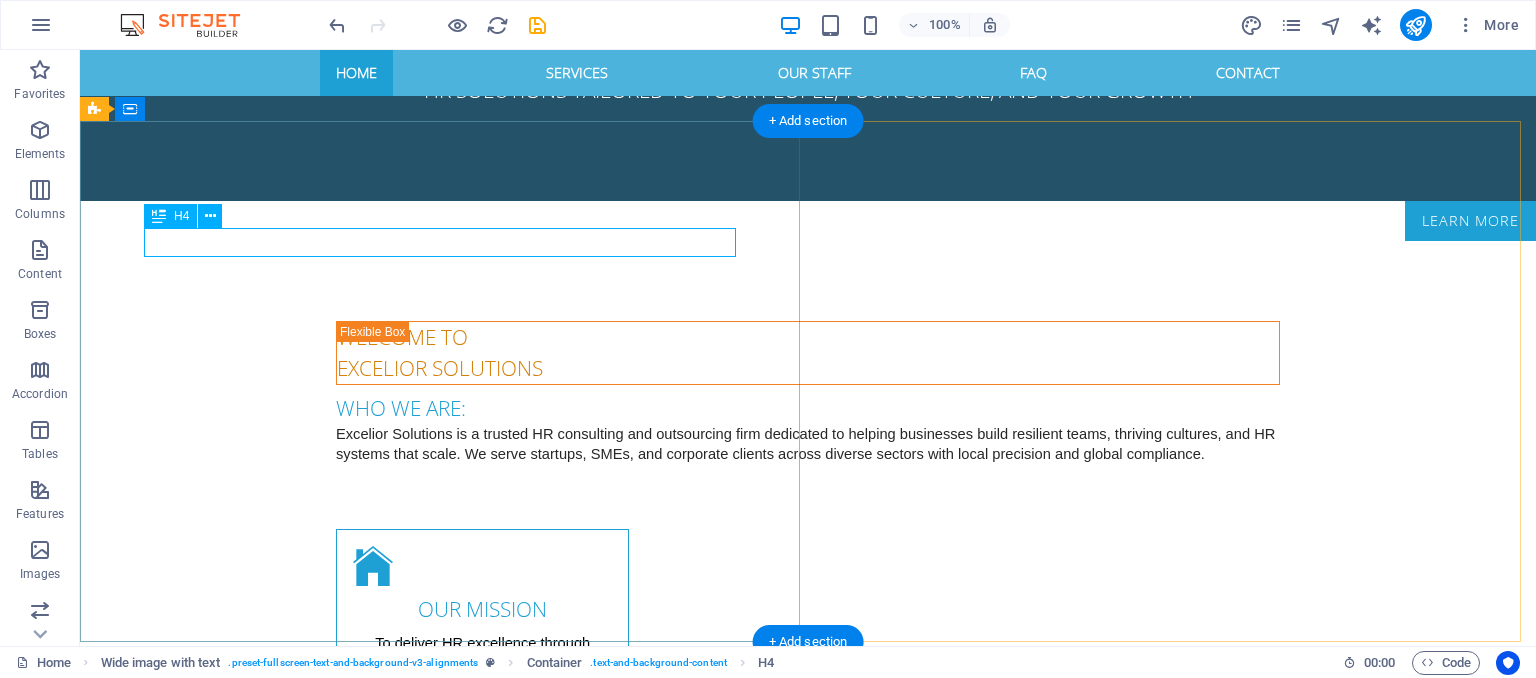 click on "Lorem ipsum dolor sit amet" at bounding box center [808, 1331] 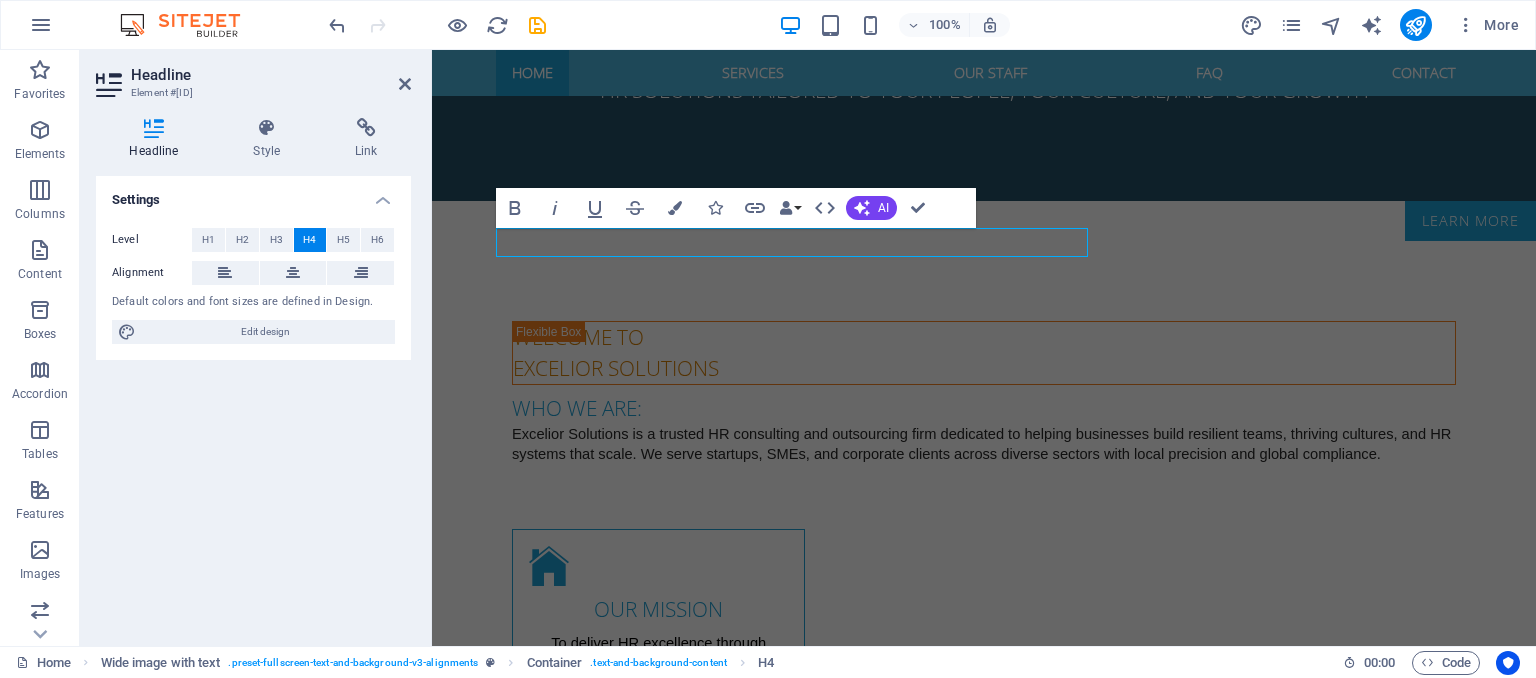 click on "H4" at bounding box center (309, 240) 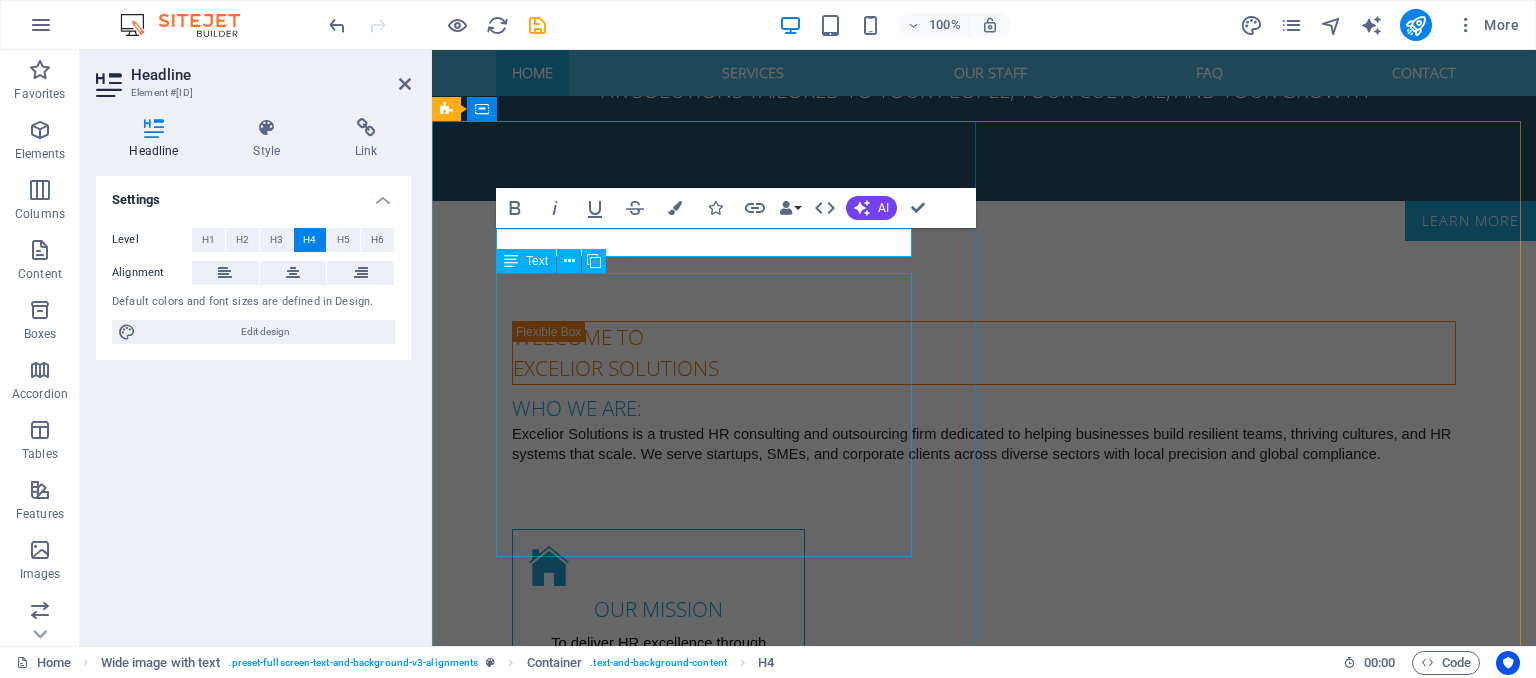 click on "Lorem ipsum dolor sit amet, consetetur sadipscing elitr, sed diam nonumy eirmod tempor invidunt ut labore et dolore magna aliquyam erat, sed diam voluptua. At vero eos et accusam et justo duo dolores et ea rebum. Stet clita kasd gubergren, no sea takimata sanctus est Lorem ipsum dolor sit amet. Lorem ipsum dolor sit amet, consetetur sadipscing elitr, sed diam nonumy eirmod tempor invidunt ut labore et dolore magna aliquyam erat, sed diam voluptua. At vero eos et accusam et justo duo dolores Stet clita kasd gubergren, no sea takimata  sanctus est Lorem ipsum dolor sit amet Lorem ipsum dolor sit amet, consetetur" at bounding box center (984, 1461) 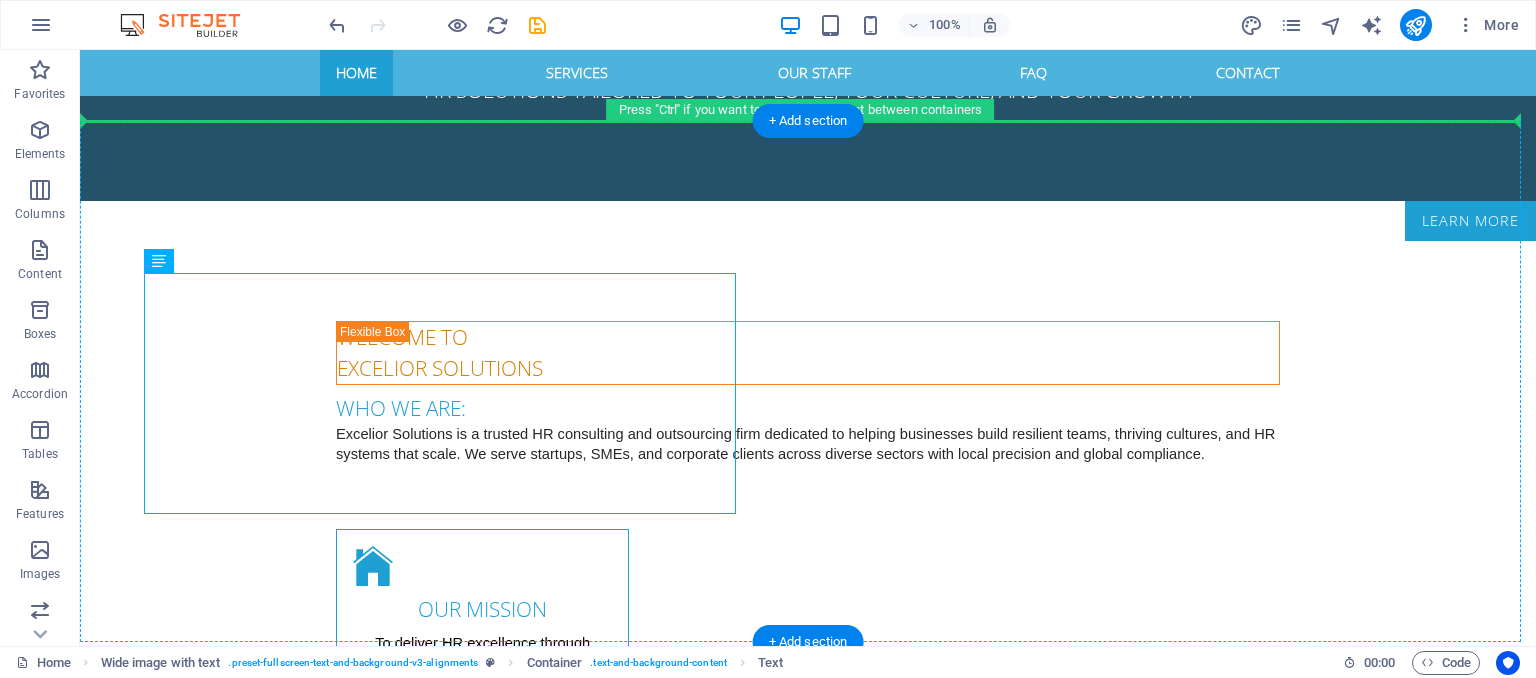 drag, startPoint x: 438, startPoint y: 504, endPoint x: 169, endPoint y: 307, distance: 333.42166 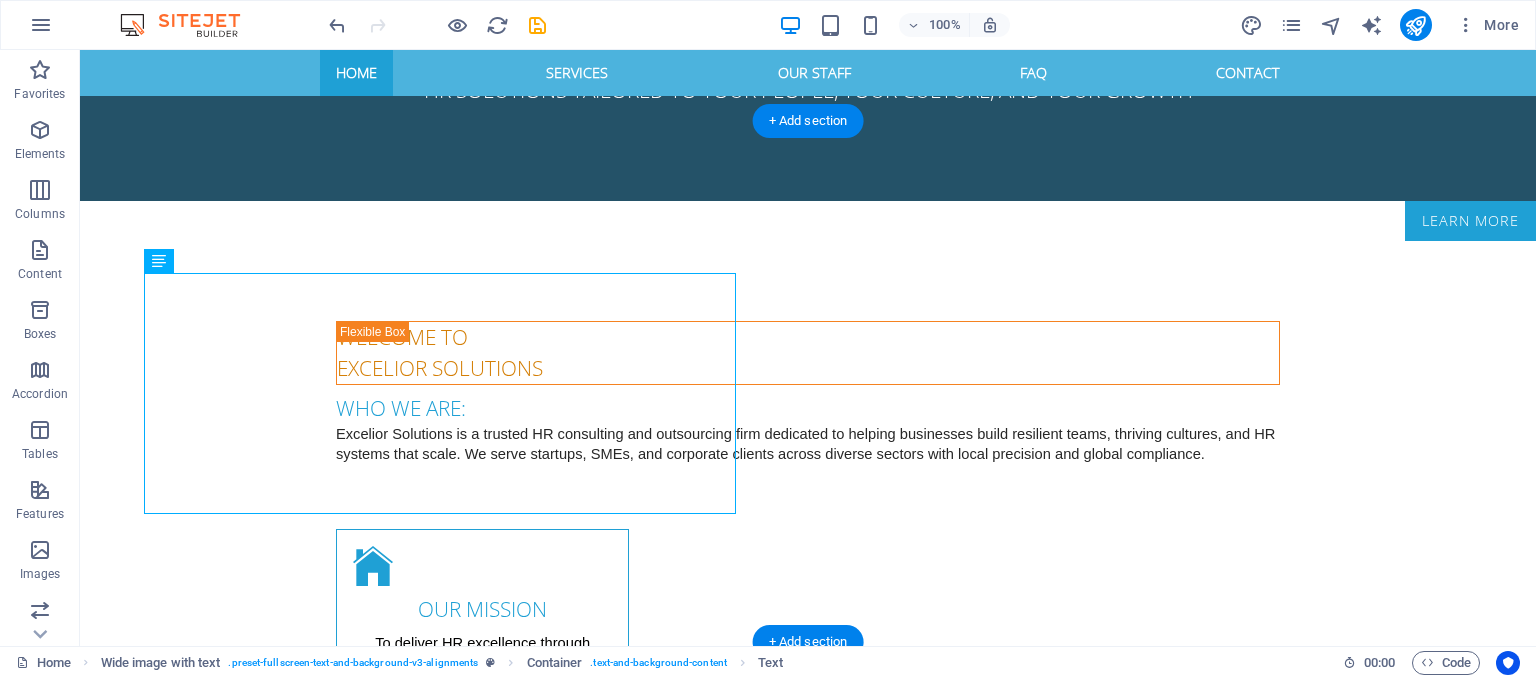 click on "Lorem ipsum dolor sit amet, consetetur sadipscing elitr, sed diam nonumy eirmod tempor invidunt ut labore et dolore magna aliquyam erat, sed diam voluptua. At vero eos et accusam et justo duo dolores et ea rebum. Stet clita kasd gubergren, no sea takimata sanctus est Lorem ipsum dolor sit amet. Lorem ipsum dolor sit amet, consetetur sadipscing elitr, sed diam nonumy eirmod tempor invidunt ut labore et dolore magna aliquyam erat, sed diam voluptua. At vero eos et accusam et justo duo dolores Stet clita kasd gubergren, no sea takimata  sanctus est Lorem ipsum dolor sit amet Lorem ipsum dolor sit amet, consetetur" at bounding box center (808, 1461) 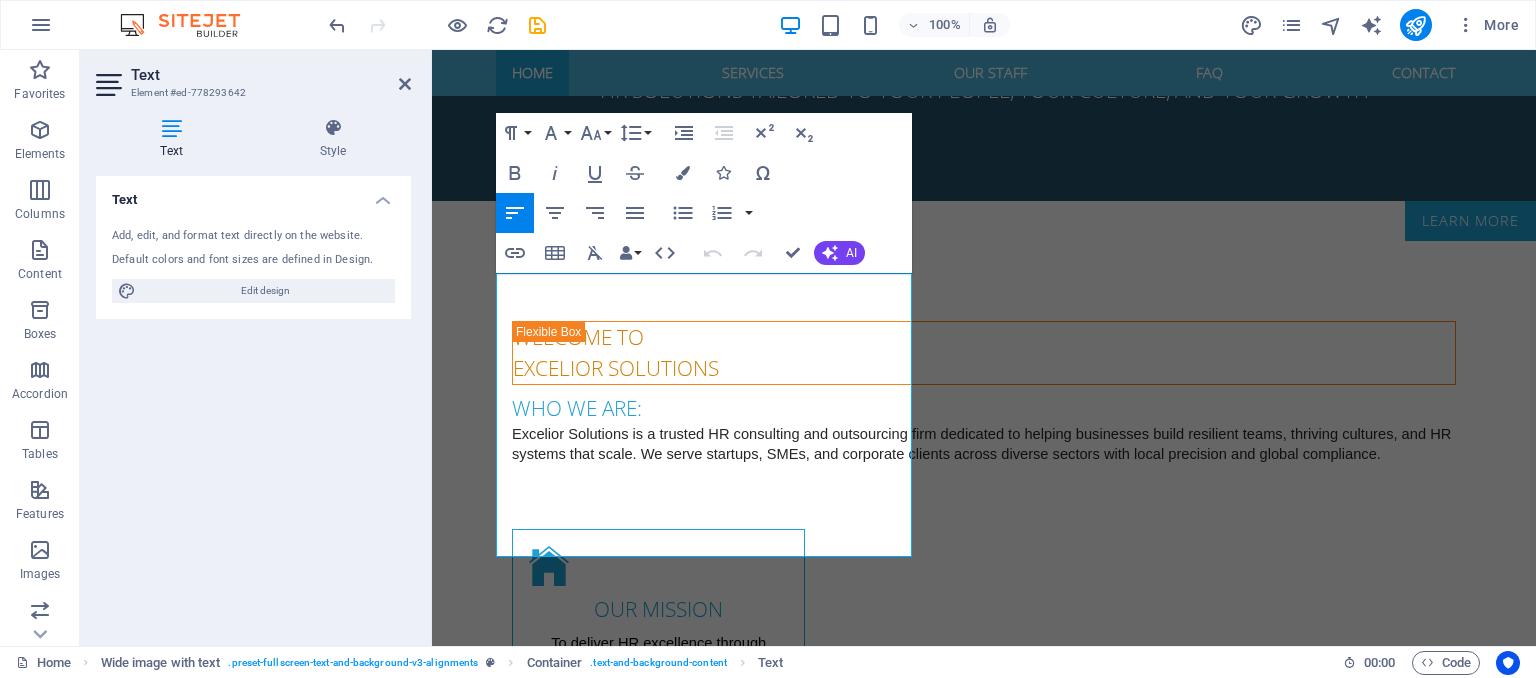 click on "Add, edit, and format text directly on the website. Default colors and font sizes are defined in Design. Edit design" at bounding box center [253, 265] 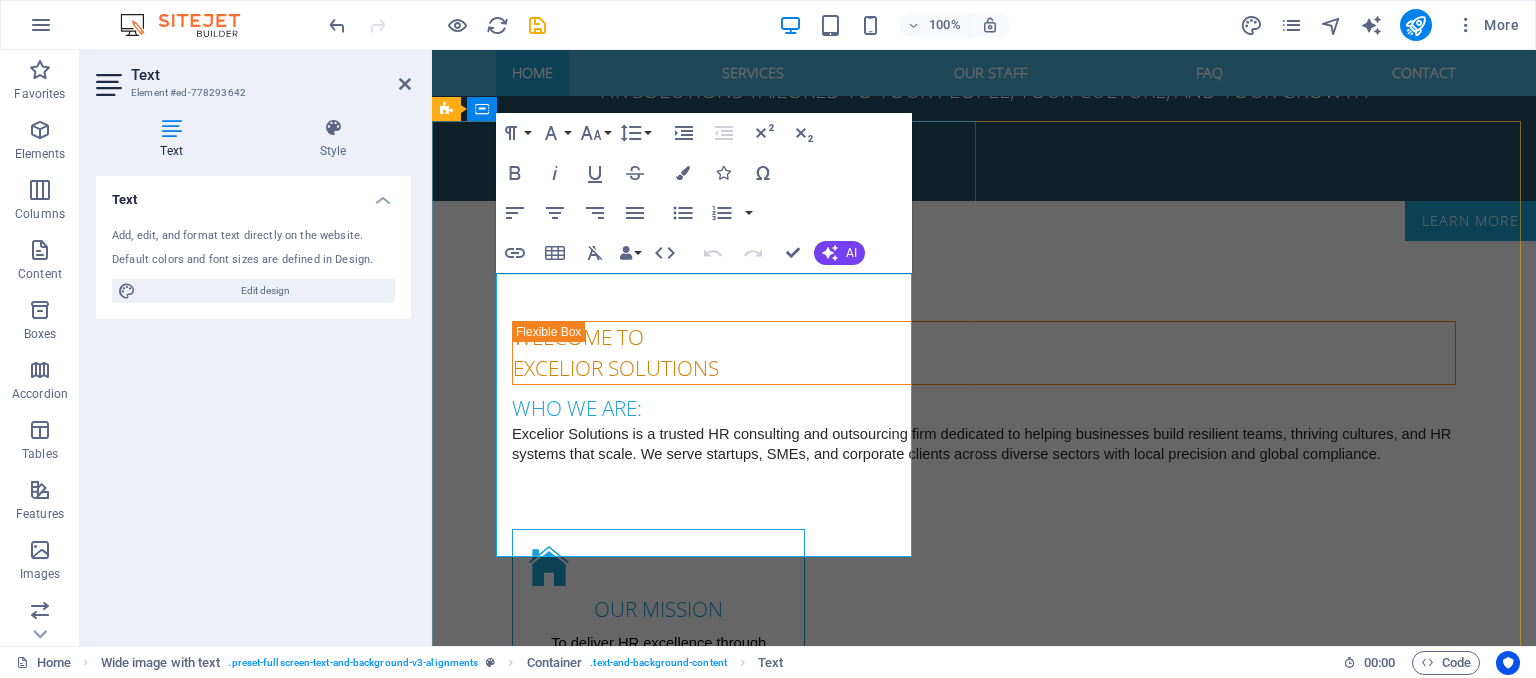 click on "Lorem ipsum dolor sit amet, consetetur sadipscing elitr, sed diam nonumy eirmod tempor invidunt ut labore et dolore magna aliquyam erat, sed diam voluptua. At vero eos et accusam et justo duo dolores et ea rebum. Stet clita kasd gubergren, no sea takimata sanctus est Lorem ipsum dolor sit amet. Lorem ipsum dolor sit amet, consetetur sadipscing elitr, sed diam nonumy eirmod tempor invidunt ut labore et dolore magna aliquyam erat, sed diam voluptua." at bounding box center (984, 1405) 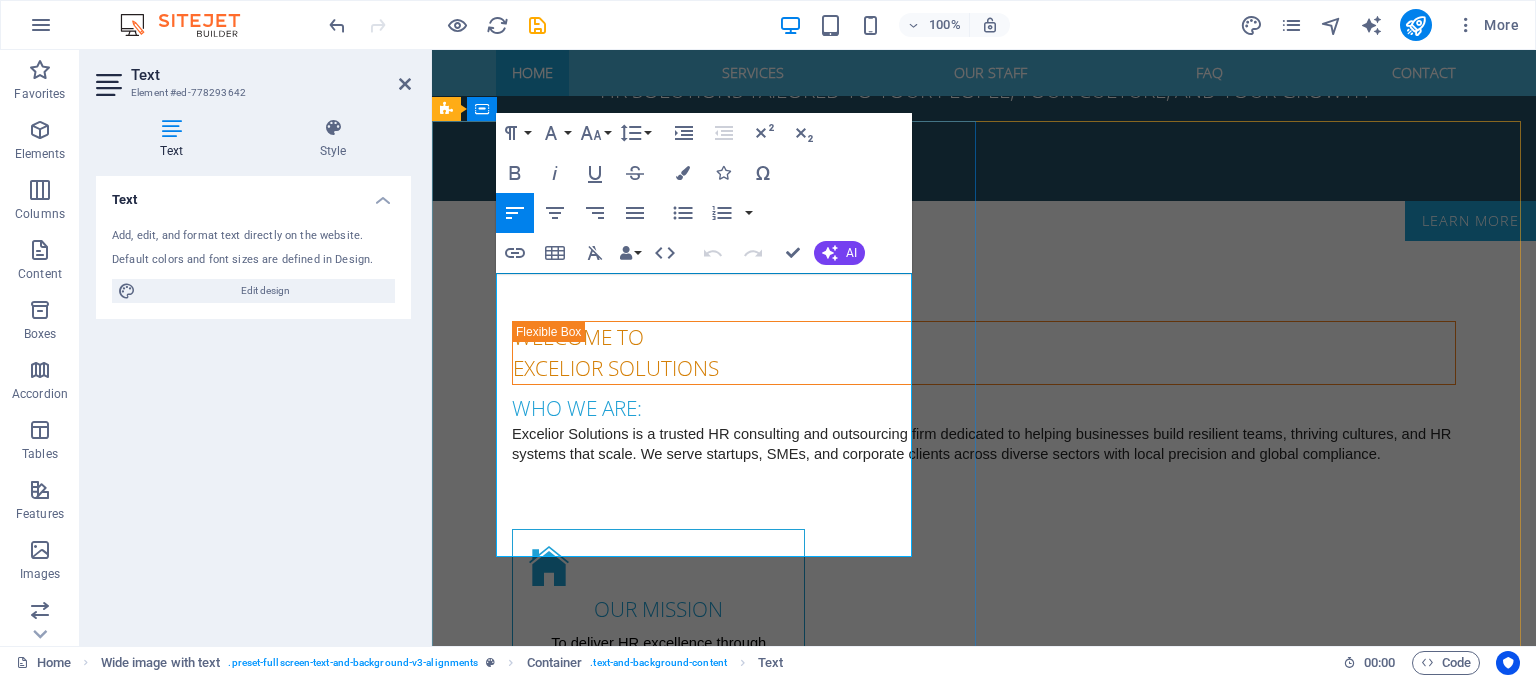 click on "Lorem ipsum dolor sit amet, consetetur sadipscing elitr, sed diam nonumy eirmod tempor invidunt ut labore et dolore magna aliquyam erat, sed diam voluptua. At vero eos et accusam et justo duo dolores et ea rebum. Stet clita kasd gubergren, no sea takimata sanctus est Lorem ipsum dolor sit amet. Lorem ipsum dolor sit amet, consetetur sadipscing elitr, sed diam nonumy eirmod tempor invidunt ut labore et dolore magna aliquyam erat, sed diam voluptua." at bounding box center (984, 1405) 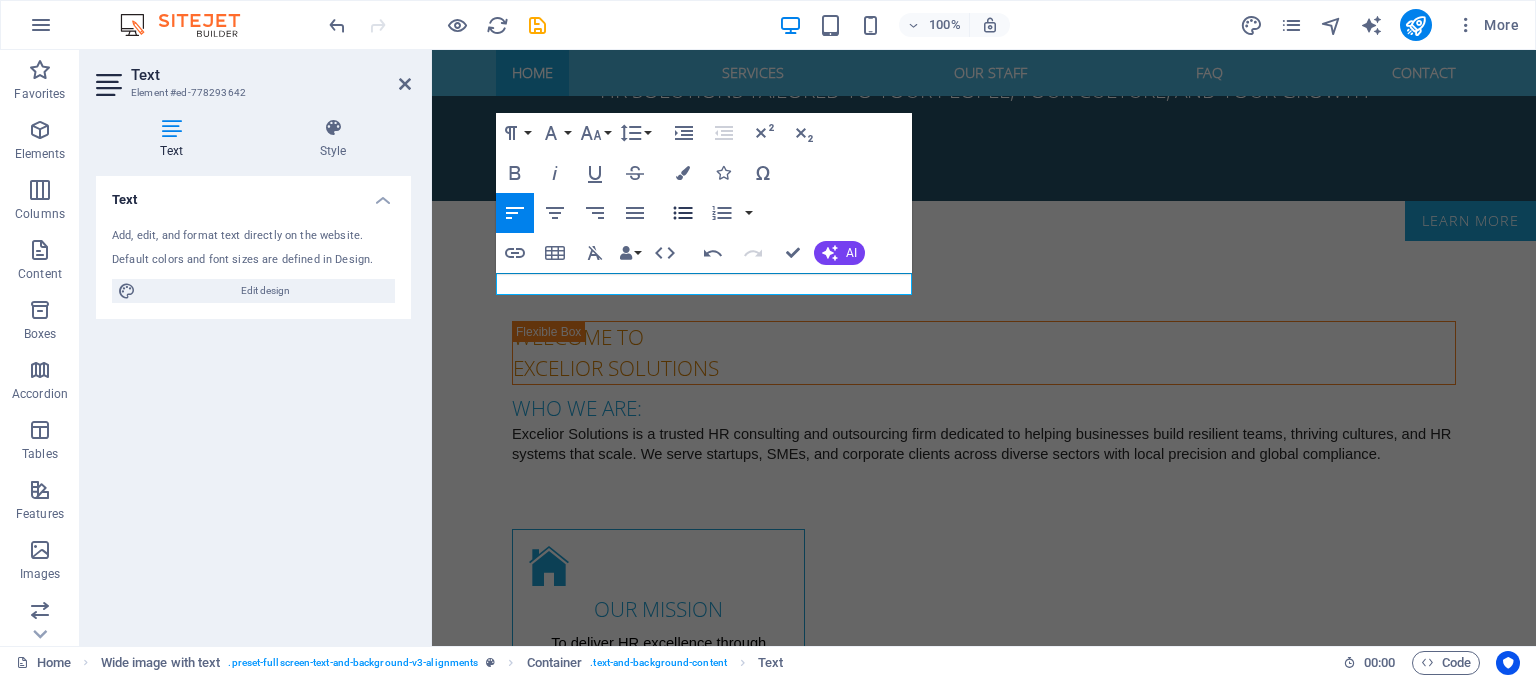 click 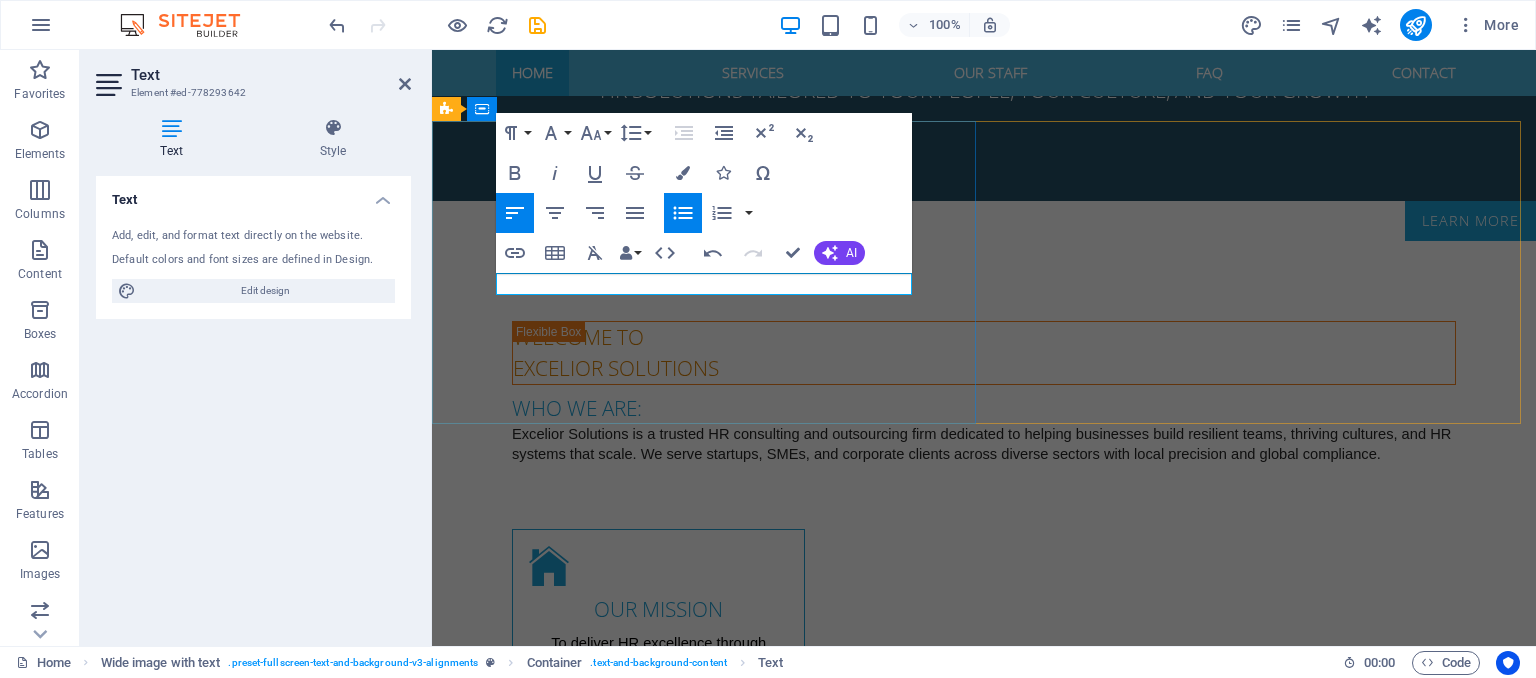 click on "Retainer-Based HR Services" at bounding box center [992, 1373] 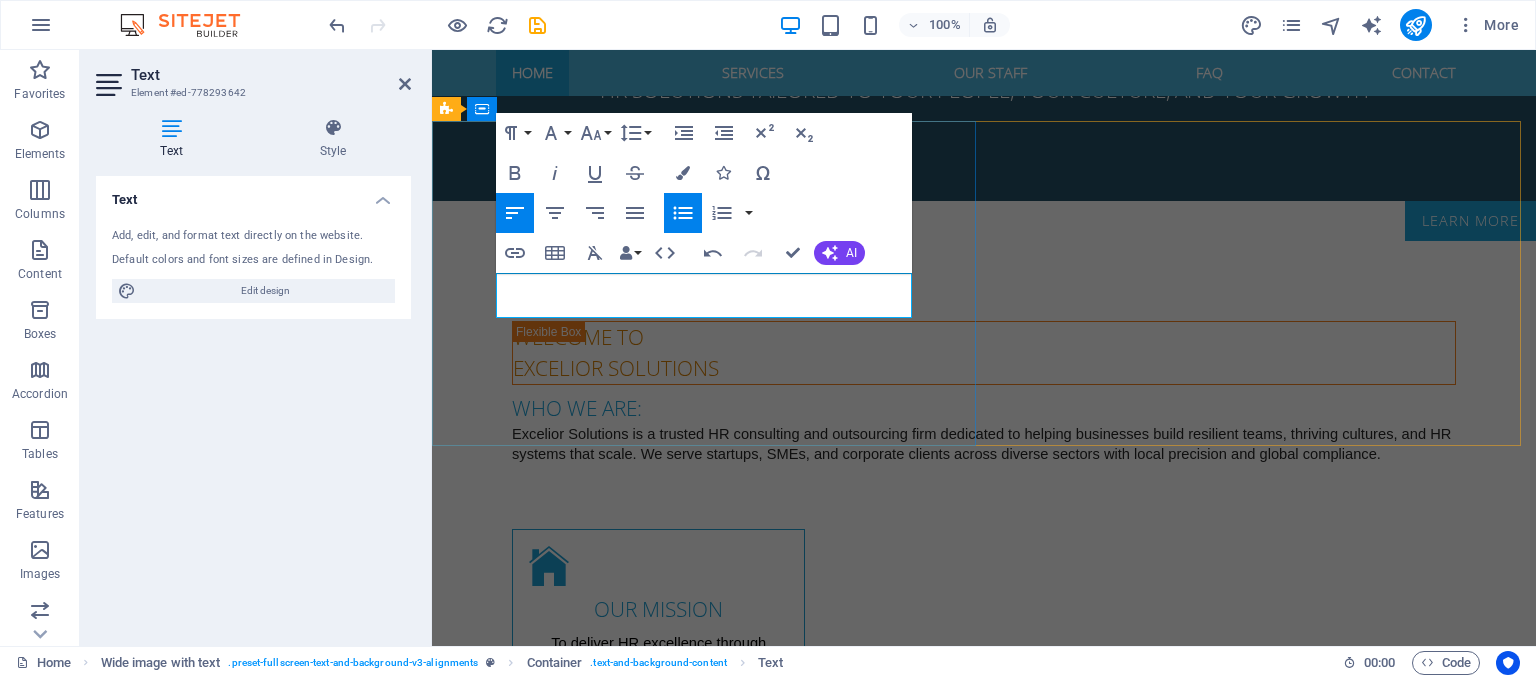 click on "​" at bounding box center (992, 1395) 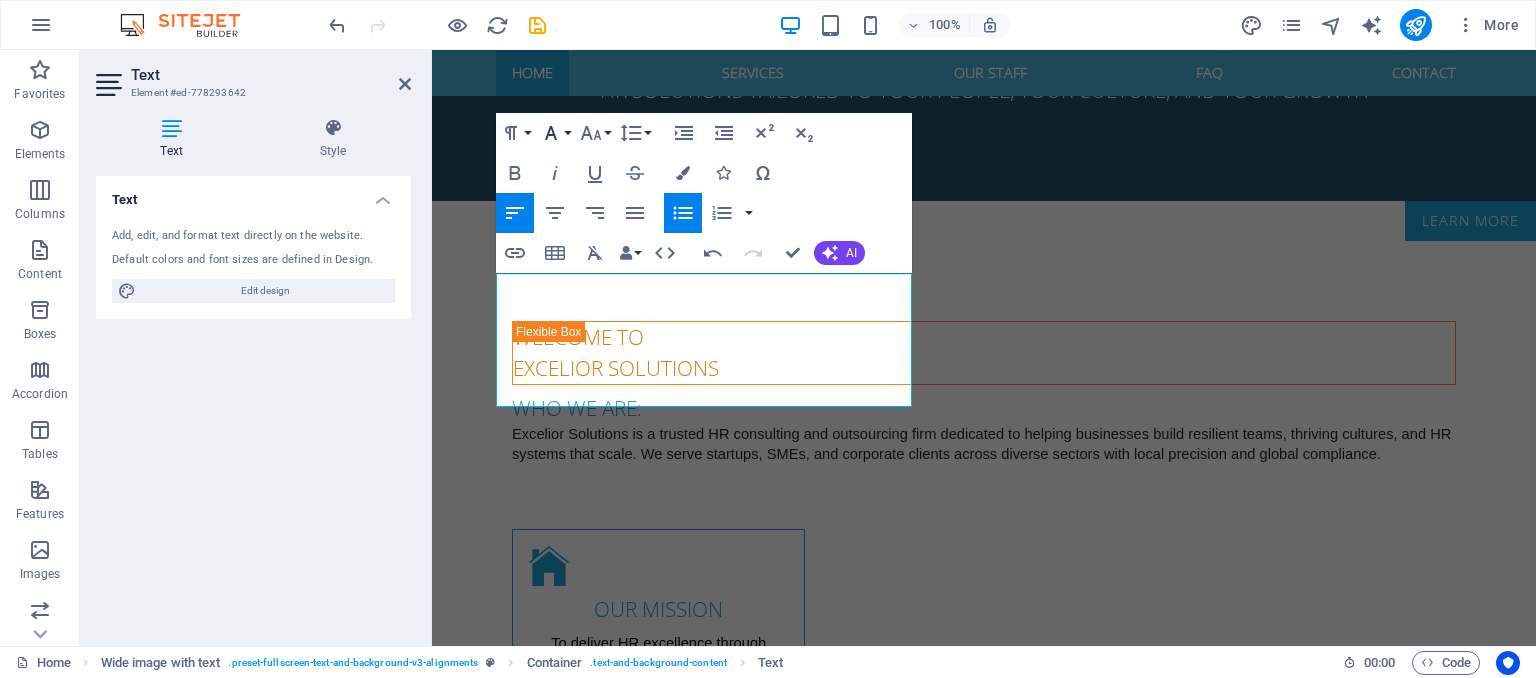 type 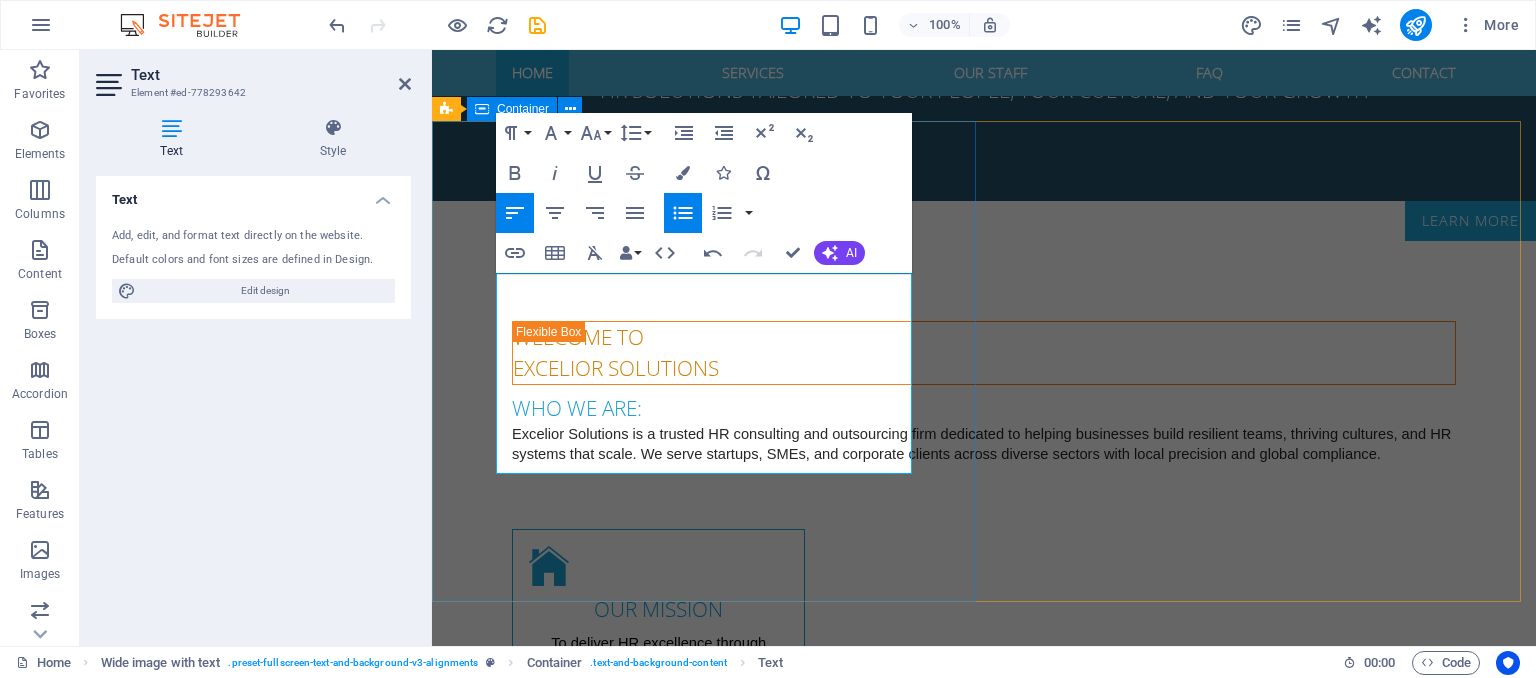 click on "SERVICES Lorem ipsum dolor sit amet Retainer-Based HR Services Standalone HR Services (Per Role / Per Person / Per Organization) ​ Learning & Development (L\&D) ​ Team Bonding & Retreats Events Management ​ Offboarding Services ​ HR Documentation & Compliance ​ Other Services ​ Our Services" at bounding box center [984, 1440] 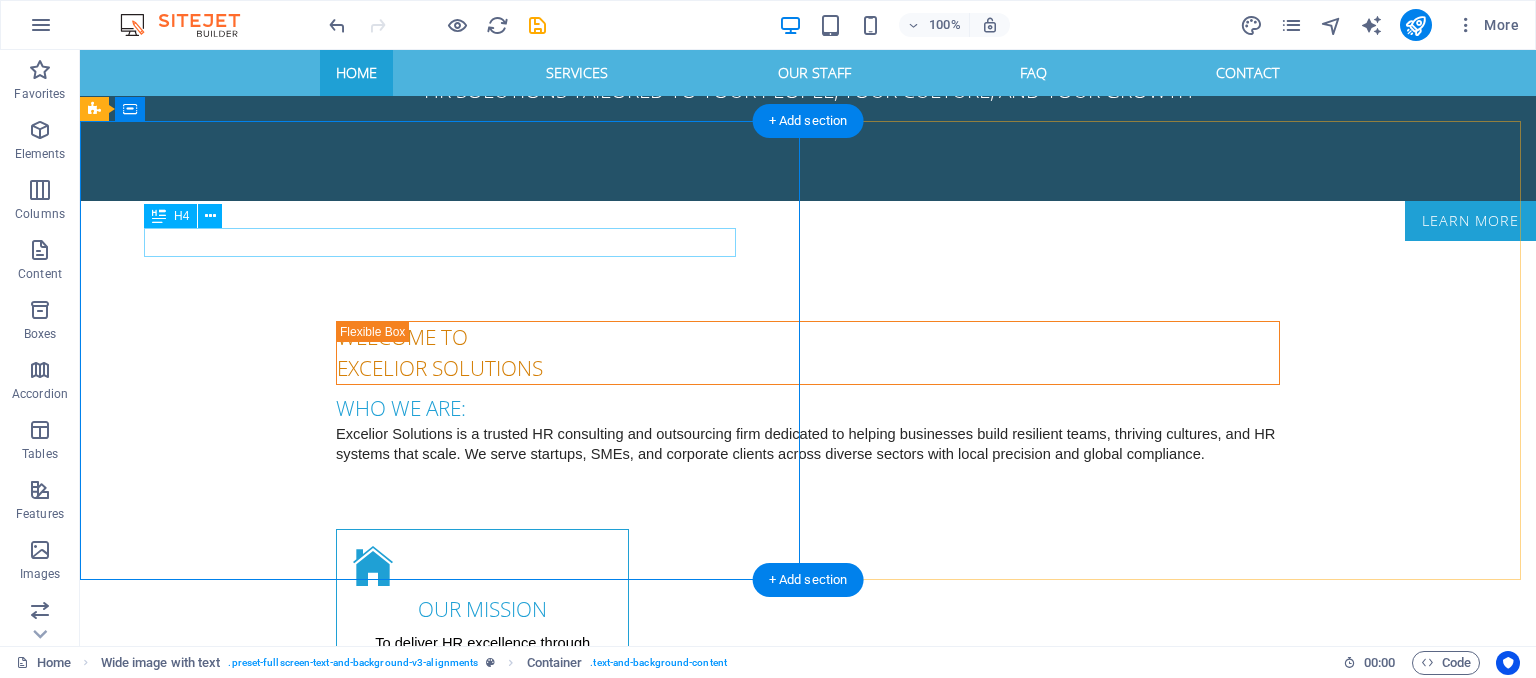 click on "Lorem ipsum dolor sit amet" at bounding box center (808, 1331) 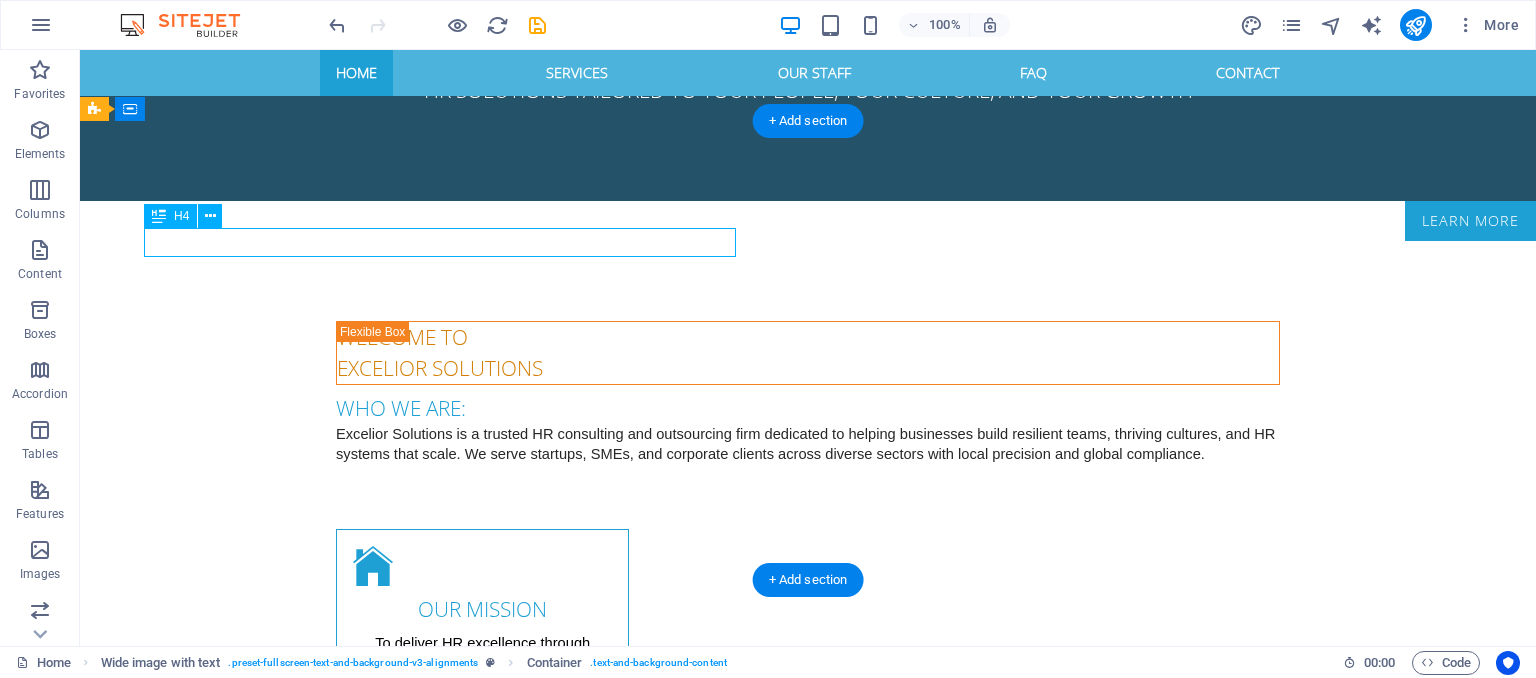 click on "Lorem ipsum dolor sit amet" at bounding box center [808, 1331] 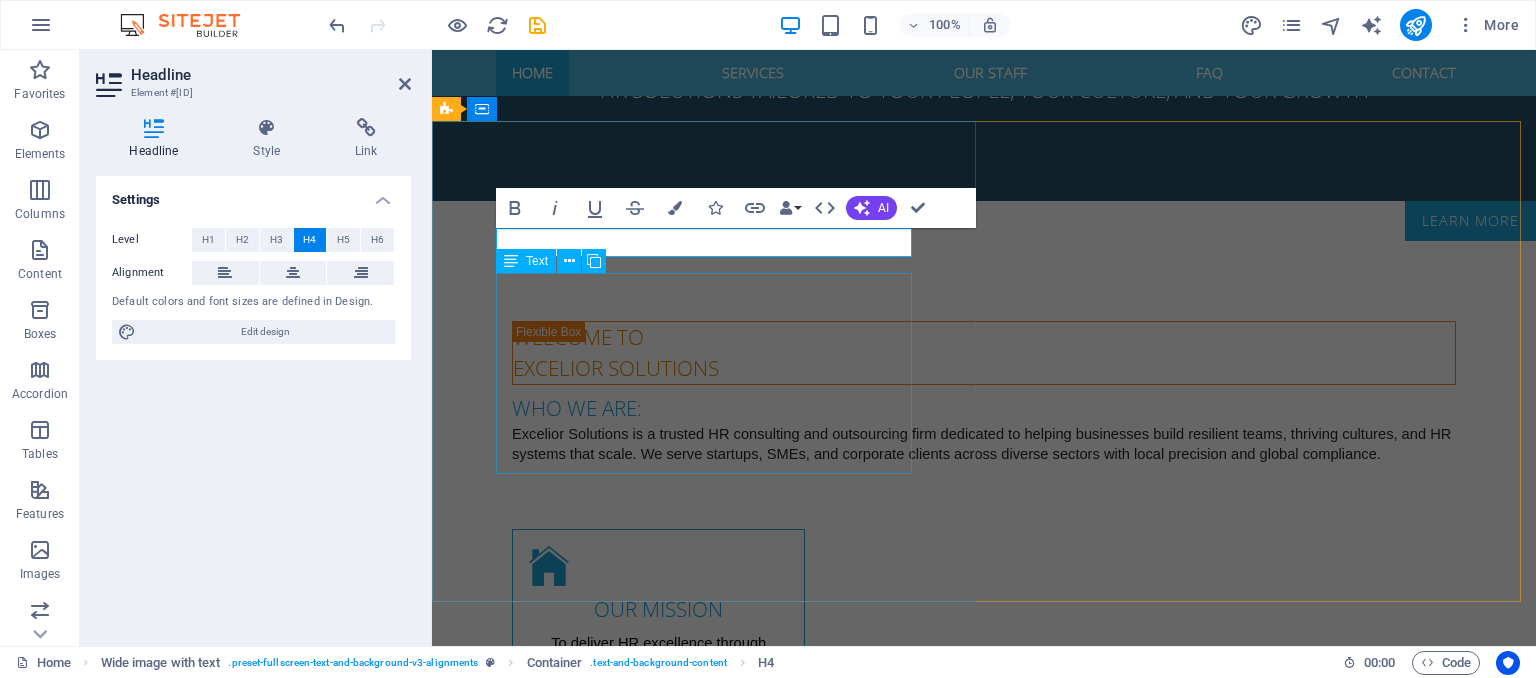 click on "Retainer-Based HR Services Standalone HR Services (Per Role / Per Person / Per Organization) Learning & Development (L\&D) Team Bonding & Retreats Events Management Offboarding Services HR Documentation & Compliance Other Services" at bounding box center (984, 1452) 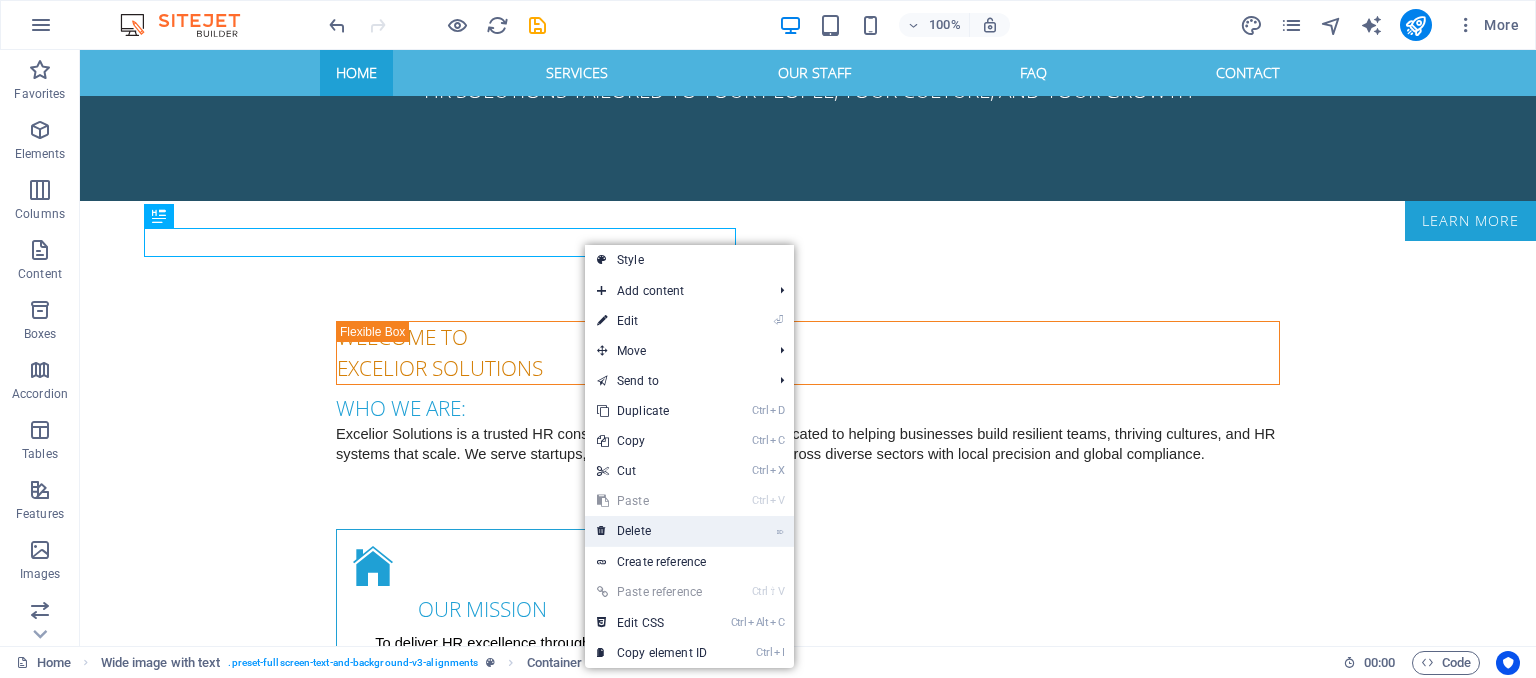 click on "⌦  Delete" at bounding box center [652, 531] 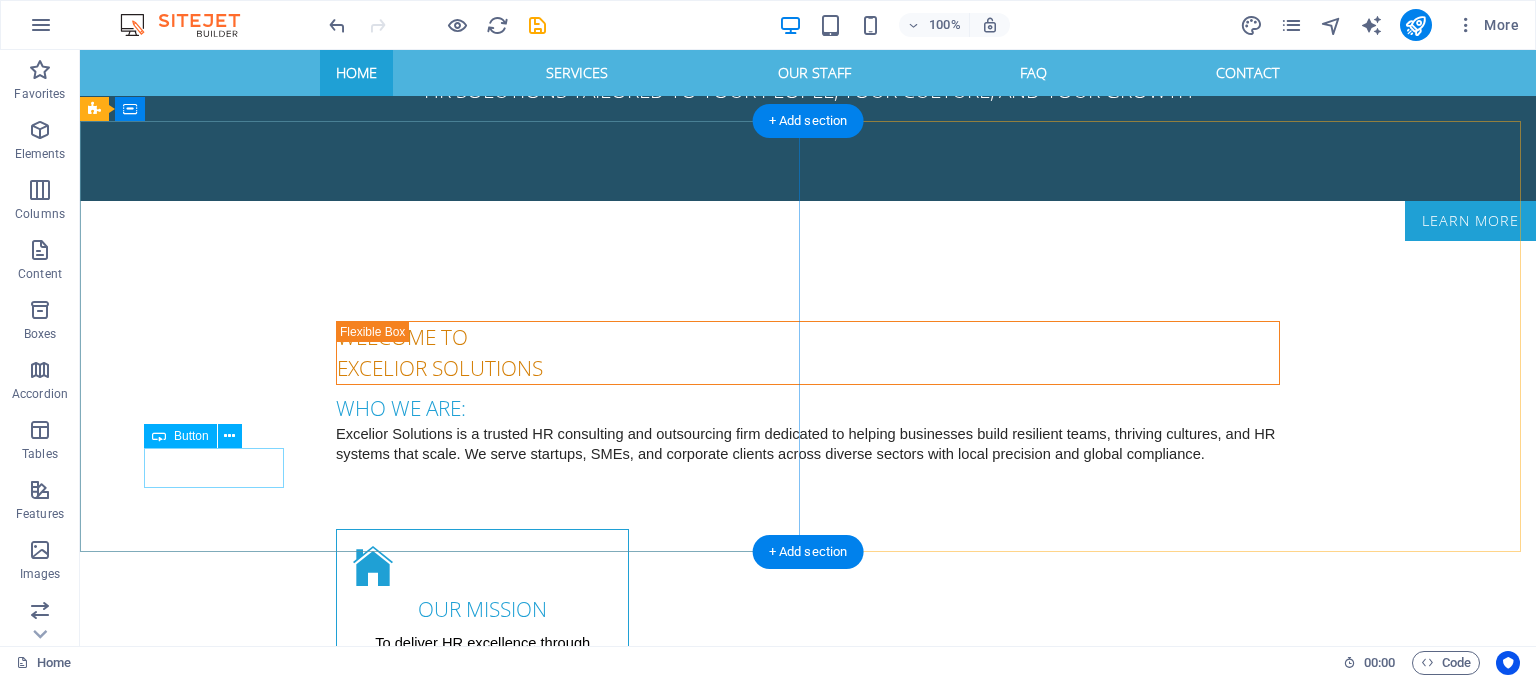 click on "Our Services" at bounding box center [808, 1559] 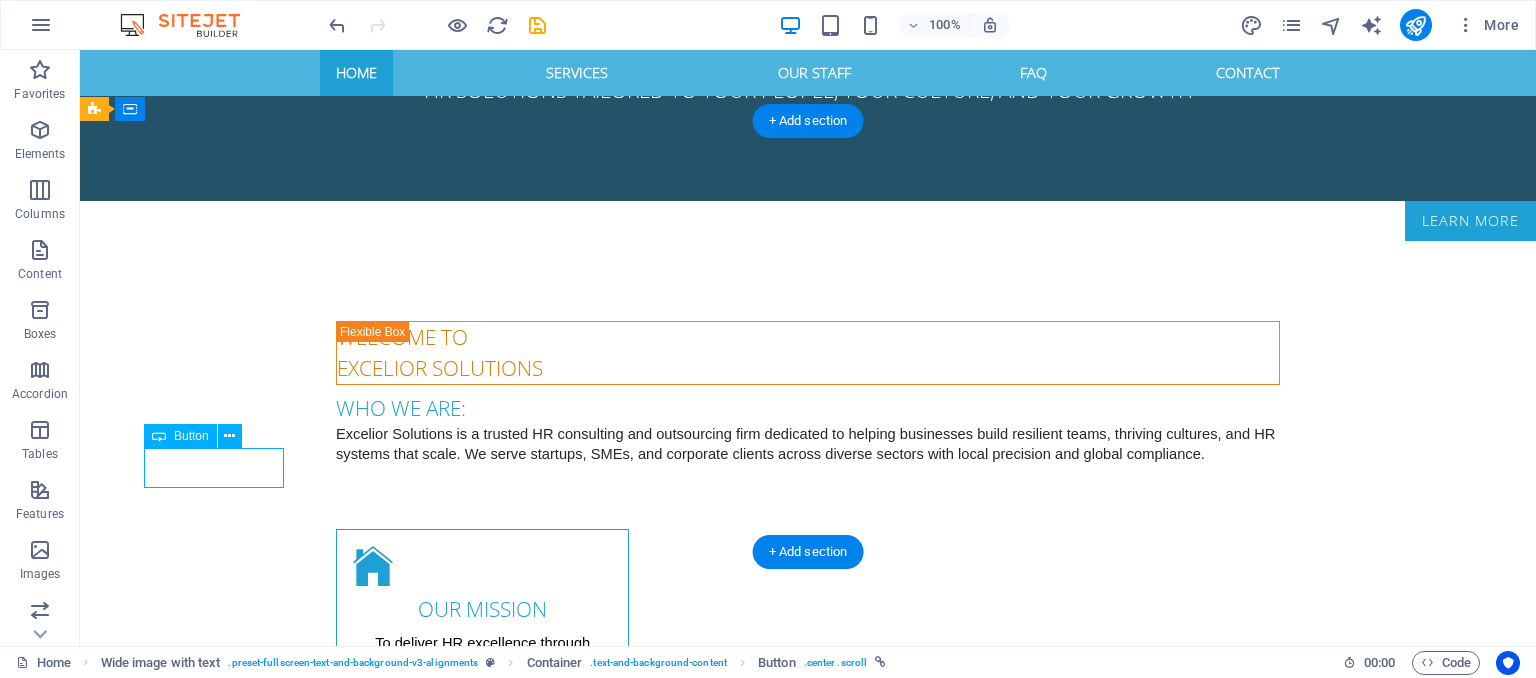 click on "Our Services" at bounding box center [808, 1559] 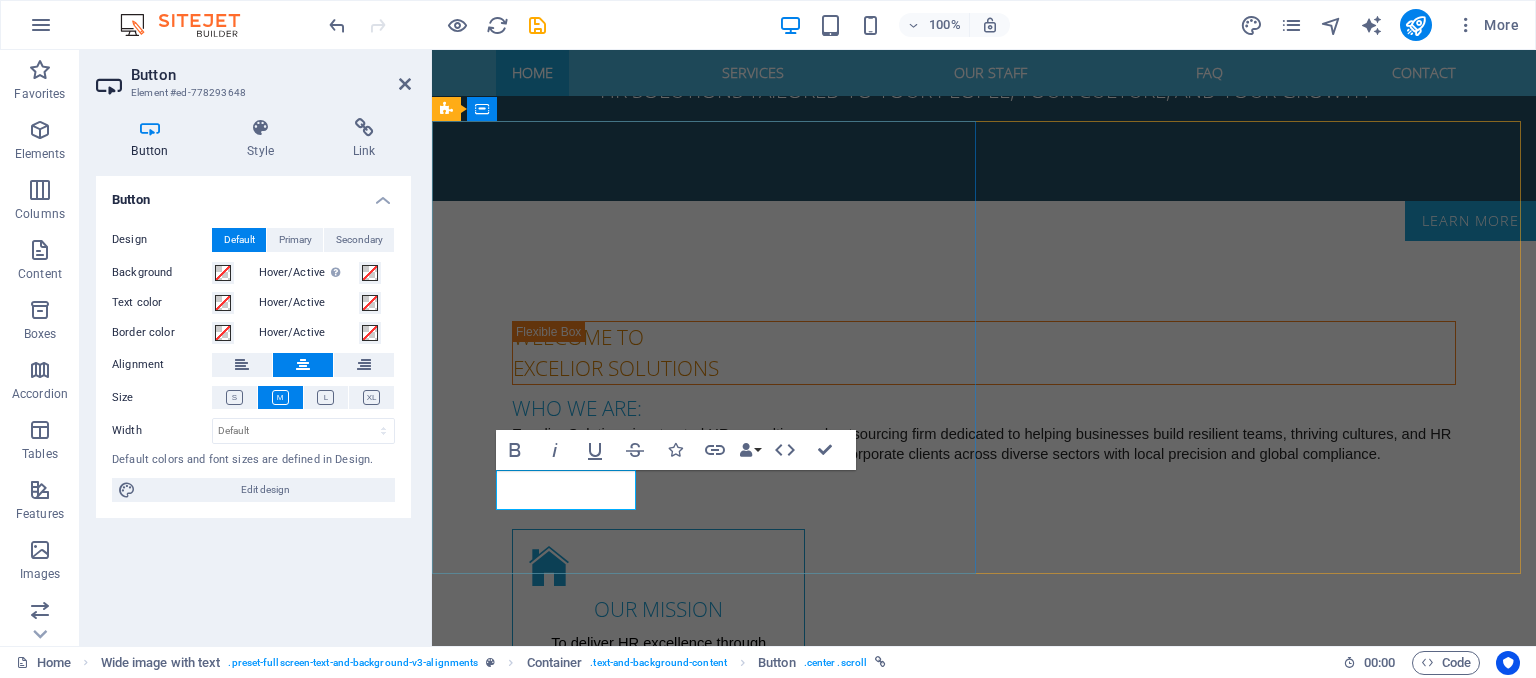 click on "Our Services" at bounding box center [984, 1559] 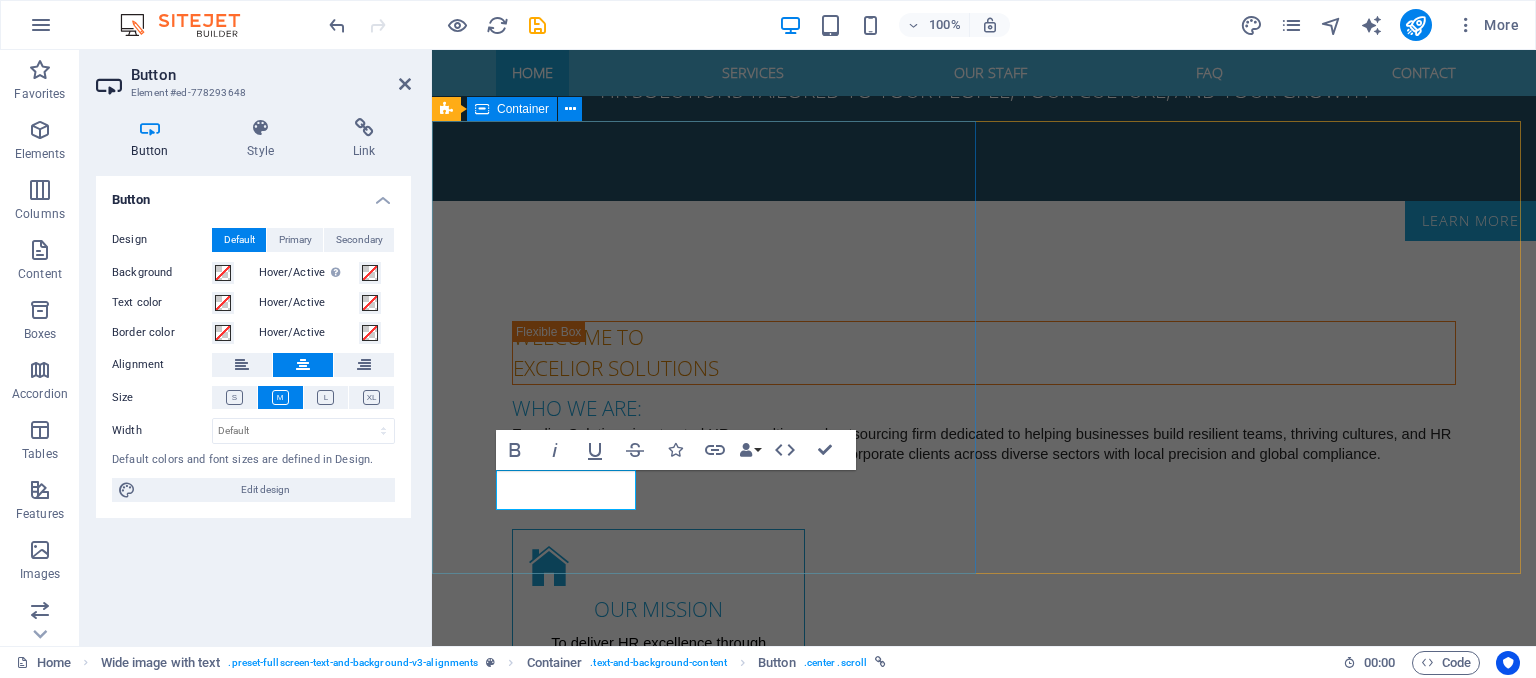 click on "SERVICES Retainer-Based HR Services Standalone HR Services (Per Role / Per Person / Per Organization) Learning & Development (L\&D) Team Bonding & Retreats Events Management Offboarding Services HR Documentation & Compliance Other Services Our Services" at bounding box center (984, 1426) 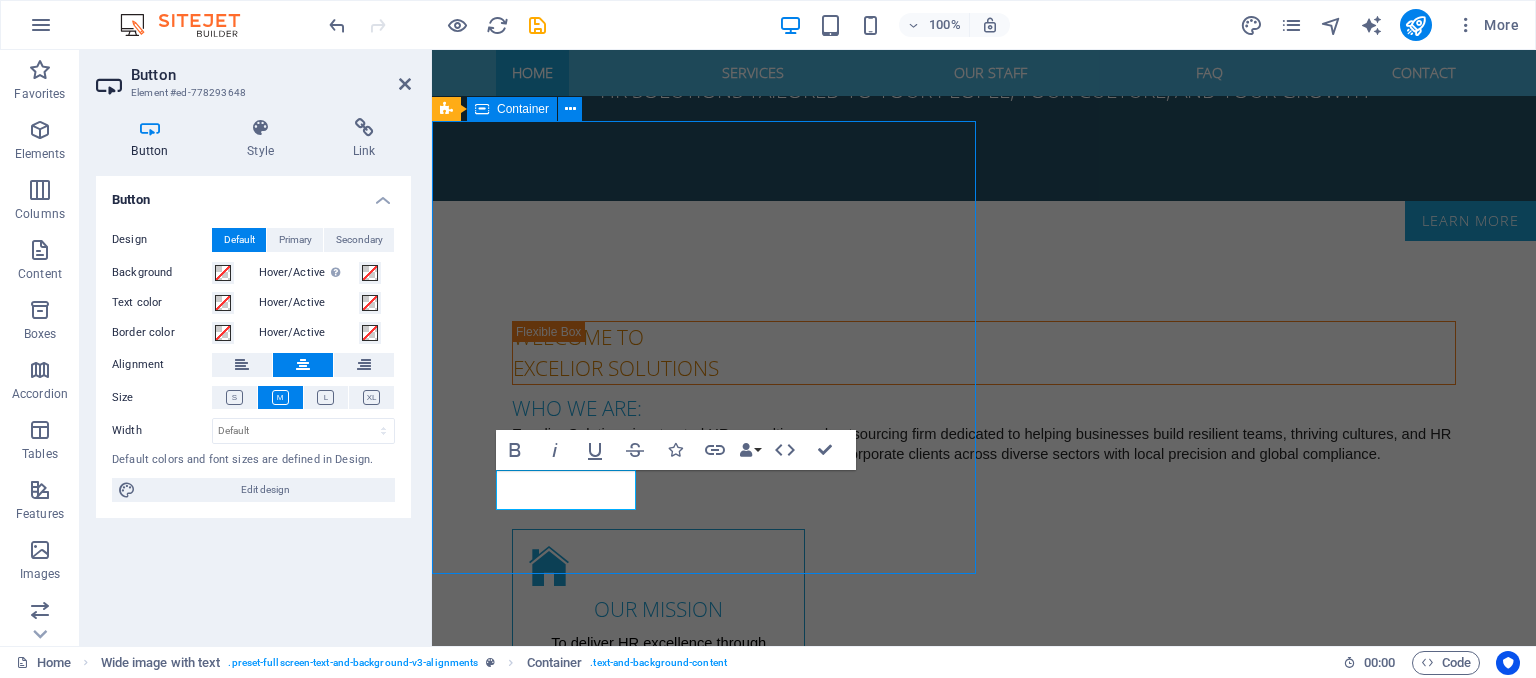 scroll, scrollTop: 1151, scrollLeft: 0, axis: vertical 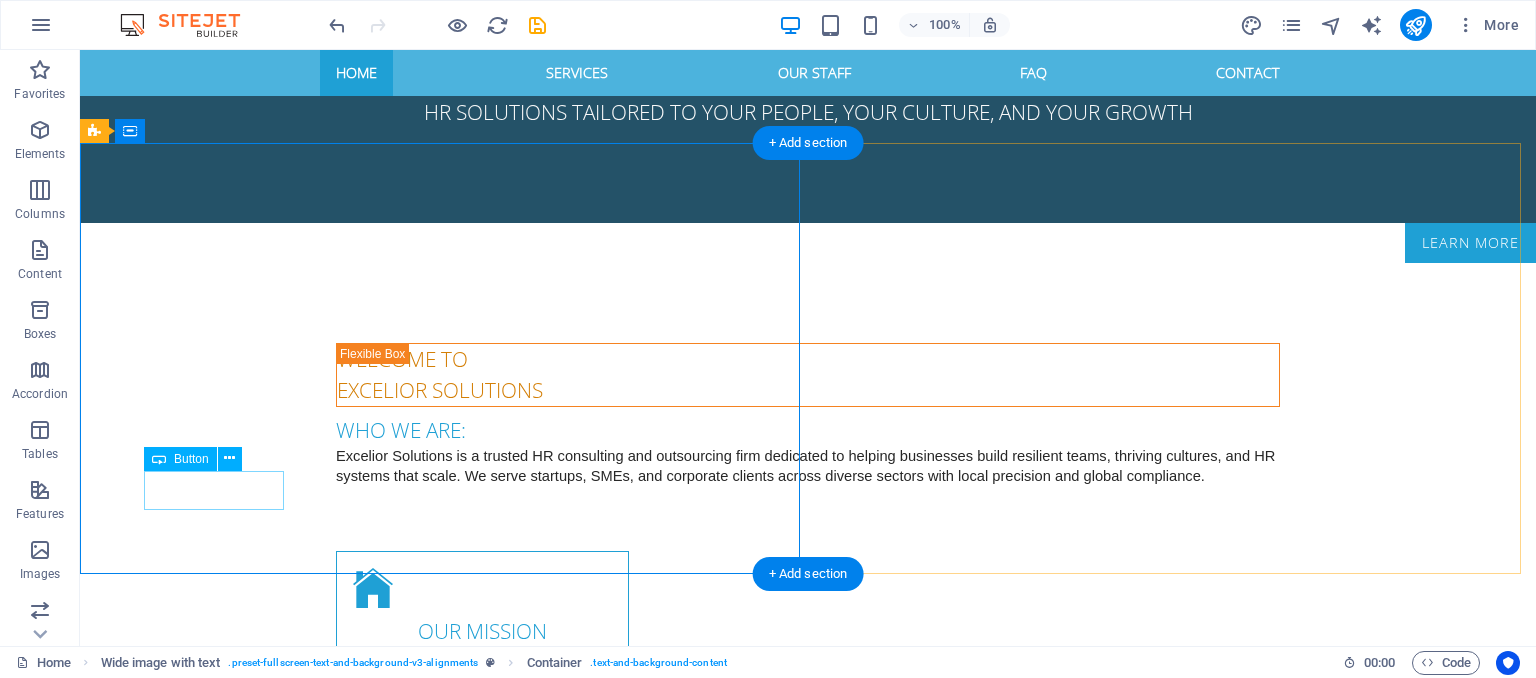click on "Our Services" at bounding box center [808, 1581] 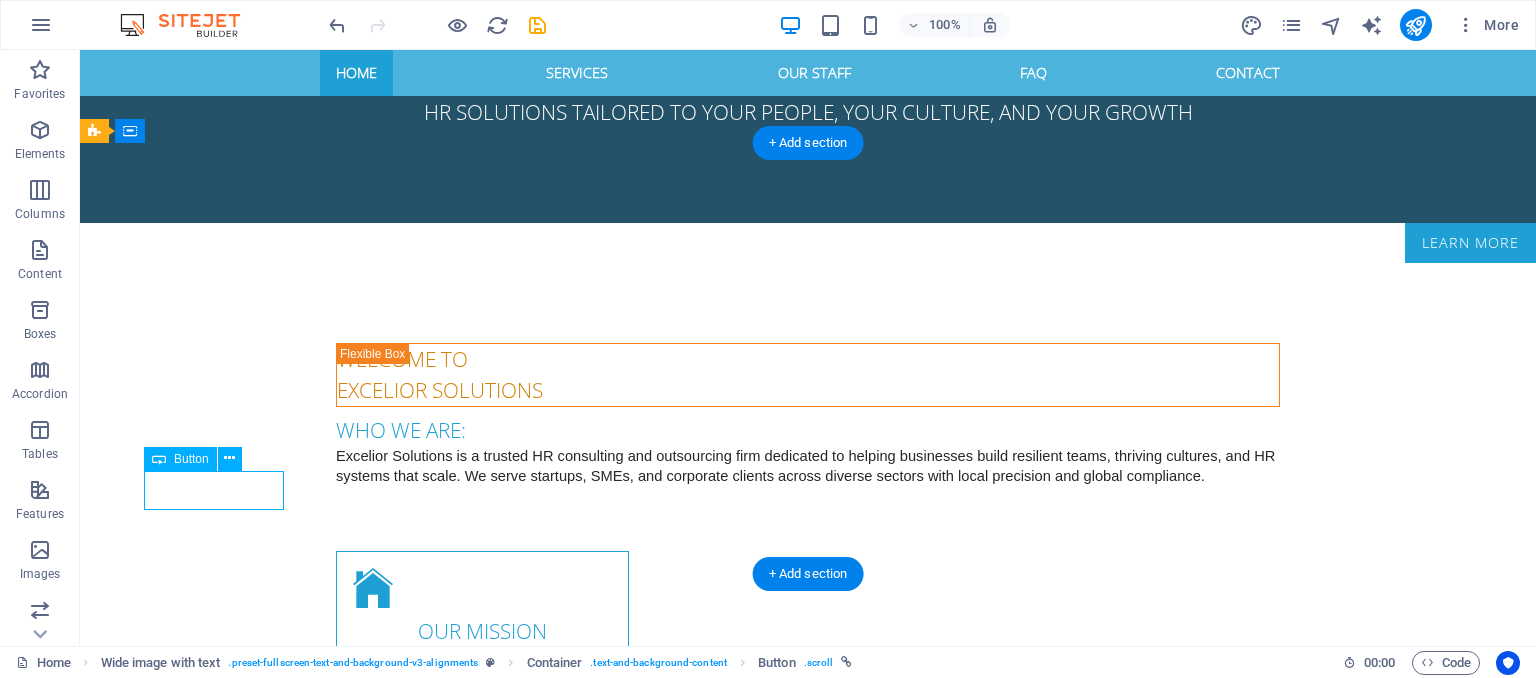 click on "Our Services" at bounding box center [808, 1581] 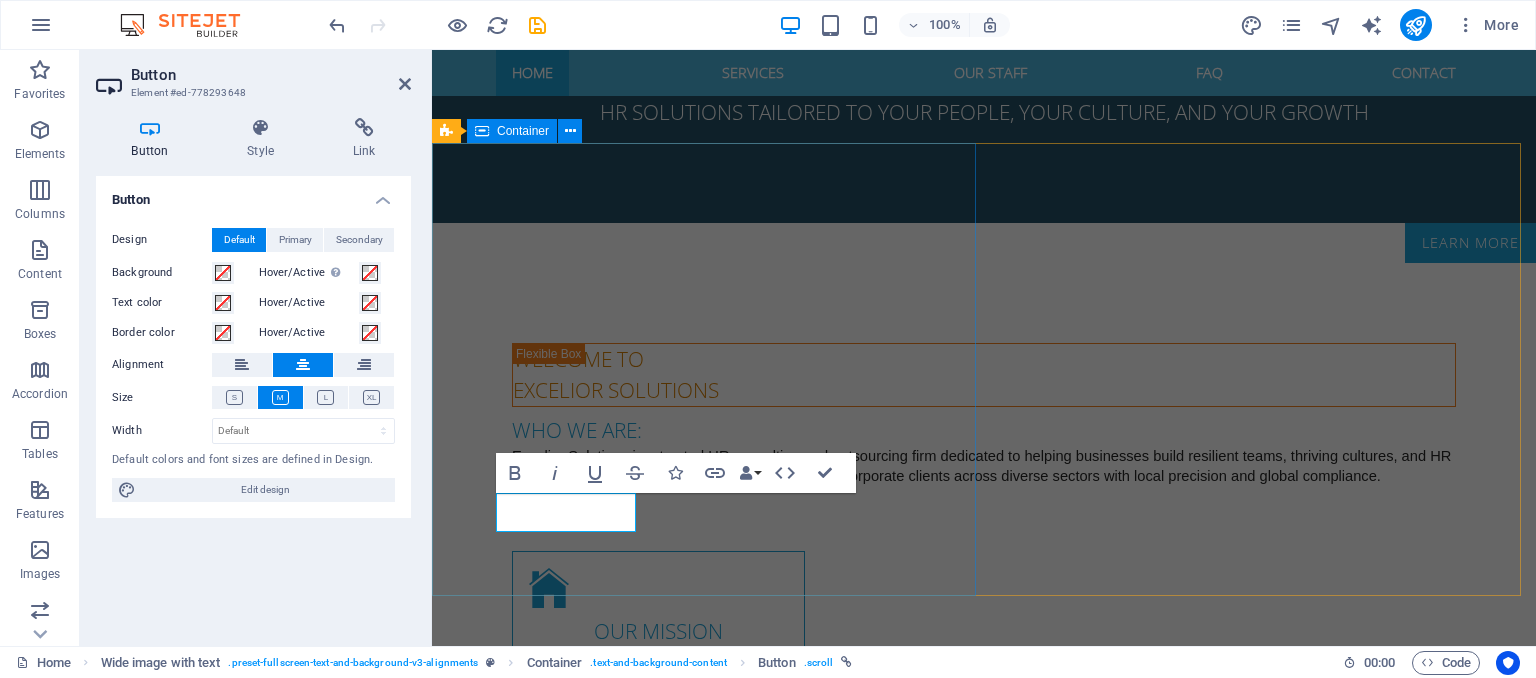 click on "SERVICES Retainer-Based HR Services Standalone HR Services (Per Role / Per Person / Per Organization) Learning & Development (L\&D) Team Bonding & Retreats Events Management Offboarding Services HR Documentation & Compliance Other Services Our Services" at bounding box center [984, 1448] 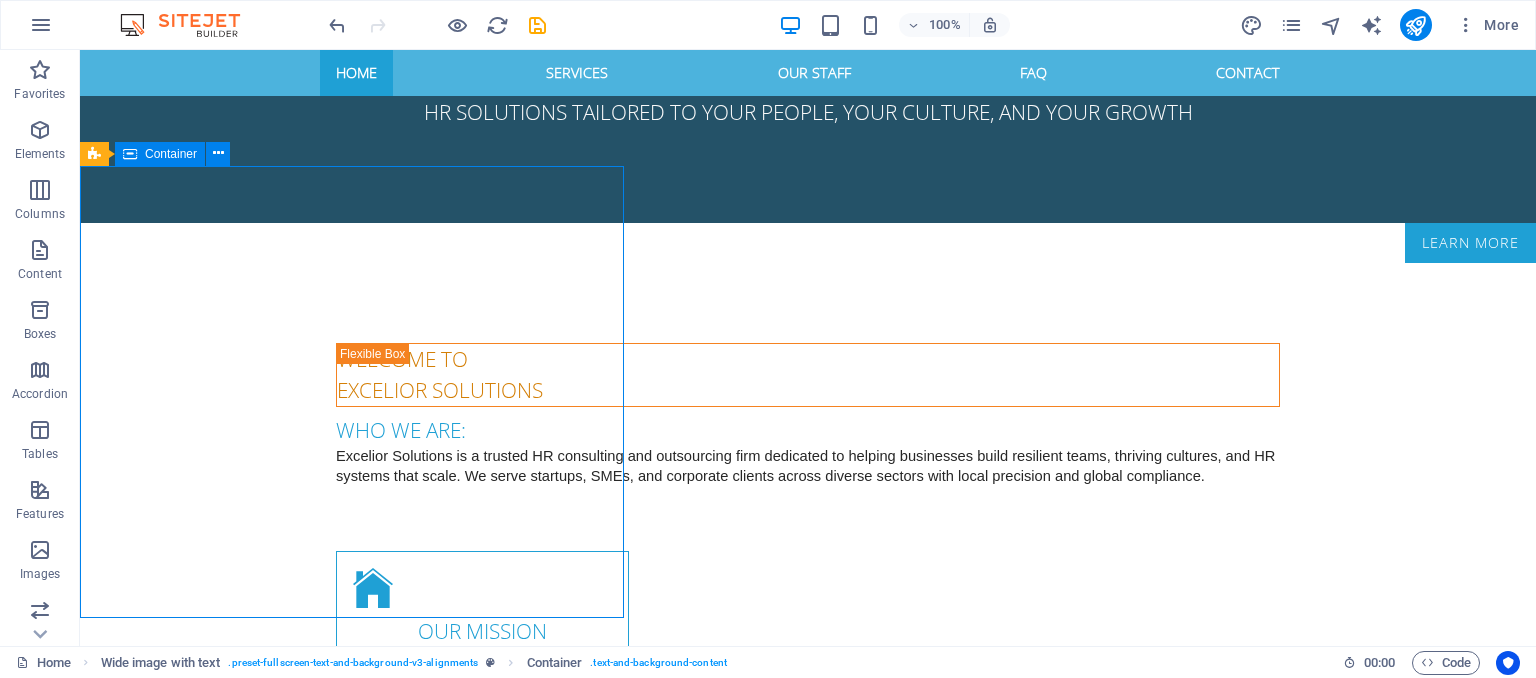 scroll, scrollTop: 1128, scrollLeft: 0, axis: vertical 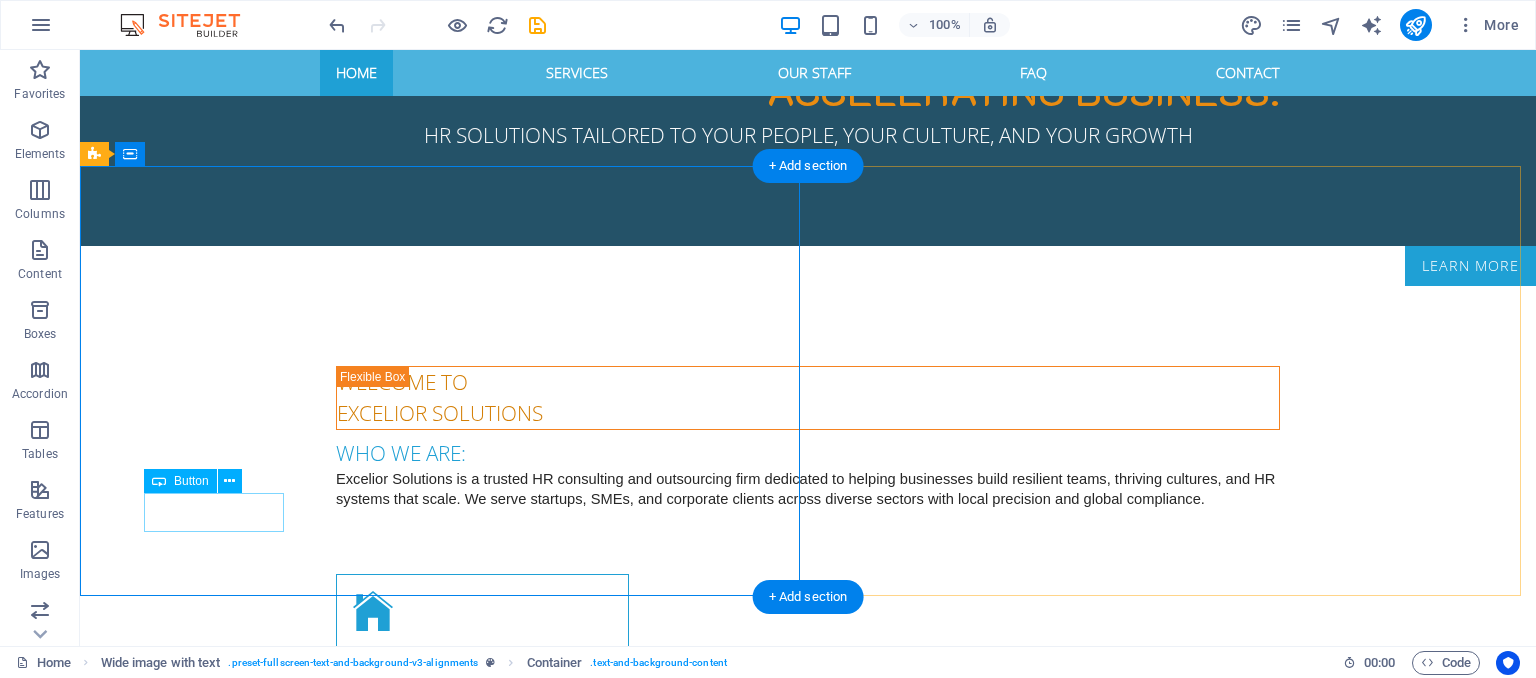 click on "Our Services" at bounding box center (808, 1604) 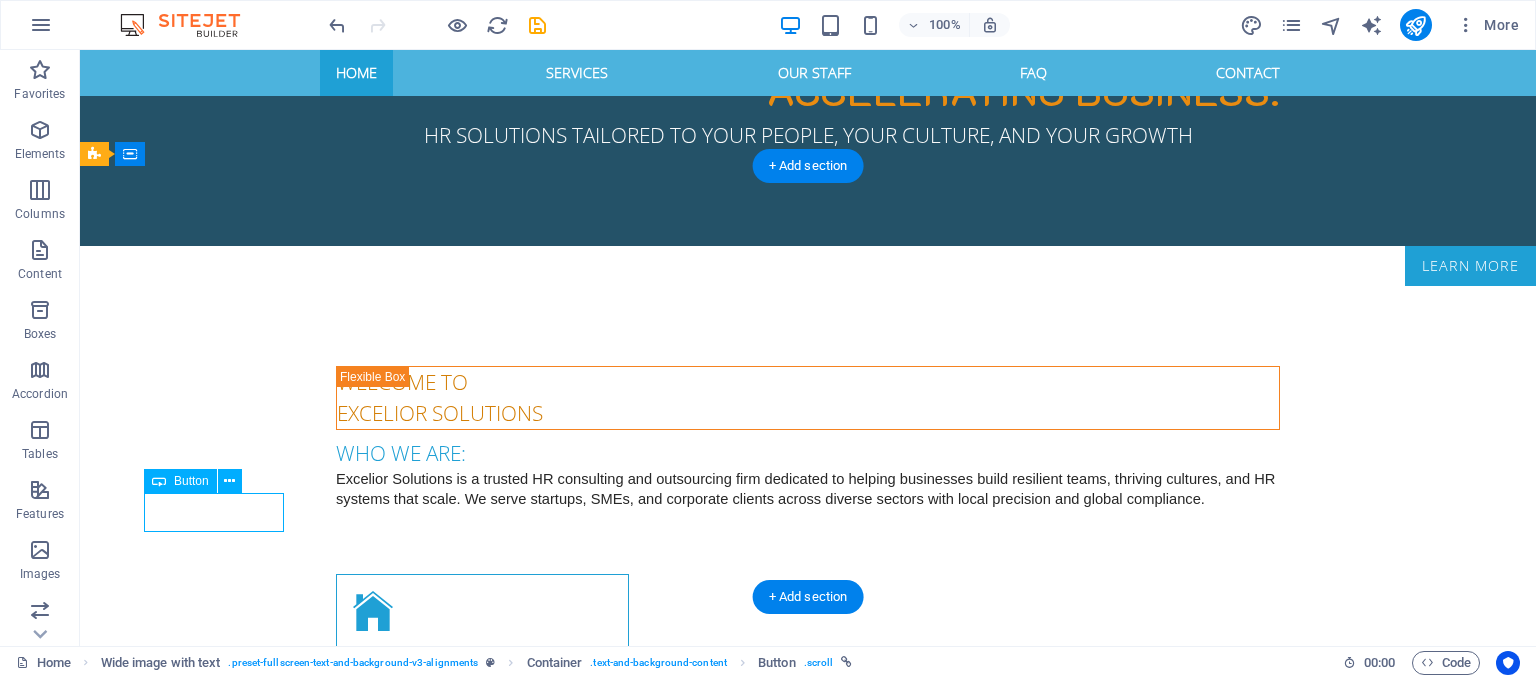 click on "Our Services" at bounding box center (808, 1604) 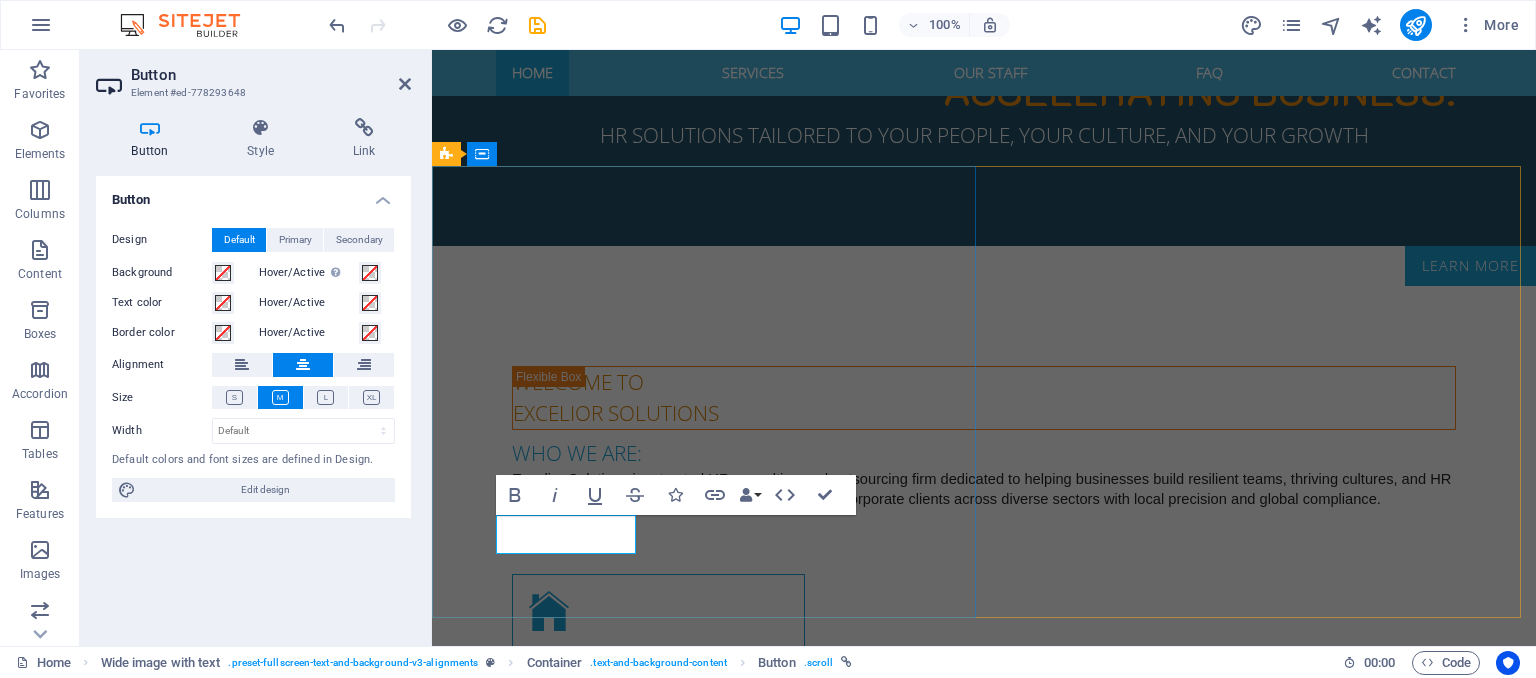 type 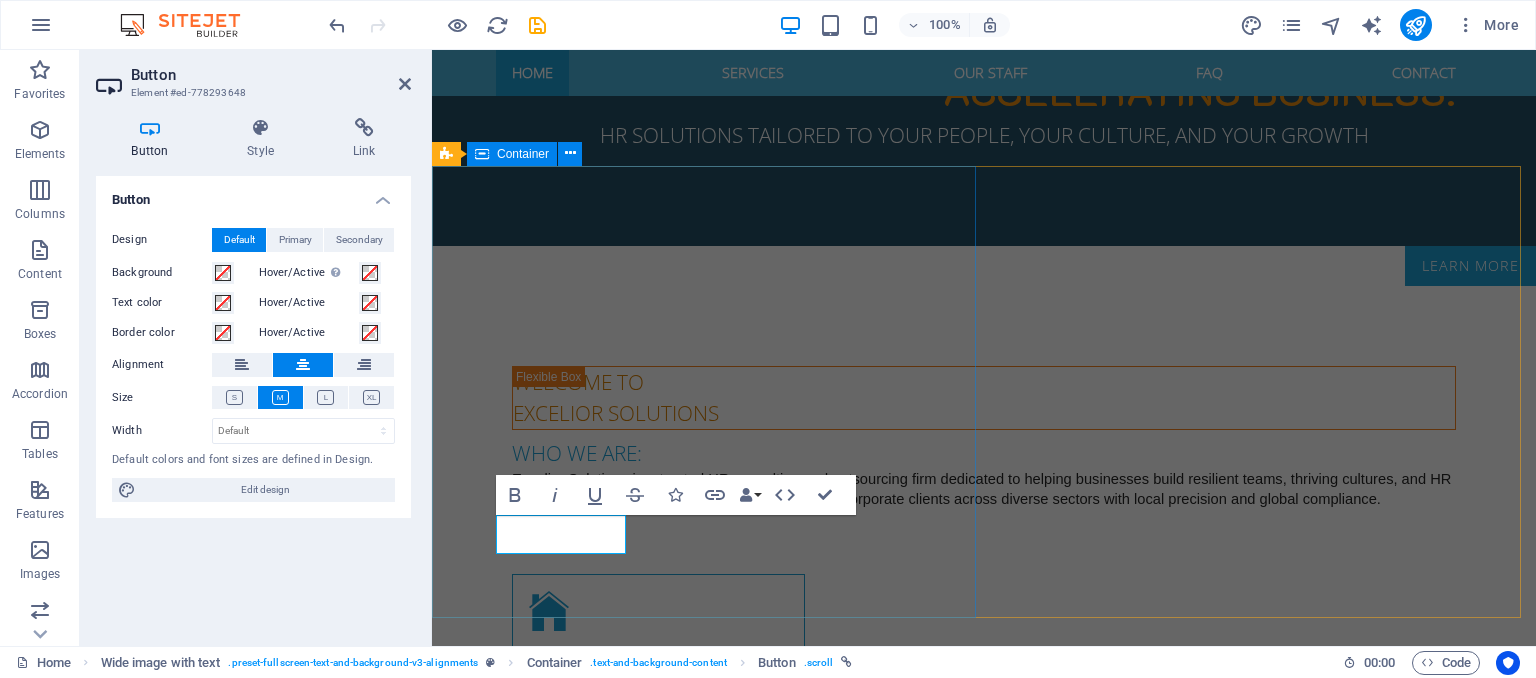 click on "SERVICES Retainer-Based HR Services Standalone HR Services (Per Role / Per Person / Per Organization) Learning & Development (L\&D) Team Bonding & Retreats Events Management Offboarding Services HR Documentation & Compliance Other Services LEARN MORE" at bounding box center (984, 1471) 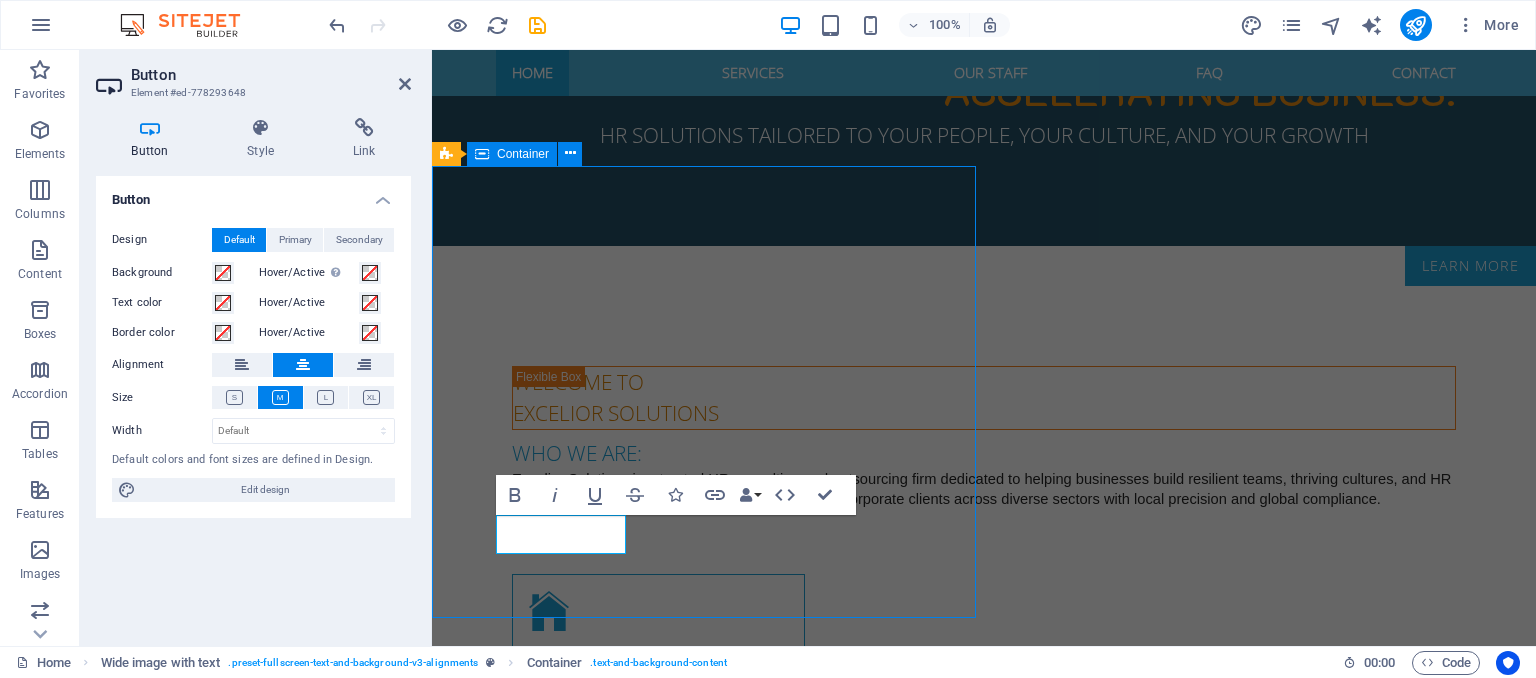 scroll, scrollTop: 1106, scrollLeft: 0, axis: vertical 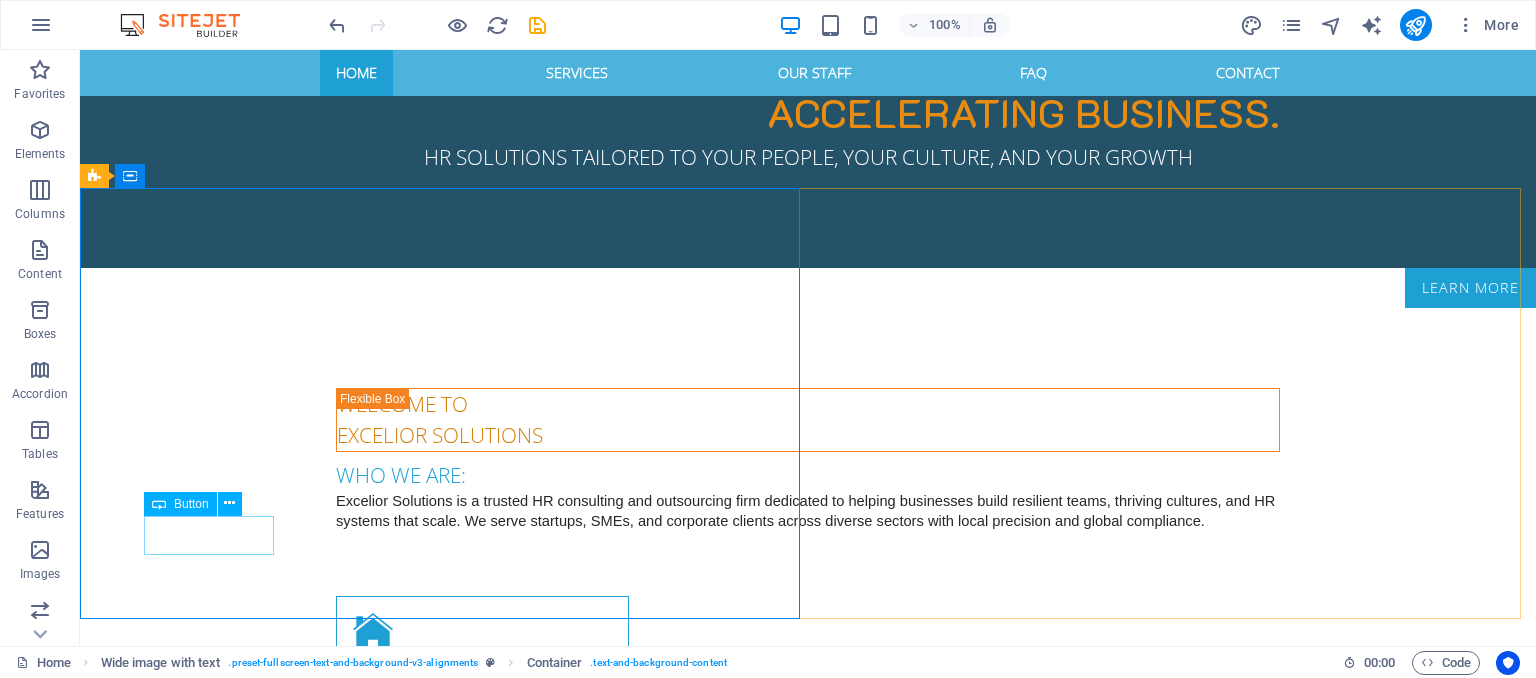 click on "Button" at bounding box center (191, 504) 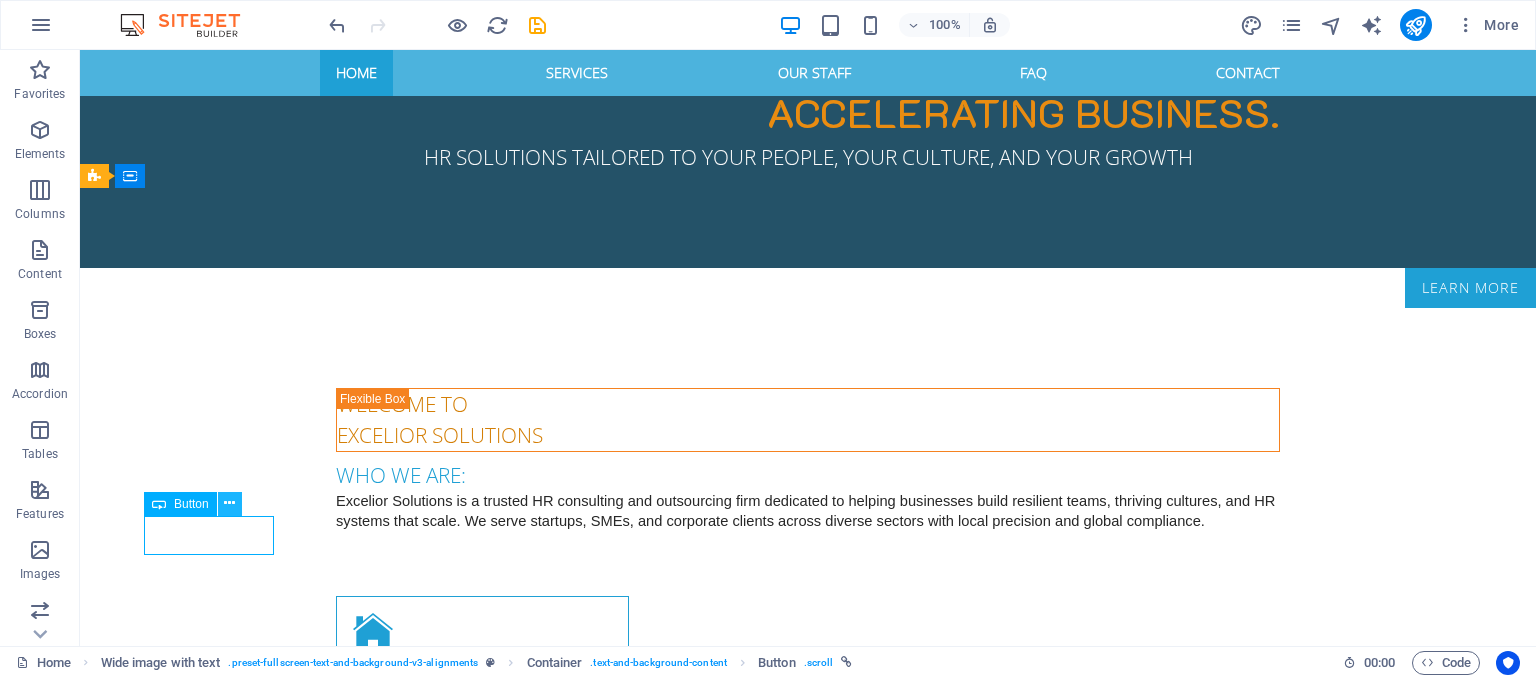 click at bounding box center (230, 504) 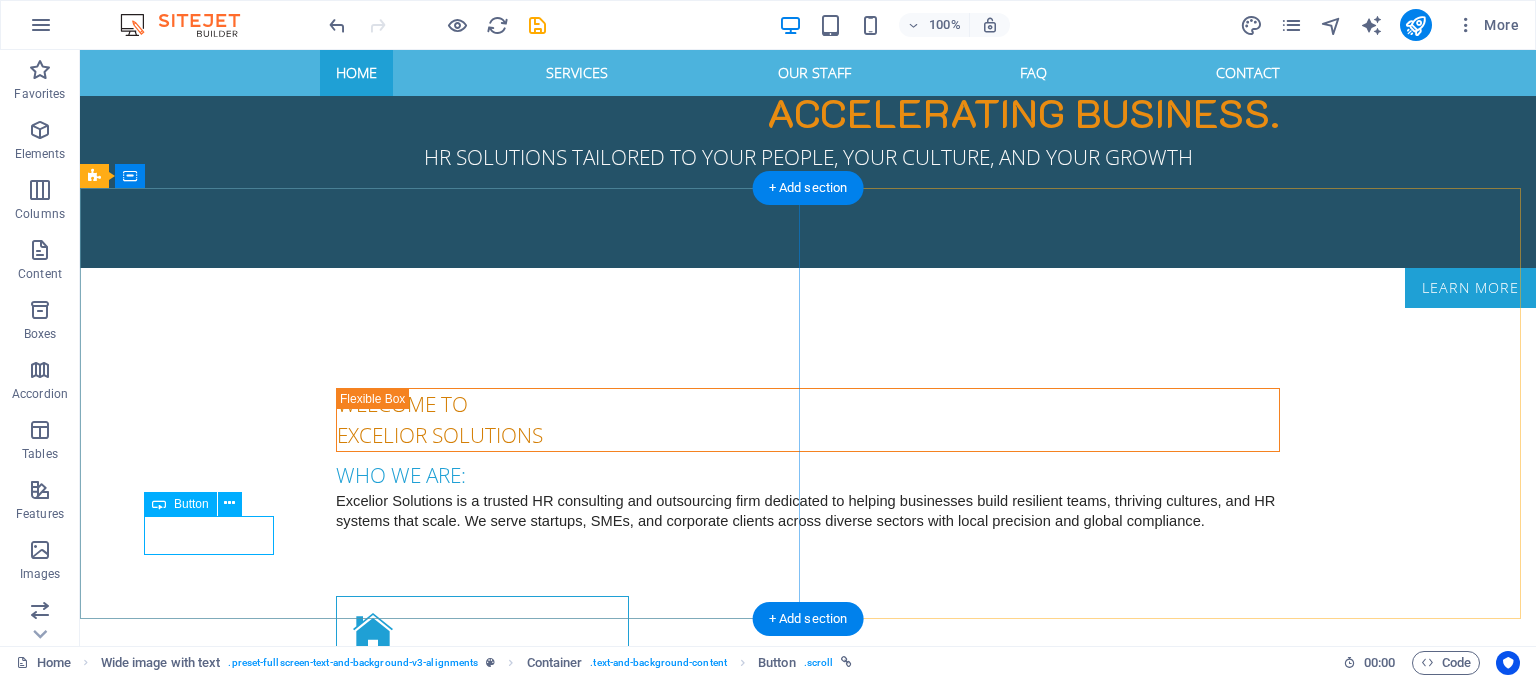 click on "LEARN MORE" at bounding box center [808, 1626] 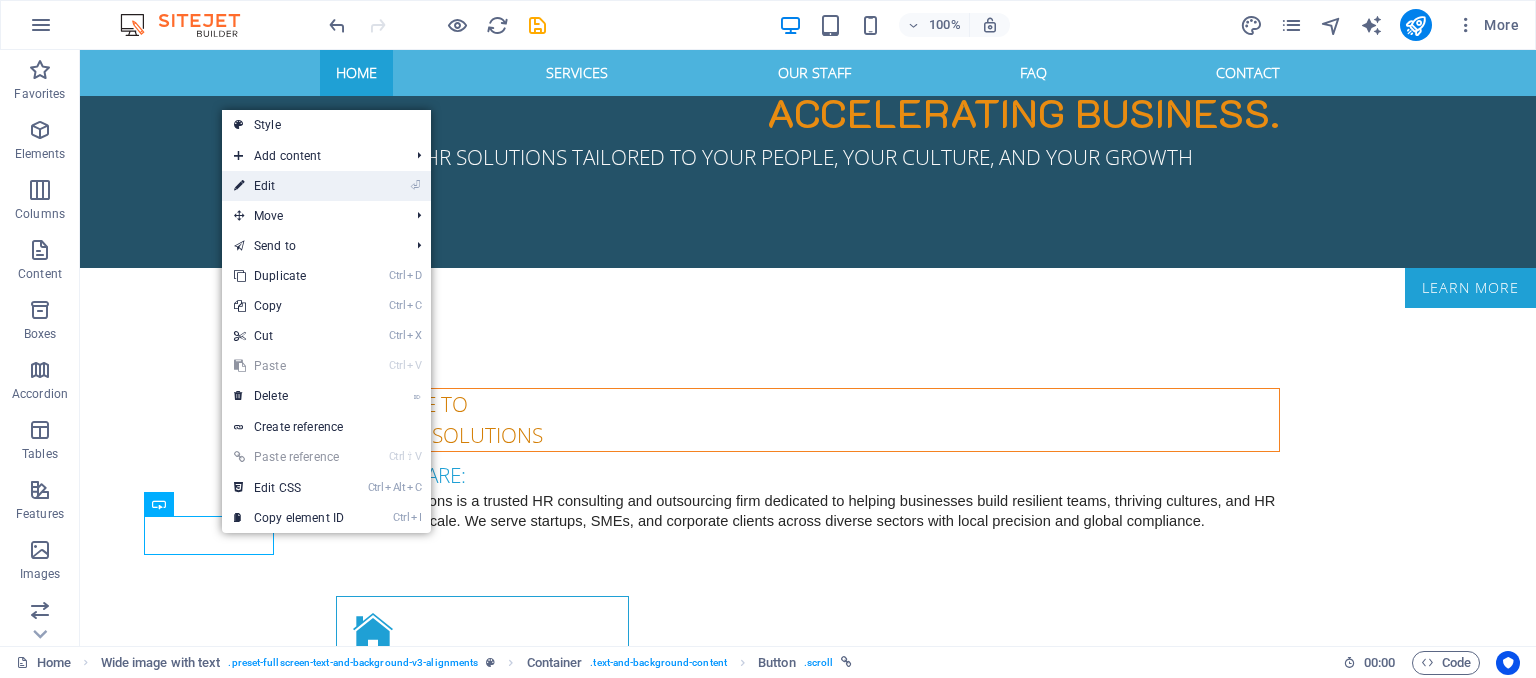 click on "⏎  Edit" at bounding box center [289, 186] 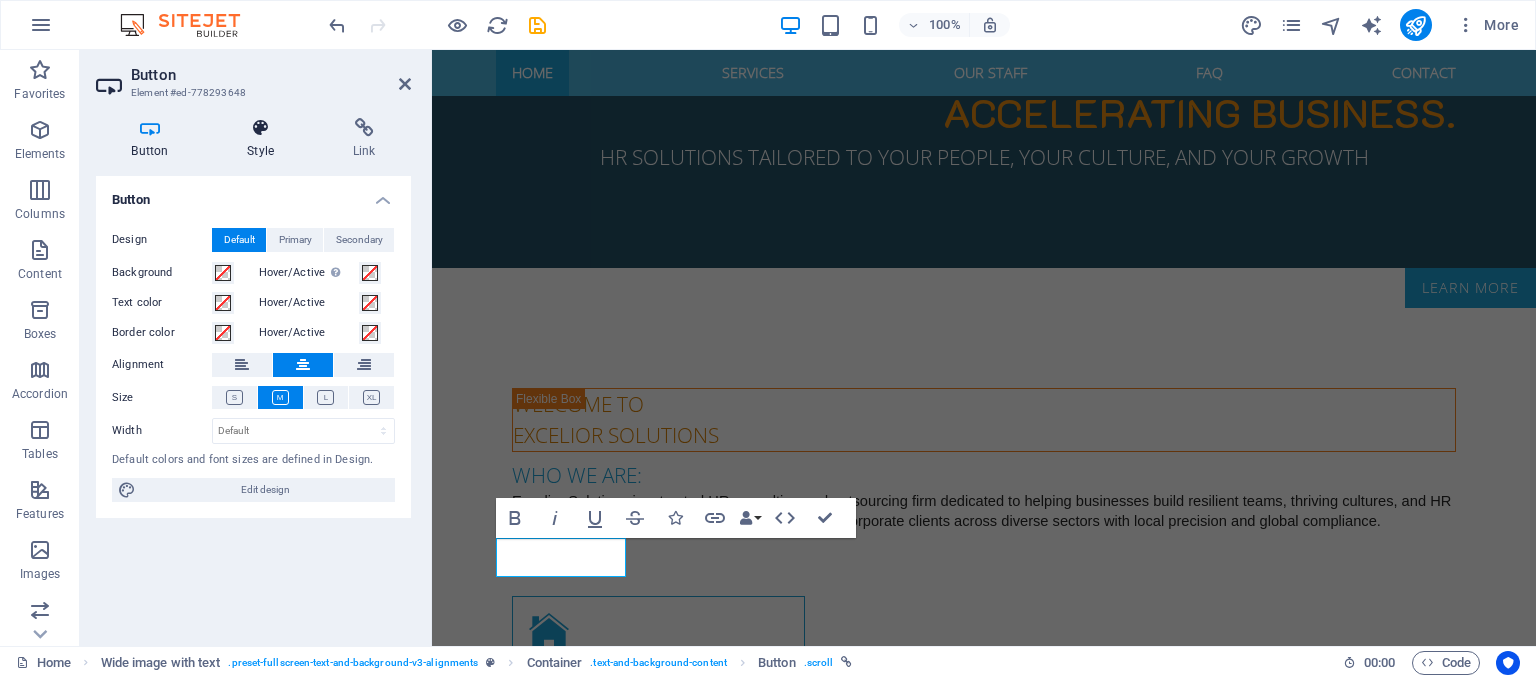 click on "Style" at bounding box center (265, 139) 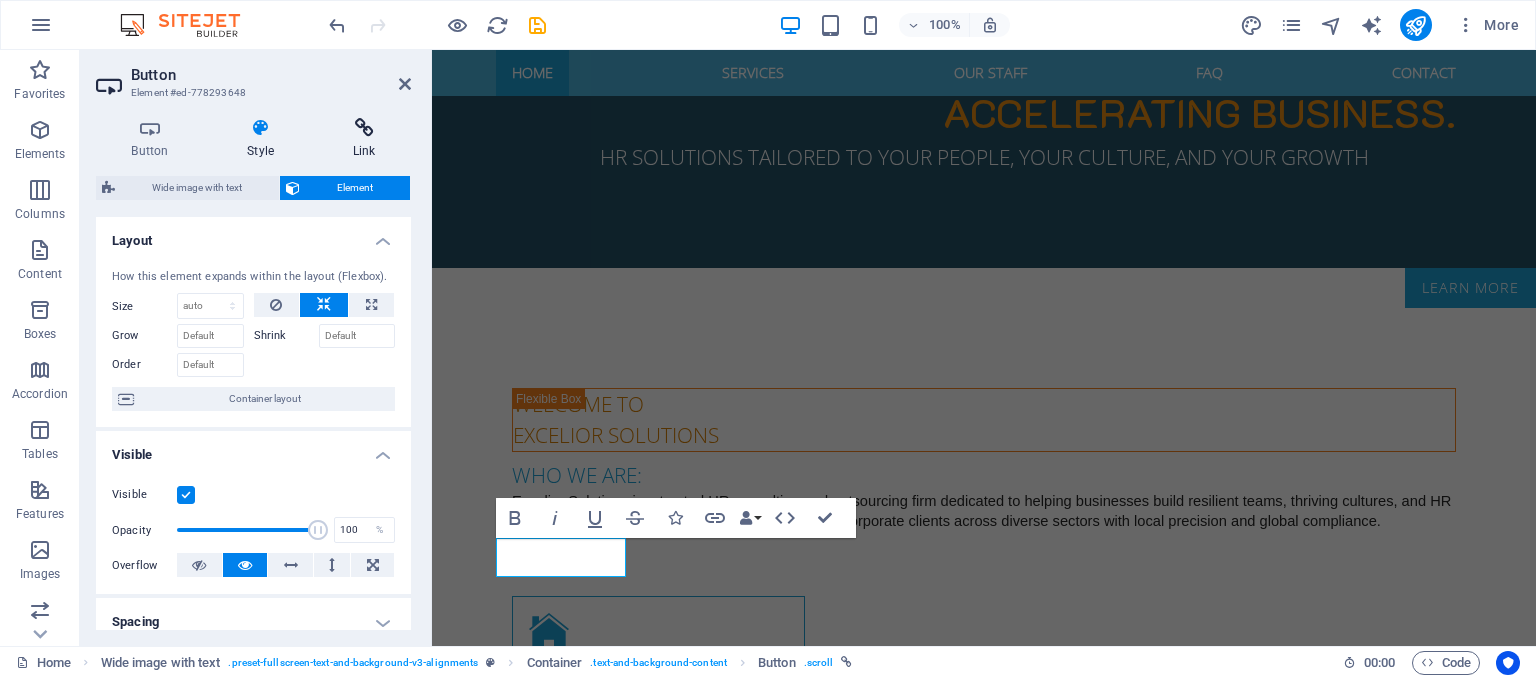 click at bounding box center [364, 128] 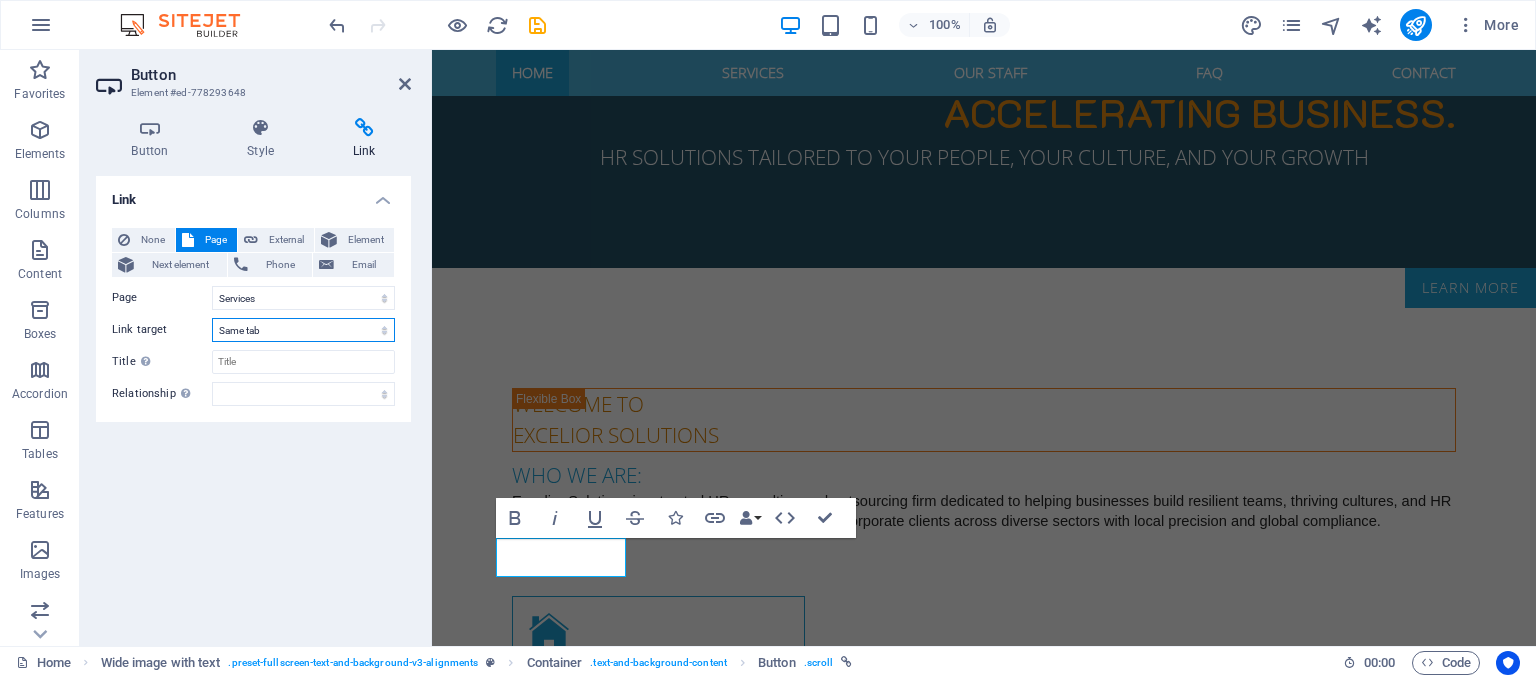 click on "New tab Same tab Overlay" at bounding box center (303, 330) 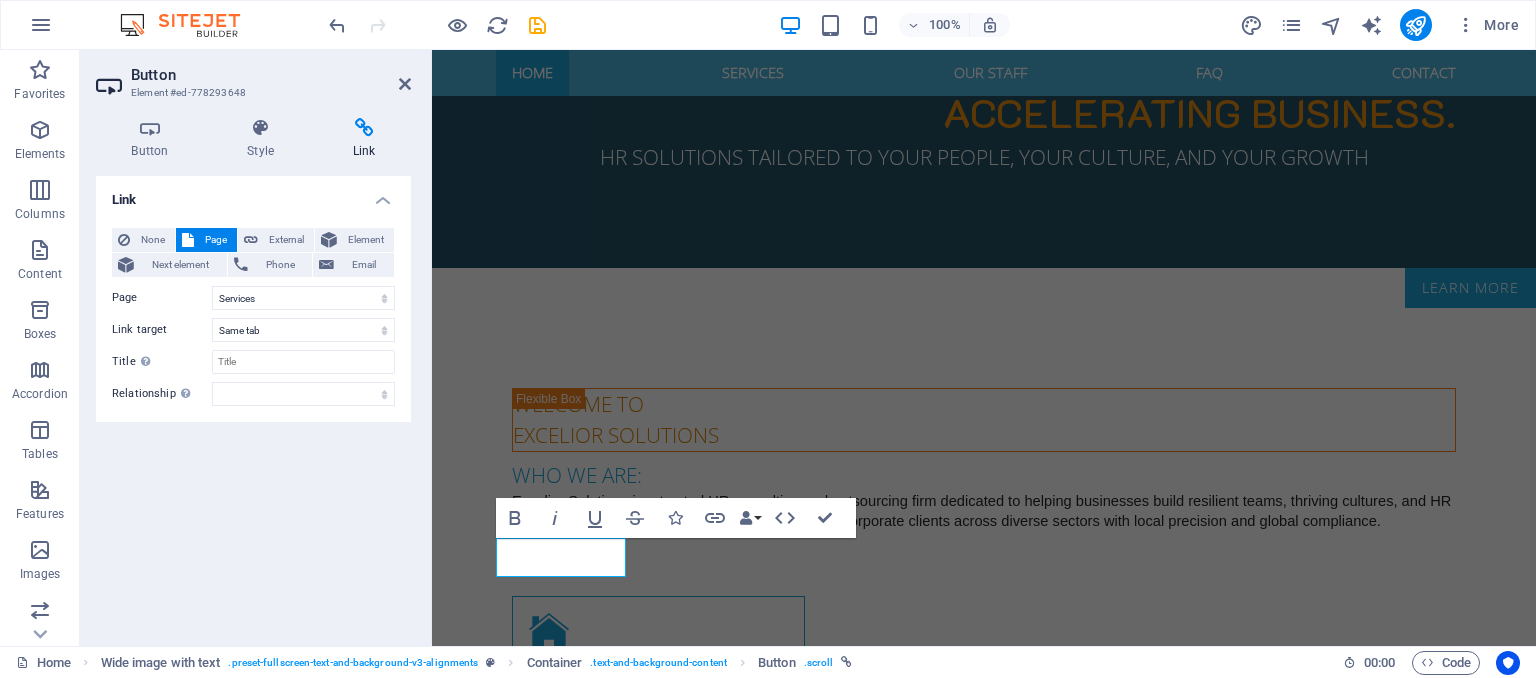 click on "Link None Page External Element Next element Phone Email Page Home Services Our Staff FAQ Legal Notice Privacy Element
URL /15088926 Phone Email Link target New tab Same tab Overlay Title Additional link description, should not be the same as the link text. The title is most often shown as a tooltip text when the mouse moves over the element. Leave empty if uncertain. Relationship Sets the  relationship of this link to the link target . For example, the value "nofollow" instructs search engines not to follow the link. Can be left empty. alternate author bookmark external help license next nofollow noreferrer noopener prev search tag" at bounding box center [253, 403] 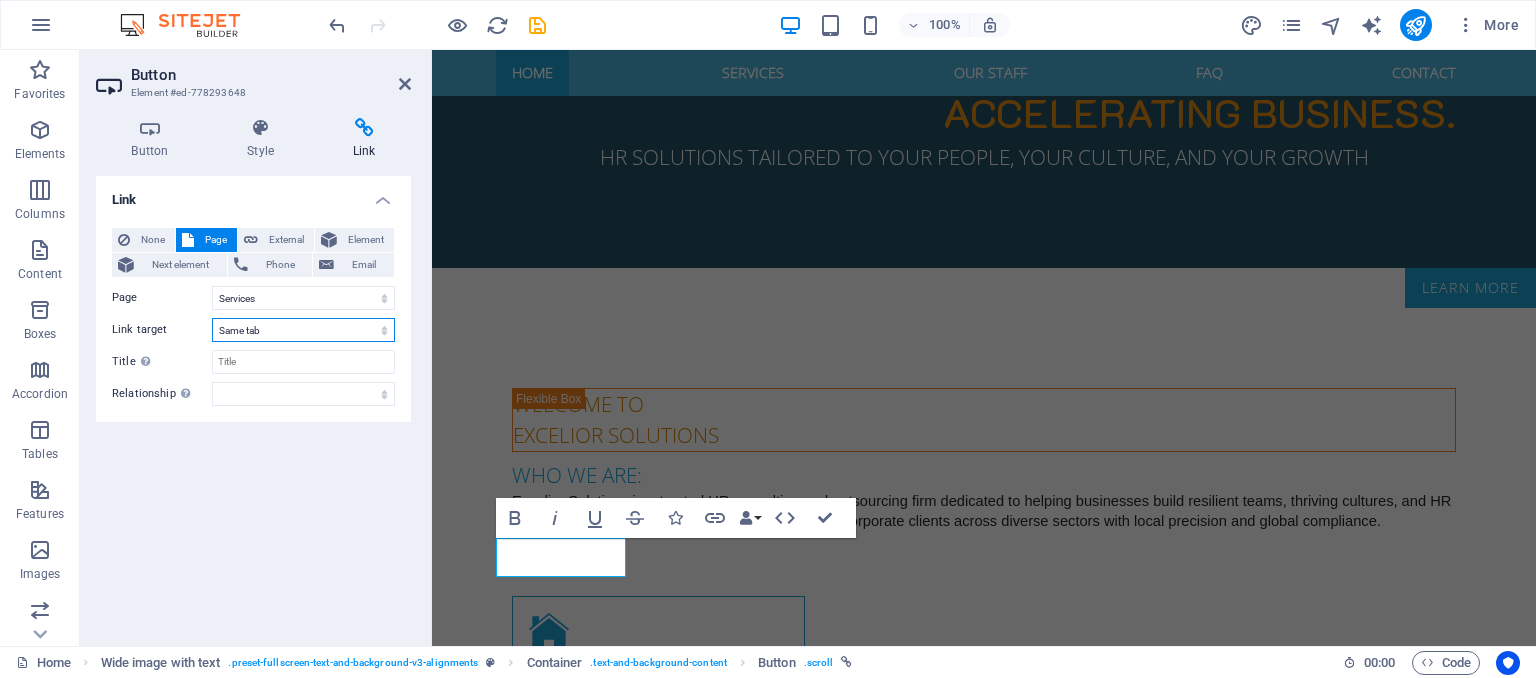 click on "New tab Same tab Overlay" at bounding box center (303, 330) 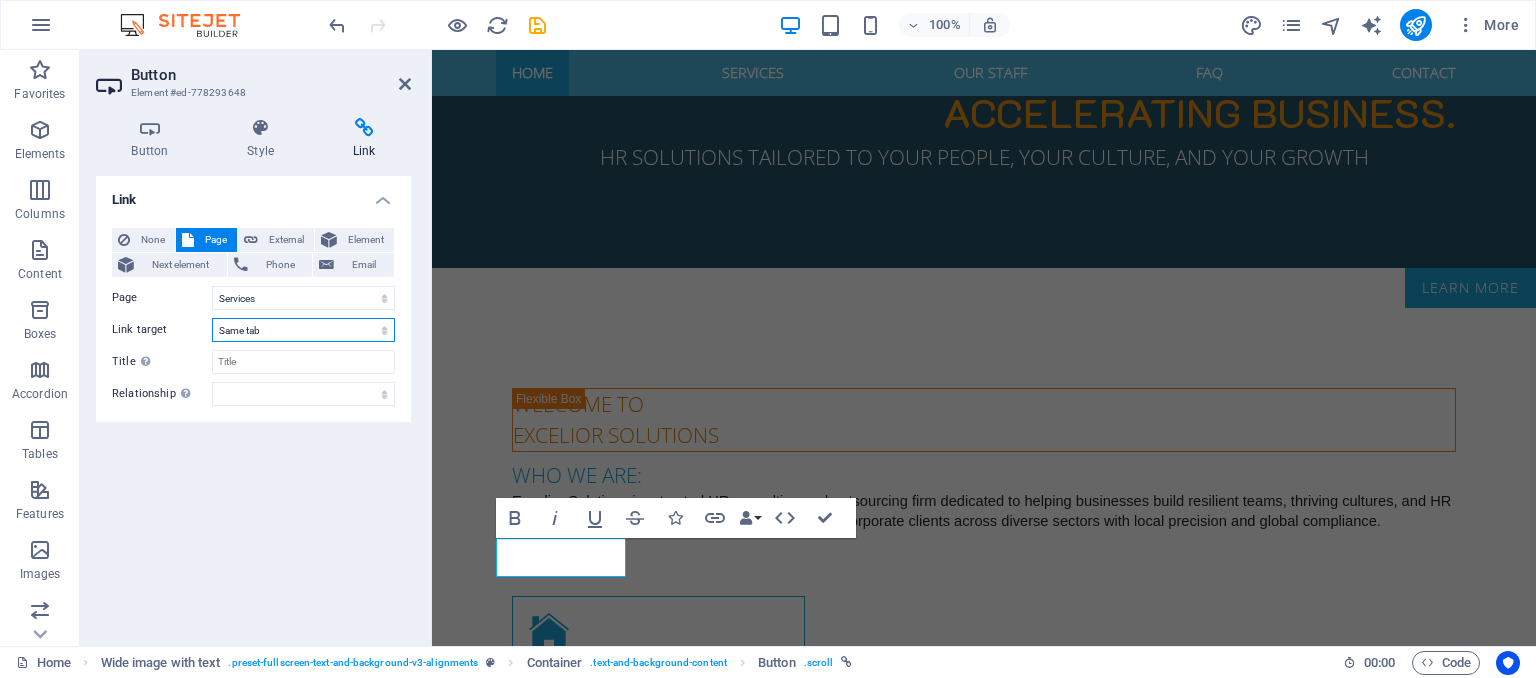 select on "blank" 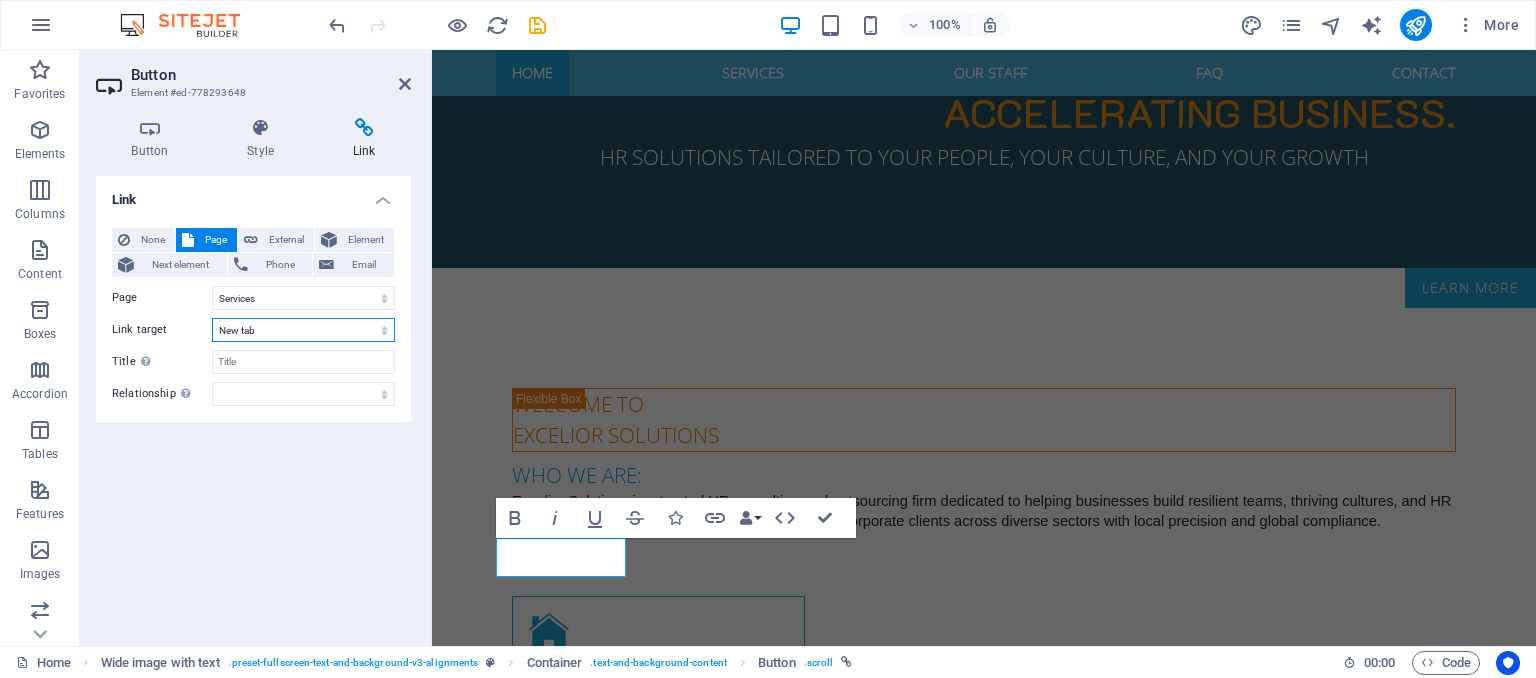 click on "New tab Same tab Overlay" at bounding box center (303, 330) 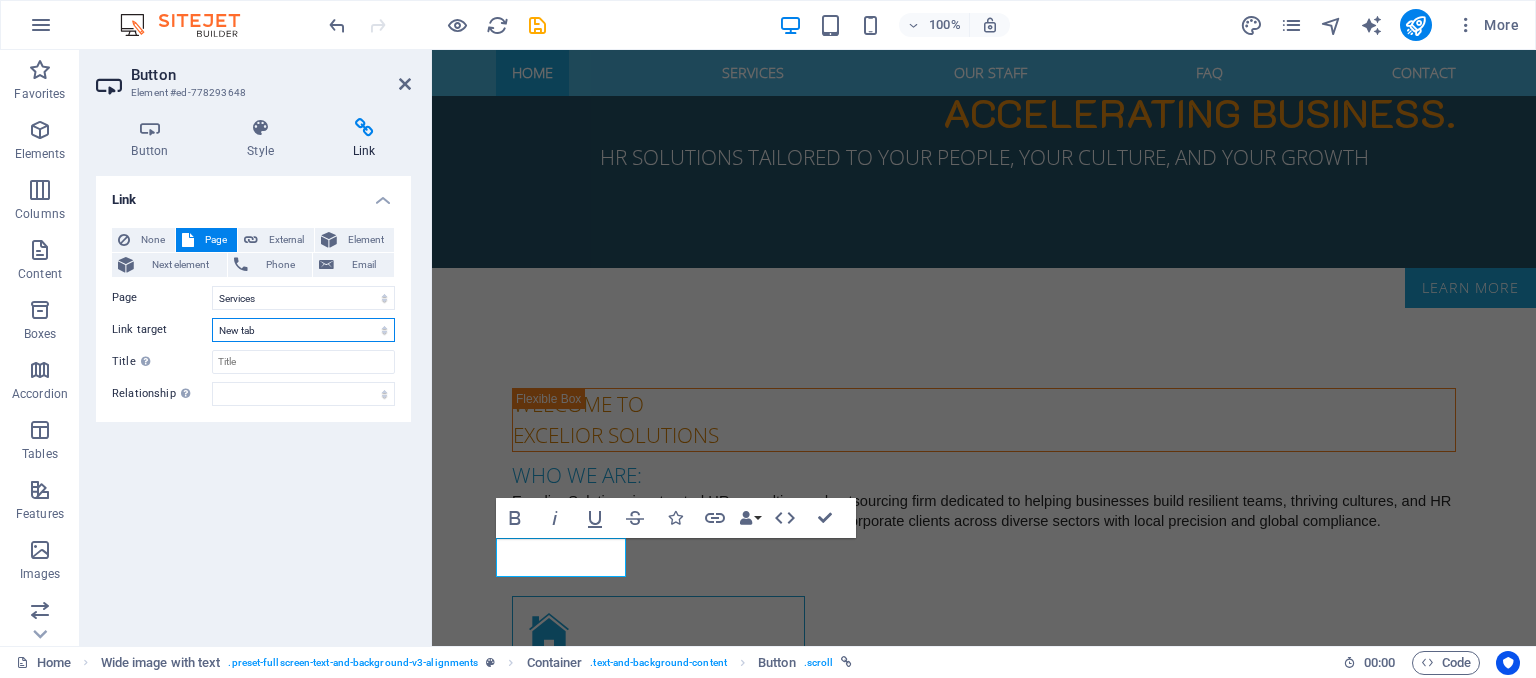 click on "New tab Same tab Overlay" at bounding box center (303, 330) 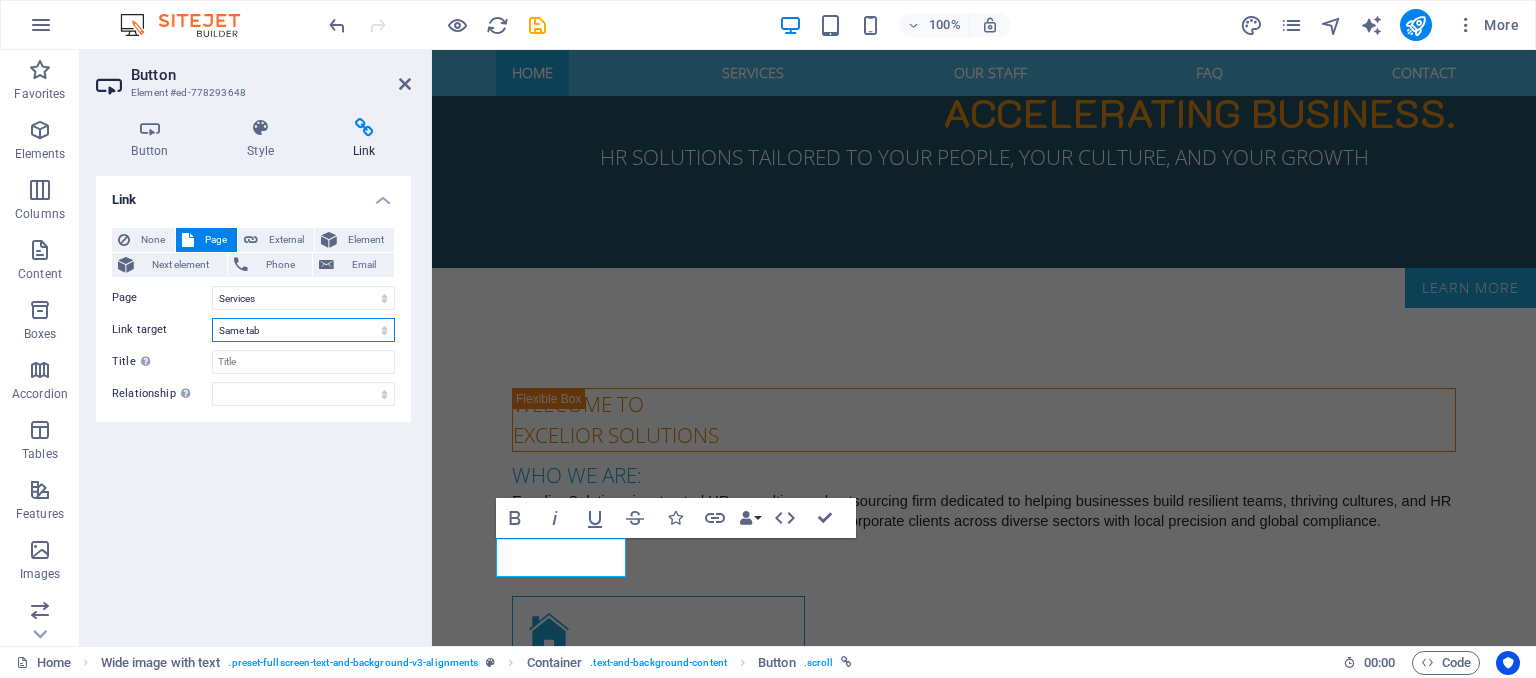 click on "New tab Same tab Overlay" at bounding box center [303, 330] 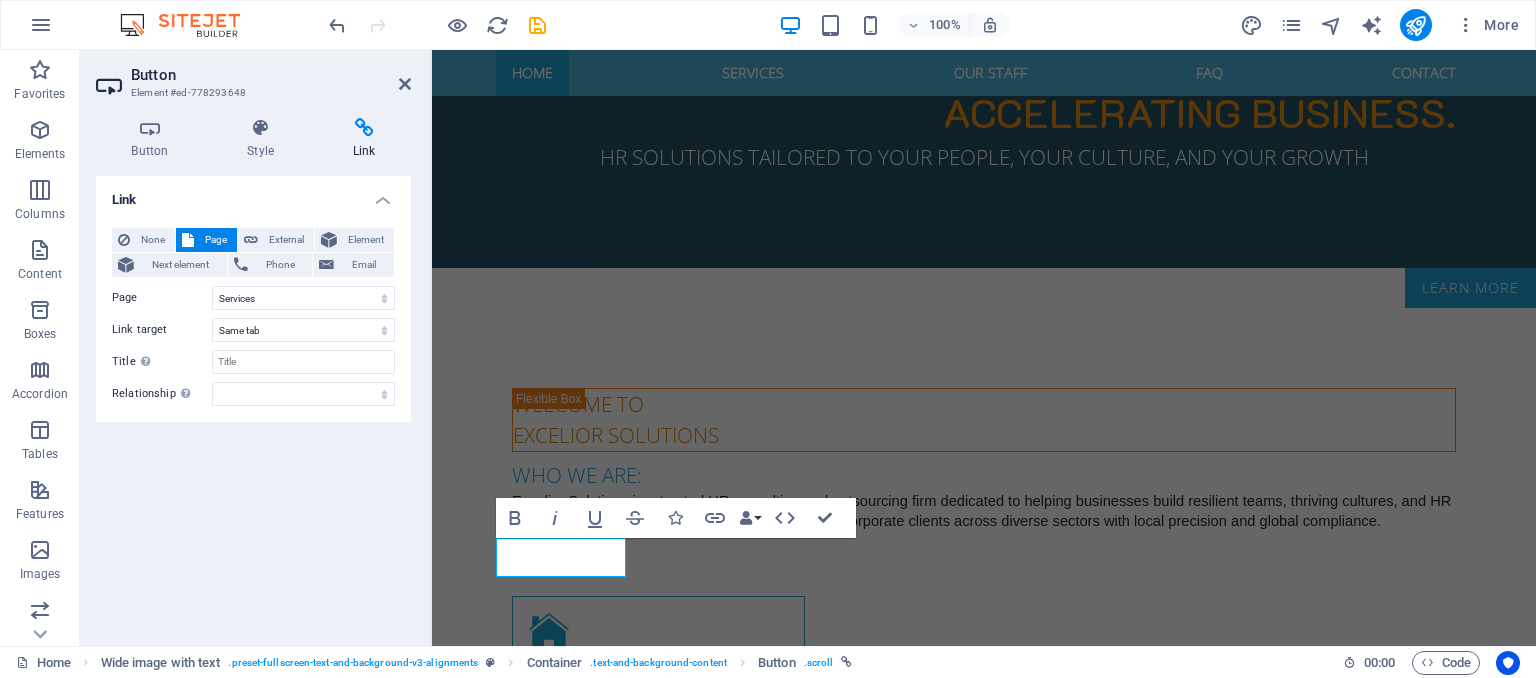click on "Link None Page External Element Next element Phone Email Page Home Services Our Staff FAQ Legal Notice Privacy Element
URL /15088926 Phone Email Link target New tab Same tab Overlay Title Additional link description, should not be the same as the link text. The title is most often shown as a tooltip text when the mouse moves over the element. Leave empty if uncertain. Relationship Sets the  relationship of this link to the link target . For example, the value "nofollow" instructs search engines not to follow the link. Can be left empty. alternate author bookmark external help license next nofollow noreferrer noopener prev search tag" at bounding box center (253, 403) 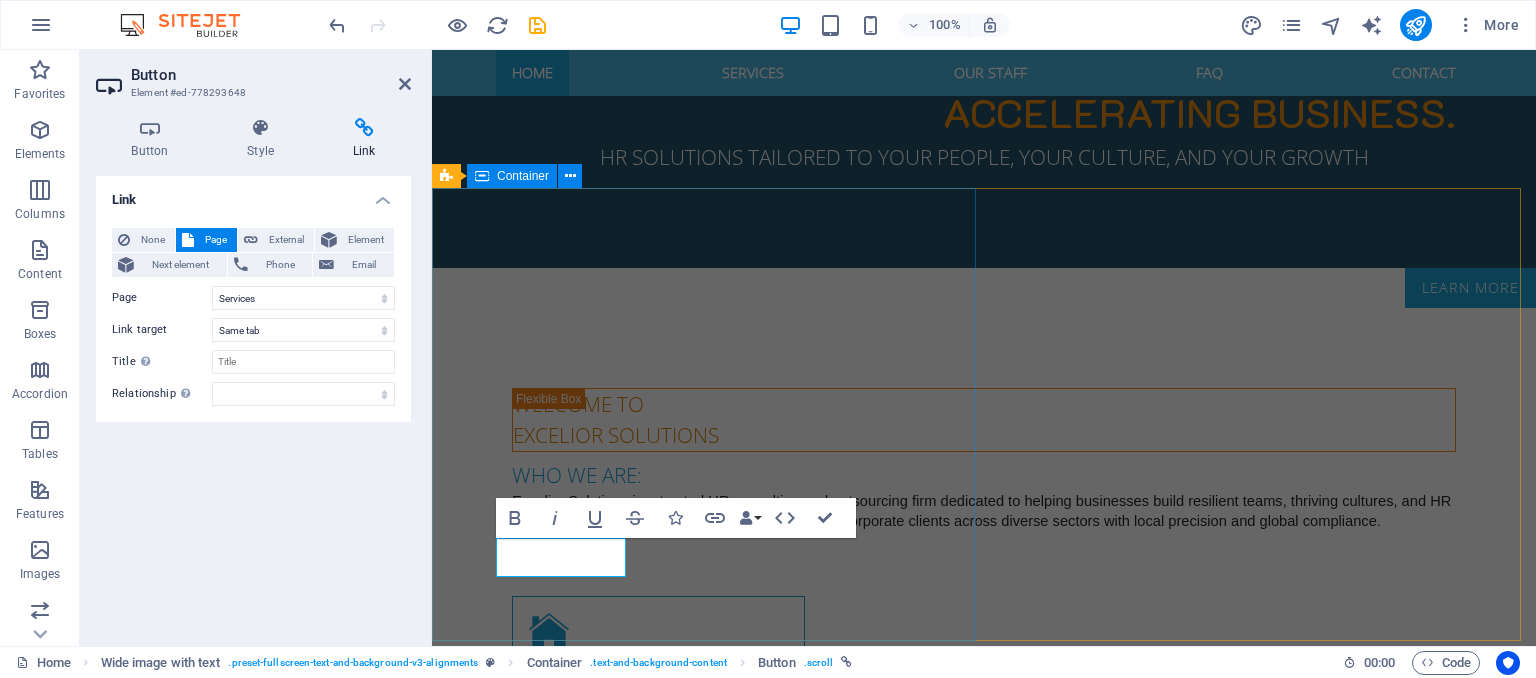 click on "SERVICES Retainer-Based HR Services Standalone HR Services (Per Role / Per Person / Per Organization) Learning & Development (L\&D) Team Bonding & Retreats Events Management Offboarding Services HR Documentation & Compliance Other Services LEARN MORE" at bounding box center [984, 1493] 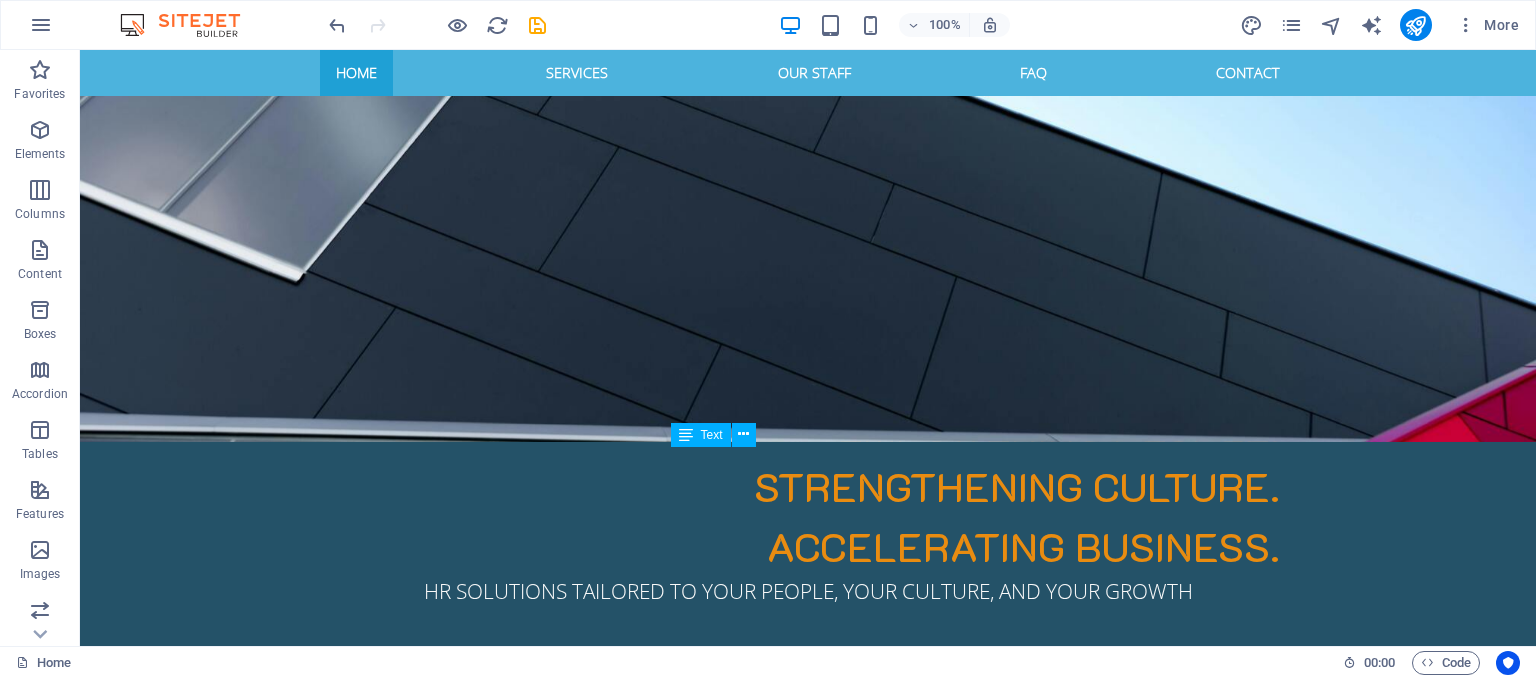 scroll, scrollTop: 648, scrollLeft: 0, axis: vertical 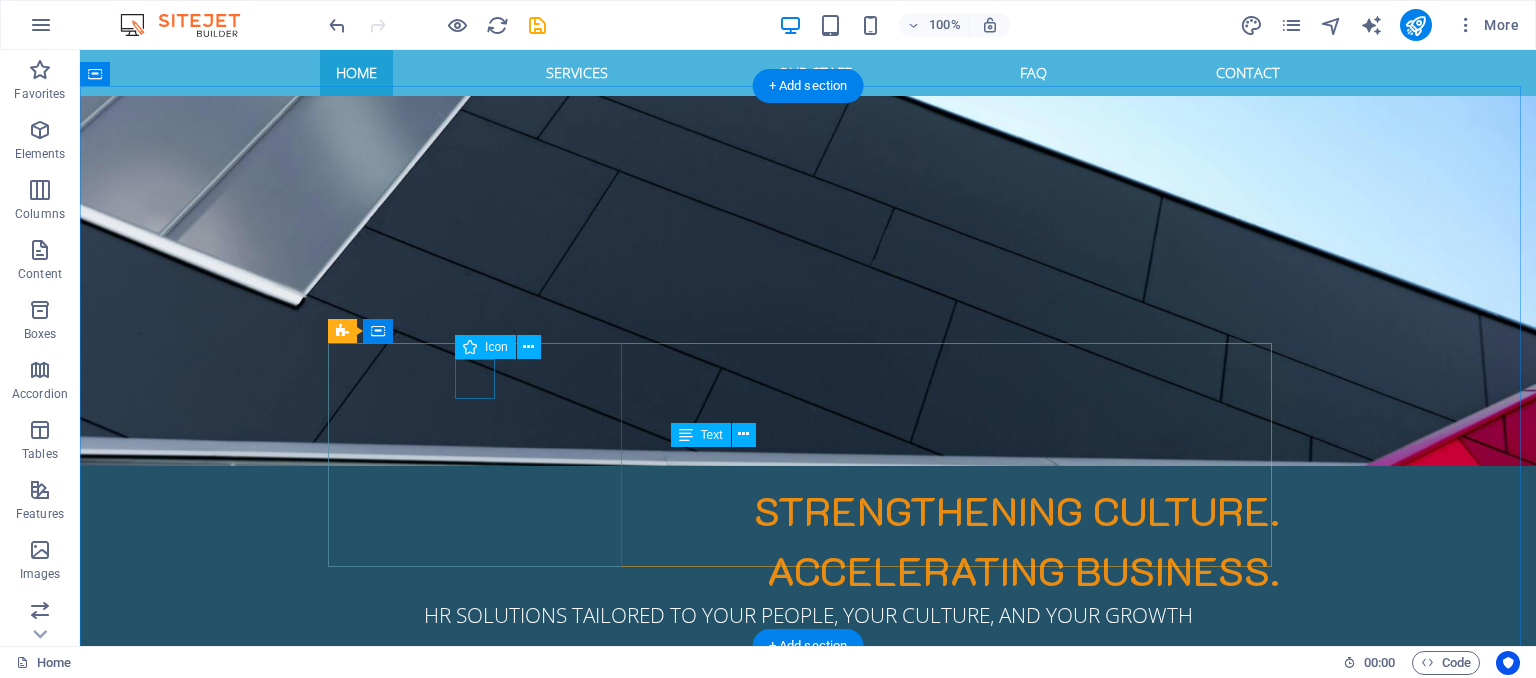 click at bounding box center (482, 1091) 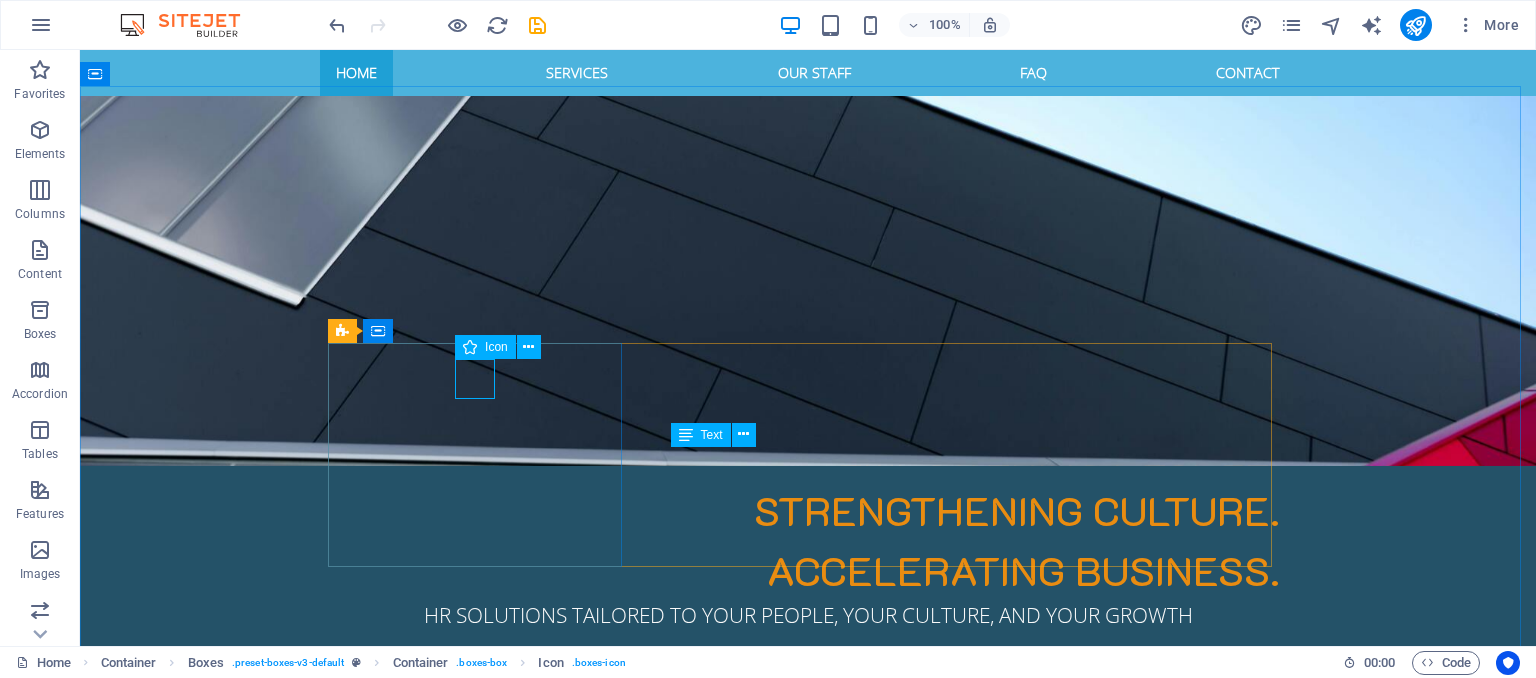click on "Icon" at bounding box center (485, 347) 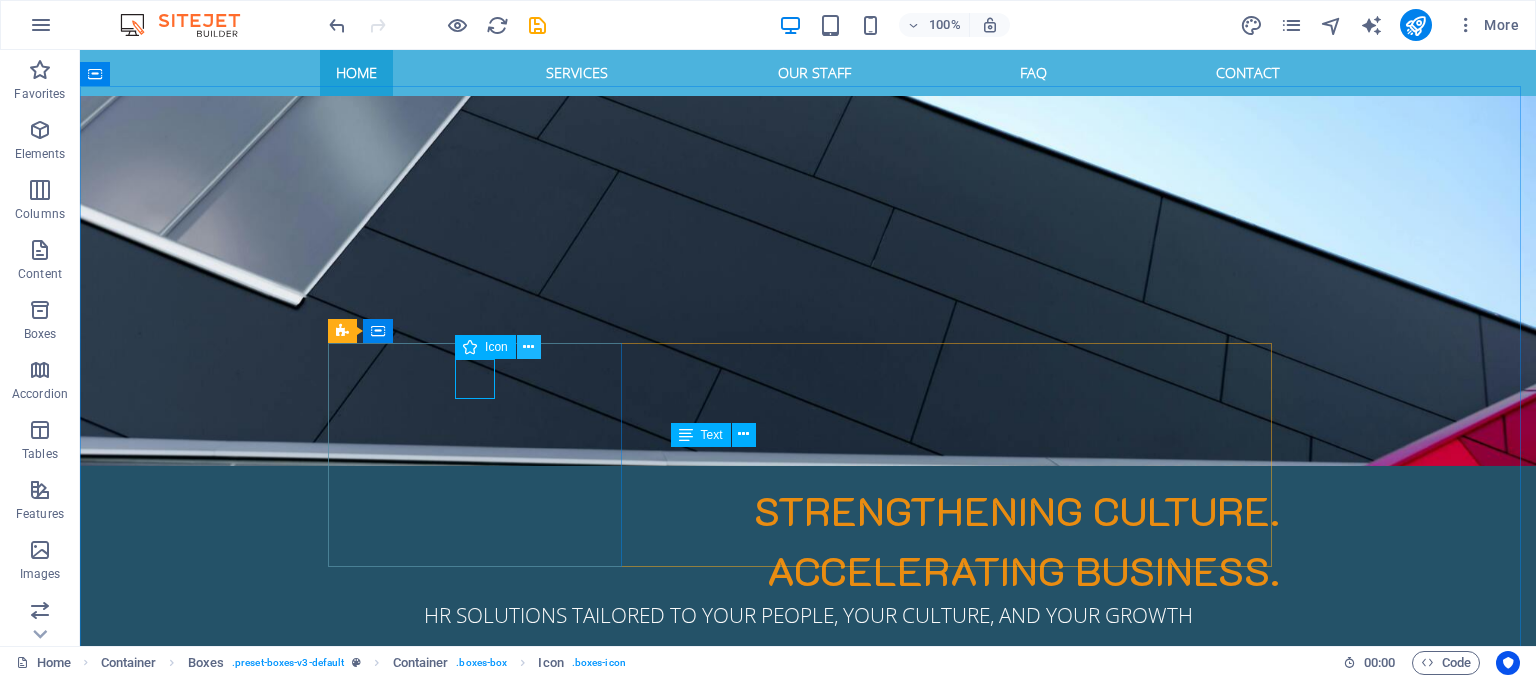 click at bounding box center [529, 347] 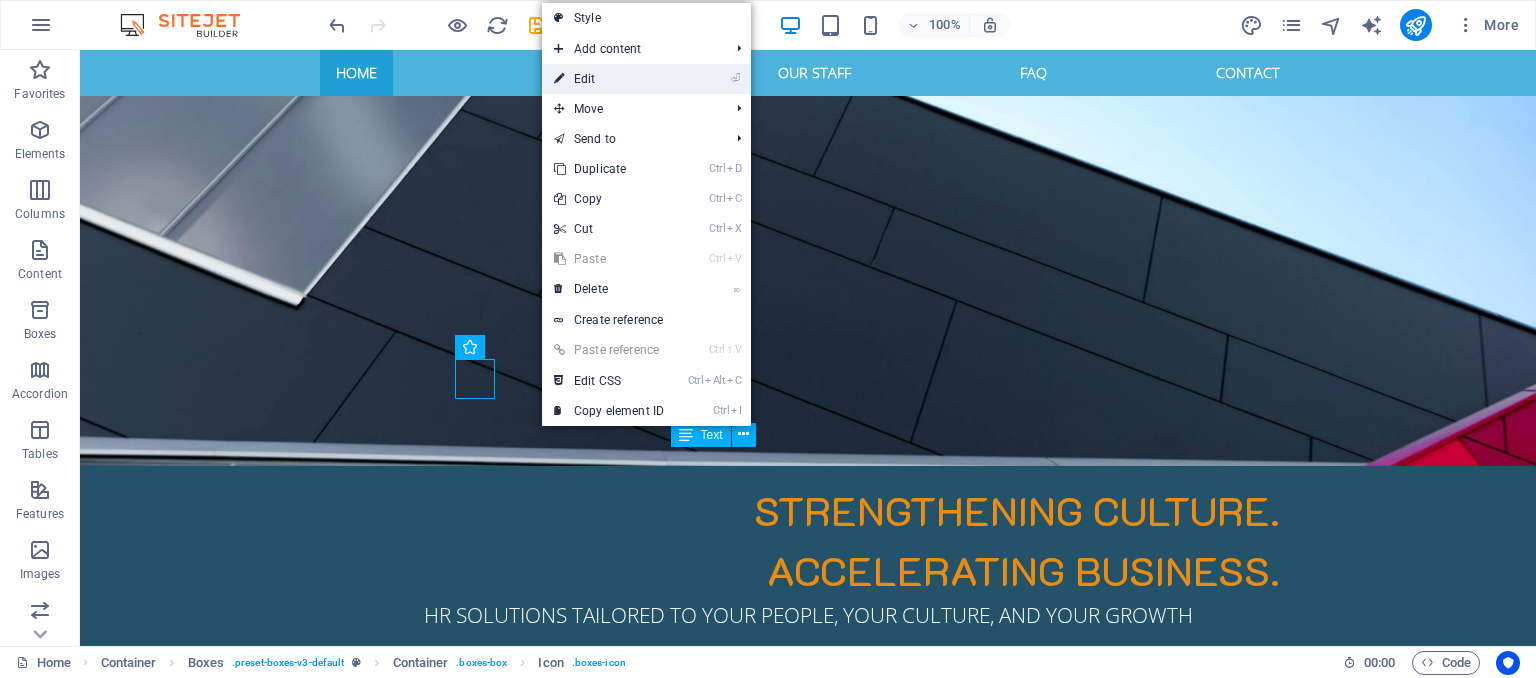 click on "⏎  Edit" at bounding box center [609, 79] 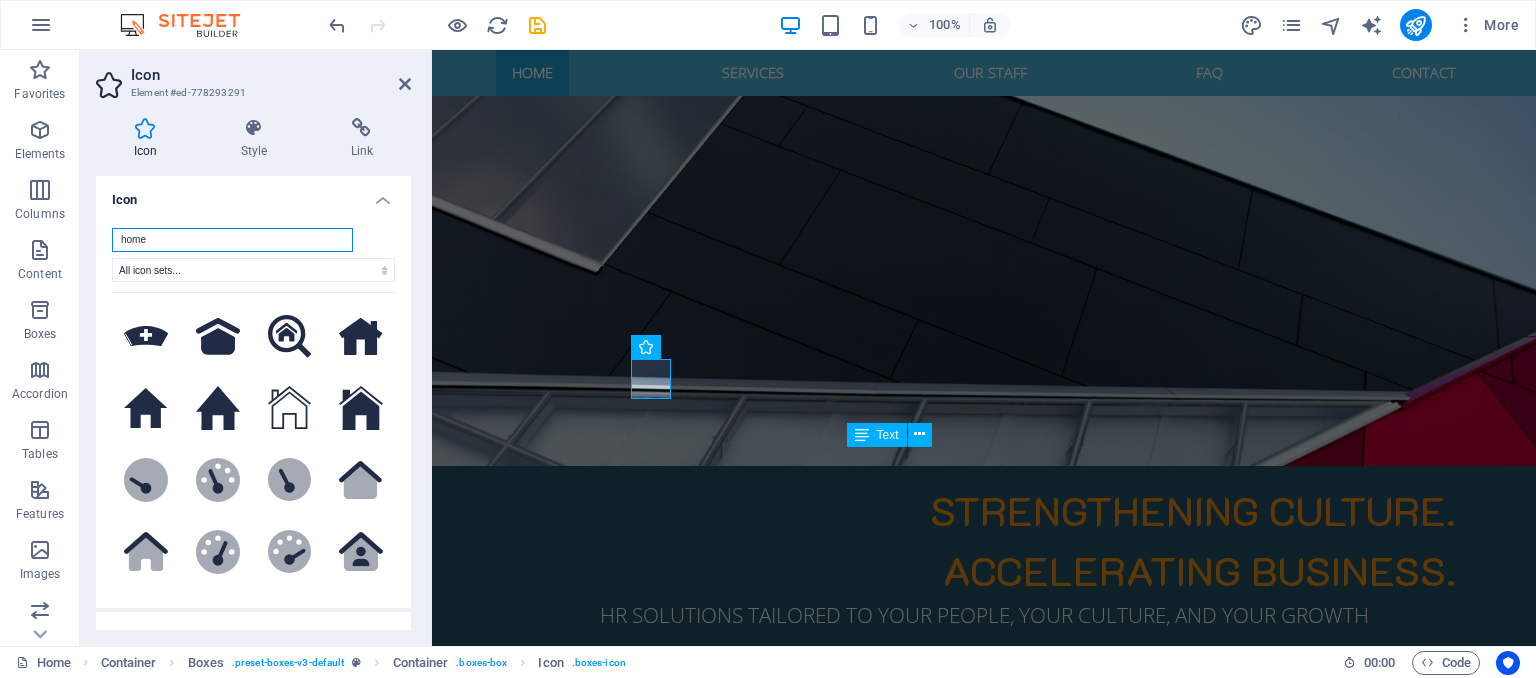 click on "home" at bounding box center [232, 240] 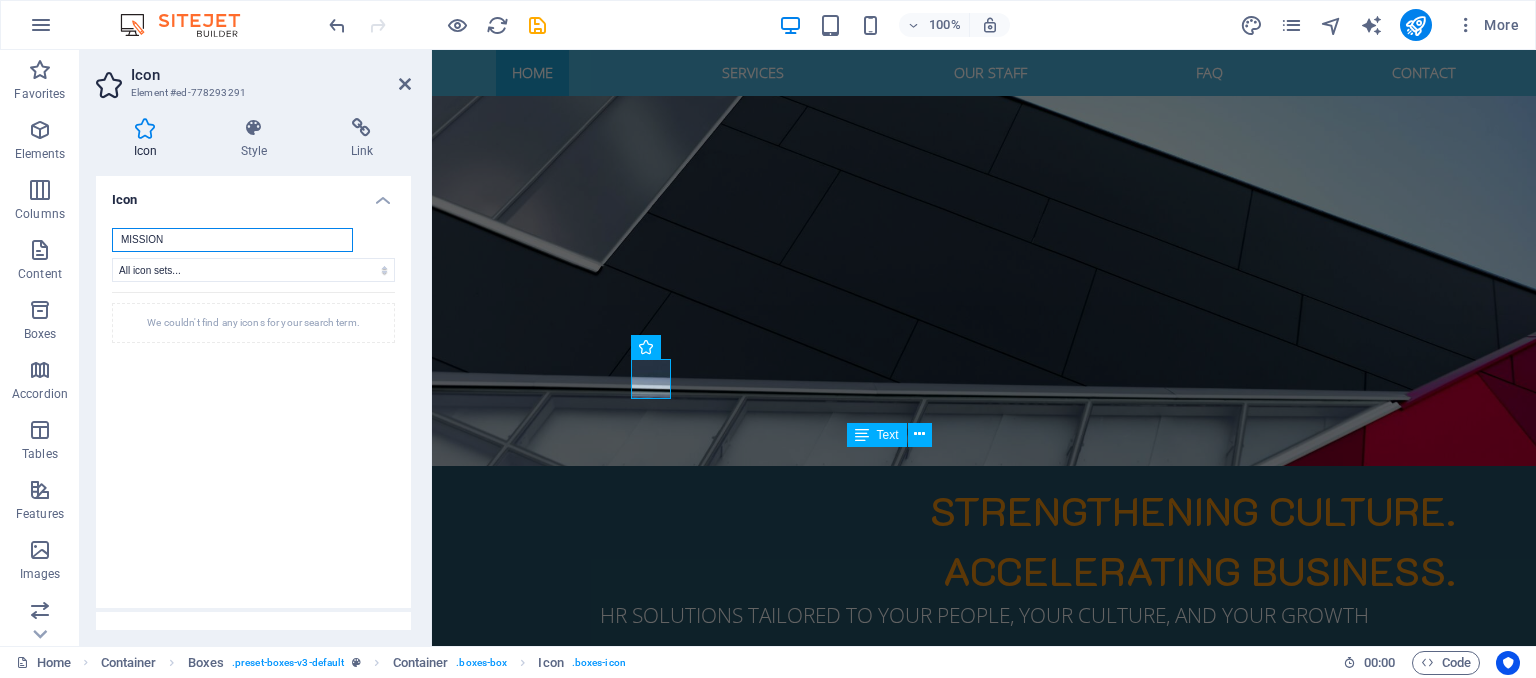drag, startPoint x: 212, startPoint y: 246, endPoint x: 107, endPoint y: 259, distance: 105.801704 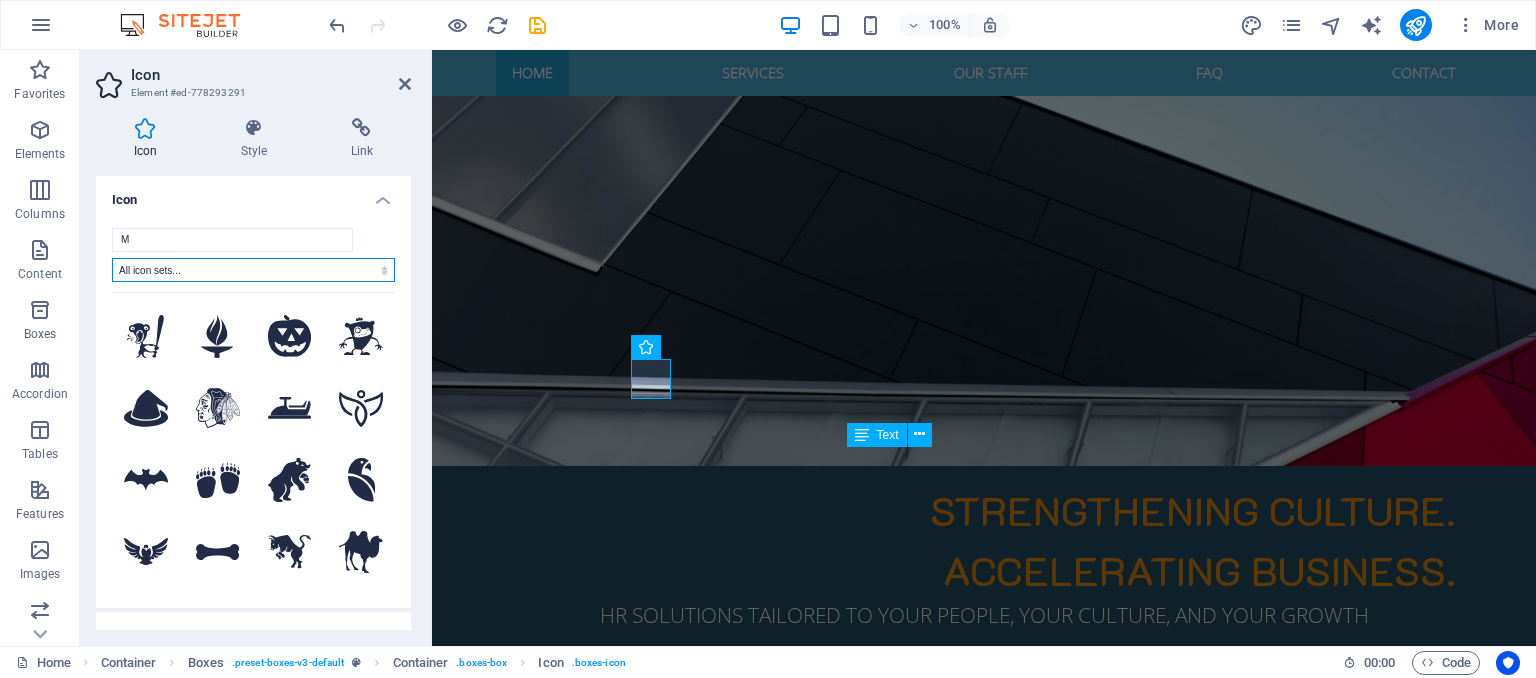 click on "All icon sets... IcoFont Ionicons FontAwesome Brands FontAwesome Duotone FontAwesome Solid FontAwesome Regular FontAwesome Light FontAwesome Thin FontAwesome Sharp Solid FontAwesome Sharp Regular FontAwesome Sharp Light FontAwesome Sharp Thin" at bounding box center (253, 270) 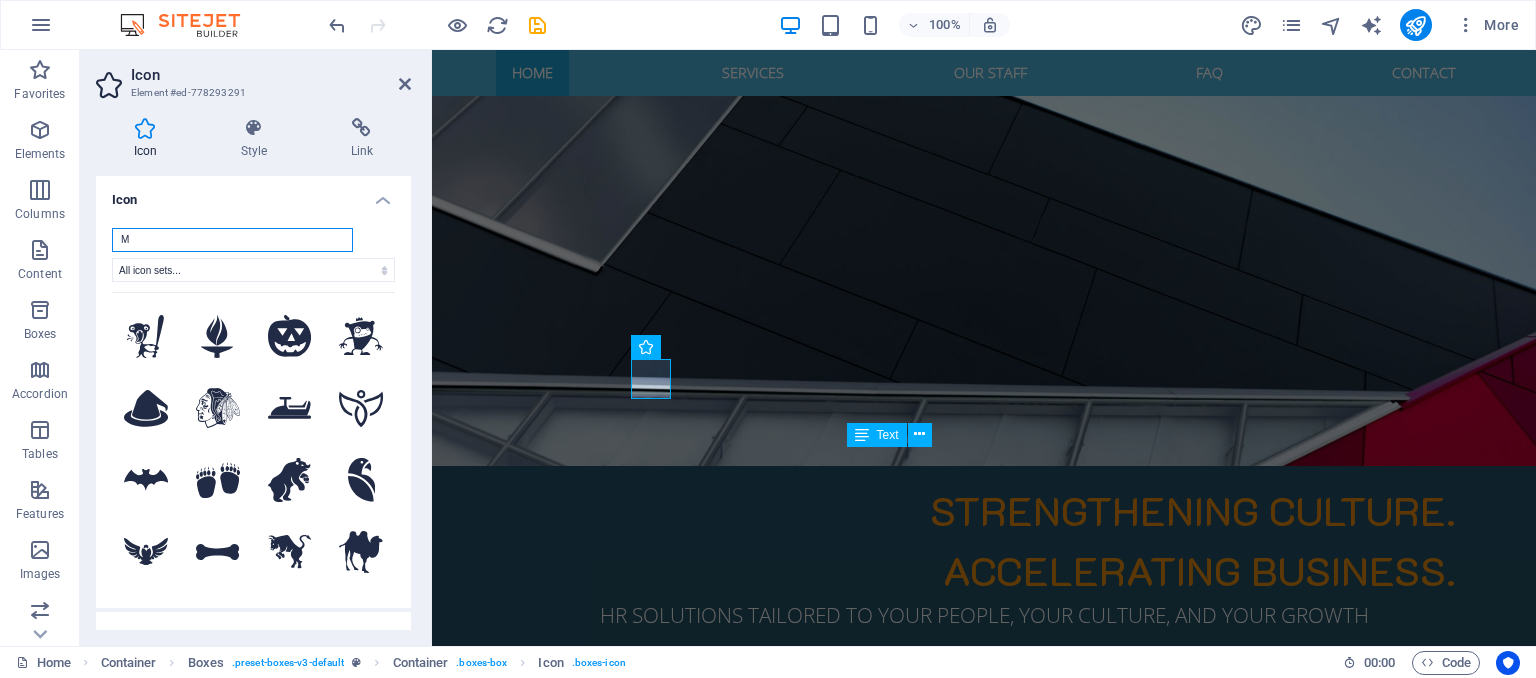 click on "M" at bounding box center [232, 240] 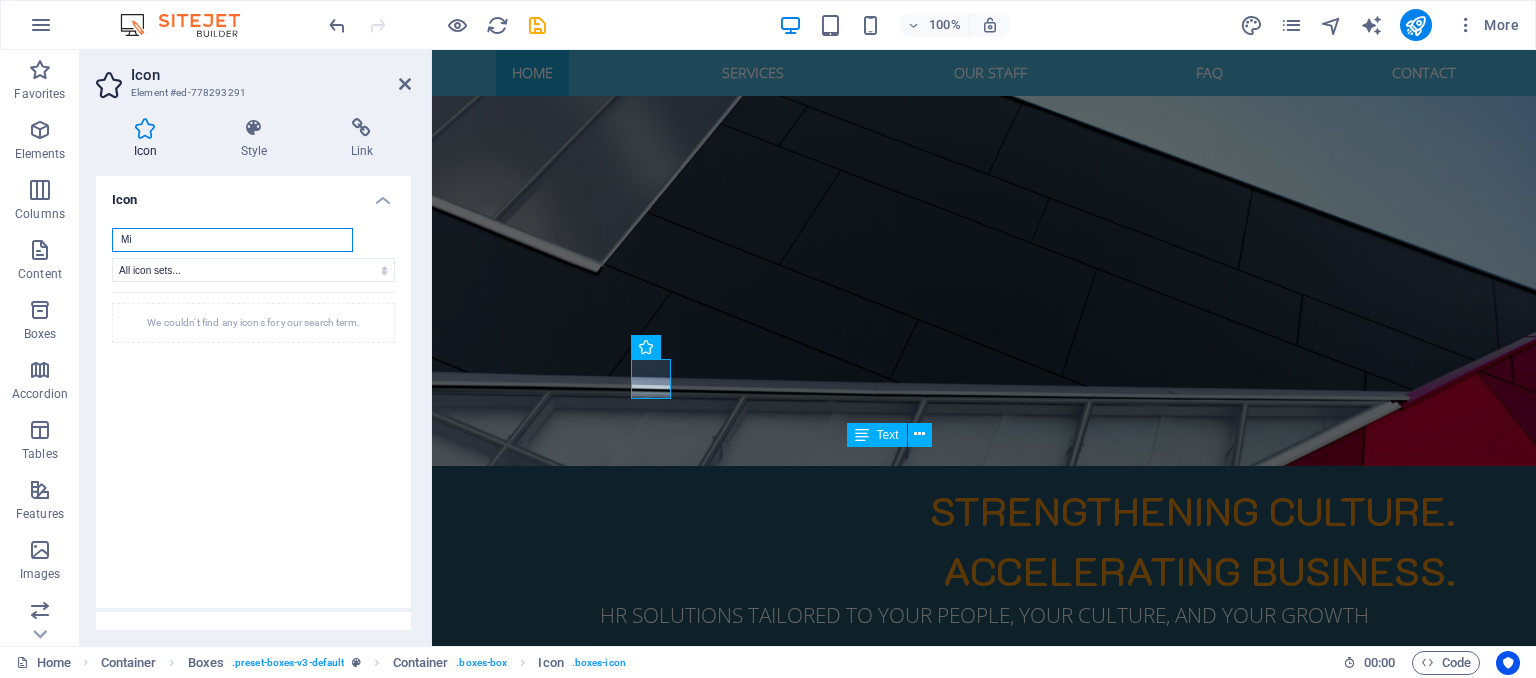type on "M" 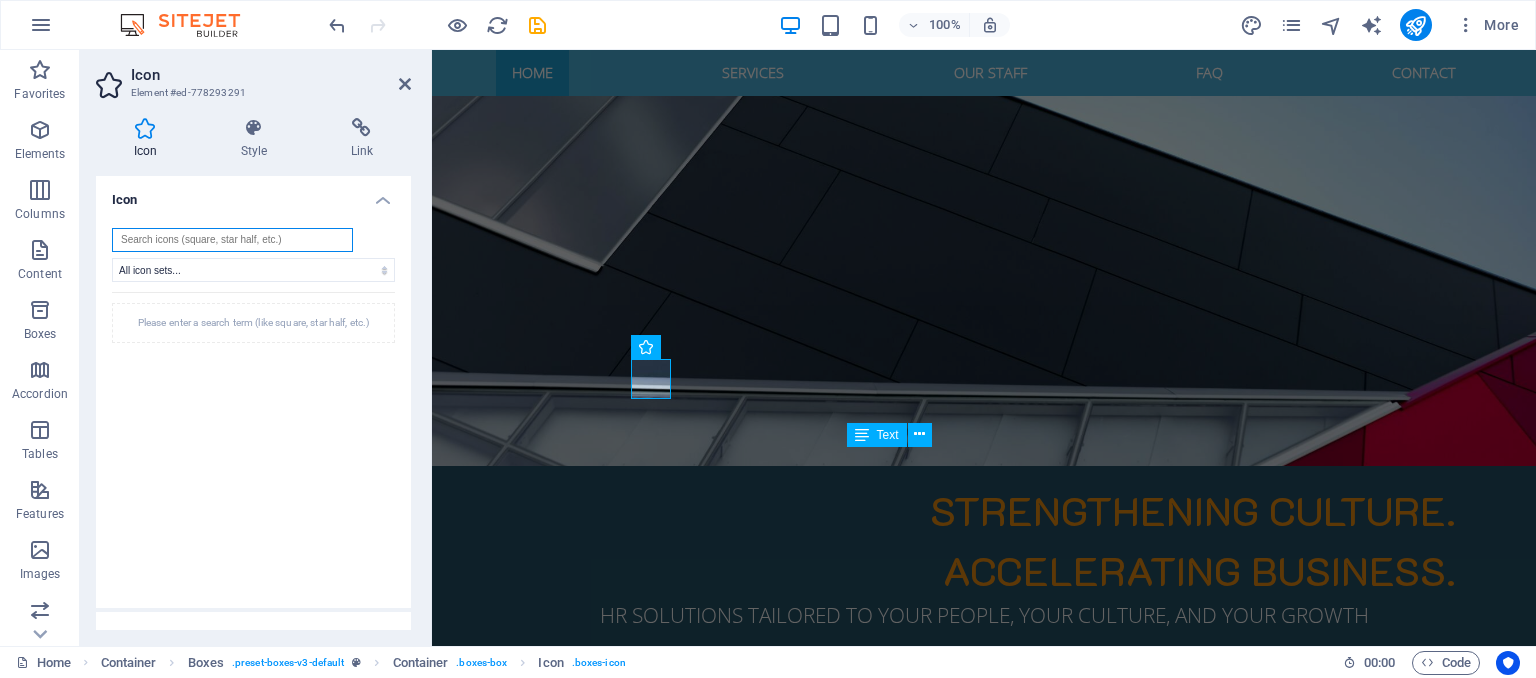 click at bounding box center (232, 240) 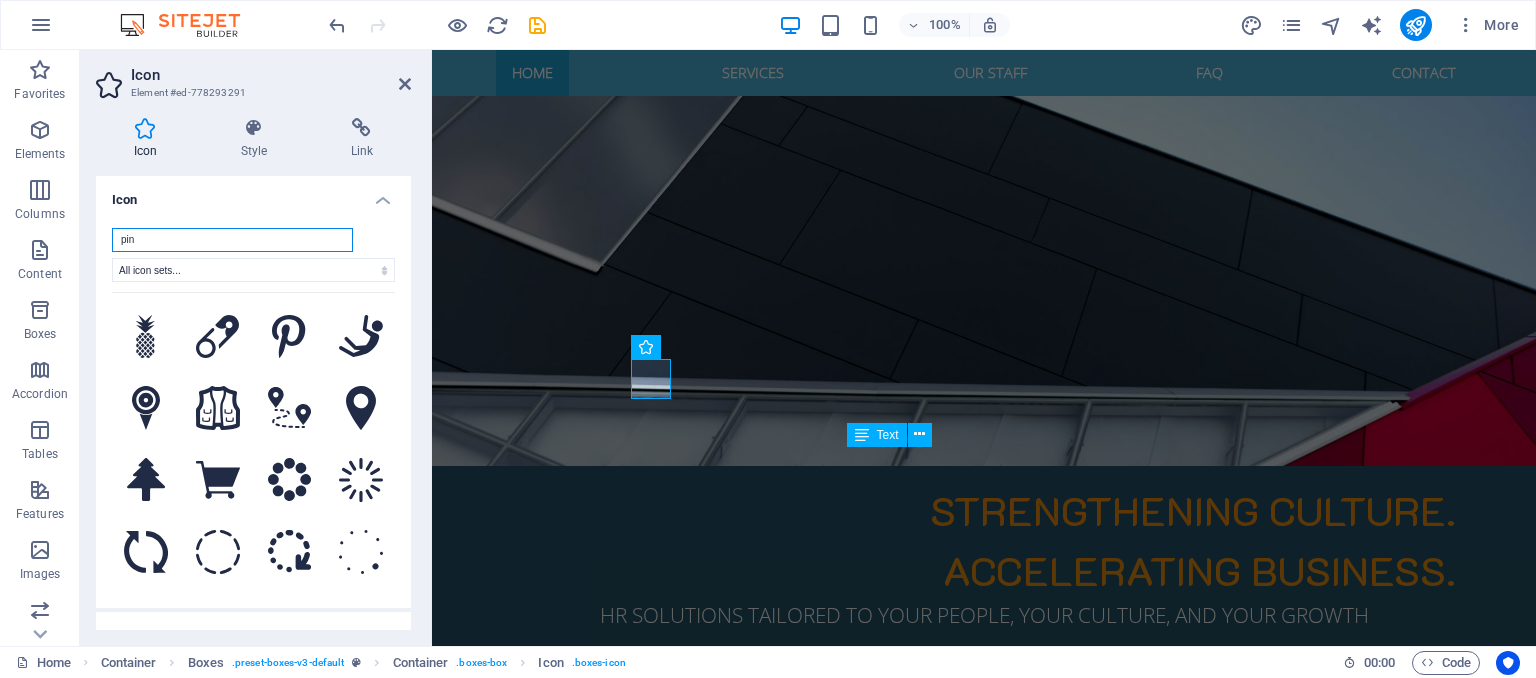 type on "pin" 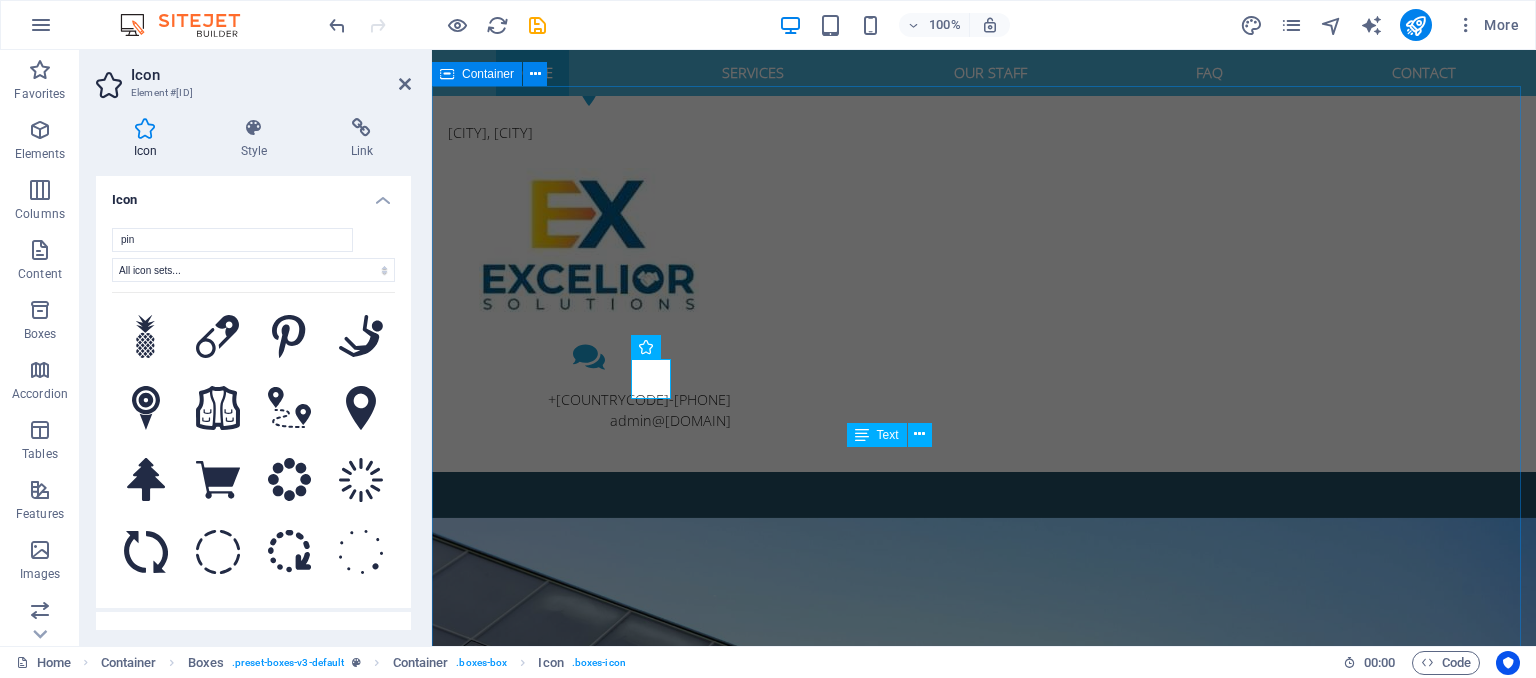 scroll, scrollTop: 648, scrollLeft: 0, axis: vertical 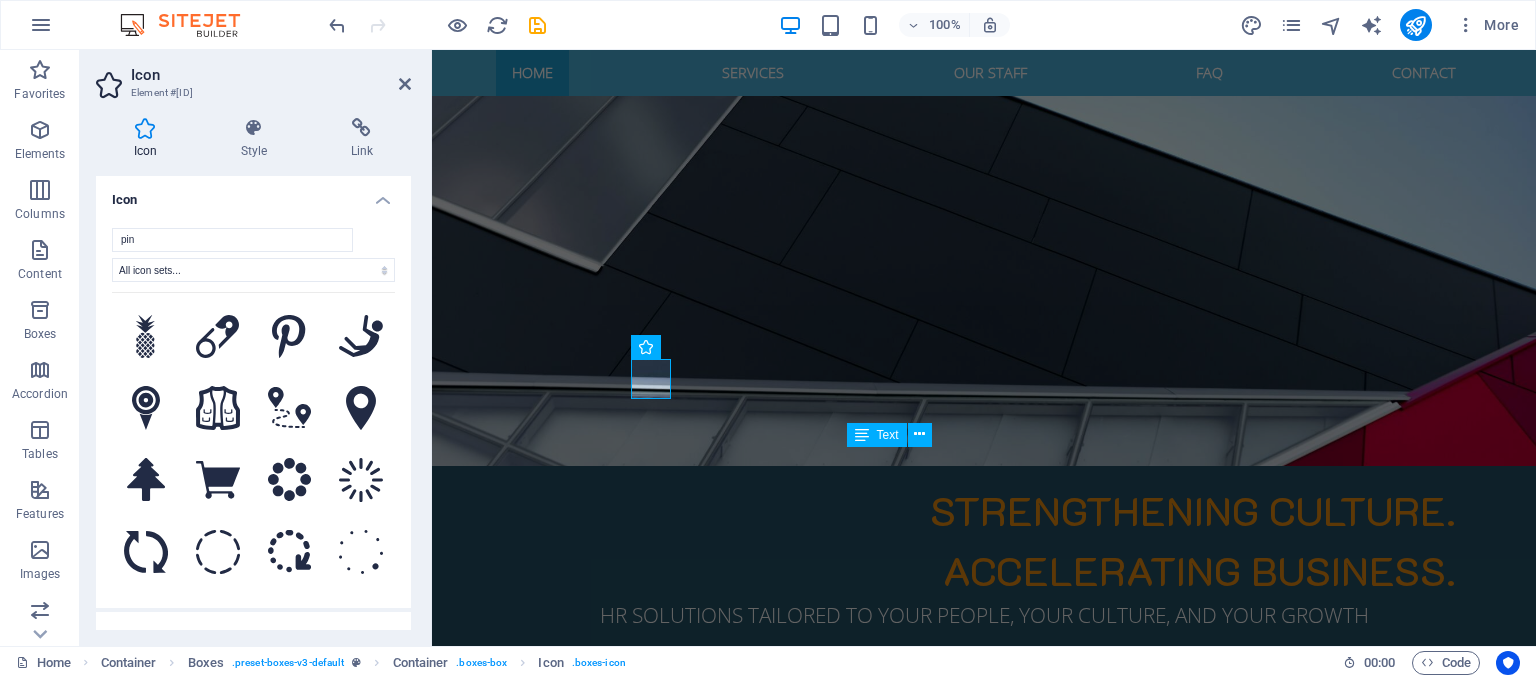 drag, startPoint x: 405, startPoint y: 404, endPoint x: 407, endPoint y: 424, distance: 20.09975 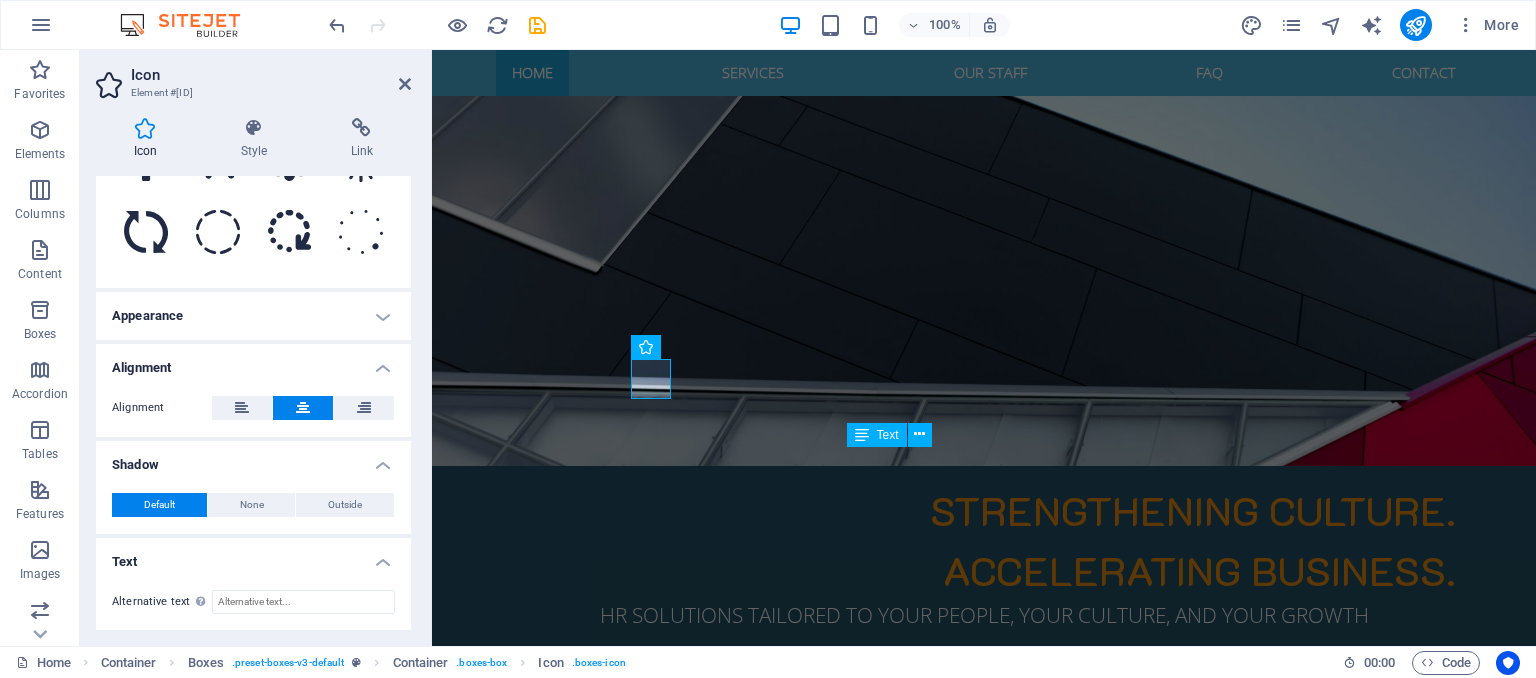 scroll, scrollTop: 124, scrollLeft: 0, axis: vertical 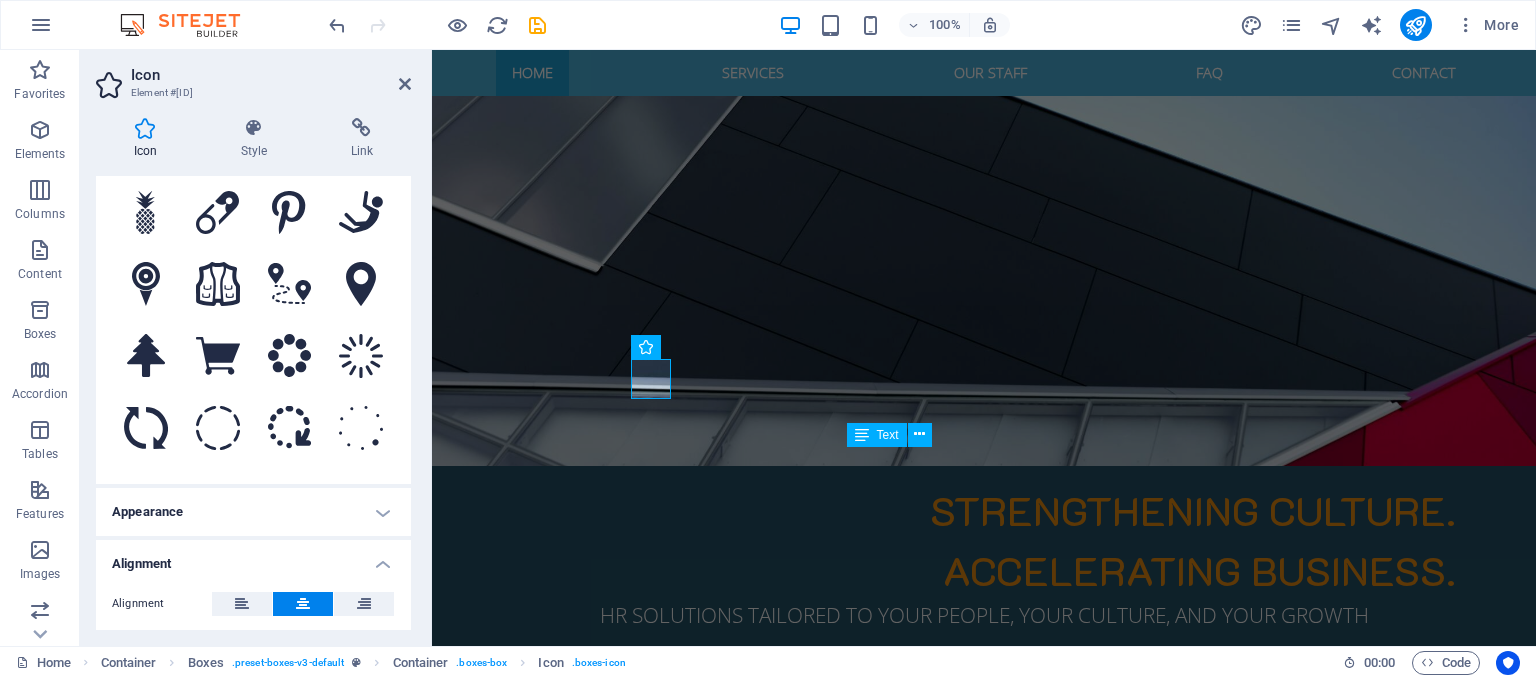 click on "Appearance" at bounding box center [253, 512] 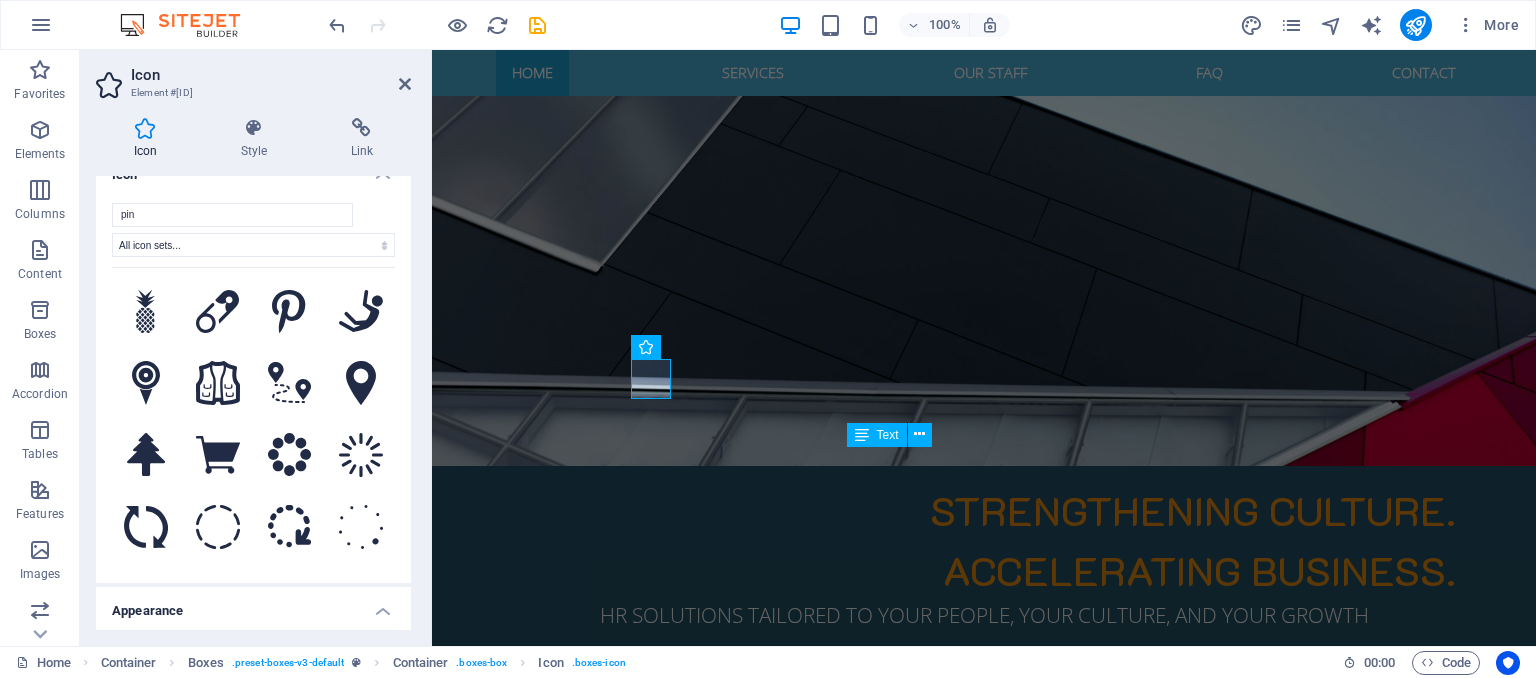 scroll, scrollTop: 12, scrollLeft: 0, axis: vertical 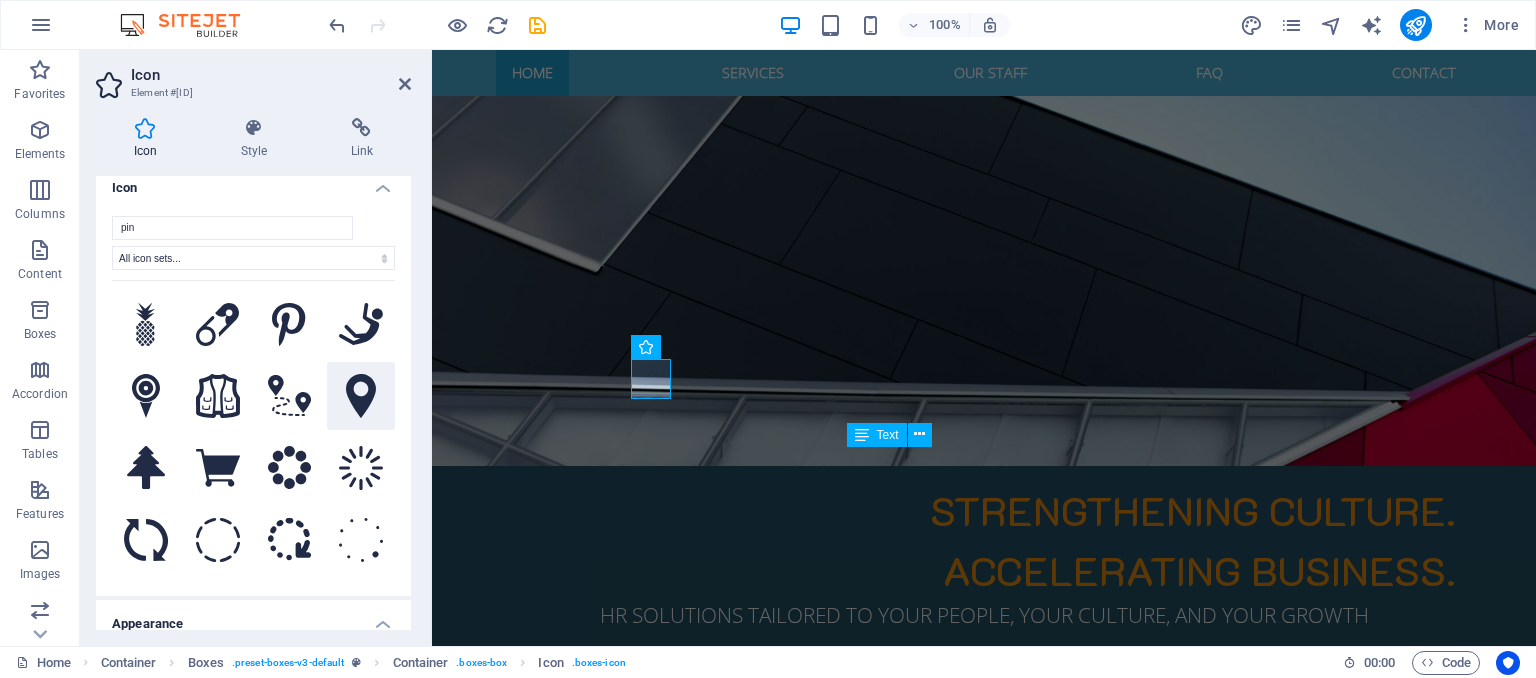 click at bounding box center (361, 396) 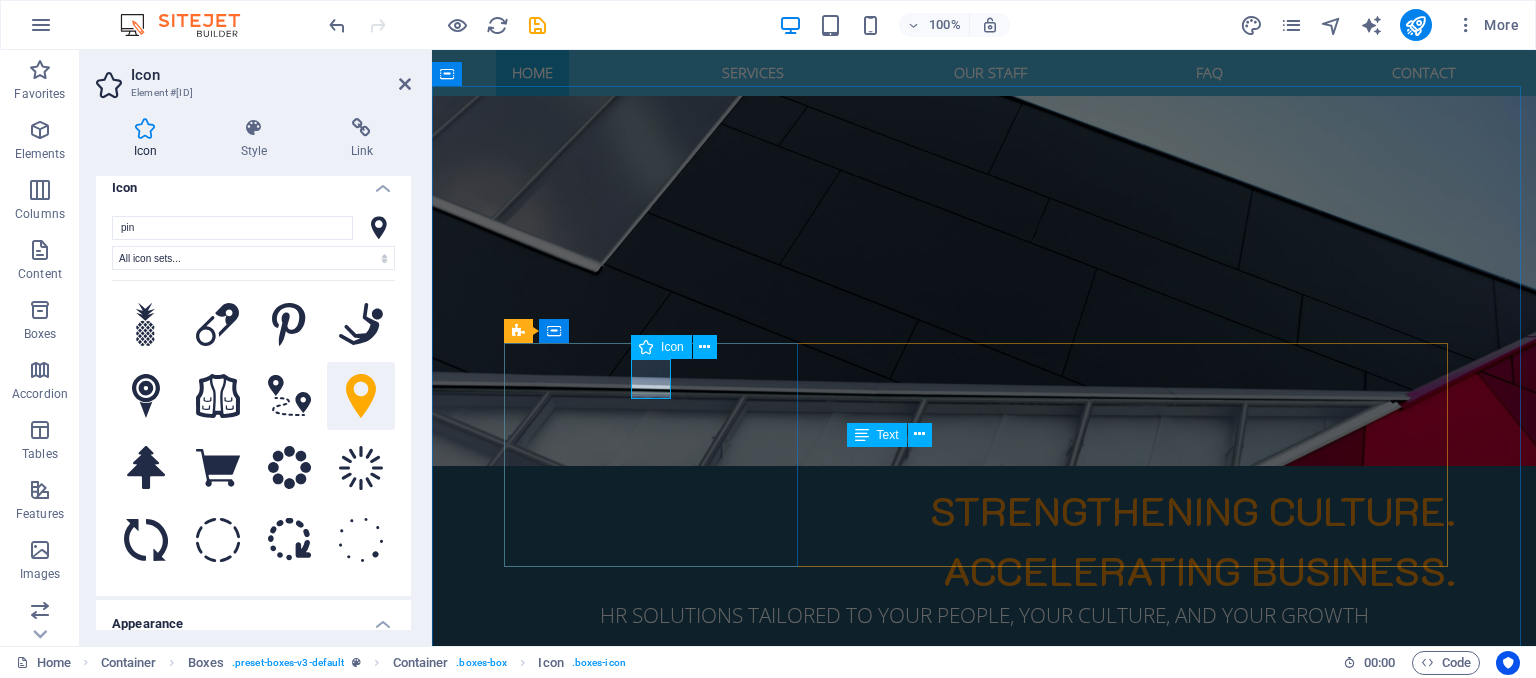 click at bounding box center [658, 1091] 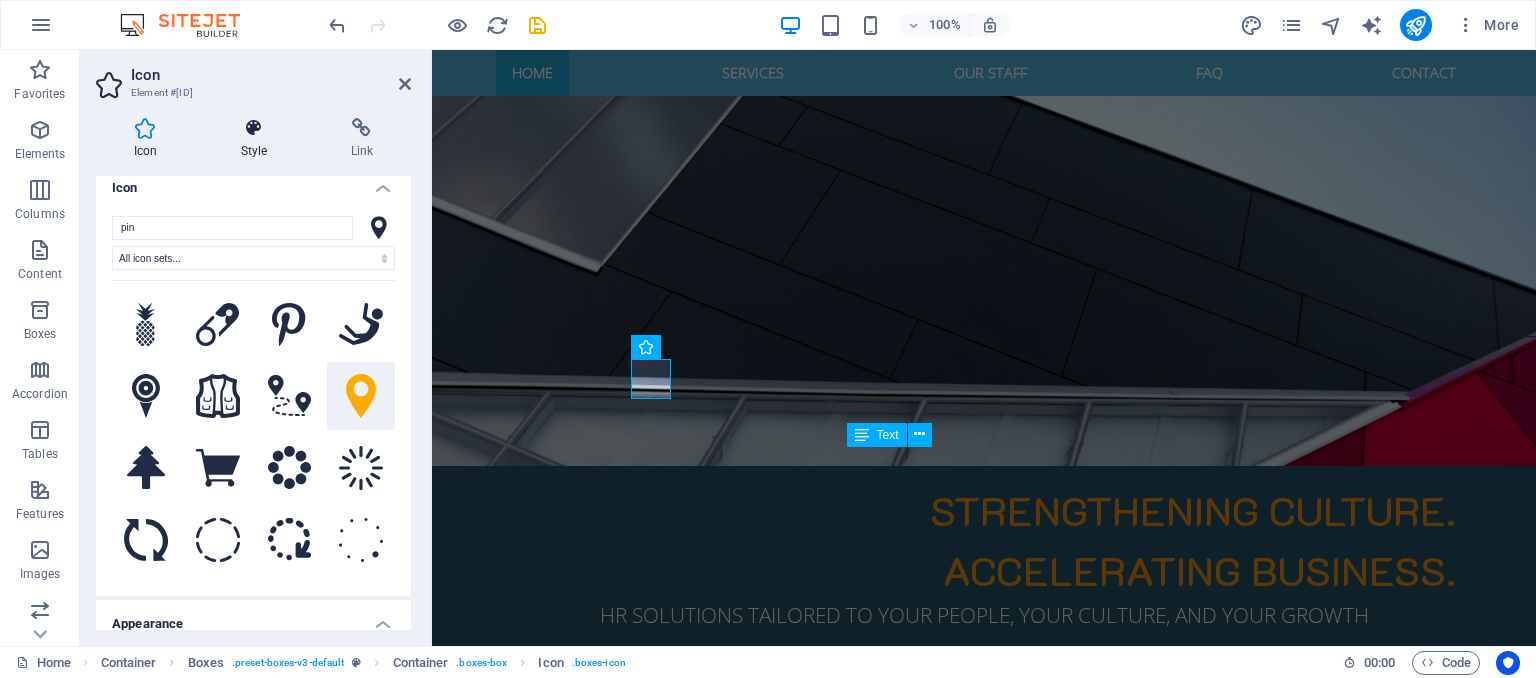 click on "Style" at bounding box center [258, 139] 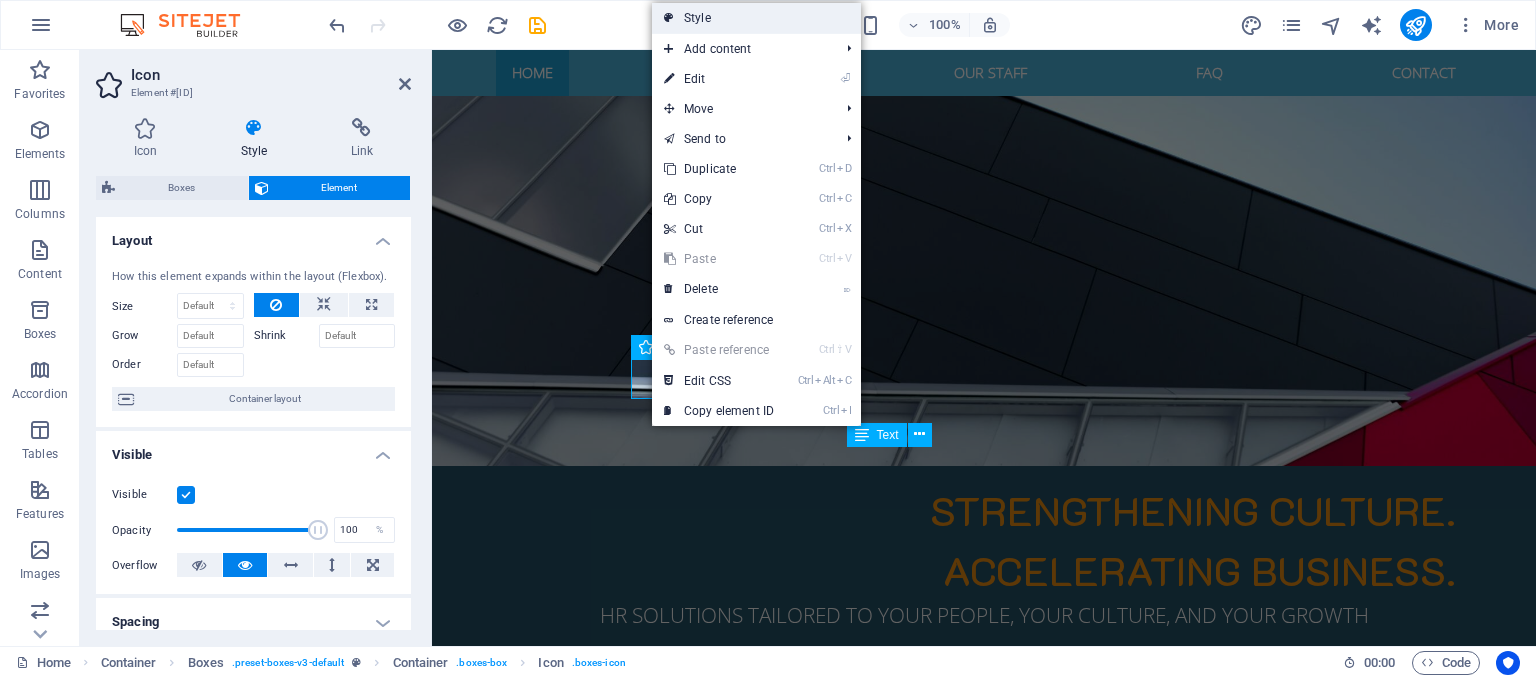 drag, startPoint x: 713, startPoint y: 15, endPoint x: 265, endPoint y: 11, distance: 448.01785 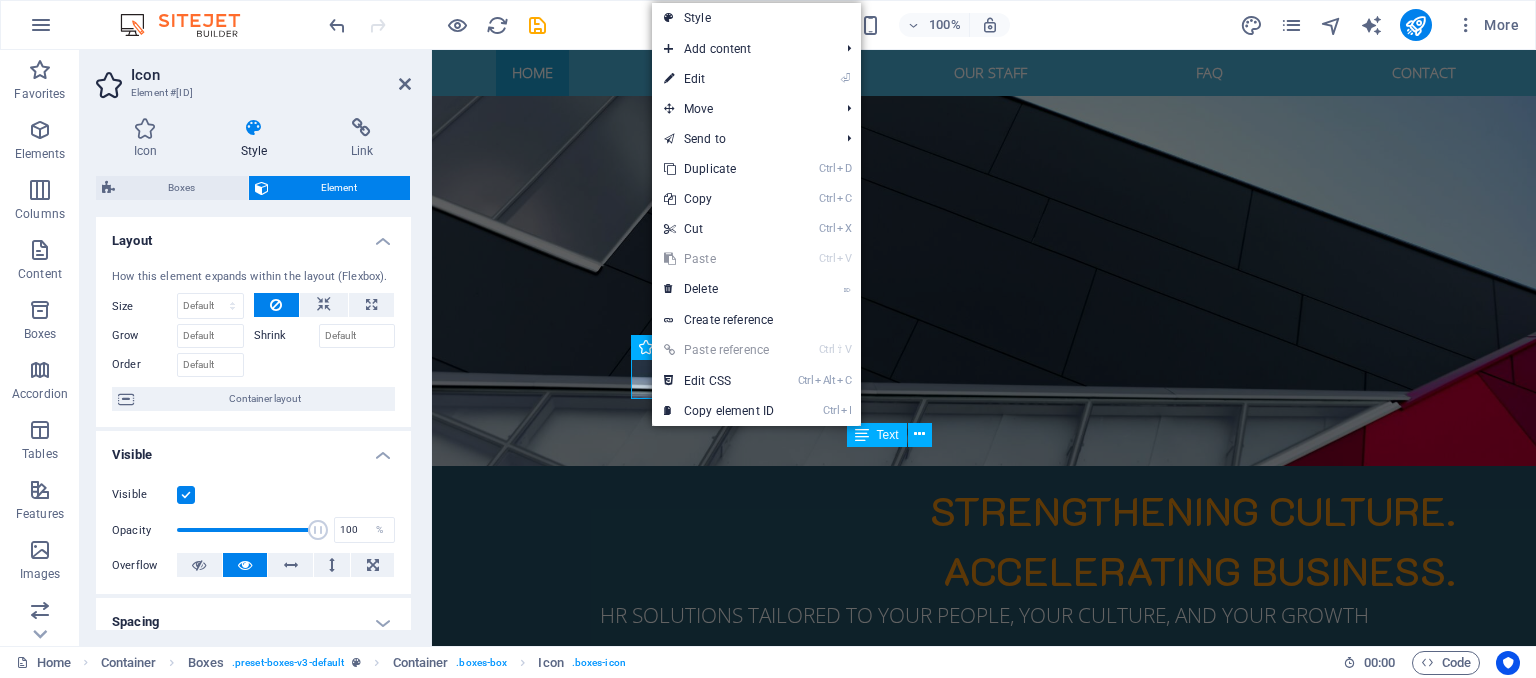 select on "rem" 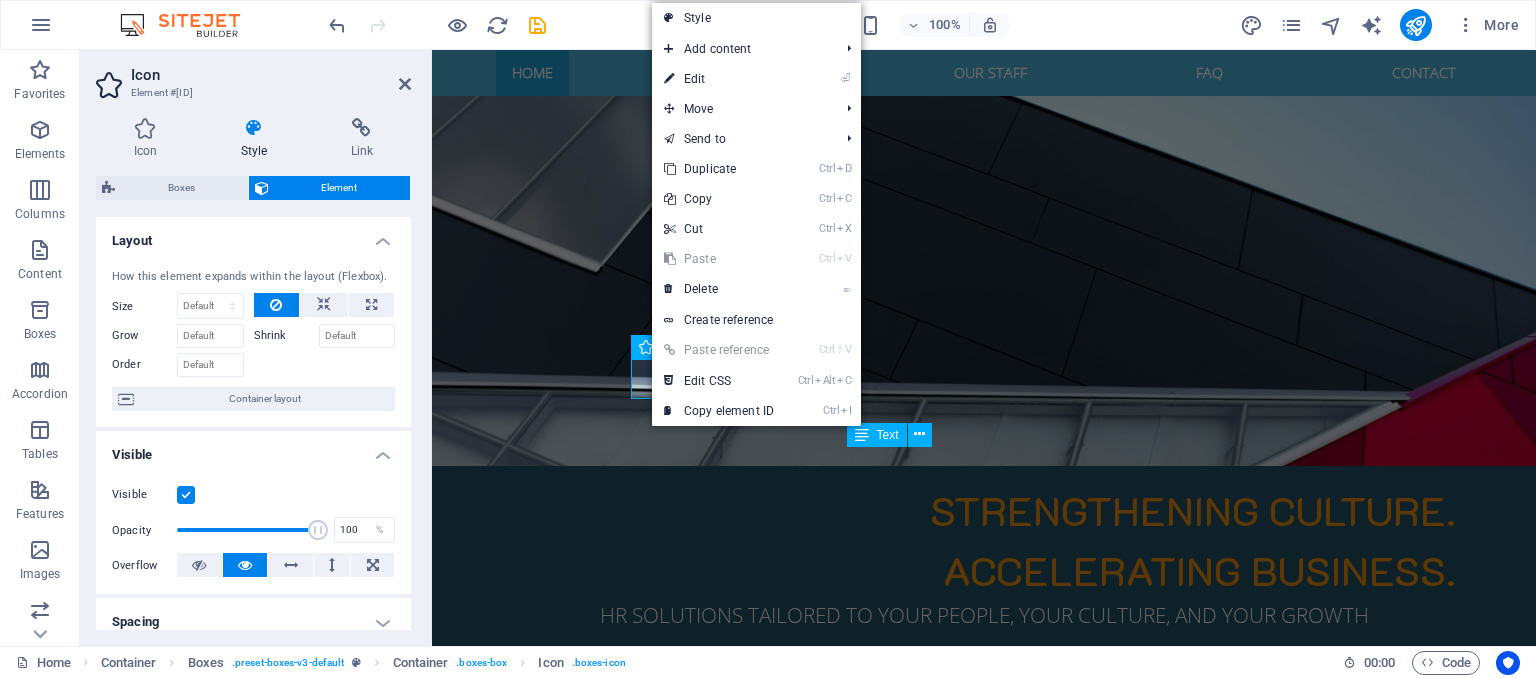 select on "preset-boxes-v3-default" 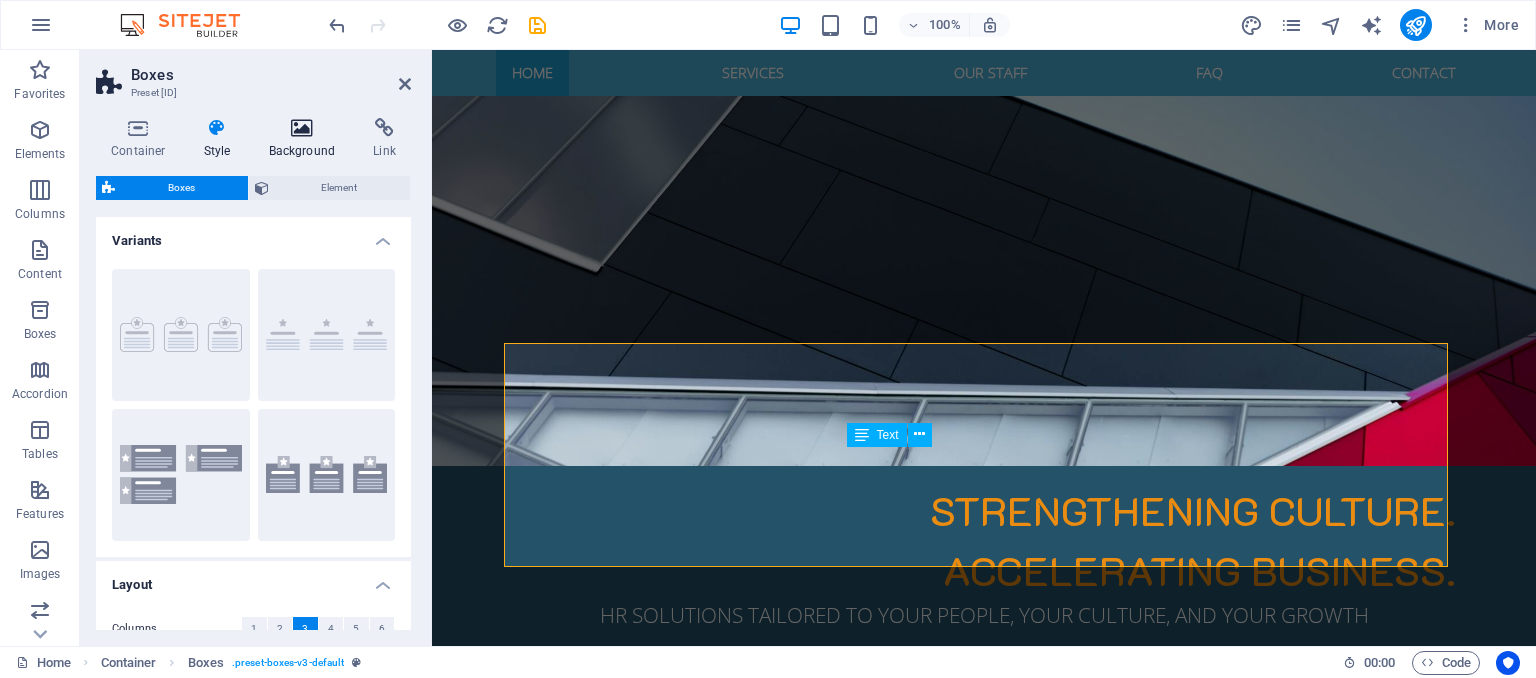 click on "Background" at bounding box center (306, 139) 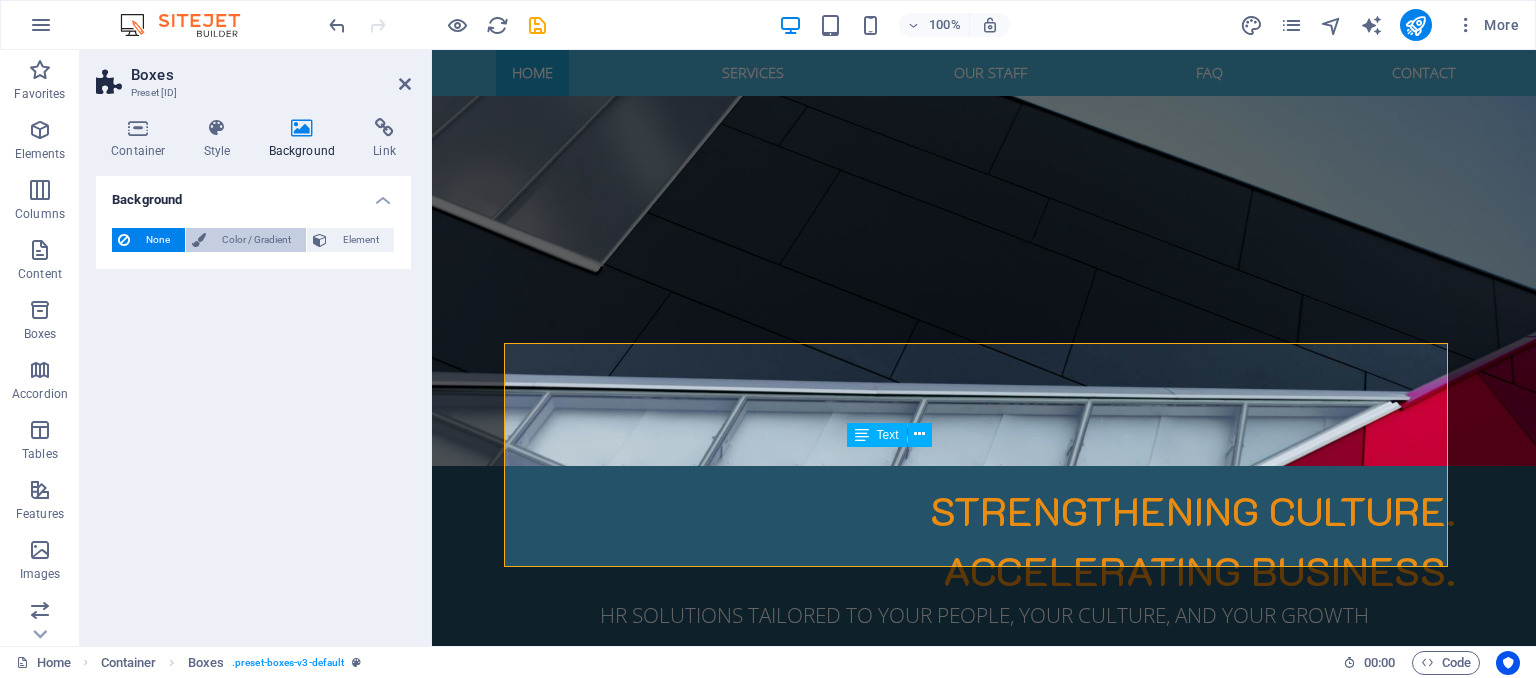 click on "Color / Gradient" at bounding box center (256, 240) 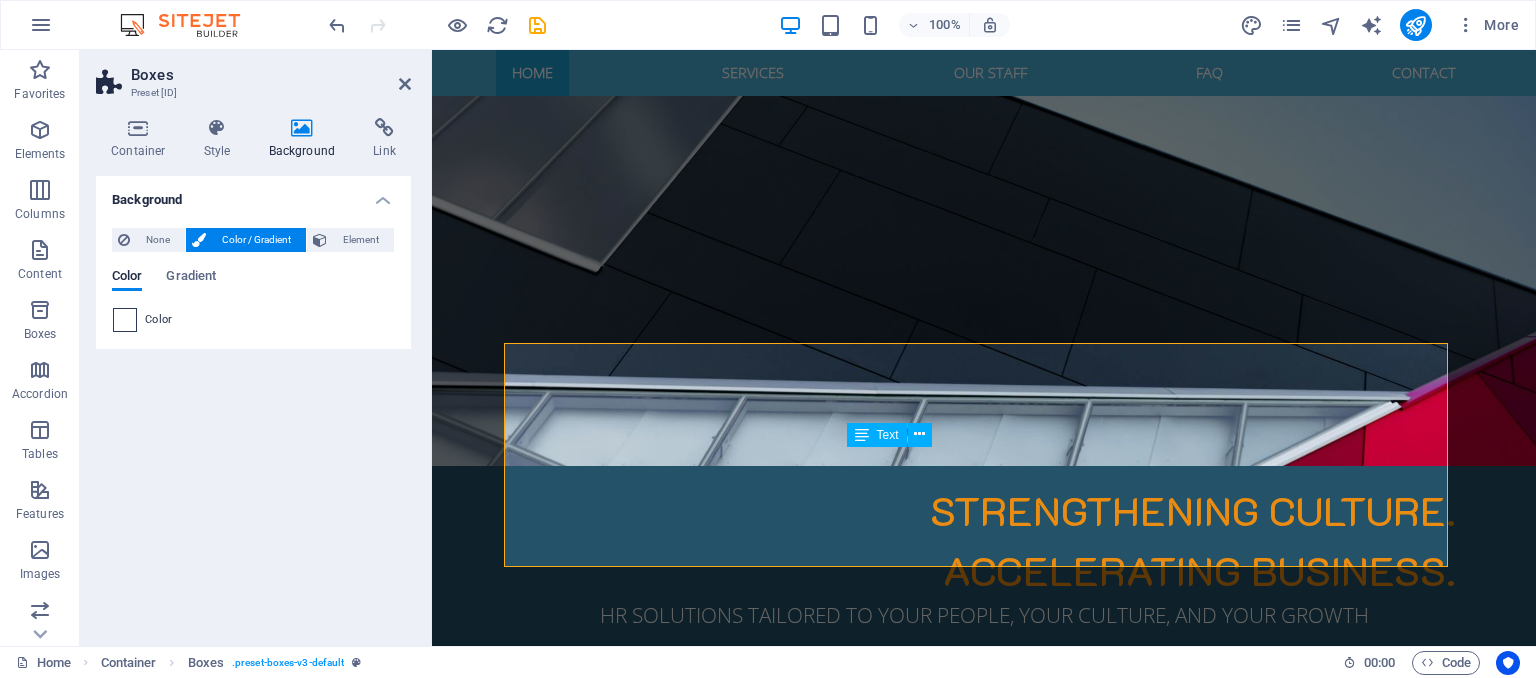 click at bounding box center [125, 320] 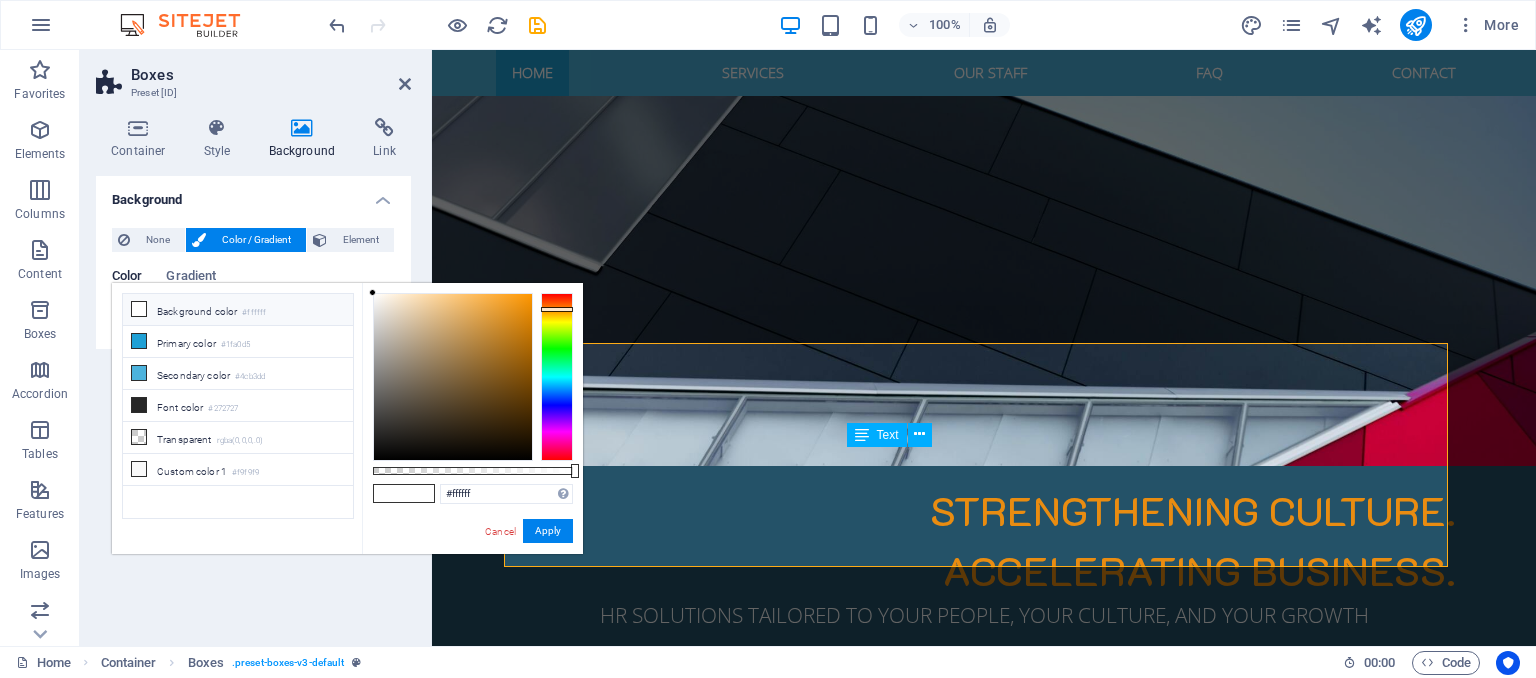 click at bounding box center [557, 377] 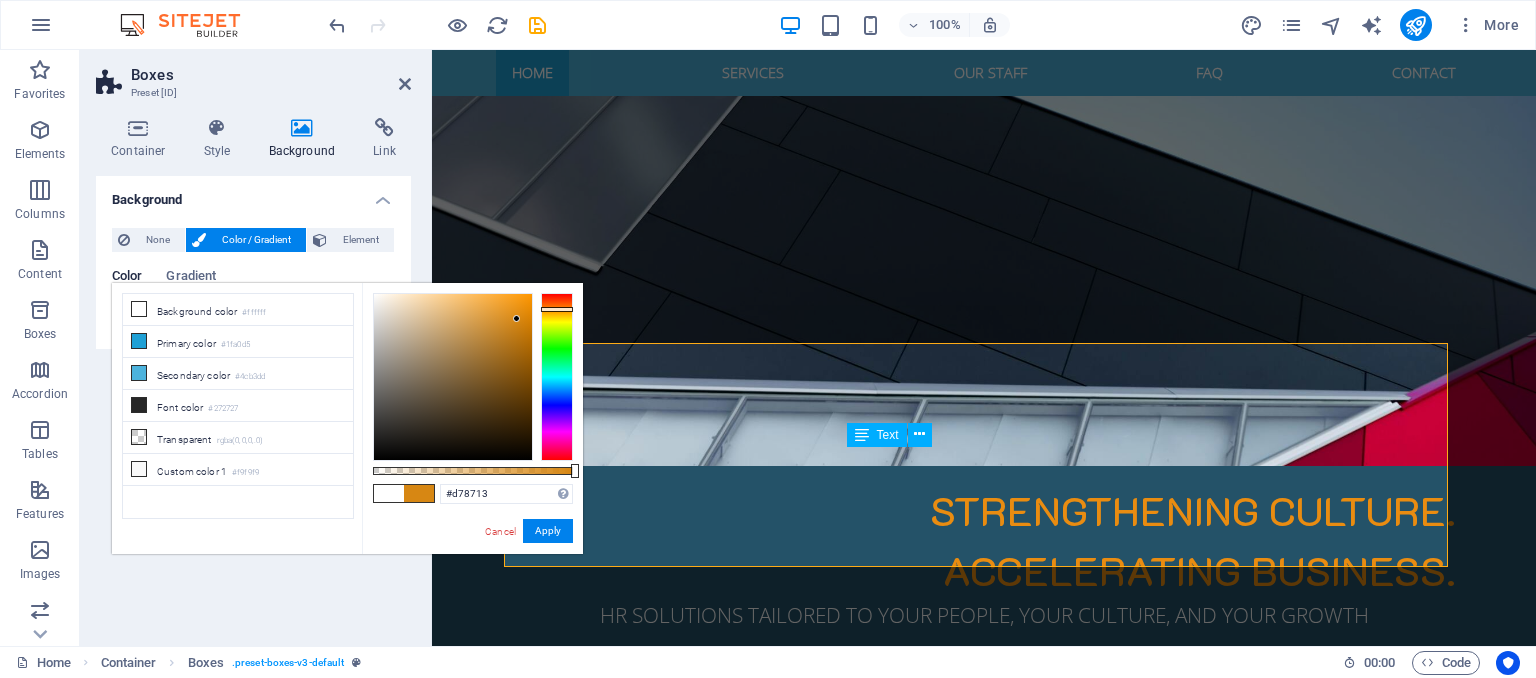 click at bounding box center [453, 377] 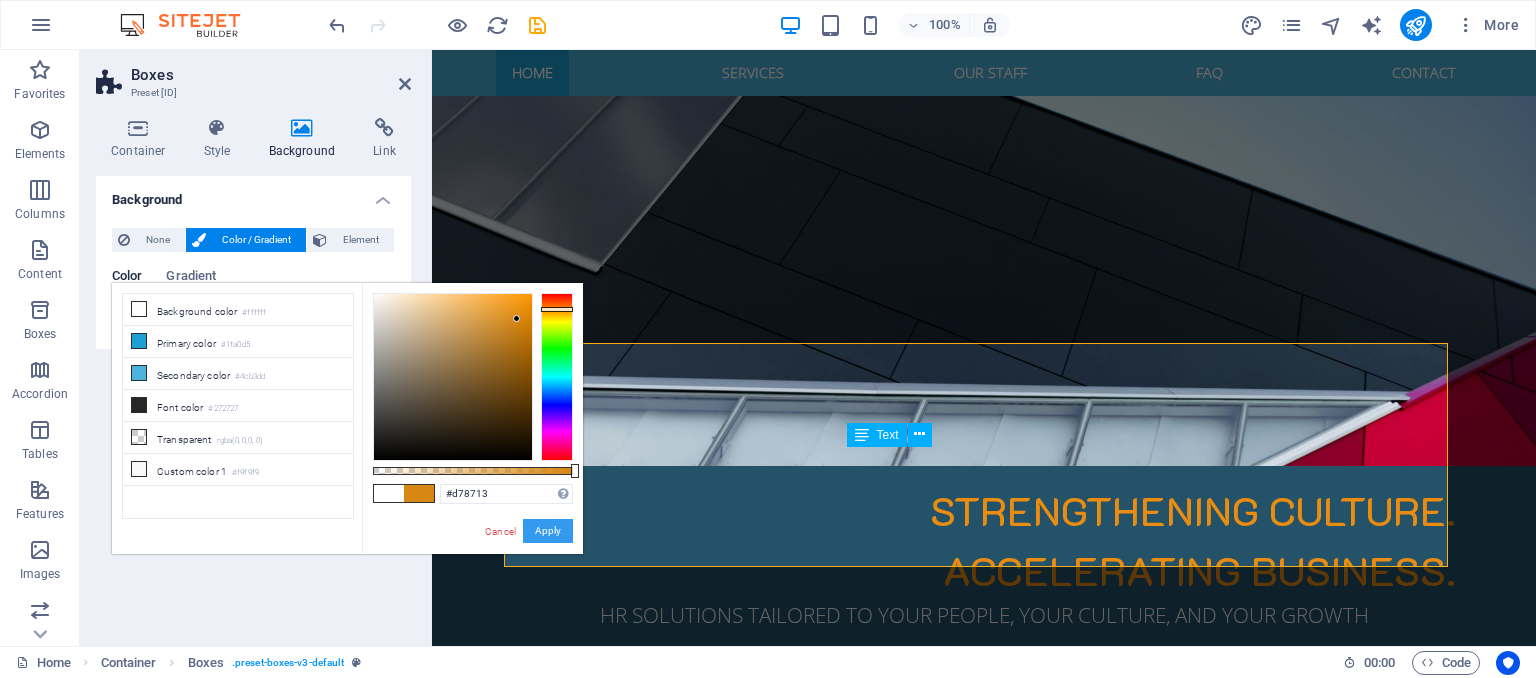 click on "Apply" at bounding box center [548, 531] 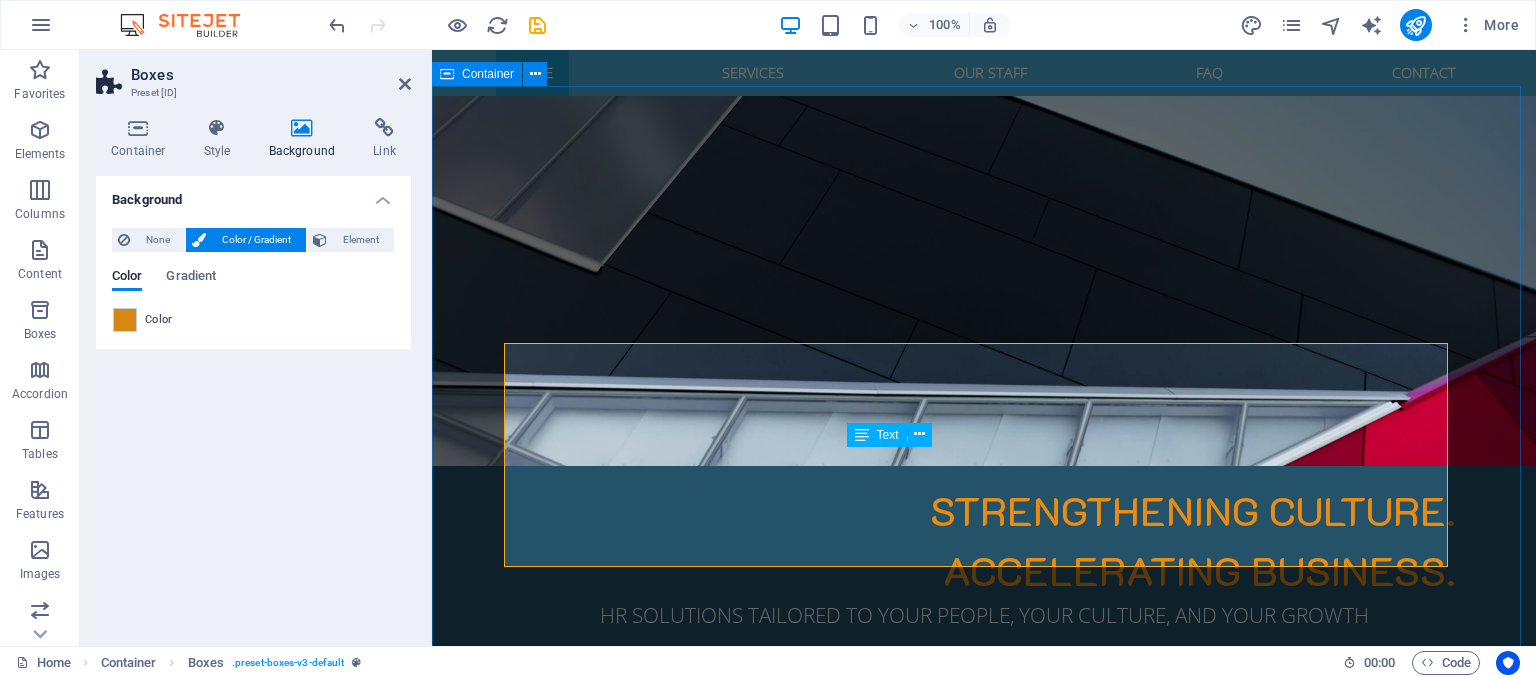 click on "Welcome to EXCELIOR SOLUTIONS Who We Are: Excelior Solutions is a trusted HR consulting and outsourcing firm dedicated to helping businesses build resilient teams, thriving cultures, and HR systems that scale. We serve startups, SMEs, and corporate clients across diverse sectors with local precision and global compliance. Our Mission To deliver HR excellence through professional insight, tech-enabled systems, and people-first strategies. Our Vision To be Africa’s most trusted and globally respected HR partner. Core Values Excellence Integrity Innovation Partnership Compliance" at bounding box center (984, 1250) 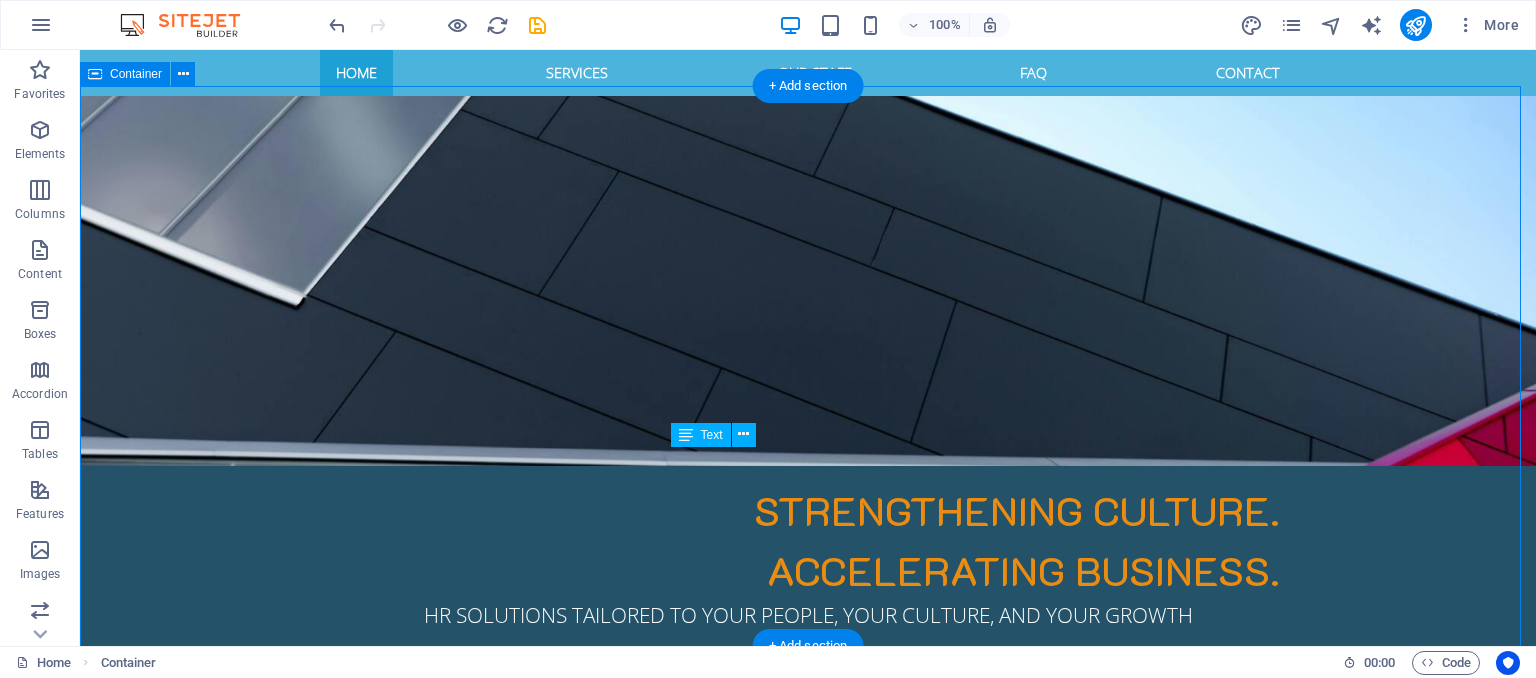 click on "Welcome to EXCELIOR SOLUTIONS Who We Are: Excelior Solutions is a trusted HR consulting and outsourcing firm dedicated to helping businesses build resilient teams, thriving cultures, and HR systems that scale. We serve startups, SMEs, and corporate clients across diverse sectors with local precision and global compliance. Our Mission To deliver HR excellence through professional insight, tech-enabled systems, and people-first strategies. Our Vision To be Africa’s most trusted and globally respected HR partner. Core Values Excellence Integrity Innovation Partnership Compliance" at bounding box center [808, 1250] 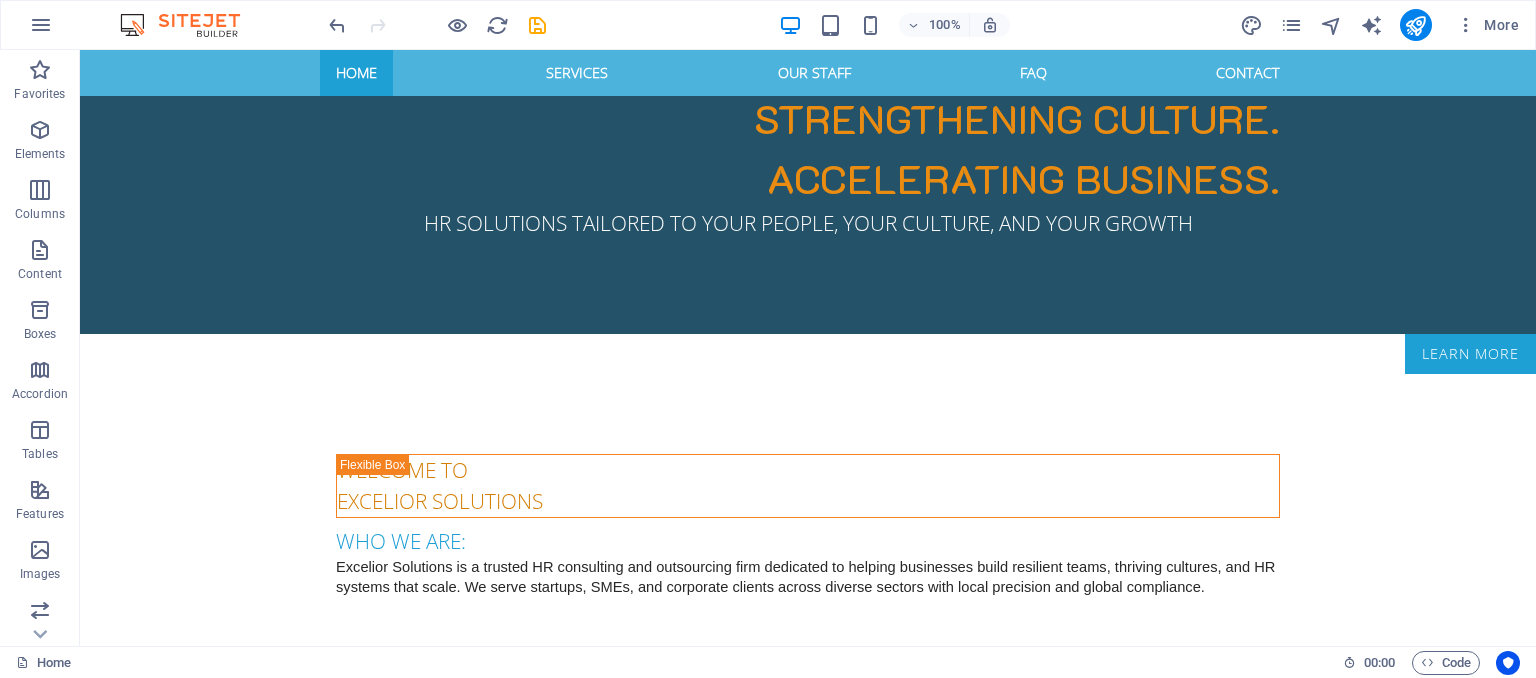 scroll, scrollTop: 576, scrollLeft: 0, axis: vertical 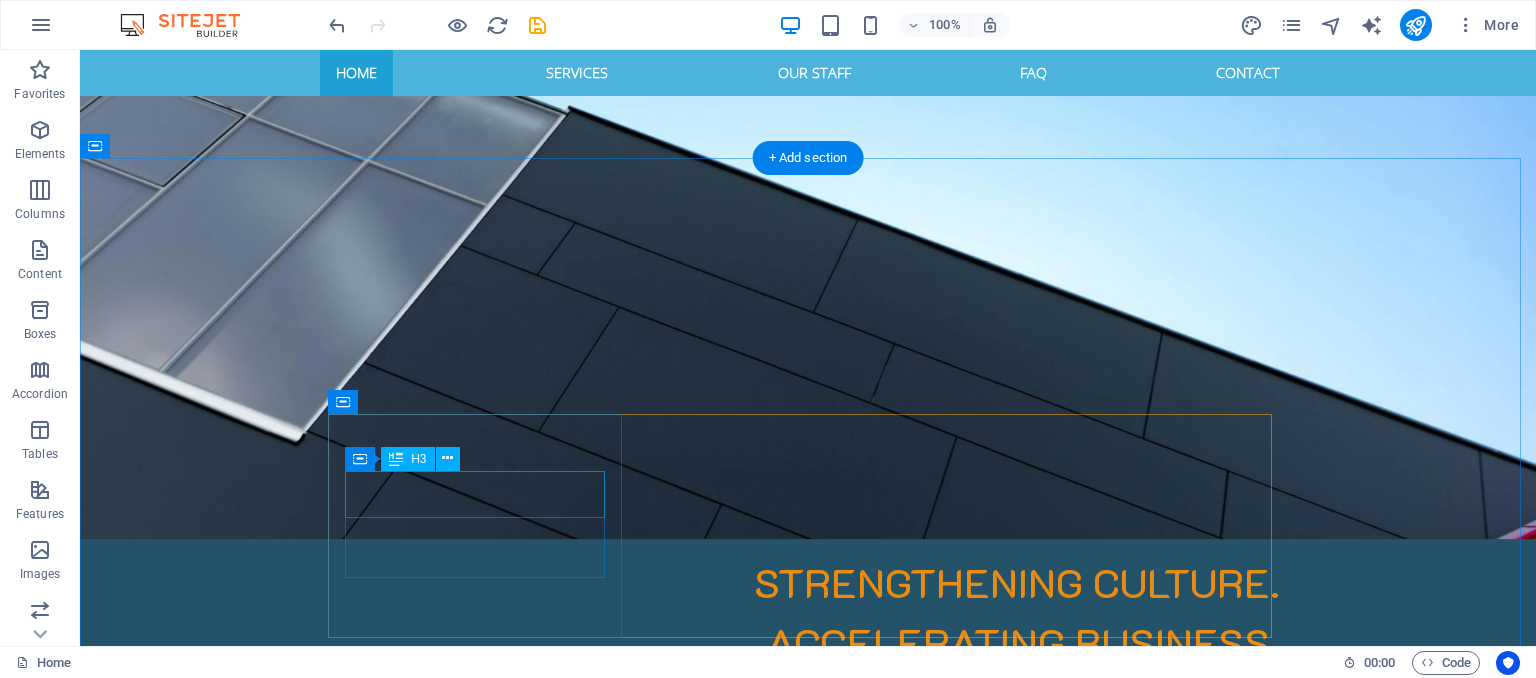 click on "Our Mission" at bounding box center [482, 1206] 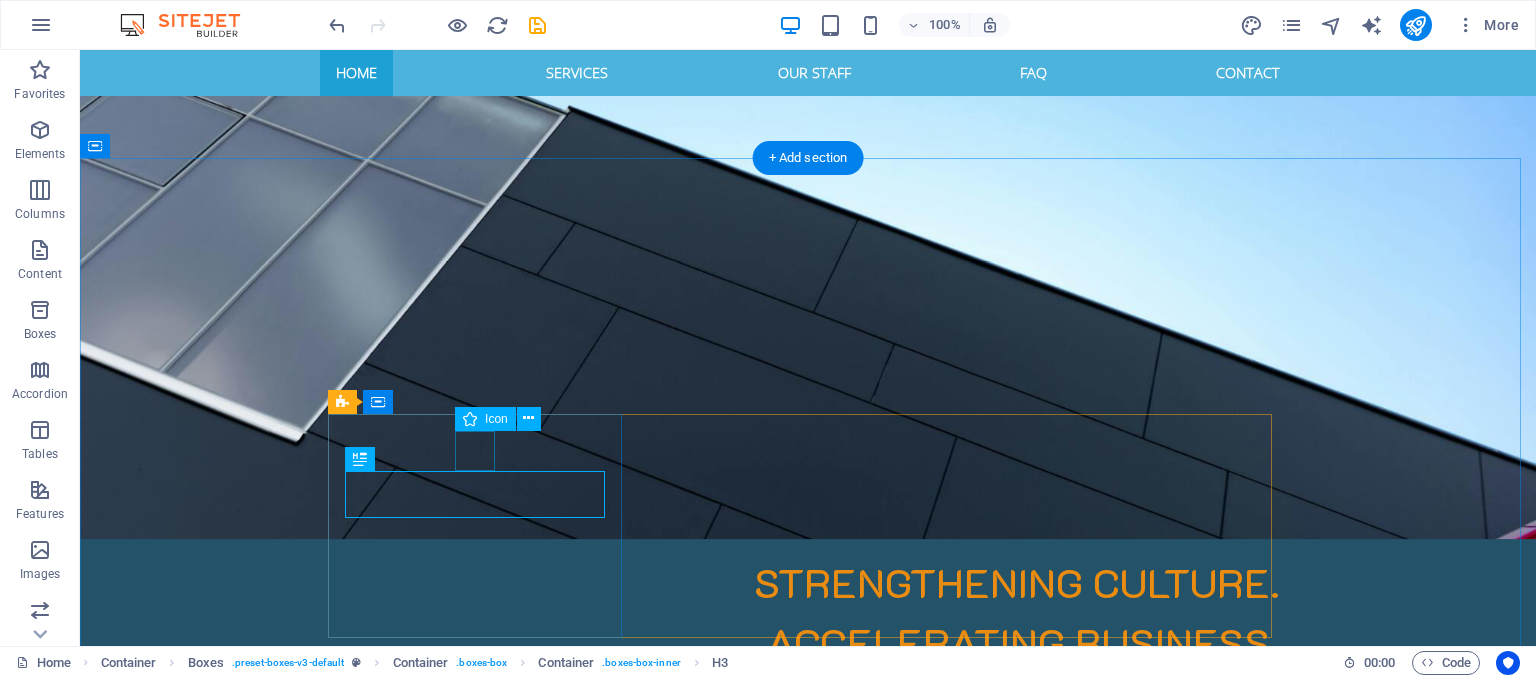 click at bounding box center [482, 1163] 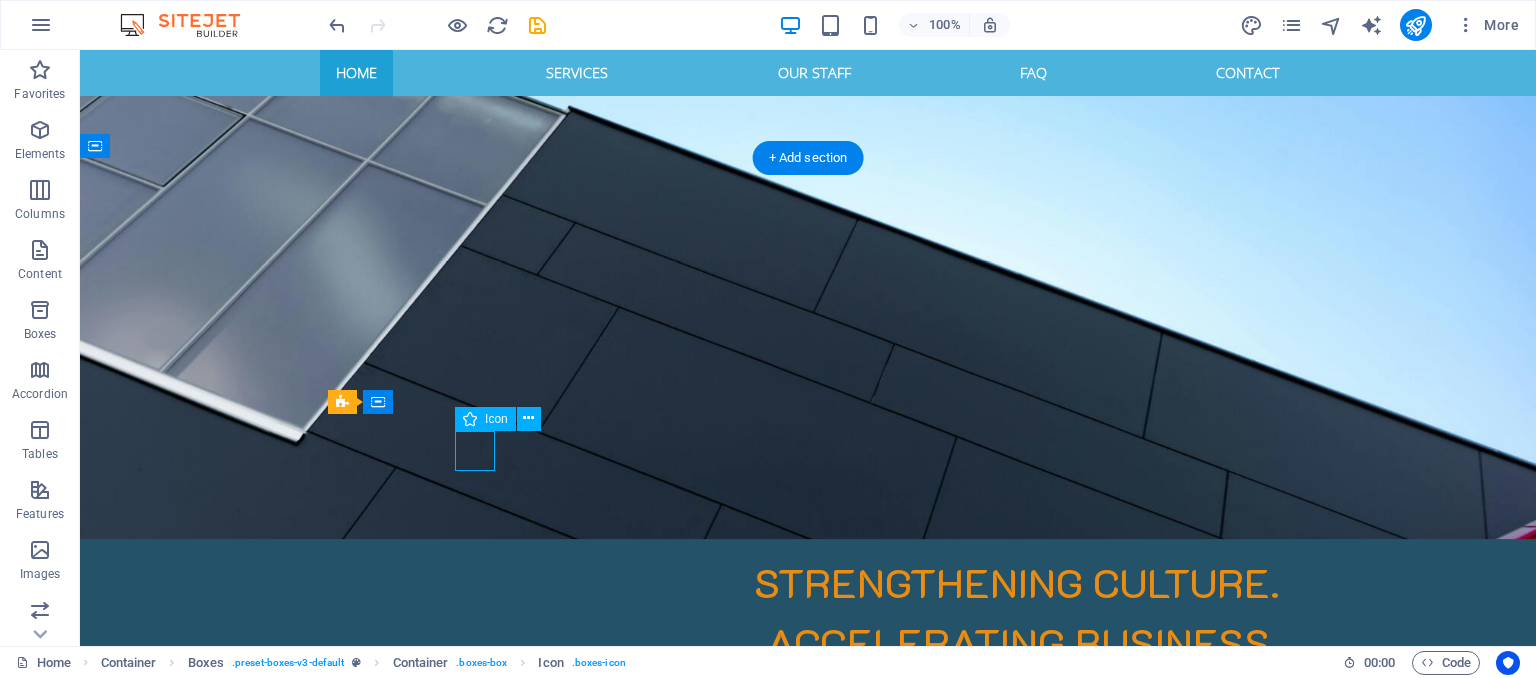 click at bounding box center (482, 1163) 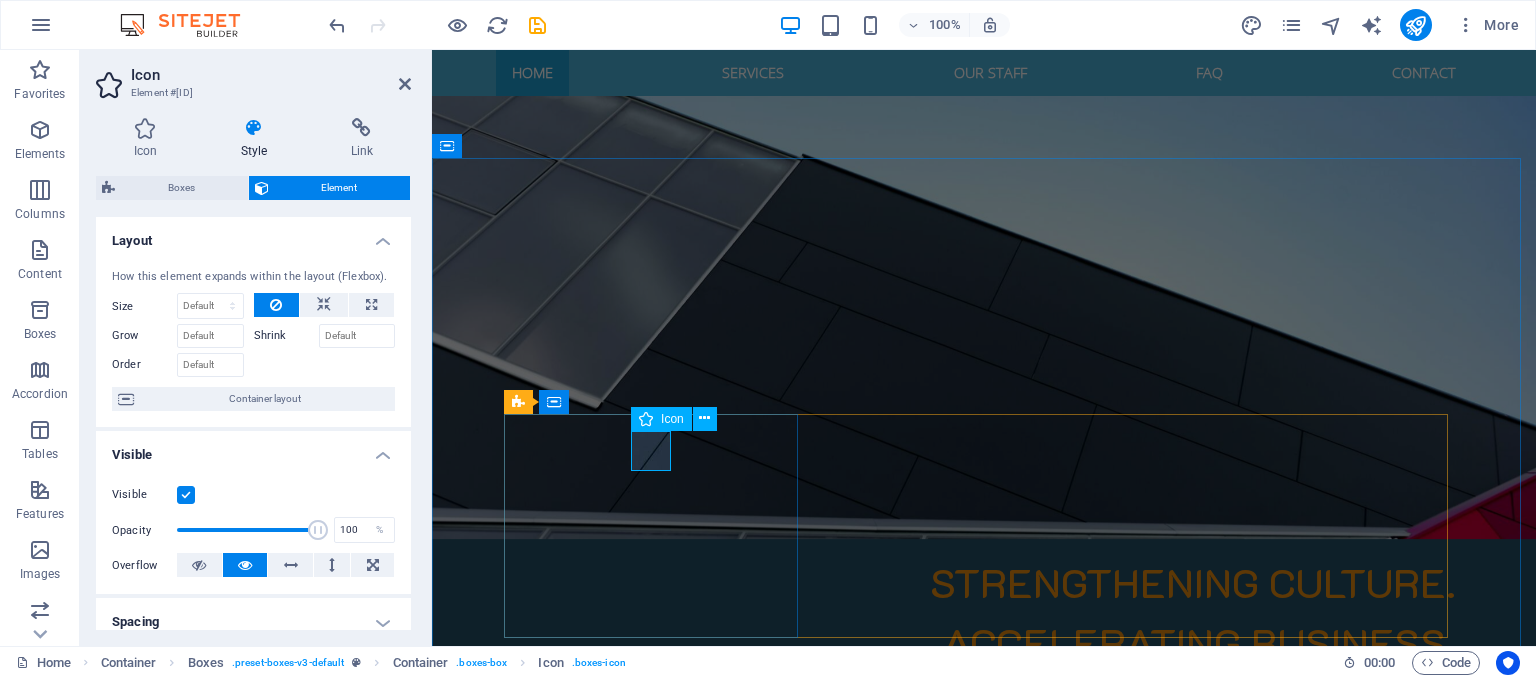 click at bounding box center (658, 1163) 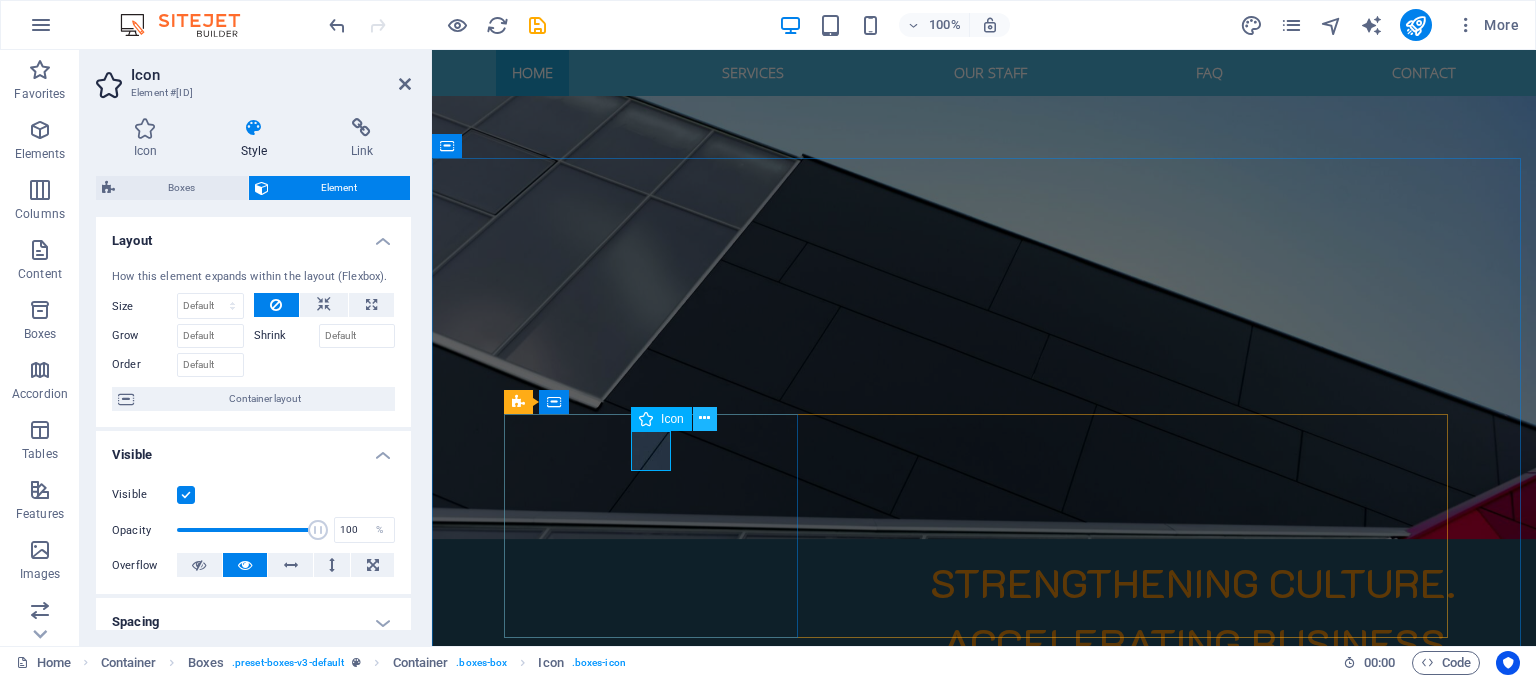 click at bounding box center [704, 418] 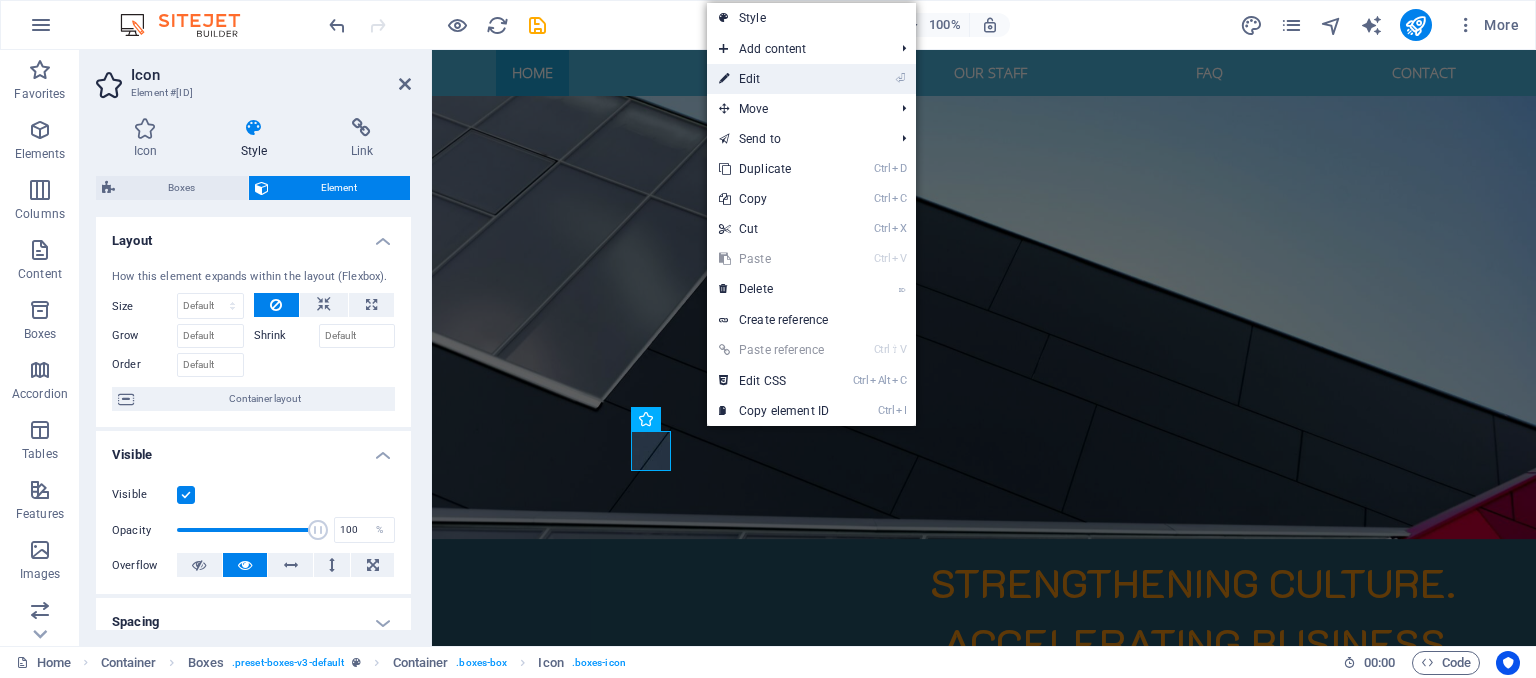 click on "⏎  Edit" at bounding box center [774, 79] 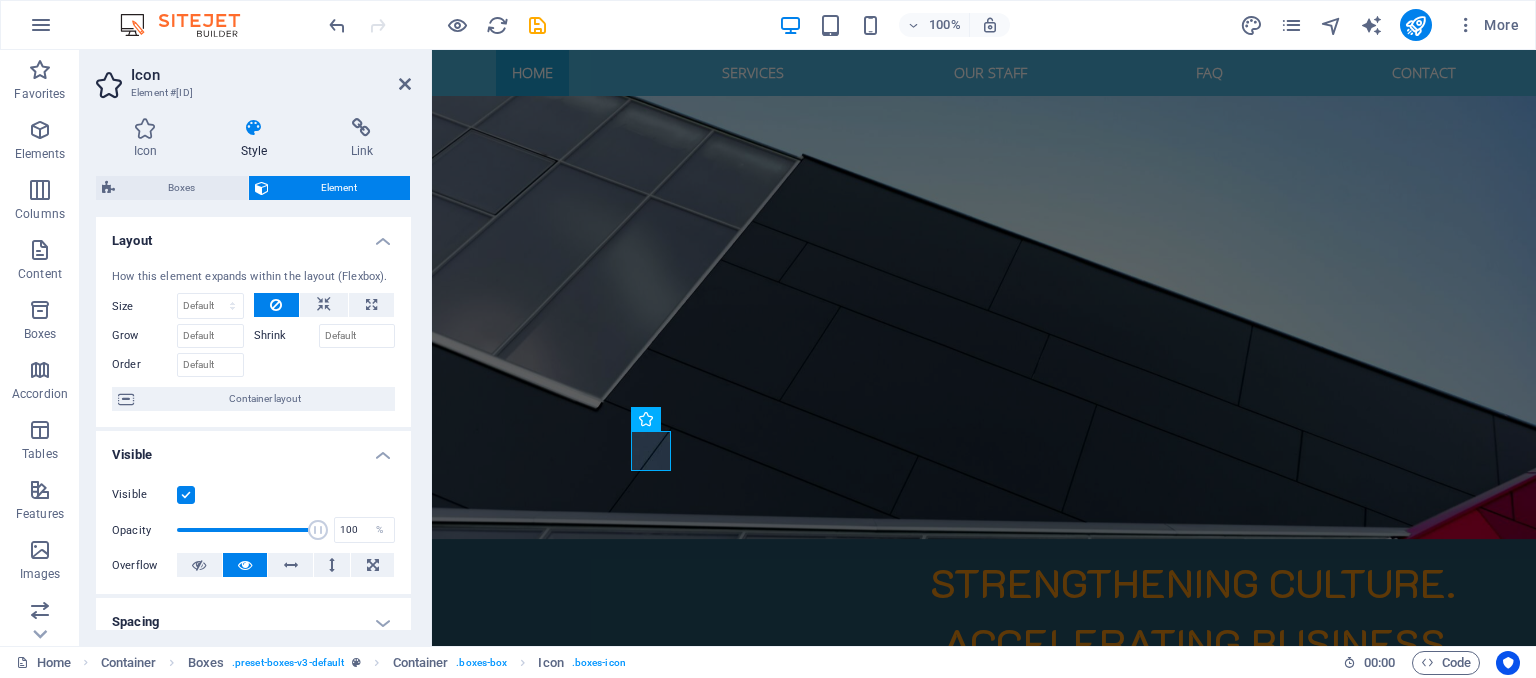 click on "Style" at bounding box center [258, 139] 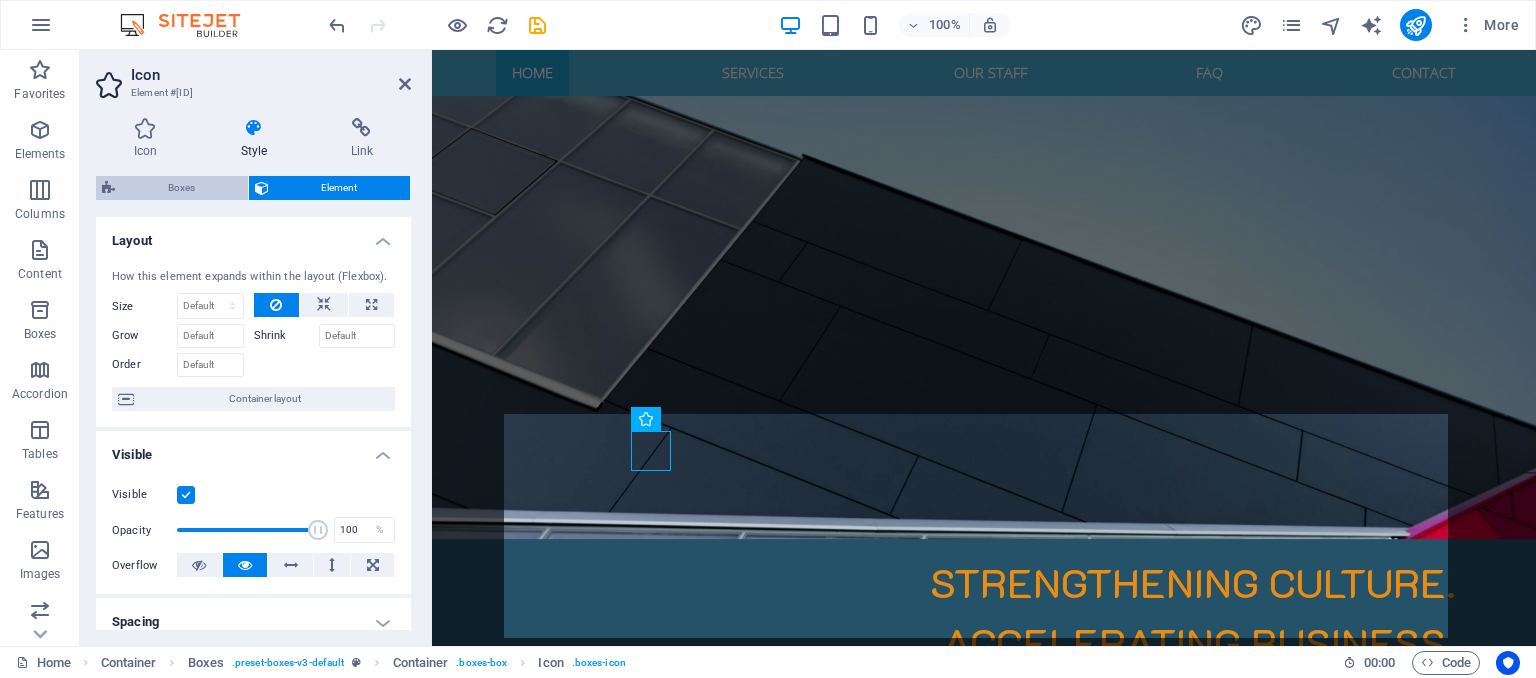 click on "Boxes" at bounding box center (181, 188) 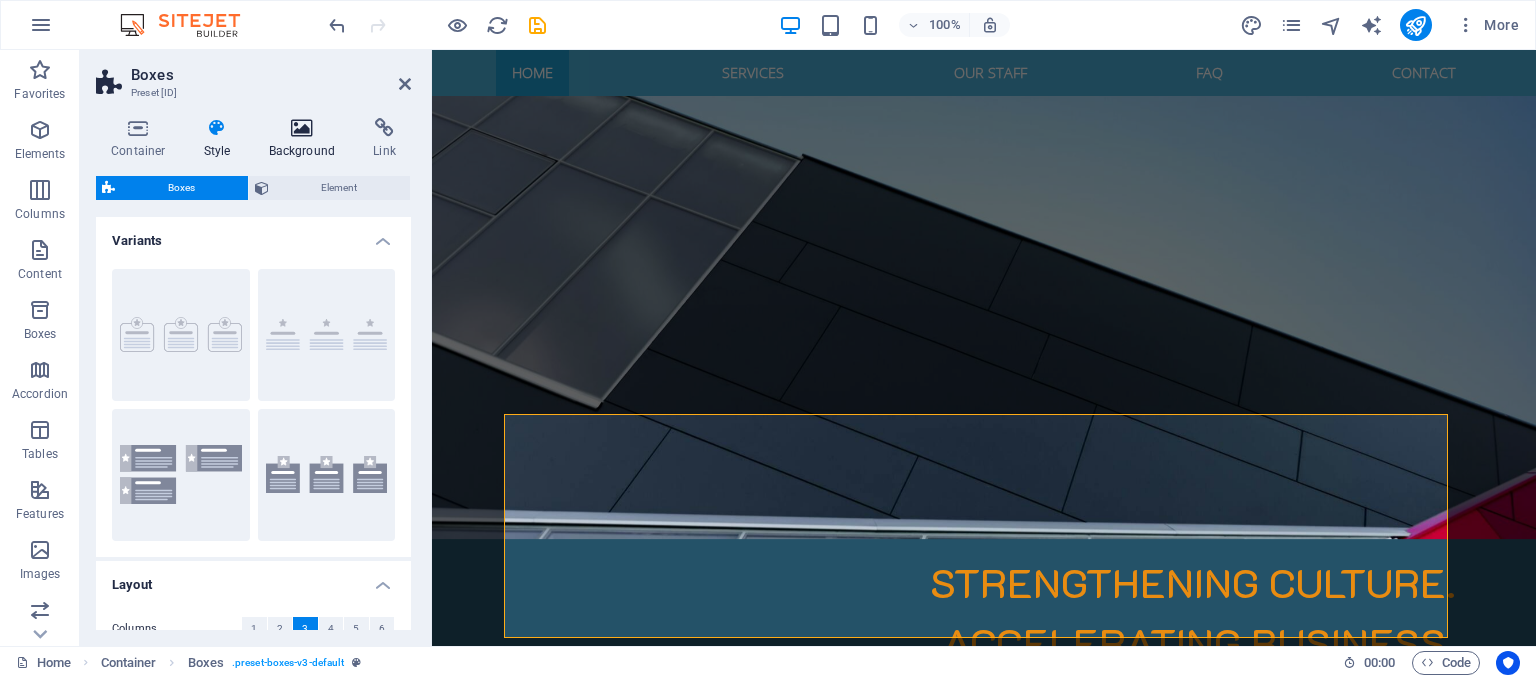 click at bounding box center (302, 128) 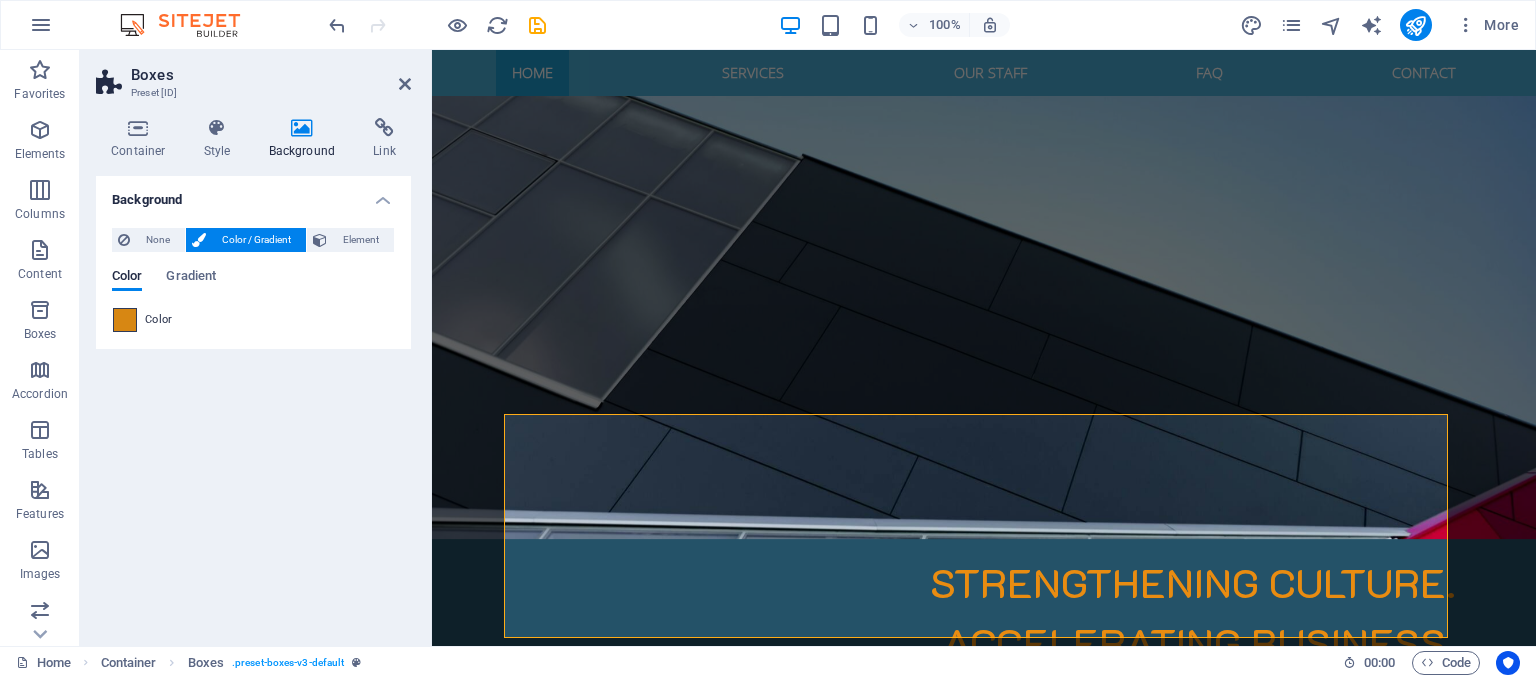 click at bounding box center [125, 320] 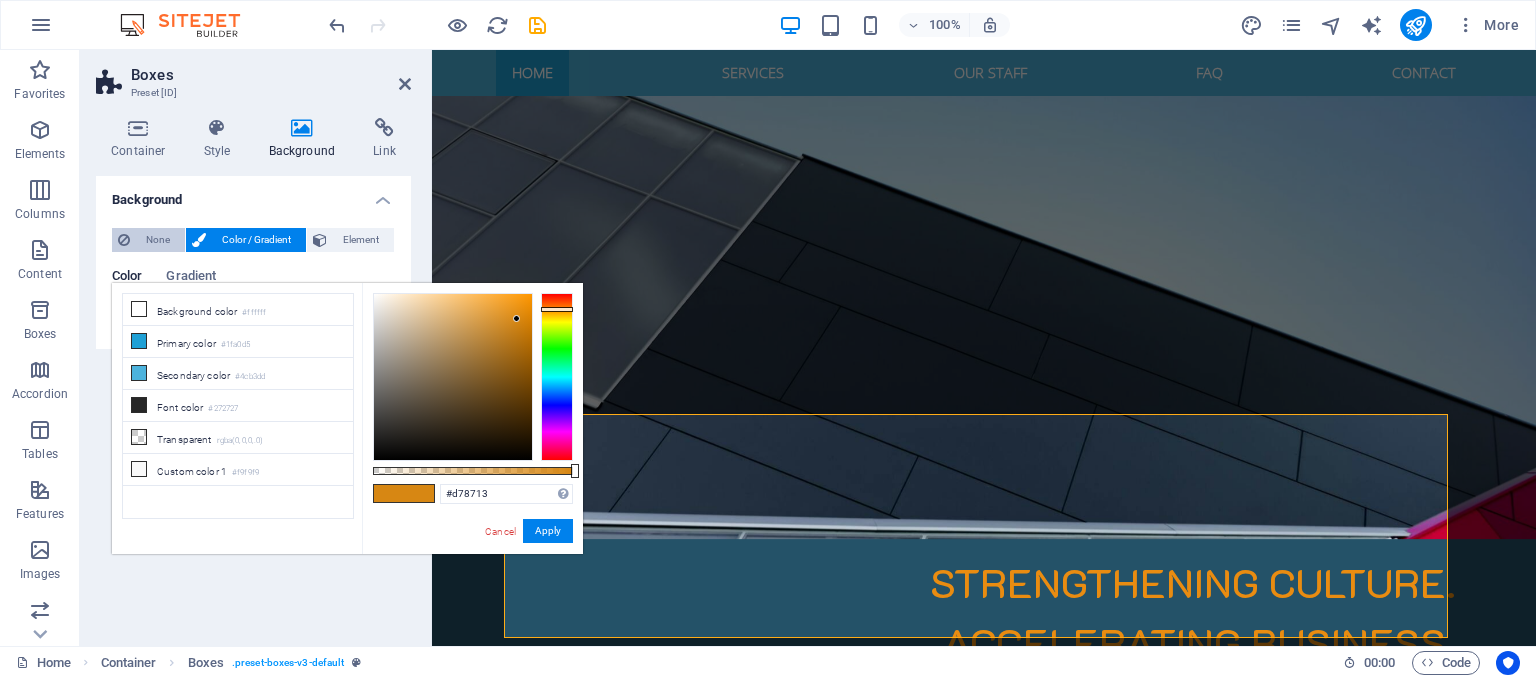 click on "None" at bounding box center (157, 240) 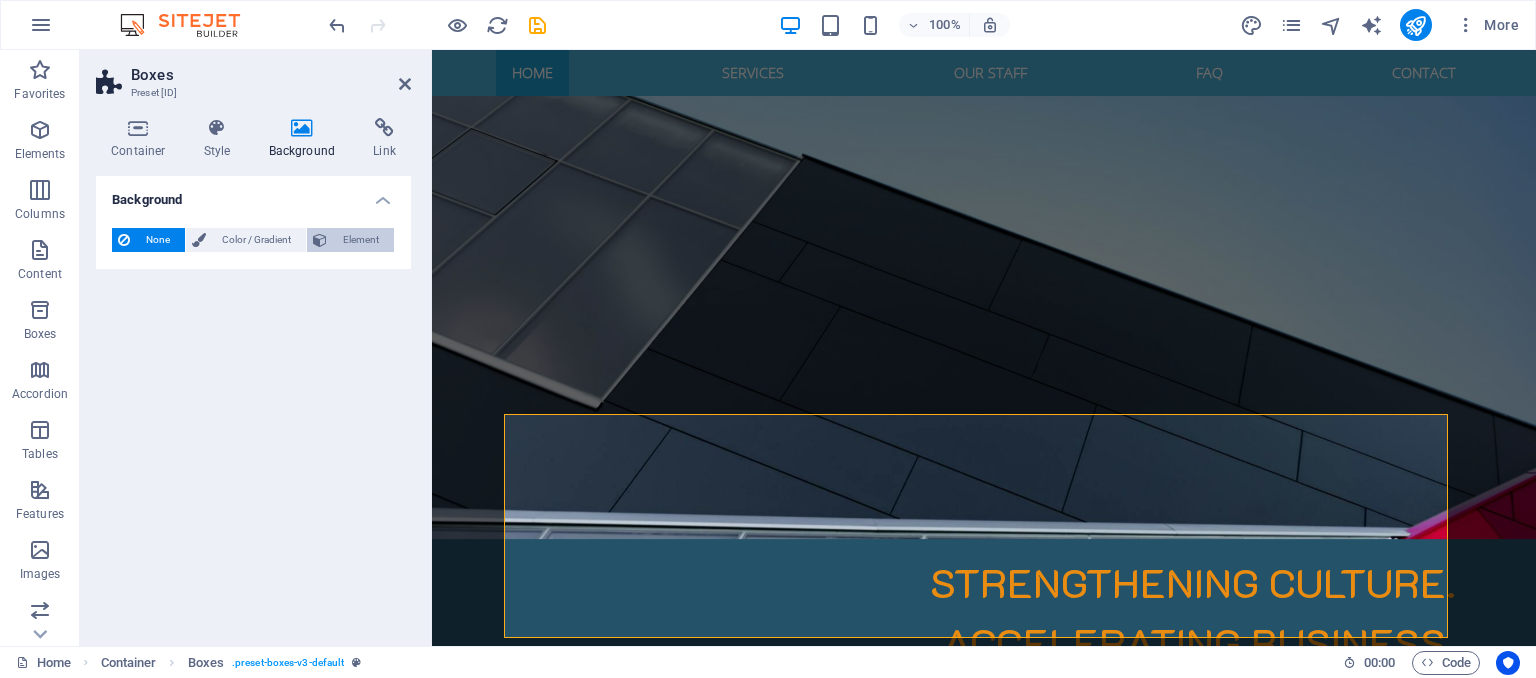 click on "Element" at bounding box center (360, 240) 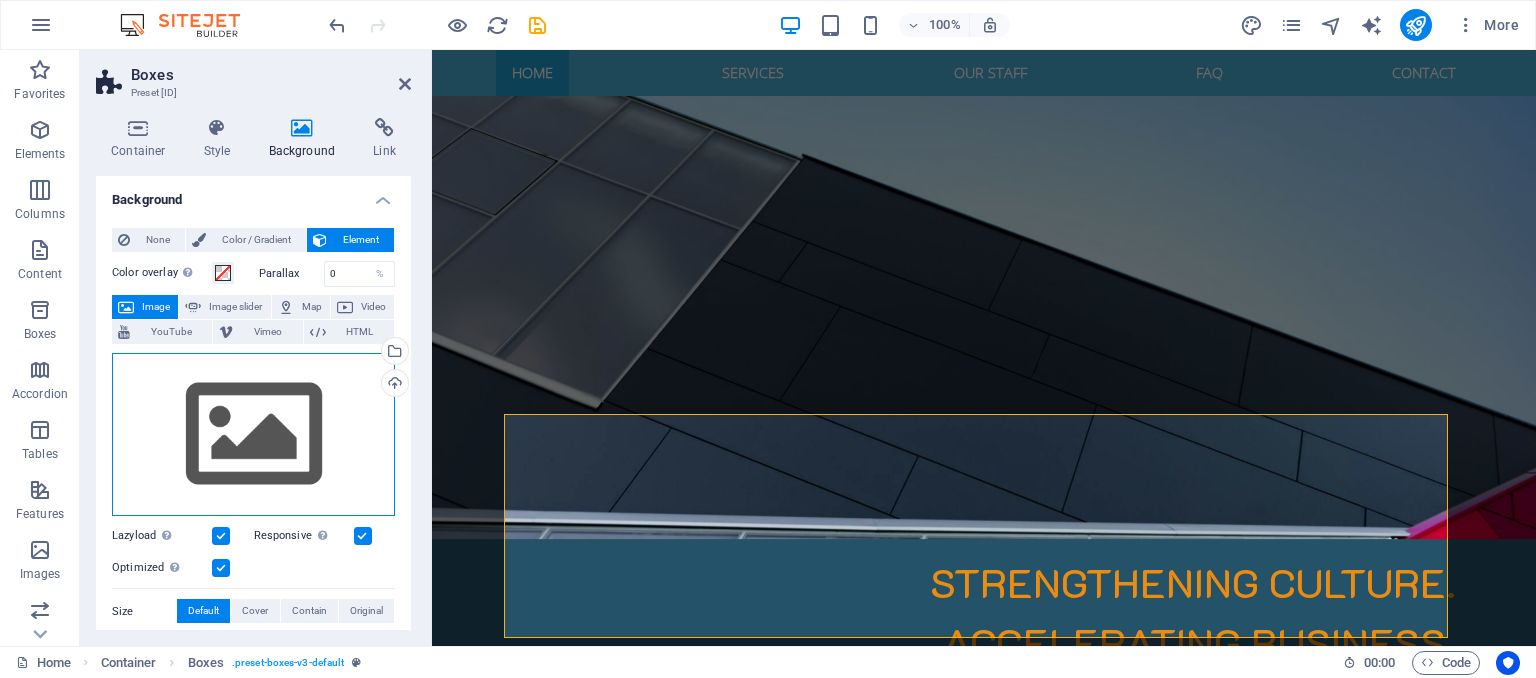 click on "Drag files here, click to choose files or select files from Files or our free stock photos & videos" at bounding box center [253, 435] 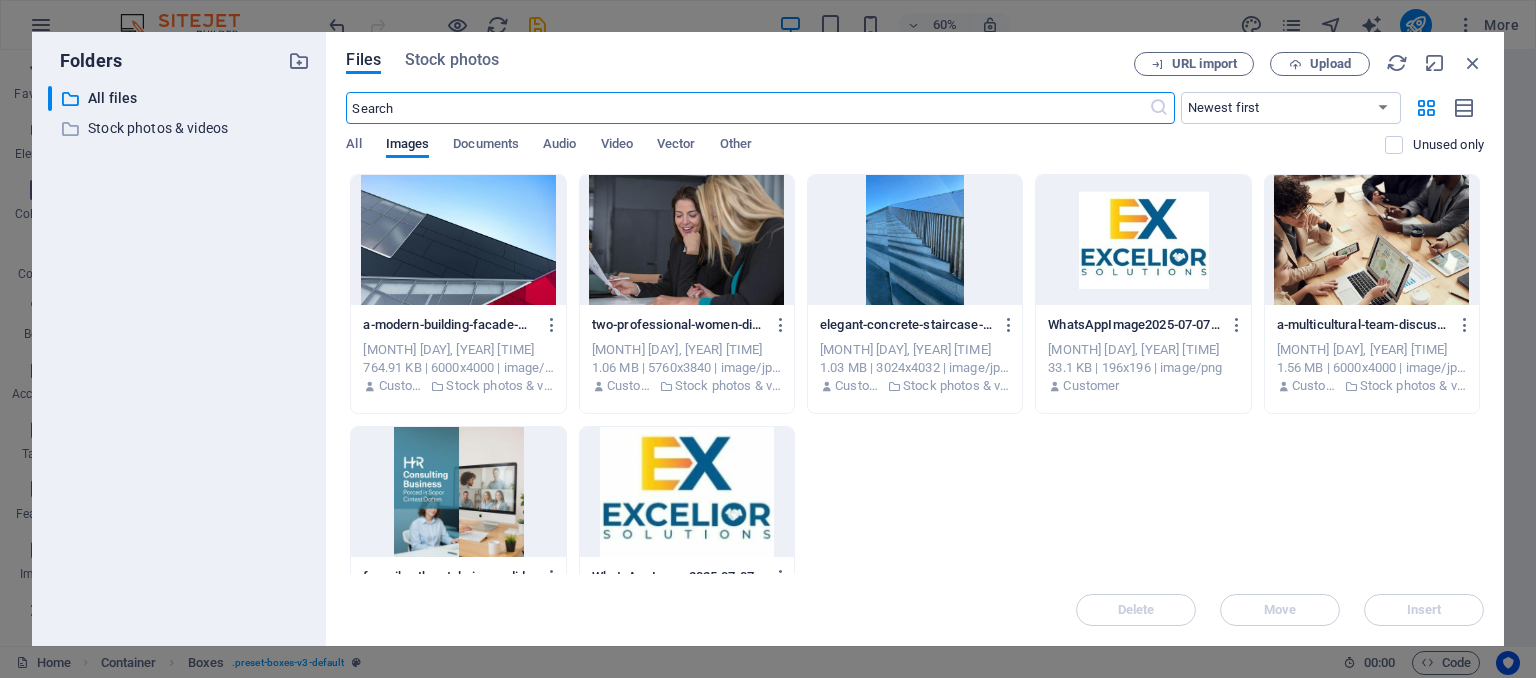 click at bounding box center (747, 108) 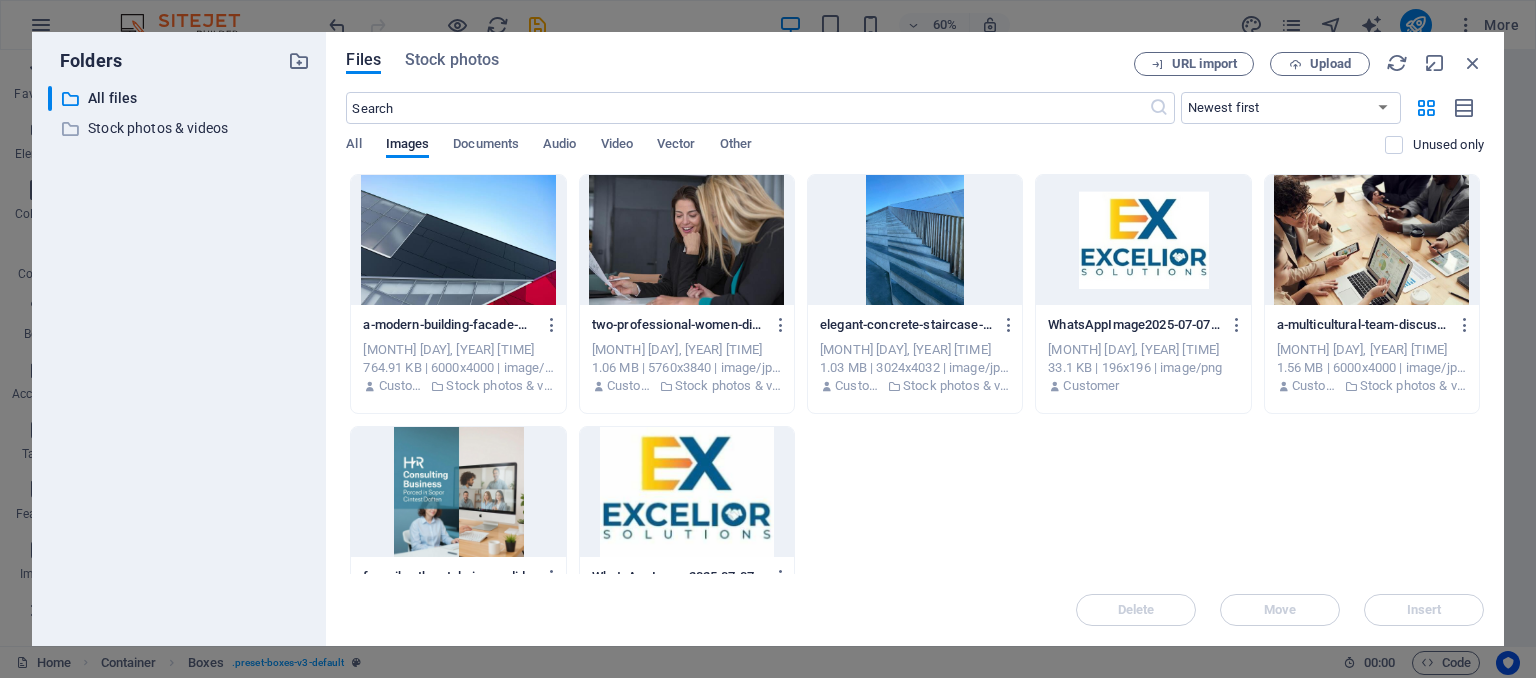 click on "Files Stock photos URL import Upload ​ Newest first Oldest first Name (A-Z) Name (Z-A) Size (0-9) Size (9-0) Resolution (0-9) Resolution (9-0) All Images Documents Audio Video Vector Other Unused only Drop files here to upload them instantly a-modern-building-facade-with-geometric-glass-and-steel-patterns-against-a-clear-sky-g0Vbh4FOYnK3Slh0JktxCg.jpeg a-modern-building-facade-with-geometric-glass-and-steel-patterns-against-a-clear-sky-g0Vbh4FOYnK3Slh0JktxCg.jpeg Aug 1, 2025 4:30 PM 764.91 KB | 6000x4000 | image/jpeg Customer Stock photos & videos two-professional-women-discussing-documents-at-an-office-meeting-showcasing-teamwork-and-partnership-zskh574VoUGEP-SA2GPRPw.jpeg two-professional-women-discussing-documents-at-an-office-meeting-showcasing-teamwork-and-partnership-zskh574VoUGEP-SA2GPRPw.jpeg Aug 1, 2025 4:25 PM 1.06 MB | 5760x3840 | image/jpeg Customer Stock photos & videos Aug 1, 2025 4:14 PM 1.03 MB | 3024x4032 | image/jpeg Customer Stock photos & videos Aug 1, 2025 4:09 PM Customer Customer Move" at bounding box center (915, 339) 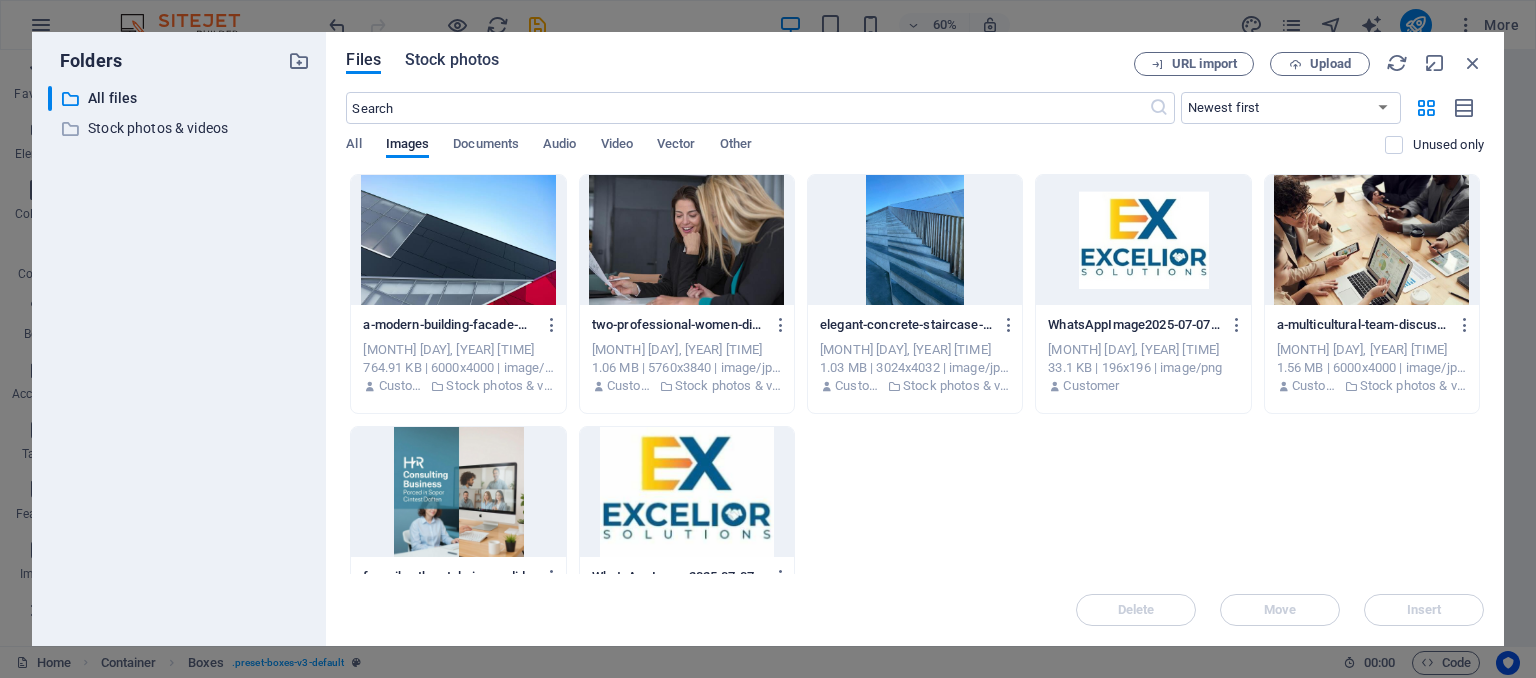 click on "Stock photos" at bounding box center (452, 60) 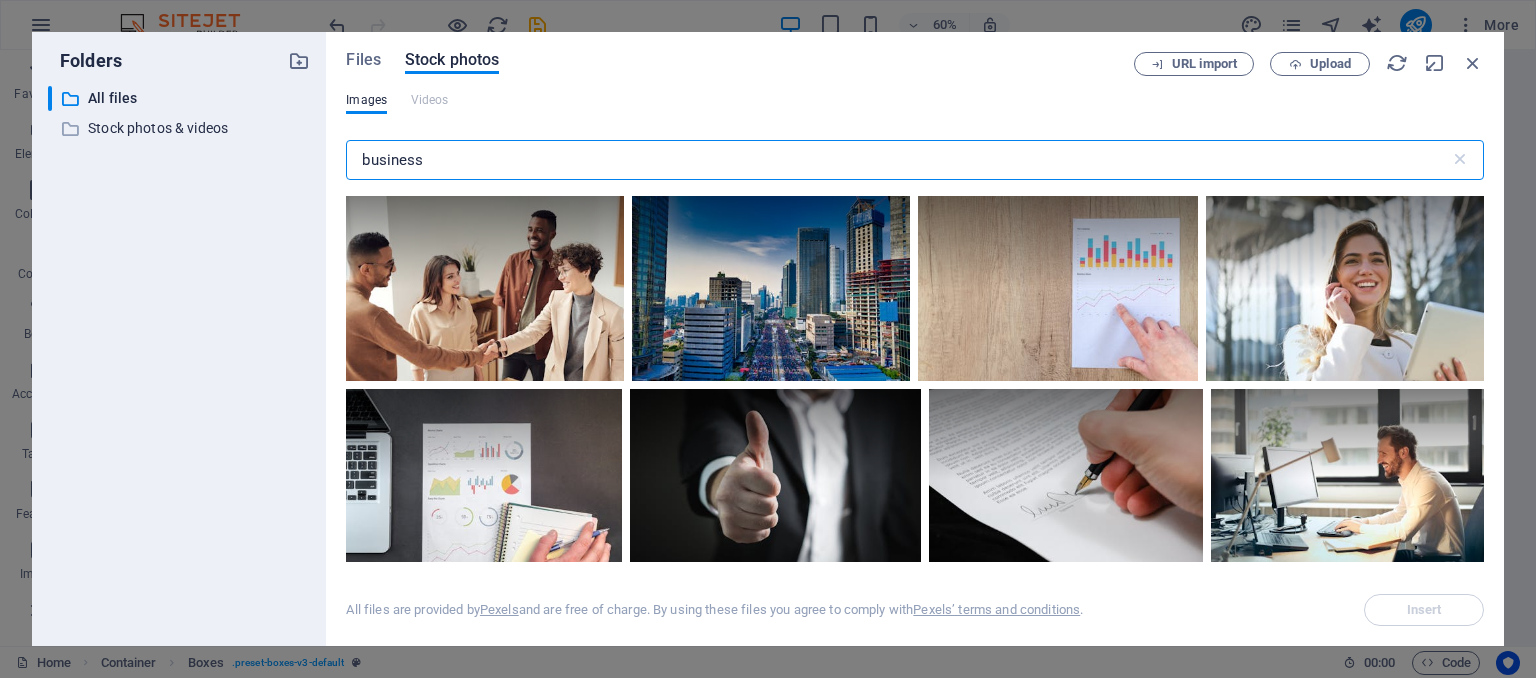 click on "business" at bounding box center [897, 160] 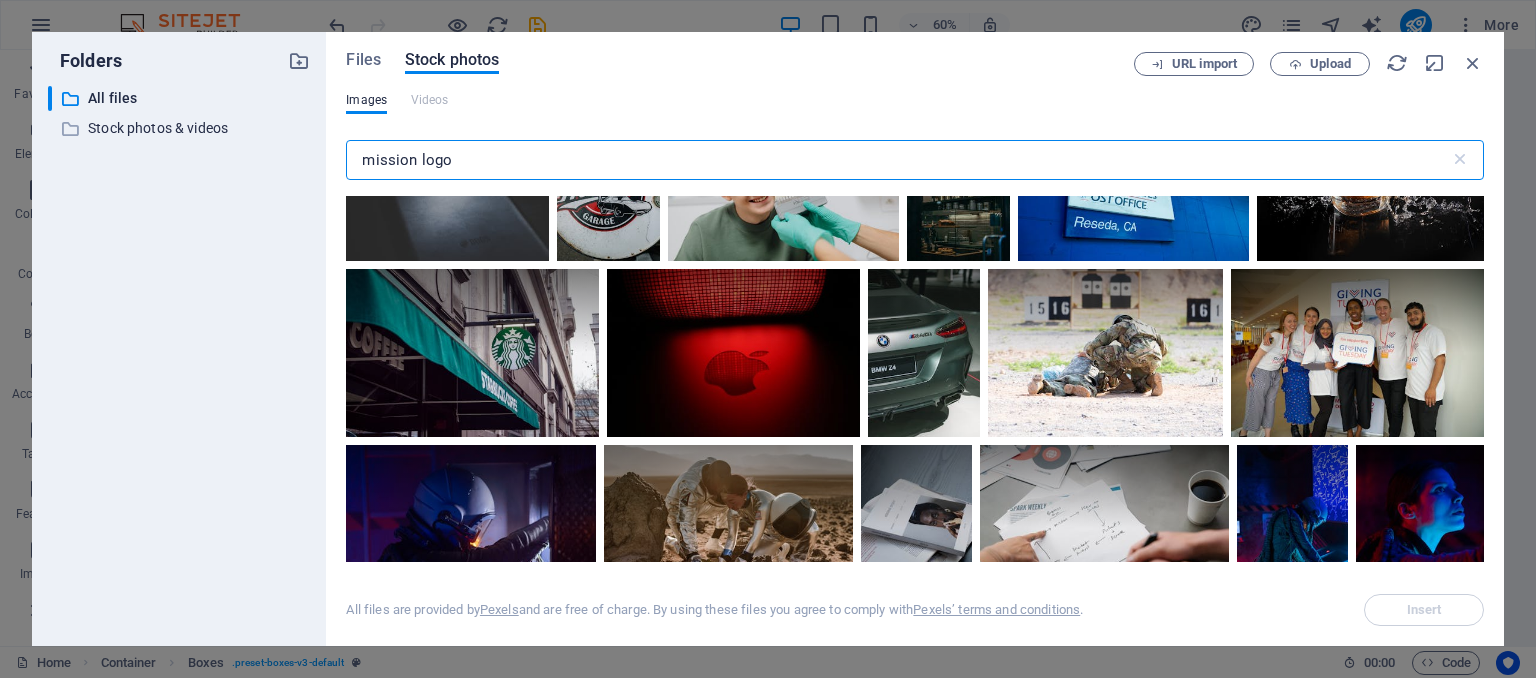 scroll, scrollTop: 8893, scrollLeft: 0, axis: vertical 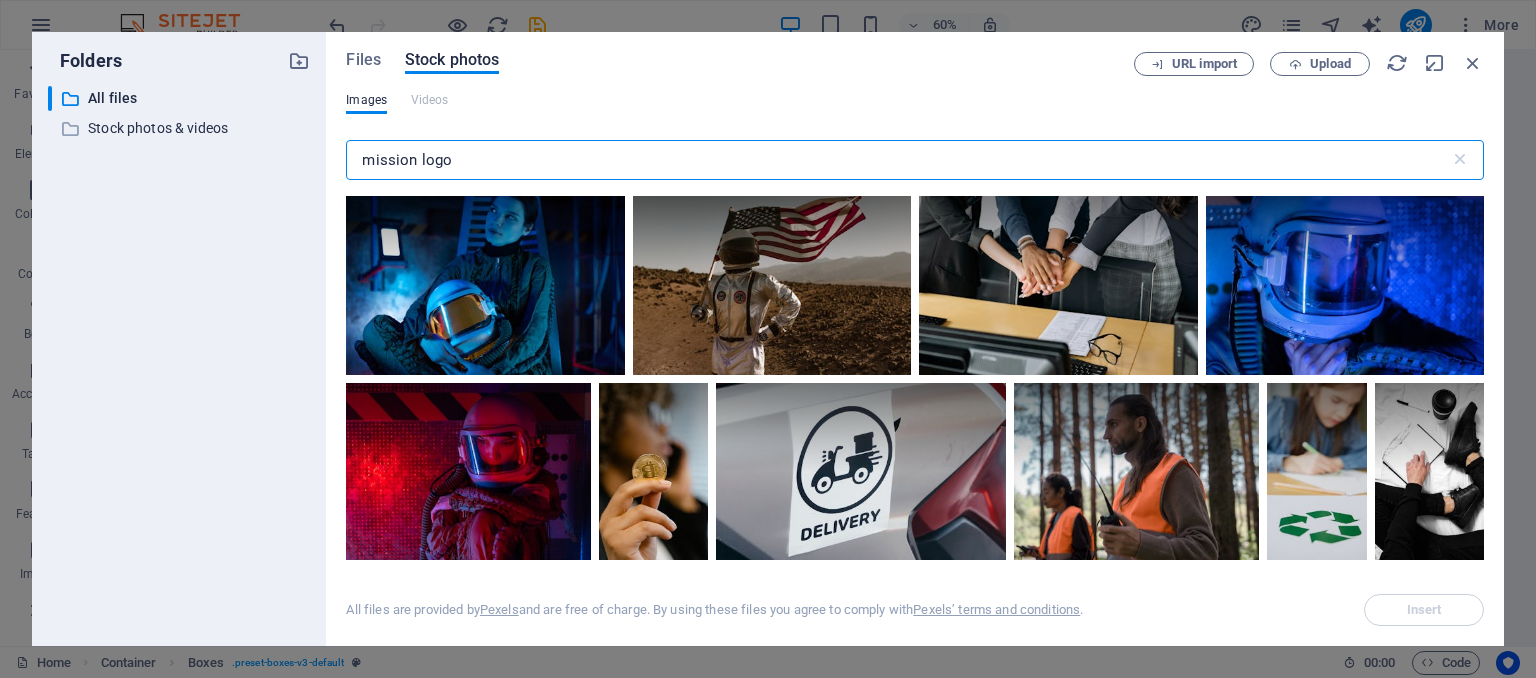 click on "mission logo" at bounding box center [897, 160] 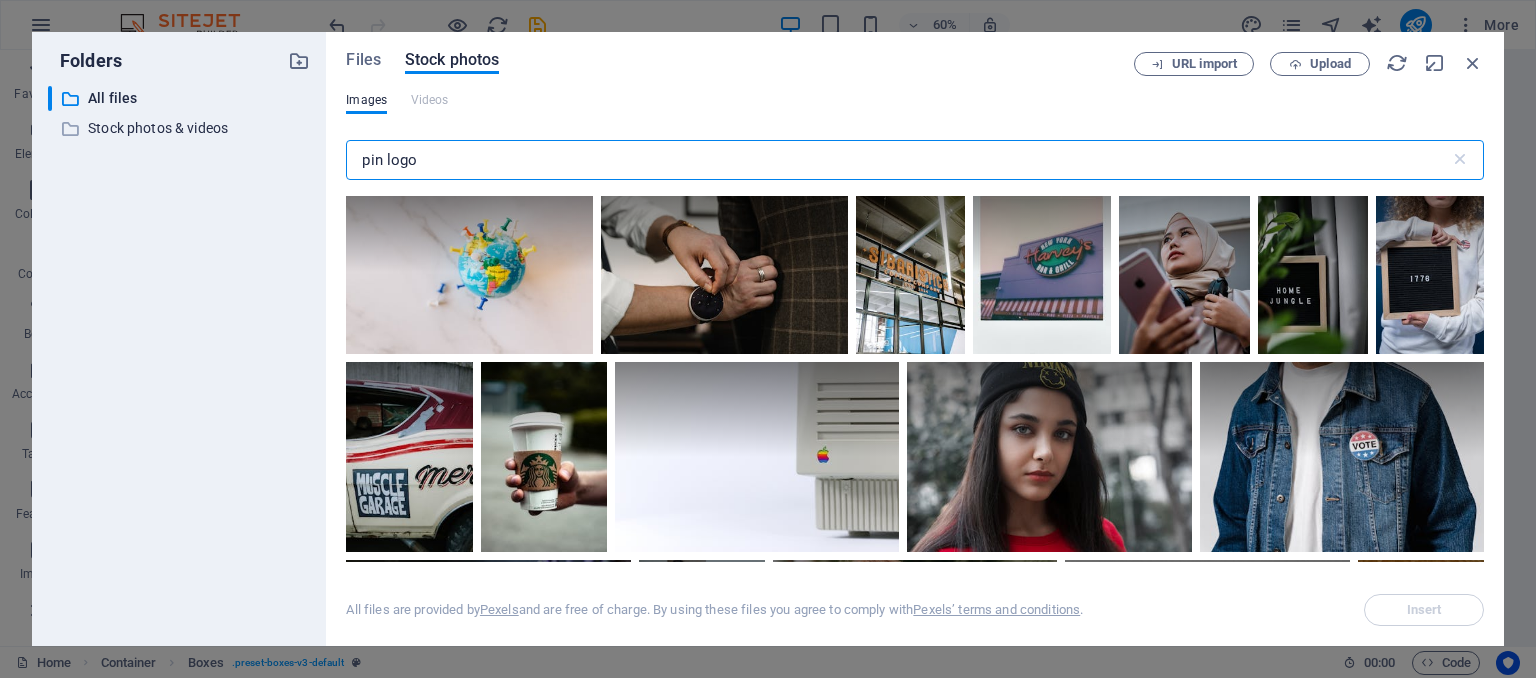 scroll, scrollTop: 7488, scrollLeft: 0, axis: vertical 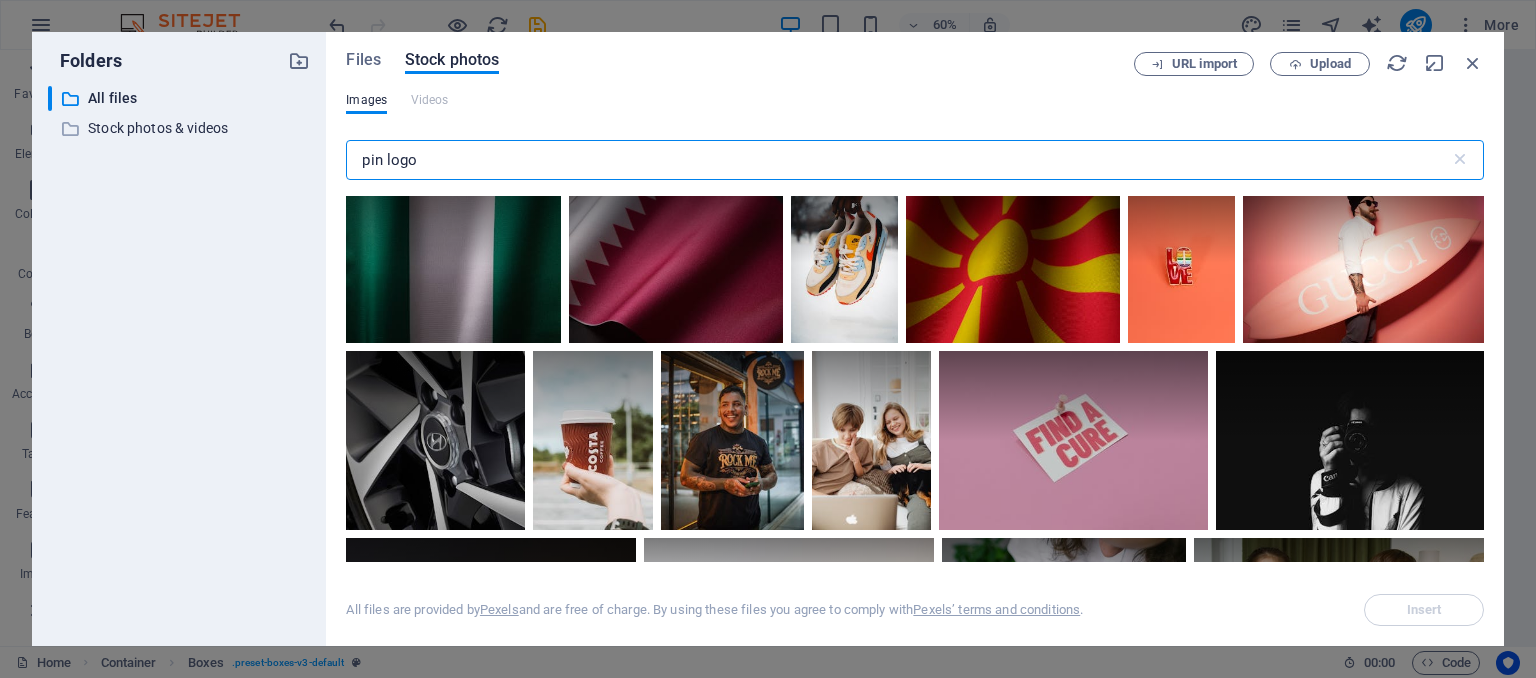 click on "pin logo" at bounding box center (897, 160) 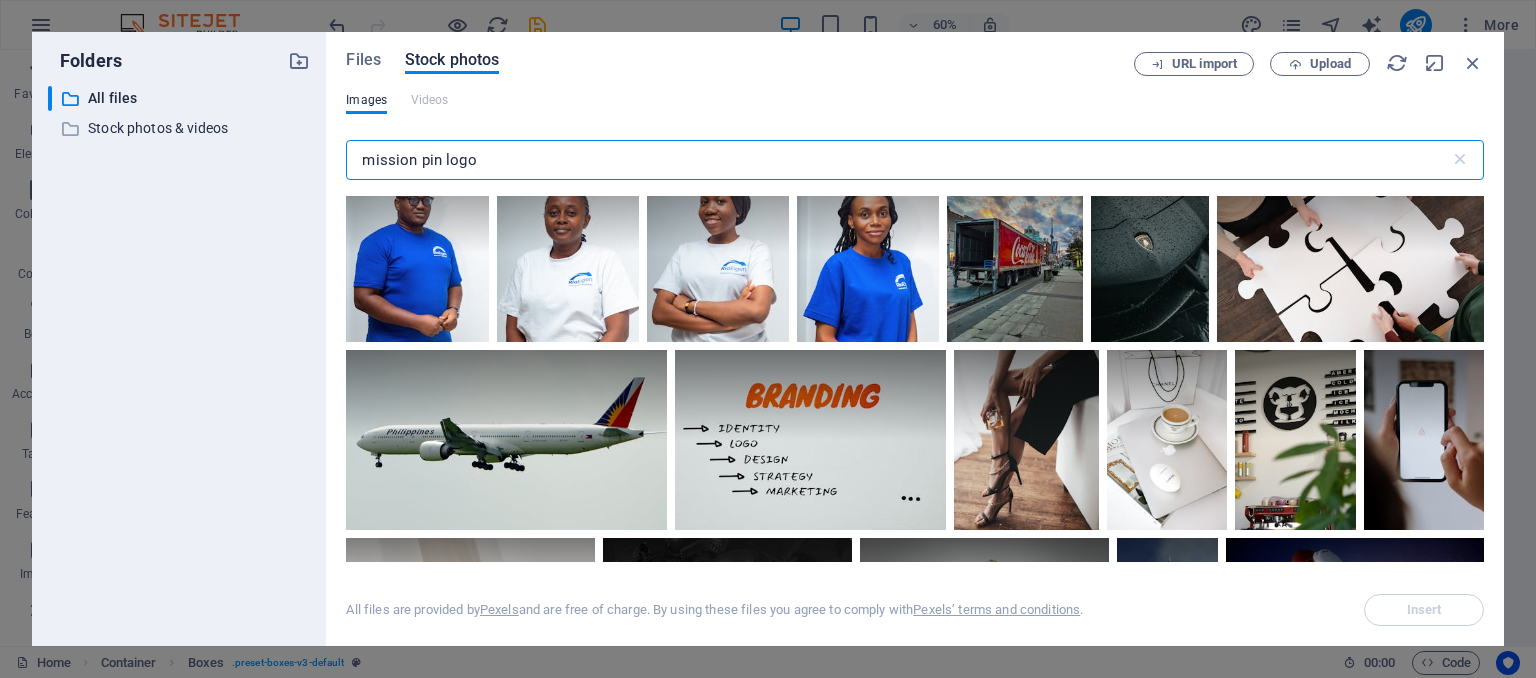 scroll, scrollTop: 684, scrollLeft: 0, axis: vertical 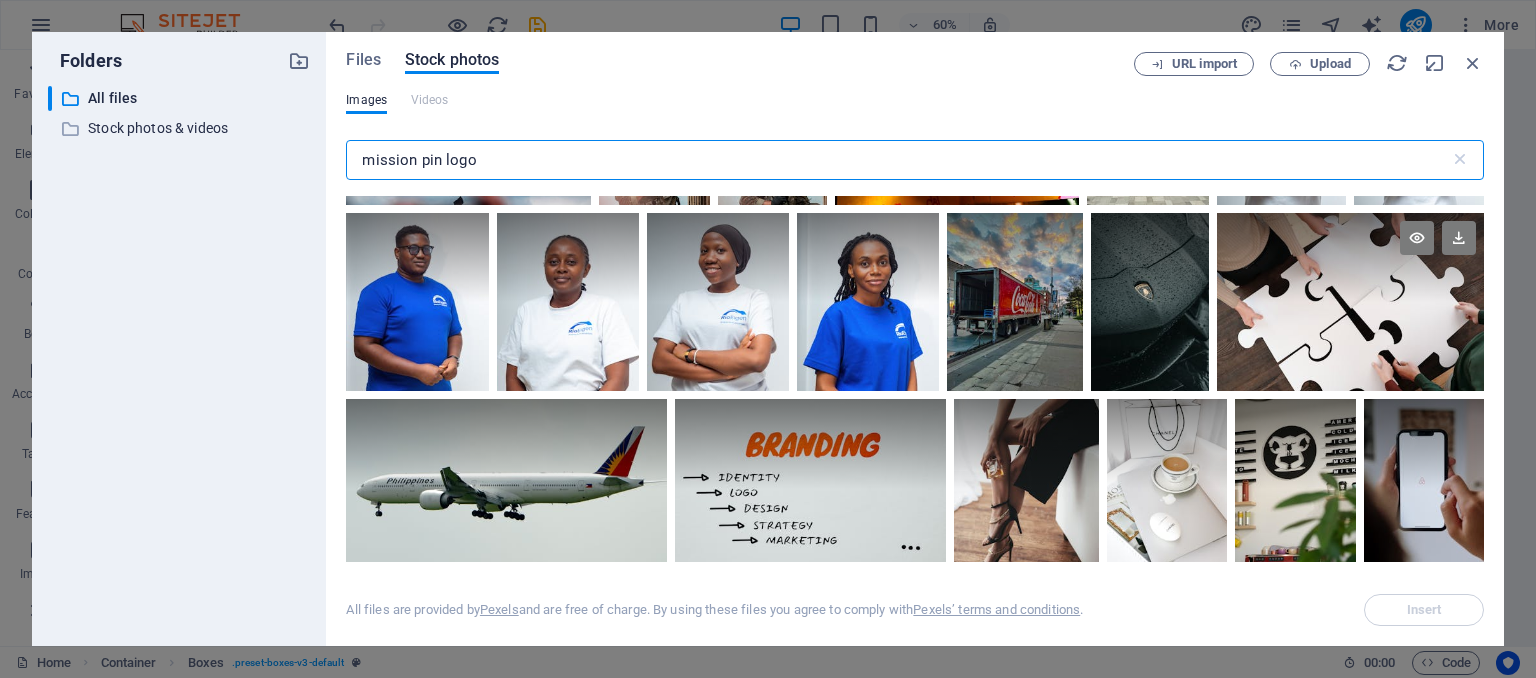 type on "mission pin logo" 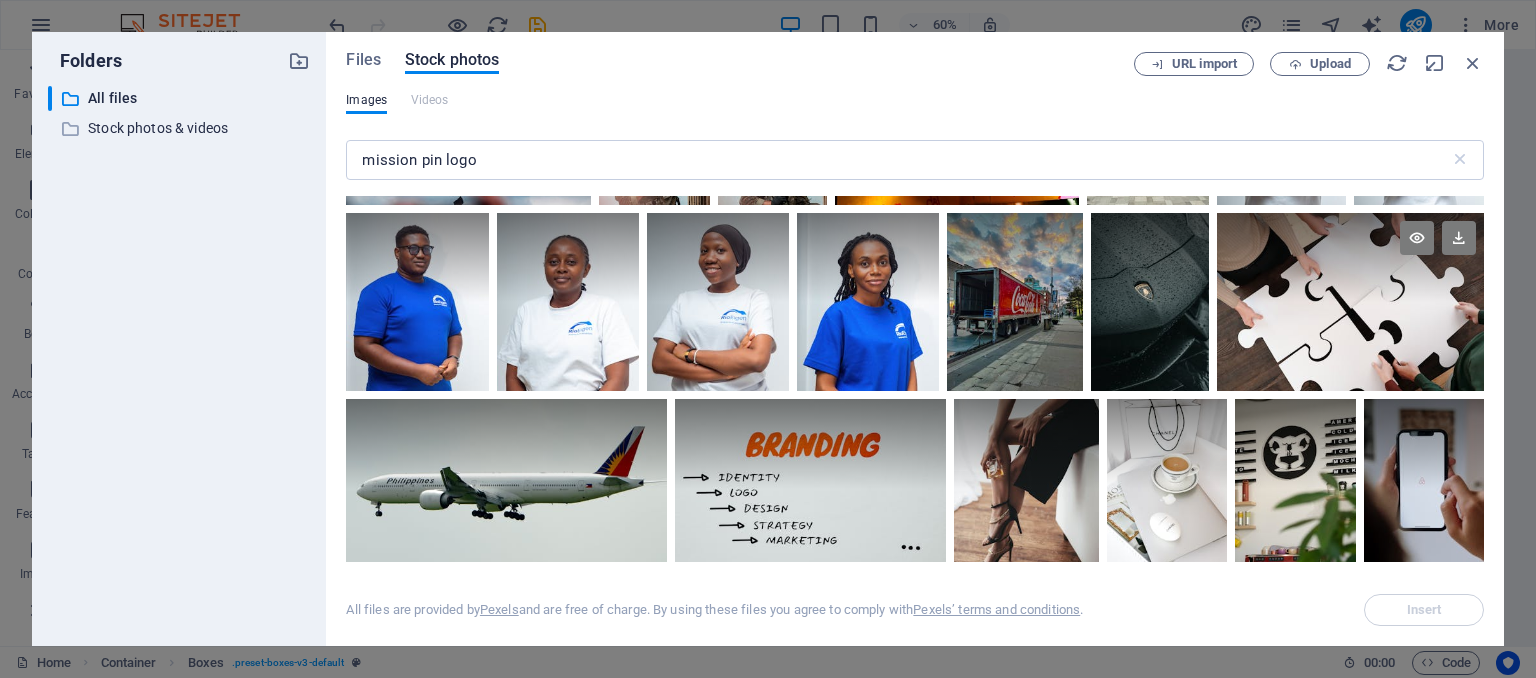 click at bounding box center [1350, 257] 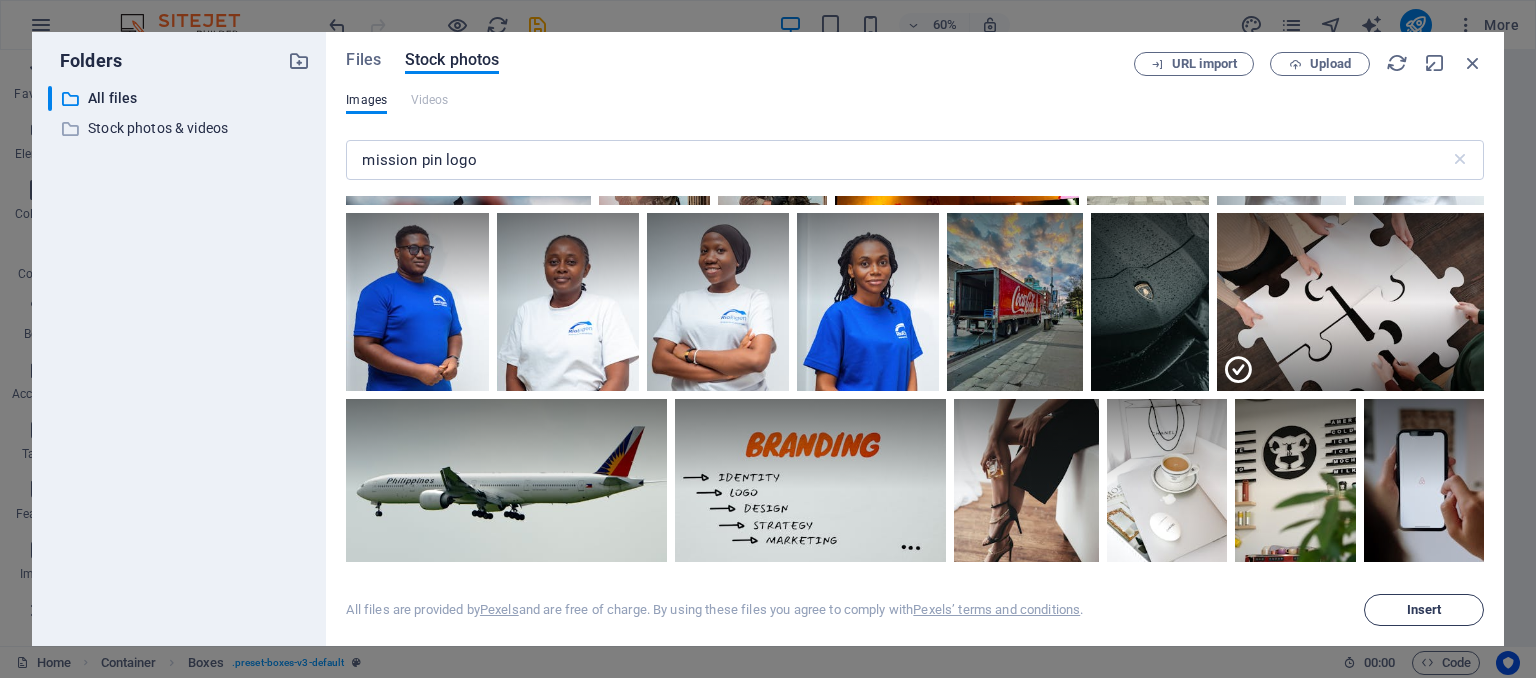 click on "Insert" at bounding box center [1424, 610] 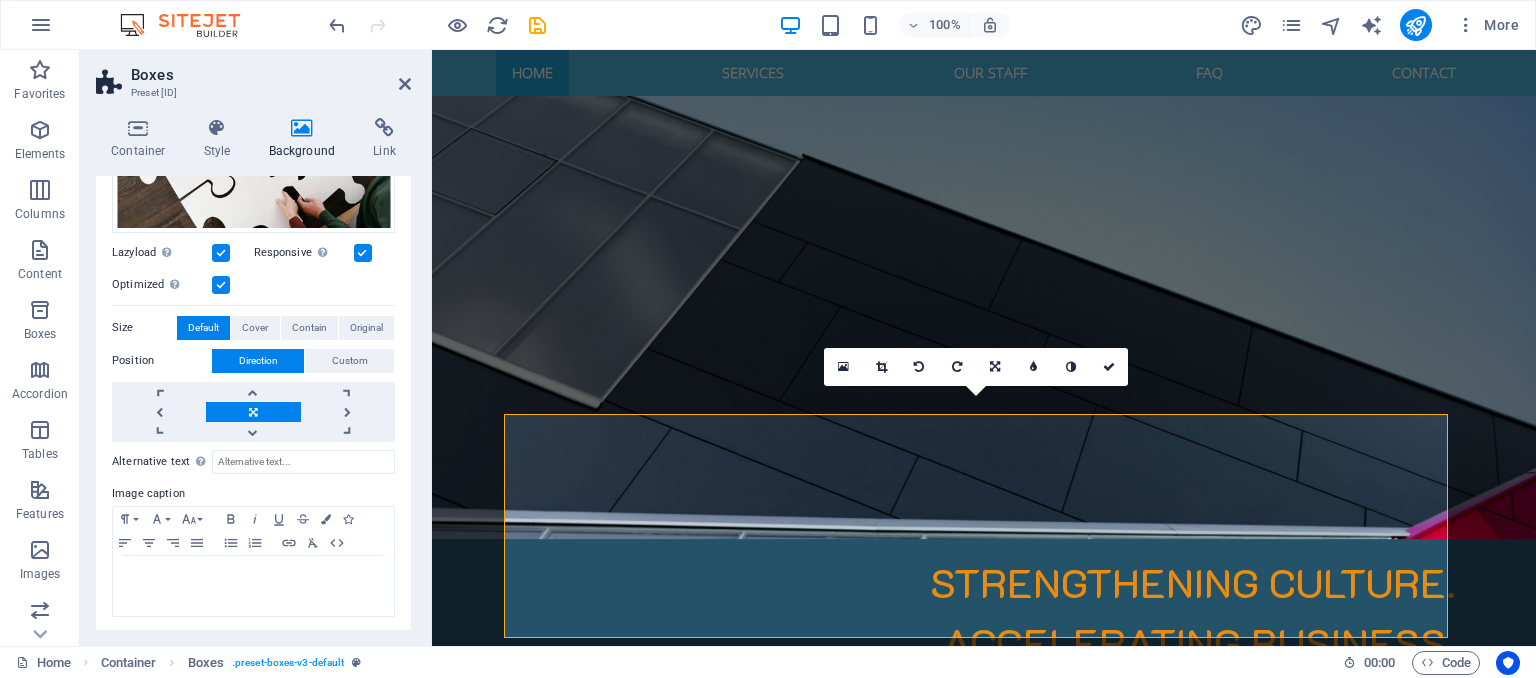 scroll, scrollTop: 0, scrollLeft: 0, axis: both 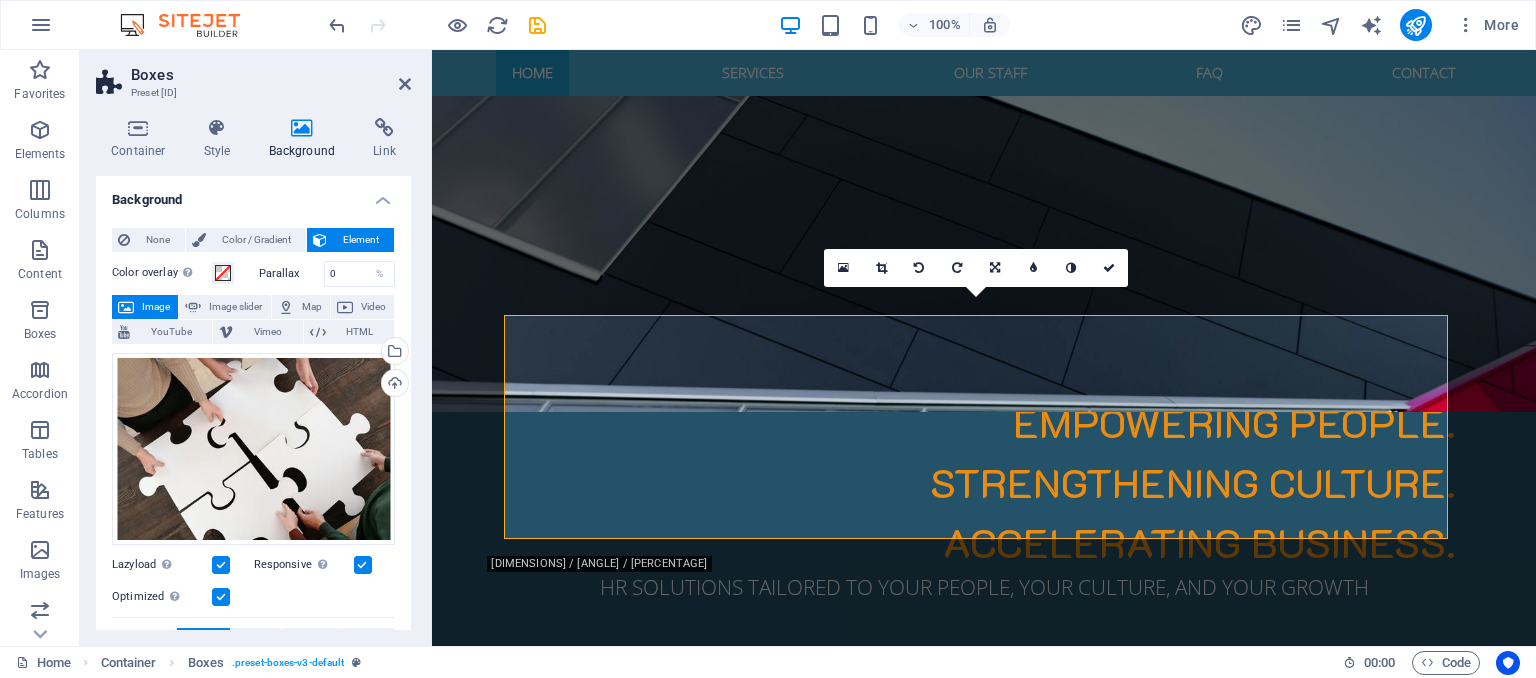 click at bounding box center (984, 1138) 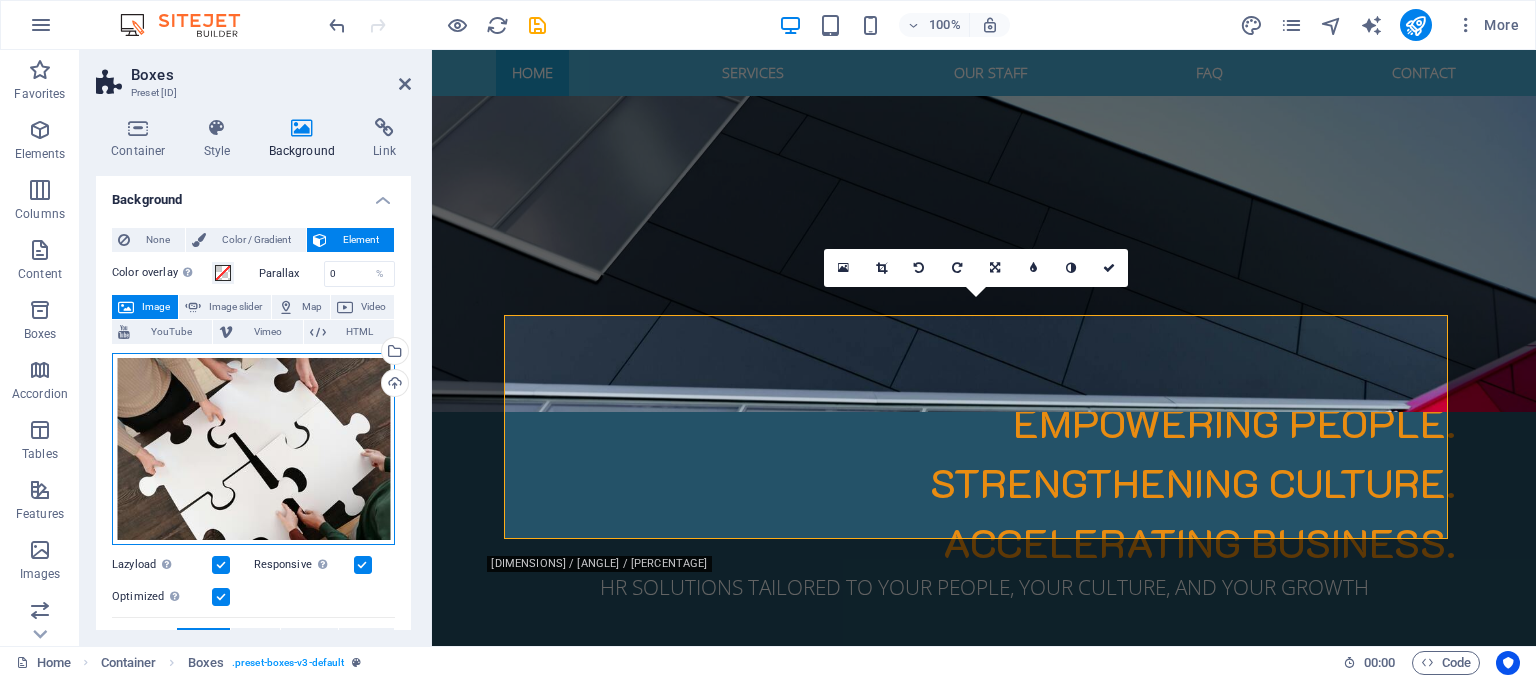 click on "Drag files here, click to choose files or select files from Files or our free stock photos & videos" at bounding box center [253, 449] 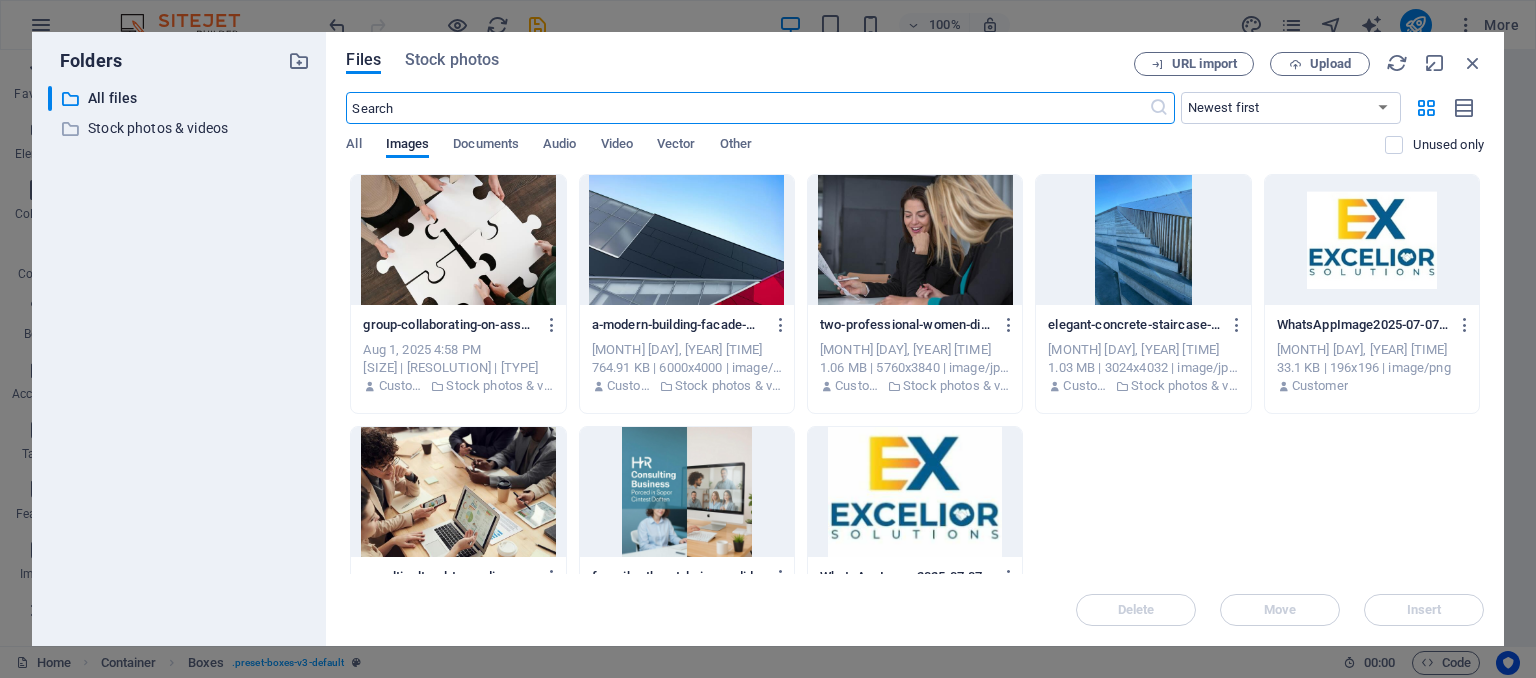 scroll, scrollTop: 789, scrollLeft: 0, axis: vertical 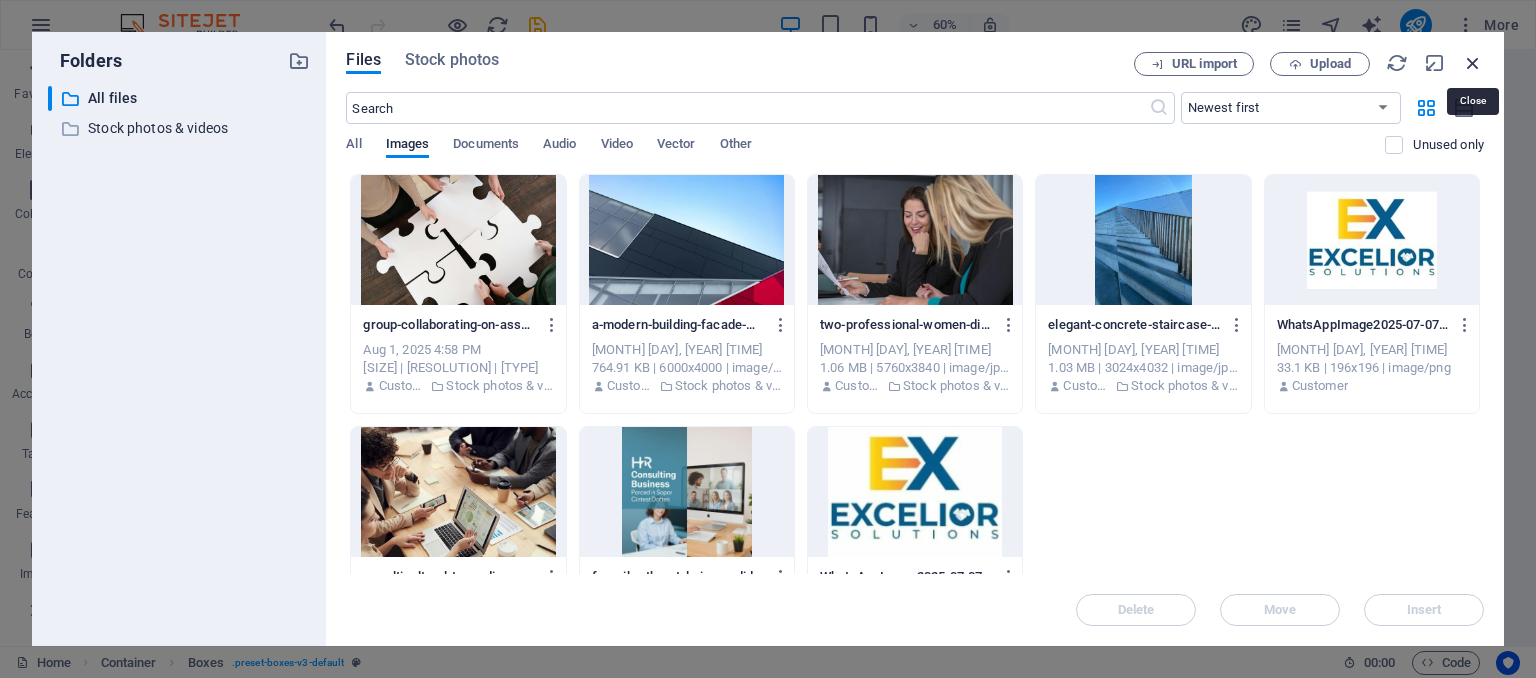 click at bounding box center (1473, 63) 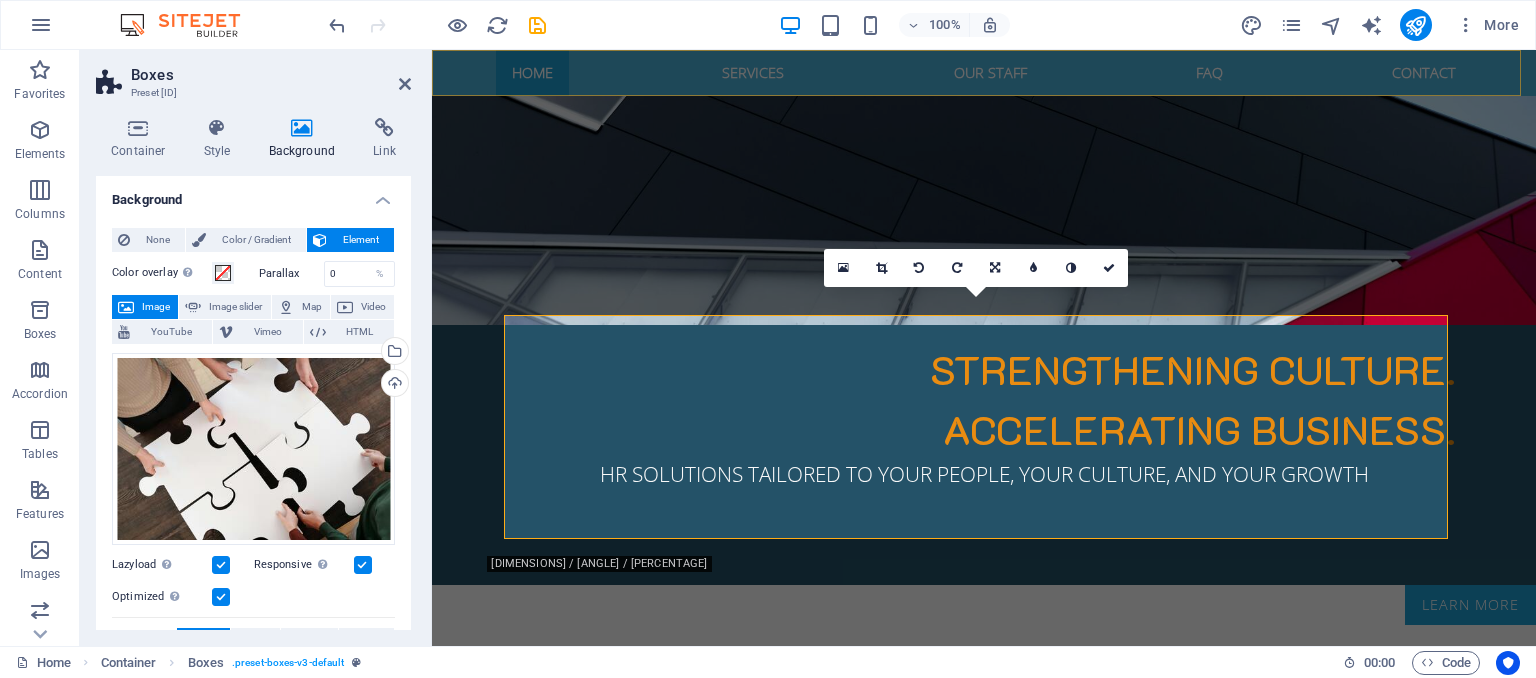 scroll, scrollTop: 676, scrollLeft: 0, axis: vertical 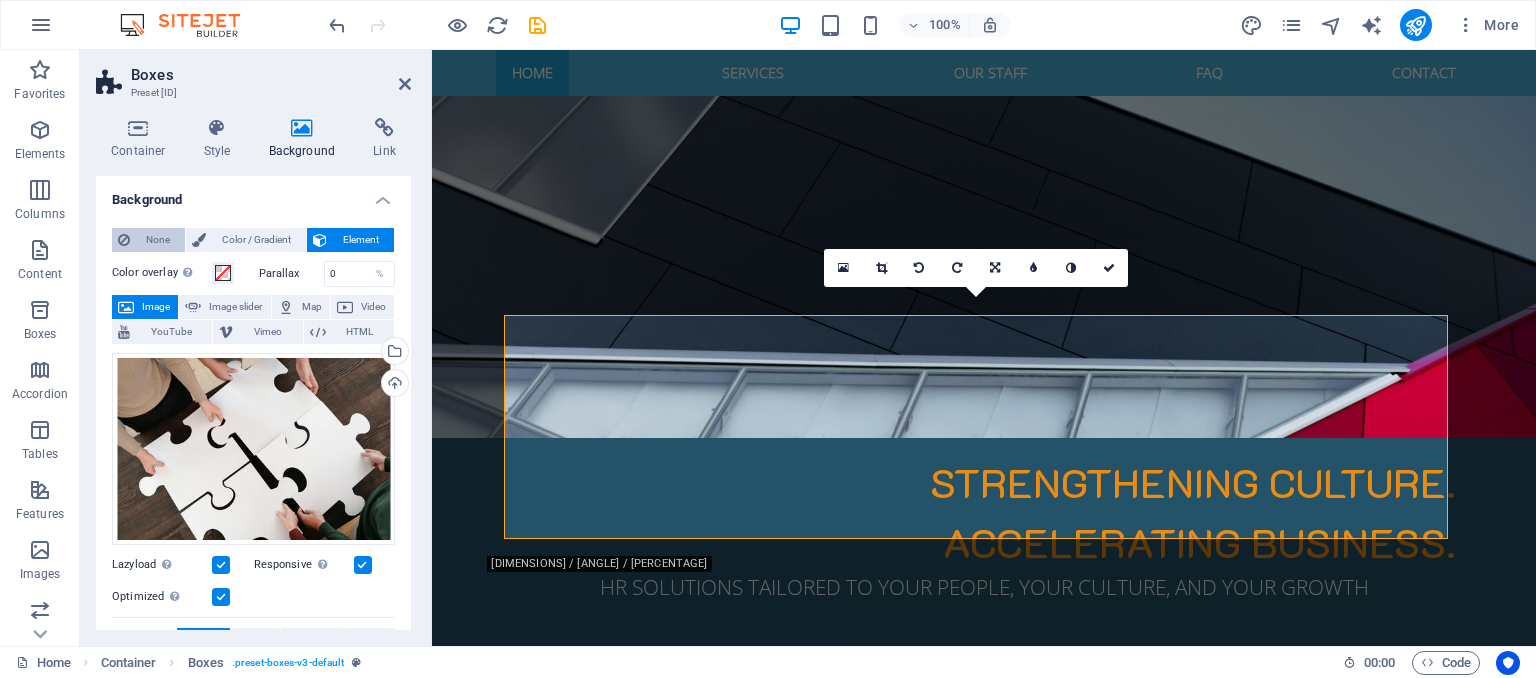 click on "None" at bounding box center (157, 240) 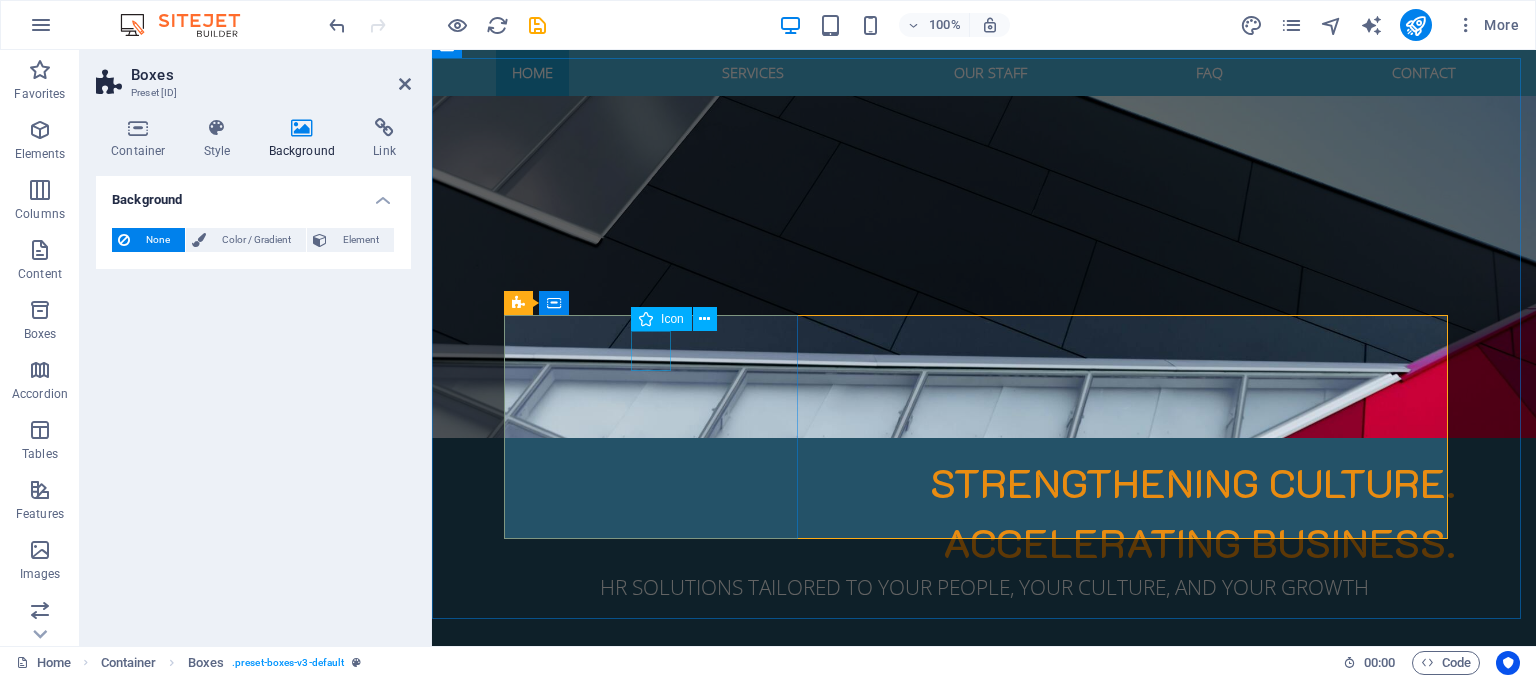 click at bounding box center (658, 1063) 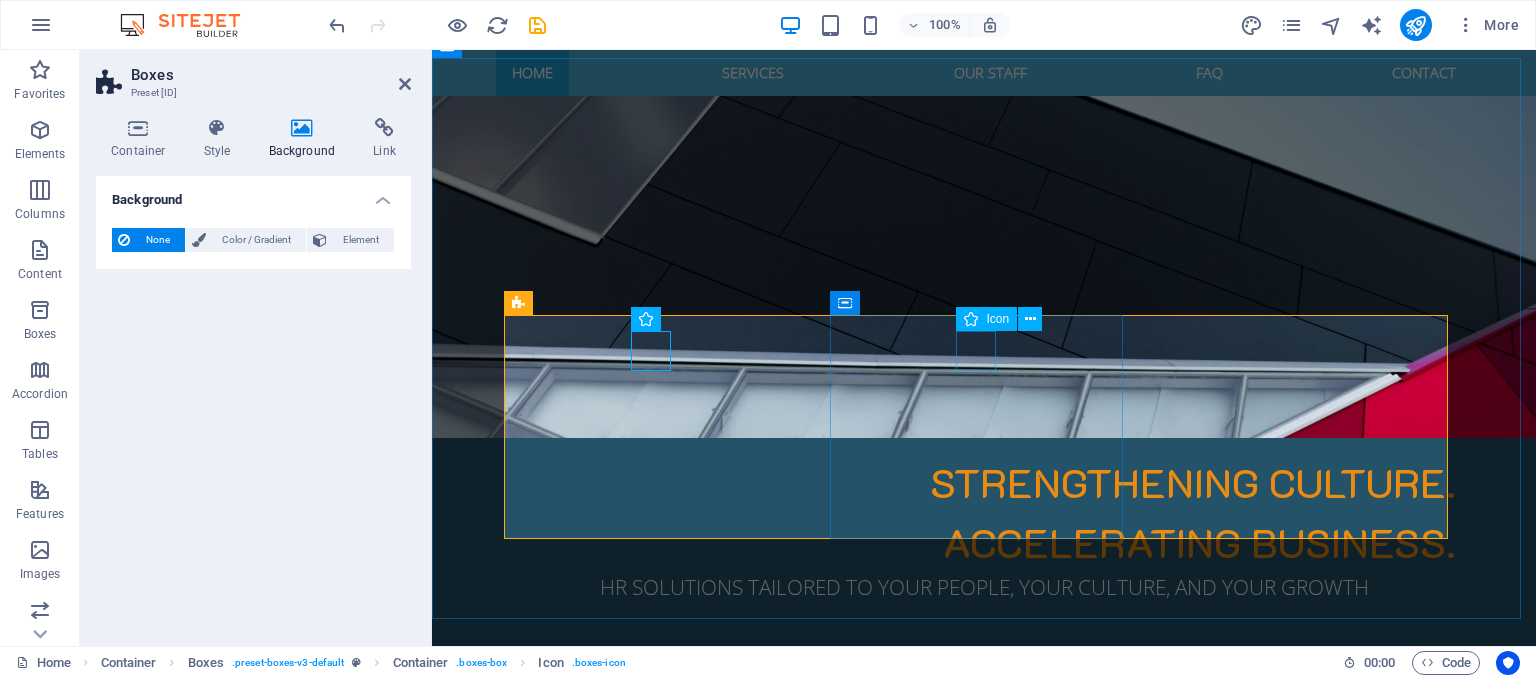 click at bounding box center (658, 1261) 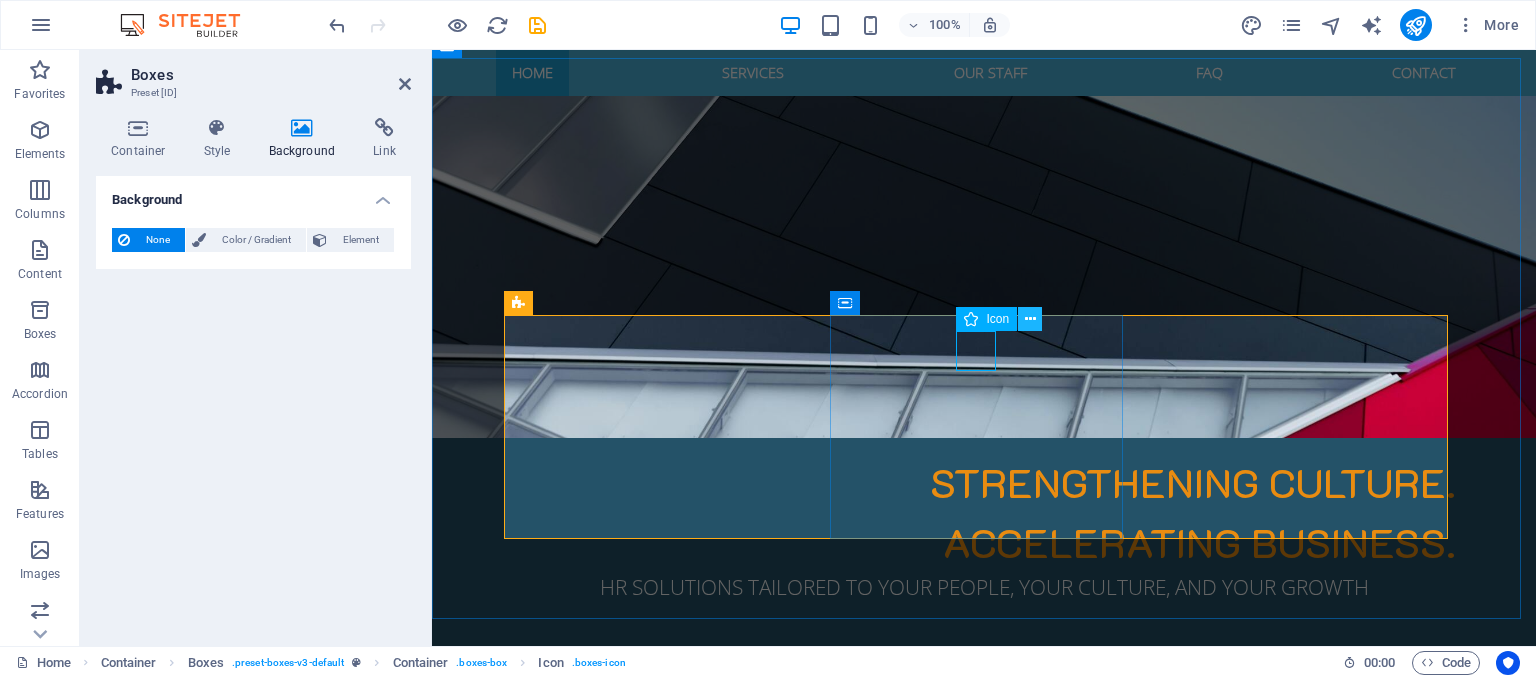 click at bounding box center (1030, 319) 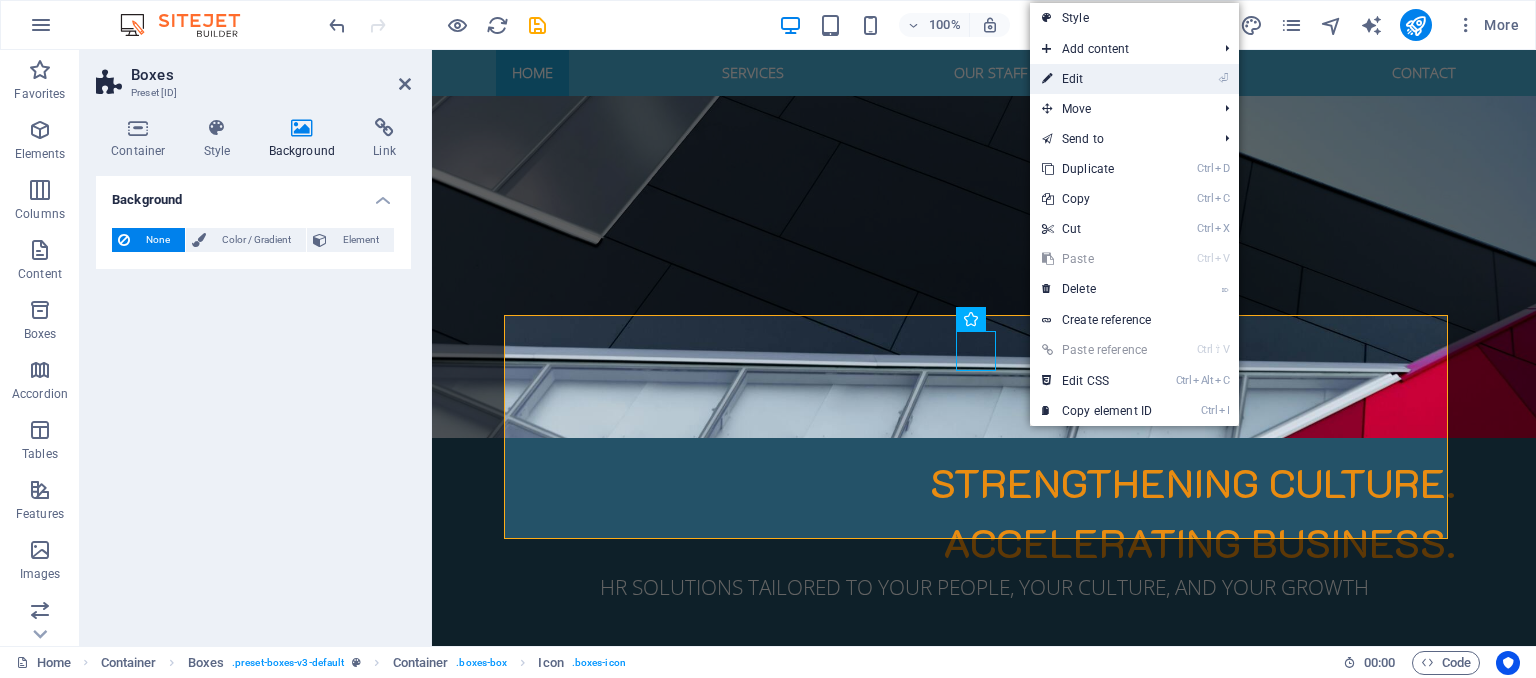 click on "⏎  Edit" at bounding box center (1097, 79) 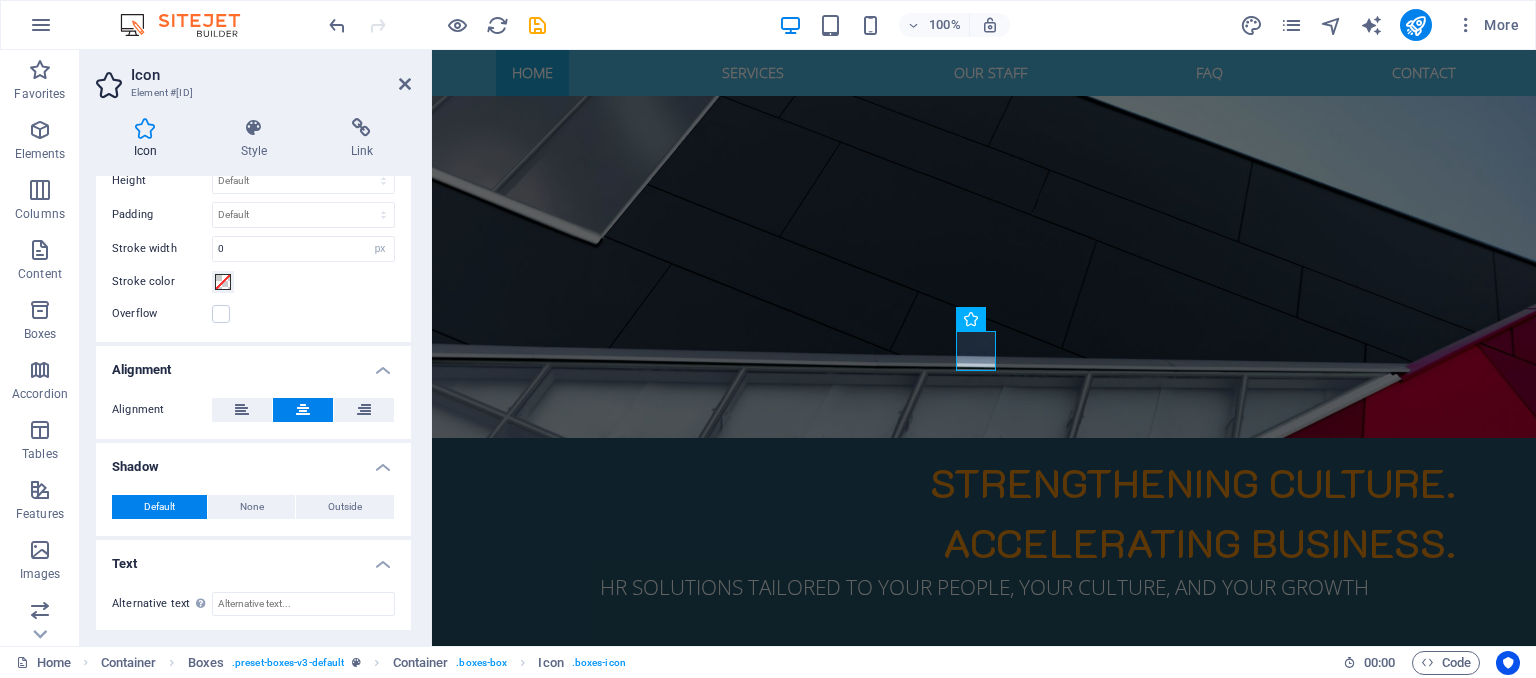 scroll, scrollTop: 0, scrollLeft: 0, axis: both 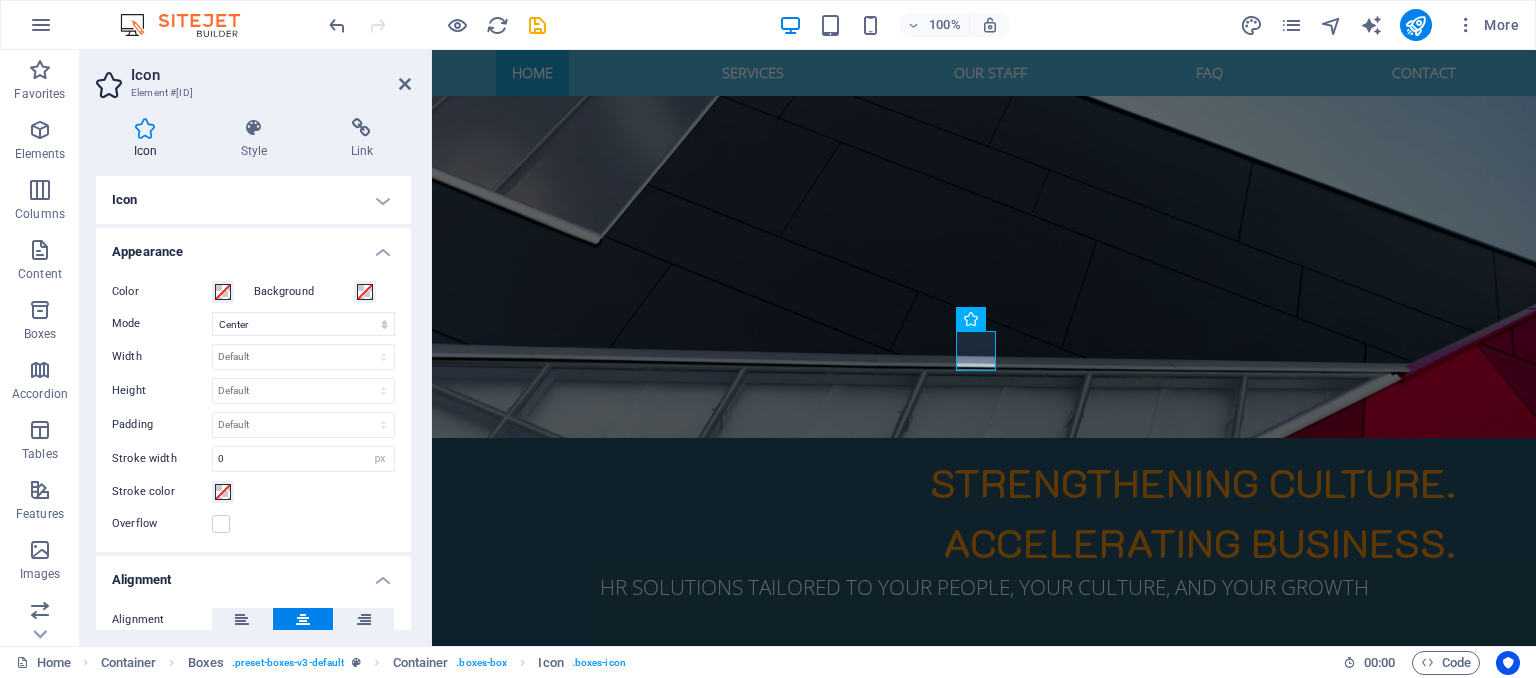 click on "Icon" at bounding box center [253, 200] 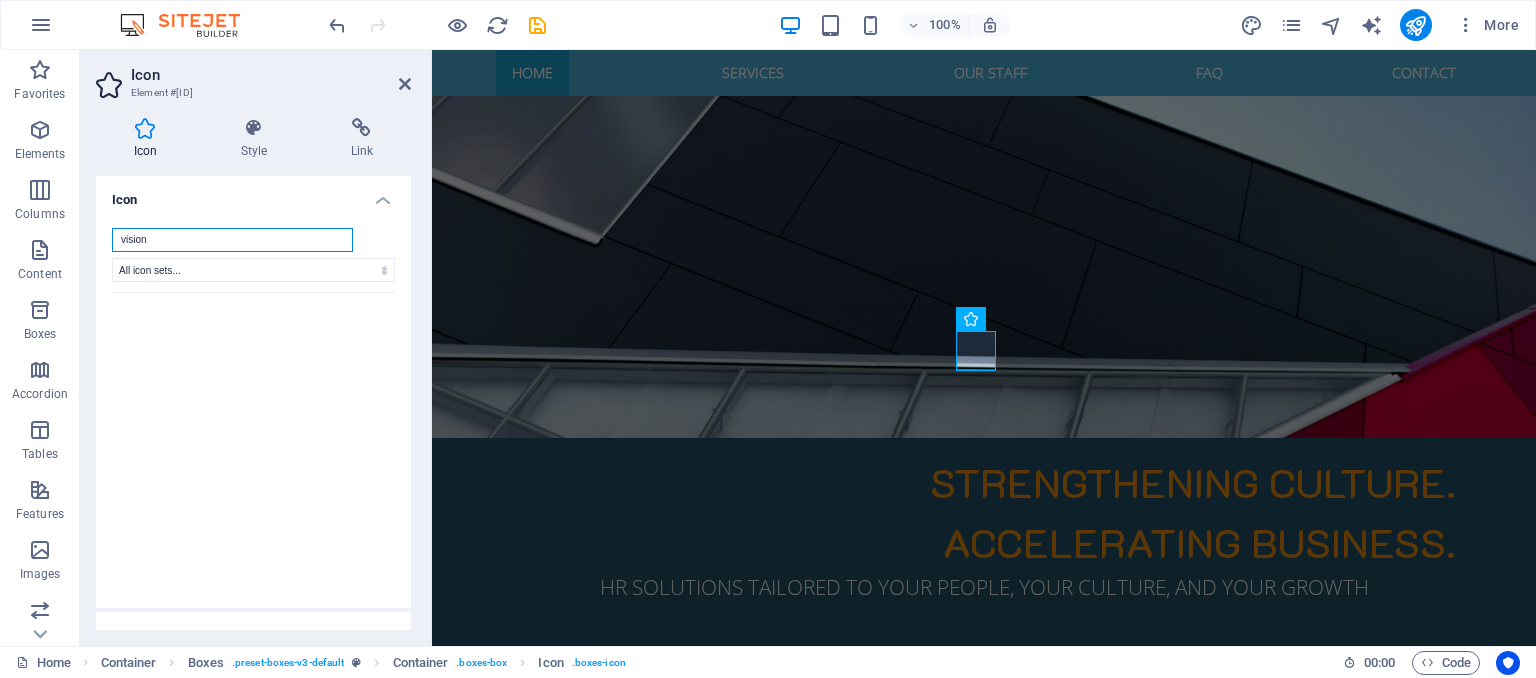 click on "vision" at bounding box center (232, 240) 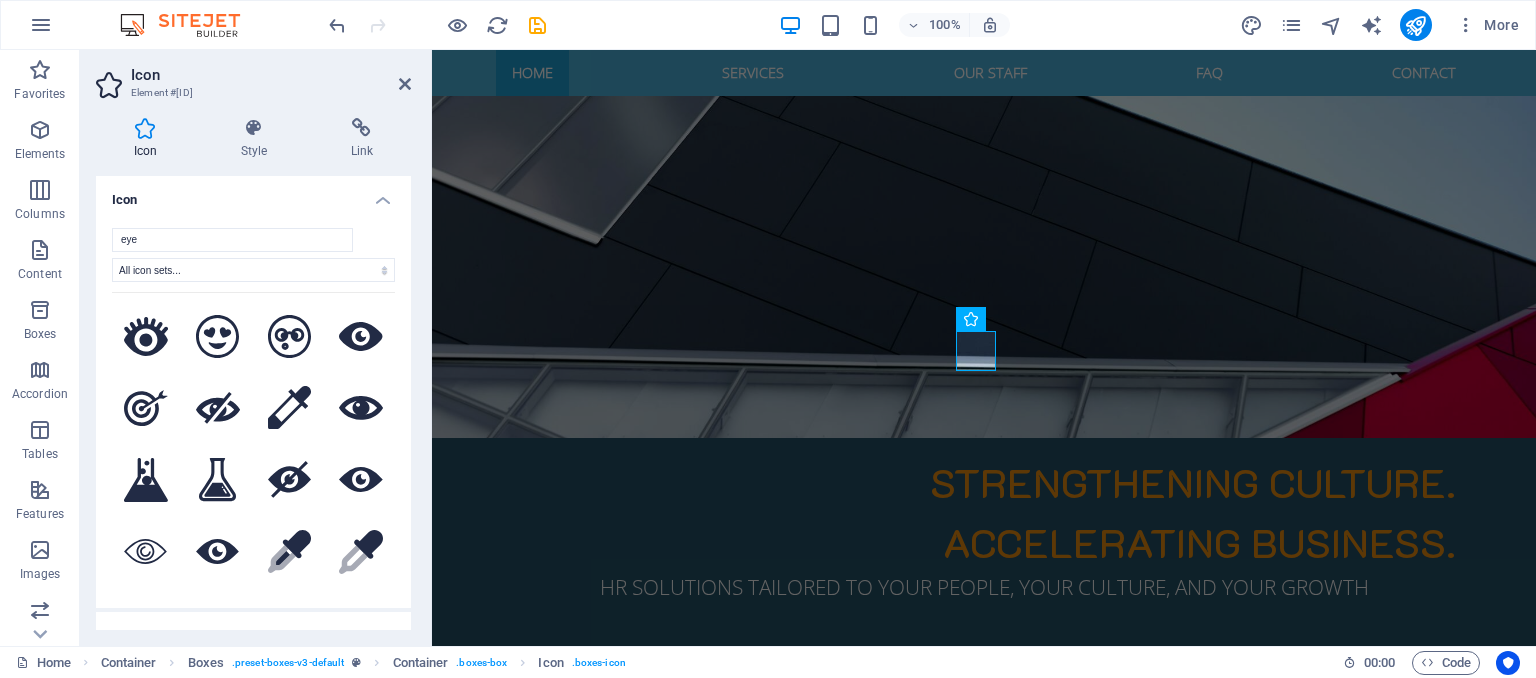 drag, startPoint x: 411, startPoint y: 320, endPoint x: 410, endPoint y: 407, distance: 87.005745 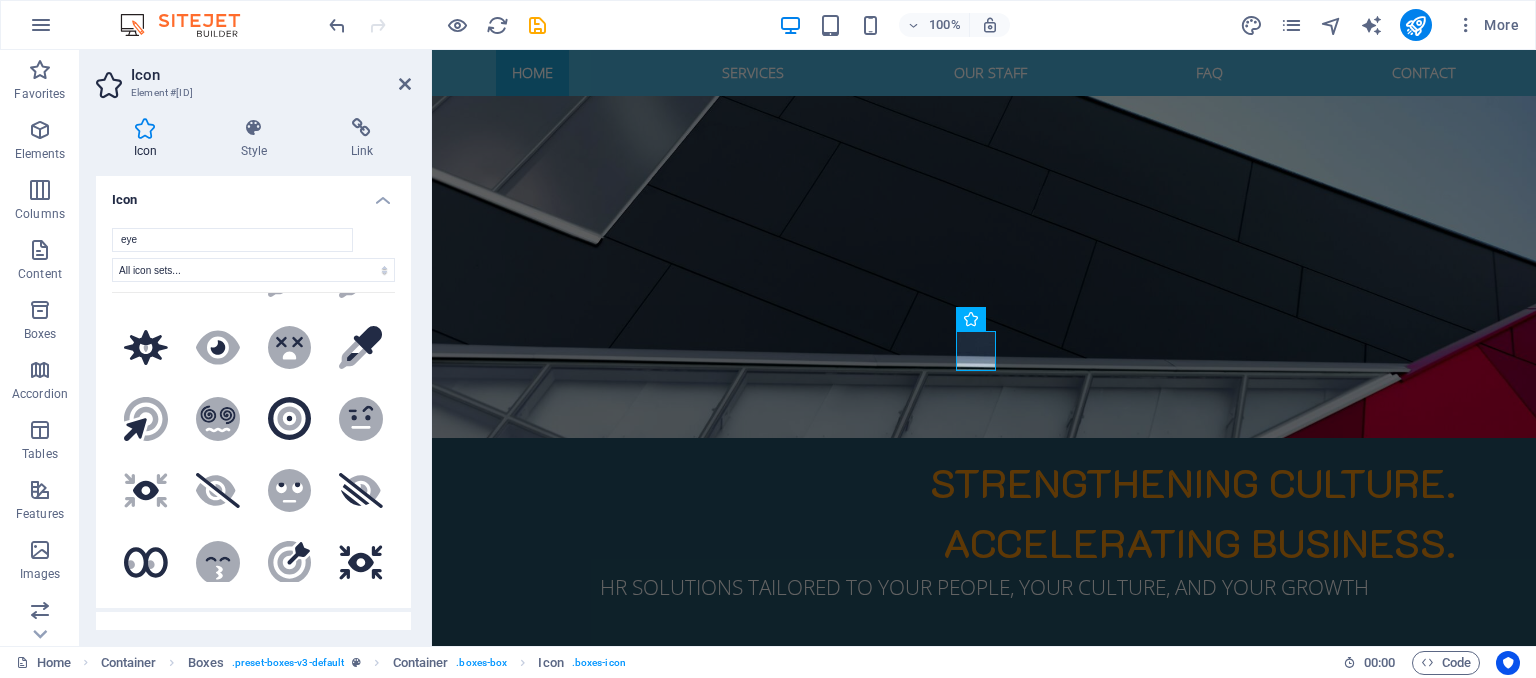 scroll, scrollTop: 0, scrollLeft: 0, axis: both 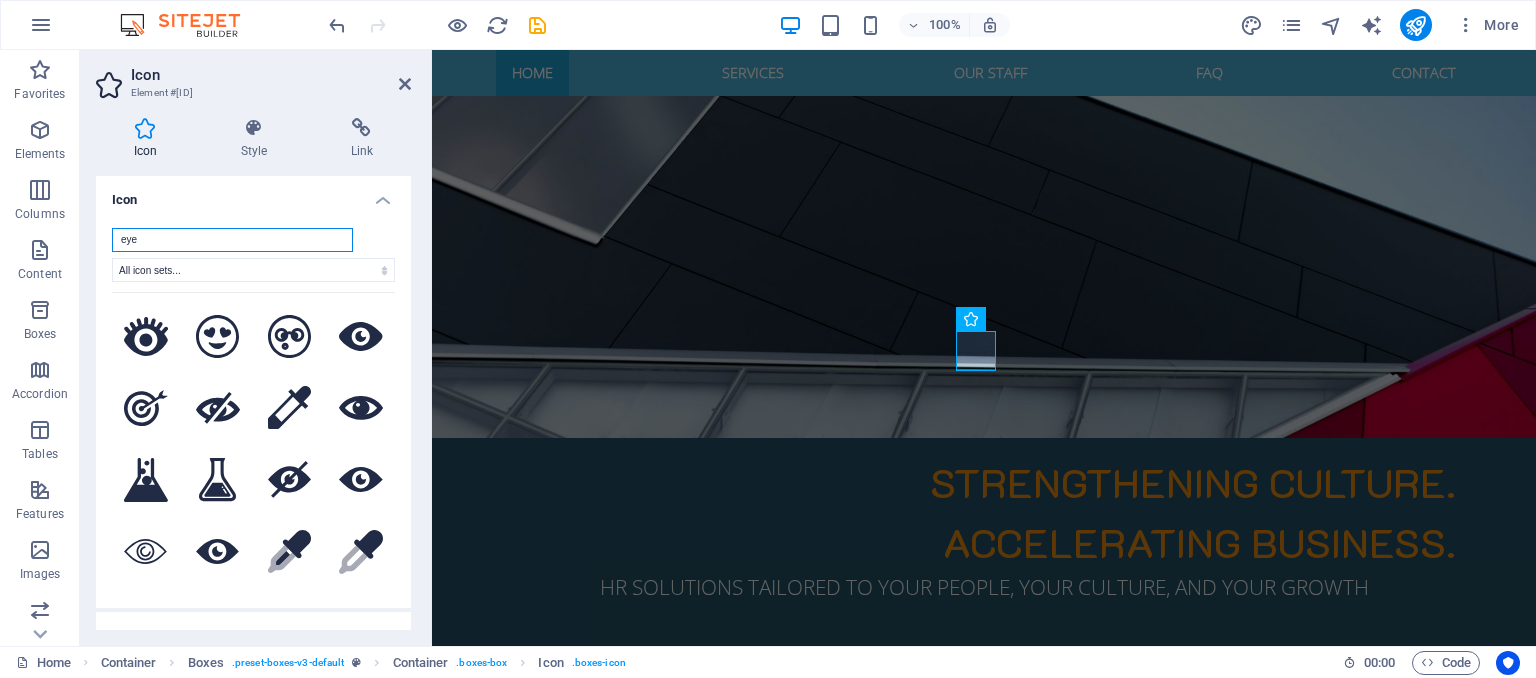 click on "eye" at bounding box center [232, 240] 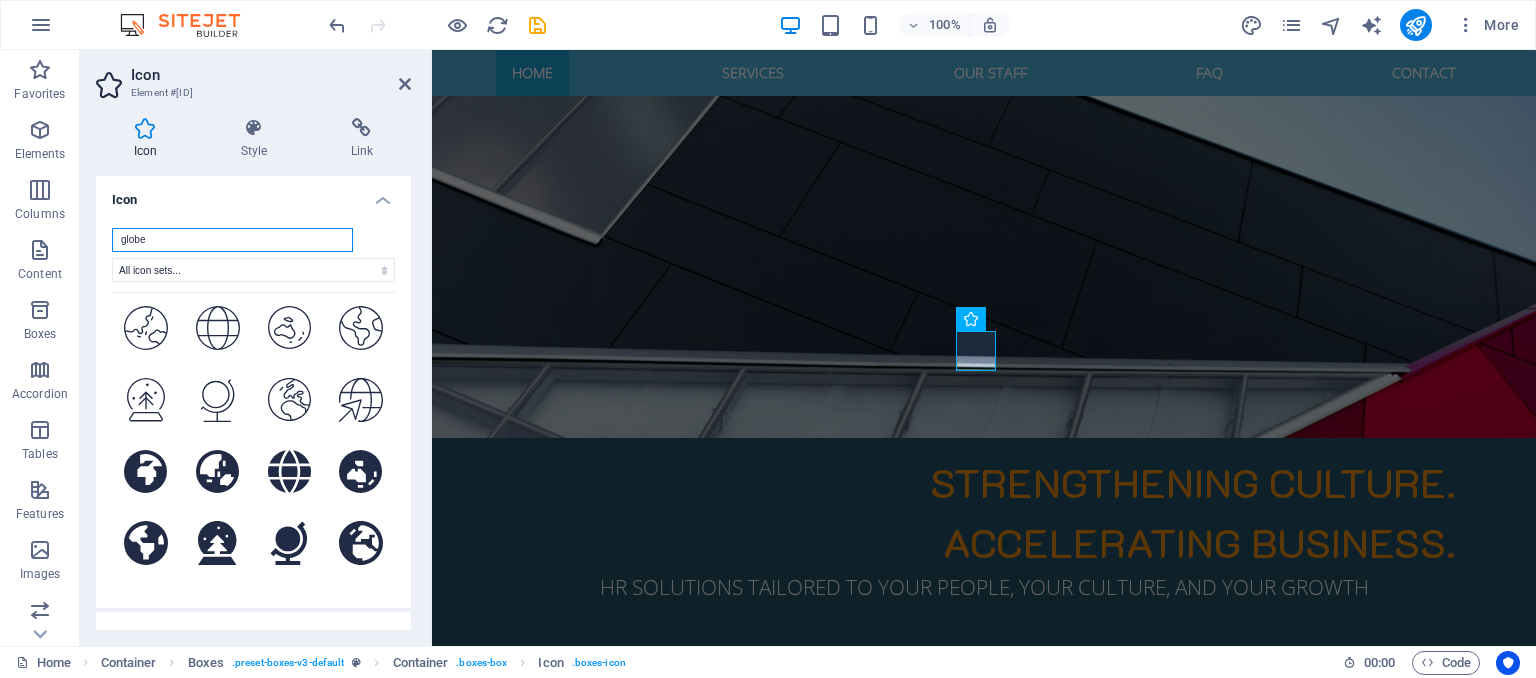 scroll, scrollTop: 762, scrollLeft: 0, axis: vertical 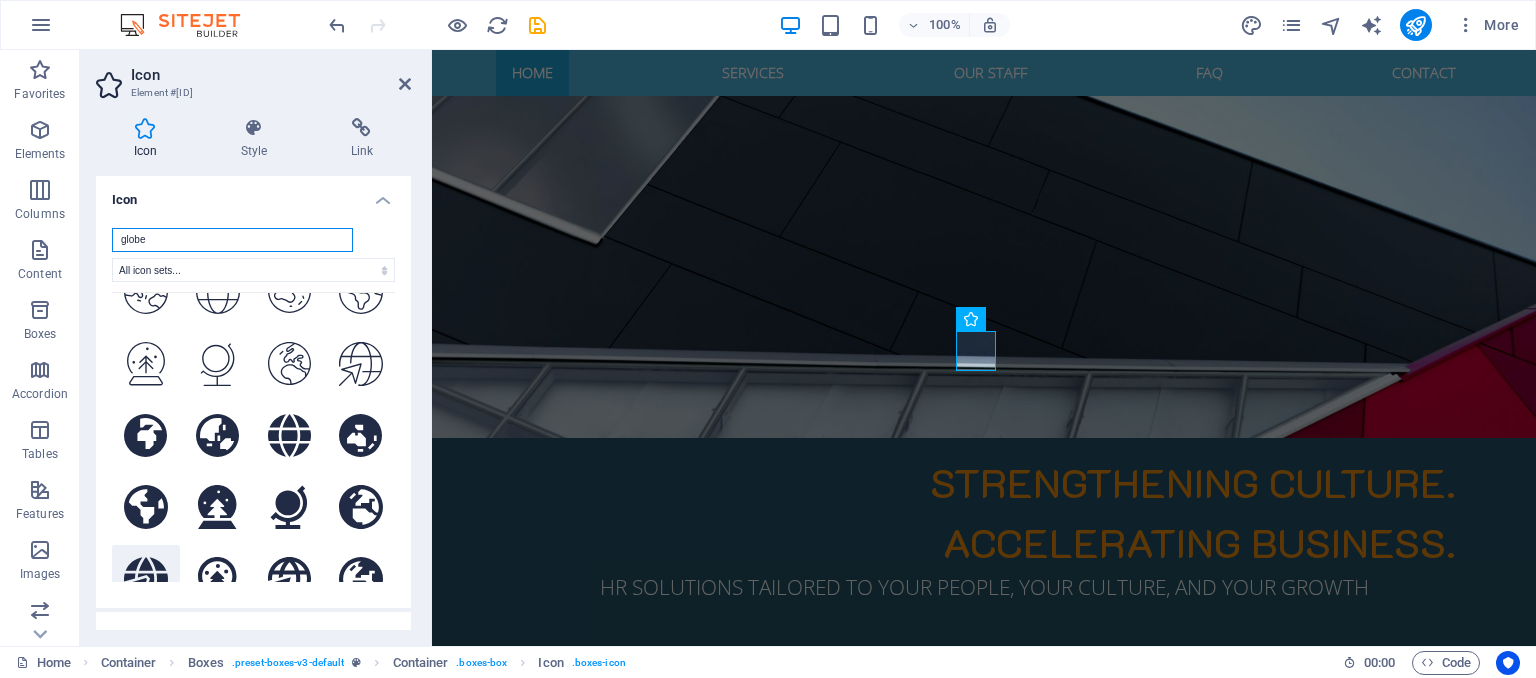type on "globe" 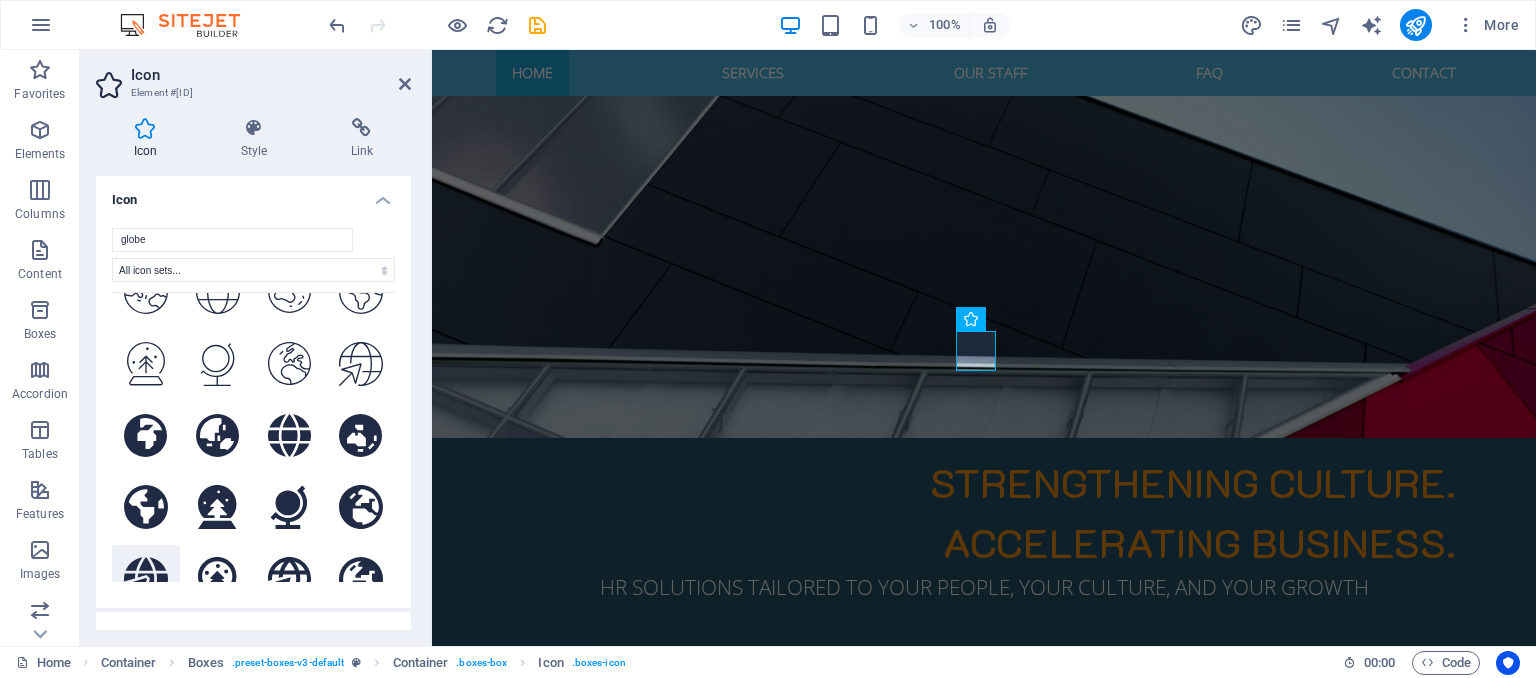 click 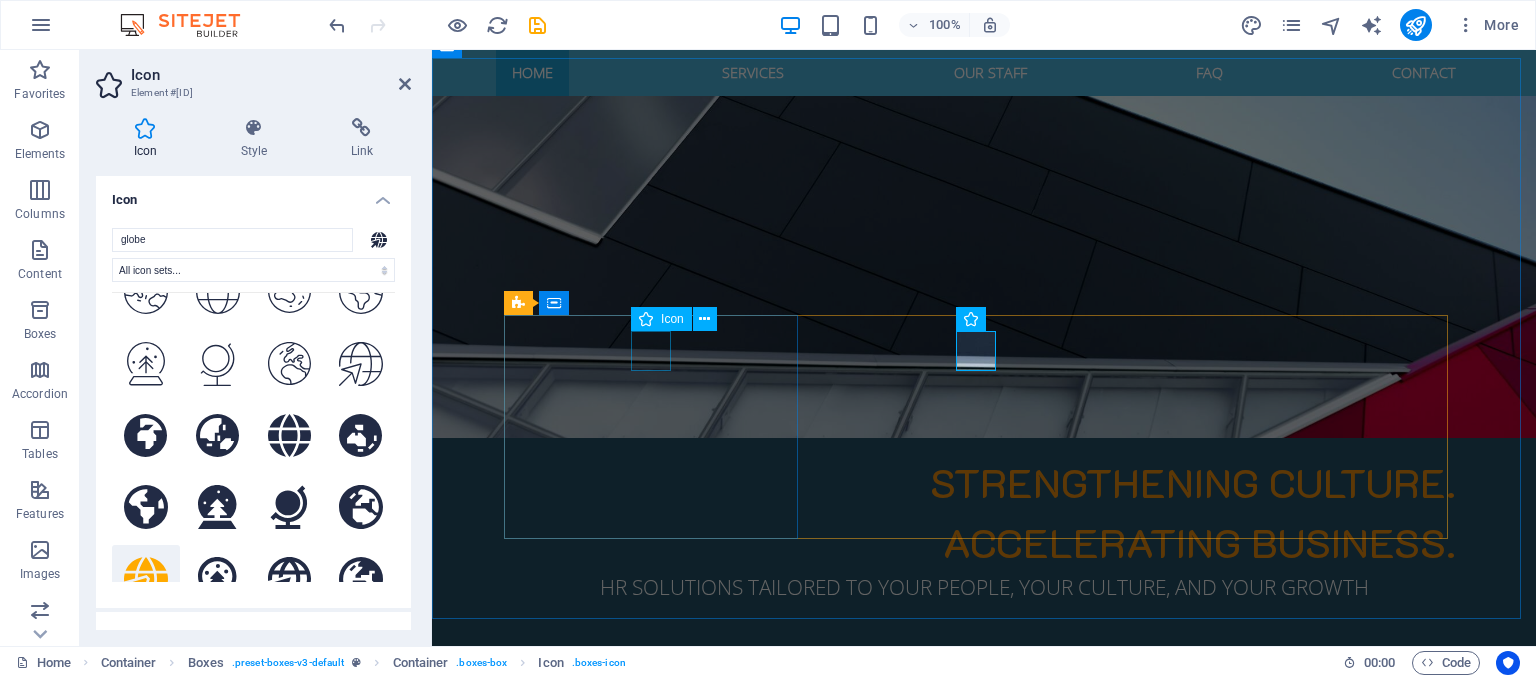 click at bounding box center [658, 1063] 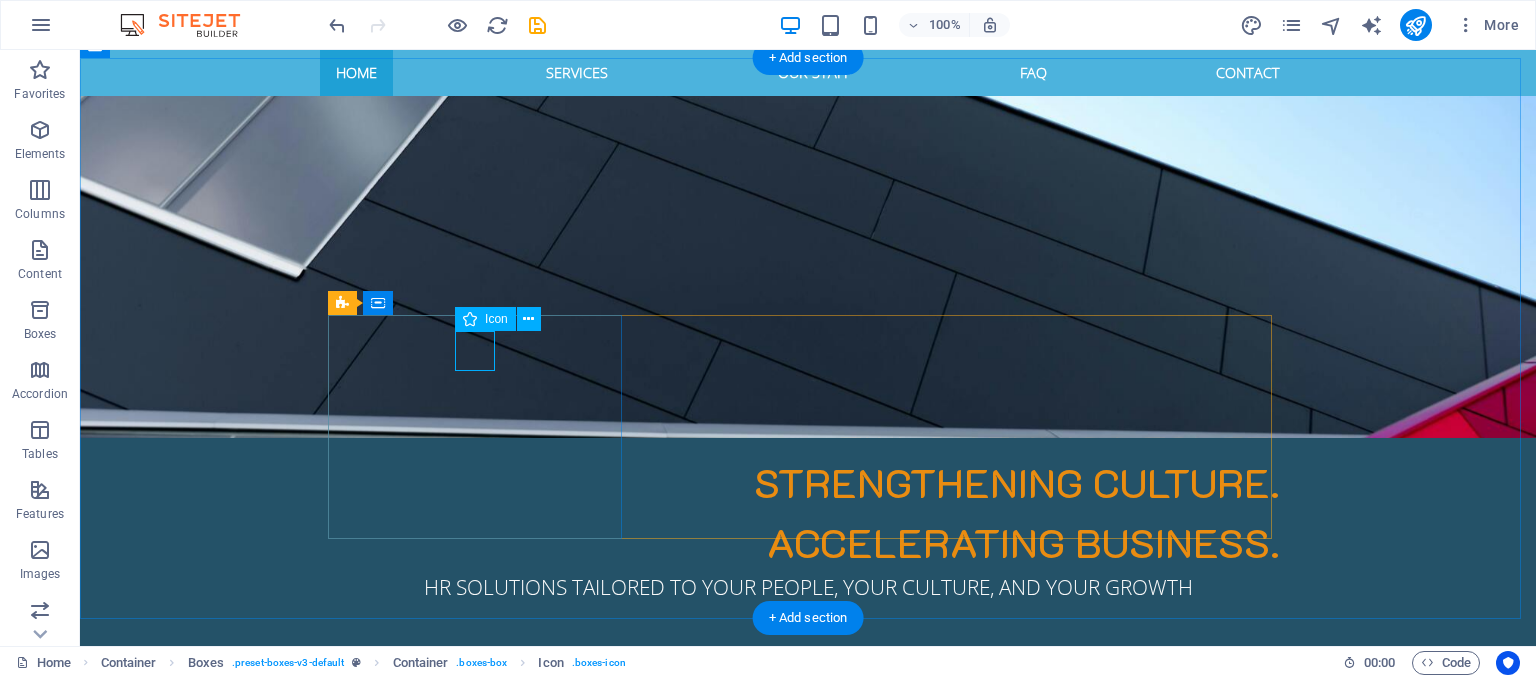 click at bounding box center [482, 1063] 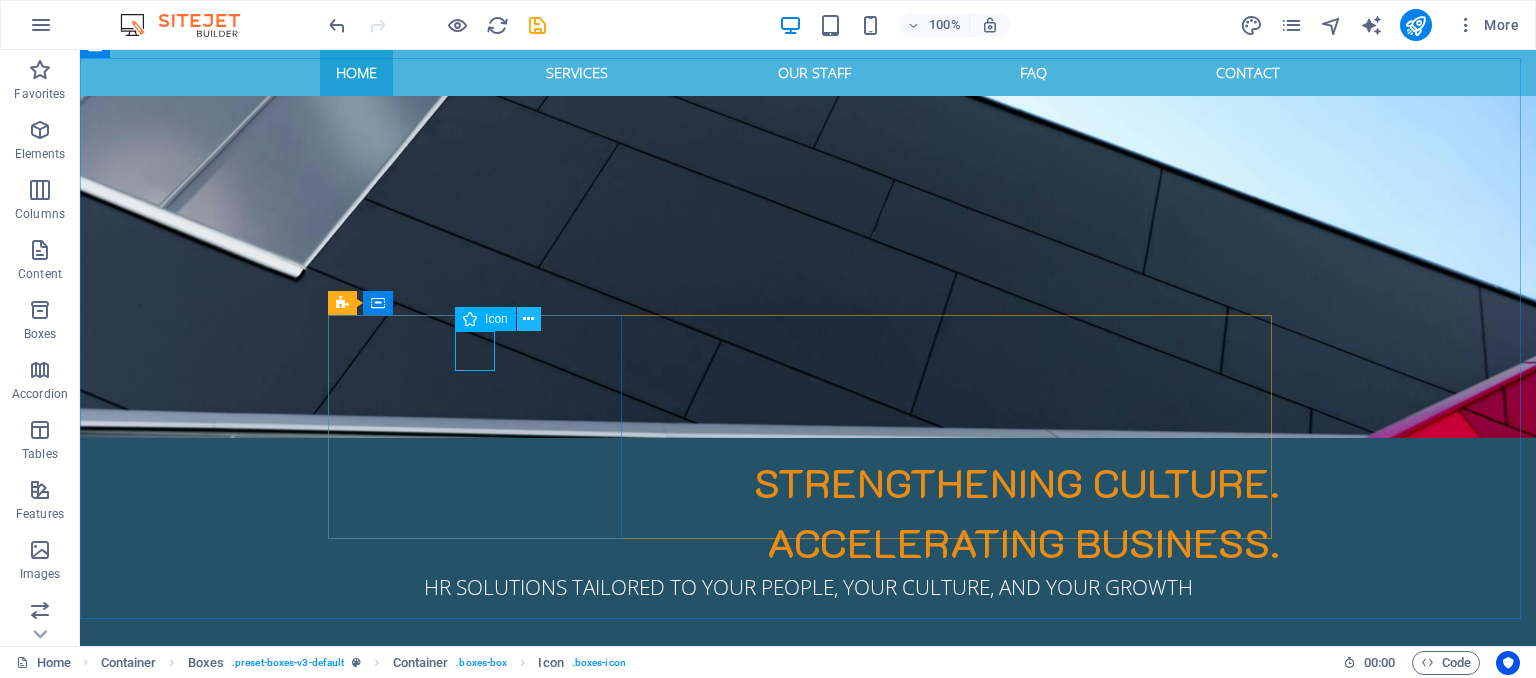 click at bounding box center (528, 319) 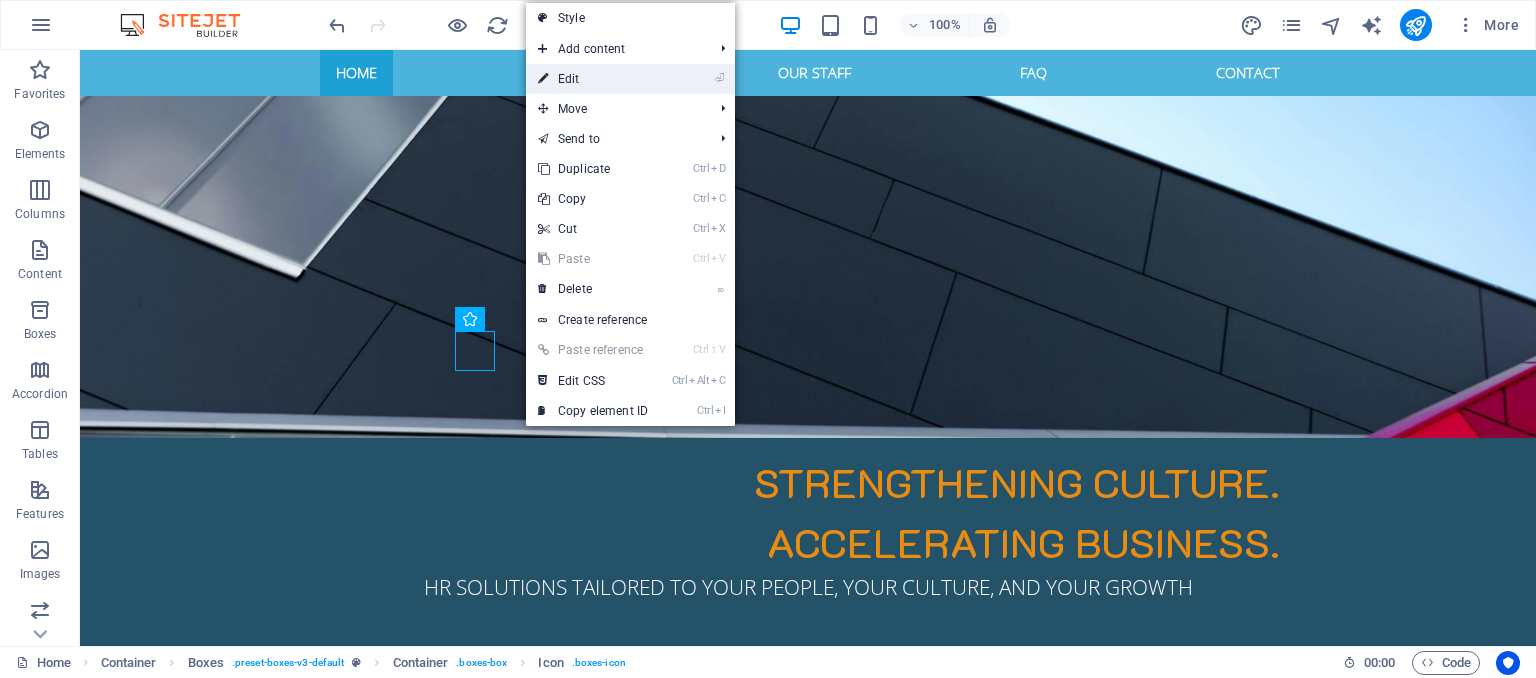 click on "⏎  Edit" at bounding box center [593, 79] 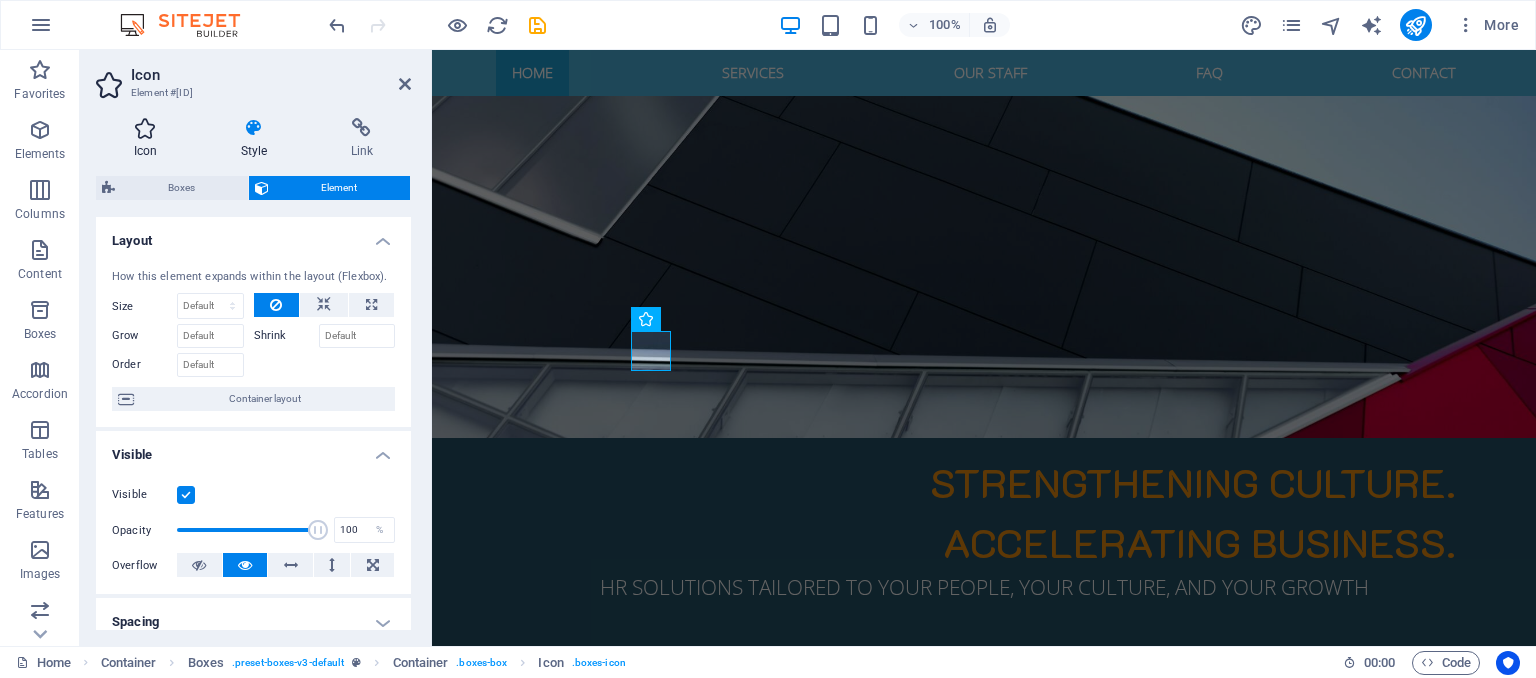 click on "Icon" at bounding box center [149, 139] 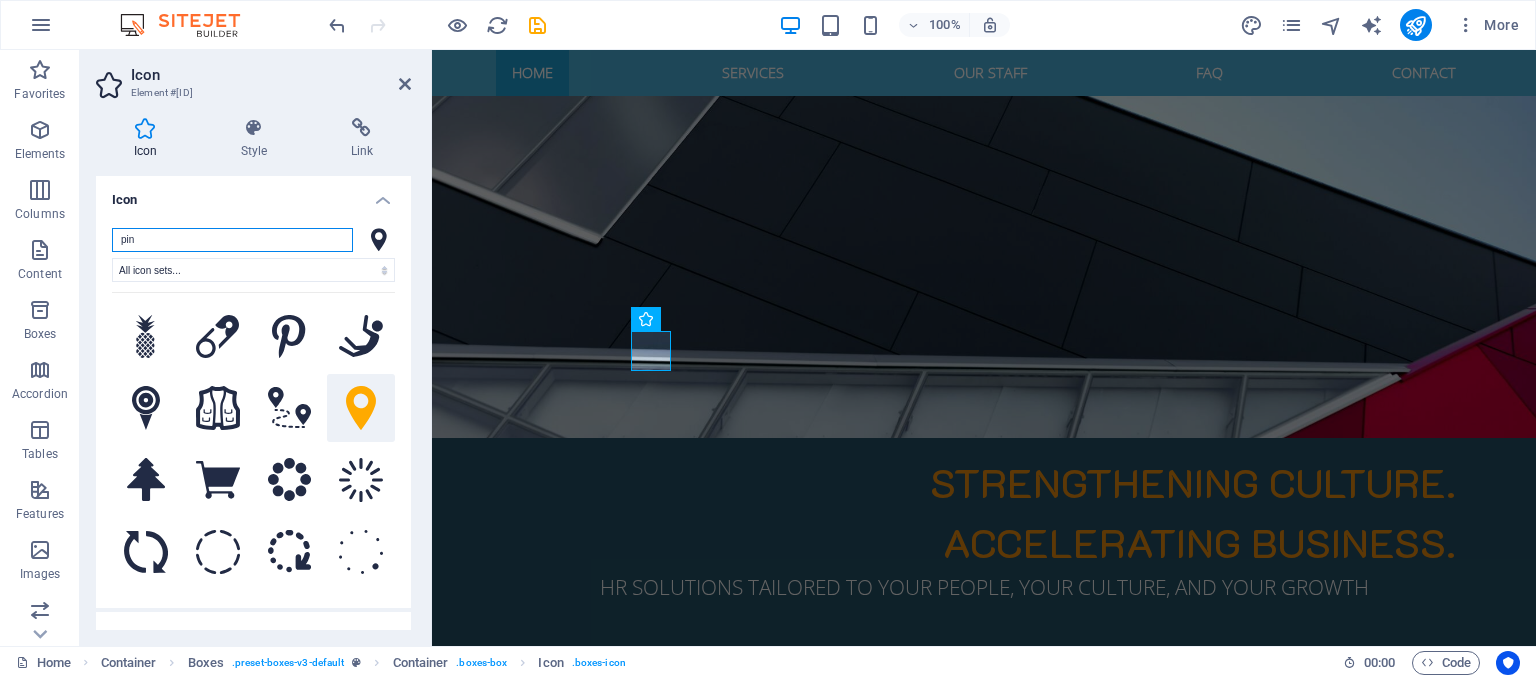 click on "pin" at bounding box center (232, 240) 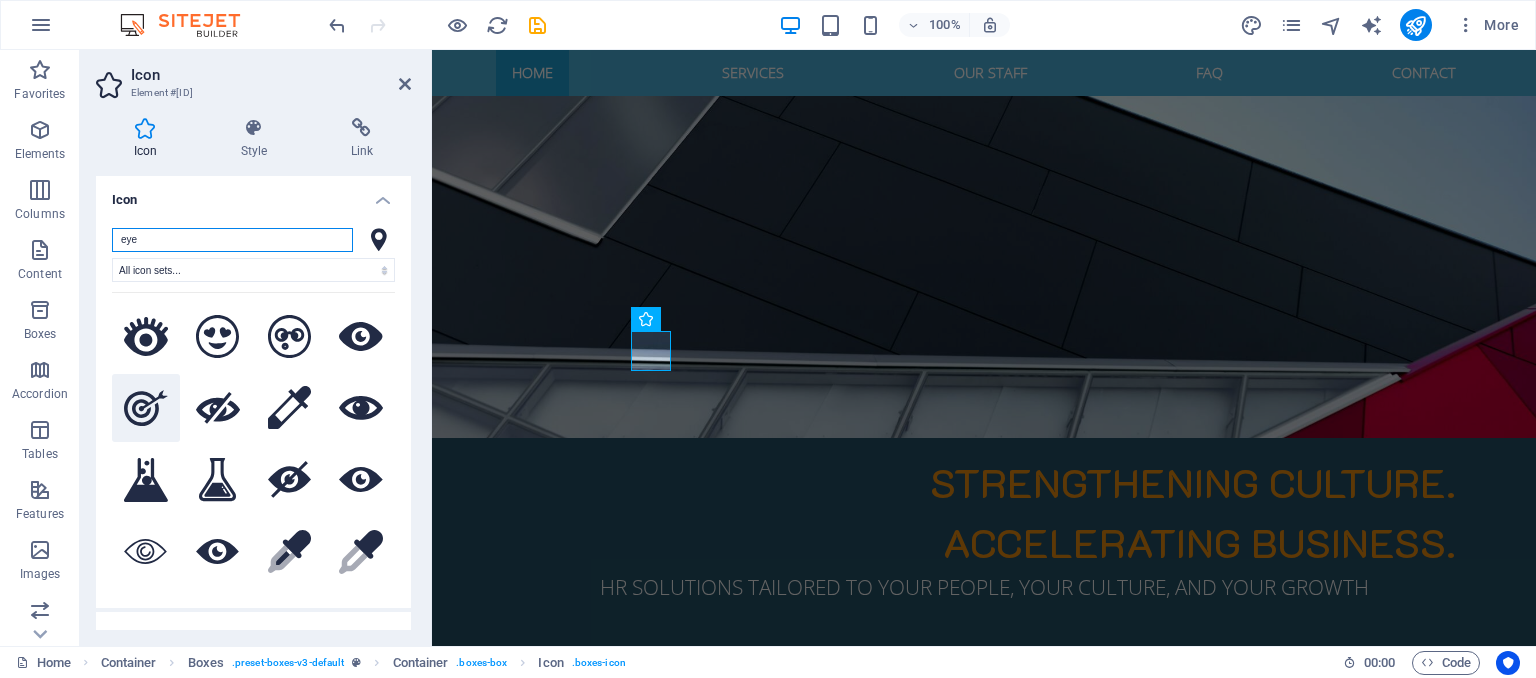 type on "eye" 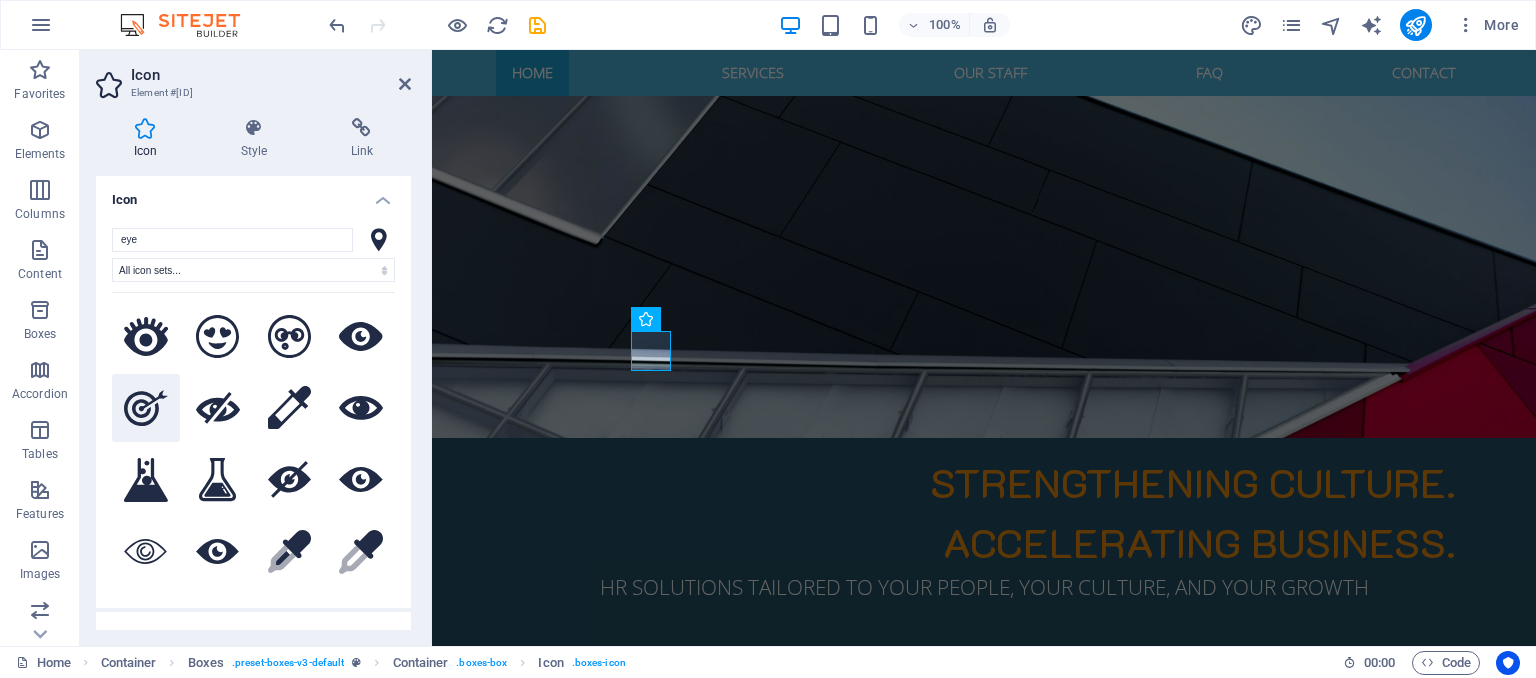 click 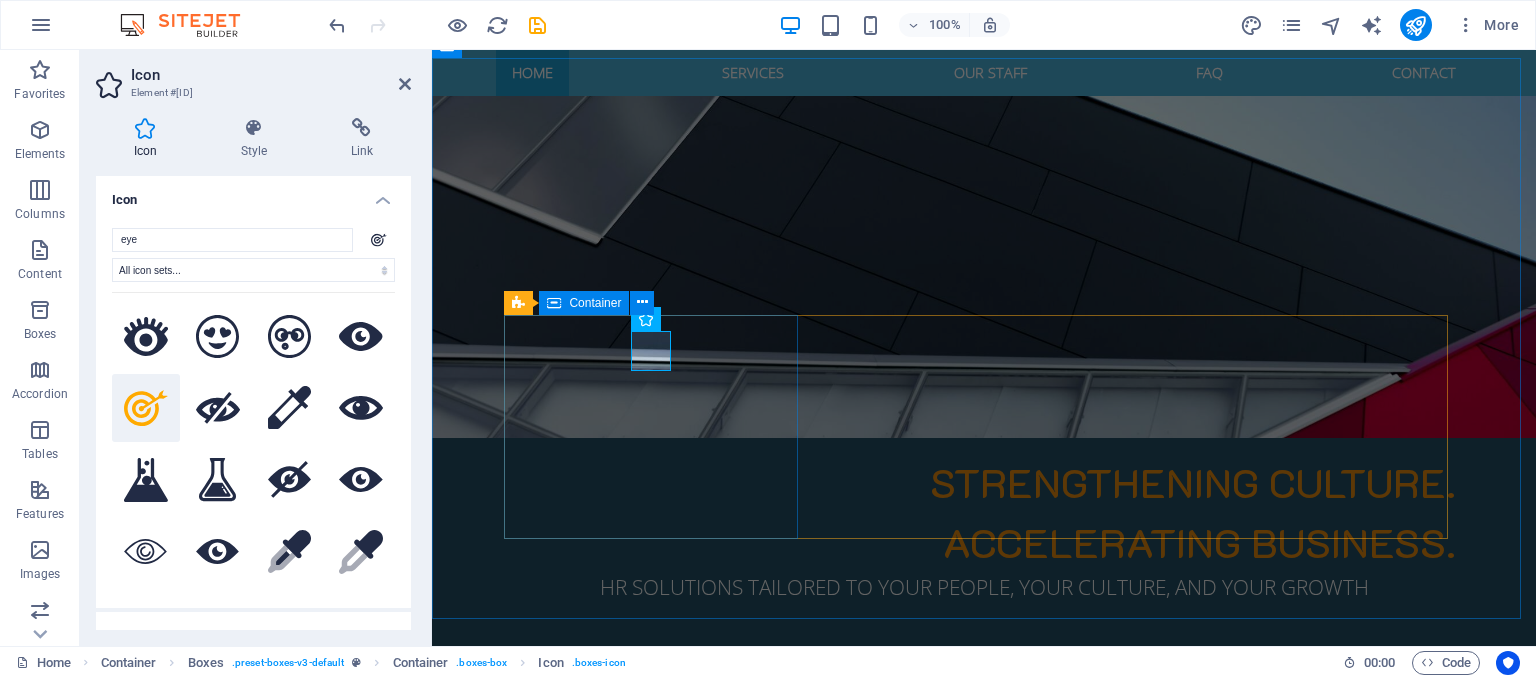 click on "Our Mission To deliver HR excellence through professional insight, tech-enabled systems, and people-first strategies." at bounding box center [658, 1117] 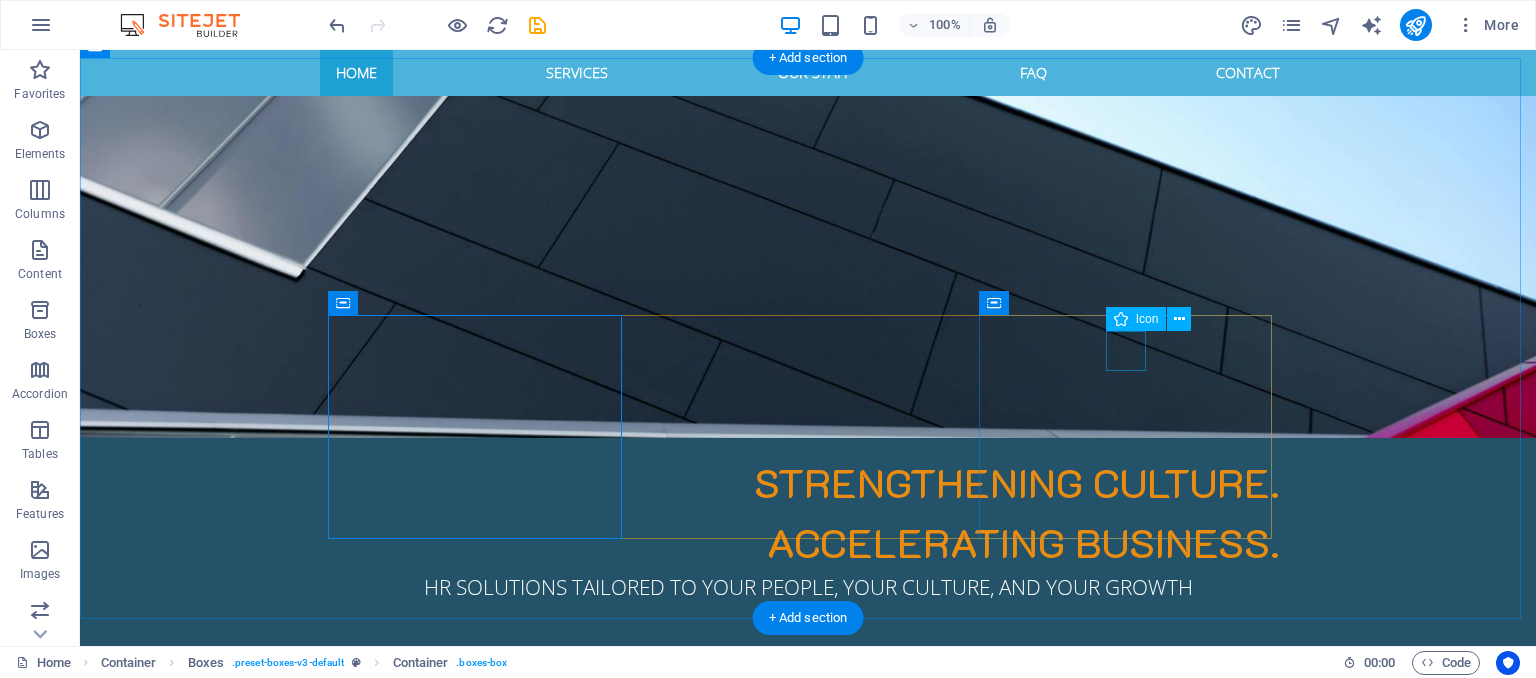click at bounding box center (482, 1438) 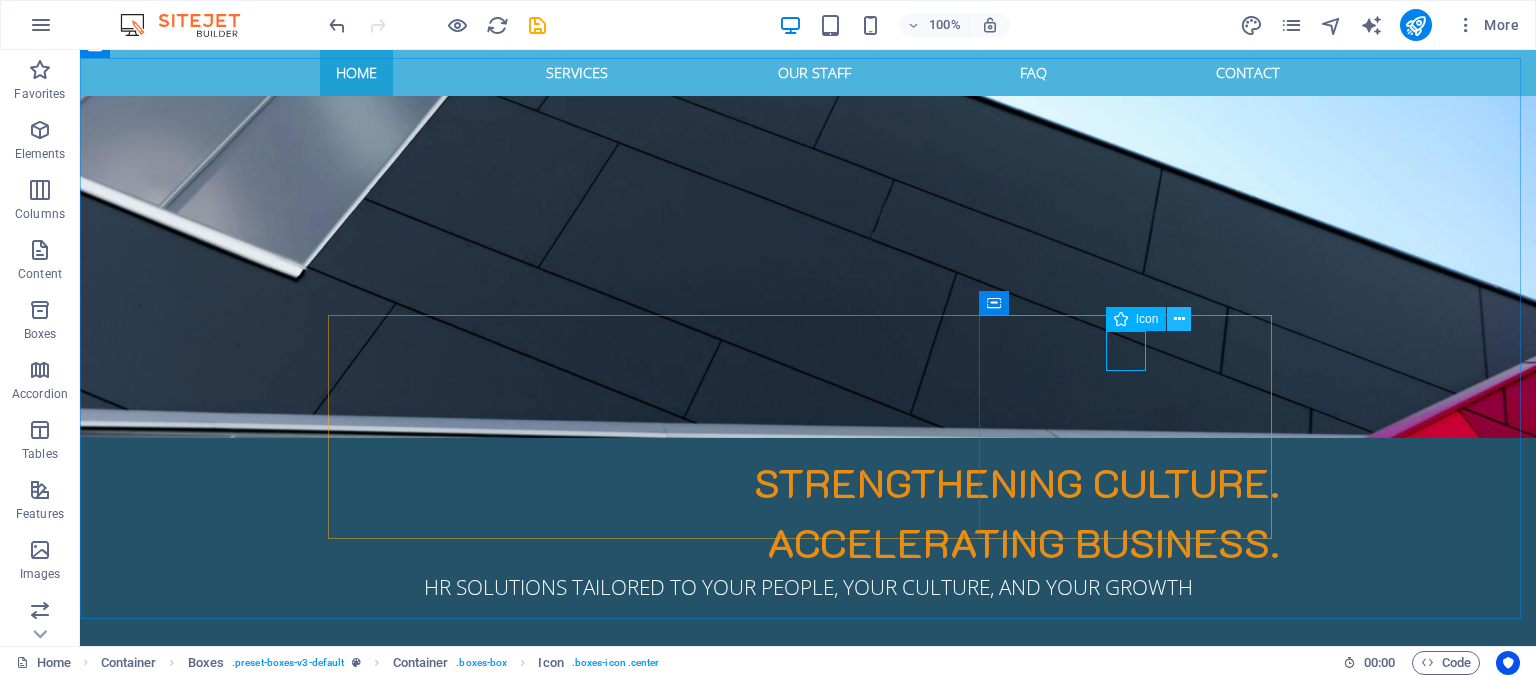 click at bounding box center [1179, 319] 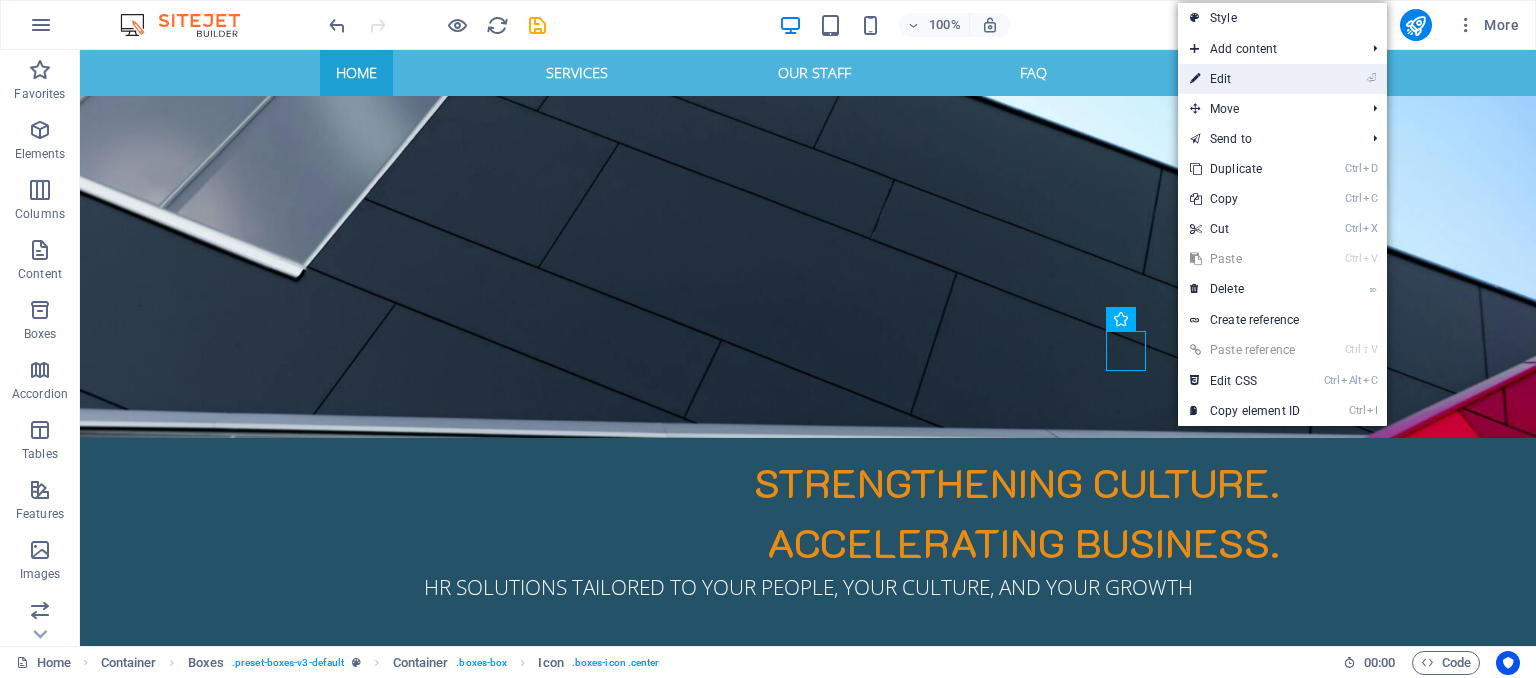click on "⏎  Edit" at bounding box center [1245, 79] 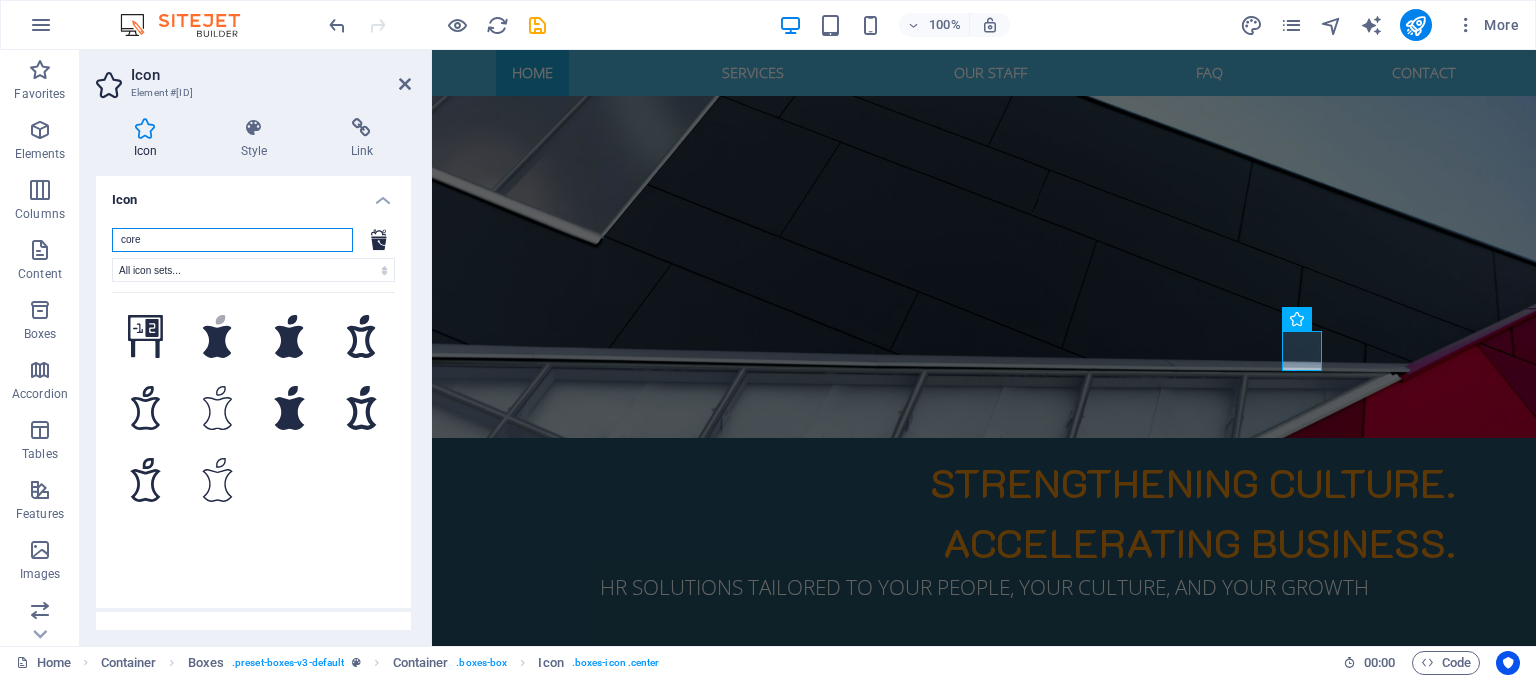 click on "core" at bounding box center (232, 240) 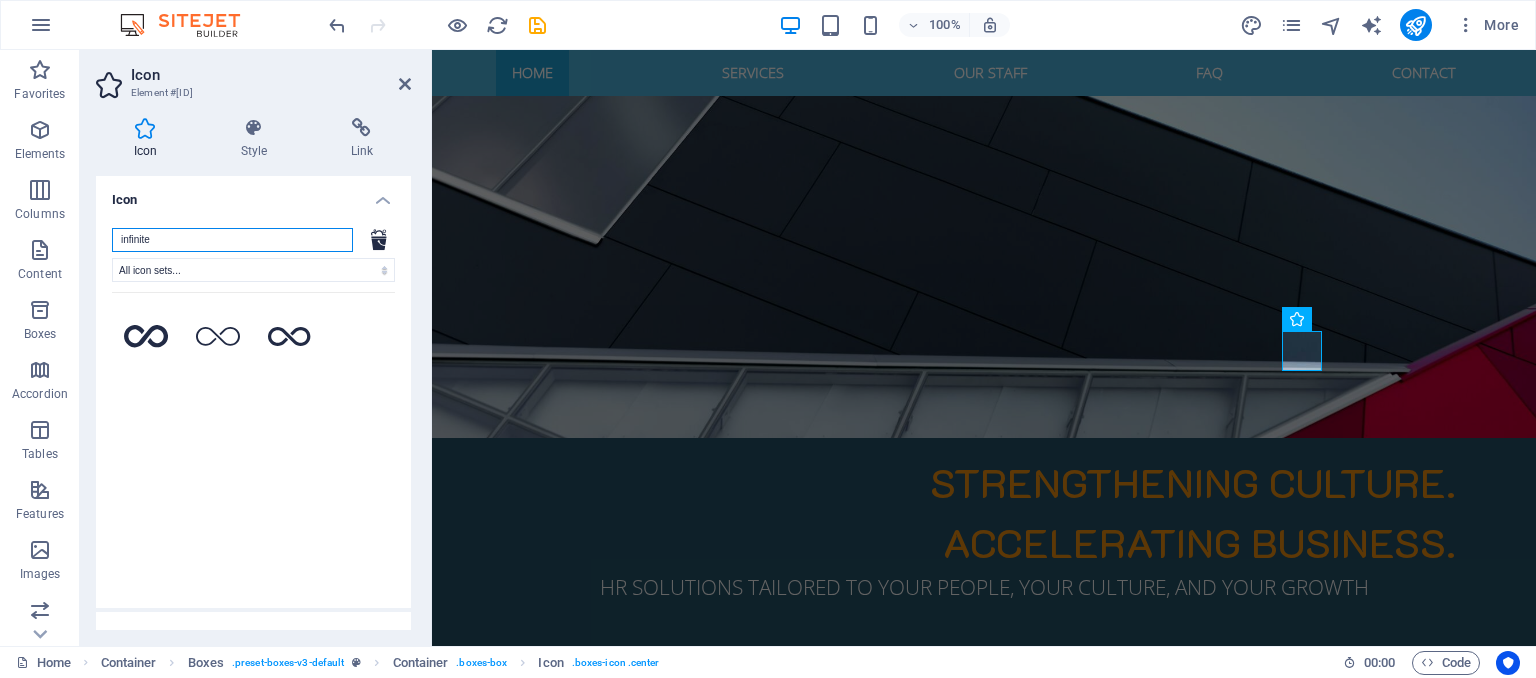 type on "infinite" 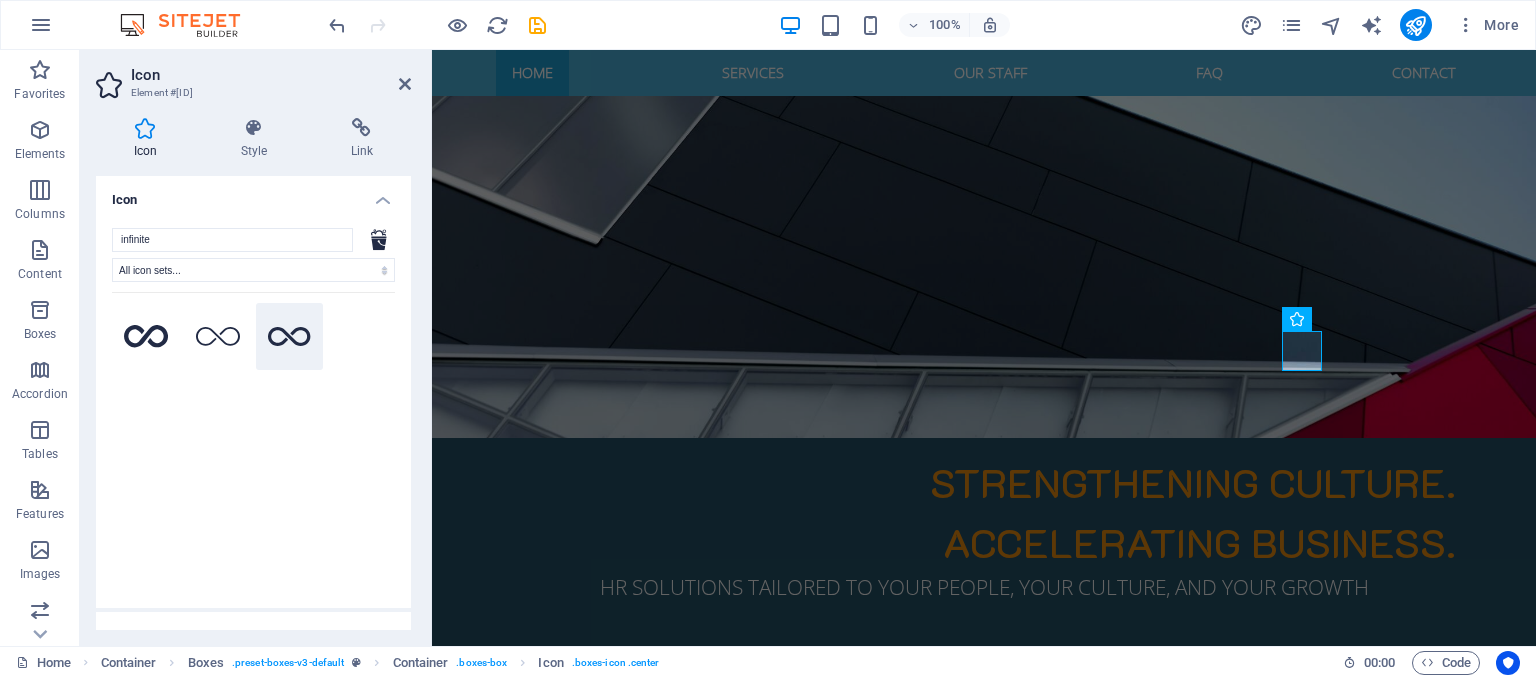 click at bounding box center [290, 337] 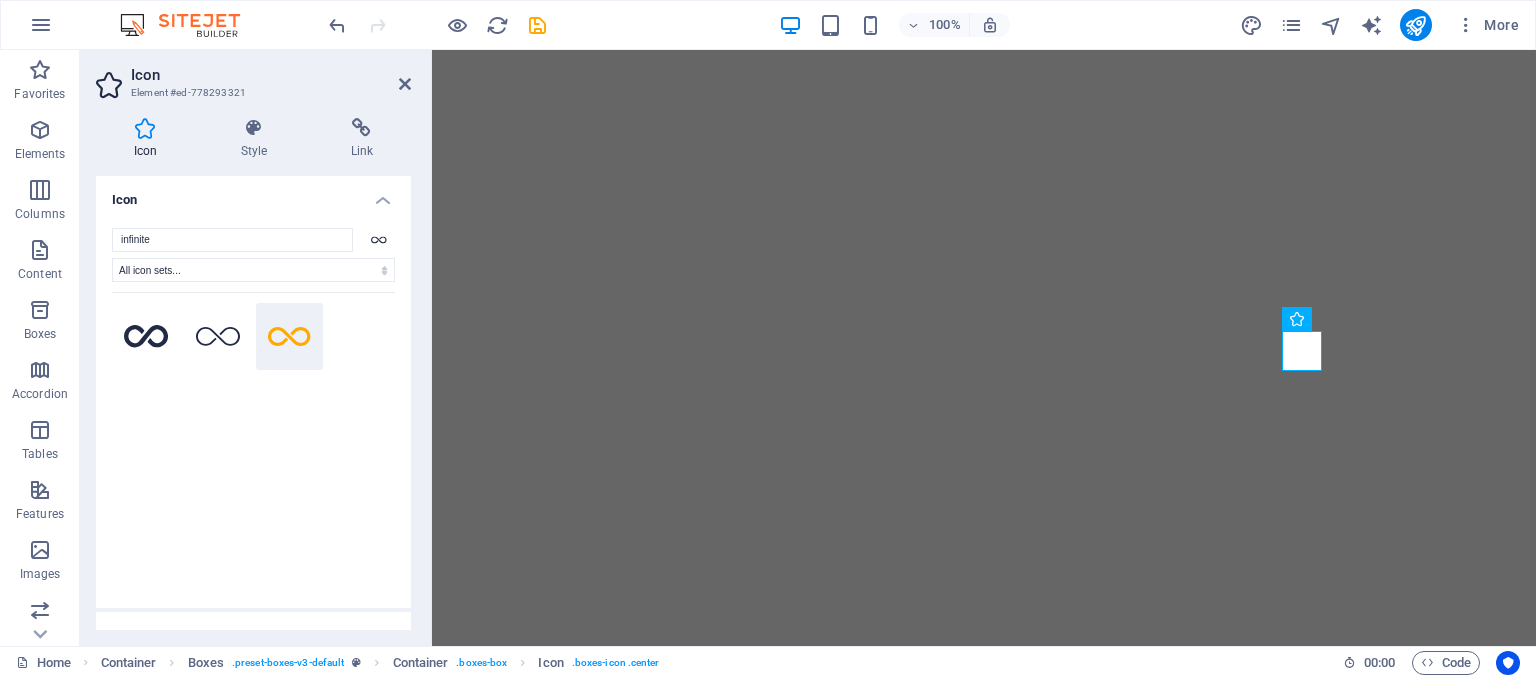 select on "xMidYMid" 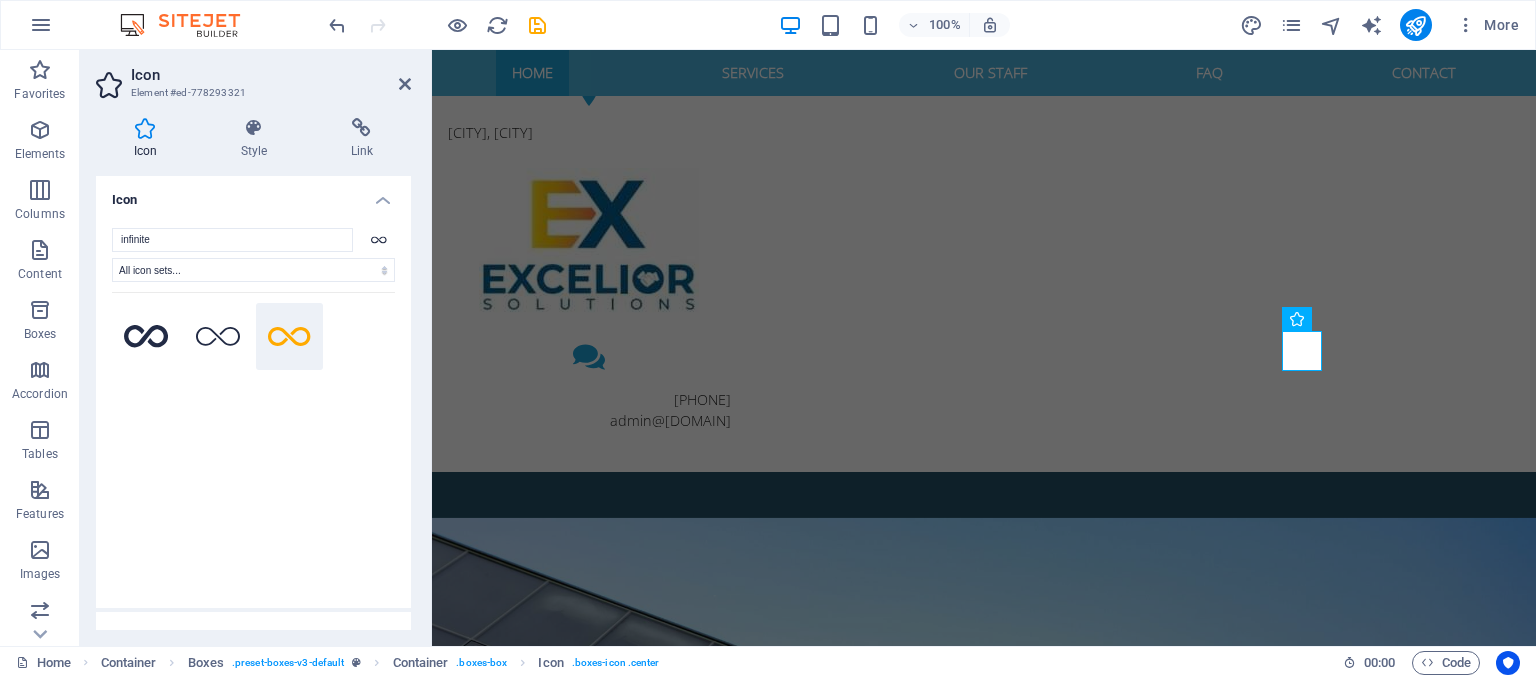 scroll, scrollTop: 676, scrollLeft: 0, axis: vertical 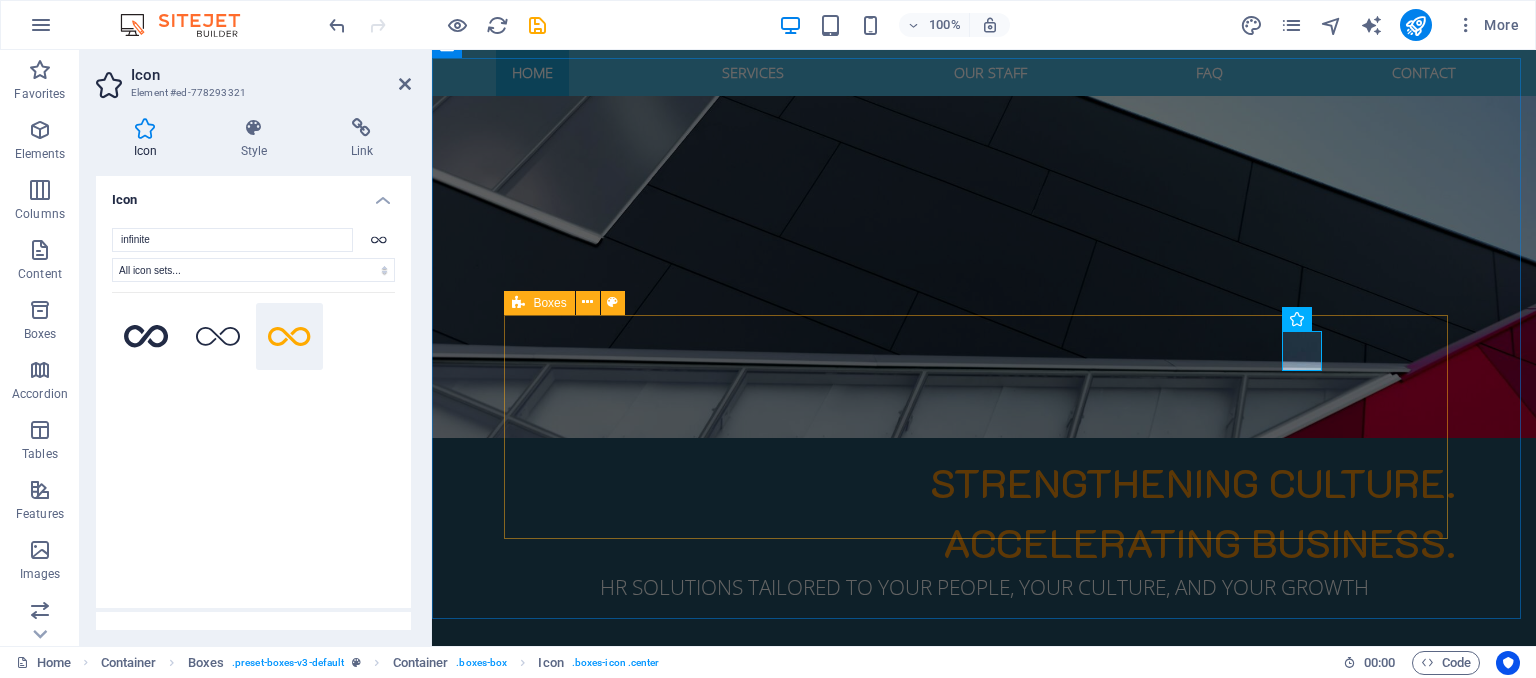 click on "Our Mission To deliver HR excellence through professional insight, tech-enabled systems, and people-first strategies. Our Vision To be Africa’s most trusted and globally respected HR partner. Core Values Excellence Integrity Innovation Partnership Compliance" at bounding box center [984, 1326] 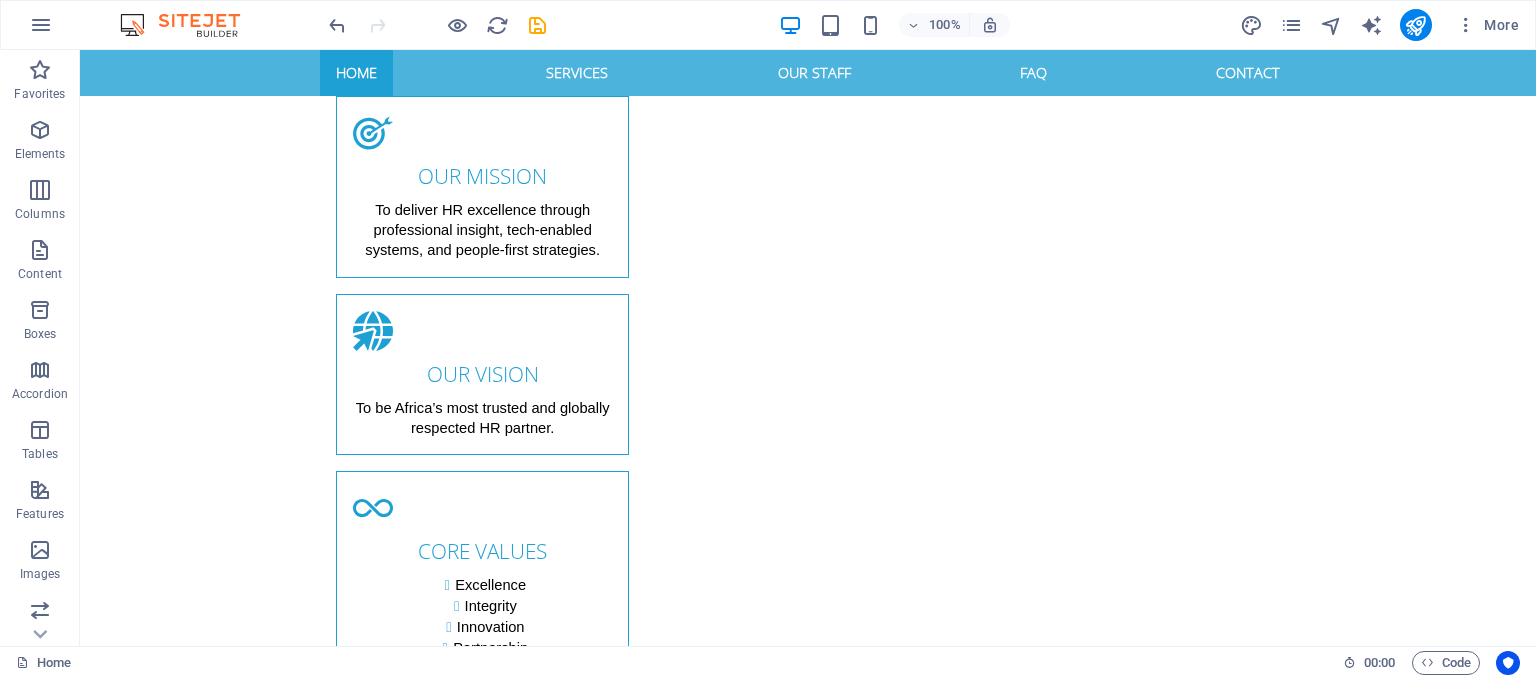 scroll, scrollTop: 1636, scrollLeft: 0, axis: vertical 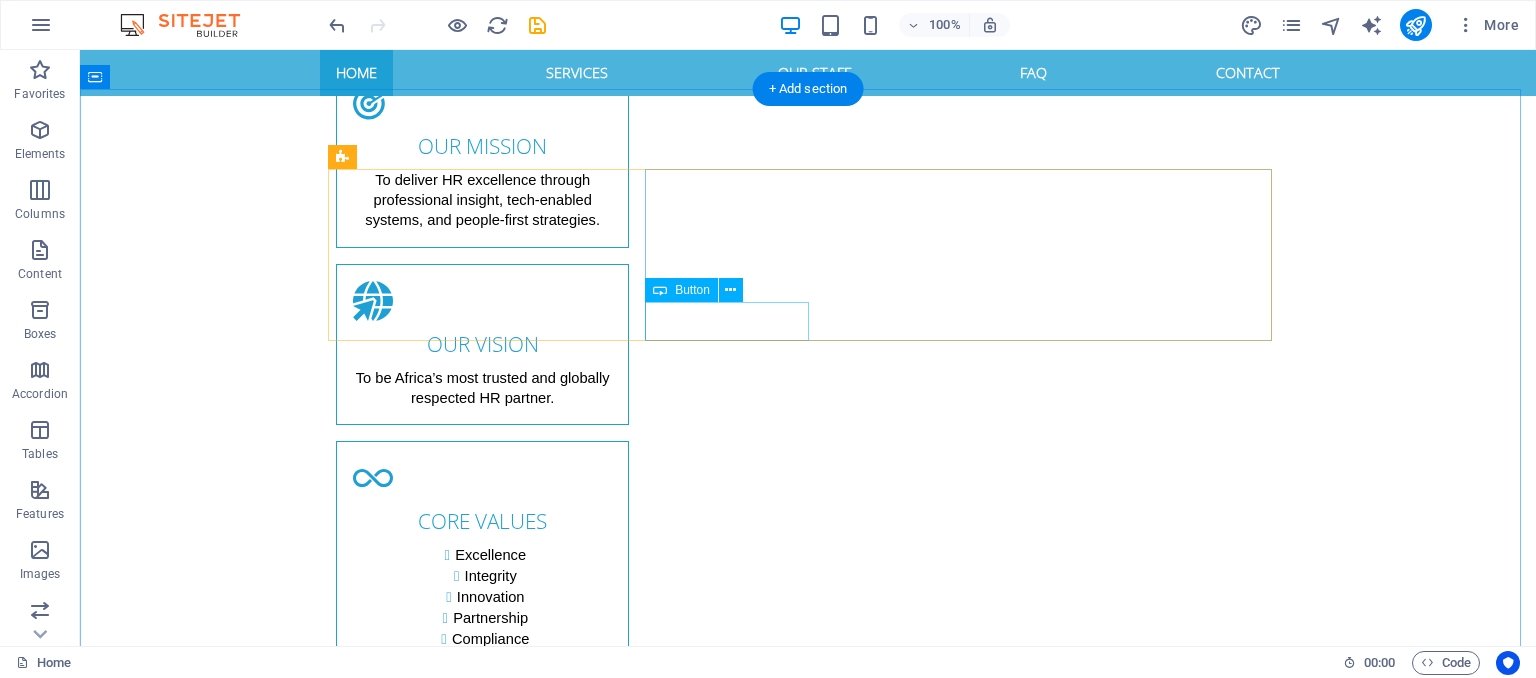 click on "Get to know us" at bounding box center (808, 2060) 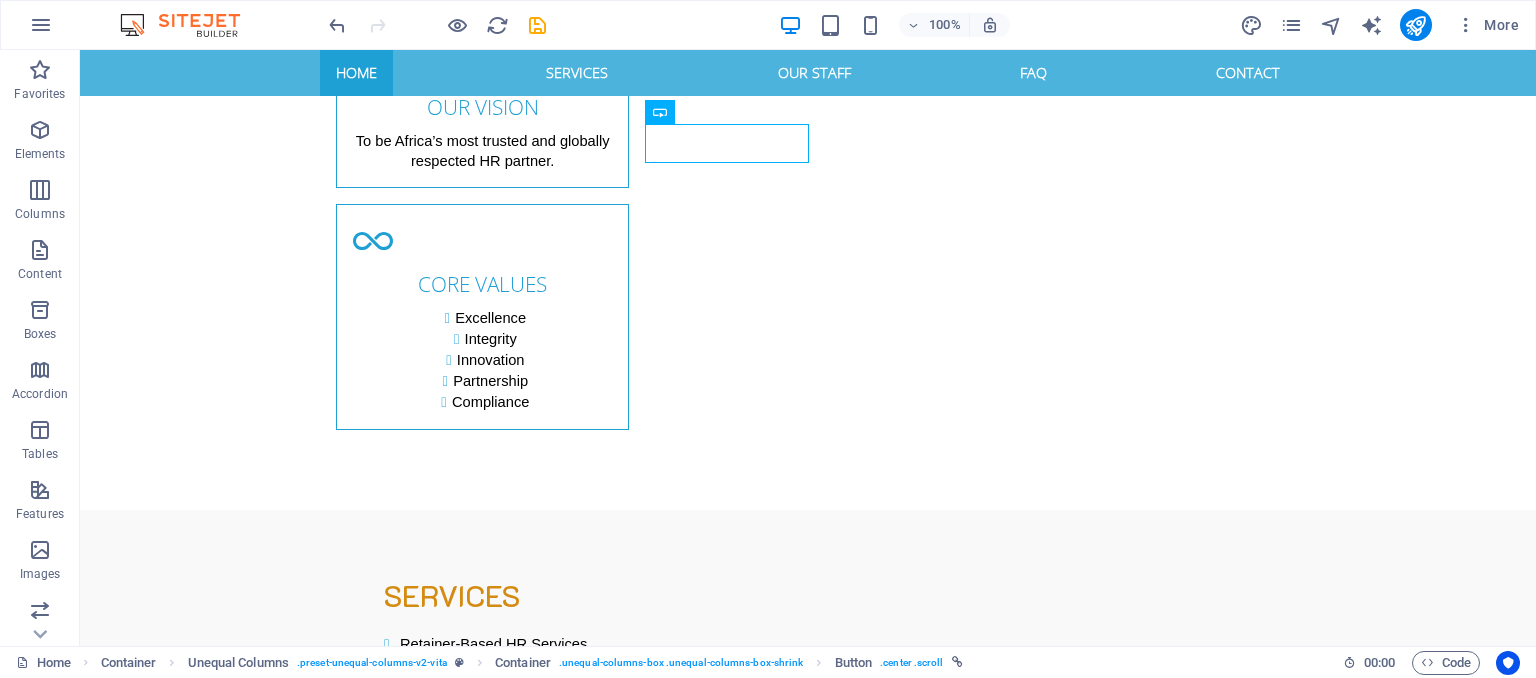 scroll, scrollTop: 1903, scrollLeft: 0, axis: vertical 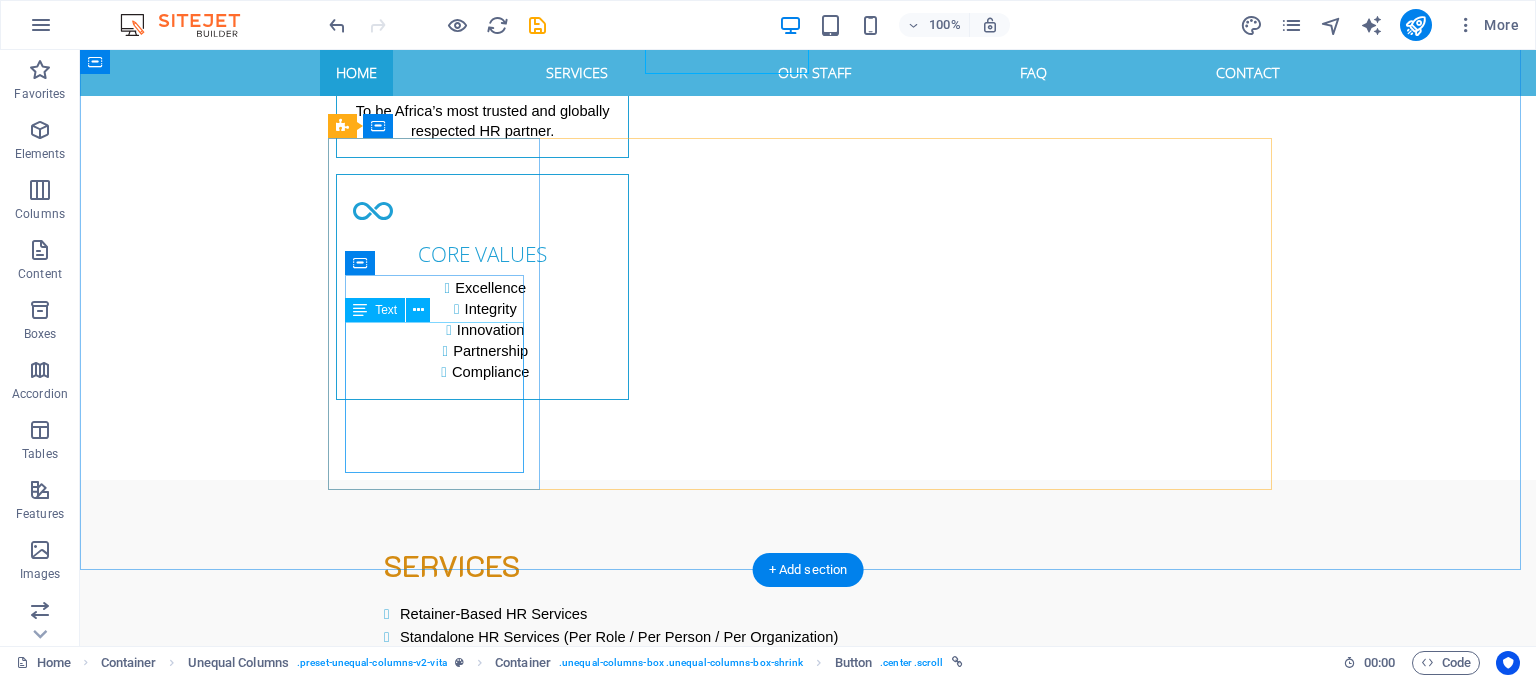 click on "Lorem ipsum dolor sit amet, consectetuer adipiscing elit. Aenean commodo ligula eget dolor. Lorem ipsum dolor sit amet, consectetuer adipiscing elit leget dolor." at bounding box center (442, 2136) 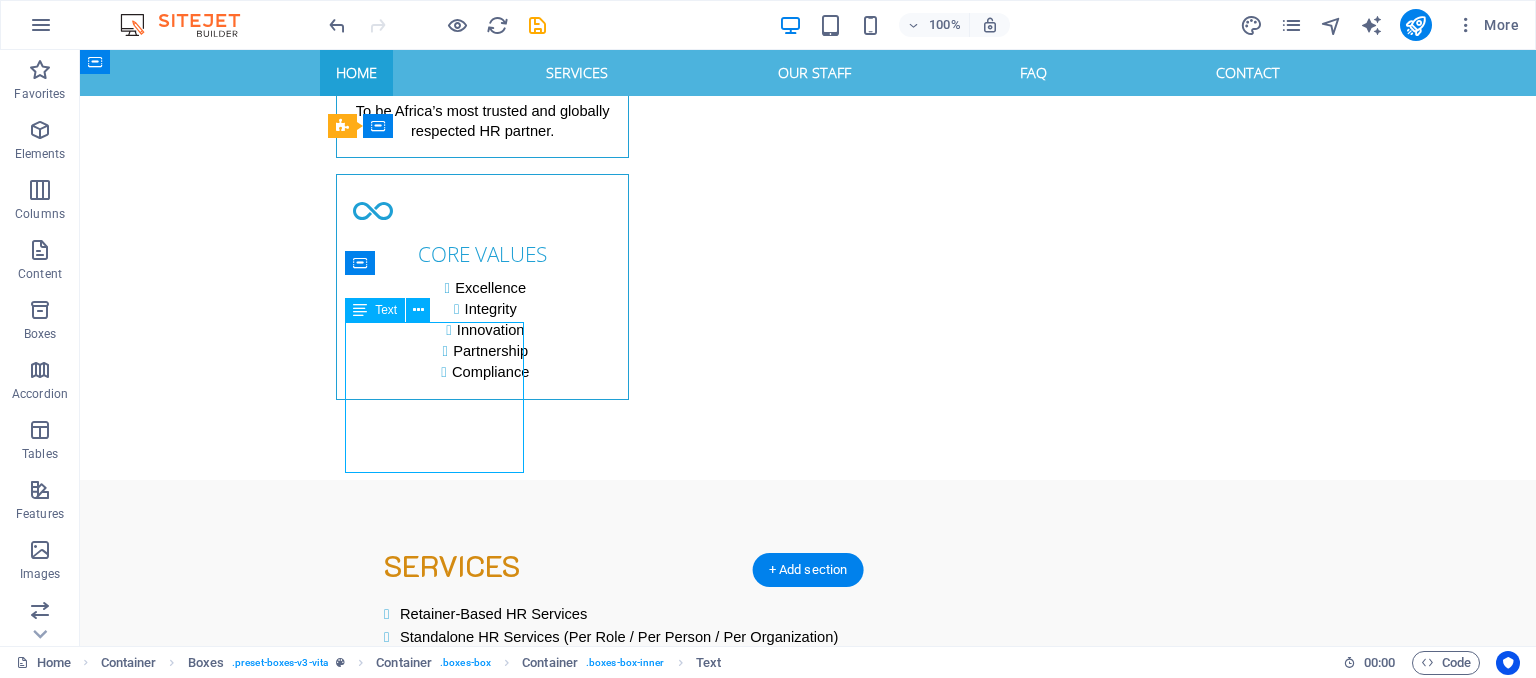 click on "Lorem ipsum dolor sit amet, consectetuer adipiscing elit. Aenean commodo ligula eget dolor. Lorem ipsum dolor sit amet, consectetuer adipiscing elit leget dolor." at bounding box center [442, 2136] 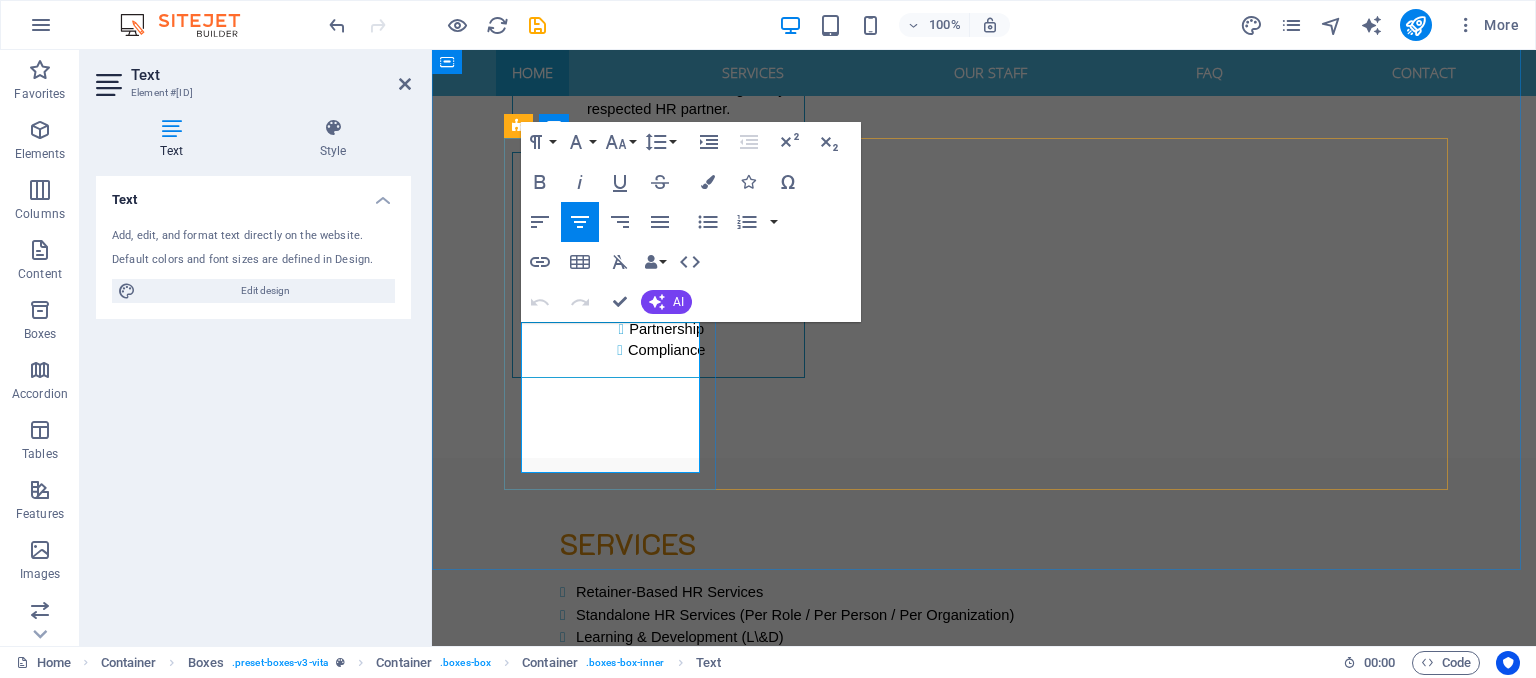 click on "Lorem ipsum dolor sit amet, consectetuer adipiscing elit. Aenean commodo ligula eget dolor. Lorem ipsum dolor sit amet, consectetuer adipiscing elit leget dolor." at bounding box center (618, 2136) 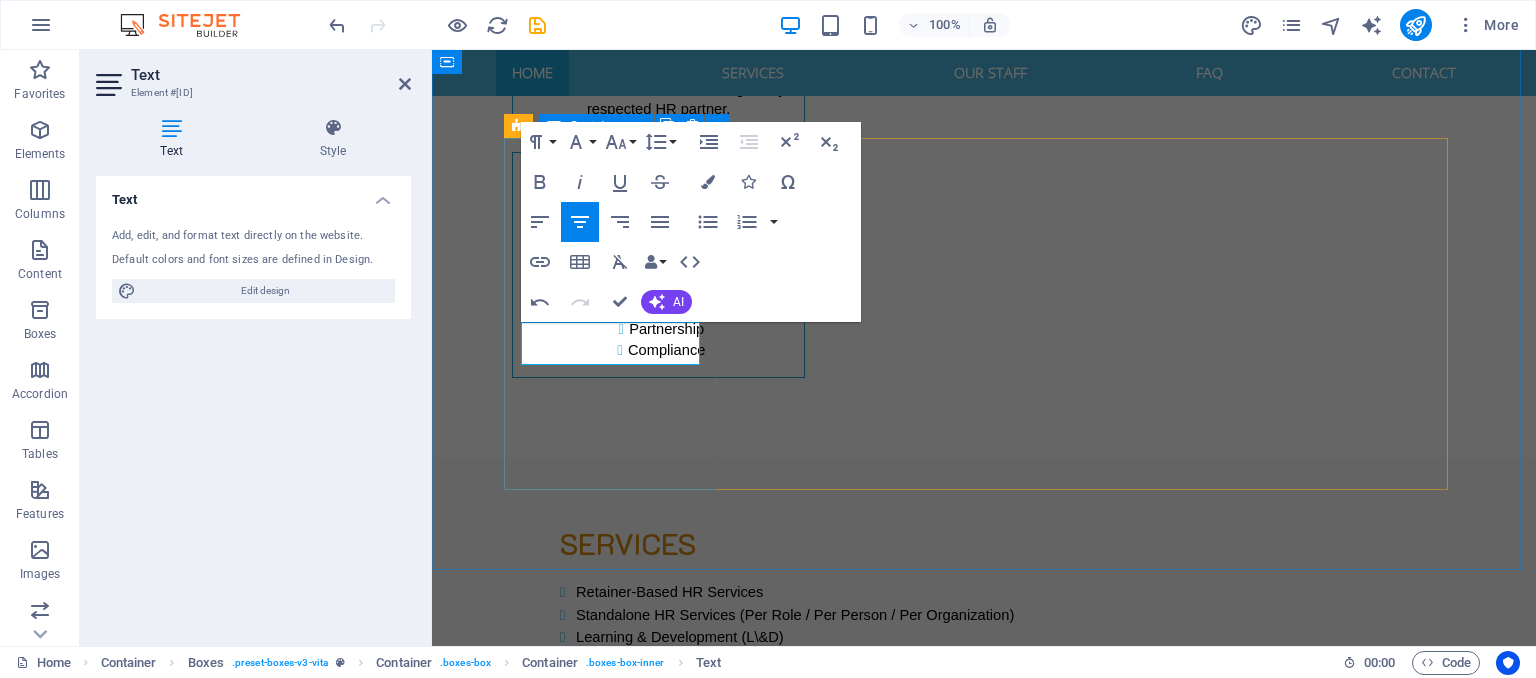 click on "Sam Jackson Founder/ Executive Director" at bounding box center (618, 1988) 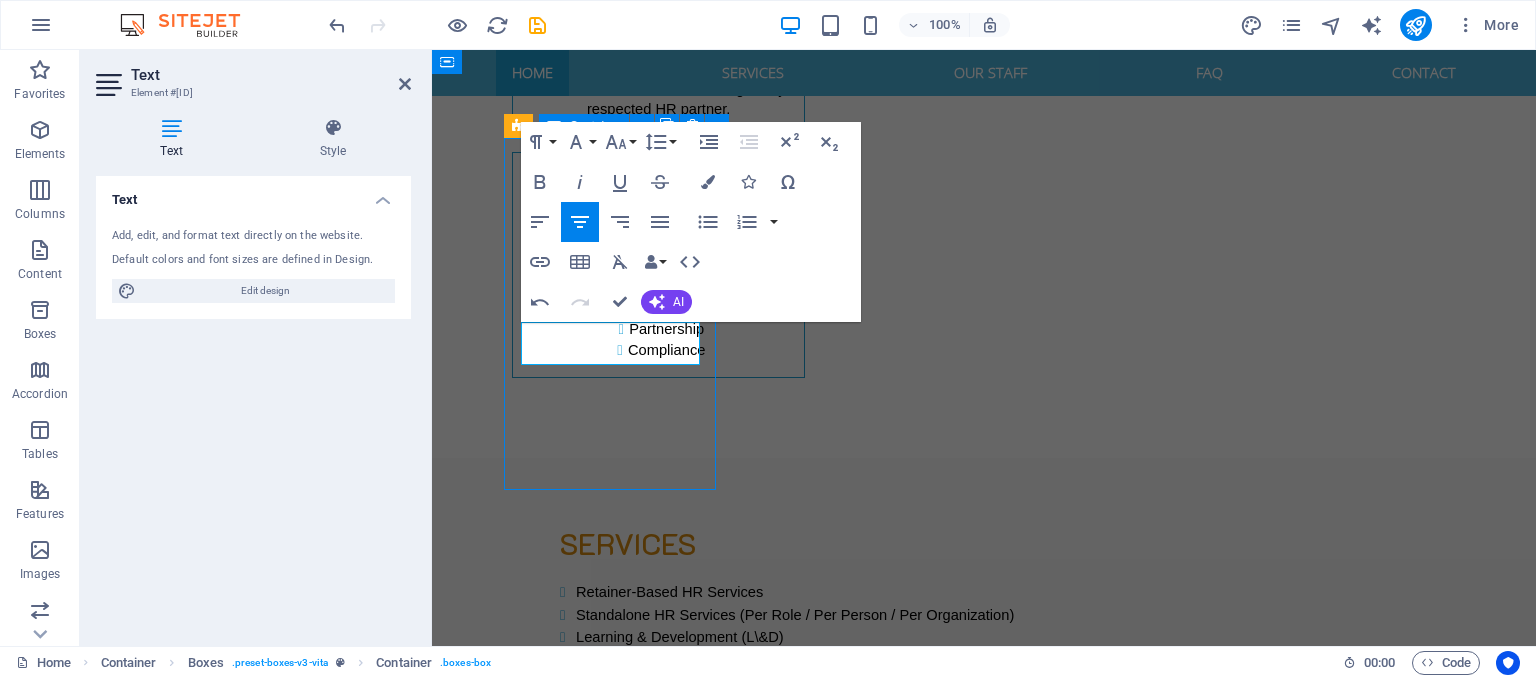 scroll, scrollTop: 1903, scrollLeft: 0, axis: vertical 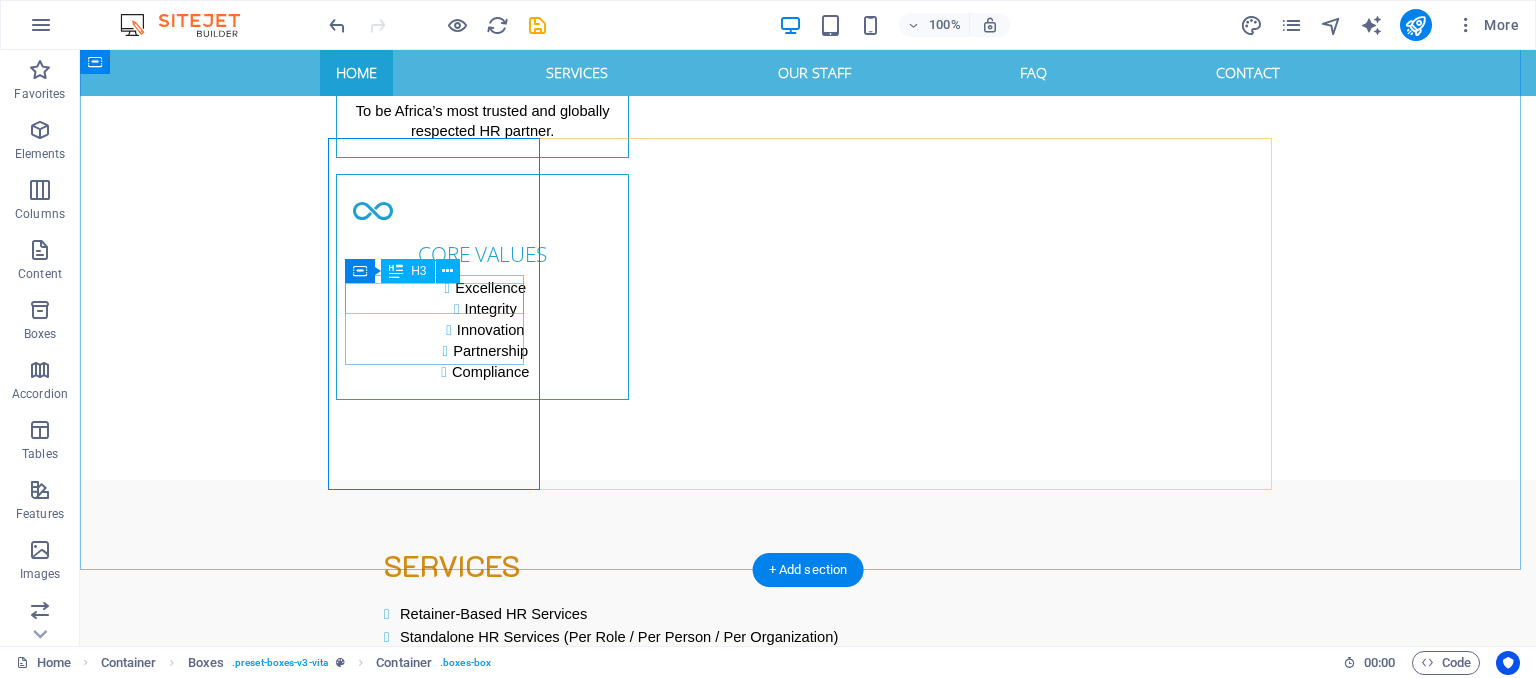 click on "[FIRST] [LAST]" at bounding box center [442, 2037] 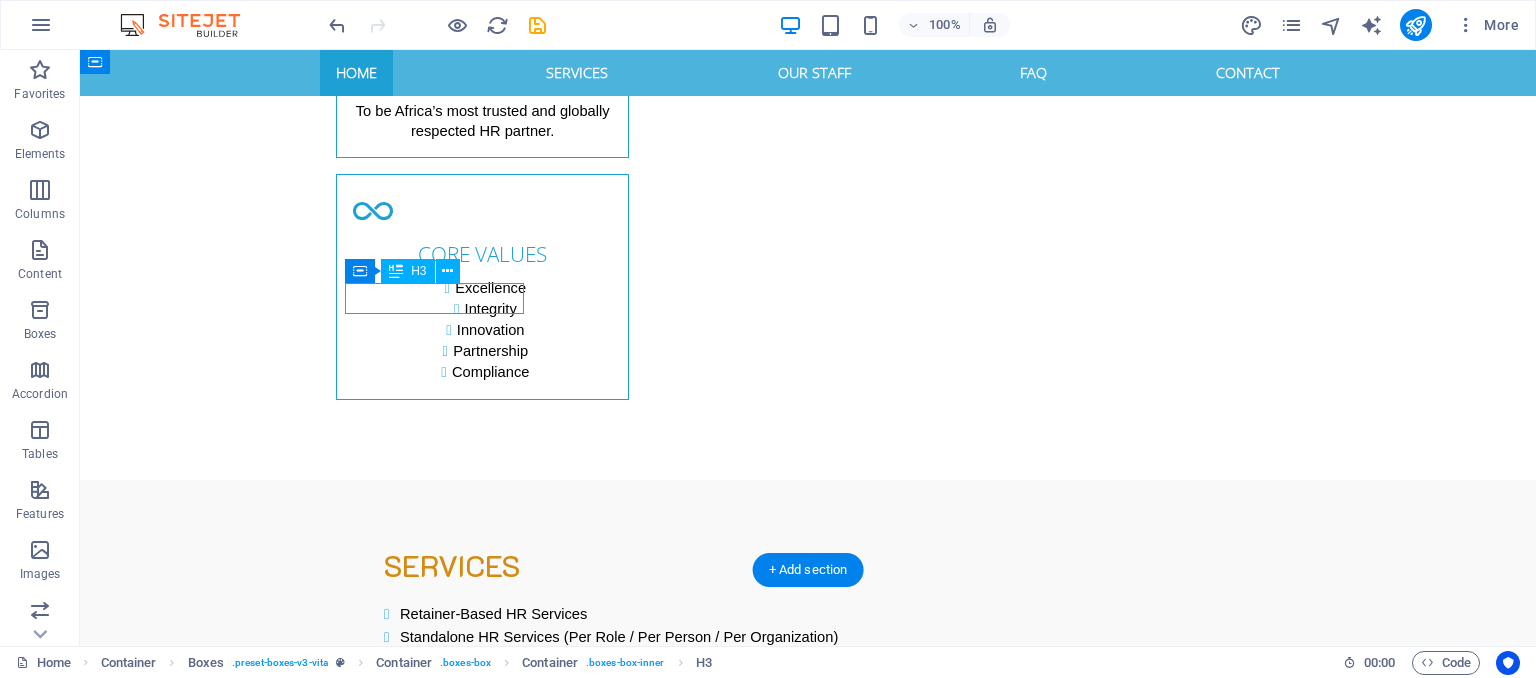 click on "[FIRST] [LAST]" at bounding box center [442, 2037] 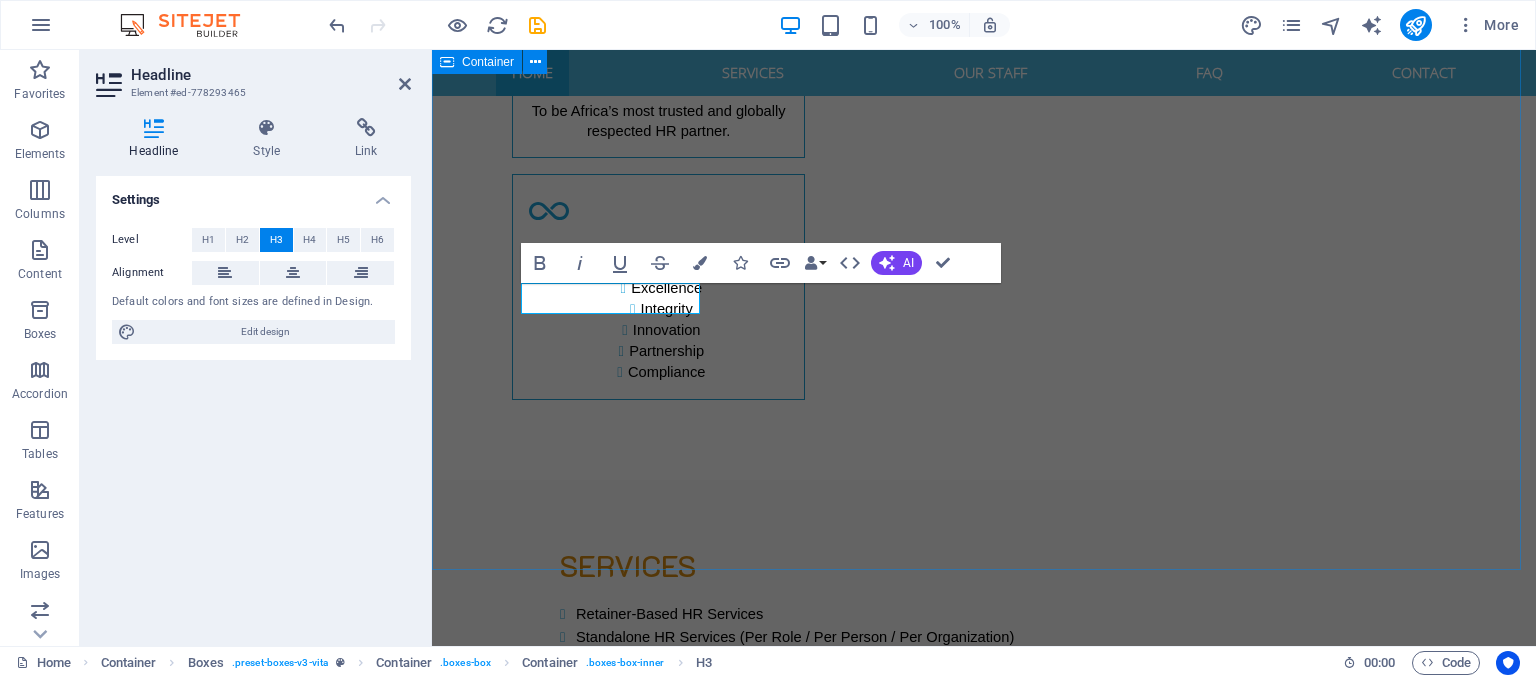 scroll, scrollTop: 1925, scrollLeft: 0, axis: vertical 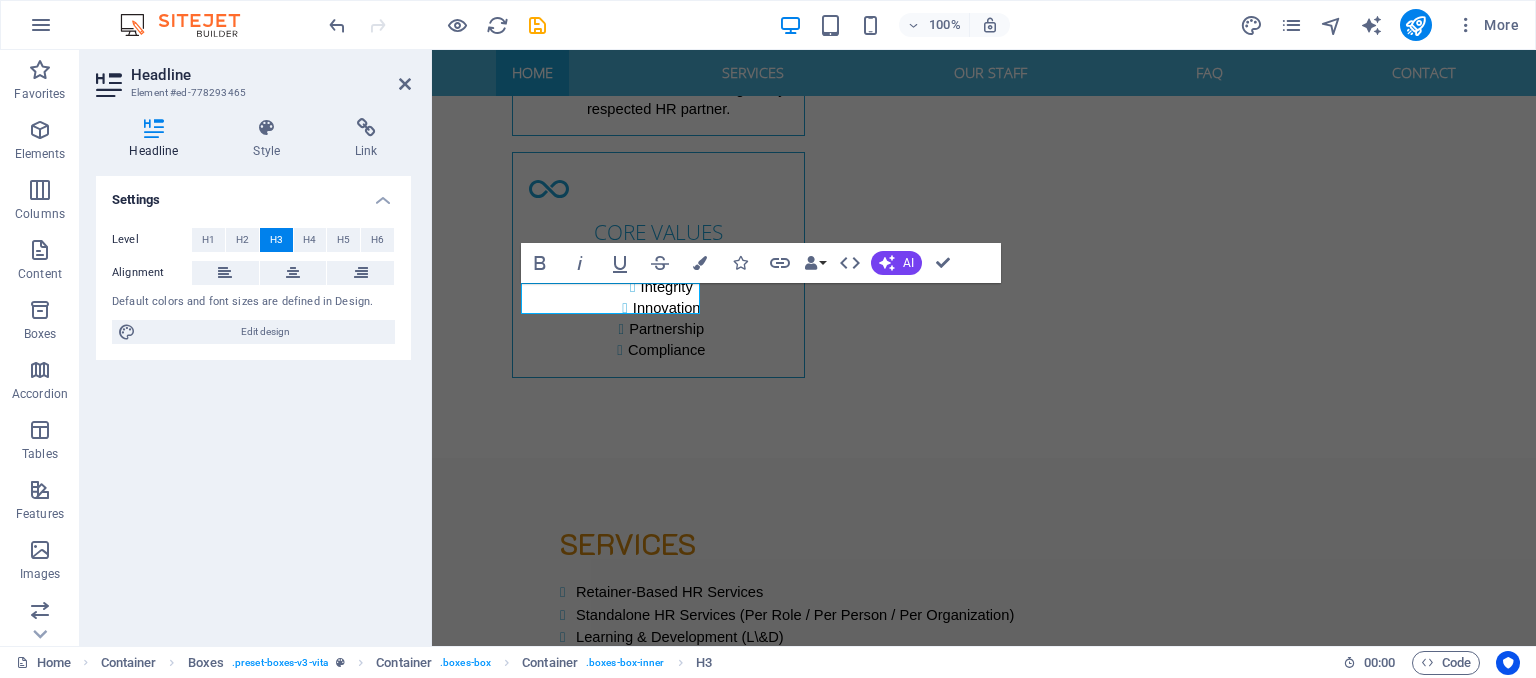 type 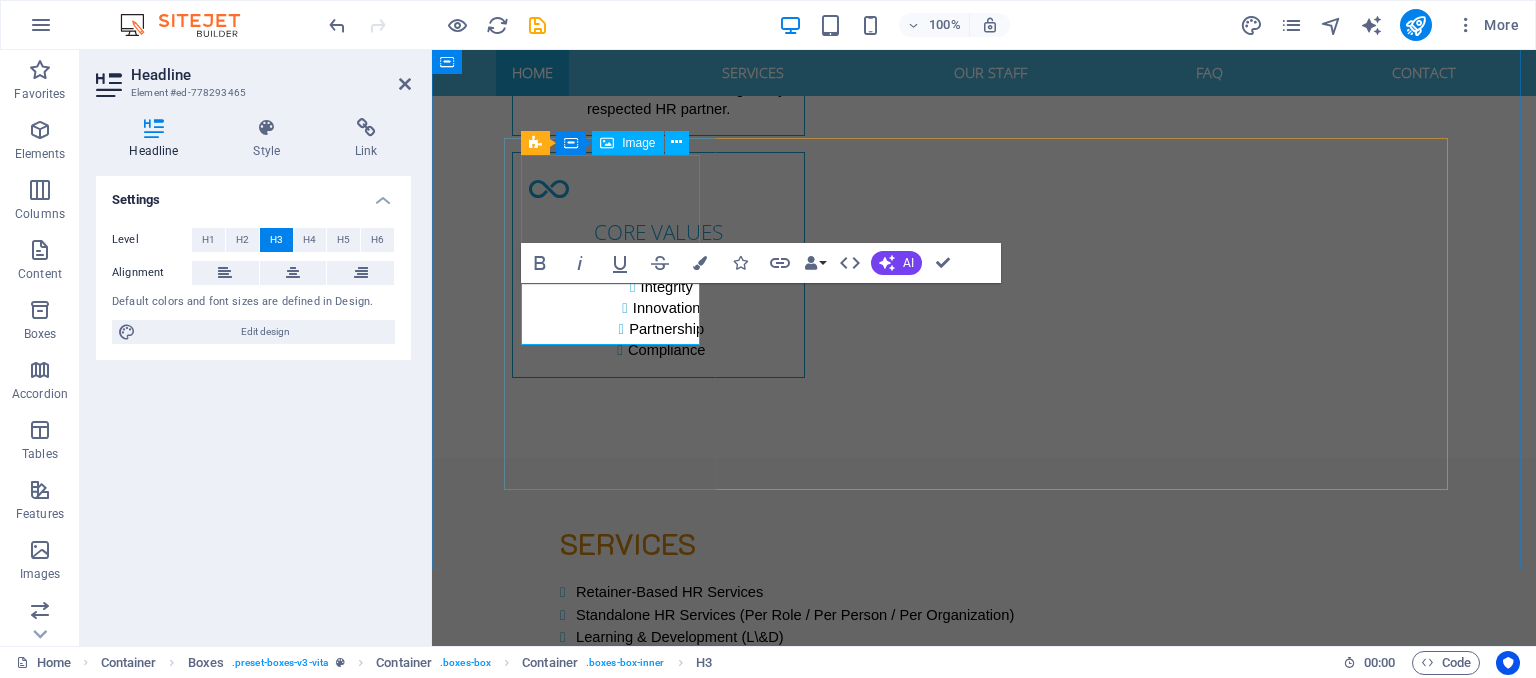 click at bounding box center [618, 1954] 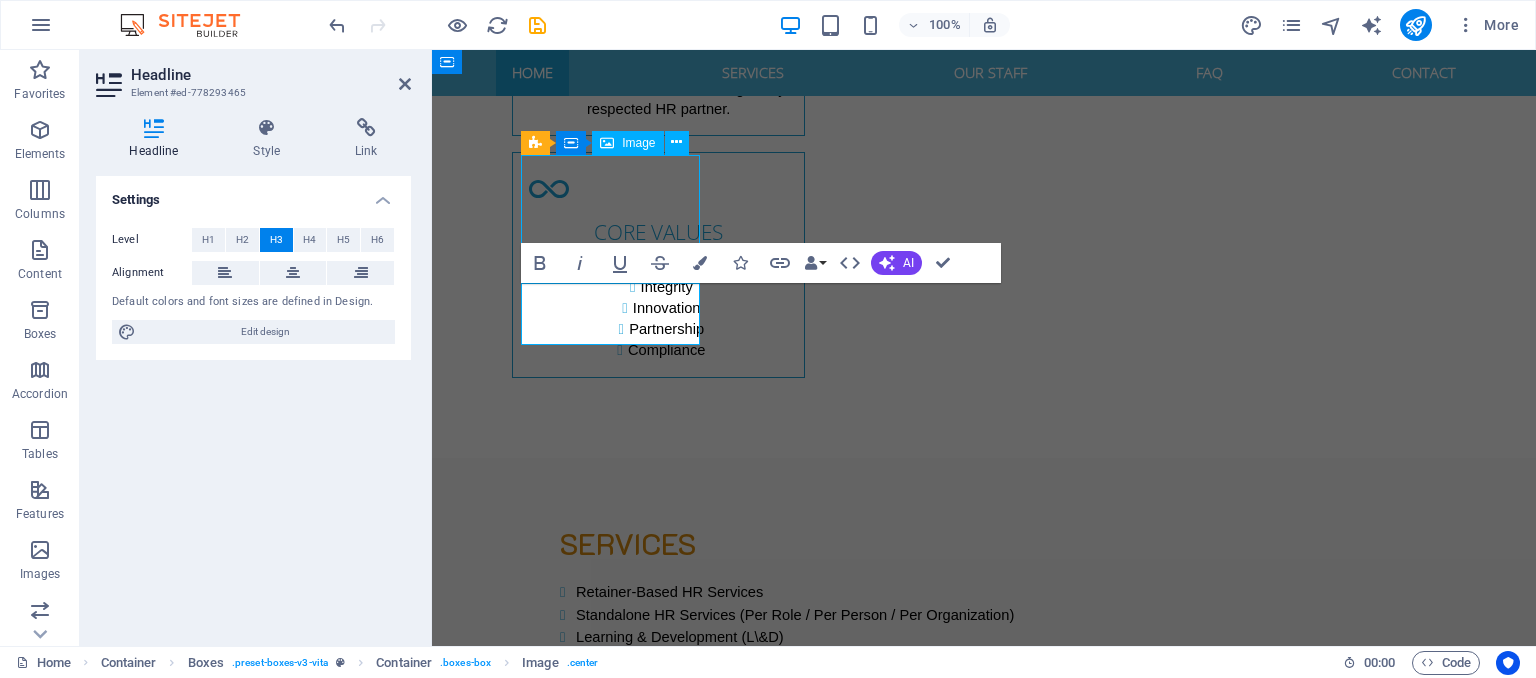 scroll, scrollTop: 1903, scrollLeft: 0, axis: vertical 